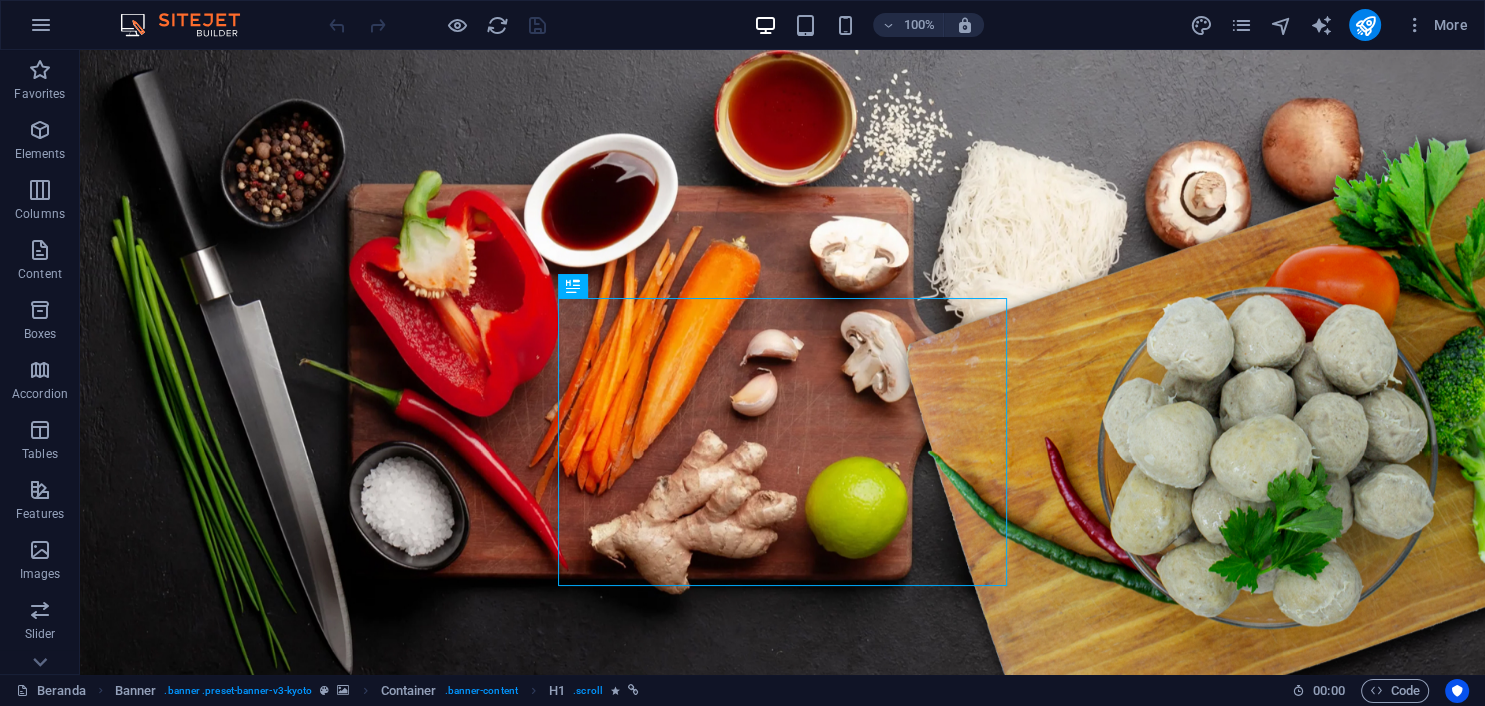 scroll, scrollTop: 0, scrollLeft: 0, axis: both 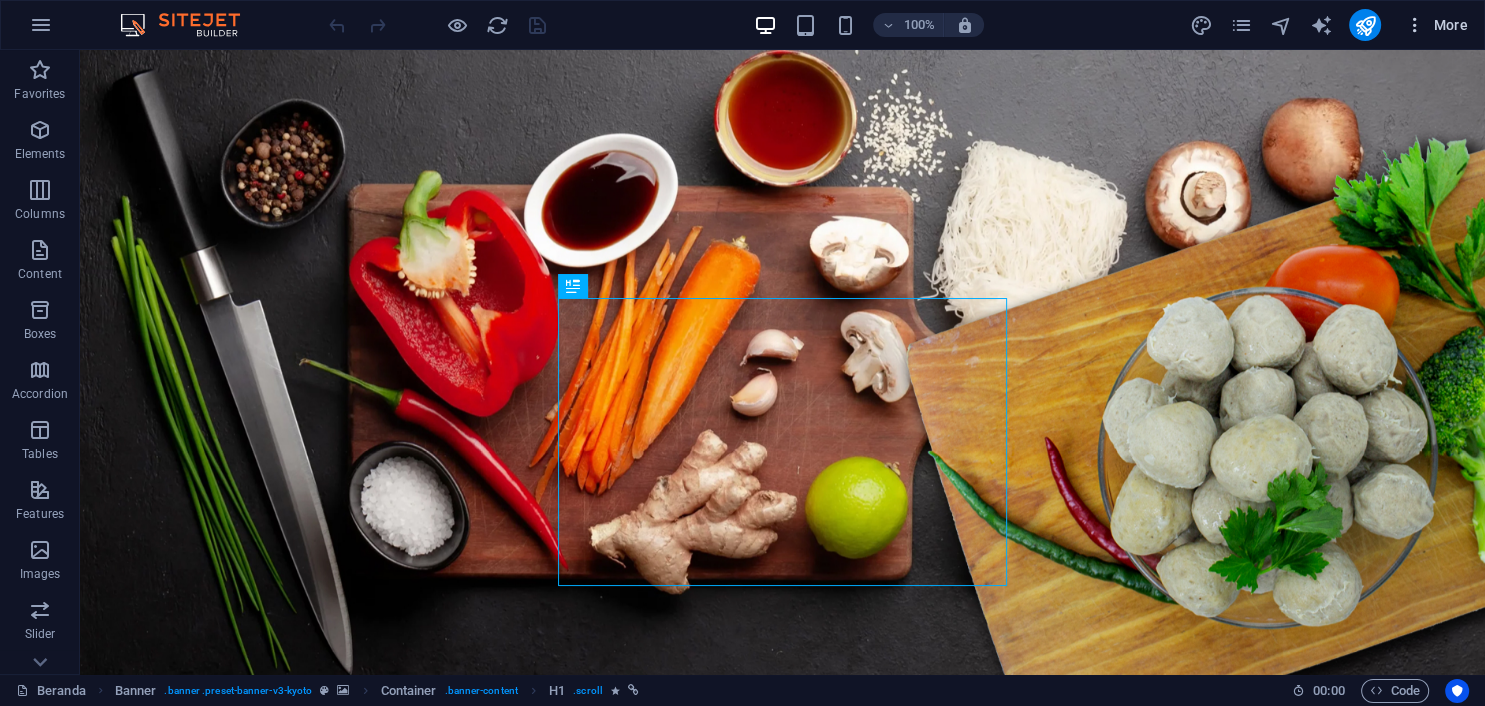 click on "More" at bounding box center [1436, 25] 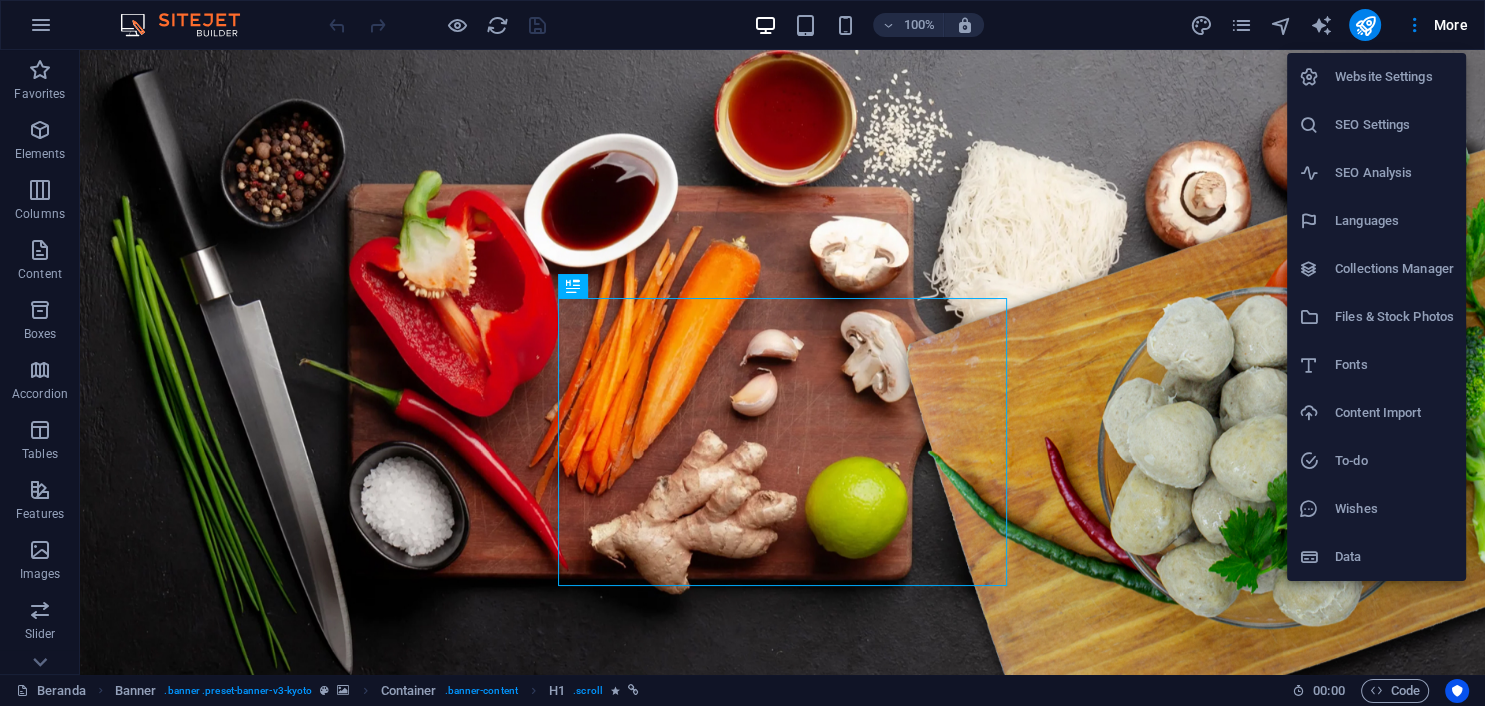 click on "Collections Manager" at bounding box center [1394, 269] 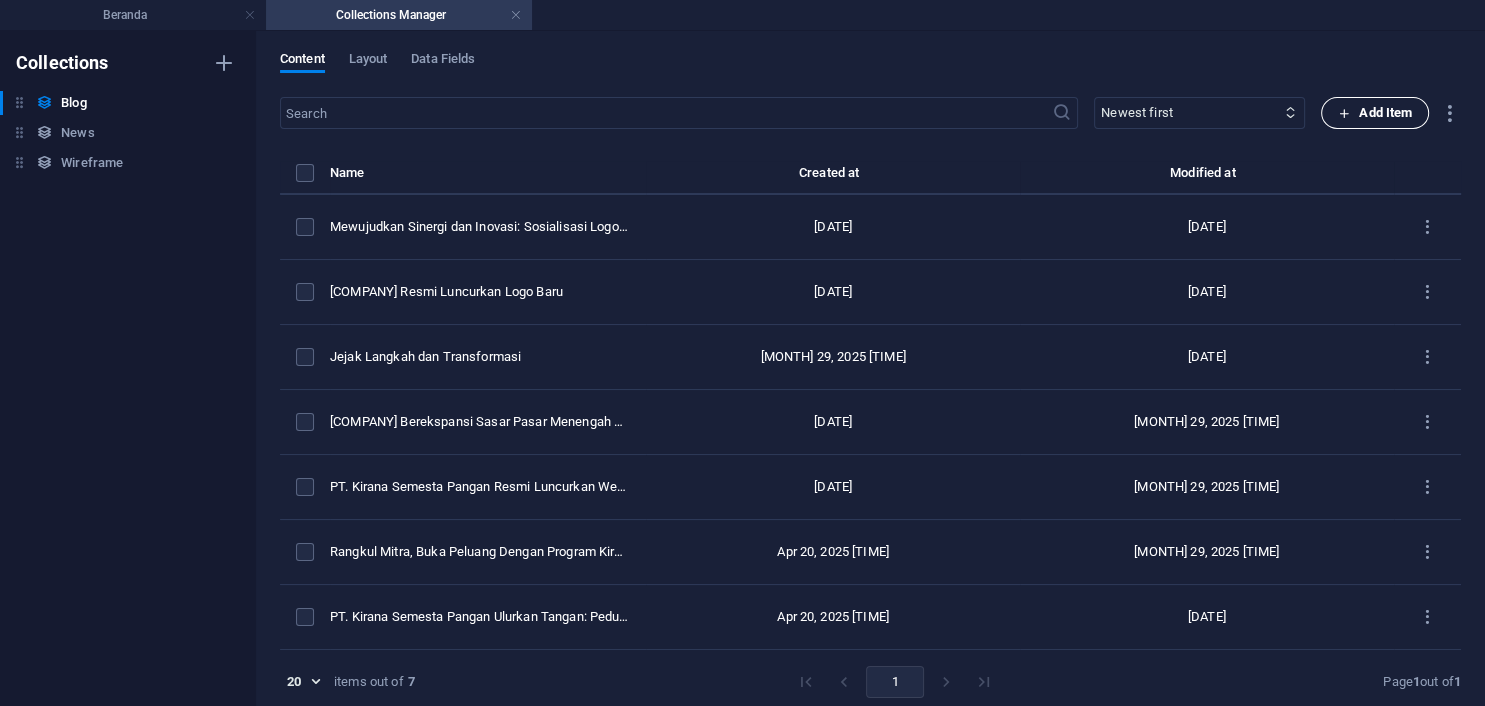 click on "Add Item" at bounding box center (1375, 113) 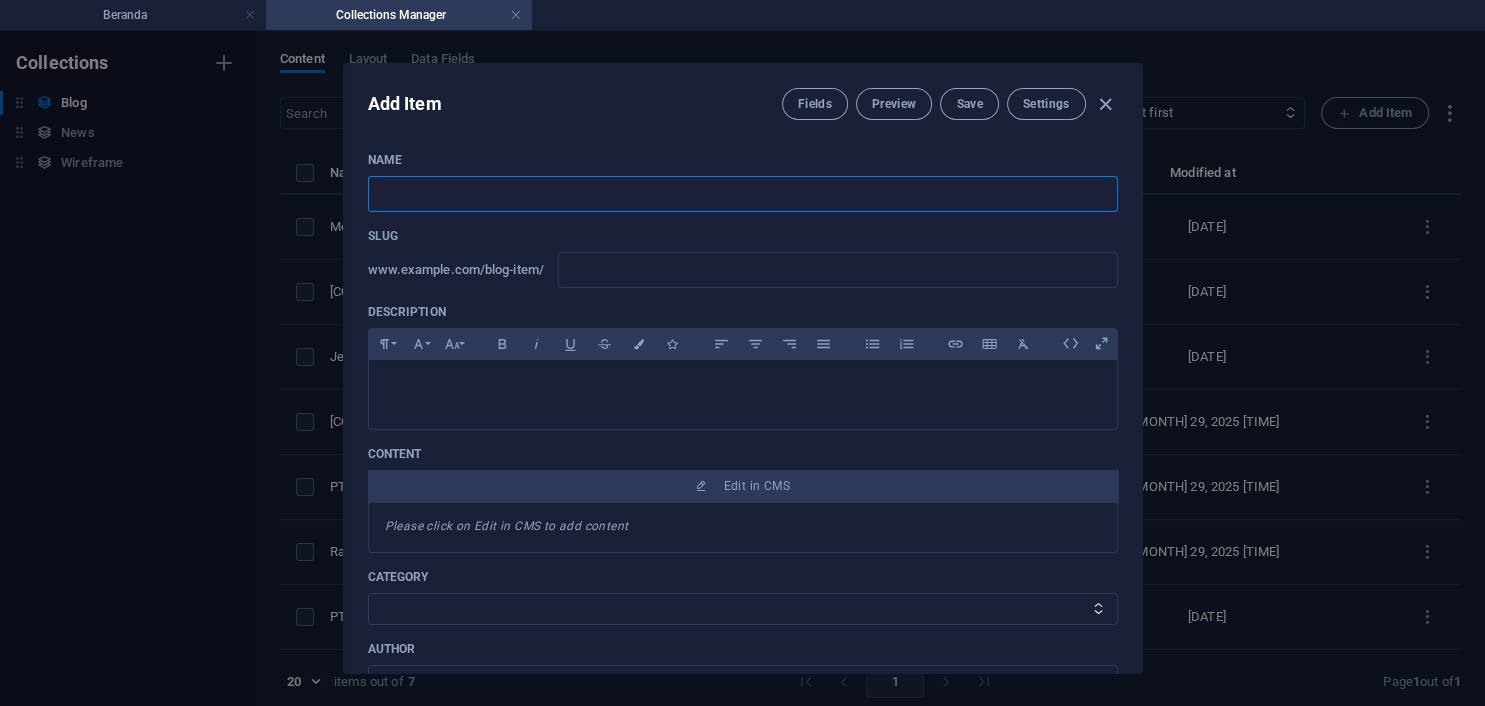 click at bounding box center [743, 194] 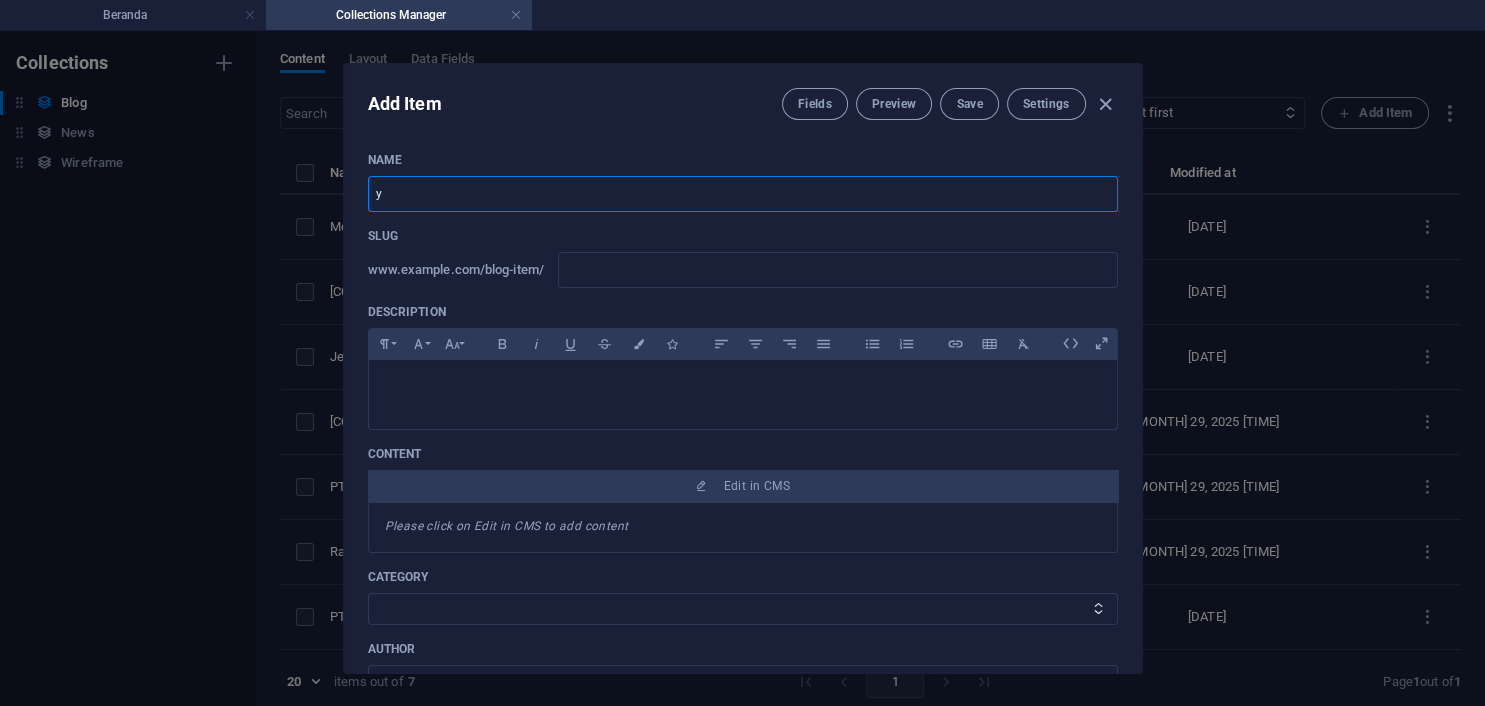 type on "ye" 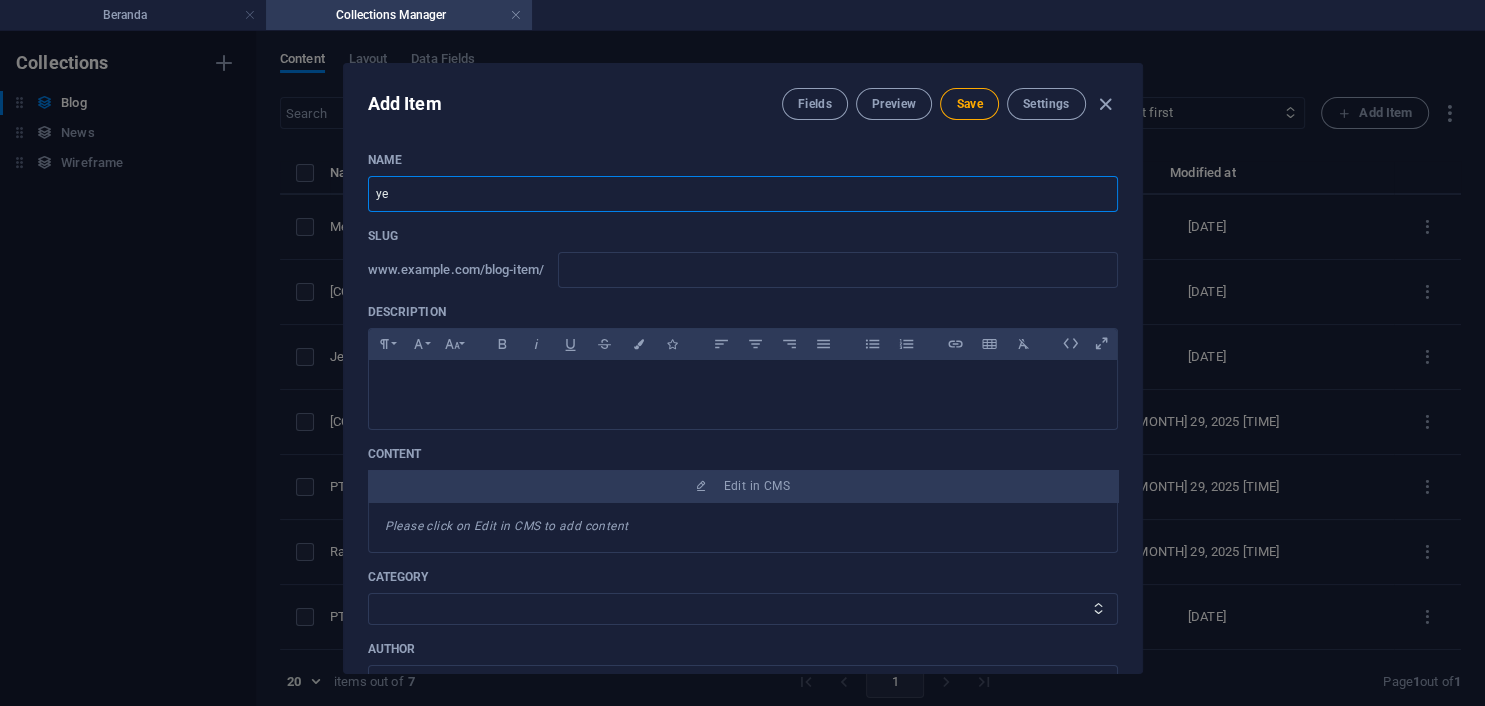 type on "ye" 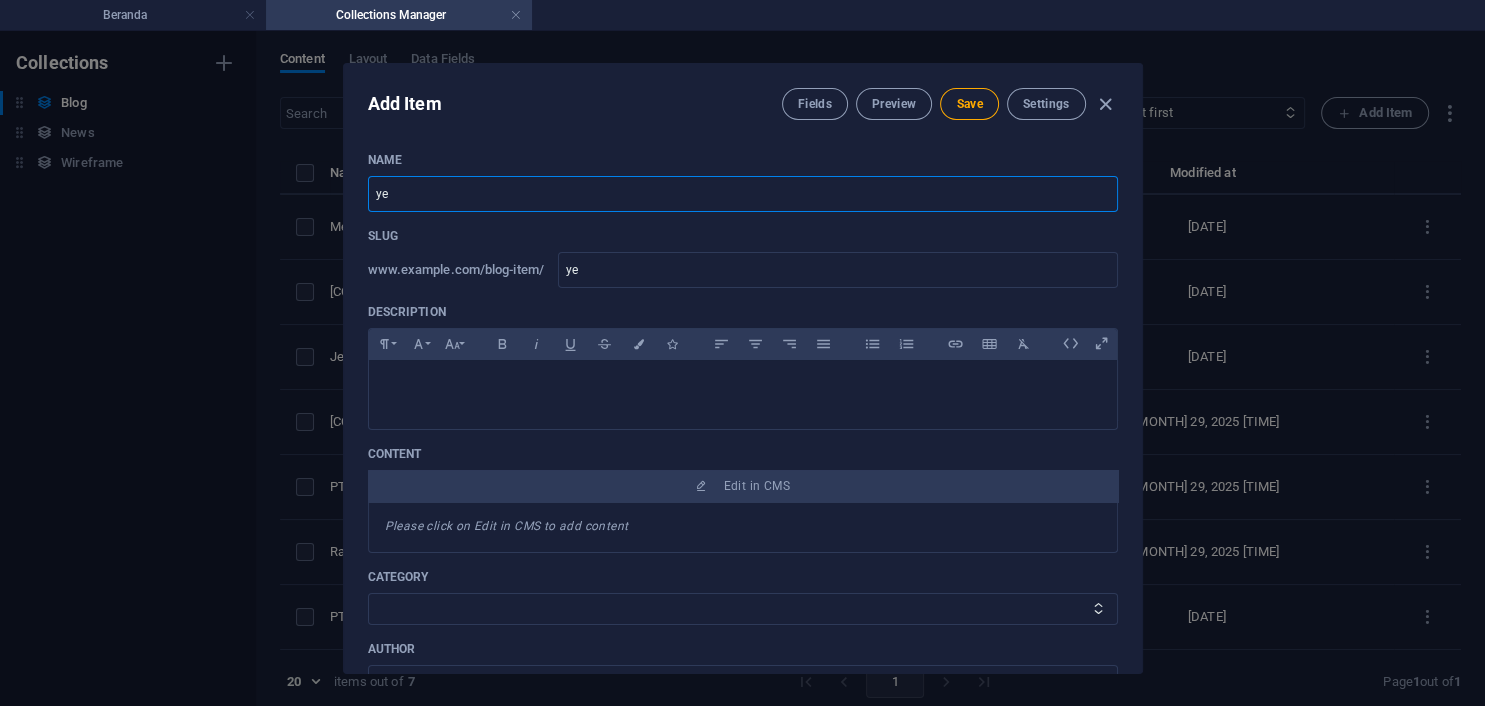 type on "ye" 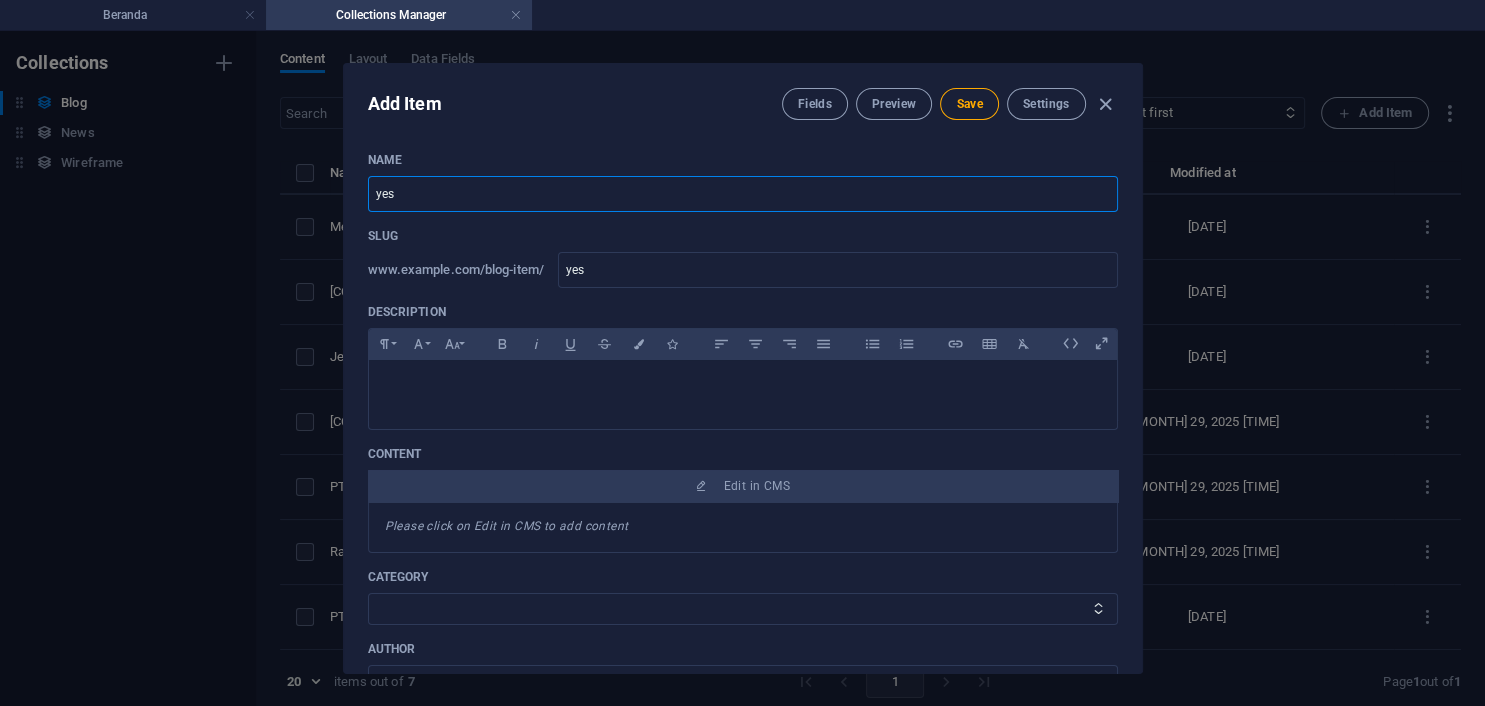 type on "yest" 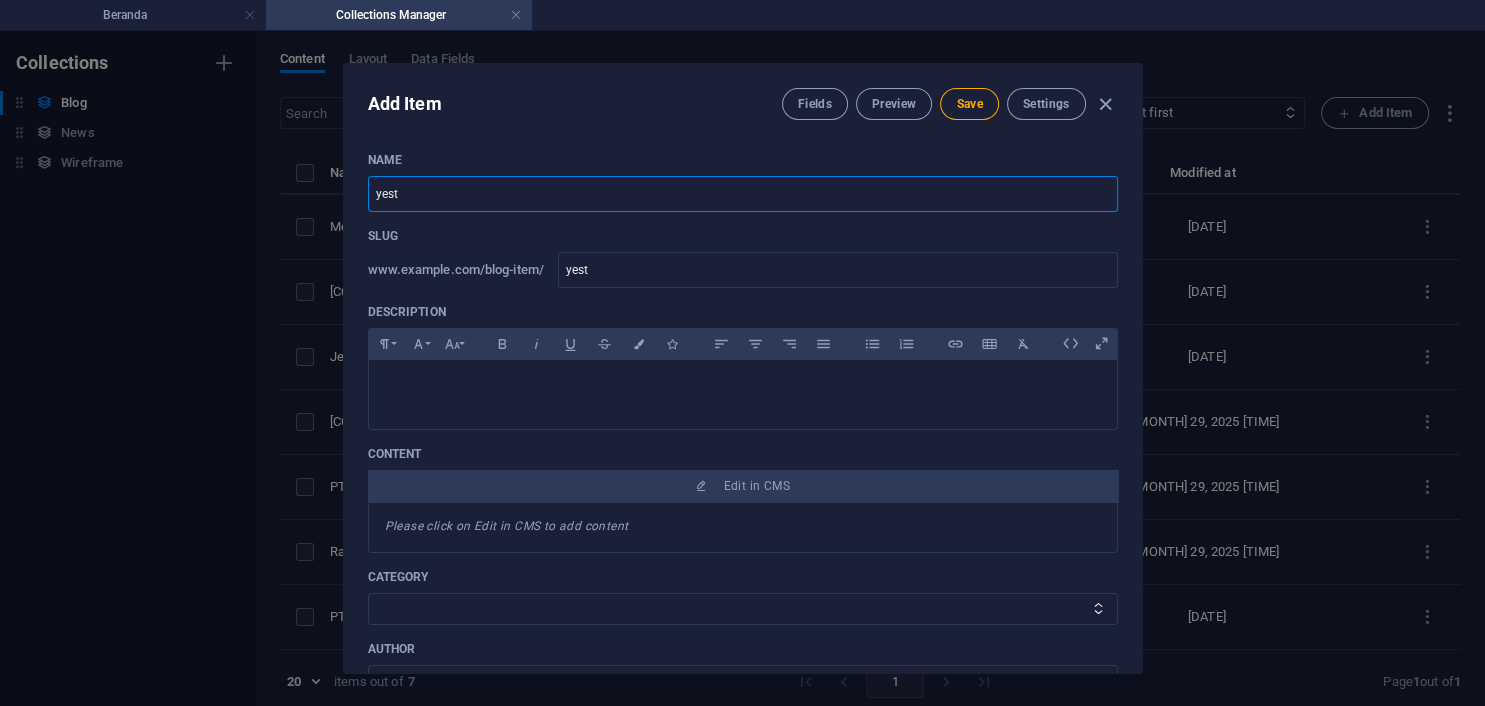 type on "yestt" 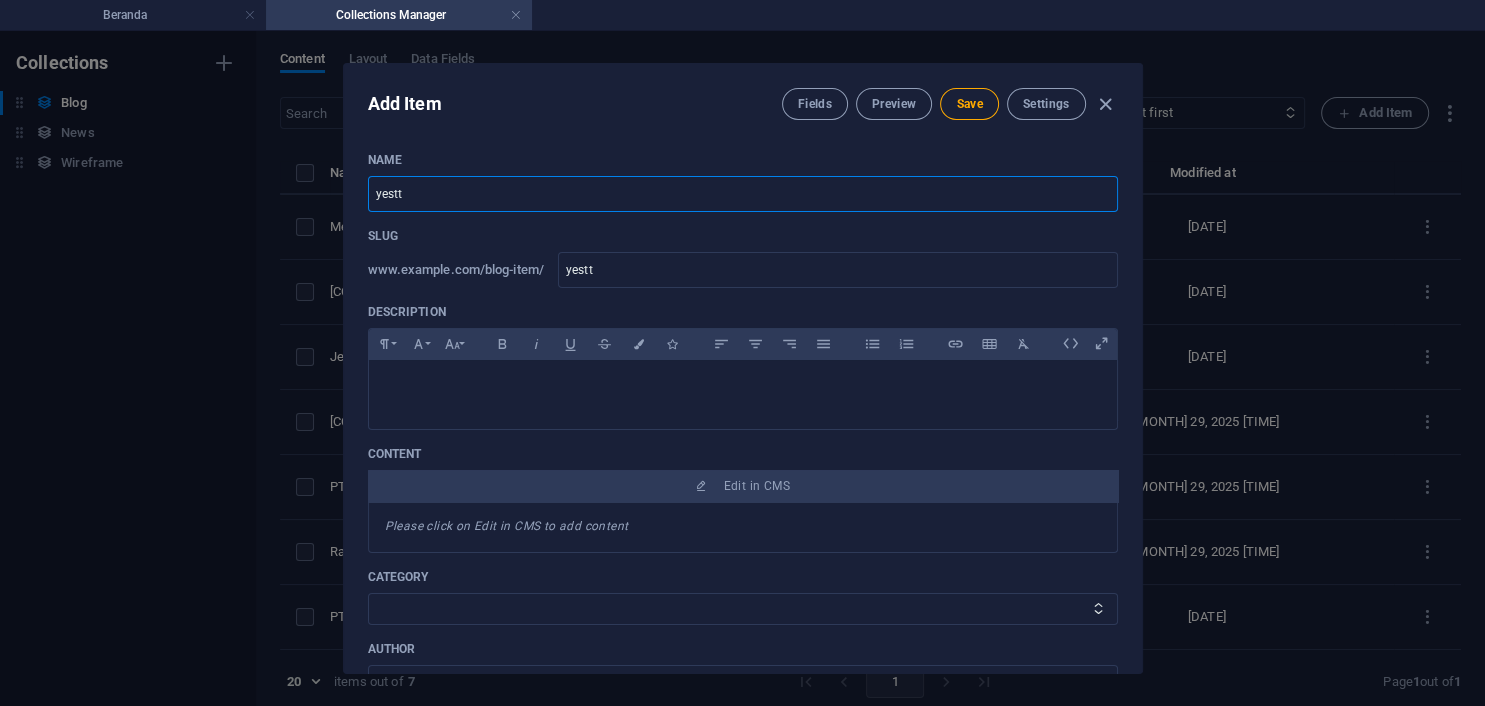 drag, startPoint x: 369, startPoint y: 192, endPoint x: 290, endPoint y: 192, distance: 79 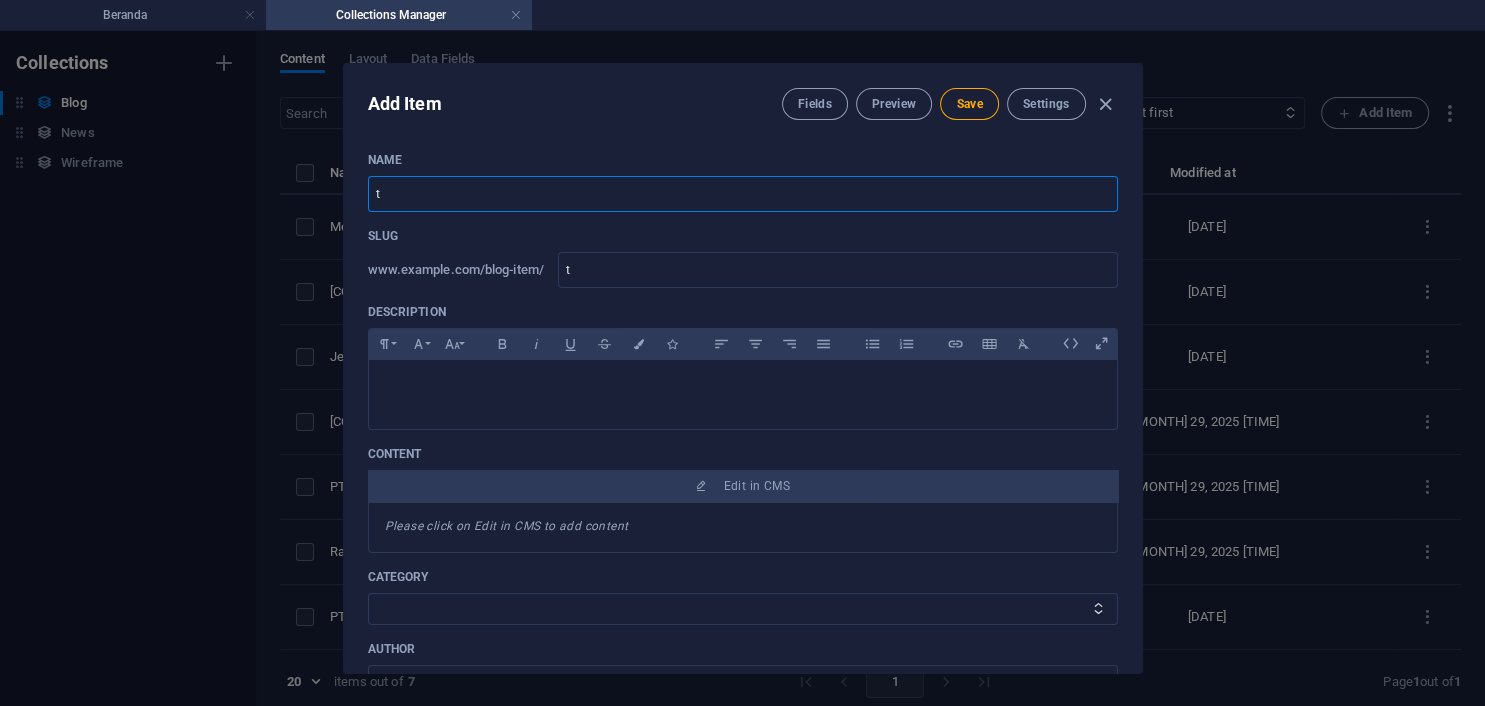 type on "te" 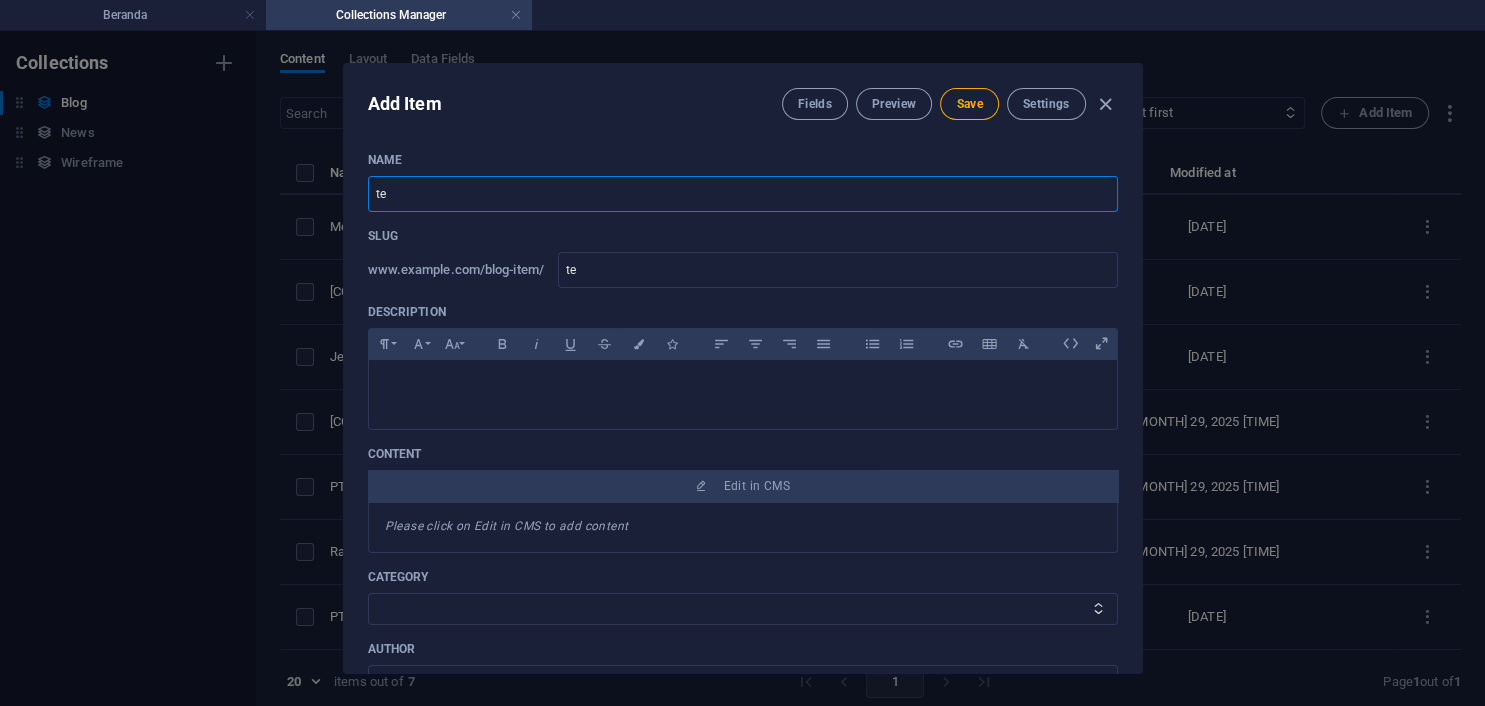 type on "tes" 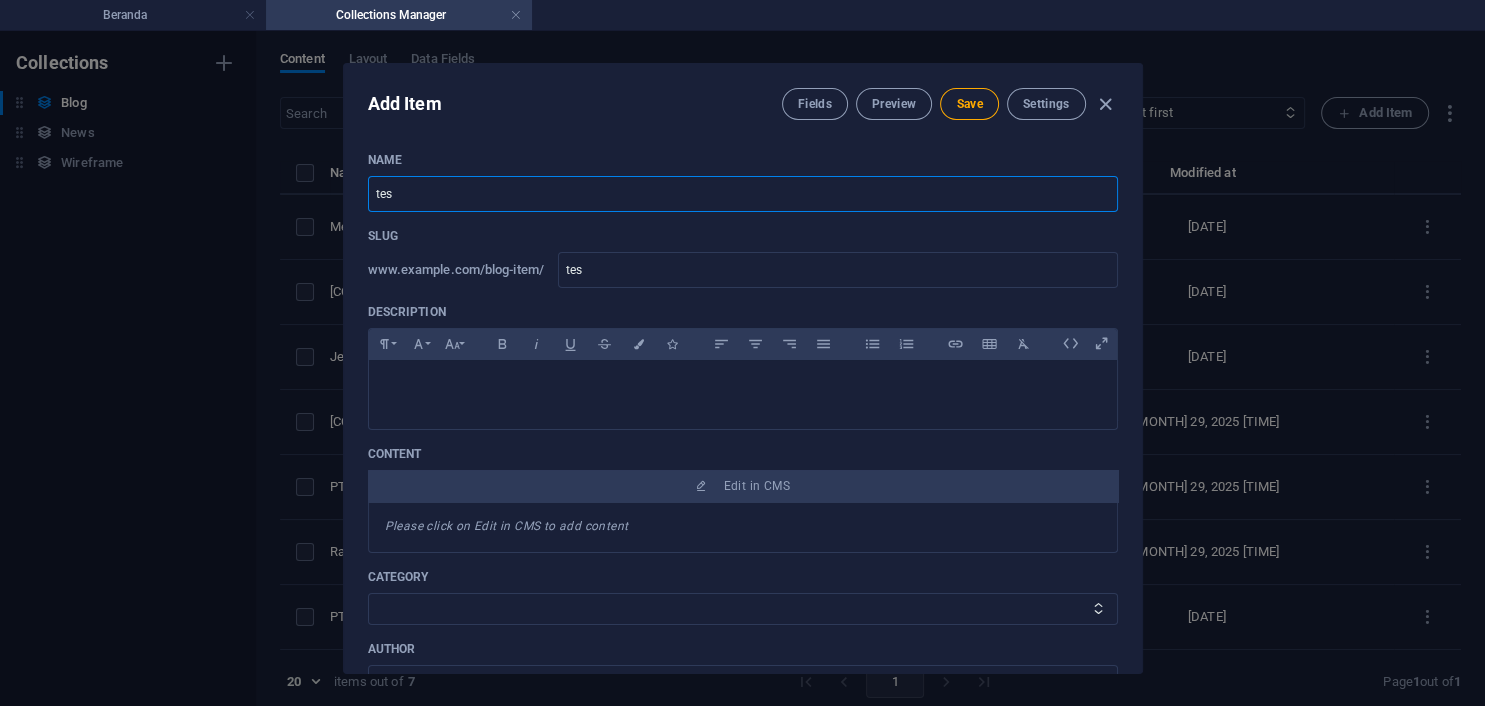 type on "test" 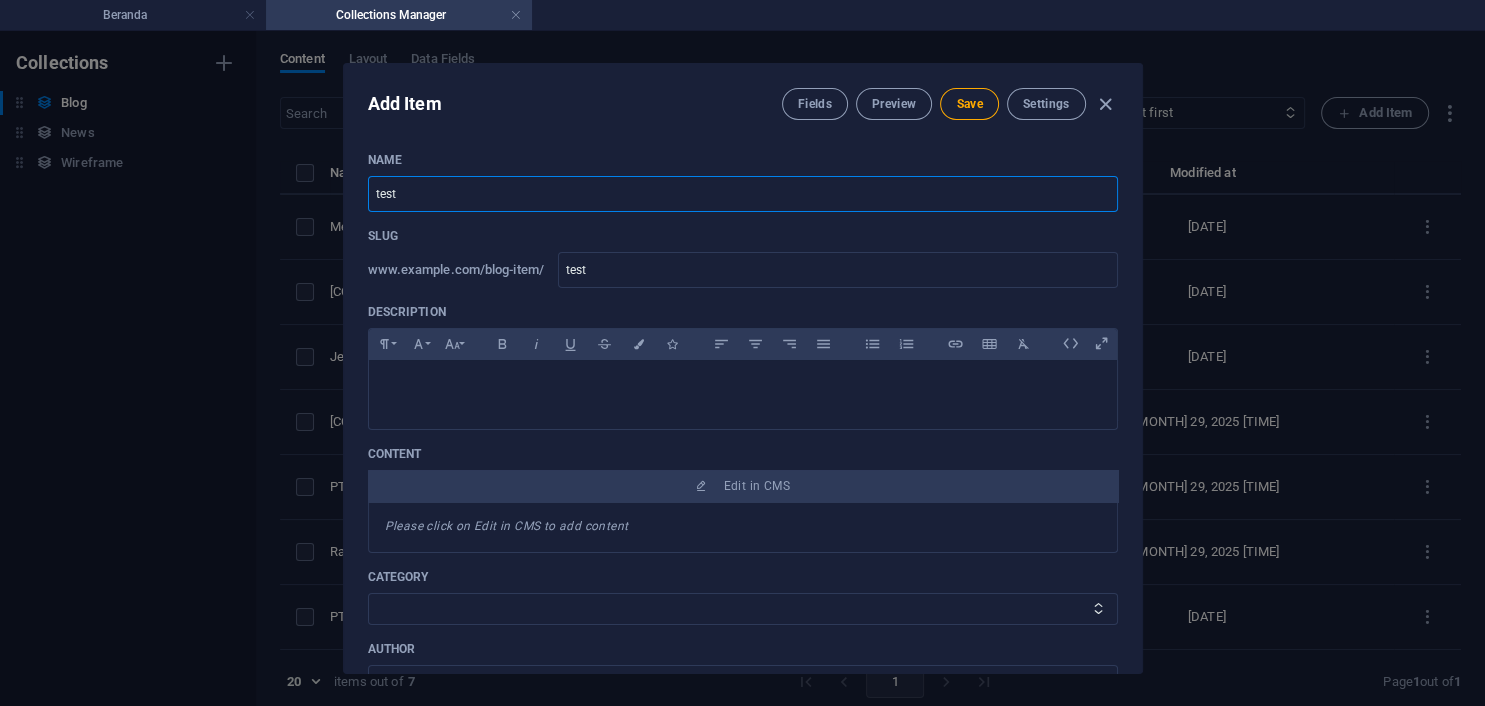 type on "testt" 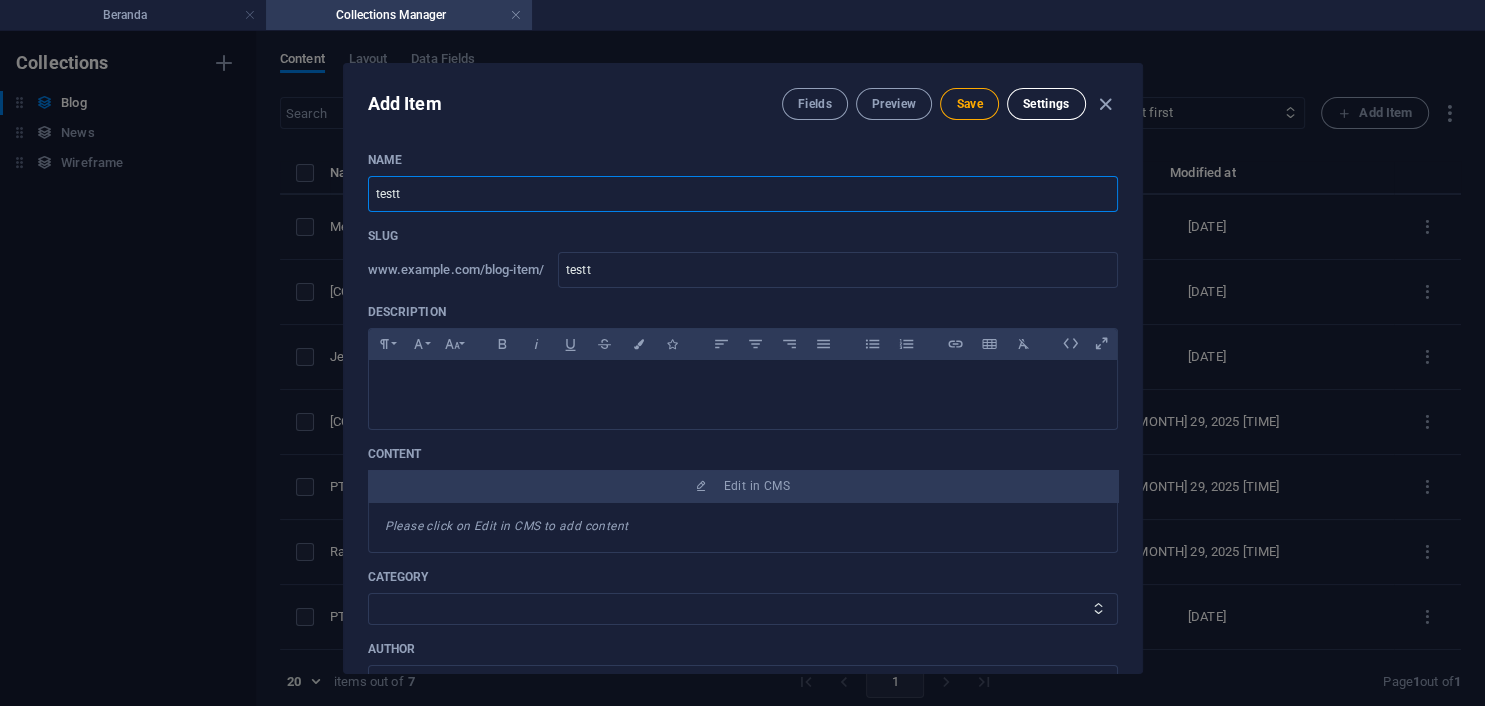 type on "testt" 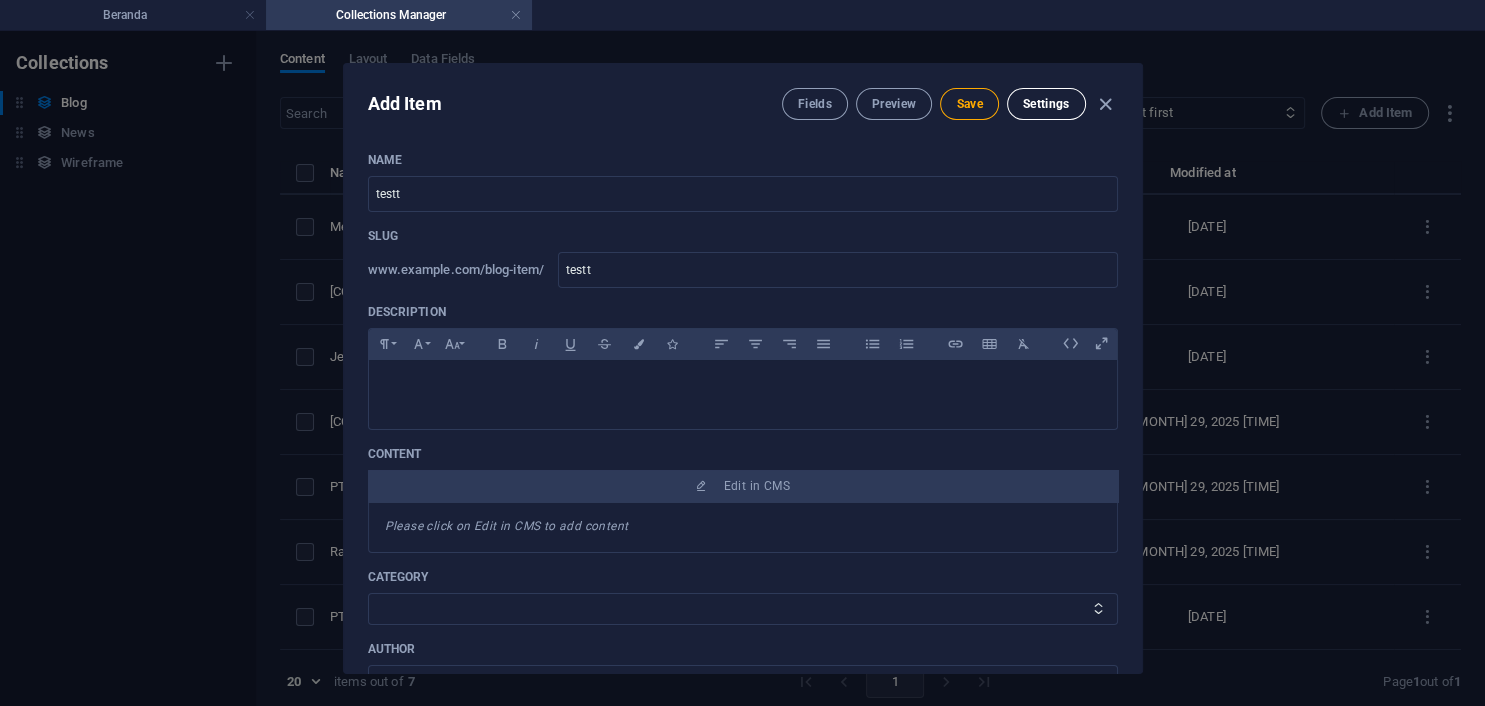 scroll, scrollTop: 5, scrollLeft: 0, axis: vertical 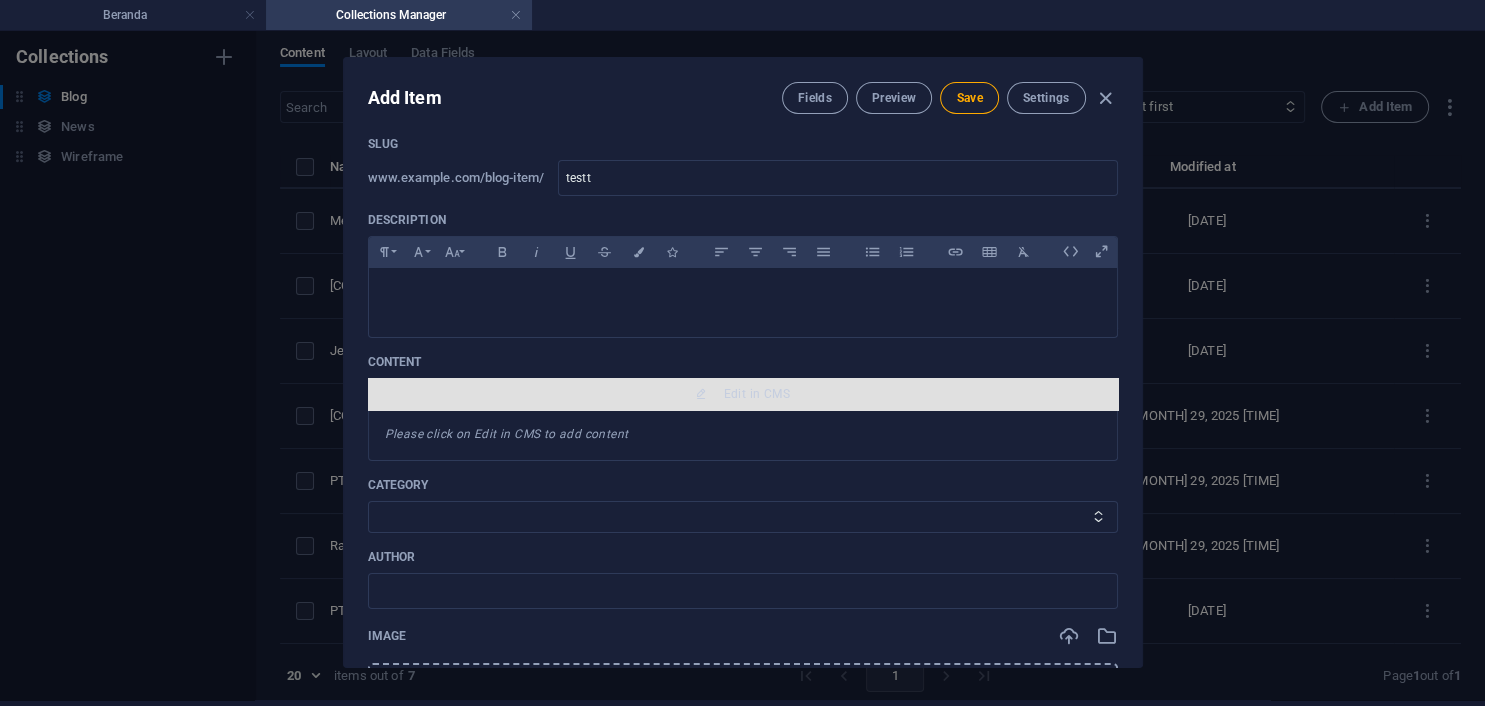 click on "Edit in CMS" at bounding box center [757, 394] 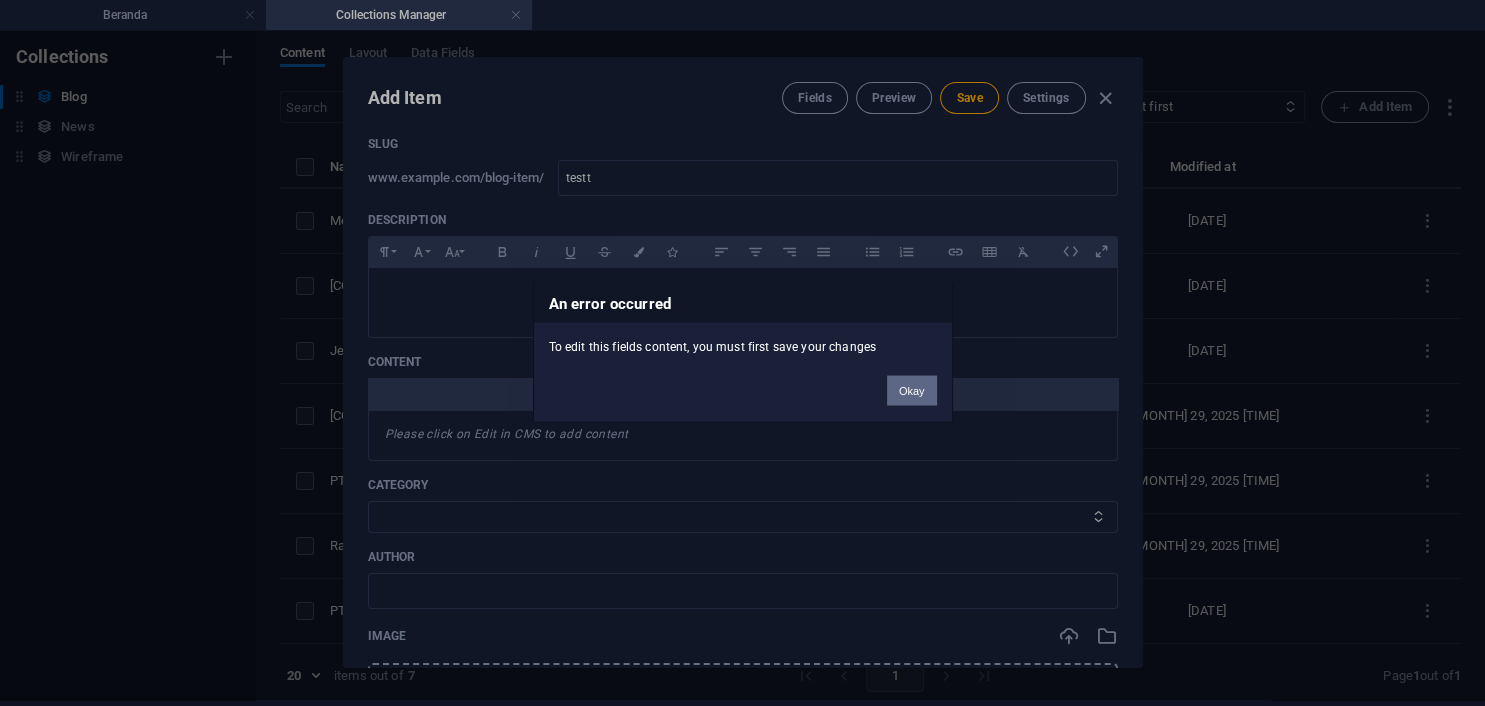 click on "Okay" at bounding box center [912, 391] 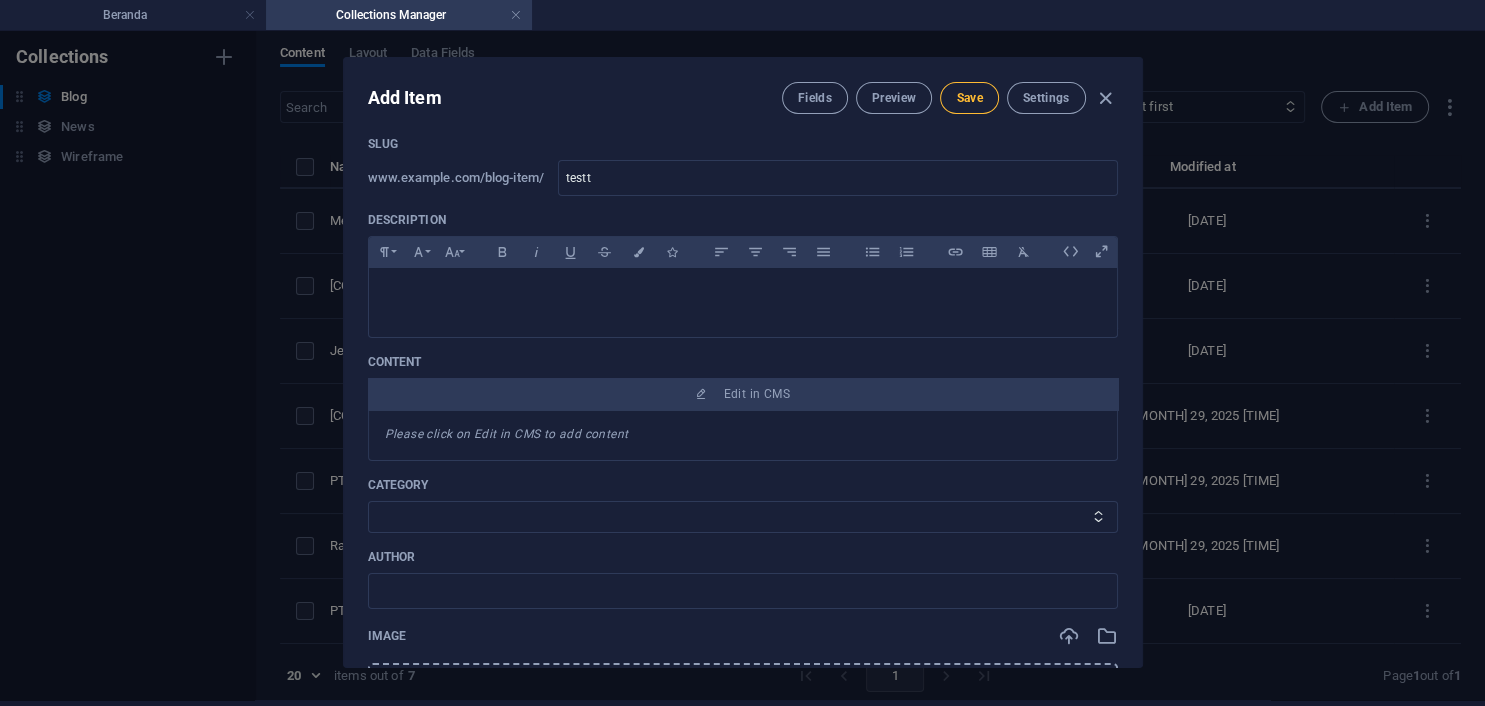 click on "Save" at bounding box center [969, 98] 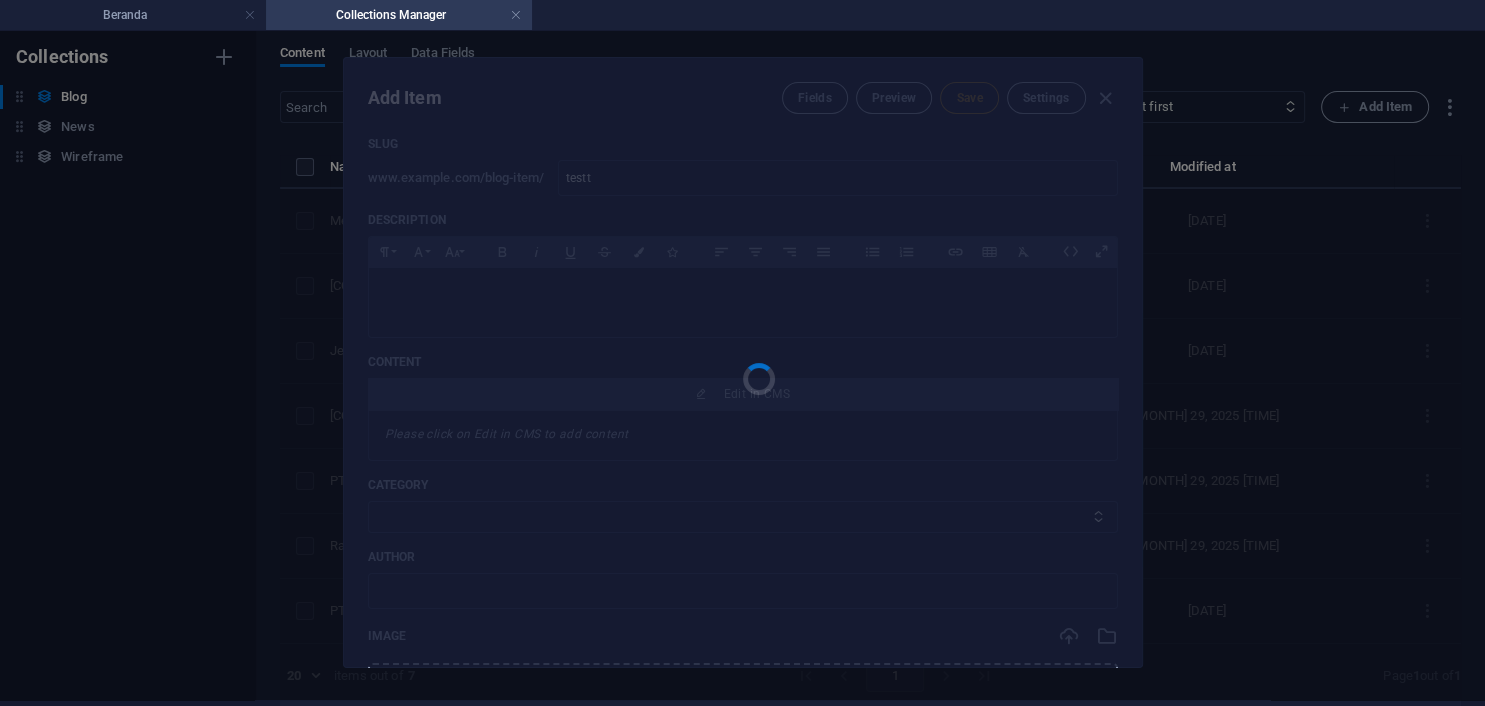 type on "testt" 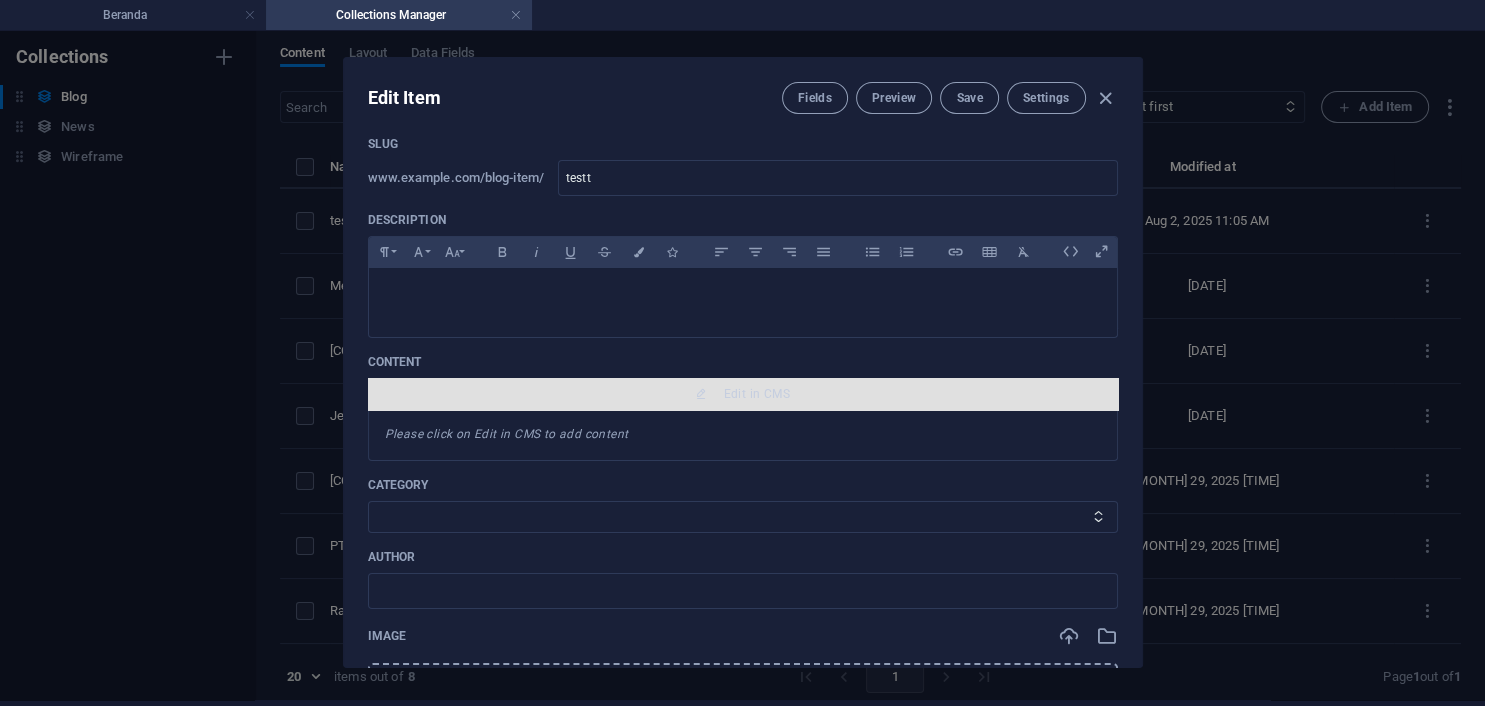 click on "Edit in CMS" at bounding box center [757, 394] 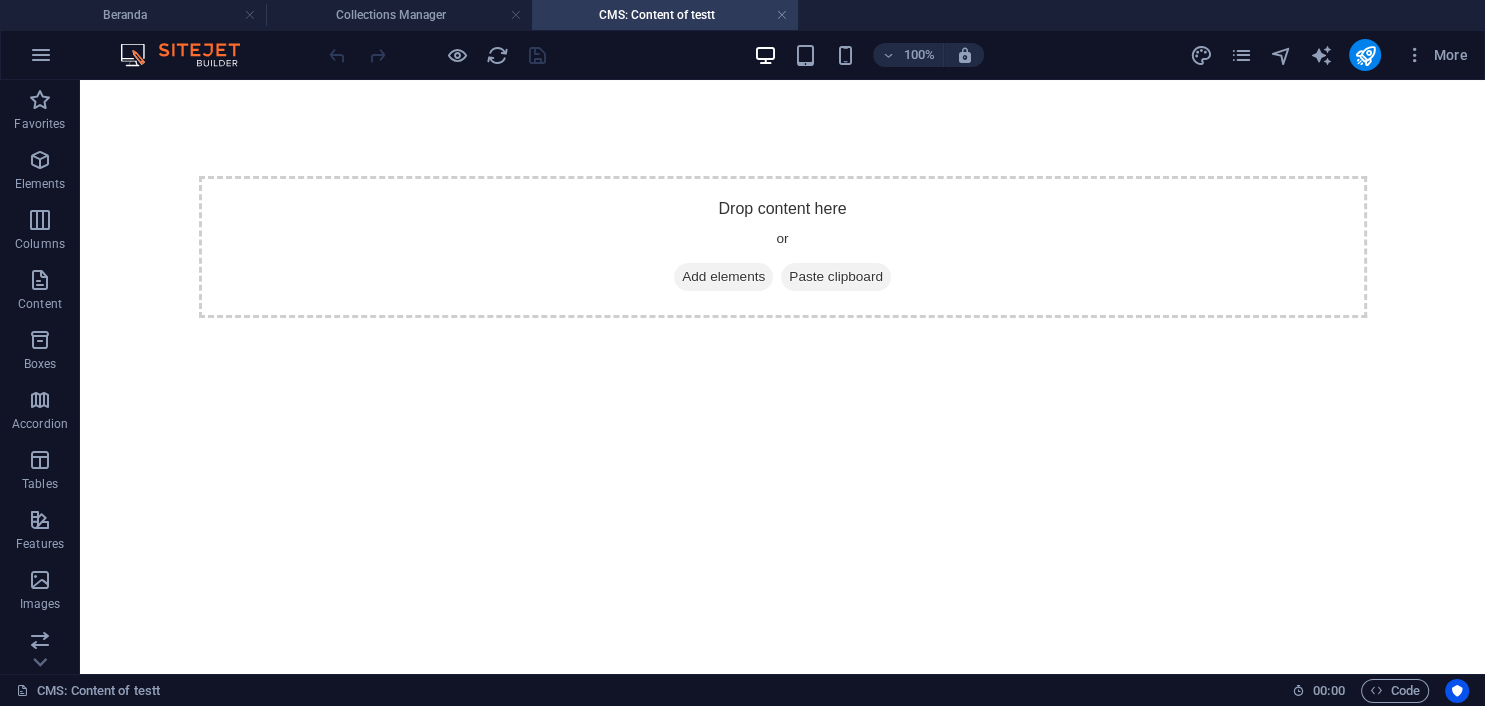 scroll, scrollTop: 0, scrollLeft: 0, axis: both 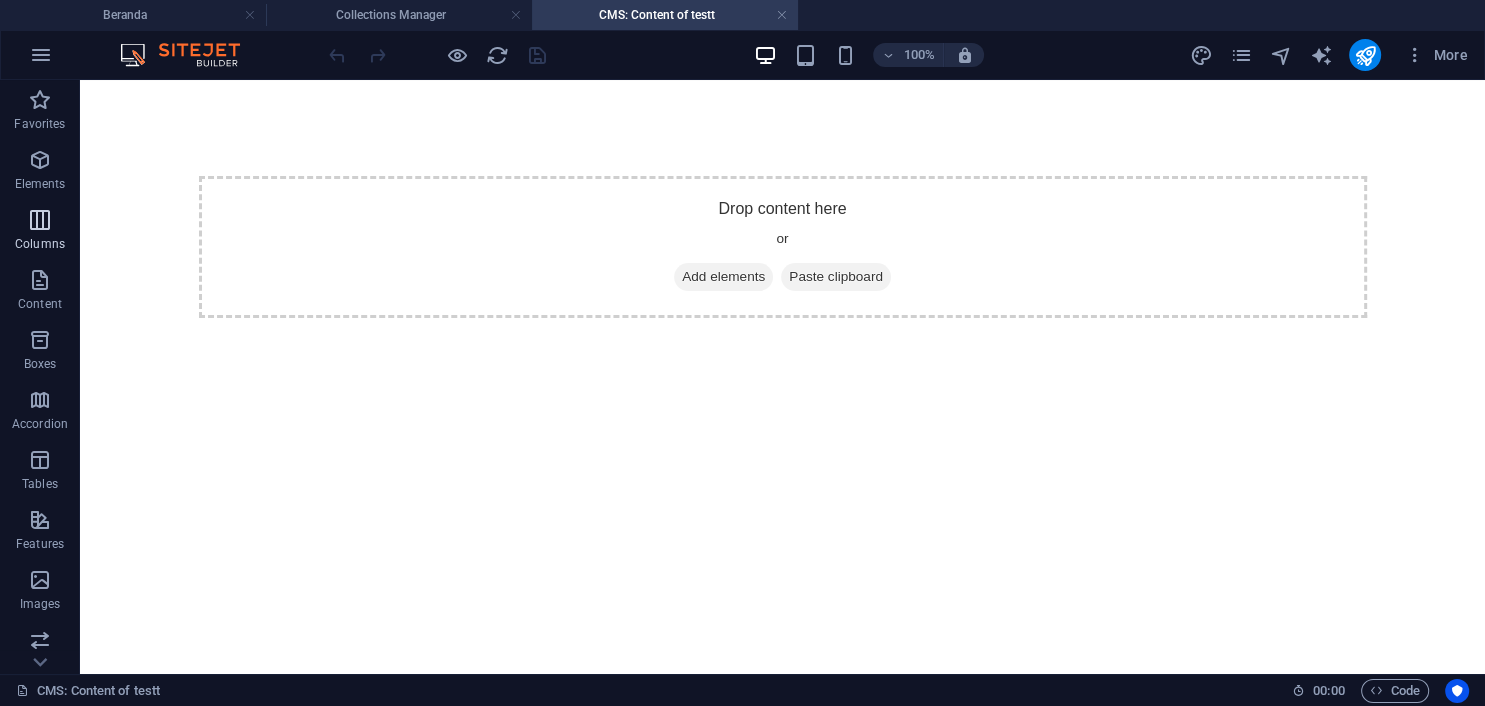 click at bounding box center [40, 220] 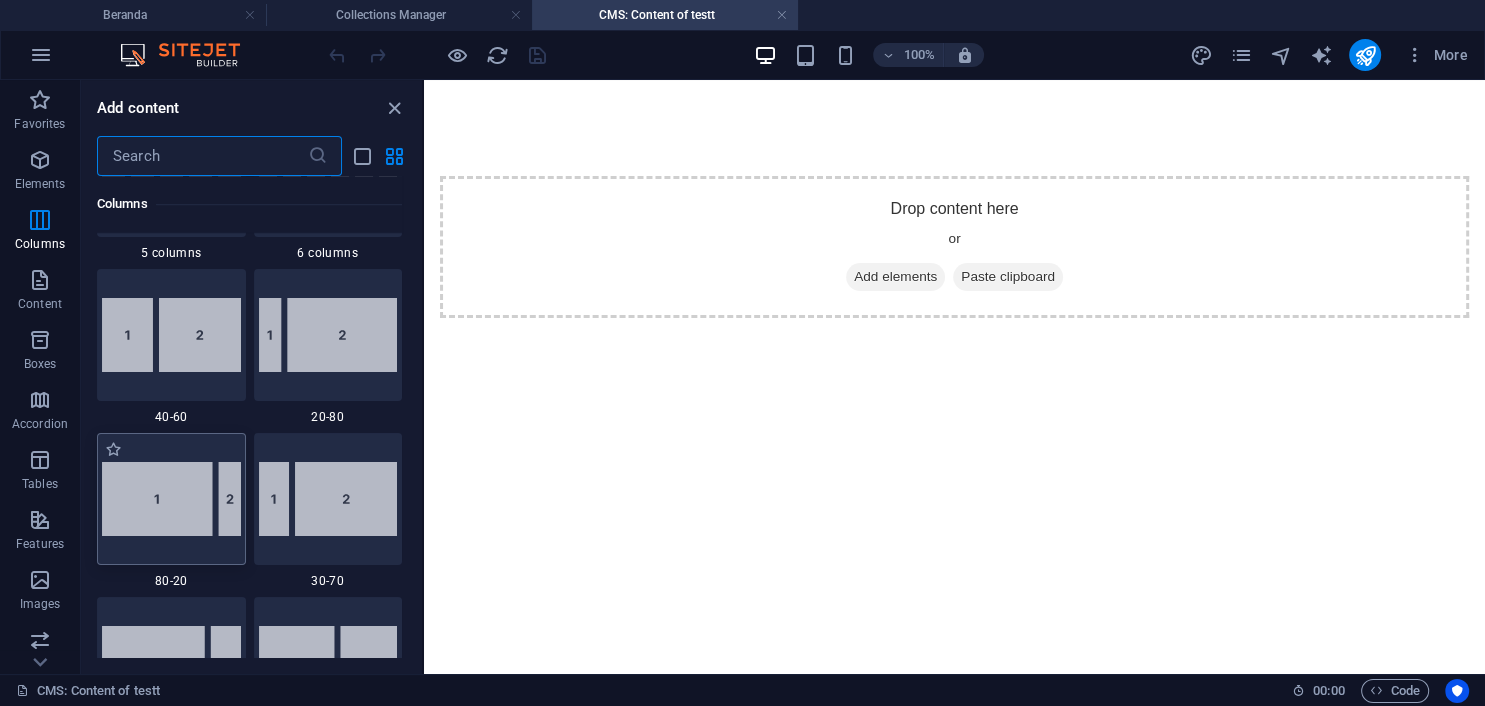 scroll, scrollTop: 1537, scrollLeft: 0, axis: vertical 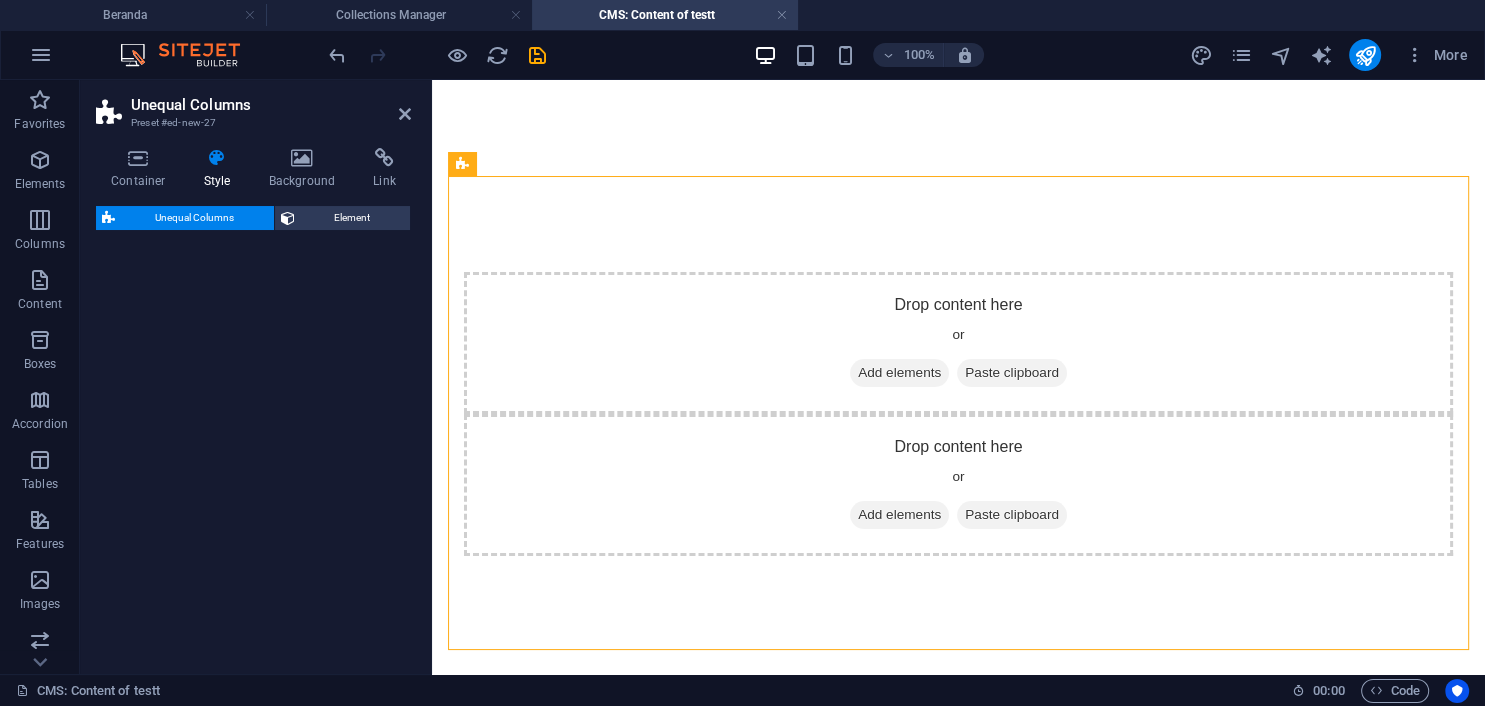 select on "%" 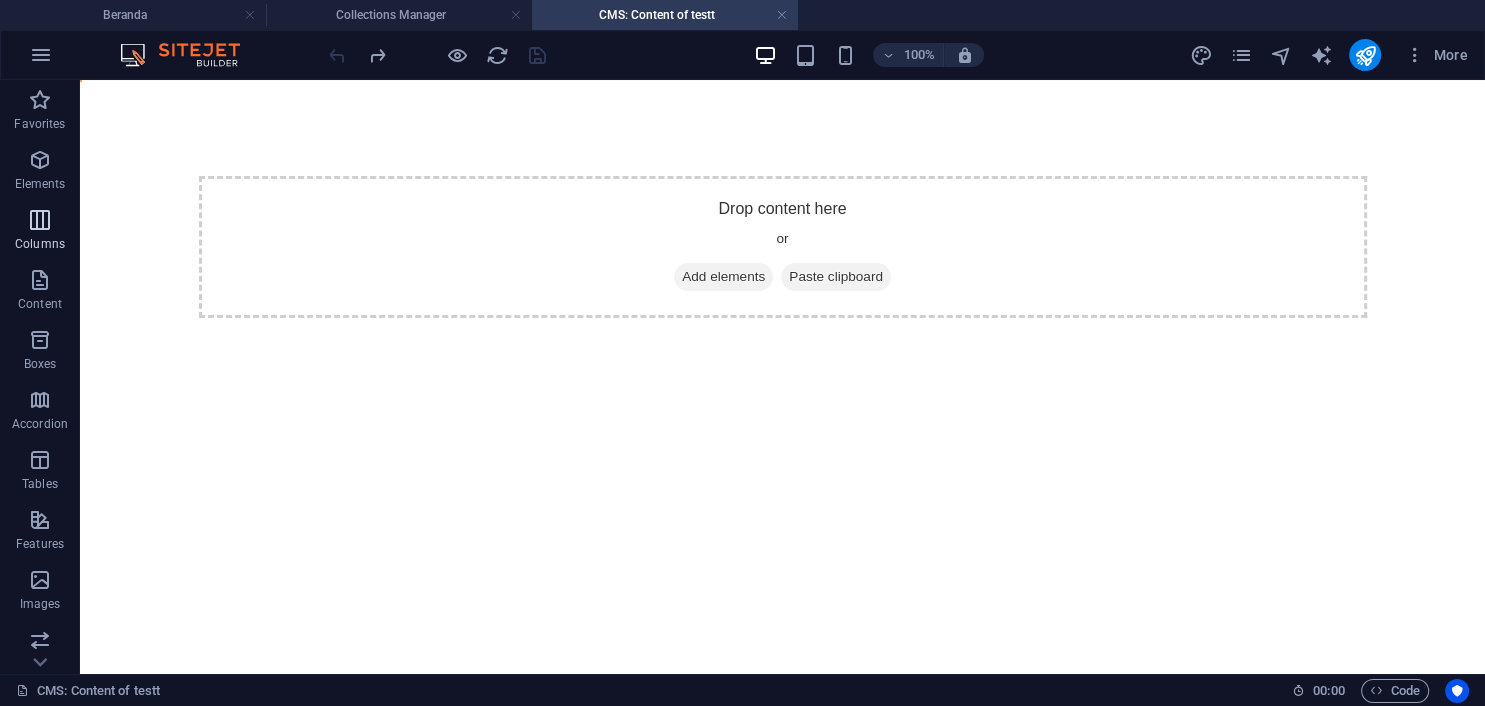 click at bounding box center (40, 220) 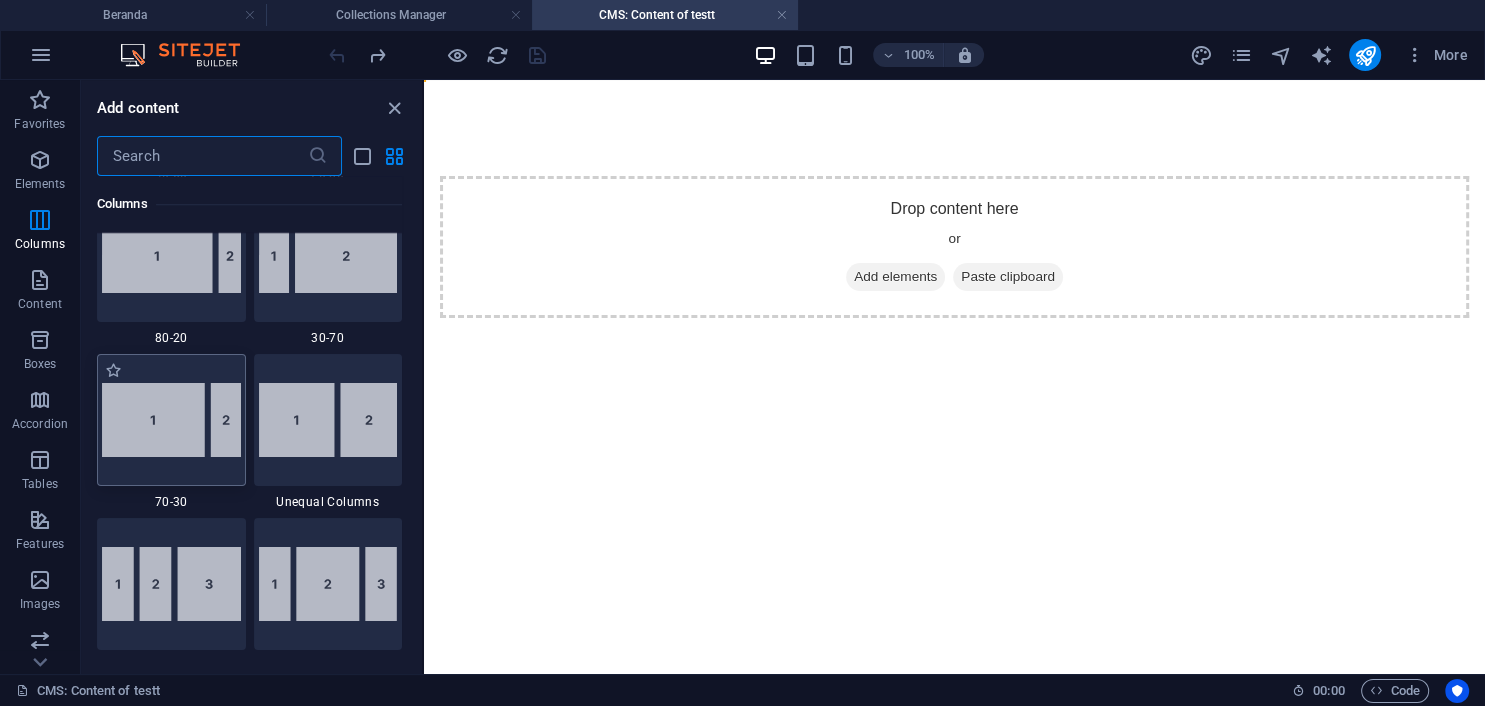 scroll, scrollTop: 1720, scrollLeft: 0, axis: vertical 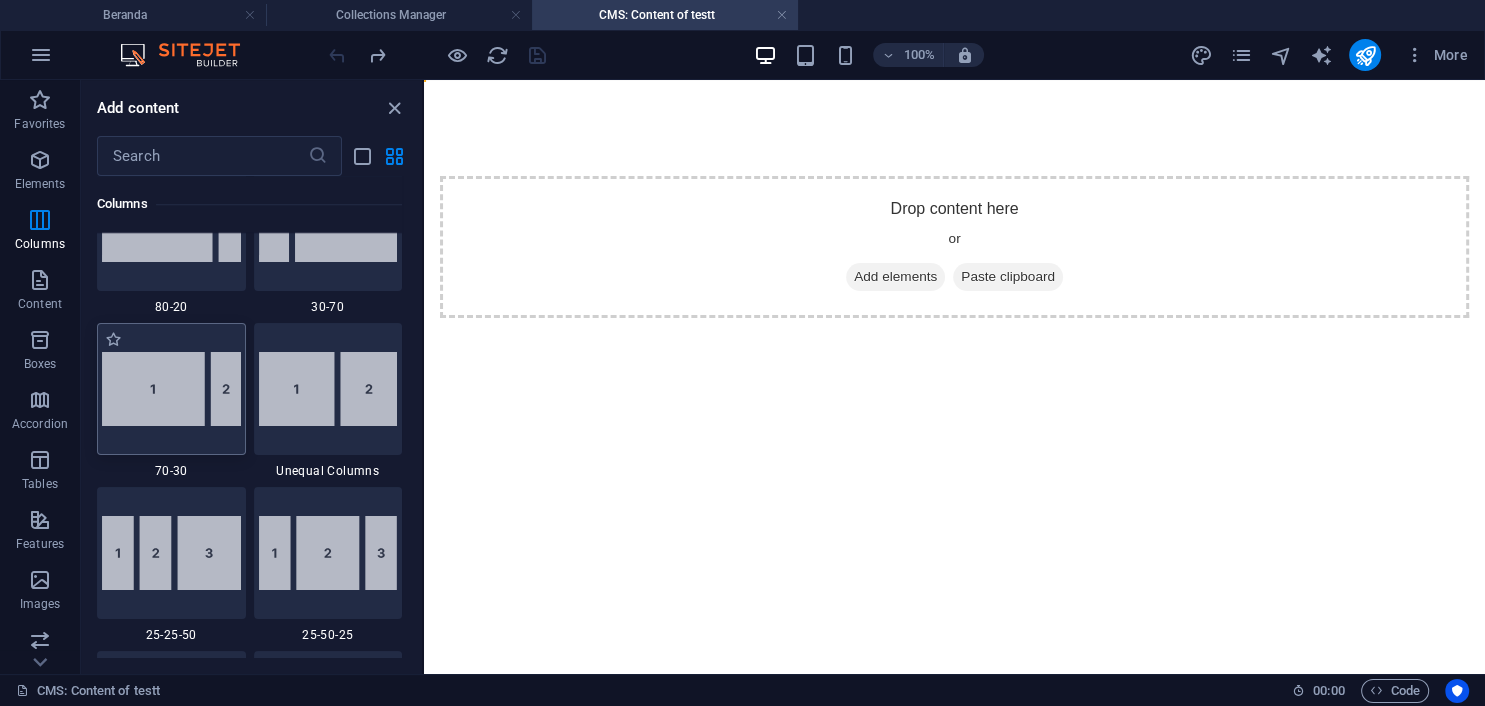 click at bounding box center [171, 389] 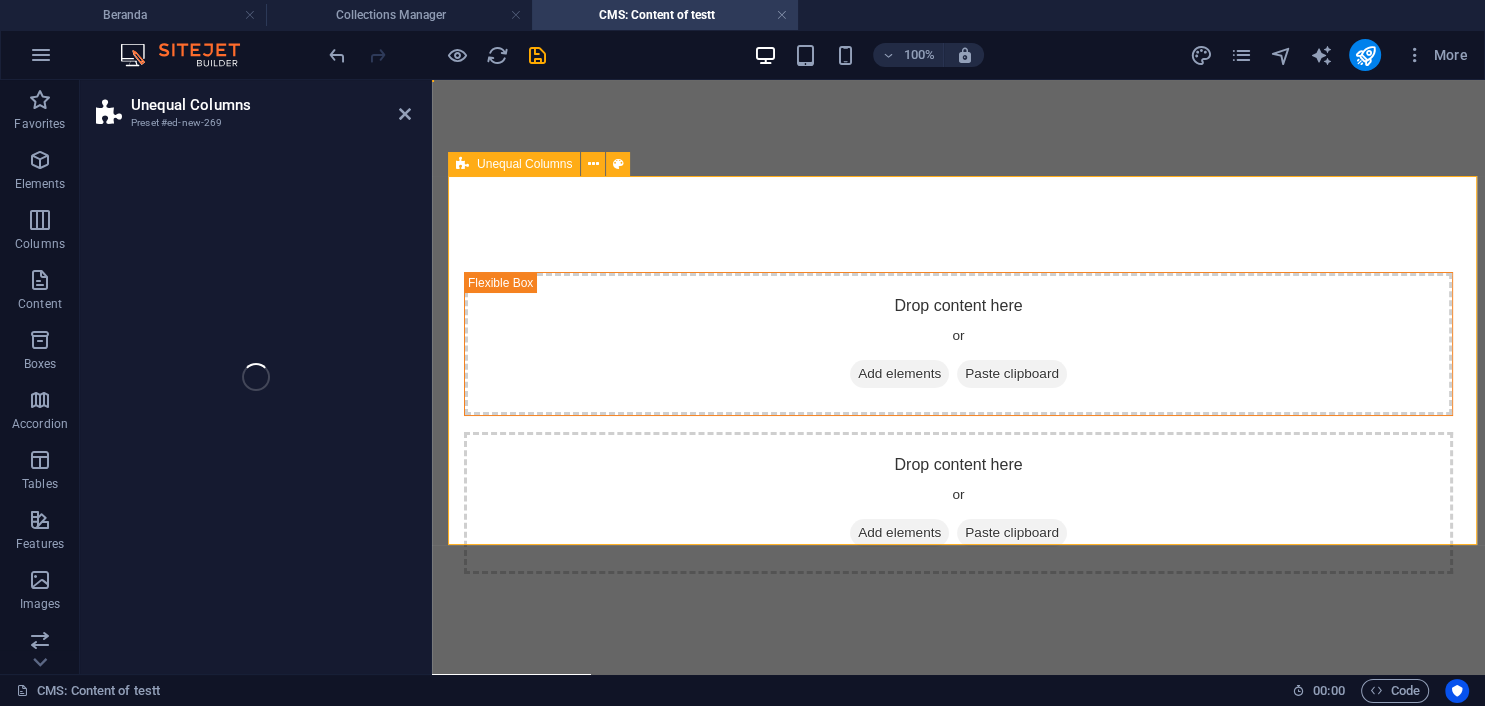 select on "%" 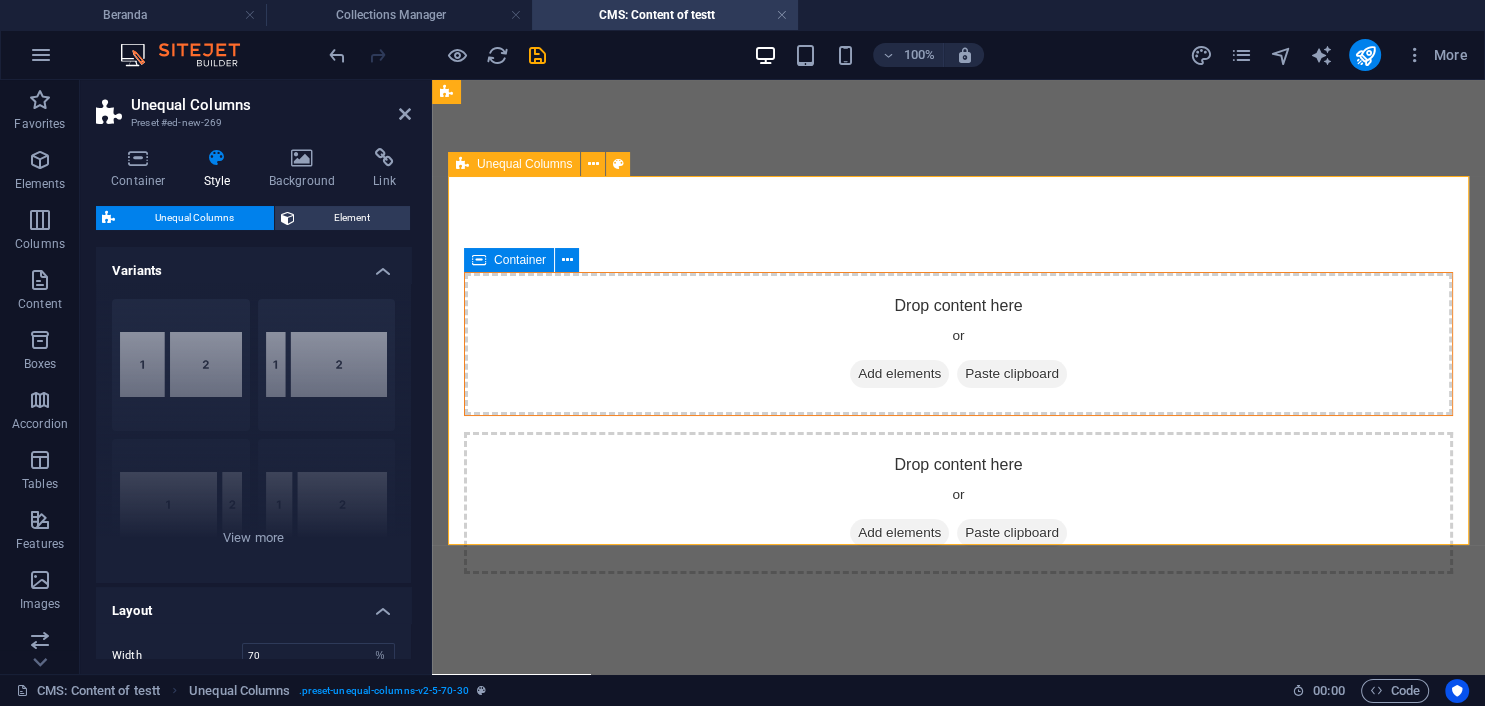 click on "Add elements" at bounding box center [899, 374] 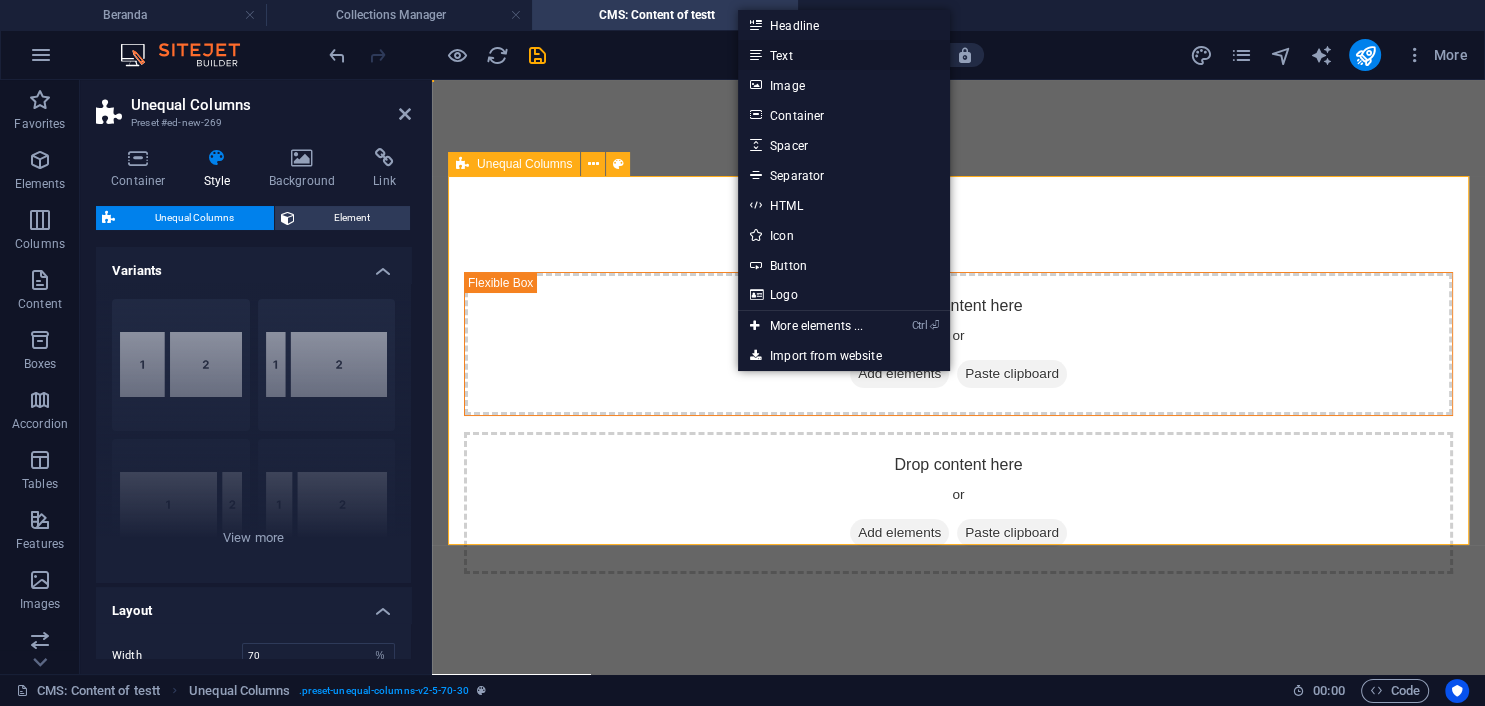 click on "Text" at bounding box center [844, 55] 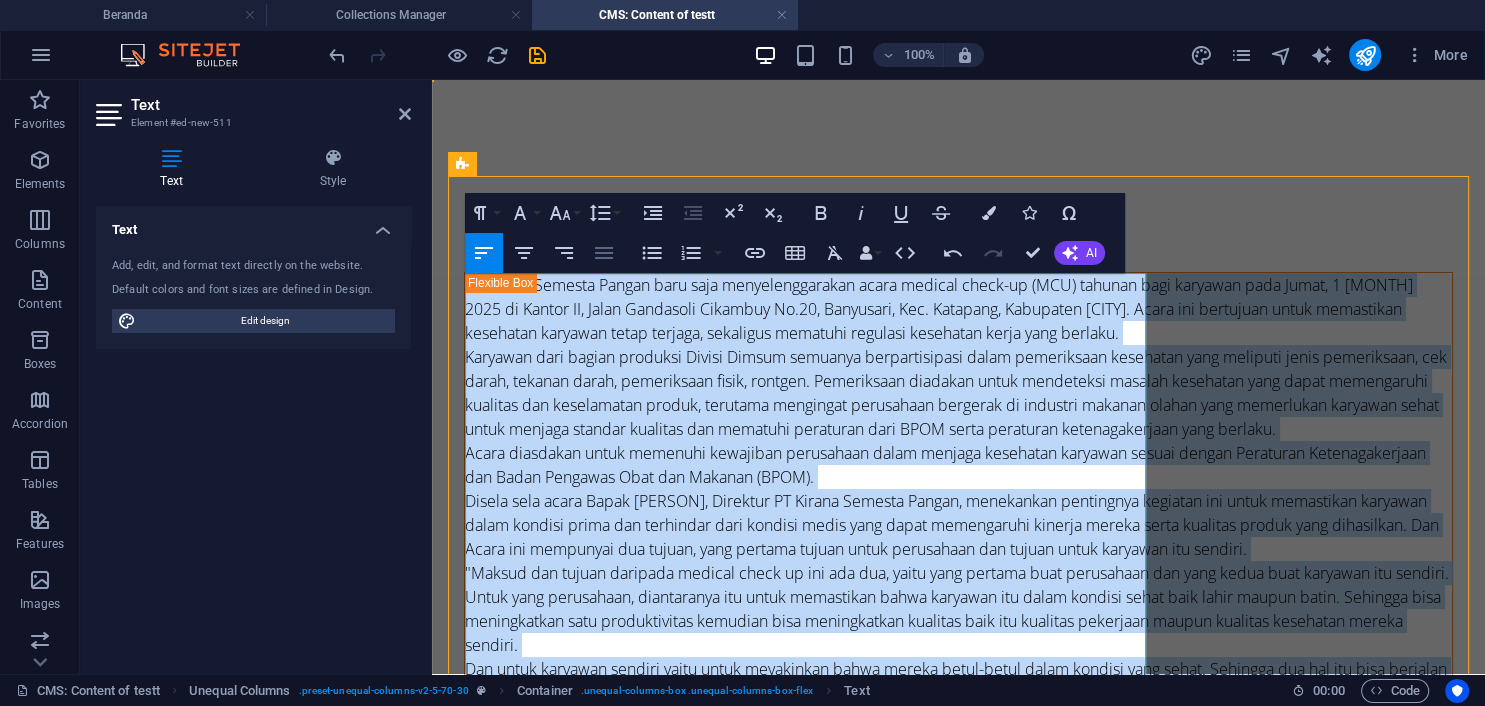 click 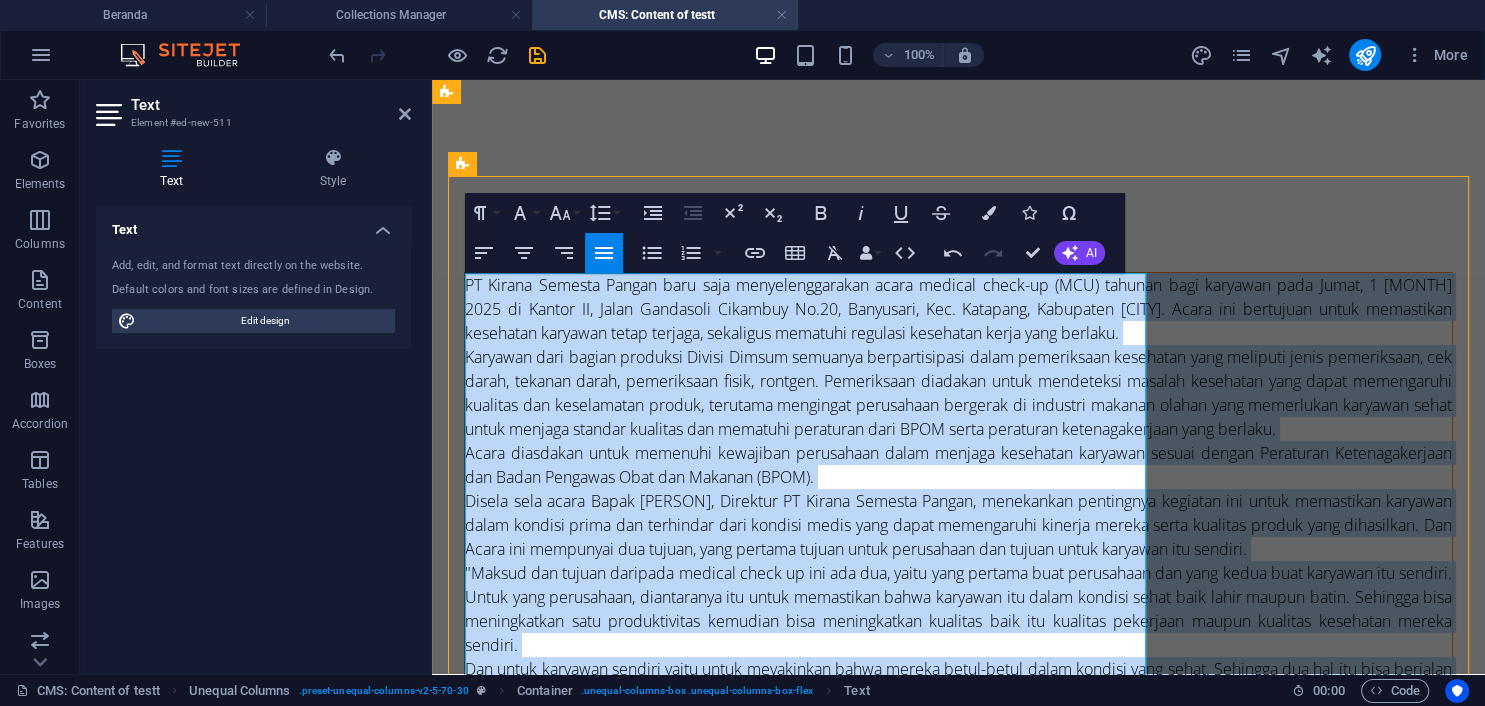 click on "PT Kirana Semesta Pangan baru saja menyelenggarakan acara medical check-up (MCU) tahunan bagi karyawan pada Jumat, 1 Agustus 2025 di Kantor II, Jalan Gandasoli Cikambuy No.20, Banyusari, Kec. Katapang, Kabupaten Bandung. Acara ini bertujuan untuk memastikan kesehatan karyawan tetap terjaga, sekaligus mematuhi regulasi kesehatan kerja yang berlaku." at bounding box center [958, 309] 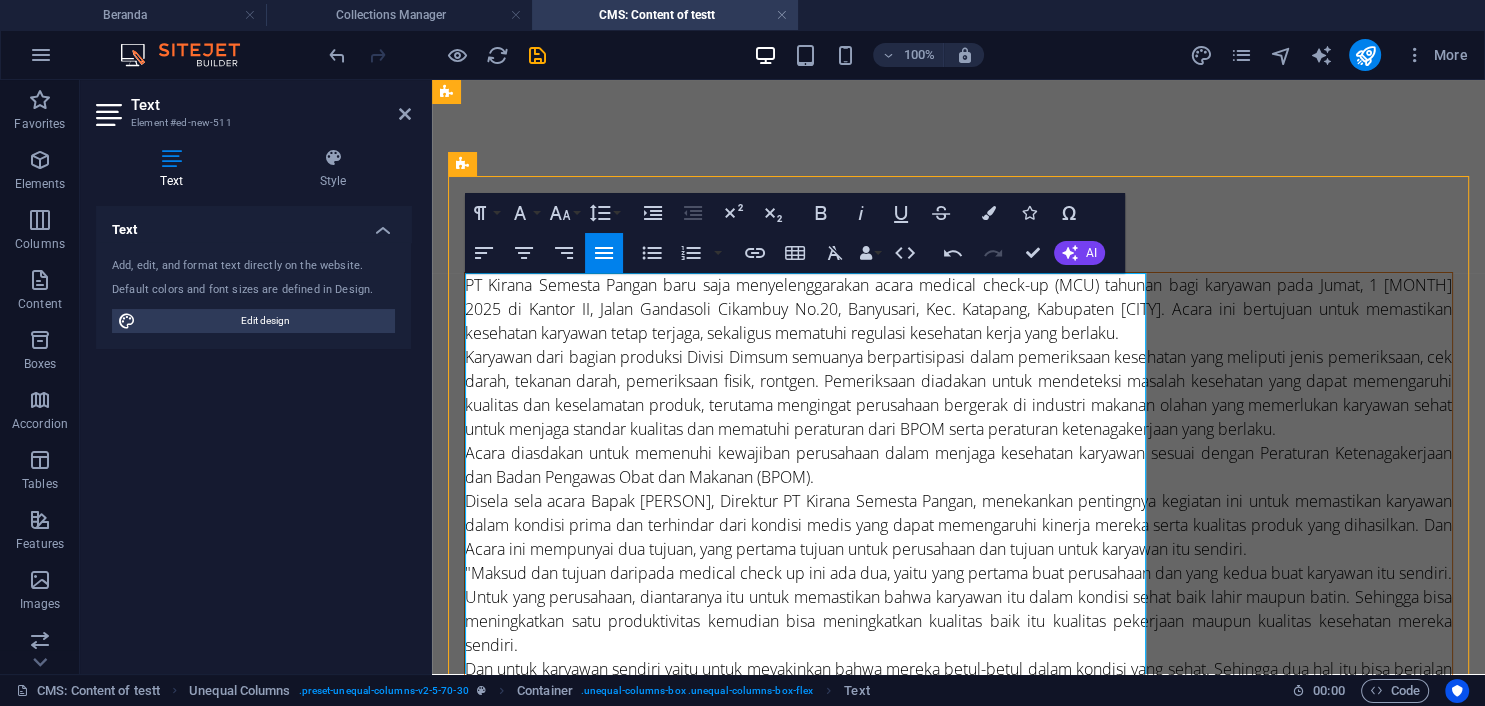 click on "PT Kirana Semesta Pangan baru saja menyelenggarakan acara medical check-up (MCU) tahunan bagi karyawan pada Jumat, 1 Agustus 2025 di Kantor II, Jalan Gandasoli Cikambuy No.20, Banyusari, Kec. Katapang, Kabupaten Bandung. Acara ini bertujuan untuk memastikan kesehatan karyawan tetap terjaga, sekaligus mematuhi regulasi kesehatan kerja yang berlaku." at bounding box center [958, 309] 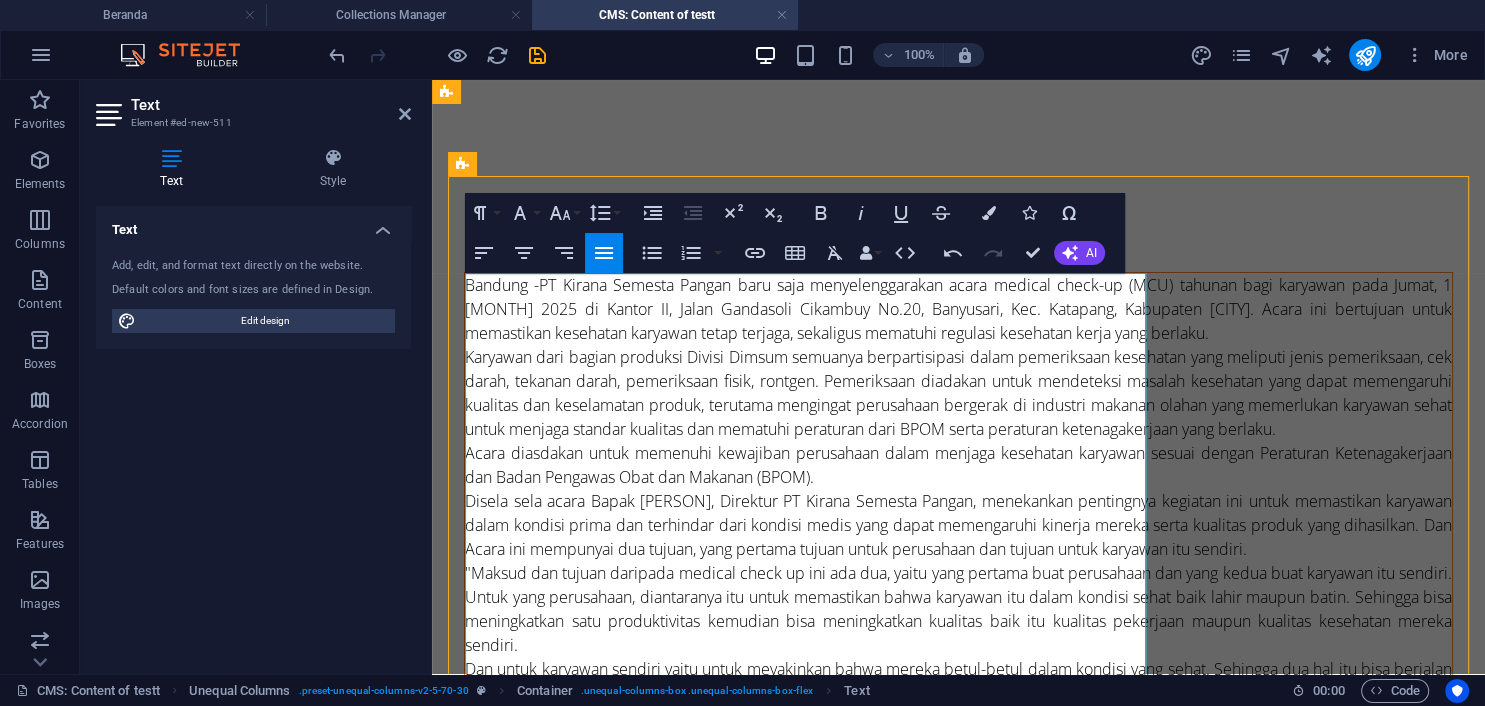 click on "Bandung -  PT Kirana Semesta Pangan baru saja menyelenggarakan acara medical check-up (MCU) tahunan bagi karyawan pada Jumat, 1 Agustus 2025 di Kantor II, Jalan Gandasoli Cikambuy No.20, Banyusari, Kec. Katapang, Kabupaten Bandung. Acara ini bertujuan untuk memastikan kesehatan karyawan tetap terjaga, sekaligus mematuhi regulasi kesehatan kerja yang berlaku." at bounding box center (958, 309) 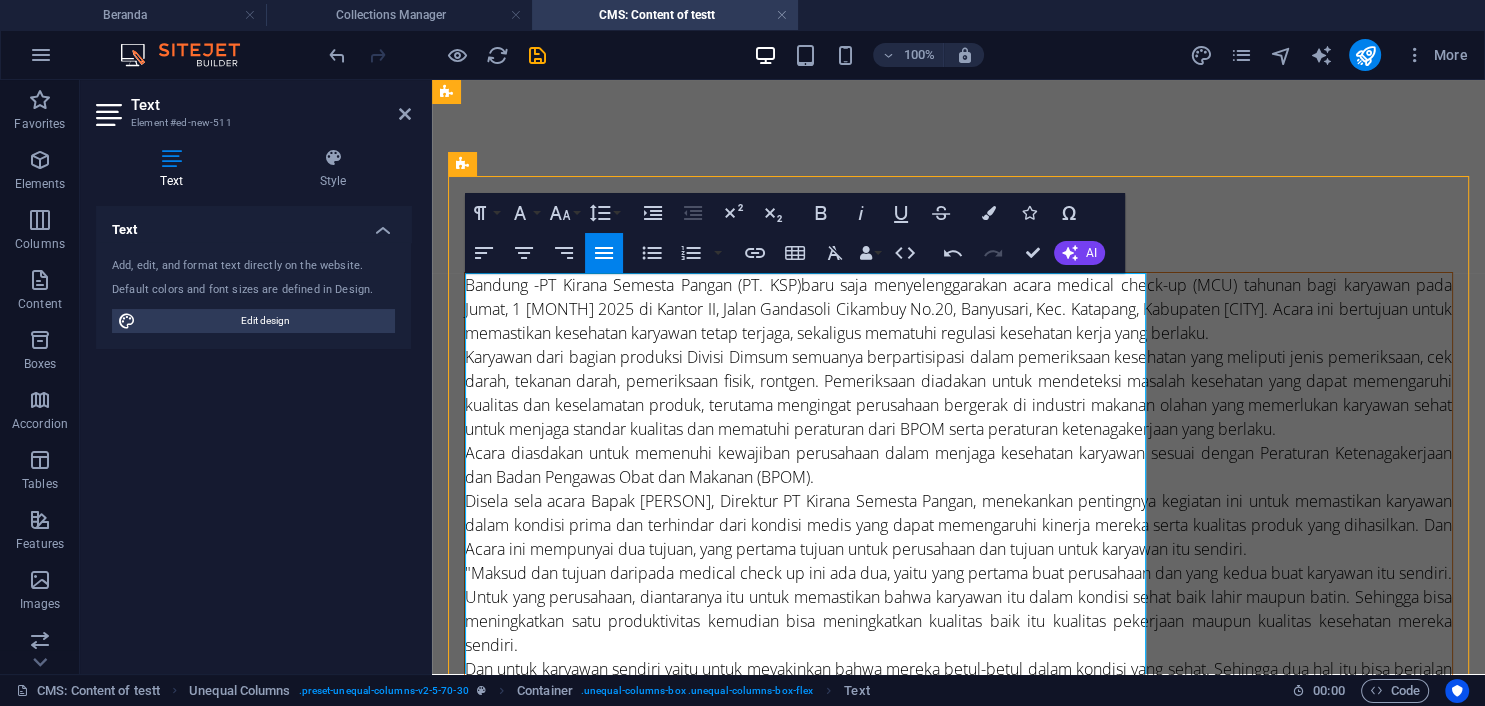 click on "Bandung -  PT Kirana Semesta Pangan (PT. KSP)  baru saja menyelenggarakan acara medical check-up (MCU) tahunan bagi karyawan pada Jumat, 1 Agustus 2025 di Kantor II, Jalan Gandasoli Cikambuy No.20, Banyusari, Kec. Katapang, Kabupaten Bandung. Acara ini bertujuan untuk memastikan kesehatan karyawan tetap terjaga, sekaligus mematuhi regulasi kesehatan kerja yang berlaku." at bounding box center [958, 309] 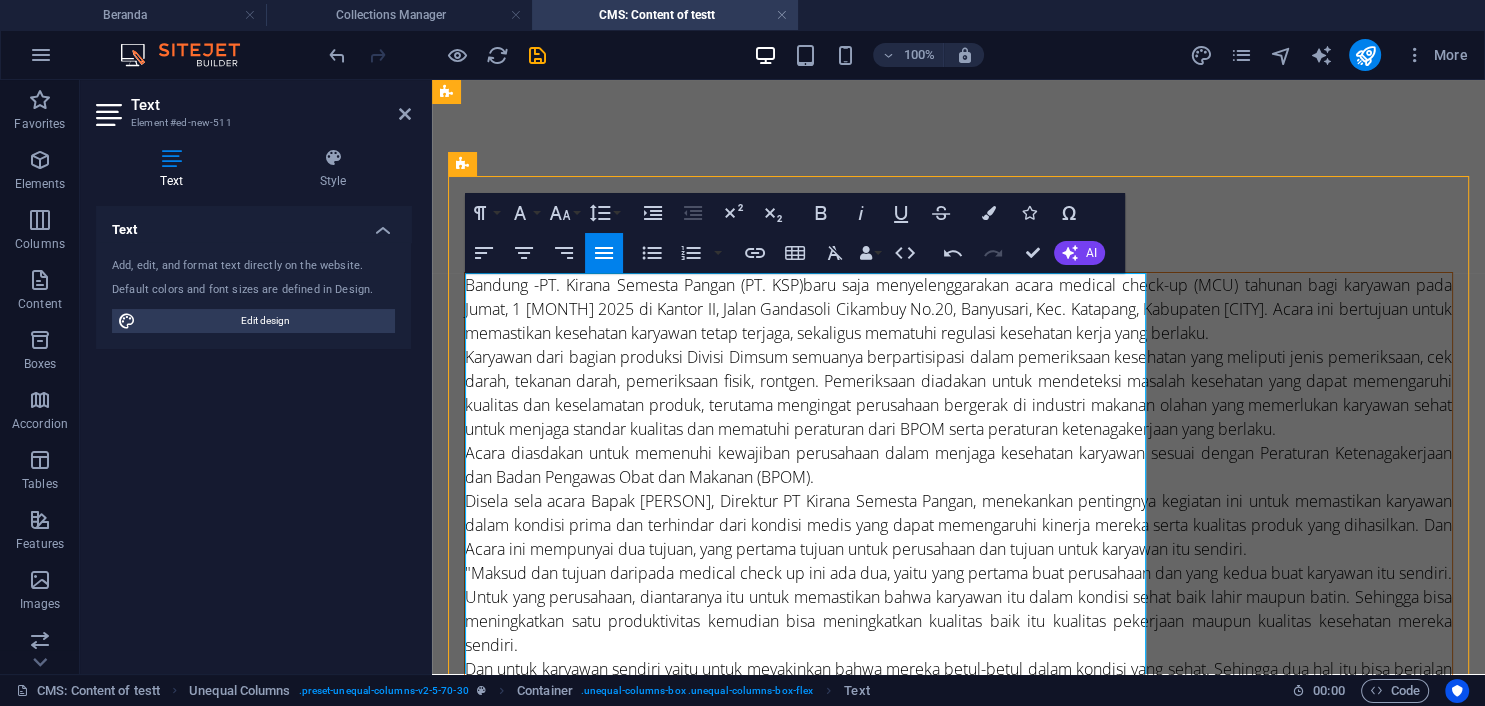 drag, startPoint x: 594, startPoint y: 289, endPoint x: 750, endPoint y: 289, distance: 156 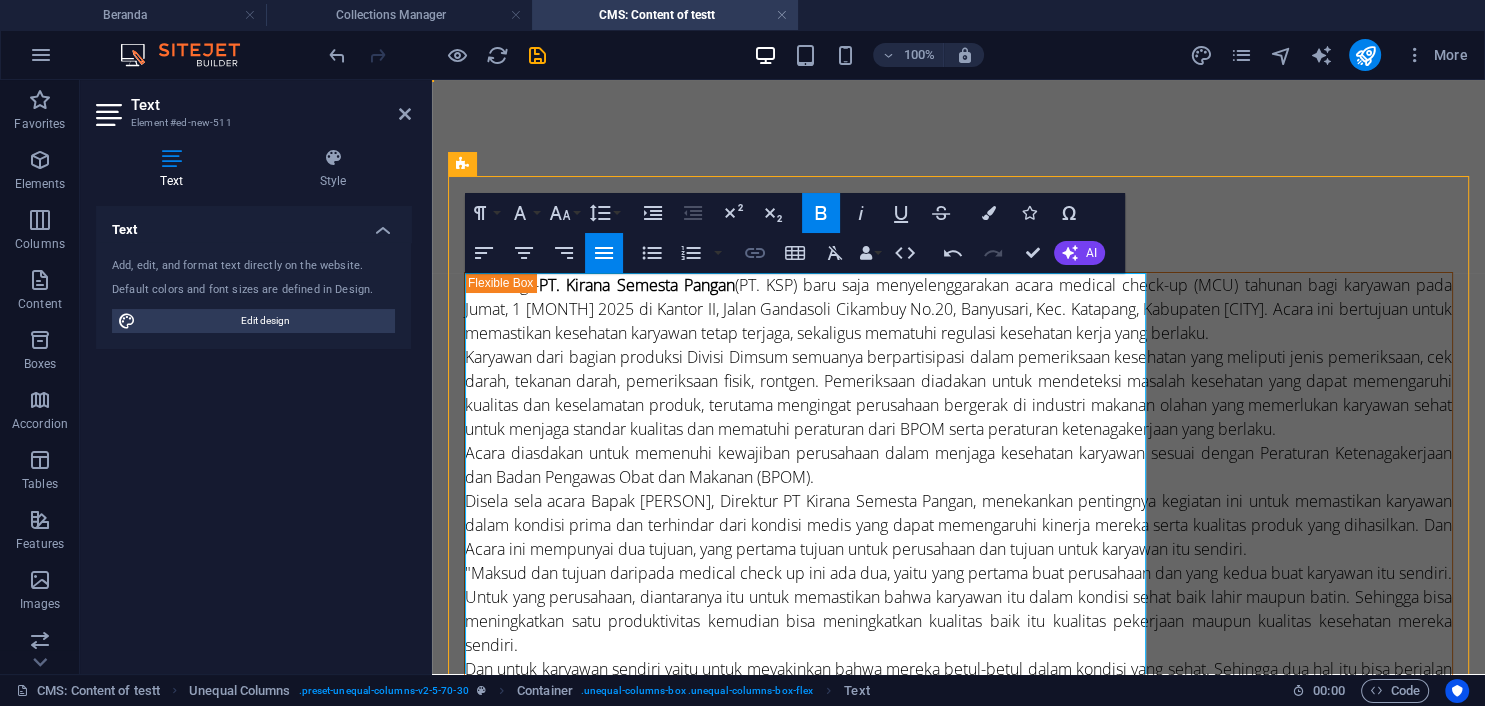 click 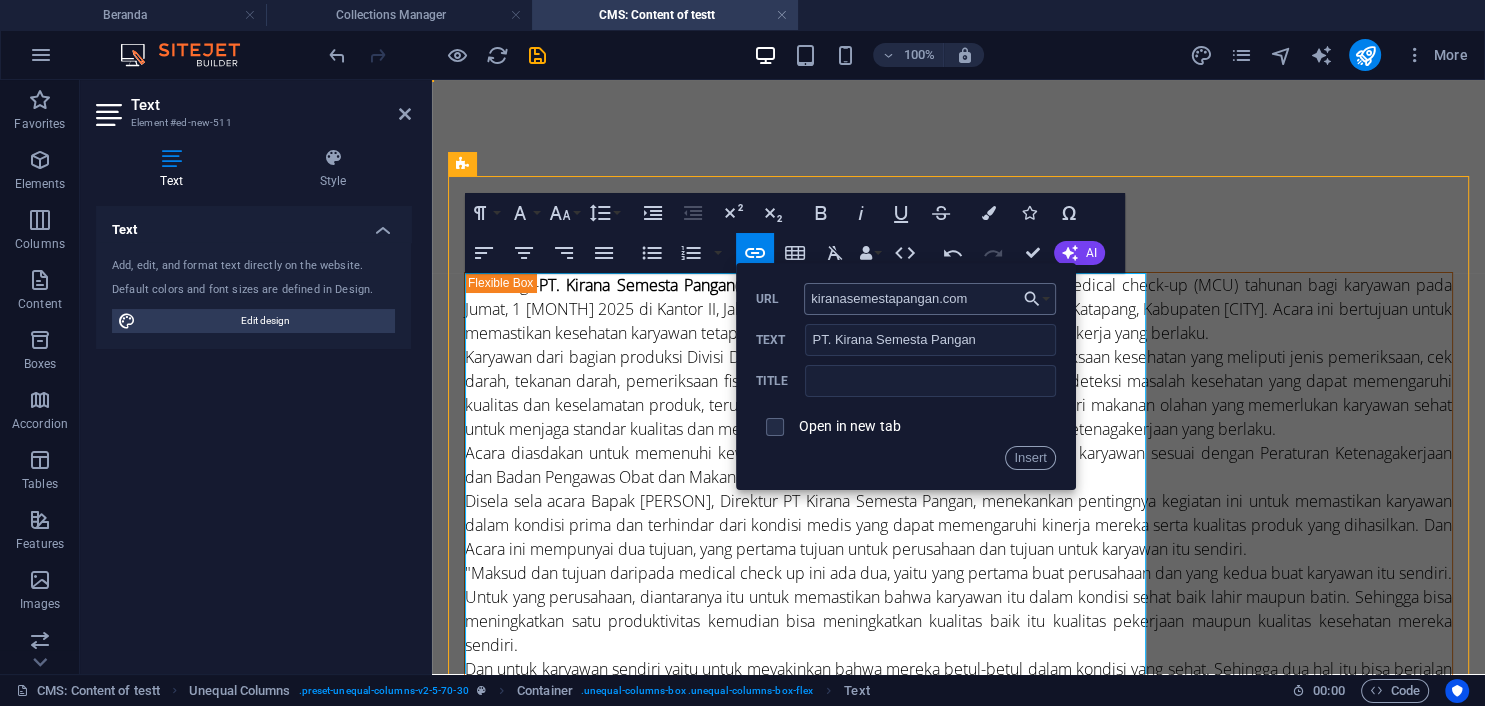 type on "kiranasemestapangan.co.id" 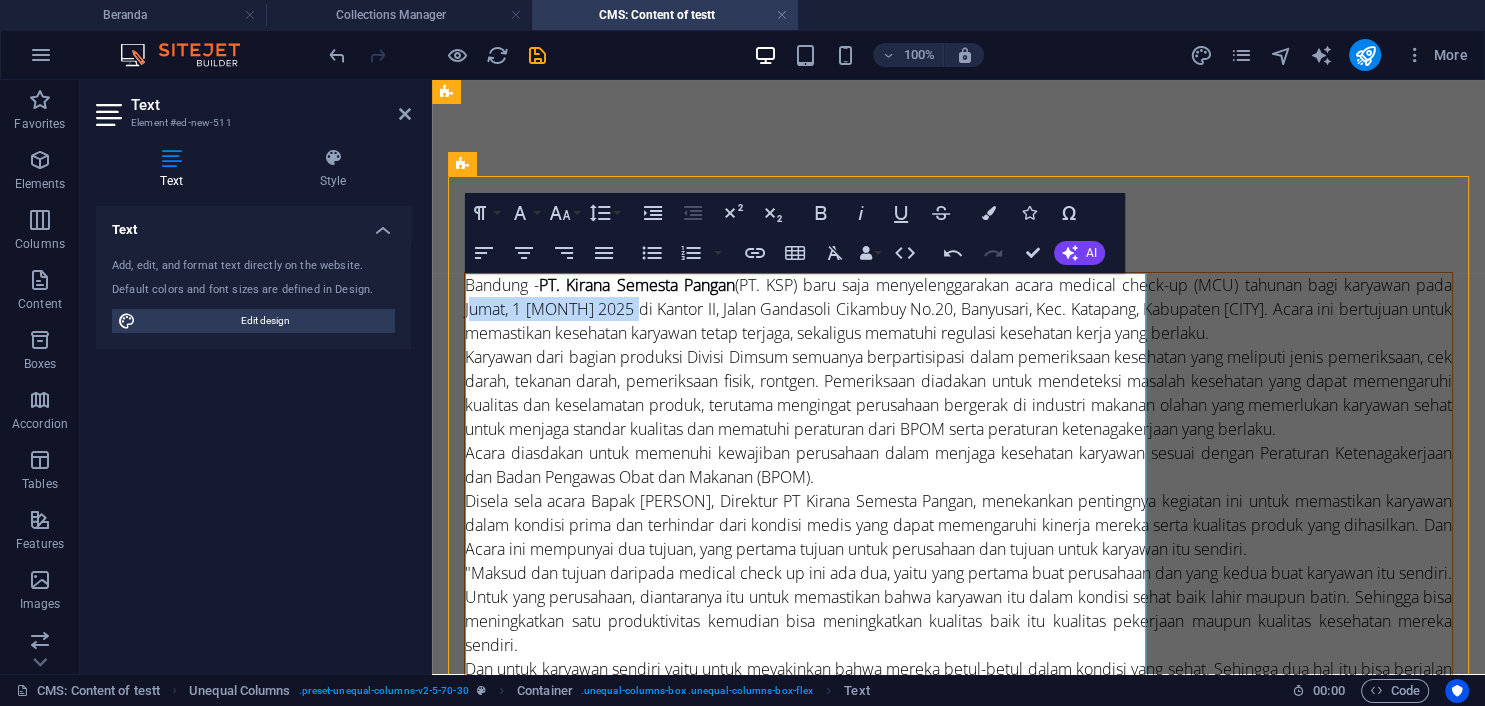 drag, startPoint x: 826, startPoint y: 311, endPoint x: 1001, endPoint y: 314, distance: 175.02571 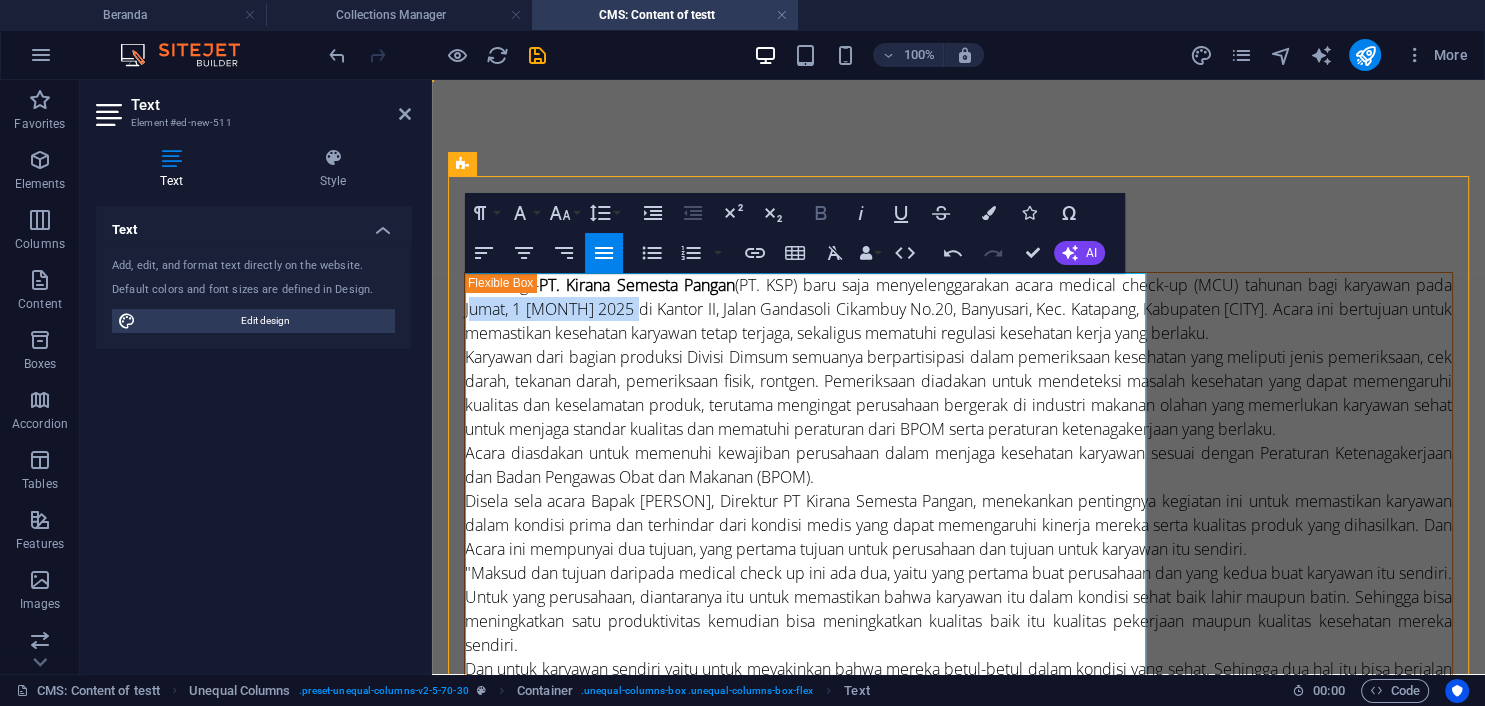 click 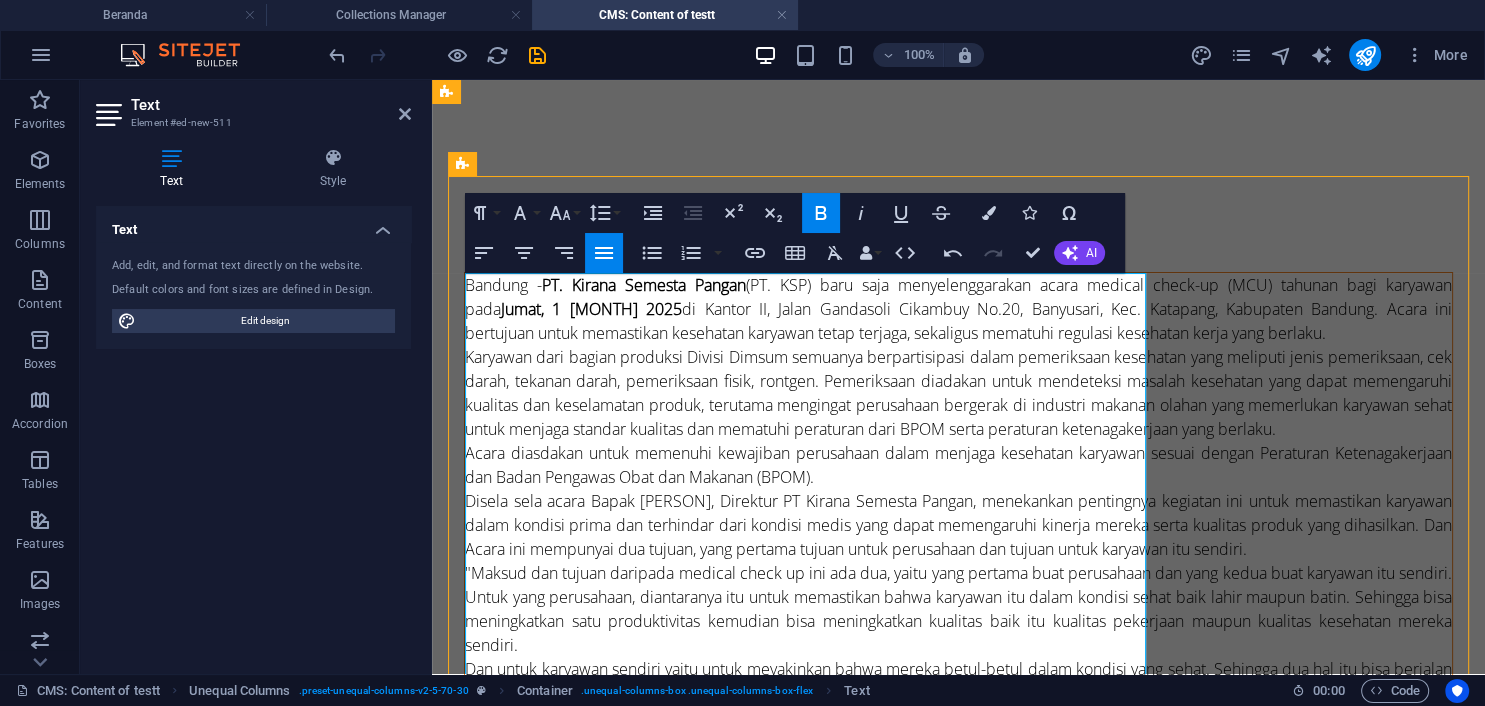 click on "Bandung -  PT. Kirana Semesta Pangan  (PT. KSP) baru saja menyelenggarakan acara medical check-up (MCU) tahunan bagi karyawan pada  Jumat, 1 Agustus 2025  di Kantor II, Jalan Gandasoli Cikambuy No.20, Banyusari, Kec. Katapang, Kabupaten Bandung. Acara ini bertujuan untuk memastikan kesehatan karyawan tetap terjaga, sekaligus mematuhi regulasi kesehatan kerja yang berlaku." at bounding box center [958, 309] 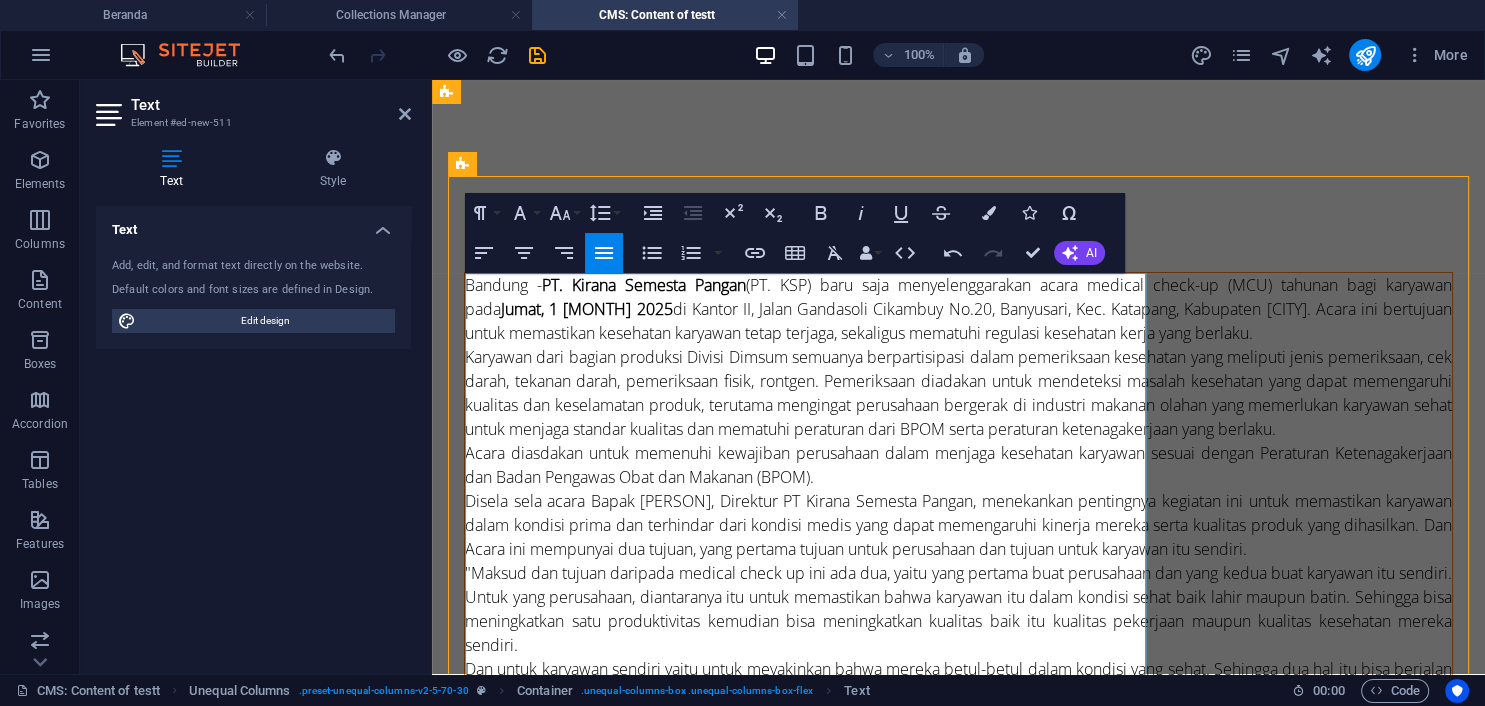 click on "Bandung -  PT. Kirana Semesta Pangan  (PT. KSP) baru saja menyelenggarakan acara medical check-up (MCU) tahunan bagi karyawan pada  Jumat, 1 Agustus 2025  di Kantor II, Jalan Gandasoli Cikambuy No.  20, Banyusari, Kec. Katapang, Kabupaten Bandung. Acara ini bertujuan untuk memastikan kesehatan karyawan tetap terjaga, sekaligus mematuhi regulasi kesehatan kerja yang berlaku." at bounding box center (958, 309) 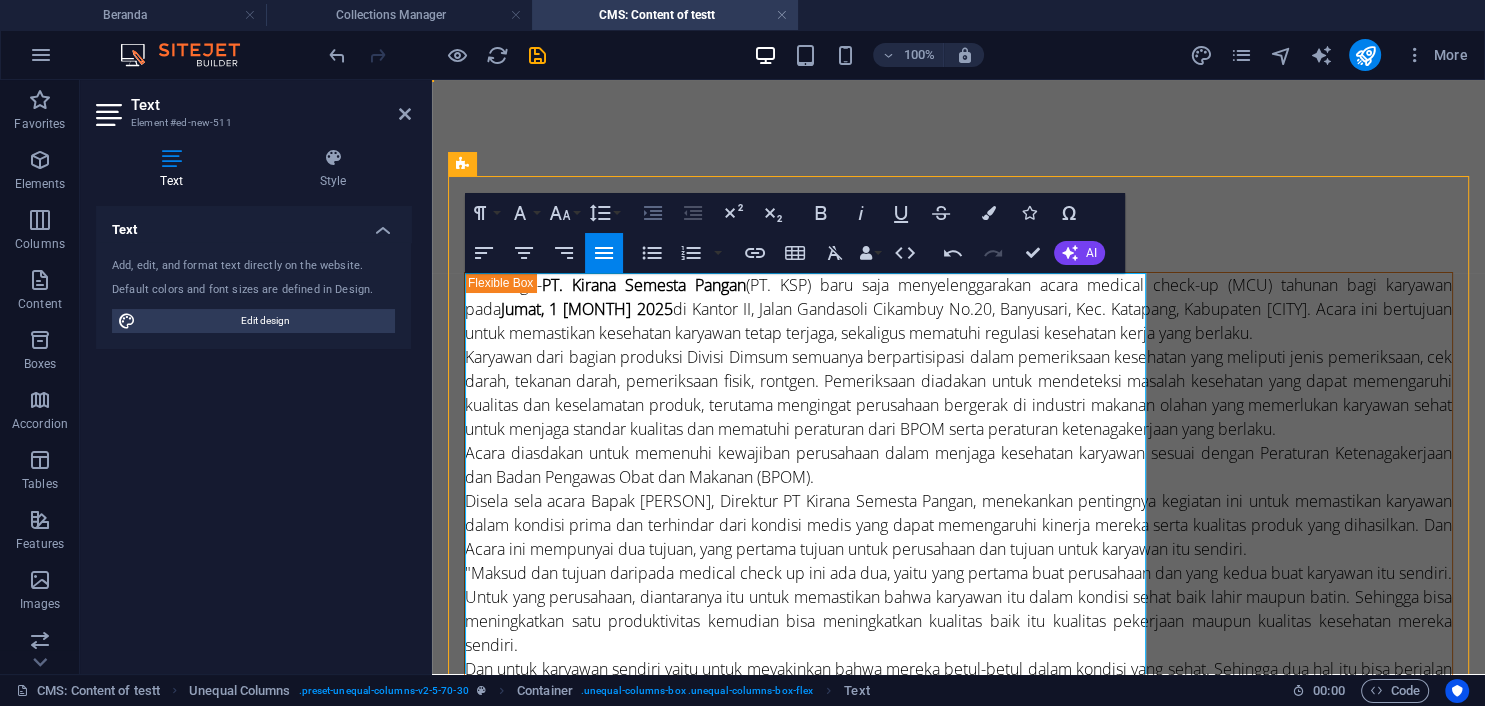 click 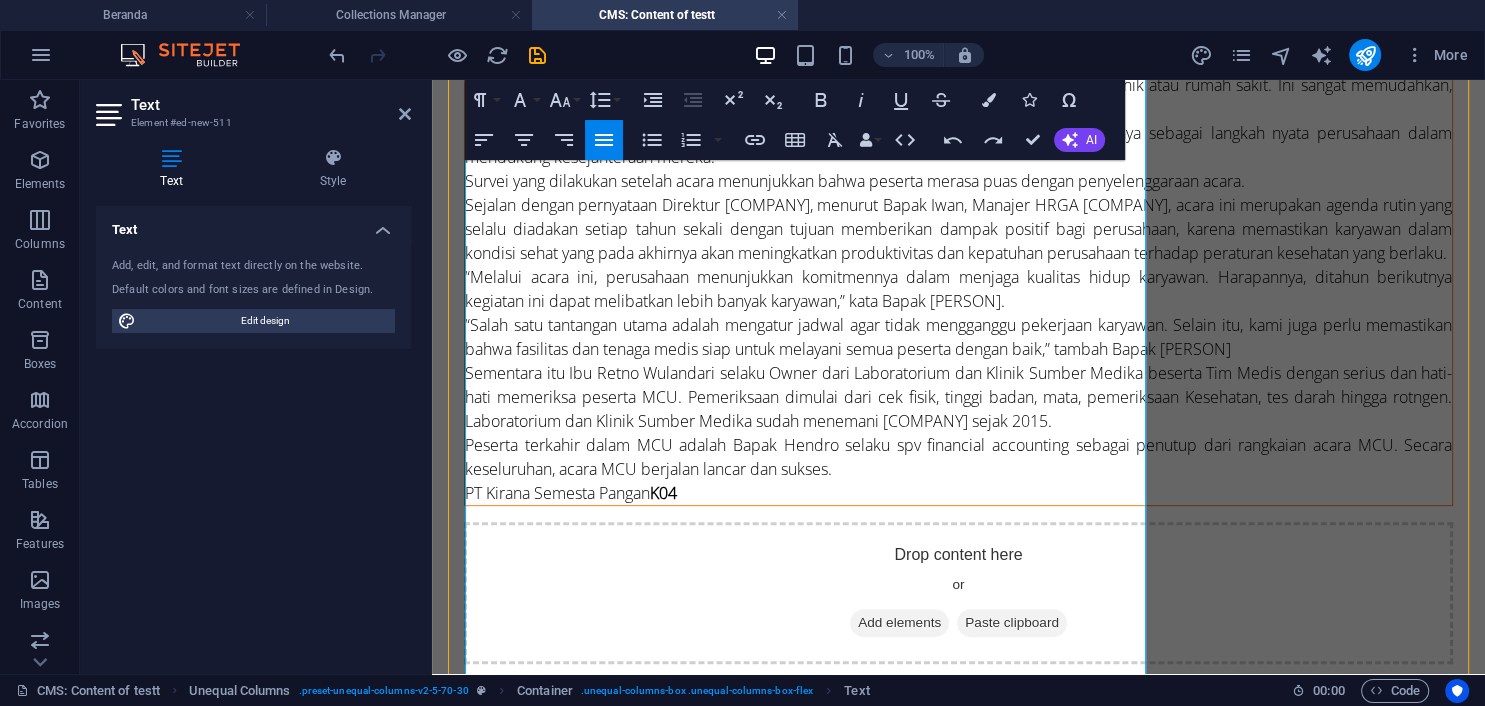 scroll, scrollTop: 70, scrollLeft: 0, axis: vertical 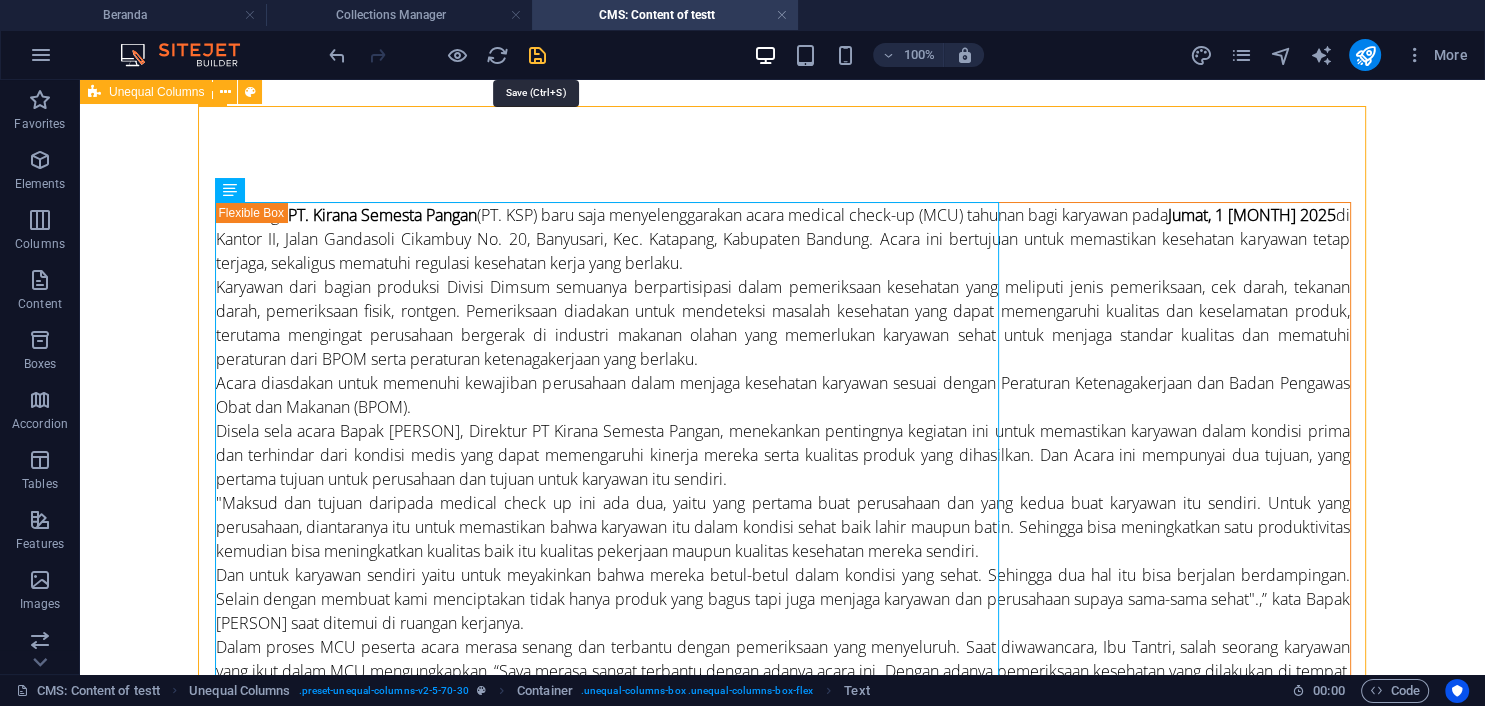 click at bounding box center (537, 55) 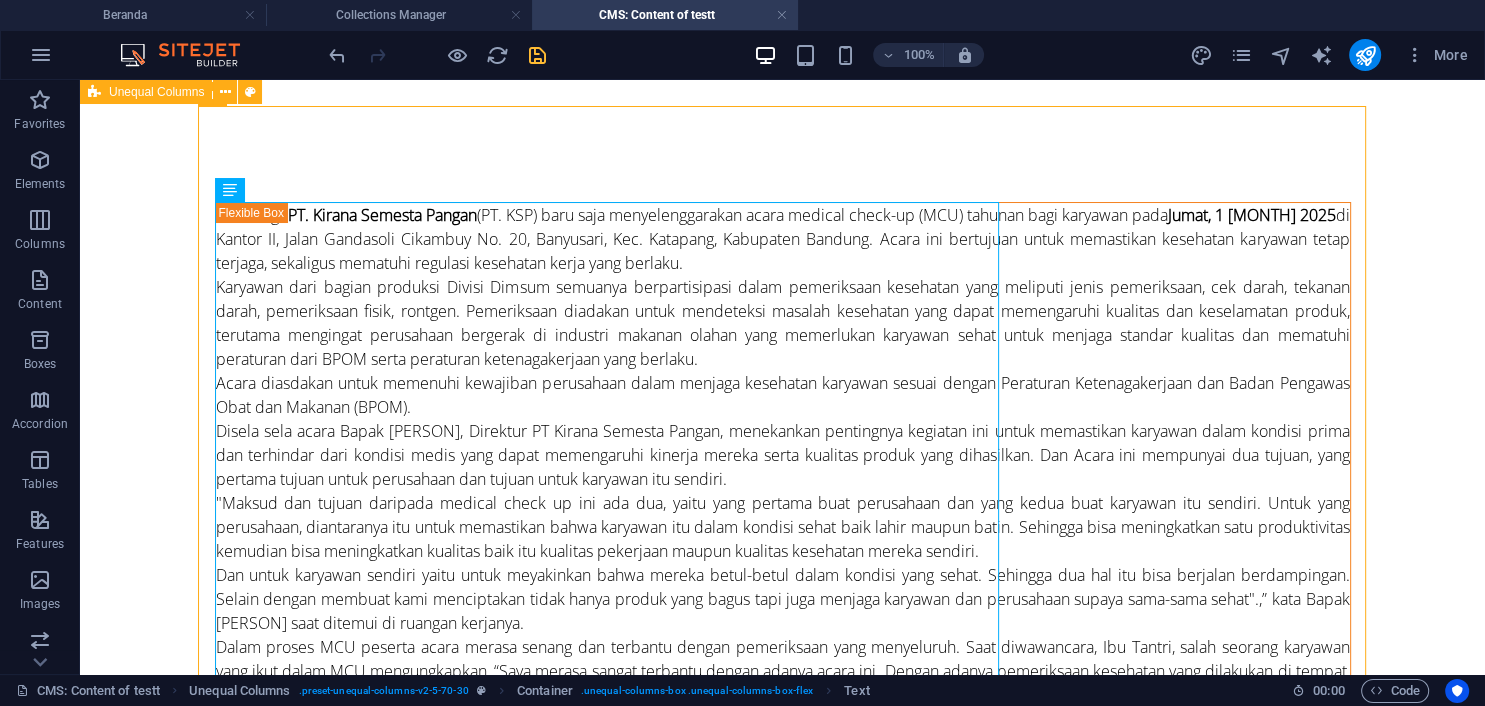 click at bounding box center (537, 55) 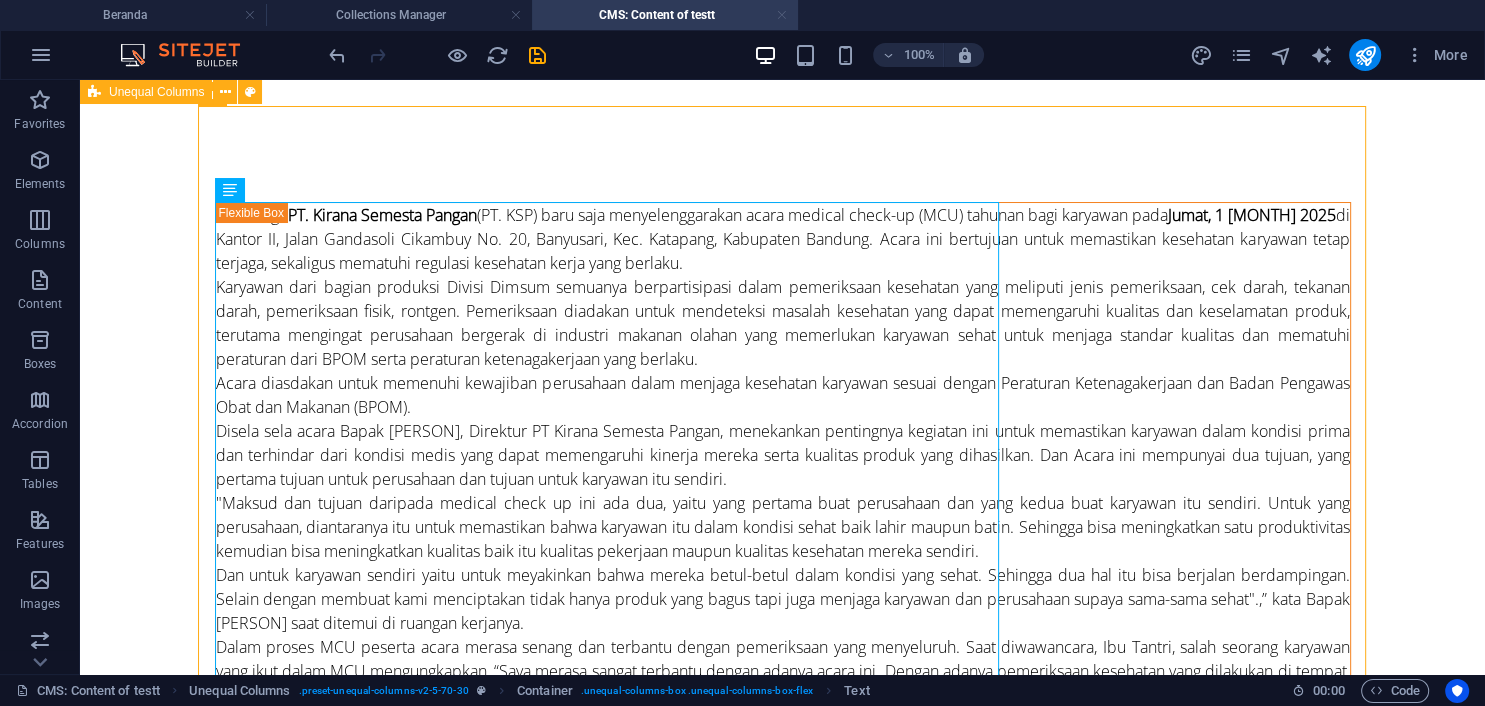 click at bounding box center (782, 15) 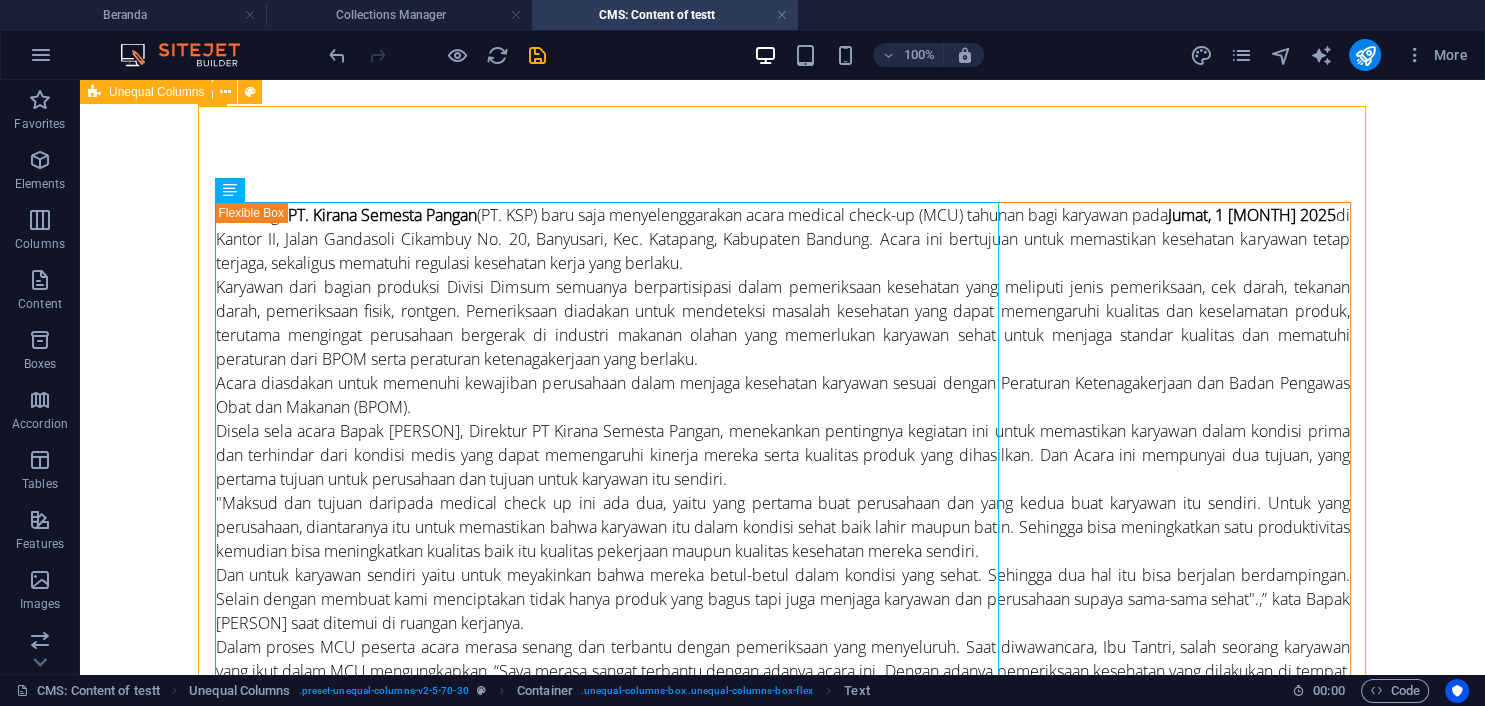 scroll, scrollTop: 86, scrollLeft: 0, axis: vertical 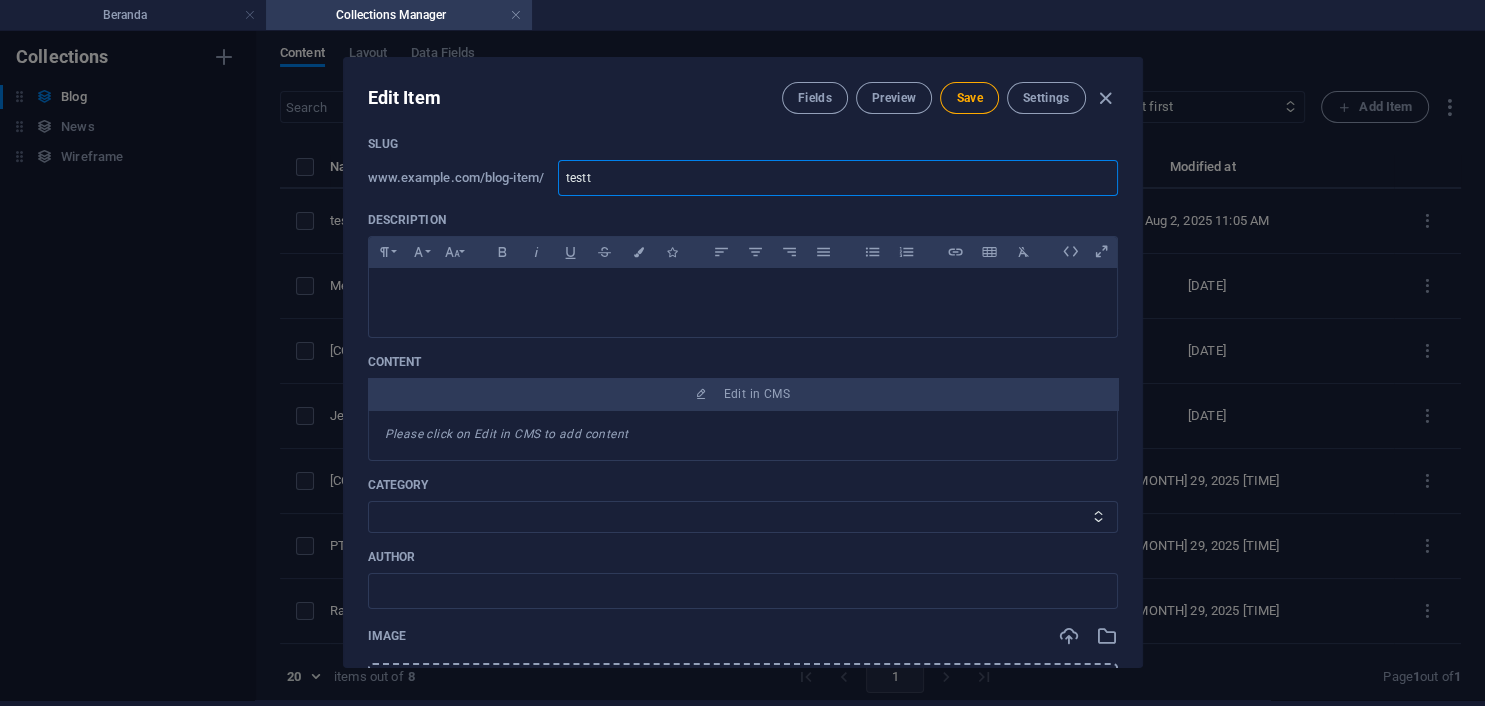 drag, startPoint x: 638, startPoint y: 179, endPoint x: 454, endPoint y: 172, distance: 184.1331 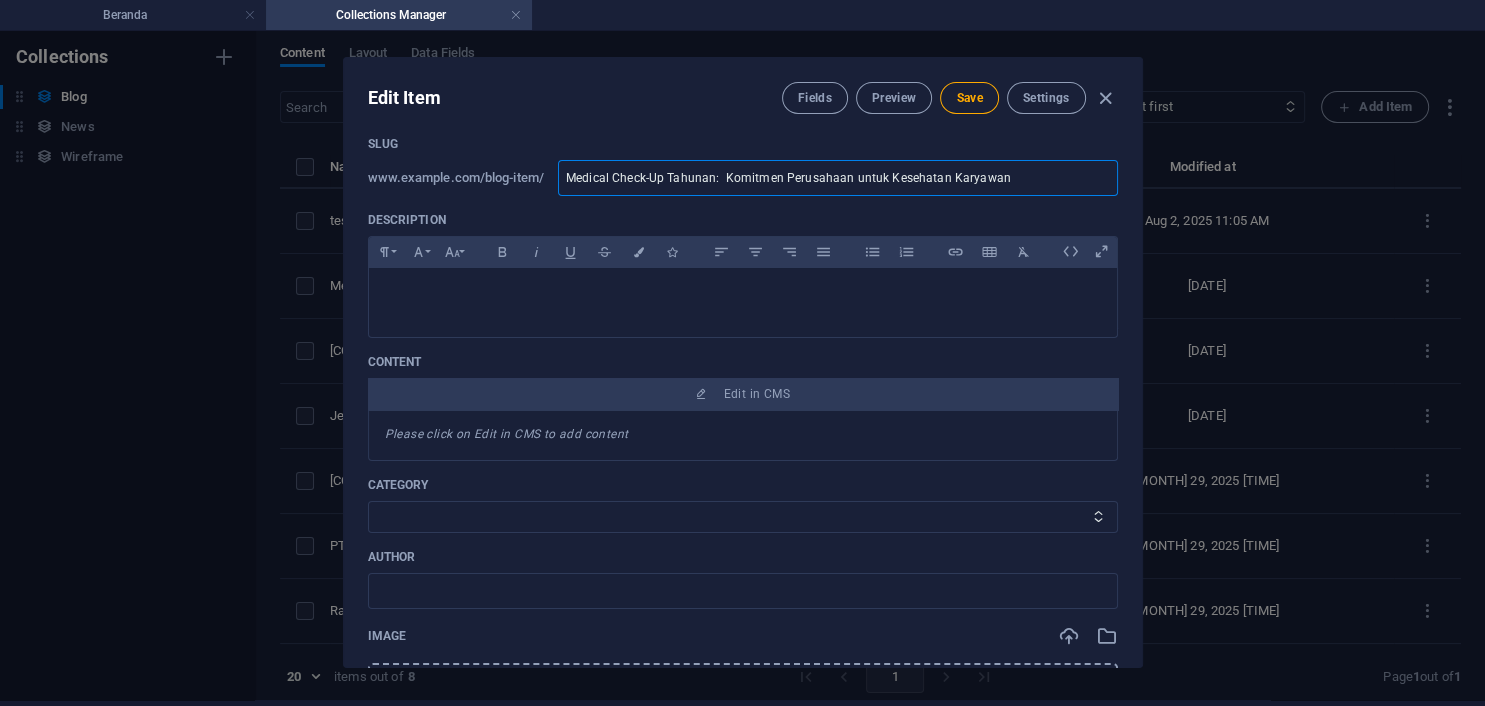type on "Medical Check-Up Tahunan:  Komitmen Perusahaan untuk Kesehatan Karyawan" 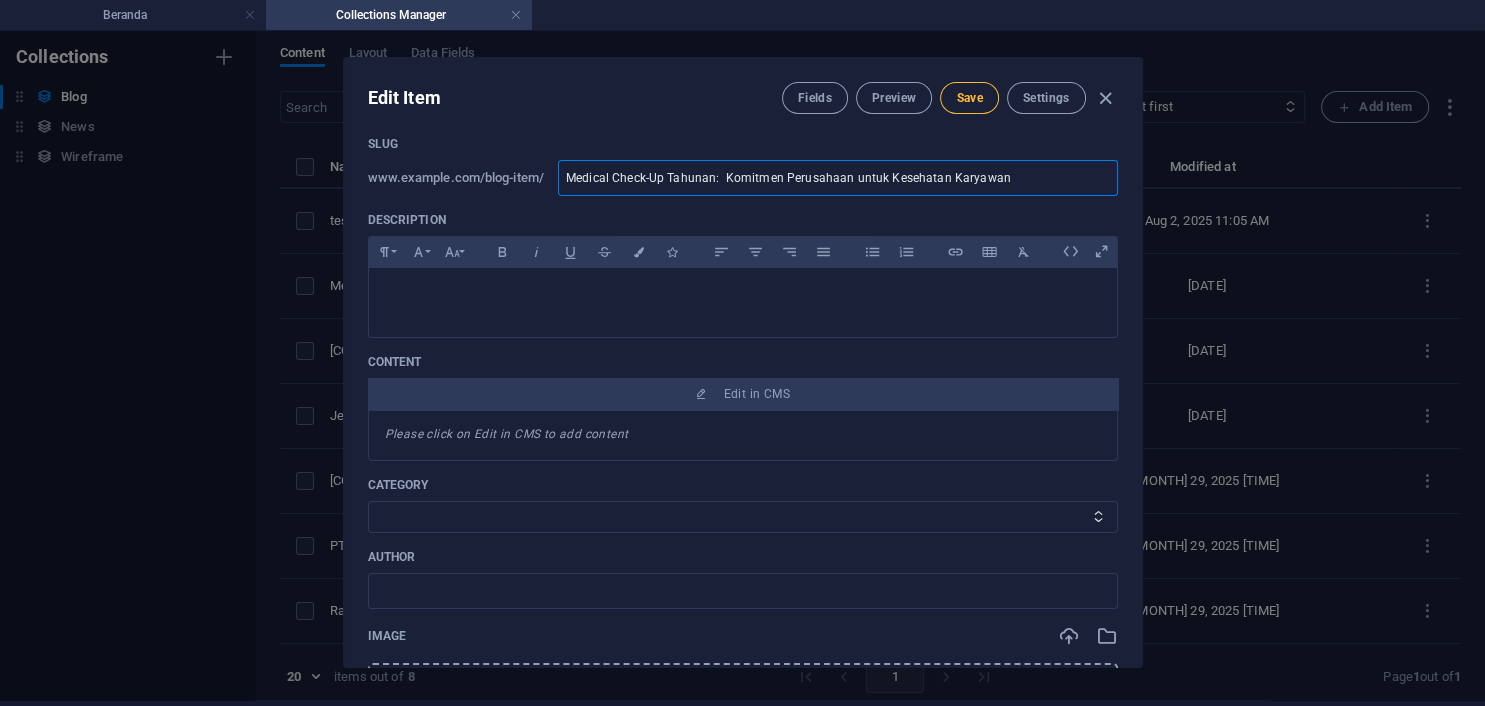 type on "medical-check-up-tahunan-komitmen-perusahaan-untuk-kesehatan-karyawan" 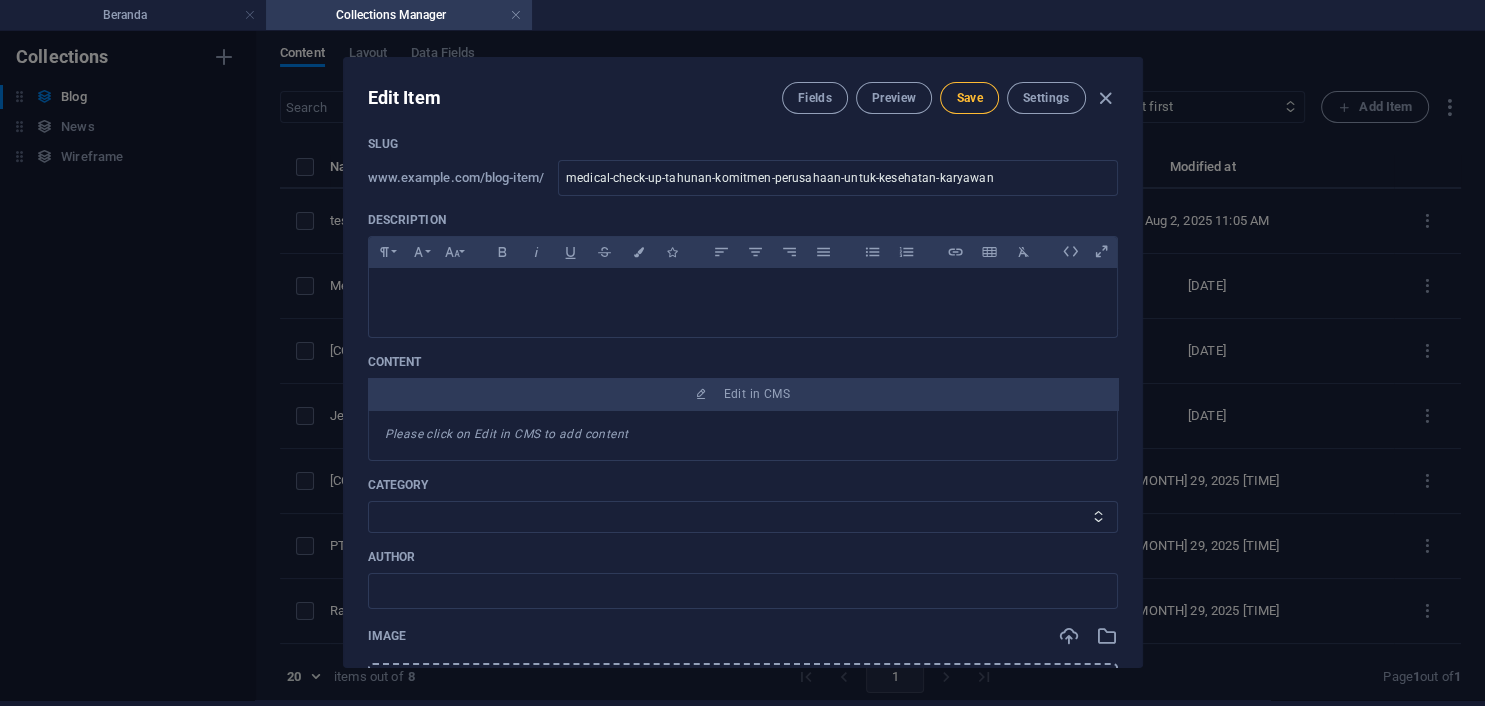 click on "Save" at bounding box center [969, 98] 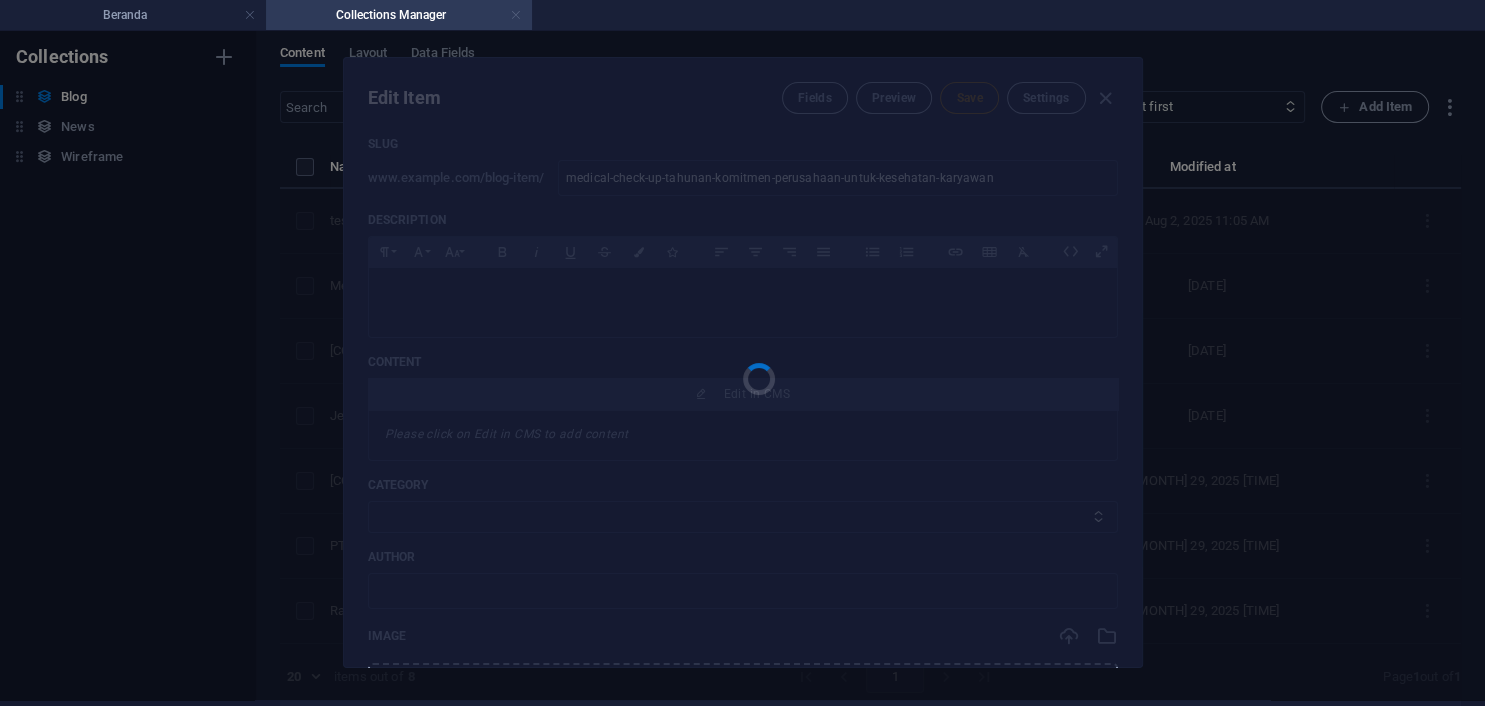 click at bounding box center [516, 15] 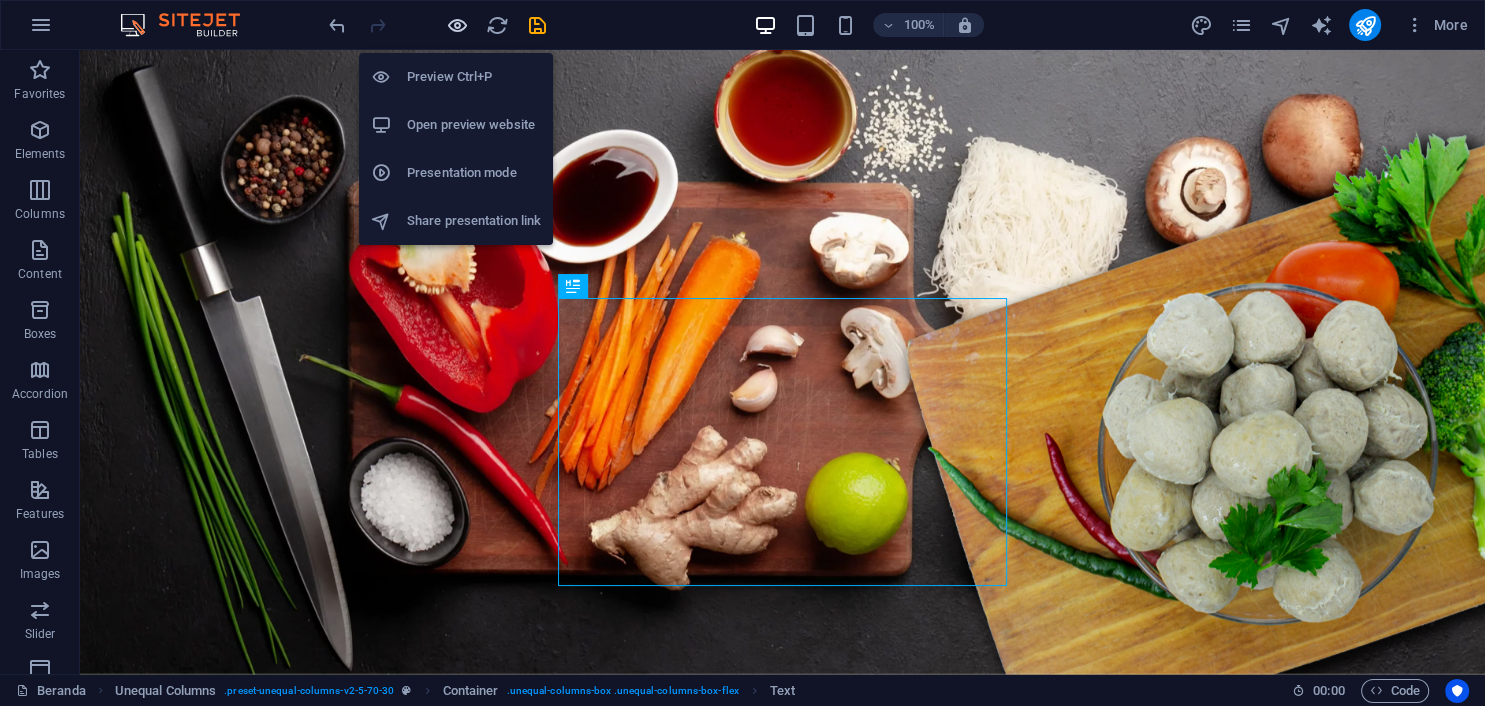 click at bounding box center (457, 25) 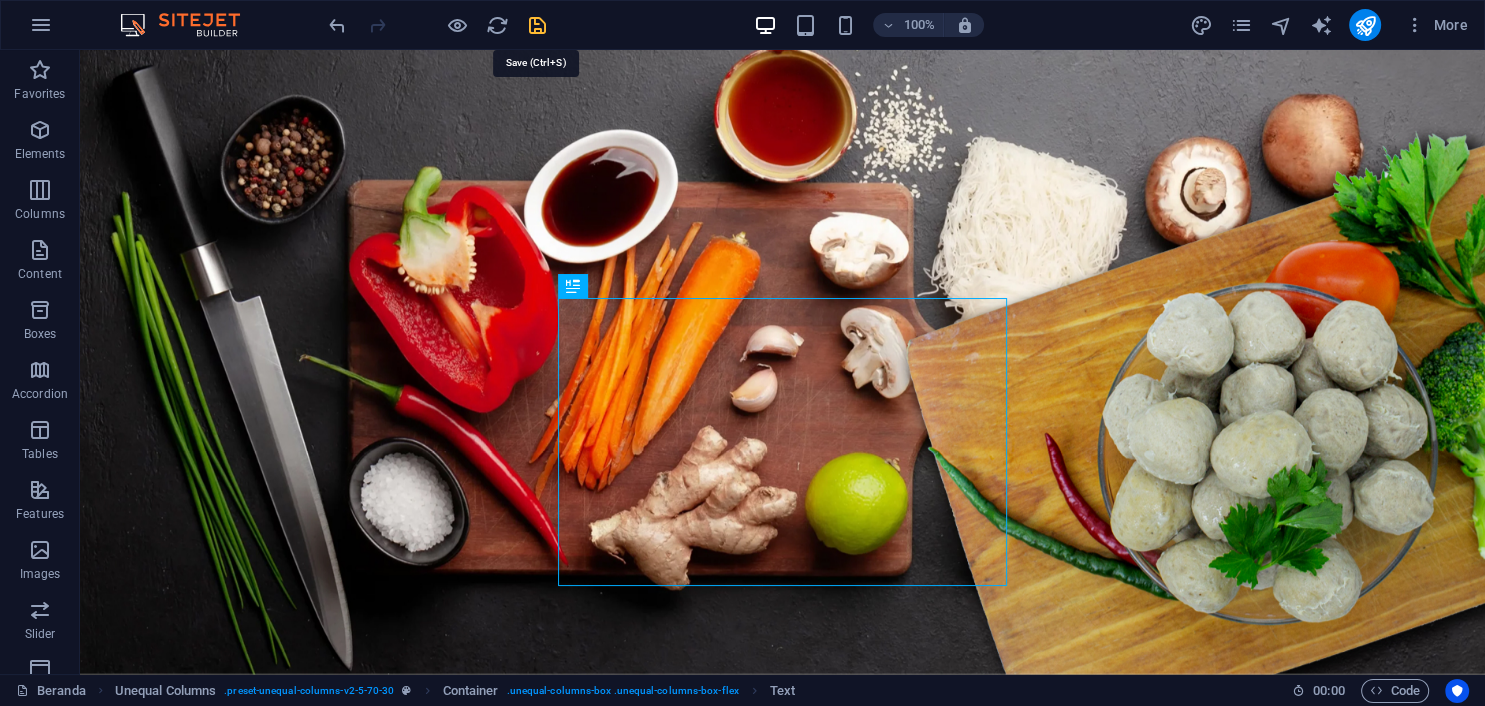 click at bounding box center (537, 25) 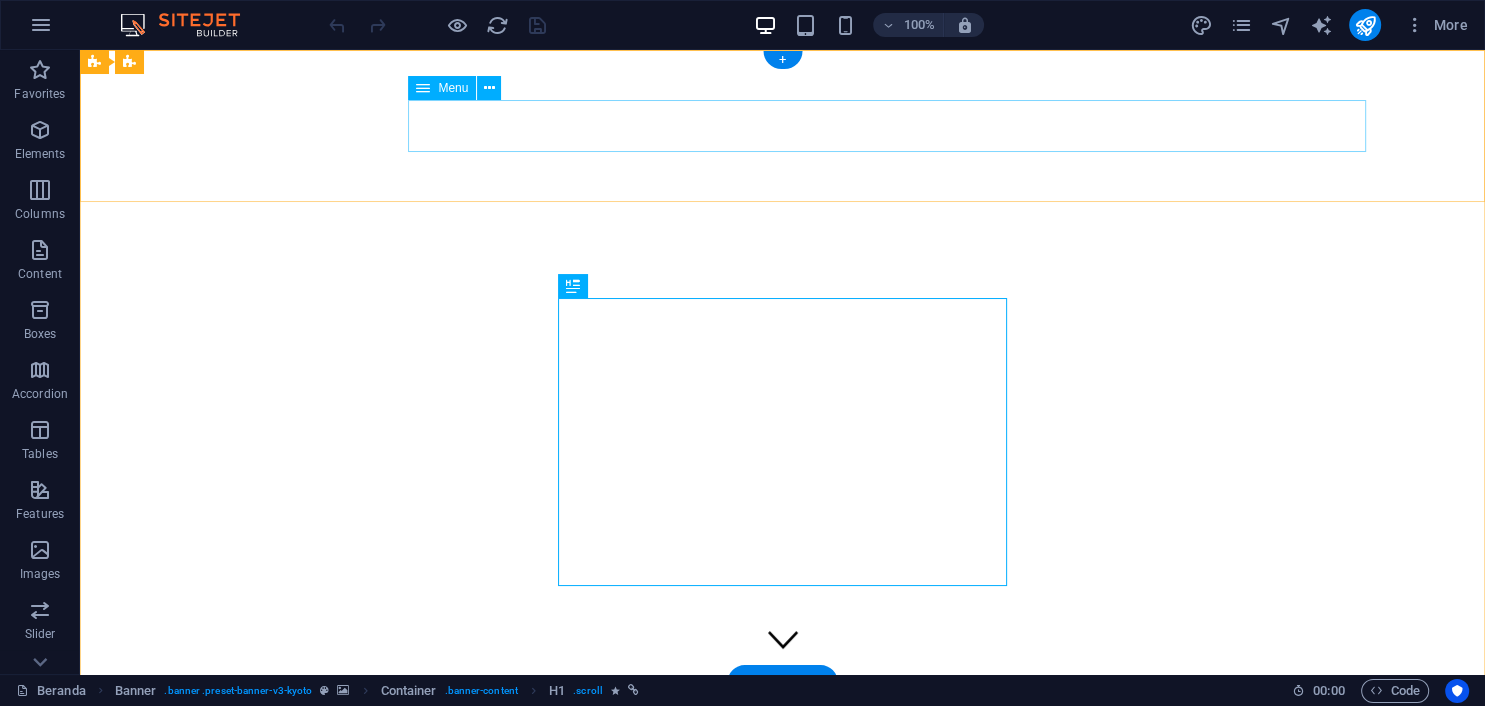scroll, scrollTop: 0, scrollLeft: 0, axis: both 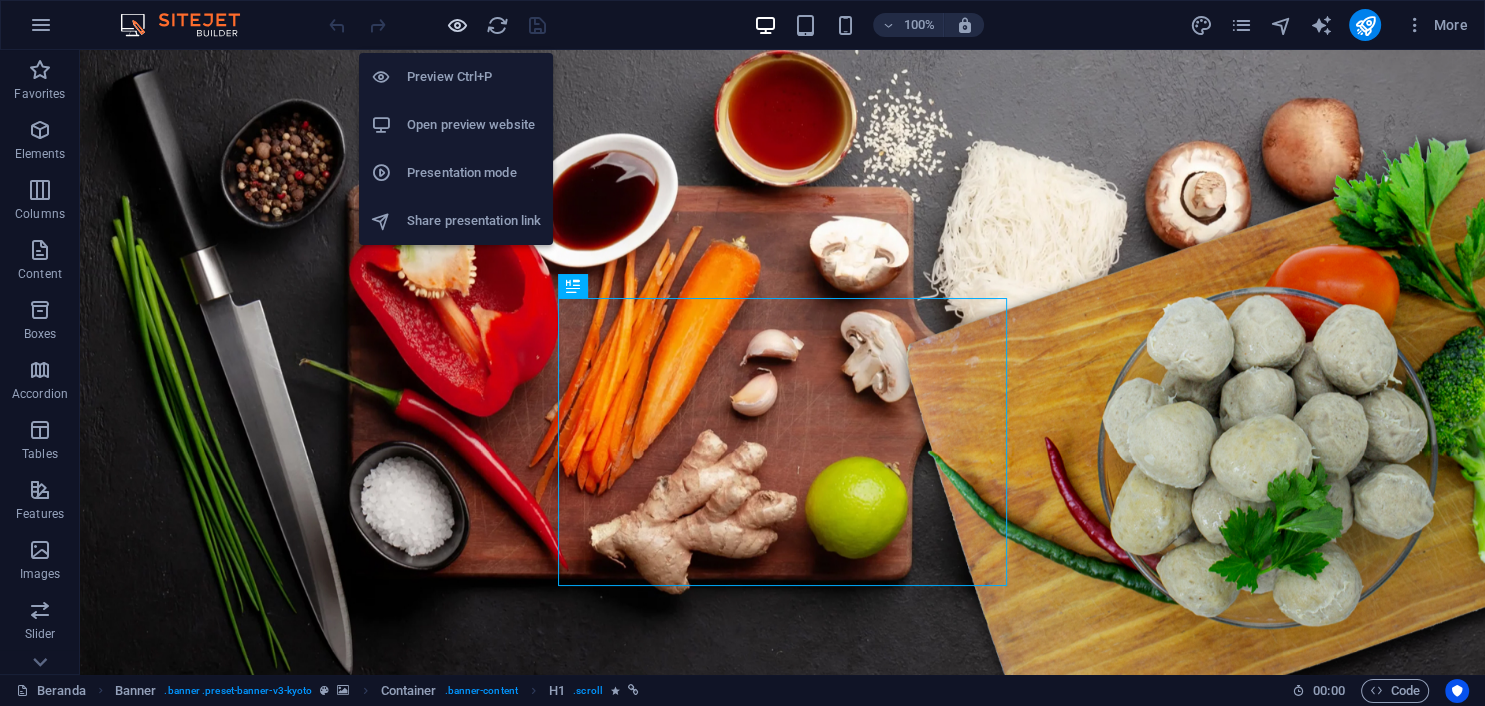 click at bounding box center (457, 25) 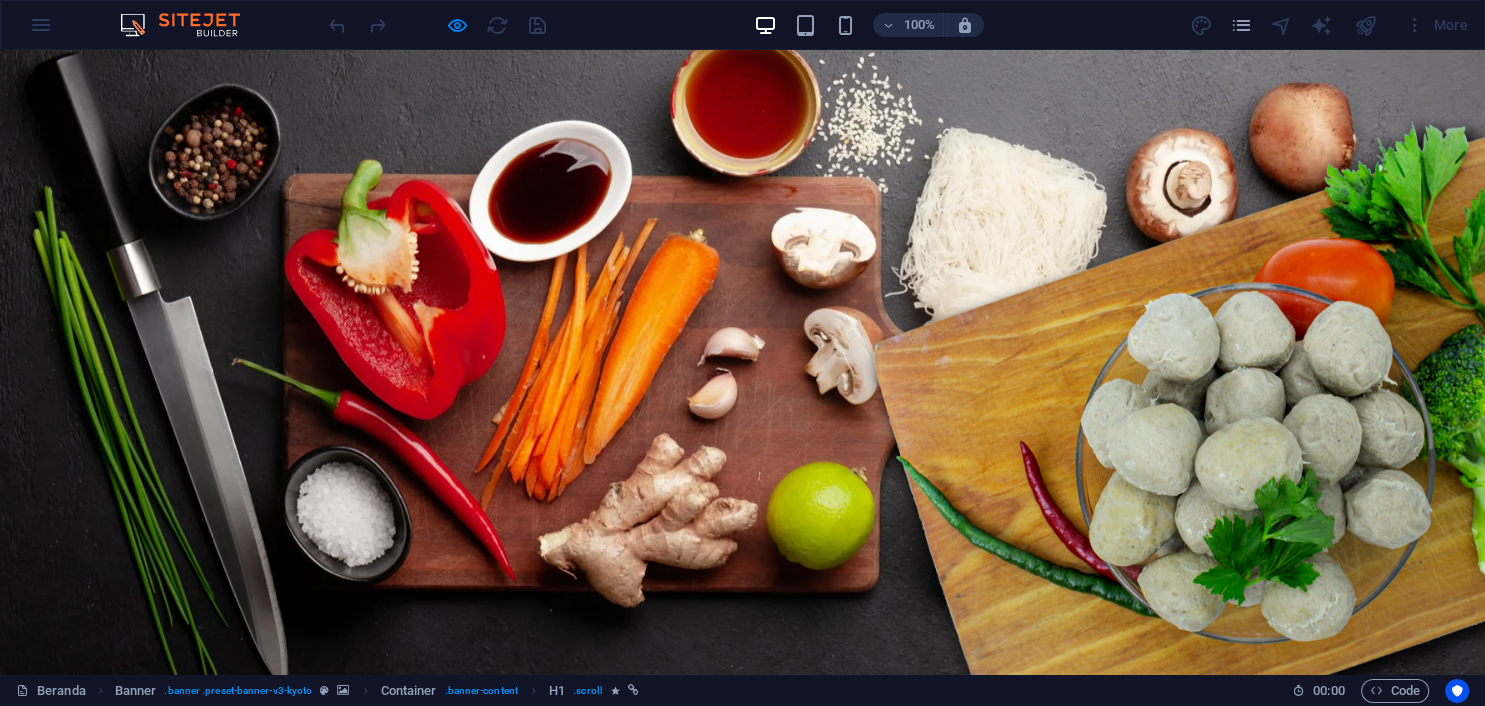 click on "Berita" at bounding box center [1206, 842] 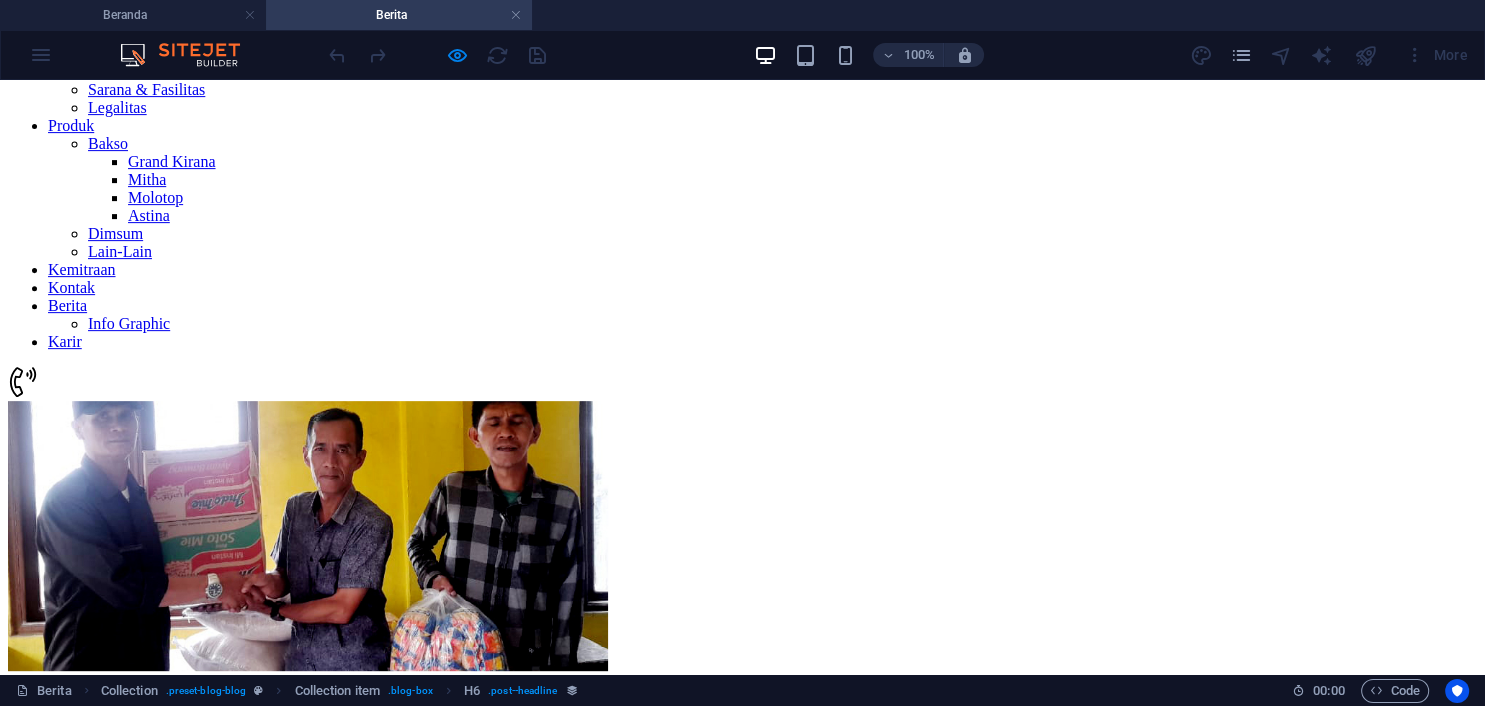 scroll, scrollTop: 209, scrollLeft: 0, axis: vertical 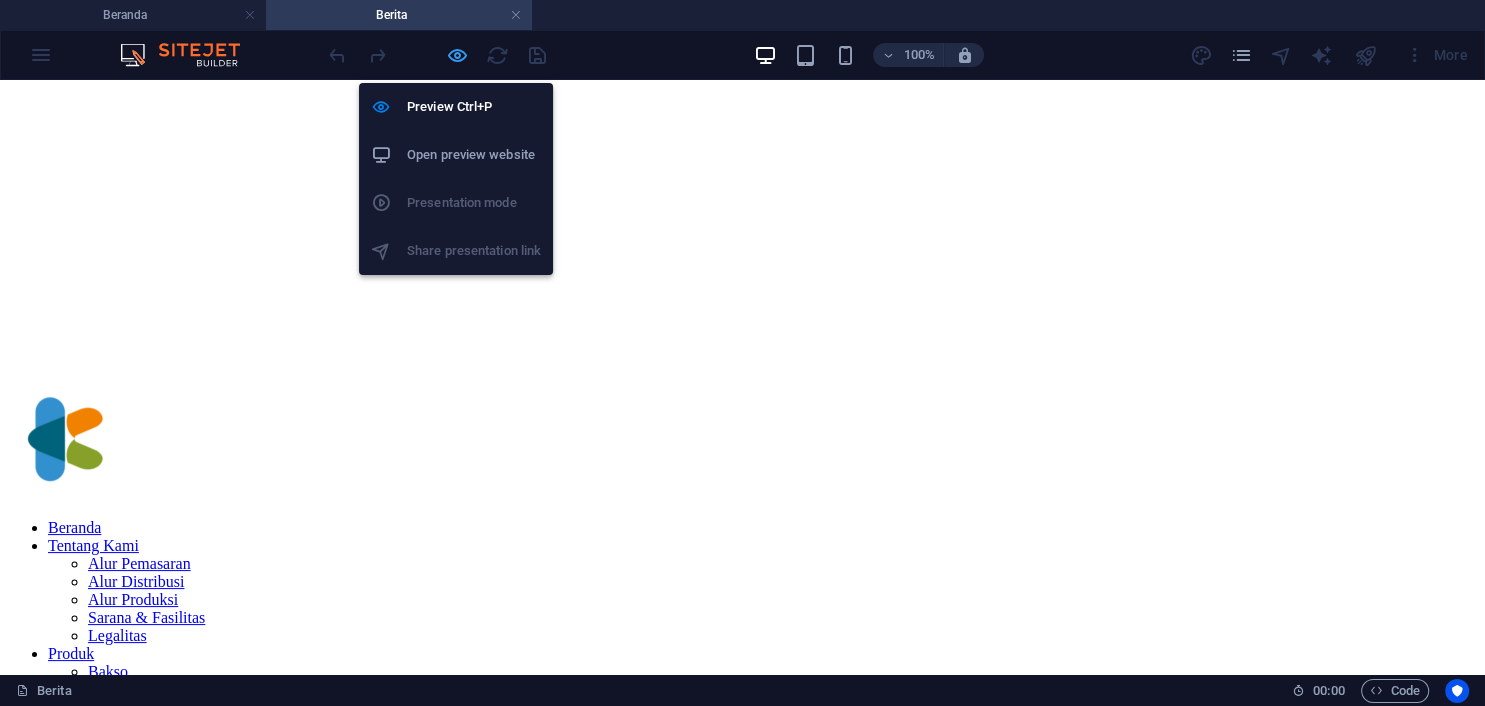 click at bounding box center (457, 55) 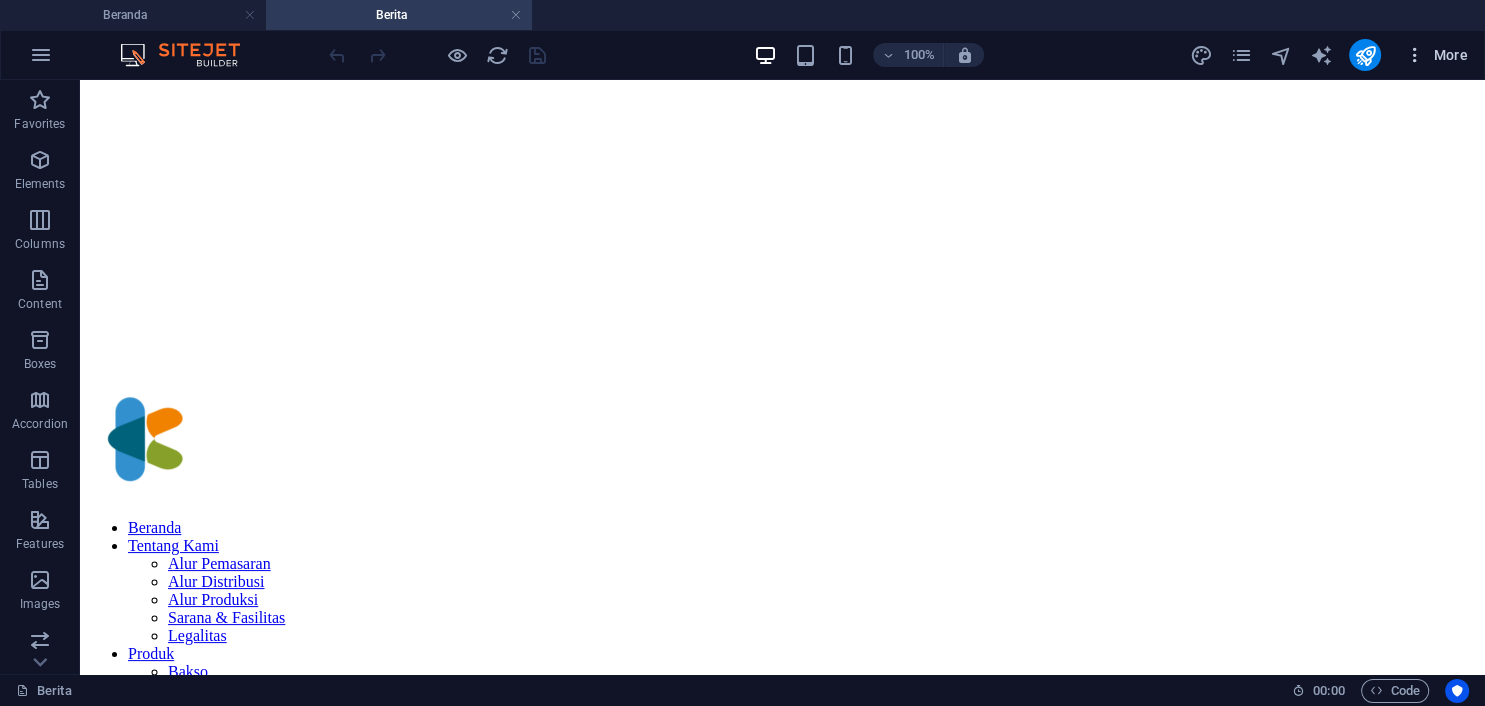 click on "More" at bounding box center (1436, 55) 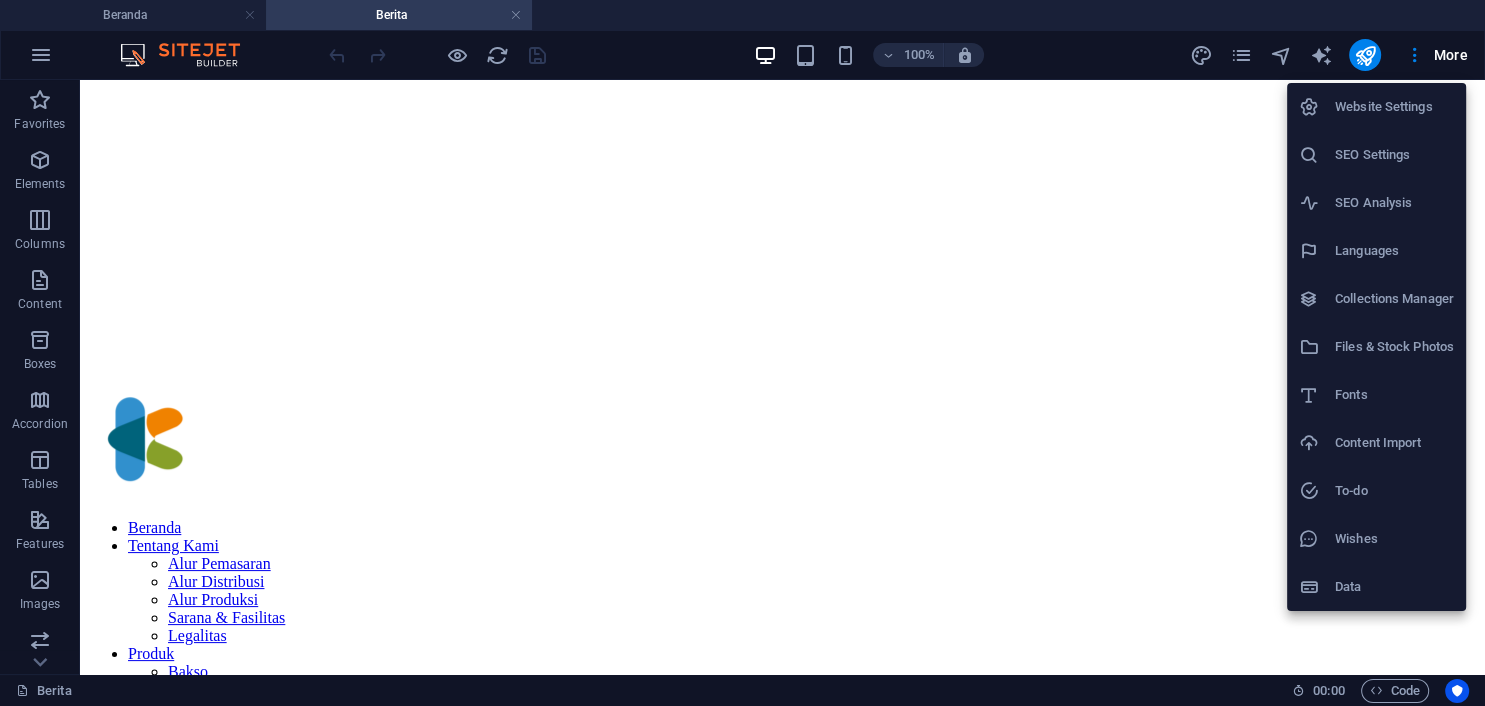 click on "Collections Manager" at bounding box center [1394, 299] 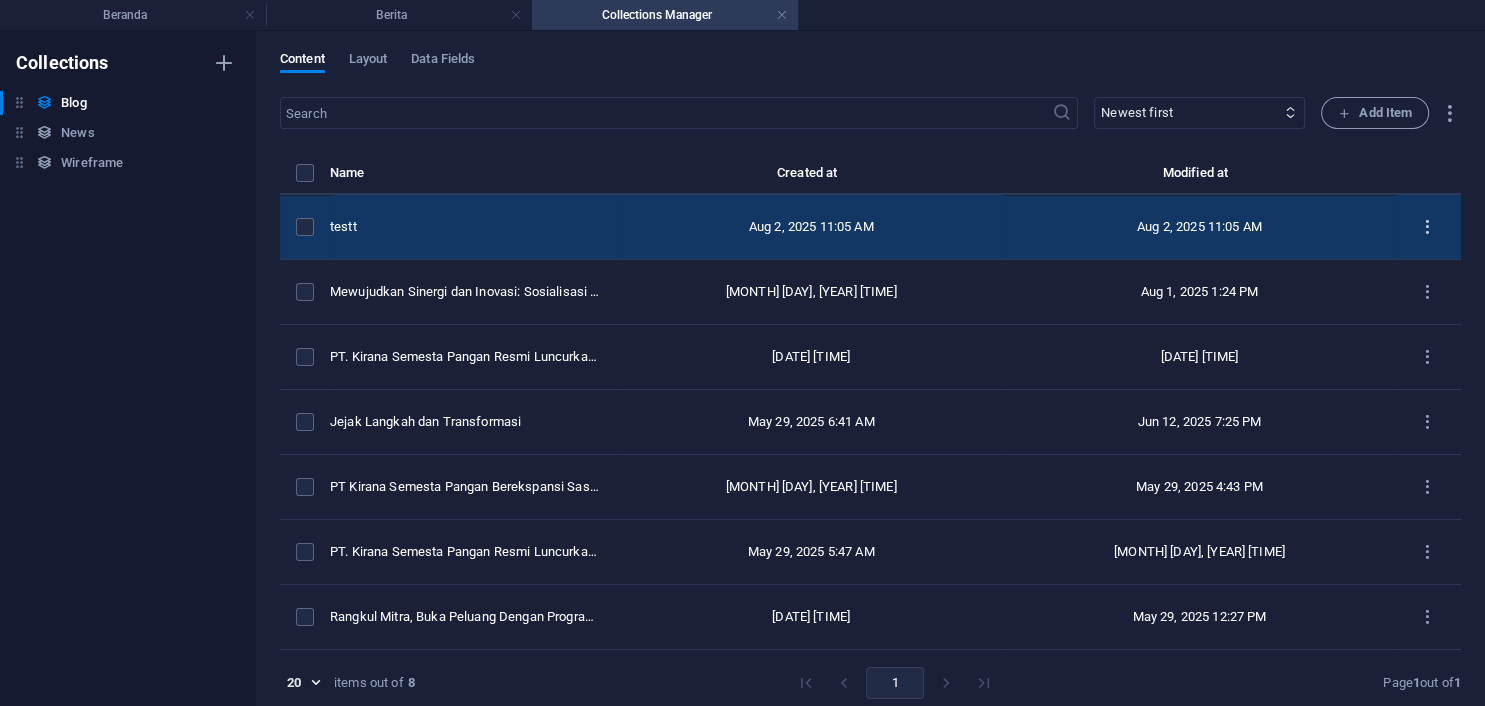 click at bounding box center [1427, 227] 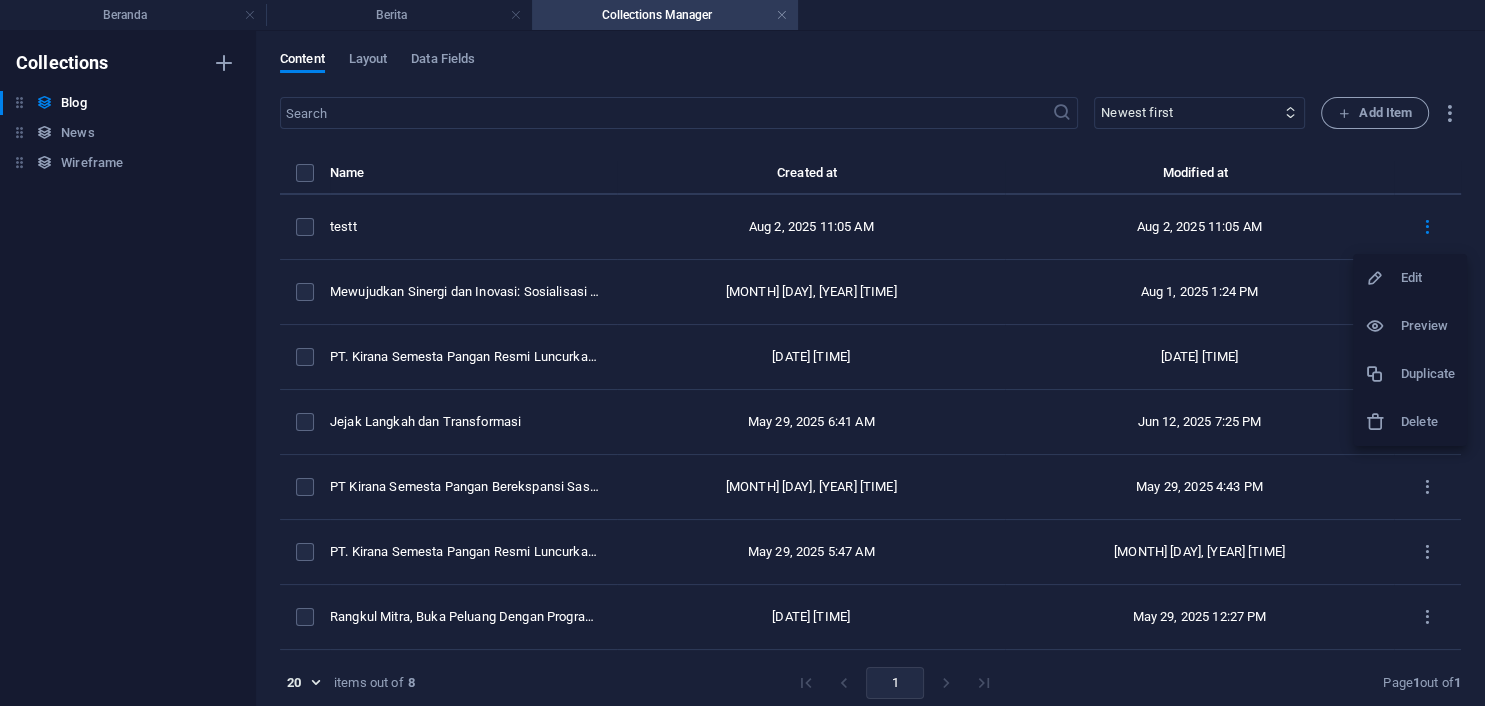 click on "Edit" at bounding box center (1428, 278) 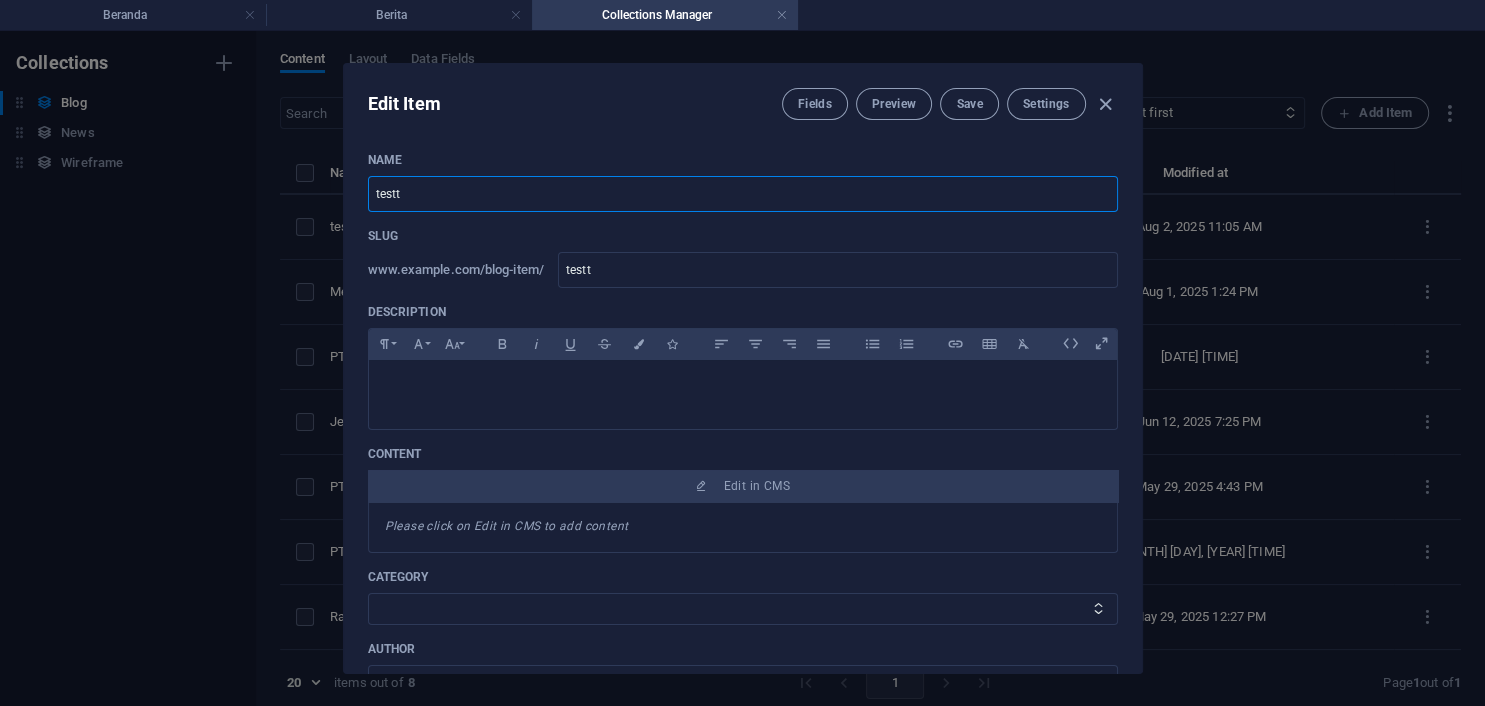 drag, startPoint x: 446, startPoint y: 195, endPoint x: 338, endPoint y: 198, distance: 108.04166 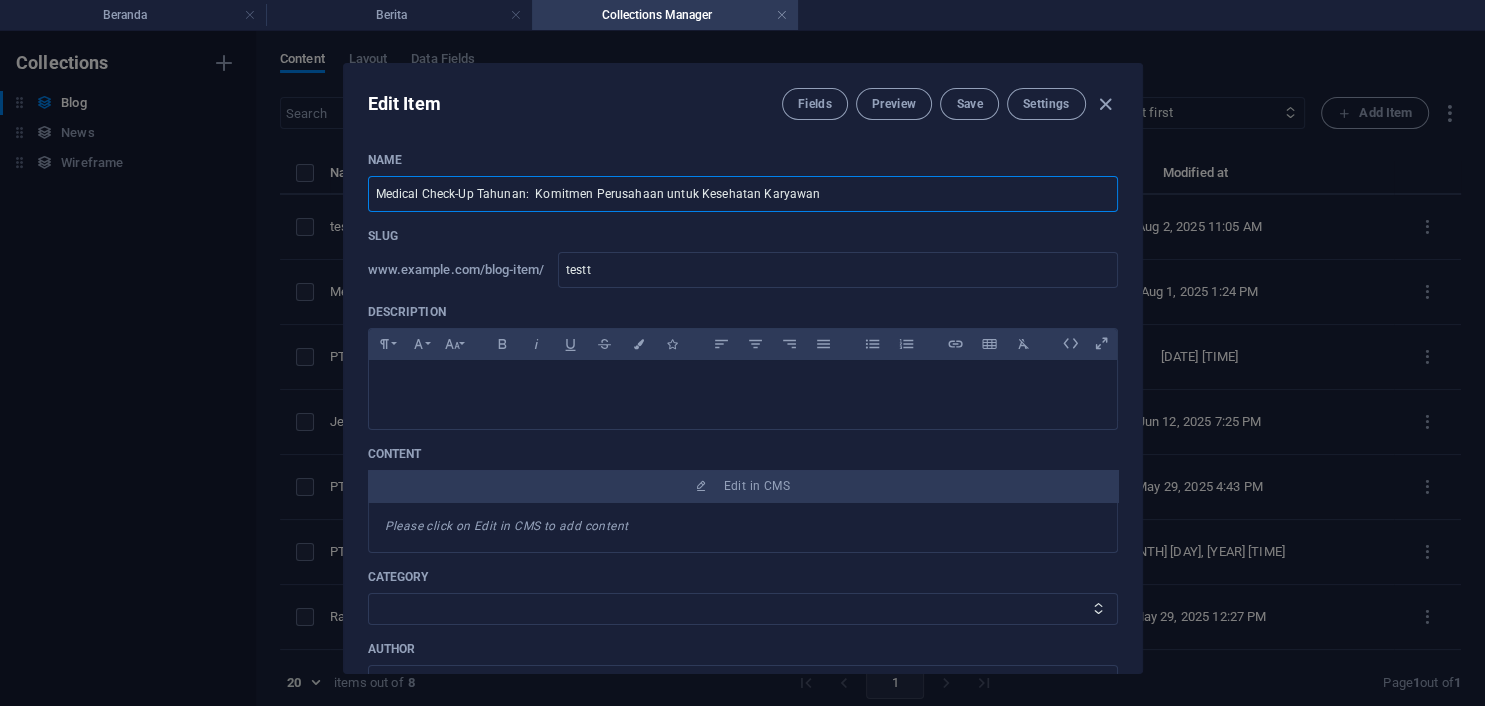 type on "medical-check-up-tahunan-komitmen-perusahaan-untuk-kesehatan-karyawan" 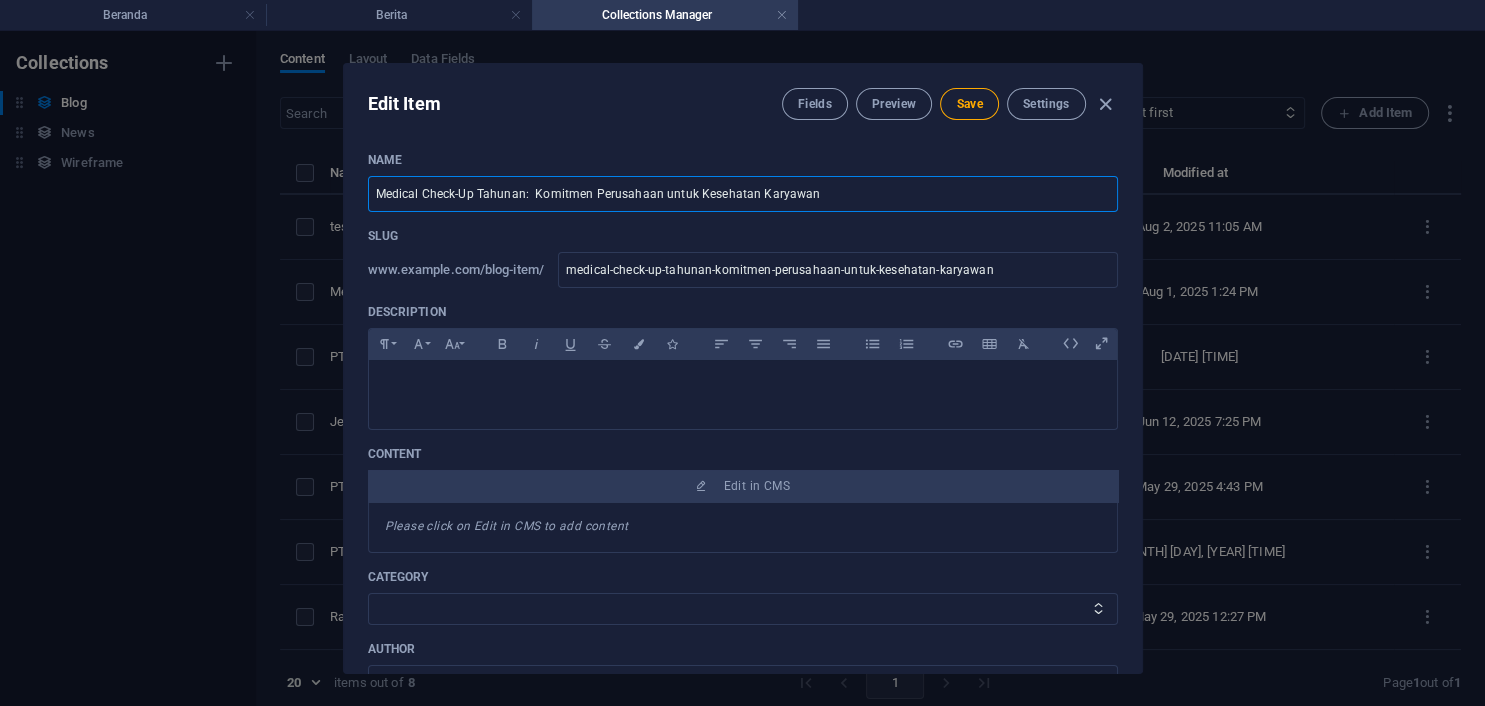 type on "Medical Check-Up Tahunan:  Komitmen Perusahaan untuk Kesehatan Karyawan" 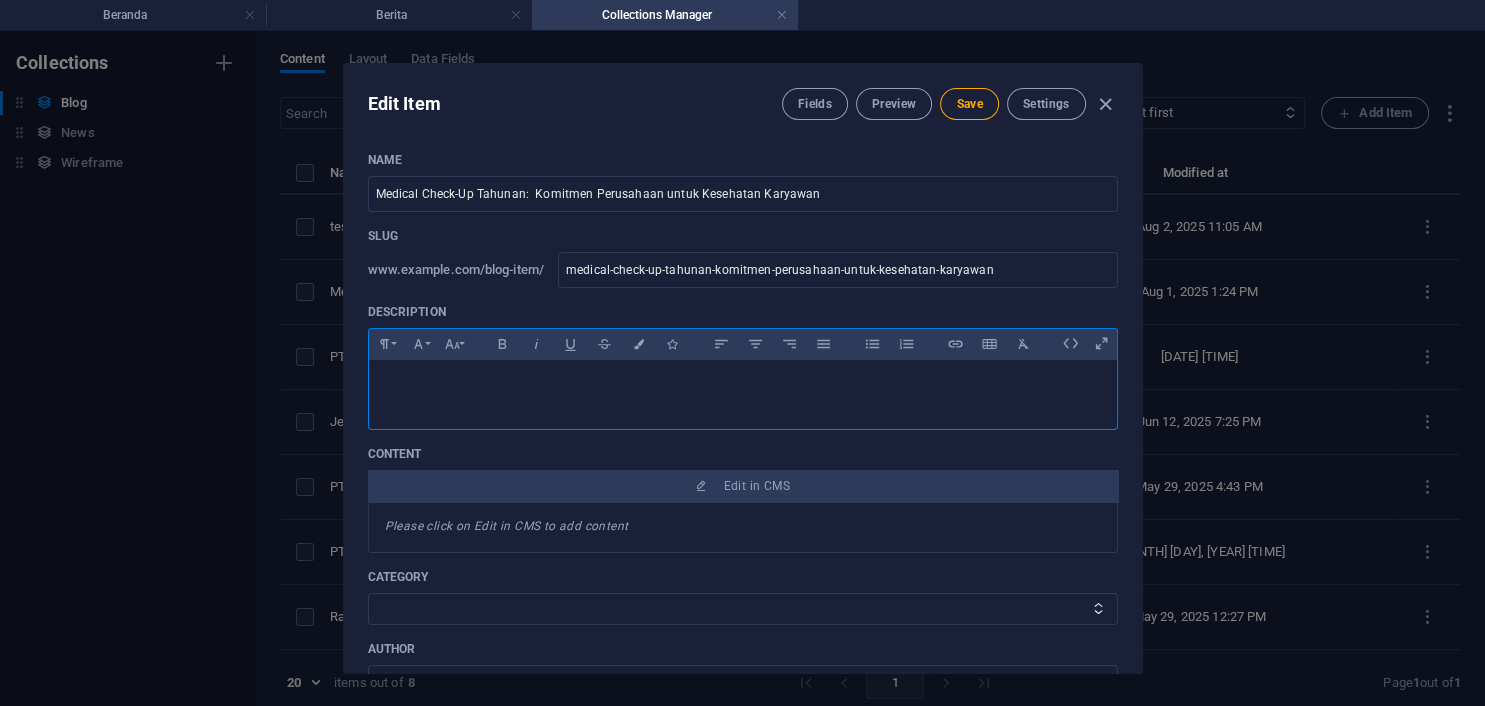 click at bounding box center [743, 390] 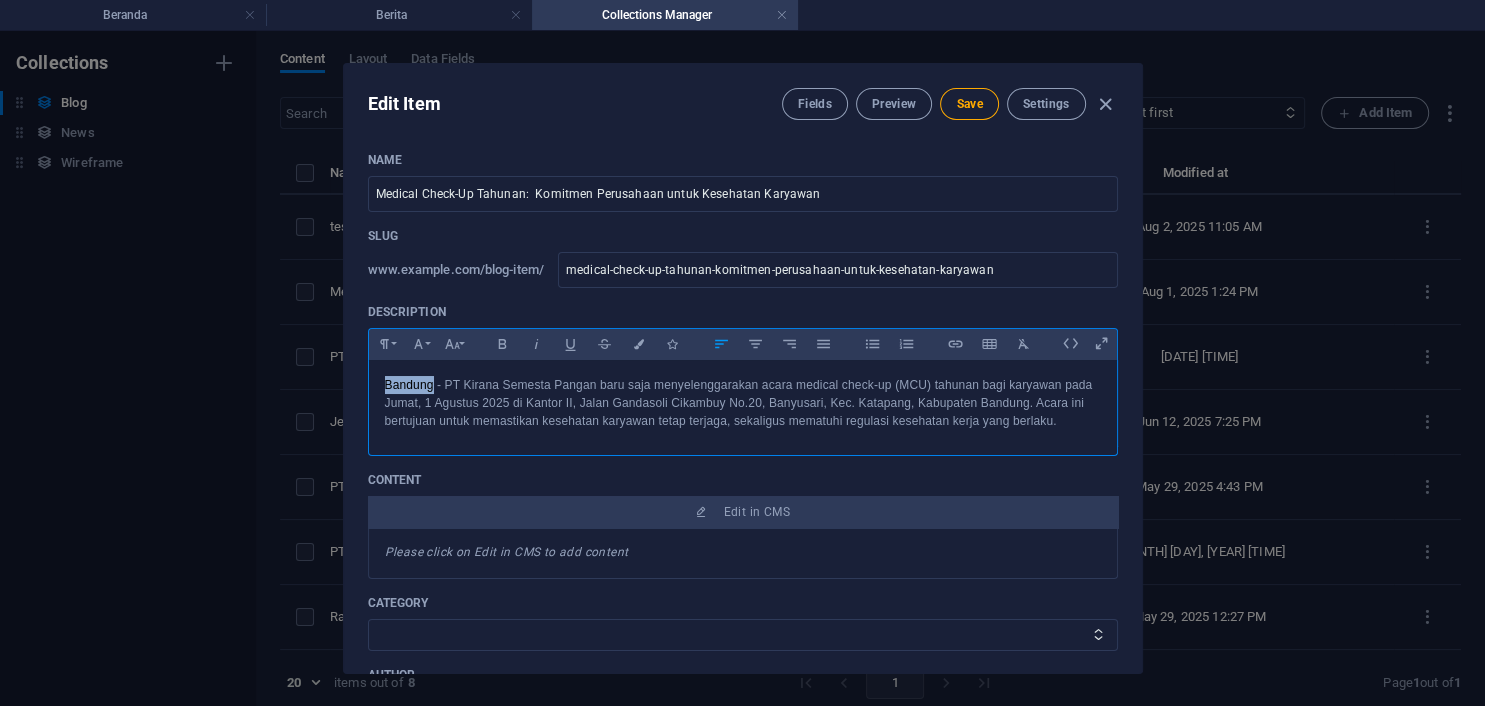 drag, startPoint x: 383, startPoint y: 383, endPoint x: 434, endPoint y: 385, distance: 51.0392 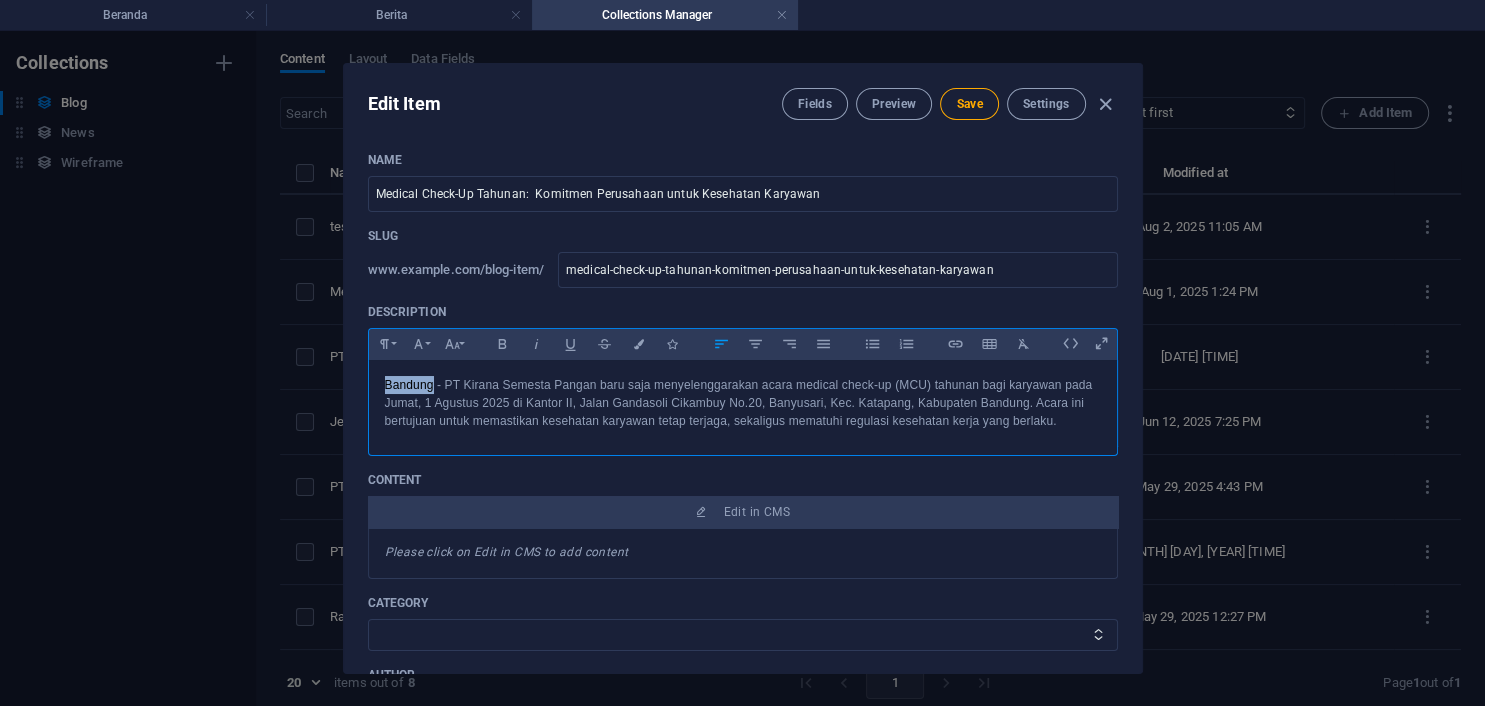 click on "Bandung - PT Kirana Semesta Pangan baru saja menyelenggarakan acara medical check-up (MCU) tahunan bagi karyawan pada Jumat, 1 Agustus 2025 di Kantor II, Jalan Gandasoli Cikambuy No.20, Banyusari, Kec. Katapang, Kabupaten Bandung. Acara ini bertujuan untuk memastikan kesehatan karyawan tetap terjaga, sekaligus mematuhi regulasi kesehatan kerja yang berlaku." at bounding box center (743, 403) 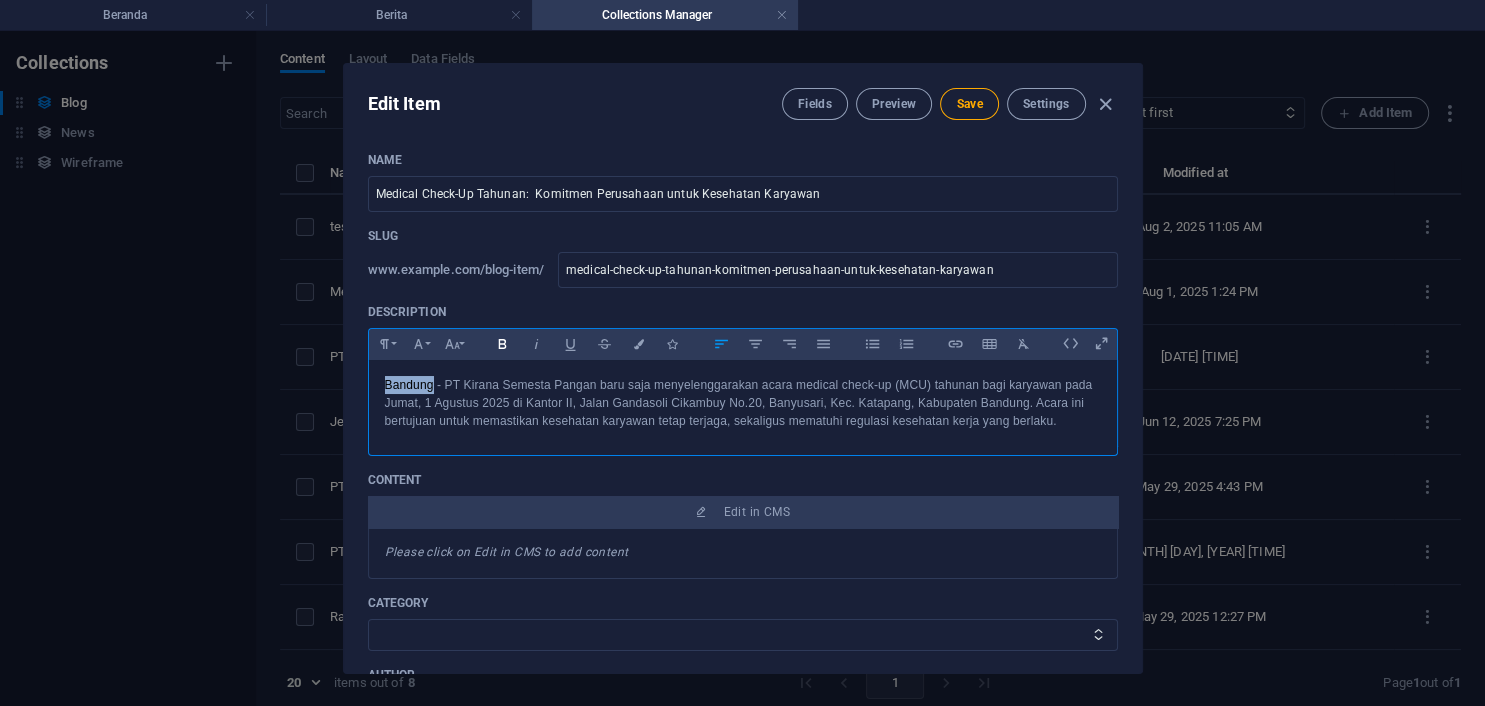 click 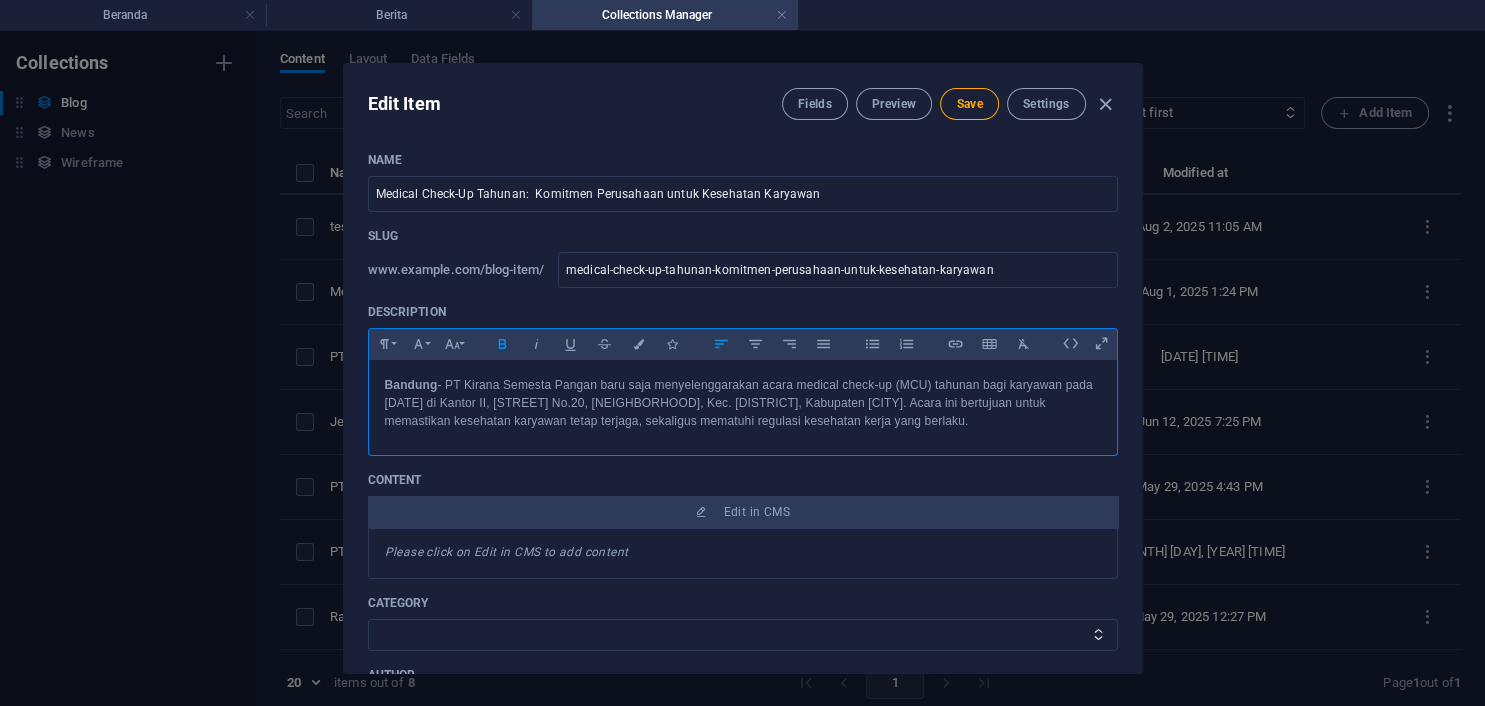 click on "[CITY] - PT Kirana Semesta Pangan baru saja menyelenggarakan acara medical check-up (MCU) tahunan bagi karyawan pada Jumat, 1 Agustus 2025 di Kantor II, Jalan Gandasoli Cikambuy No.20, Banyusari, Kec. Katapang, Kabupaten [CITY]. Acara ini bertujuan untuk memastikan kesehatan karyawan tetap terjaga, sekaligus mematuhi regulasi kesehatan kerja yang berlaku." at bounding box center [743, 403] 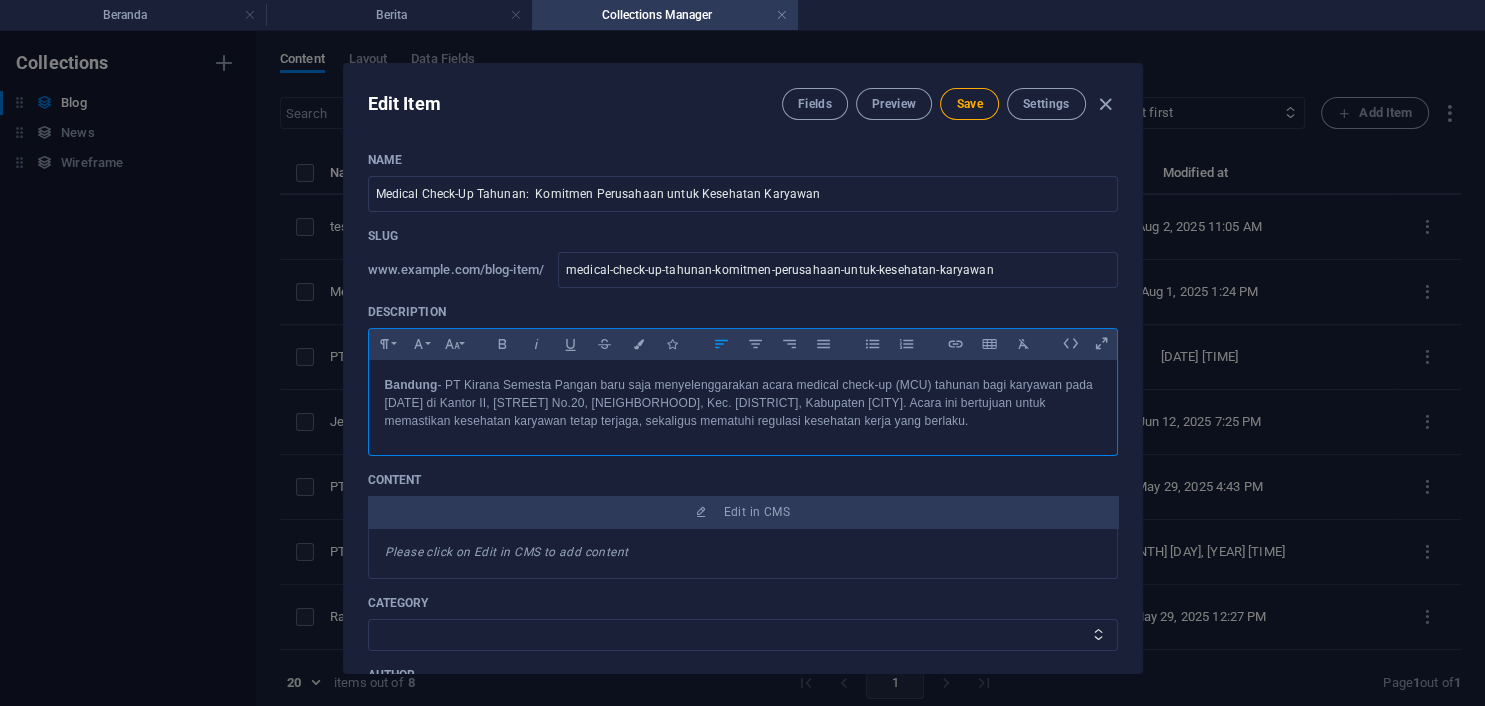 type 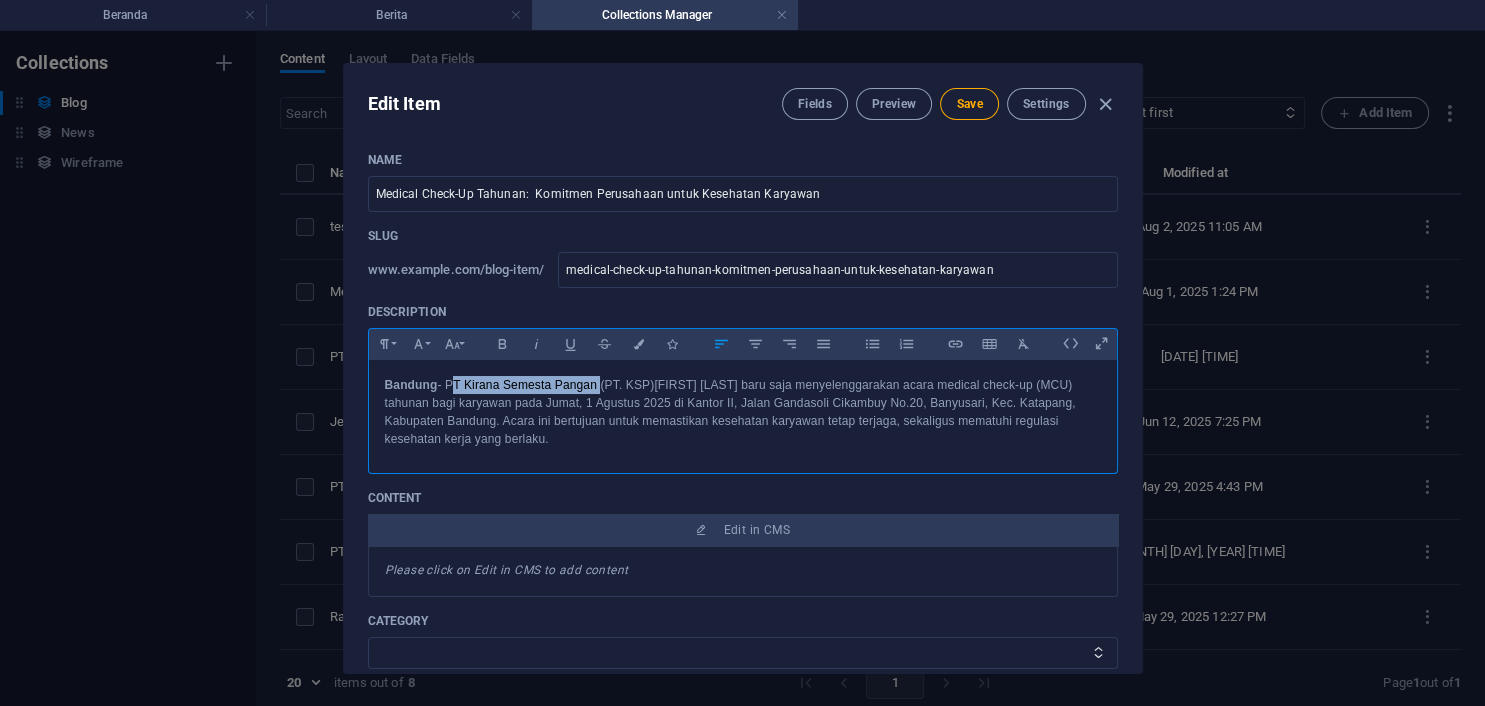 drag, startPoint x: 448, startPoint y: 385, endPoint x: 598, endPoint y: 391, distance: 150.11995 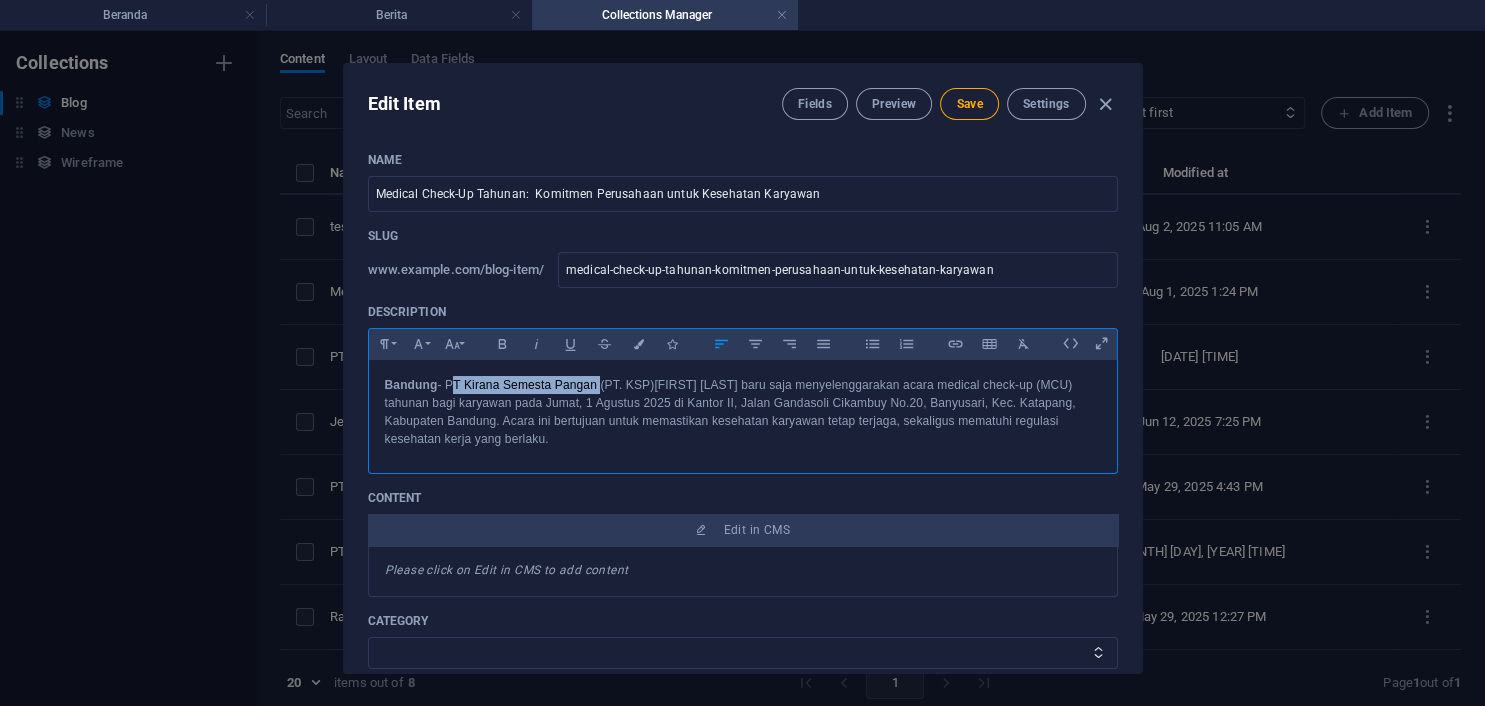 click on "[CITY] - PT Kirana Semesta Pangan (PT. KSP)  baru saja menyelenggarakan acara medical check-up (MCU) tahunan bagi karyawan pada Jumat, 1 Agustus 2025 di Kantor II, Jalan Gandasoli Cikambuy No.20, Banyusari, Kec. Katapang, Kabupaten [CITY]. Acara ini bertujuan untuk memastikan kesehatan karyawan tetap terjaga, sekaligus mematuhi regulasi kesehatan kerja yang berlaku." at bounding box center (743, 412) 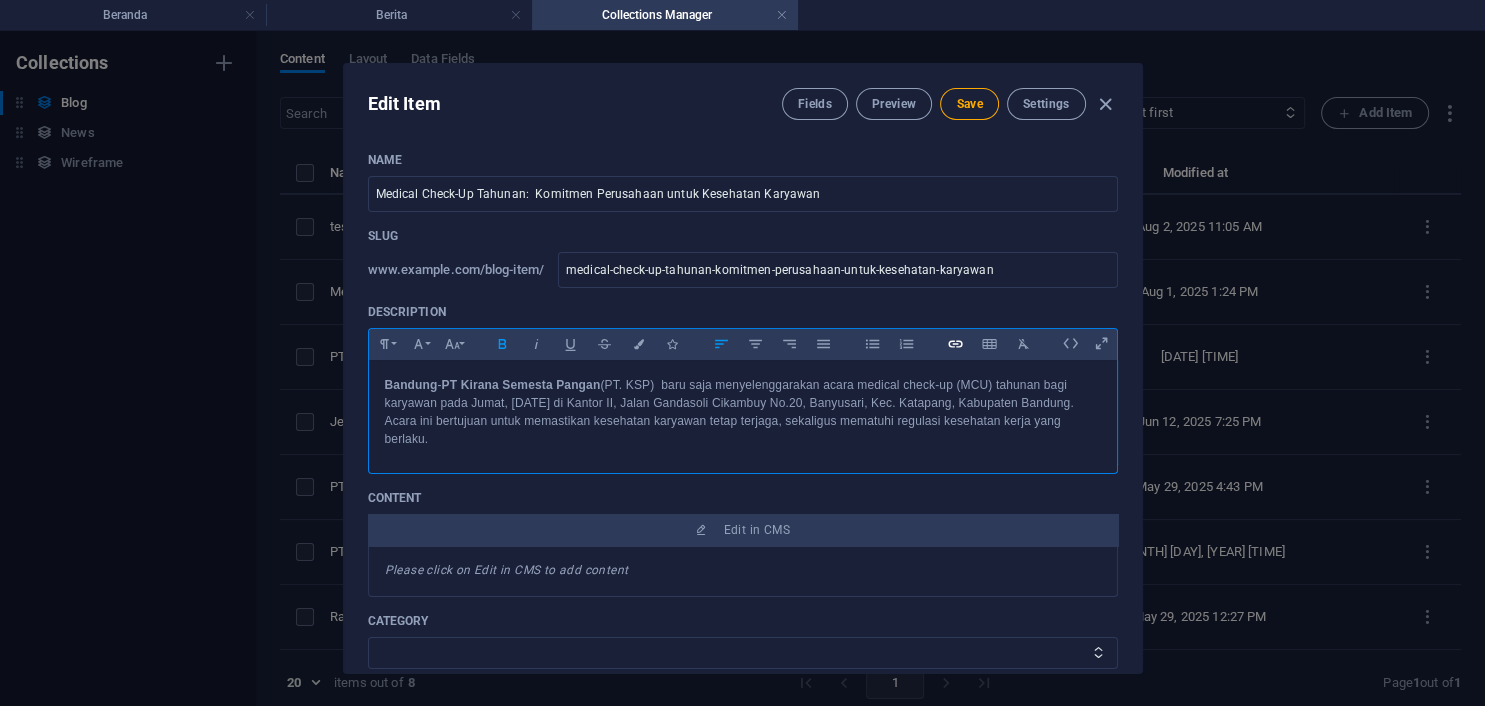 click 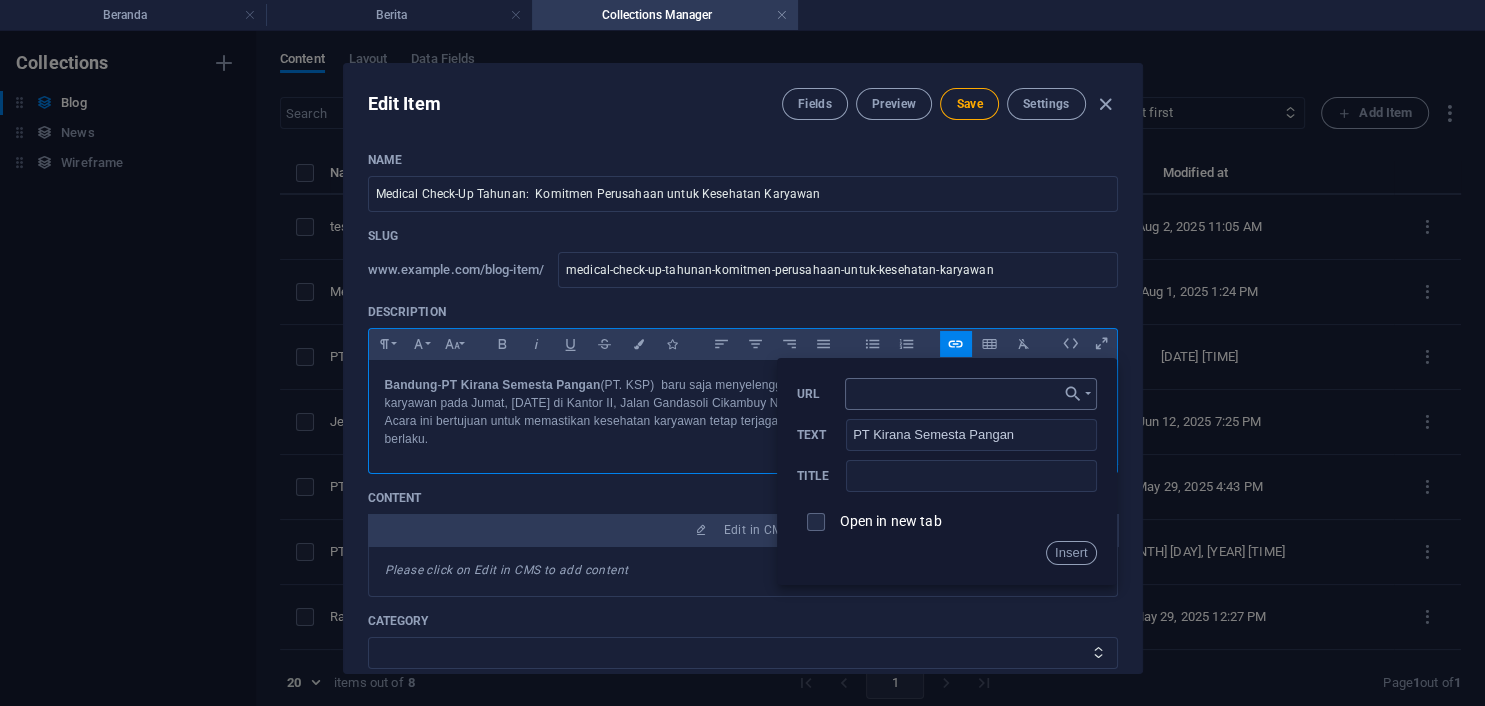 click on "URL" at bounding box center [971, 394] 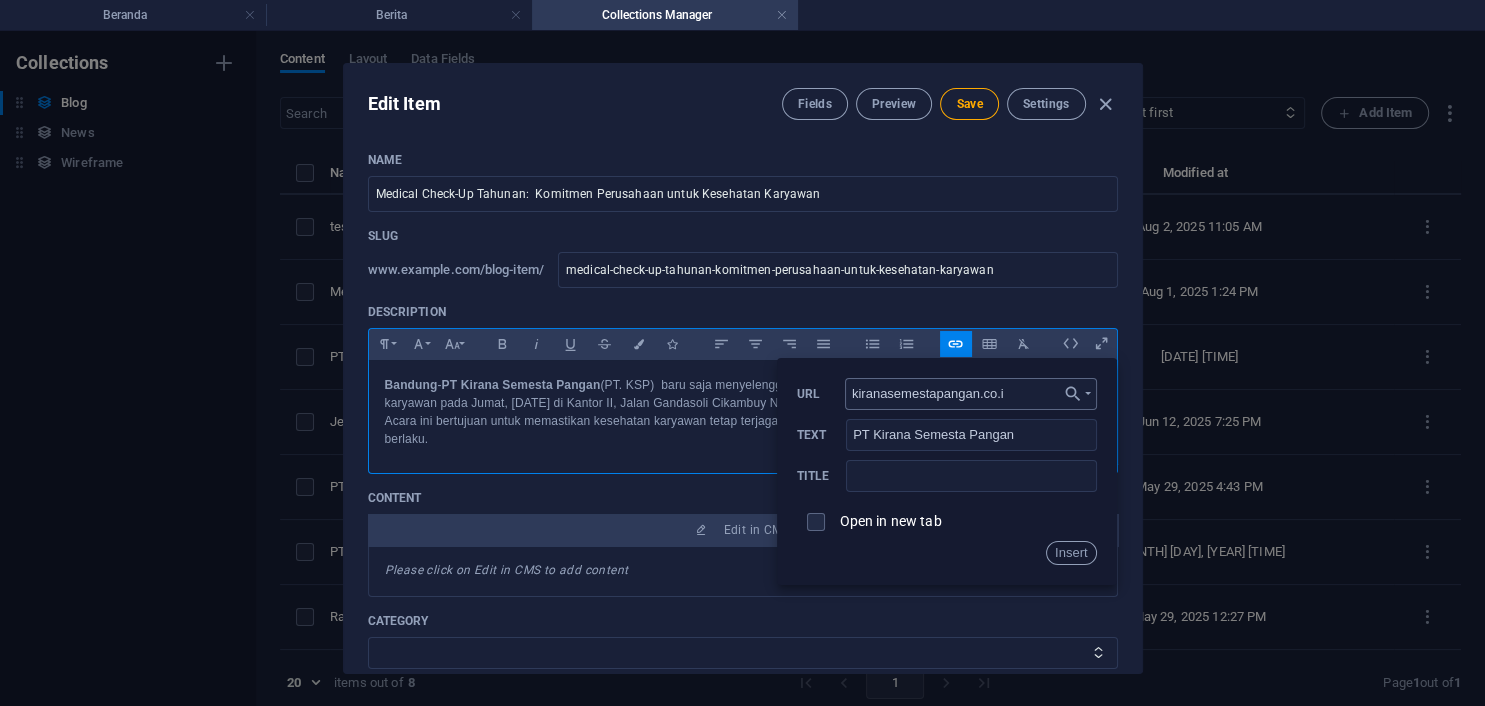 type on "kiranasemestapangan.co.id" 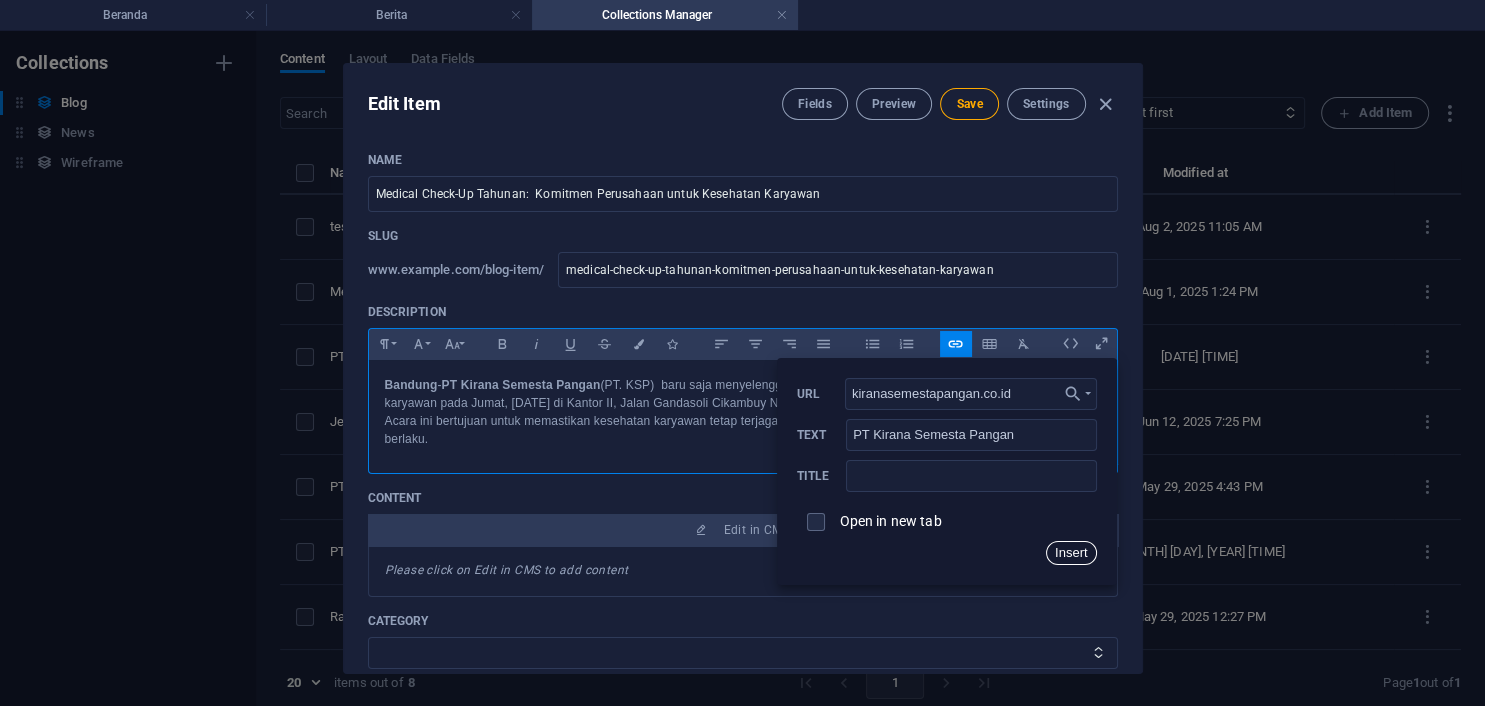 click on "Insert" at bounding box center (1071, 553) 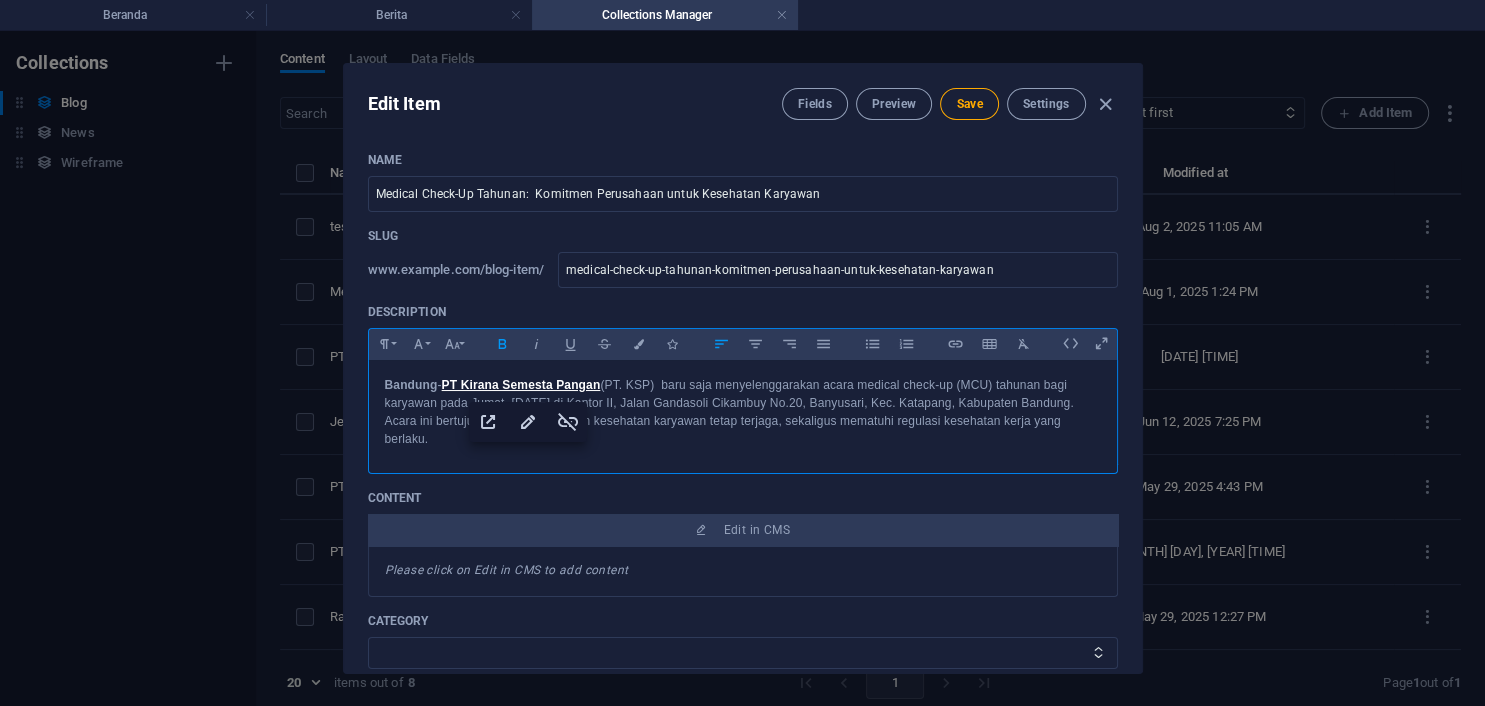 click on "[CITY] - PT Kirana Semesta Pangan (PT. KSP) baru saja menyelenggarakan acara medical check-up (MCU) tahunan bagi karyawan pada Jumat, 1 Agustus 2025 di Kantor II, Jalan Gandasoli Cikambuy No.20, Banyusari, Kec. Katapang, Kabupaten [CITY]. Acara ini bertujuan untuk memastikan kesehatan karyawan tetap terjaga, sekaligus mematuhi regulasi kesehatan kerja yang berlaku." at bounding box center [743, 412] 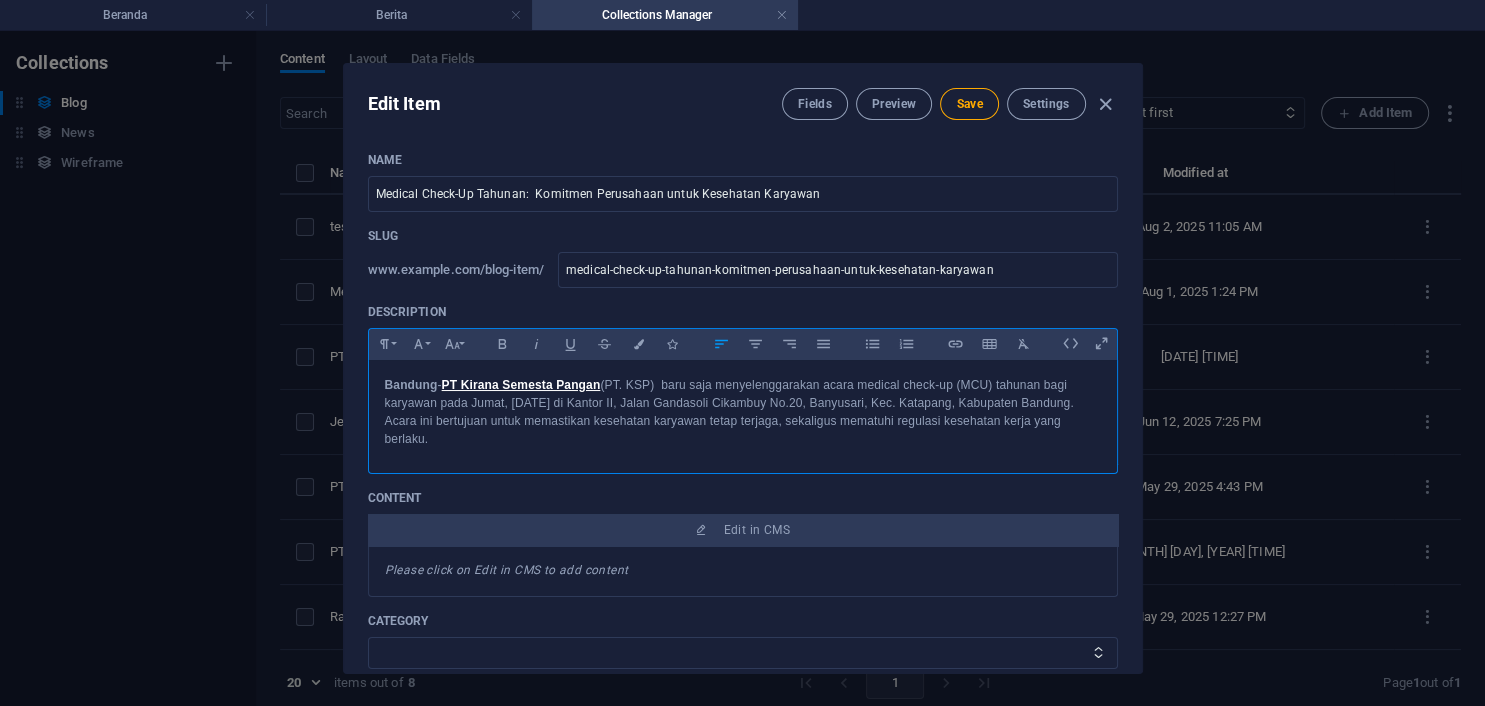 click on "[CITY] - PT Kirana Semesta Pangan (PT. KSP) baru saja menyelenggarakan acara medical check-up (MCU) tahunan bagi karyawan pada Jumat, 1 Agustus 2025 di Kantor II, Jalan Gandasoli Cikambuy No.20, Banyusari, Kec. Katapang, Kabupaten [CITY]. Acara ini bertujuan untuk memastikan kesehatan karyawan tetap terjaga, sekaligus mematuhi regulasi kesehatan kerja yang berlaku." at bounding box center (743, 412) 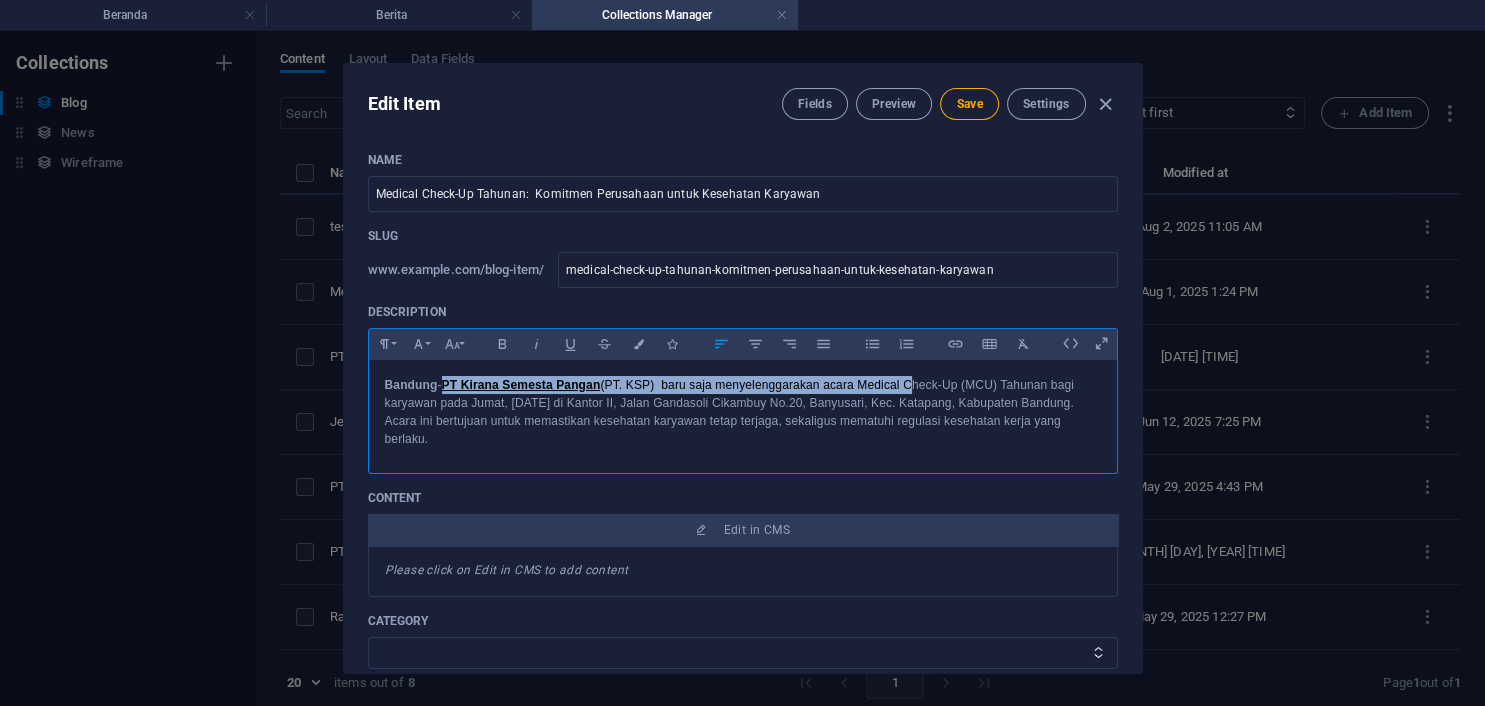 click on "Bandung   -   PT Kirana Semesta Pangan   (PT. KSP)   baru saja menyelenggarakan acara Medical Check-Up (MCU) tahunan bagi karyawan pada Jumat, 1 Agustus 2025 di Kantor II, Jalan Gandasoli Cikambuy No.20, Banyusari, Kec. Katapang, Kabupaten Bandung. Acara ini bertujuan untuk memastikan kesehatan karyawan tetap terjaga, sekaligus mematuhi regulasi kesehatan kerja yang berlaku." at bounding box center [743, 412] 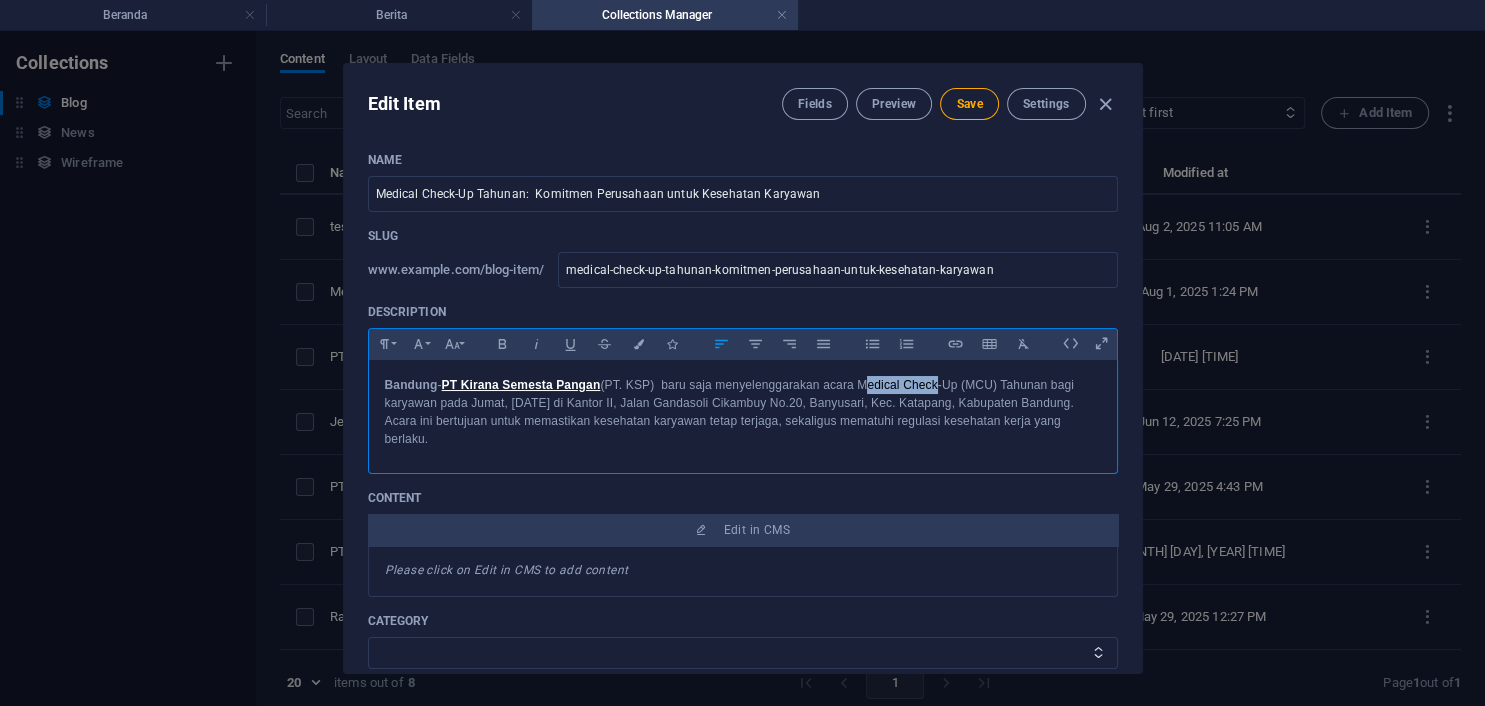 drag, startPoint x: 867, startPoint y: 386, endPoint x: 941, endPoint y: 386, distance: 74 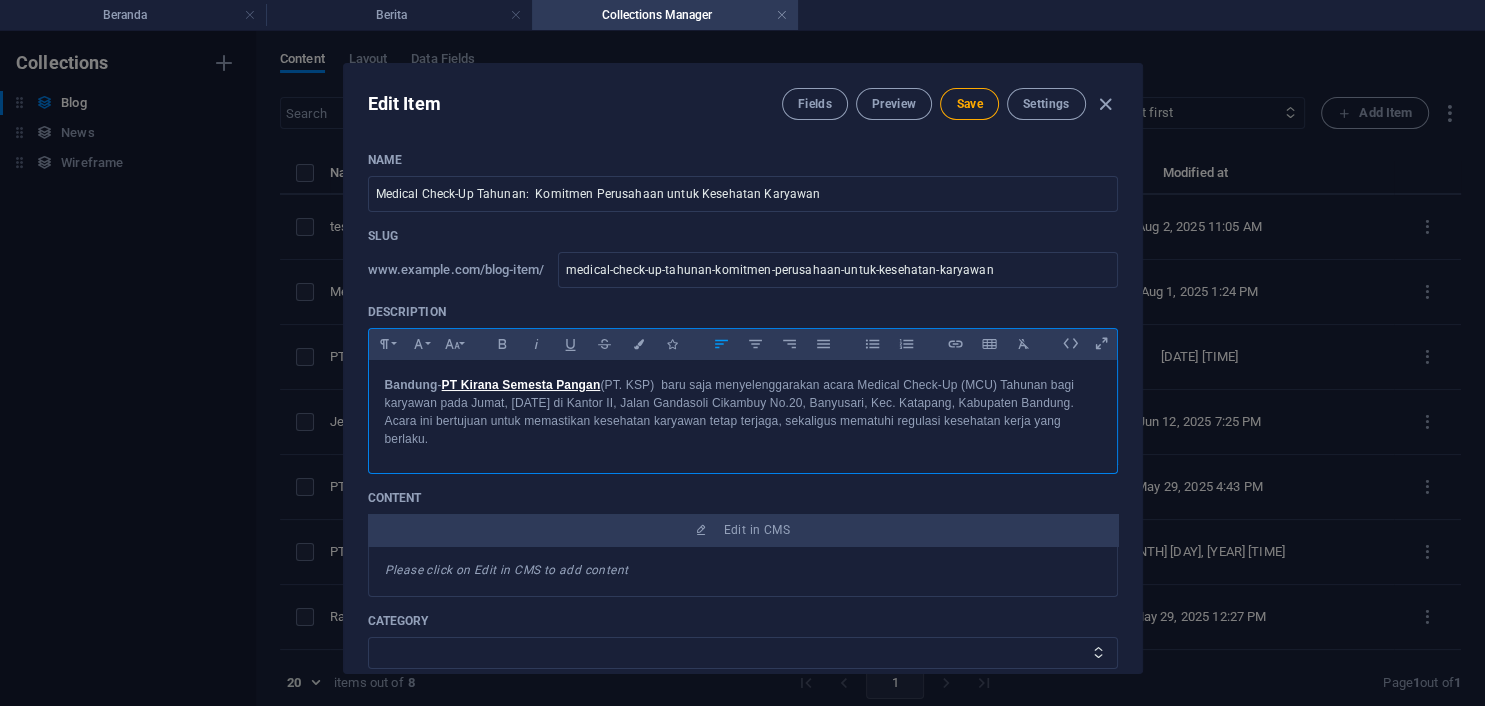 click on "Bandung   -   PT Kirana Semesta Pangan   (PT. KSP)   baru saja menyelenggarakan acara Medical Check-Up (MCU) tahunan bagi karyawan pada Jumat, 1 Agustus 2025 di Kantor II, Jalan Gandasoli Cikambuy No.20, Banyusari, Kec. Katapang, Kabupaten Bandung. Acara ini bertujuan untuk memastikan kesehatan karyawan tetap terjaga, sekaligus mematuhi regulasi kesehatan kerja yang berlaku." at bounding box center [743, 412] 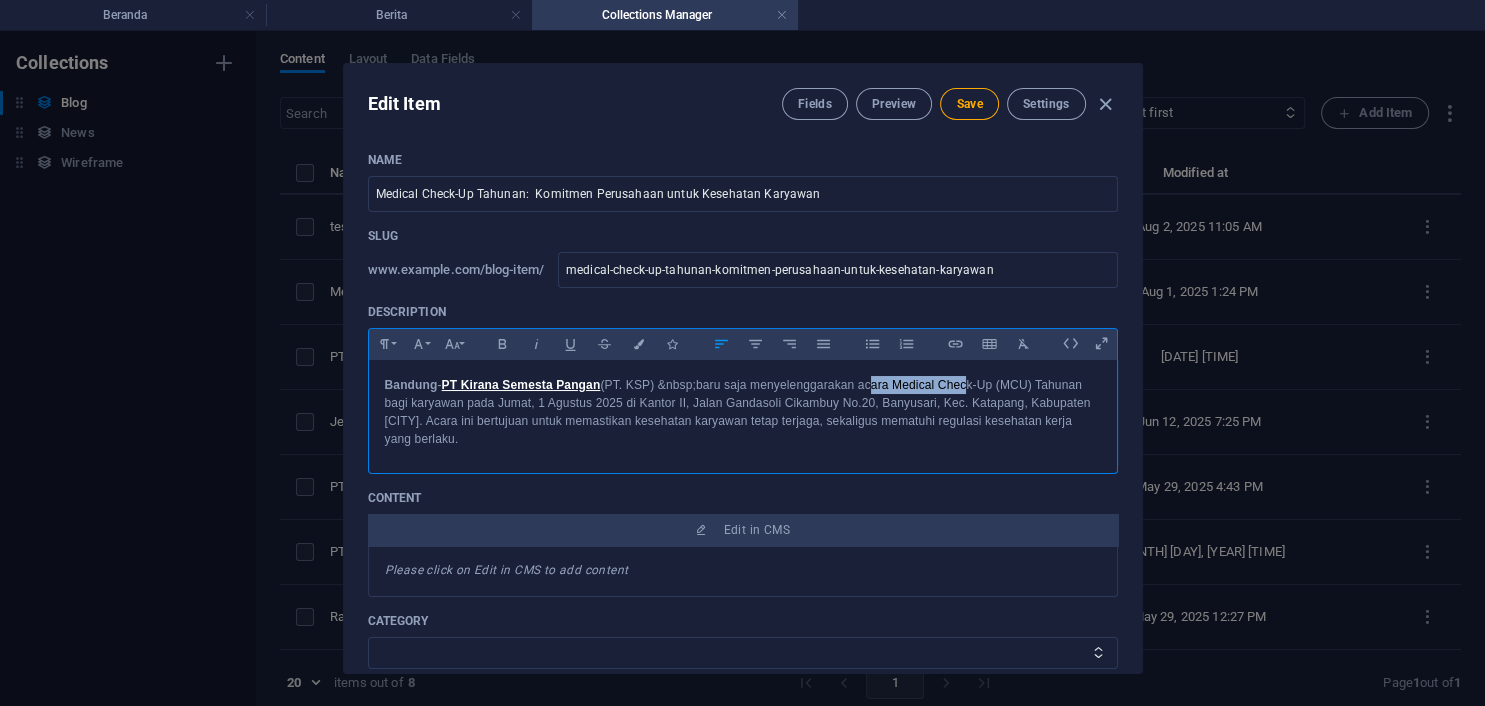 drag, startPoint x: 867, startPoint y: 382, endPoint x: 966, endPoint y: 387, distance: 99.12618 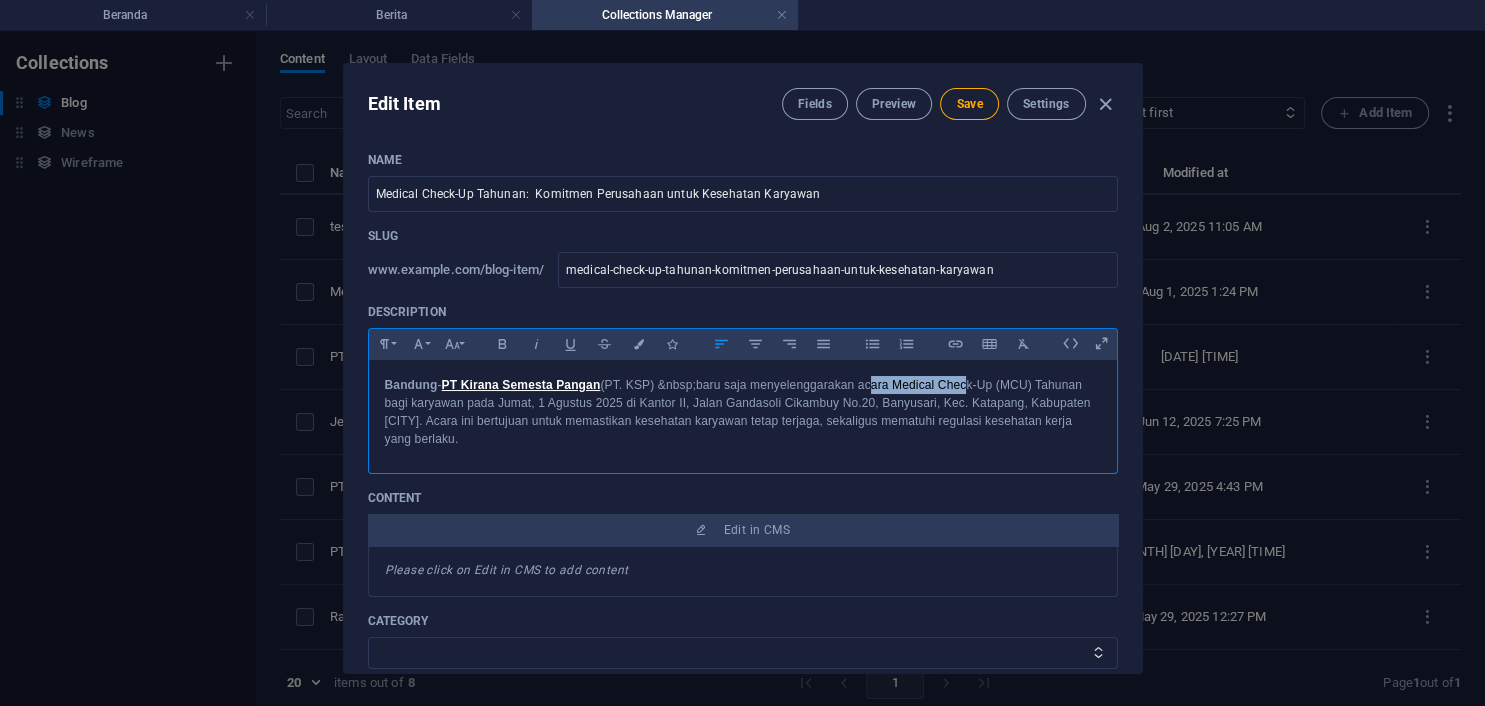 click on "[CITY]  -  PT Kirana Semesta Pangan  (PT. KSP)  baru saja menyelenggarakan acara Medical Check-Up (MCU) Tahunan bagi karyawan pada Jumat, 1 Agustus 2025 di Kantor II, Jalan Gandasoli Cikambuy No.20, Banyusari, Kec. Katapang, Kabupaten [CITY]. Acara ini bertujuan untuk memastikan kesehatan karyawan tetap terjaga, sekaligus mematuhi regulasi kesehatan kerja yang berlaku." at bounding box center (743, 412) 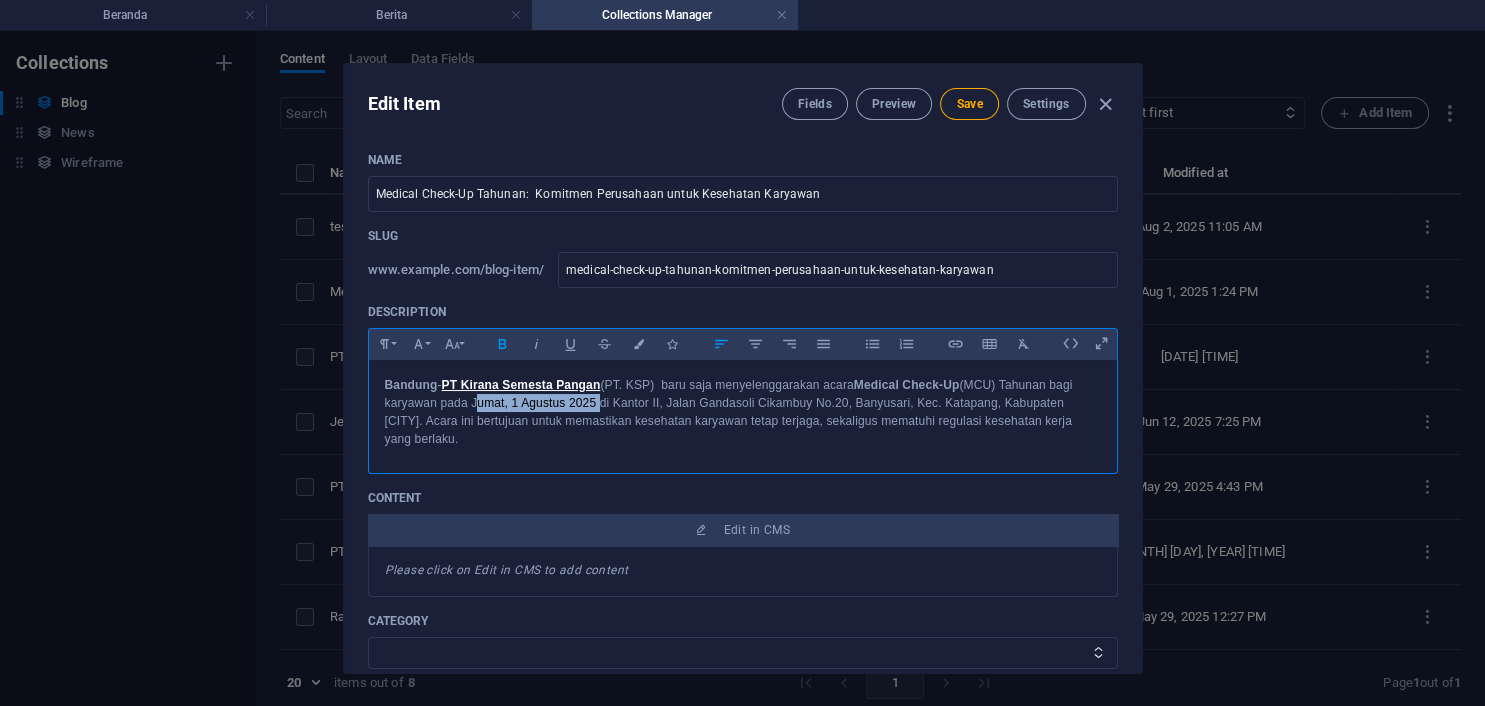 drag, startPoint x: 474, startPoint y: 404, endPoint x: 595, endPoint y: 407, distance: 121.037186 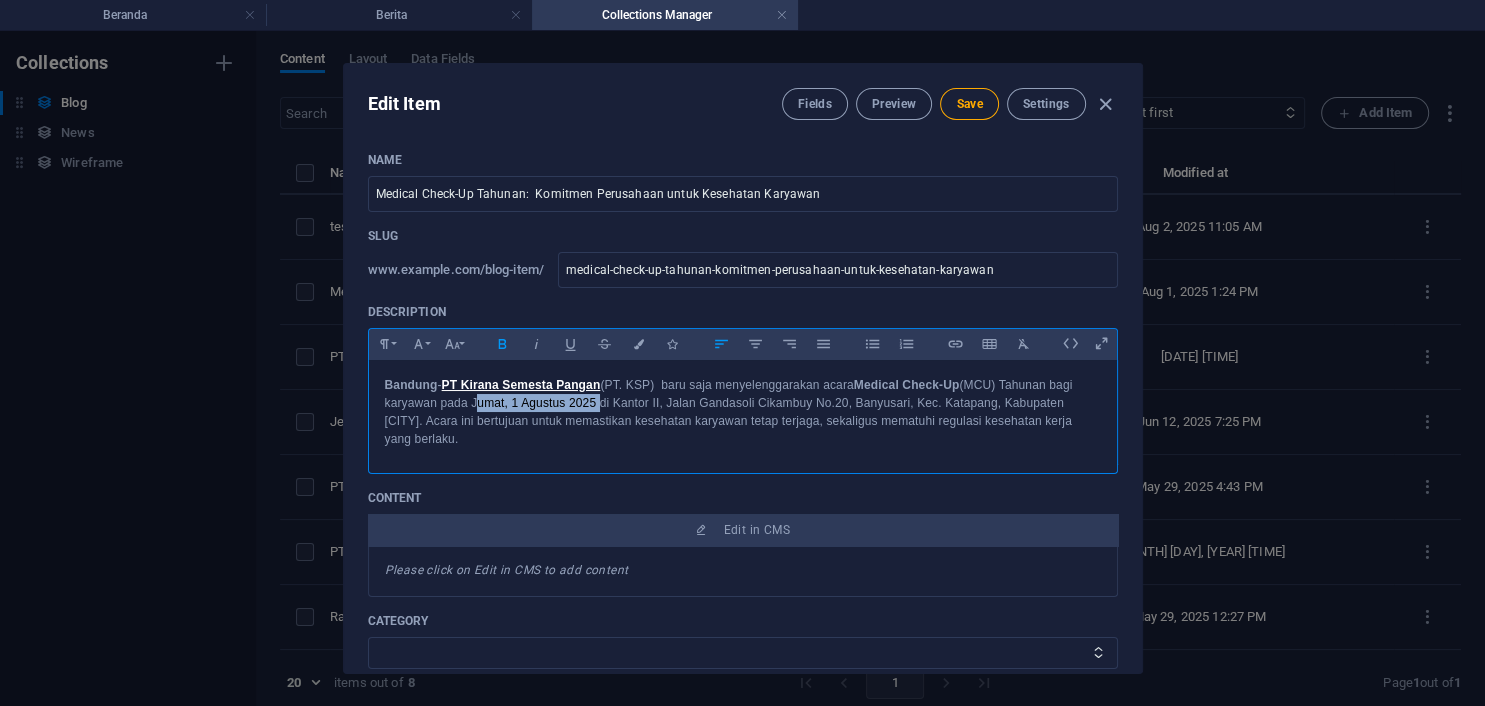 click on "Bandung   -   PT Kirana Semesta Pangan   (PT. KSP)   baru saja menyelenggarakan acara   Medical Check-Up   (MCU) Tahunan bagi karyawan pada Jumat, 1 Agustus 2025 di Kantor II, Jalan Gandasoli Cikambuy No.20, Banyusari, Kec. Katapang, Kabupaten Bandung. Acara ini bertujuan untuk memastikan kesehatan karyawan tetap terjaga, sekaligus mematuhi regulasi kesehatan kerja yang berlaku." at bounding box center (743, 412) 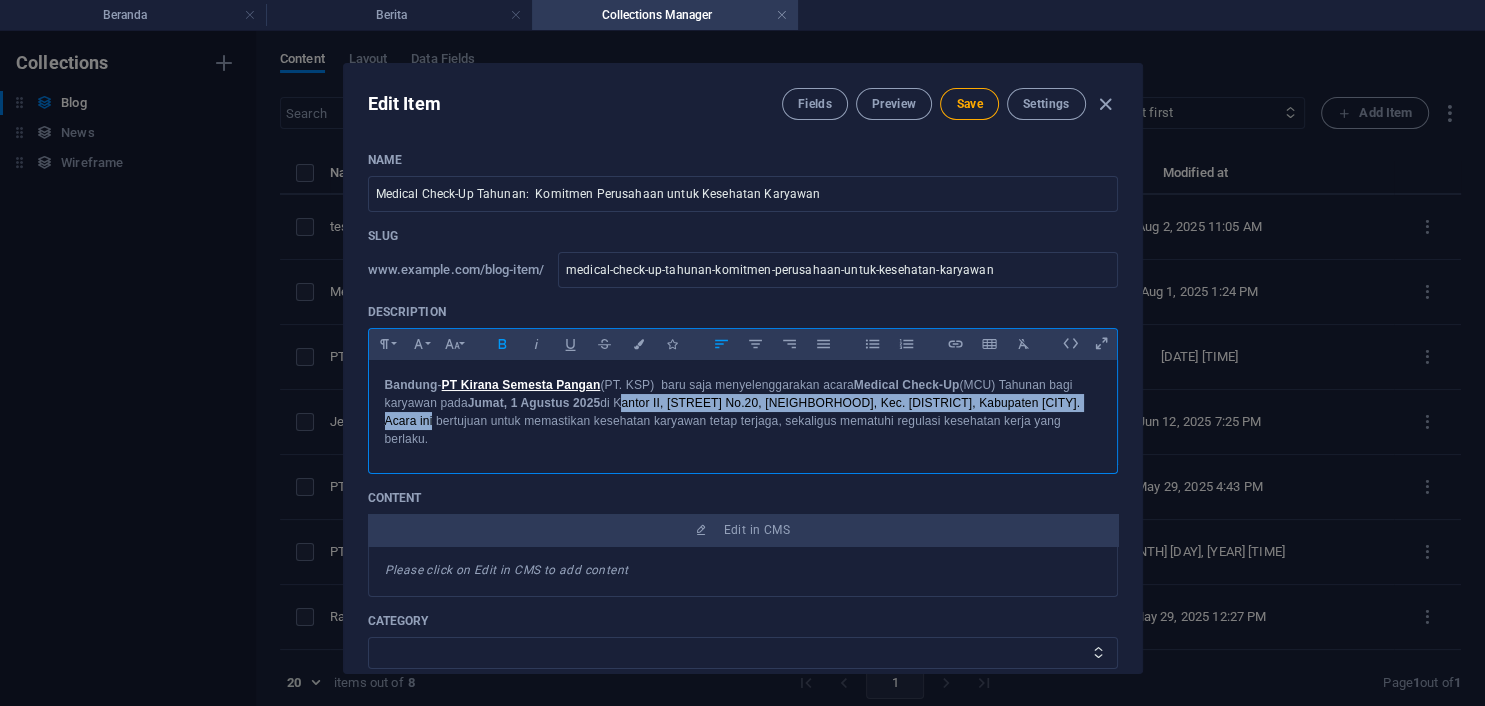 drag, startPoint x: 621, startPoint y: 402, endPoint x: 434, endPoint y: 418, distance: 187.68324 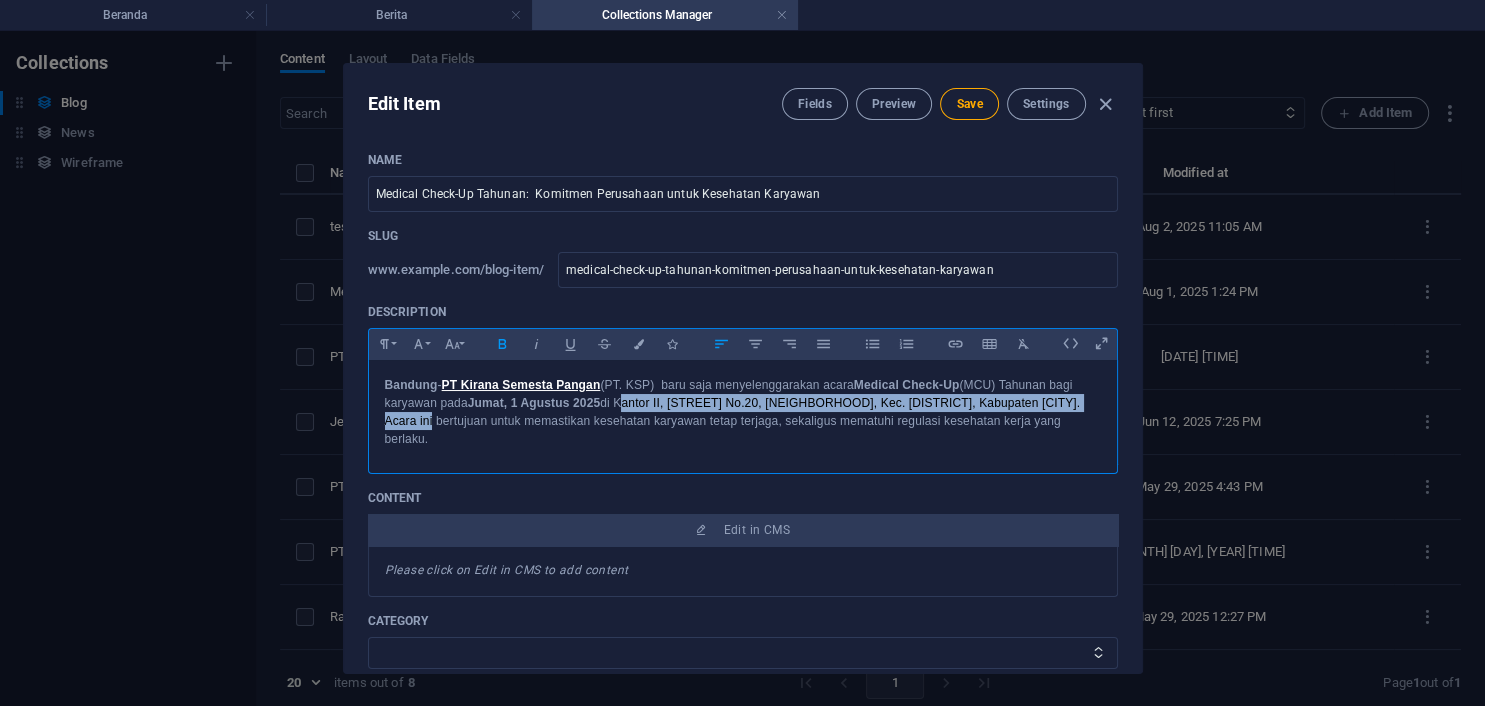 click on "[CITY]  -  PT Kirana Semesta Pangan  (PT. KSP)  baru saja menyelenggarakan acara  Medical Check-Up  (MCU) Tahunan bagi karyawan pada  [DATE]  di Kantor II, Jalan [STREET] [NUMBER], [CITY], [STATE]. Acara ini bertujuan untuk memastikan kesehatan karyawan tetap terjaga, sekaligus mematuhi regulasi kesehatan kerja yang berlaku." at bounding box center [743, 412] 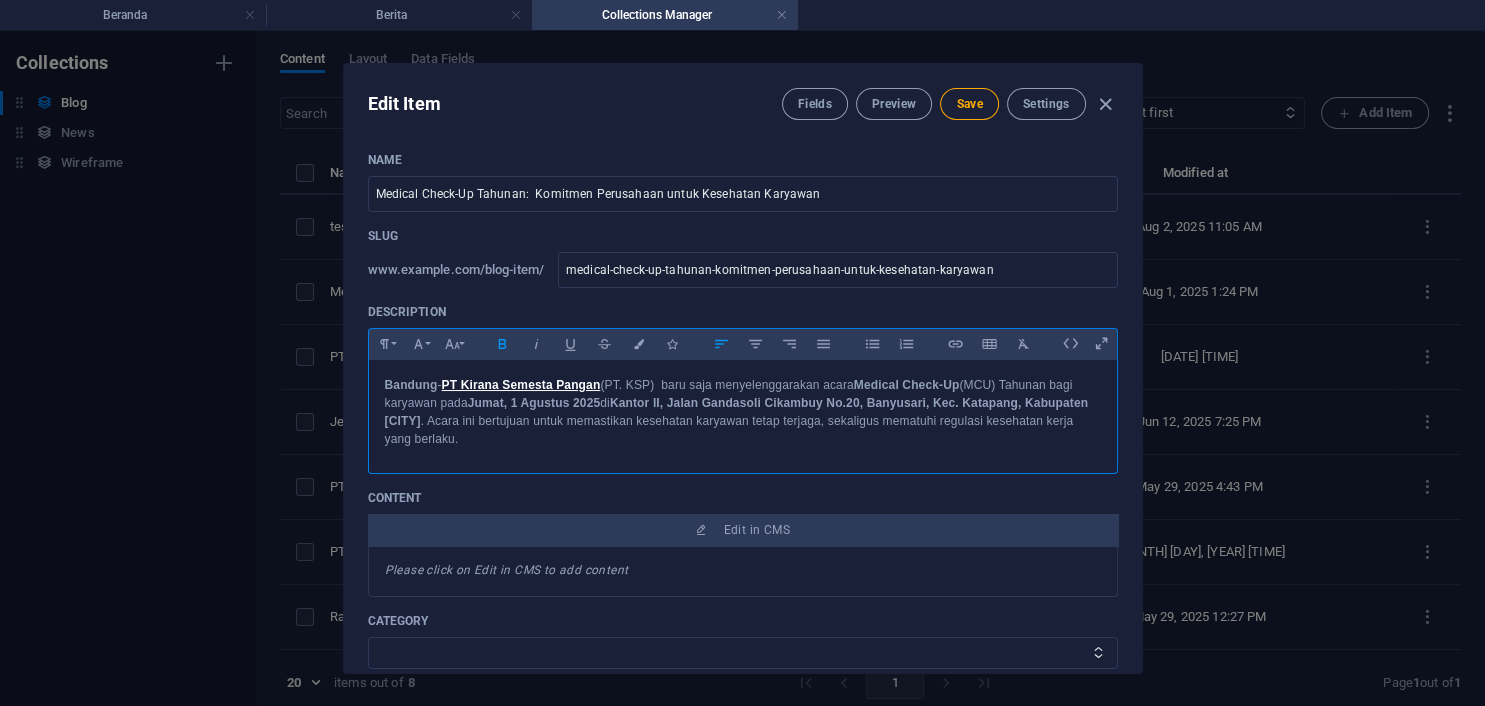 click on "Kantor II, Jalan Gandasoli Cikambuy No.20, Banyusari, Kec. Katapang, Kabupaten [CITY]" at bounding box center (737, 412) 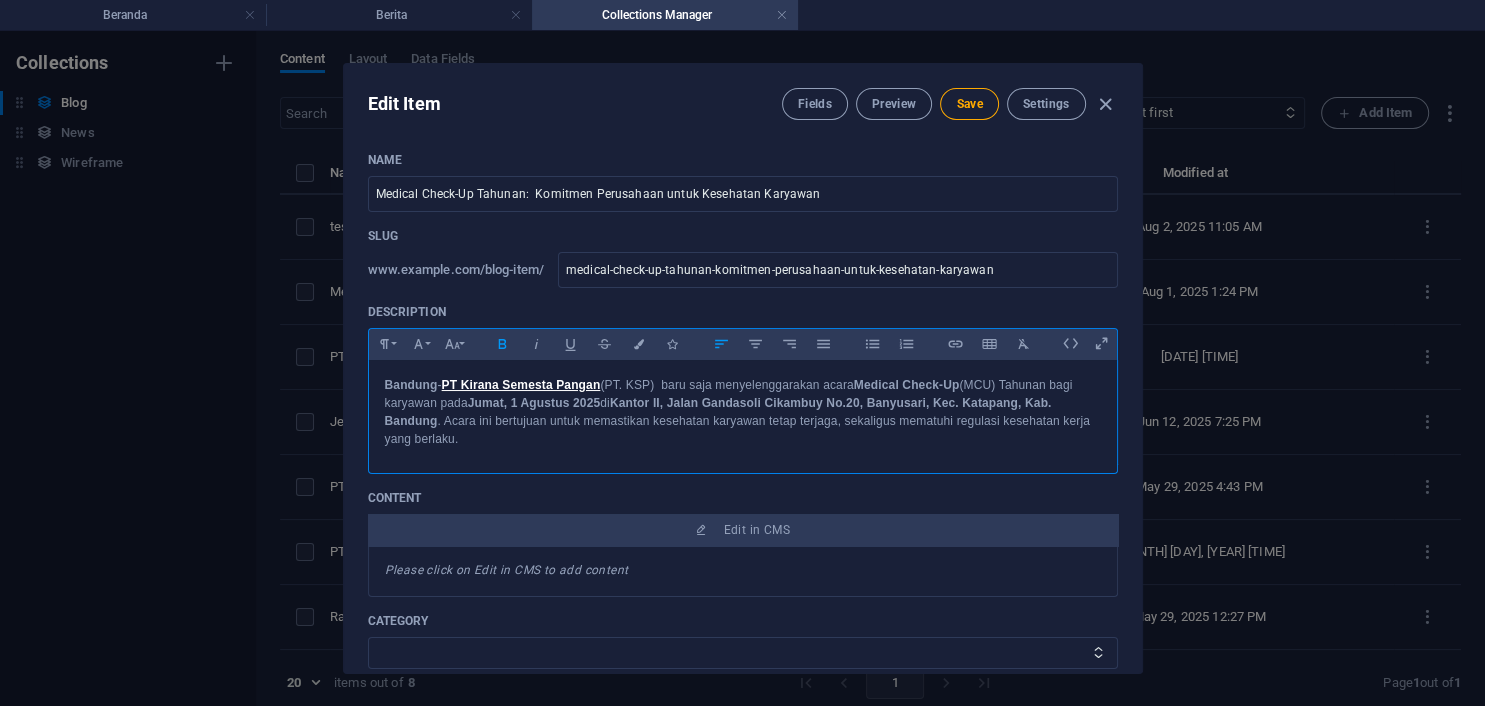 click on "Kantor II, Jalan Gandasoli Cikambuy No.20, Banyusari, Kec. Katapang, Kab. Bandung" at bounding box center (718, 412) 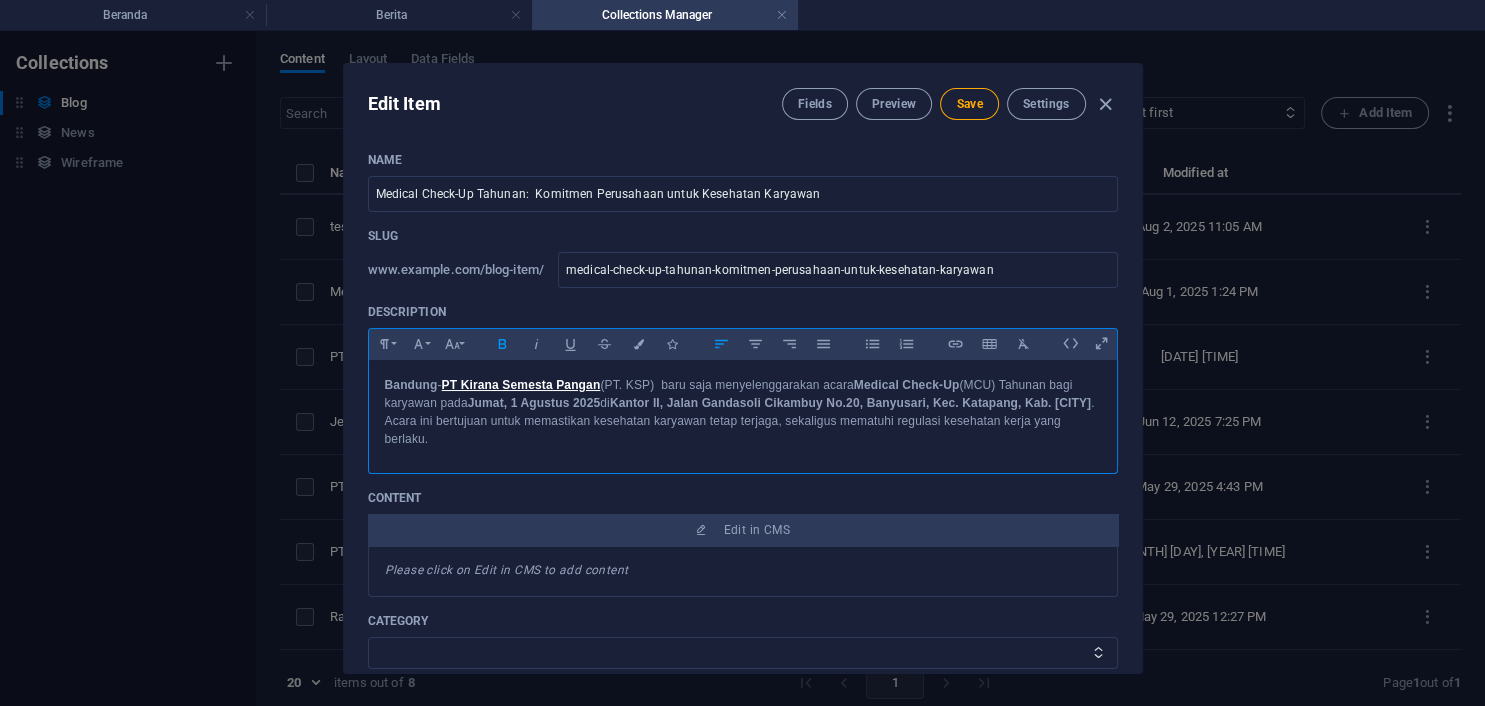 click on "Bandung   -   PT Kirana Semesta Pangan   (PT. KSP)   baru saja menyelenggarakan acara   Medical Check-Up   (MCU) Tahunan bagi karyawan pada   Jumat, 1 Agustus 2025   di   Kantor II, Jalan Gandasoli Cikambuy No.   20, Banyusari, Kec. Katapang, Kab. Bandung . Acara ini bertujuan untuk memastikan kesehatan karyawan tetap terjaga, sekaligus mematuhi regulasi kesehatan kerja yang berlaku." at bounding box center (743, 412) 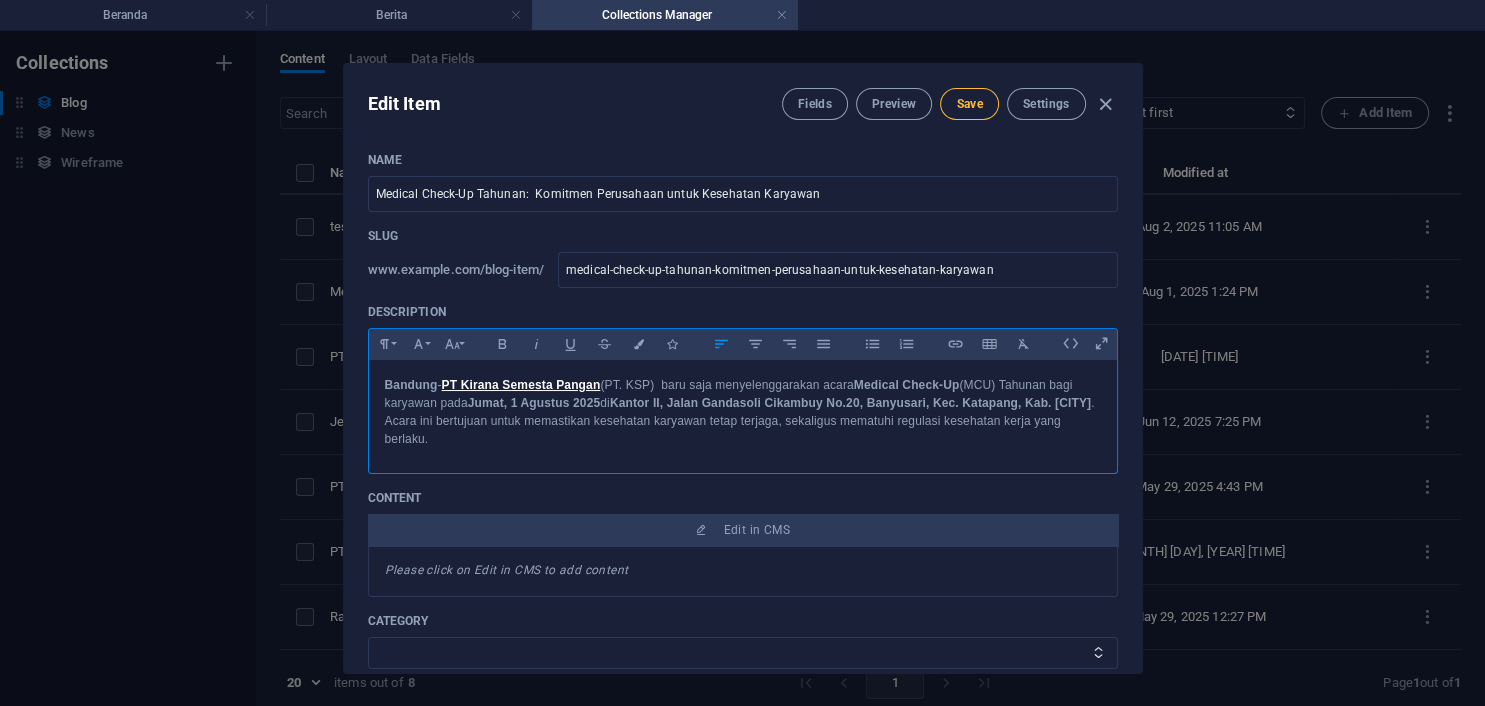 click on "Save" at bounding box center [969, 104] 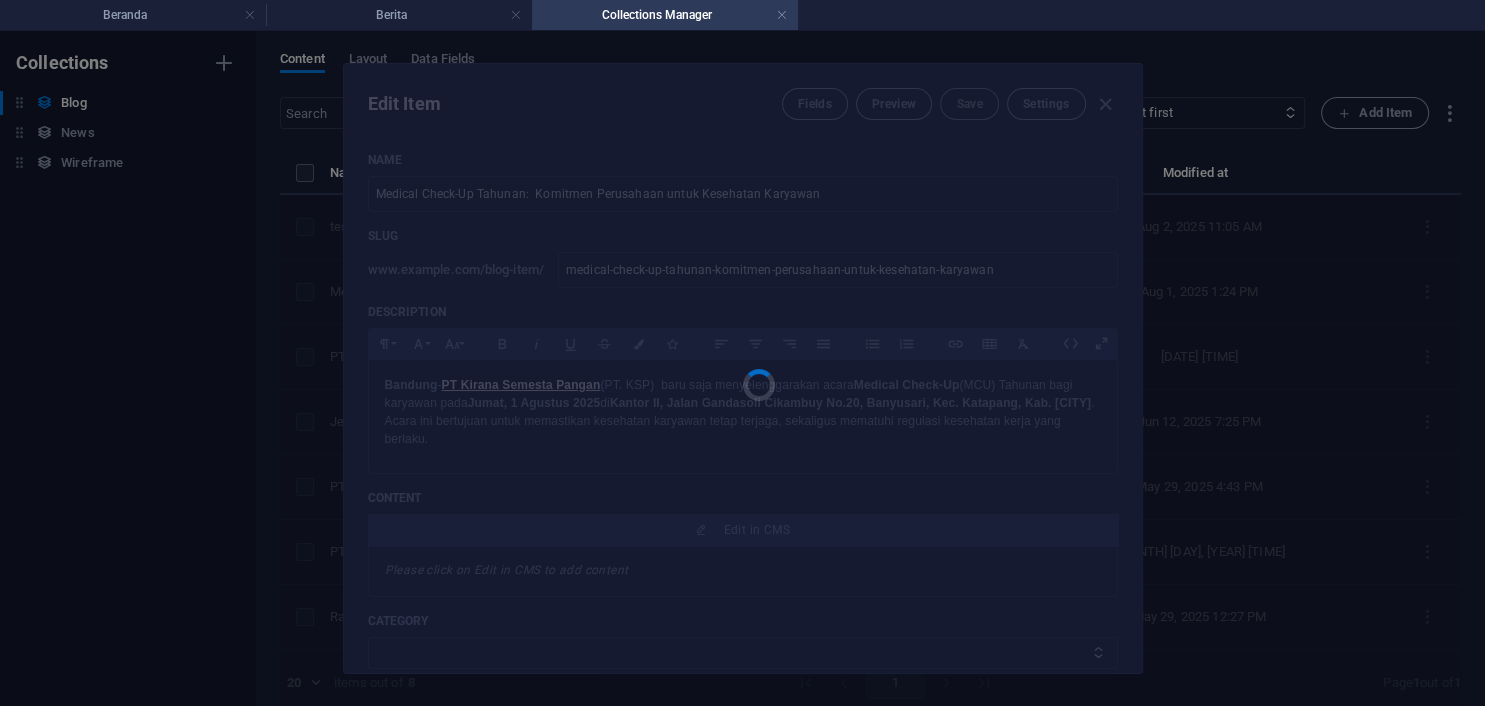type on "medical-check-up-tahunan-komitmen-perusahaan-untuk-kesehatan-karyawan" 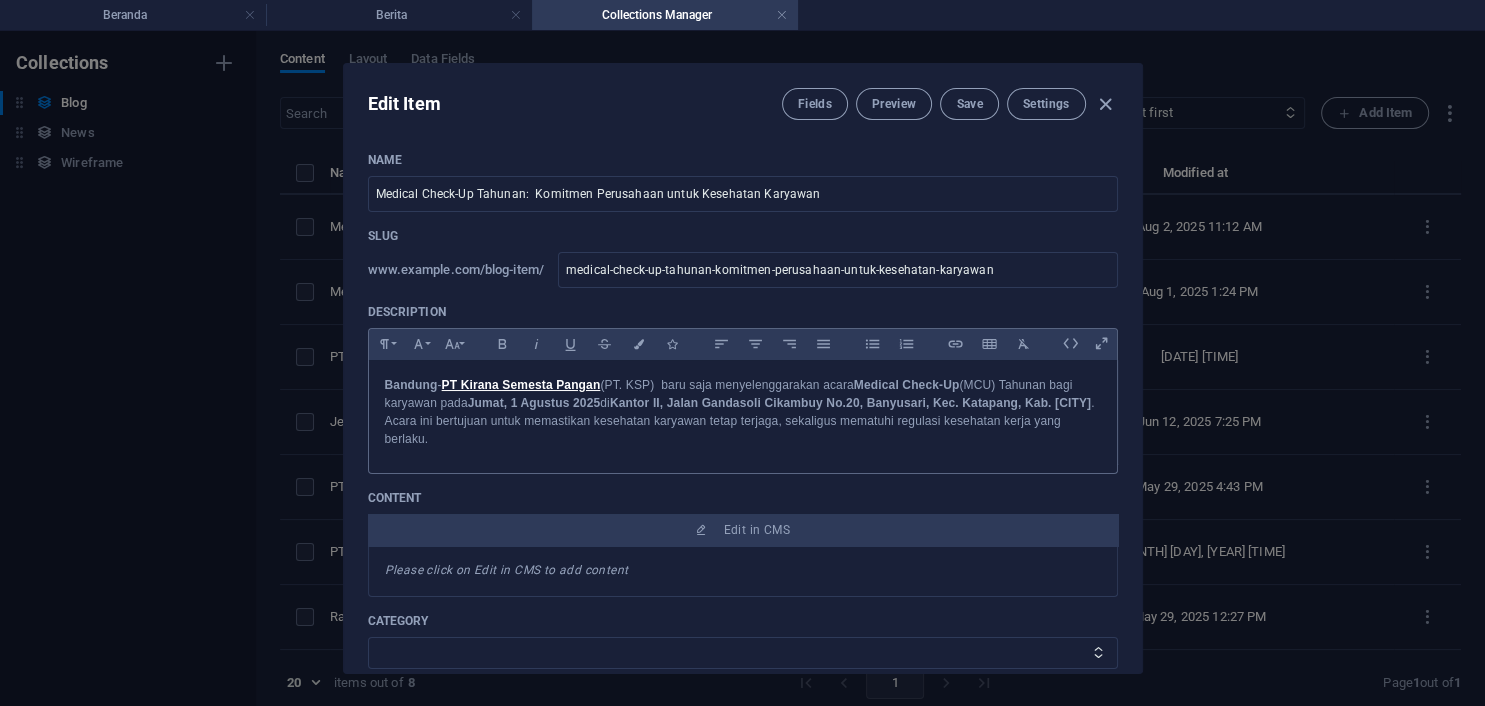 click on "Bandung   -   PT Kirana Semesta Pangan   (PT. KSP)   baru saja menyelenggarakan acara   Medical Check-Up   (MCU) Tahunan bagi karyawan pada   Jumat, 1 Agustus 2025   di   Kantor II, Jalan Gandasoli Cikambuy No.   20, Banyusari, Kec. Katapang, Kab. Bandung . Acara ini bertujuan untuk memastikan kesehatan karyawan tetap terjaga, sekaligus mematuhi regulasi kesehatan kerja yang berlaku." at bounding box center [743, 412] 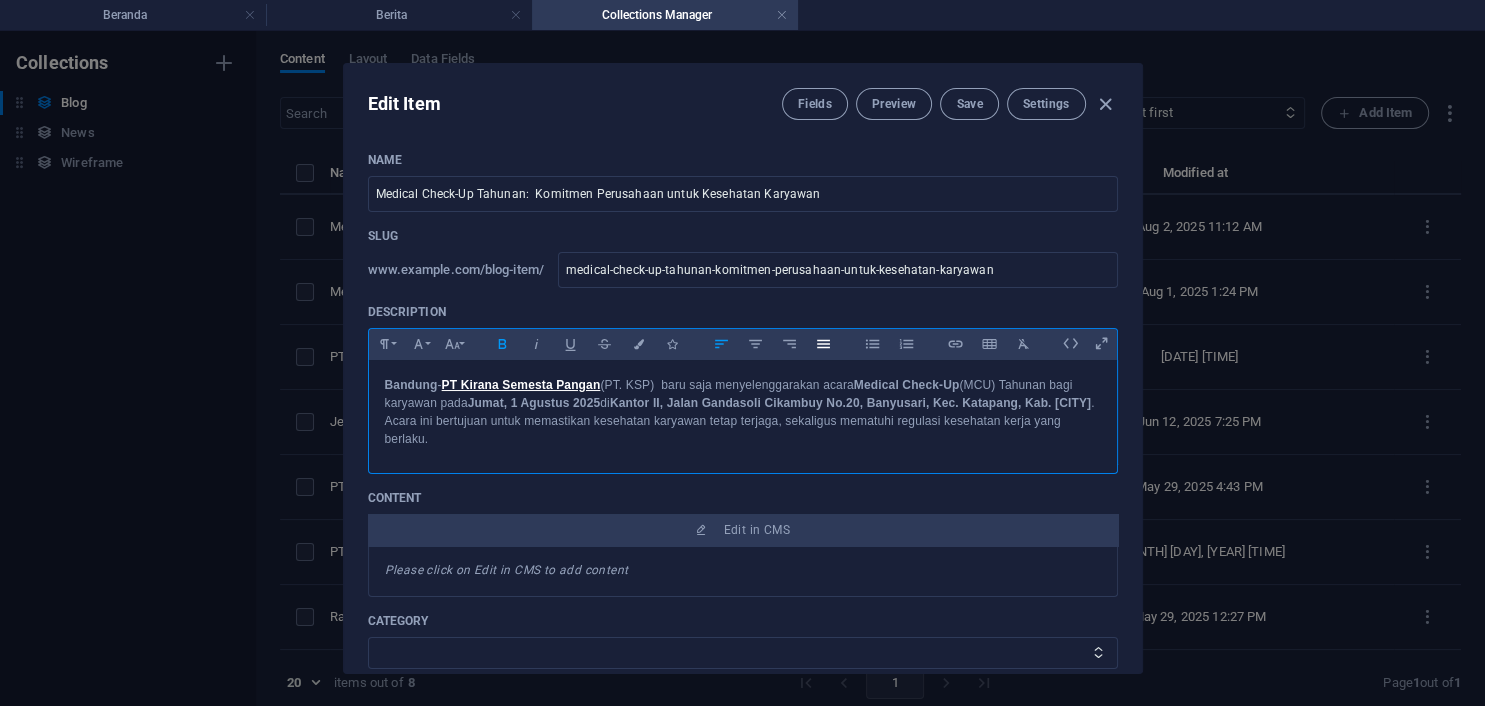 click 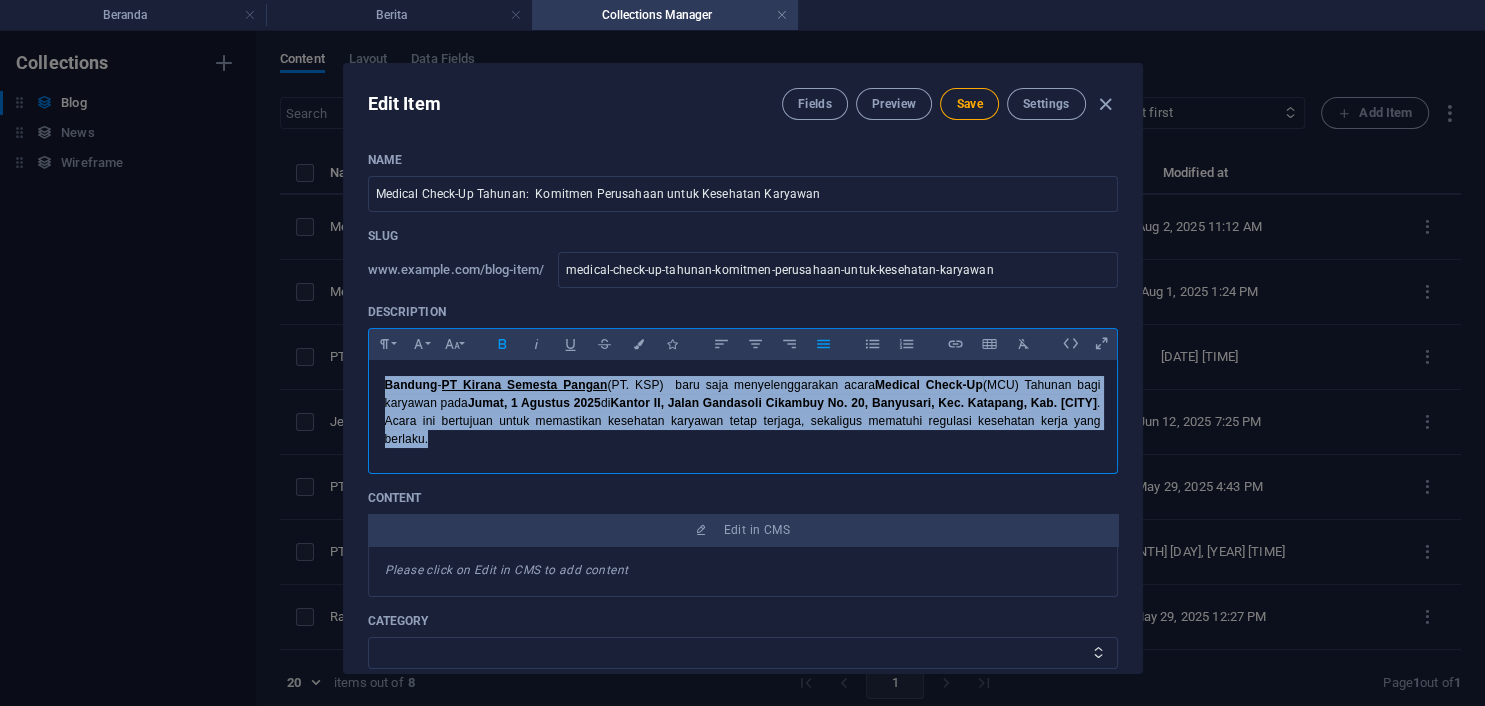click on "[CITY] - PT Kirana Semesta Pangan (PT. KSP) baru saja menyelenggarakan acara Medical Check-Up (MCU) Tahunan bagi karyawan pada [DATE] di Kantor II, [STREET] No. 20, [NEIGHBORHOOD], Kec. [DISTRICT], Kab. [CITY]. Acara ini bertujuan untuk memastikan kesehatan karyawan tetap terjaga, sekaligus mematuhi regulasi kesehatan kerja yang berlaku." at bounding box center (743, 412) 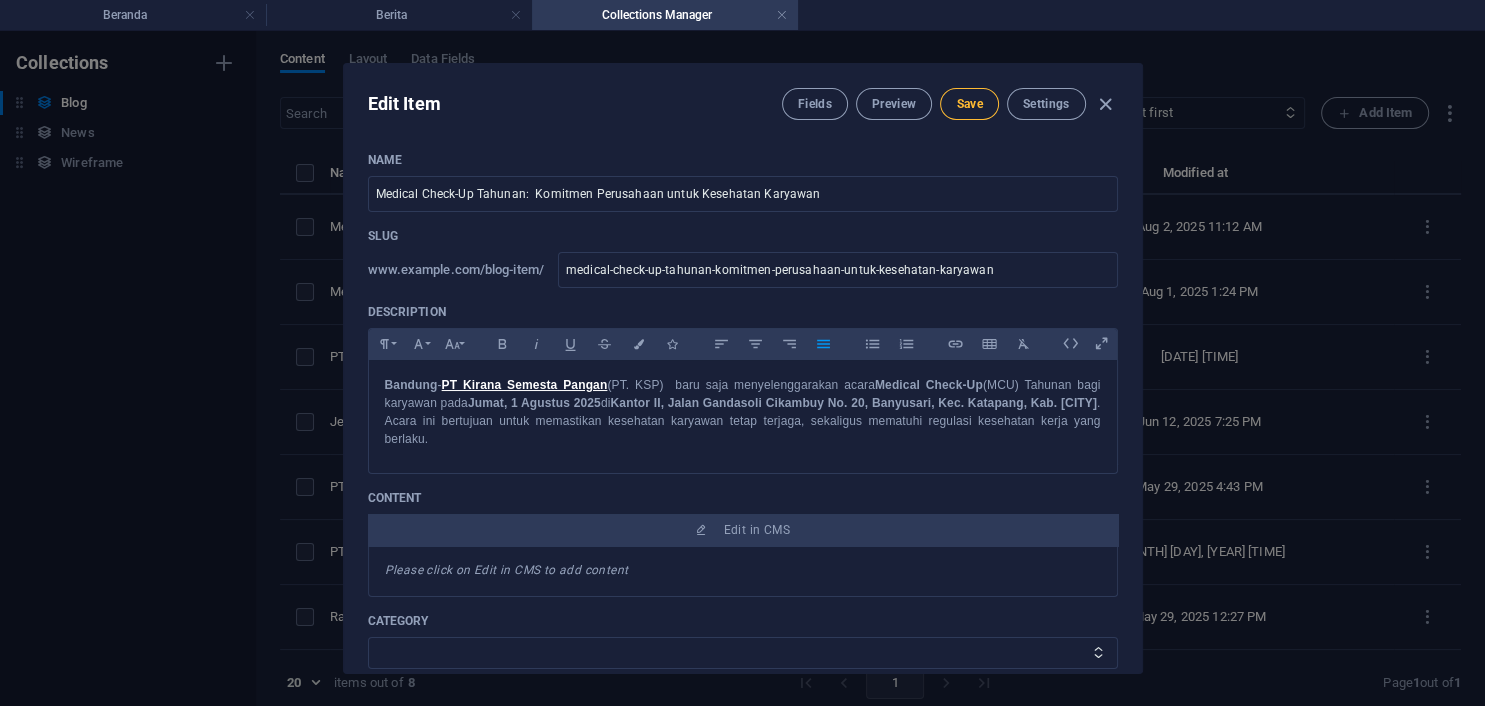 click on "Save" at bounding box center (969, 104) 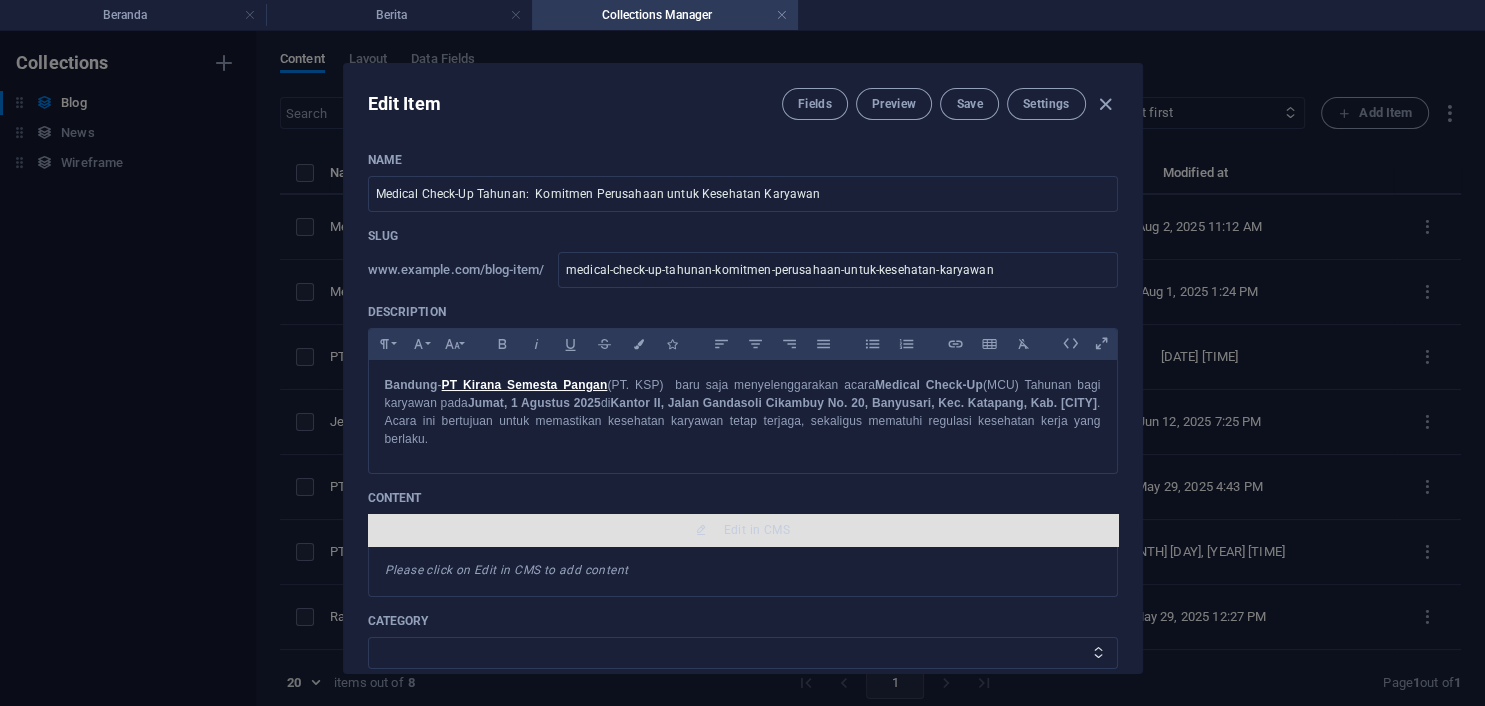 click on "Edit in CMS" at bounding box center (757, 530) 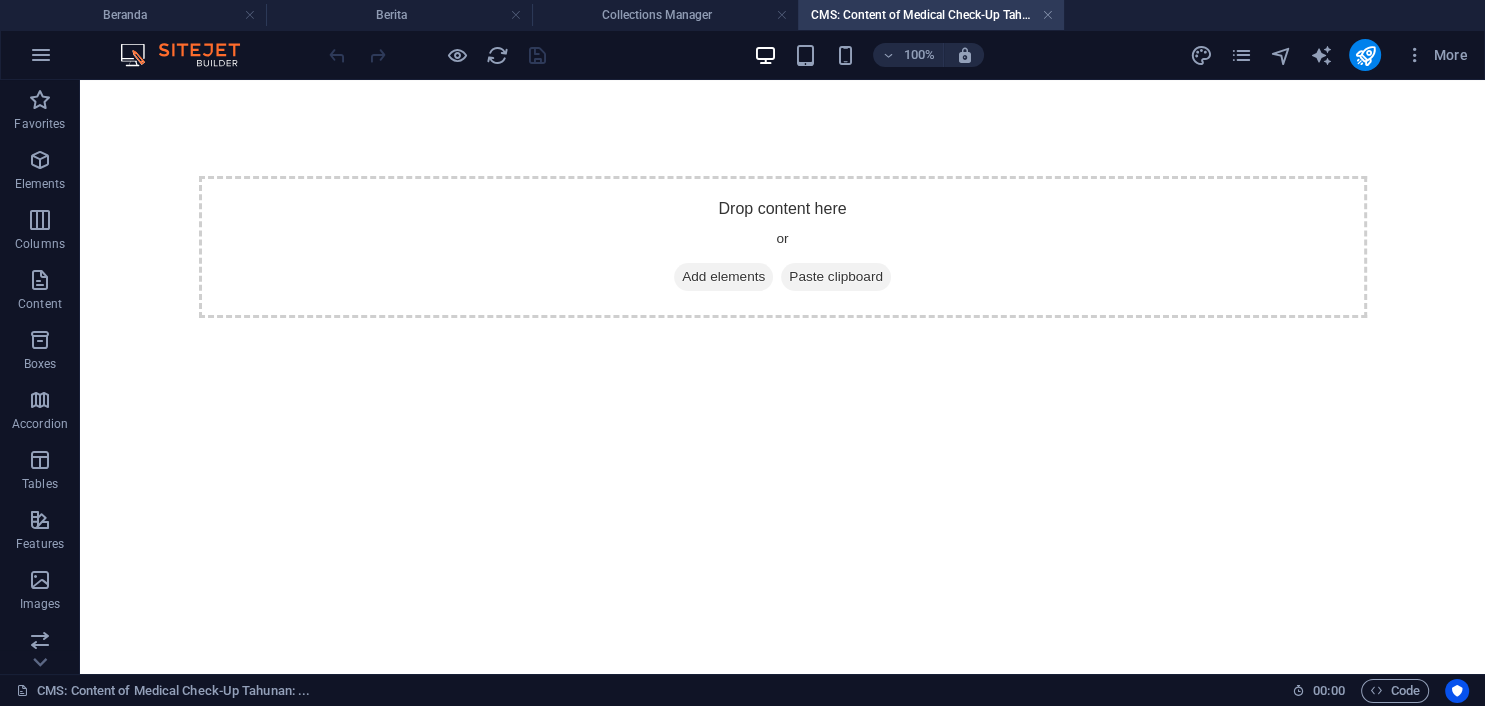 scroll, scrollTop: 0, scrollLeft: 0, axis: both 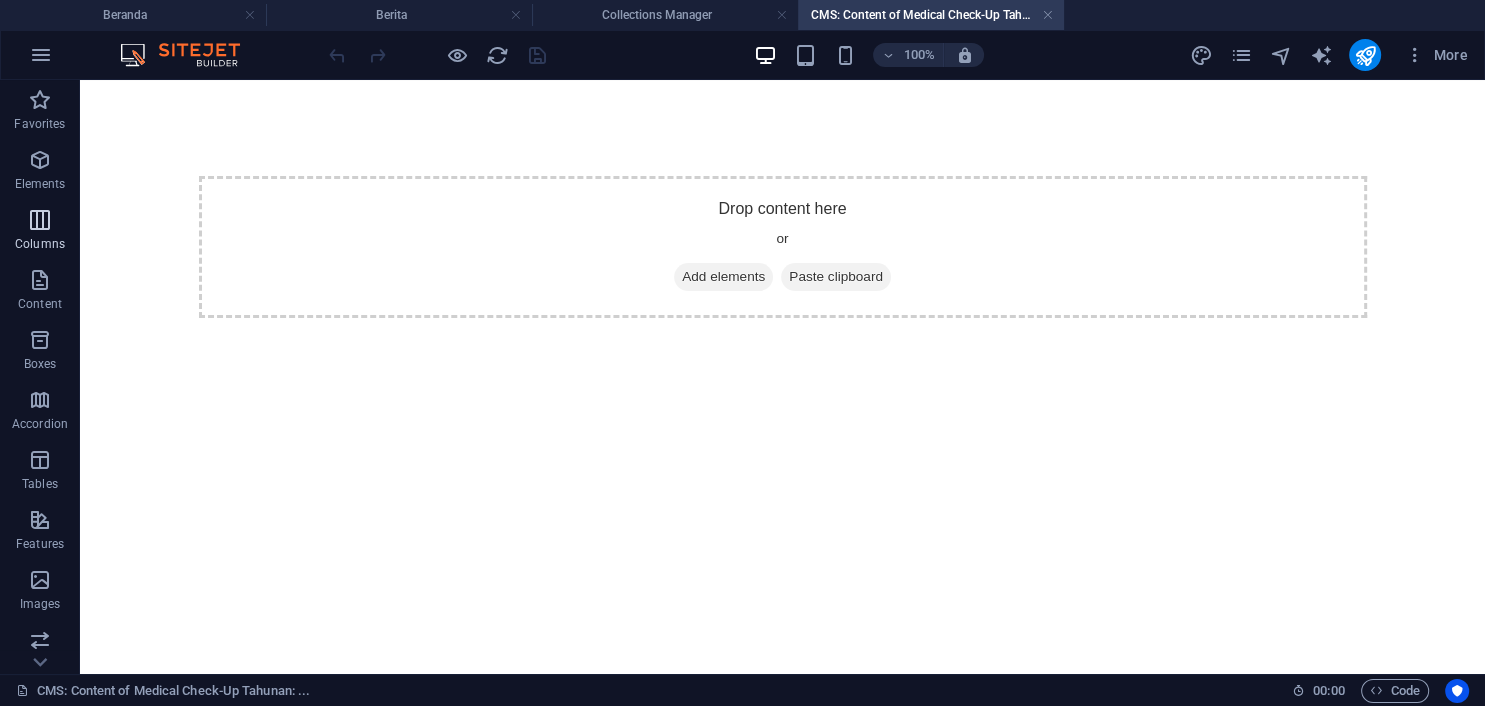 click on "Columns" at bounding box center [40, 232] 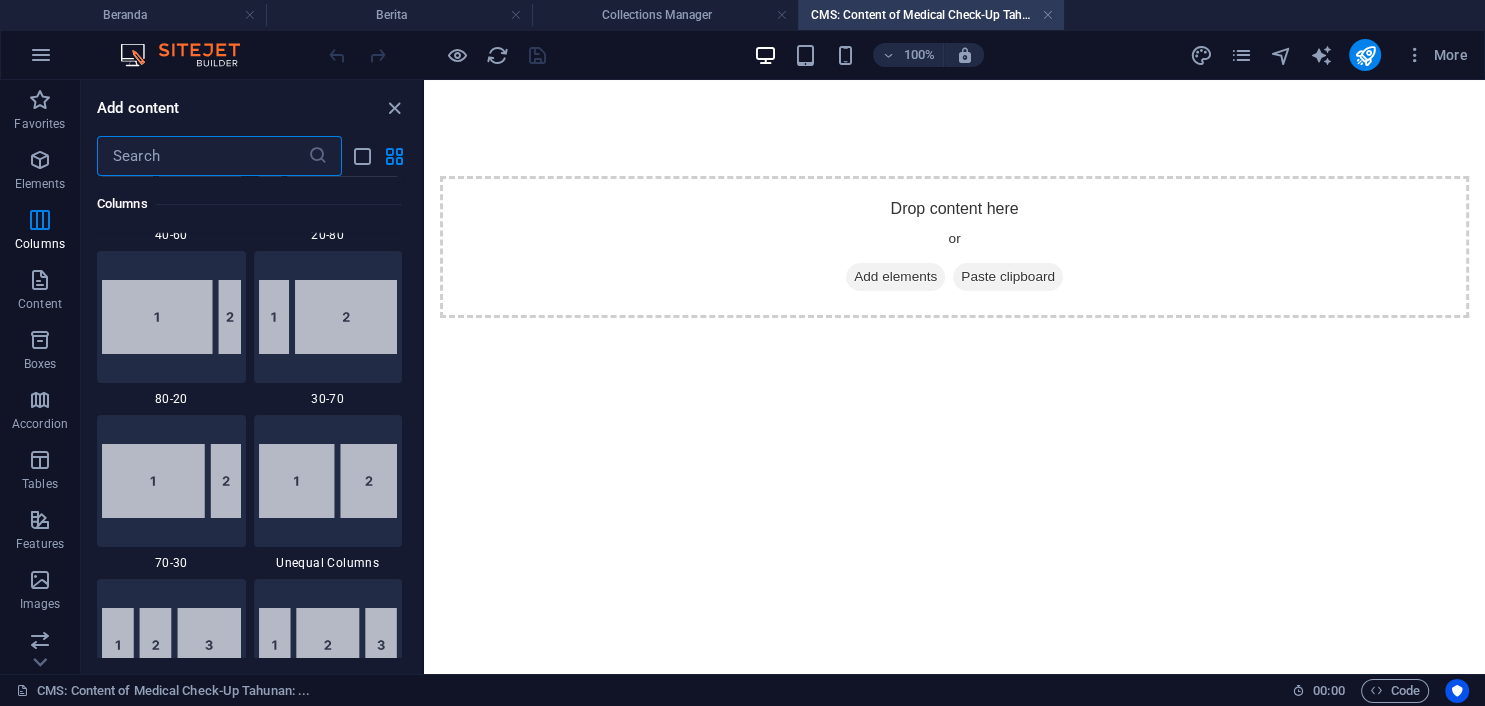 scroll, scrollTop: 1720, scrollLeft: 0, axis: vertical 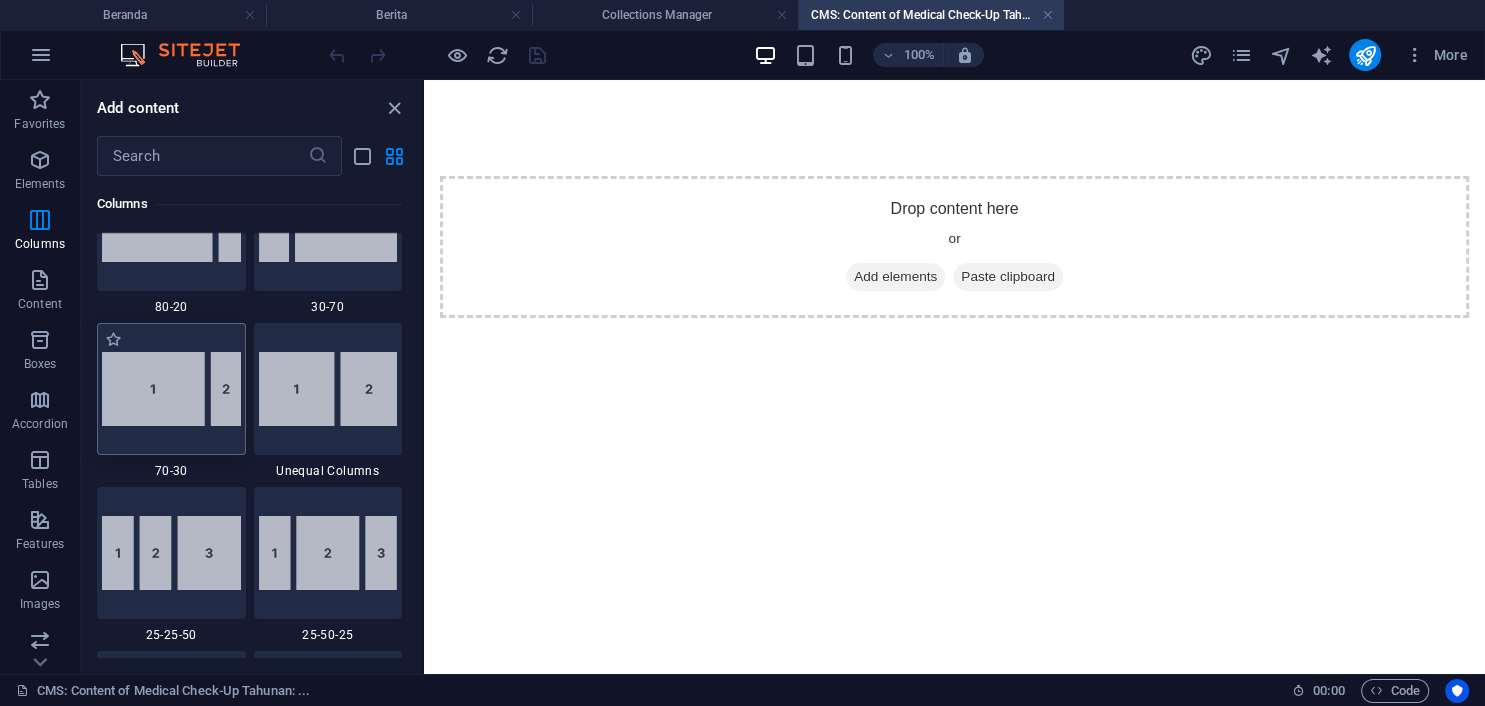 click at bounding box center [171, 389] 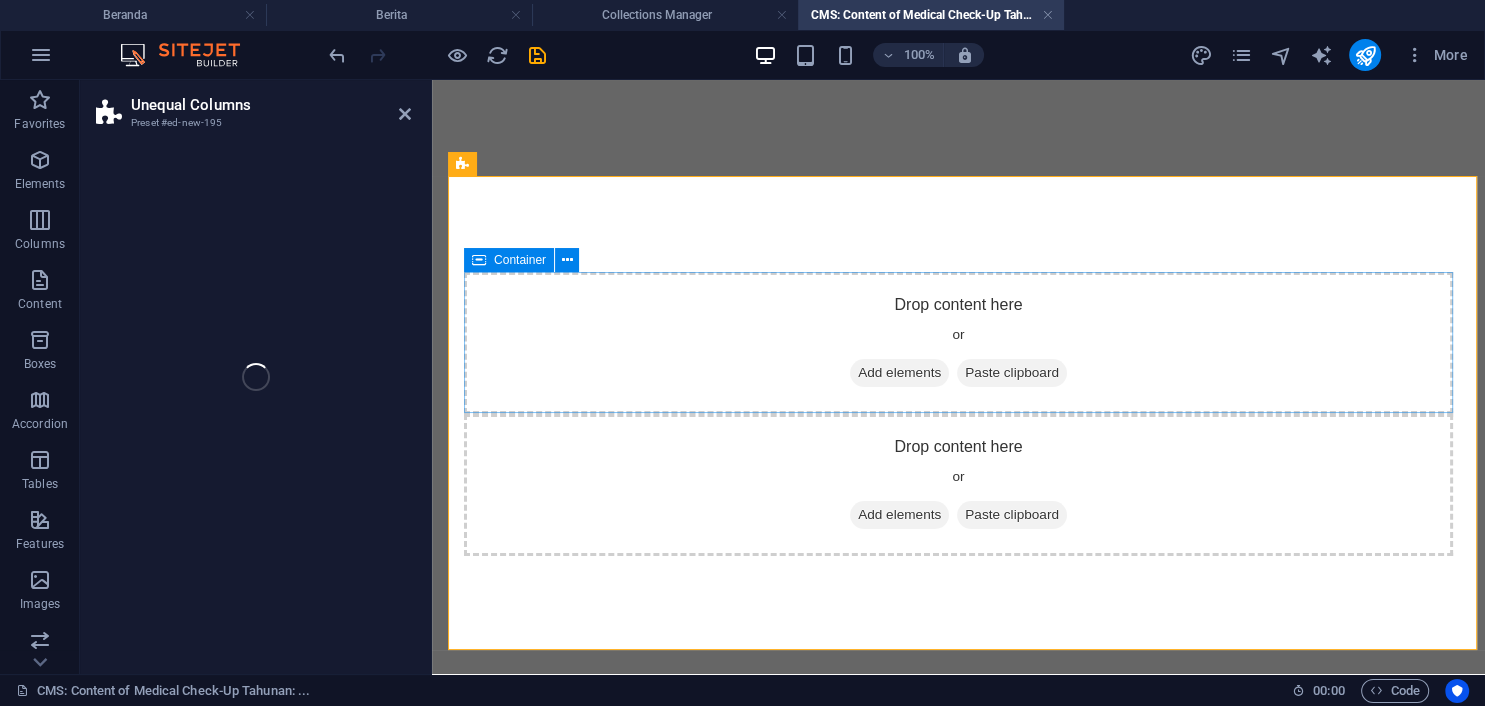 select on "%" 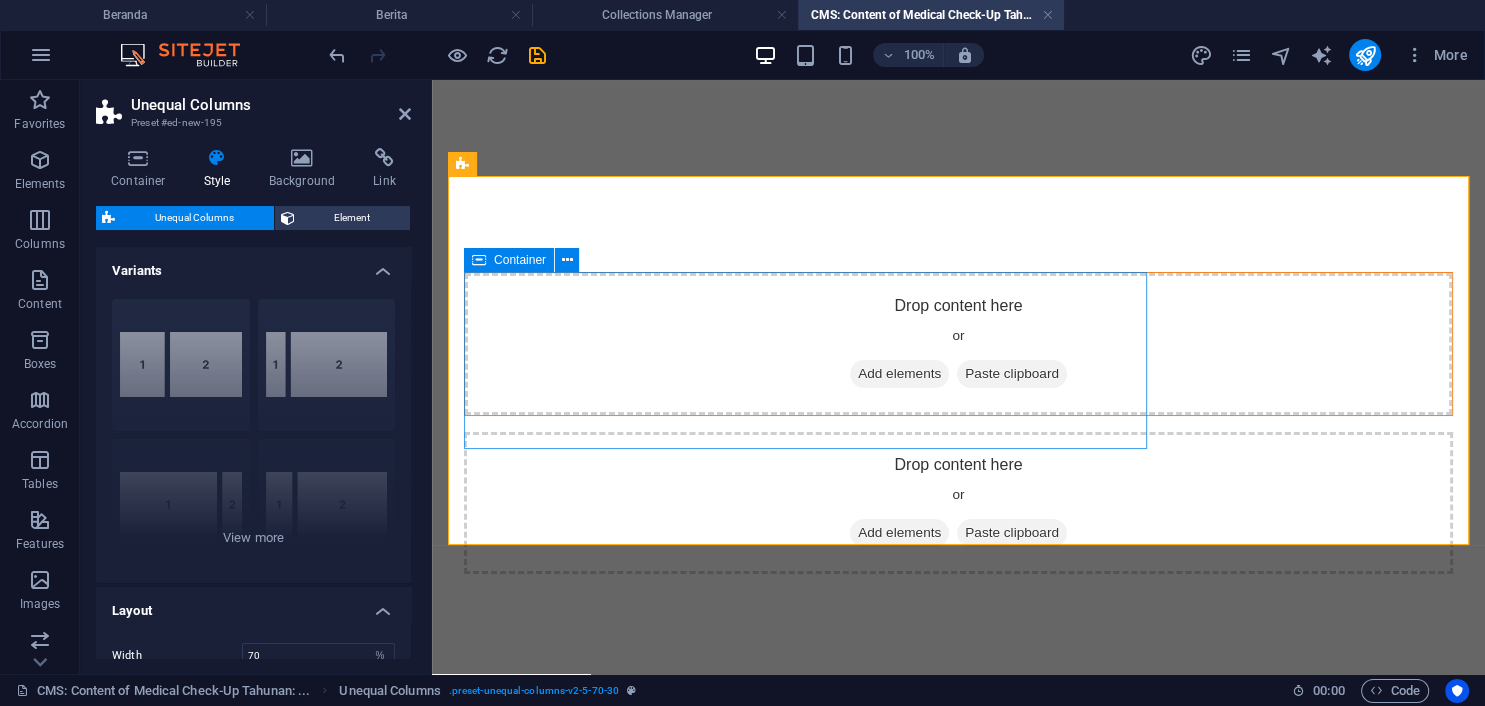 click on "Add elements" at bounding box center (899, 374) 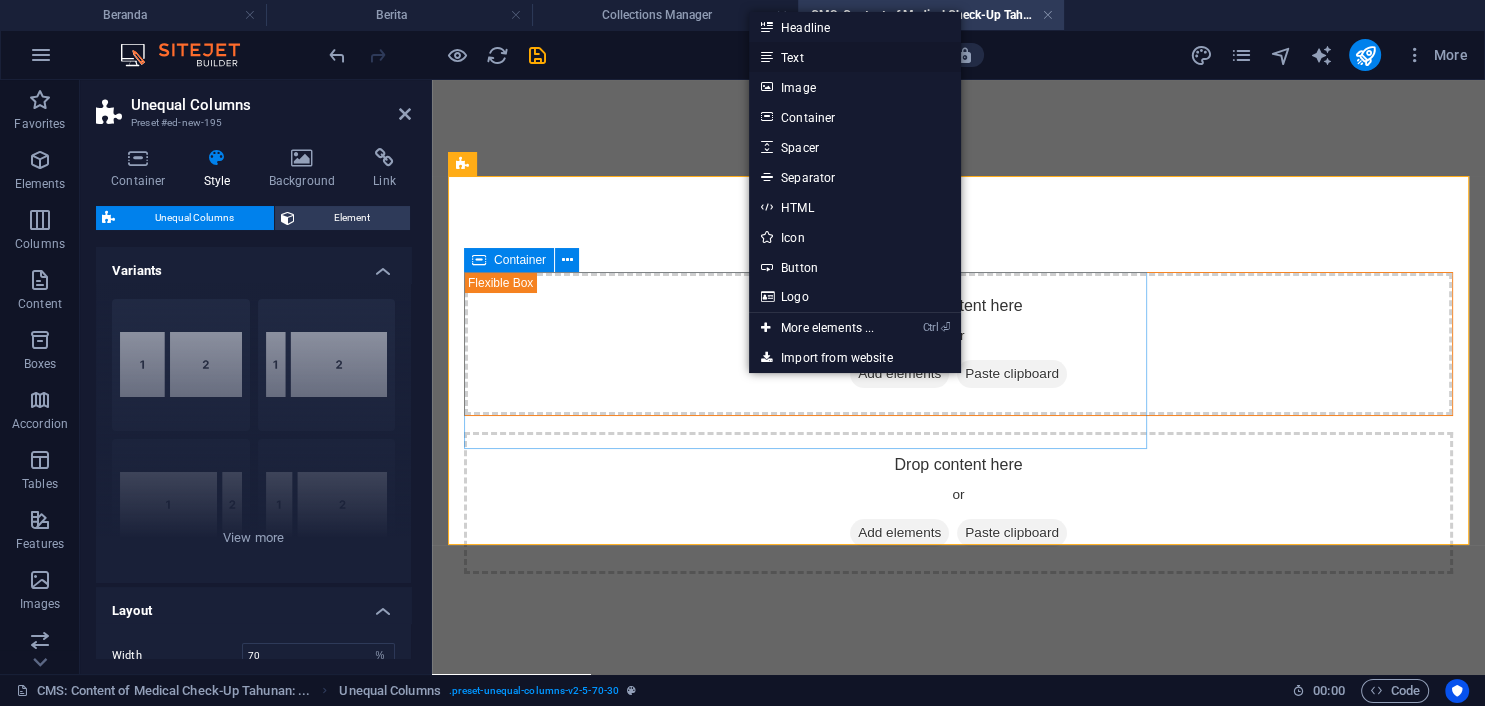click on "Text" at bounding box center (855, 57) 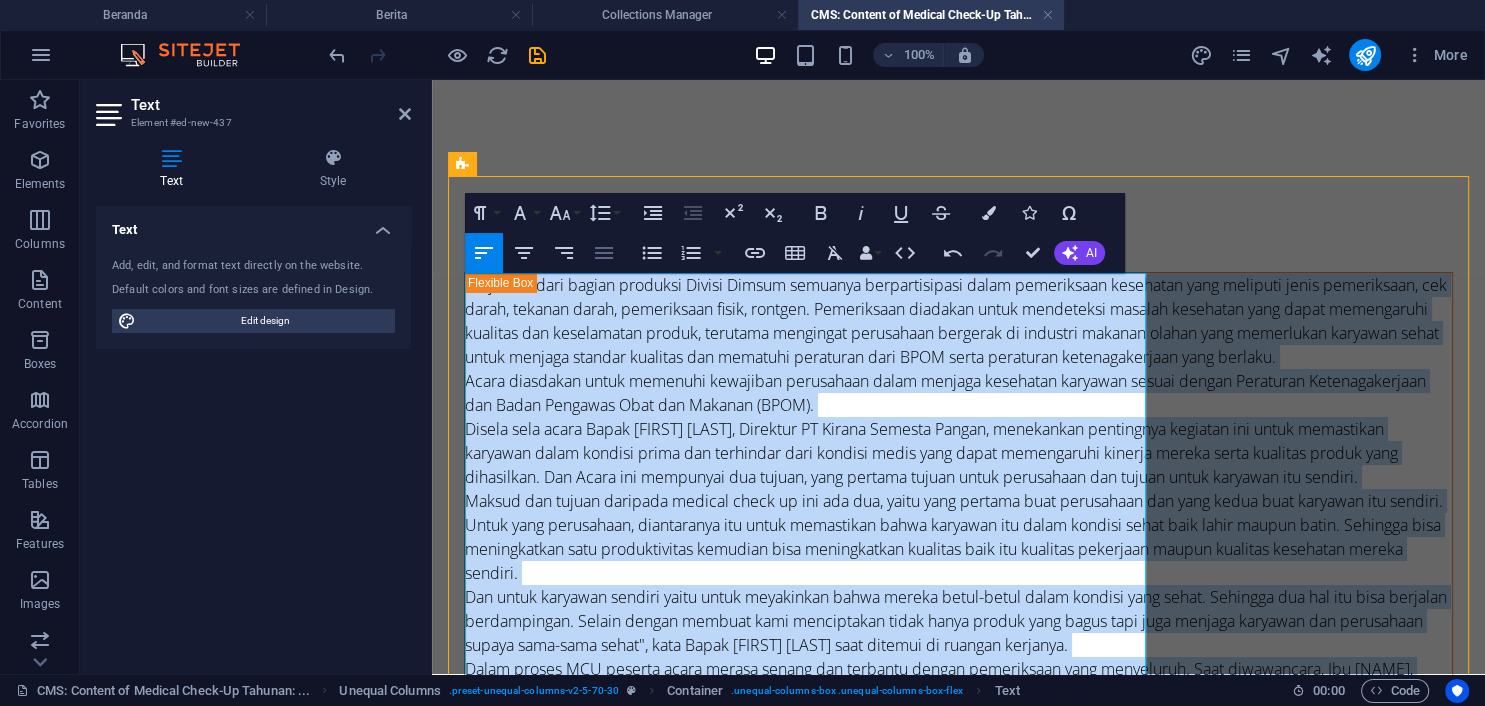 click on "Align Justify" at bounding box center [604, 253] 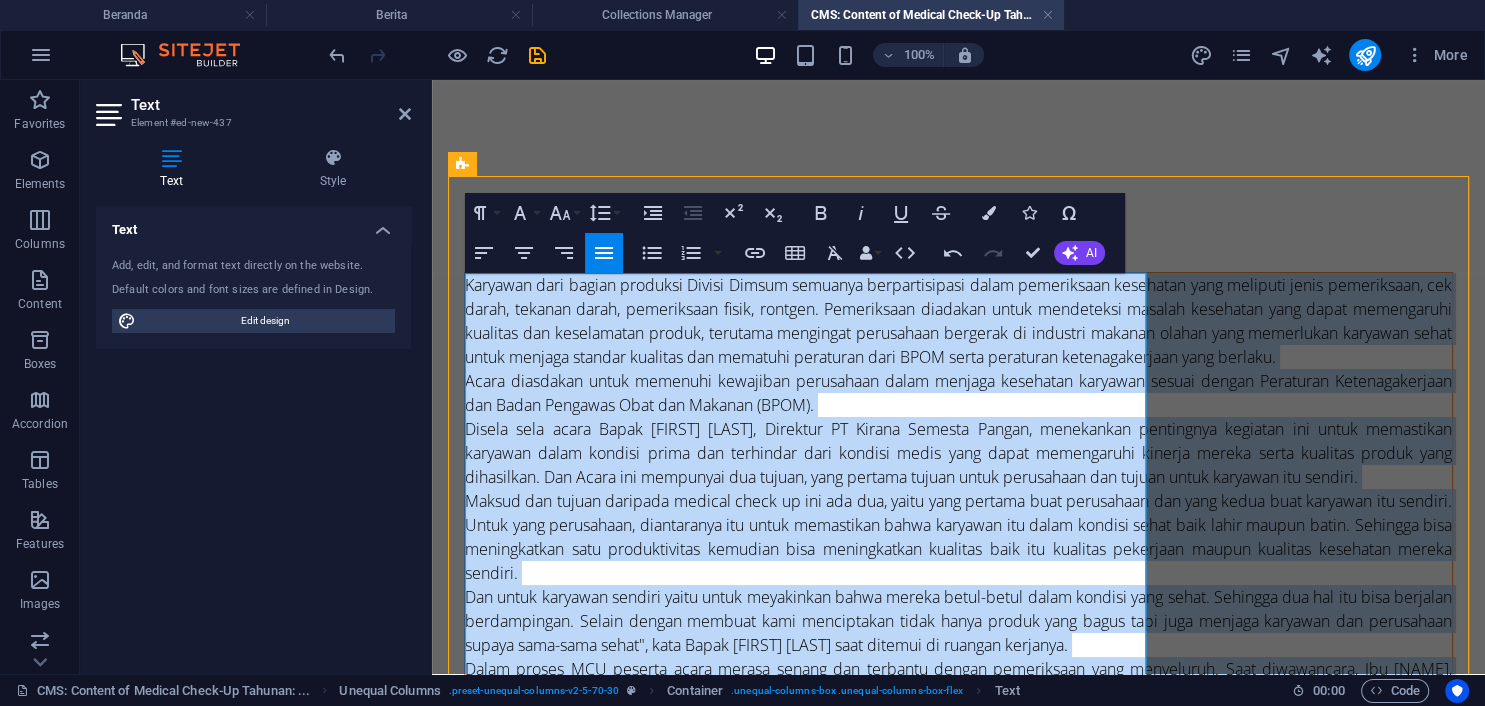 click on "Karyawan dari bagian produksi Divisi Dimsum semuanya berpartisipasi dalam pemeriksaan kesehatan yang meliputi jenis pemeriksaan, cek darah, tekanan darah, pemeriksaan fisik, rontgen. Pemeriksaan diadakan untuk mendeteksi masalah kesehatan yang dapat memengaruhi kualitas dan keselamatan produk, terutama mengingat perusahaan bergerak di industri makanan olahan yang memerlukan karyawan sehat untuk menjaga standar kualitas dan mematuhi peraturan dari BPOM serta peraturan ketenagakerjaan yang berlaku." at bounding box center [958, 321] 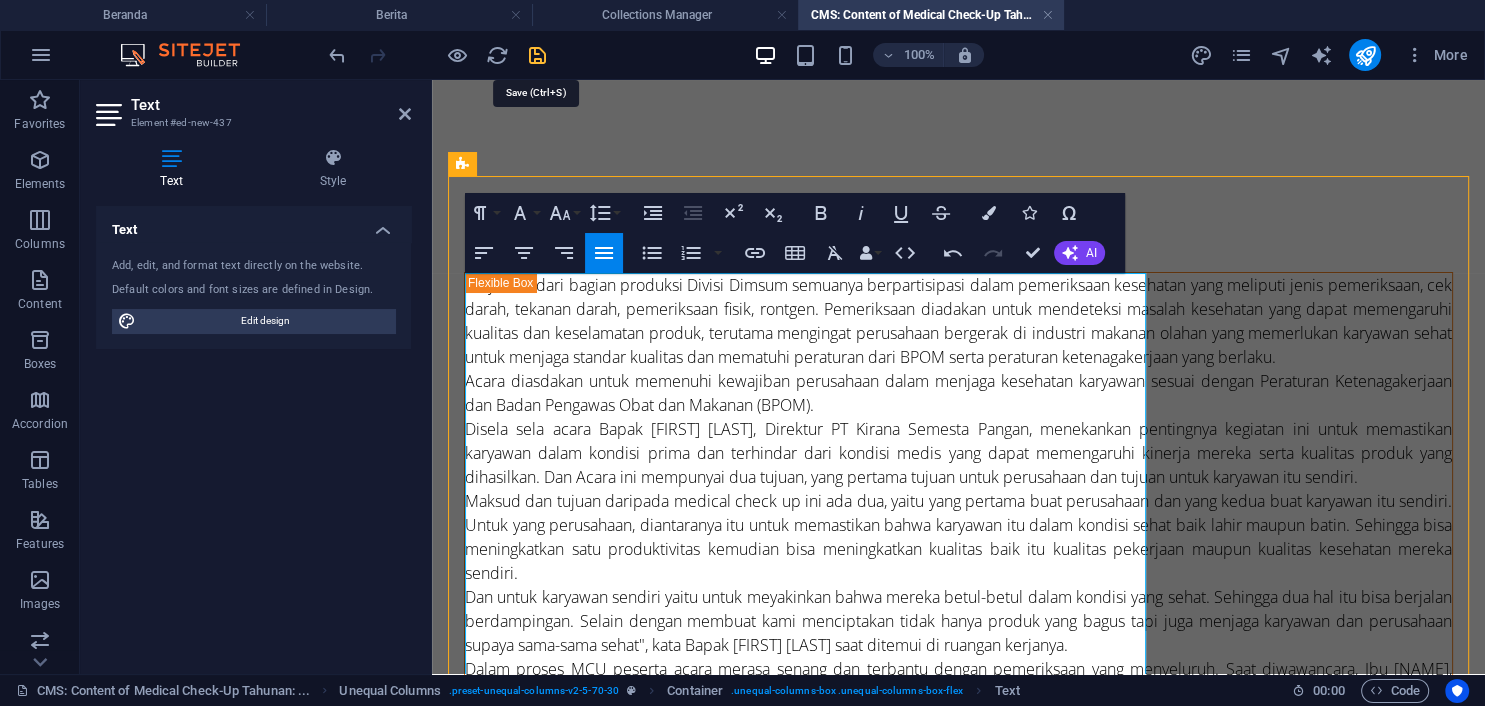 click at bounding box center (537, 55) 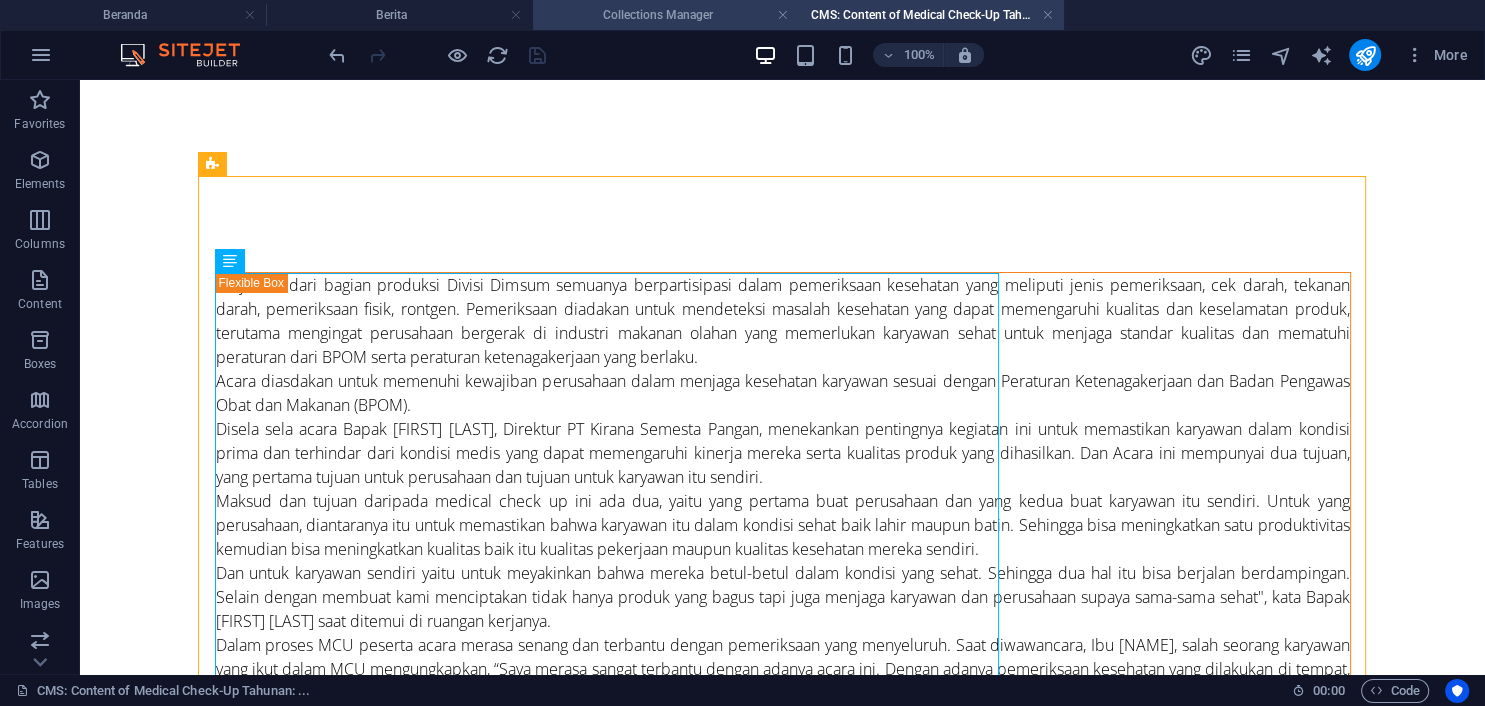 click on "Collections Manager" at bounding box center (666, 15) 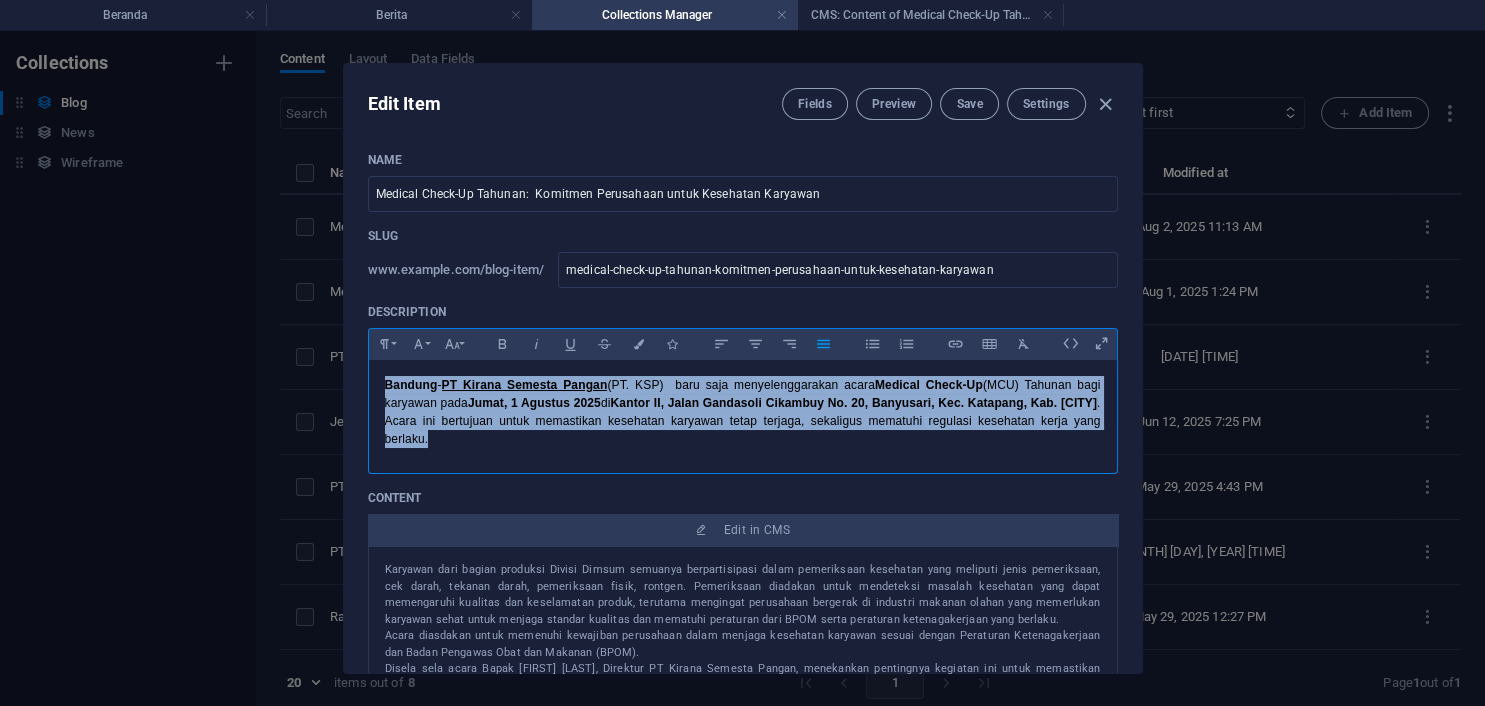 drag, startPoint x: 447, startPoint y: 430, endPoint x: 375, endPoint y: 374, distance: 91.214035 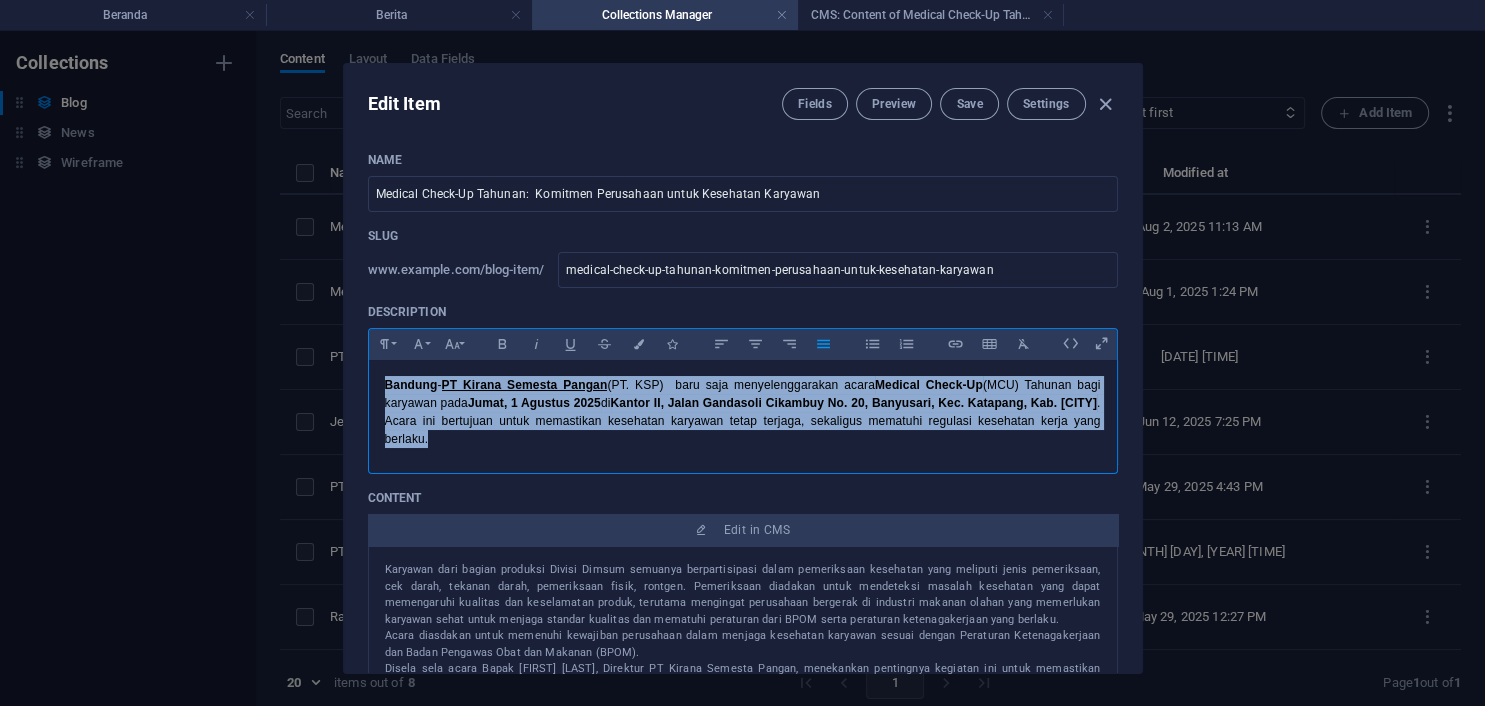 click on "[CITY] - PT Kirana Semesta Pangan (PT. KSP) baru saja menyelenggarakan acara Medical Check-Up (MCU) Tahunan bagi karyawan pada [DATE] di Kantor II, [STREET] No. 20, [NEIGHBORHOOD], Kec. [DISTRICT], Kab. [CITY]. Acara ini bertujuan untuk memastikan kesehatan karyawan tetap terjaga, sekaligus mematuhi regulasi kesehatan kerja yang berlaku." at bounding box center [743, 412] 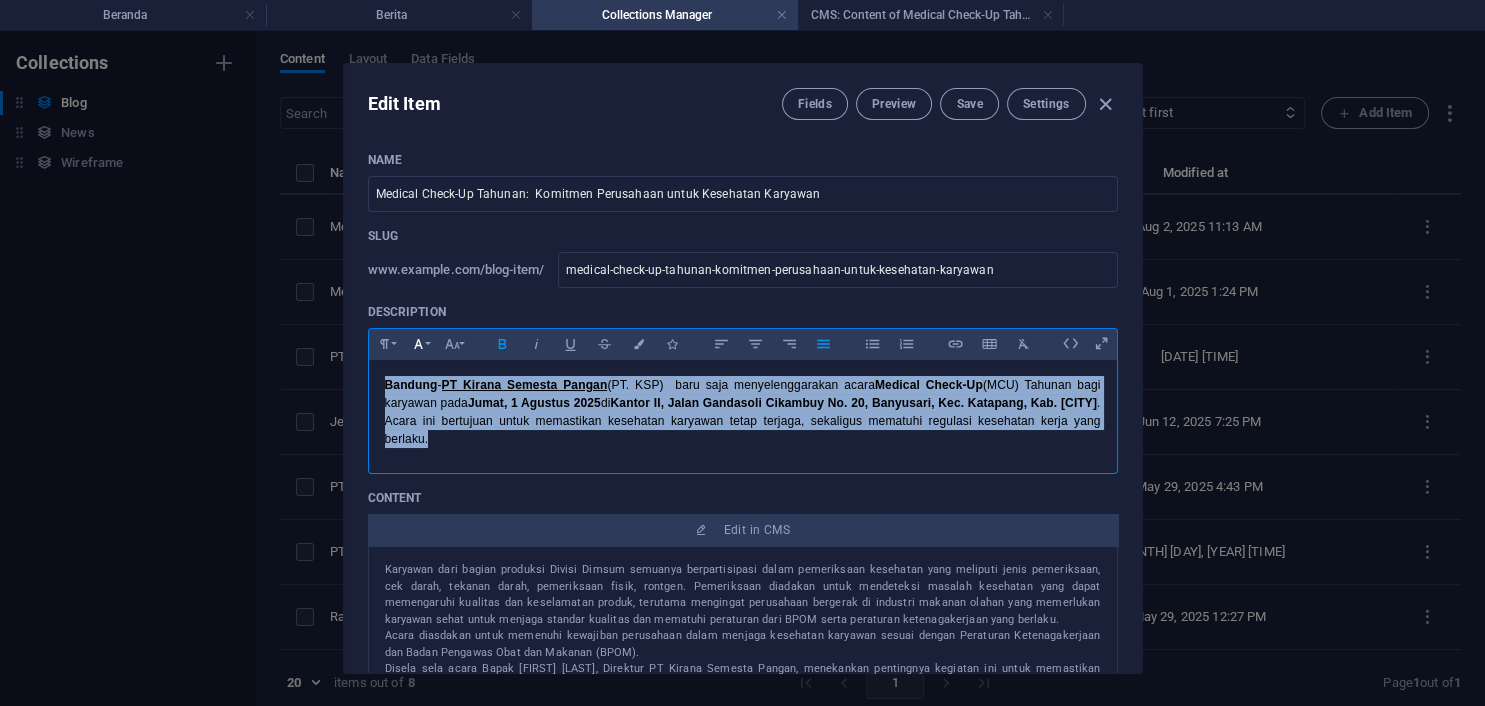 copy on "[CITY] - PT Kirana Semesta Pangan (PT. KSP) baru saja menyelenggarakan acara Medical Check-Up (MCU) Tahunan bagi karyawan pada [DATE] di Kantor II, [STREET] No. 20, [NEIGHBORHOOD], Kec. [DISTRICT], Kab. [CITY]. Acara ini bertujuan untuk memastikan kesehatan karyawan tetap terjaga, sekaligus mematuhi regulasi kesehatan kerja yang berlaku." 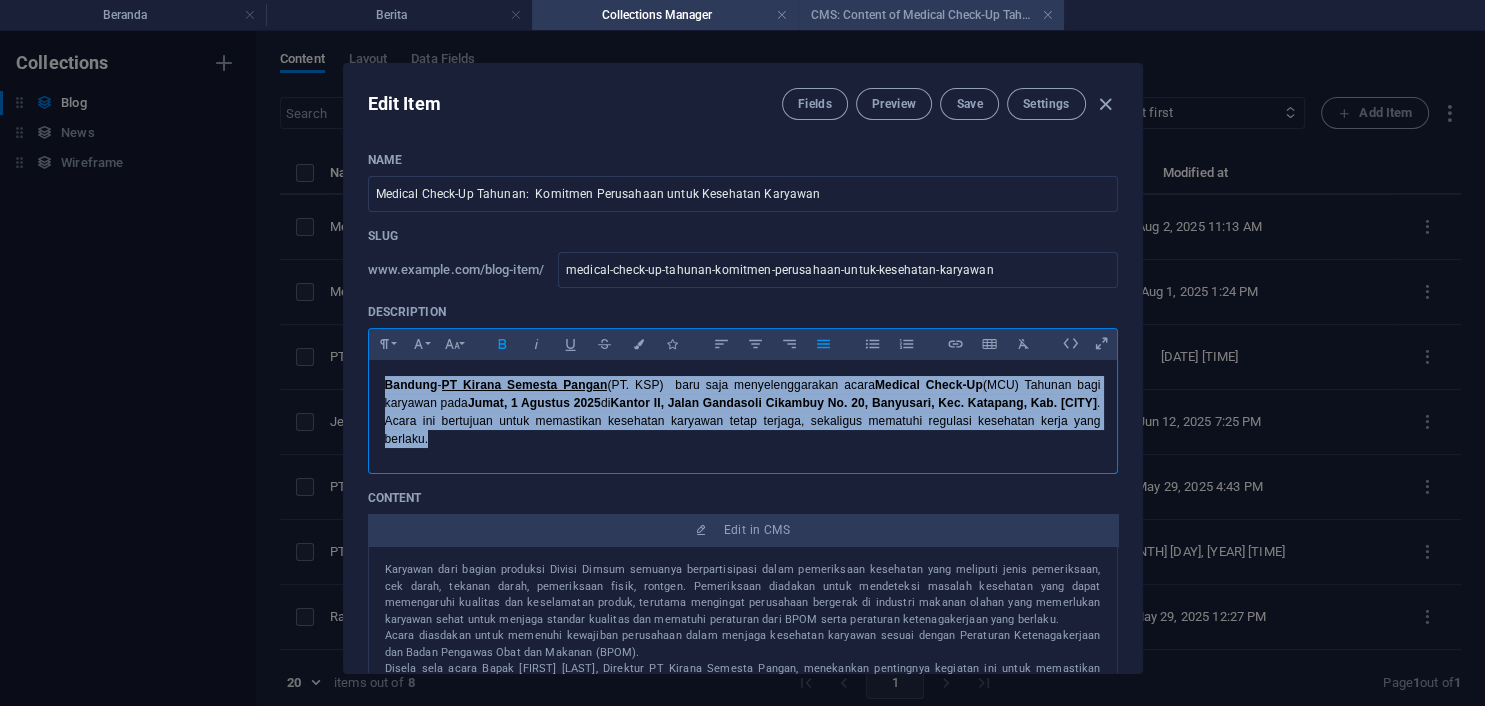 click on "CMS: Content of Medical Check-Up Tahunan:  ..." at bounding box center [931, 15] 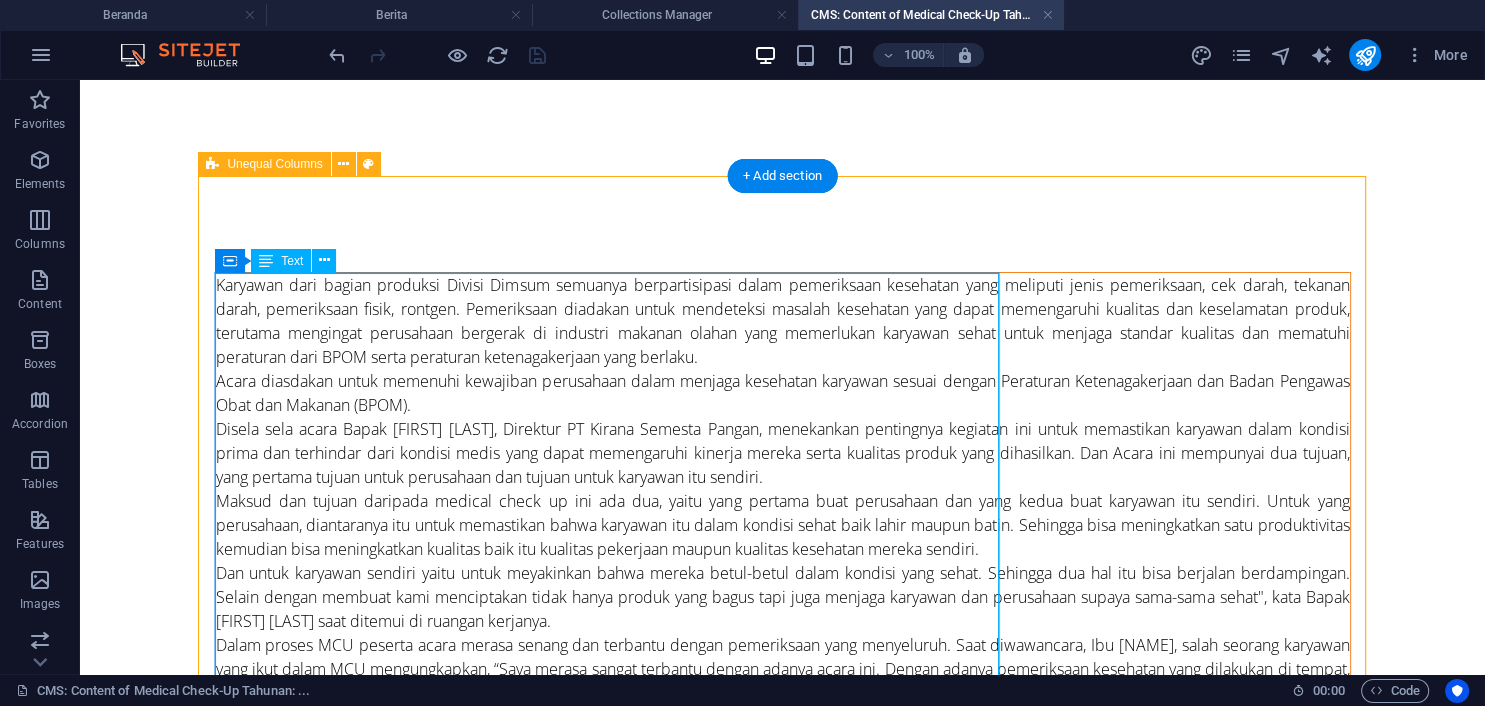 click on "Karyawan dari bagian produksi Divisi Dimsum semuanya berpartisipasi dalam pemeriksaan kesehatan yang meliputi jenis pemeriksaan, cek darah, tekanan darah, pemeriksaan fisik, rontgen. Pemeriksaan diadakan untuk mendeteksi masalah kesehatan yang dapat memengaruhi kualitas dan keselamatan produk, terutama mengingat perusahaan bergerak di industri makanan olahan yang memerlukan karyawan sehat untuk menjaga standar kualitas dan mematuhi peraturan dari BPOM serta peraturan ketenagakerjaan yang berlaku. Acara diasdakan untuk memenuhi kewajiban perusahaan dalam menjaga kesehatan karyawan sesuai dengan Peraturan Ketenagakerjaan dan Badan Pengawas Obat dan Makanan (BPOM). Sebagian besar peserta mengungkapkan kepuasan mereka dengan acara ini, menyebutnya sebagai langkah nyata perusahaan dalam mendukung kesejahteraan mereka. Survei yang dilakukan setelah acara menunjukkan bahwa peserta merasa puas dengan penyelenggaraan acara. K04" at bounding box center [783, 693] 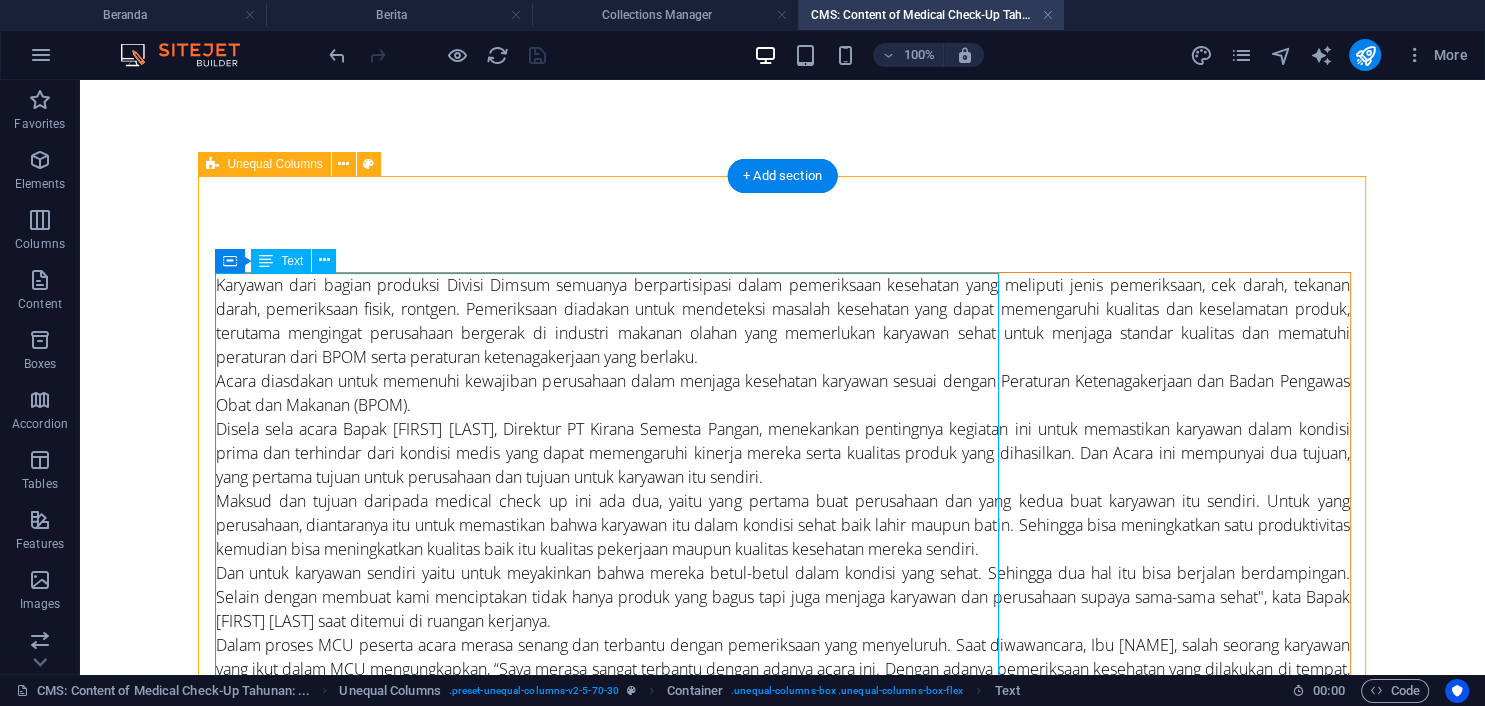 click on "Karyawan dari bagian produksi Divisi Dimsum semuanya berpartisipasi dalam pemeriksaan kesehatan yang meliputi jenis pemeriksaan, cek darah, tekanan darah, pemeriksaan fisik, rontgen. Pemeriksaan diadakan untuk mendeteksi masalah kesehatan yang dapat memengaruhi kualitas dan keselamatan produk, terutama mengingat perusahaan bergerak di industri makanan olahan yang memerlukan karyawan sehat untuk menjaga standar kualitas dan mematuhi peraturan dari BPOM serta peraturan ketenagakerjaan yang berlaku. Acara diasdakan untuk memenuhi kewajiban perusahaan dalam menjaga kesehatan karyawan sesuai dengan Peraturan Ketenagakerjaan dan Badan Pengawas Obat dan Makanan (BPOM). Sebagian besar peserta mengungkapkan kepuasan mereka dengan acara ini, menyebutnya sebagai langkah nyata perusahaan dalam mendukung kesejahteraan mereka. Survei yang dilakukan setelah acara menunjukkan bahwa peserta merasa puas dengan penyelenggaraan acara. K04" at bounding box center (783, 693) 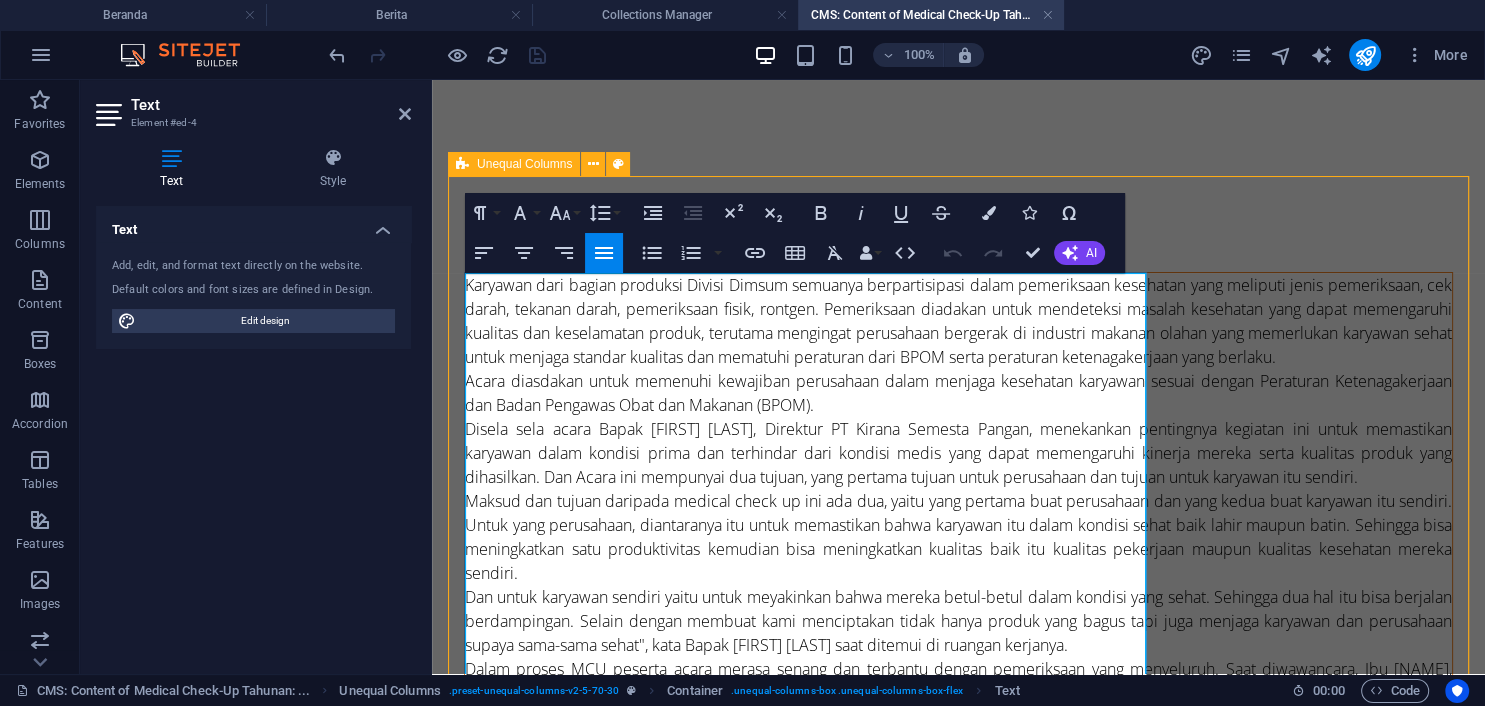 click on "Karyawan dari bagian produksi Divisi Dimsum semuanya berpartisipasi dalam pemeriksaan kesehatan yang meliputi jenis pemeriksaan, cek darah, tekanan darah, pemeriksaan fisik, rontgen. Pemeriksaan diadakan untuk mendeteksi masalah kesehatan yang dapat memengaruhi kualitas dan keselamatan produk, terutama mengingat perusahaan bergerak di industri makanan olahan yang memerlukan karyawan sehat untuk menjaga standar kualitas dan mematuhi peraturan dari BPOM serta peraturan ketenagakerjaan yang berlaku." at bounding box center (958, 321) 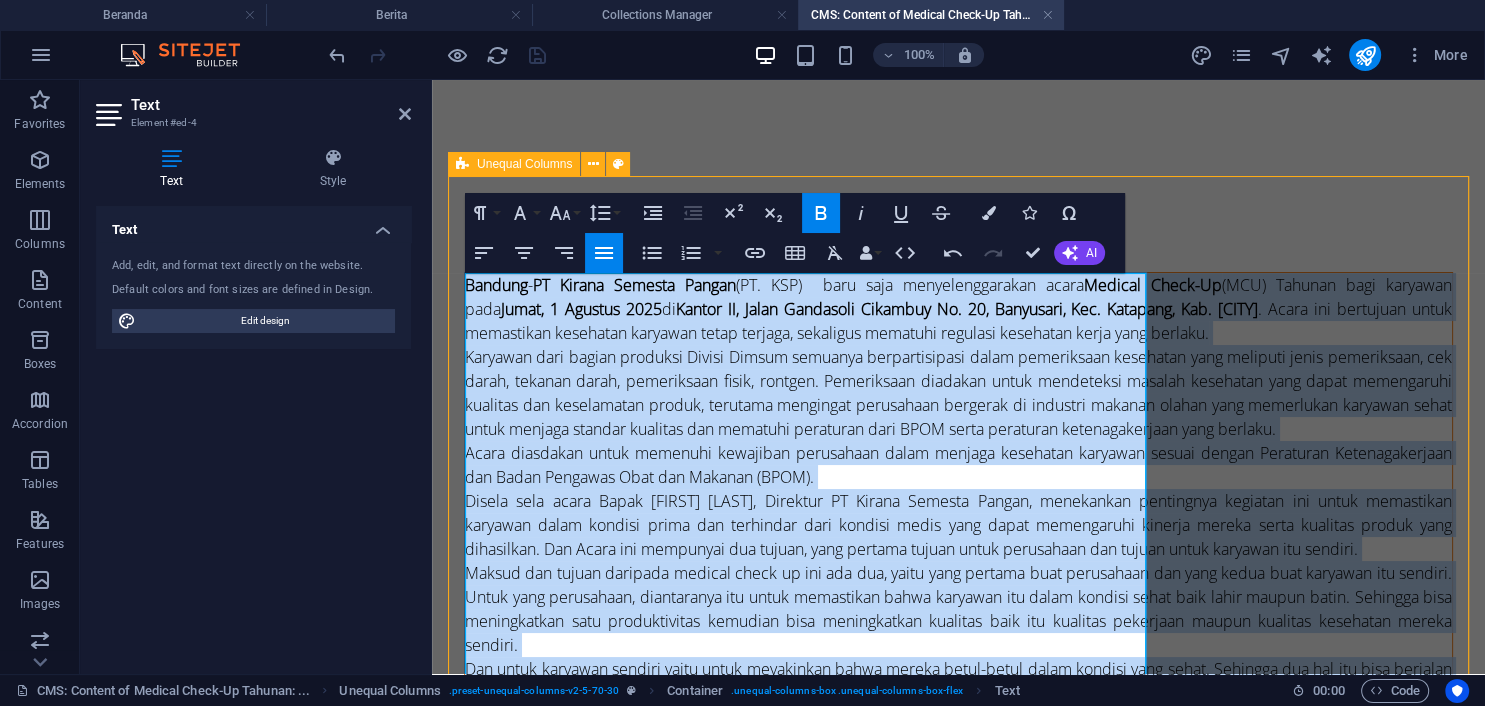 click on "Karyawan dari bagian produksi Divisi Dimsum semuanya berpartisipasi dalam pemeriksaan kesehatan yang meliputi jenis pemeriksaan, cek darah, tekanan darah, pemeriksaan fisik, rontgen. Pemeriksaan diadakan untuk mendeteksi masalah kesehatan yang dapat memengaruhi kualitas dan keselamatan produk, terutama mengingat perusahaan bergerak di industri makanan olahan yang memerlukan karyawan sehat untuk menjaga standar kualitas dan mematuhi peraturan dari BPOM serta peraturan ketenagakerjaan yang berlaku." at bounding box center [958, 393] 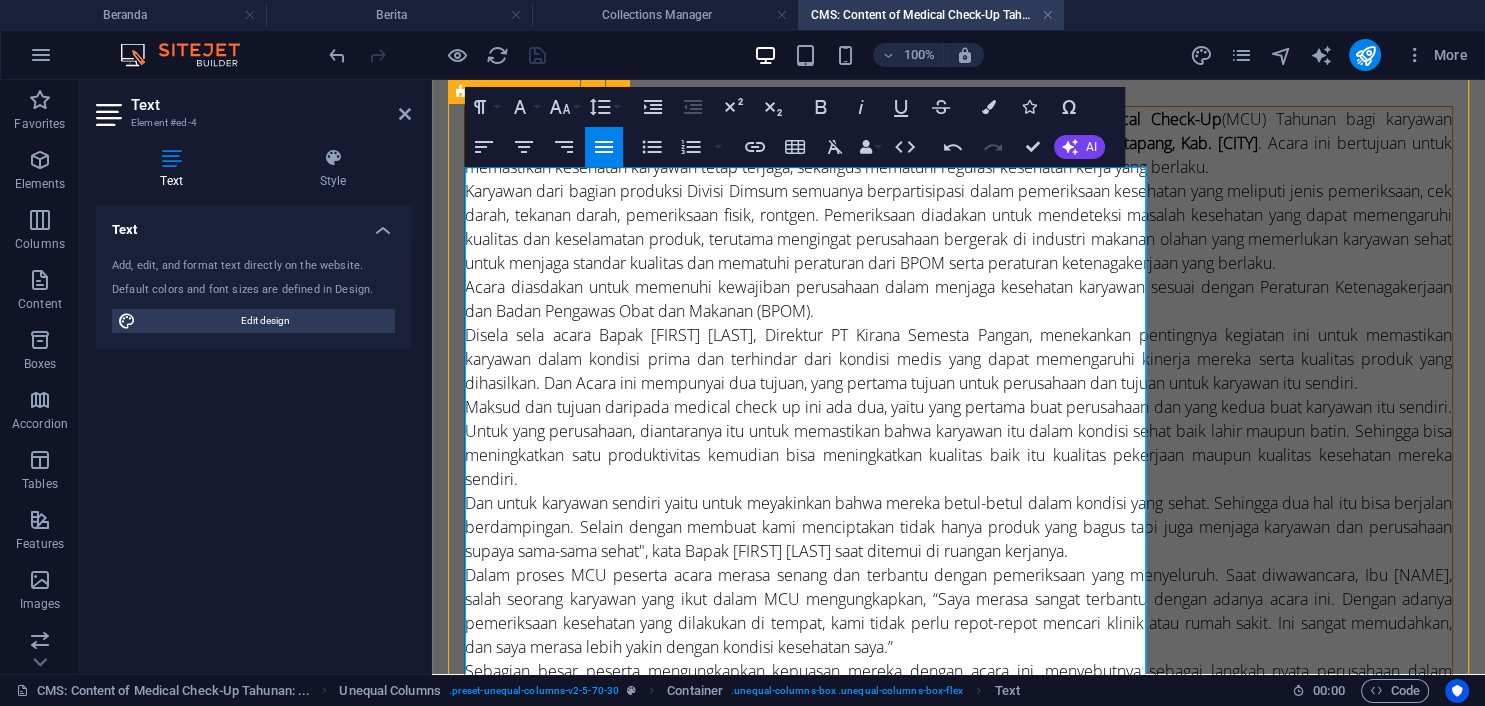 scroll, scrollTop: 211, scrollLeft: 0, axis: vertical 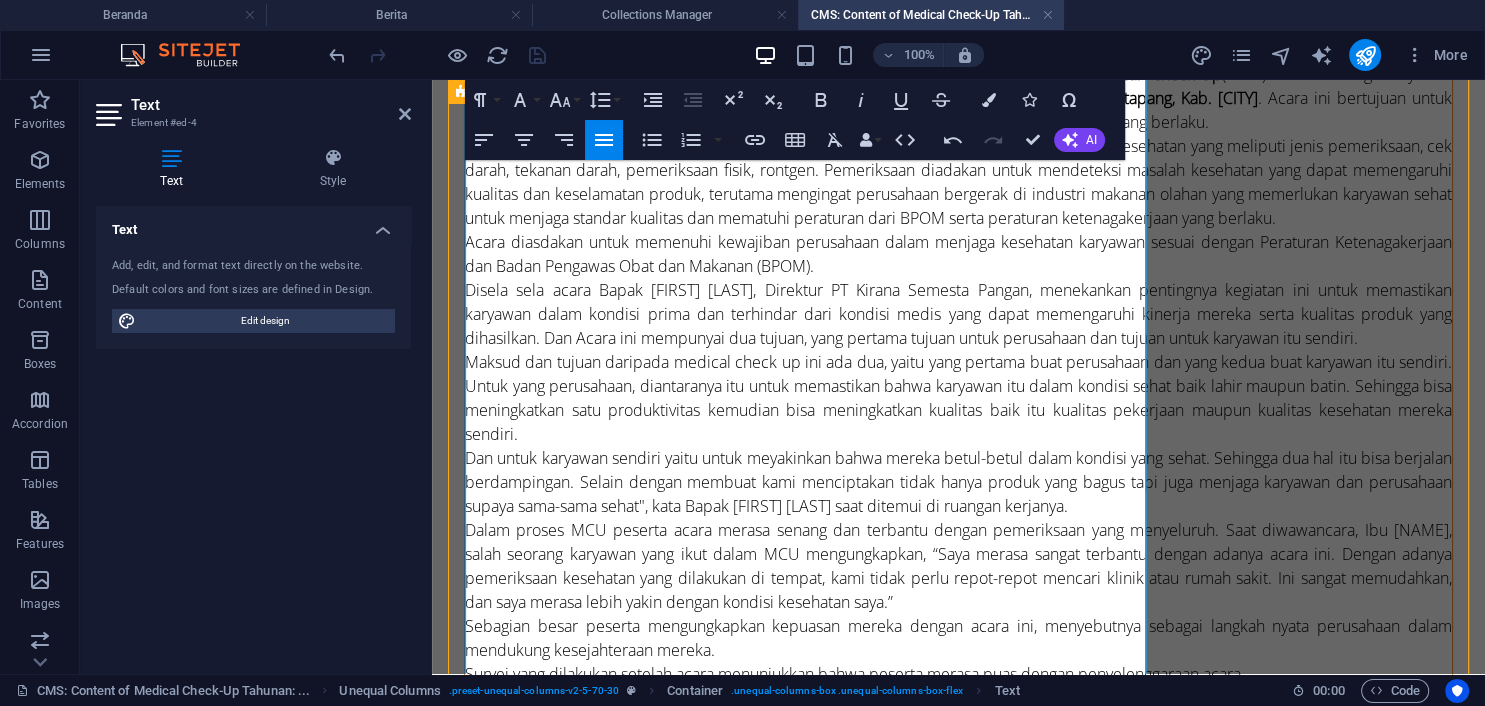 click on "Disela sela acara Bapak [FIRST] [LAST], Direktur PT Kirana Semesta Pangan, menekankan pentingnya kegiatan ini untuk memastikan karyawan dalam kondisi prima dan terhindar dari kondisi medis yang dapat memengaruhi kinerja mereka serta kualitas produk yang dihasilkan. Dan Acara ini mempunyai dua tujuan, yang pertama tujuan untuk perusahaan dan tujuan untuk karyawan itu sendiri." at bounding box center [958, 314] 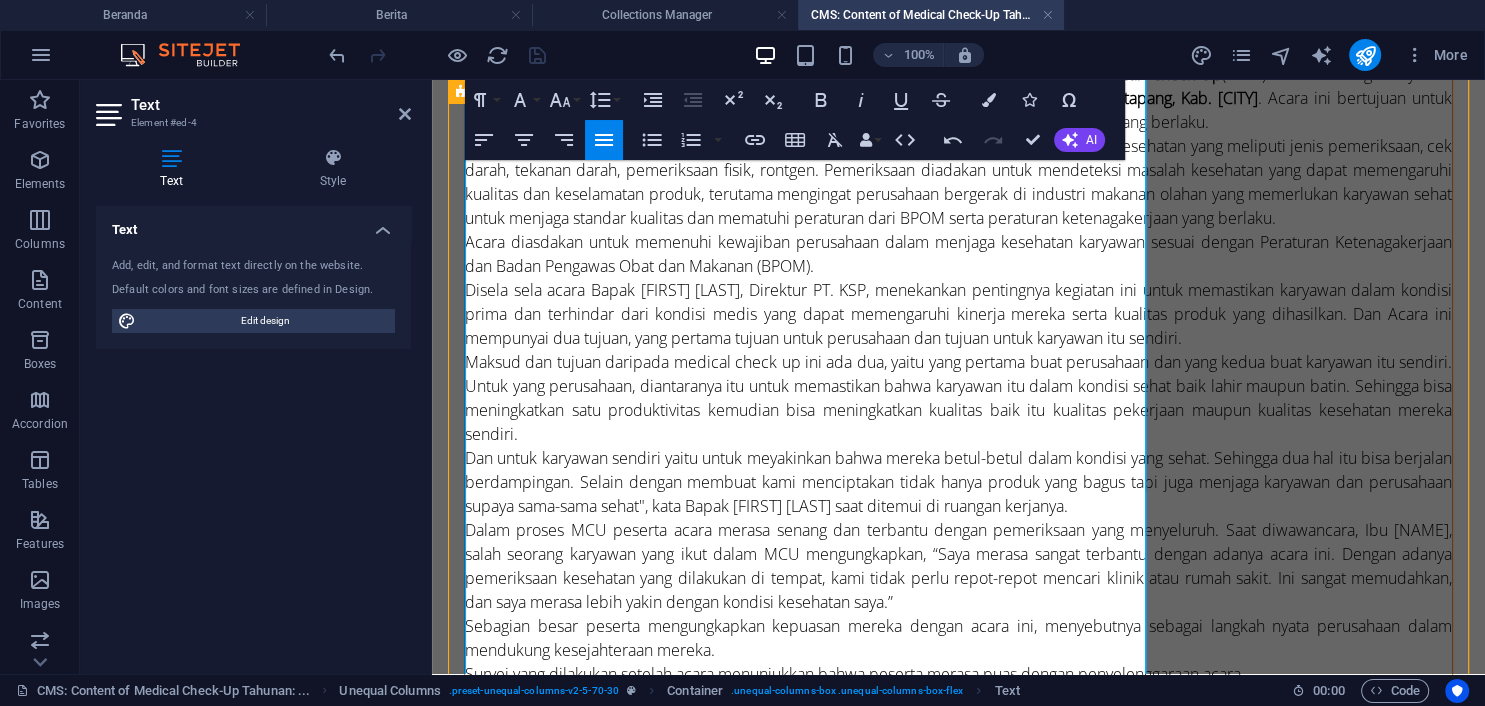 click on "Disela sela acara Bapak [FIRST] [LAST], Direktur PT. KSP, menekankan pentingnya kegiatan ini untuk memastikan karyawan dalam kondisi prima dan terhindar dari kondisi medis yang dapat memengaruhi kinerja mereka serta kualitas produk yang dihasilkan. Dan Acara ini mempunyai dua tujuan, yang pertama tujuan untuk perusahaan dan tujuan untuk karyawan itu sendiri." at bounding box center [958, 314] 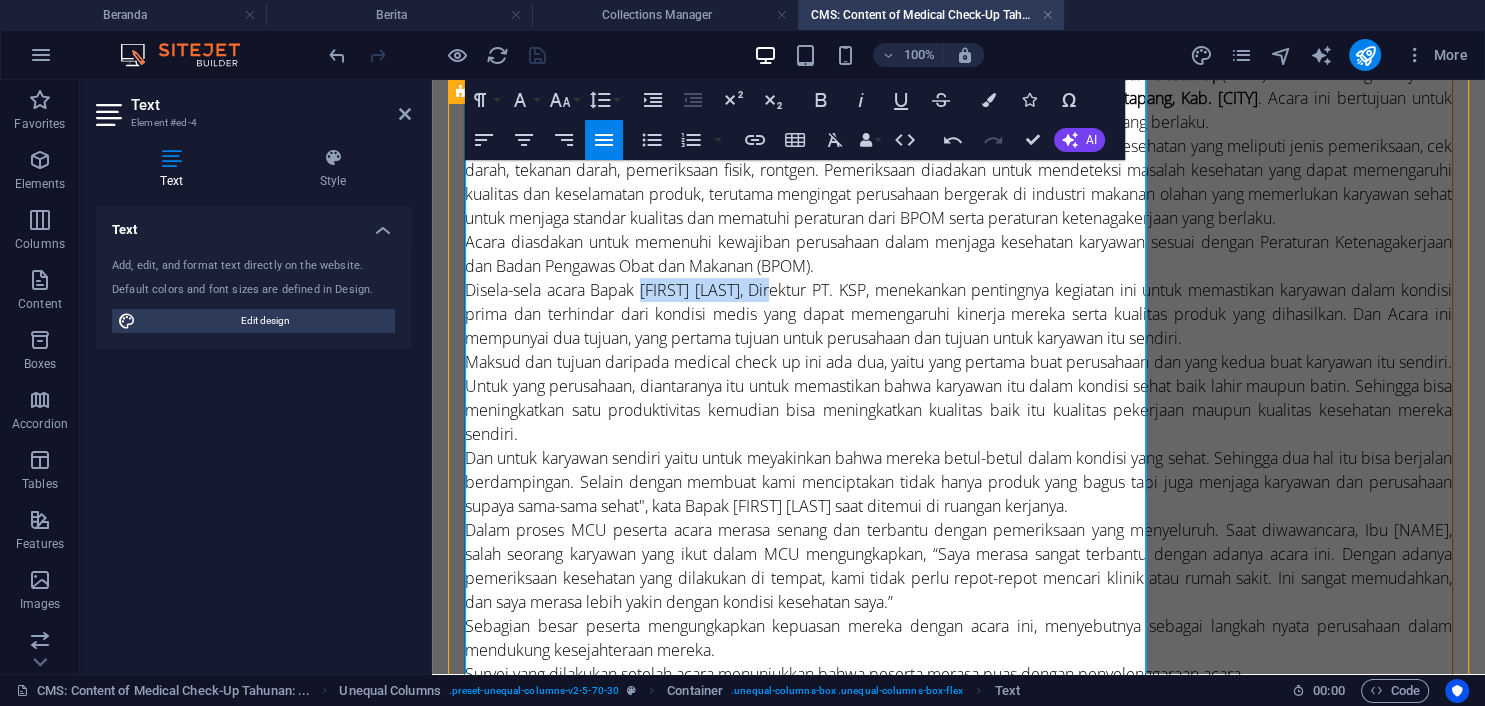 drag, startPoint x: 652, startPoint y: 385, endPoint x: 818, endPoint y: 383, distance: 166.01205 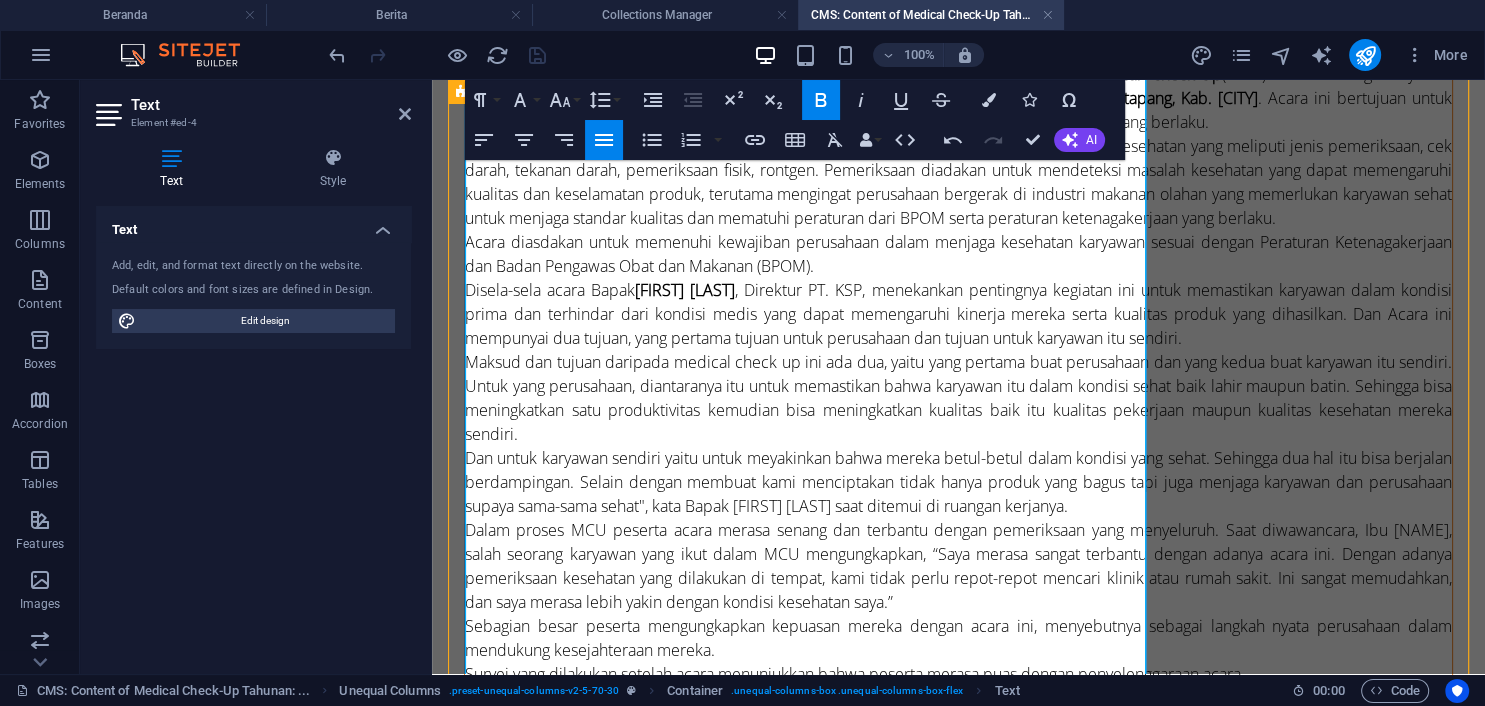 click on "Maksud dan tujuan daripada medical check up ini ada dua, yaitu yang pertama buat perusahaan dan yang kedua buat karyawan itu sendiri. Untuk yang perusahaan, diantaranya itu untuk memastikan bahwa karyawan itu dalam kondisi sehat baik lahir maupun batin. Sehingga bisa meningkatkan satu produktivitas kemudian bisa meningkatkan kualitas baik itu kualitas pekerjaan maupun kualitas kesehatan mereka sendiri." at bounding box center [958, 398] 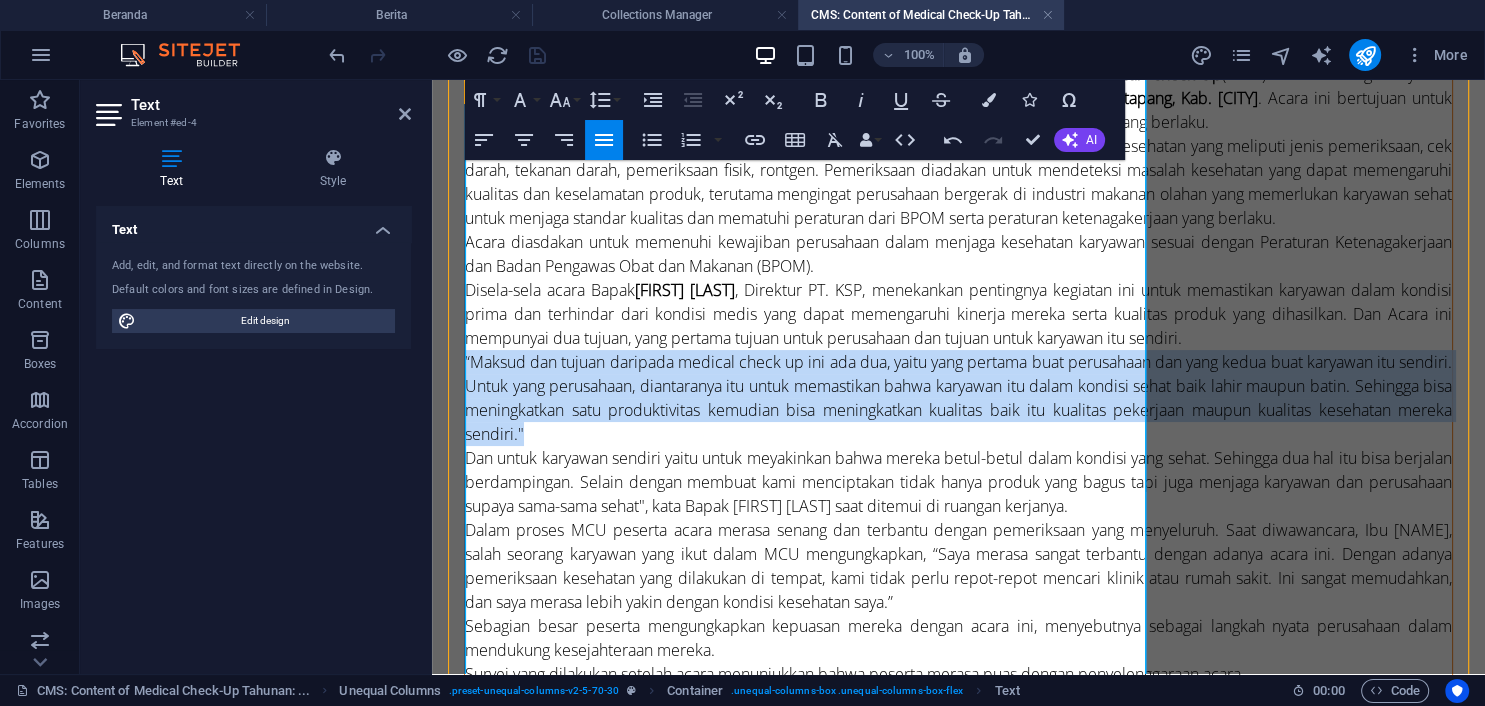 drag, startPoint x: 777, startPoint y: 571, endPoint x: 444, endPoint y: 494, distance: 341.78647 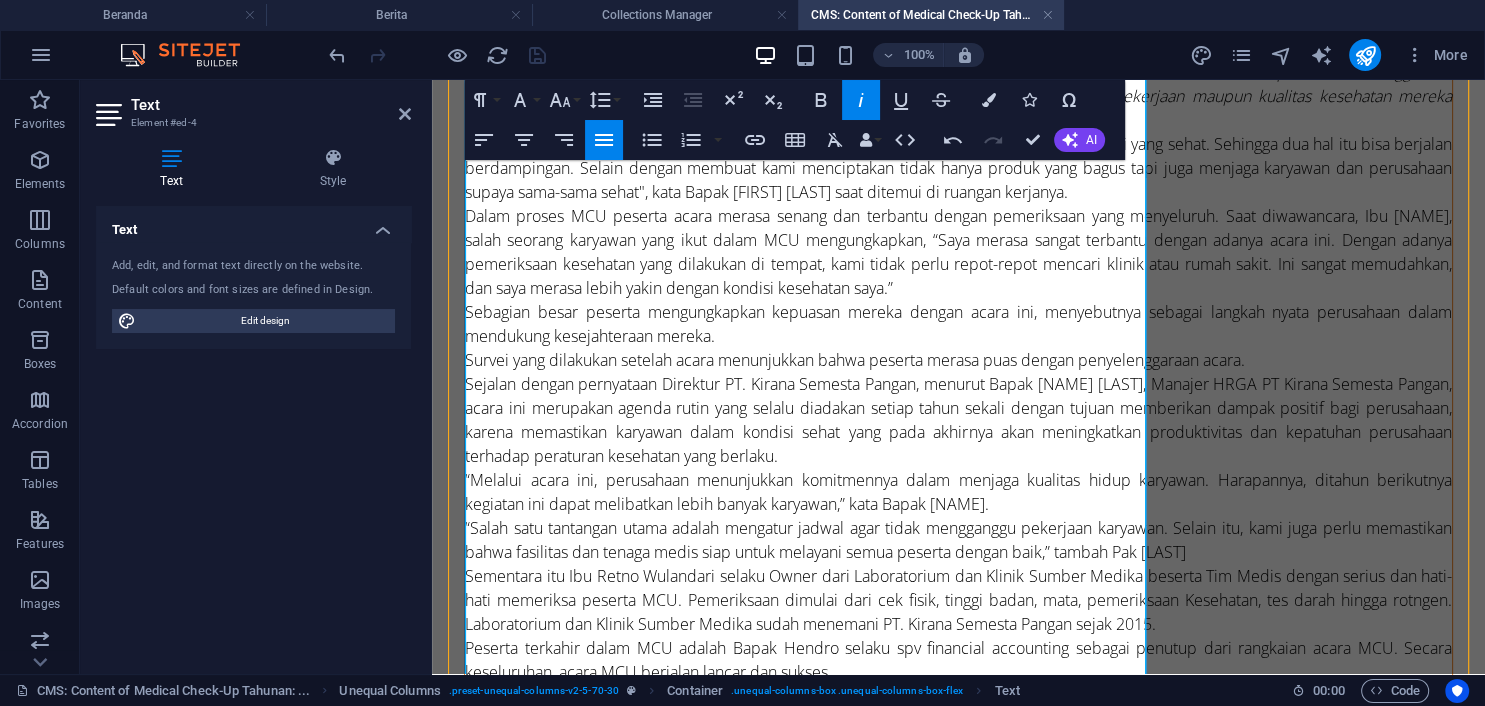 scroll, scrollTop: 528, scrollLeft: 0, axis: vertical 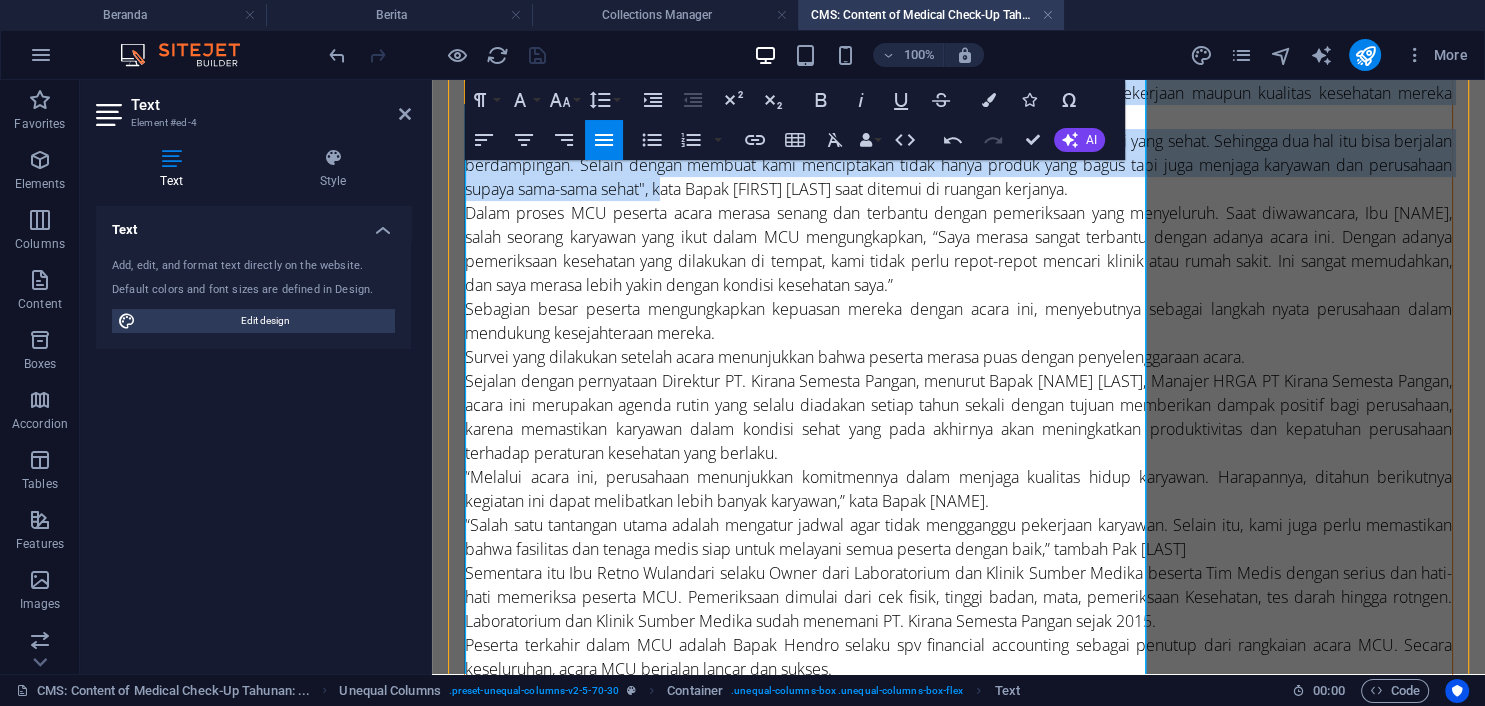 drag, startPoint x: 670, startPoint y: 378, endPoint x: 464, endPoint y: 186, distance: 281.60257 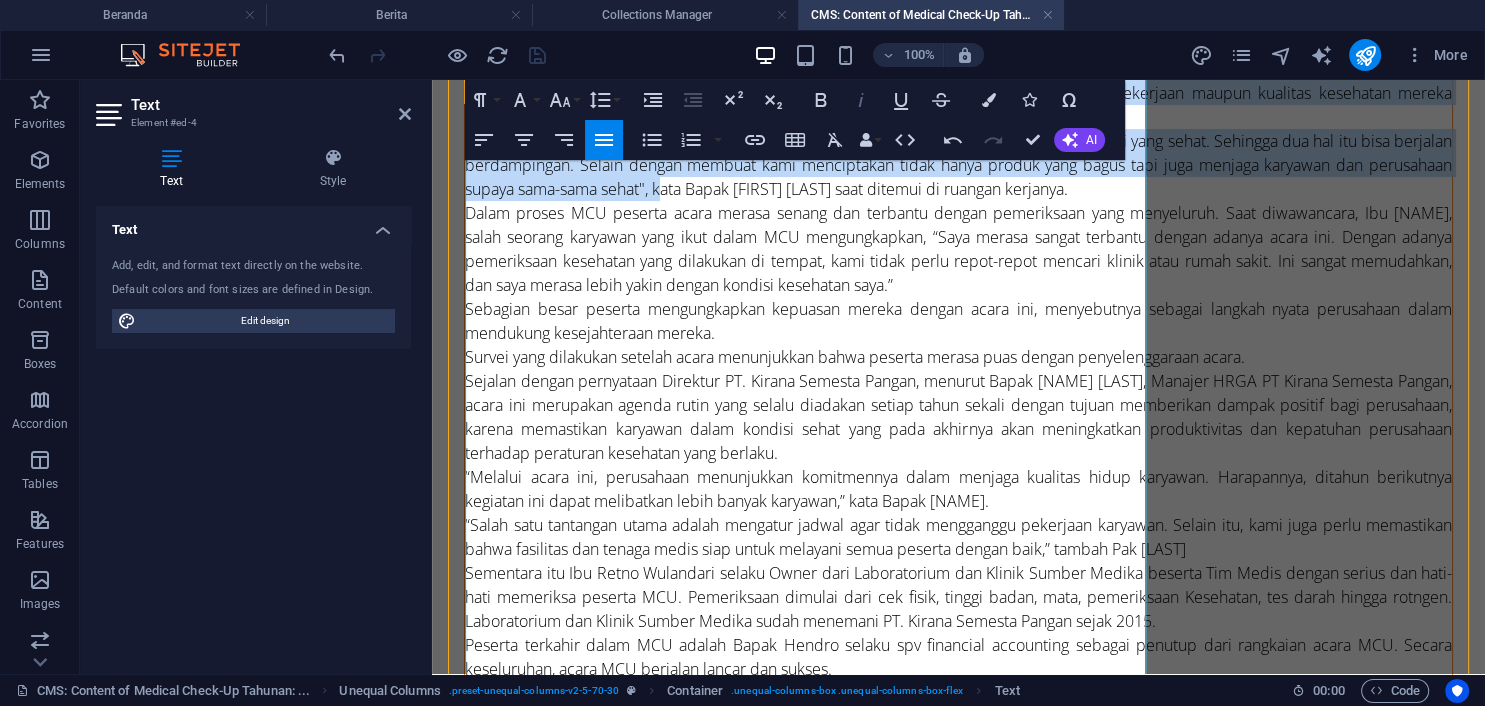 click 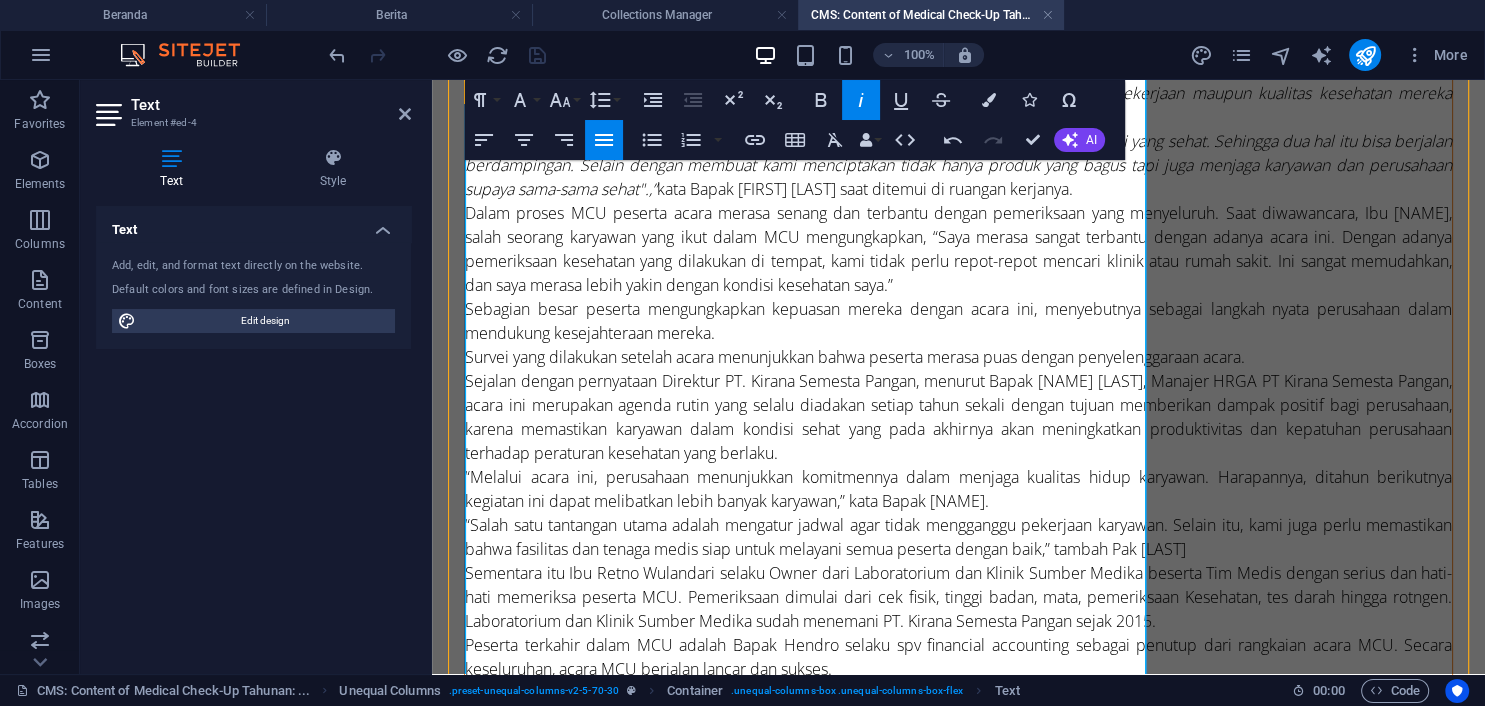 click on "Dan untuk karyawan sendiri yaitu untuk meyakinkan bahwa mereka betul-betul dalam kondisi yang sehat. Sehingga dua hal itu bisa berjalan berdampingan. Selain dengan membuat kami menciptakan tidak hanya produk yang bagus tapi juga menjaga karyawan dan perusahaan supaya sama-sama sehat".,”  kata Bapak Agus Rahmat Selamet saat ditemui di ruangan kerjanya." at bounding box center [958, 165] 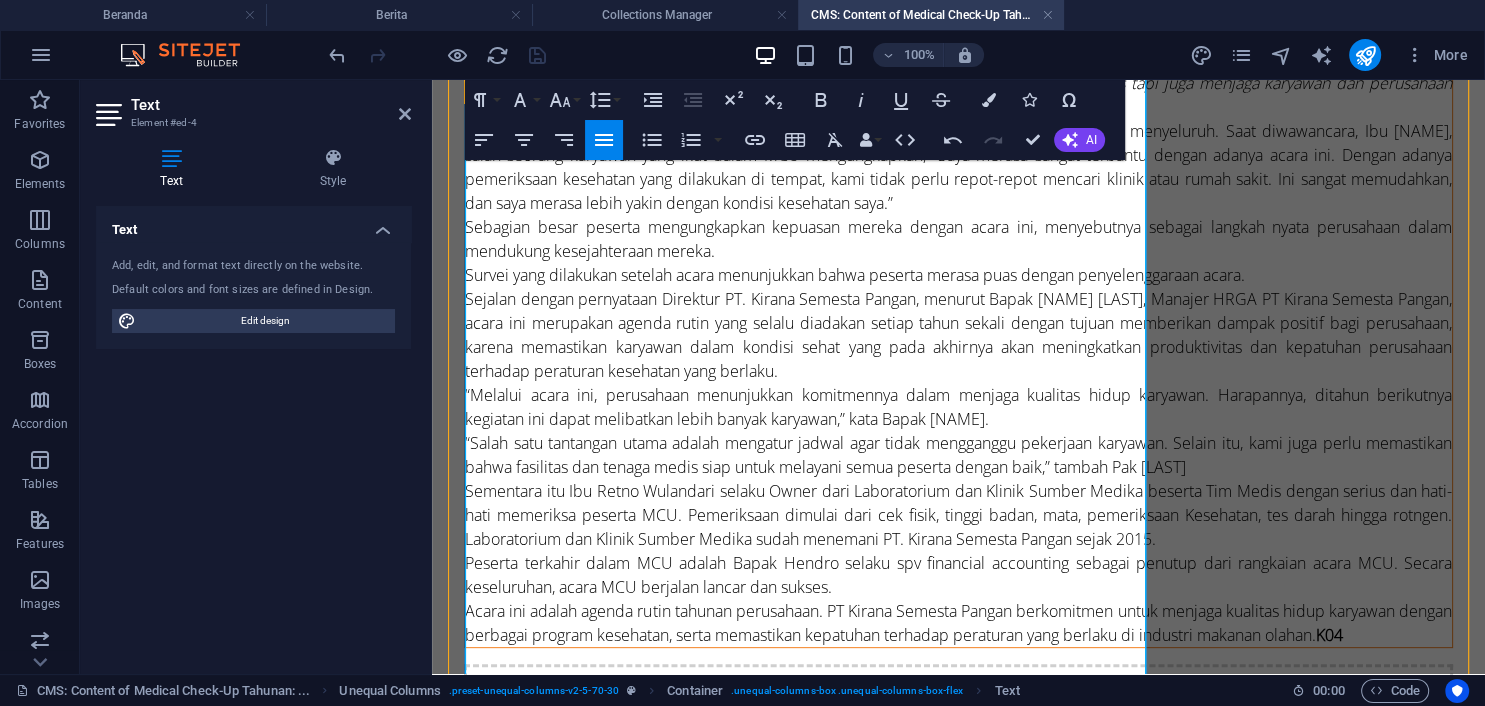 scroll, scrollTop: 633, scrollLeft: 0, axis: vertical 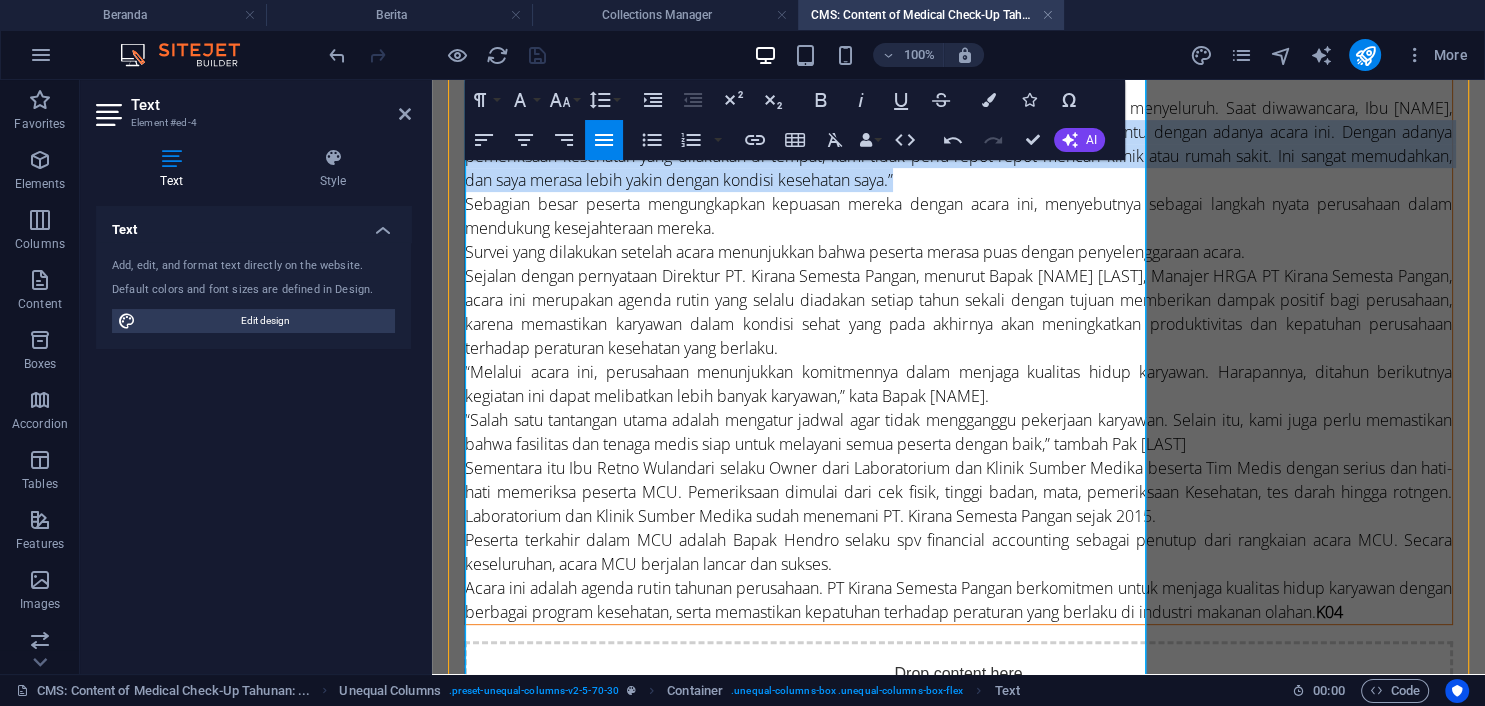 drag, startPoint x: 600, startPoint y: 366, endPoint x: 625, endPoint y: 444, distance: 81.908485 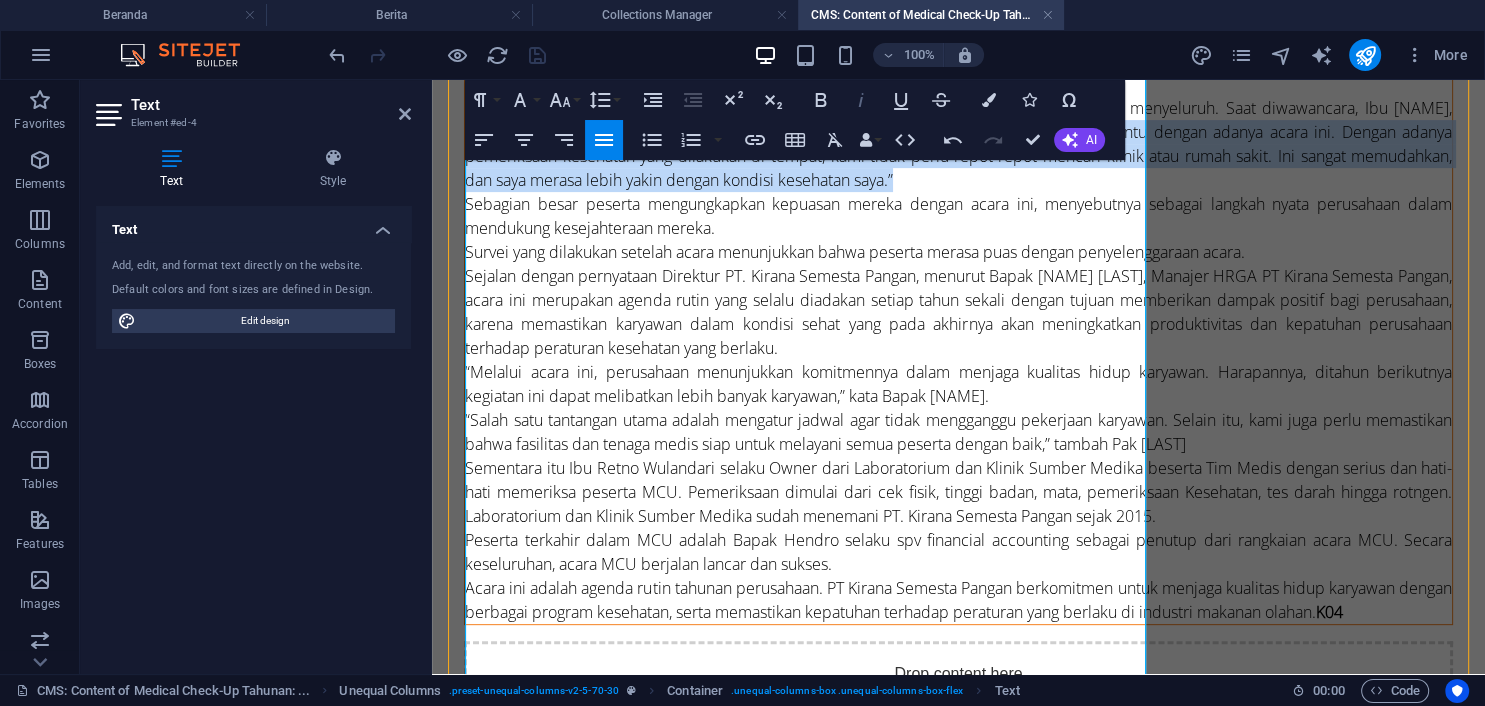 click 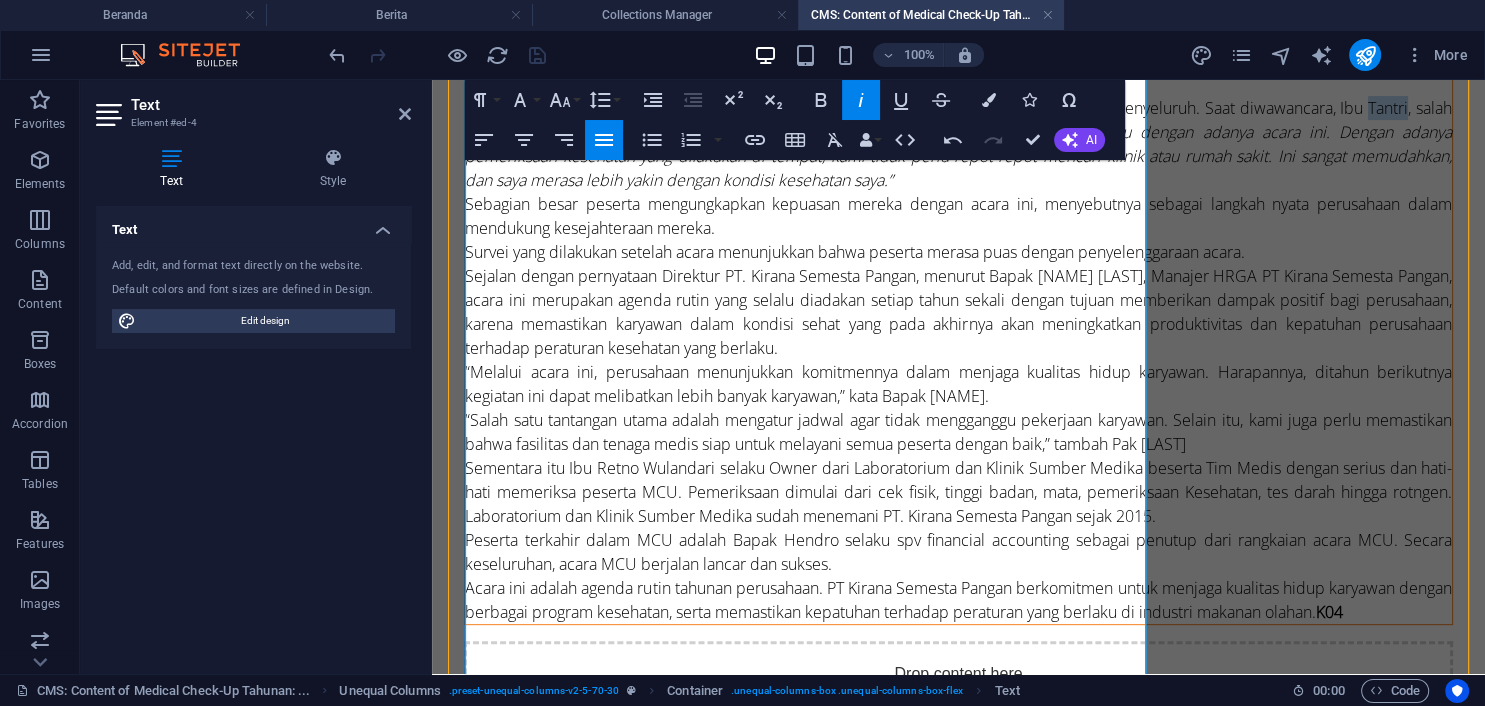 drag, startPoint x: 741, startPoint y: 345, endPoint x: 782, endPoint y: 345, distance: 41 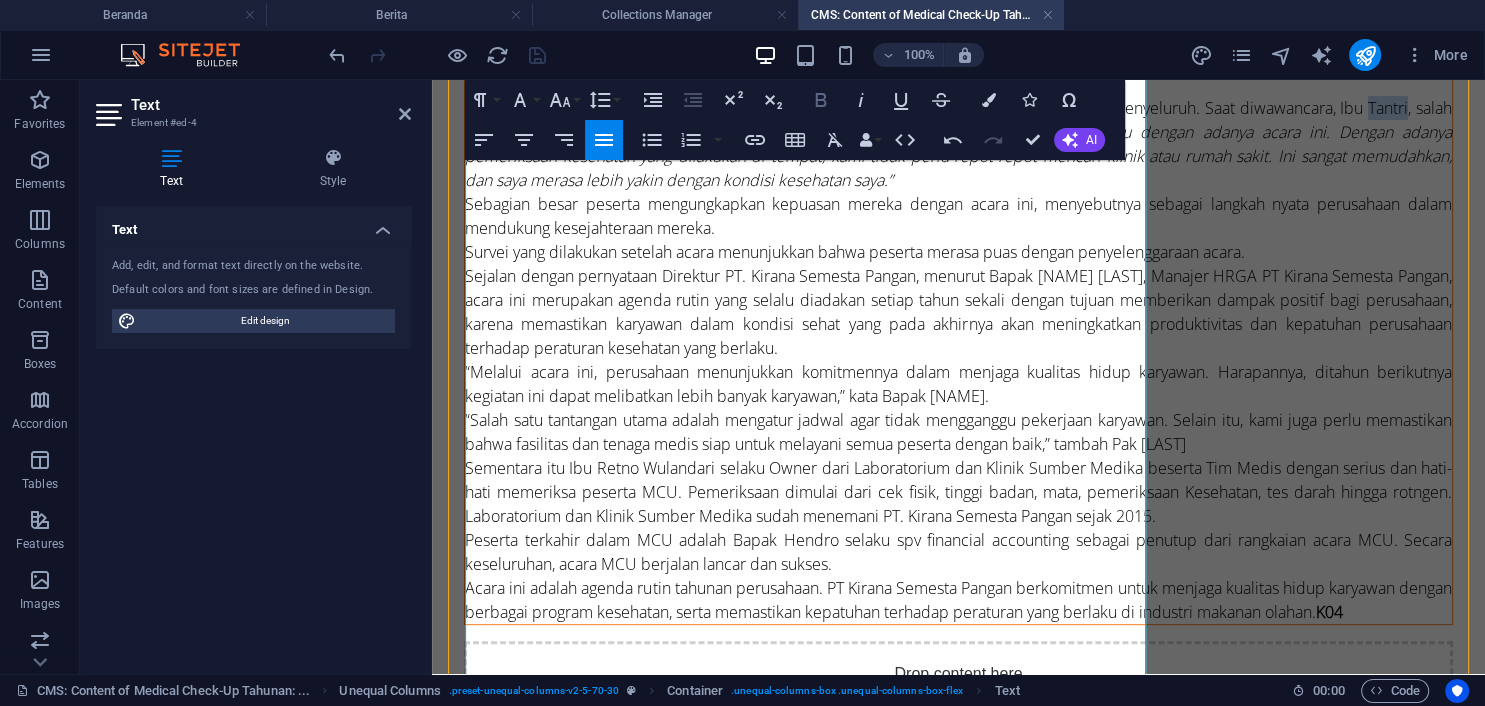 click 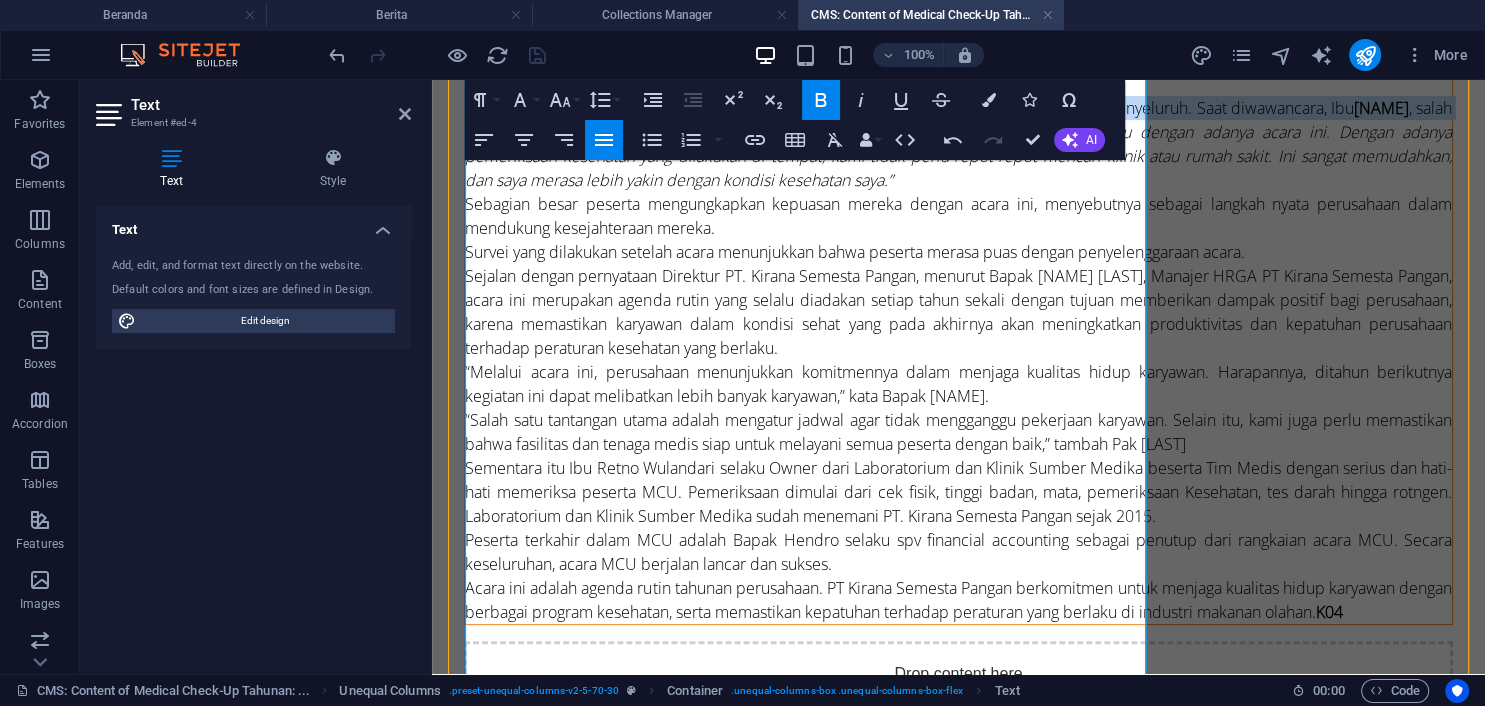 scroll, scrollTop: 739, scrollLeft: 0, axis: vertical 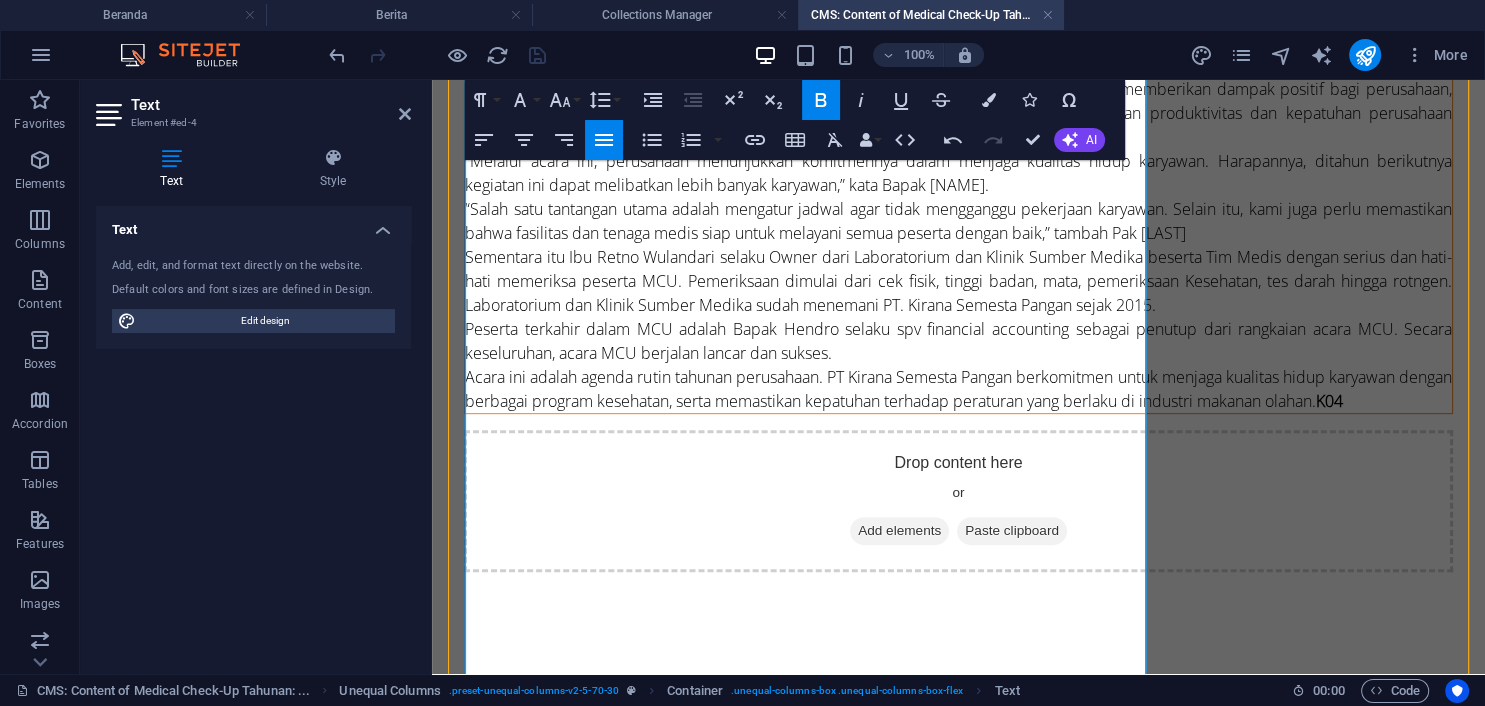 click on "Sejalan dengan pernyataan Direktur PT. Kirana Semesta Pangan, menurut Bapak [NAME] [LAST], Manajer HRGA PT Kirana Semesta Pangan, acara ini merupakan agenda rutin yang selalu diadakan setiap tahun sekali dengan tujuan memberikan dampak positif bagi perusahaan, karena memastikan karyawan dalam kondisi sehat yang pada akhirnya akan meningkatkan produktivitas dan kepatuhan perusahaan terhadap peraturan kesehatan yang berlaku." at bounding box center (958, 101) 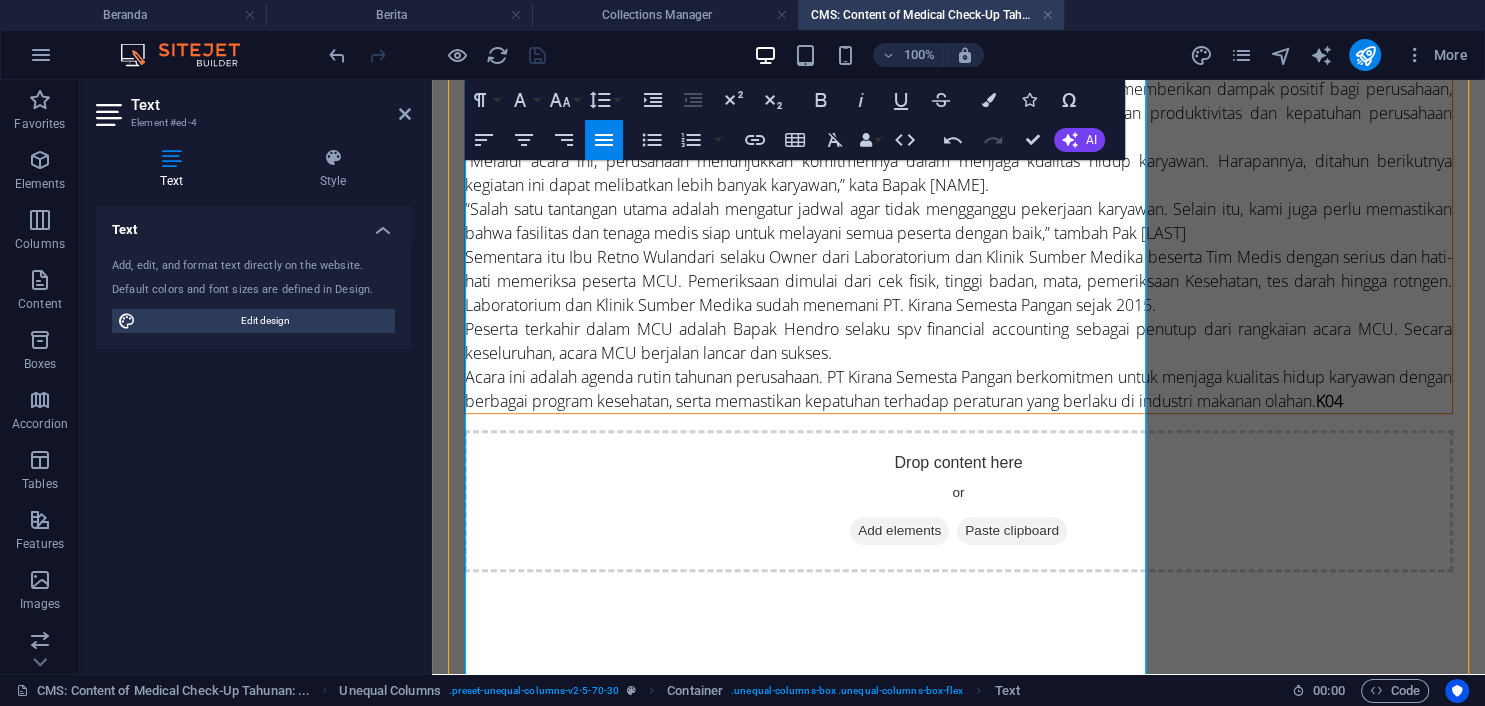 click on "Sejalan dengan pernyataan Direktur PT. Kirana Semesta Pangan, menurut Bapak [NAME] [LAST], Manajer HRGA PT Kirana Semesta Pangan, acara ini merupakan agenda rutin yang selalu diadakan setiap tahun sekali dengan tujuan memberikan dampak positif bagi perusahaan, karena memastikan karyawan dalam kondisi sehat yang pada akhirnya akan meningkatkan produktivitas dan kepatuhan perusahaan terhadap peraturan kesehatan yang berlaku." at bounding box center (958, 101) 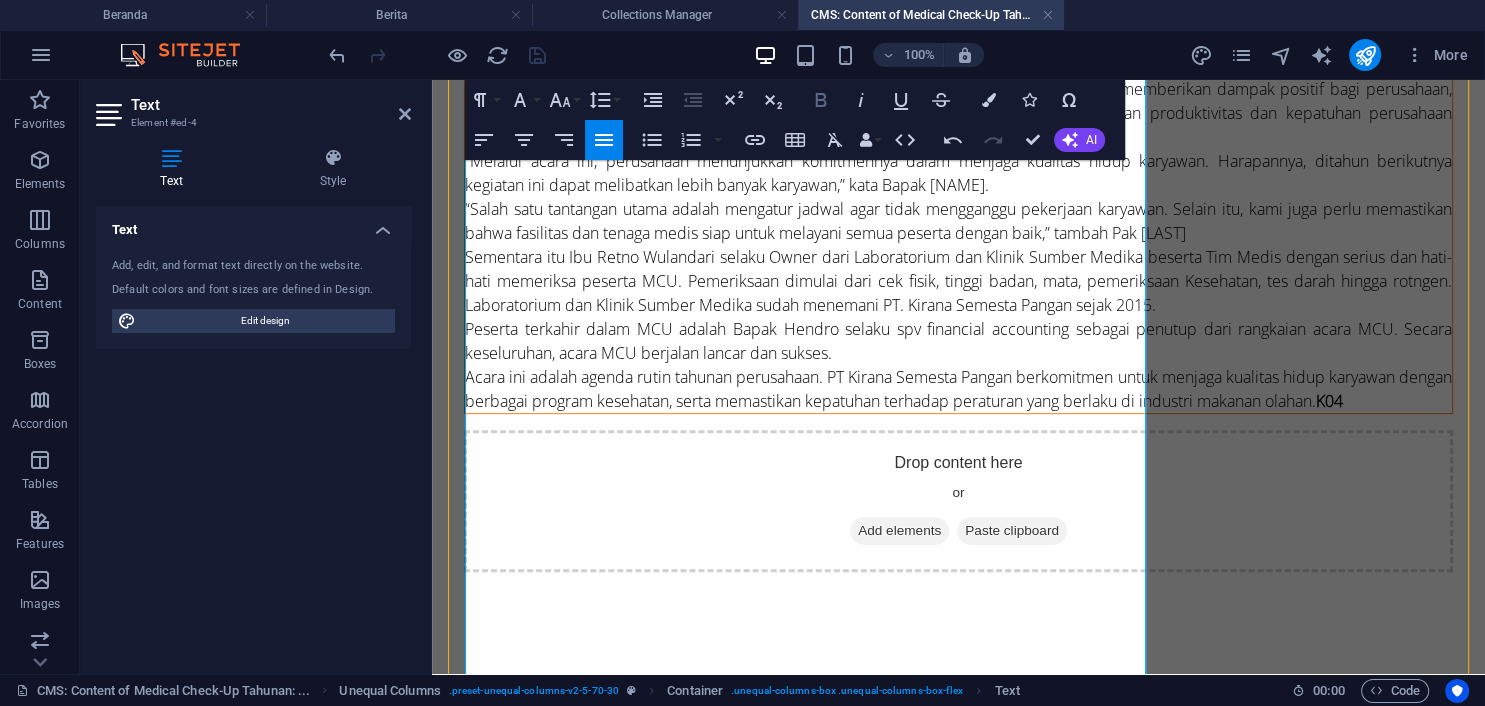 click 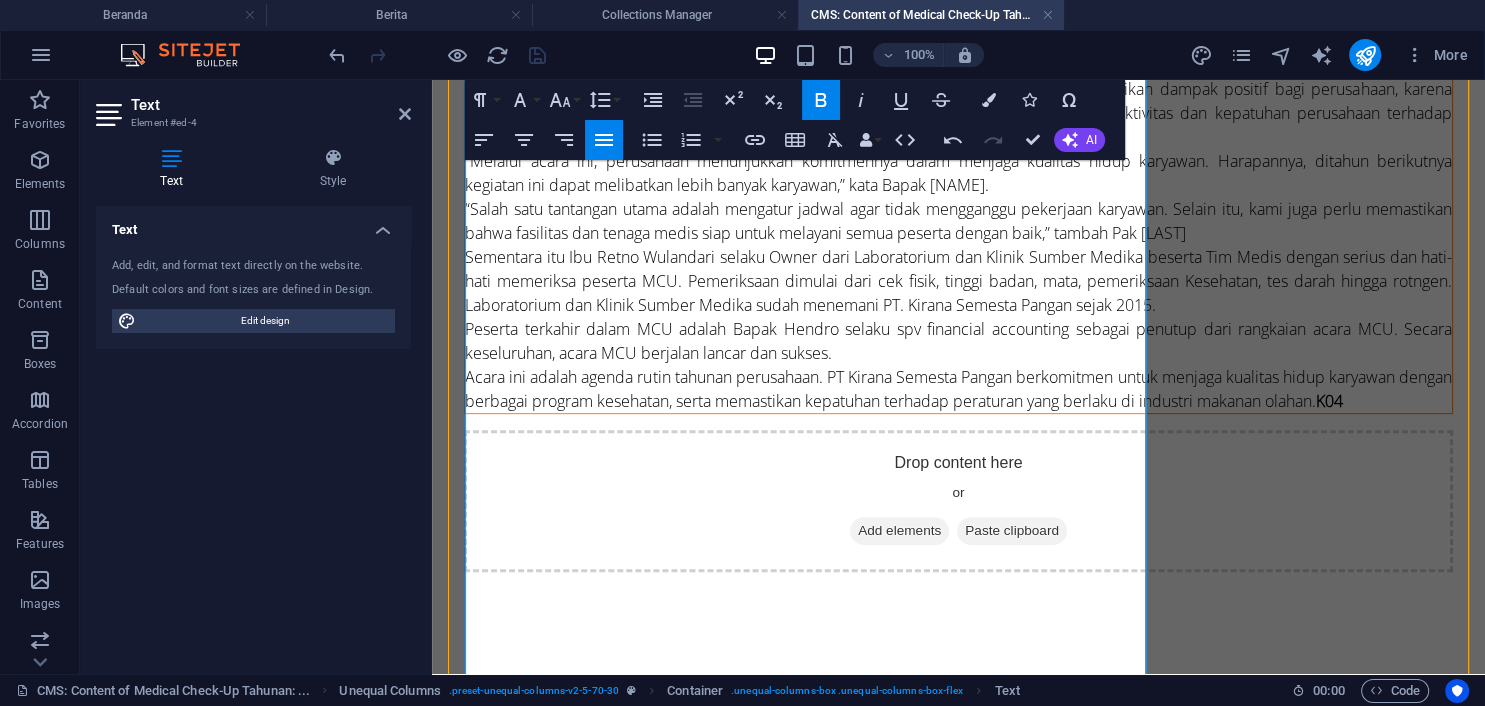 click on "Sejalan dengan pernyataan Direktur PT. Kirana Semesta Pangan, menurut Bapak [NAME] , Manajer HRGA PT Kirana Semesta Pangan, acara ini merupakan agenda rutin yang selalu diadakan setiap tahun sekali dengan tujuan memberikan dampak positif bagi perusahaan, karena memastikan karyawan dalam kondisi sehat yang pada akhirnya akan meningkatkan produktivitas dan kepatuhan perusahaan terhadap peraturan kesehatan yang berlaku." at bounding box center [958, 101] 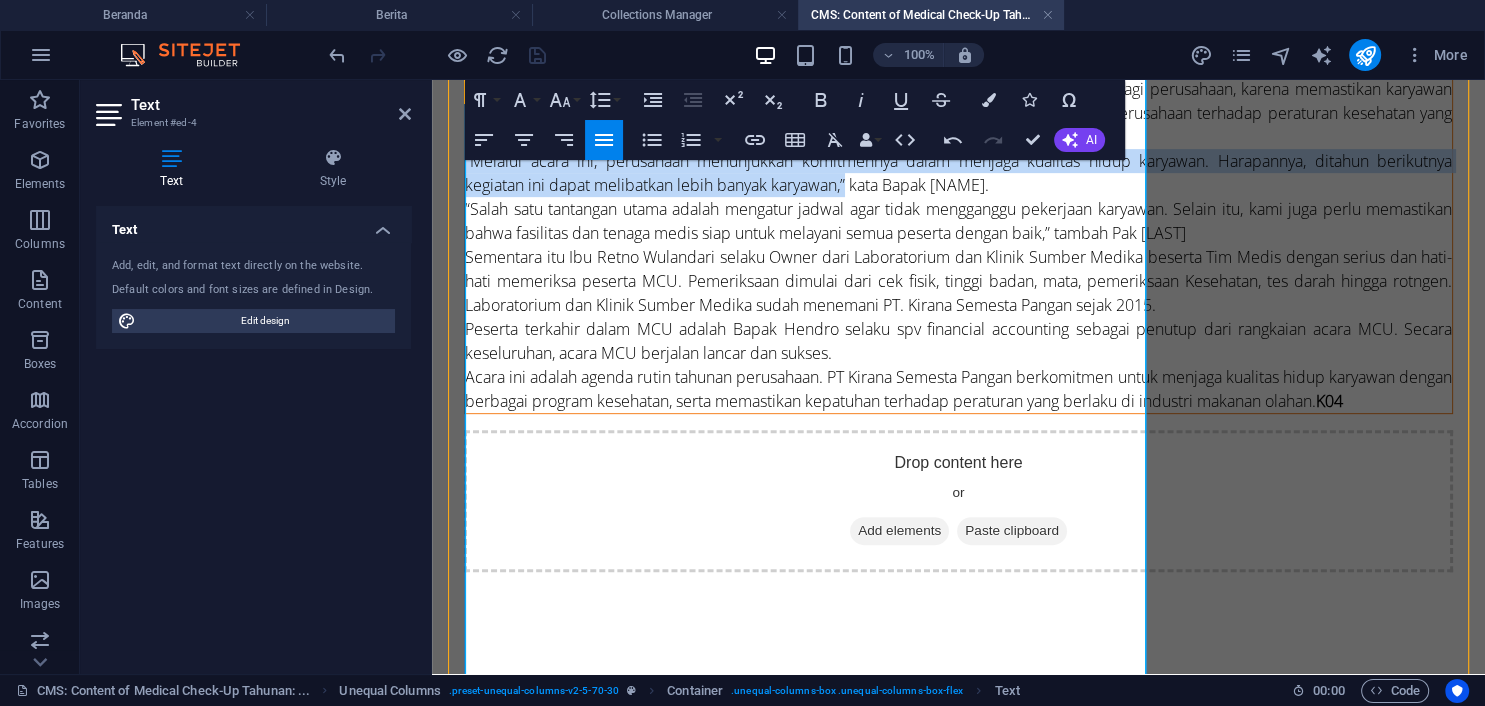 drag, startPoint x: 540, startPoint y: 522, endPoint x: 462, endPoint y: 466, distance: 96.02083 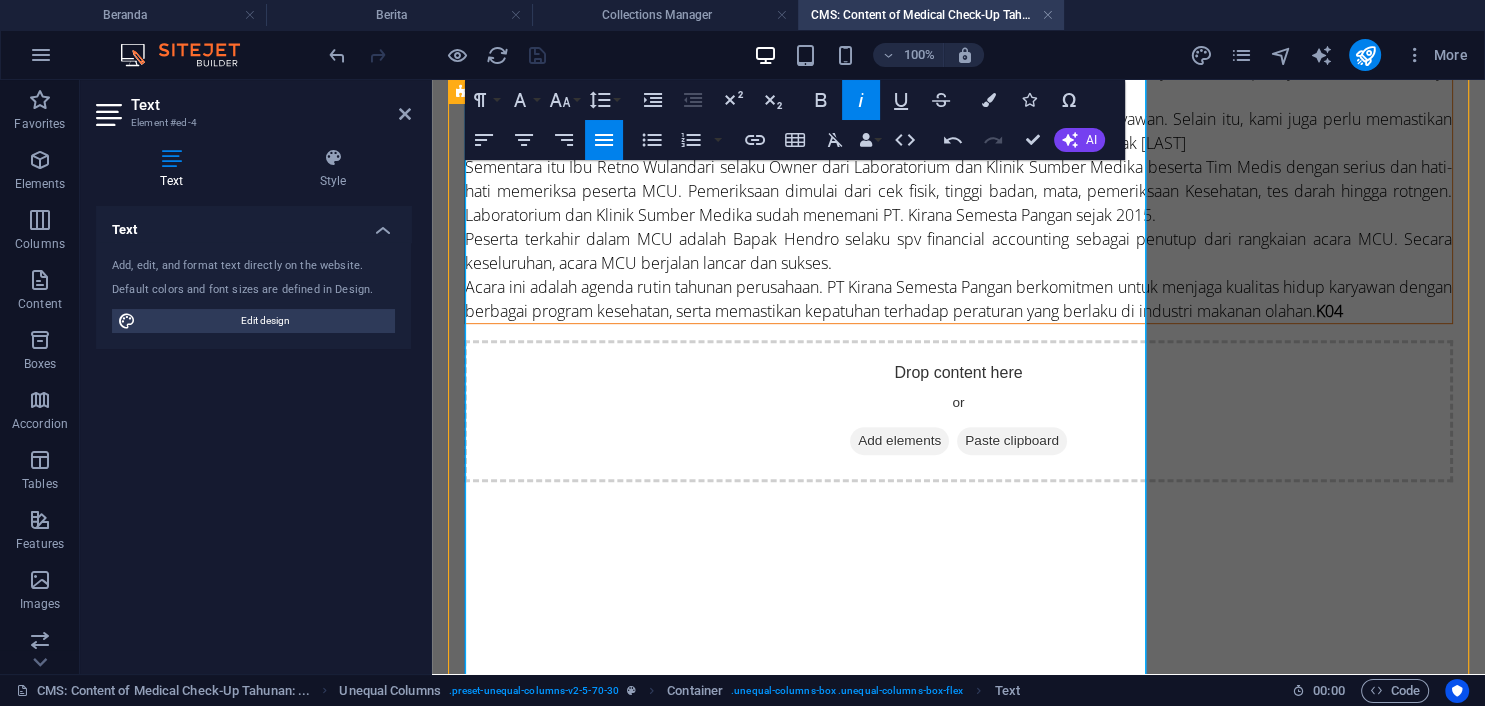 scroll, scrollTop: 1056, scrollLeft: 0, axis: vertical 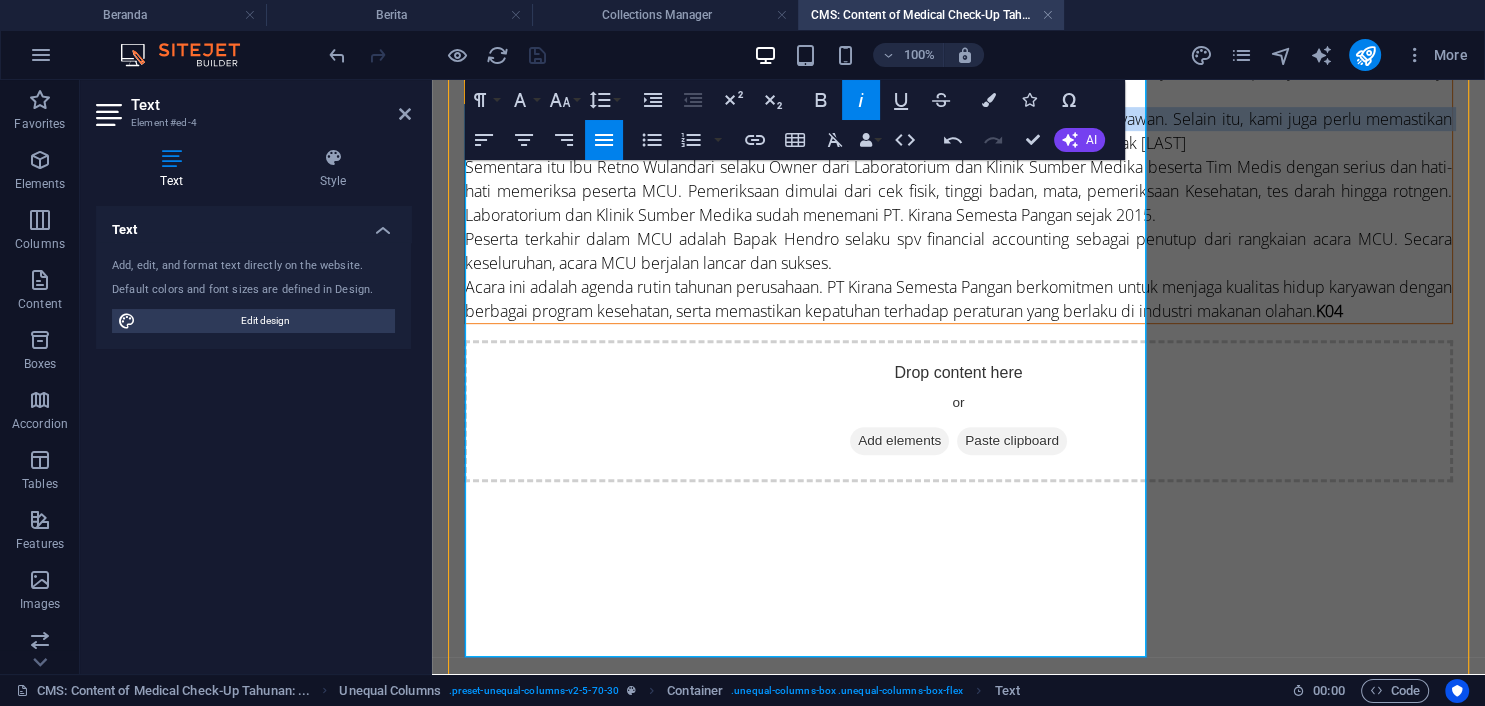 drag, startPoint x: 740, startPoint y: 379, endPoint x: 463, endPoint y: 333, distance: 280.79352 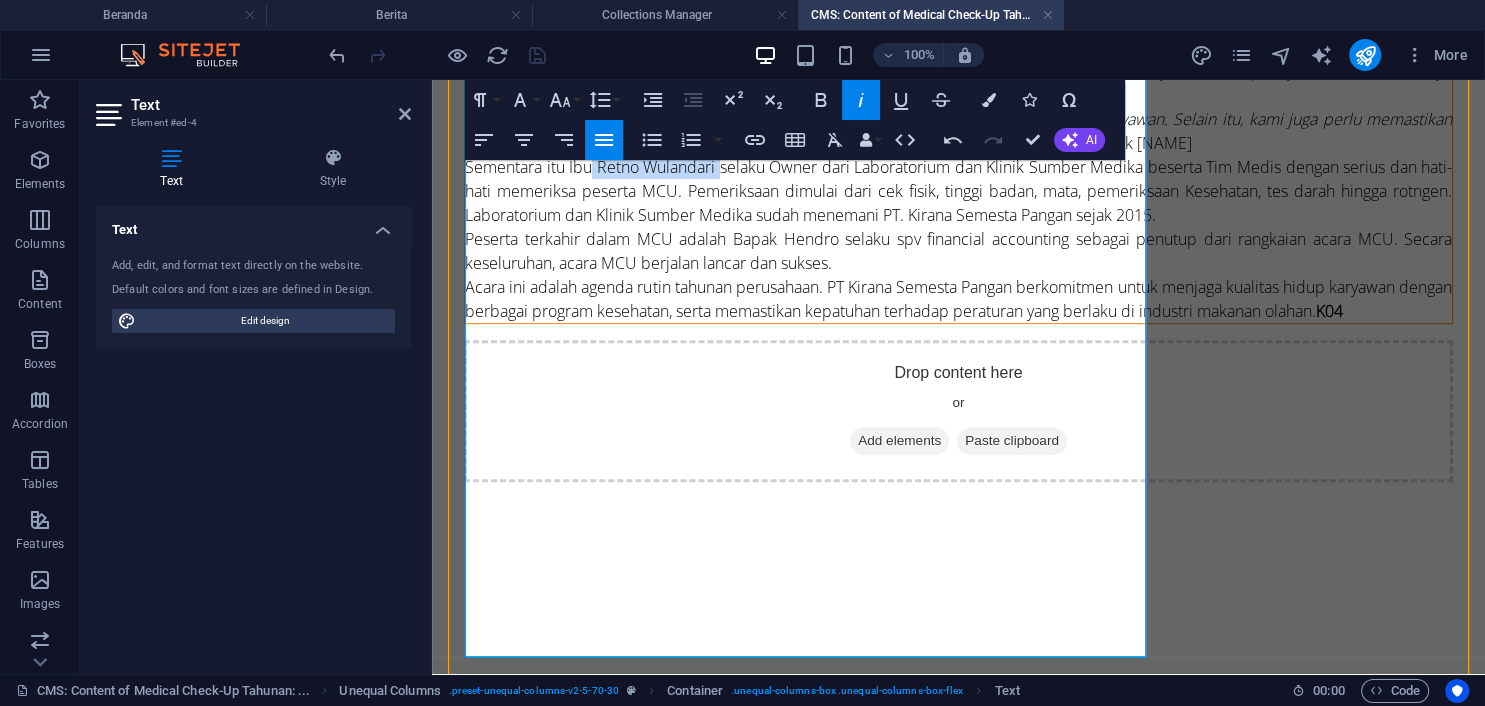 drag, startPoint x: 593, startPoint y: 404, endPoint x: 720, endPoint y: 406, distance: 127.01575 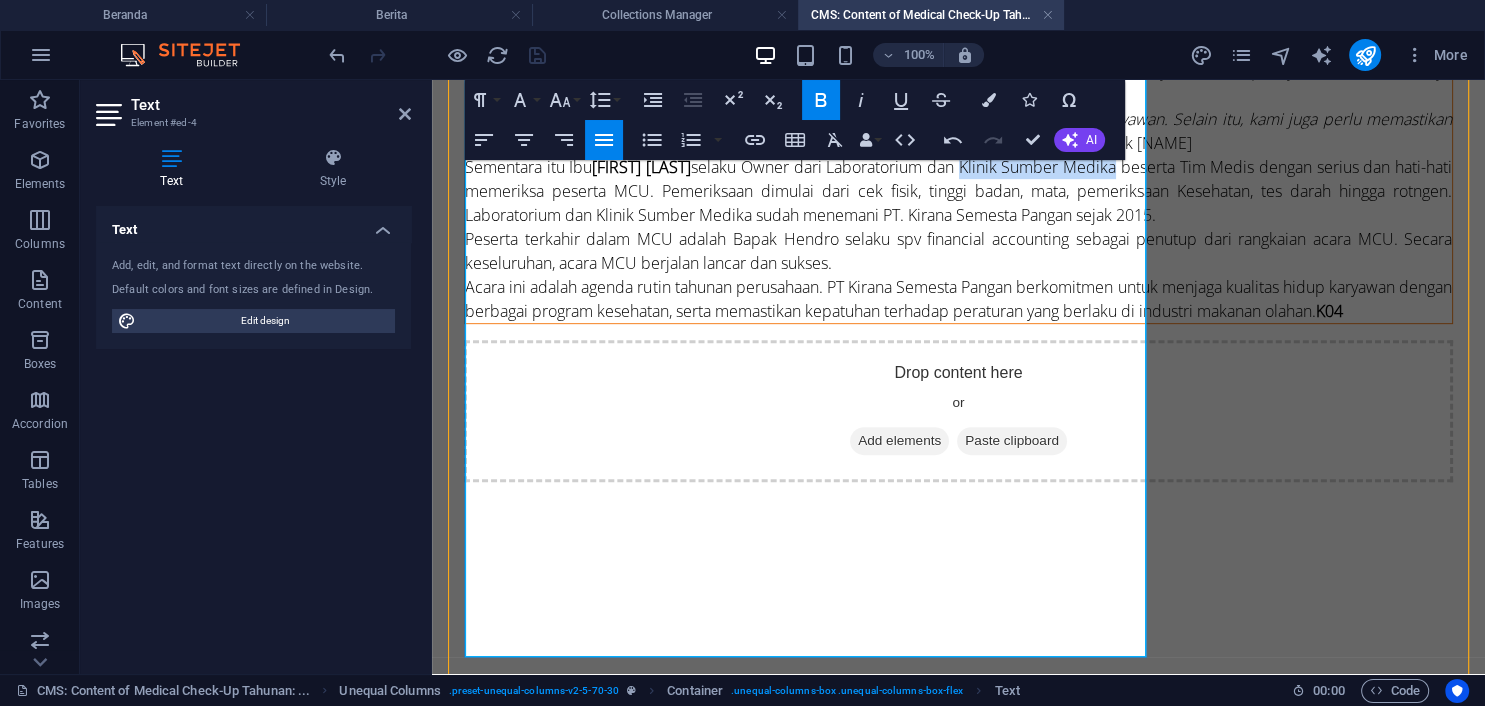 drag, startPoint x: 1046, startPoint y: 405, endPoint x: 513, endPoint y: 434, distance: 533.7883 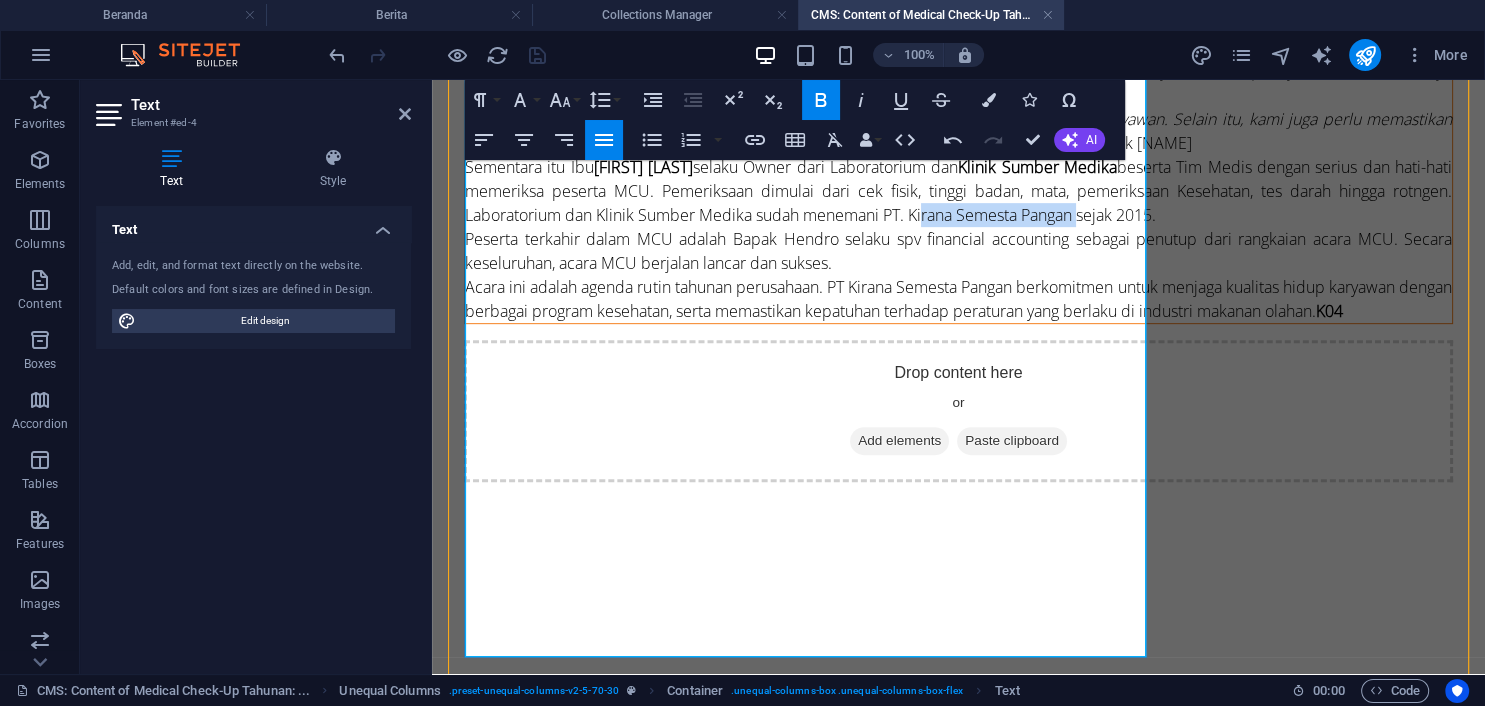 drag, startPoint x: 937, startPoint y: 477, endPoint x: 1101, endPoint y: 484, distance: 164.14932 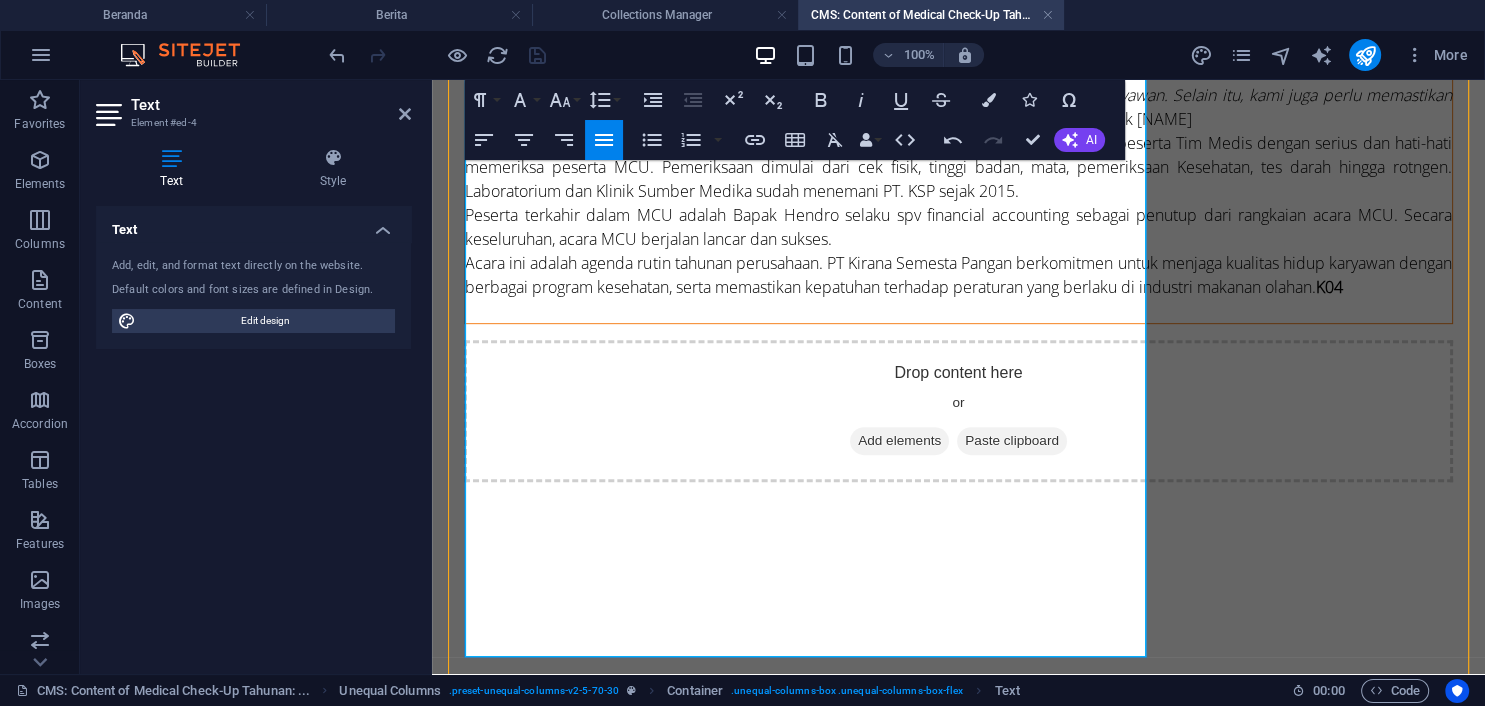 click on "Peserta terkahir dalam MCU adalah Bapak Hendro selaku spv financial accounting sebagai penutup dari rangkaian acara MCU. Secara keseluruhan, acara MCU berjalan lancar dan sukses." at bounding box center (958, 227) 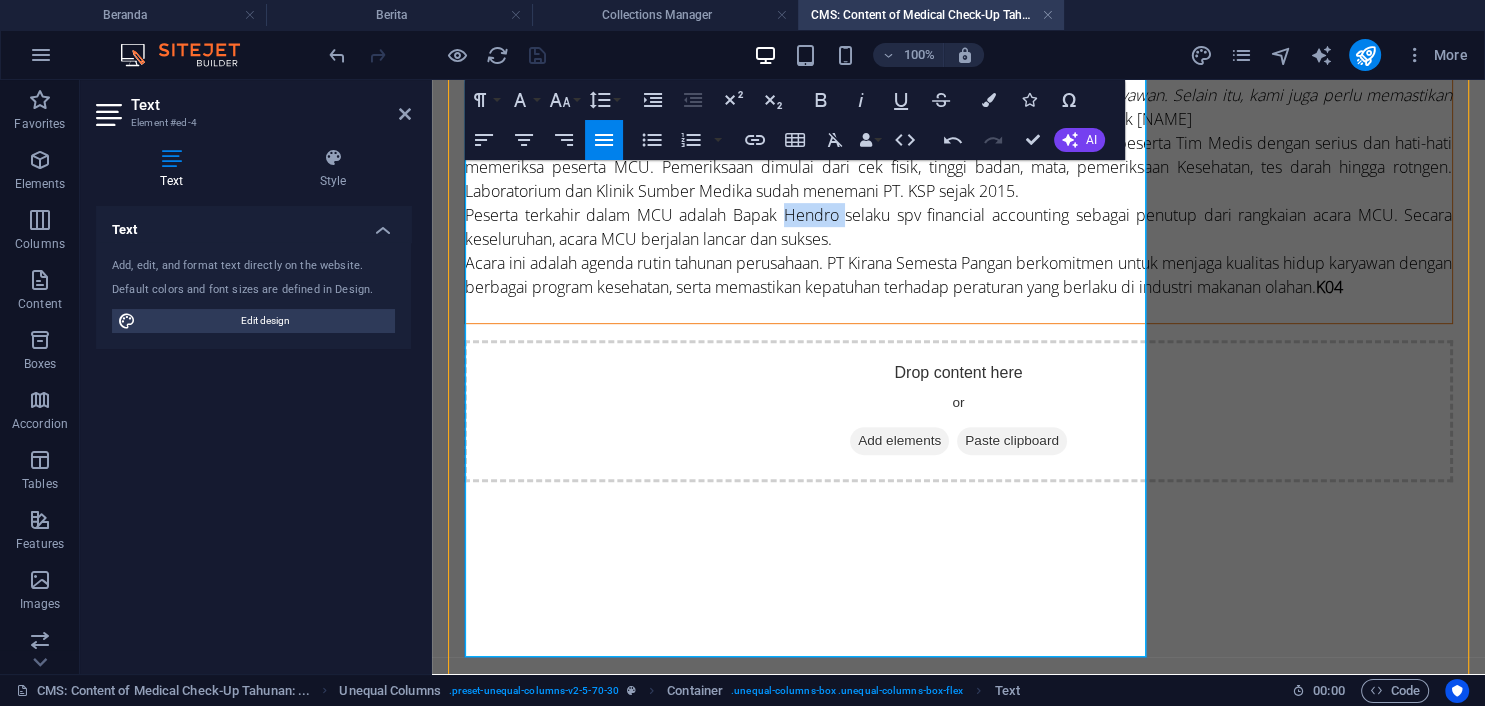 click on "Peserta terkahir dalam MCU adalah Bapak Hendro selaku spv financial accounting sebagai penutup dari rangkaian acara MCU. Secara keseluruhan, acara MCU berjalan lancar dan sukses." at bounding box center [958, 227] 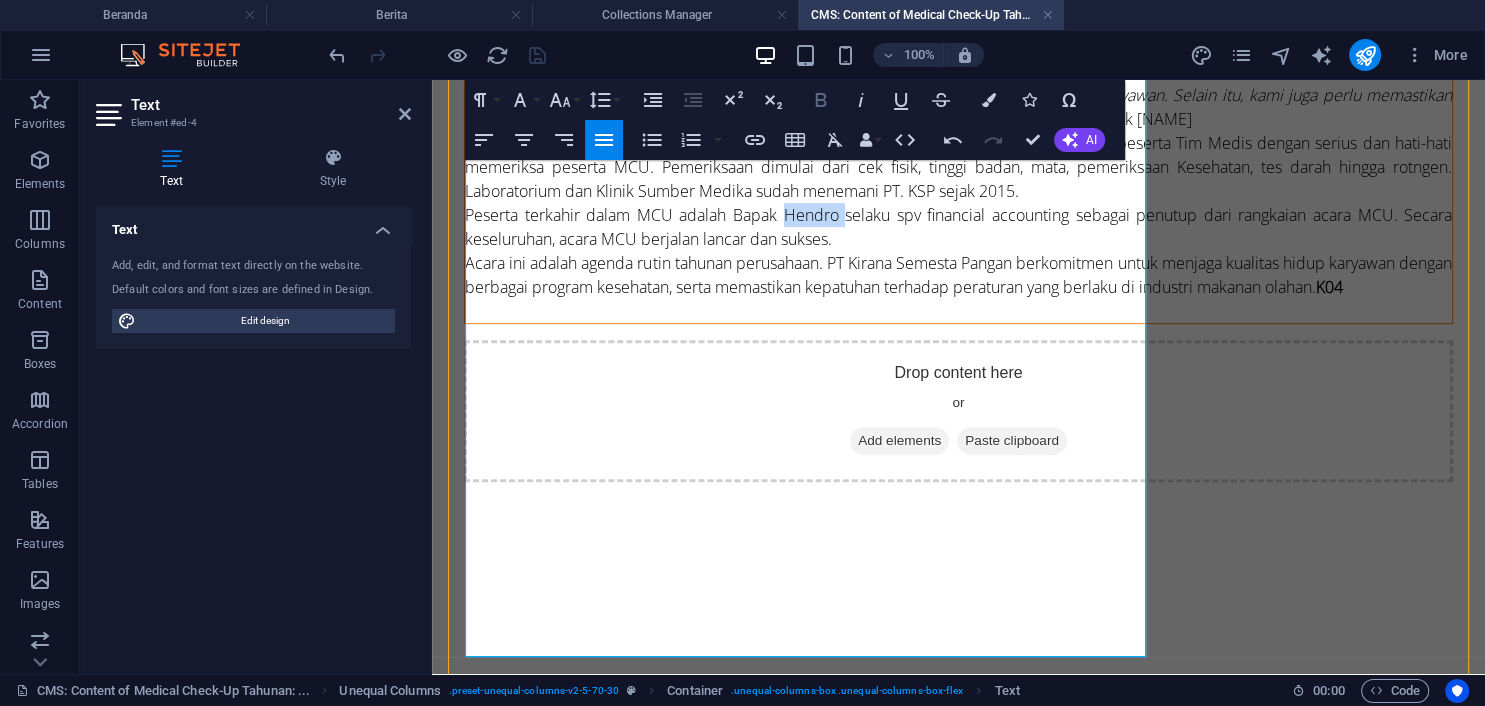 click 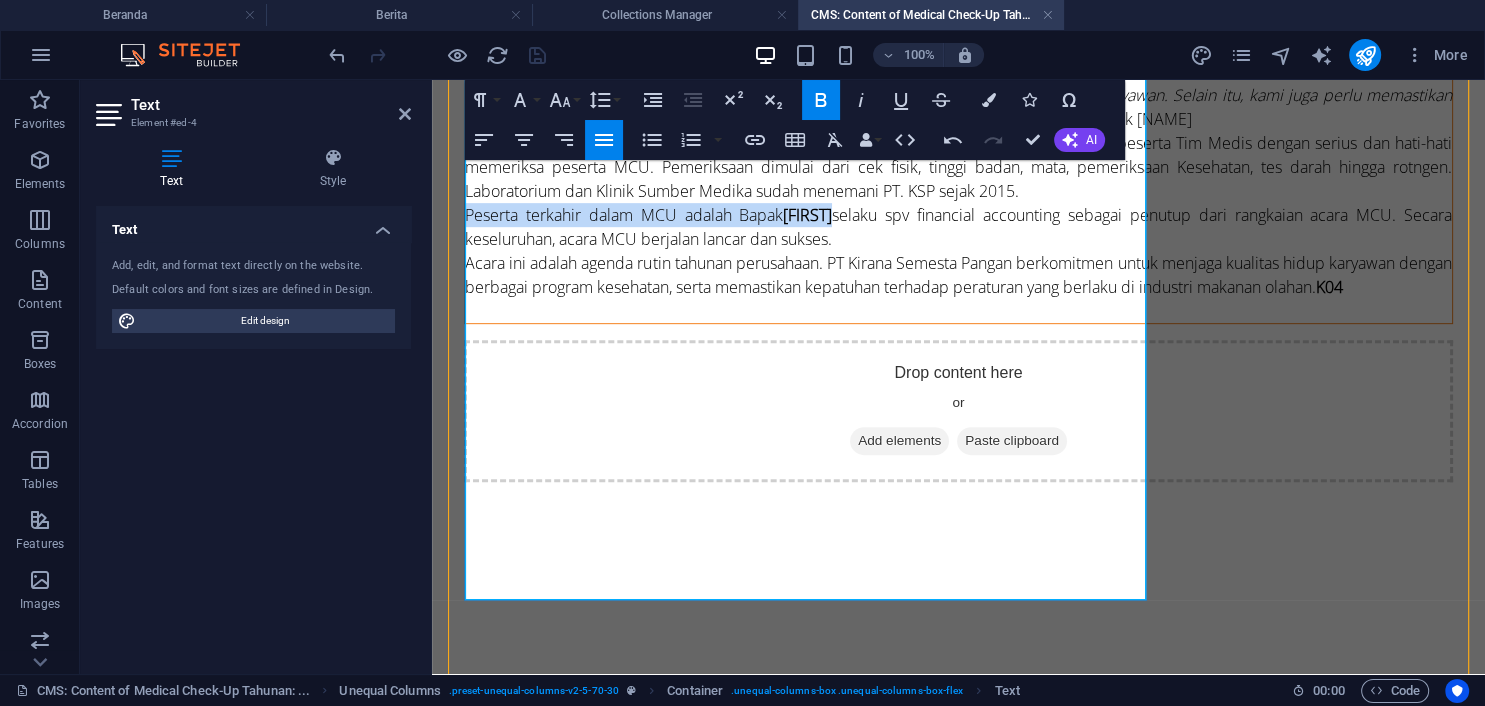 scroll, scrollTop: 1161, scrollLeft: 0, axis: vertical 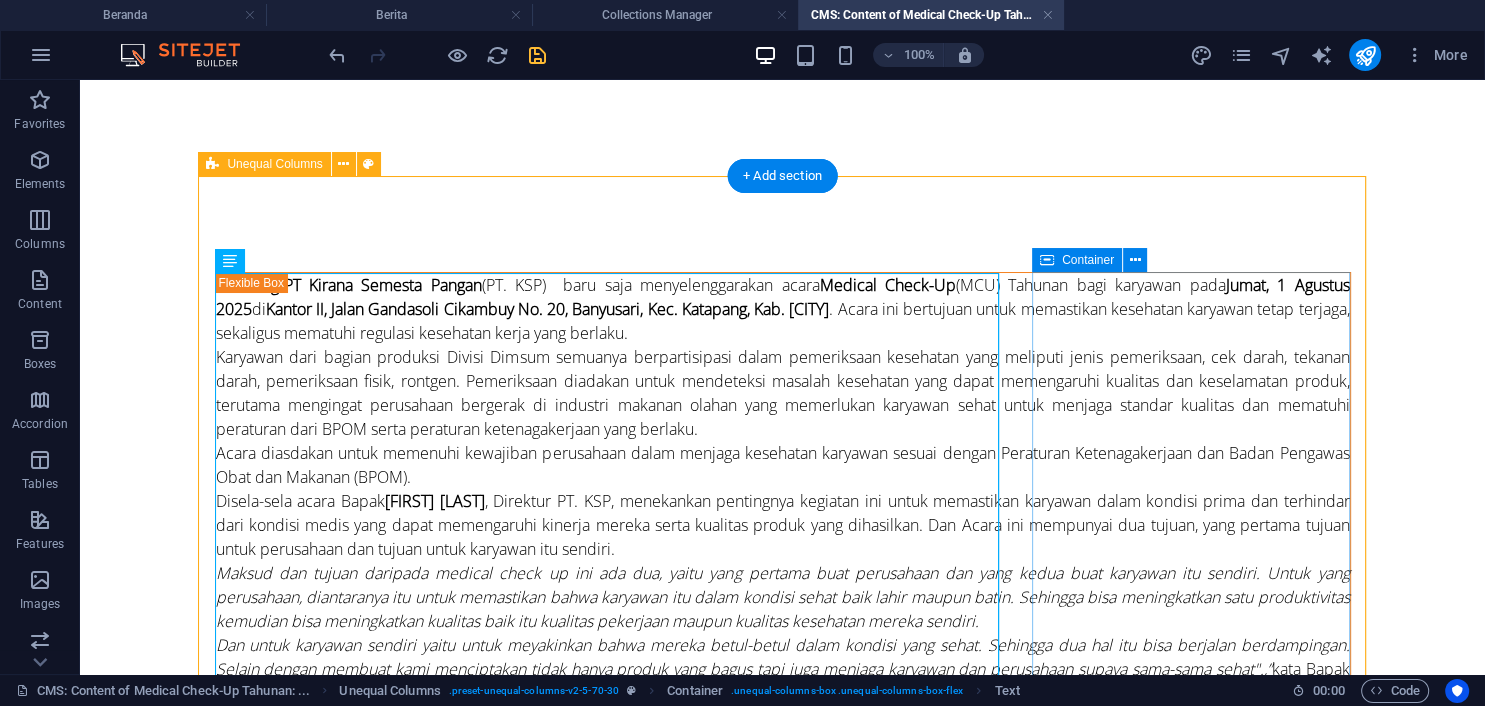 click on "Add elements" at bounding box center [723, 1327] 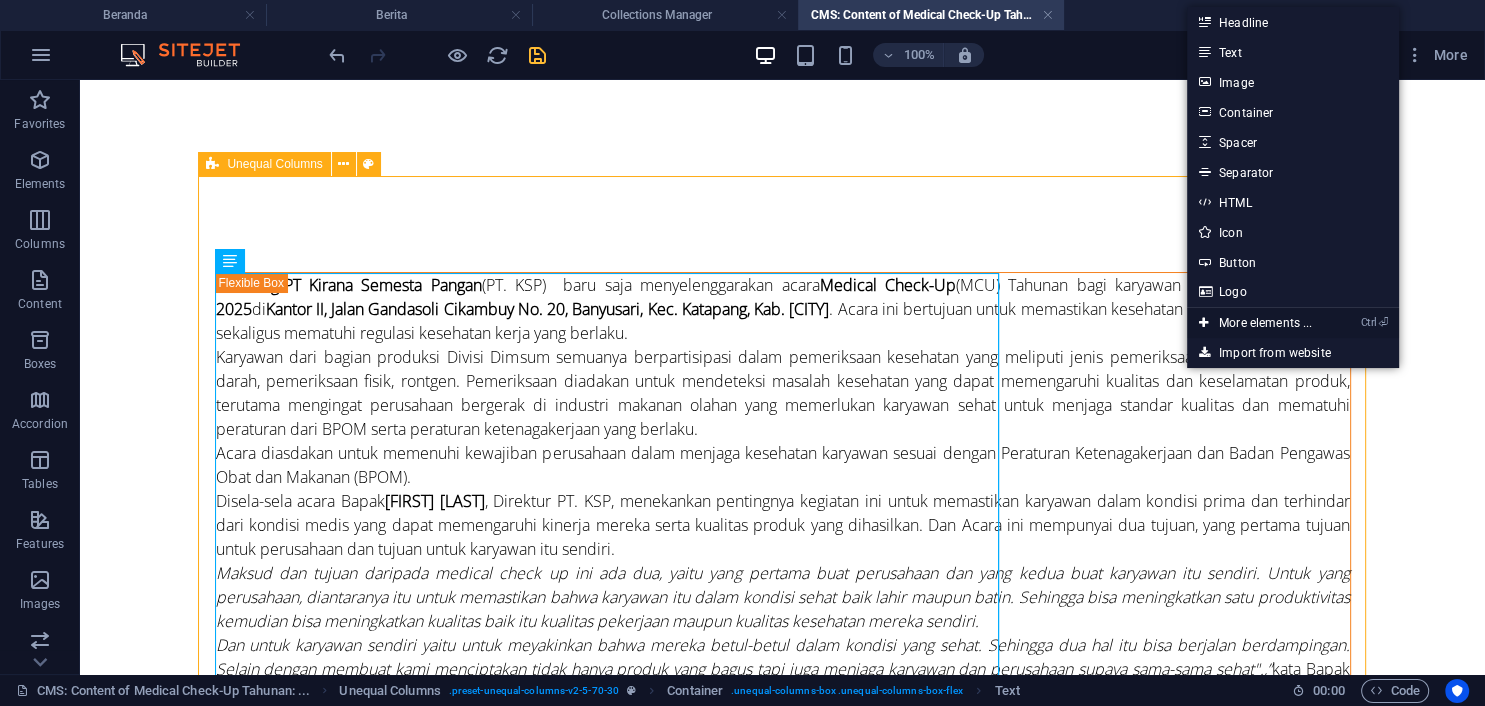 drag, startPoint x: 1260, startPoint y: 331, endPoint x: 778, endPoint y: 241, distance: 490.3305 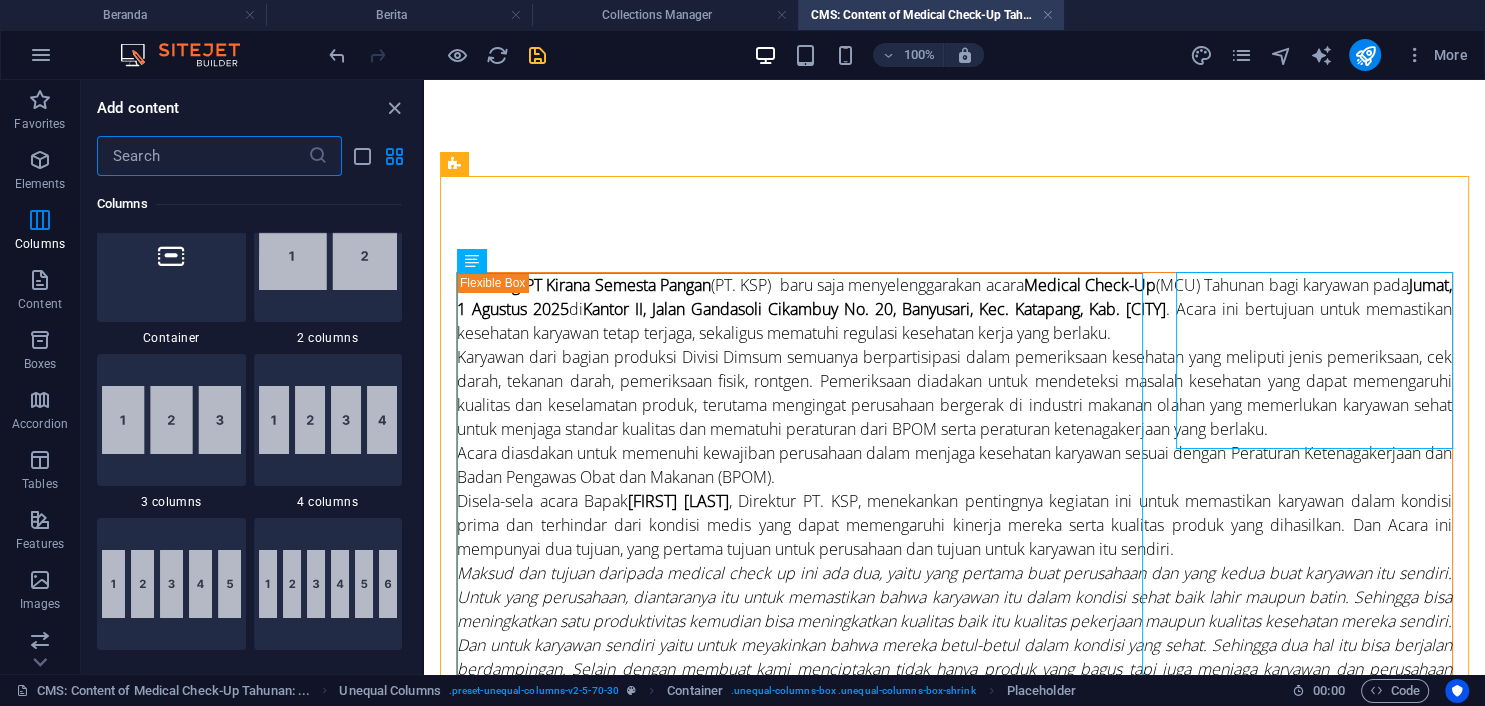 scroll, scrollTop: 1672, scrollLeft: 0, axis: vertical 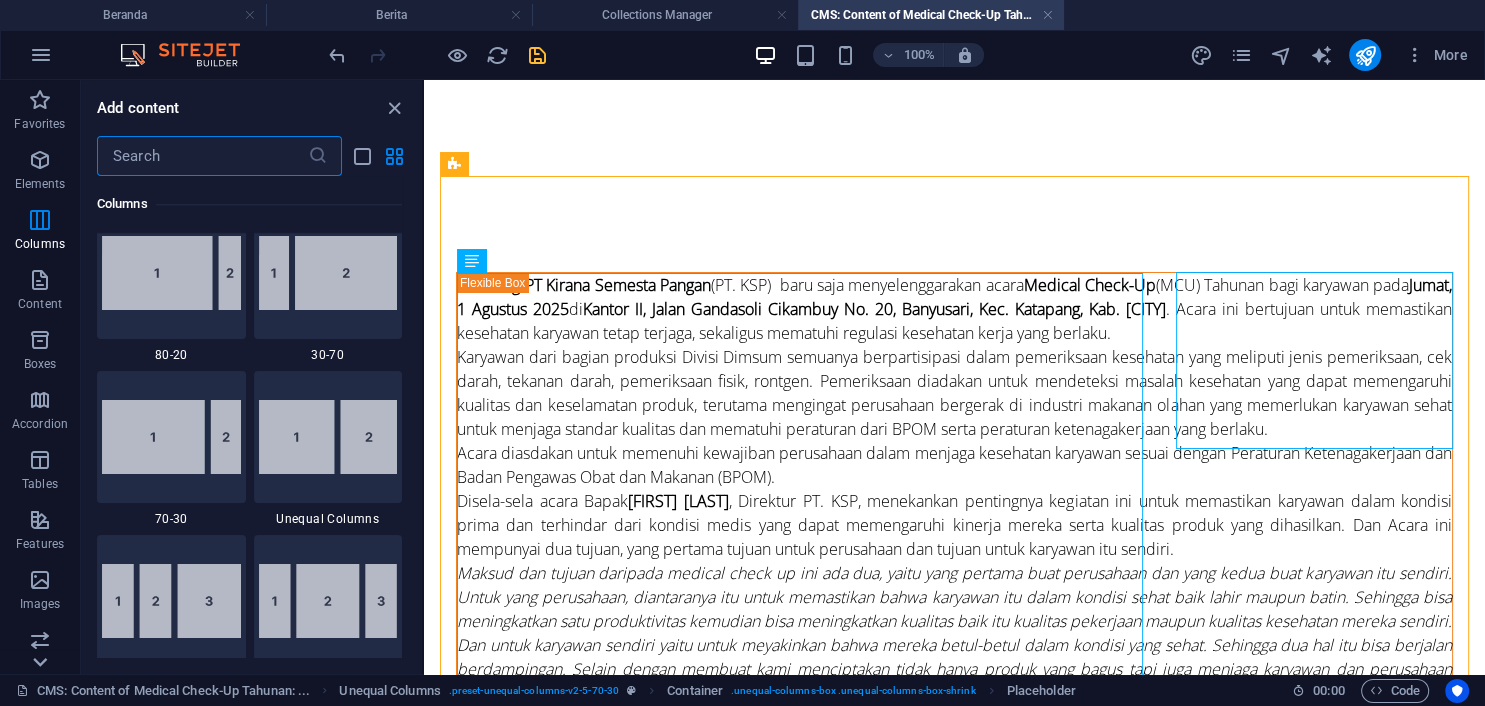 click 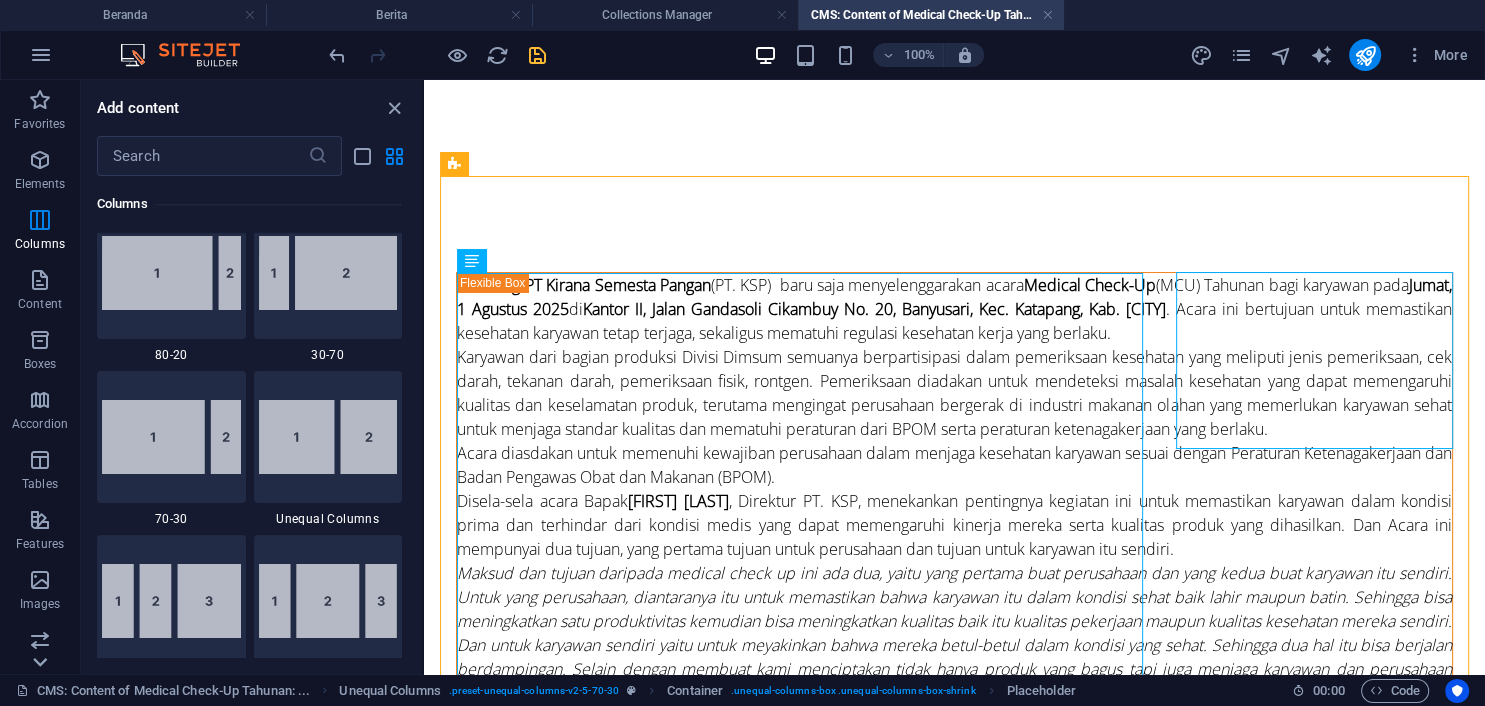 scroll, scrollTop: 306, scrollLeft: 0, axis: vertical 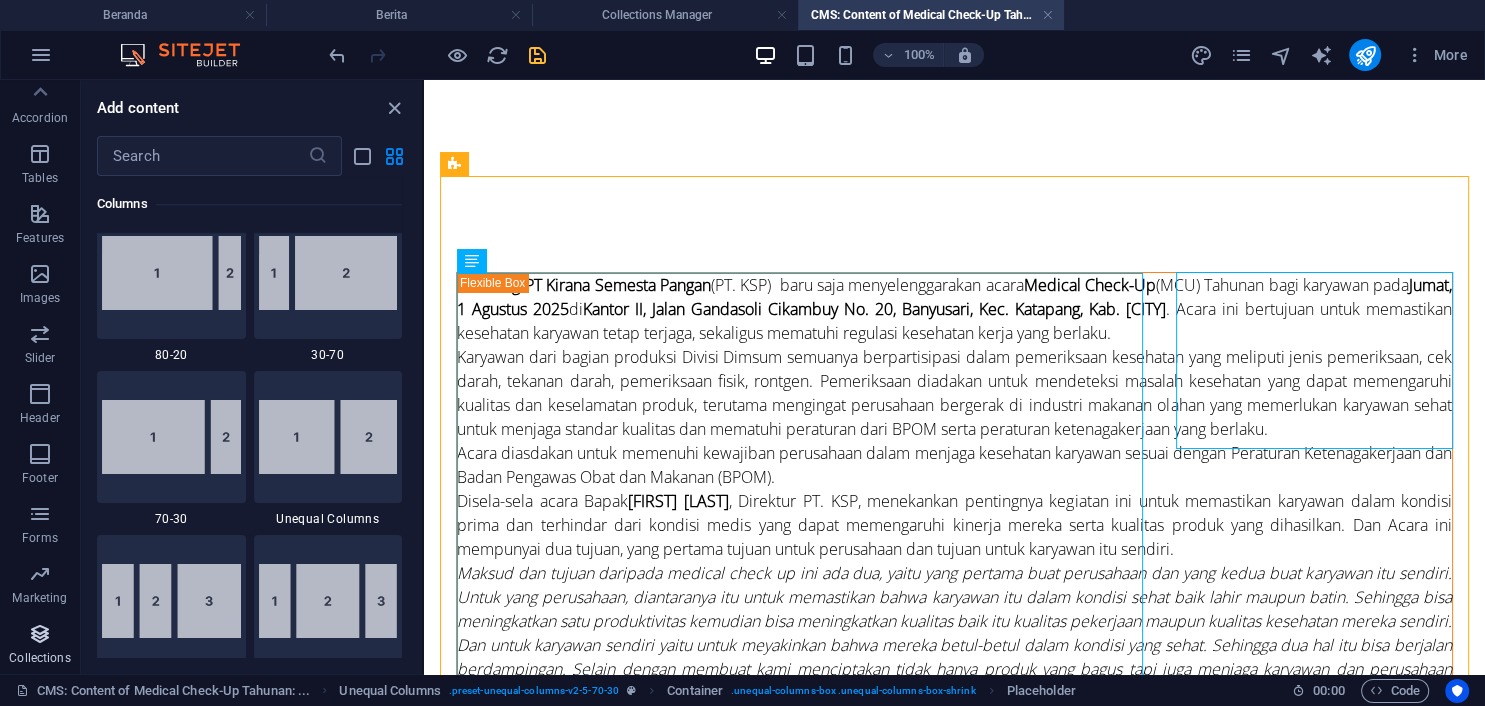 click at bounding box center (40, 634) 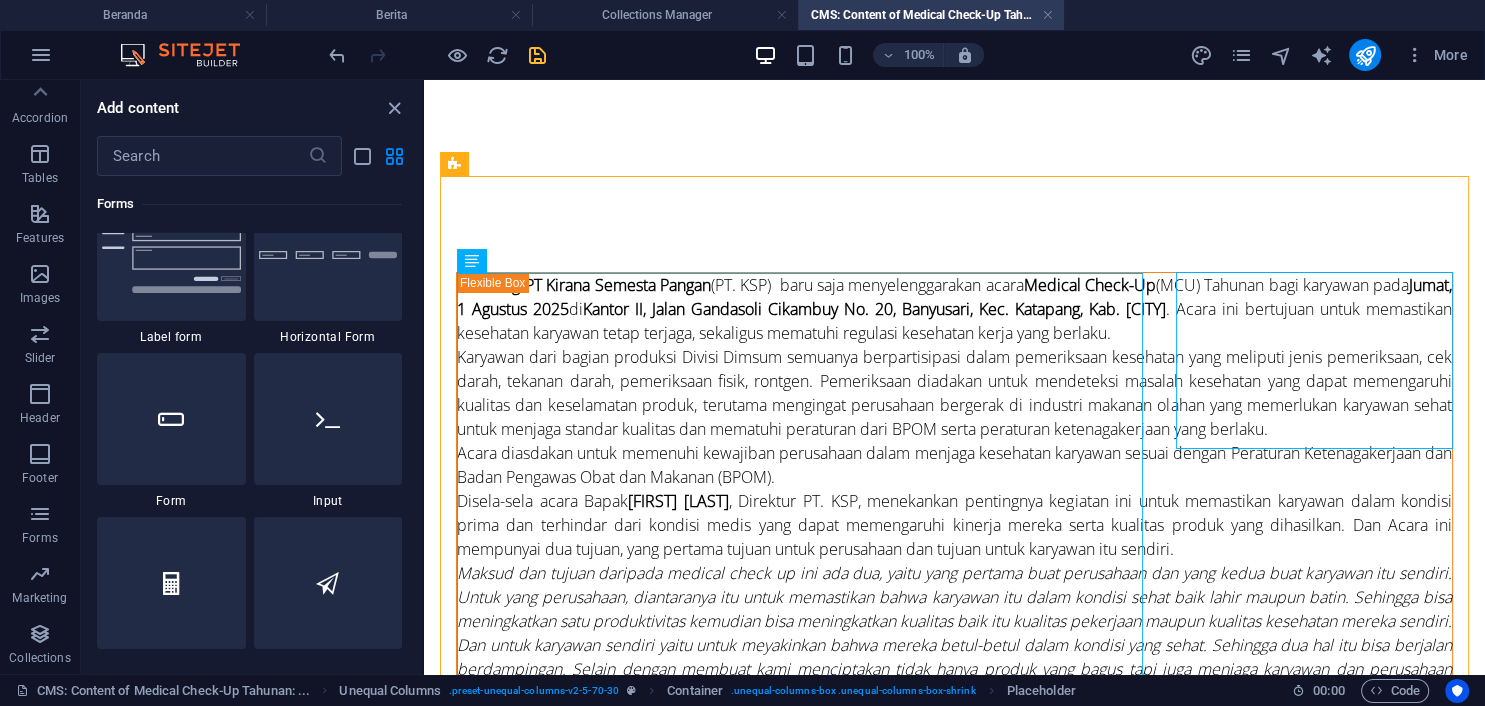 scroll, scrollTop: 18416, scrollLeft: 0, axis: vertical 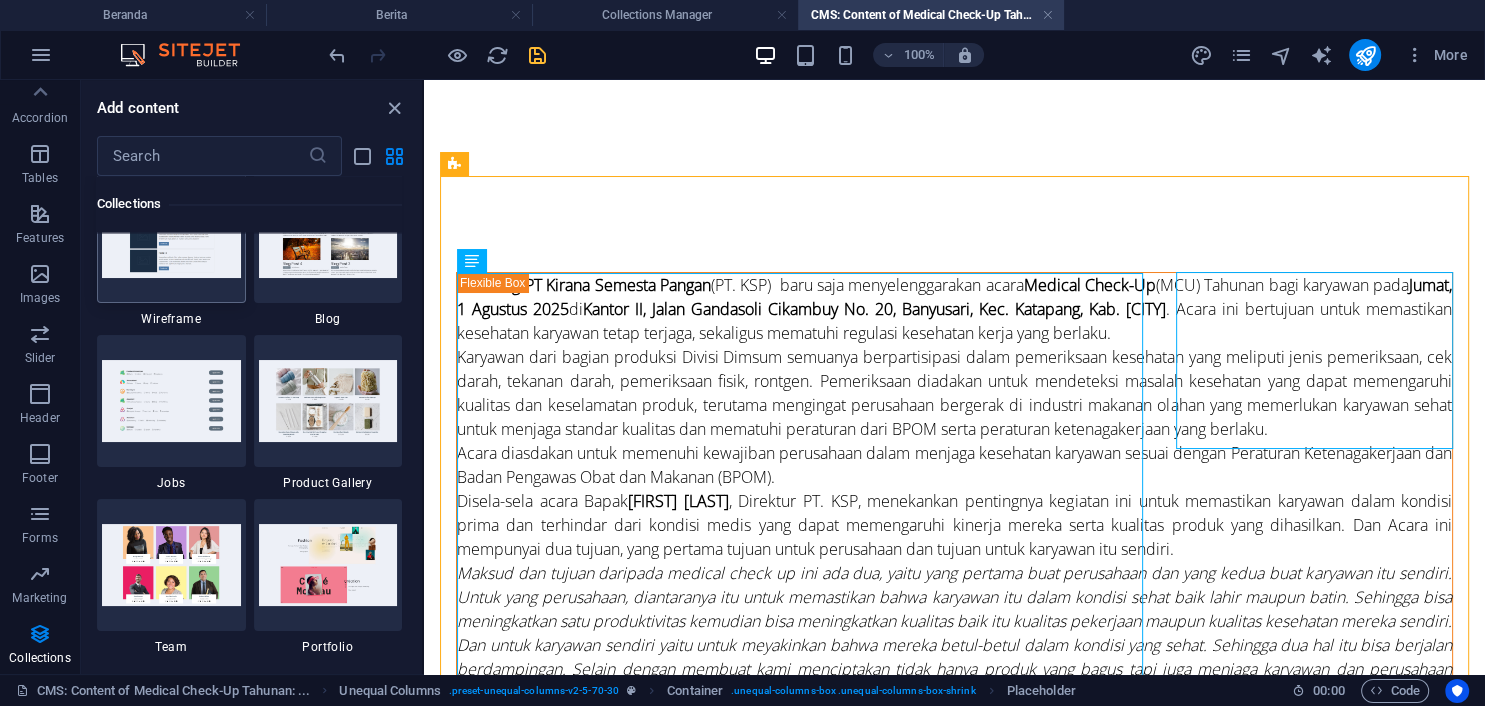 click at bounding box center [171, 236] 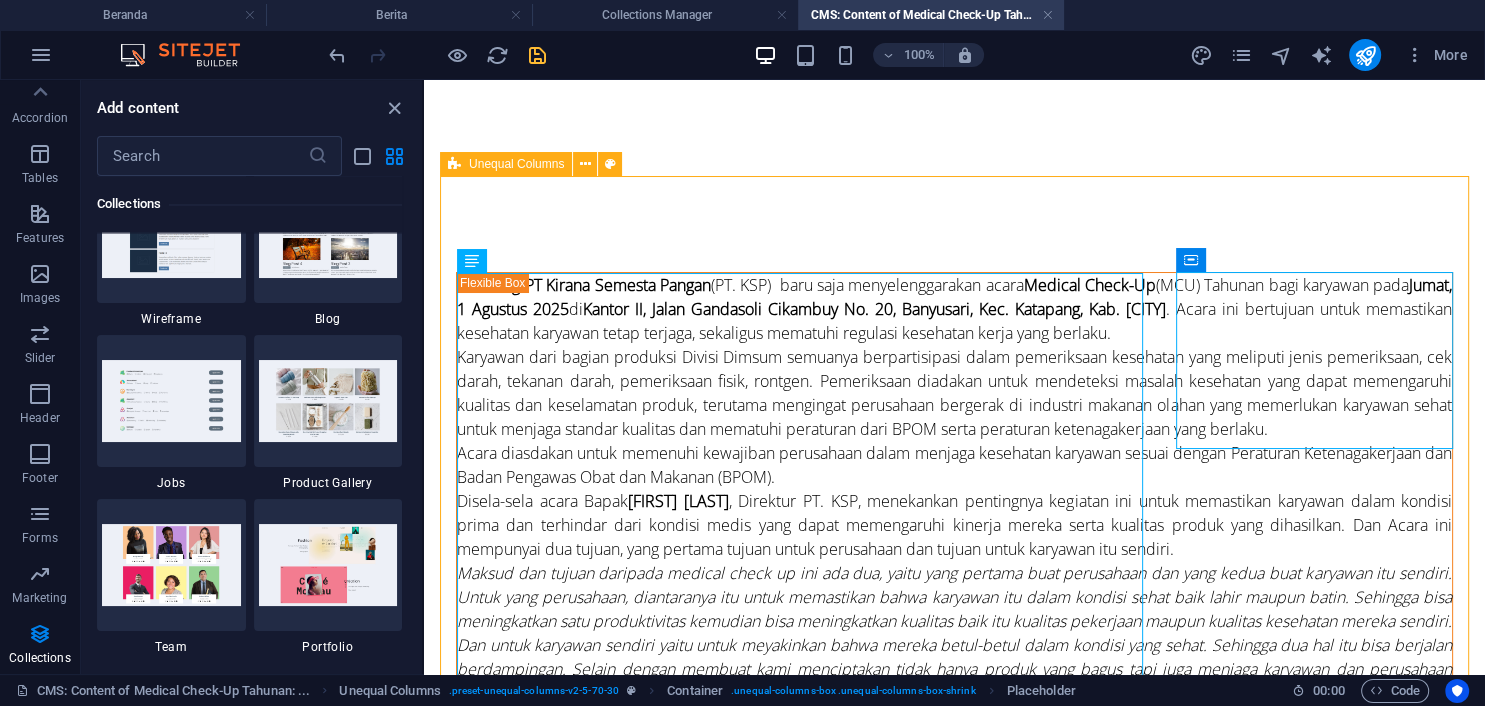 drag, startPoint x: 616, startPoint y: 433, endPoint x: 781, endPoint y: 228, distance: 263.15396 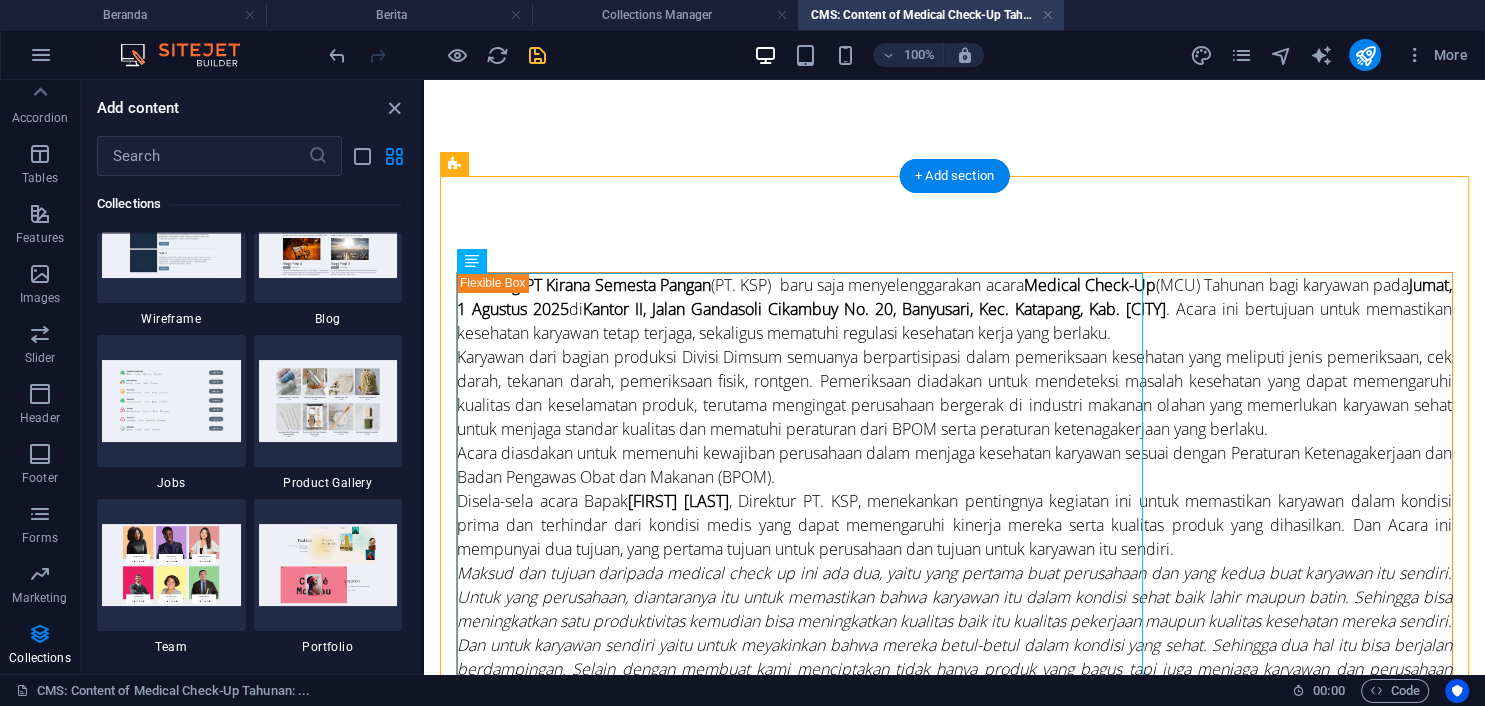 click on "Add elements" at bounding box center [895, 1375] 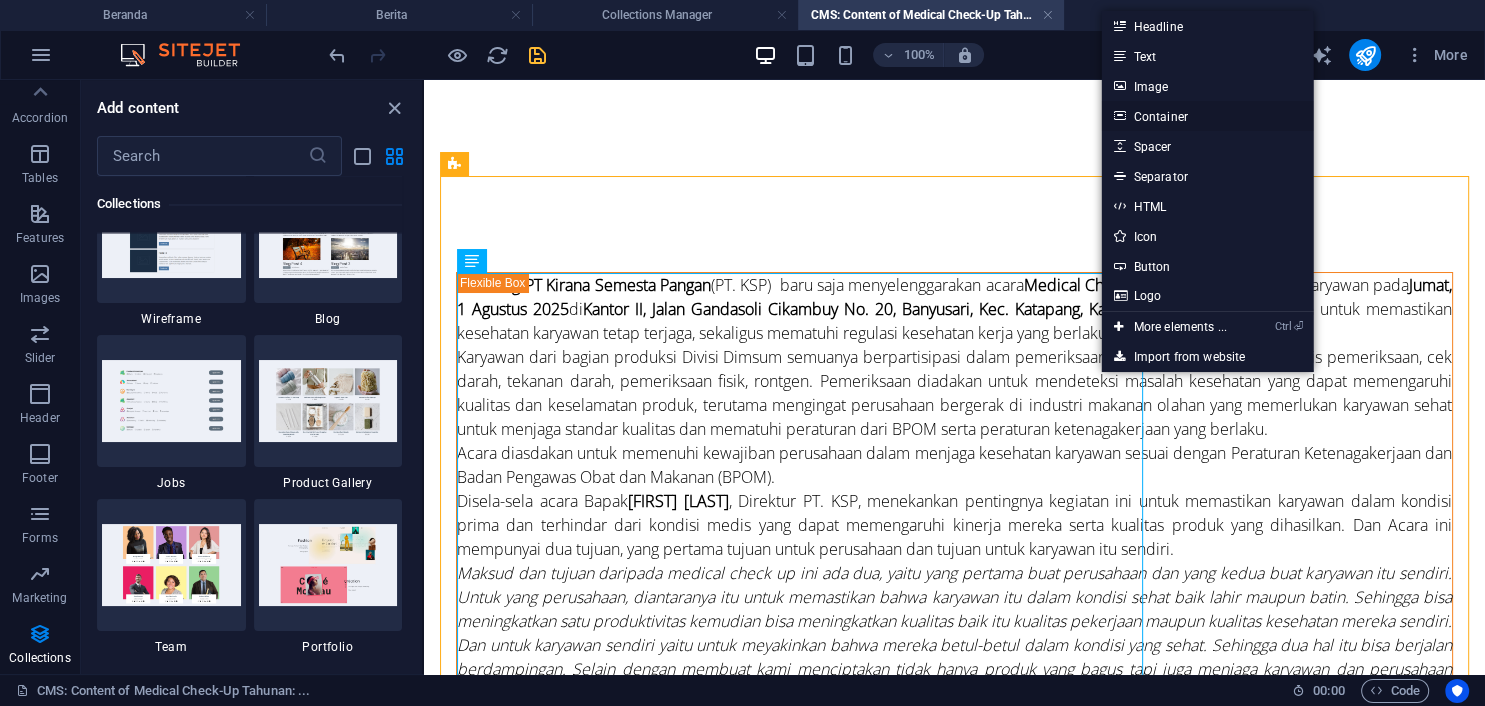 click on "Container" at bounding box center [1208, 116] 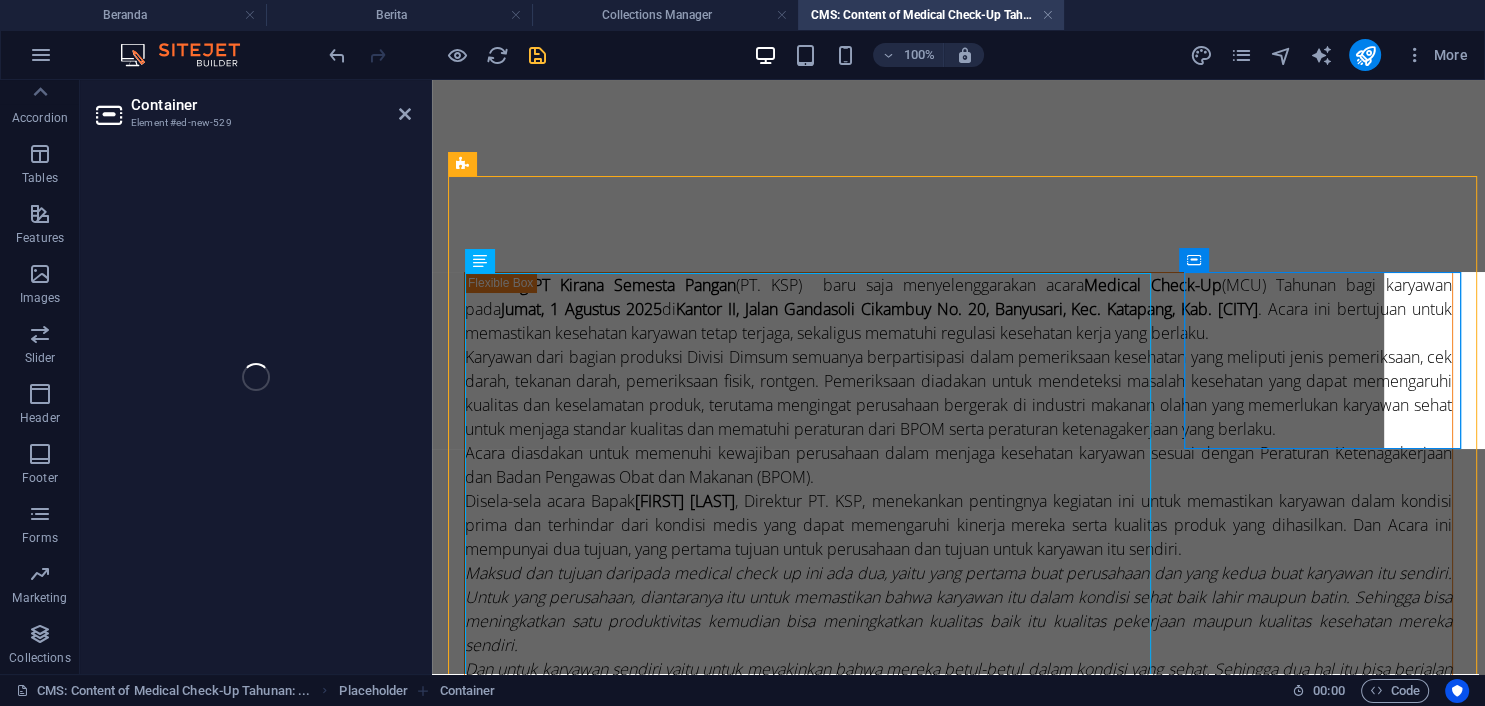 scroll, scrollTop: 306, scrollLeft: 0, axis: vertical 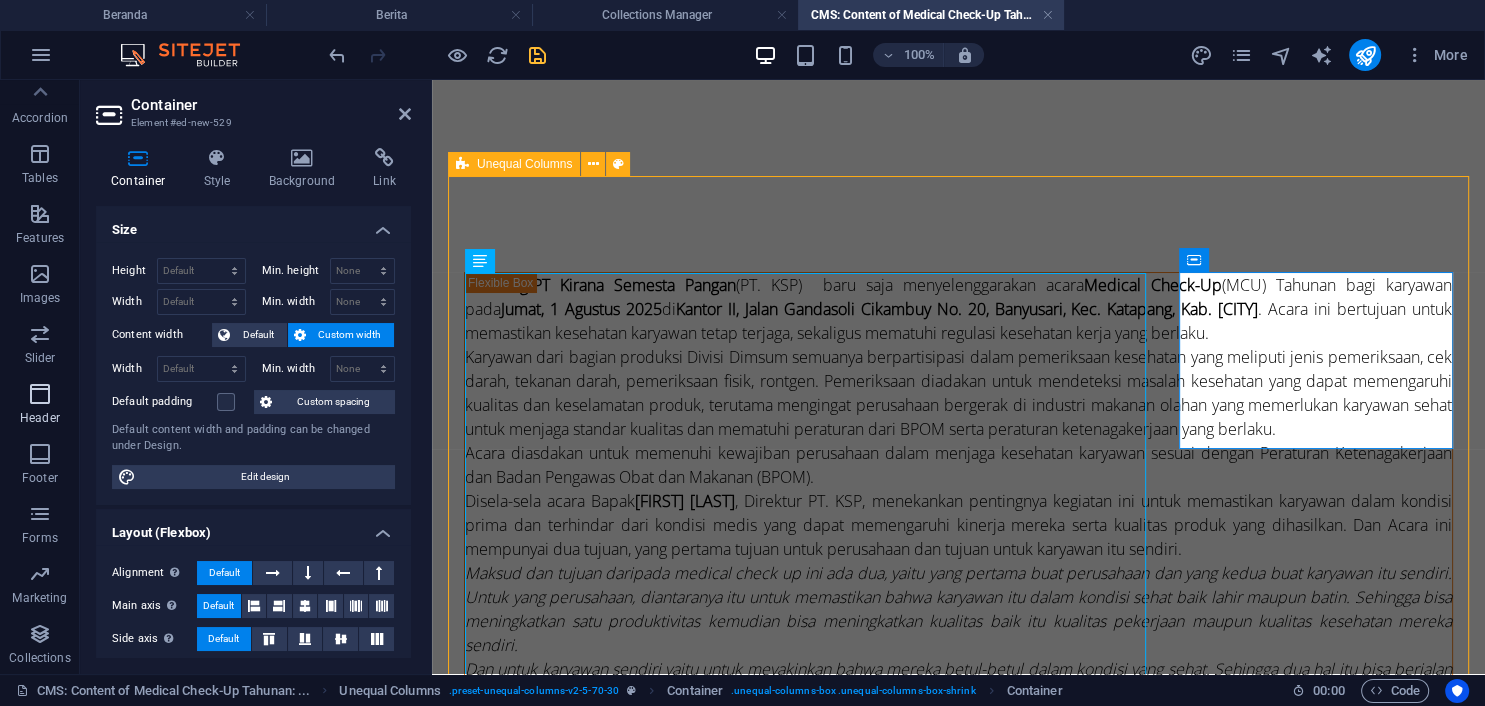 click at bounding box center [40, 394] 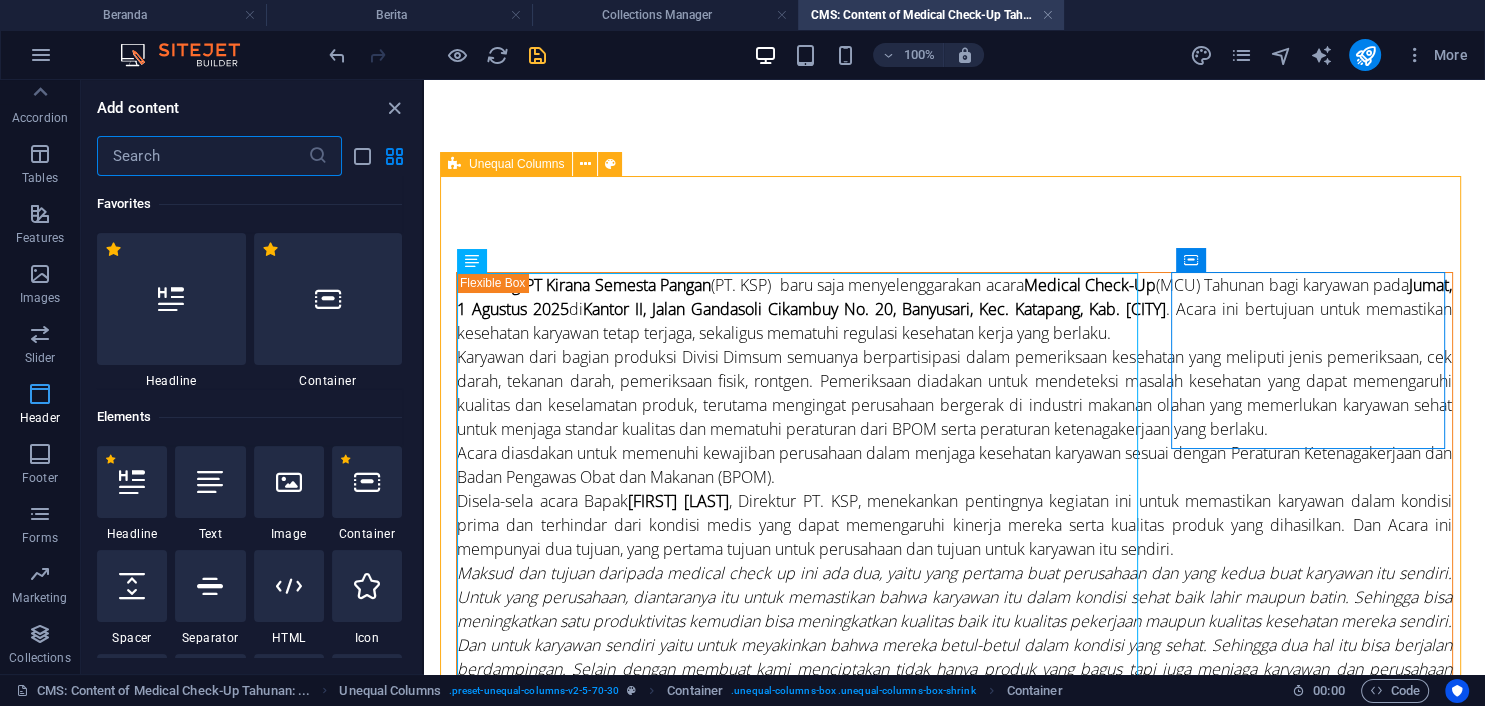 scroll, scrollTop: 306, scrollLeft: 0, axis: vertical 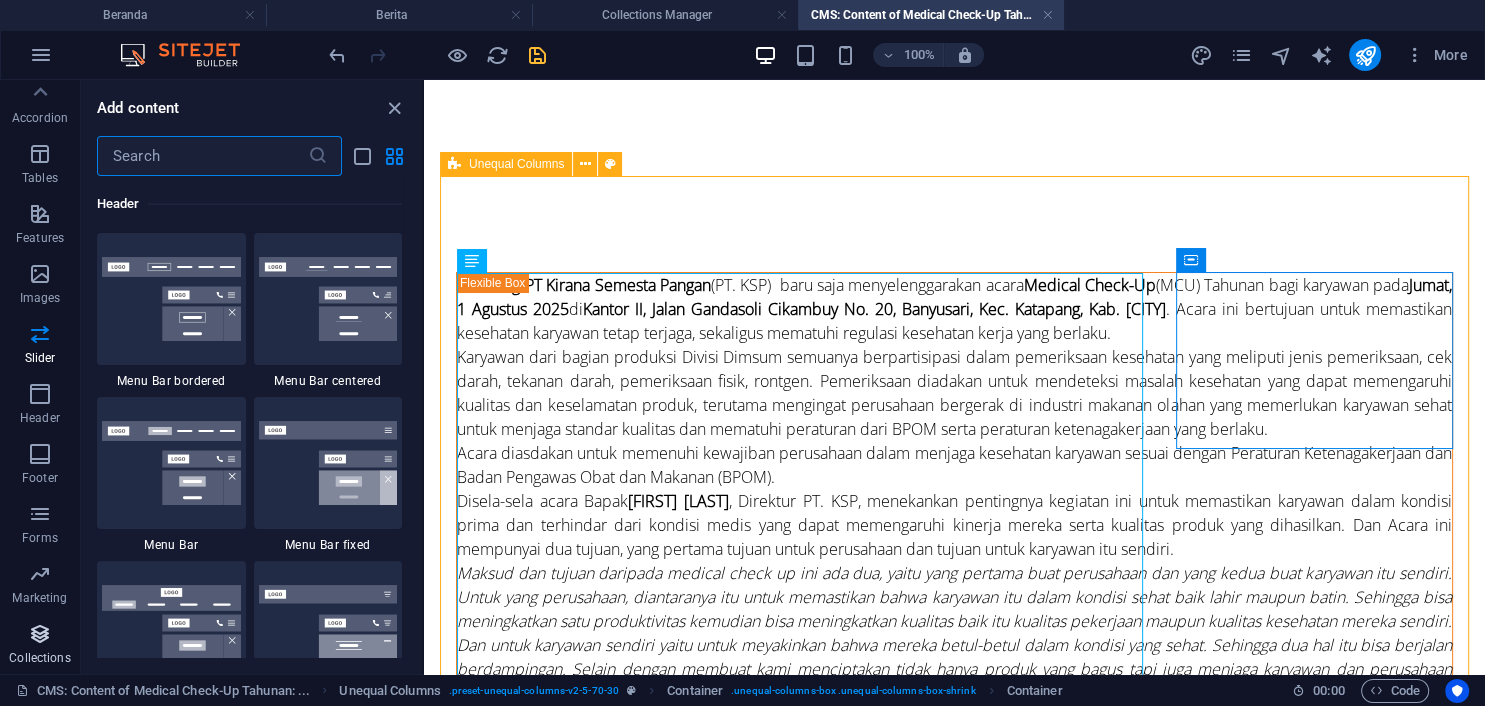click at bounding box center (40, 634) 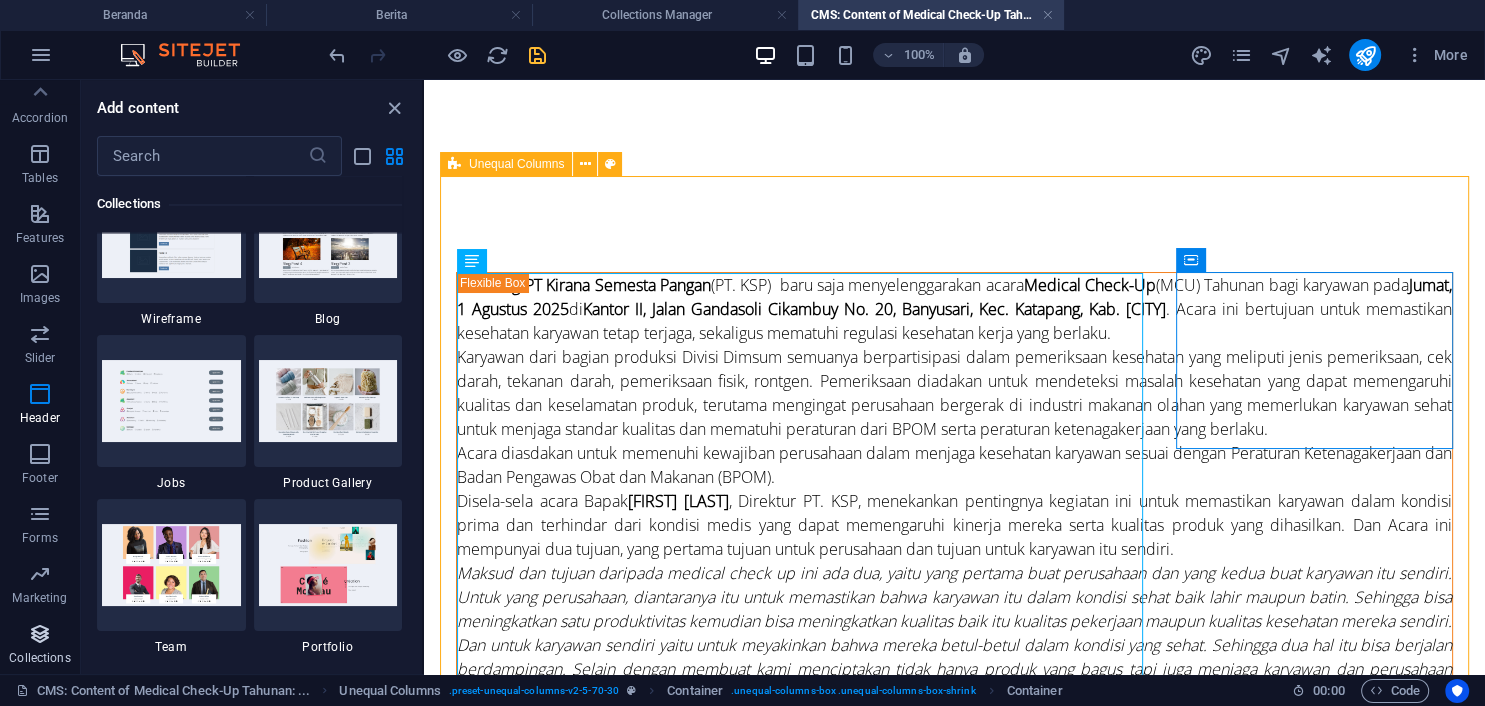 scroll, scrollTop: 18417, scrollLeft: 0, axis: vertical 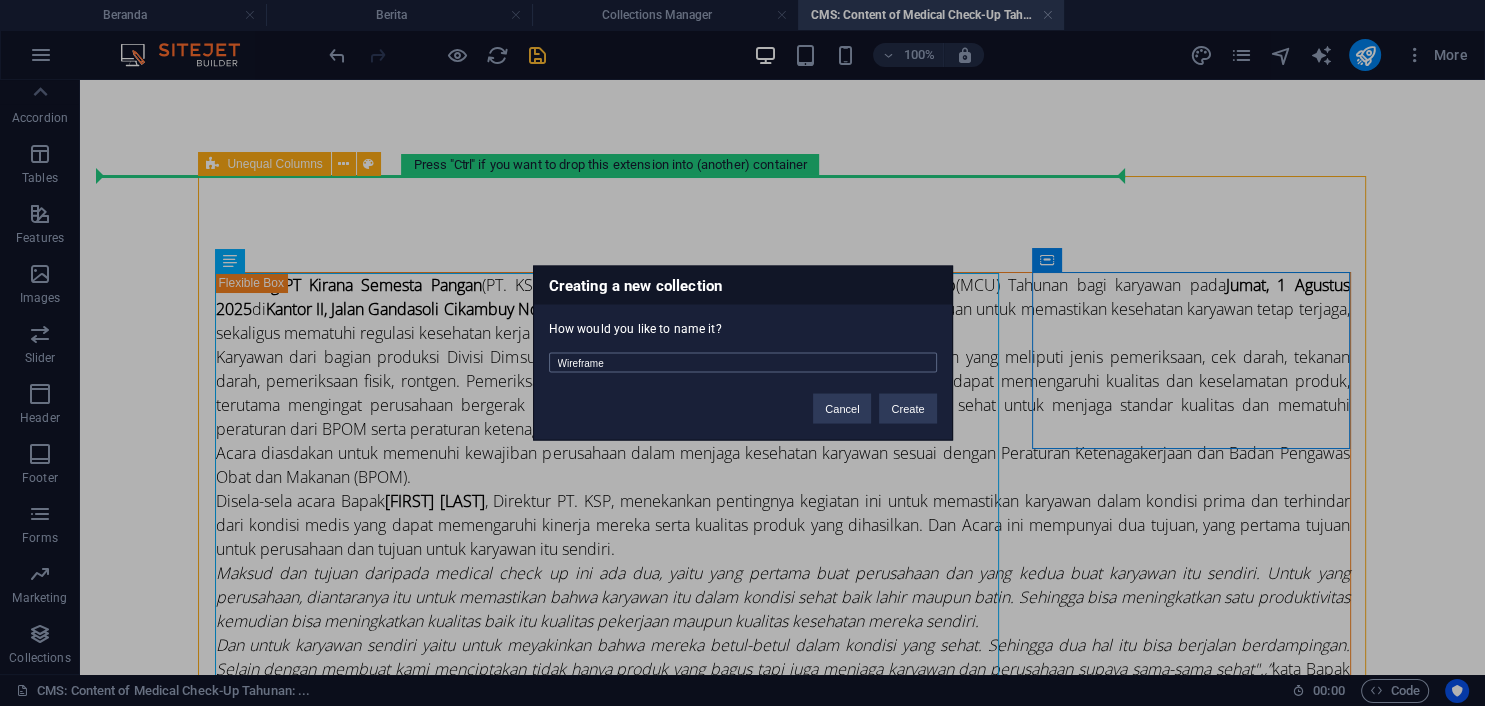 click on "Wireframe" at bounding box center (743, 363) 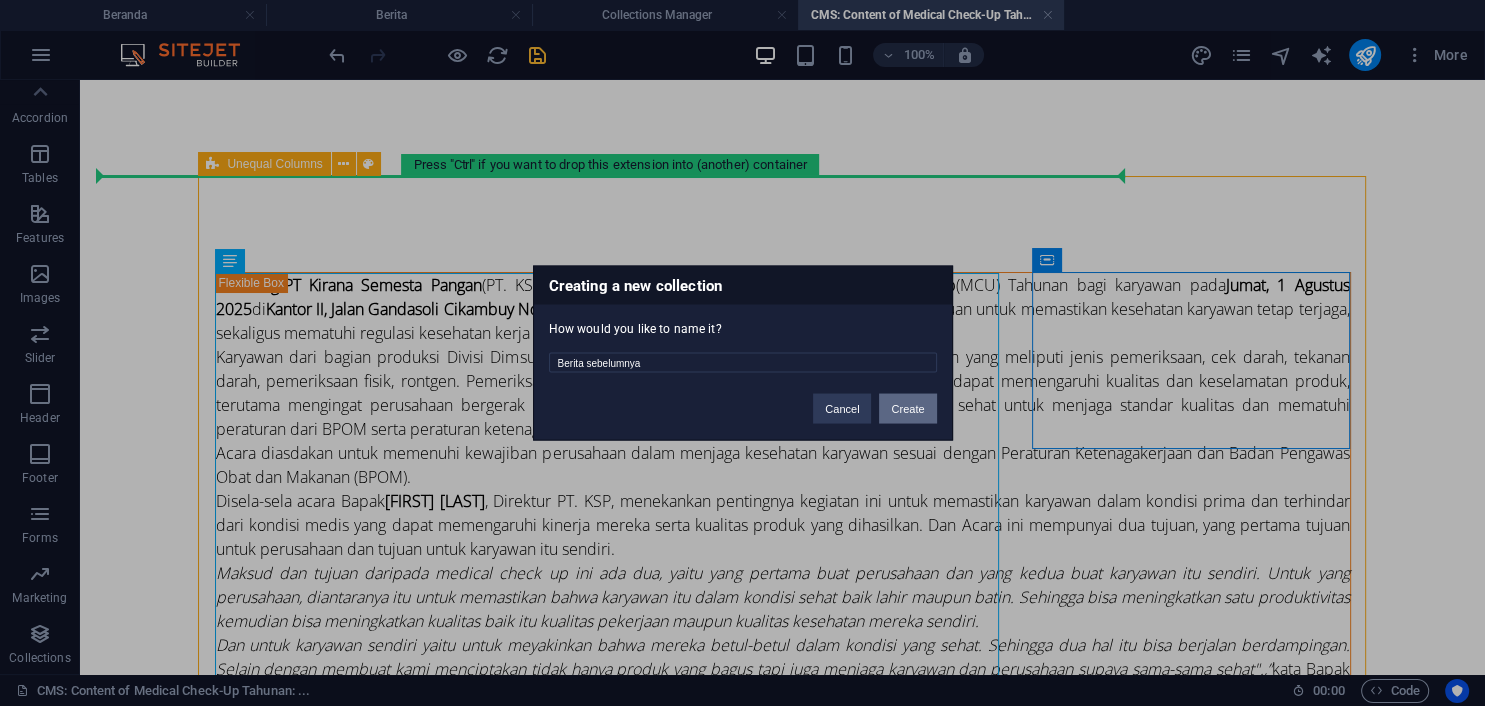 type on "Berita sebelumnya" 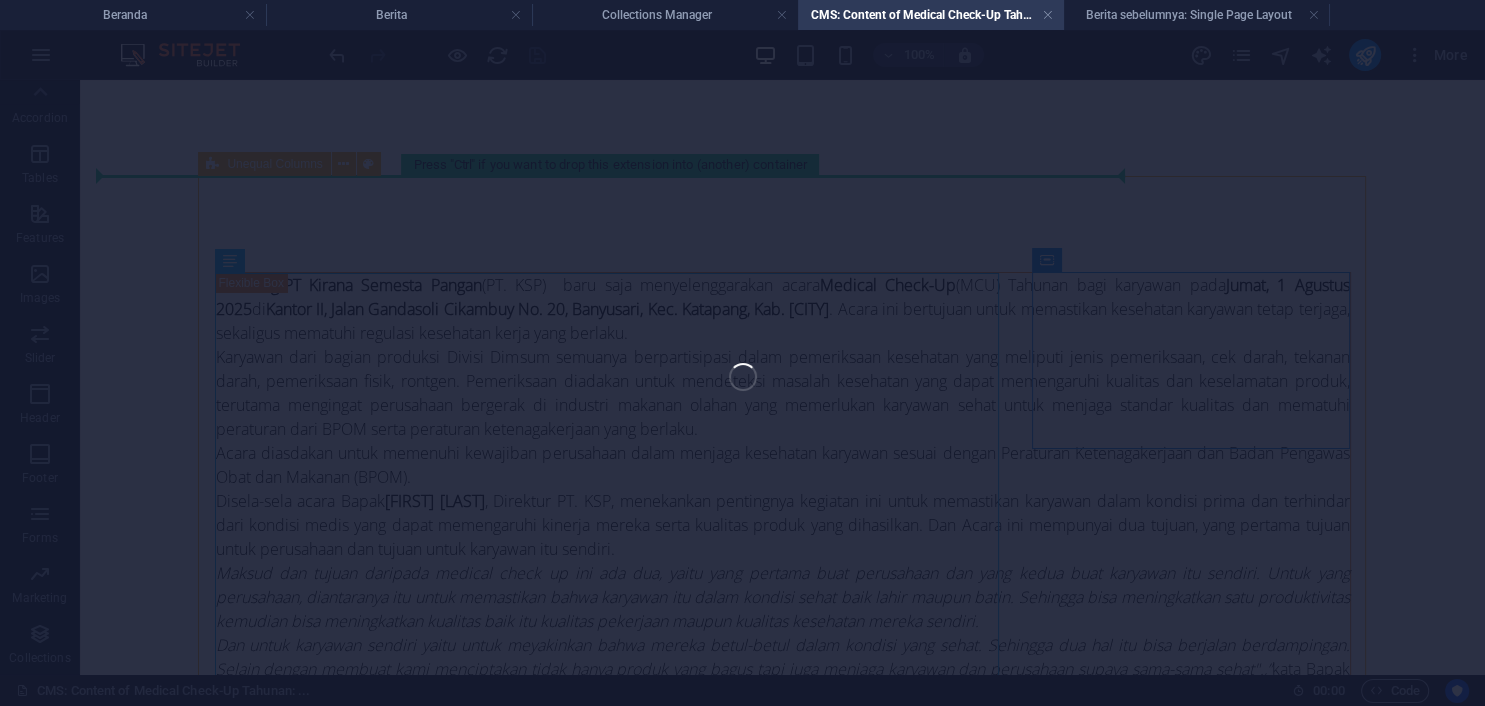 scroll, scrollTop: 306, scrollLeft: 0, axis: vertical 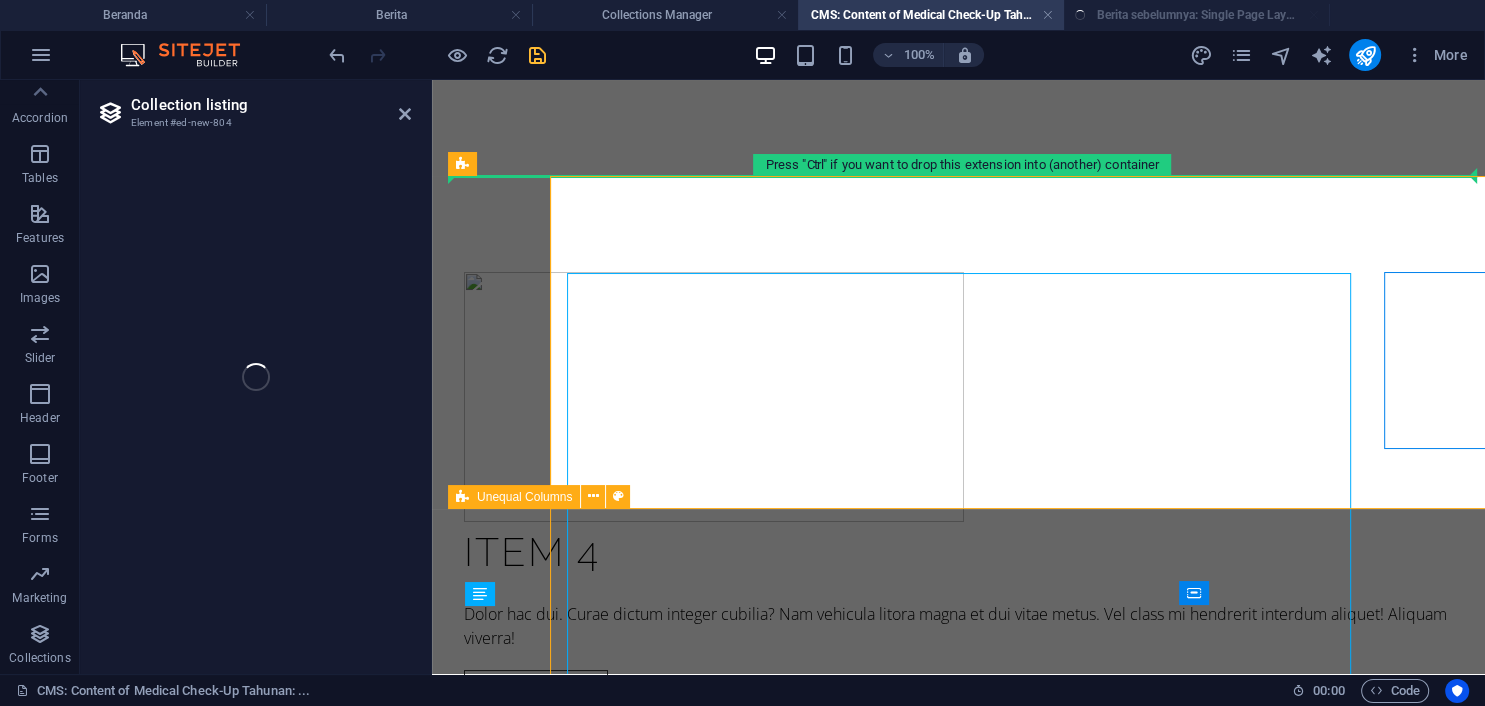 select on "createdAt_DESC" 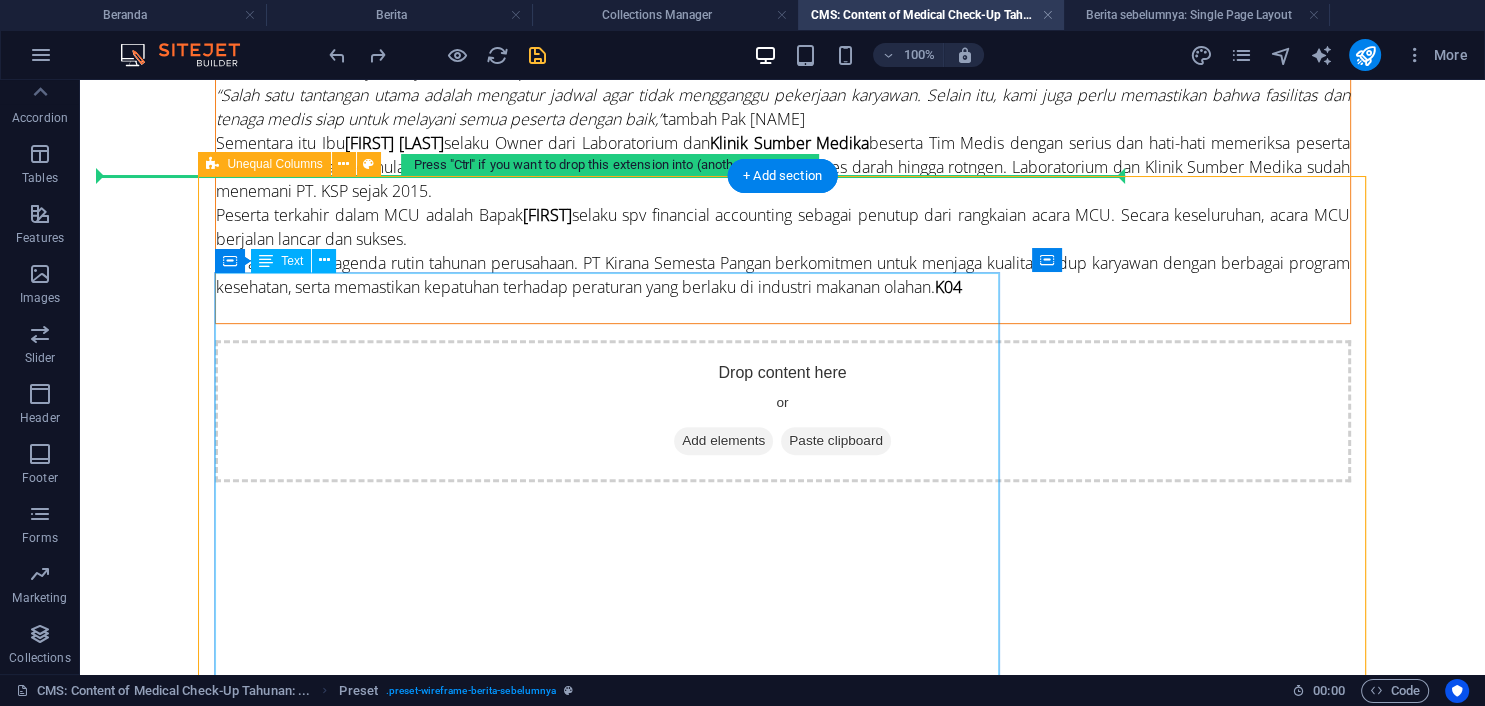 scroll, scrollTop: 0, scrollLeft: 0, axis: both 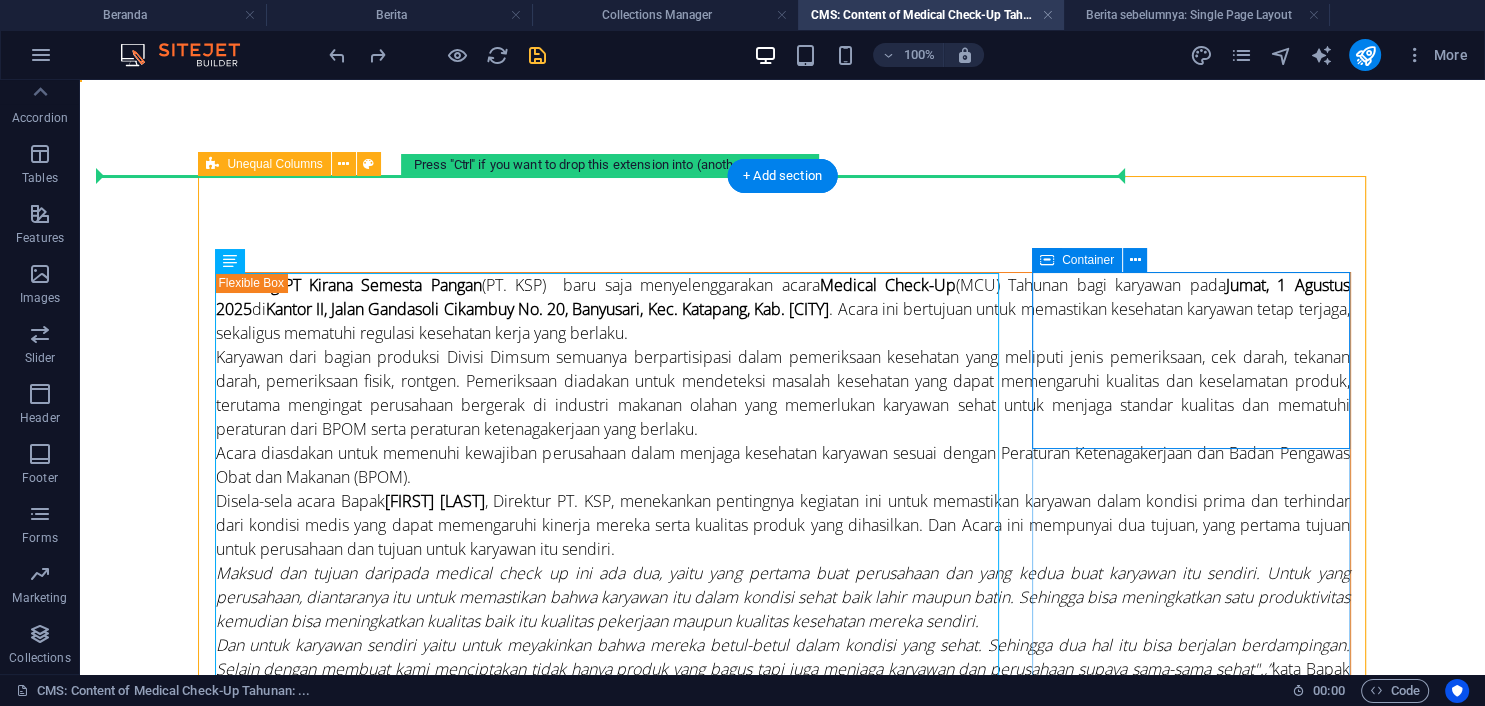 click on "Drop content here or  Add elements  Paste clipboard" at bounding box center [783, 1297] 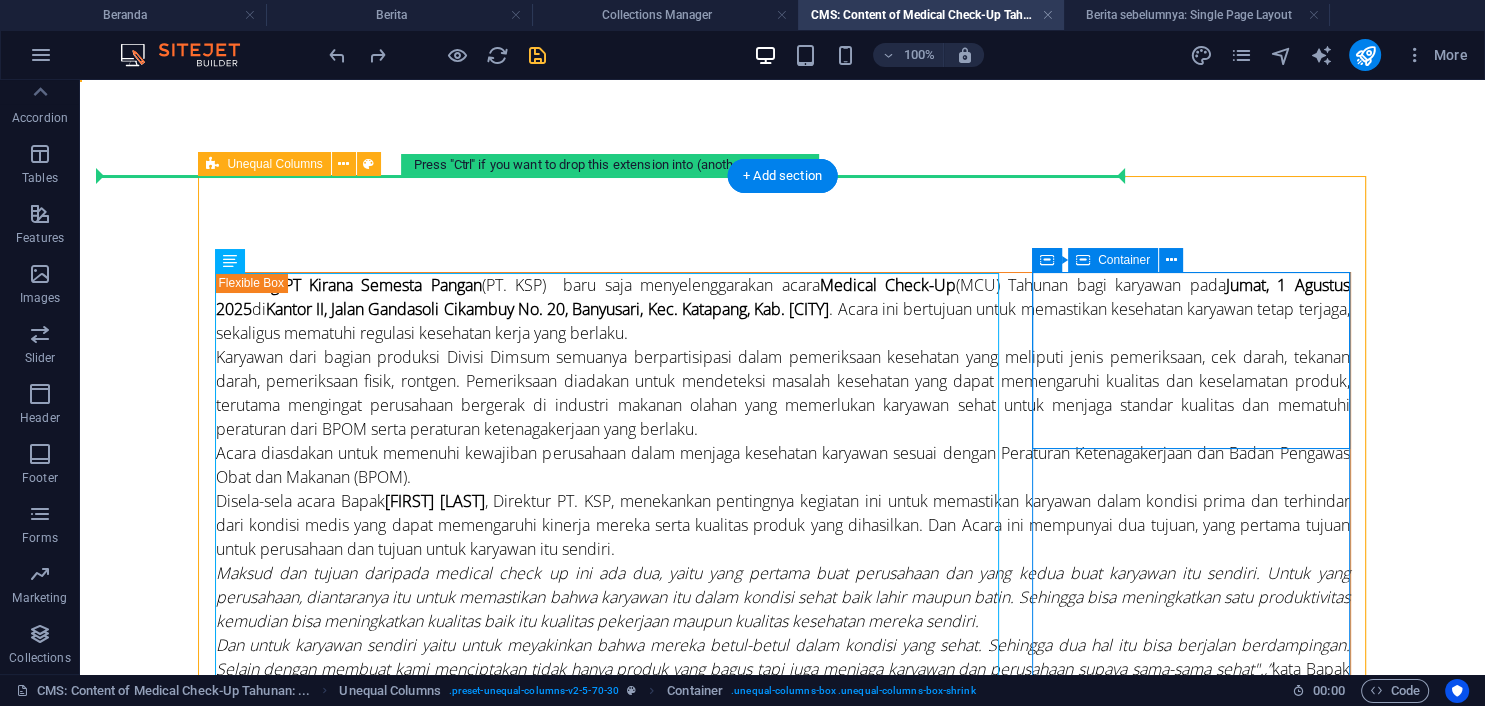 click on "Add elements" at bounding box center (723, 1327) 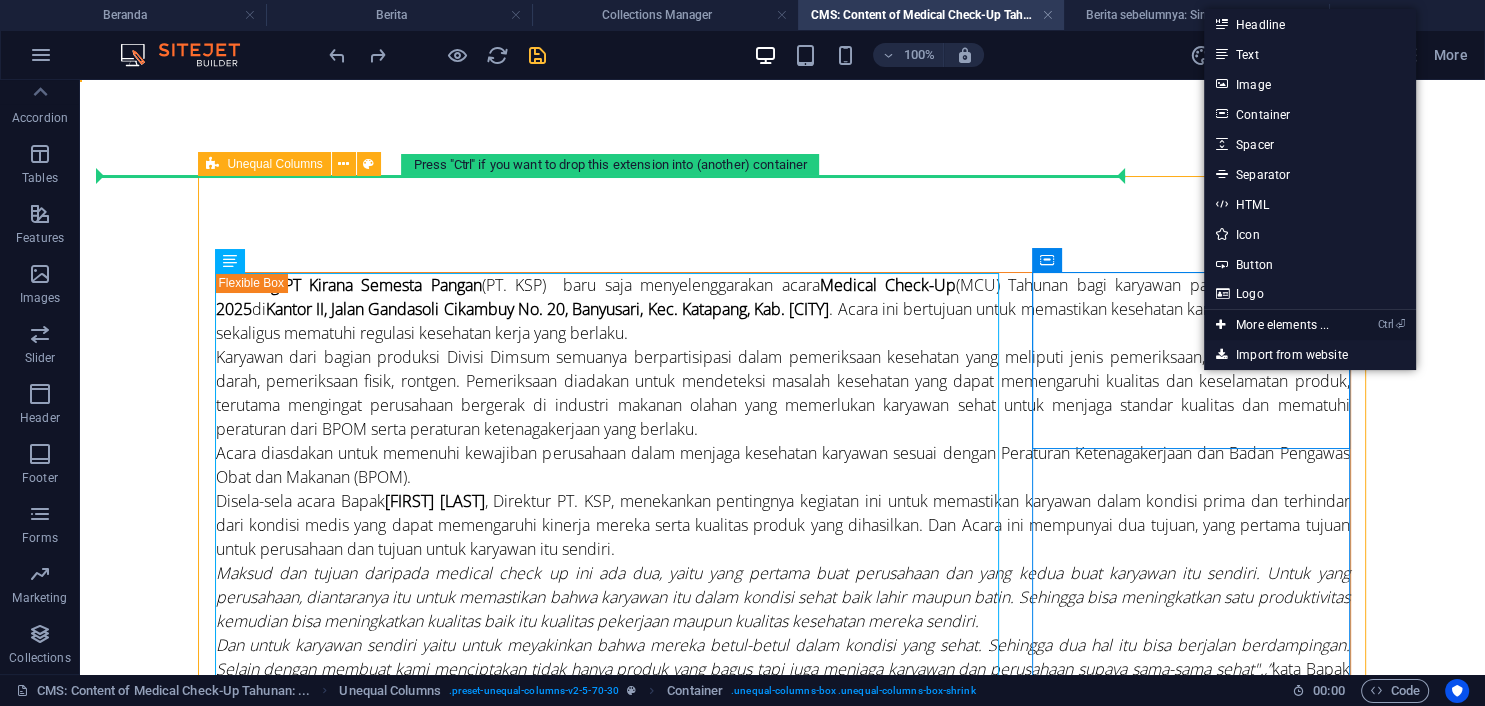 drag, startPoint x: 1265, startPoint y: 330, endPoint x: 841, endPoint y: 254, distance: 430.75748 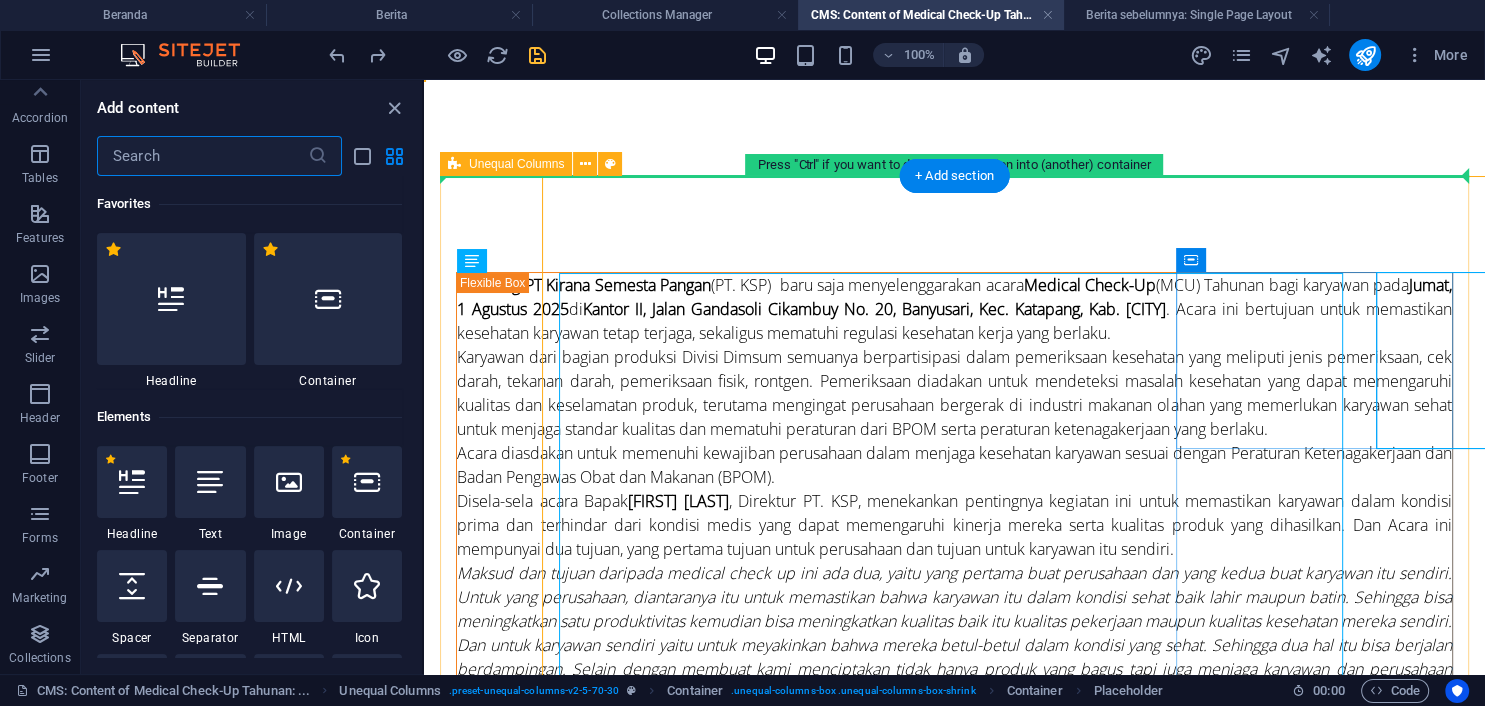 scroll, scrollTop: 306, scrollLeft: 0, axis: vertical 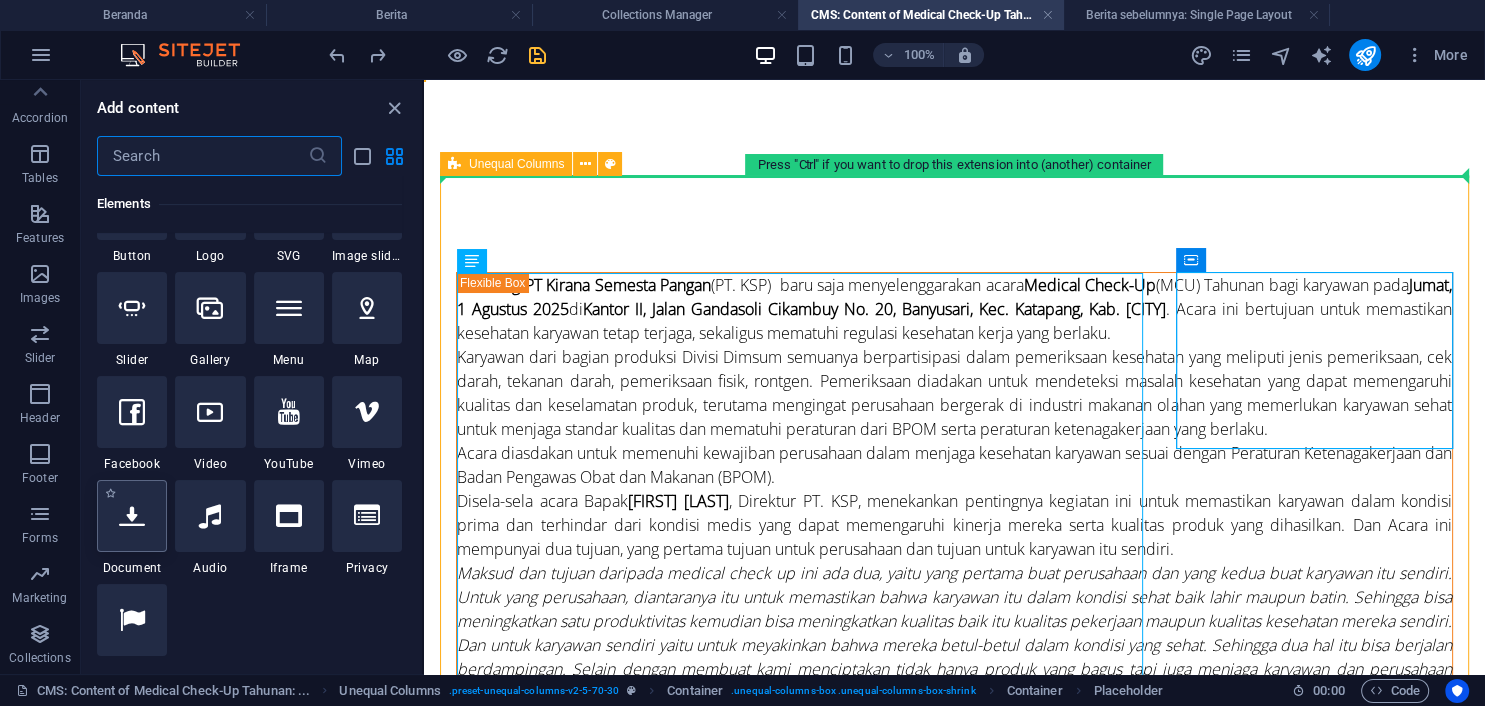 click at bounding box center (132, 516) 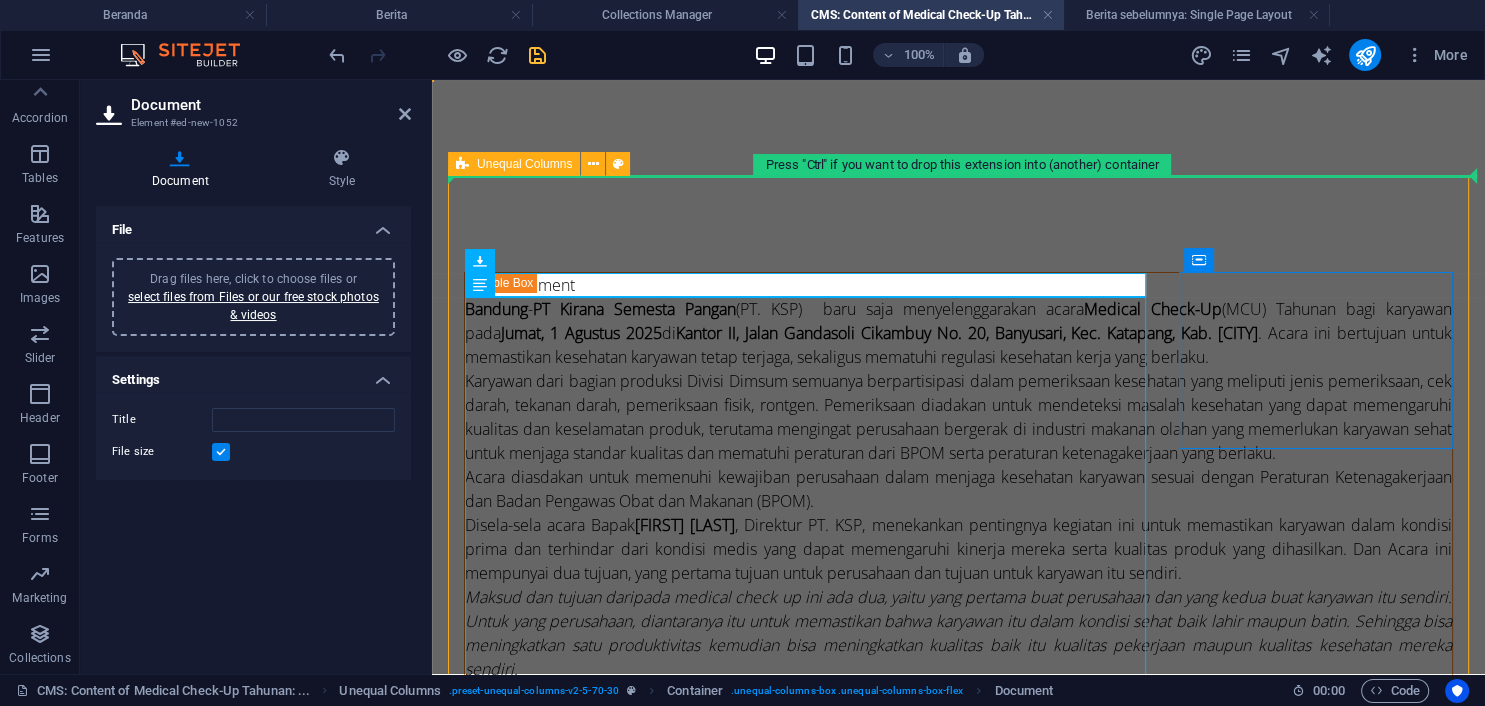 scroll, scrollTop: 306, scrollLeft: 0, axis: vertical 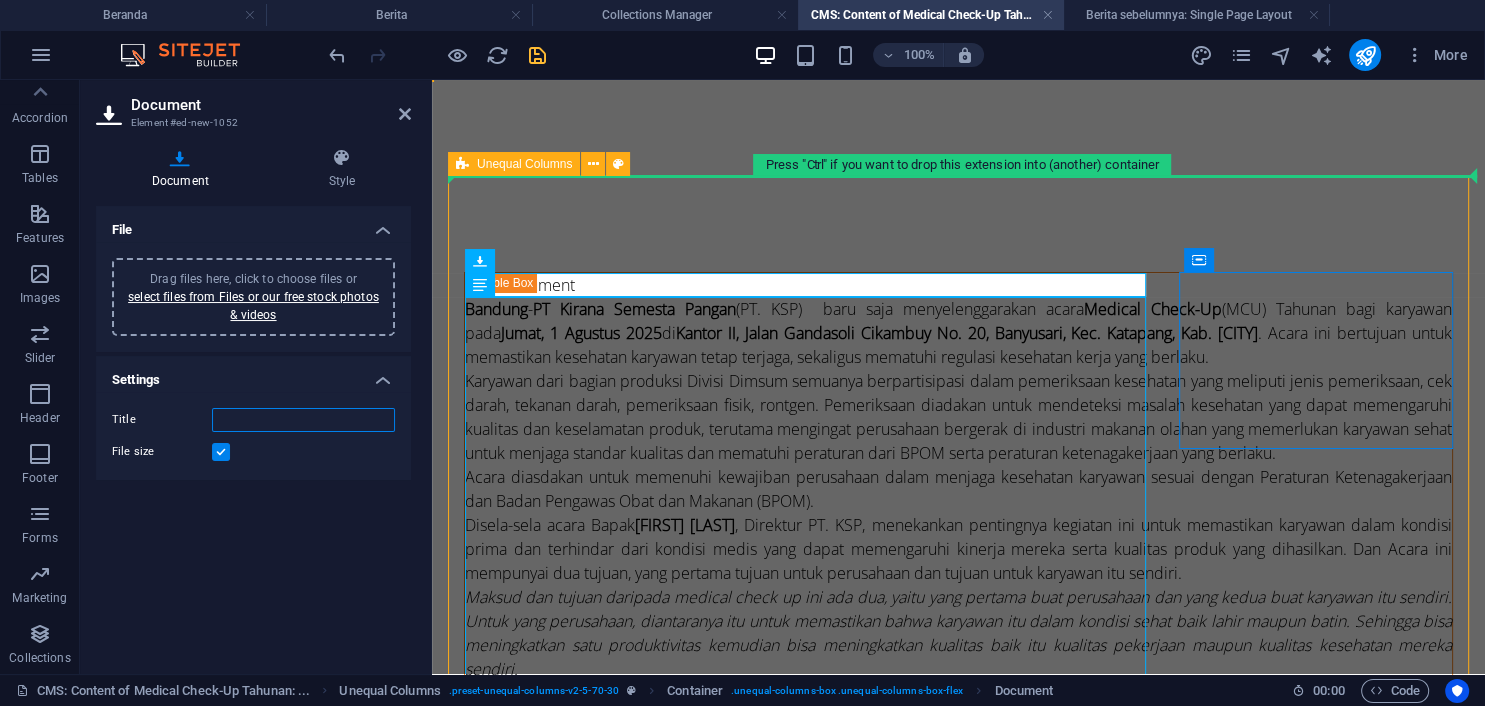 click on "Title" at bounding box center (303, 420) 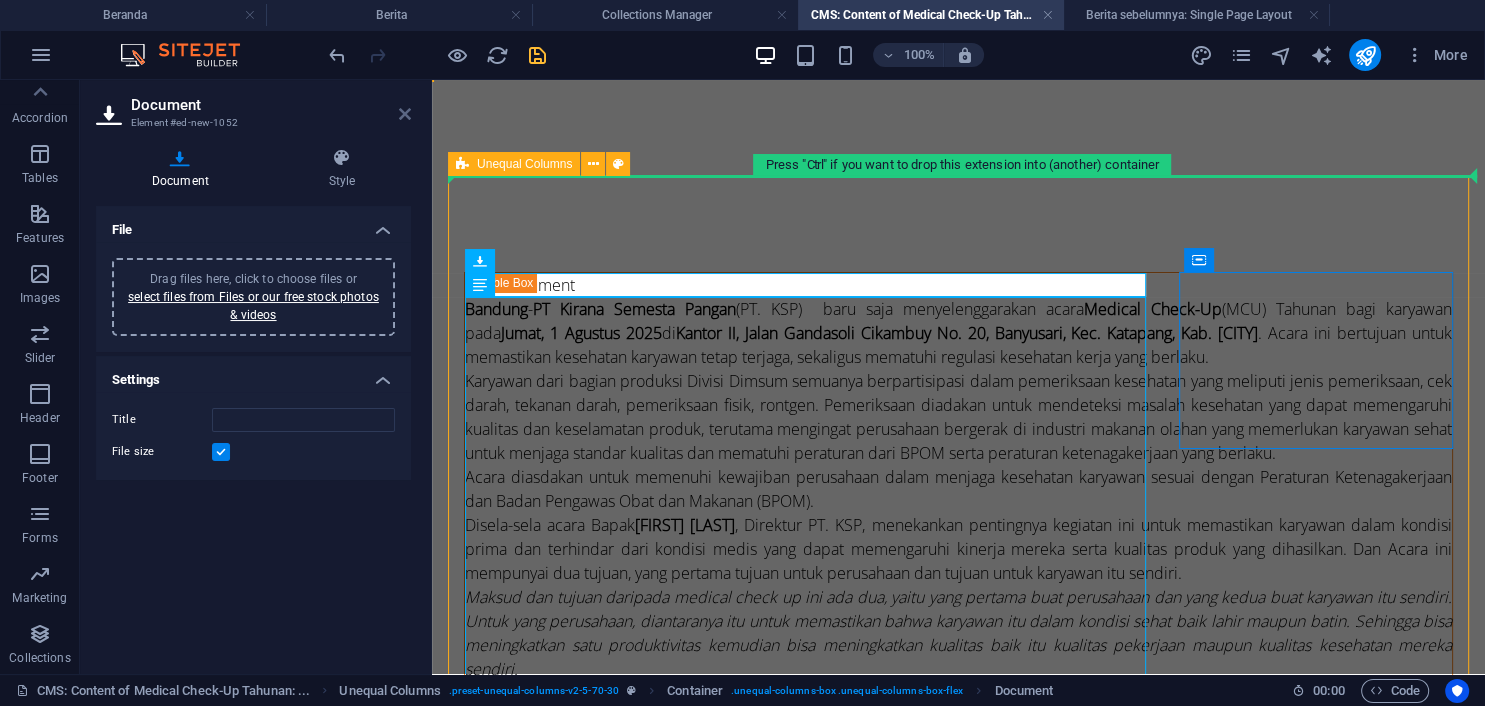 click at bounding box center [405, 114] 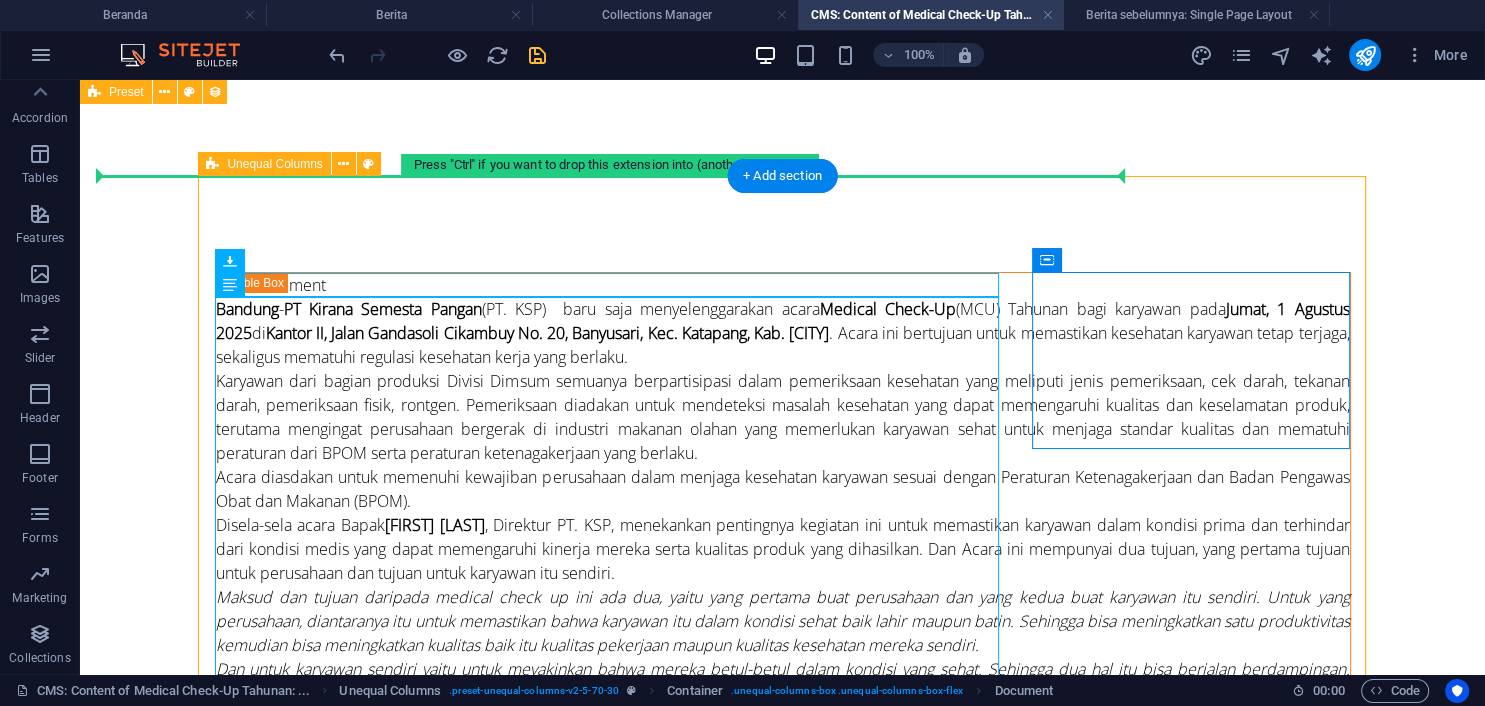 click on "New document [CITY]  -  PT Kirana Semesta Pangan  (PT. KSP) &nbsp;baru saja menyelenggarakan acara  Medical Check-Up  (MCU) Tahunan bagi karyawan pada  Jumat, 1 Agustus 2025  di  Kantor II, Jalan Gandasoli Cikambuy No. 20, Banyusari, Kec. Katapang, Kab. [CITY] . Acara ini bertujuan untuk memastikan kesehatan karyawan tetap terjaga, sekaligus mematuhi regulasi kesehatan kerja yang berlaku. Karyawan dari bagian produksi Divisi Dimsum semuanya berpartisipasi dalam pemeriksaan kesehatan yang meliputi jenis pemeriksaan, cek darah, tekanan darah, pemeriksaan fisik, rontgen. Pemeriksaan diadakan untuk mendeteksi masalah kesehatan yang dapat memengaruhi kualitas dan keselamatan produk, terutama mengingat perusahaan bergerak di industri makanan olahan yang memerlukan karyawan sehat untuk menjaga standar kualitas dan mematuhi peraturan dari BPOM serta peraturan ketenagakerjaan yang berlaku. Disela-sela acara Bapak  [FIRST] [LAST]  kata Bapak [FIRST] [LAST] saat ditemui di ruangan kerjanya. [FIRST] [LAST]" at bounding box center [783, 832] 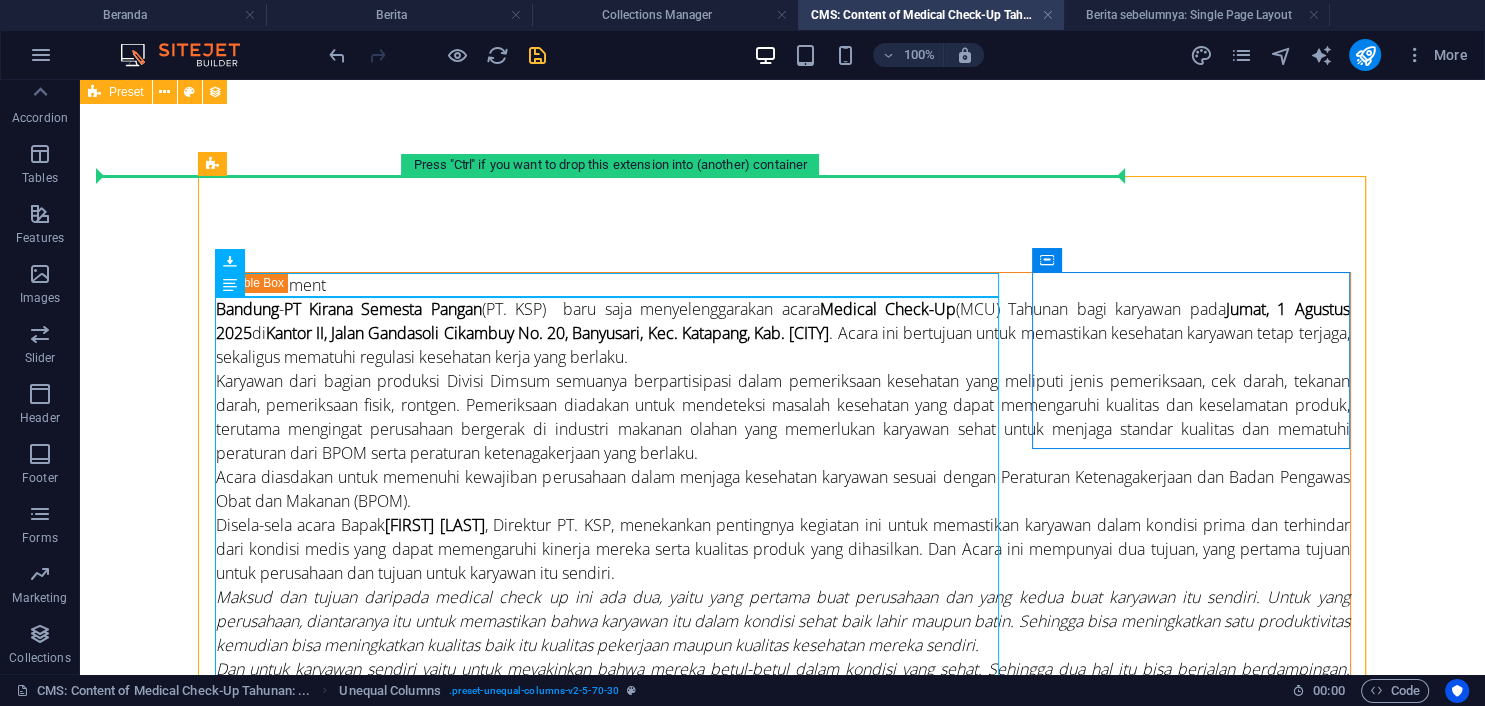 click on "New document [CITY]  -  PT Kirana Semesta Pangan  (PT. KSP) &nbsp;baru saja menyelenggarakan acara  Medical Check-Up  (MCU) Tahunan bagi karyawan pada  Jumat, 1 Agustus 2025  di  Kantor II, Jalan Gandasoli Cikambuy No. 20, Banyusari, Kec. Katapang, Kab. [CITY] . Acara ini bertujuan untuk memastikan kesehatan karyawan tetap terjaga, sekaligus mematuhi regulasi kesehatan kerja yang berlaku. Karyawan dari bagian produksi Divisi Dimsum semuanya berpartisipasi dalam pemeriksaan kesehatan yang meliputi jenis pemeriksaan, cek darah, tekanan darah, pemeriksaan fisik, rontgen. Pemeriksaan diadakan untuk mendeteksi masalah kesehatan yang dapat memengaruhi kualitas dan keselamatan produk, terutama mengingat perusahaan bergerak di industri makanan olahan yang memerlukan karyawan sehat untuk menjaga standar kualitas dan mematuhi peraturan dari BPOM serta peraturan ketenagakerjaan yang berlaku. Disela-sela acara Bapak  [FIRST] [LAST]  kata Bapak [FIRST] [LAST] saat ditemui di ruangan kerjanya. [FIRST] [LAST]" at bounding box center (783, 832) 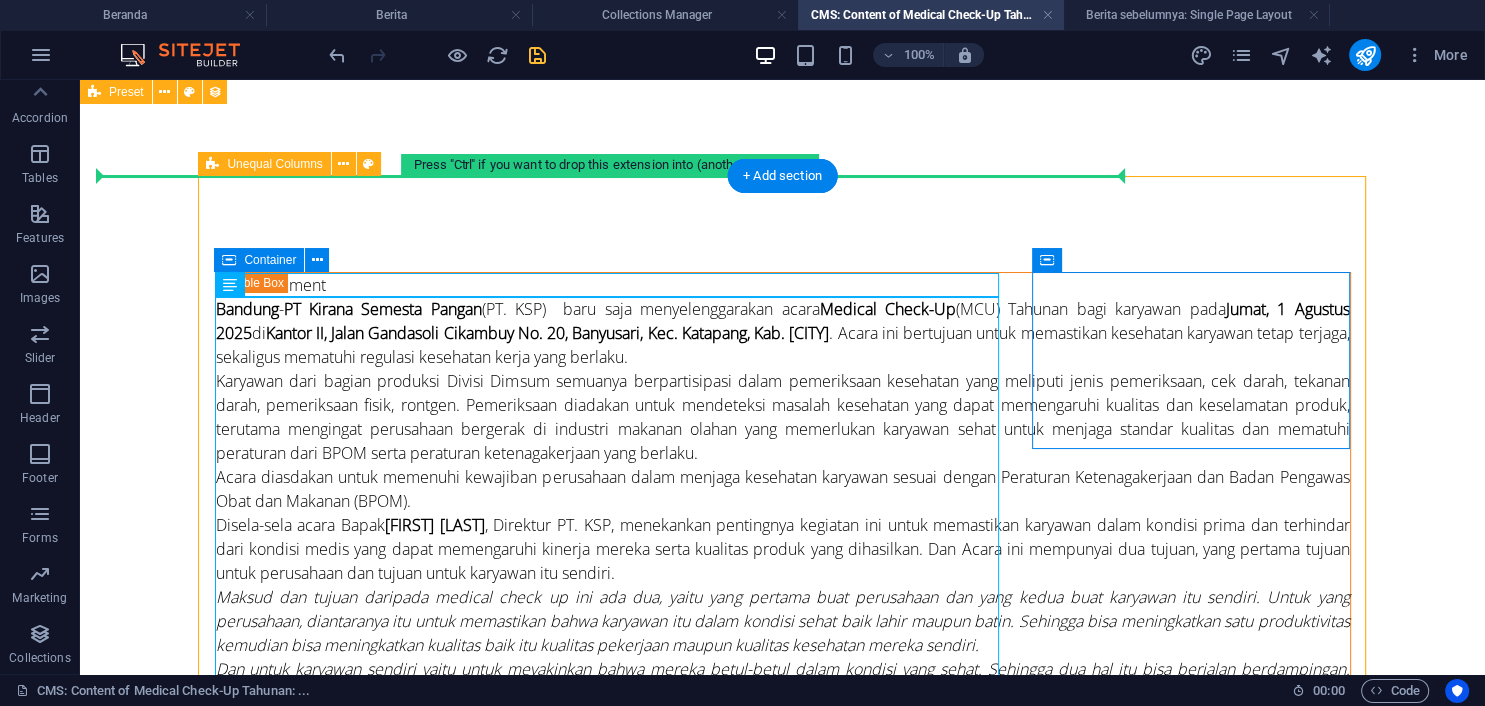 click on "New document [CITY]  -  PT Kirana Semesta Pangan  (PT. KSP) &nbsp;baru saja menyelenggarakan acara  Medical Check-Up  (MCU) Tahunan bagi karyawan pada  Jumat, 1 Agustus 2025  di  Kantor II, Jalan Gandasoli Cikambuy No. 20, Banyusari, Kec. Katapang, Kab. [CITY] . Acara ini bertujuan untuk memastikan kesehatan karyawan tetap terjaga, sekaligus mematuhi regulasi kesehatan kerja yang berlaku. Karyawan dari bagian produksi Divisi Dimsum semuanya berpartisipasi dalam pemeriksaan kesehatan yang meliputi jenis pemeriksaan, cek darah, tekanan darah, pemeriksaan fisik, rontgen. Pemeriksaan diadakan untuk mendeteksi masalah kesehatan yang dapat memengaruhi kualitas dan keselamatan produk, terutama mengingat perusahaan bergerak di industri makanan olahan yang memerlukan karyawan sehat untuk menjaga standar kualitas dan mematuhi peraturan dari BPOM serta peraturan ketenagakerjaan yang berlaku. Disela-sela acara Bapak  [FIRST] [LAST]  kata Bapak [FIRST] [LAST] saat ditemui di ruangan kerjanya. [FIRST] [LAST]" at bounding box center (783, 832) 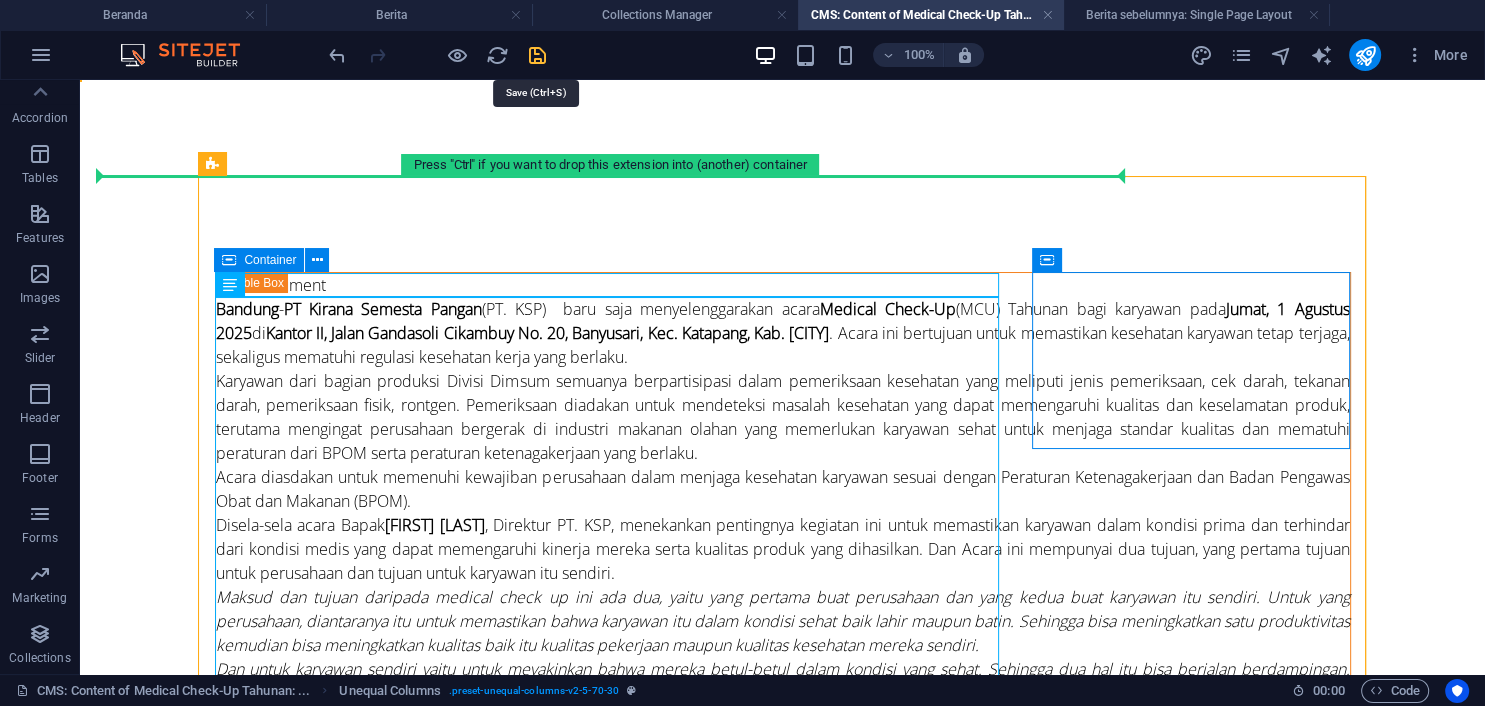 click at bounding box center (537, 55) 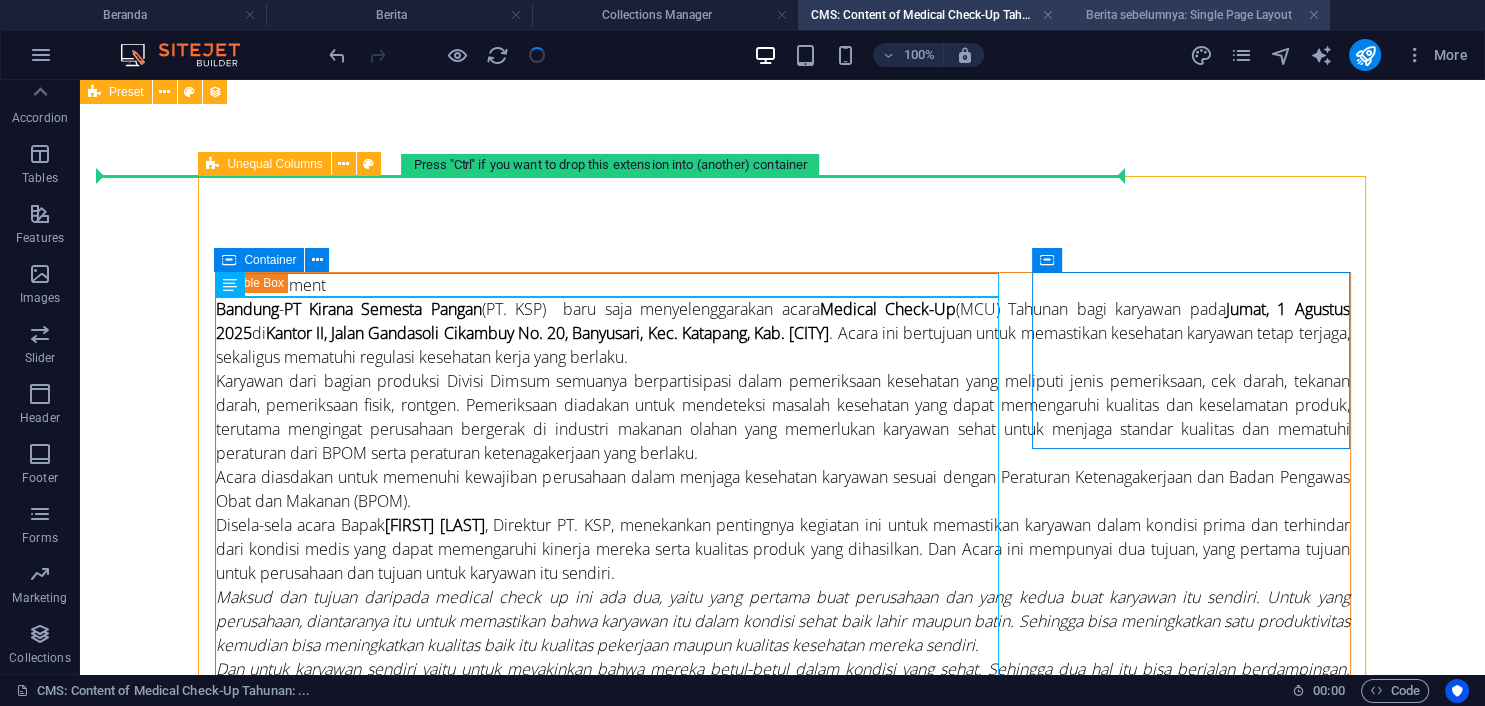 click on "Berita sebelumnya: Single Page Layout" at bounding box center [1197, 15] 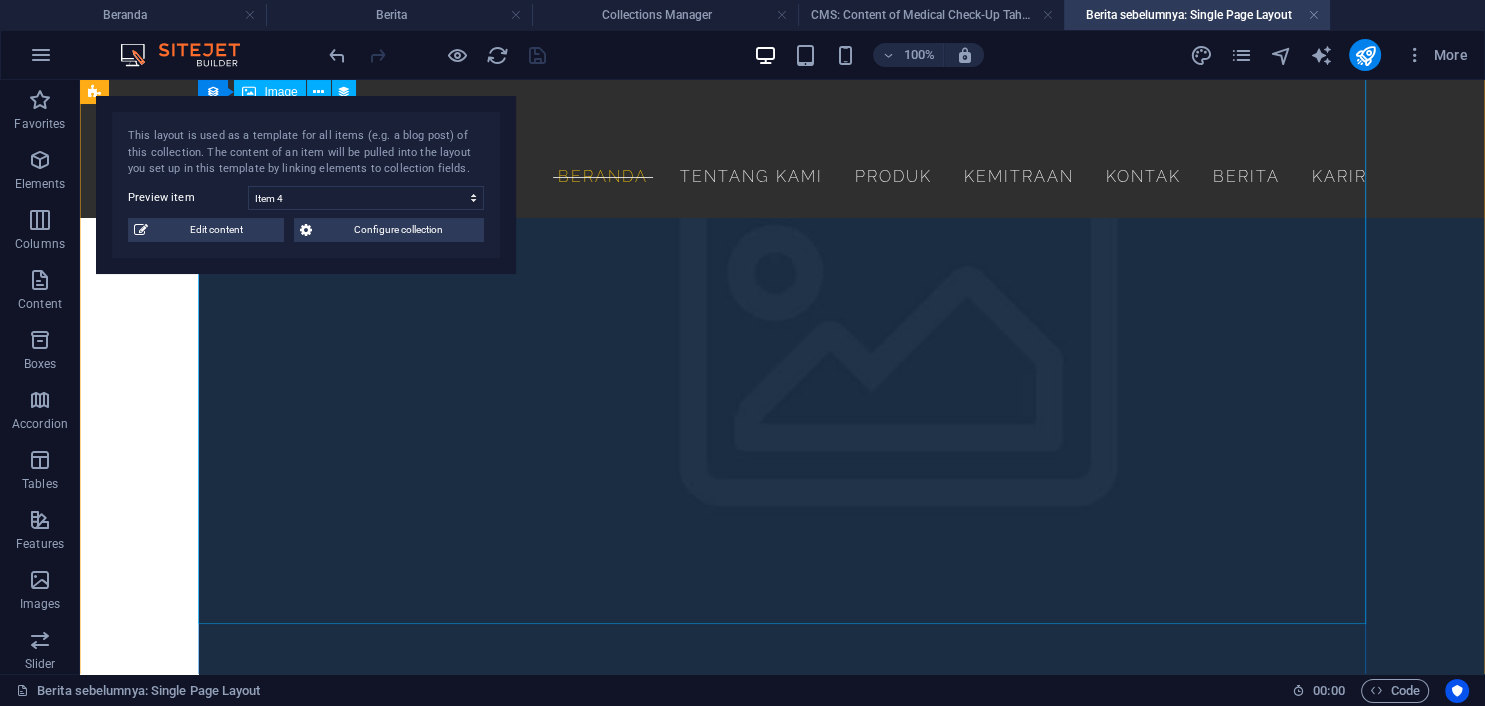 scroll, scrollTop: 105, scrollLeft: 0, axis: vertical 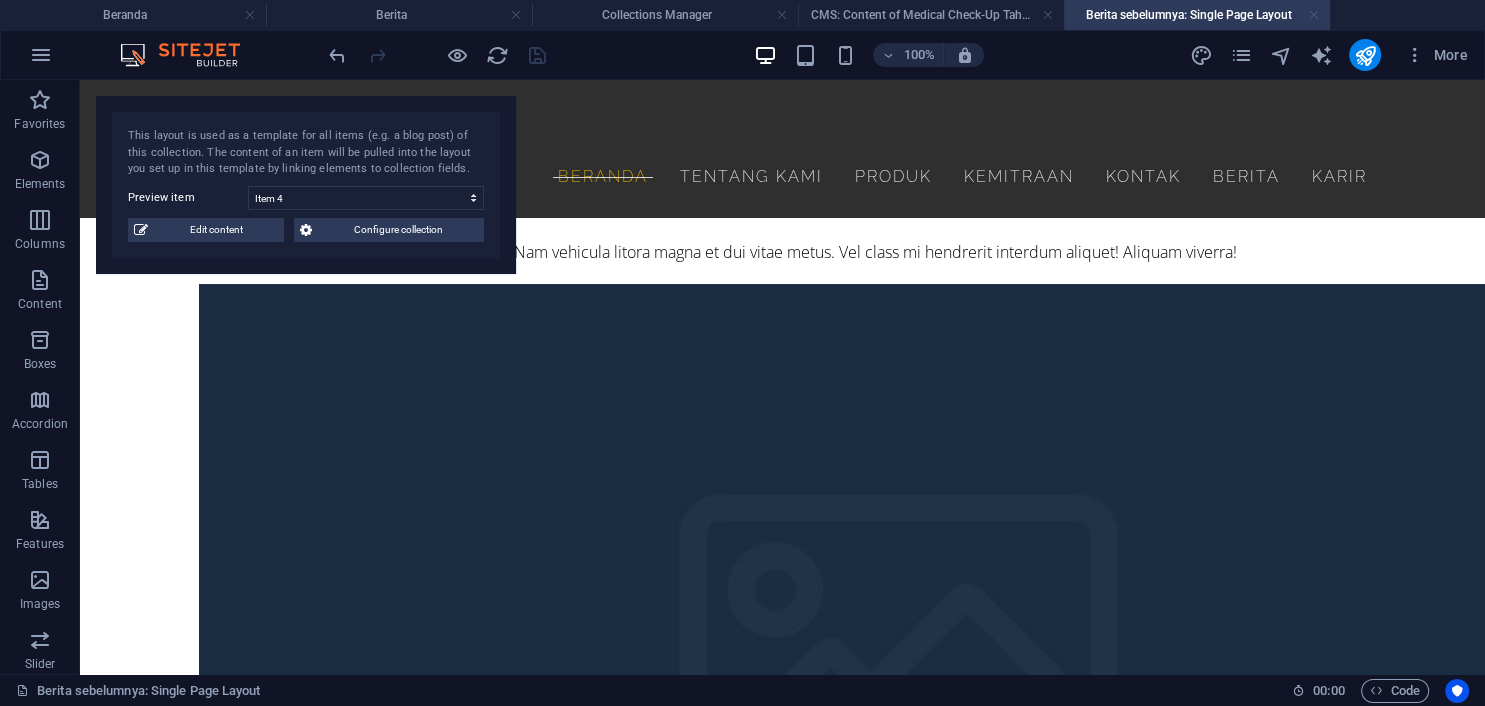 click at bounding box center (1314, 15) 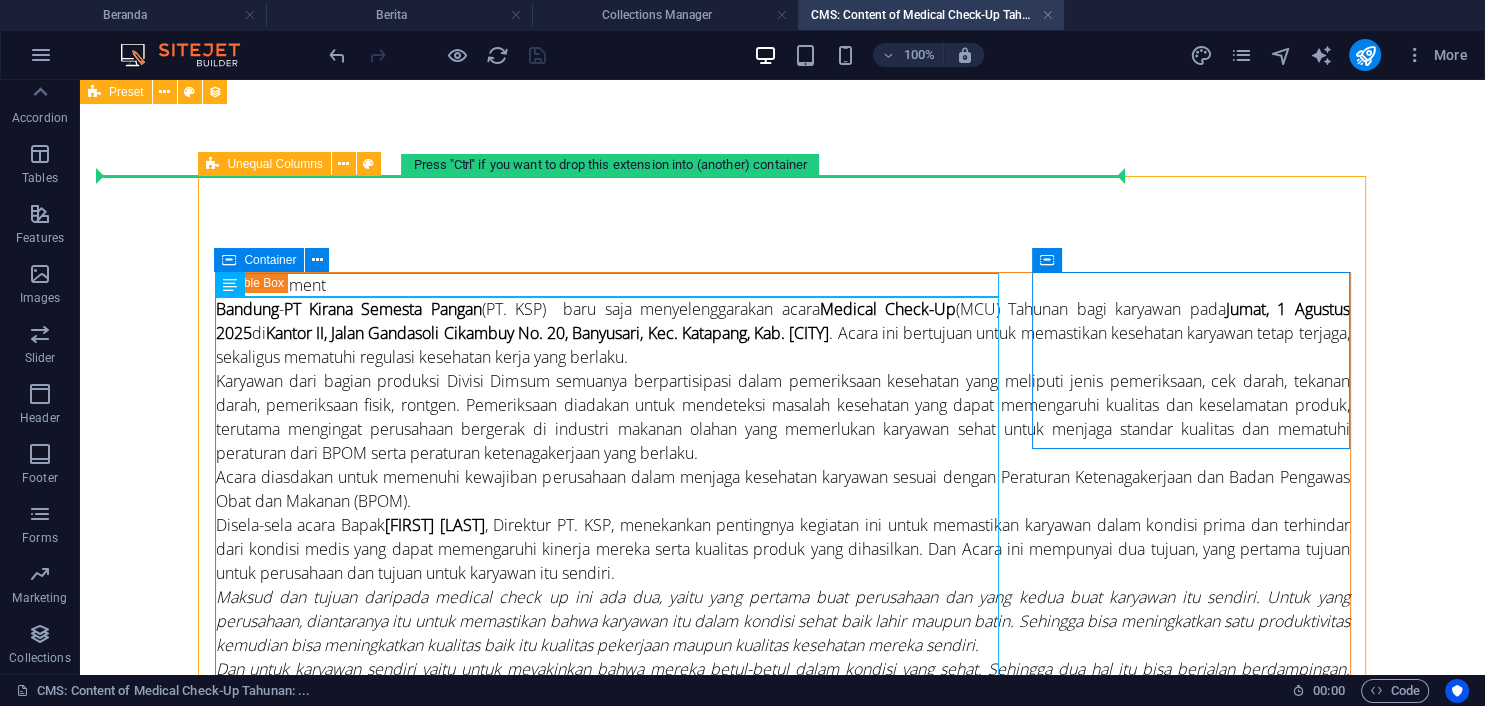 scroll, scrollTop: 306, scrollLeft: 0, axis: vertical 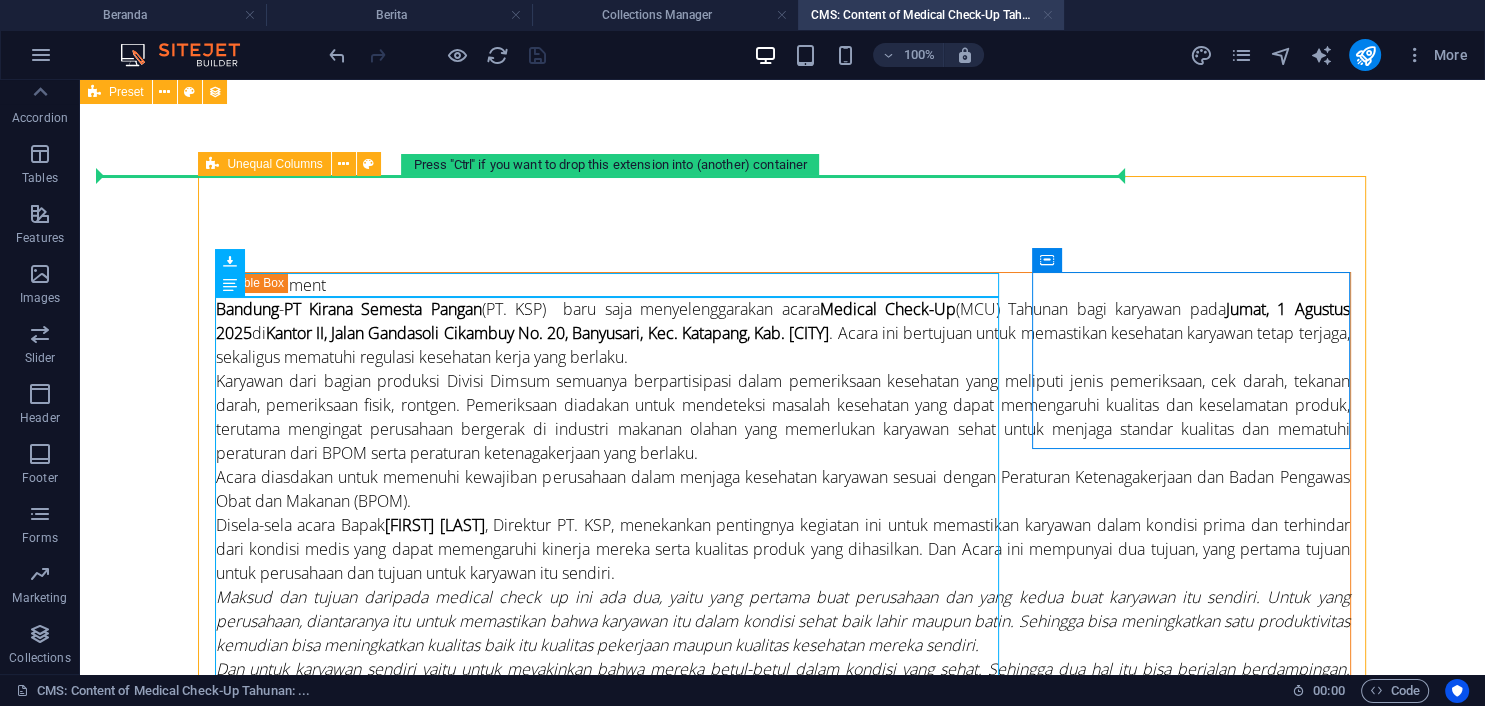 click at bounding box center [1048, 15] 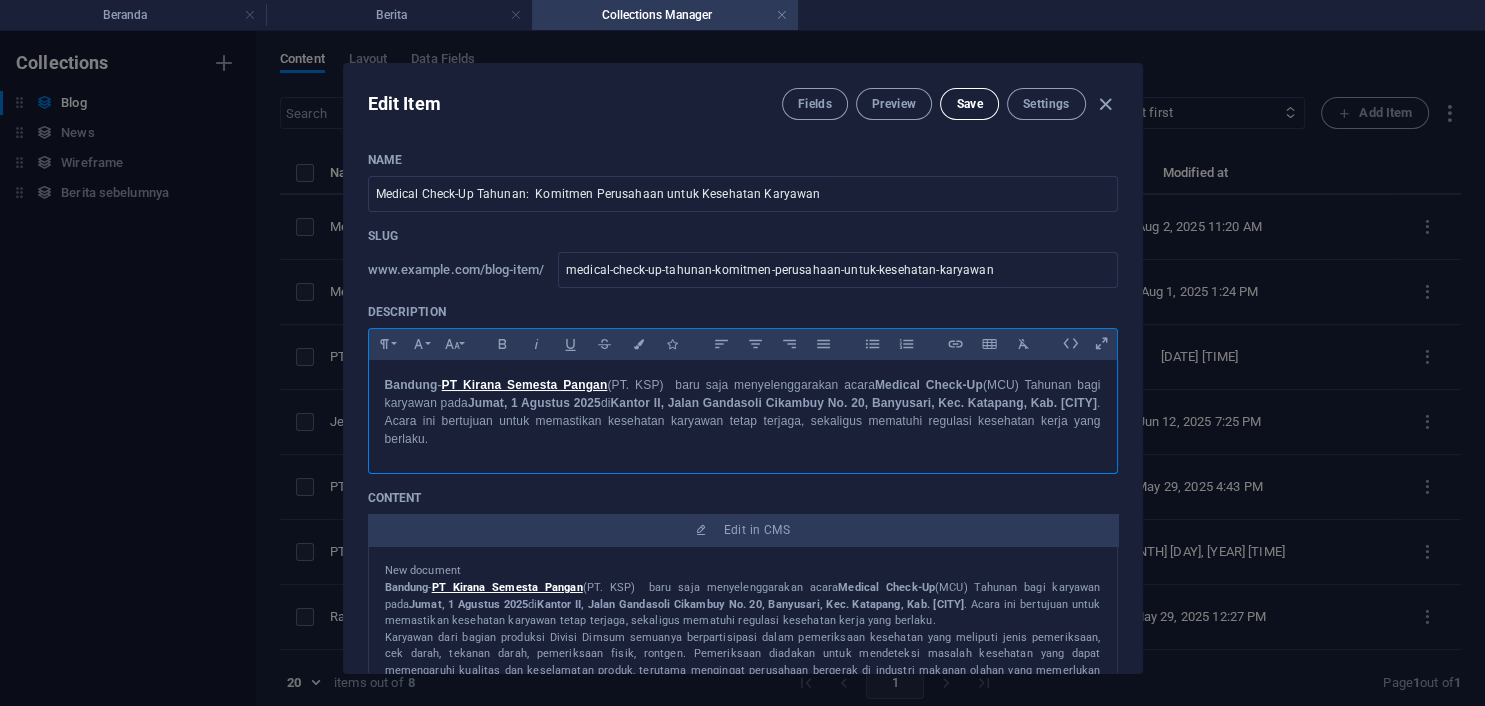 click on "Save" at bounding box center (969, 104) 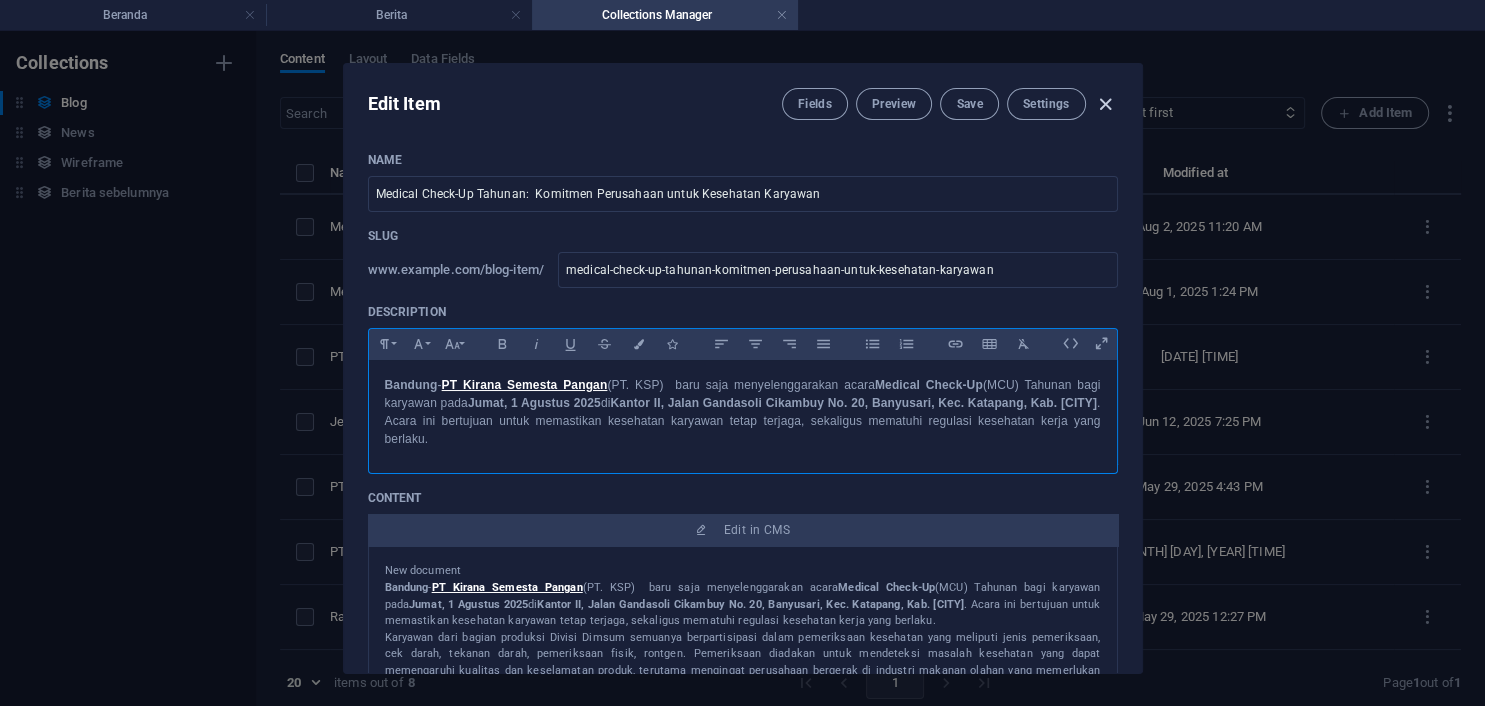 click at bounding box center [1105, 104] 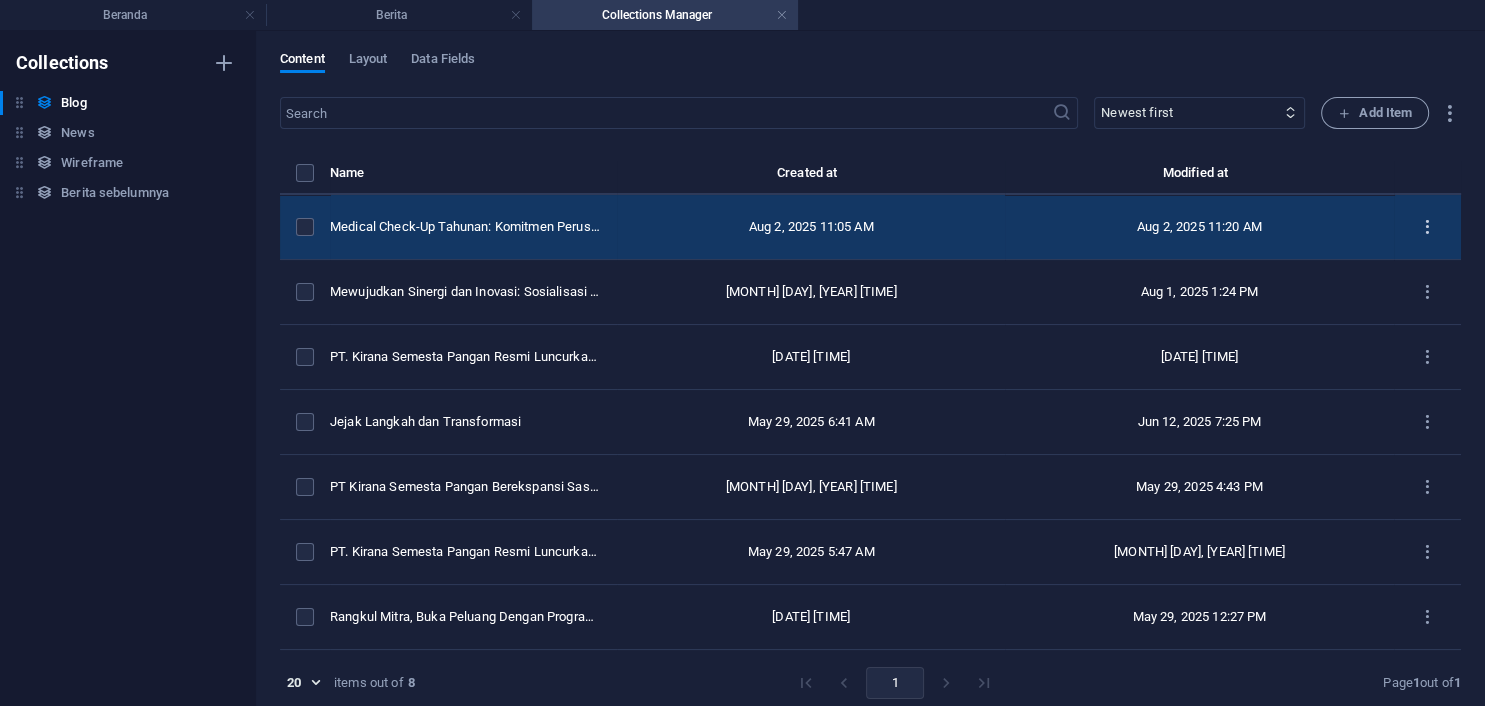 click at bounding box center (1427, 227) 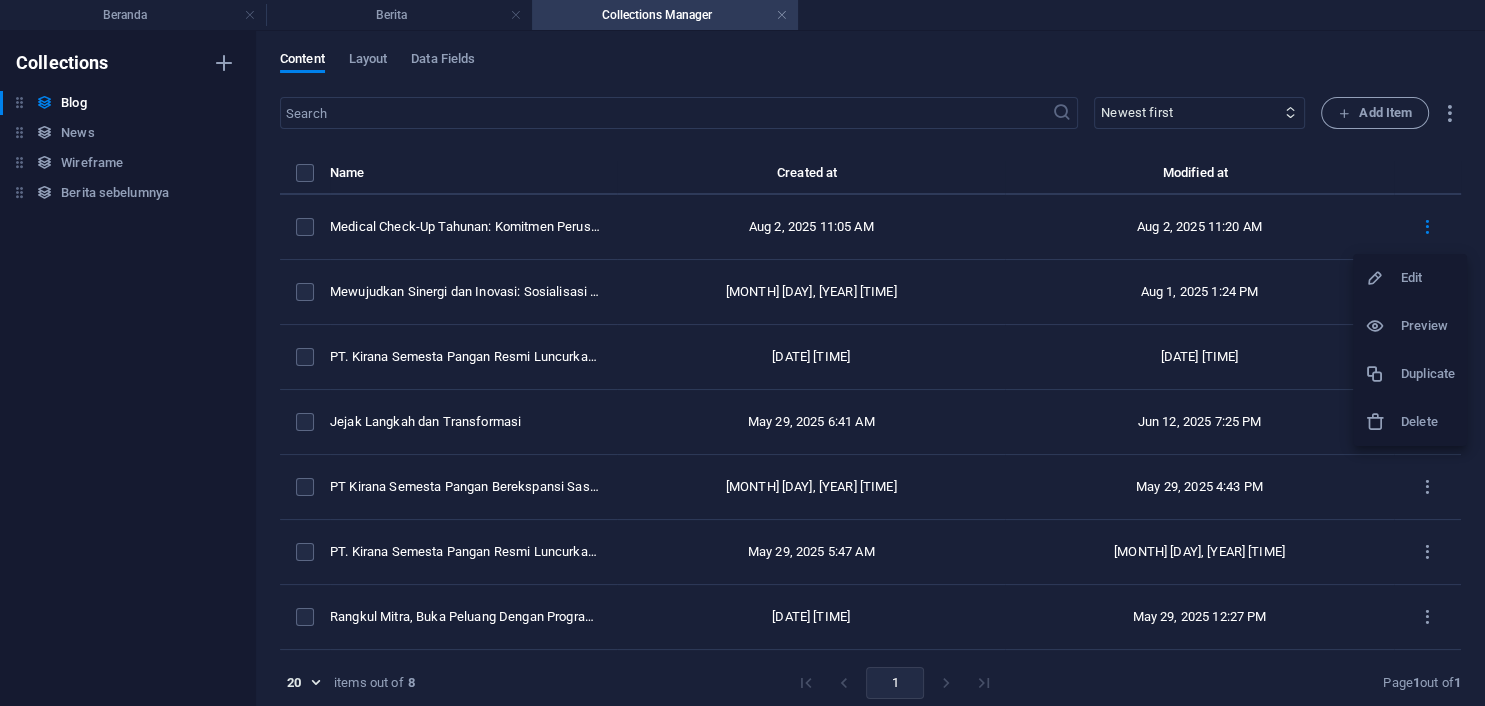 click on "Edit" at bounding box center (1428, 278) 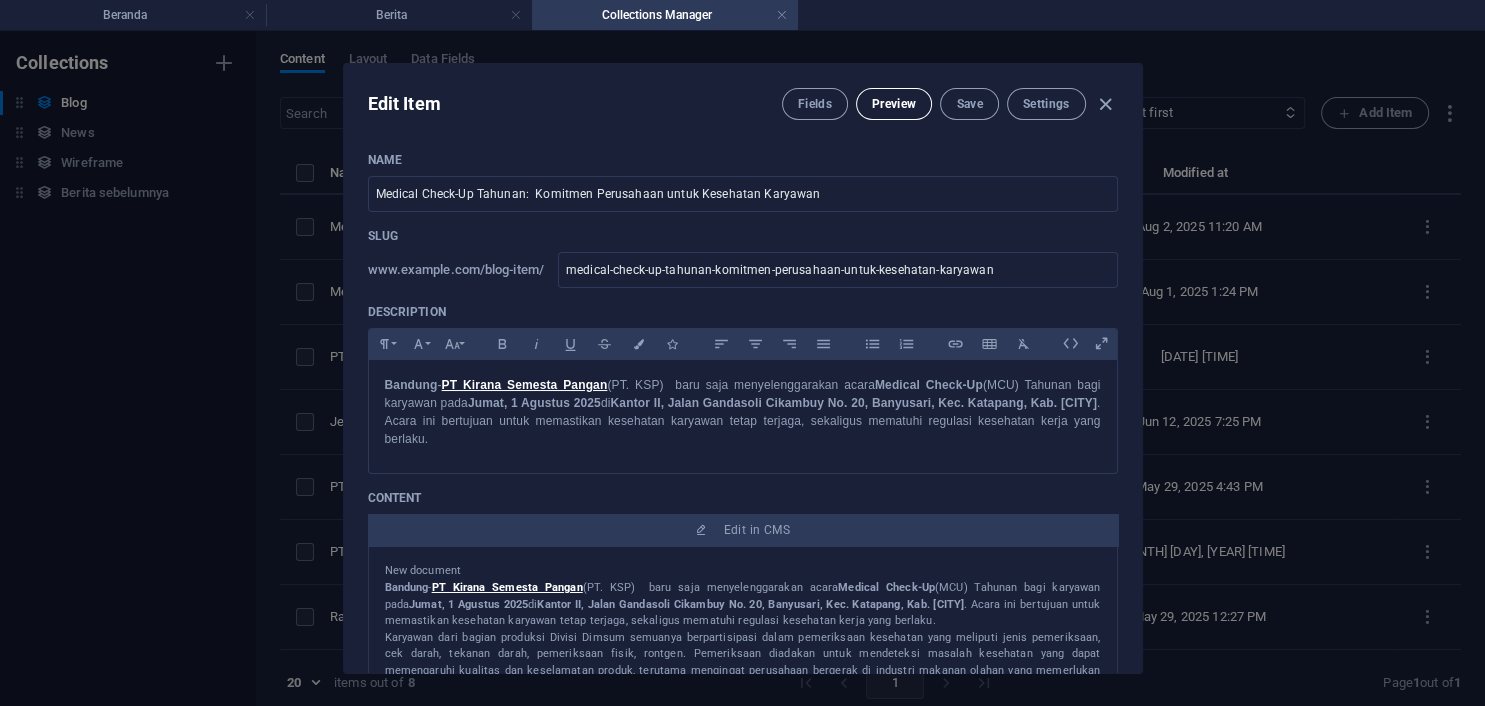 click on "Preview" at bounding box center [894, 104] 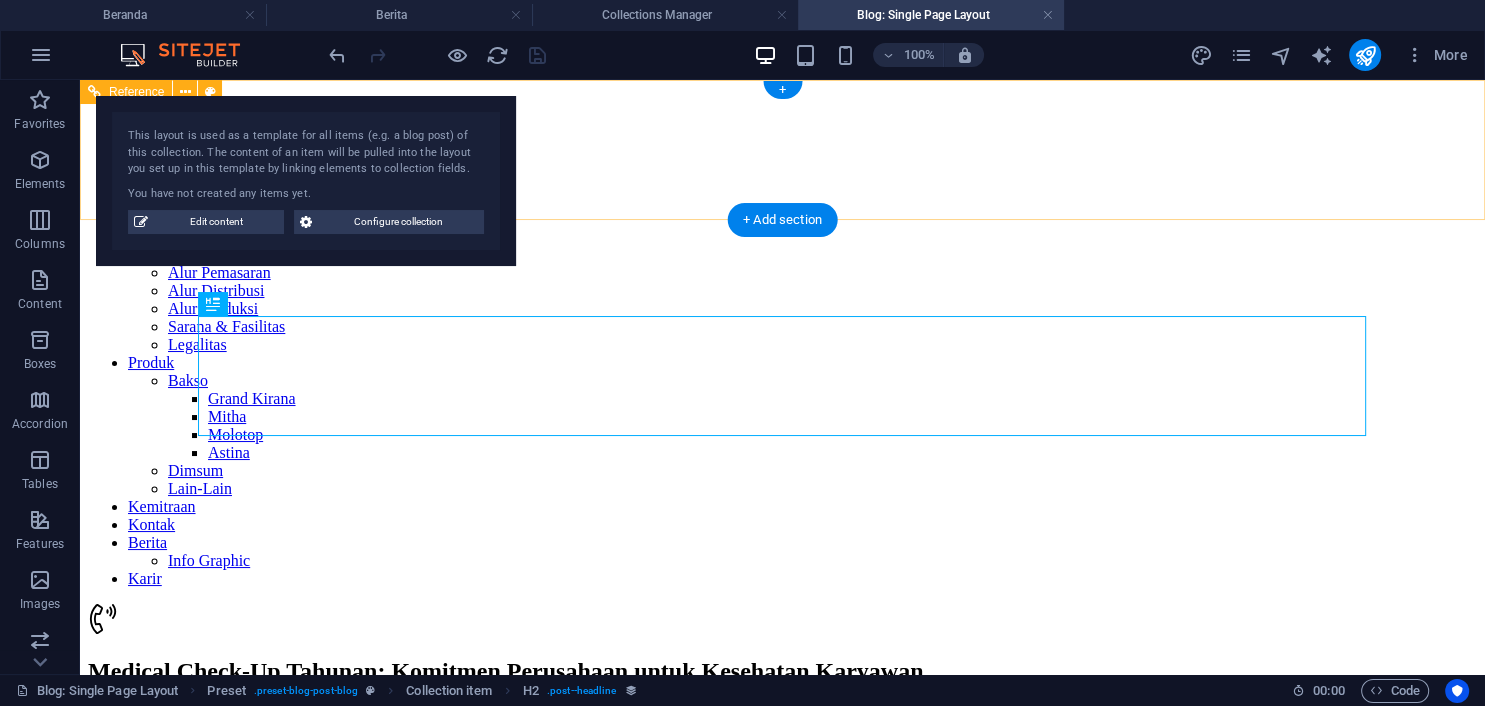 scroll, scrollTop: 0, scrollLeft: 0, axis: both 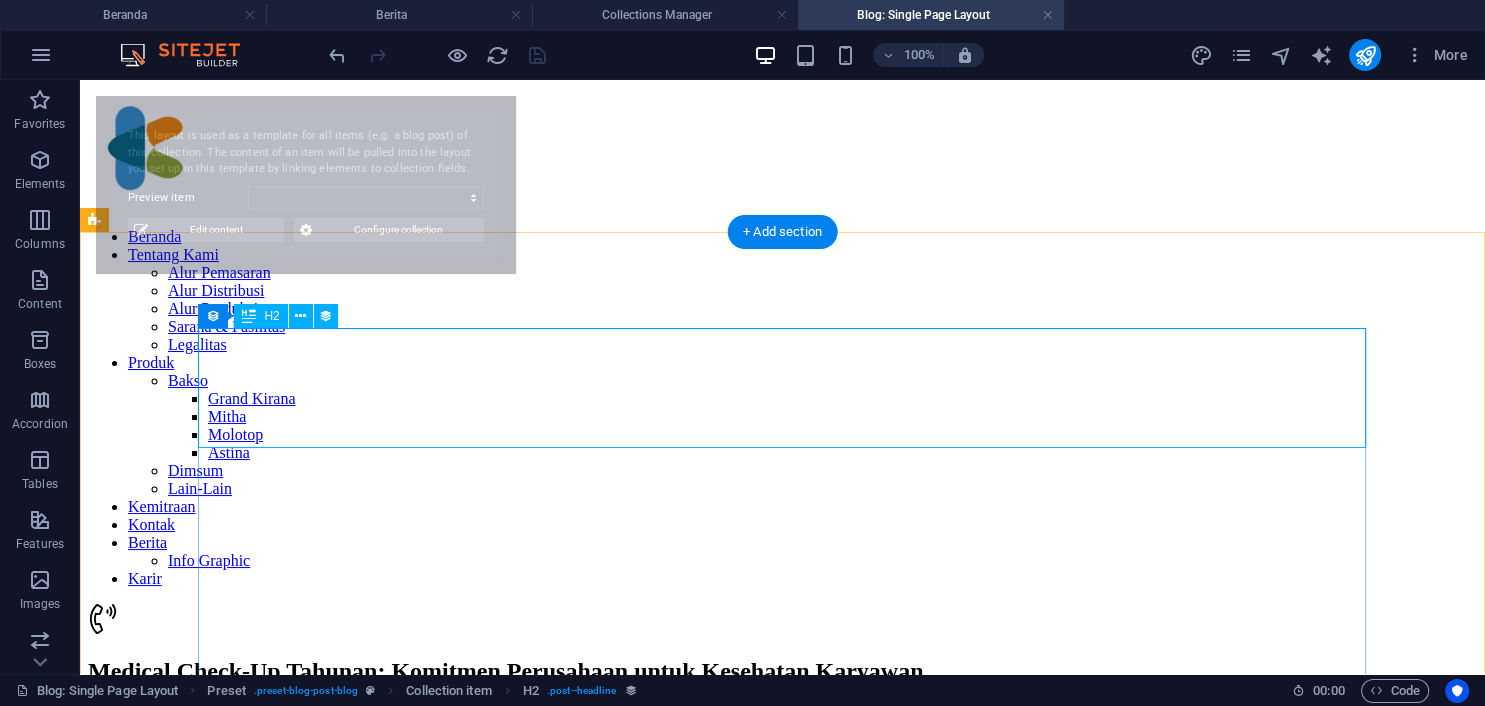 select on "688d8e9c25c0be838c0fab1d" 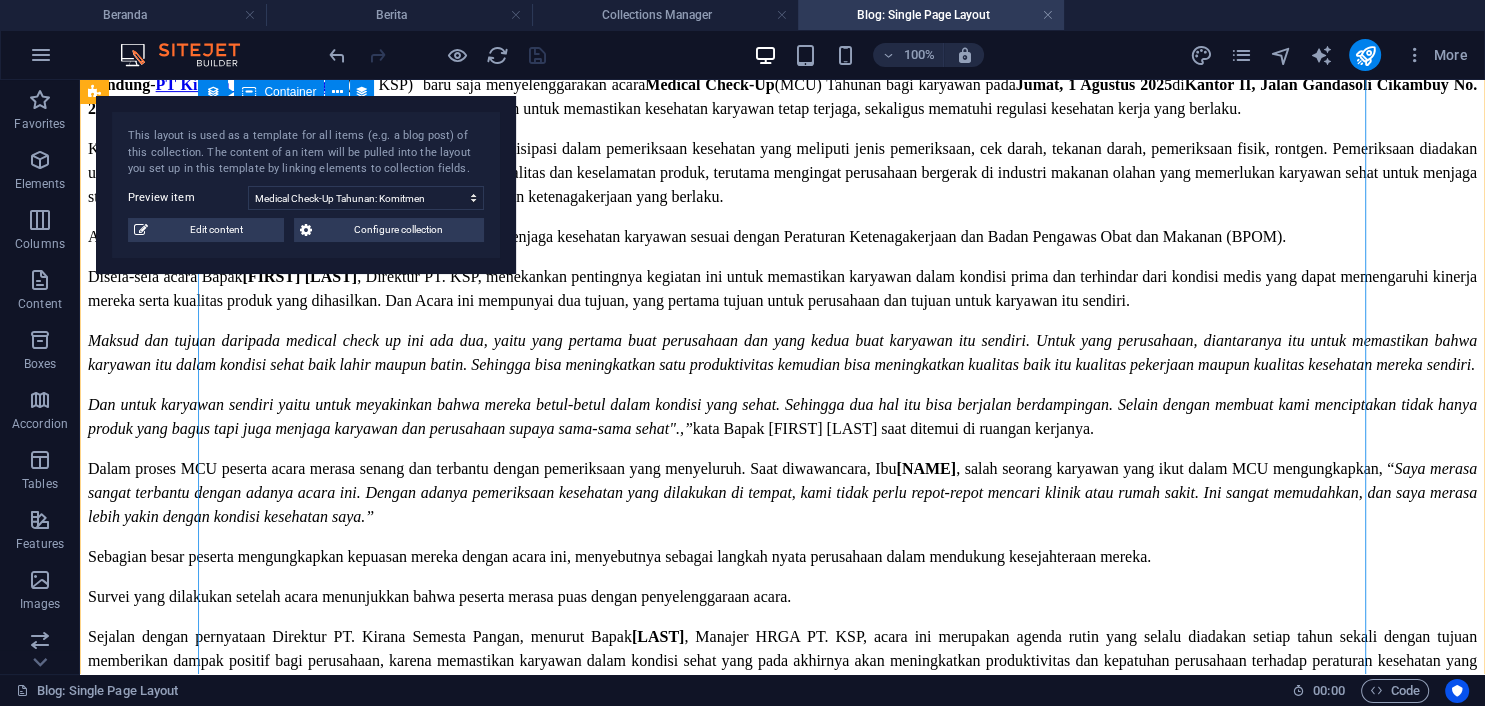 scroll, scrollTop: 289, scrollLeft: 0, axis: vertical 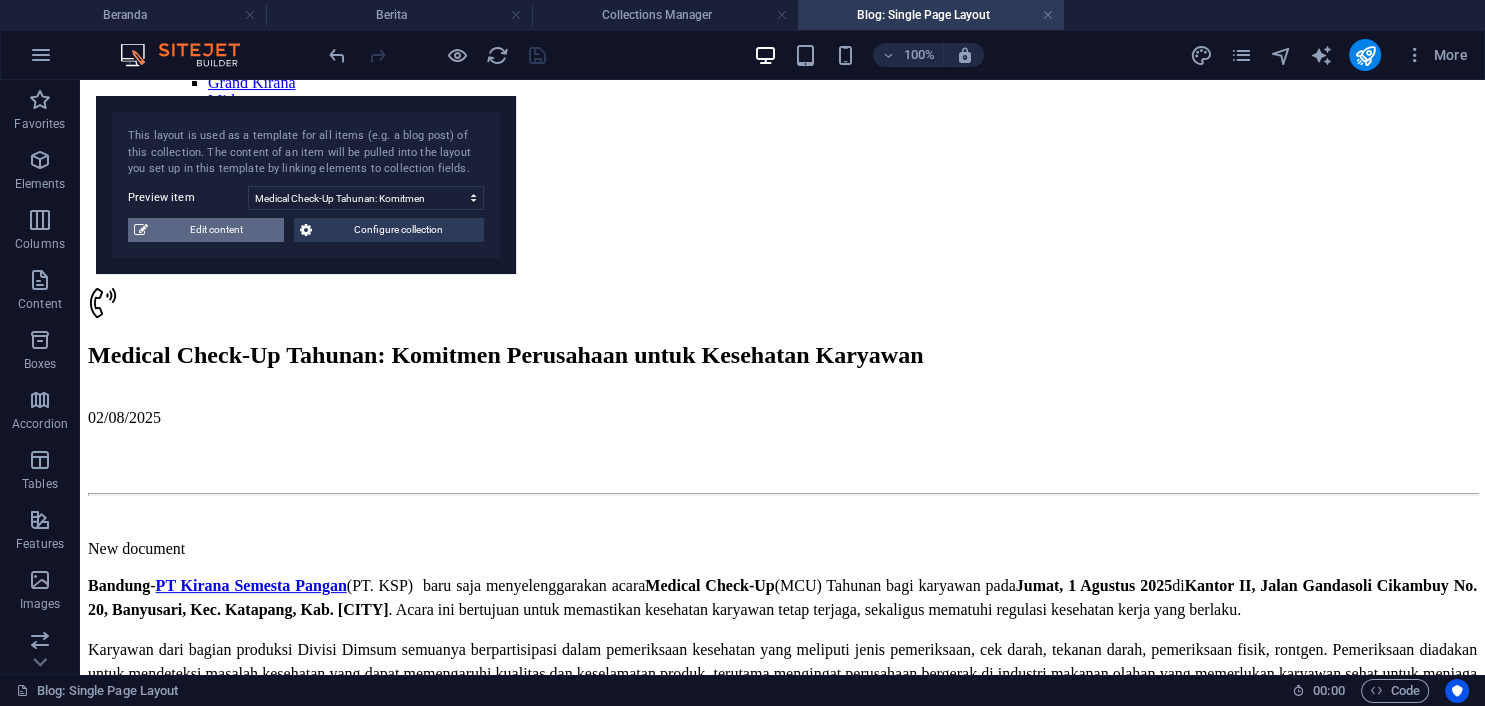 click on "Edit content" at bounding box center (216, 230) 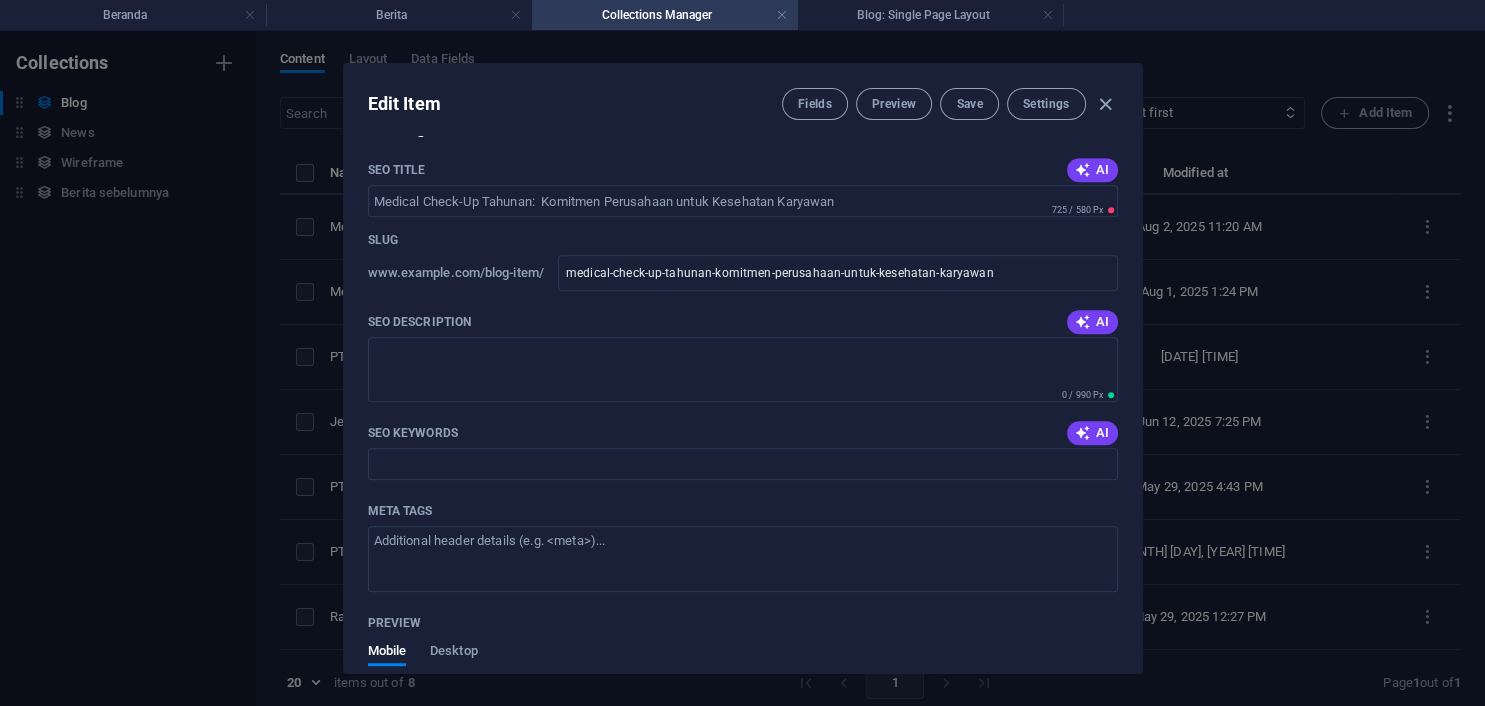 scroll, scrollTop: 1276, scrollLeft: 0, axis: vertical 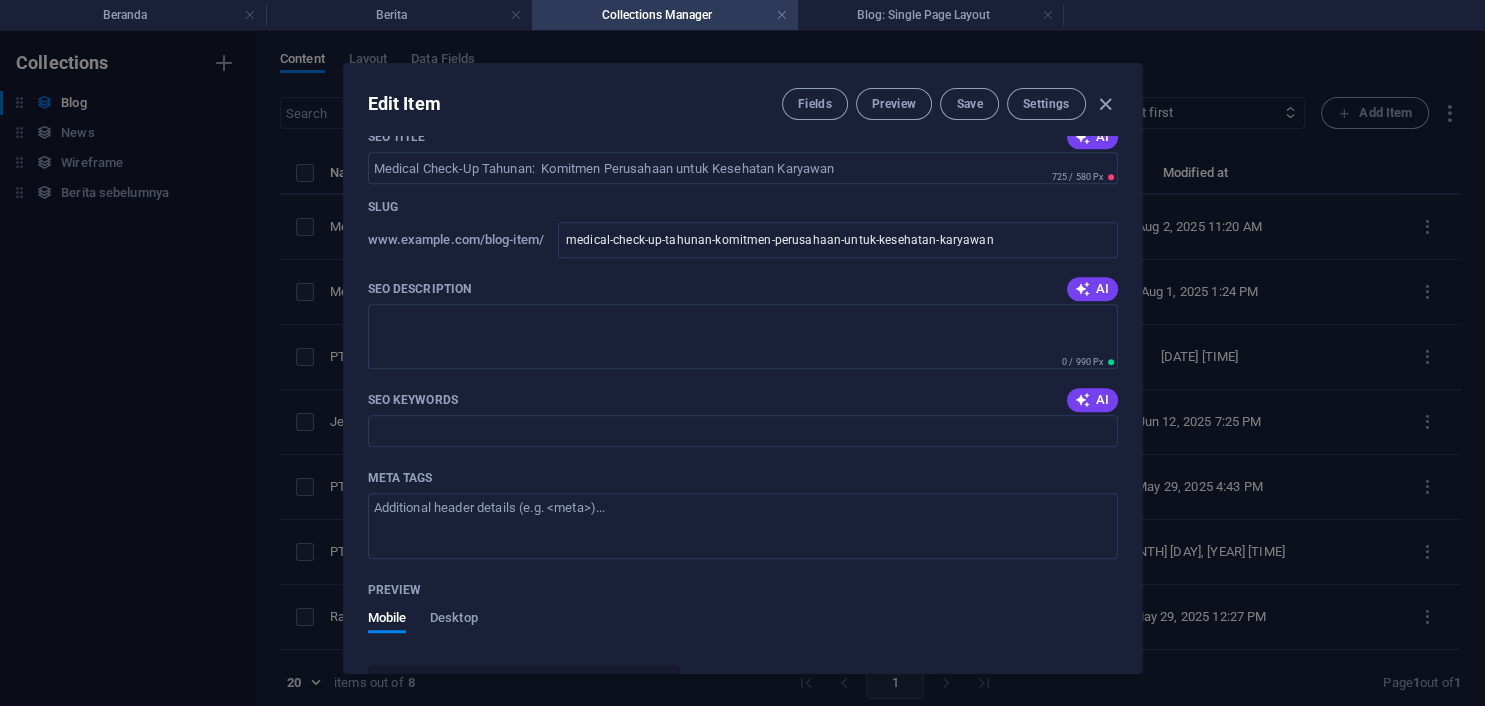click at bounding box center (1083, 289) 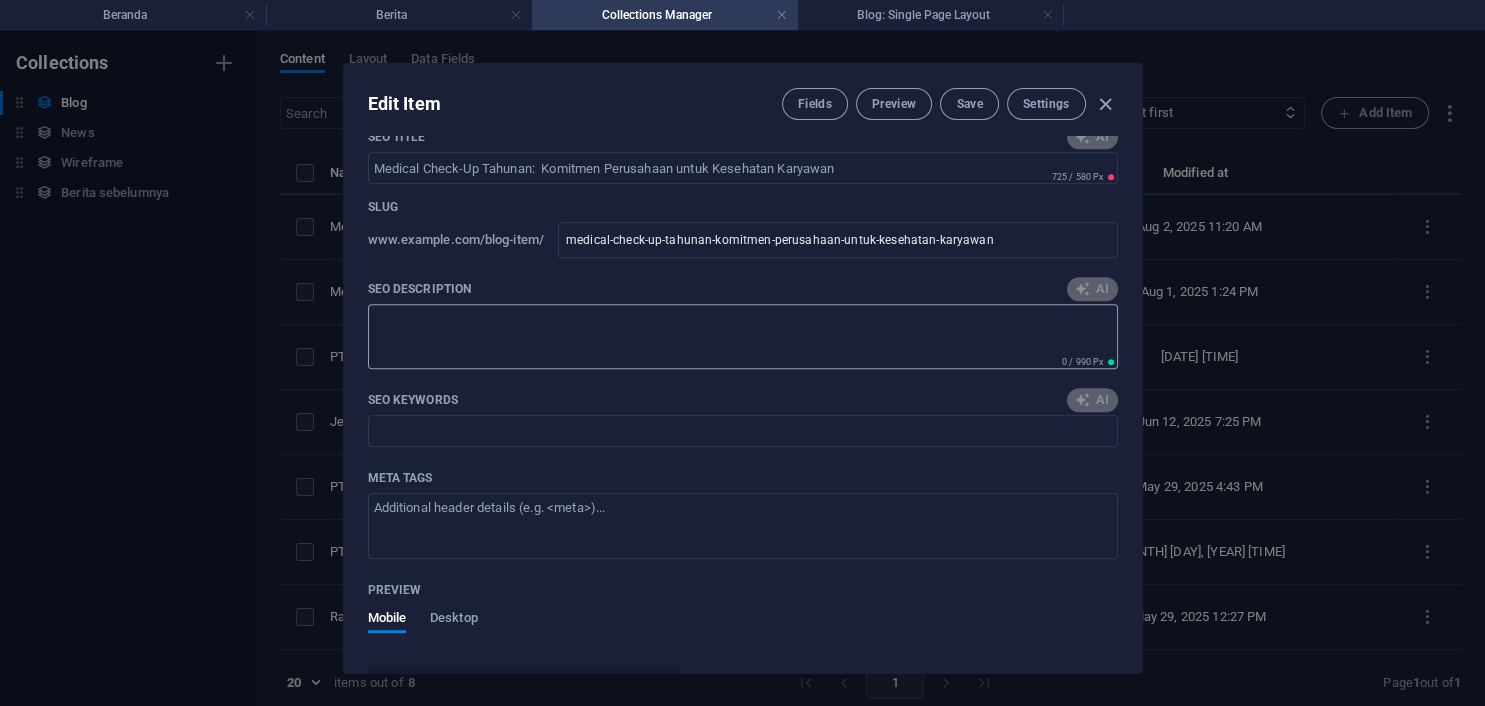 type on "PT Kirana Semesta Pangan adakan Medical Check-Up tahunan untuk jaga kesehatan karyawan dan patuhi regulasi kesehatan kerja." 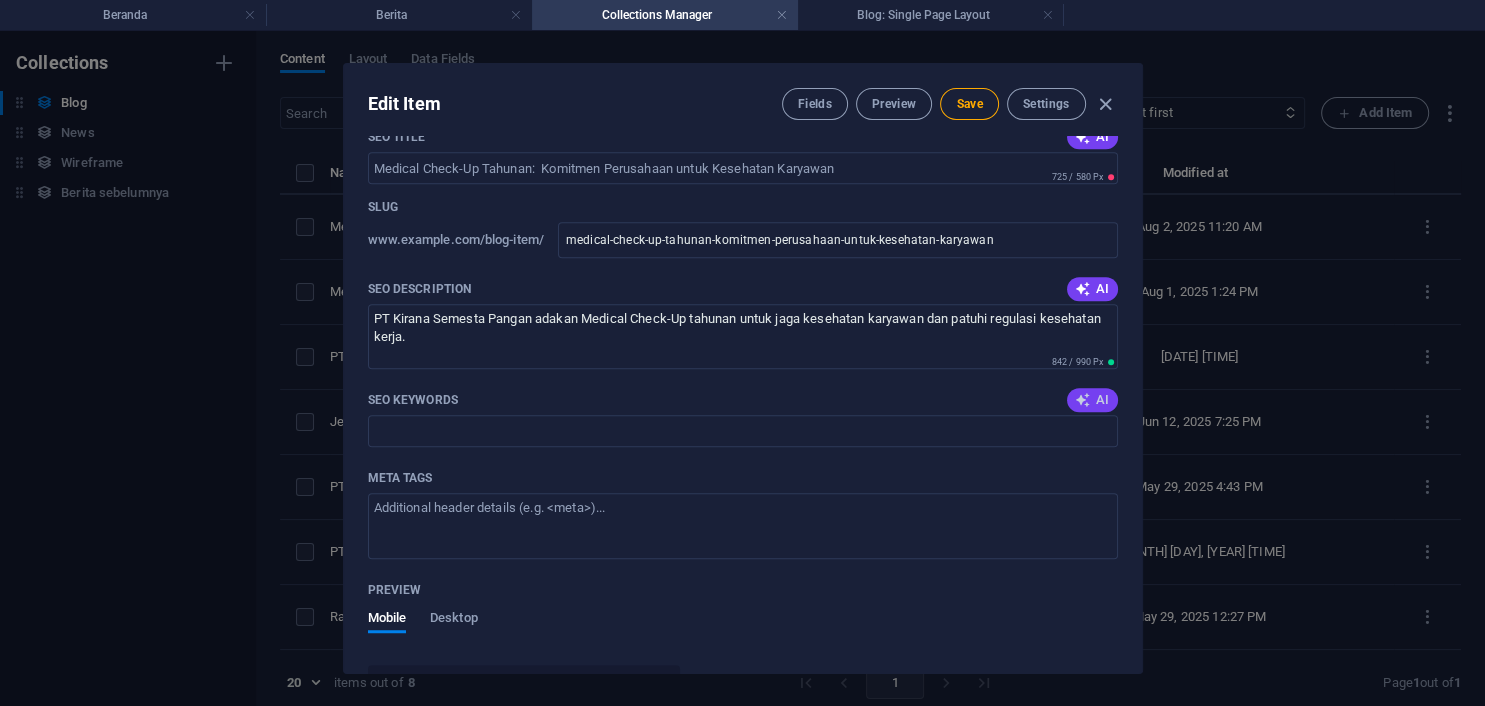 click on "AI" at bounding box center [1092, 400] 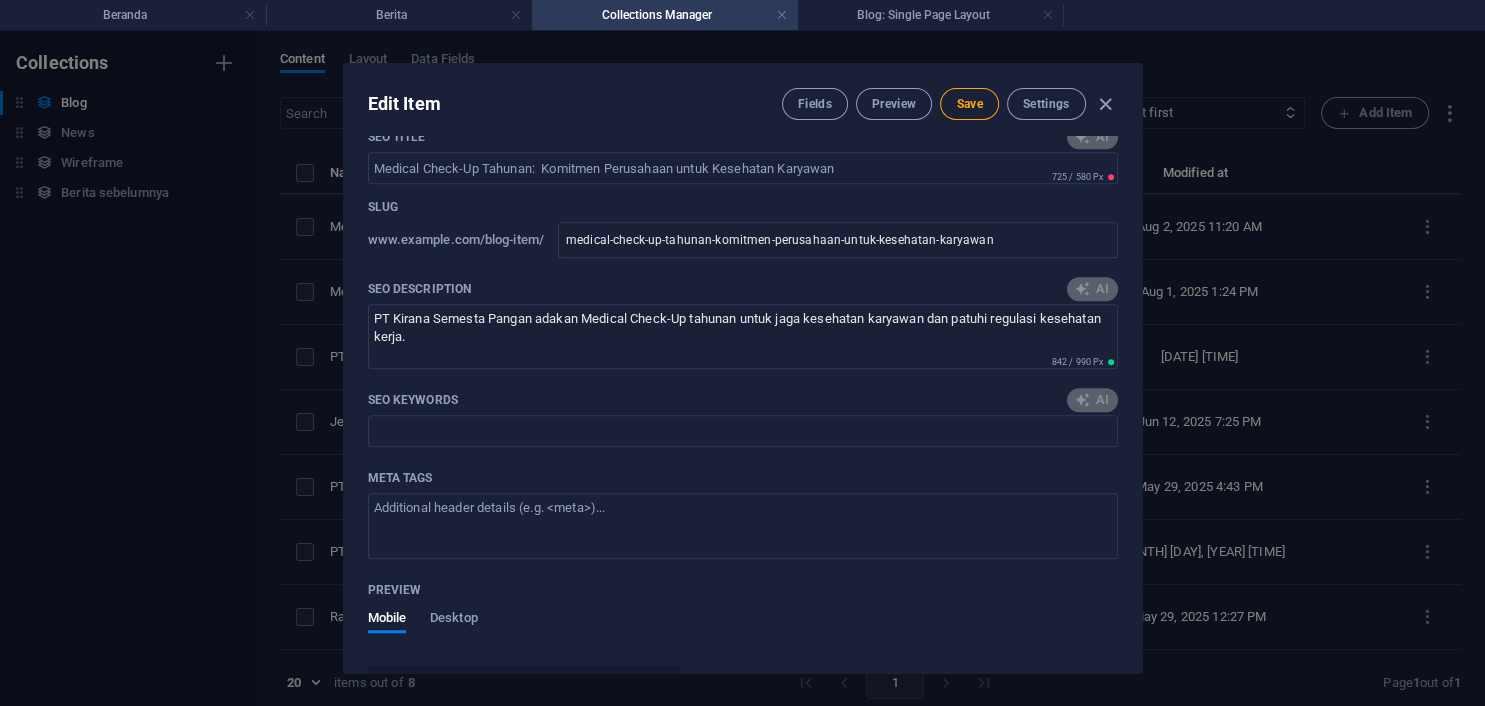 type on "Medical Check-Up, Kesehatan Karyawan, PT Kirana Semesta Pangan, Pemeriksaan Kesehatan, Produktivitas Karyawan, Regulas Kesehatan Kerja" 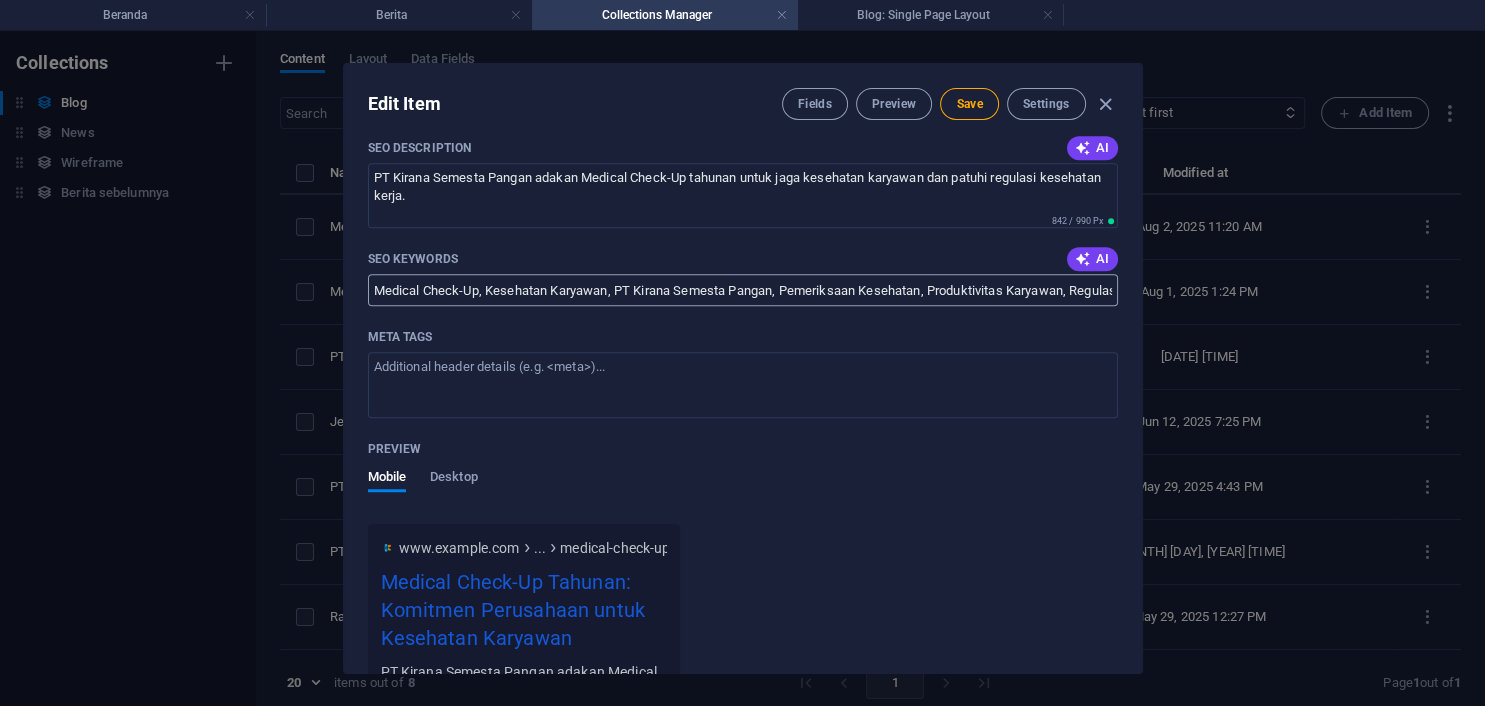 scroll, scrollTop: 1368, scrollLeft: 0, axis: vertical 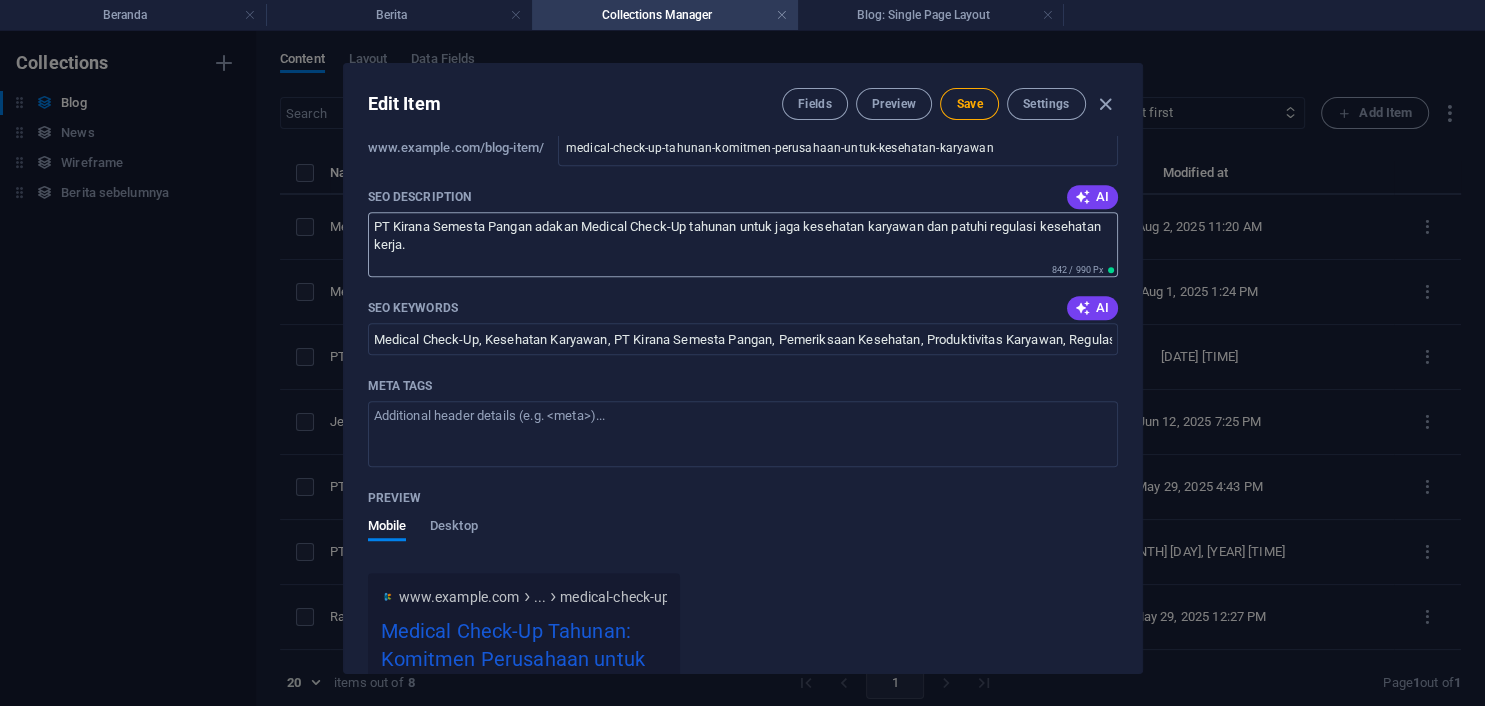 click on "PT Kirana Semesta Pangan adakan Medical Check-Up tahunan untuk jaga kesehatan karyawan dan patuhi regulasi kesehatan kerja." at bounding box center [743, 244] 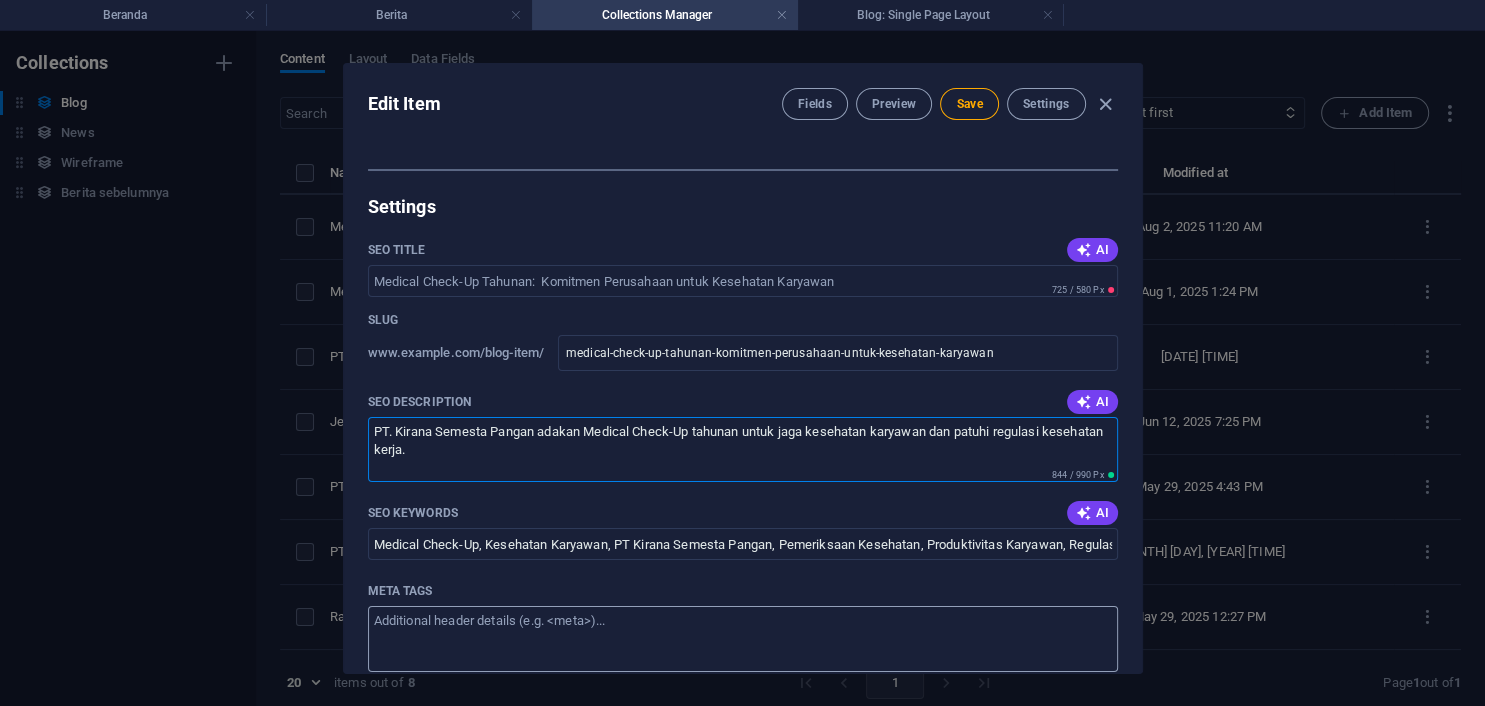 scroll, scrollTop: 1094, scrollLeft: 0, axis: vertical 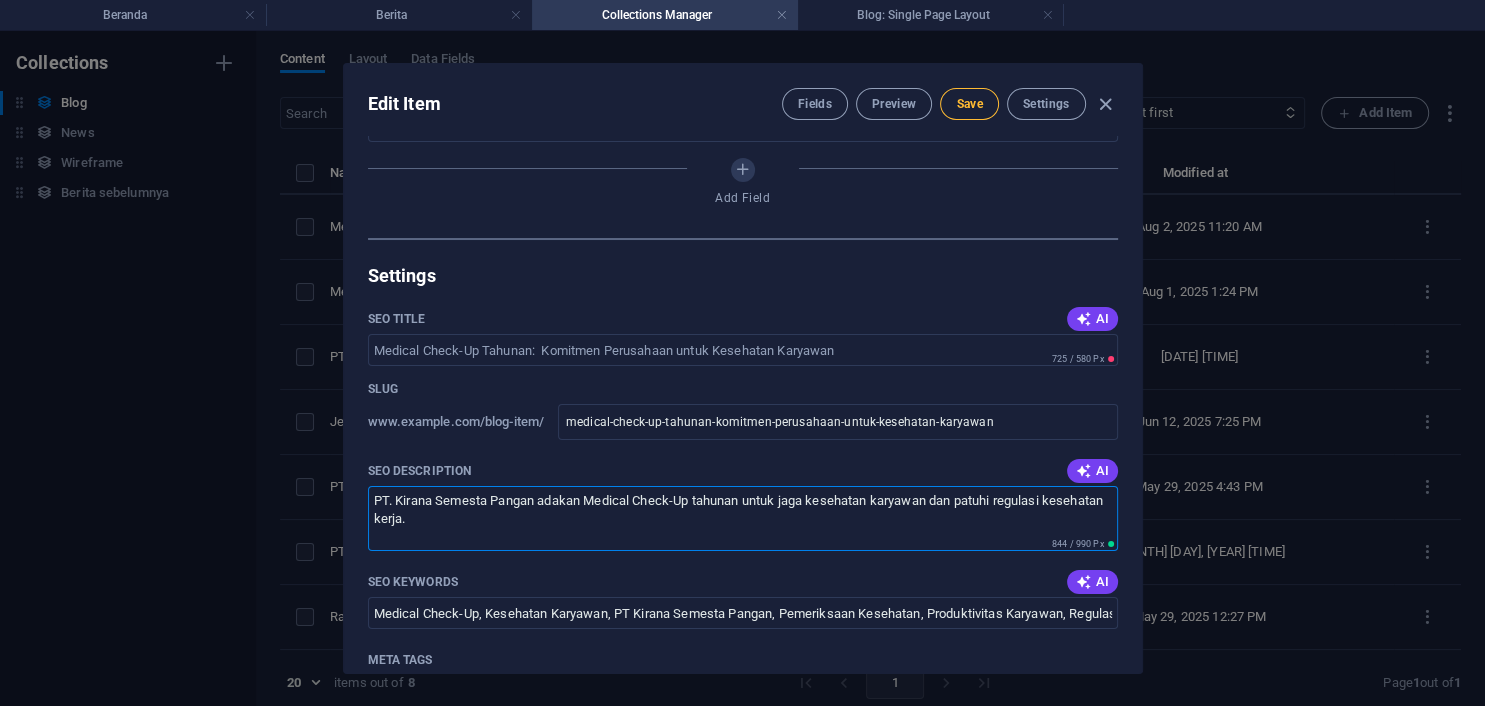 type on "PT. Kirana Semesta Pangan adakan Medical Check-Up tahunan untuk jaga kesehatan karyawan dan patuhi regulasi kesehatan kerja." 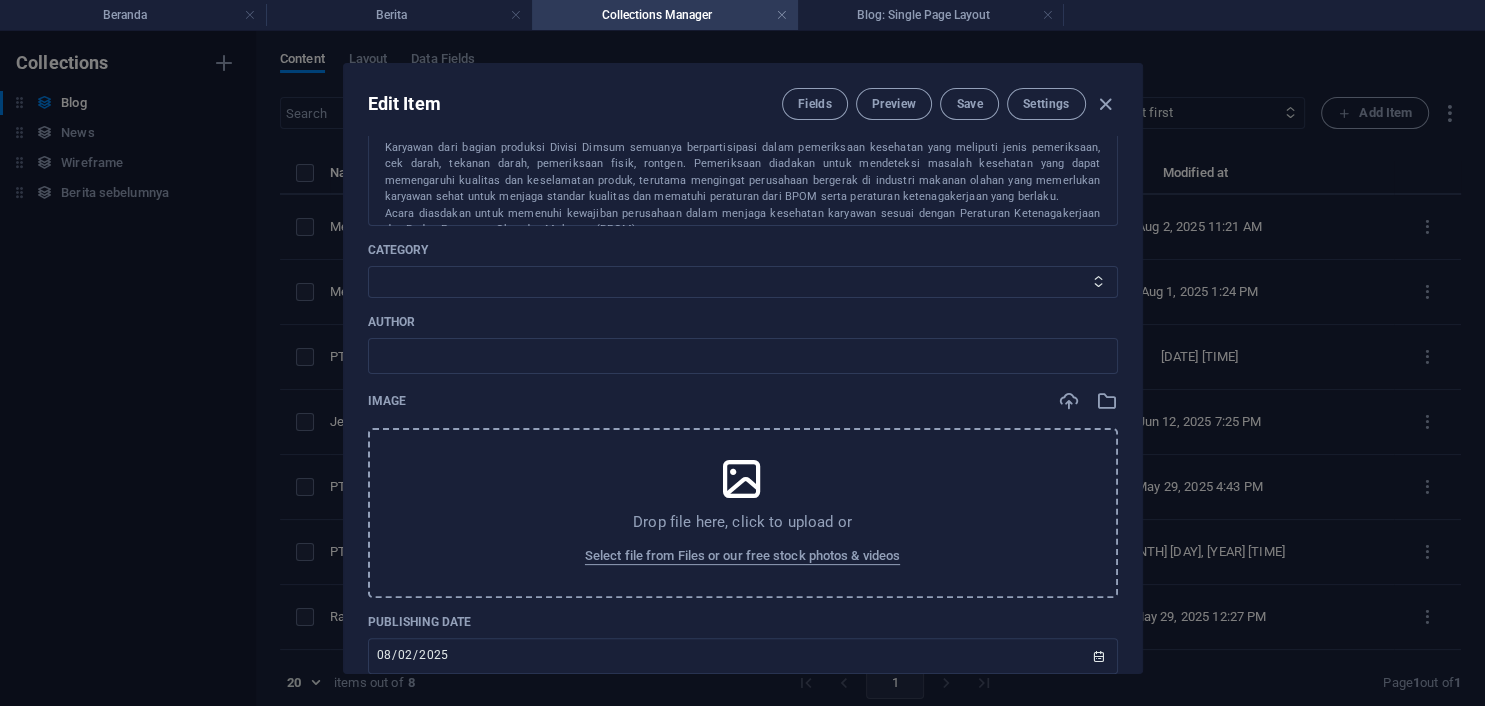 scroll, scrollTop: 456, scrollLeft: 0, axis: vertical 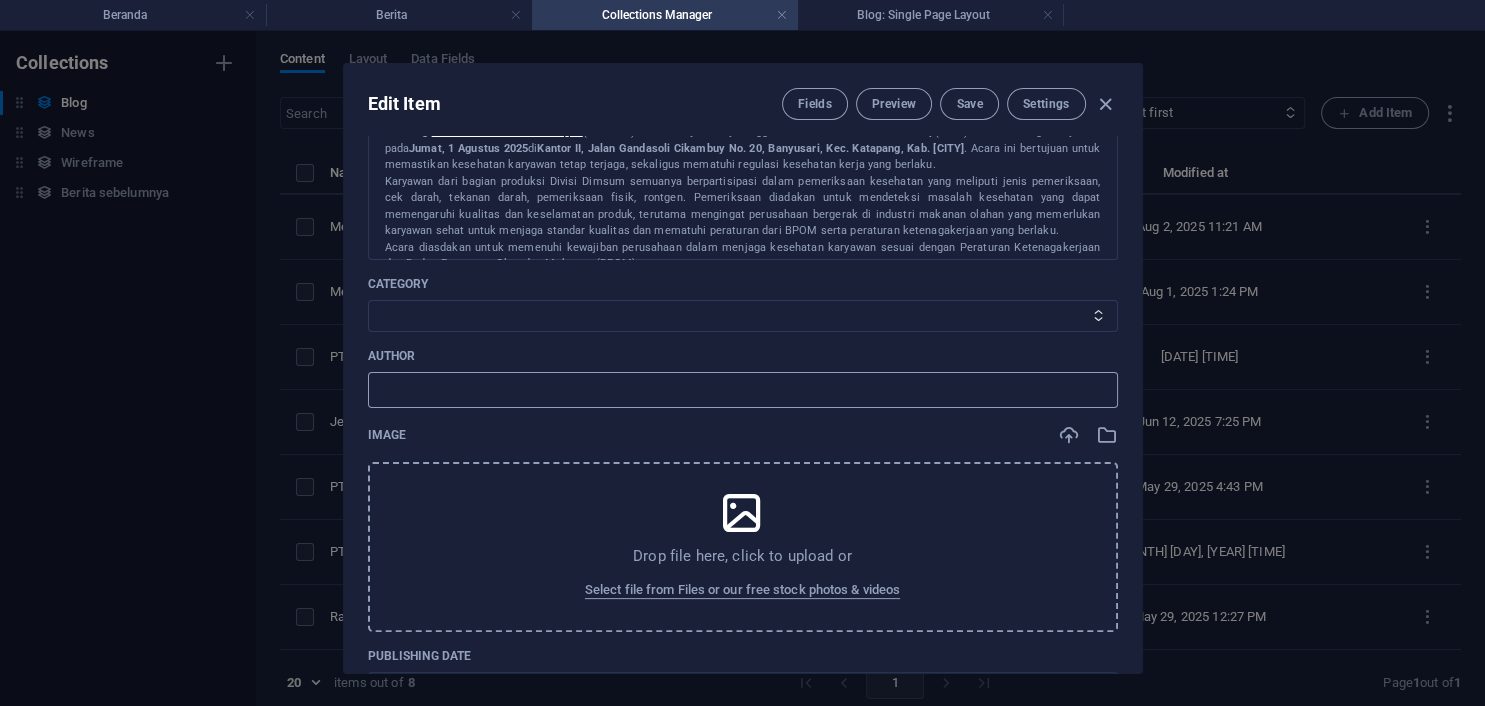 click at bounding box center (743, 390) 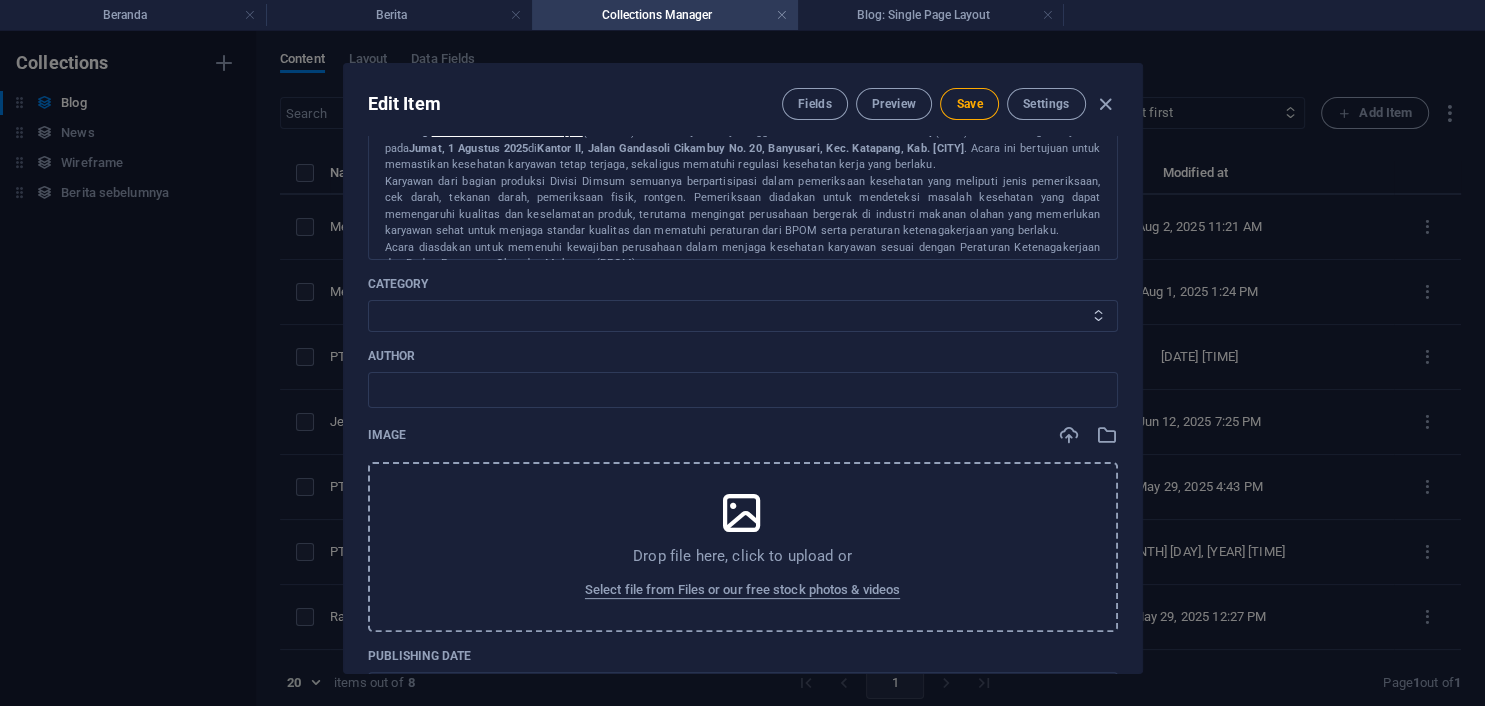 select on "Berita" 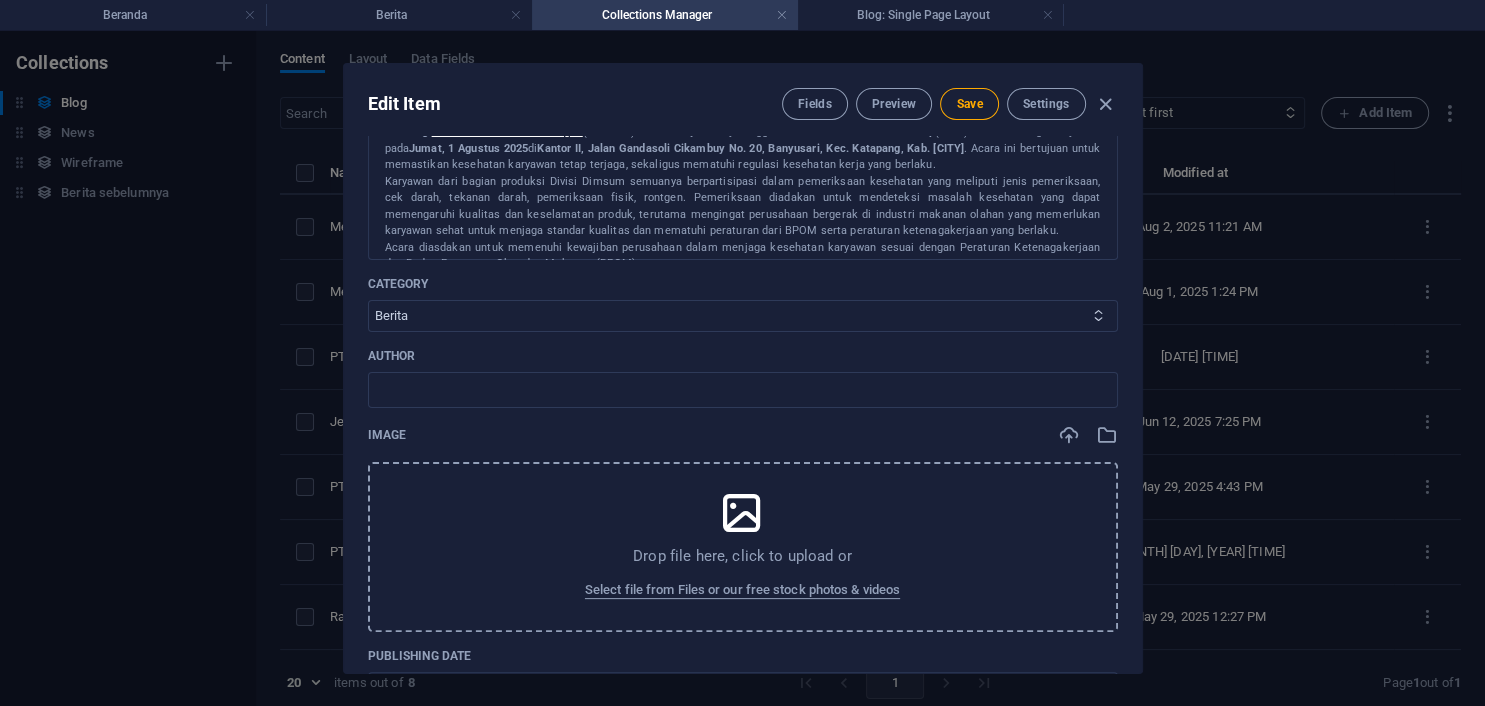 click on "Berita" at bounding box center (0, 0) 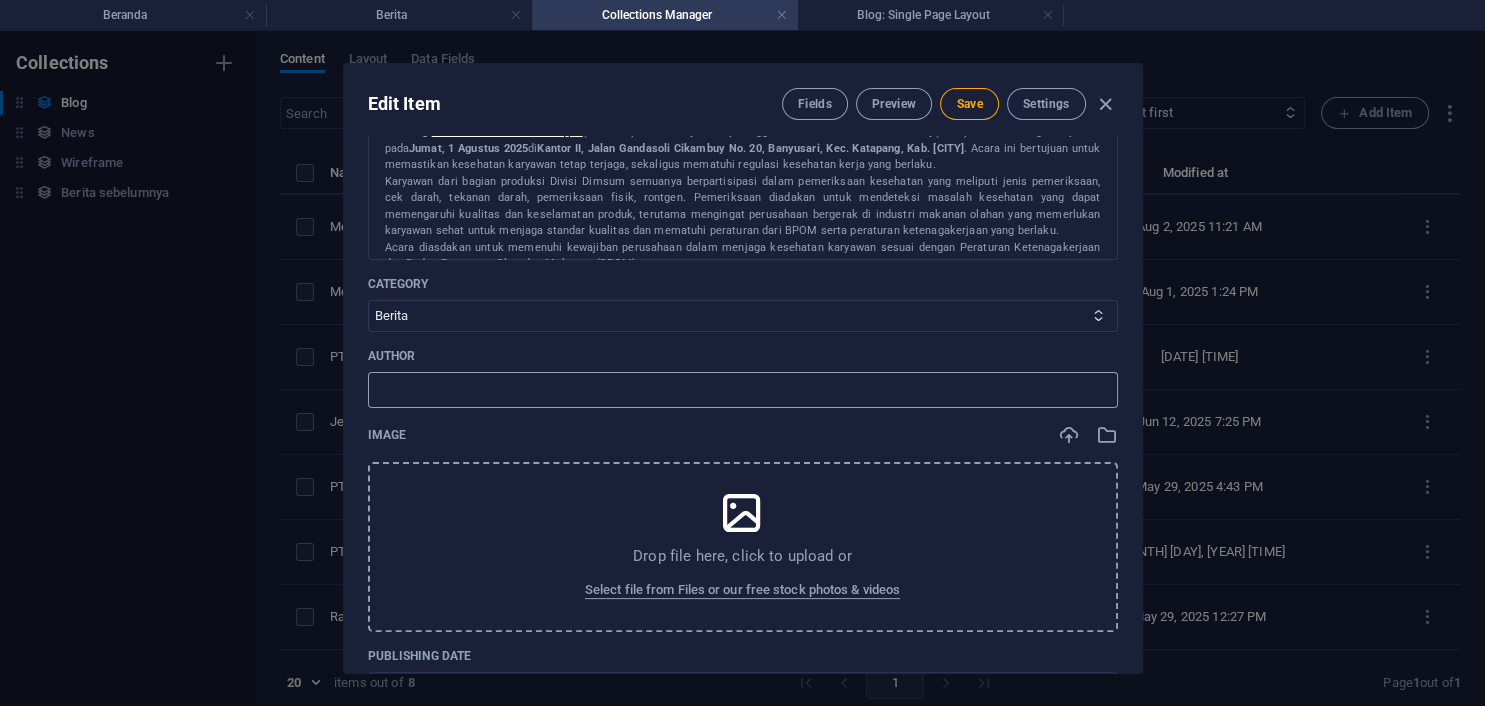 scroll, scrollTop: 547, scrollLeft: 0, axis: vertical 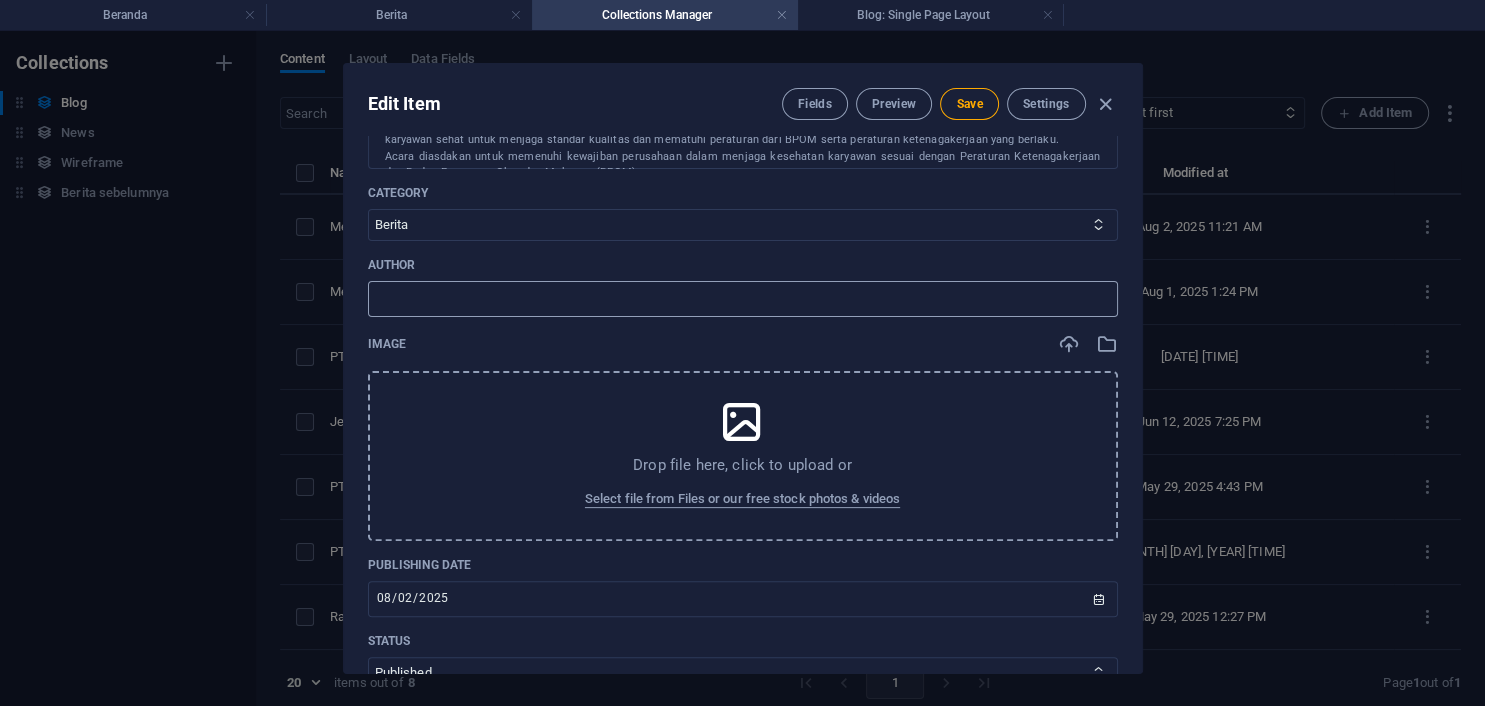click at bounding box center (743, 299) 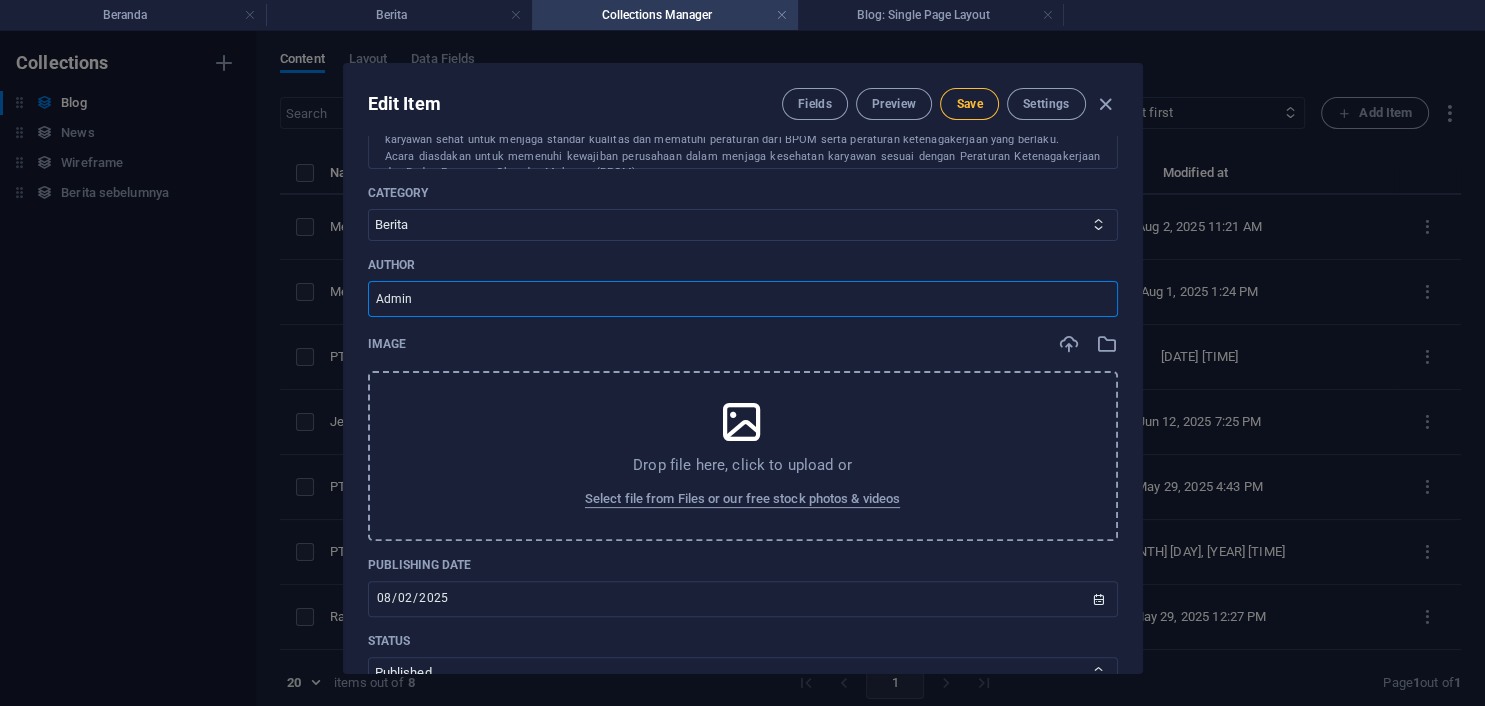 type on "Admin" 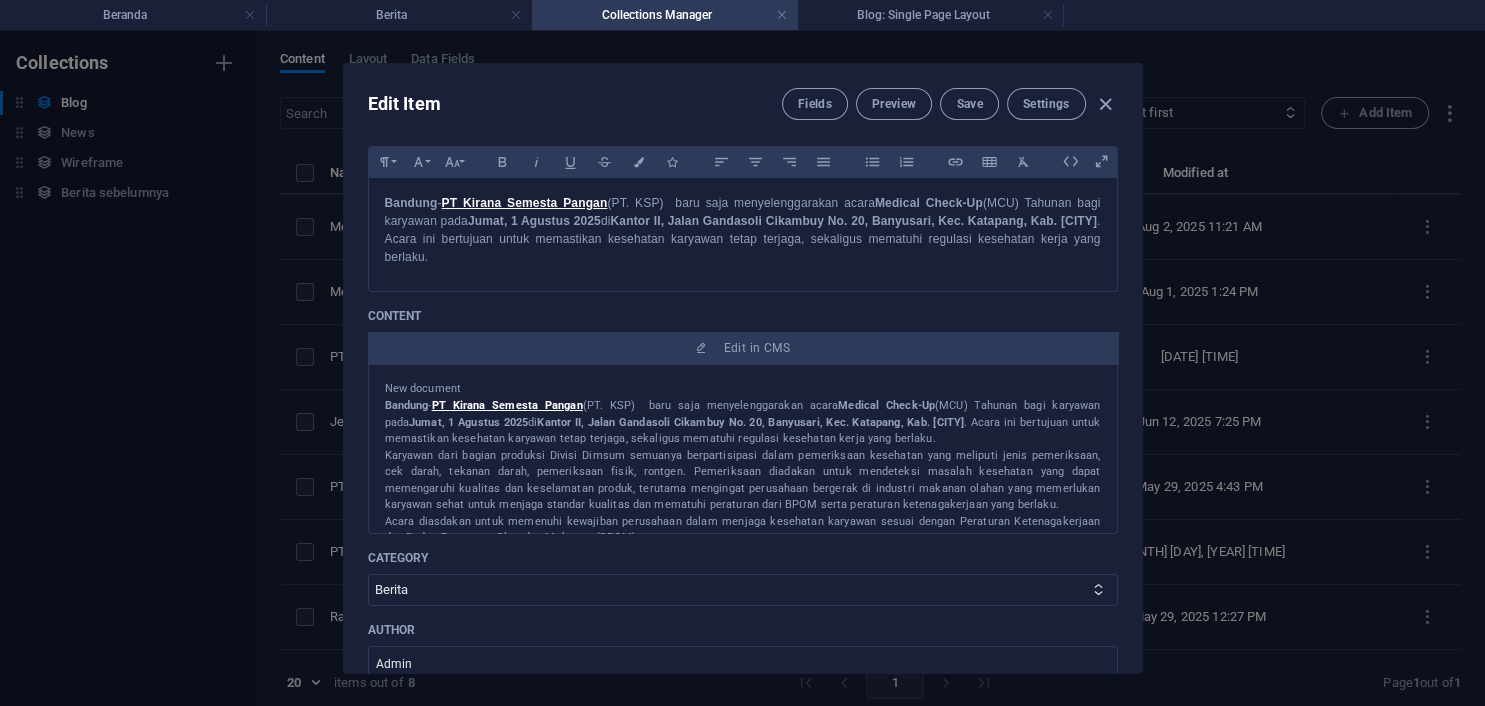 scroll, scrollTop: 0, scrollLeft: 0, axis: both 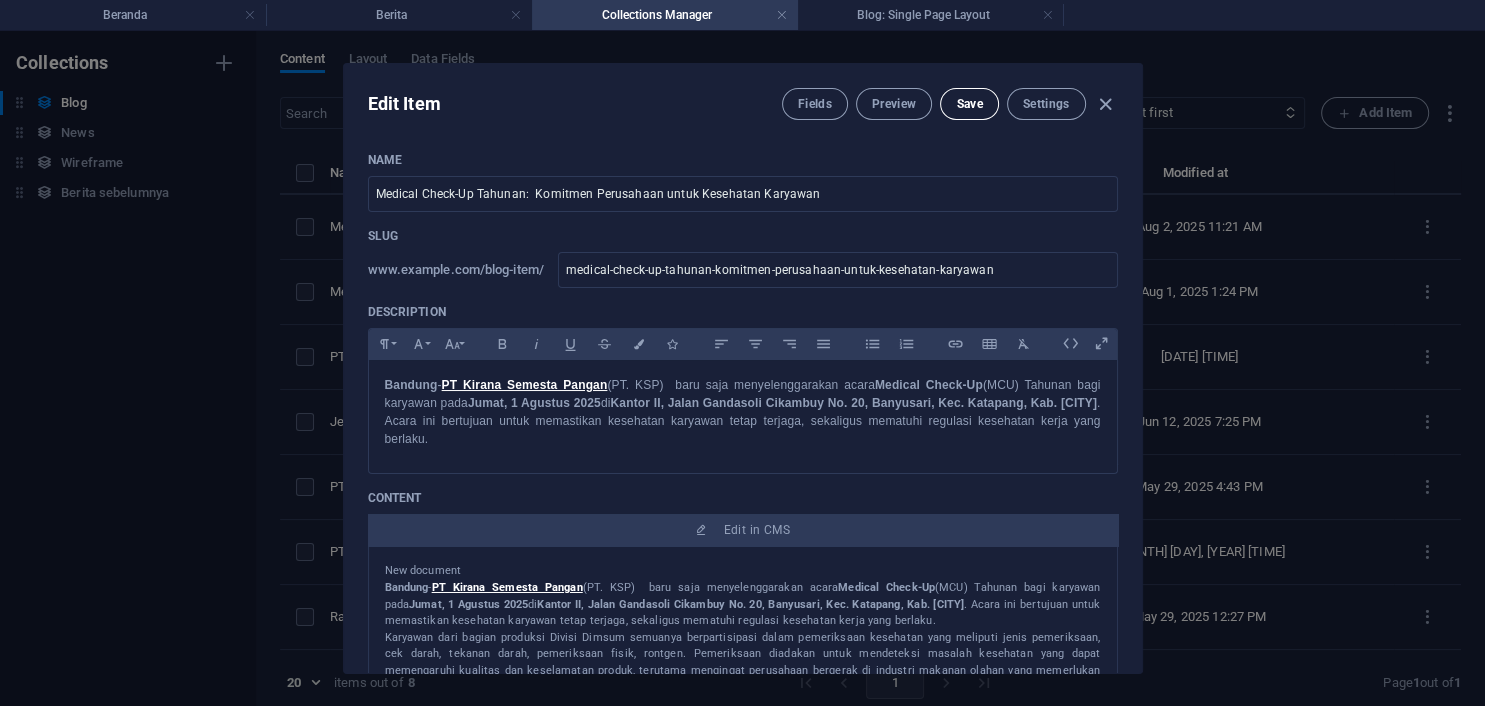click on "Save" at bounding box center [969, 104] 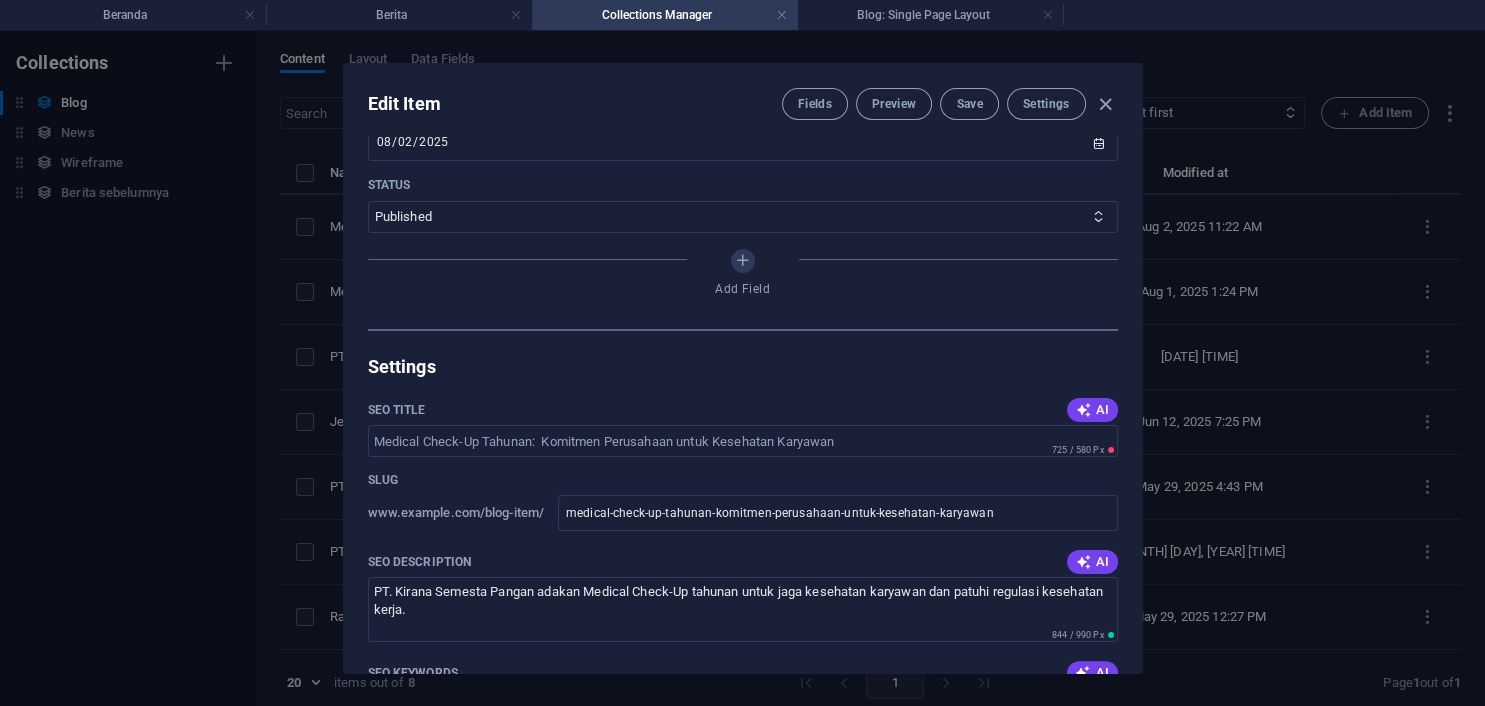 scroll, scrollTop: 1459, scrollLeft: 0, axis: vertical 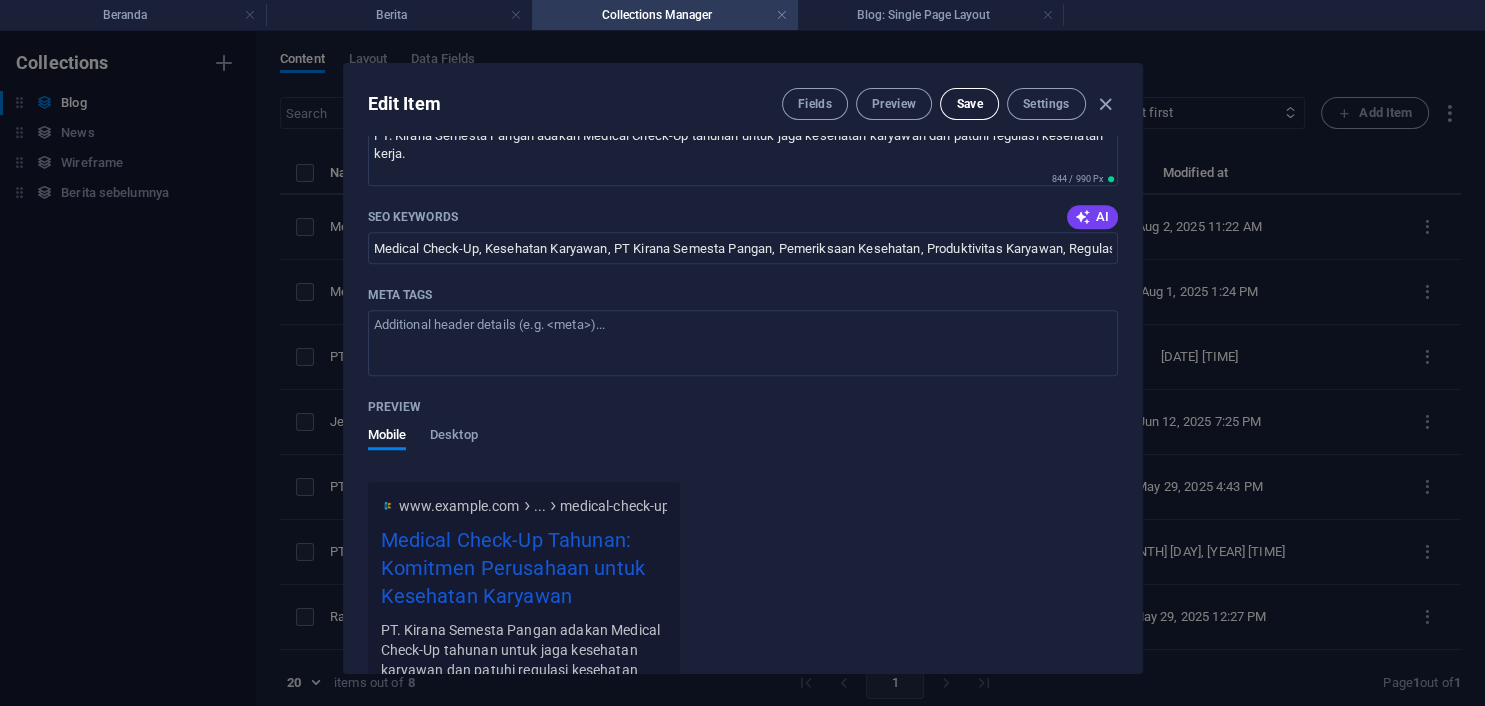 click on "Save" at bounding box center [969, 104] 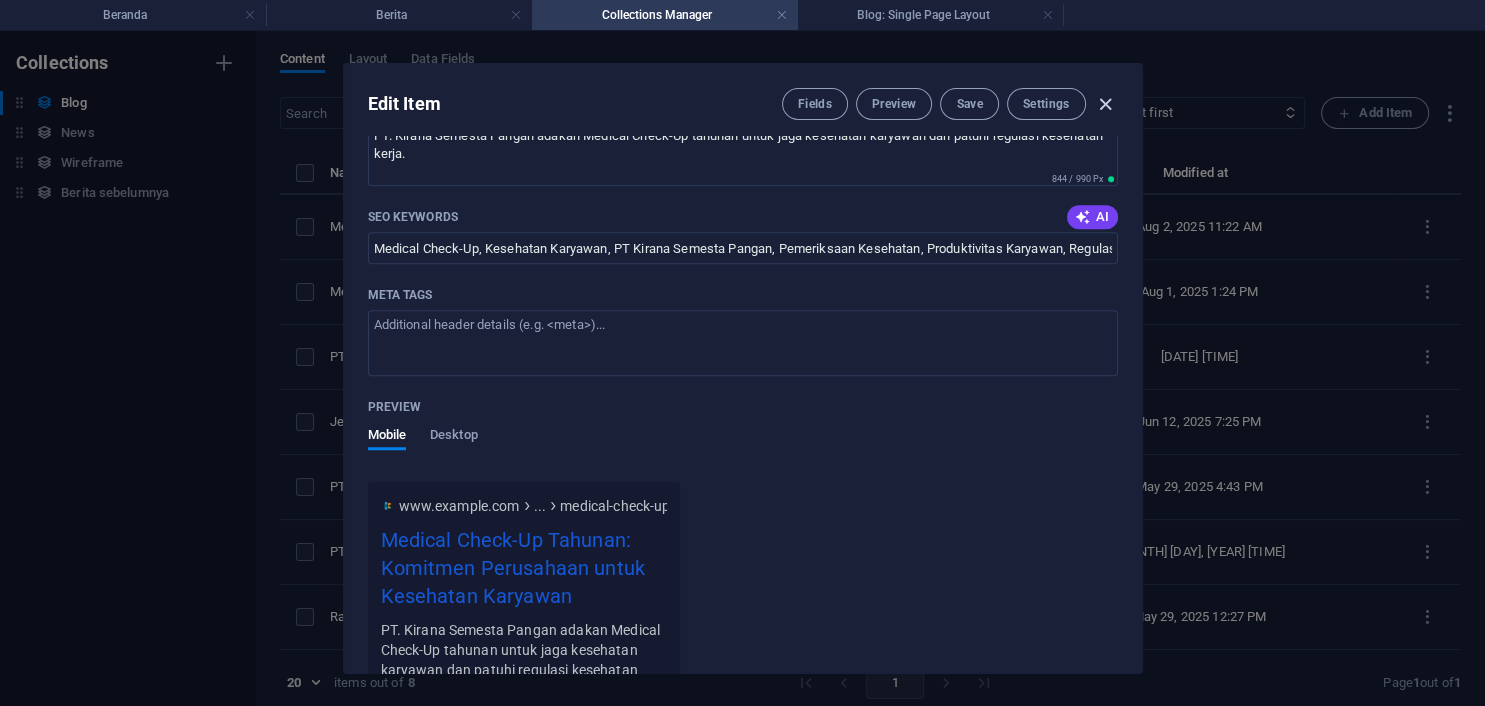 click at bounding box center [1105, 104] 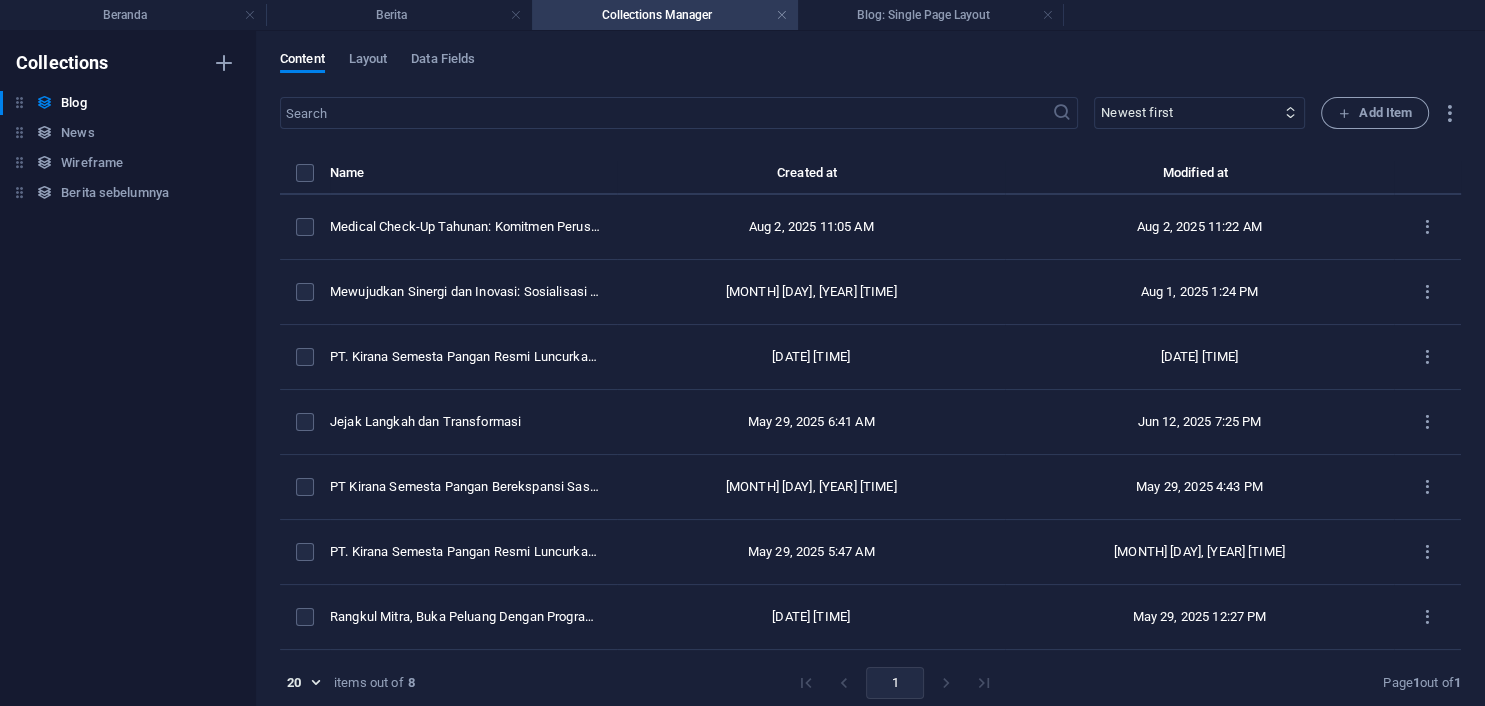 scroll, scrollTop: 0, scrollLeft: 0, axis: both 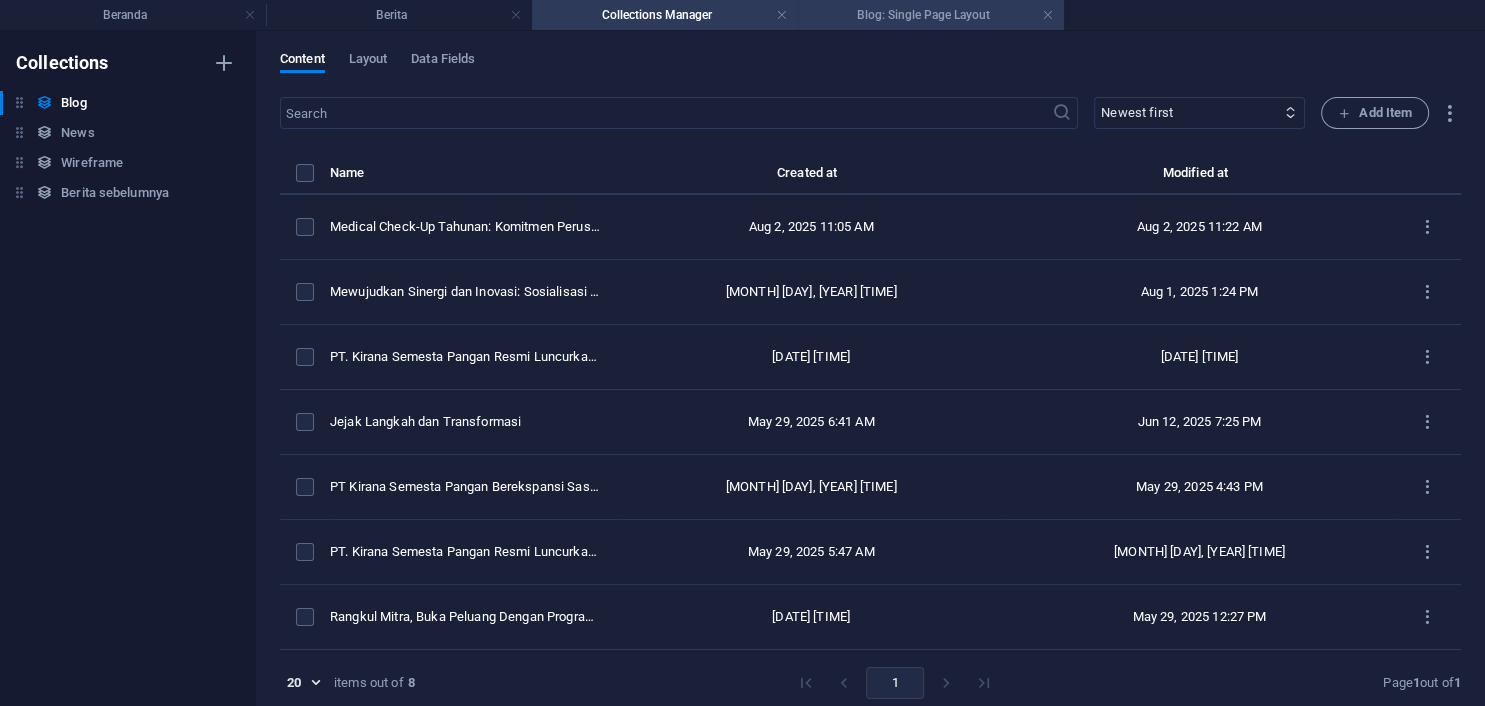 click on "Blog: Single Page Layout" at bounding box center [931, 15] 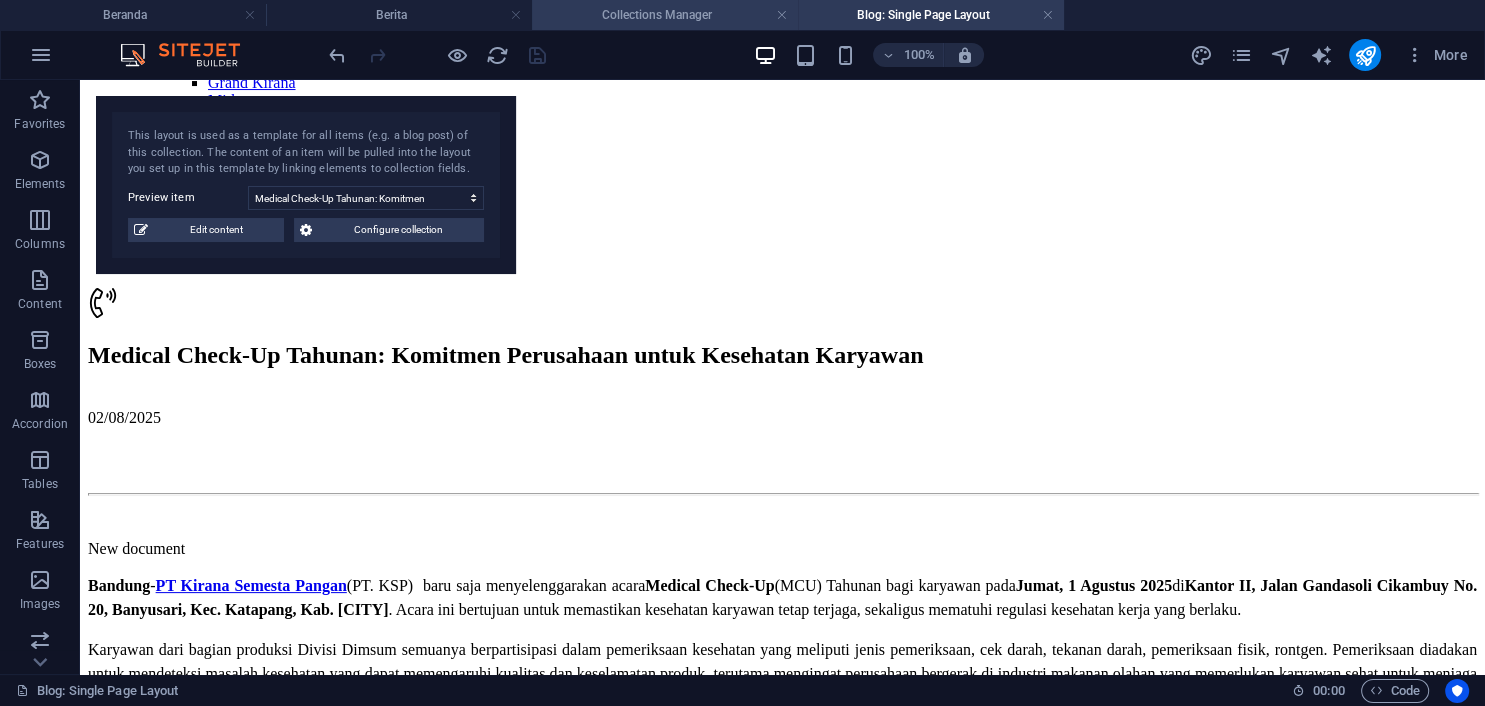 click on "Collections Manager" at bounding box center (665, 15) 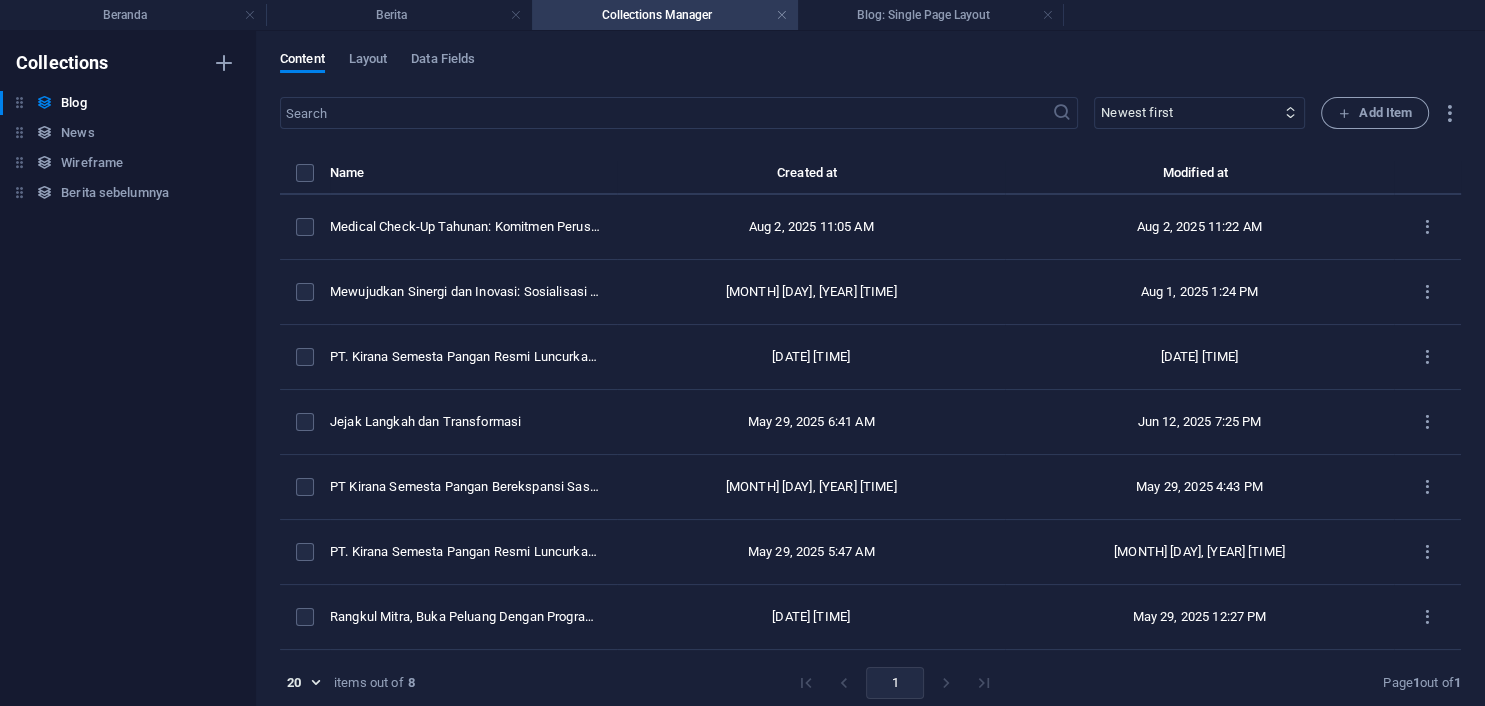 scroll, scrollTop: 0, scrollLeft: 0, axis: both 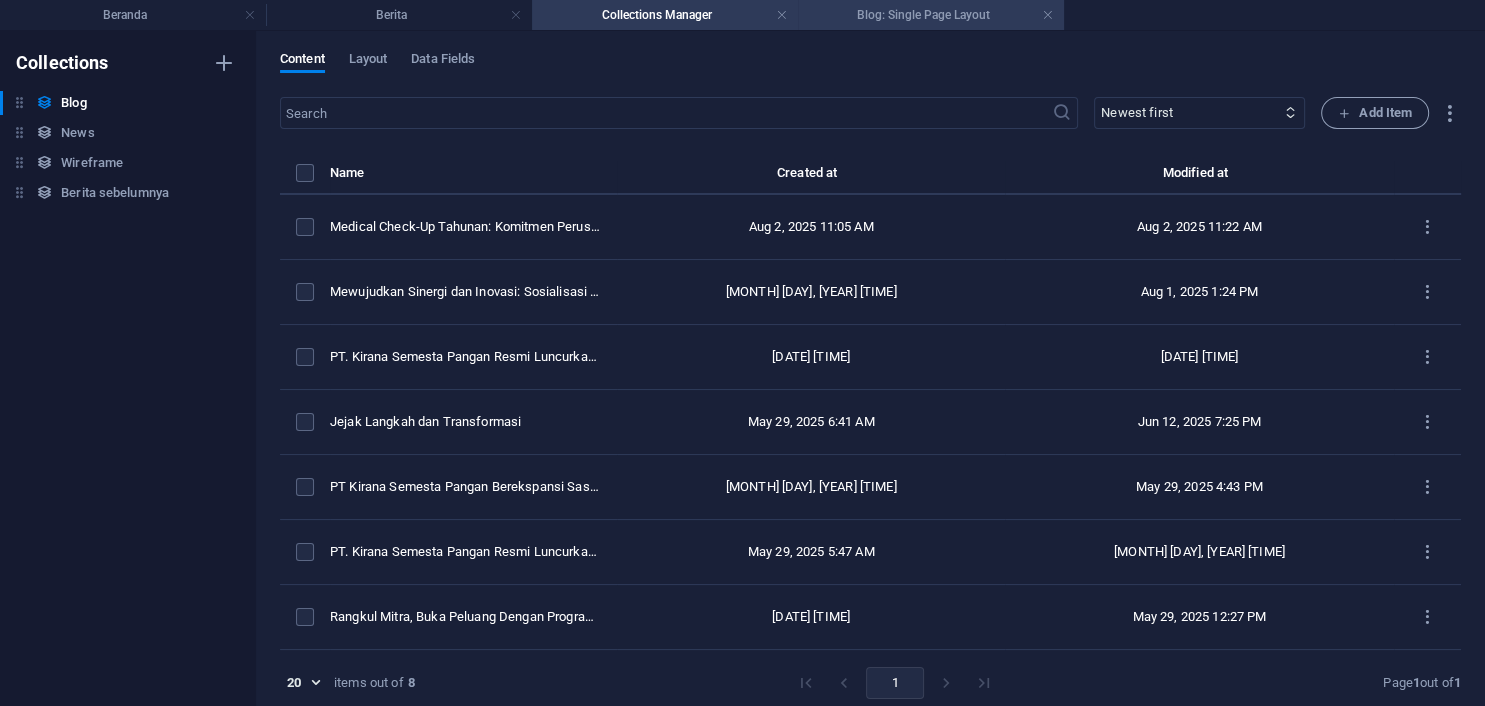 click on "Blog: Single Page Layout" at bounding box center [931, 15] 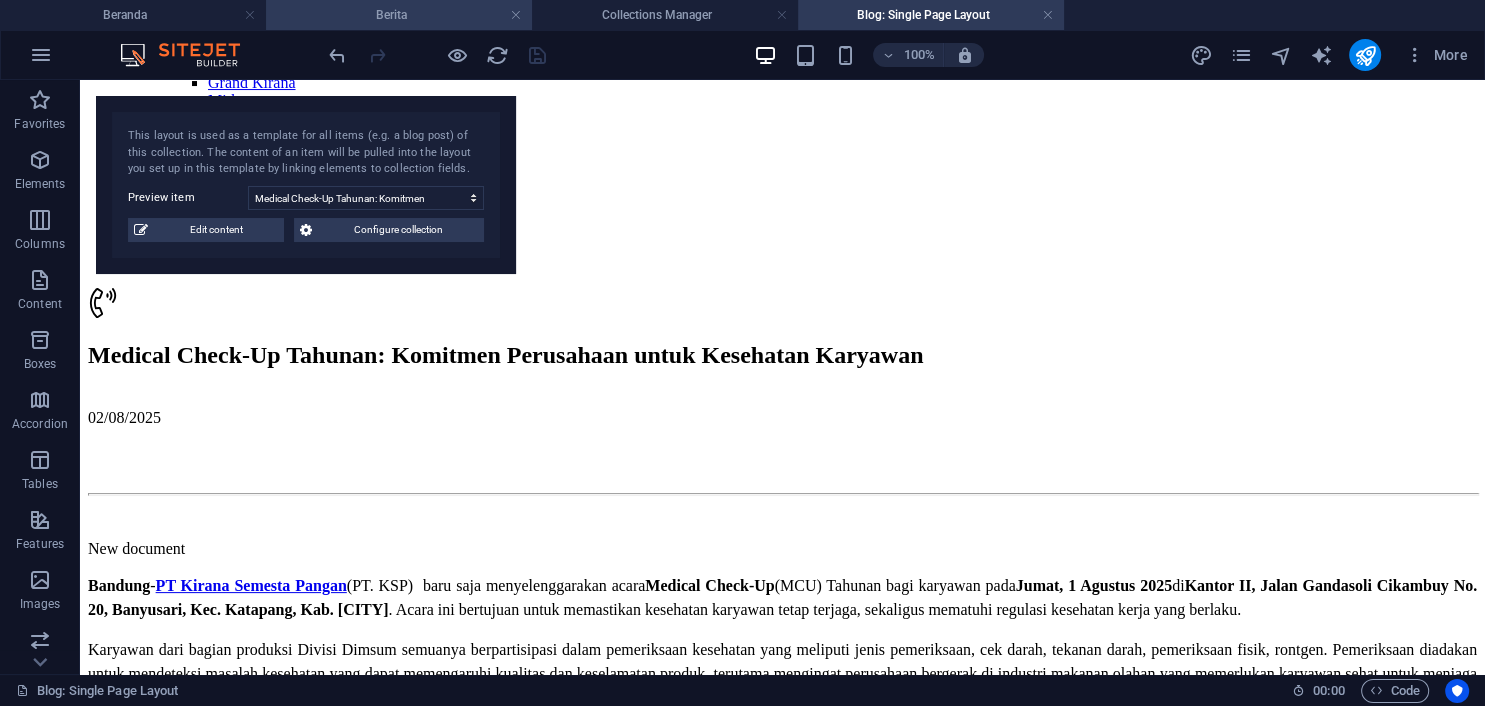 click on "Berita" at bounding box center (399, 15) 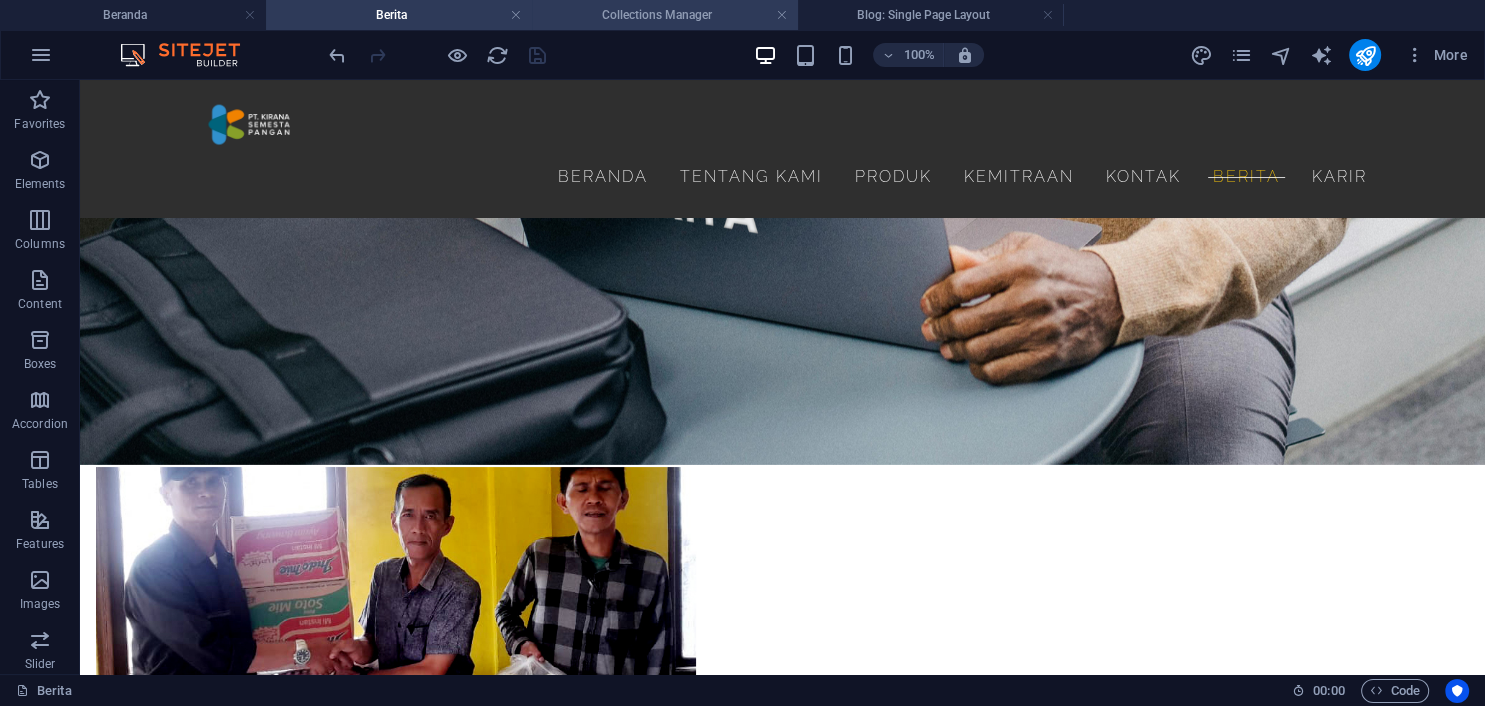 click on "Collections Manager" at bounding box center [665, 15] 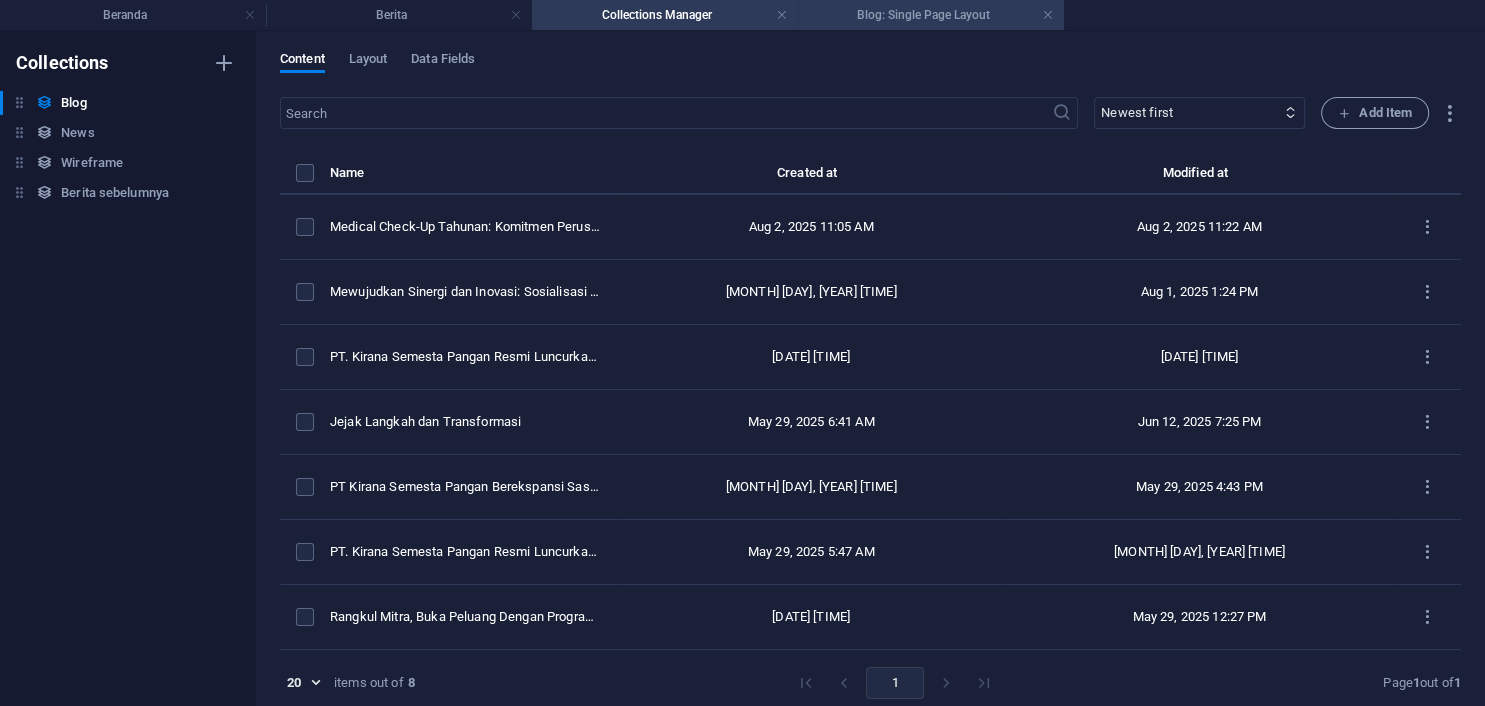 click on "Blog: Single Page Layout" at bounding box center [931, 15] 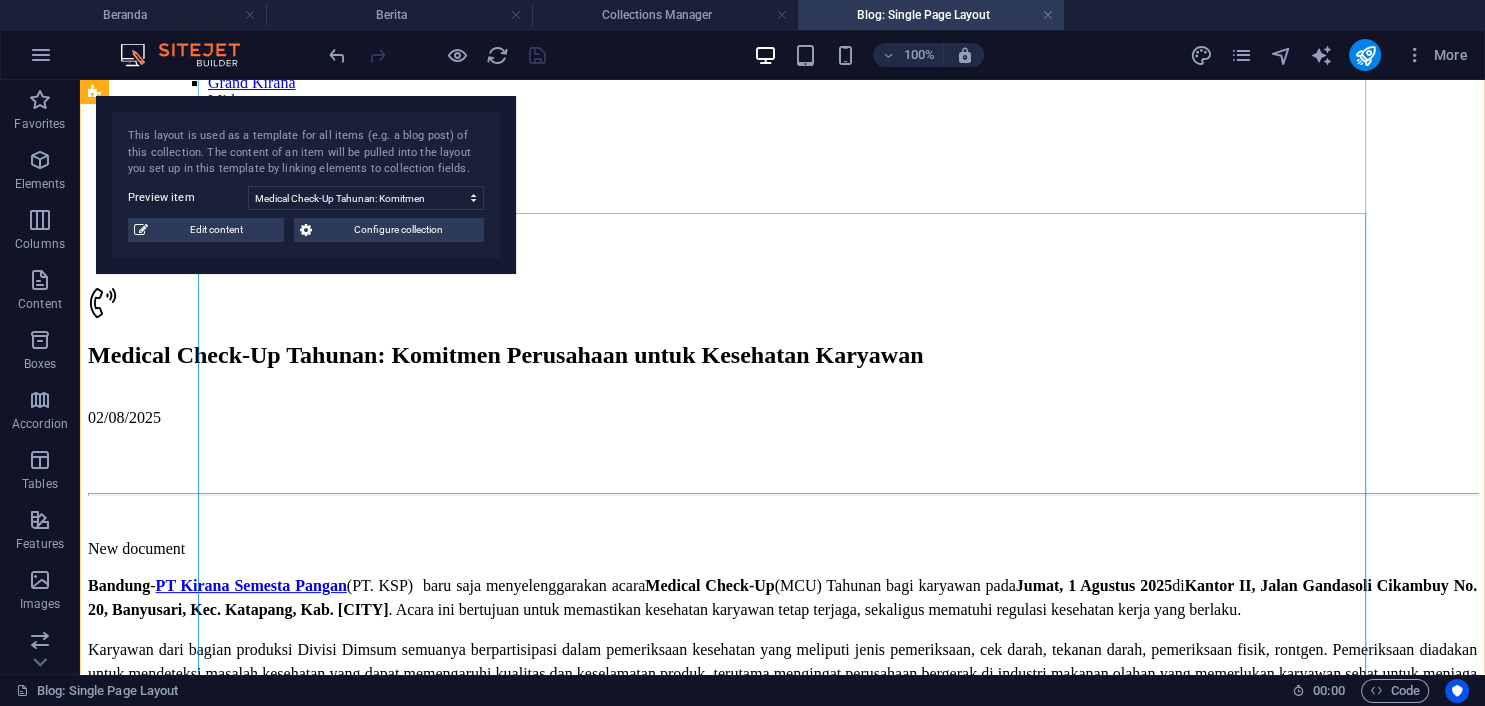 click on "Add elements" at bounding box center (723, 1627) 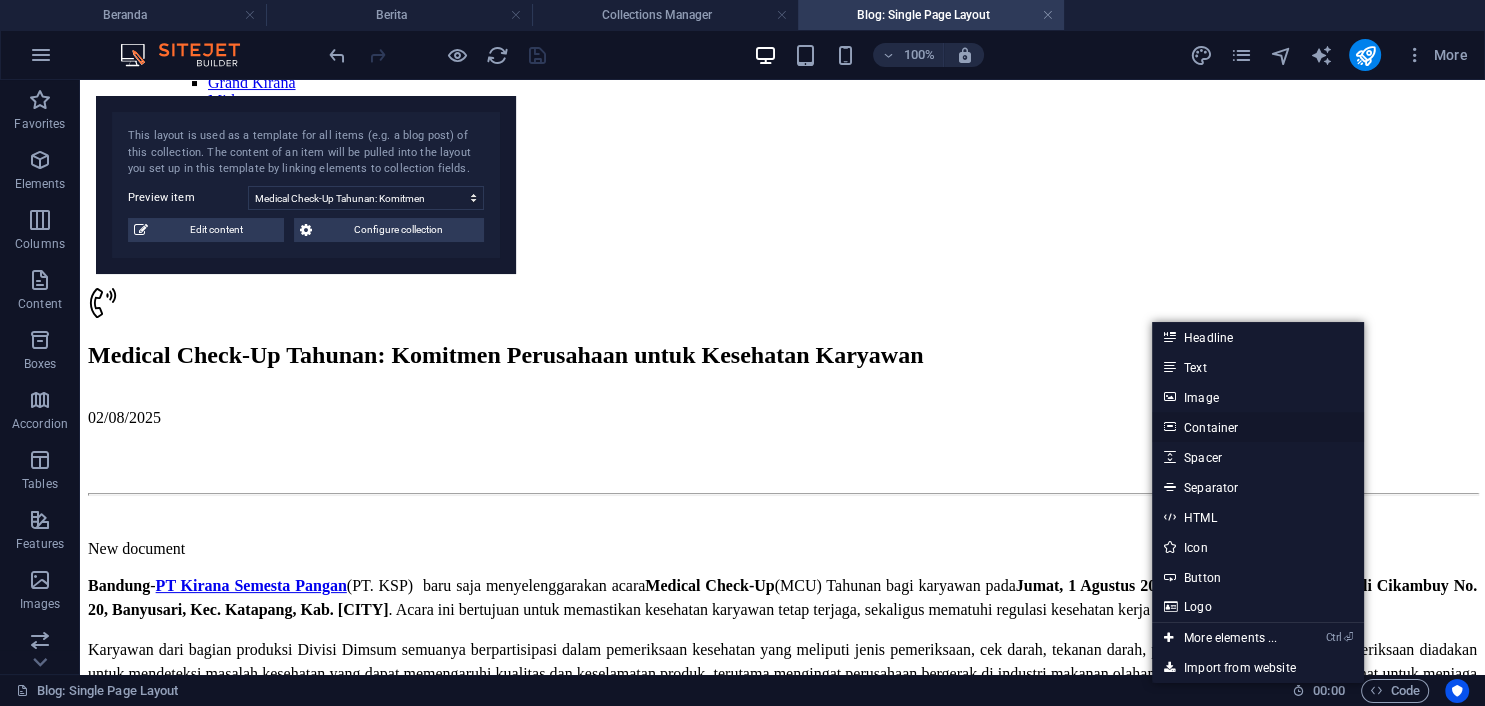 click on "Container" at bounding box center [1258, 427] 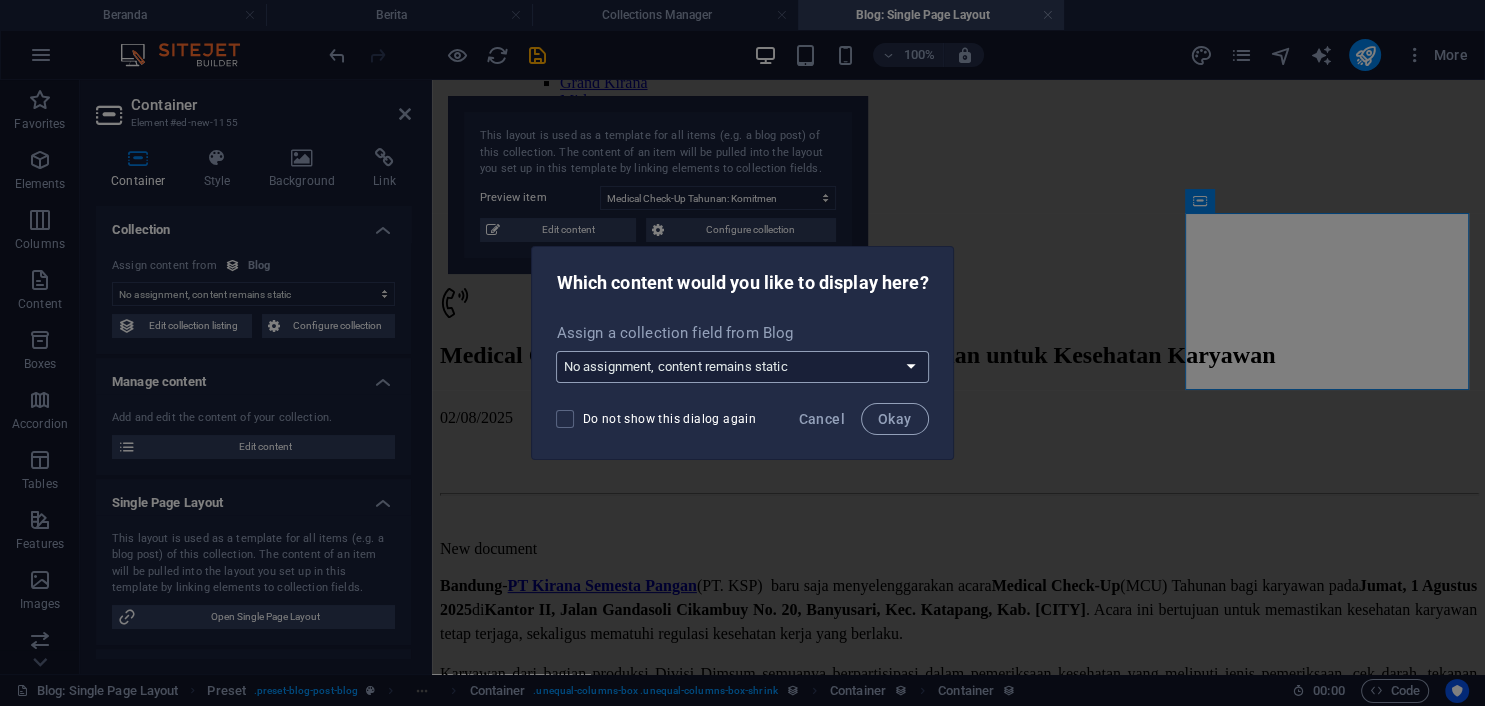 click on "Assign a collection field from Blog" at bounding box center [742, 333] 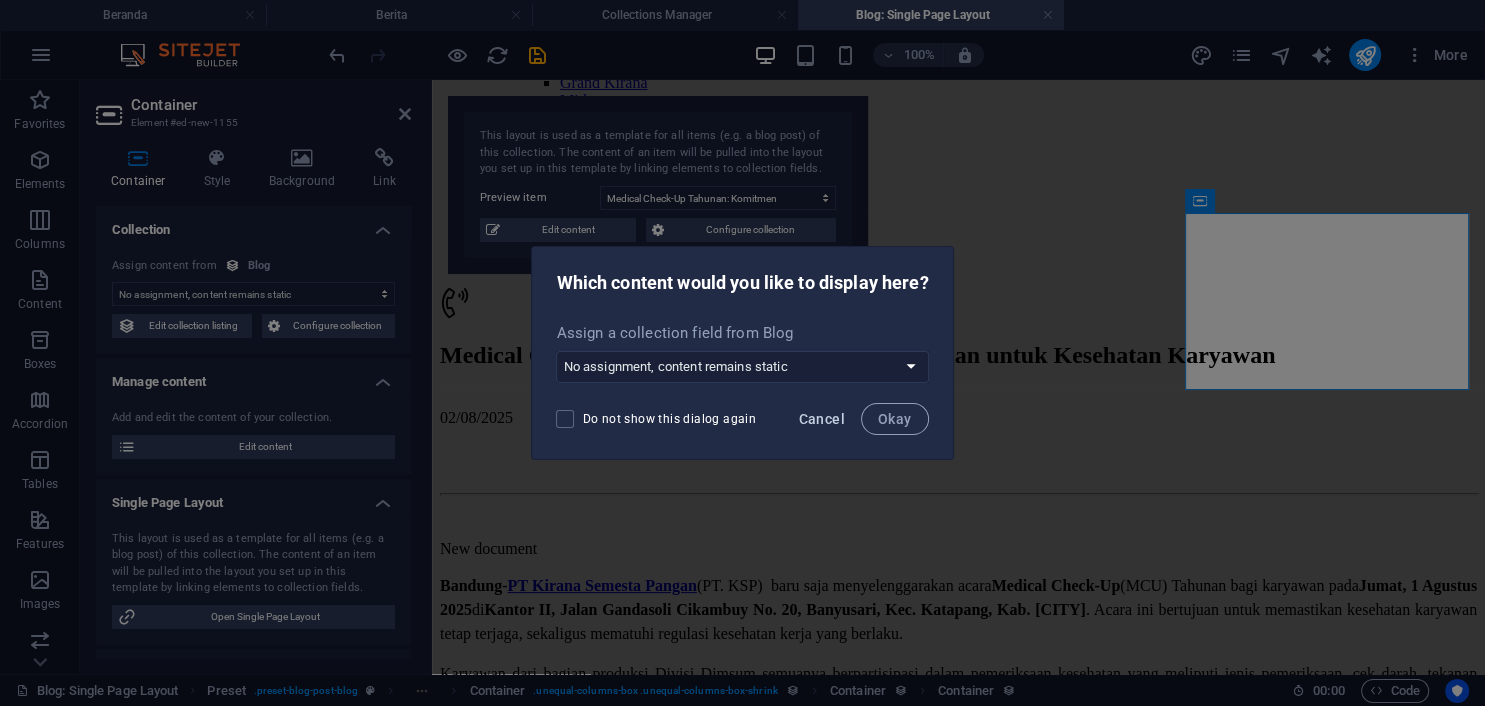 click on "Cancel" at bounding box center (822, 419) 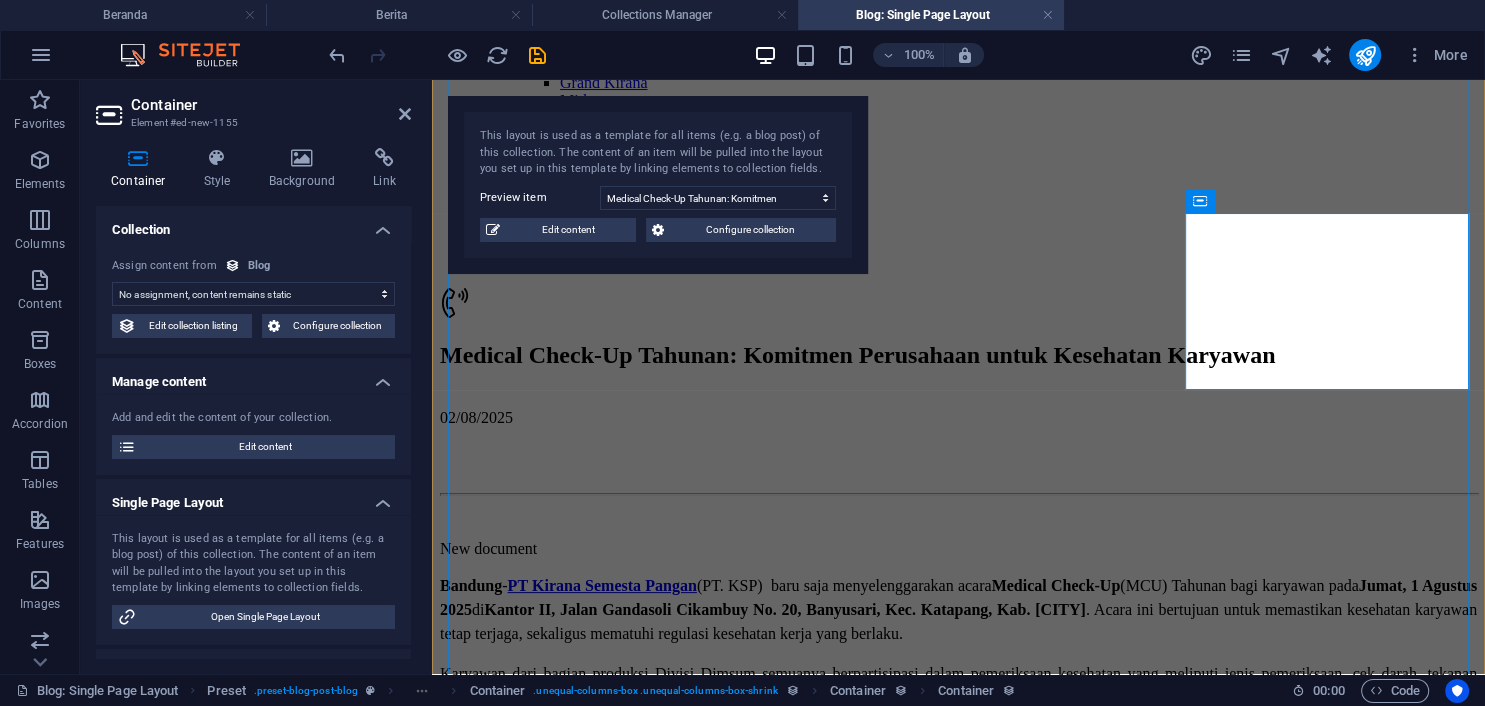 click on "Add elements" at bounding box center [899, 1867] 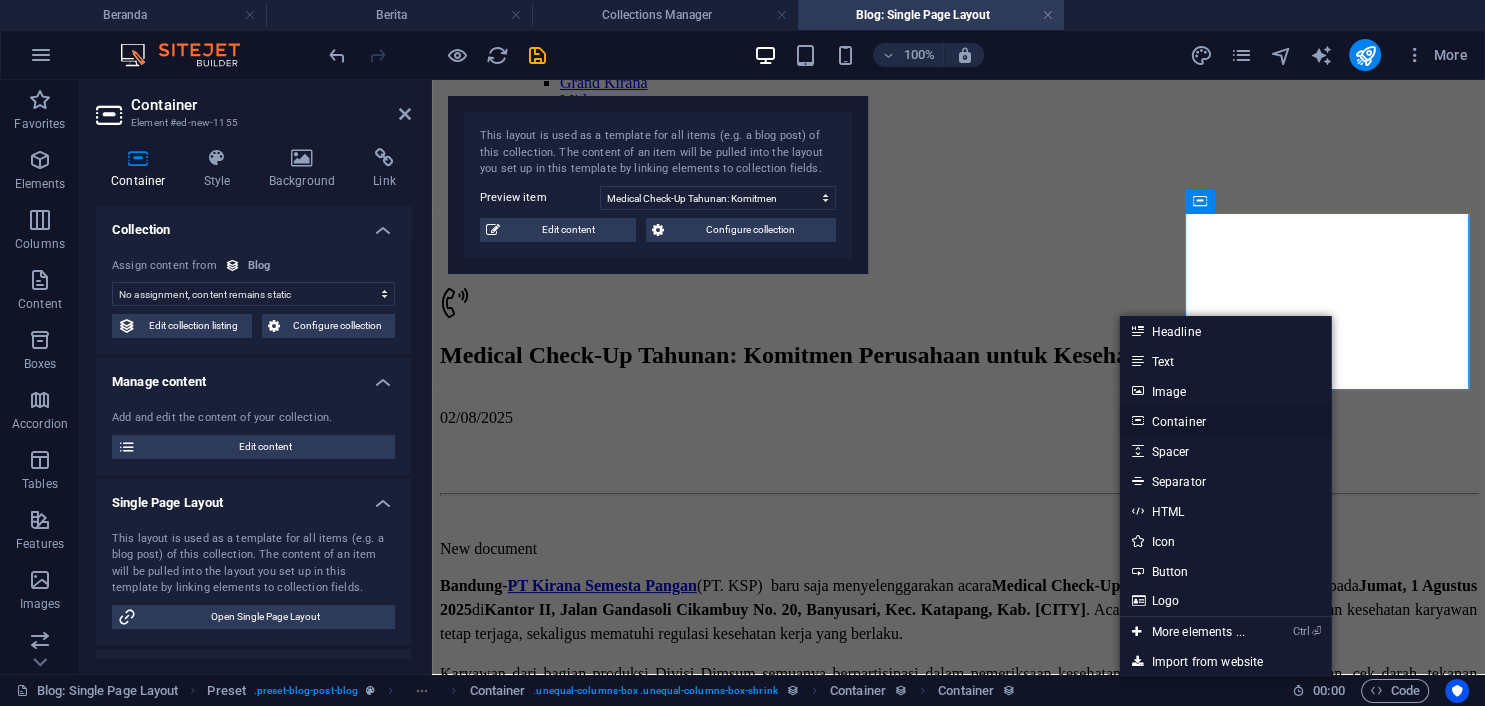 click on "Container" at bounding box center (1226, 421) 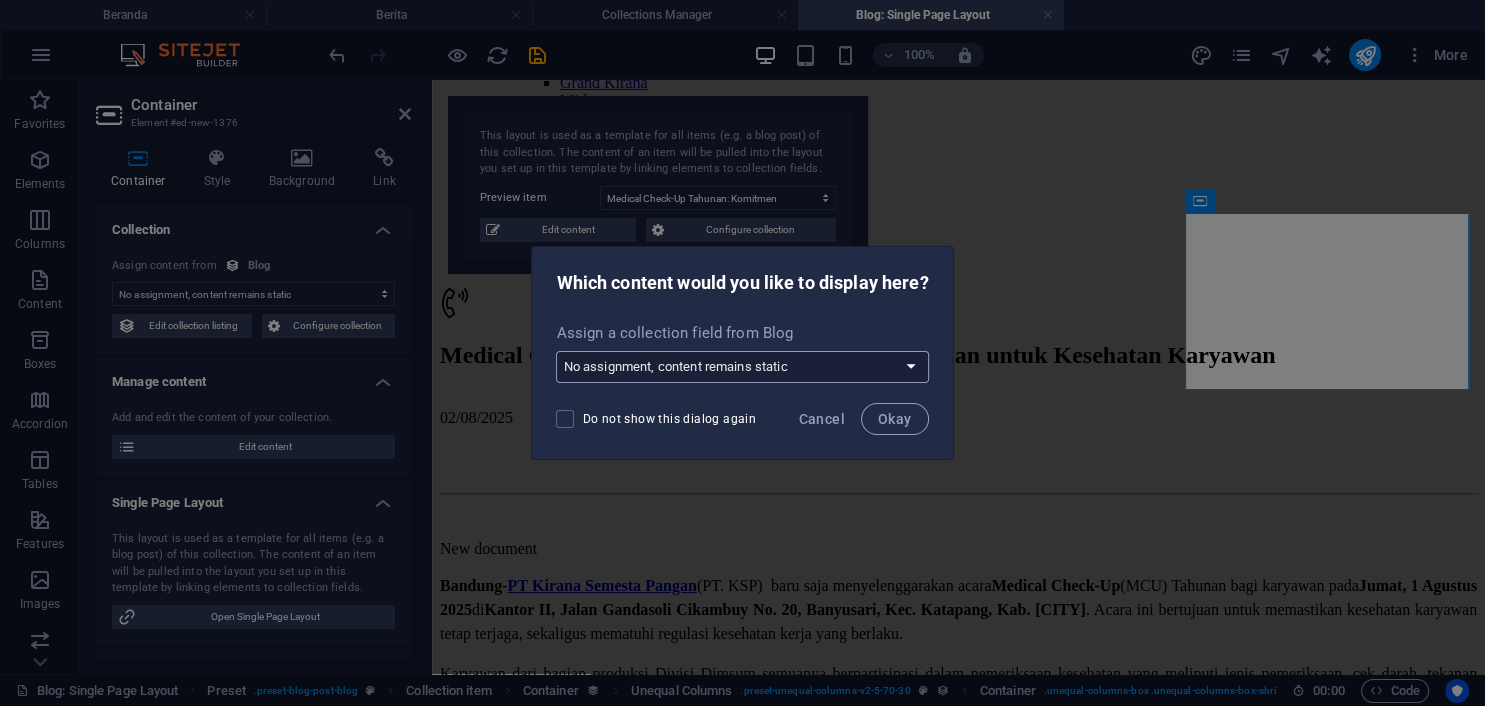 click on "No assignment, content remains static Create a new field Created at (Date) Updated at (Date) Name (Plain Text) Slug (Plain Text) Description (Rich Text) Content (CMS) Category (Choice) Author (Plain Text) Image (File) Publishing Date (Date) Status (Choice)" at bounding box center [742, 367] 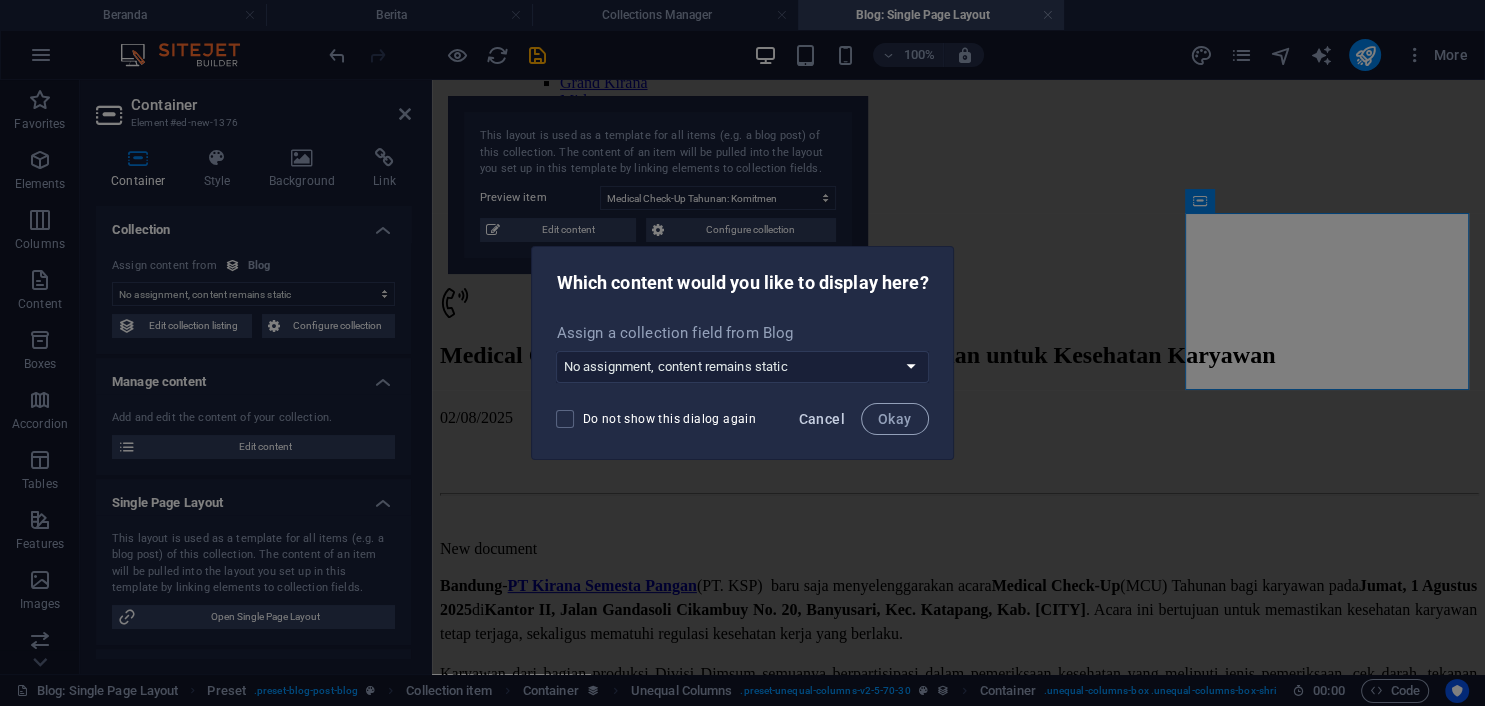 click on "Cancel" at bounding box center [822, 419] 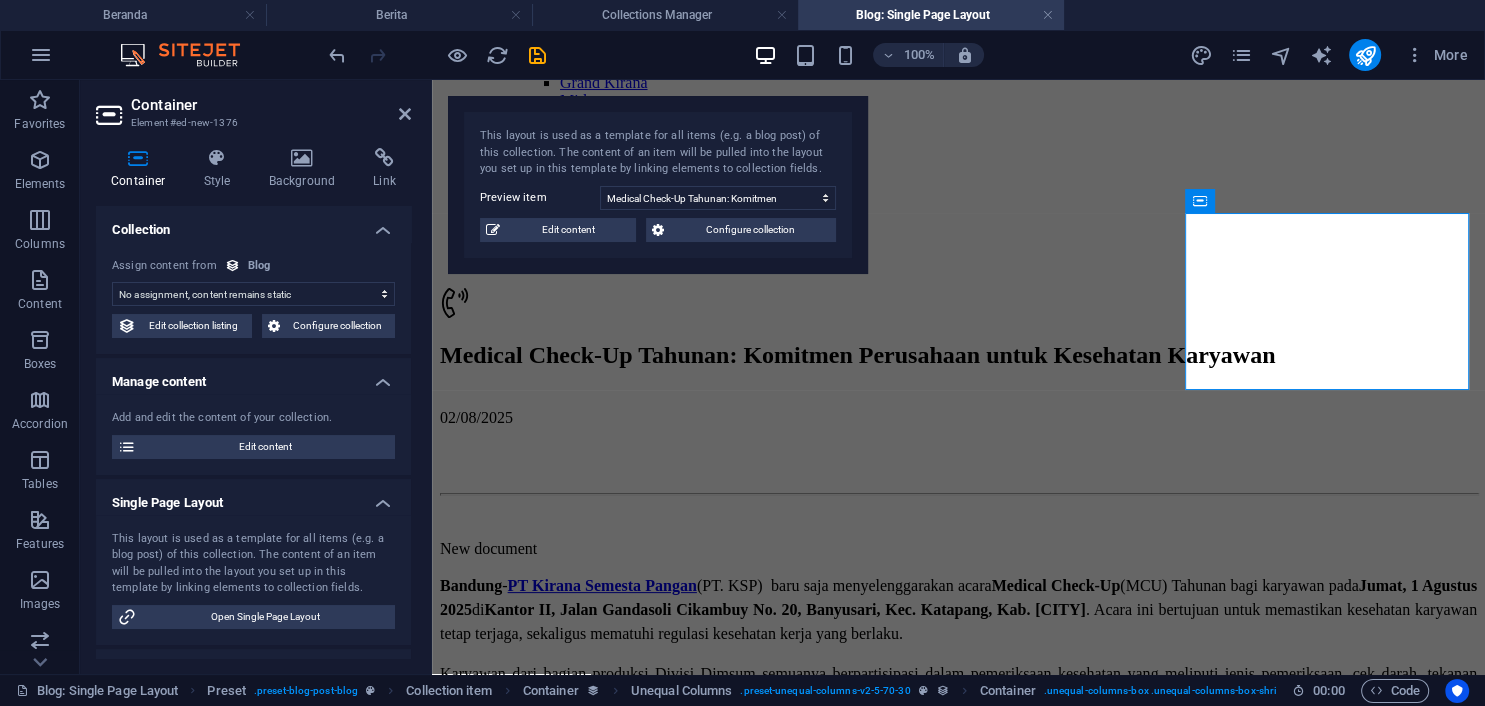 click on "No assignment, content remains static Created at (Date) Updated at (Date) Name (Plain Text) Slug (Plain Text) Description (Rich Text) Content (CMS) Category (Choice) Author (Plain Text) Image (File) Publishing Date (Date) Status (Choice)" at bounding box center [253, 294] 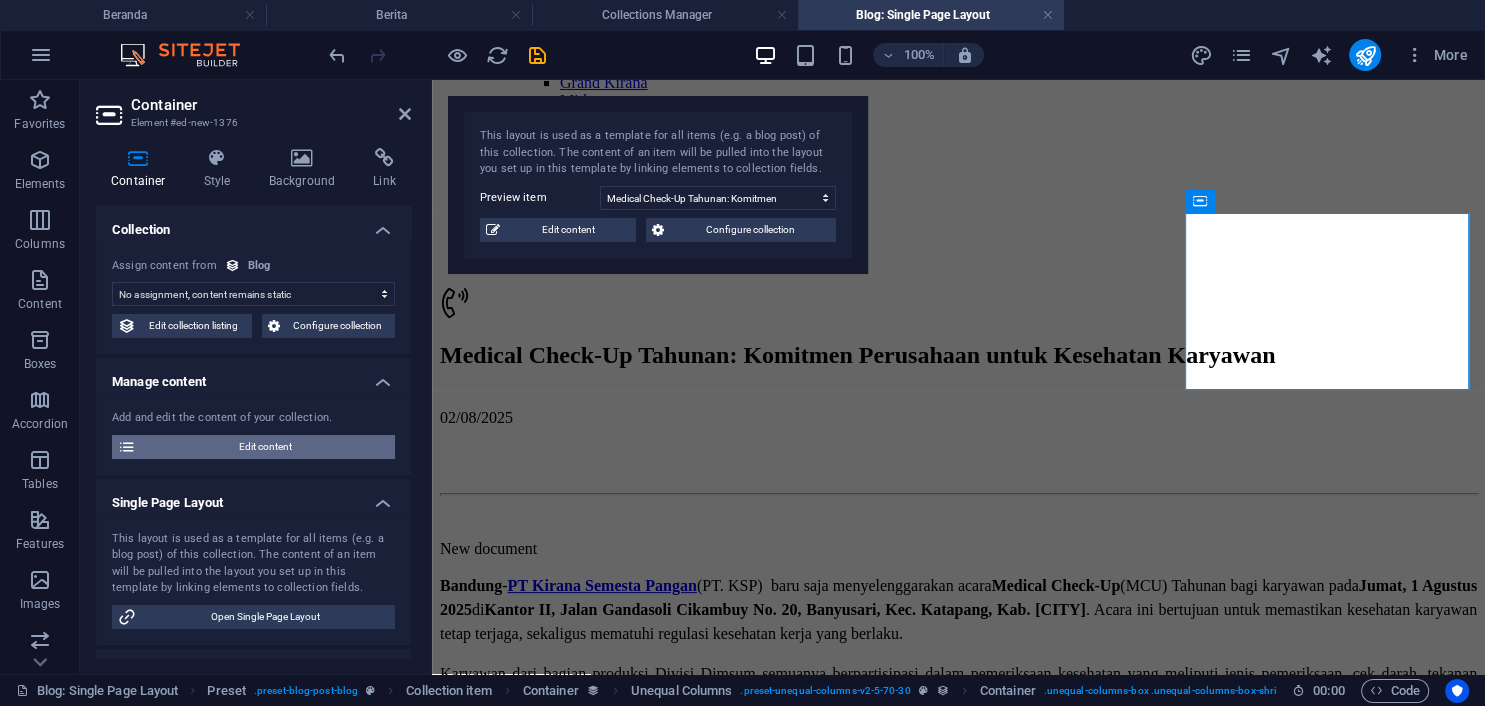 click on "Edit content" at bounding box center [265, 447] 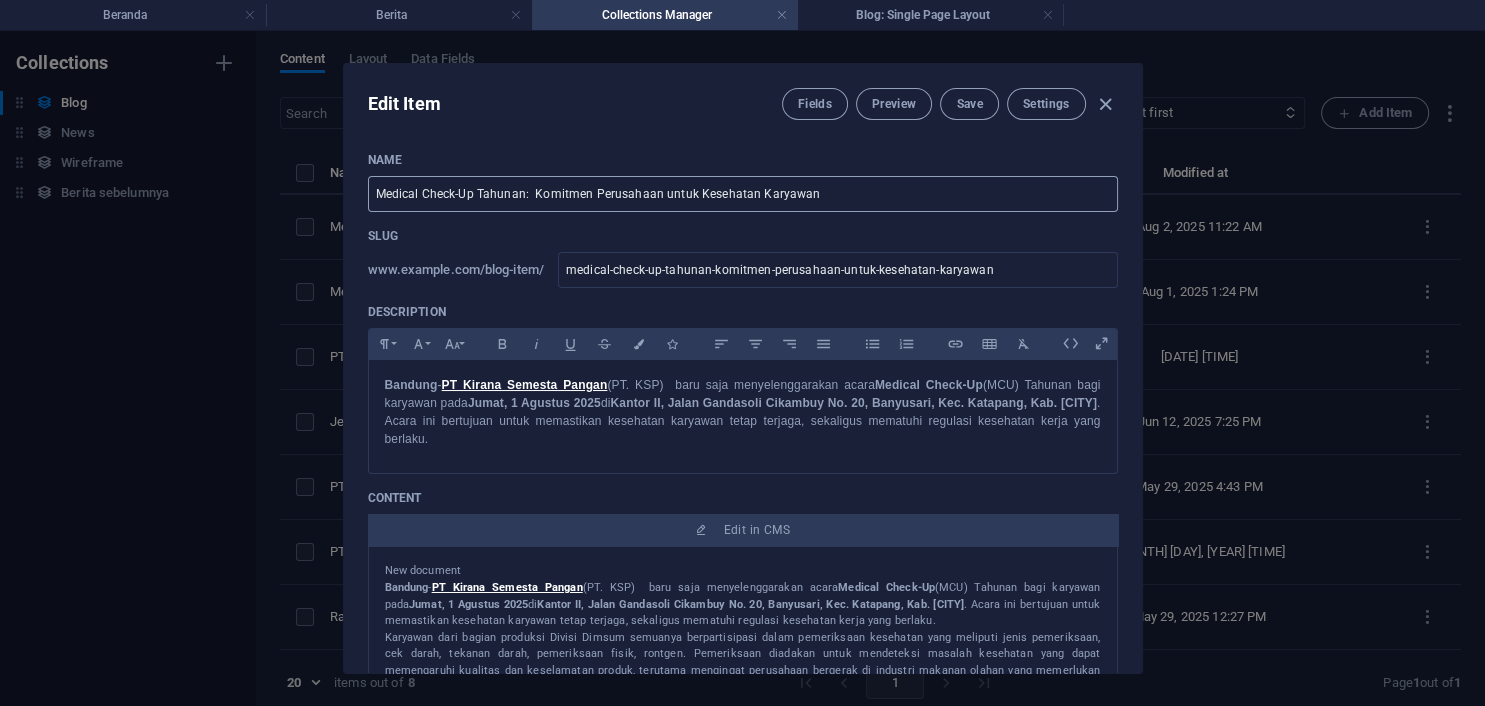 click at bounding box center [1105, 104] 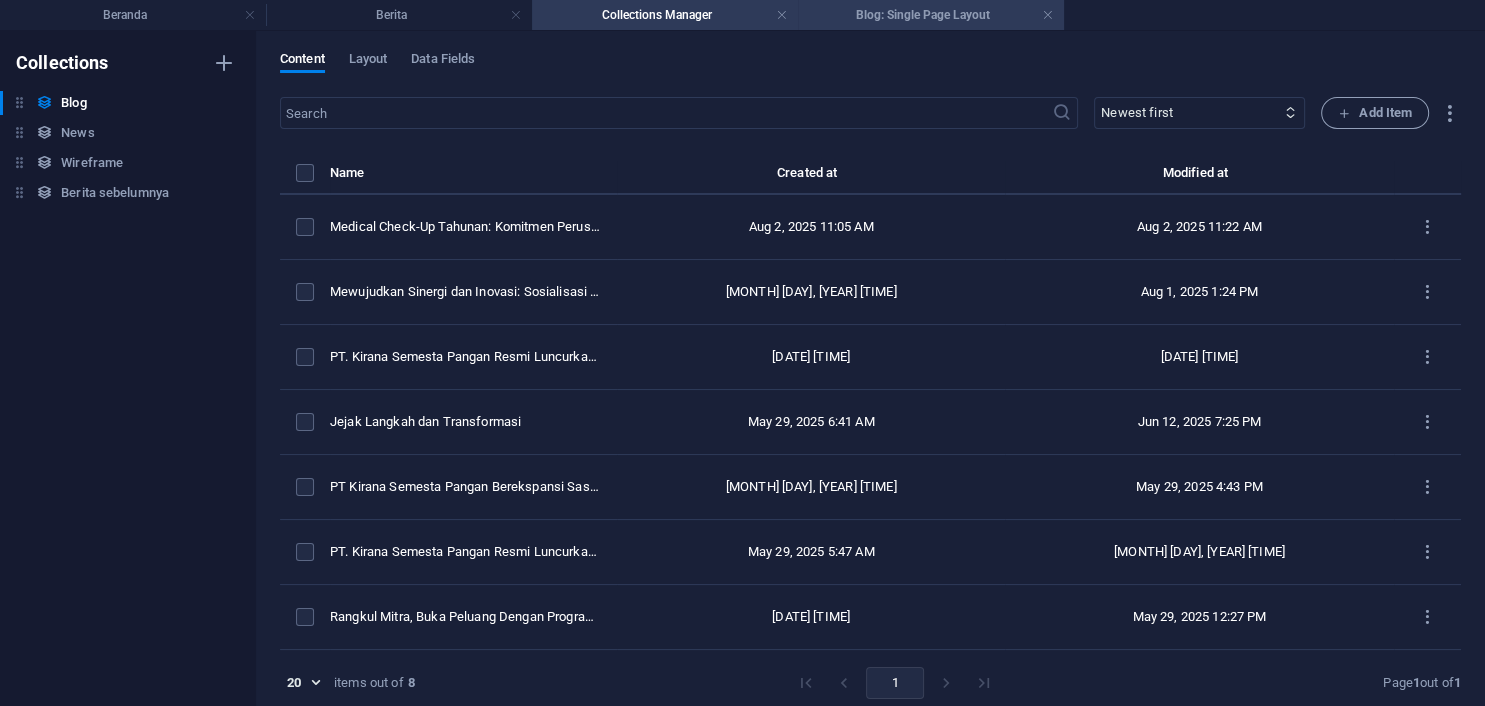 click on "Blog: Single Page Layout" at bounding box center (931, 15) 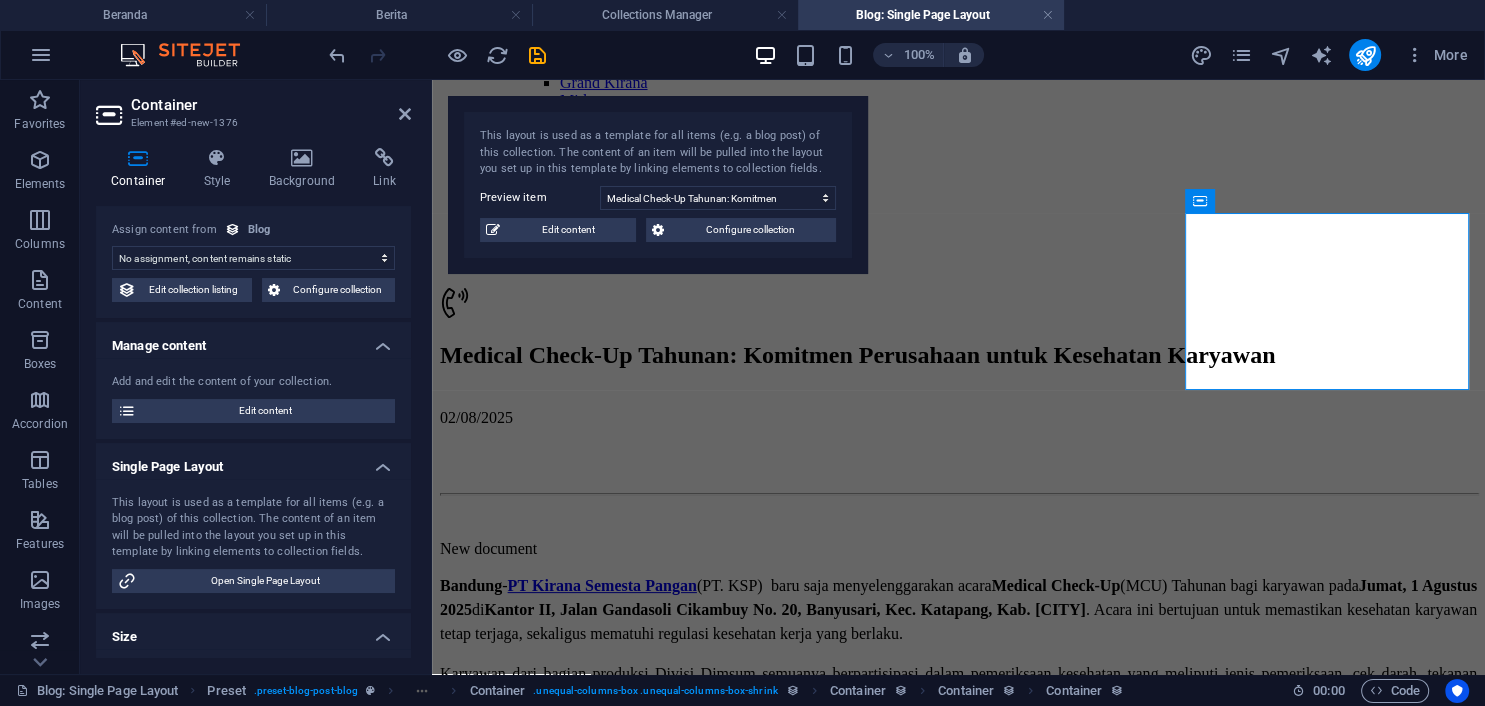 scroll, scrollTop: 0, scrollLeft: 0, axis: both 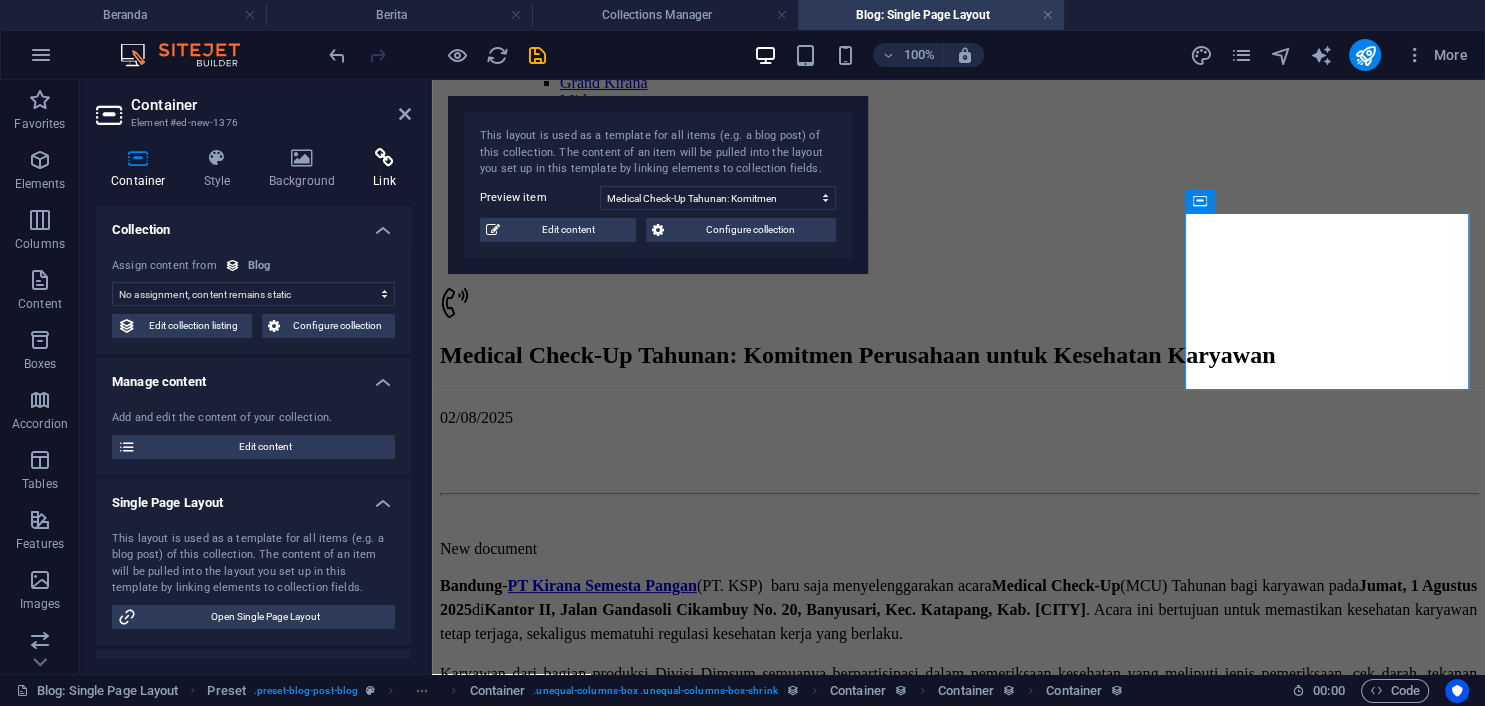 click at bounding box center [384, 158] 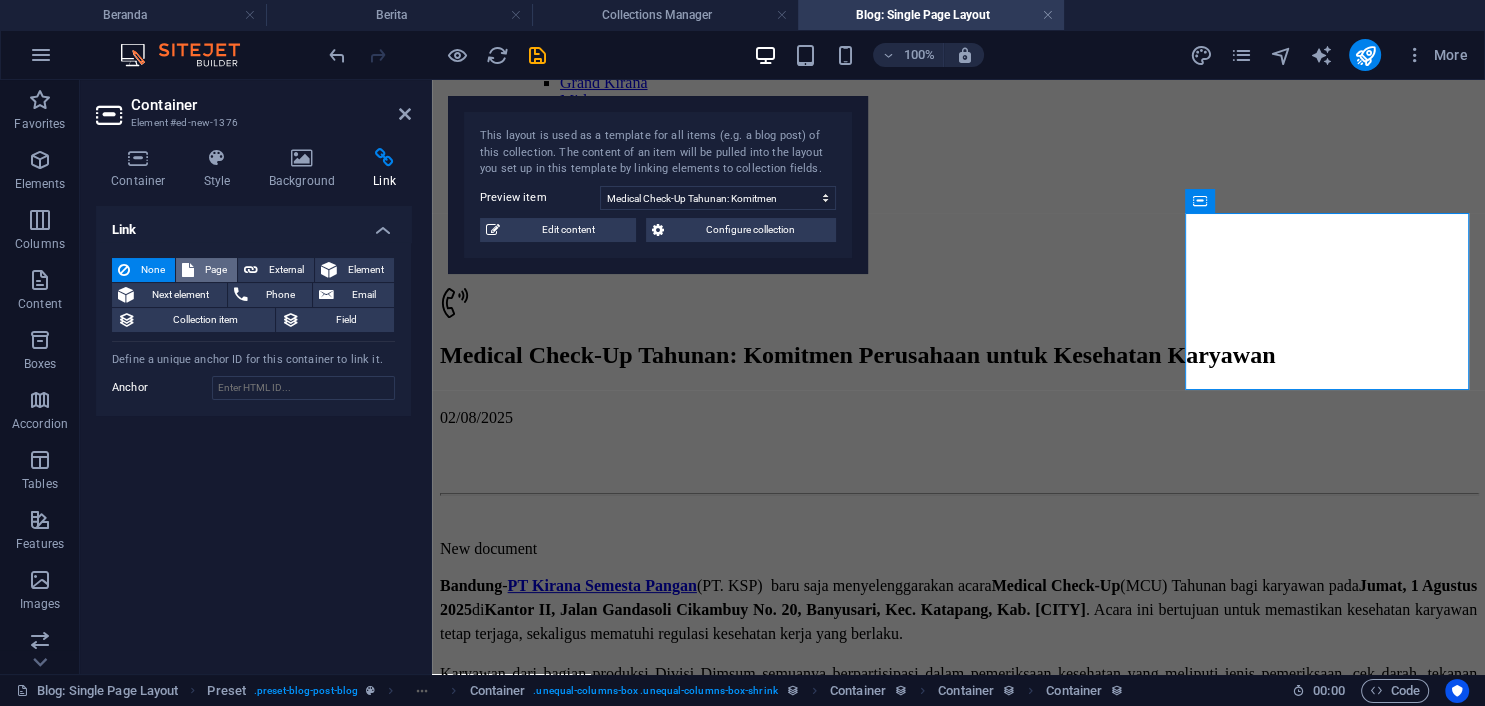 click on "Page" at bounding box center (215, 270) 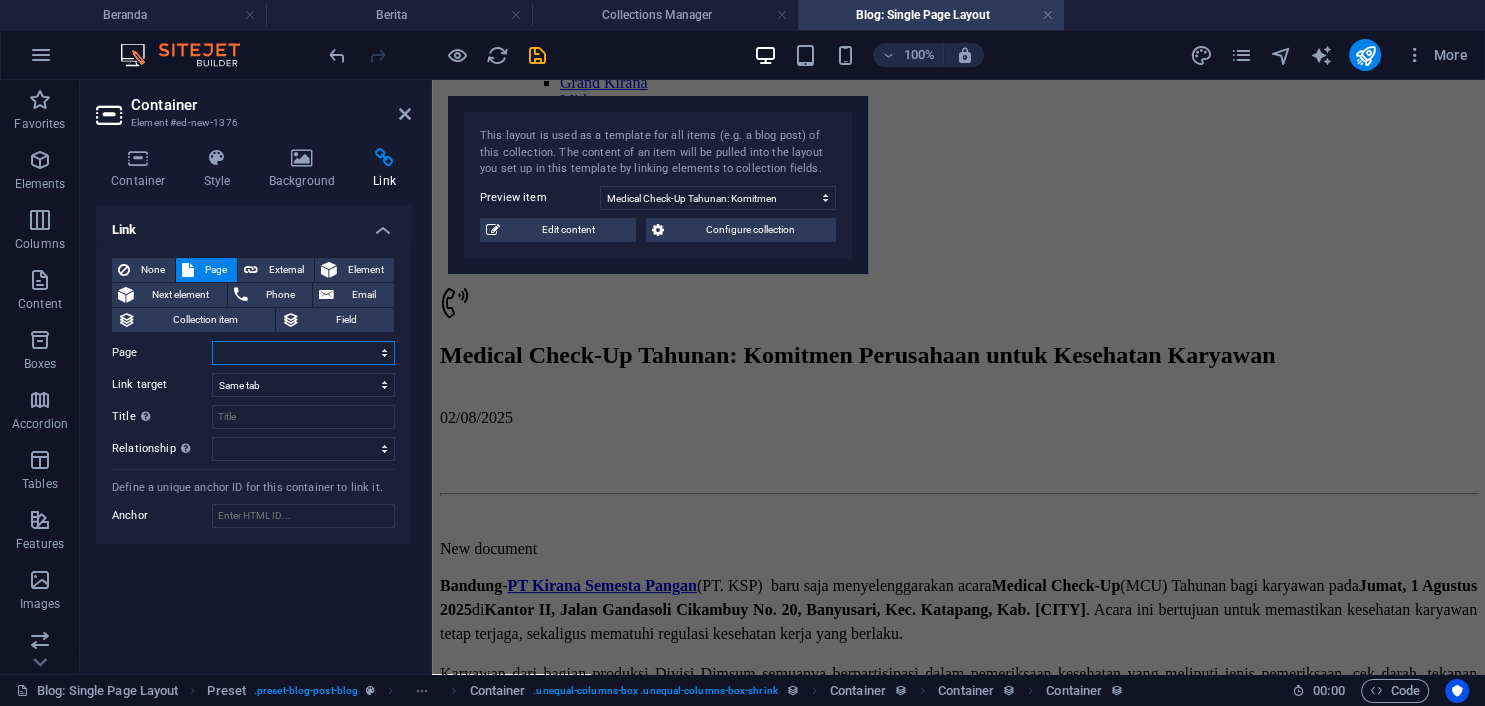 click on "Beranda Tentang Kami -- Alur Pemasaran -- Alur Distribusi -- Alur Produksi -- Sarana &amp; Fasilitas -- Legalitas Produk -- Bakso ---- Grand Kirana ---- Mitha ---- Molotop ---- Astina -- Dimsum -- Lain-Lain Kemitraan Kontak Berita -- Info Graphic Karir Privacy" at bounding box center (303, 353) 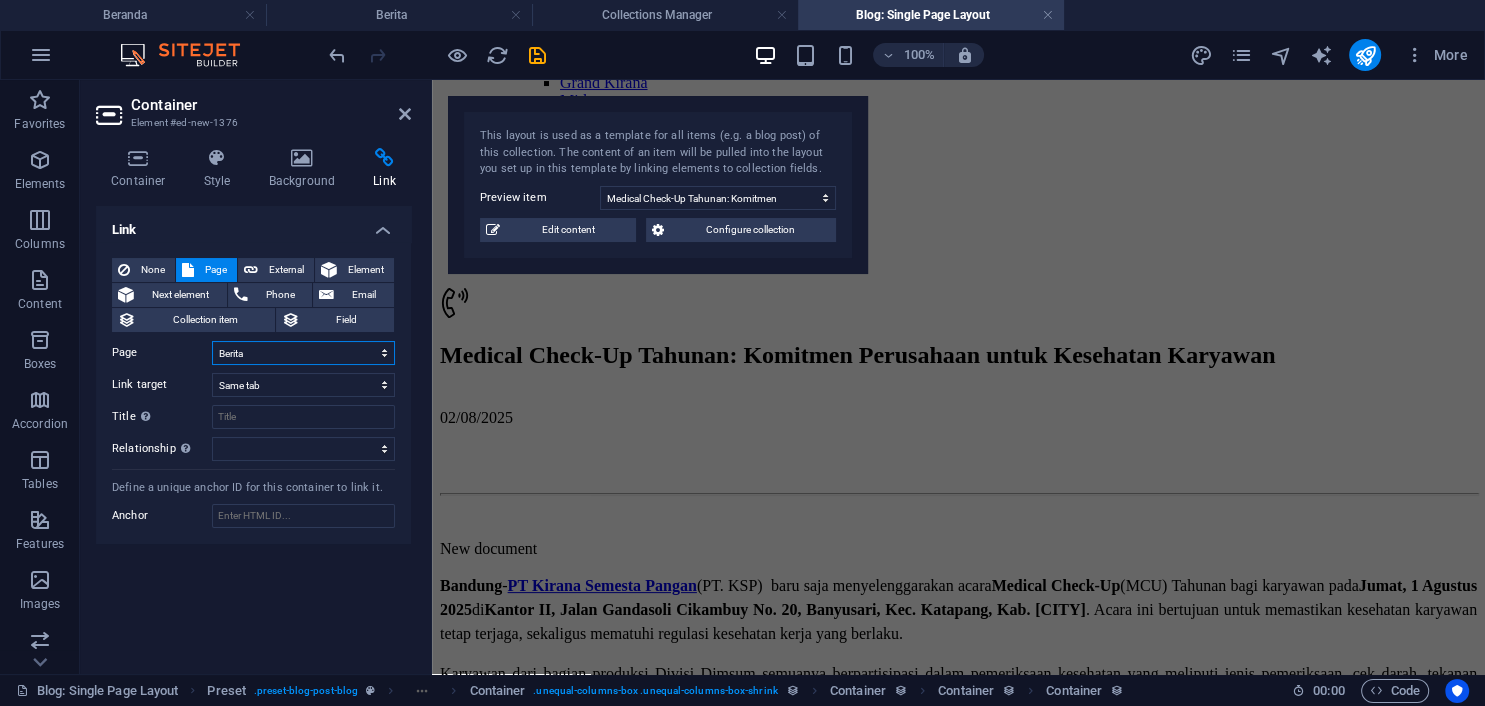 click on "Berita" at bounding box center [0, 0] 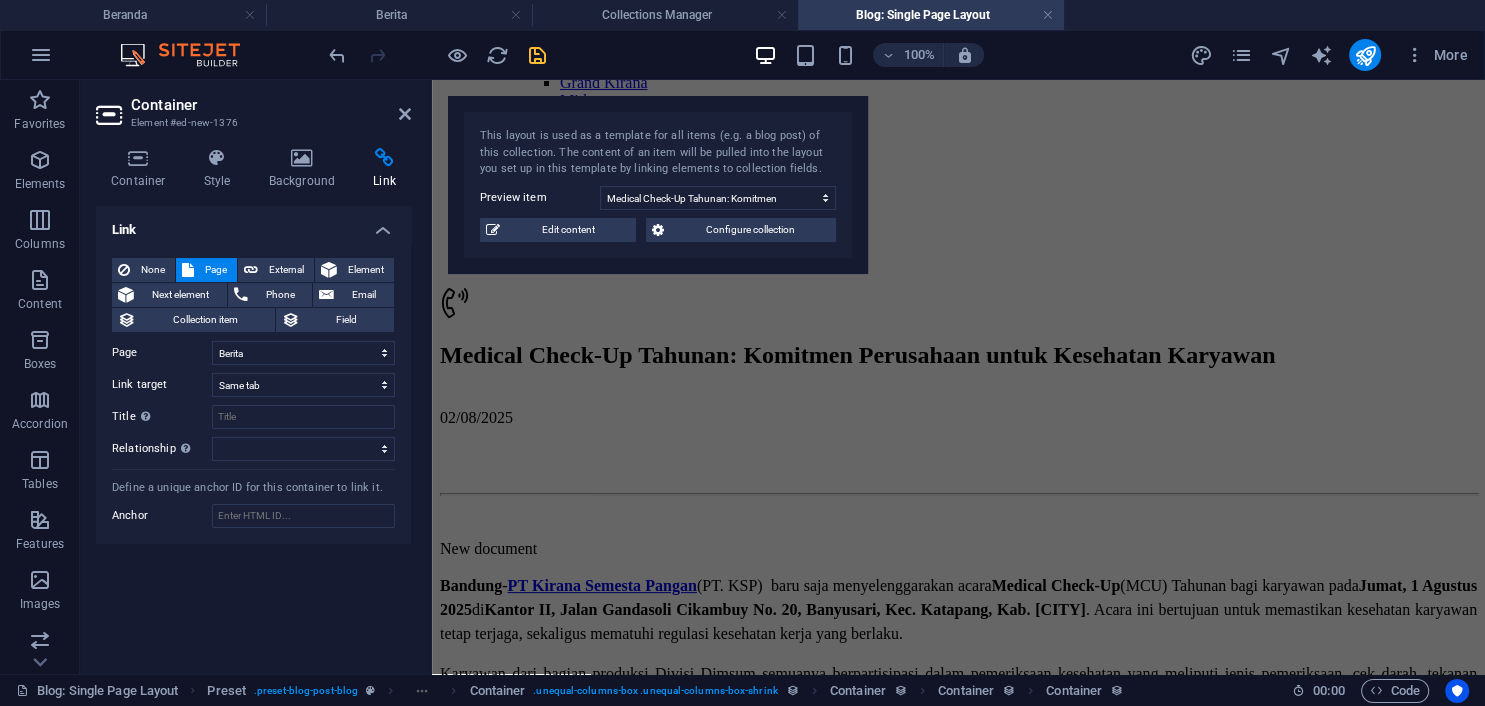 click at bounding box center (537, 55) 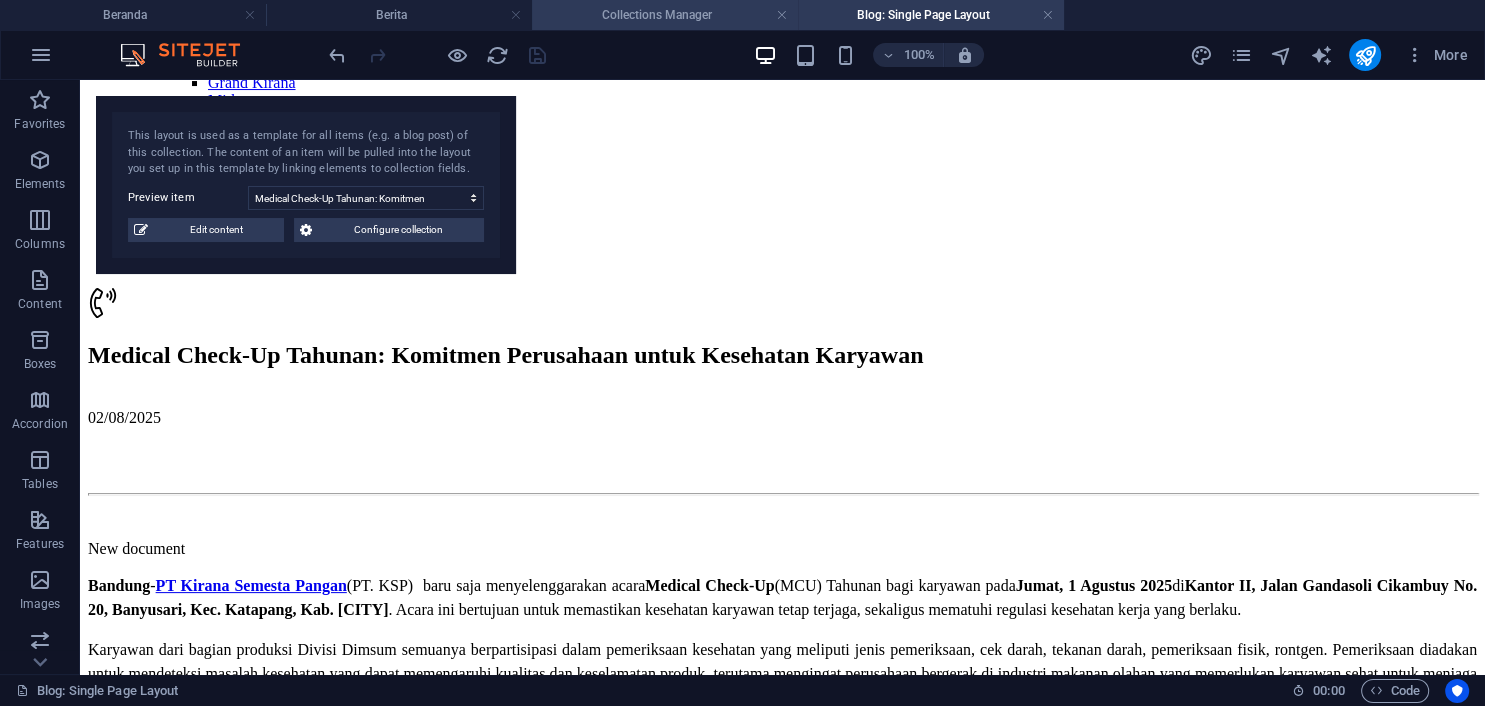 click on "Collections Manager" at bounding box center [665, 15] 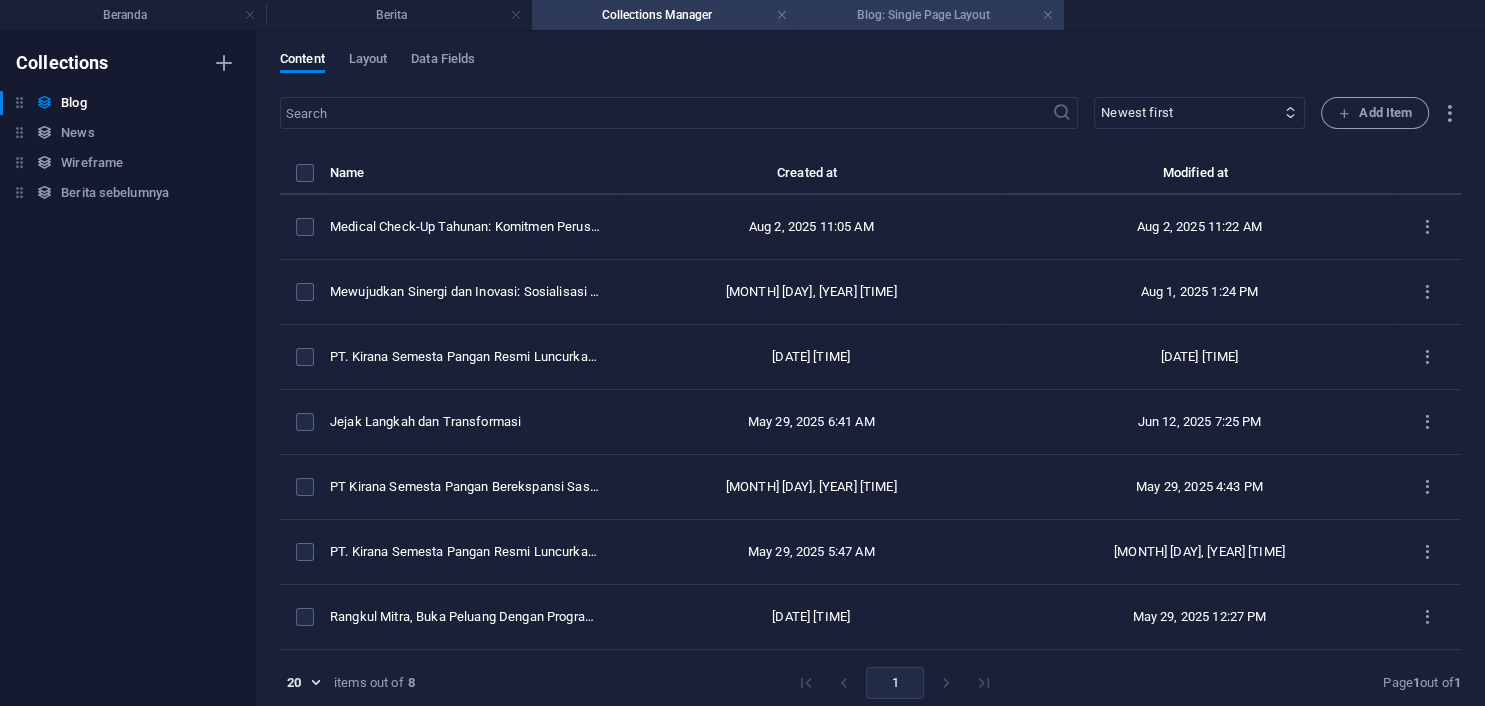 click on "Blog: Single Page Layout" at bounding box center [931, 15] 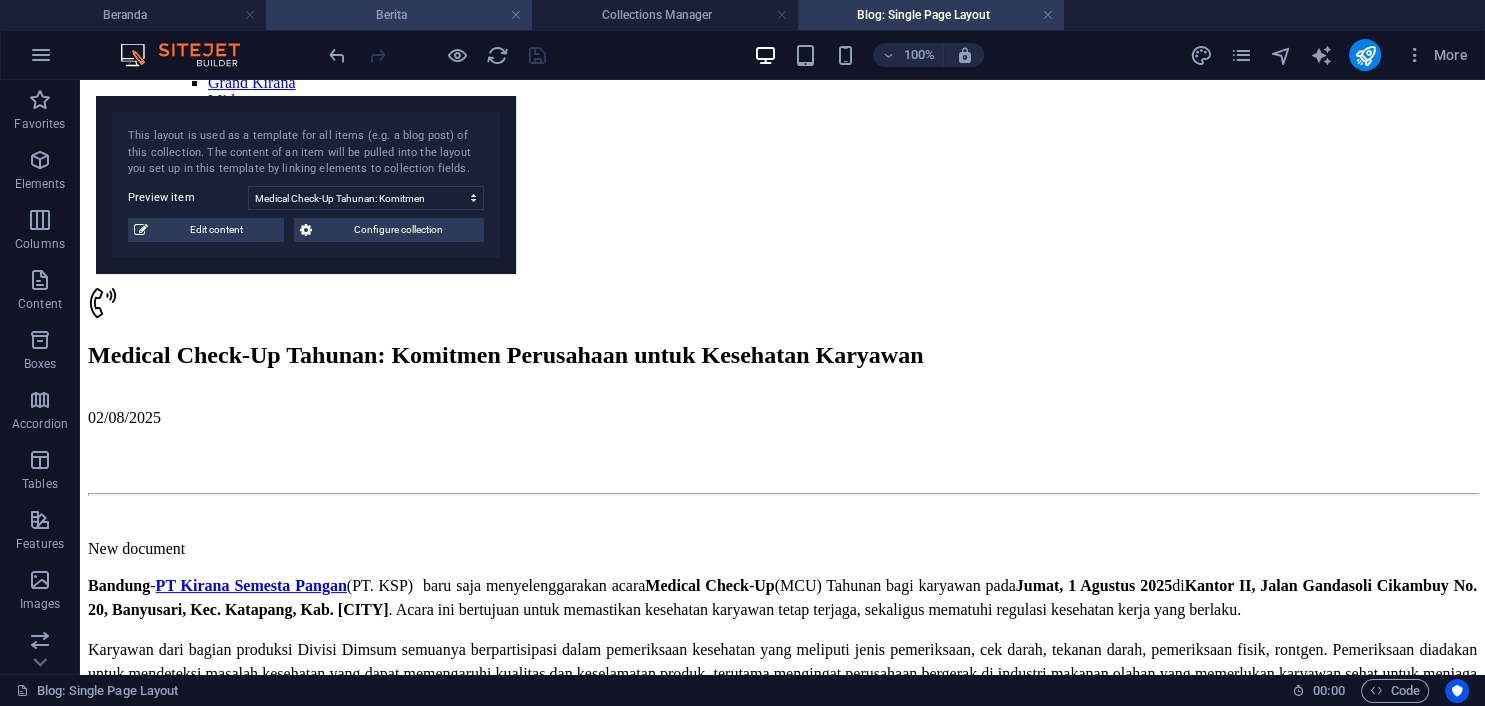 click on "Berita" at bounding box center (399, 15) 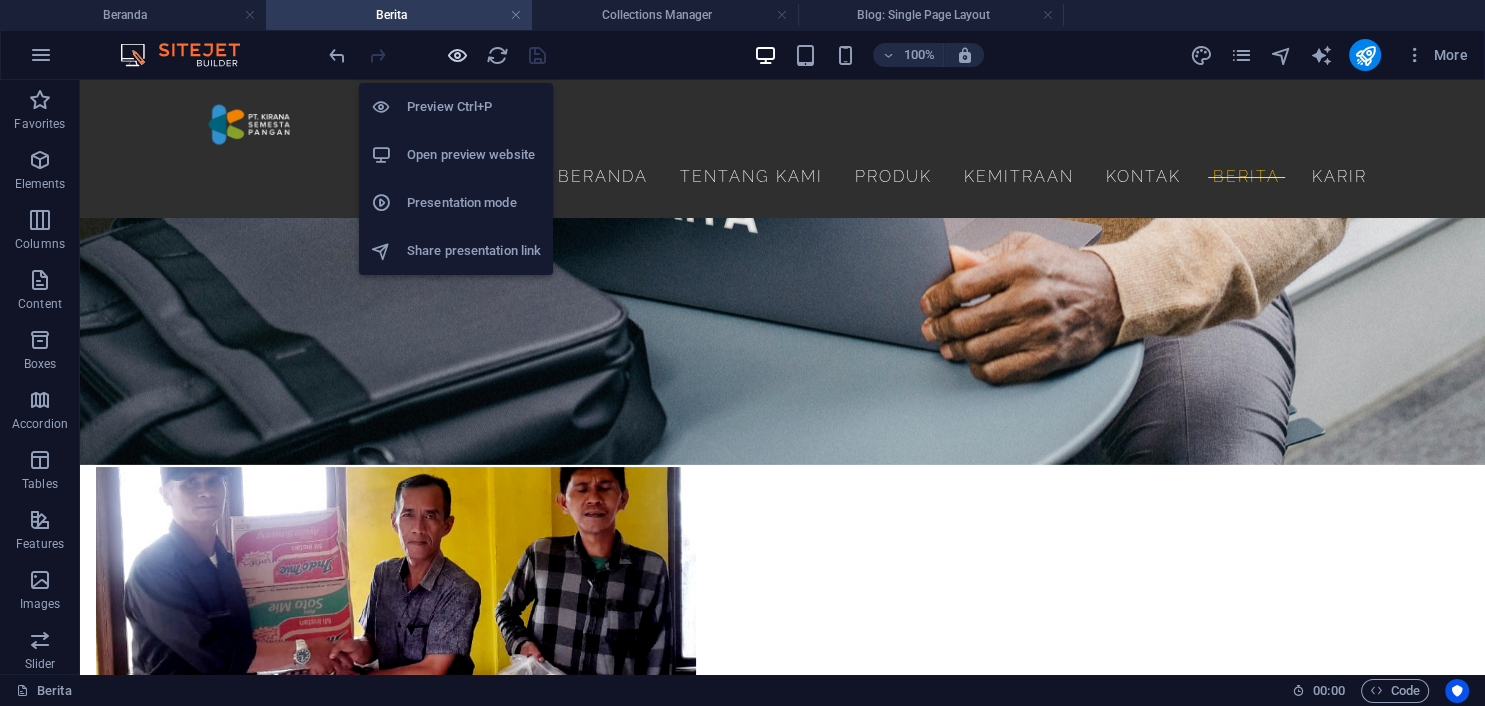 click at bounding box center (457, 55) 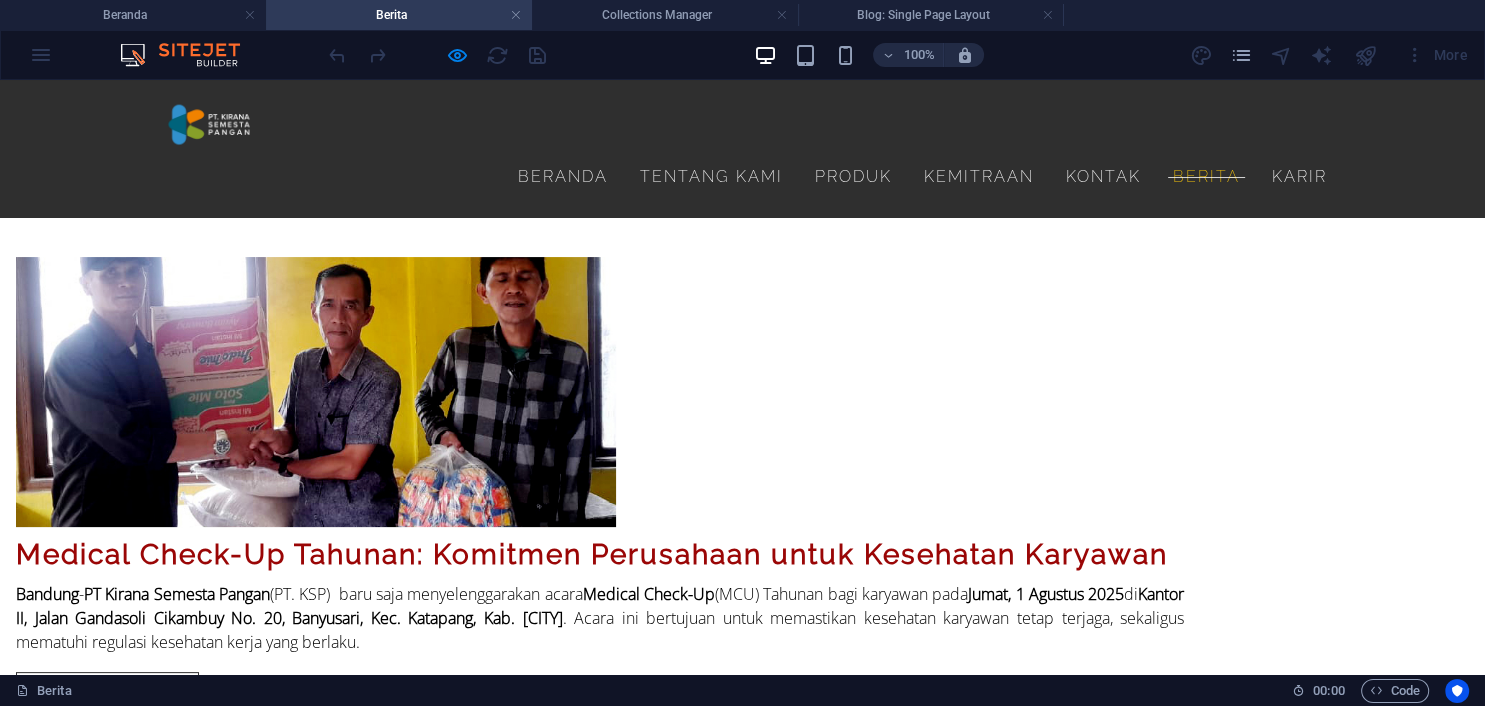 scroll, scrollTop: 632, scrollLeft: 0, axis: vertical 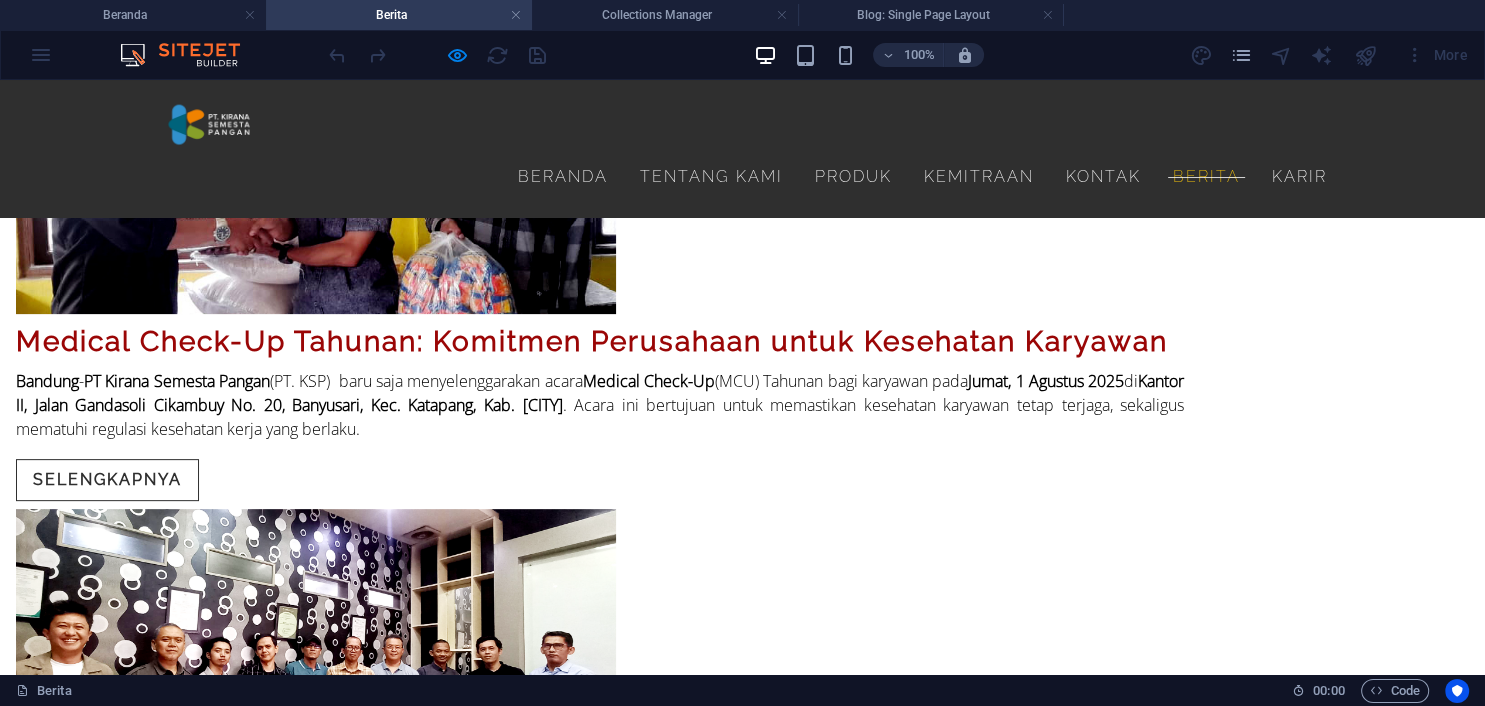 click at bounding box center [316, 179] 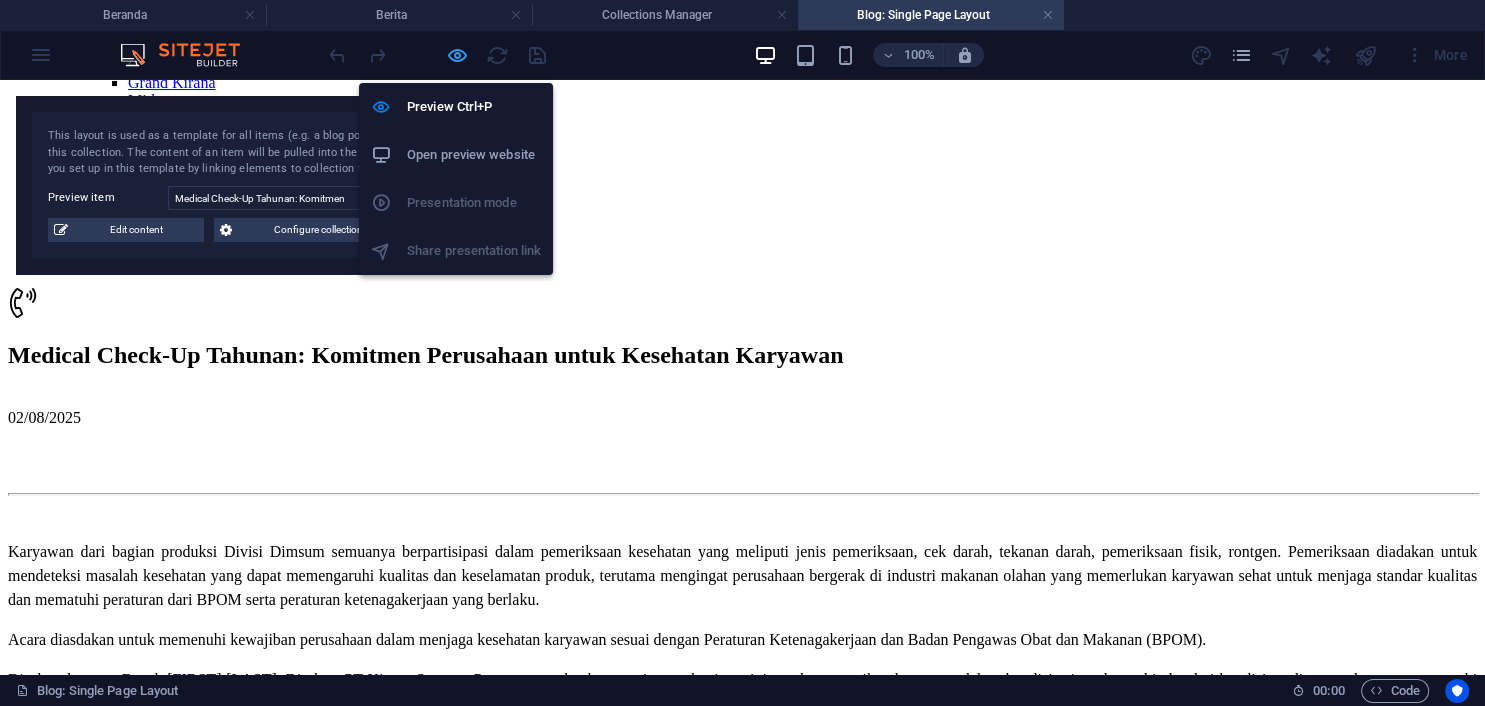 click at bounding box center (457, 55) 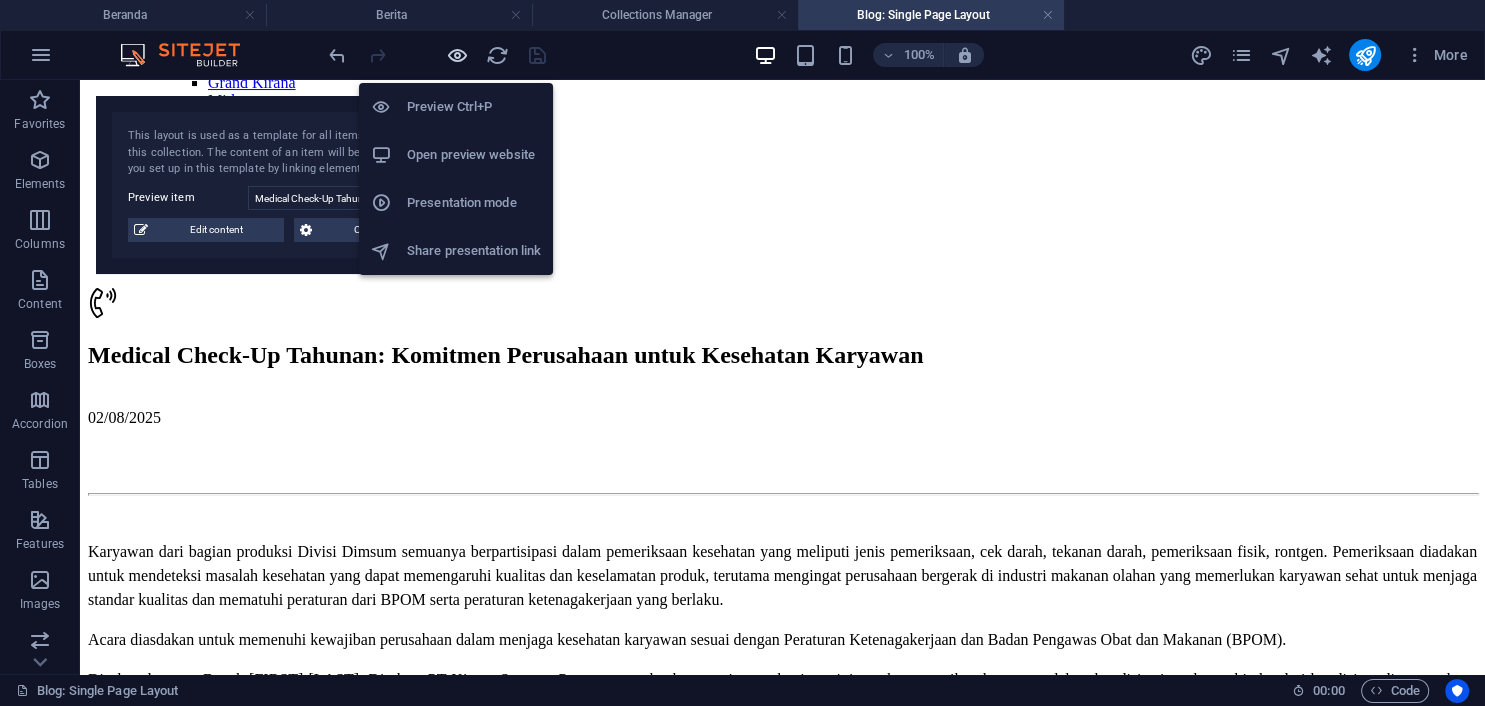 click at bounding box center (457, 55) 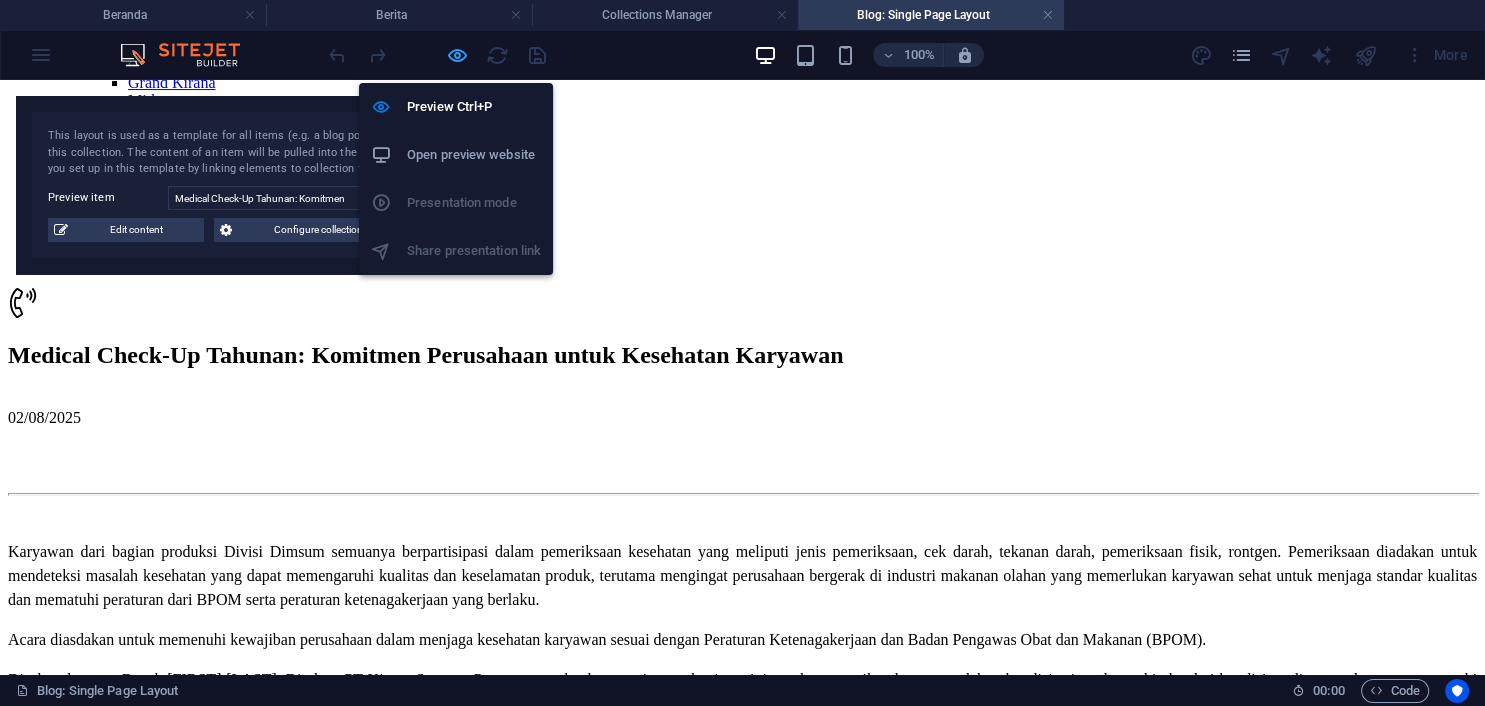 click at bounding box center [457, 55] 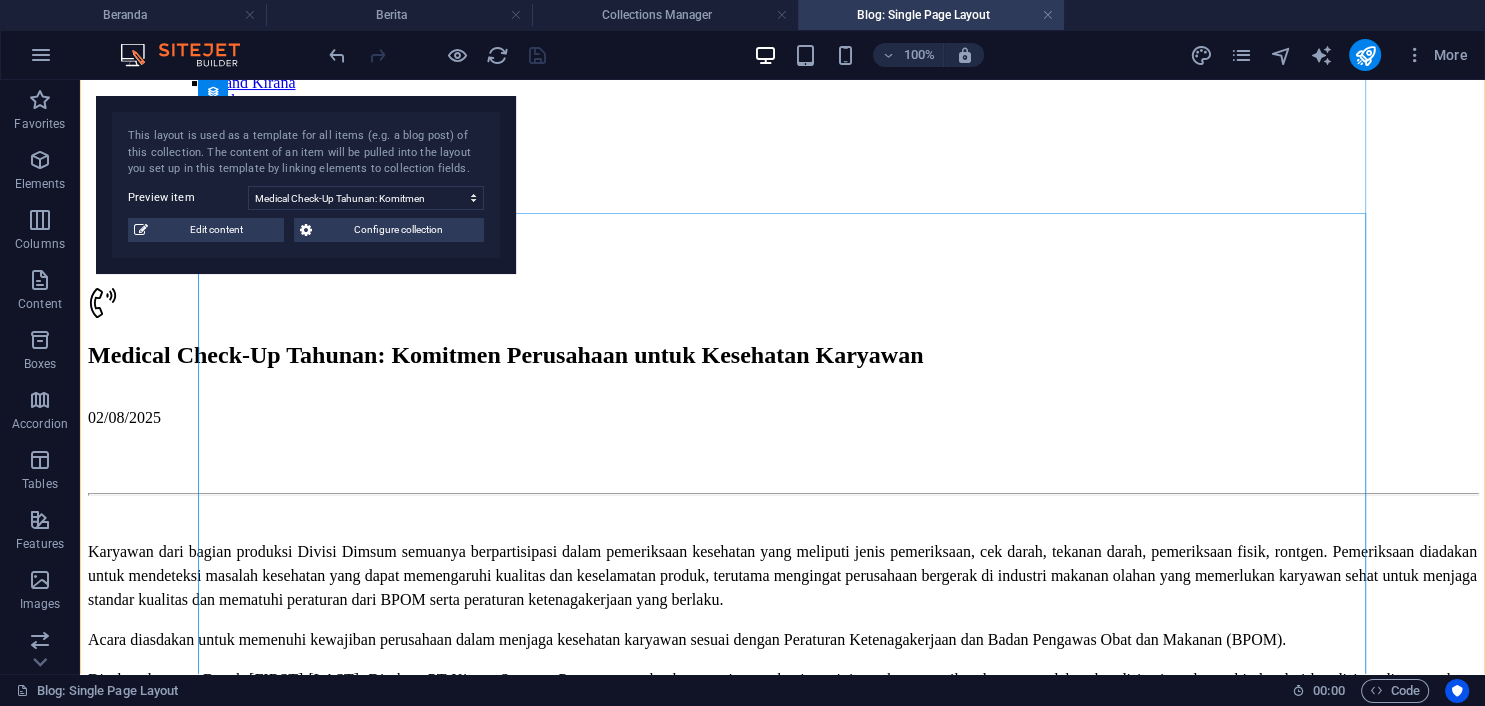 click on "Add elements" at bounding box center (723, 1489) 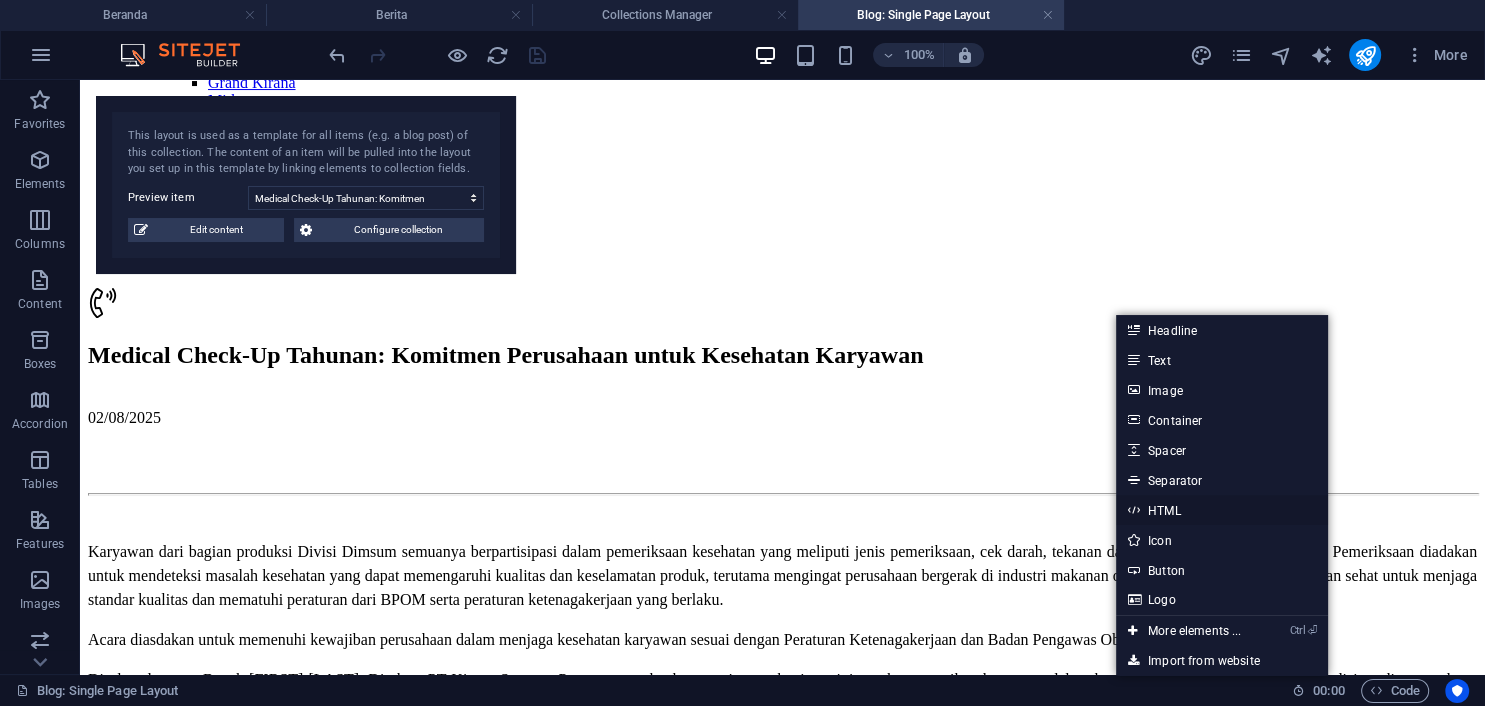 click on "HTML" at bounding box center [1222, 510] 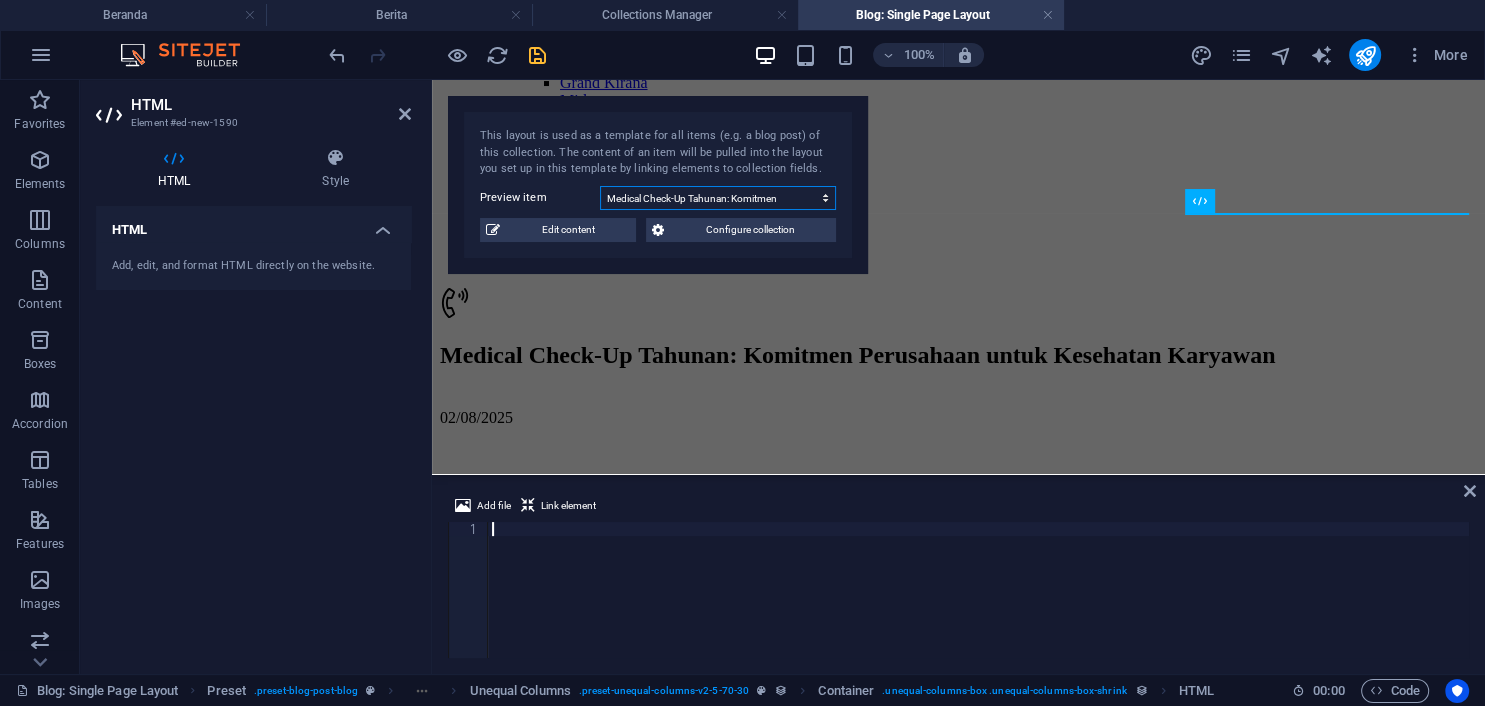 click on "Medical Check-Up Tahunan:  Komitmen Perusahaan untuk Kesehatan Karyawan Mewujudkan Sinergi dan Inovasi: Sosialisasi Logo Baru di Manajemen PT. Kirana Semesta Pangan PT. Kirana Semesta Pangan Resmi Luncurkan Logo Baru Jejak Langkah dan Transformasi PT Kirana Semesta Pangan Berekspansi  Sasar Pasar Menengah Atas PT. Kirana Semesta Pangan  Resmi Luncurkan Website Baru Rangkul Mitra, Buka Peluang Dengan Program Kirana Nusantara PT. Kirana Semesta Pangan Ulurkan Tangan: Peduli untuk Korban Bencana" at bounding box center (718, 198) 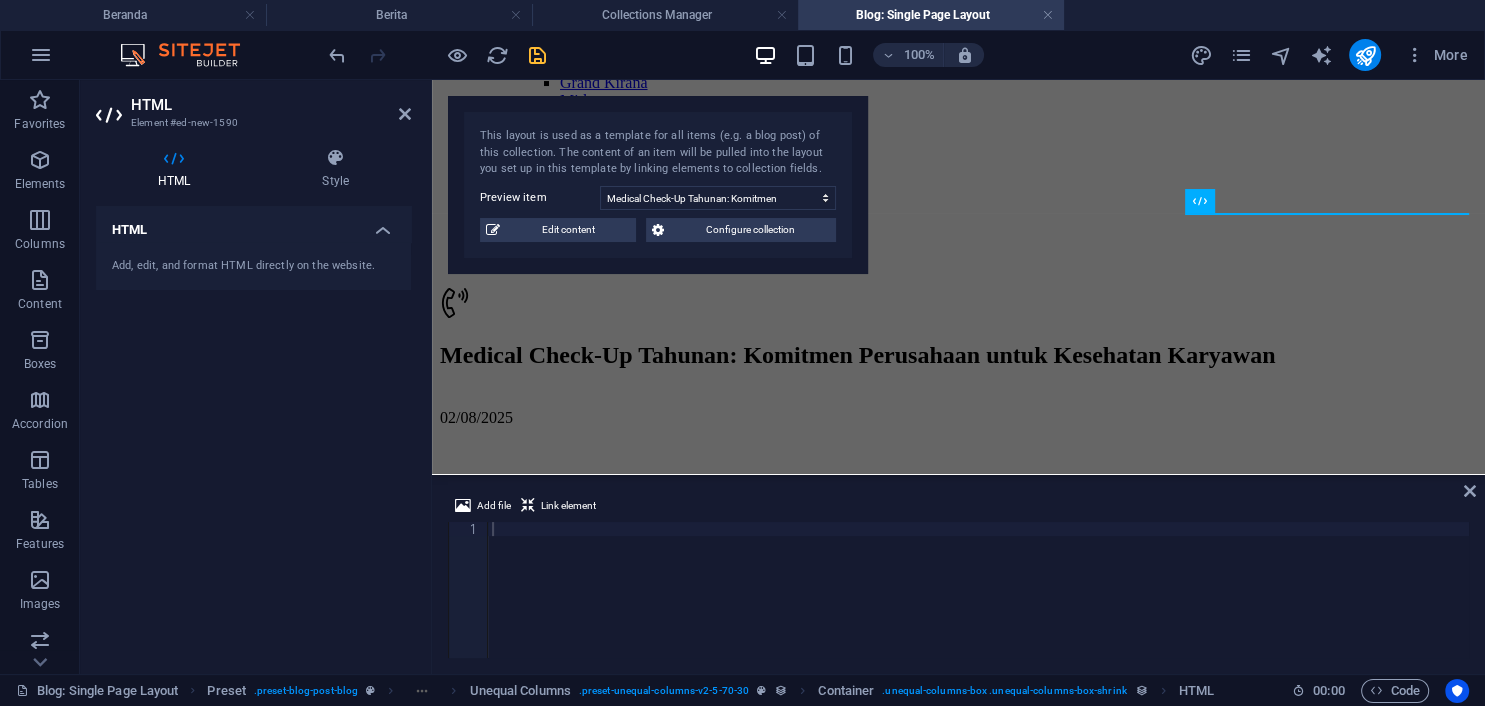 drag, startPoint x: 830, startPoint y: 196, endPoint x: 370, endPoint y: 231, distance: 461.3296 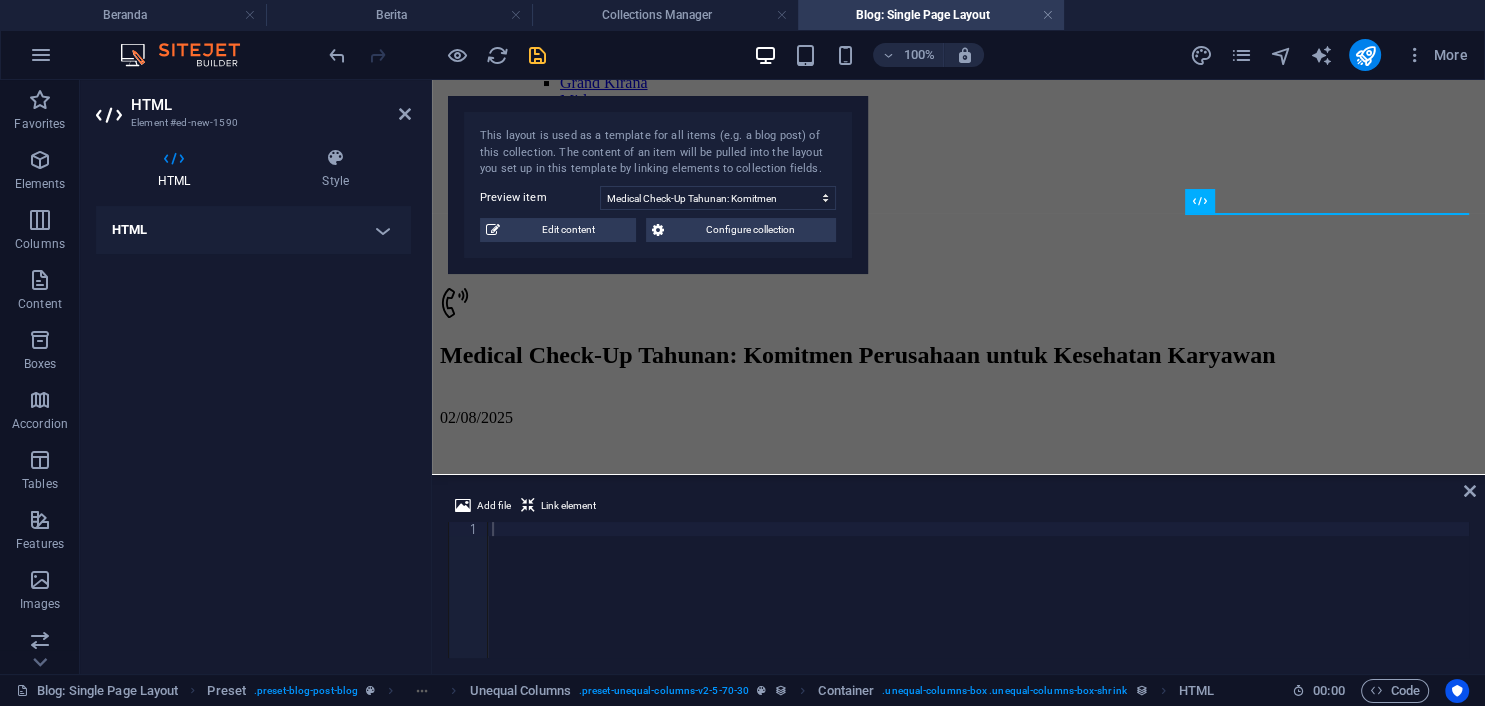 click on "HTML" at bounding box center (253, 230) 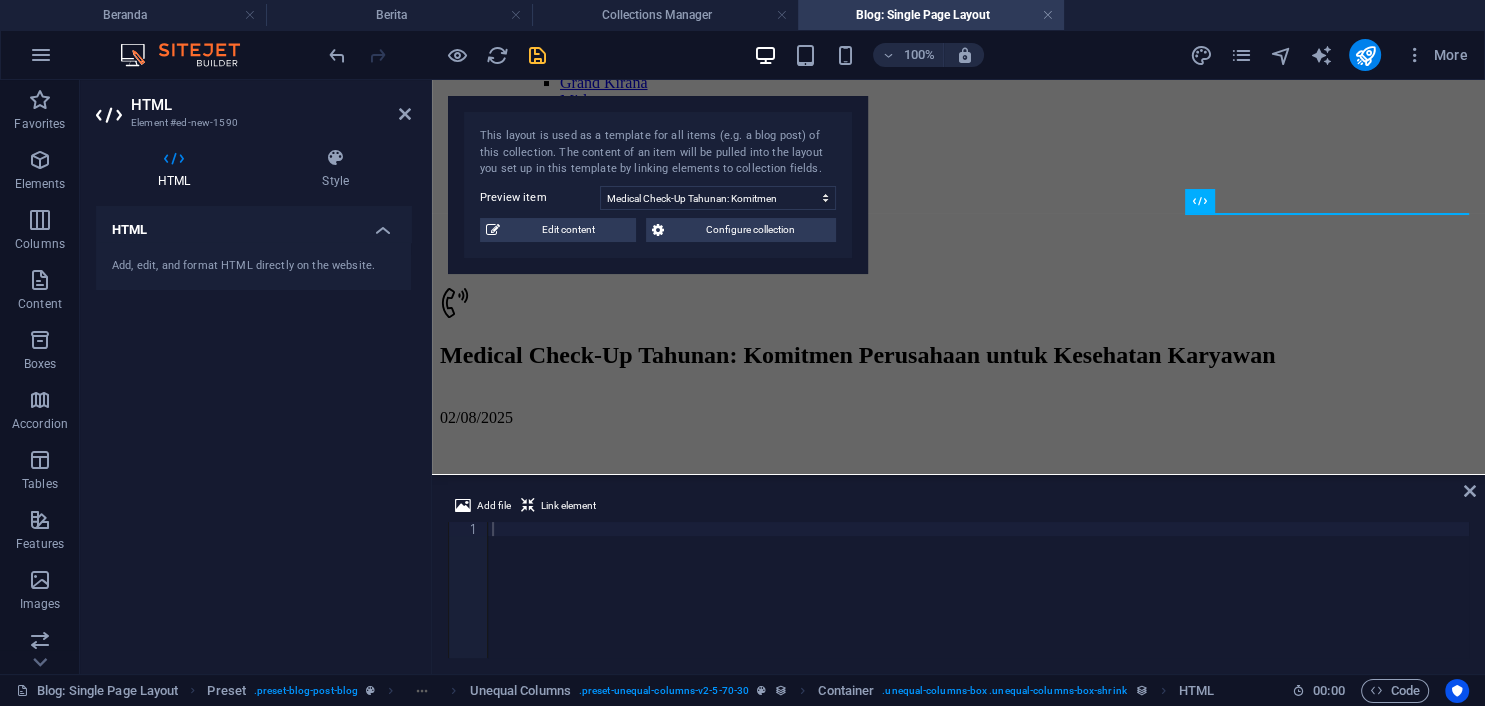 click on "Add, edit, and format HTML directly on the website." at bounding box center [253, 266] 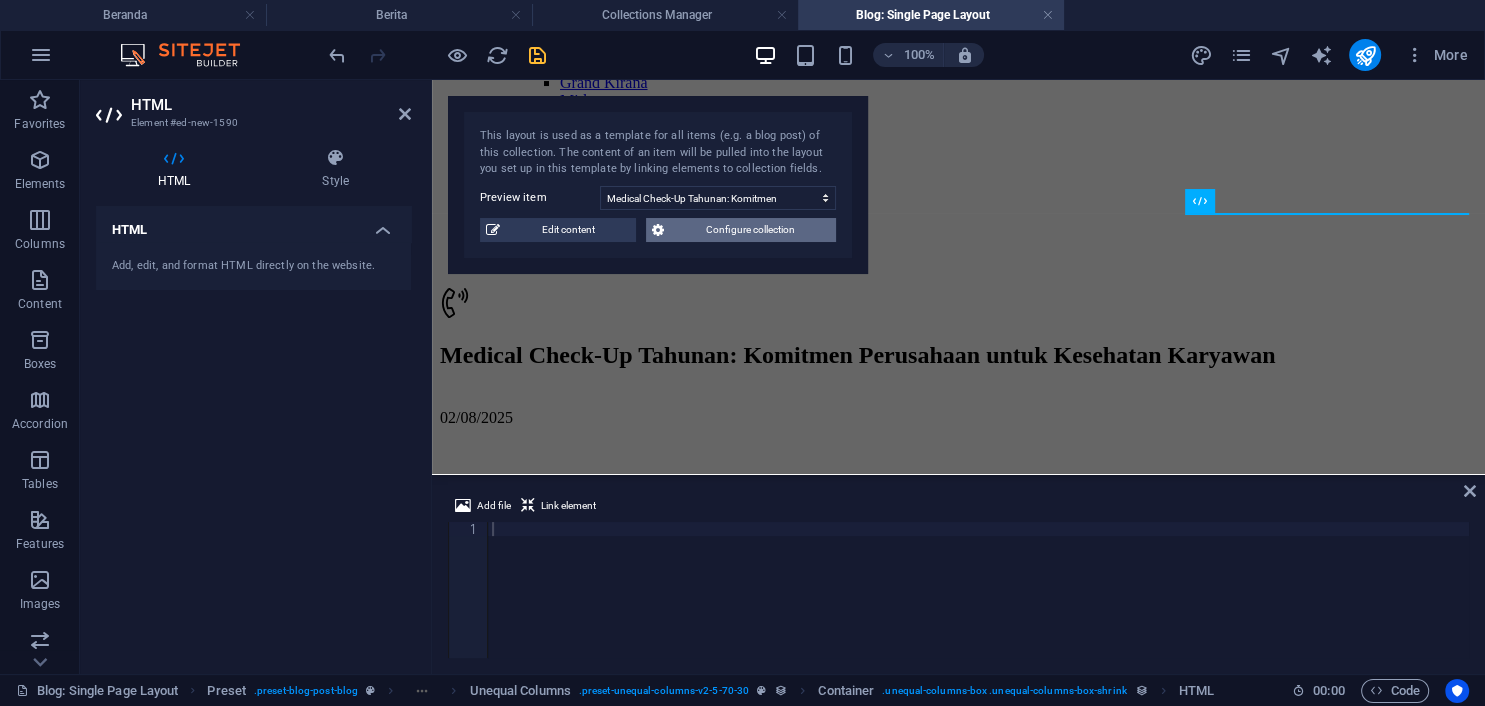 click on "Configure collection" at bounding box center (750, 230) 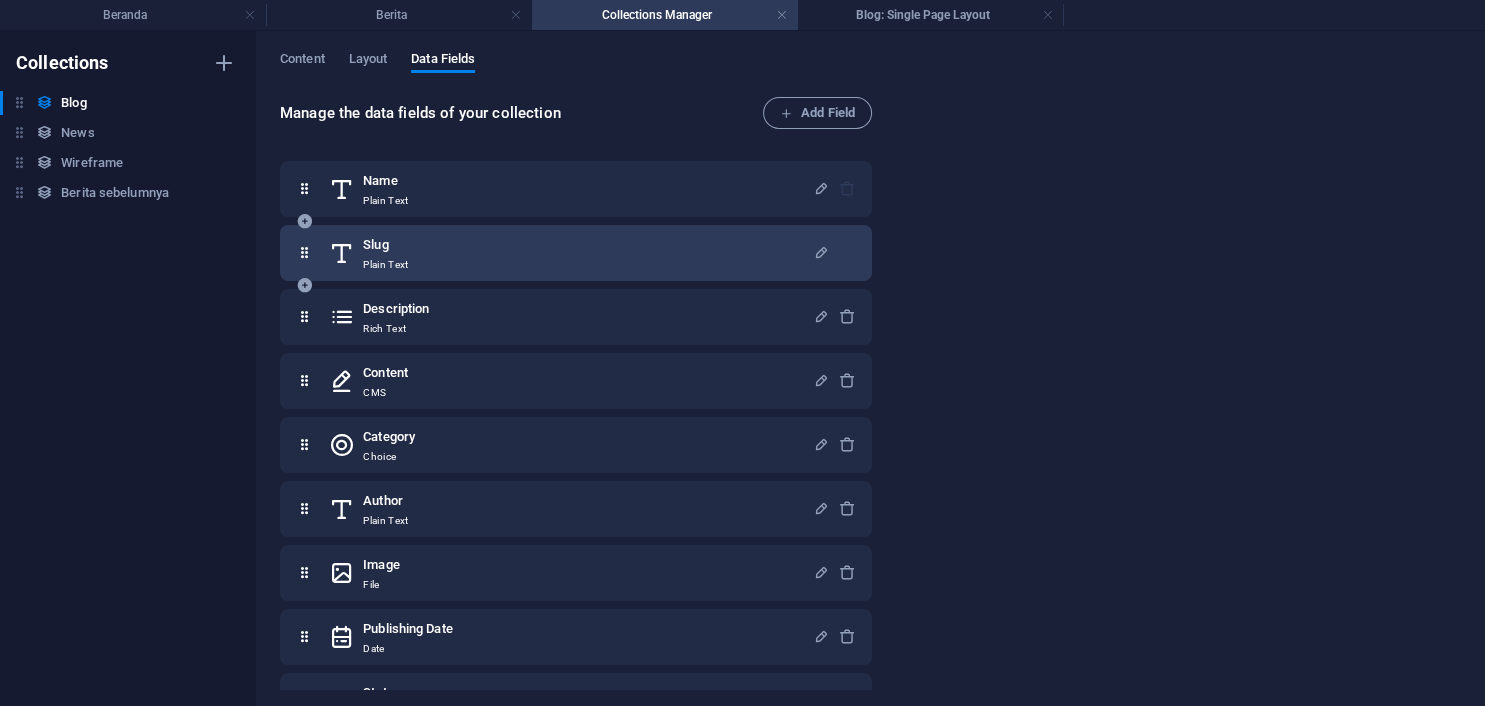 scroll, scrollTop: 48, scrollLeft: 0, axis: vertical 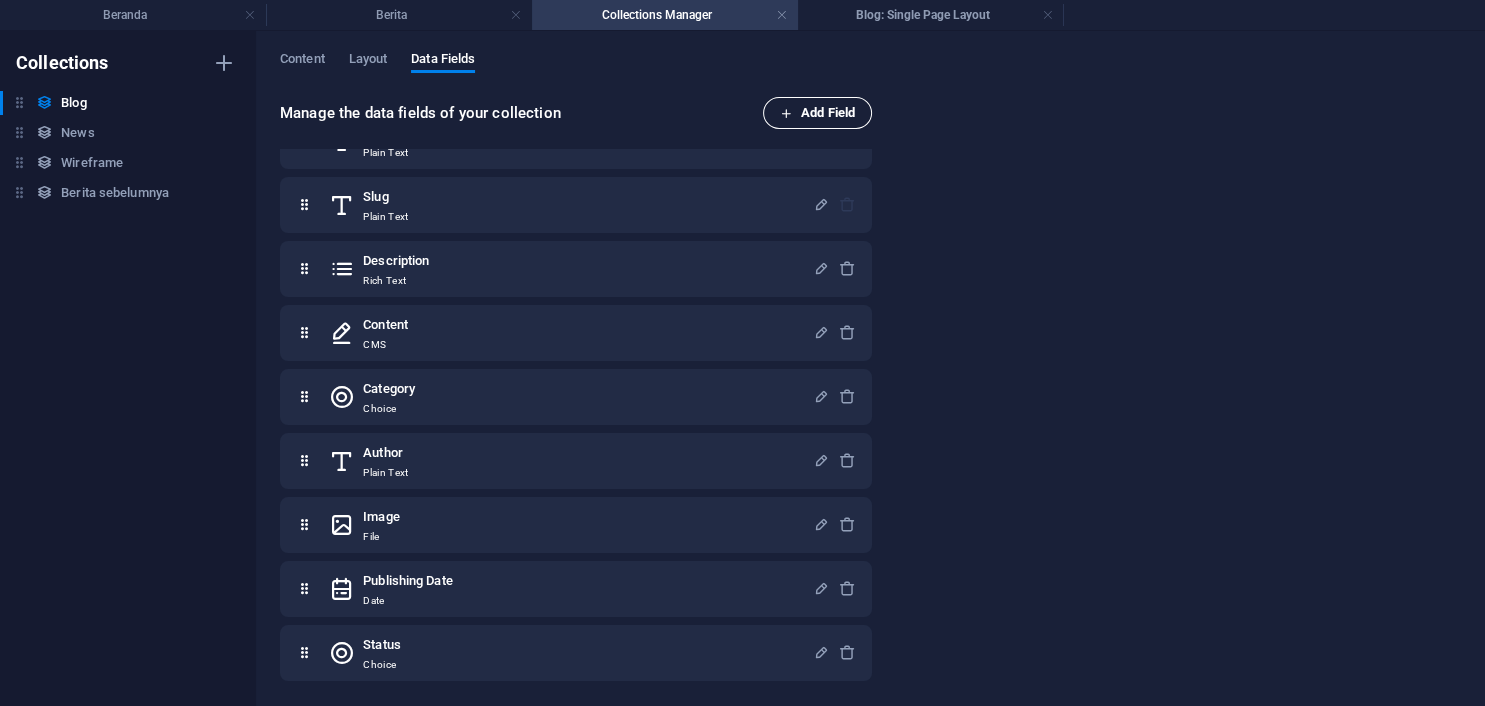 click on "Add Field" at bounding box center (817, 113) 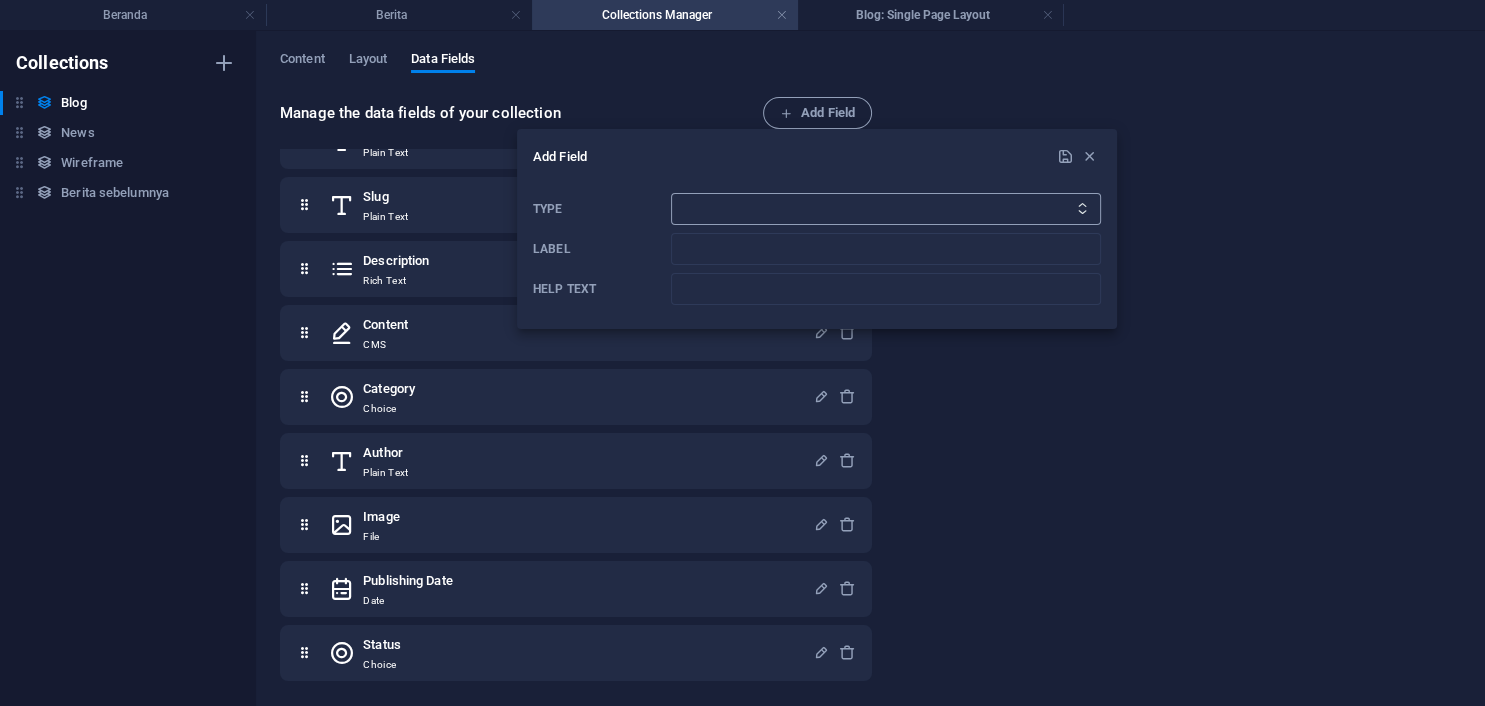click on "Plain Text Link CMS Rich Text File Multiple Files Checkbox Choice Date Number" at bounding box center [886, 209] 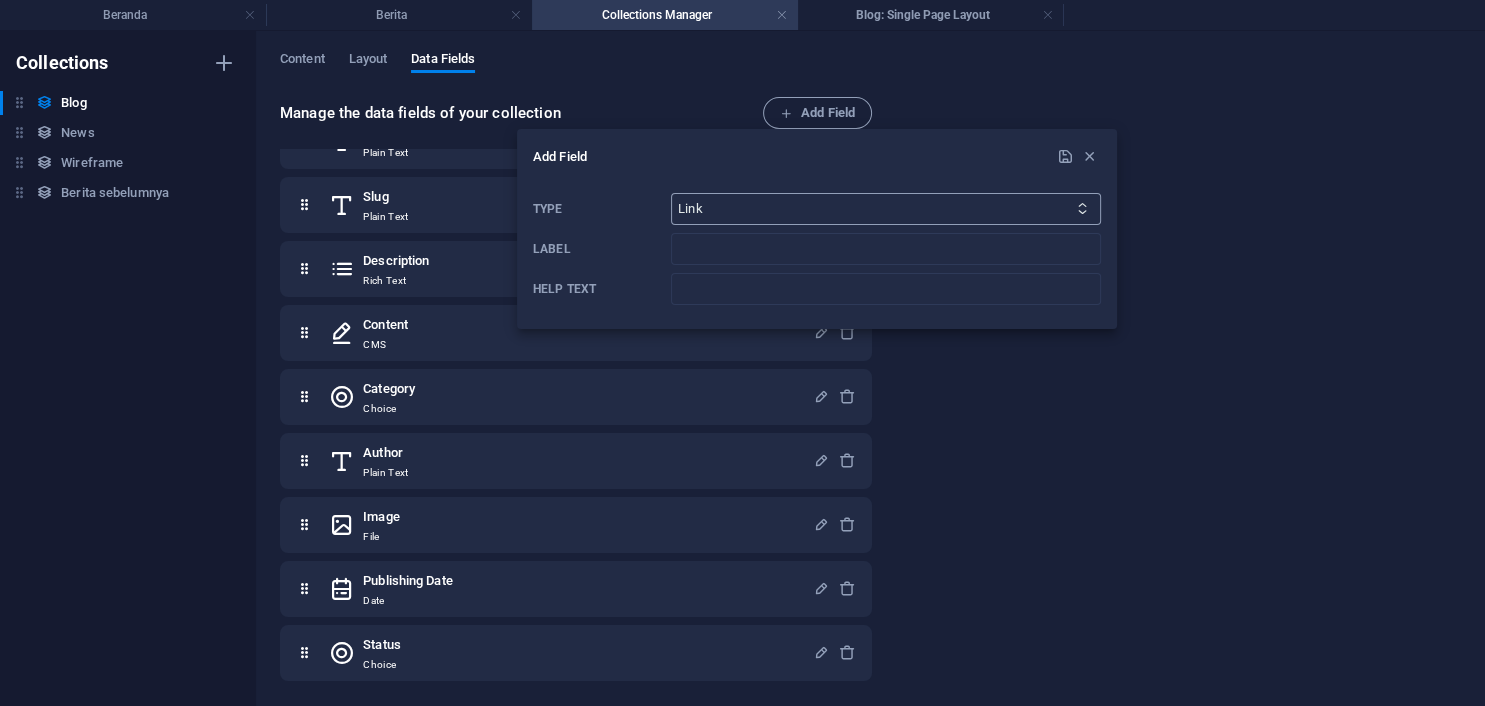 click on "Link" at bounding box center (0, 0) 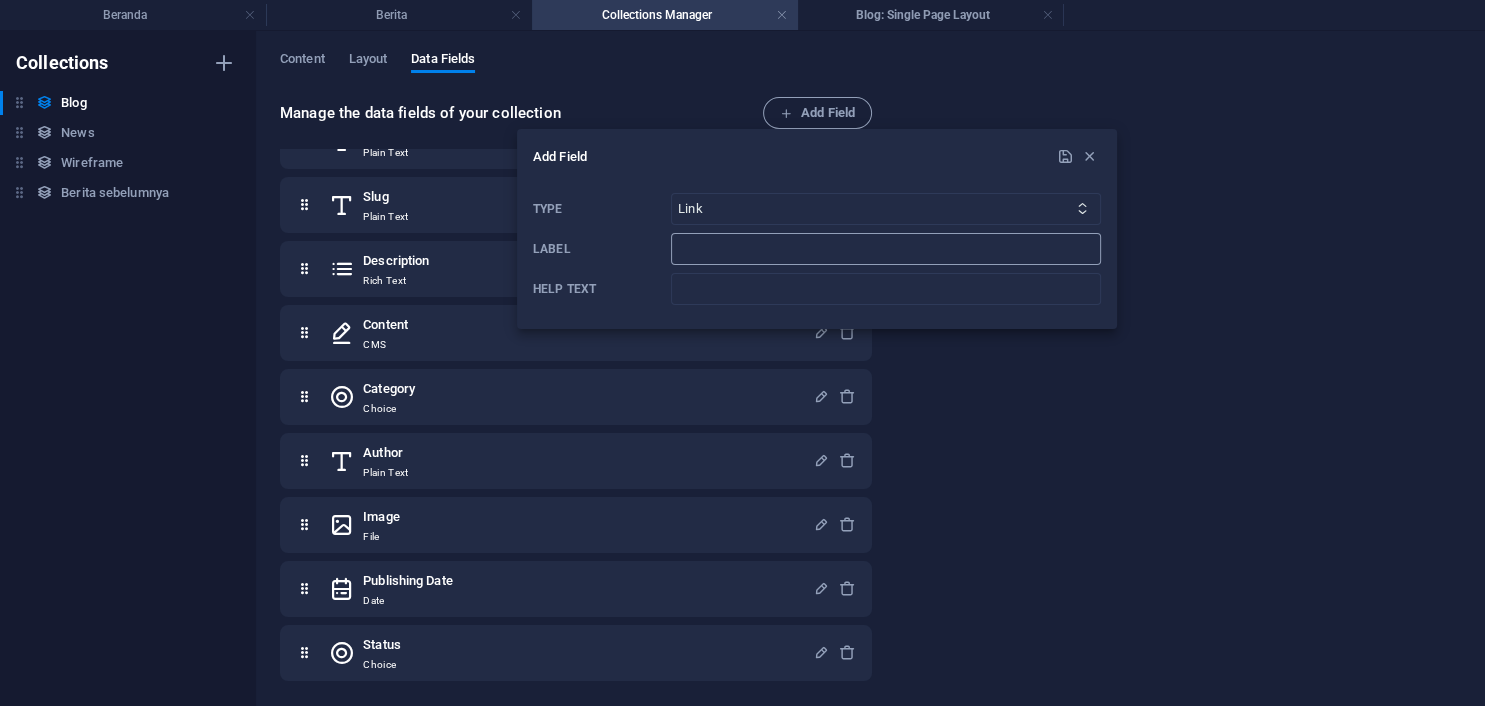 click at bounding box center [886, 249] 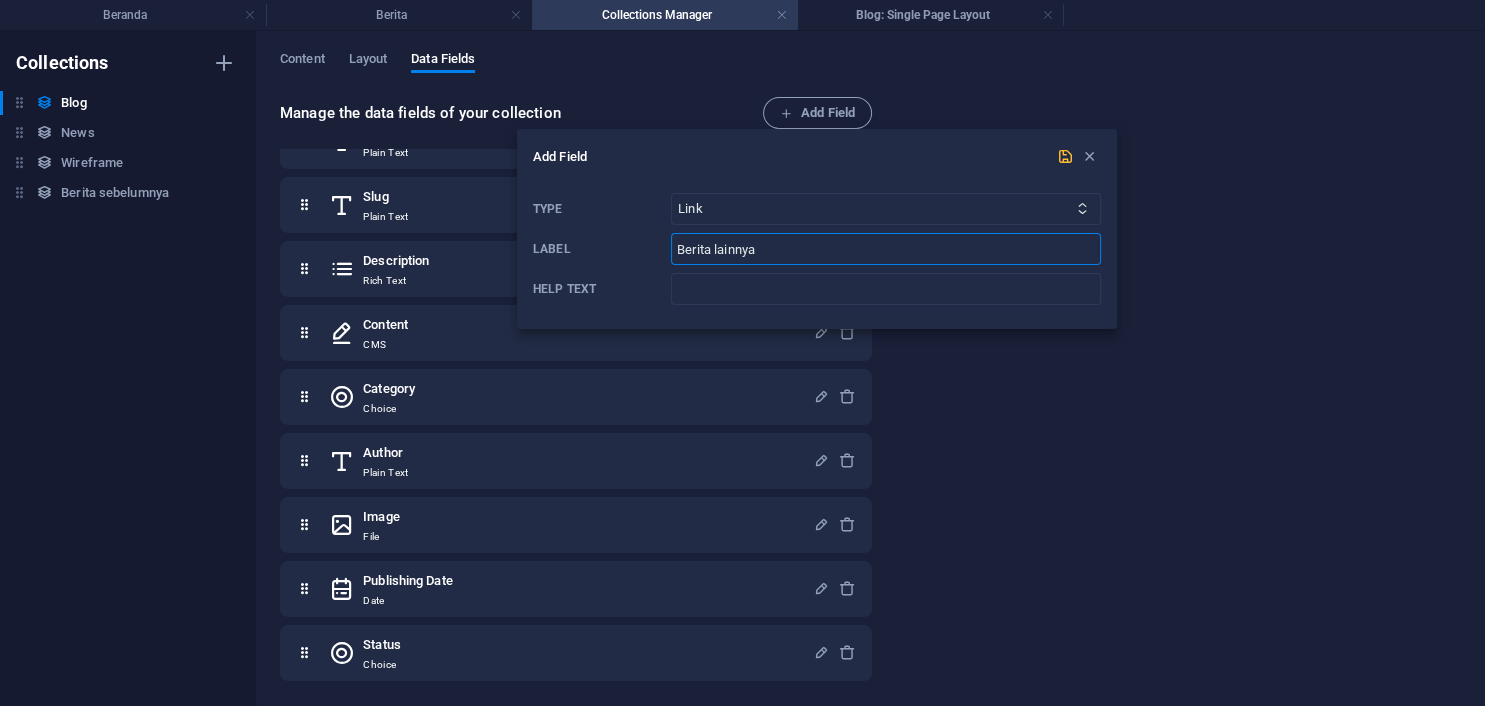 type on "Berita lainnya" 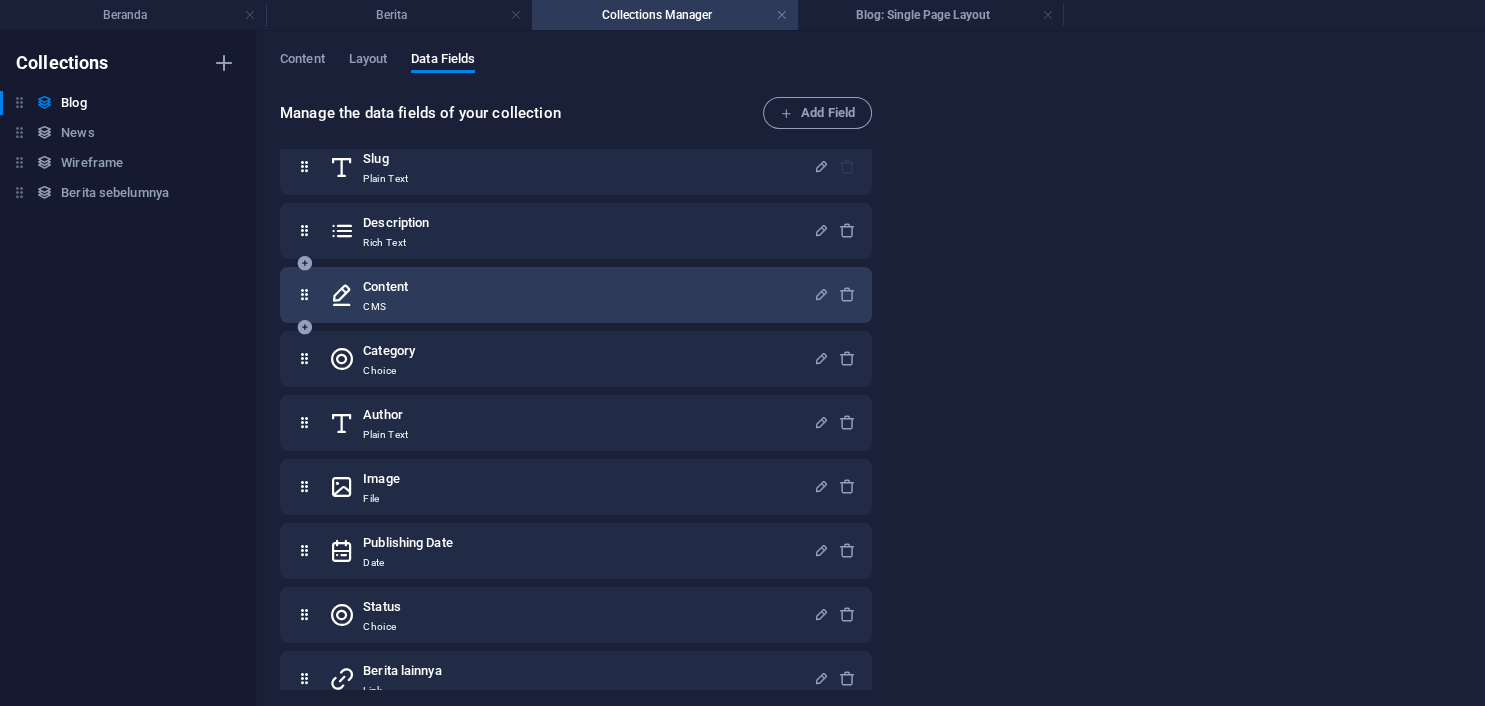 scroll, scrollTop: 112, scrollLeft: 0, axis: vertical 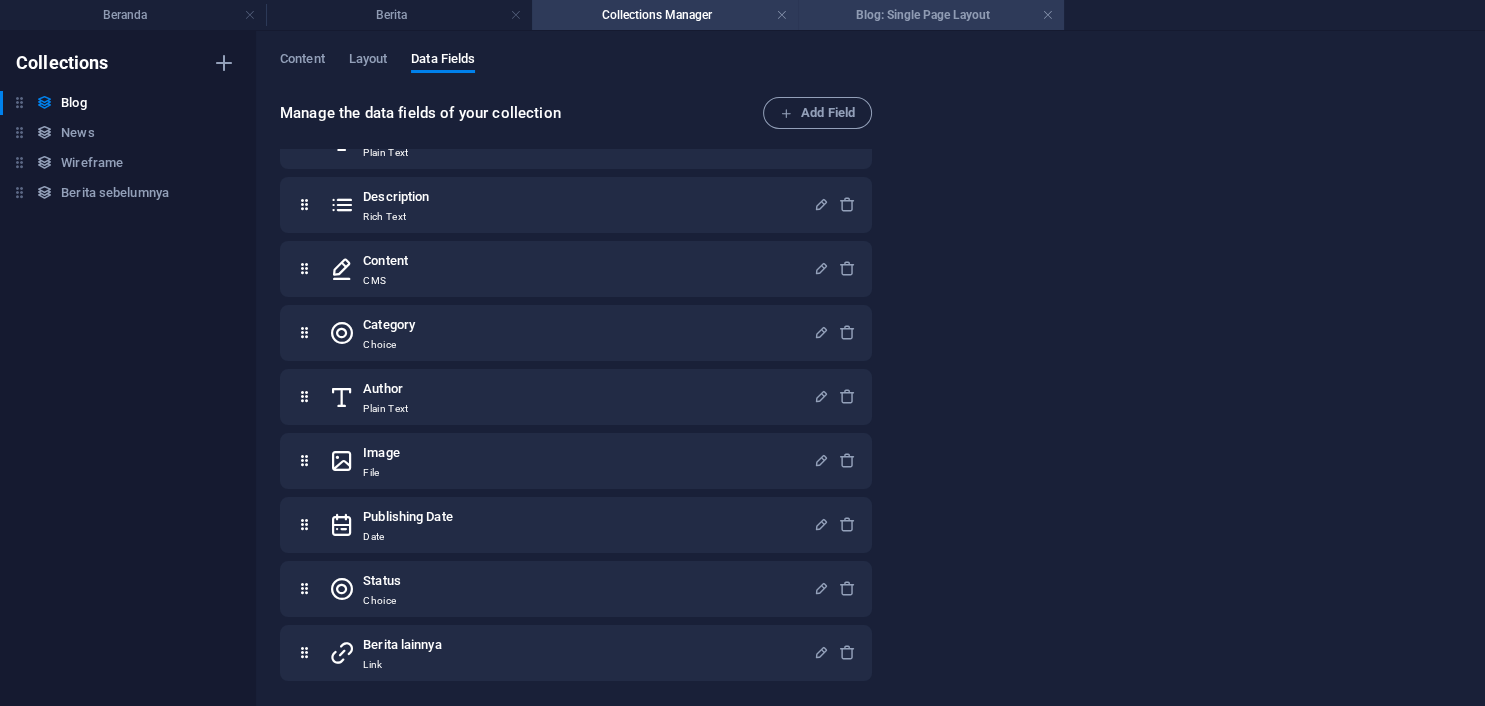 click on "Blog: Single Page Layout" at bounding box center (931, 15) 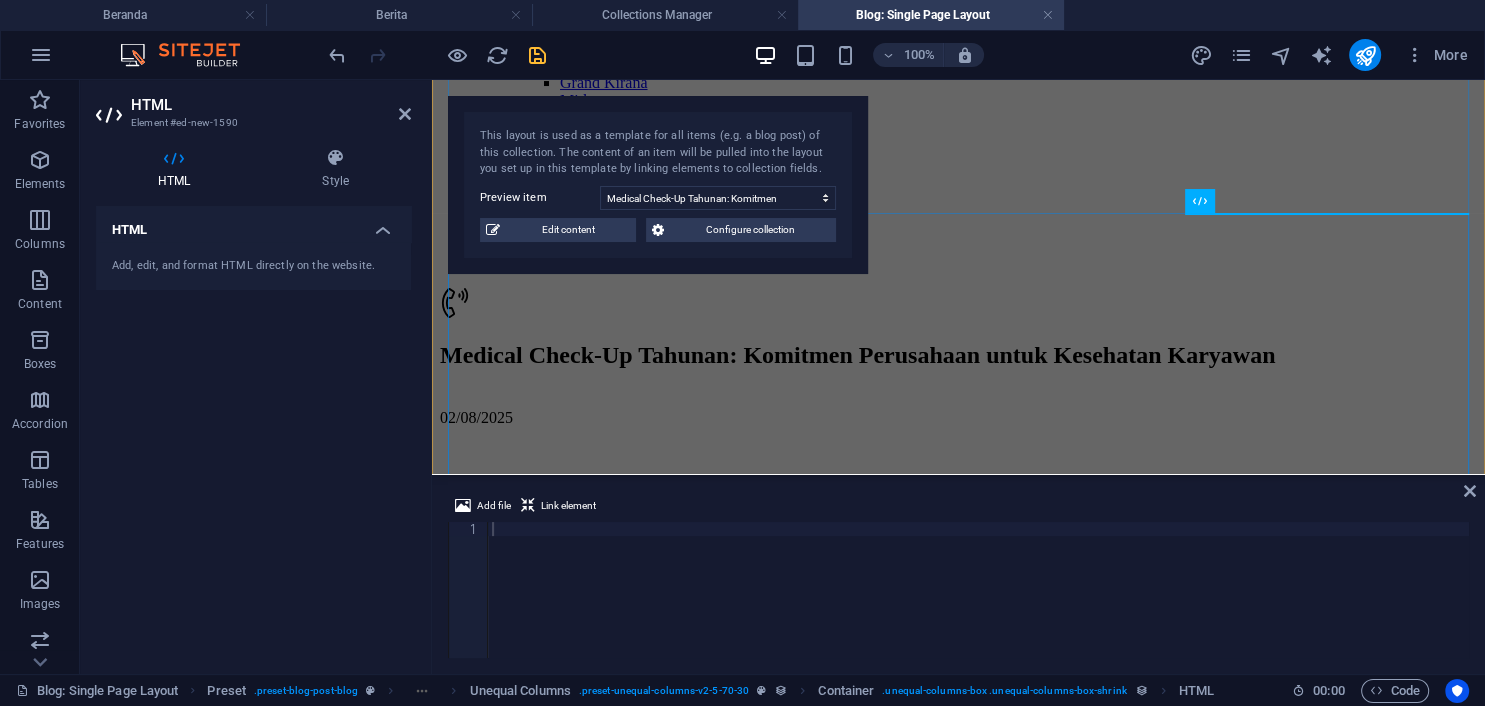 click at bounding box center [958, 1604] 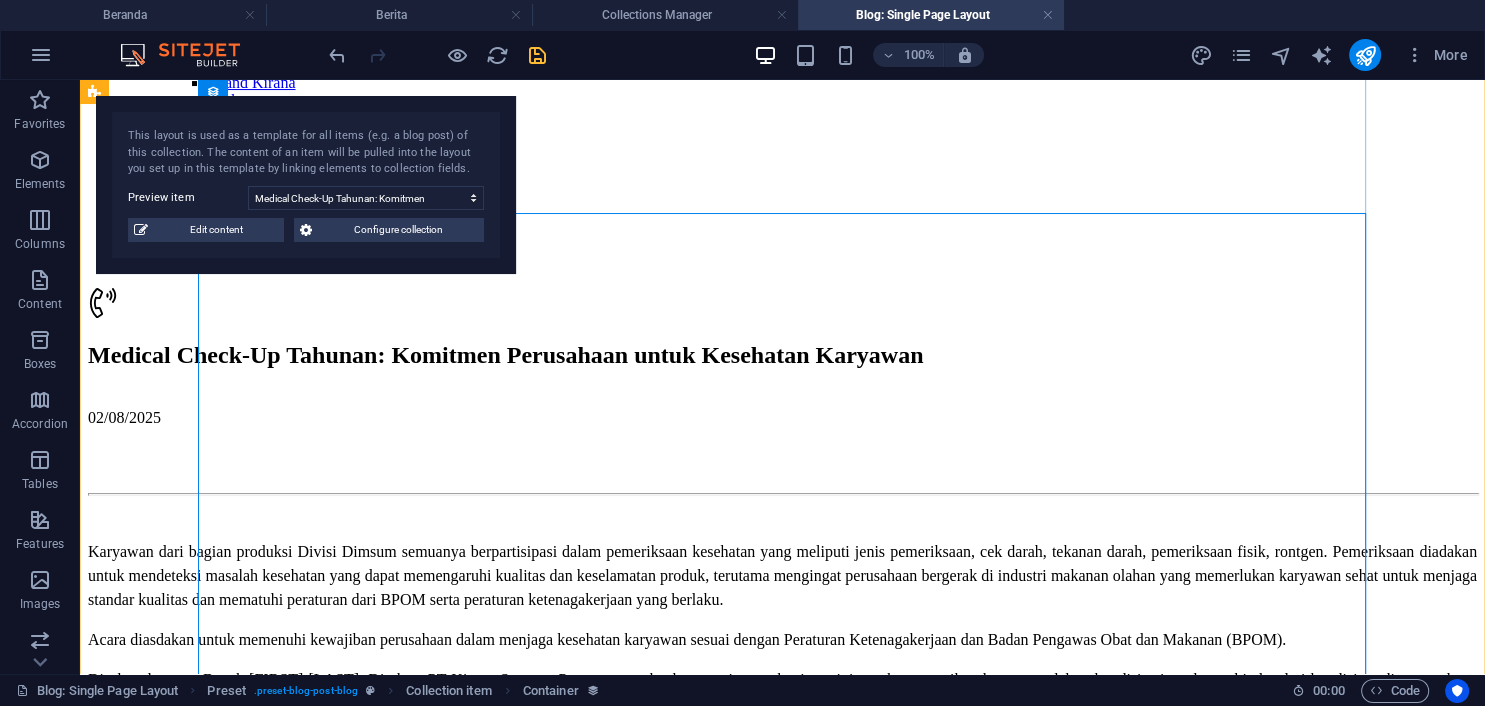 click on "Add elements" at bounding box center (723, 1489) 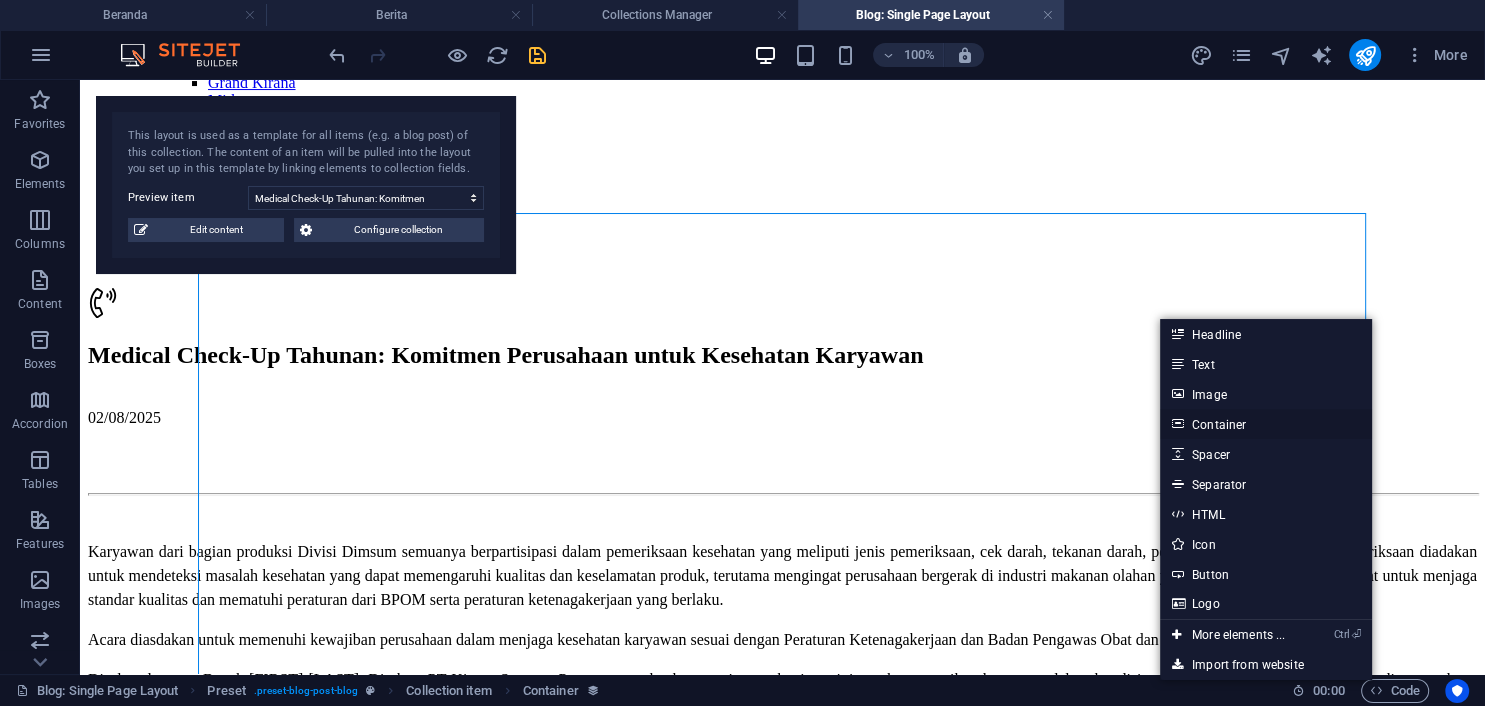 click on "Container" at bounding box center (1266, 424) 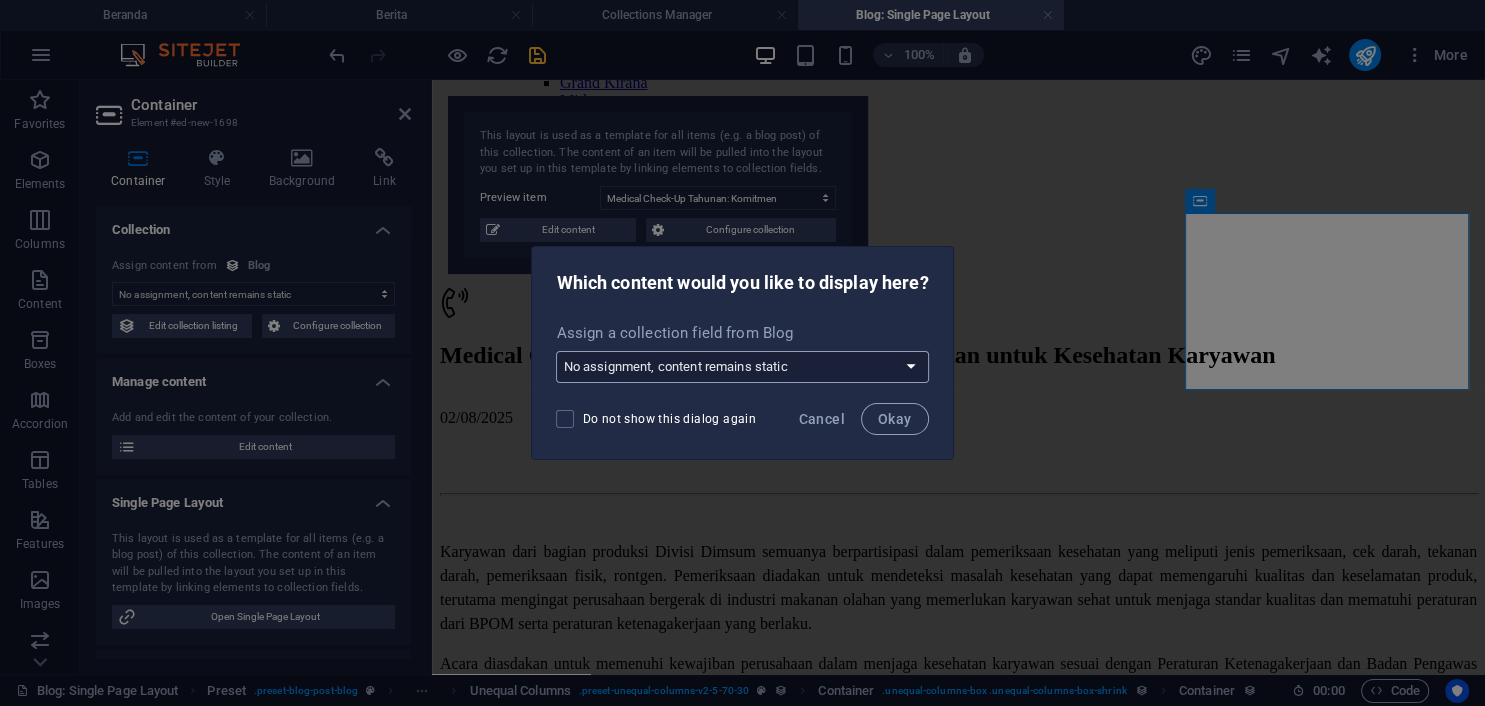 click on "No assignment, content remains static Create a new field Created at (Date) Updated at (Date) Name (Plain Text) Slug (Plain Text) Description (Rich Text) Content (CMS) Category (Choice) Author (Plain Text) Image (File) Publishing Date (Date) Status (Choice) Berita lainnya (Link)" at bounding box center (742, 367) 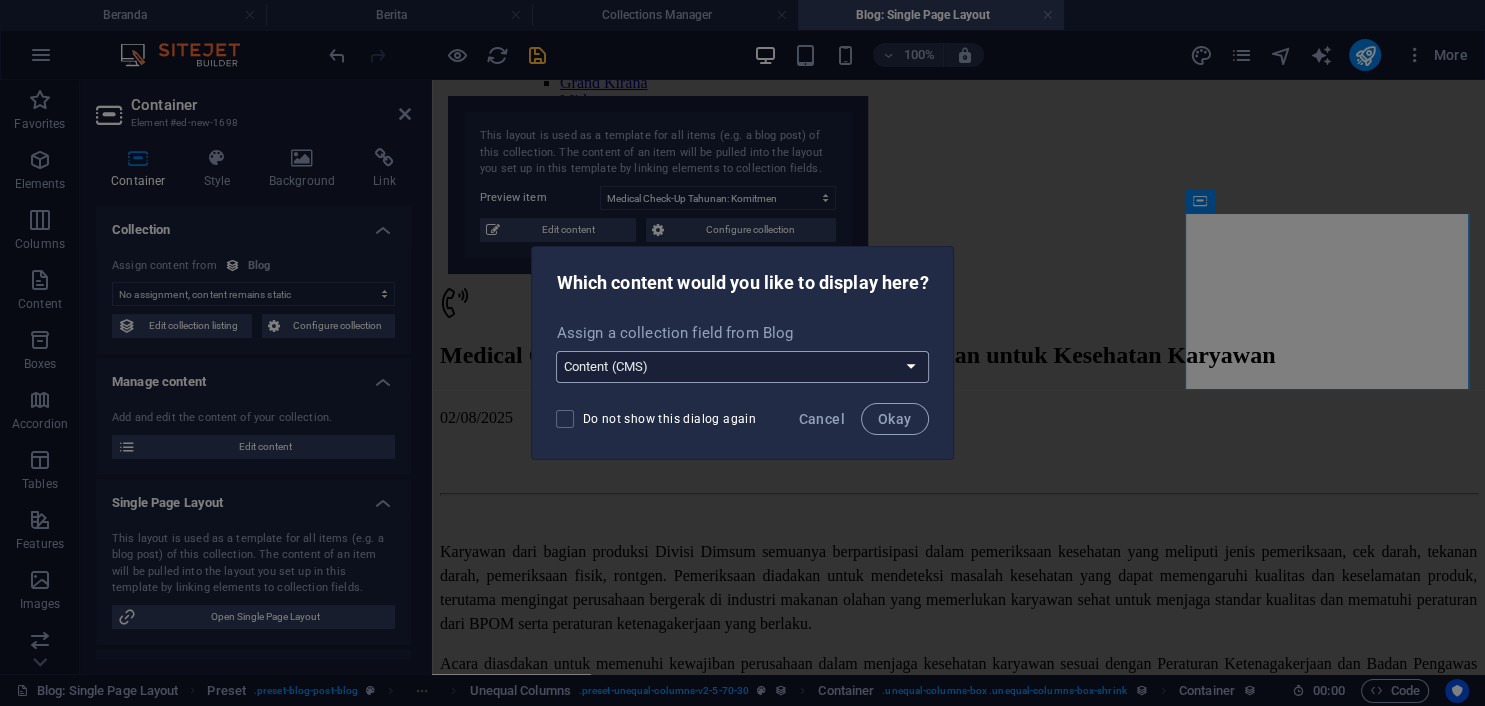 click on "Content (CMS)" at bounding box center (0, 0) 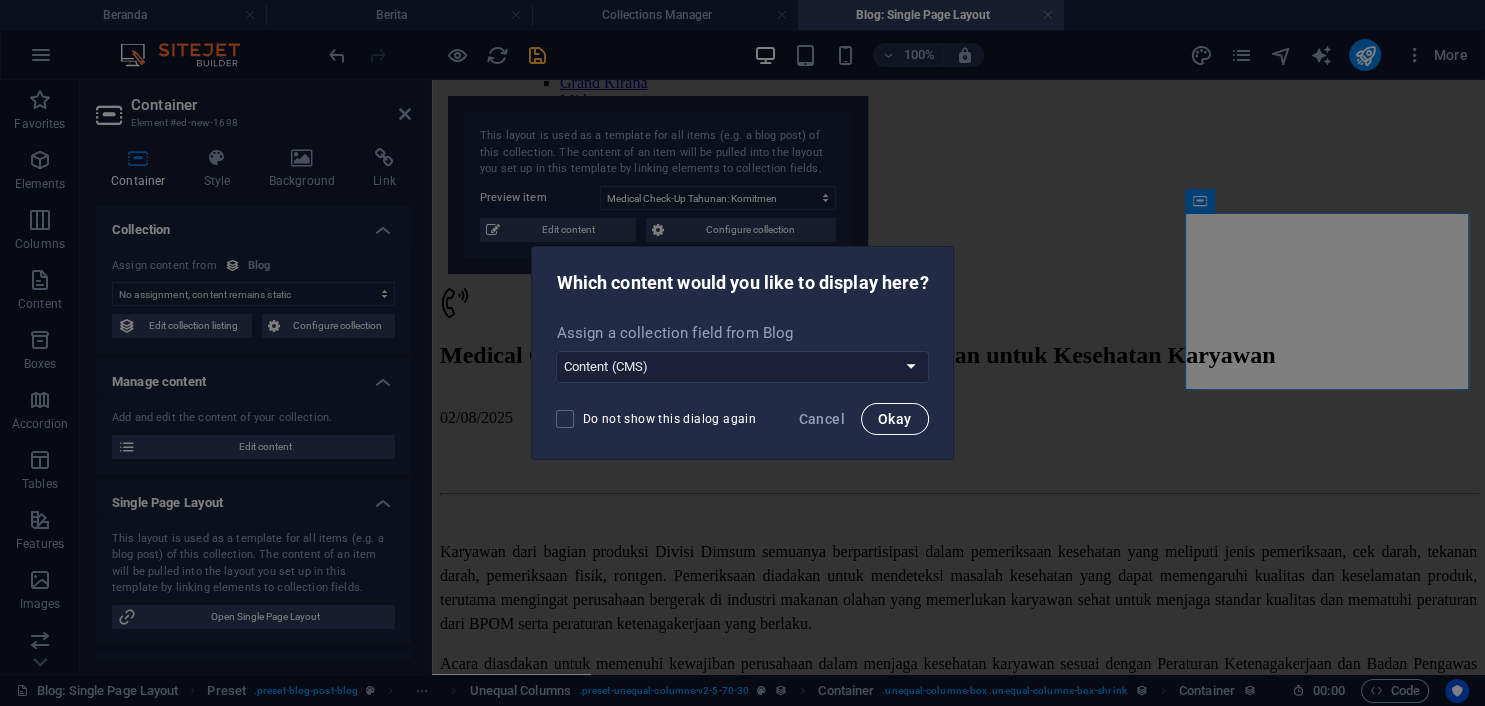 click on "Okay" at bounding box center [895, 419] 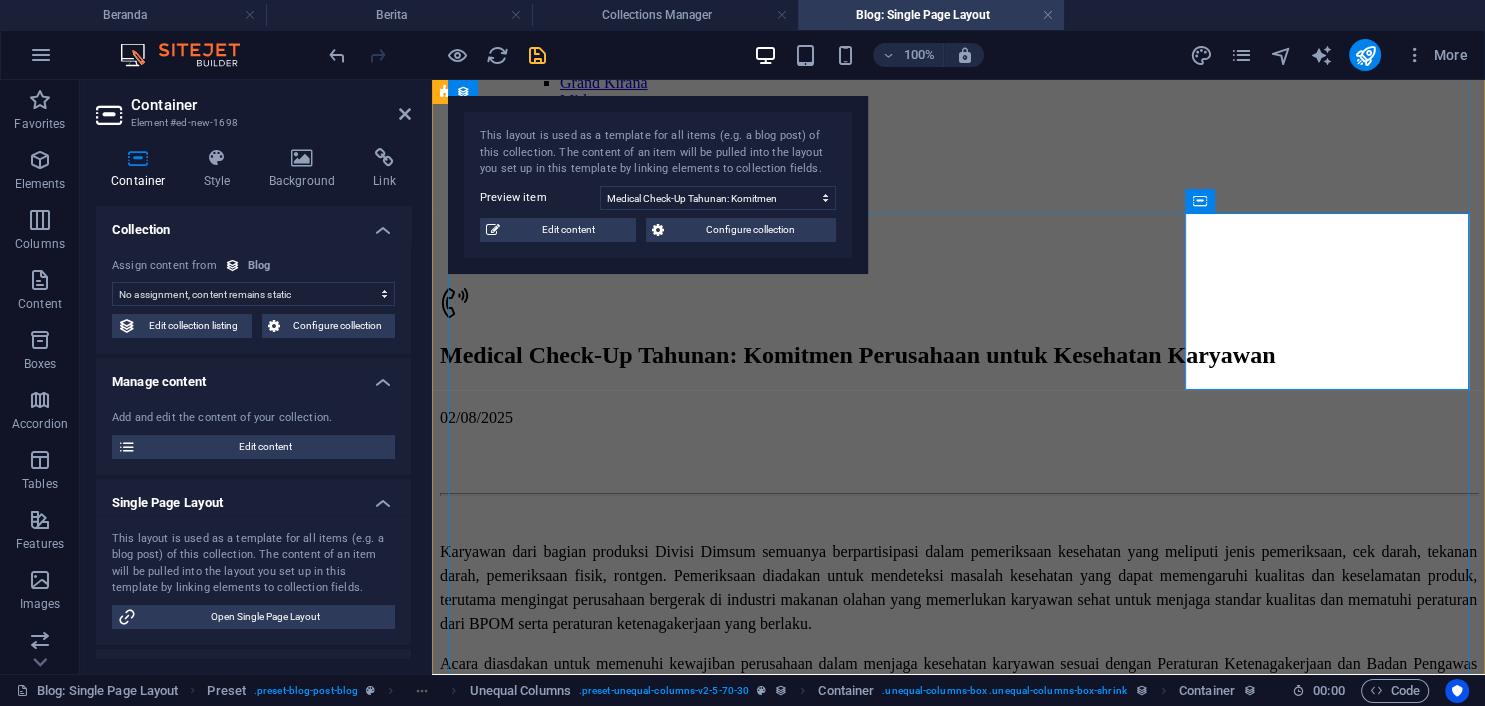select on "content" 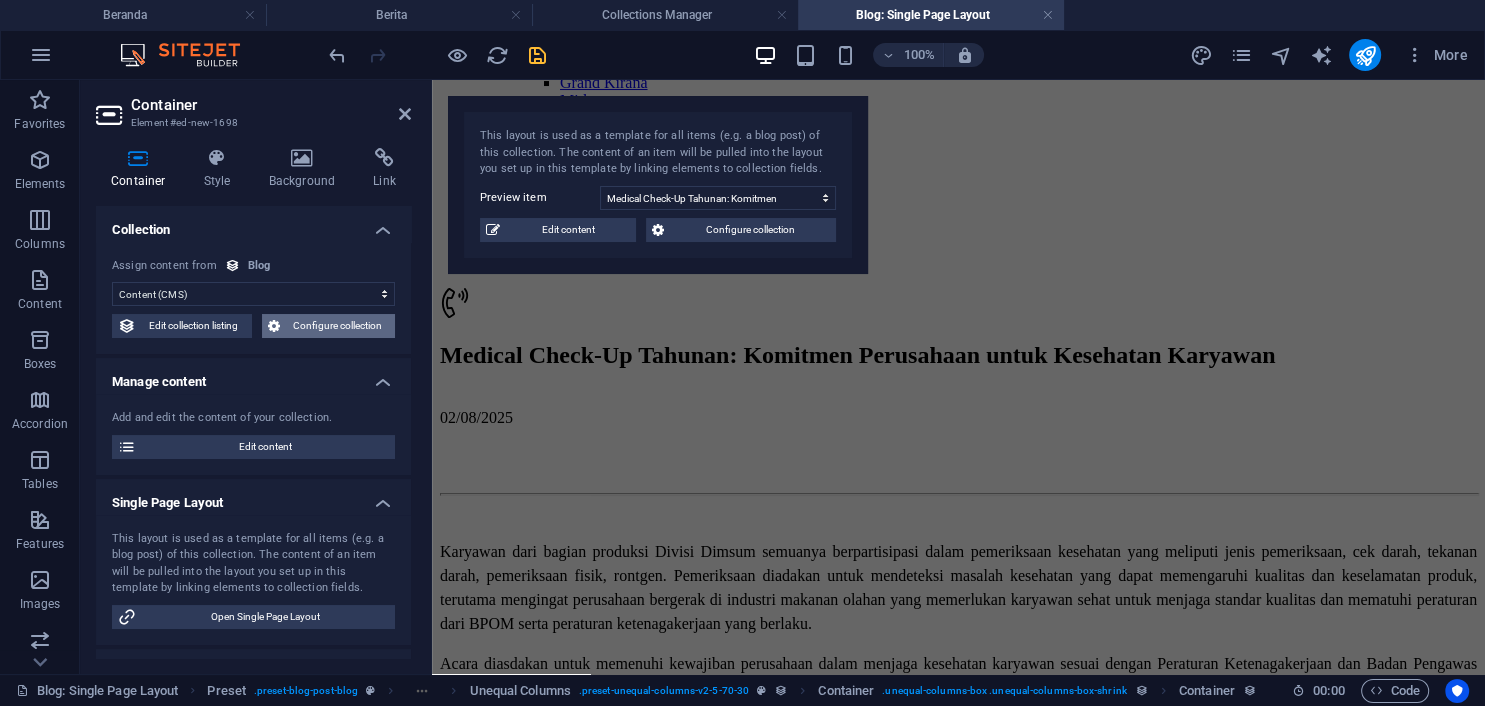 click on "Configure collection" at bounding box center (338, 326) 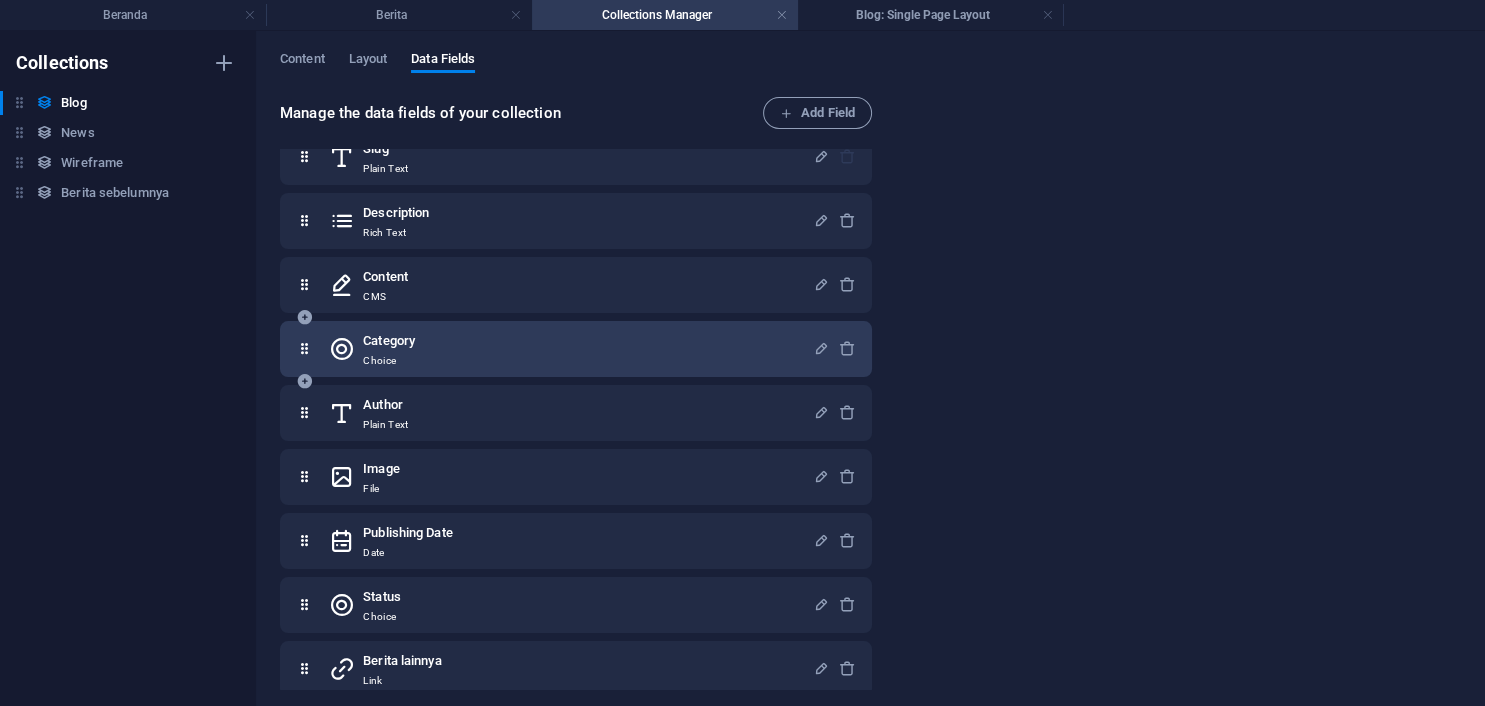 scroll, scrollTop: 112, scrollLeft: 0, axis: vertical 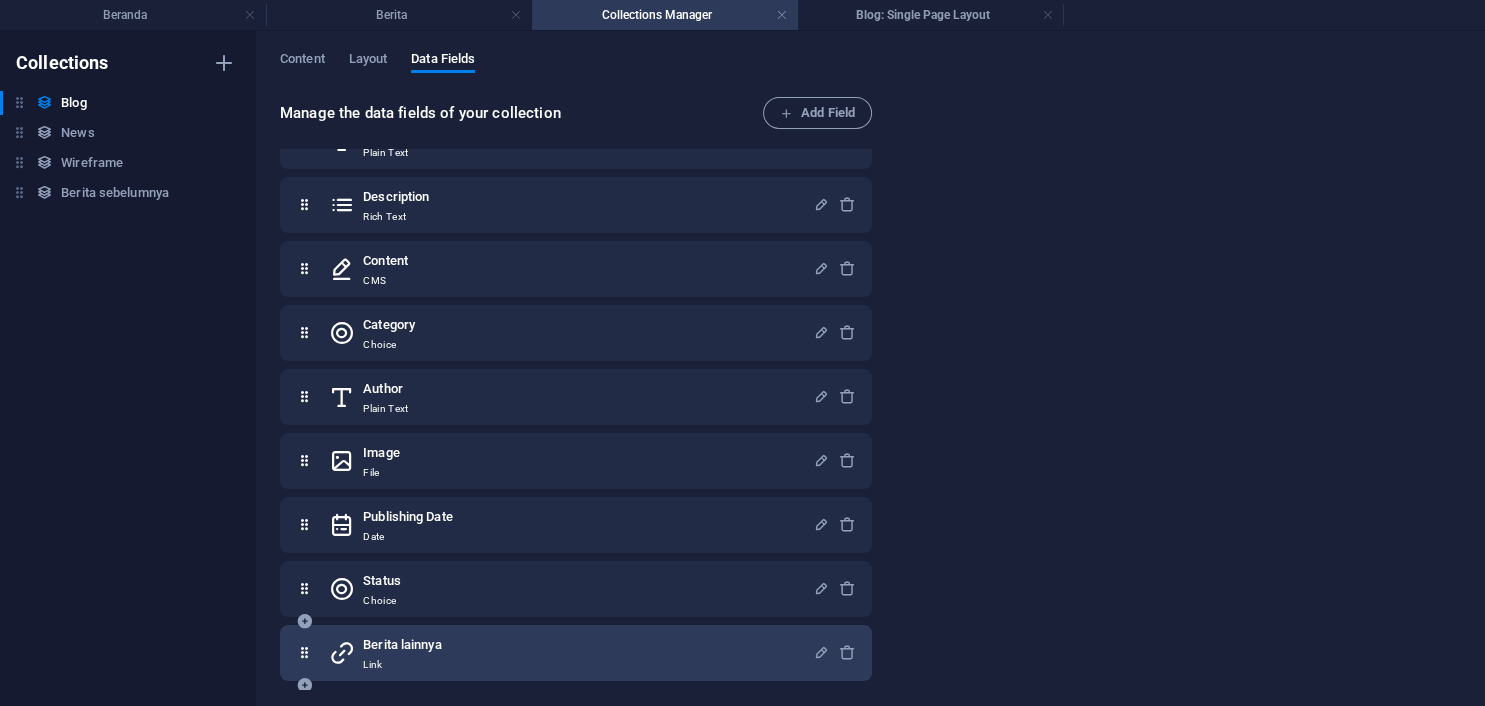 click on "Berita lainnya Link" at bounding box center (571, 653) 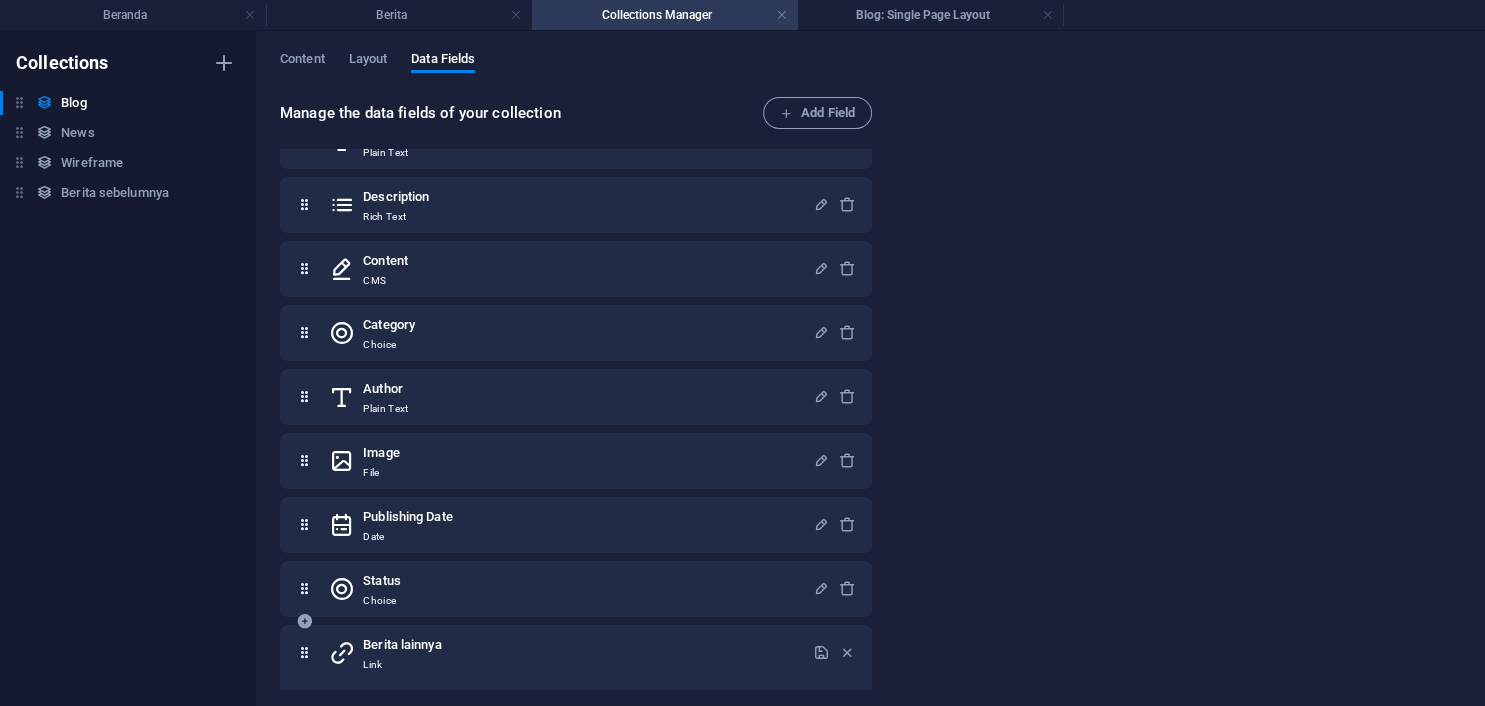 click on "Berita lainnya Link" at bounding box center (571, 653) 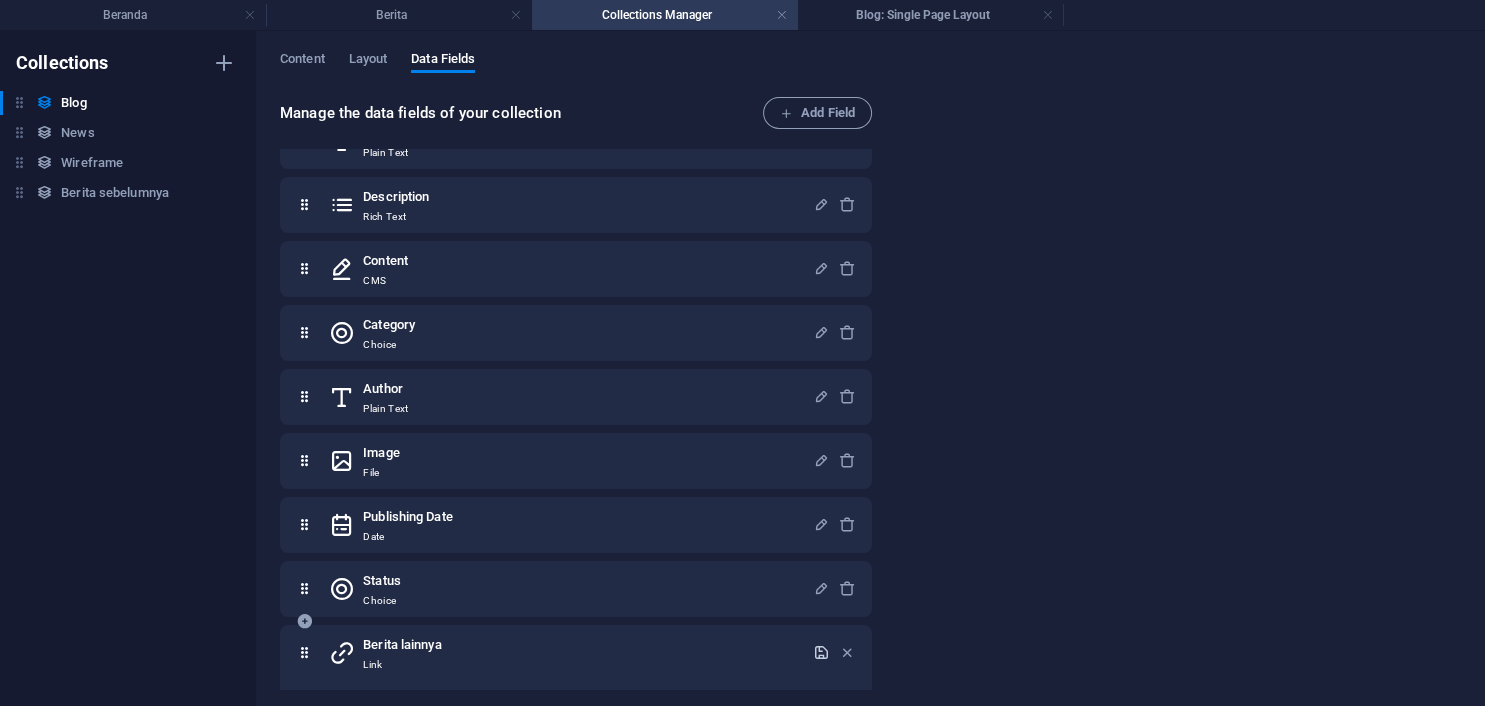 click at bounding box center [821, 652] 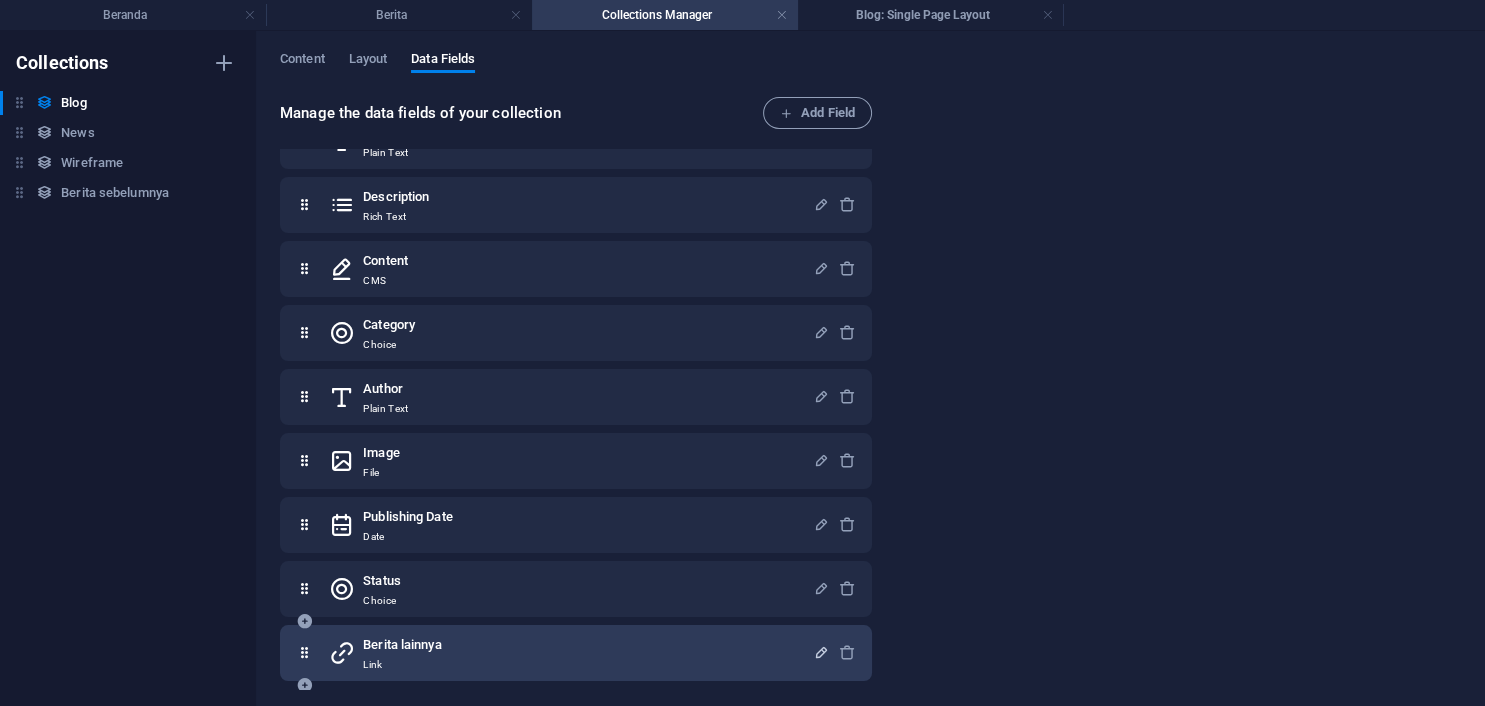 scroll, scrollTop: 122, scrollLeft: 0, axis: vertical 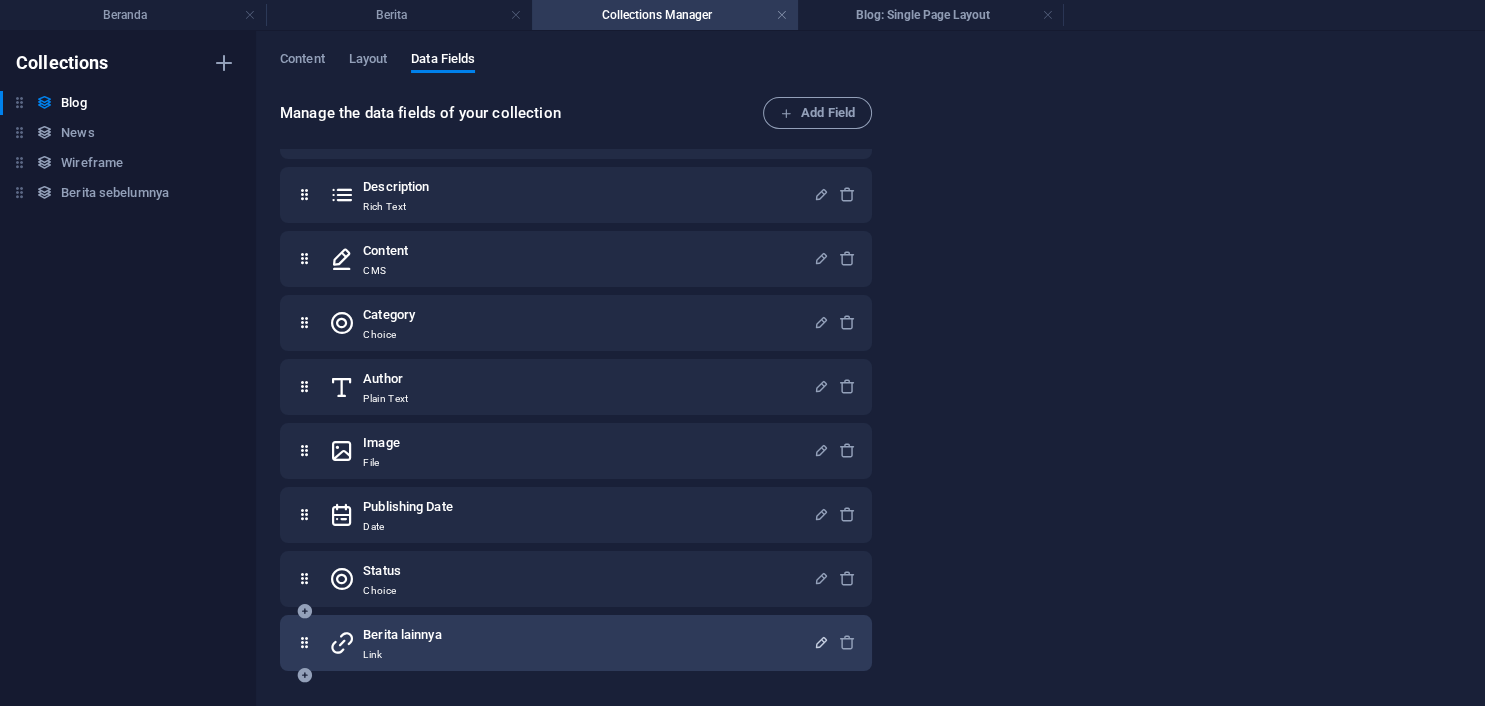 click on "Berita lainnya Link" at bounding box center (571, 643) 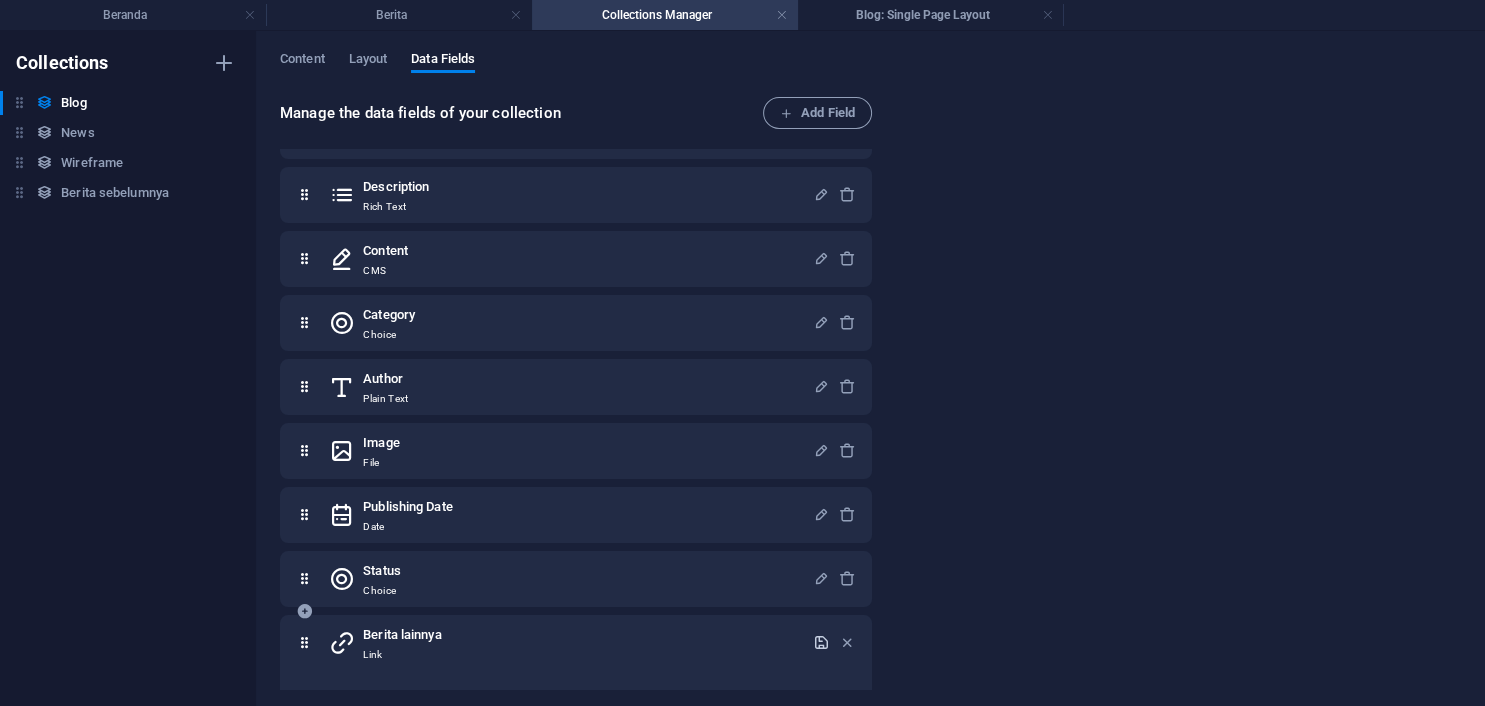 scroll, scrollTop: 298, scrollLeft: 0, axis: vertical 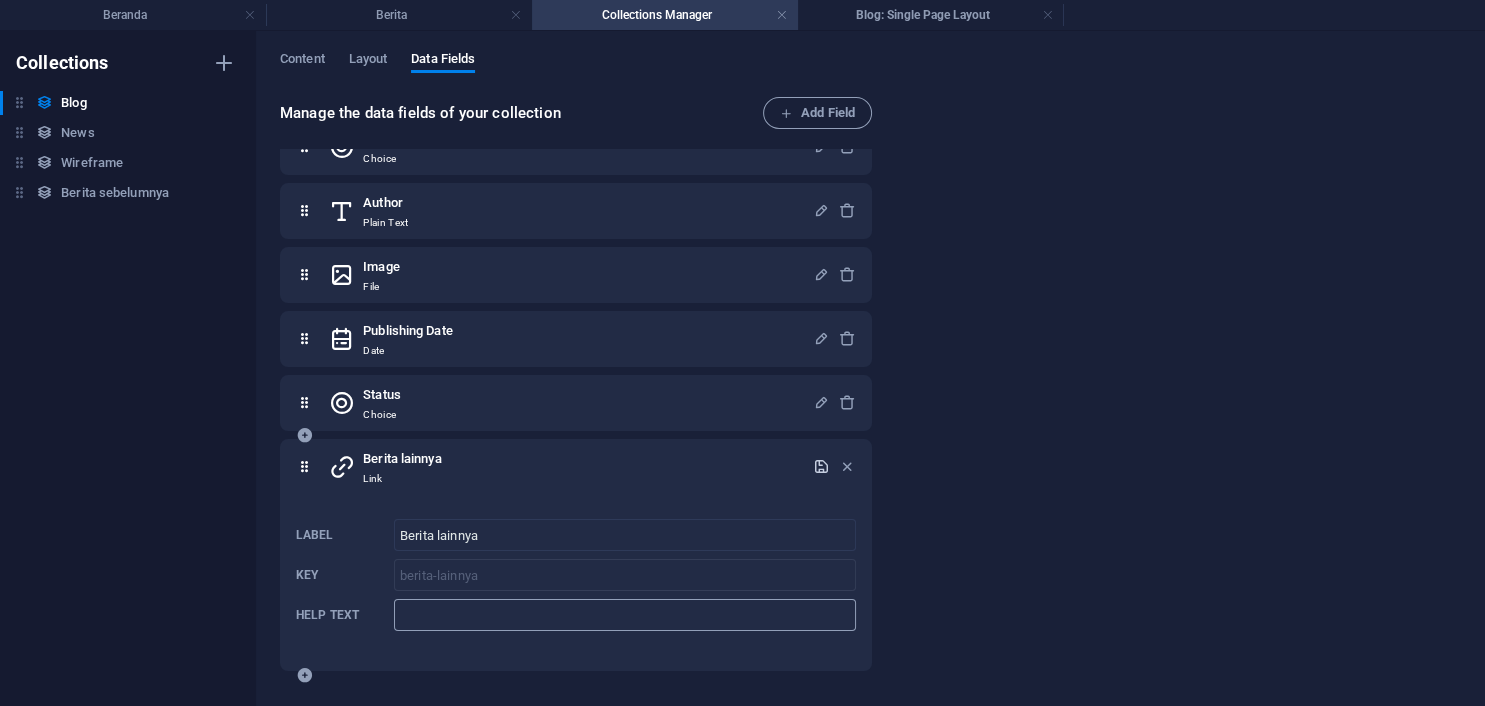 click at bounding box center [625, 615] 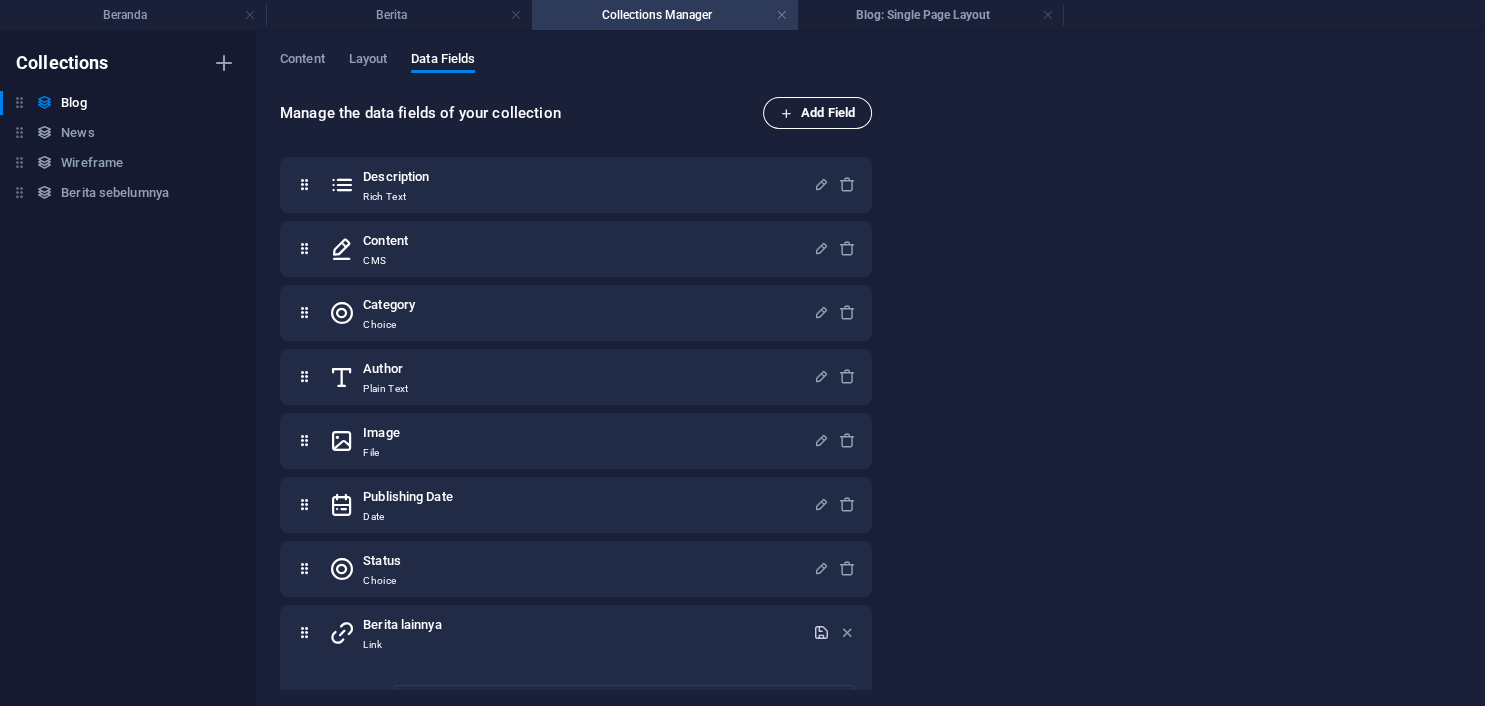 scroll, scrollTop: 116, scrollLeft: 0, axis: vertical 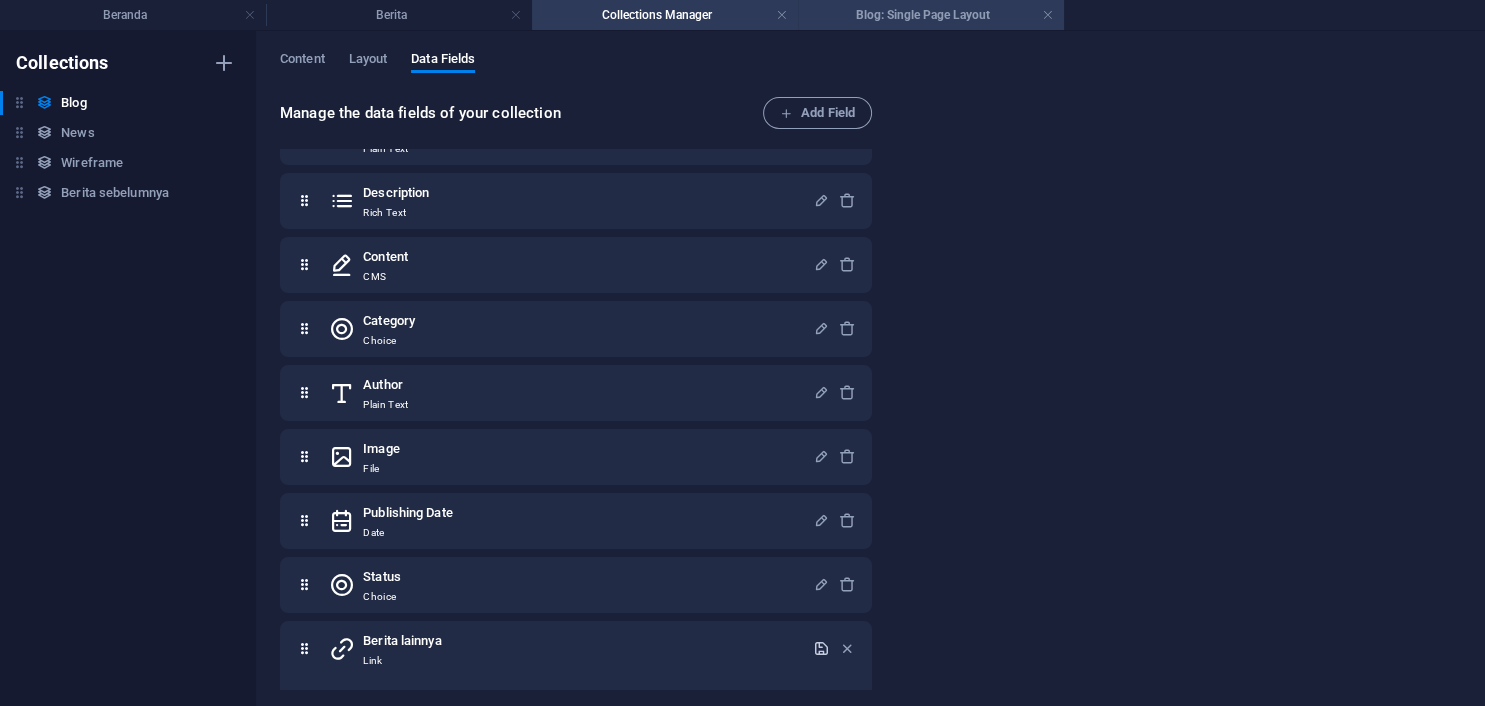 click on "Blog: Single Page Layout" at bounding box center (931, 15) 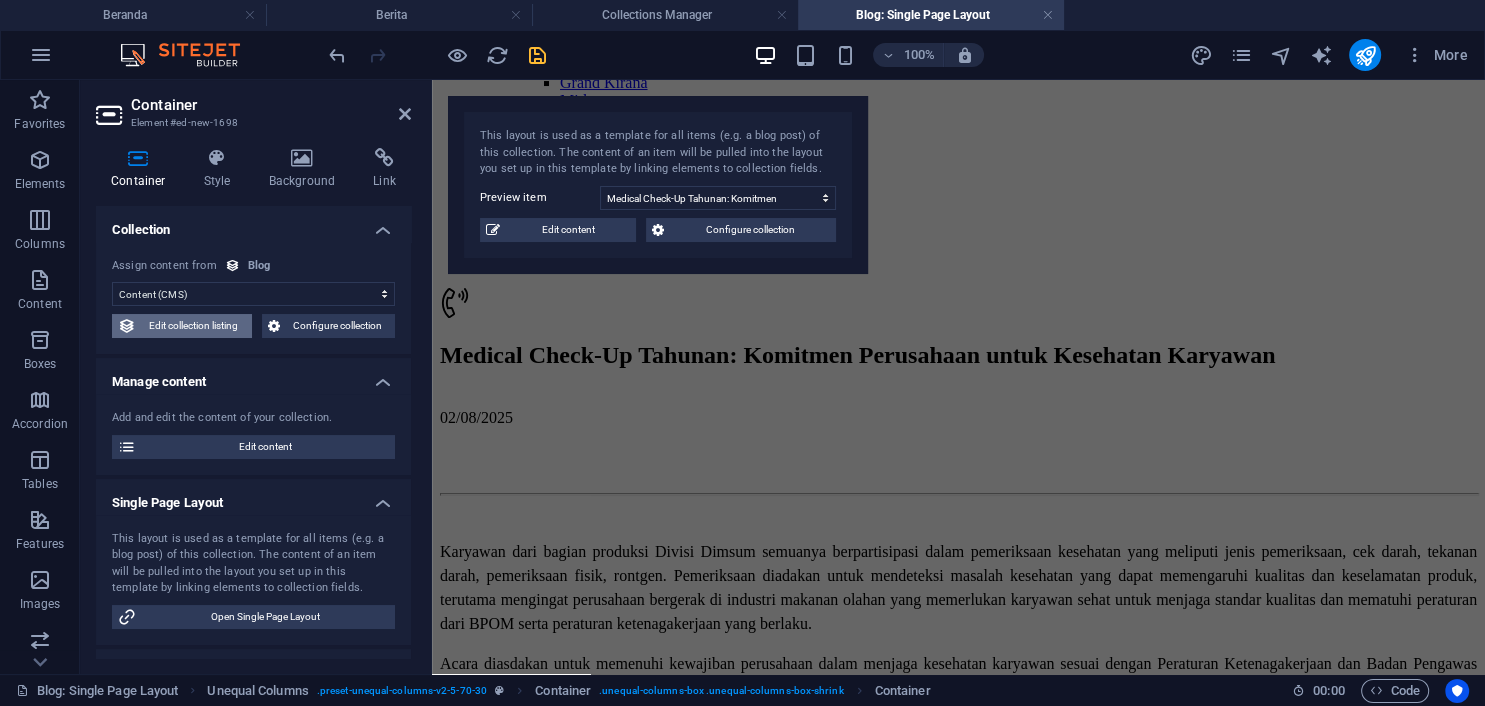 click on "Edit collection listing" at bounding box center (194, 326) 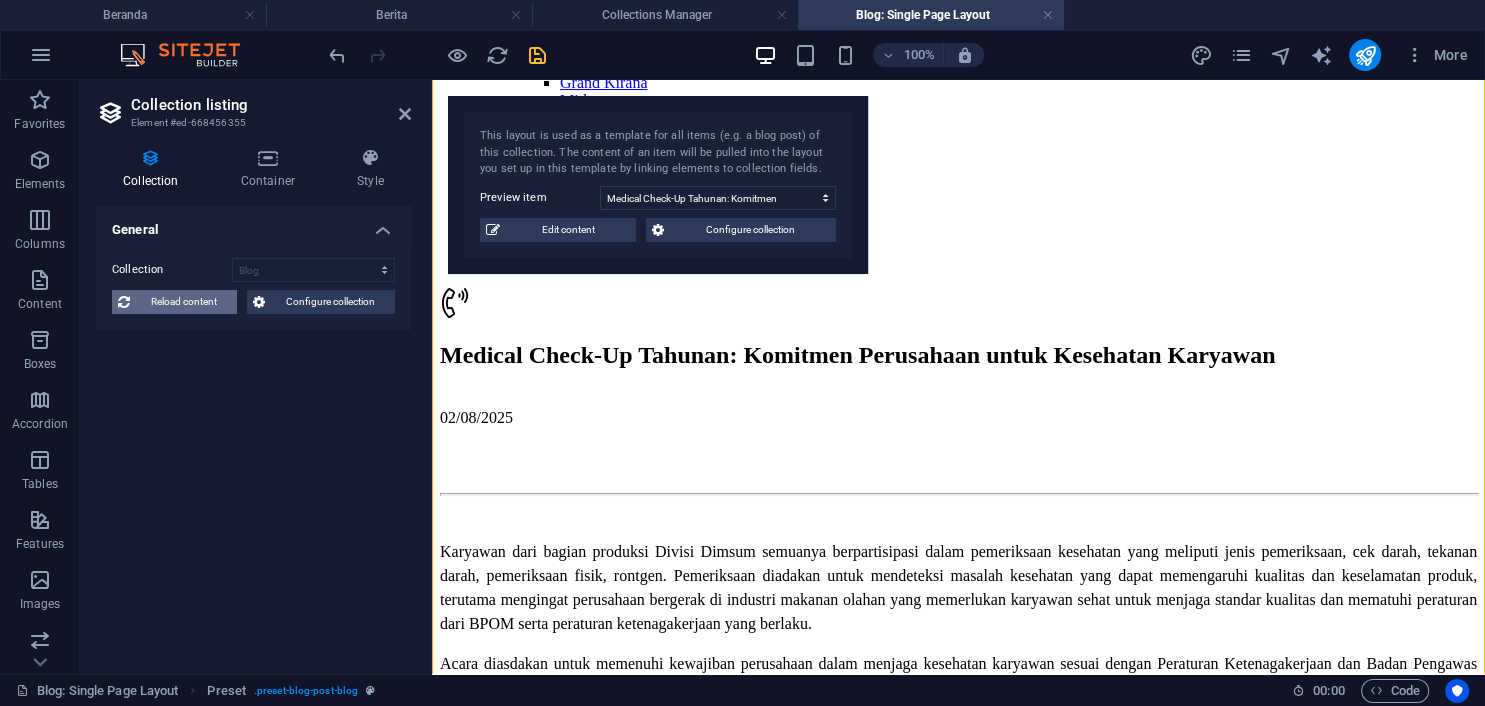click on "Reload content" at bounding box center (183, 302) 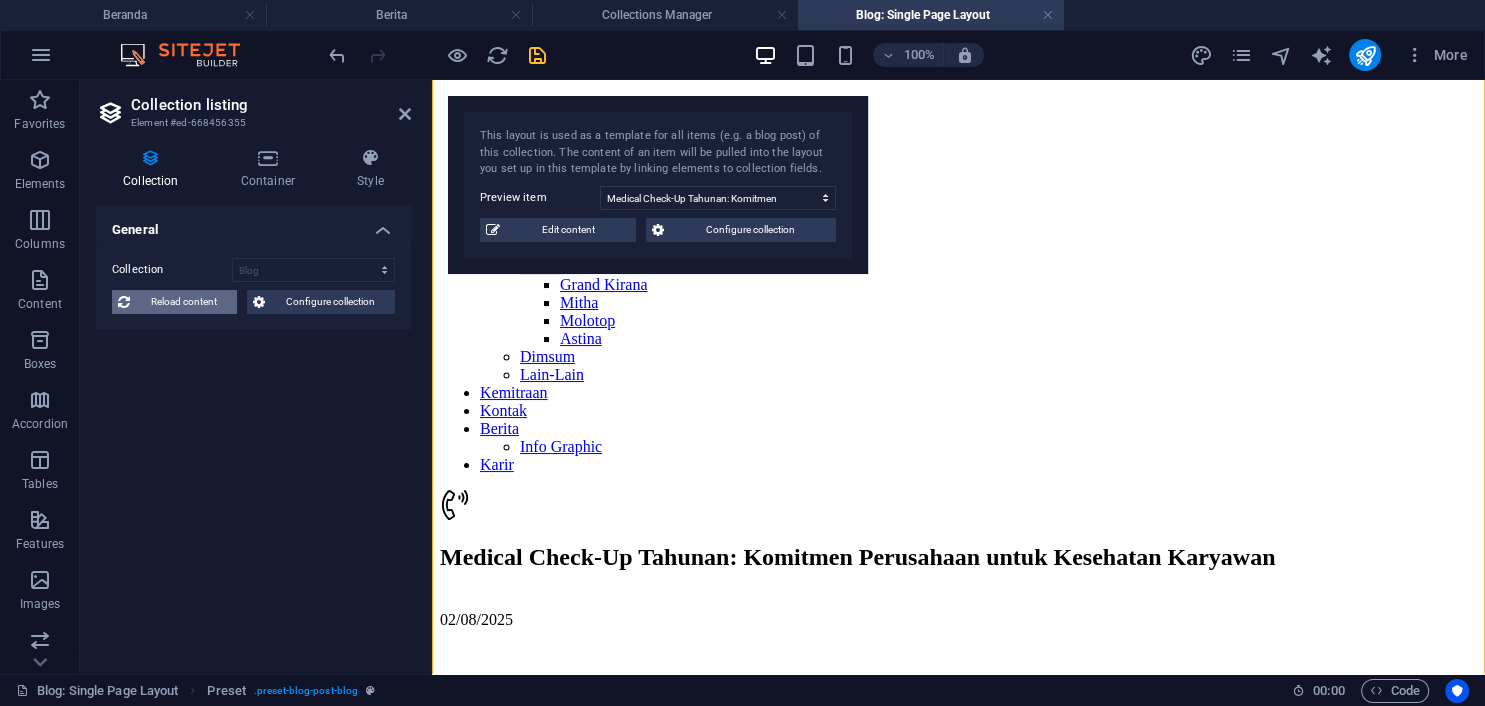 select on "68044e76b89db16b9f3a4ea2" 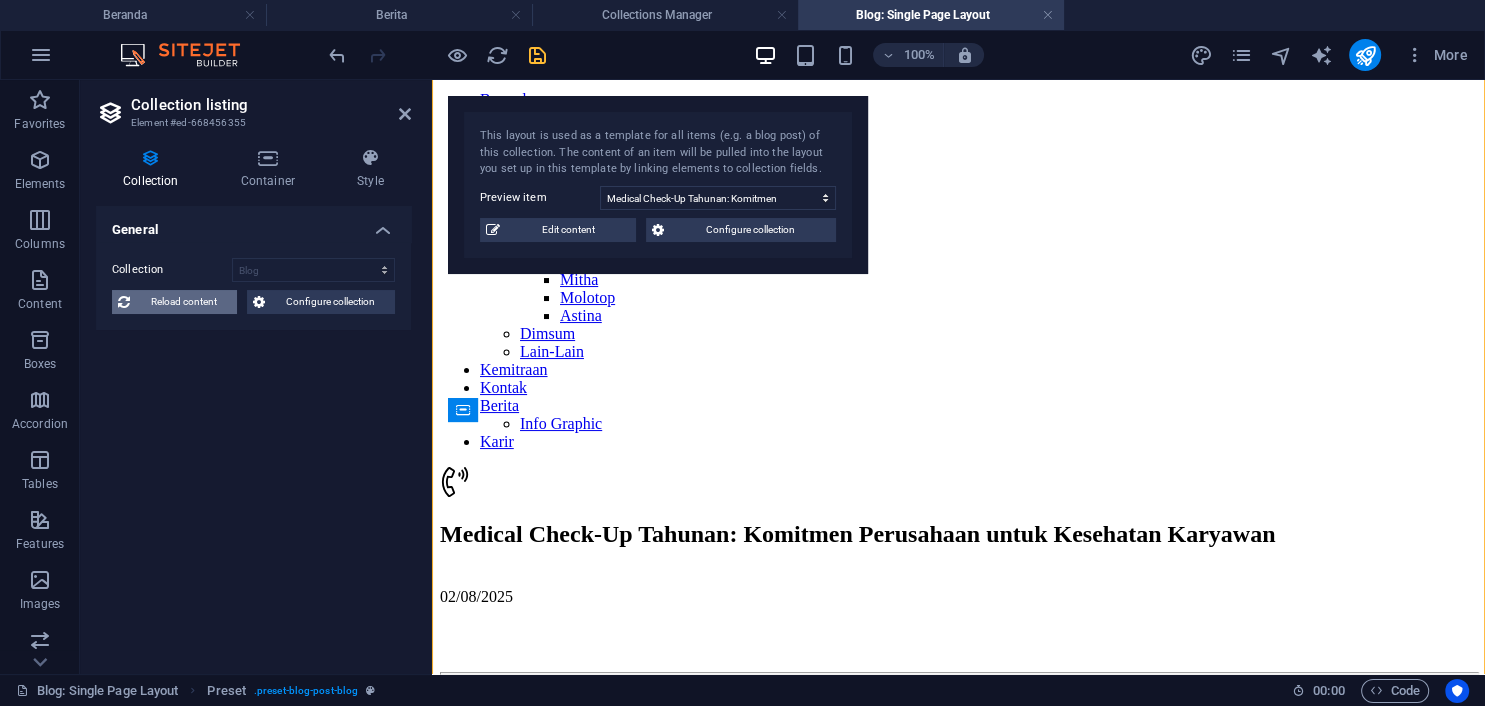 scroll, scrollTop: 151, scrollLeft: 0, axis: vertical 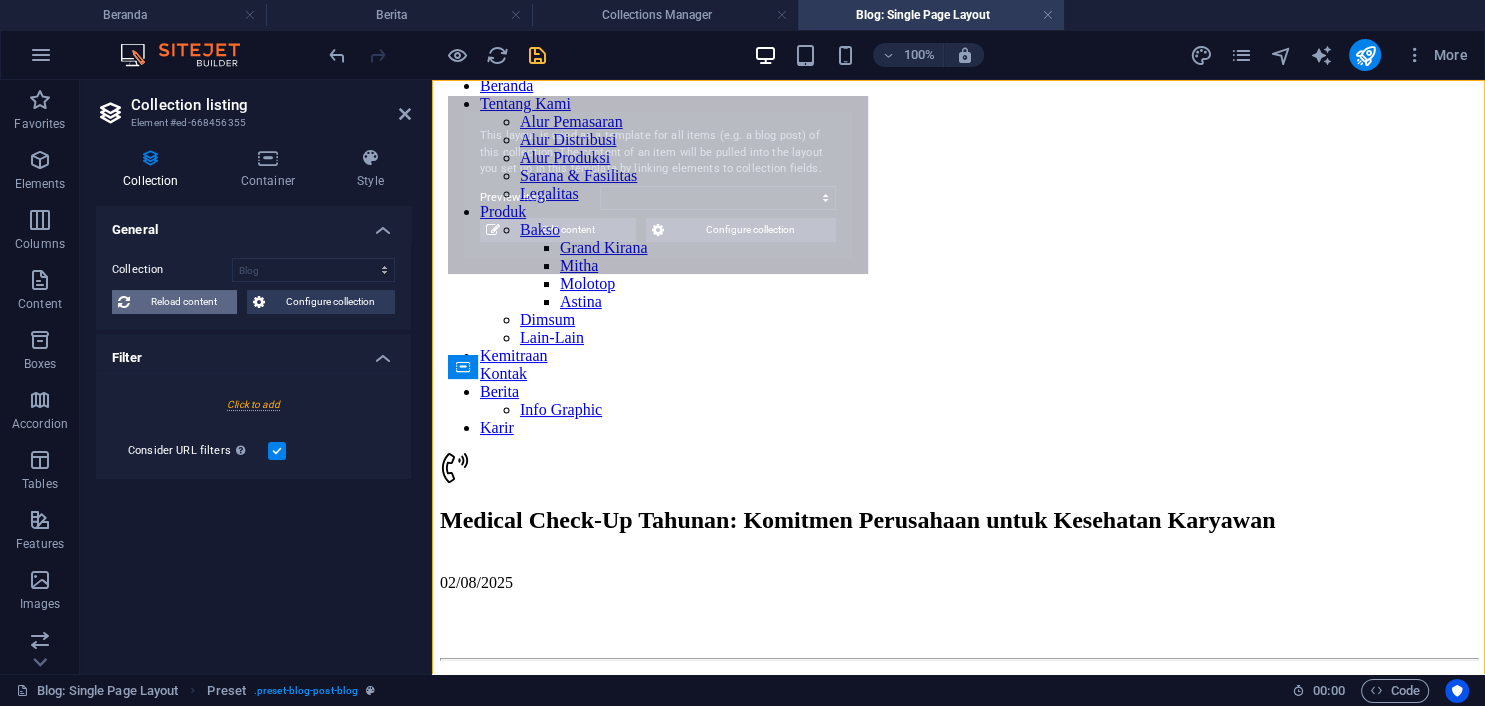 select on "688d8e9c25c0be838c0fab1d" 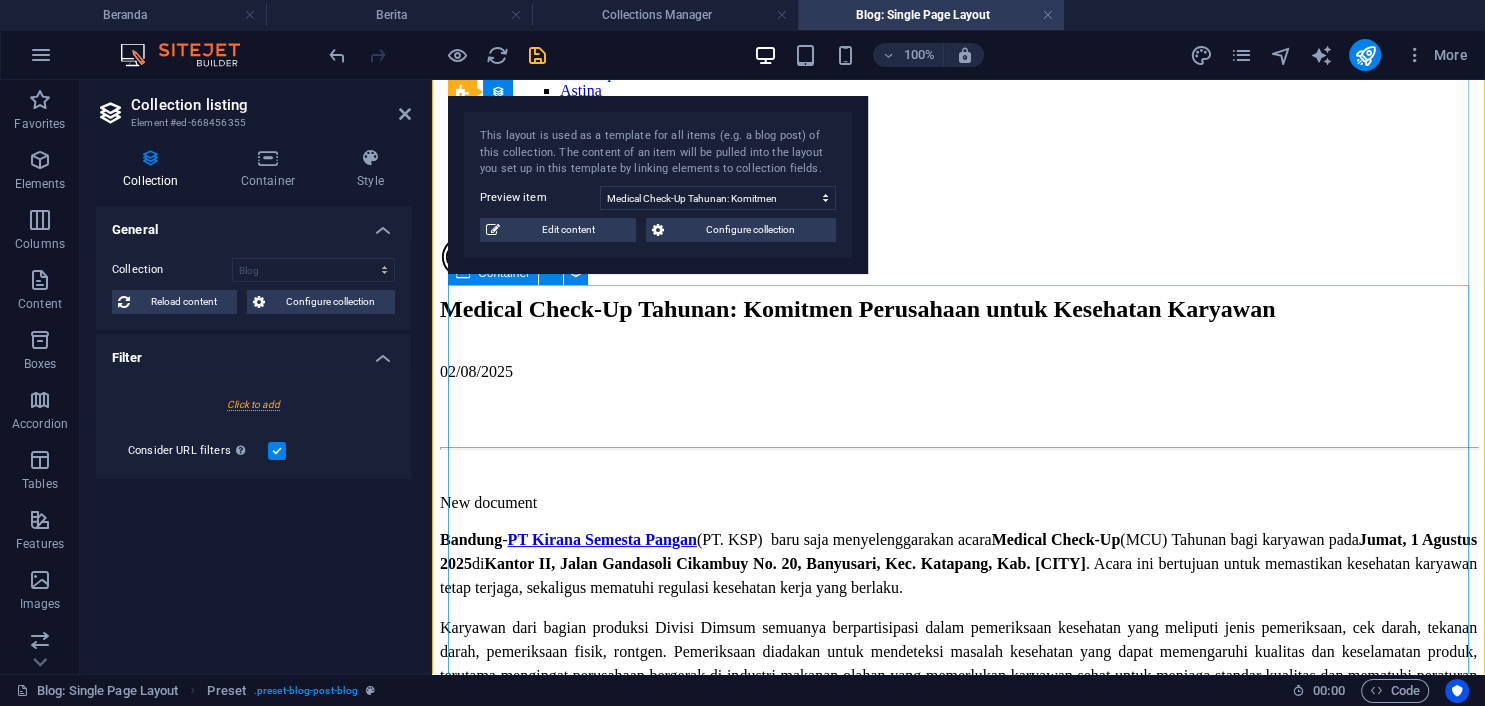 scroll, scrollTop: 151, scrollLeft: 0, axis: vertical 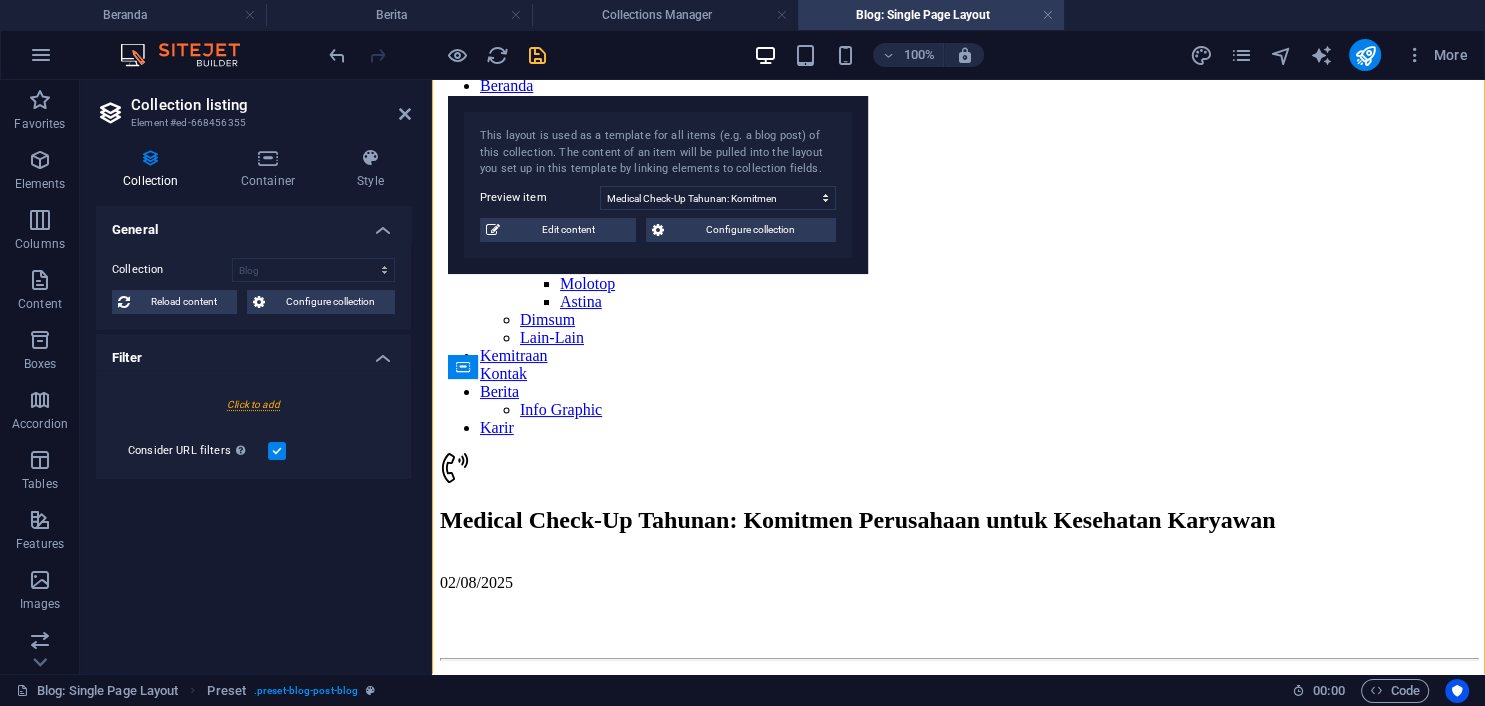 click at bounding box center (253, 404) 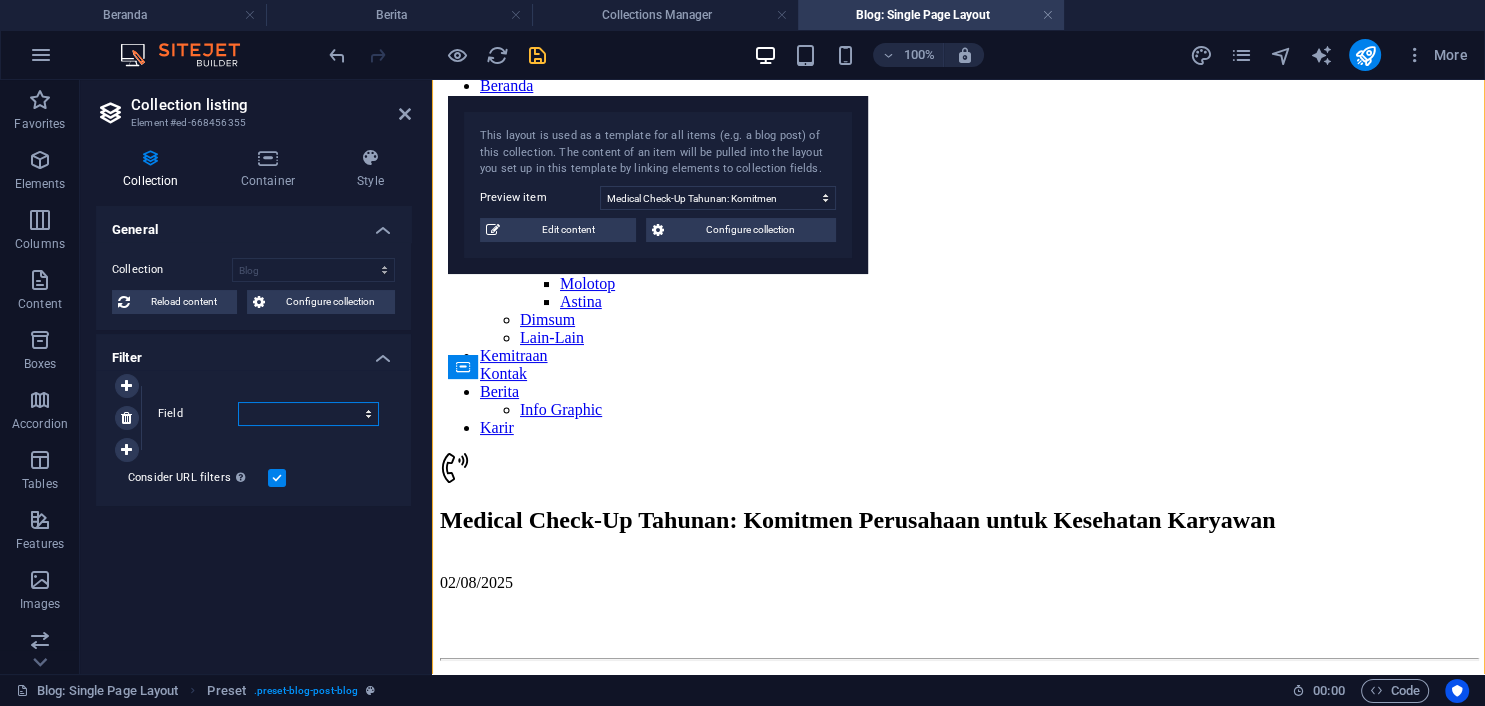 click on "Created at Updated at Name Slug Category Author Publishing Date Status" at bounding box center (308, 414) 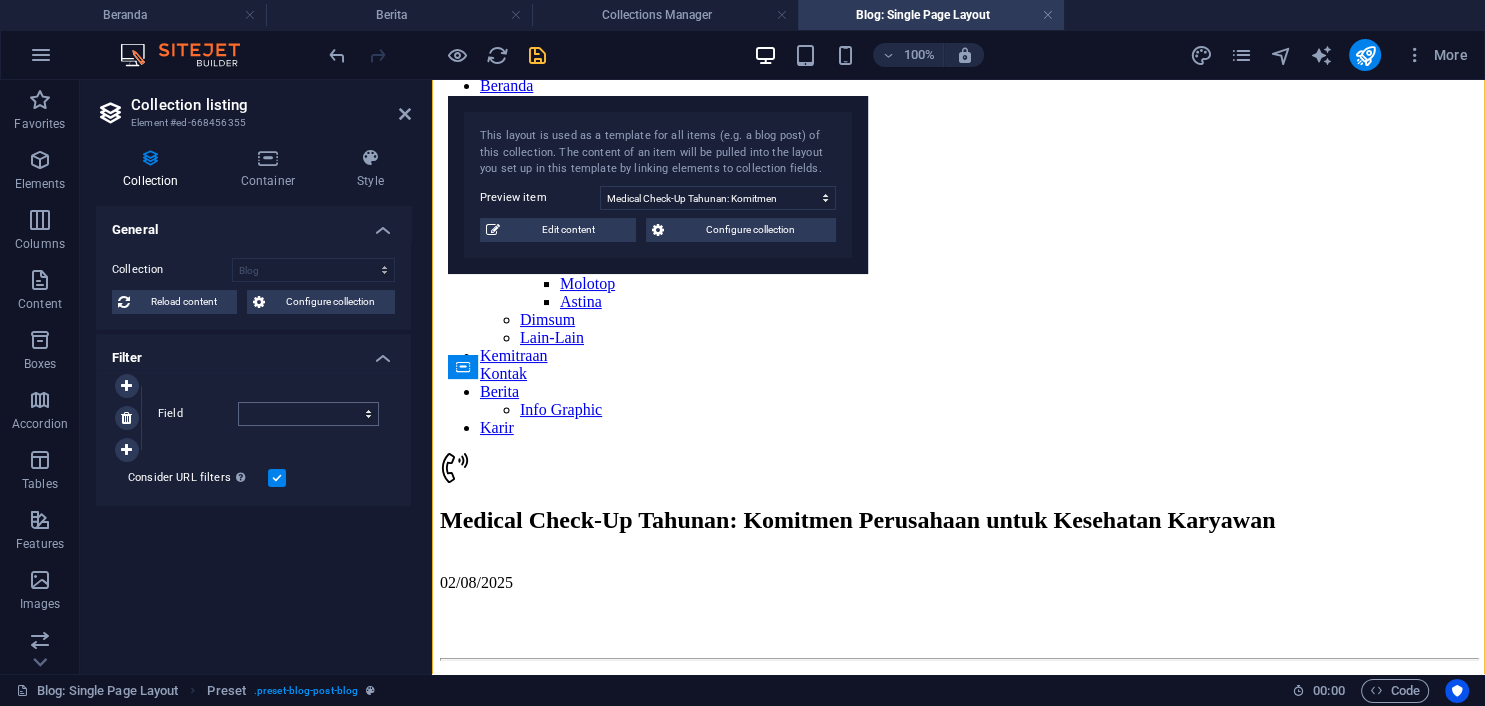 click on "General Collection Berita sebelumnya Blog News Wireframe Sort by Created at (ascending) Created at (descending) Updated at (ascending) Updated at (descending) Name (ascending) Name (descending) Slug (ascending) Slug (descending) Category (ascending) Category (descending) Author (ascending) Author (descending) Publishing Date (ascending) Publishing Date (descending) Status (ascending) Status (descending) Random Unique Display only unique values. Leave disabled if unclear. None Name Slug Description Content Category Author Image Publishing Date Status Berita lainnya Reload content Configure collection Please add a collection first Collections Filter 1 Field Created at Updated at Name Slug Category Author Publishing Date Status Consider URL filters In addition to the filters set above, filters set via the URL are also taken into account. This allows e.g. links, which should show a certain selection of items." at bounding box center (253, 432) 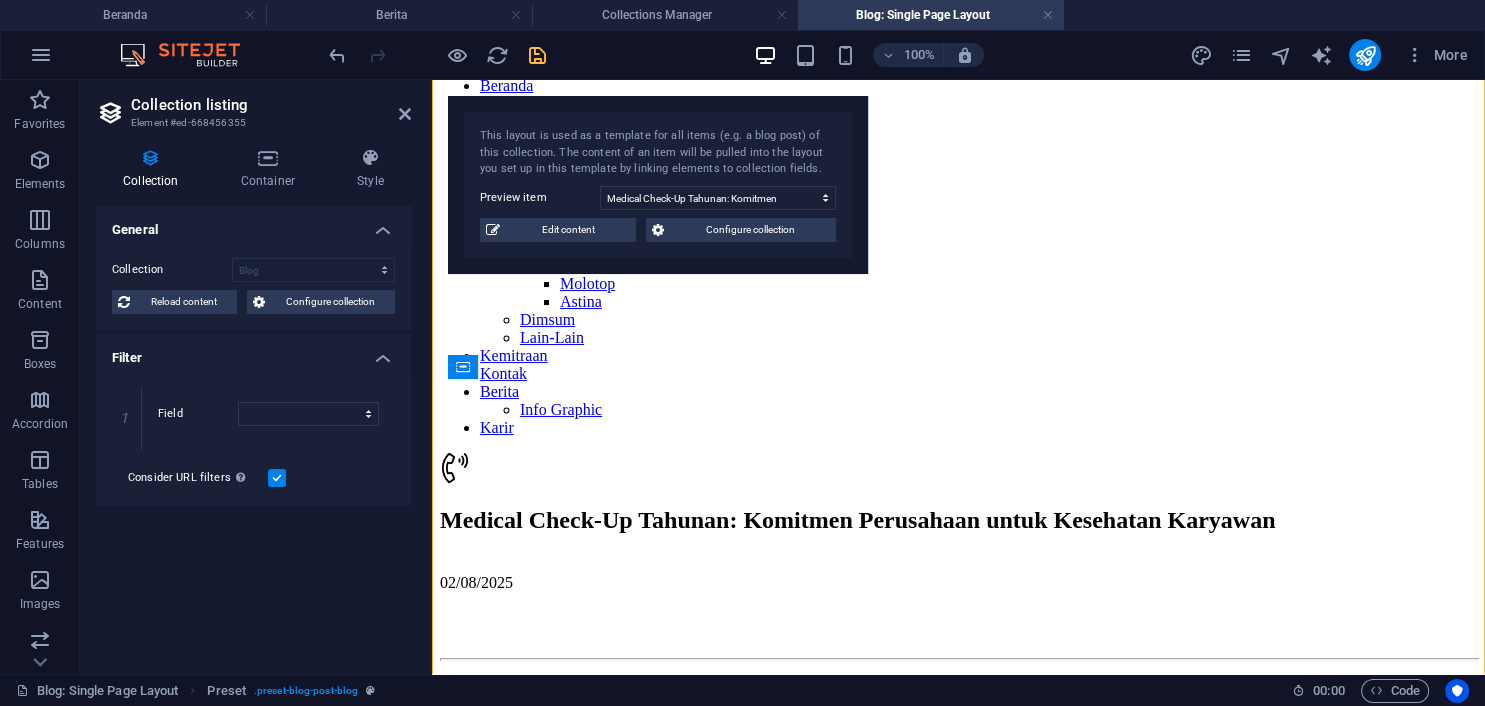 click on "Filter" at bounding box center [253, 352] 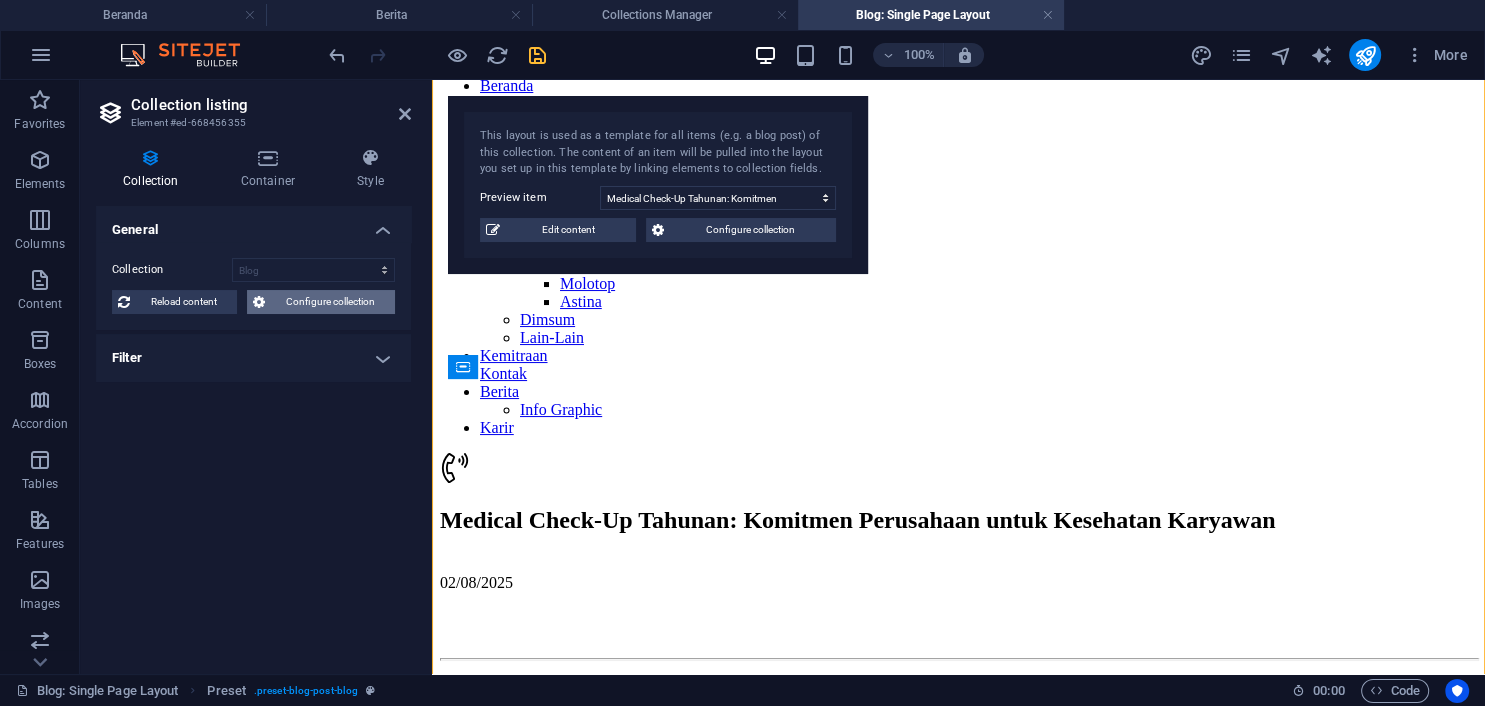 click on "Configure collection" at bounding box center (330, 302) 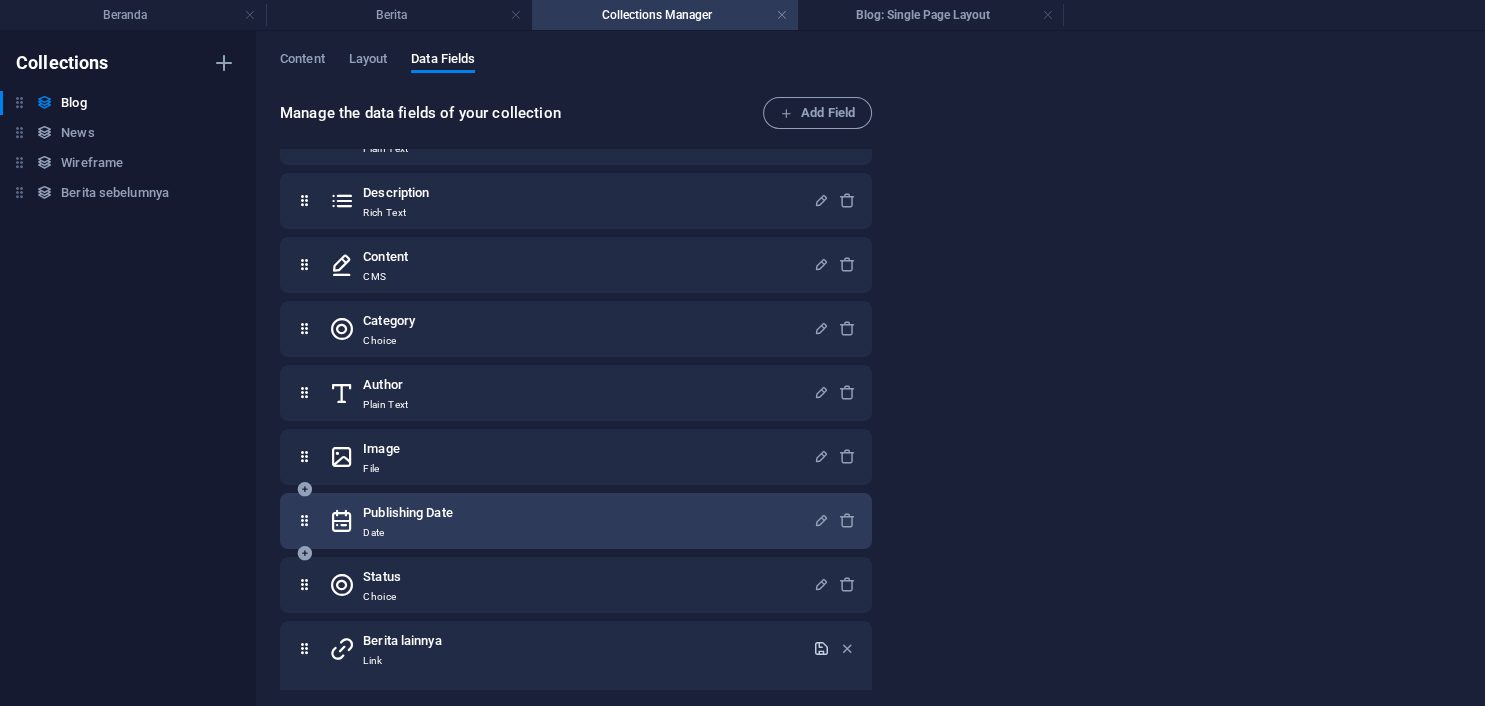 scroll, scrollTop: 288, scrollLeft: 0, axis: vertical 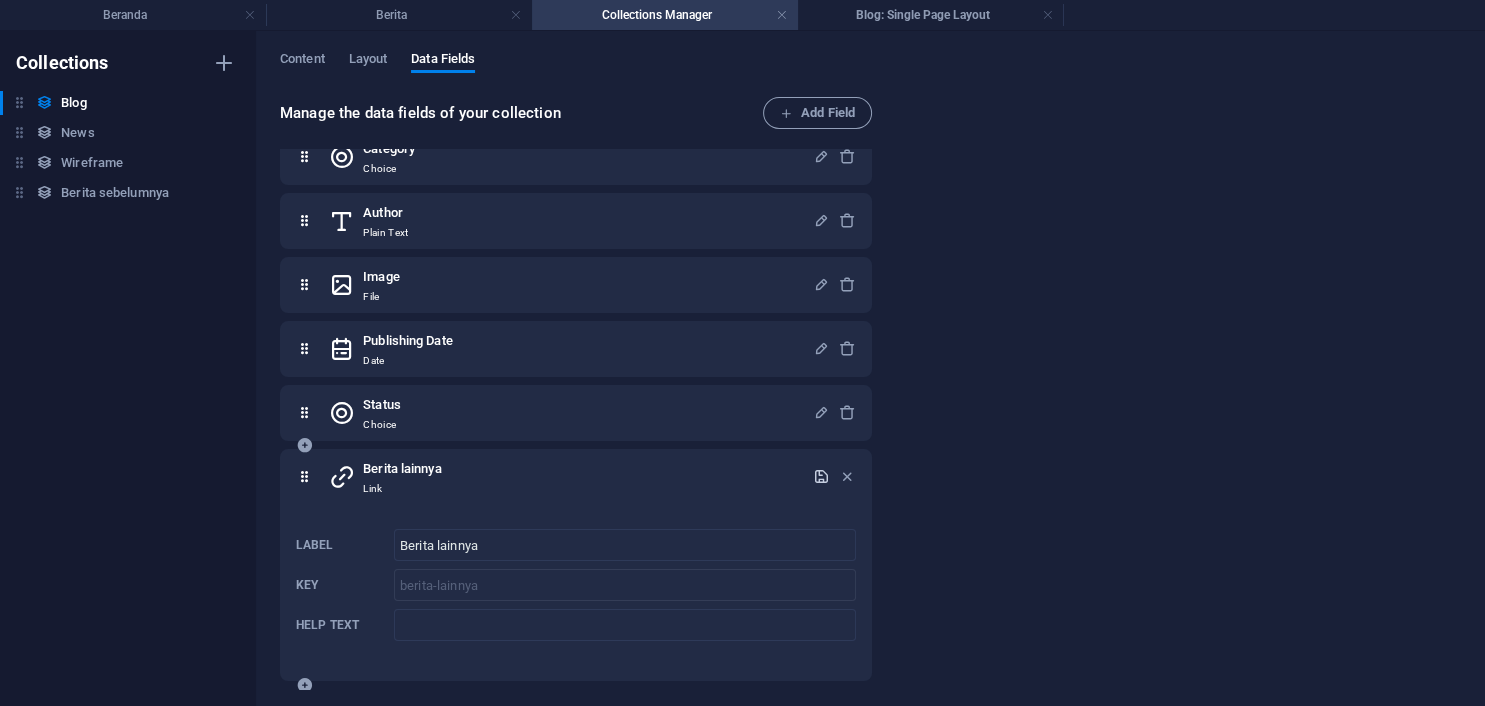 click on "Link" at bounding box center [402, 489] 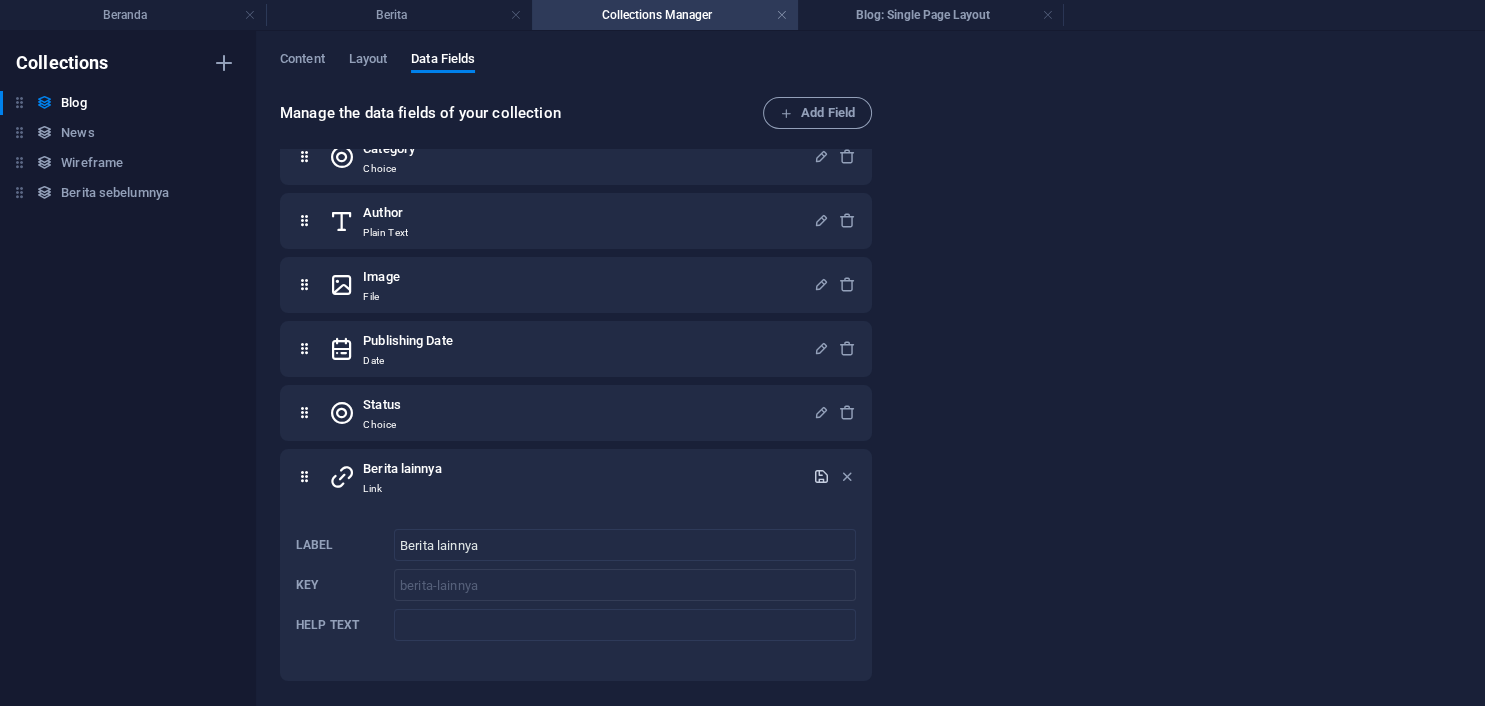 click on "Manage the data fields of your collection Add Field Name Plain Text Slug Plain Text Description Rich Text Content CMS Category Choice Author Plain Text Image File Publishing Date Date Status Choice Berita lainnya Link Label Berita lainnya ​ Key berita-lainnya ​ Help text ​" at bounding box center [870, 394] 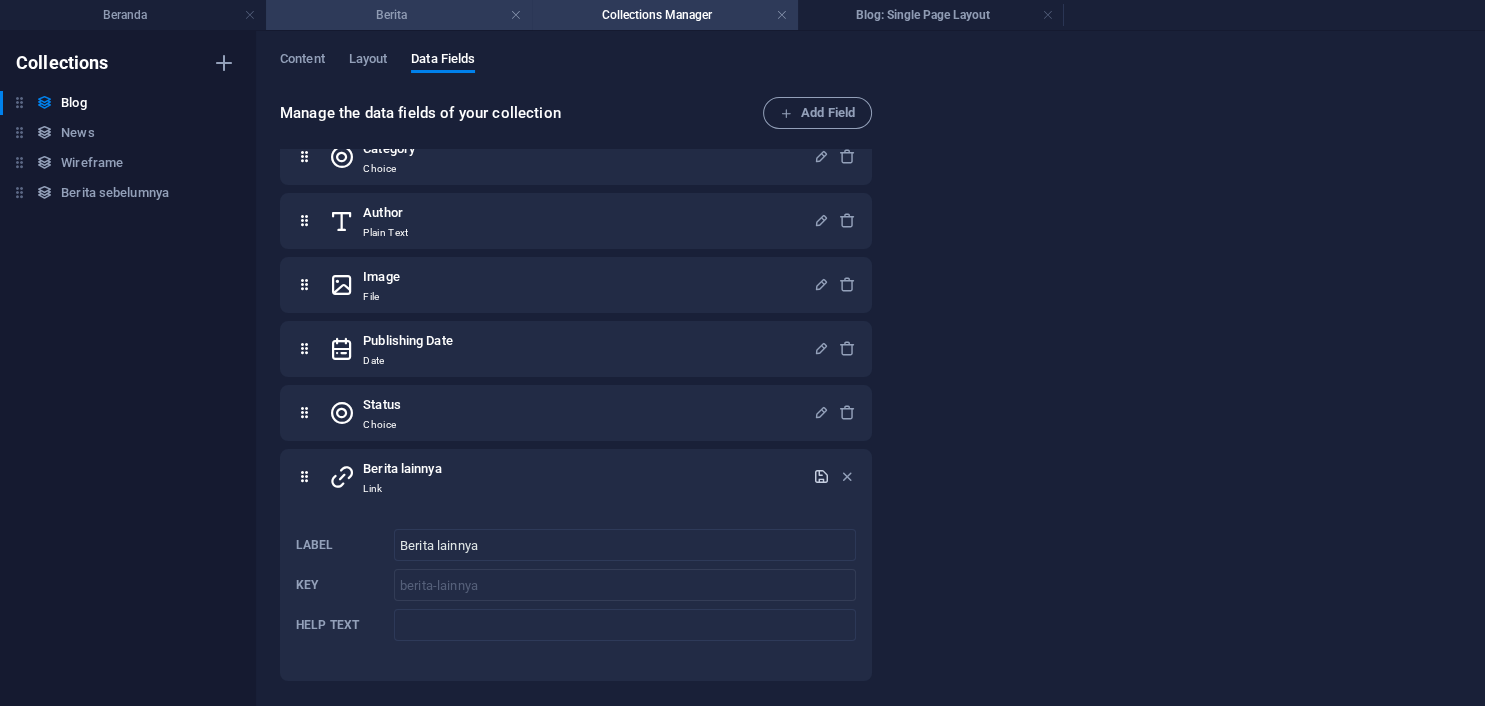 click on "Berita" at bounding box center (399, 15) 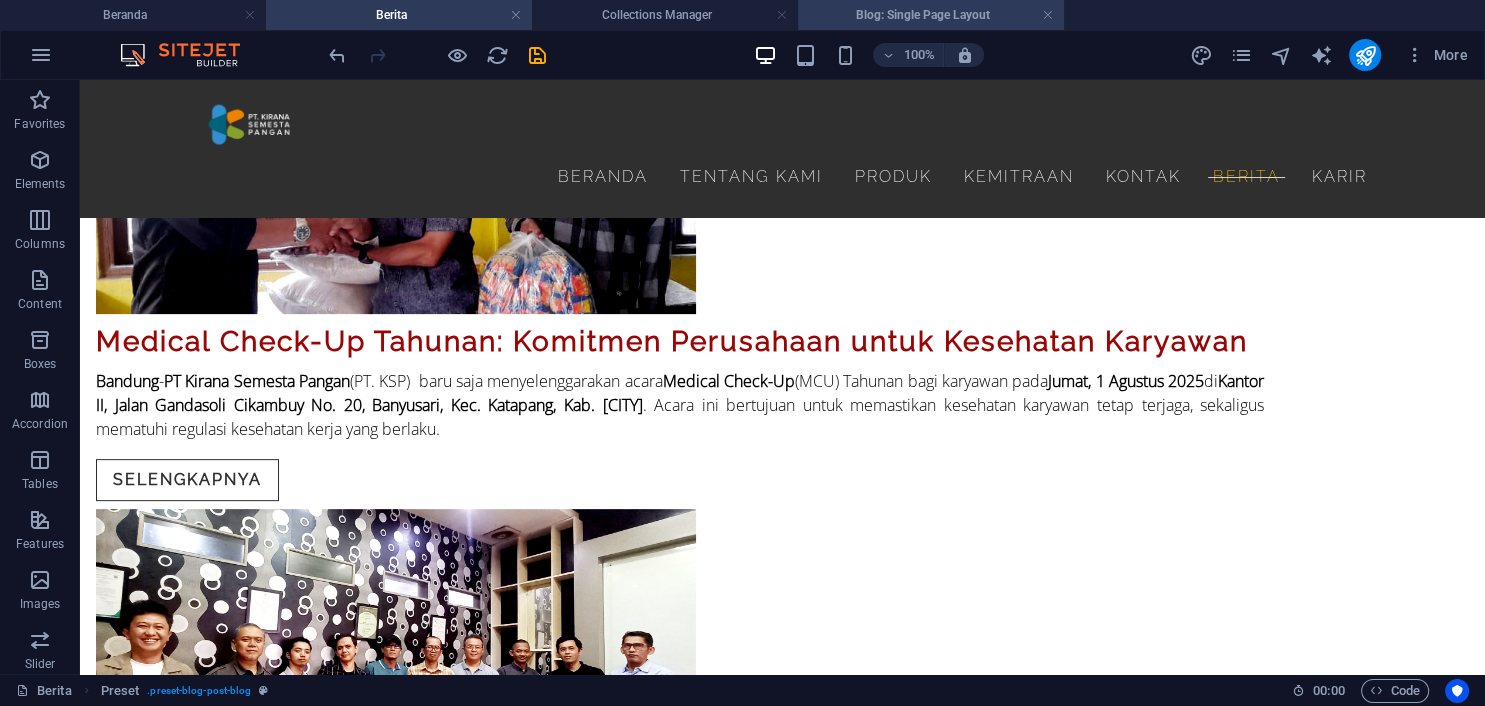 click on "Blog: Single Page Layout" at bounding box center (931, 15) 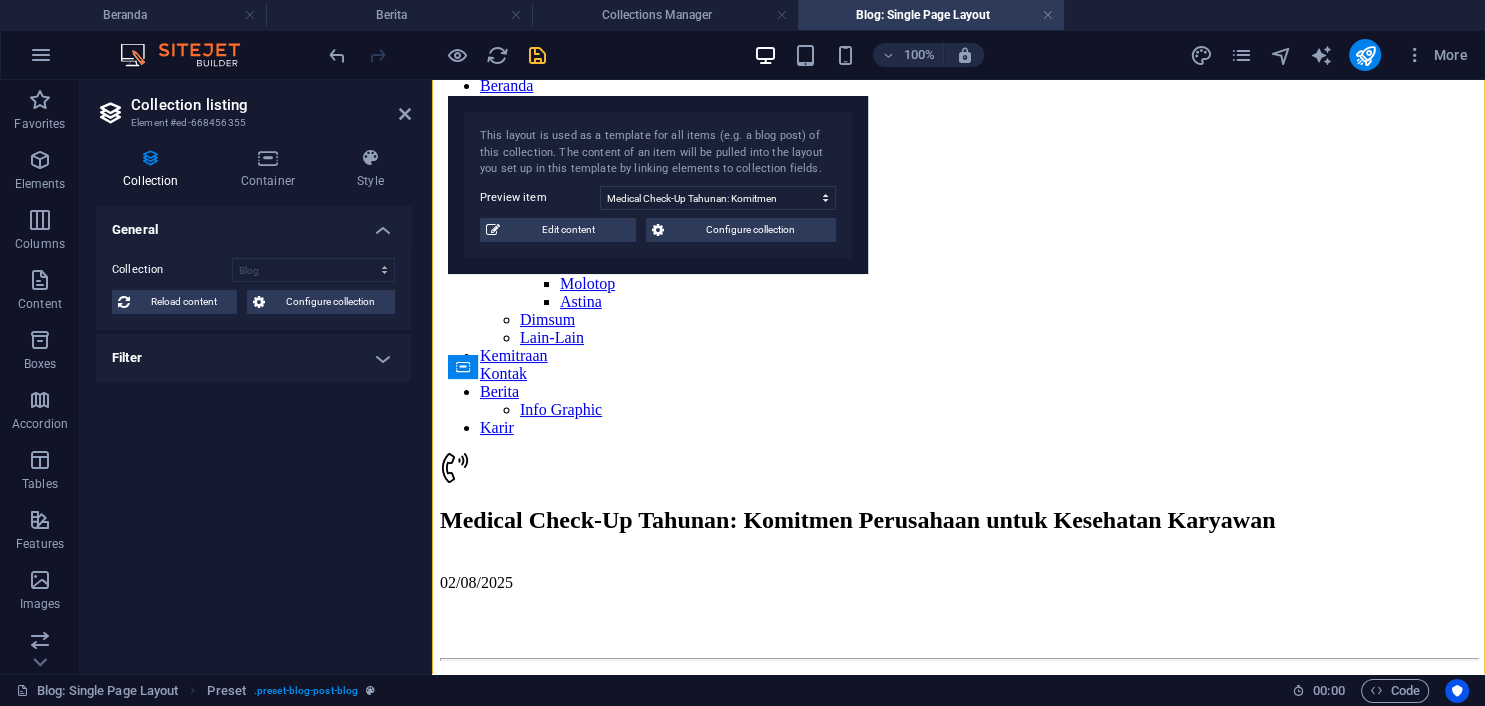 click at bounding box center [537, 55] 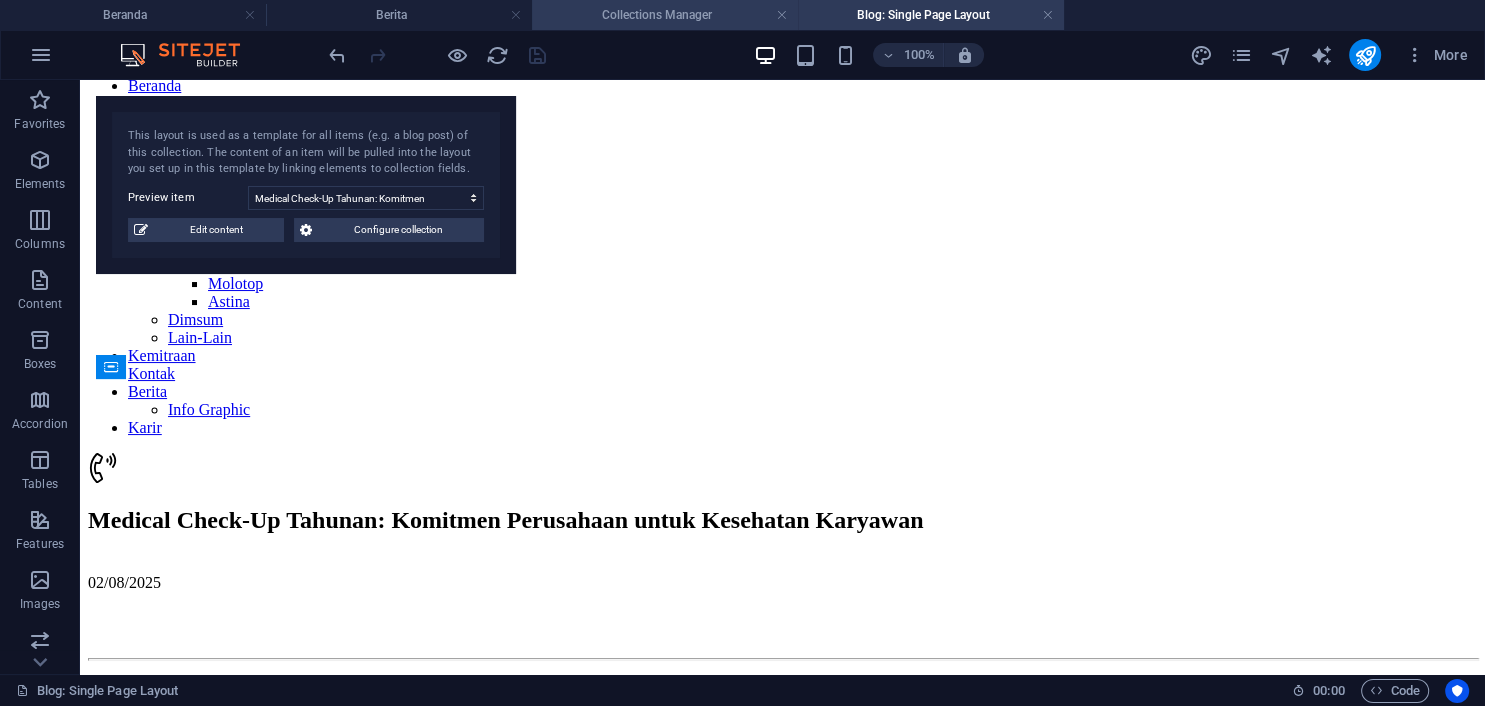 click at bounding box center [1048, 15] 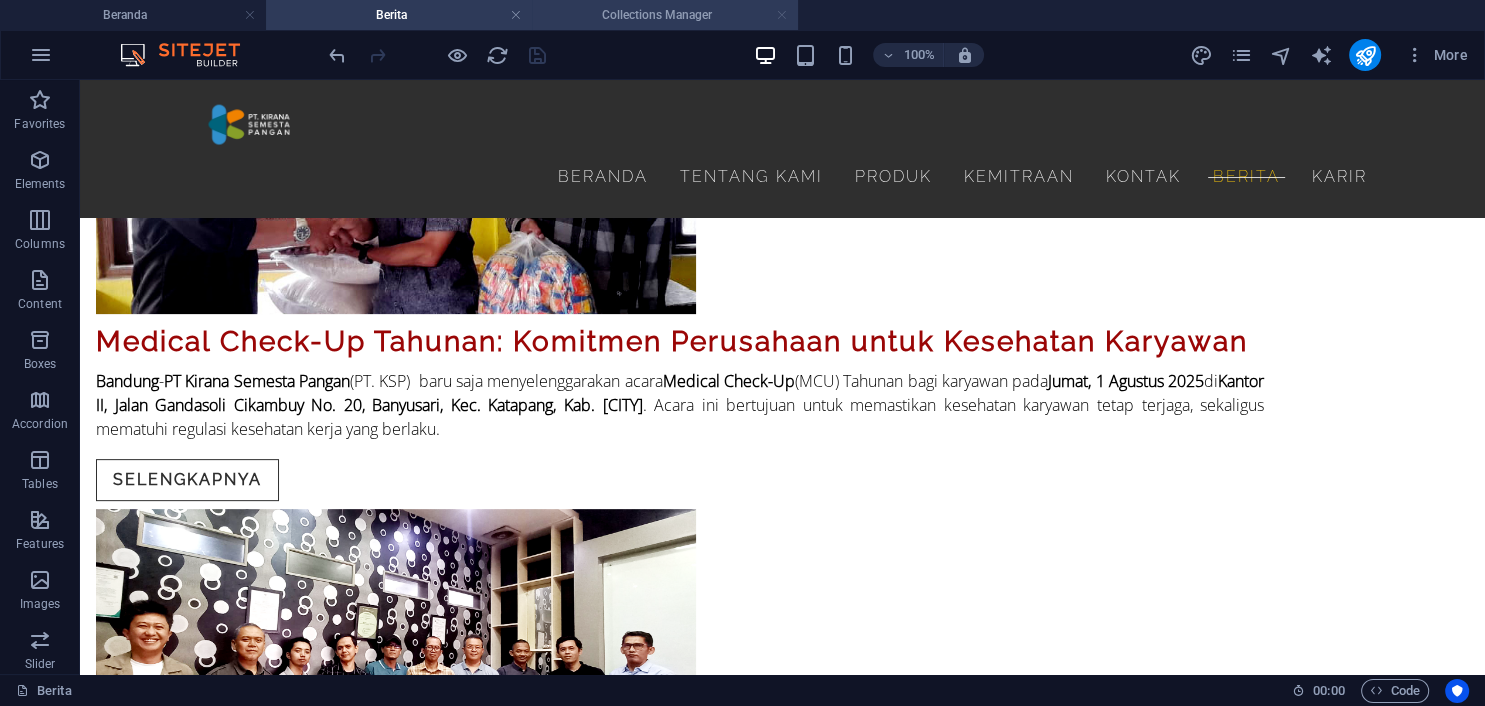click at bounding box center [782, 15] 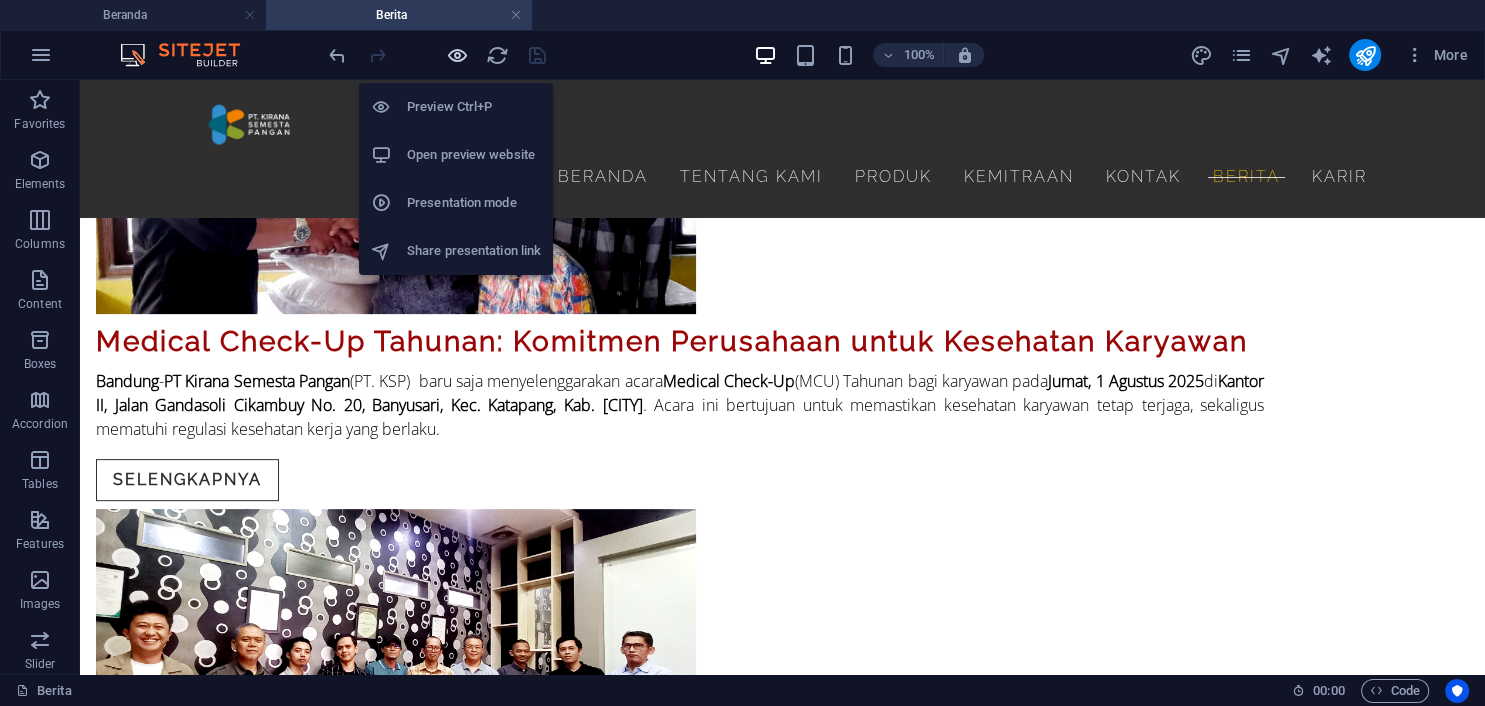 click at bounding box center (457, 55) 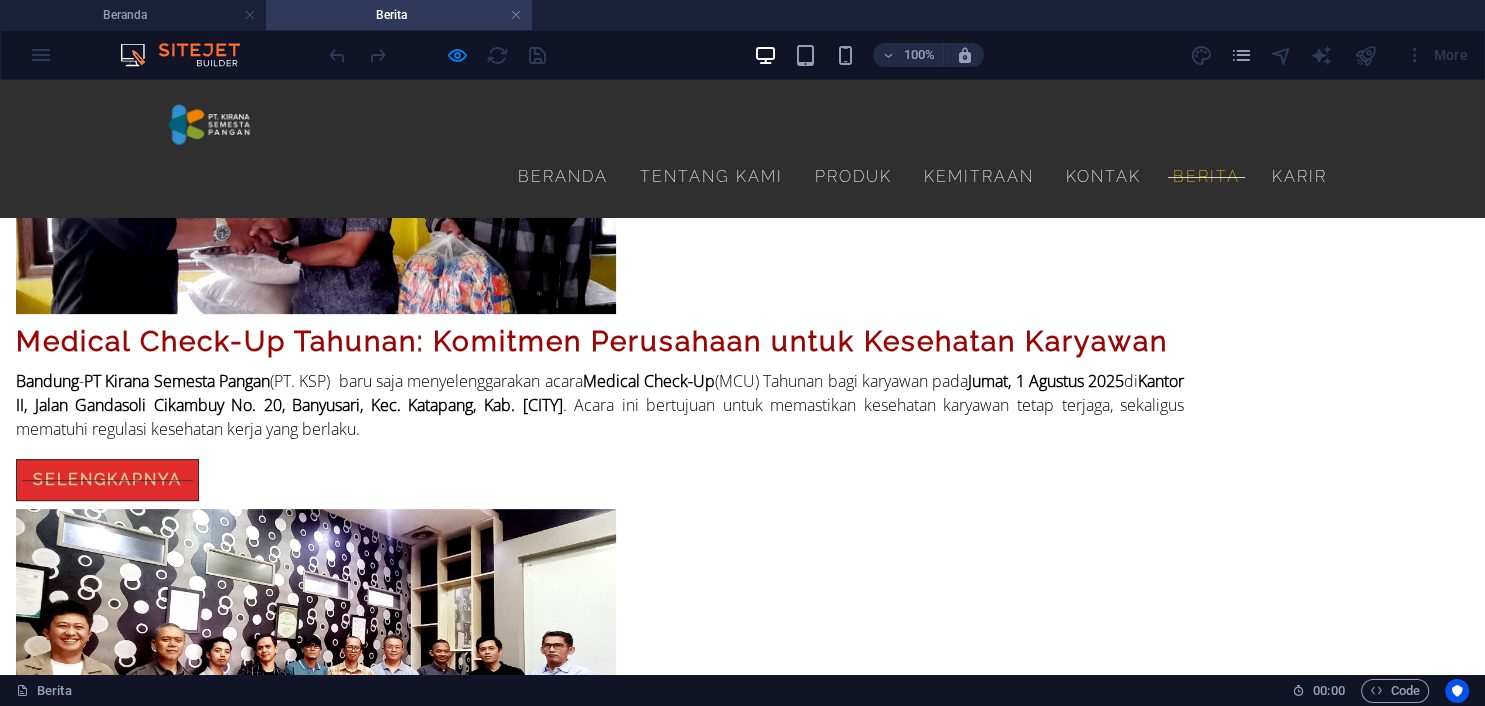 click on "Selengkapnya" at bounding box center [107, 480] 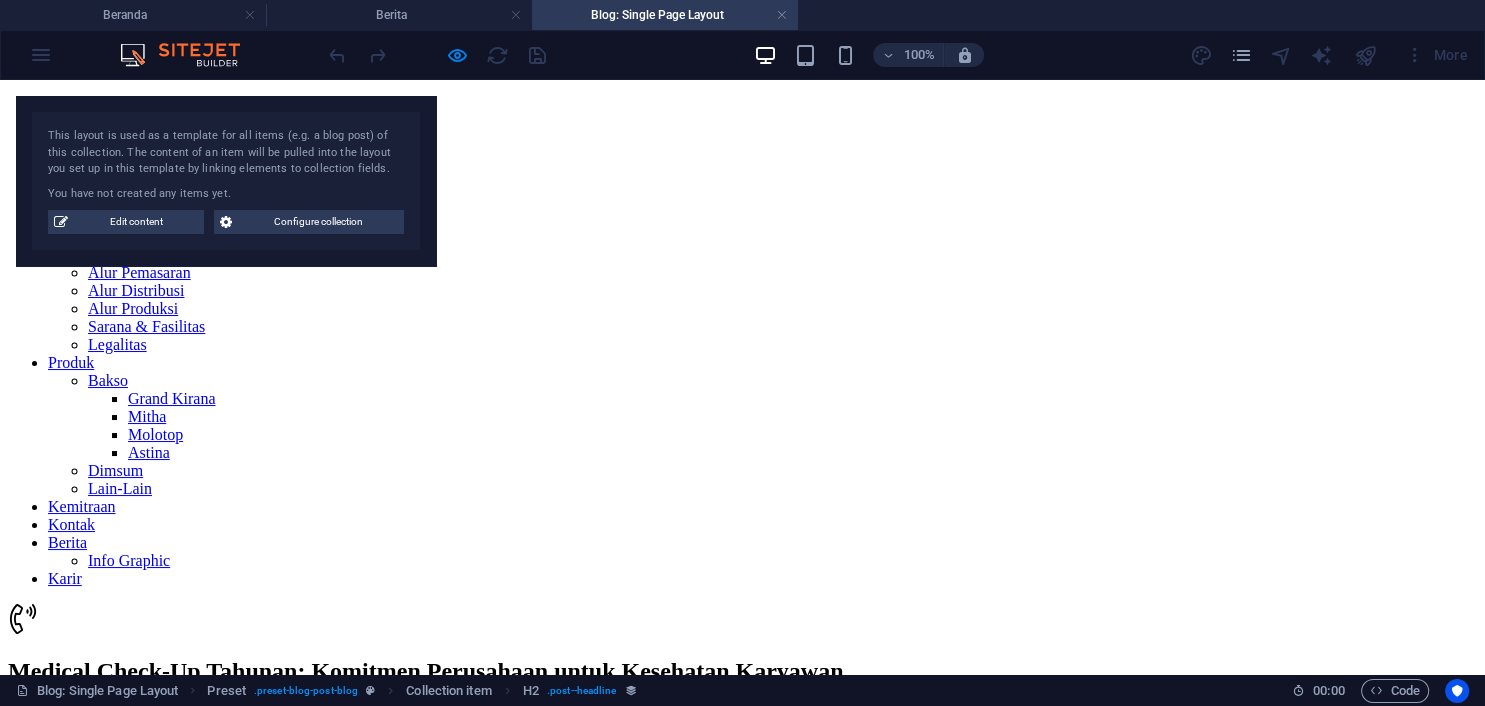 scroll, scrollTop: 0, scrollLeft: 0, axis: both 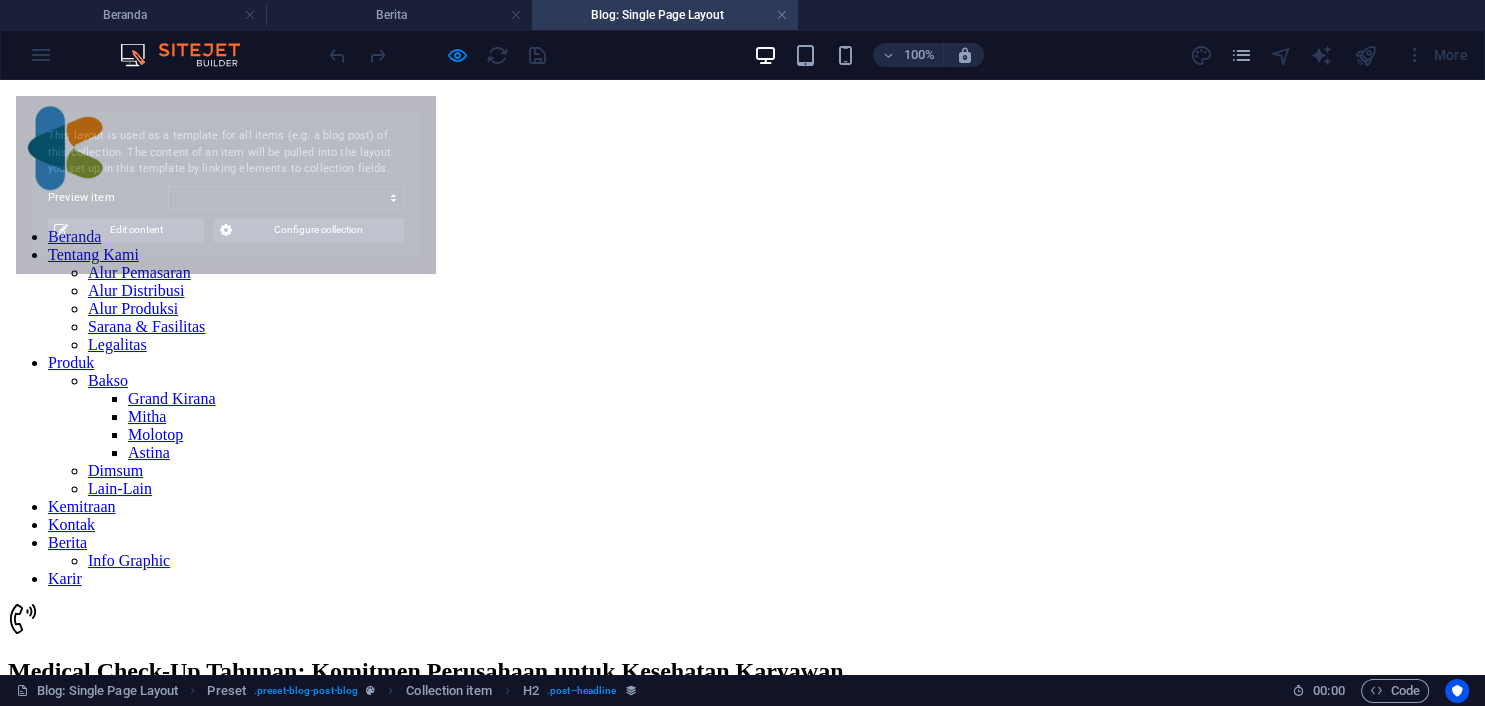 select on "688d8e9c25c0be838c0fab1d" 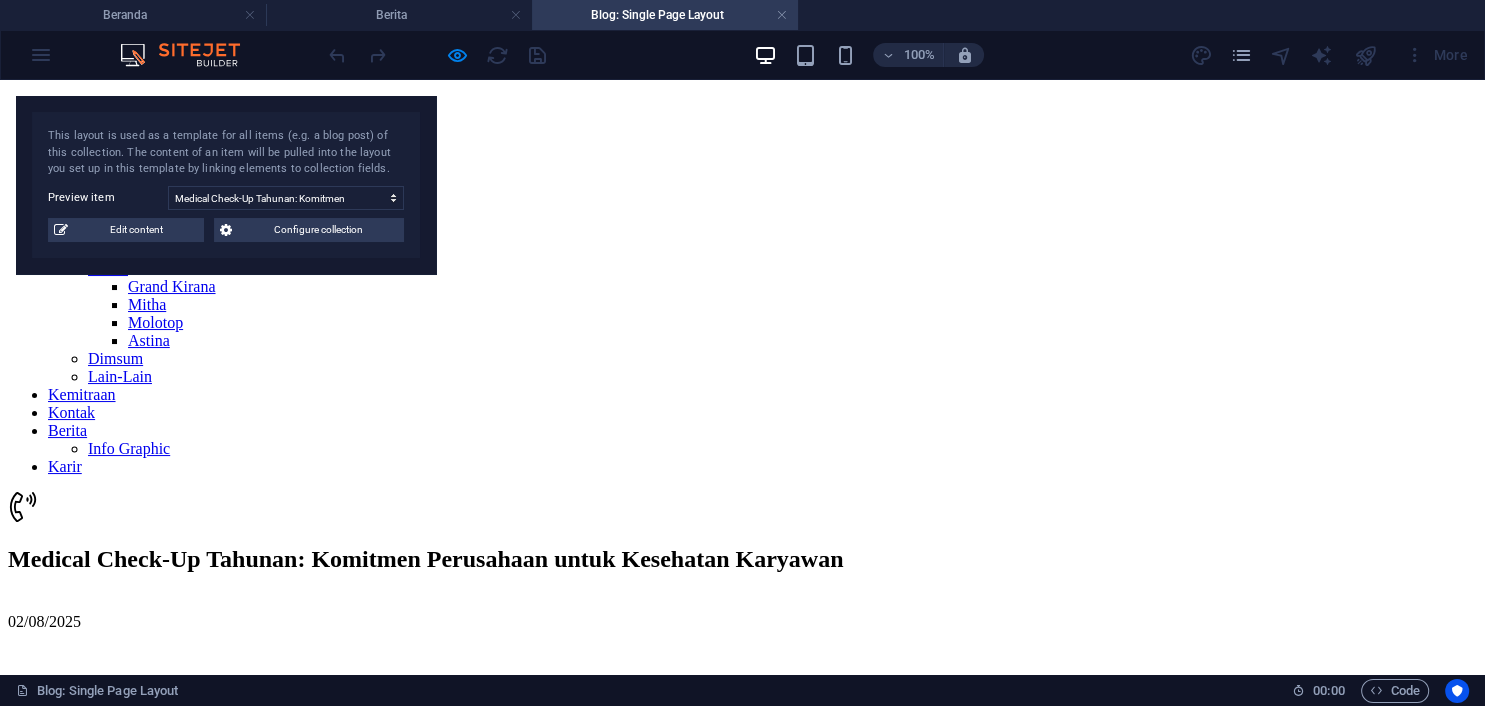 scroll, scrollTop: 105, scrollLeft: 0, axis: vertical 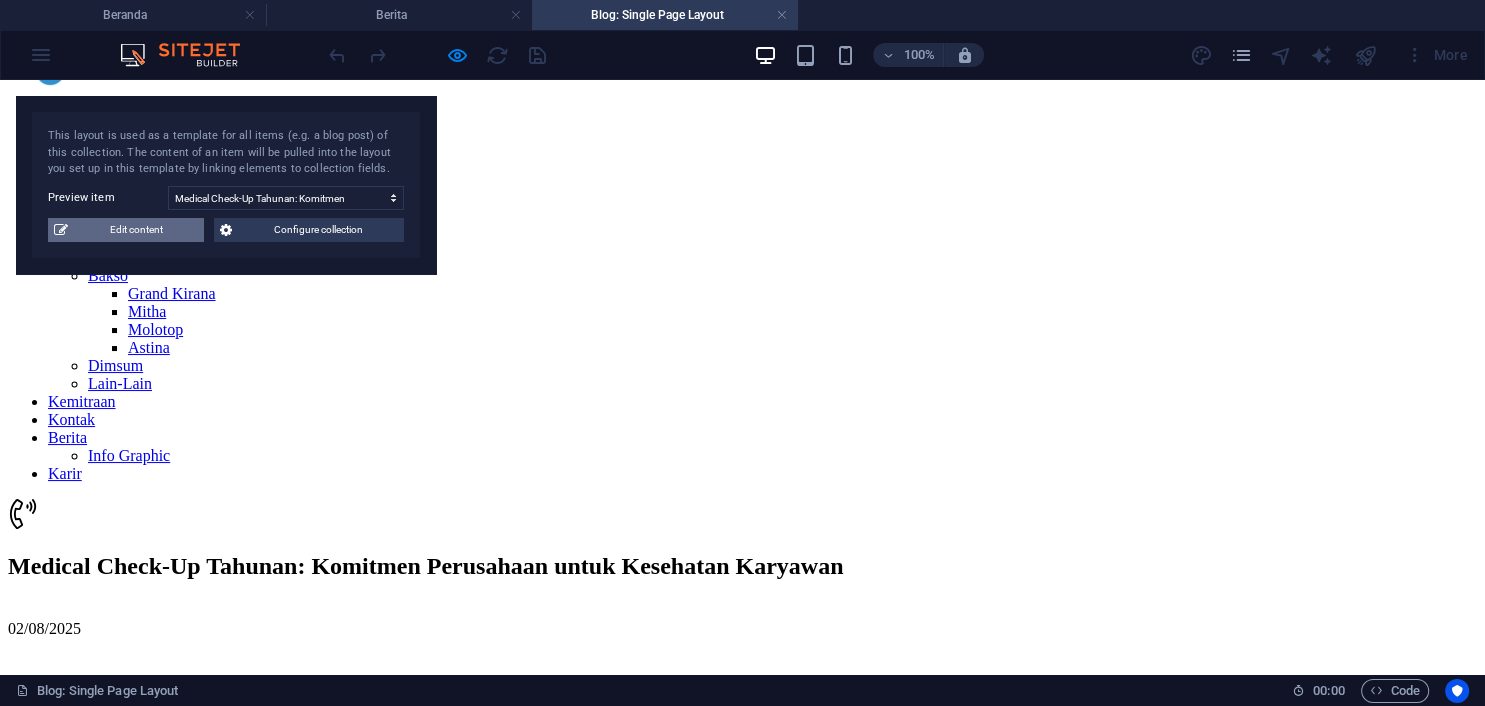 click on "Edit content" at bounding box center (136, 230) 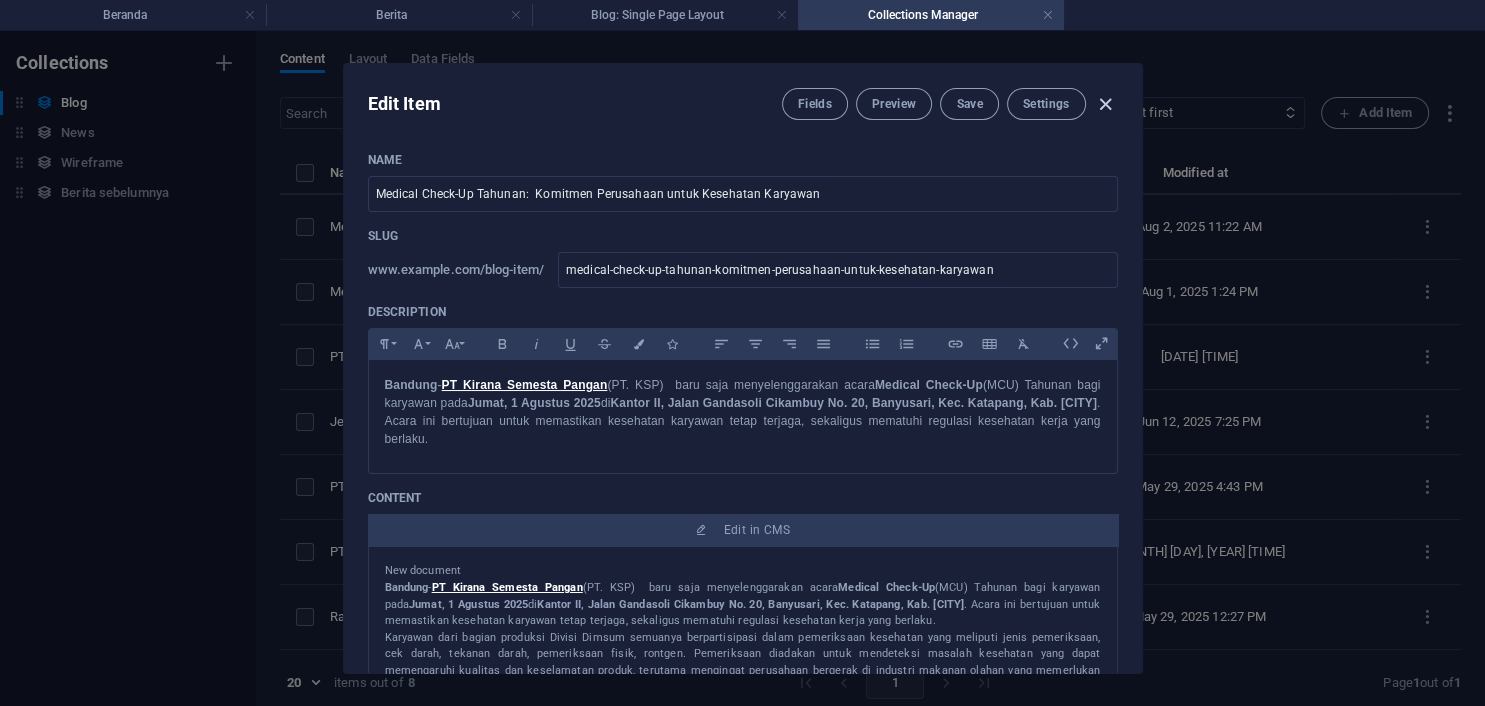 click at bounding box center (1105, 104) 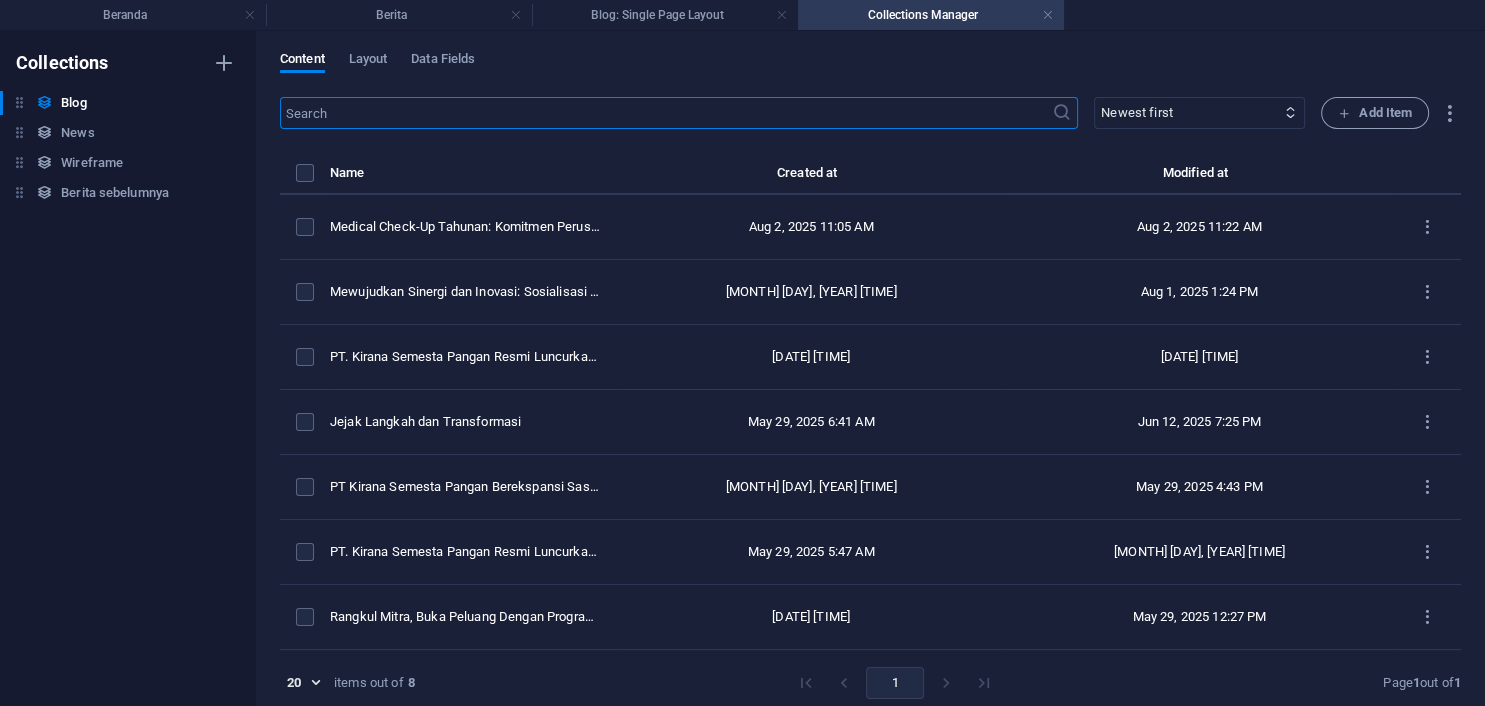 type on "medical-check-up-tahunan-komitmen-perusahaan-untuk-kesehatan-karyawan" 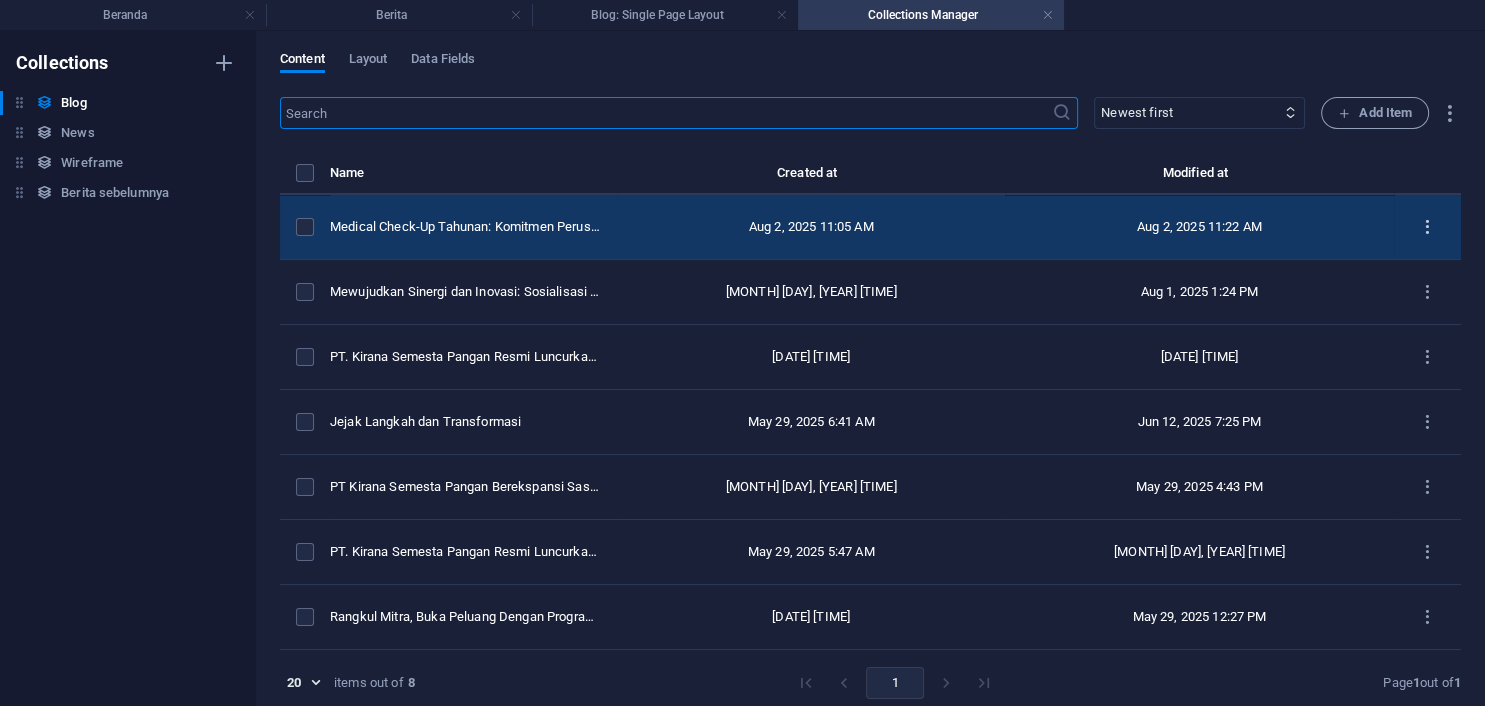 click at bounding box center [1427, 227] 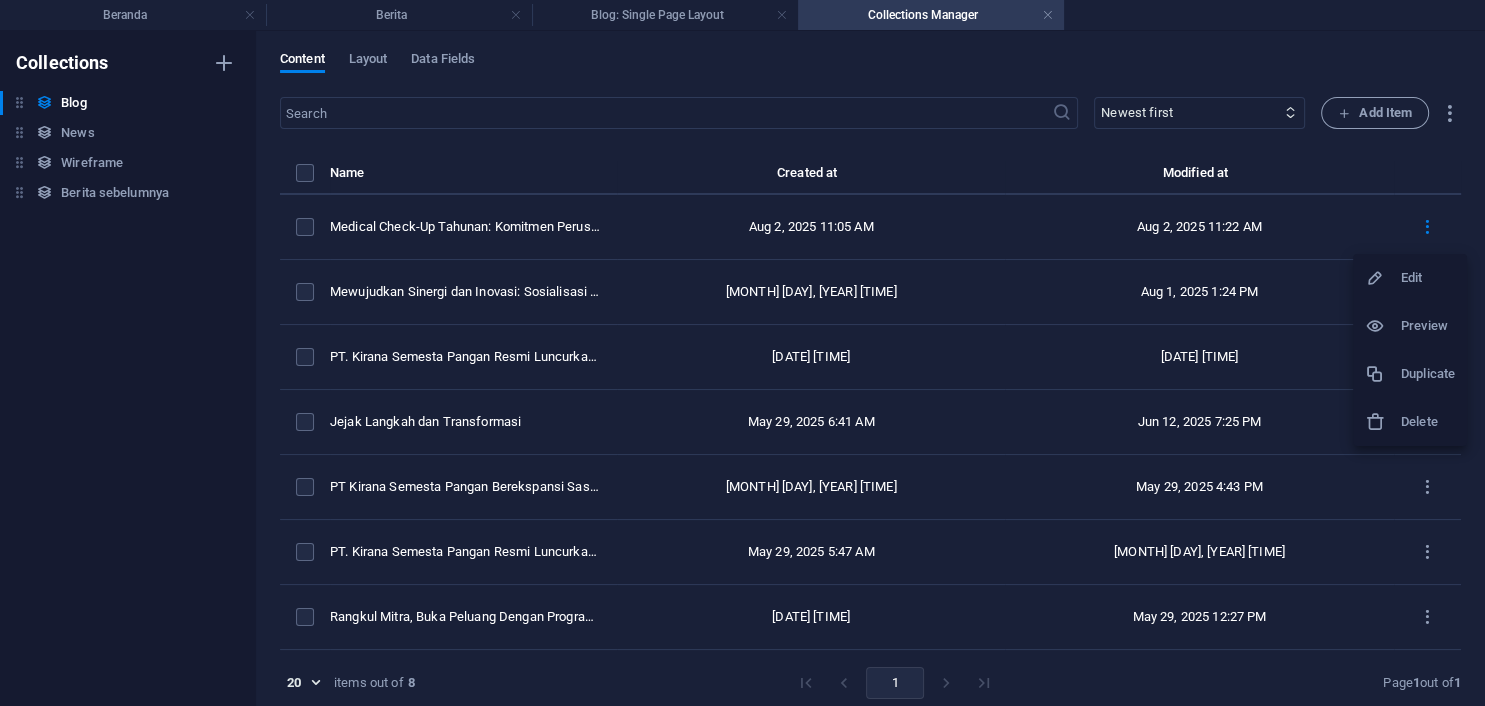 click on "Edit" at bounding box center (1428, 278) 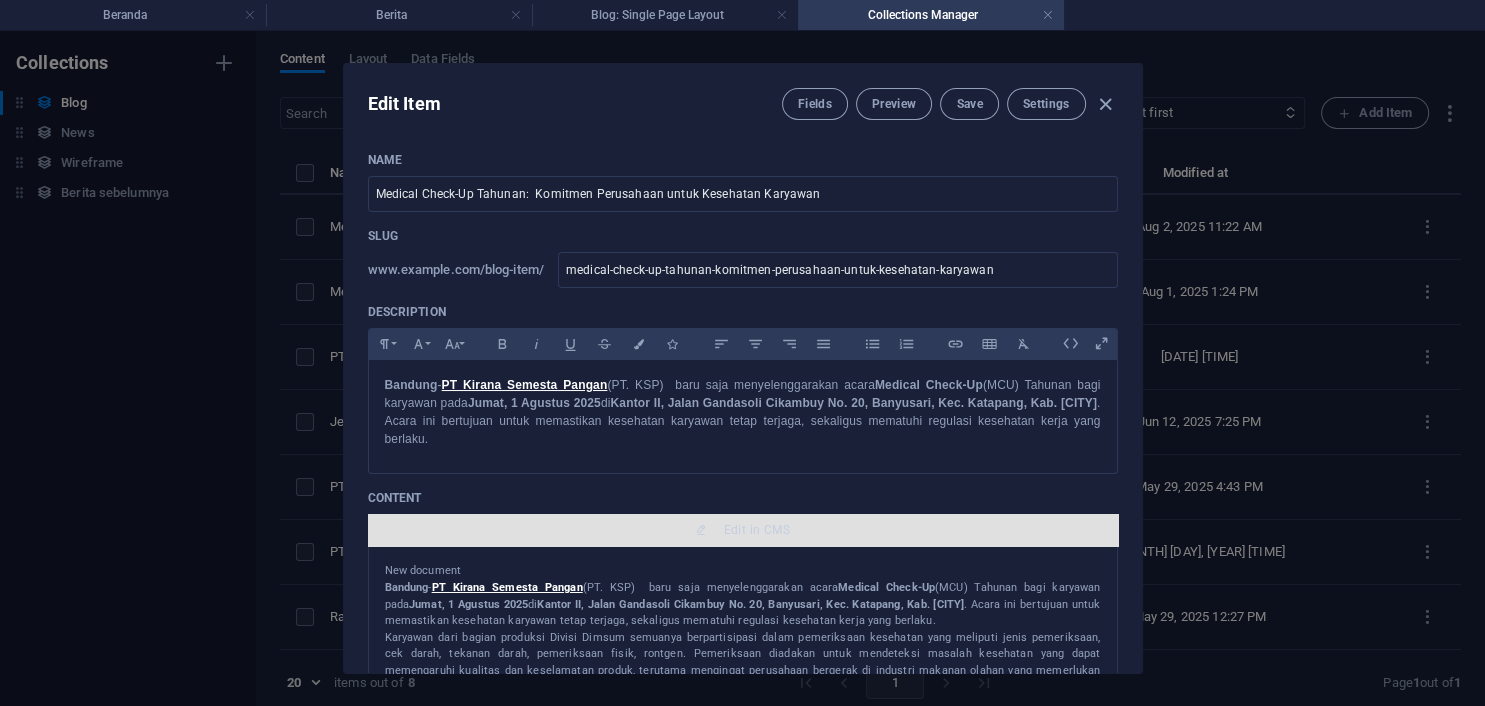 click on "Edit in CMS" at bounding box center (757, 530) 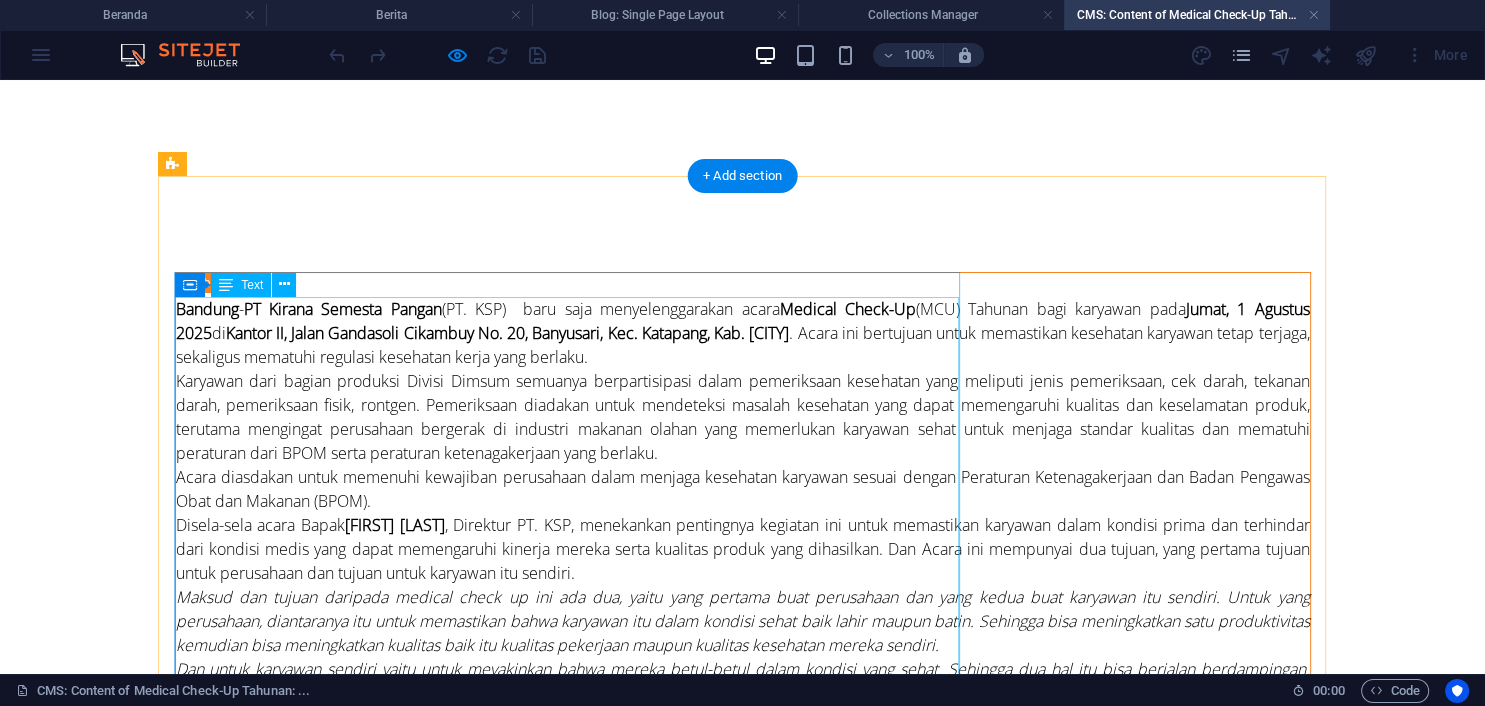 scroll, scrollTop: 0, scrollLeft: 0, axis: both 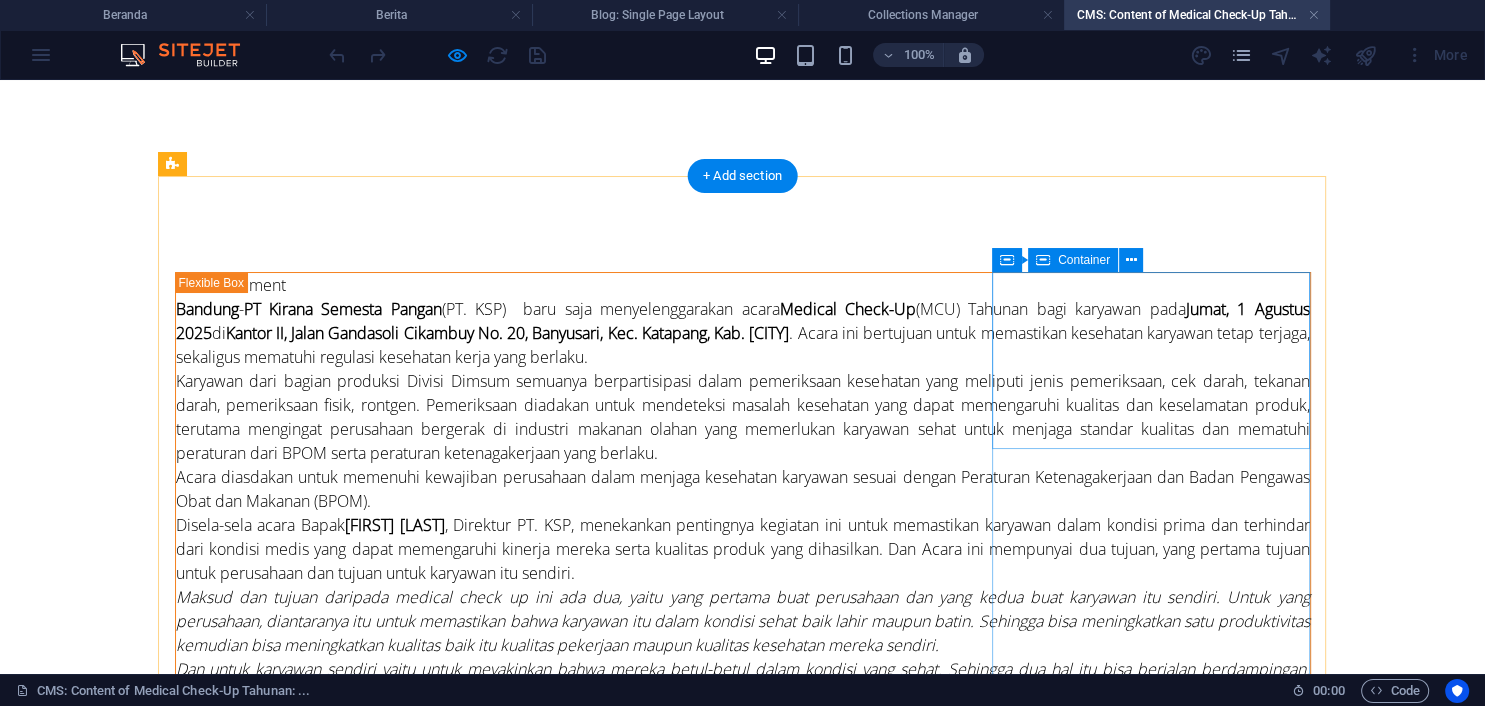 click on "Add elements" at bounding box center [683, 1351] 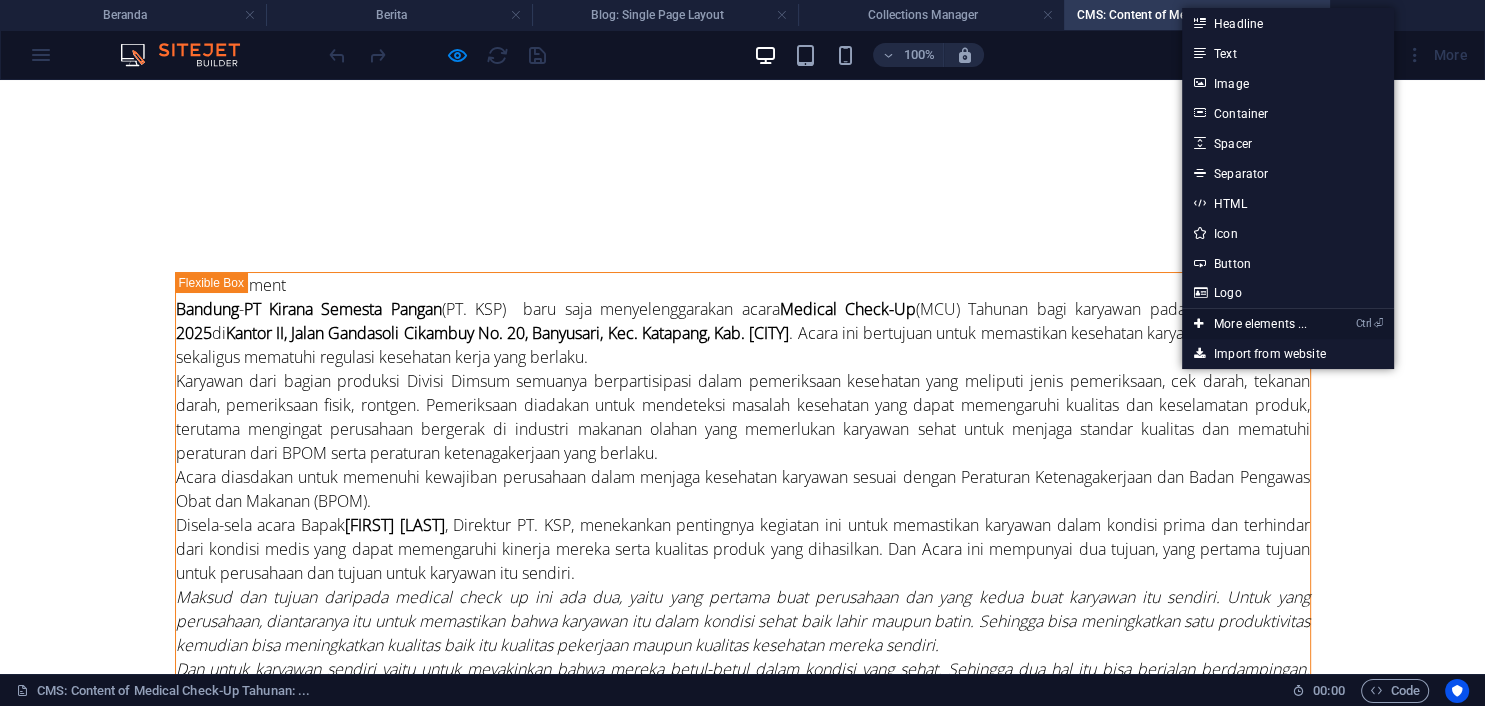 click on "Ctrl ⏎  More elements ..." at bounding box center [1250, 324] 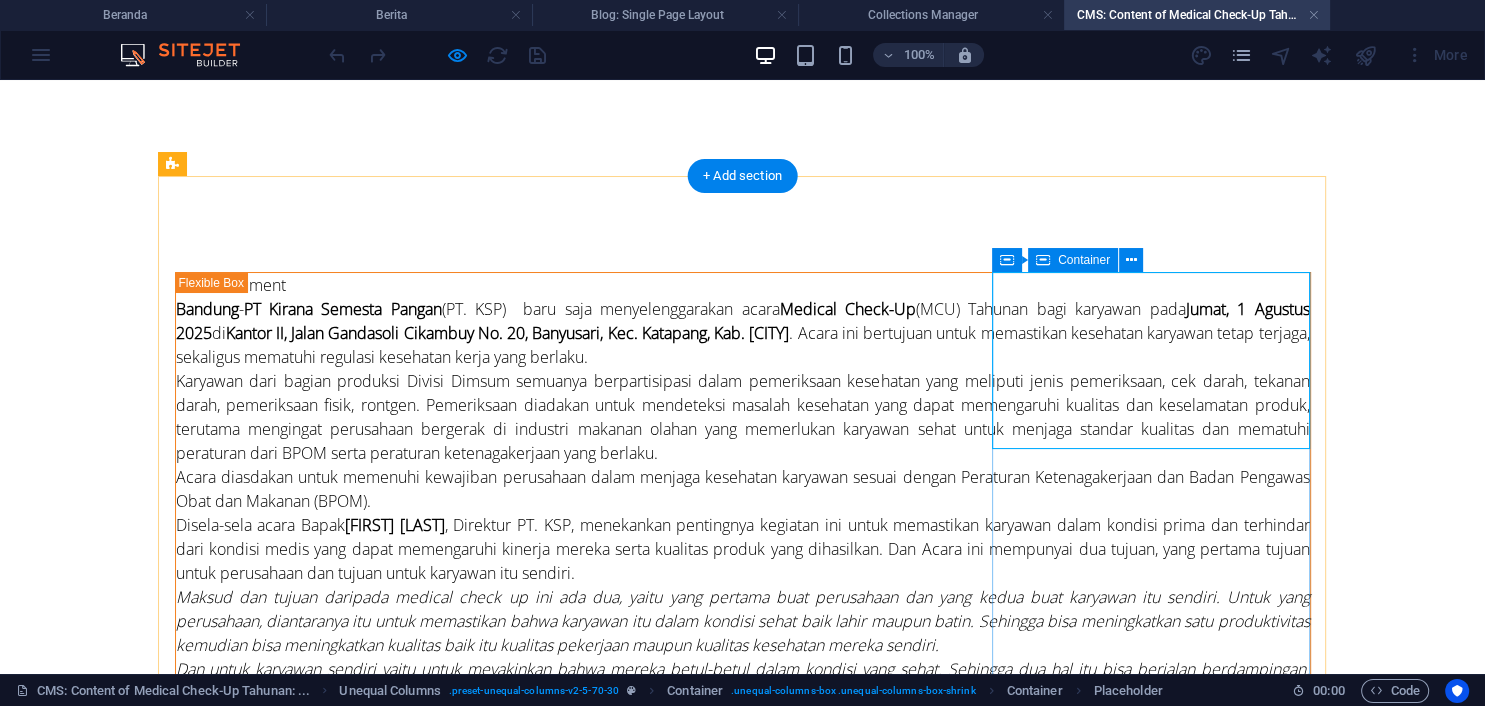 click on "Add elements" at bounding box center (683, 1351) 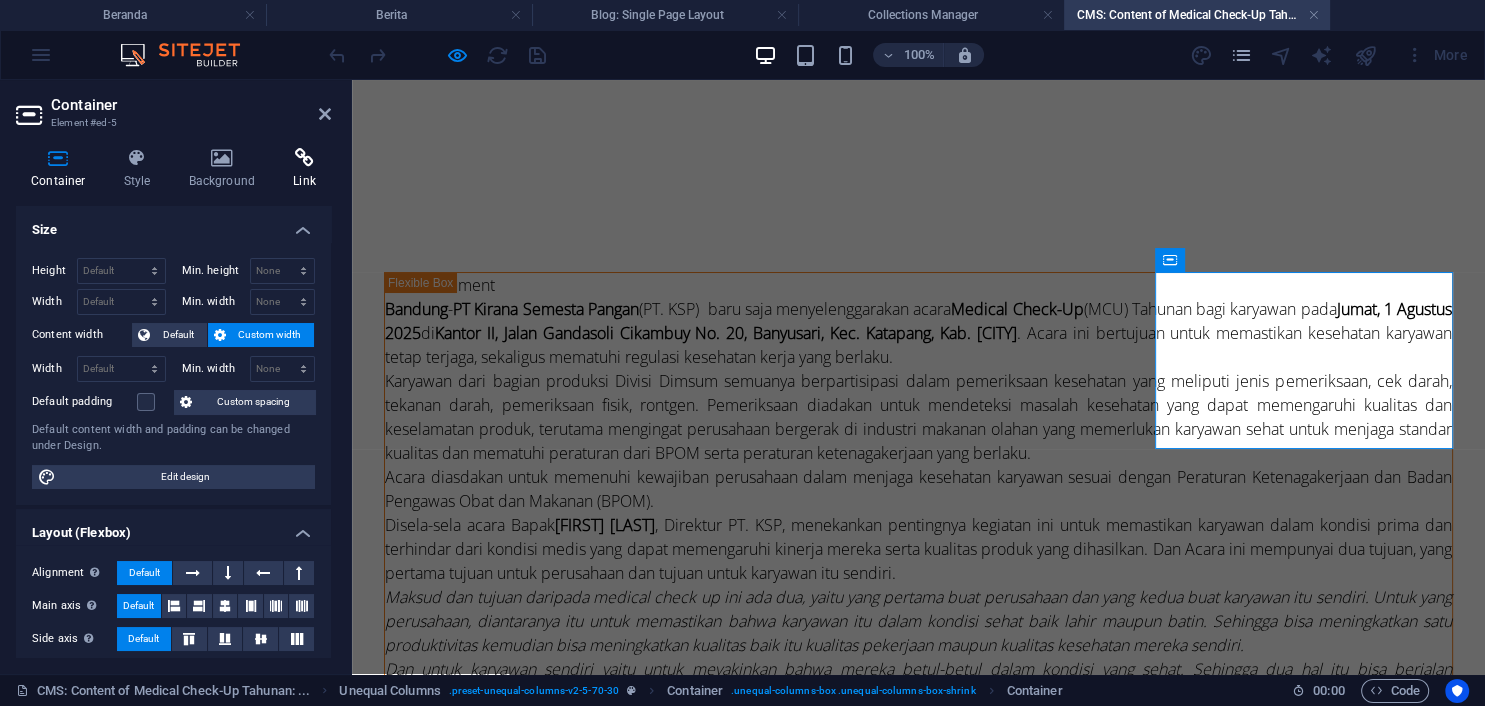 click on "Link" at bounding box center [304, 169] 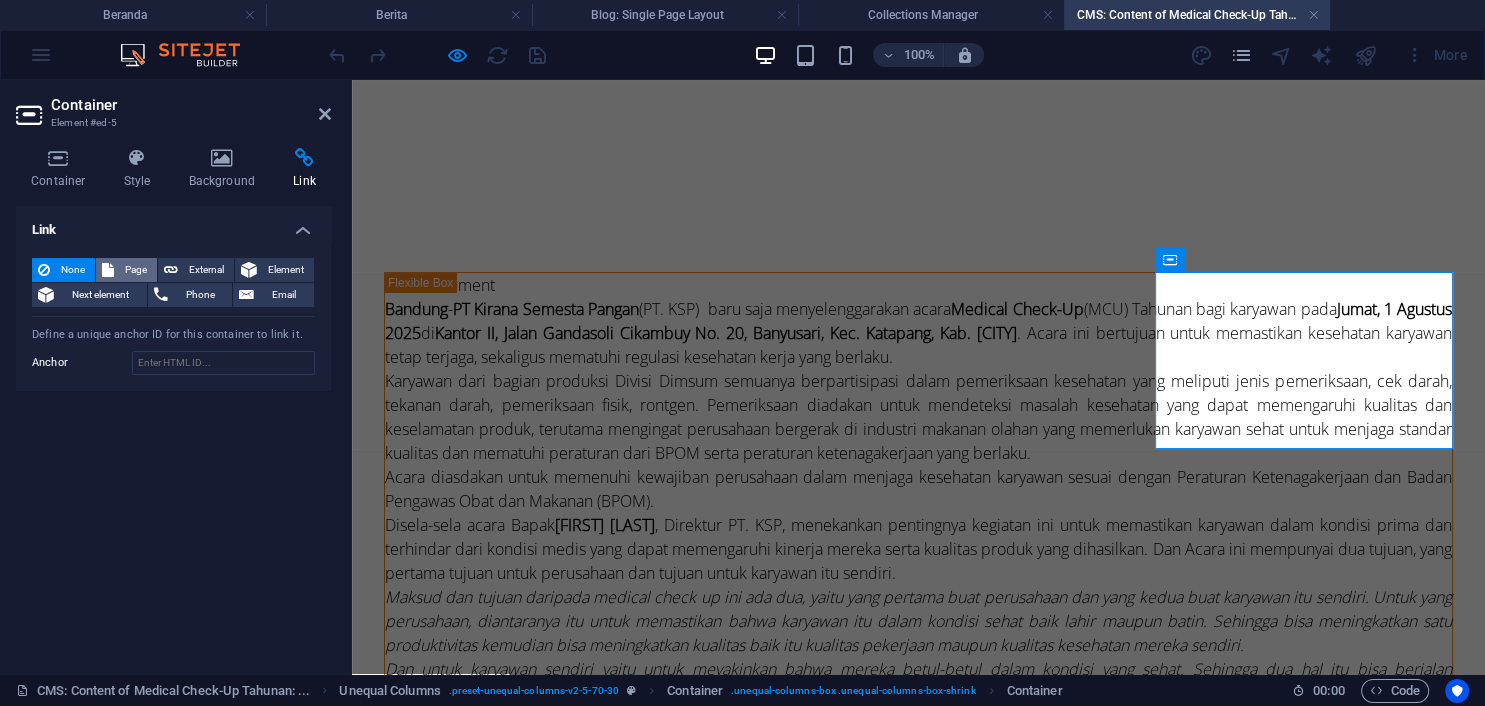 click on "Page" at bounding box center [135, 270] 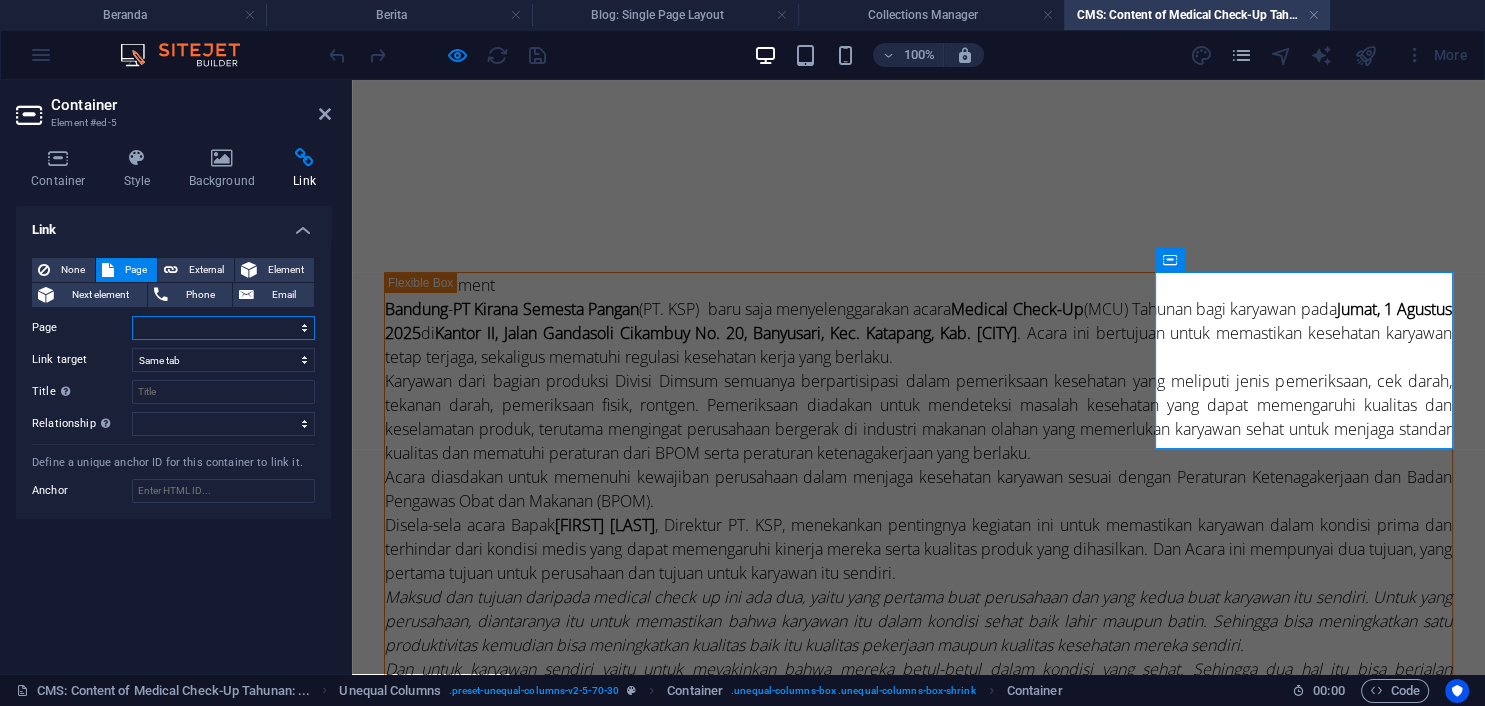 click on "Beranda Tentang Kami -- Alur Pemasaran -- Alur Distribusi -- Alur Produksi -- Sarana &amp; Fasilitas -- Legalitas Produk -- Bakso ---- Grand Kirana ---- Mitha ---- Molotop ---- Astina -- Dimsum -- Lain-Lain Kemitraan Kontak Berita -- Info Graphic Karir Privacy" at bounding box center (223, 328) 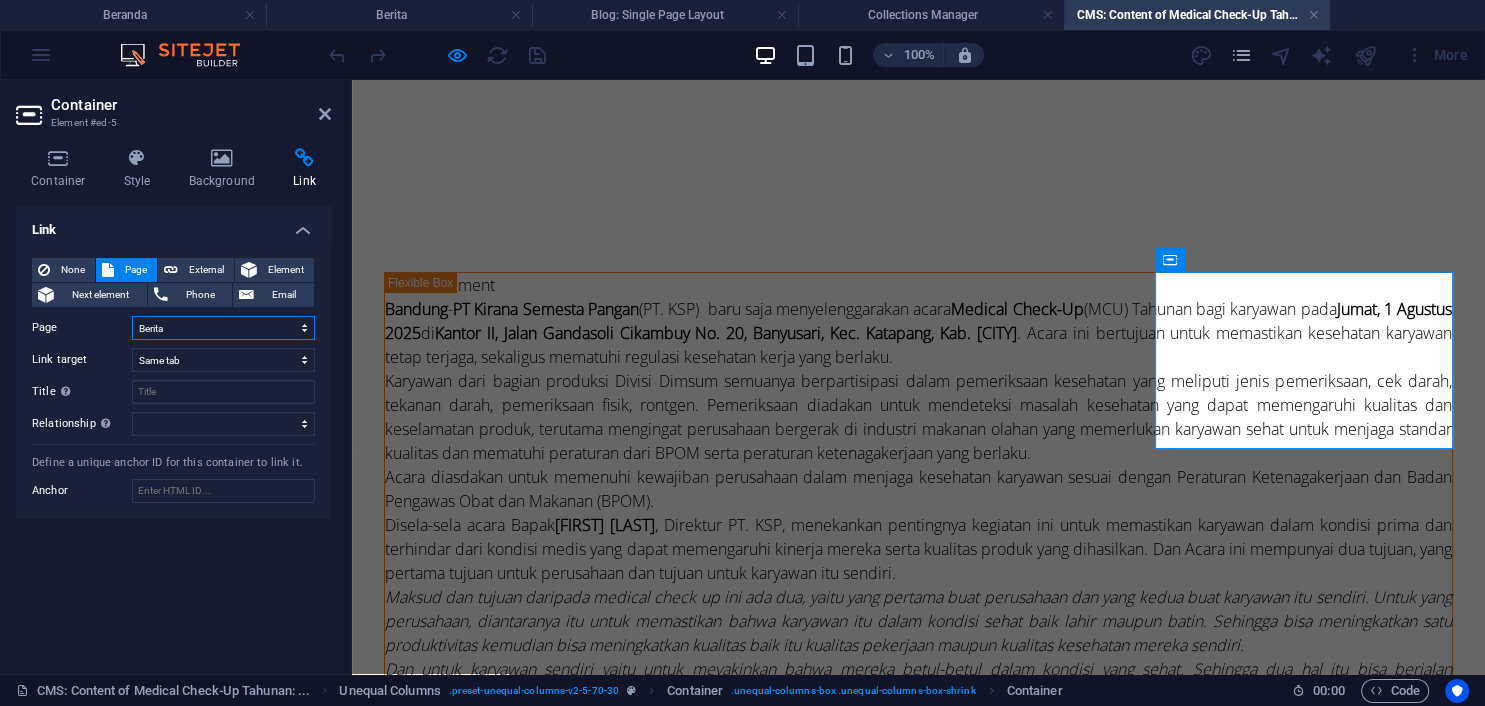 click on "Berita" at bounding box center [0, 0] 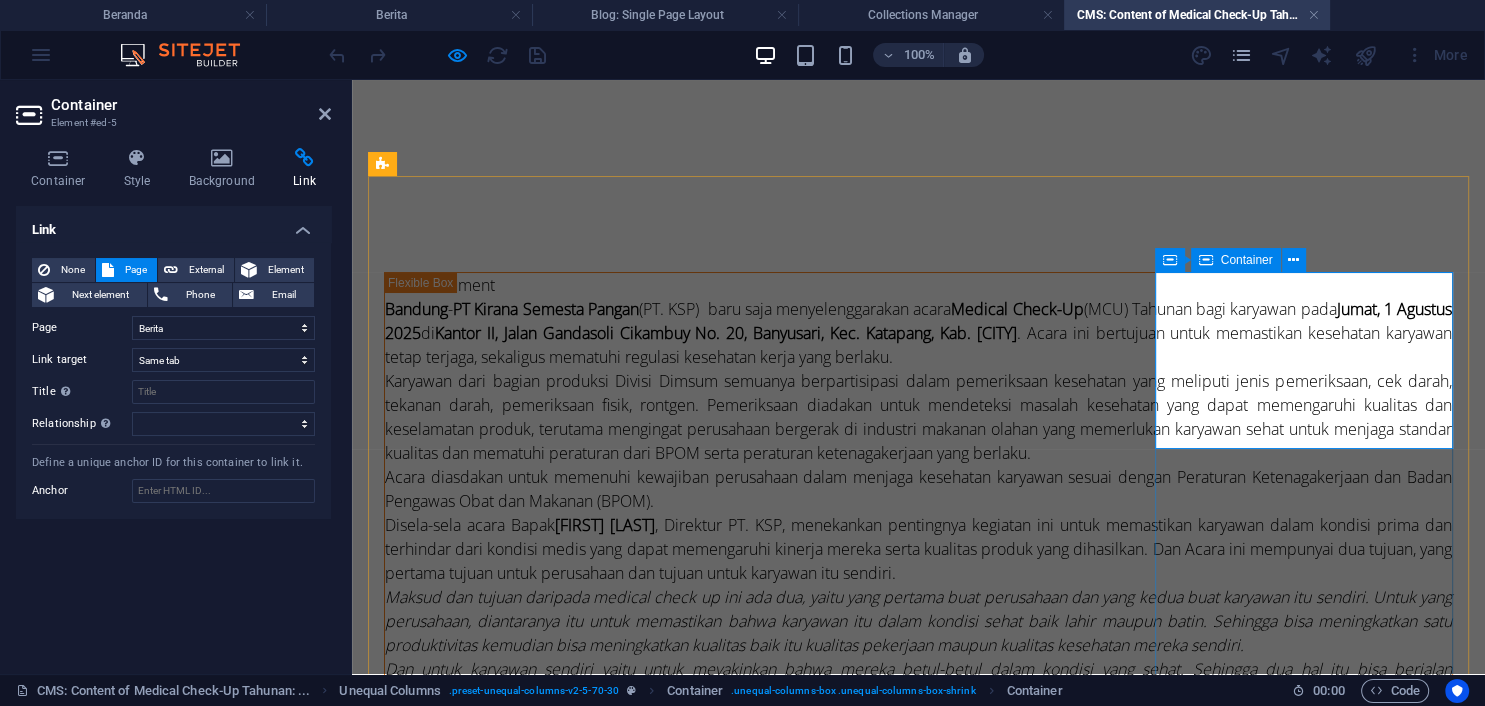 click on "Add elements" at bounding box center [859, 1375] 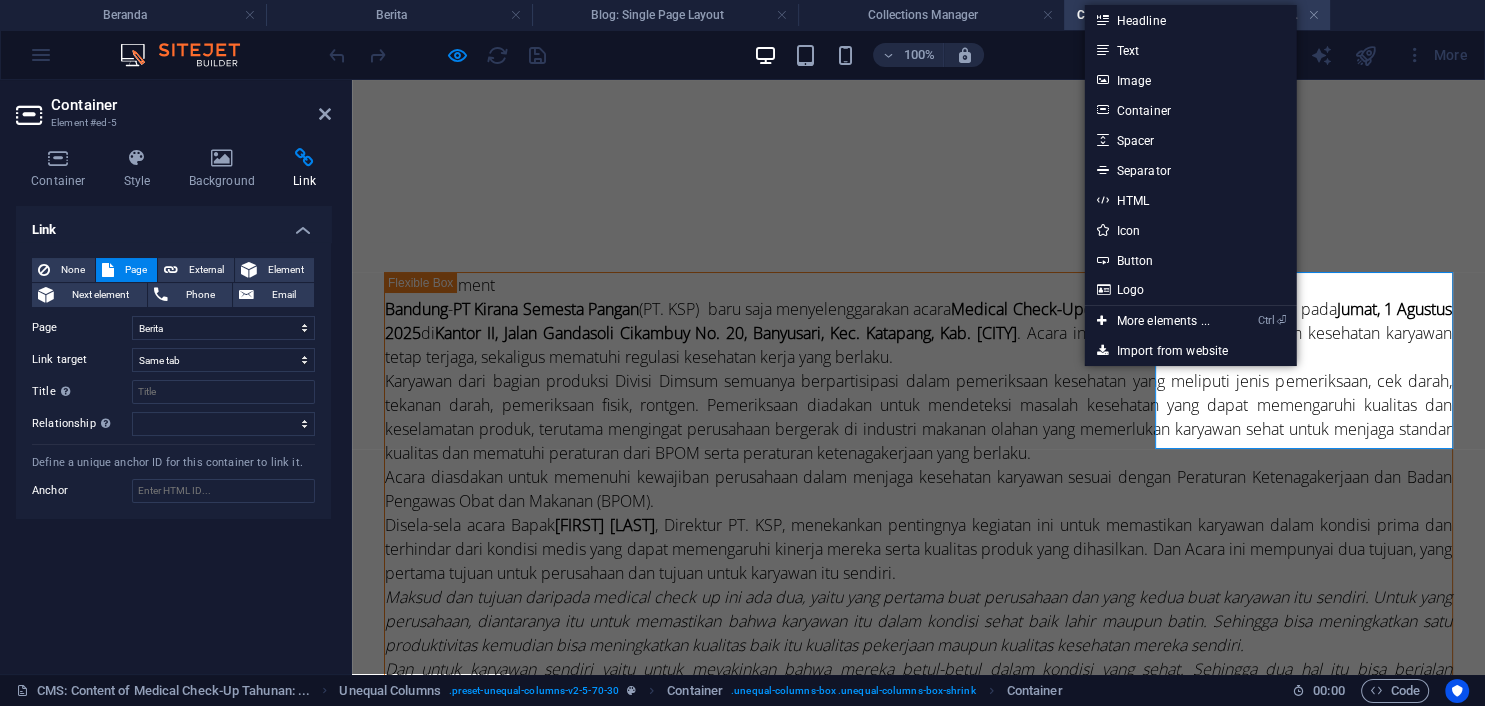 click on "Link None Page External Element Next element Phone Email Page Beranda Tentang Kami -- Alur Pemasaran -- Alur Distribusi -- Alur Produksi -- Sarana &amp; Fasilitas -- Legalitas Produk -- Bakso ---- Grand Kirana ---- Mitha ---- Molotop ---- Astina -- Dimsum -- Lain-Lain Kemitraan Kontak Berita -- Info Graphic Karir Privacy Element
URL Phone Email Link target New tab Same tab Overlay Title Additional link description, should not be the same as the link text. The title is most often shown as a tooltip text when the mouse moves over the element. Leave empty if uncertain. Relationship Sets the  relationship of this link to the link target . For example, the value "nofollow" instructs search engines not to follow the link. Can be left empty. alternate author bookmark external help license next nofollow noreferrer noopener prev search tag Define a unique anchor ID for this container to link it. Anchor" at bounding box center [173, 432] 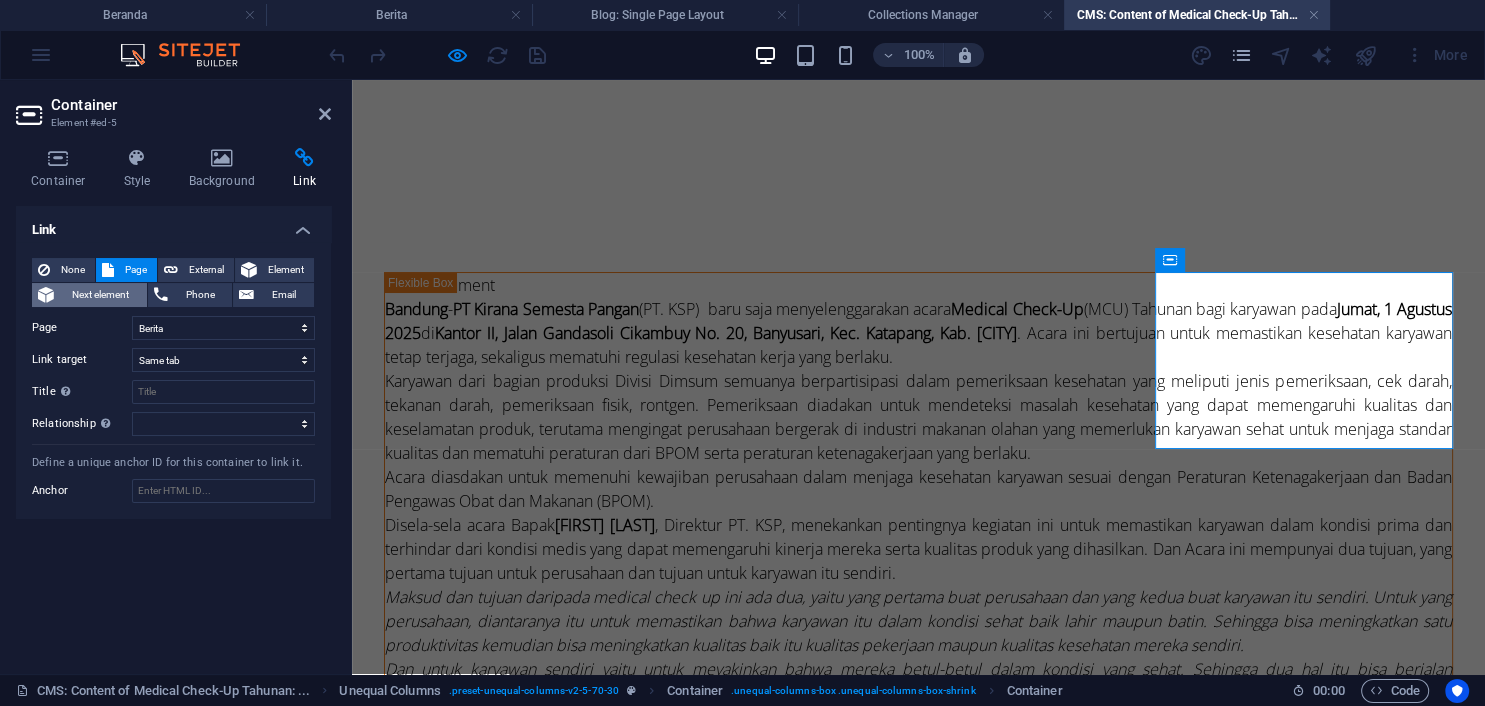 click on "Next element" at bounding box center [100, 295] 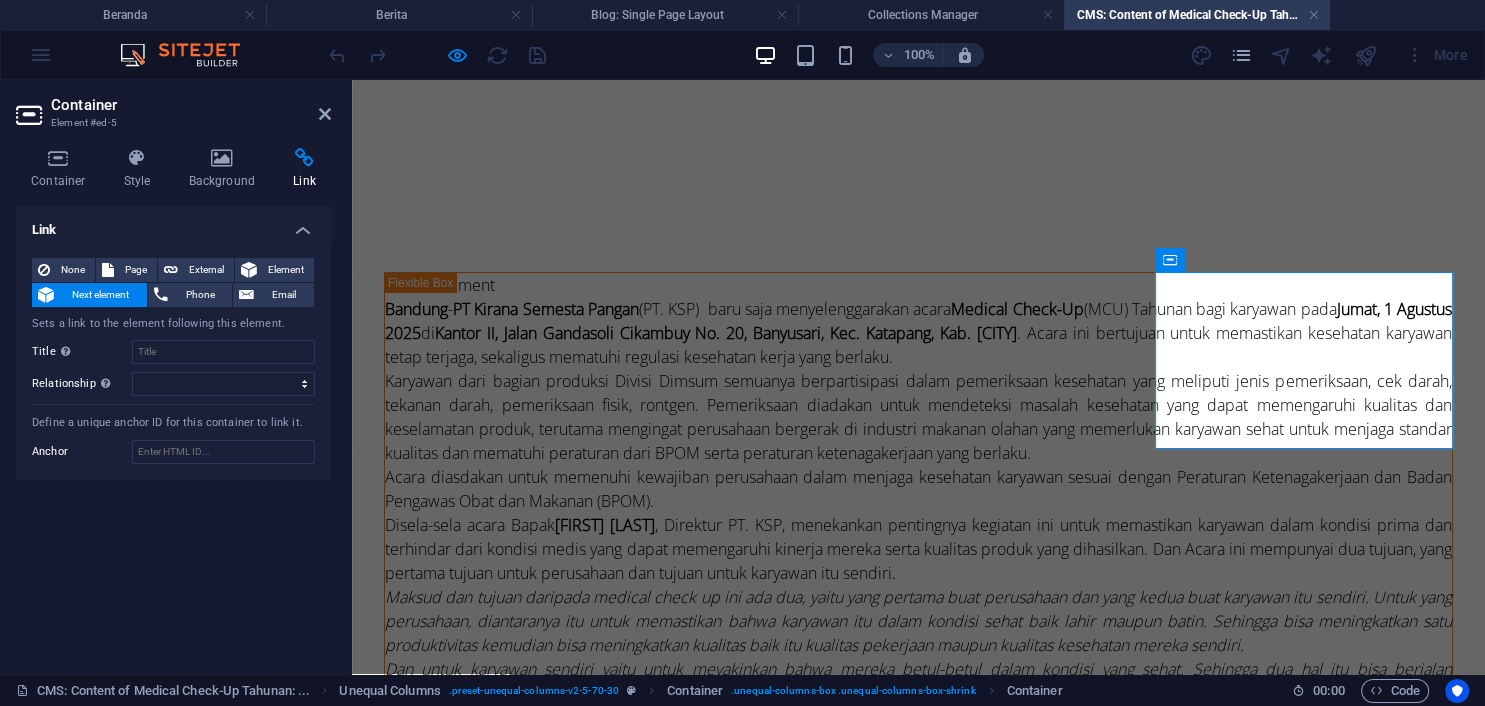 click on "None Page External Element Next element Phone Email Sets a link to the element following this element. Page Beranda Tentang Kami -- Alur Pemasaran -- Alur Distribusi -- Alur Produksi -- Sarana &amp; Fasilitas -- Legalitas Produk -- Bakso ---- Grand Kirana ---- Mitha ---- Molotop ---- Astina -- Dimsum -- Lain-Lain Kemitraan Kontak Berita -- Info Graphic Karir Privacy Element
URL Phone Email Link target New tab Same tab Overlay Title Additional link description, should not be the same as the link text. The title is most often shown as a tooltip text when the mouse moves over the element. Leave empty if uncertain. Relationship Sets the &nbsp;relationship of this link to the link target . For example, the value "nofollow" instructs search engines not to follow the link. Can be left empty. alternate author bookmark external help license next nofollow noreferrer noopener prev search tag" at bounding box center [173, 327] 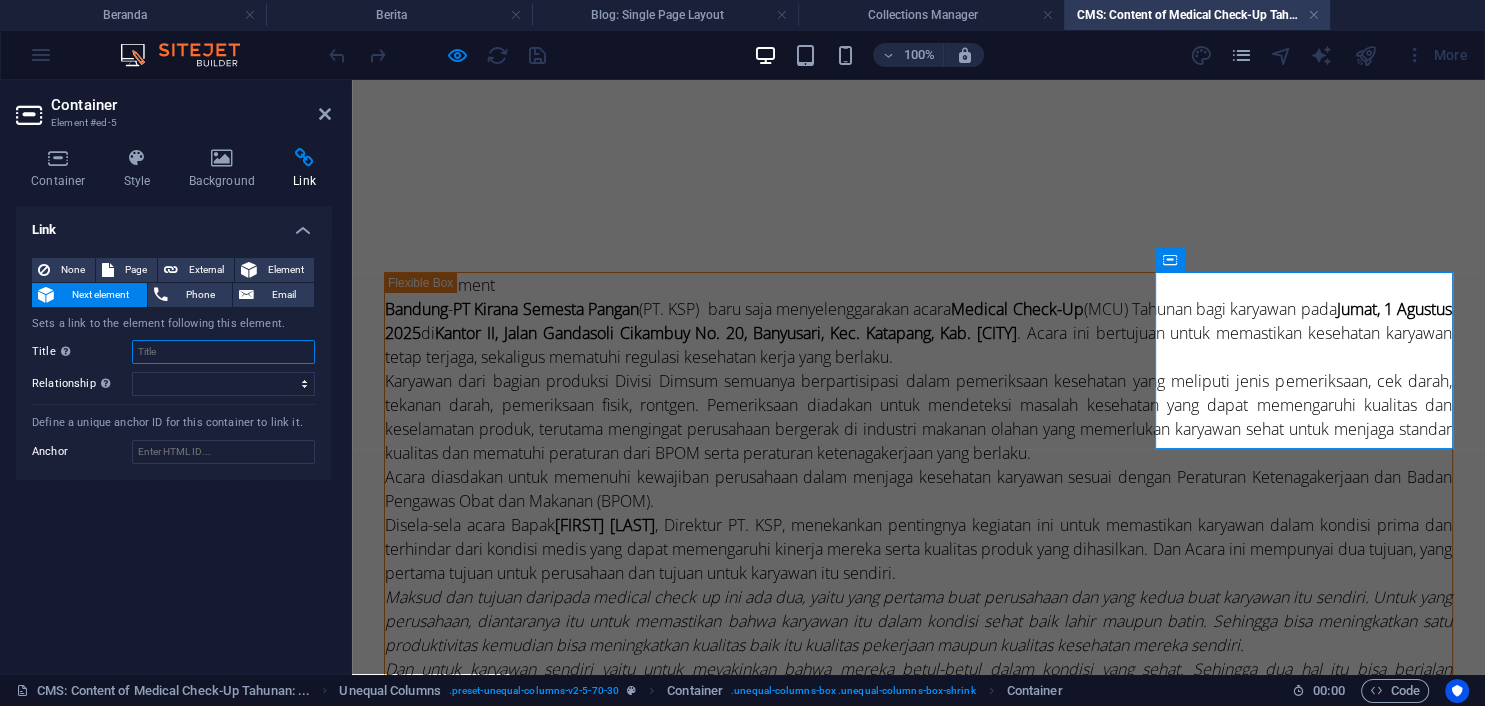 click on "Title Additional link description, should not be the same as the link text. The title is most often shown as a tooltip text when the mouse moves over the element. Leave empty if uncertain." at bounding box center (223, 352) 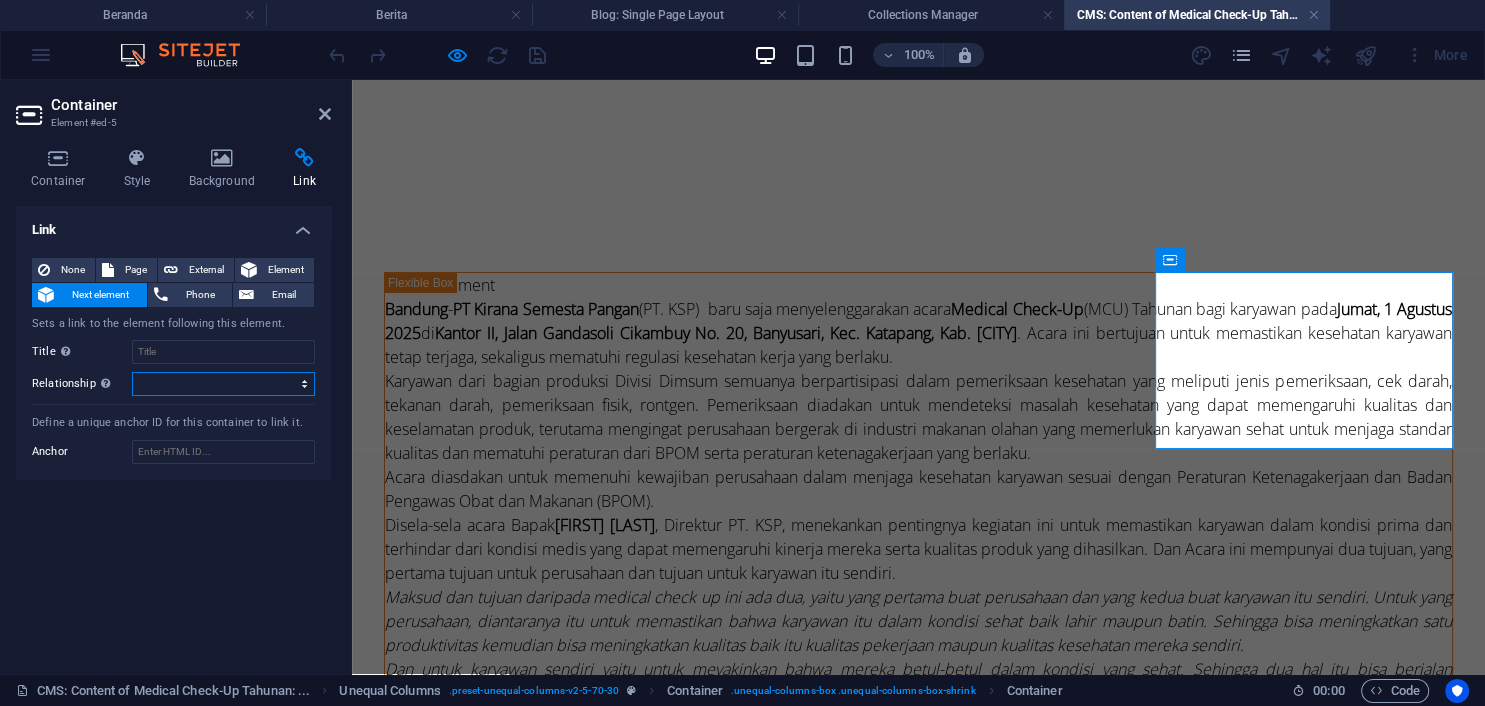click on "alternate author bookmark external help license next nofollow noreferrer noopener prev search tag" at bounding box center [223, 384] 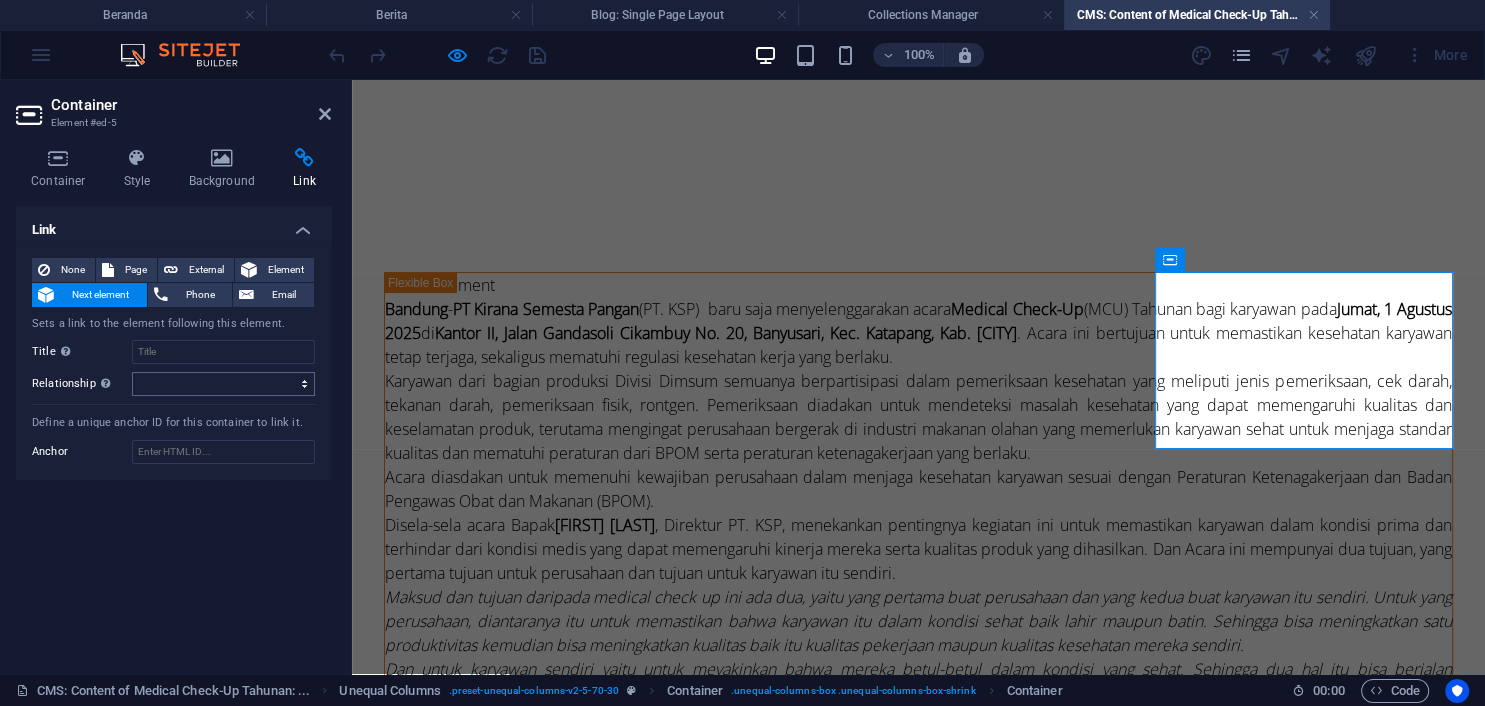 click on "None Page External Element Next element Phone Email Sets a link to the element following this element. Page Beranda Tentang Kami -- Alur Pemasaran -- Alur Distribusi -- Alur Produksi -- Sarana &amp; Fasilitas -- Legalitas Produk -- Bakso ---- Grand Kirana ---- Mitha ---- Molotop ---- Astina -- Dimsum -- Lain-Lain Kemitraan Kontak Berita -- Info Graphic Karir Privacy Element
URL Phone Email Link target New tab Same tab Overlay Title Additional link description, should not be the same as the link text. The title is most often shown as a tooltip text when the mouse moves over the element. Leave empty if uncertain. Relationship Sets the &nbsp;relationship of this link to the link target . For example, the value "nofollow" instructs search engines not to follow the link. Can be left empty. alternate author bookmark external help license next nofollow noreferrer noopener prev search tag Define a unique anchor ID for this container to link it. Anchor" at bounding box center [173, 432] 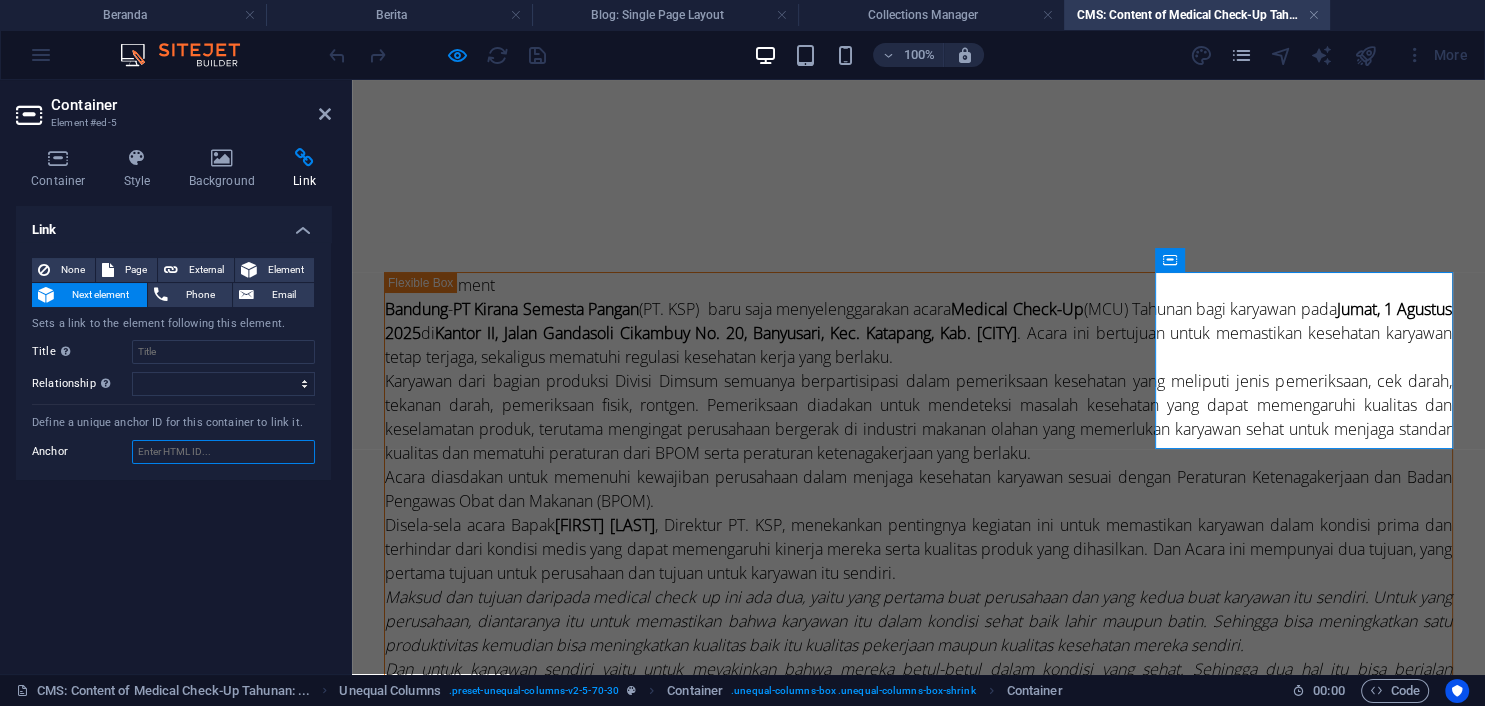 click on "Anchor" at bounding box center (223, 452) 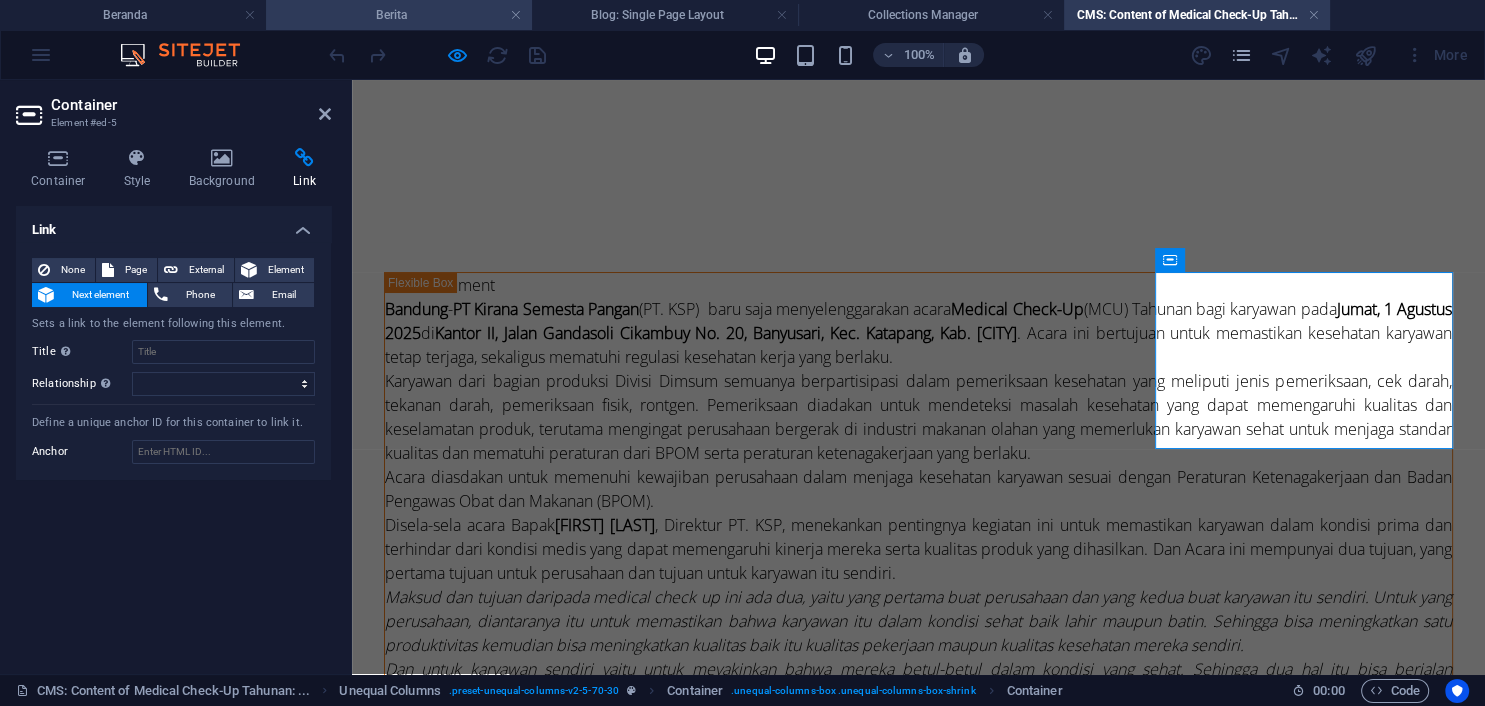 click on "Berita" at bounding box center (399, 15) 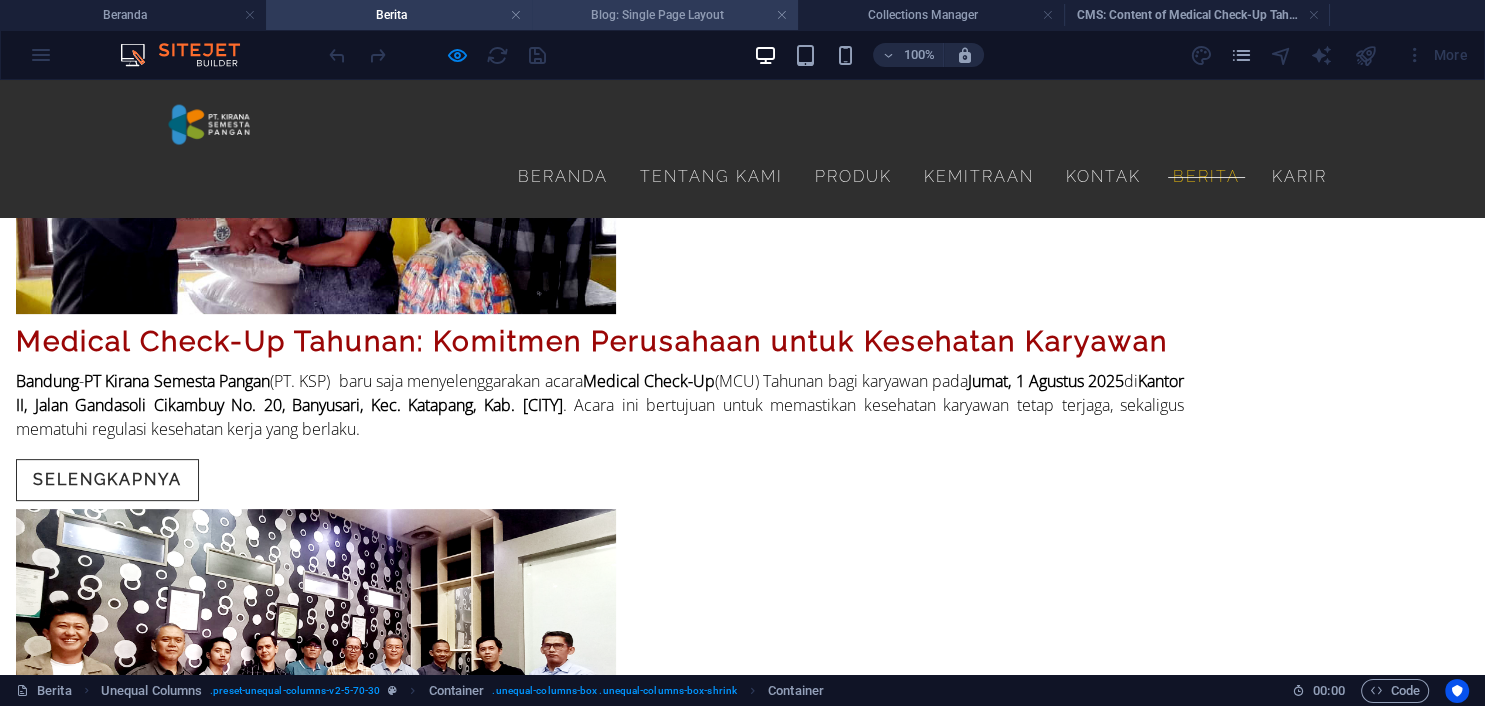 click on "Blog: Single Page Layout" at bounding box center [665, 15] 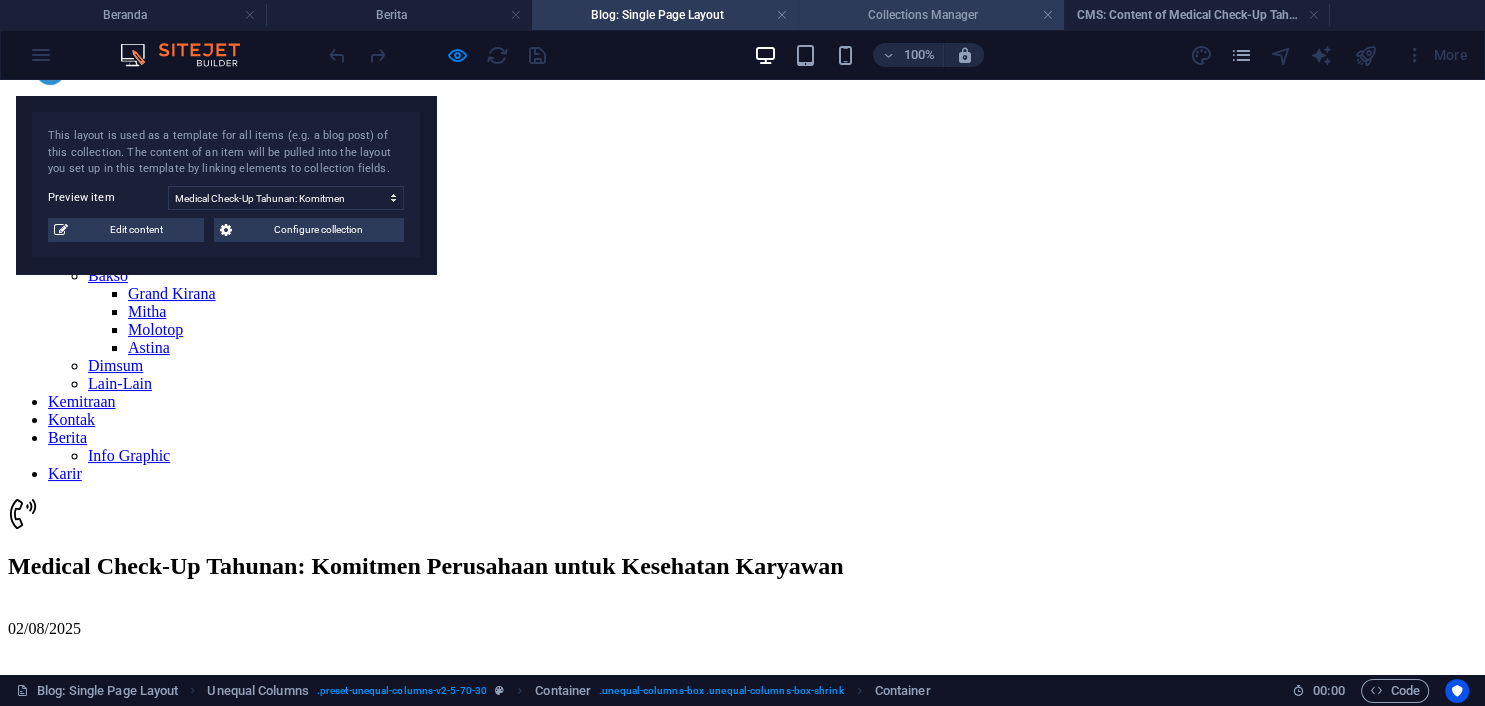 click on "Collections Manager" at bounding box center [931, 15] 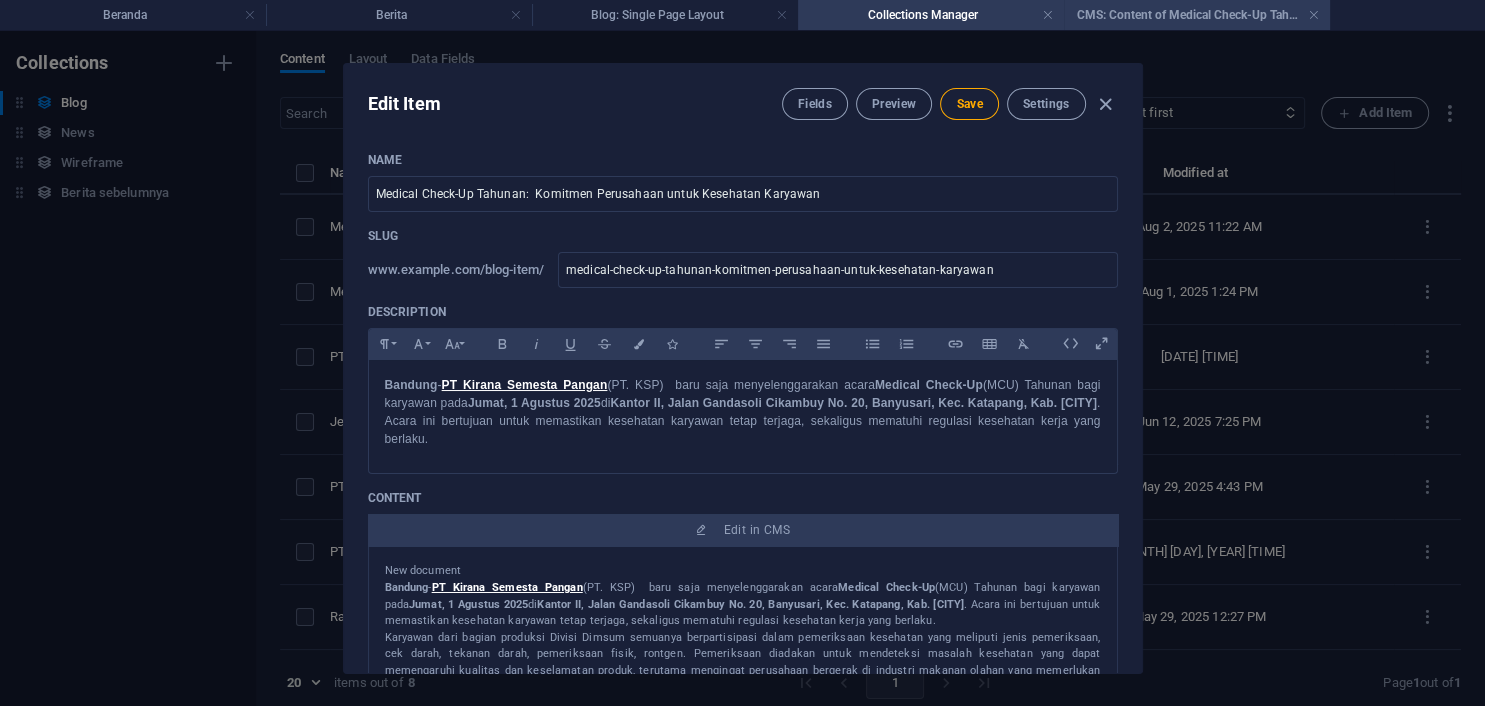 click on "CMS: Content of Medical Check-Up Tahunan:  ..." at bounding box center (1197, 15) 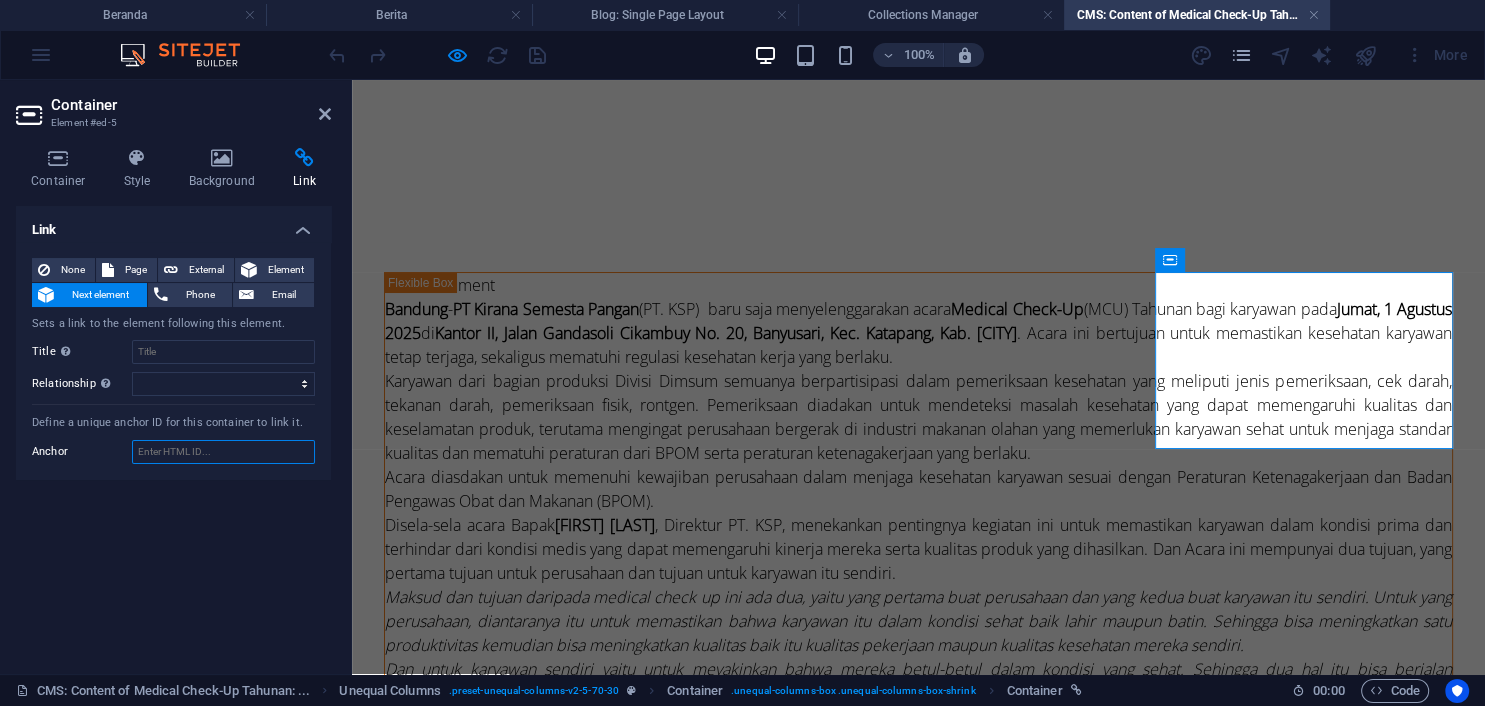 click on "Anchor" at bounding box center (223, 452) 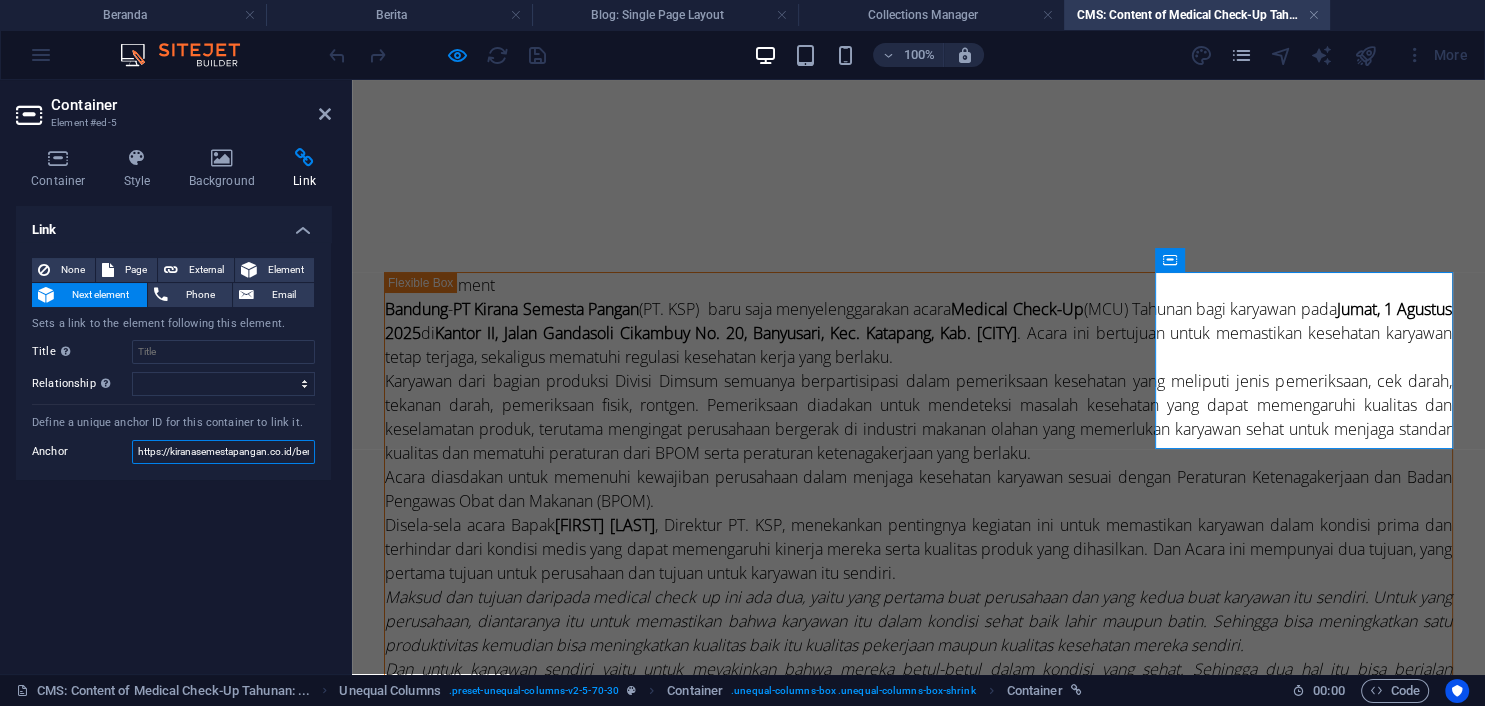 scroll, scrollTop: 0, scrollLeft: 17, axis: horizontal 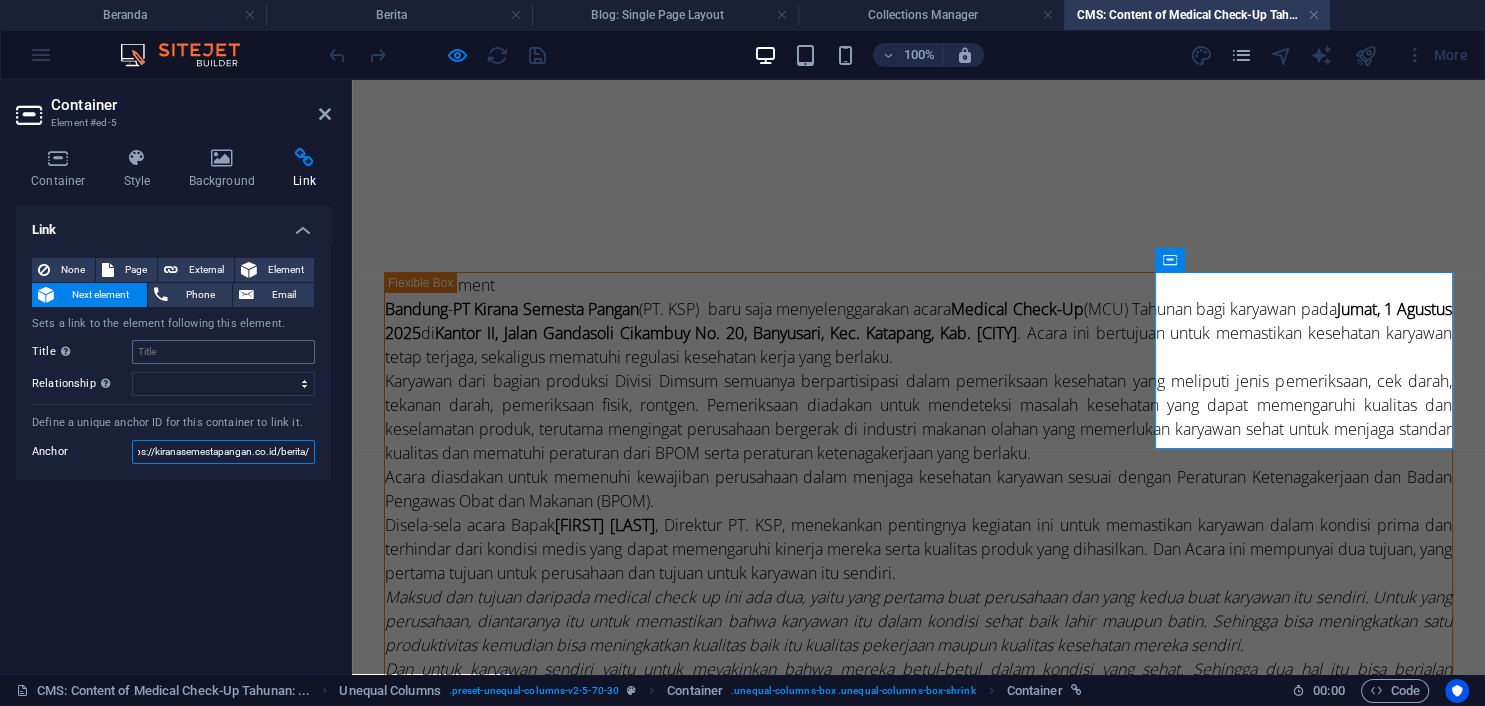 type on "https://kiranasemestapangan.co.id/berita/" 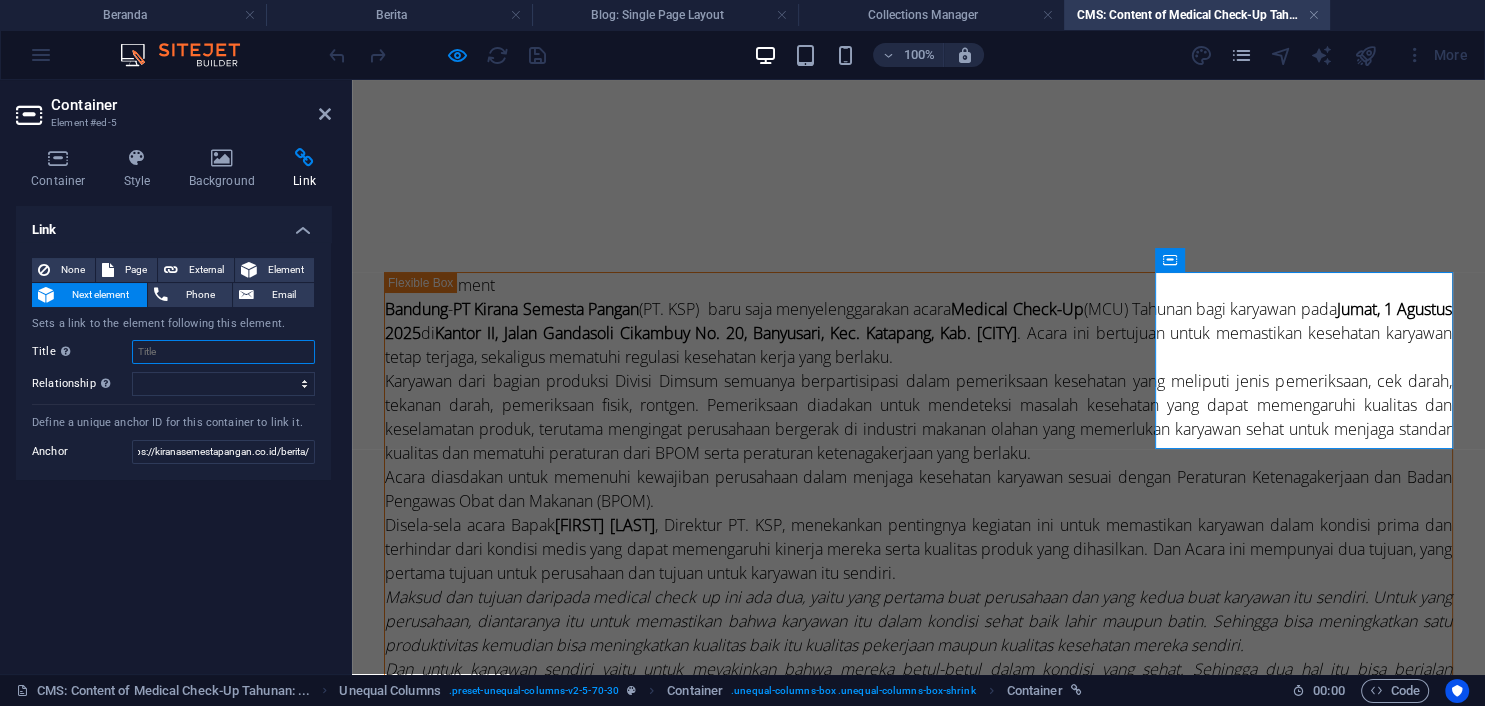 click on "Title Additional link description, should not be the same as the link text. The title is most often shown as a tooltip text when the mouse moves over the element. Leave empty if uncertain." at bounding box center (223, 352) 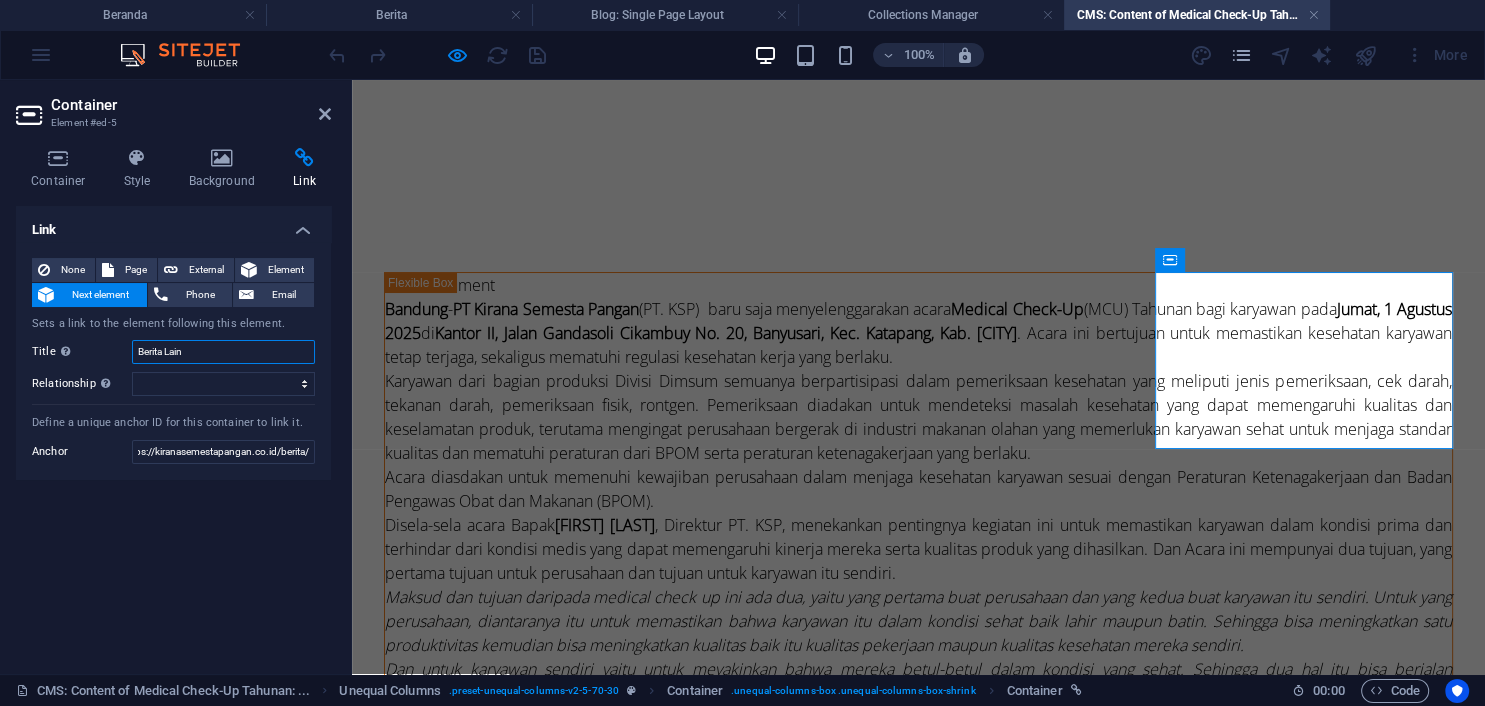 type on "Berita Lain" 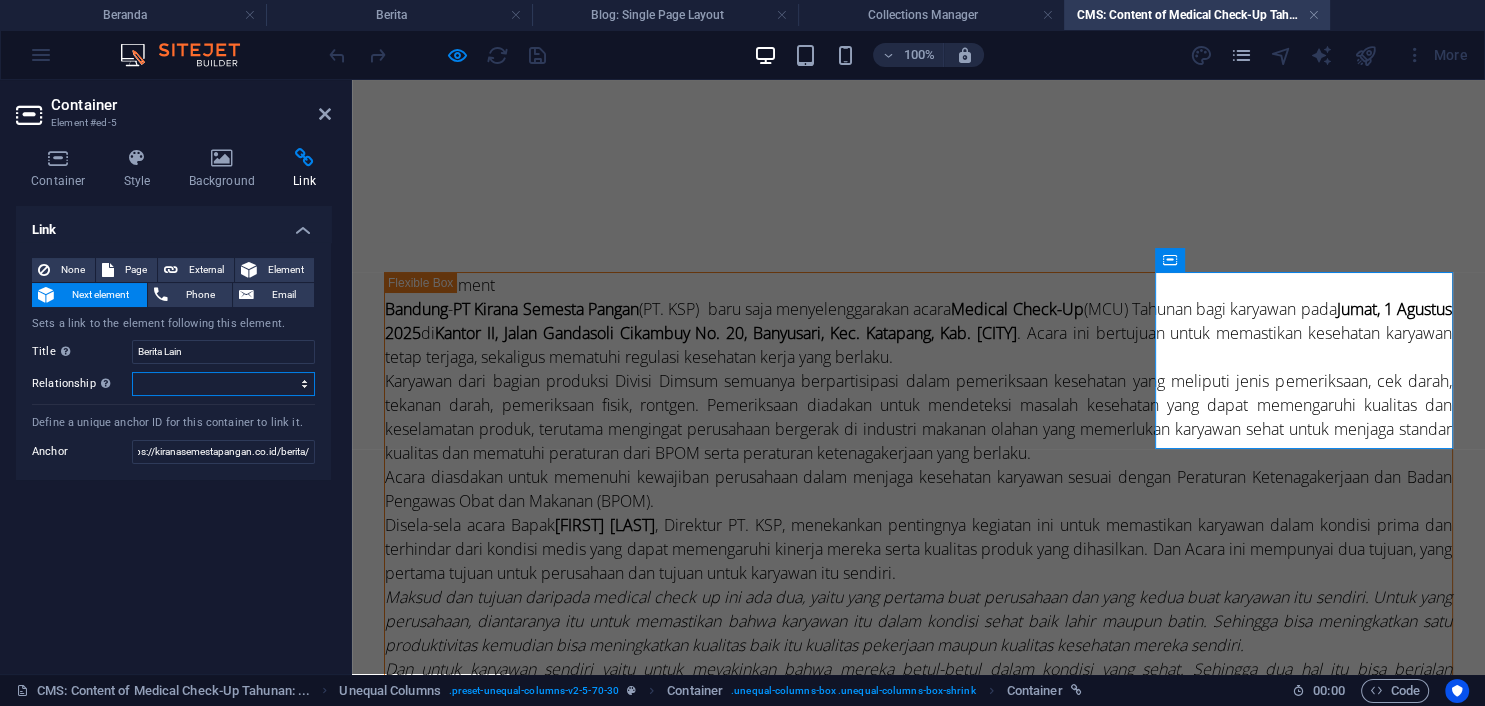 click on "alternate author bookmark external help license next nofollow noreferrer noopener prev search tag" at bounding box center (223, 384) 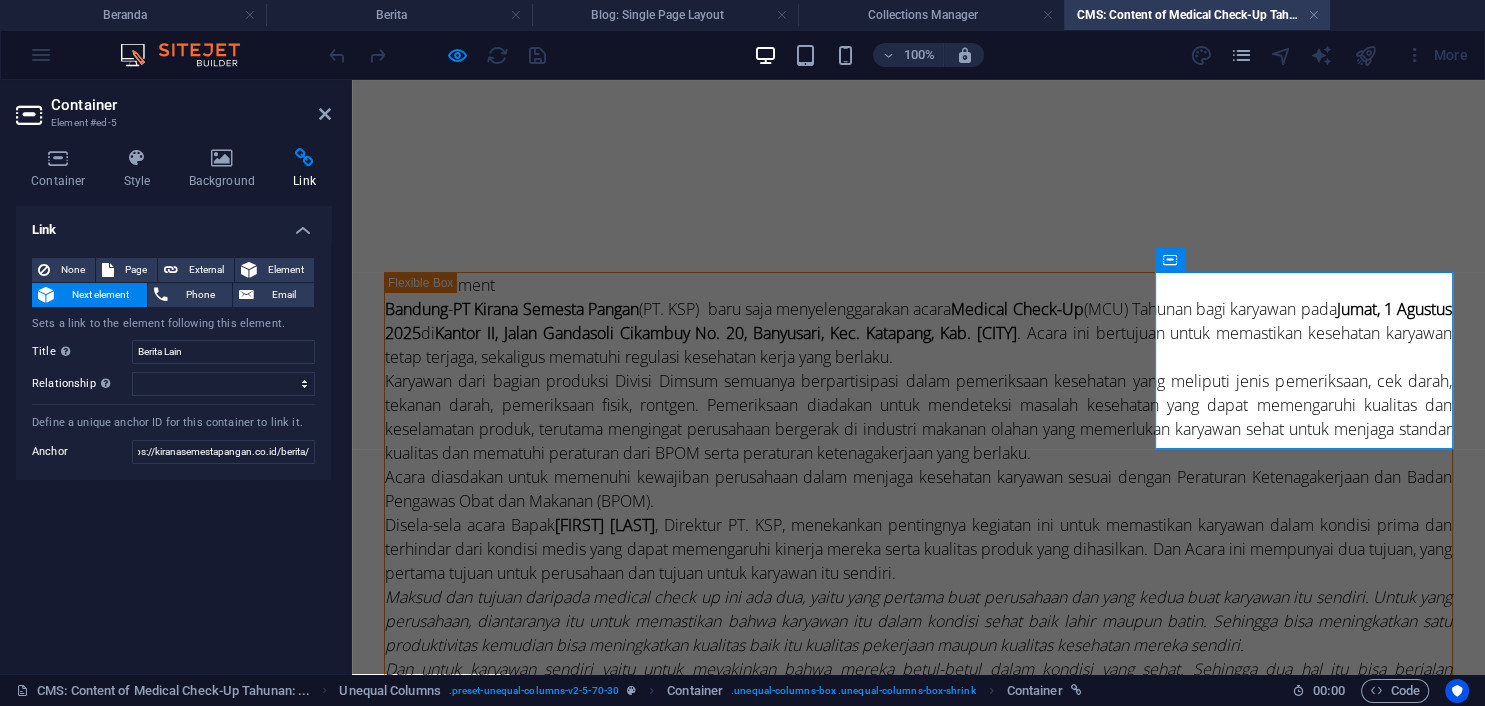 click at bounding box center [437, 55] 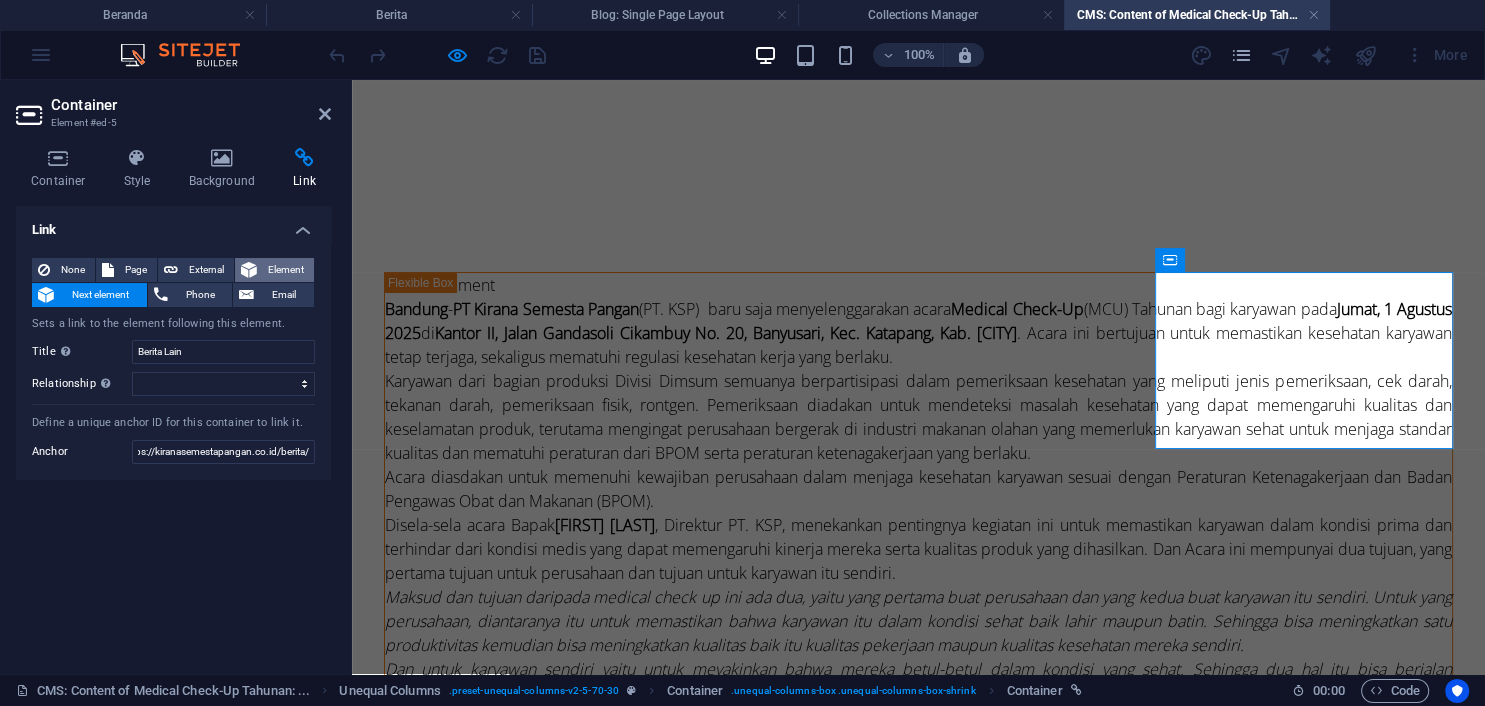 click on "Element" at bounding box center [285, 270] 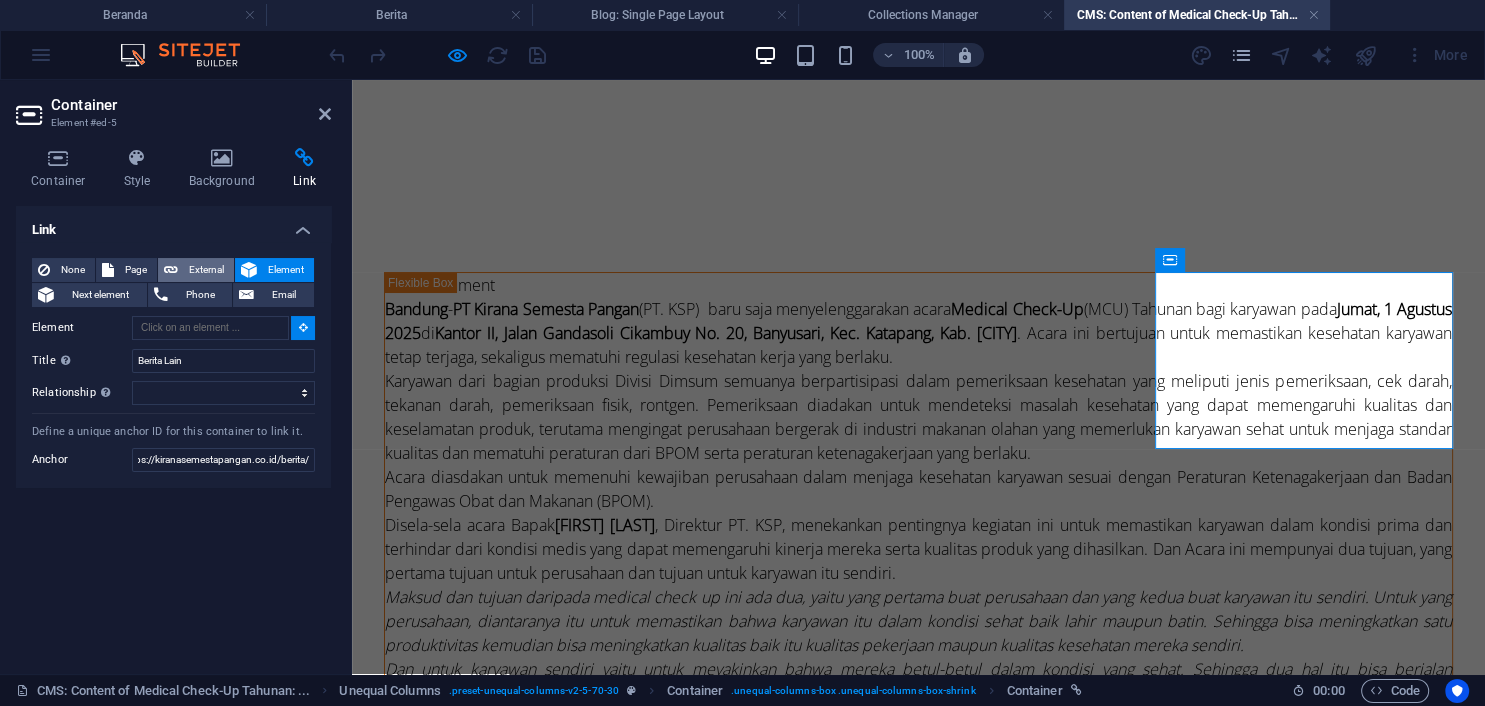 click on "External" at bounding box center (206, 270) 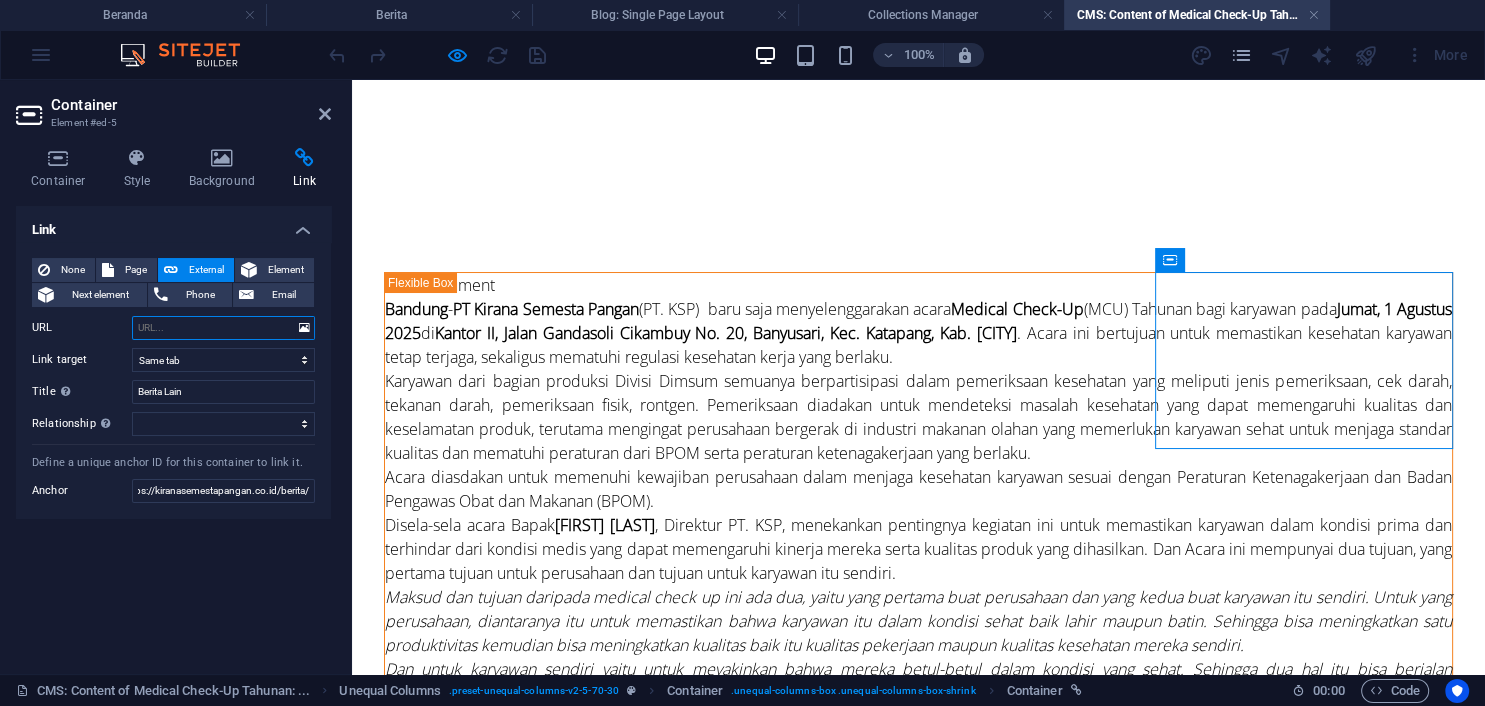 select on "blank" 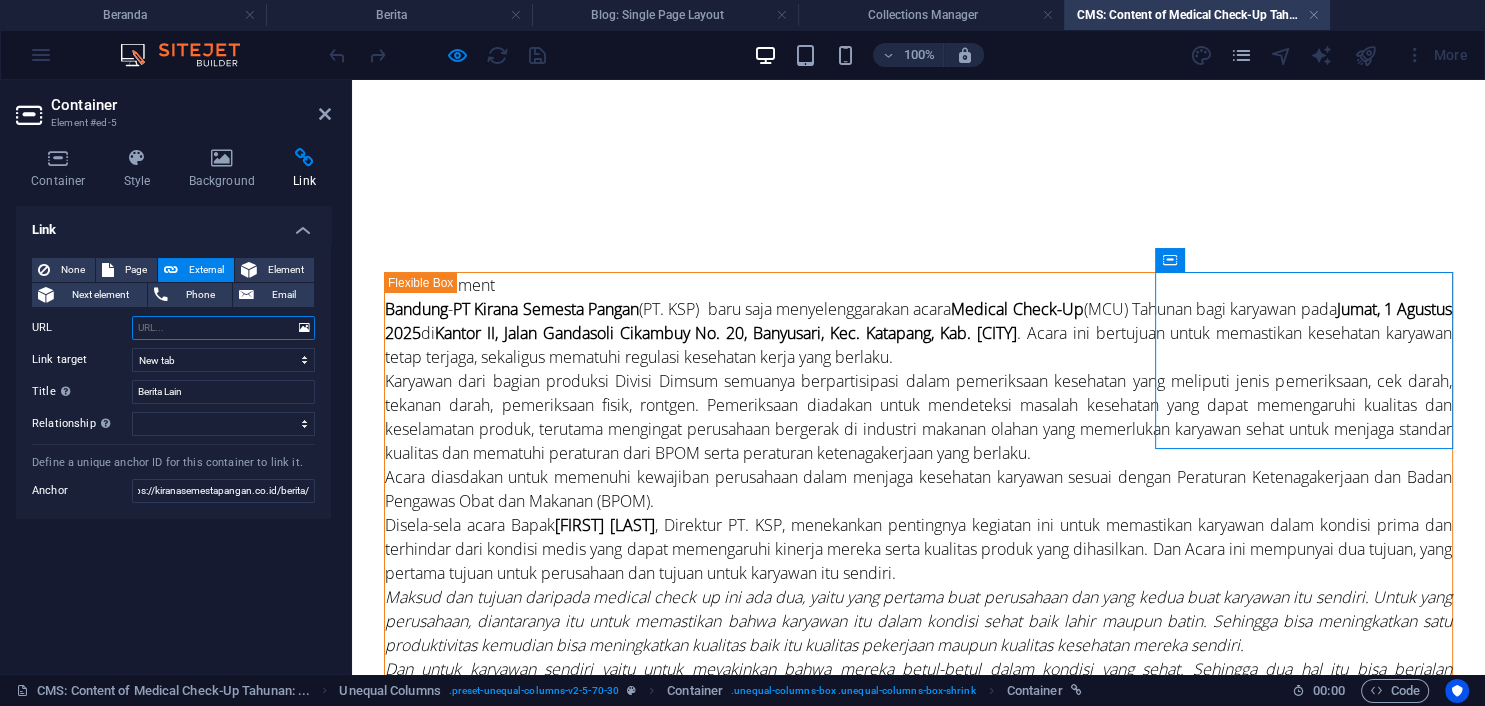 click on "URL" at bounding box center (223, 328) 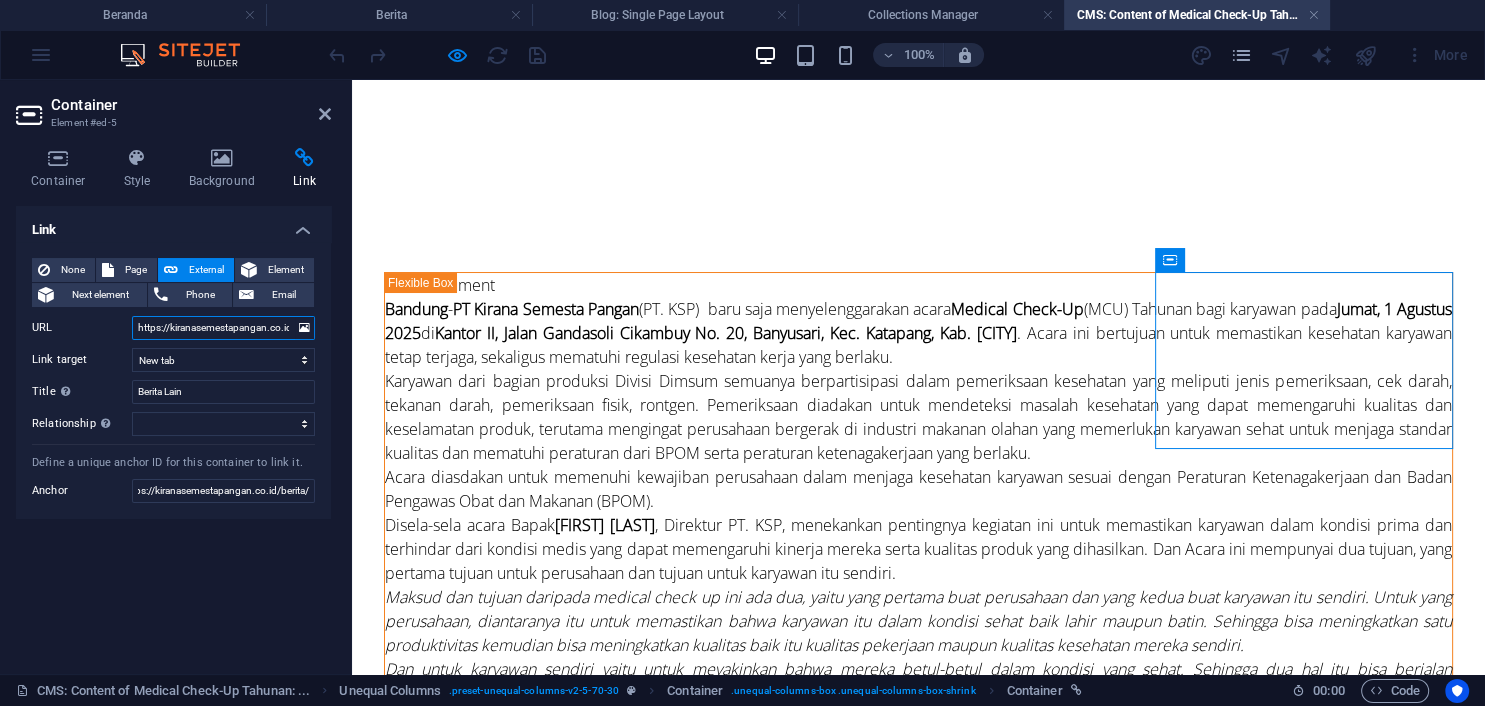 click on "https://kiranasemestapangan.co.id/berita/" at bounding box center [223, 328] 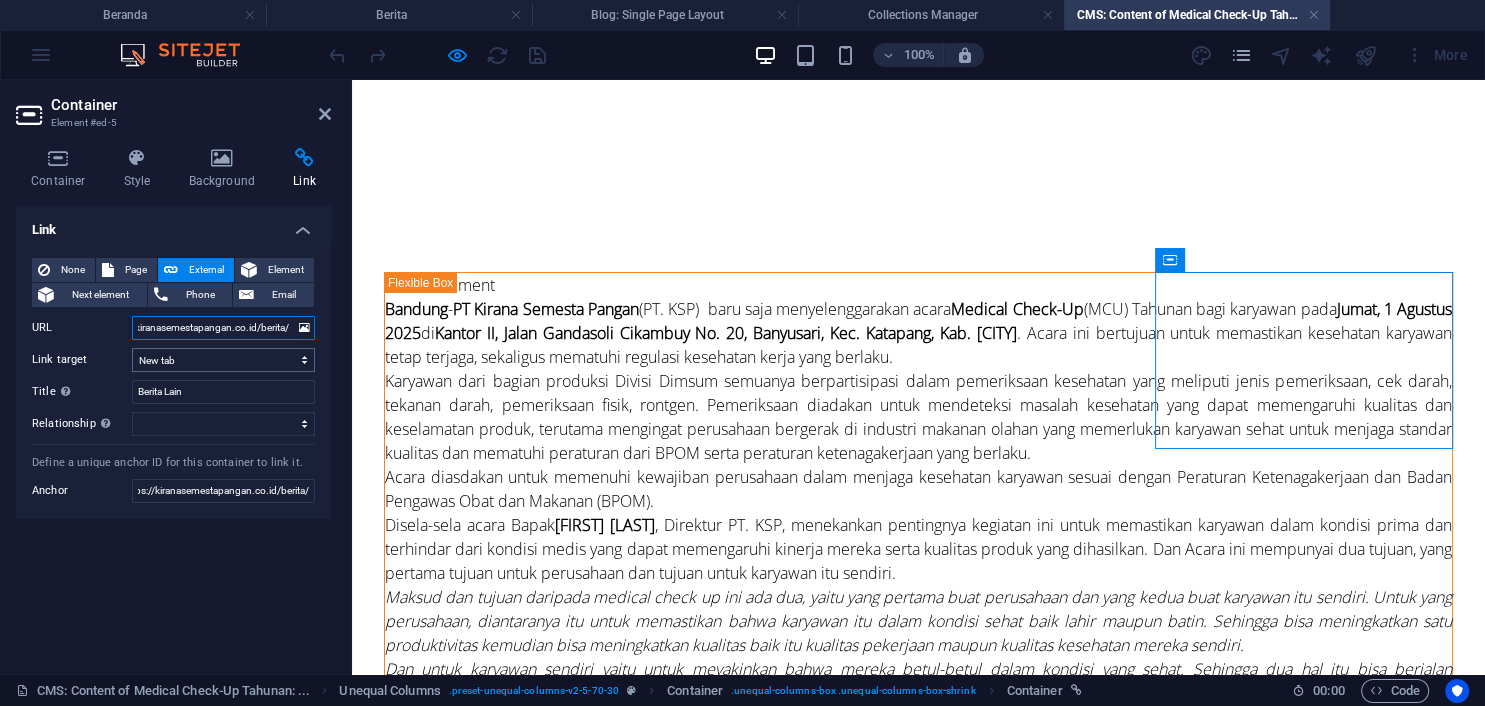 type on "https://kiranasemestapangan.co.id/berita/" 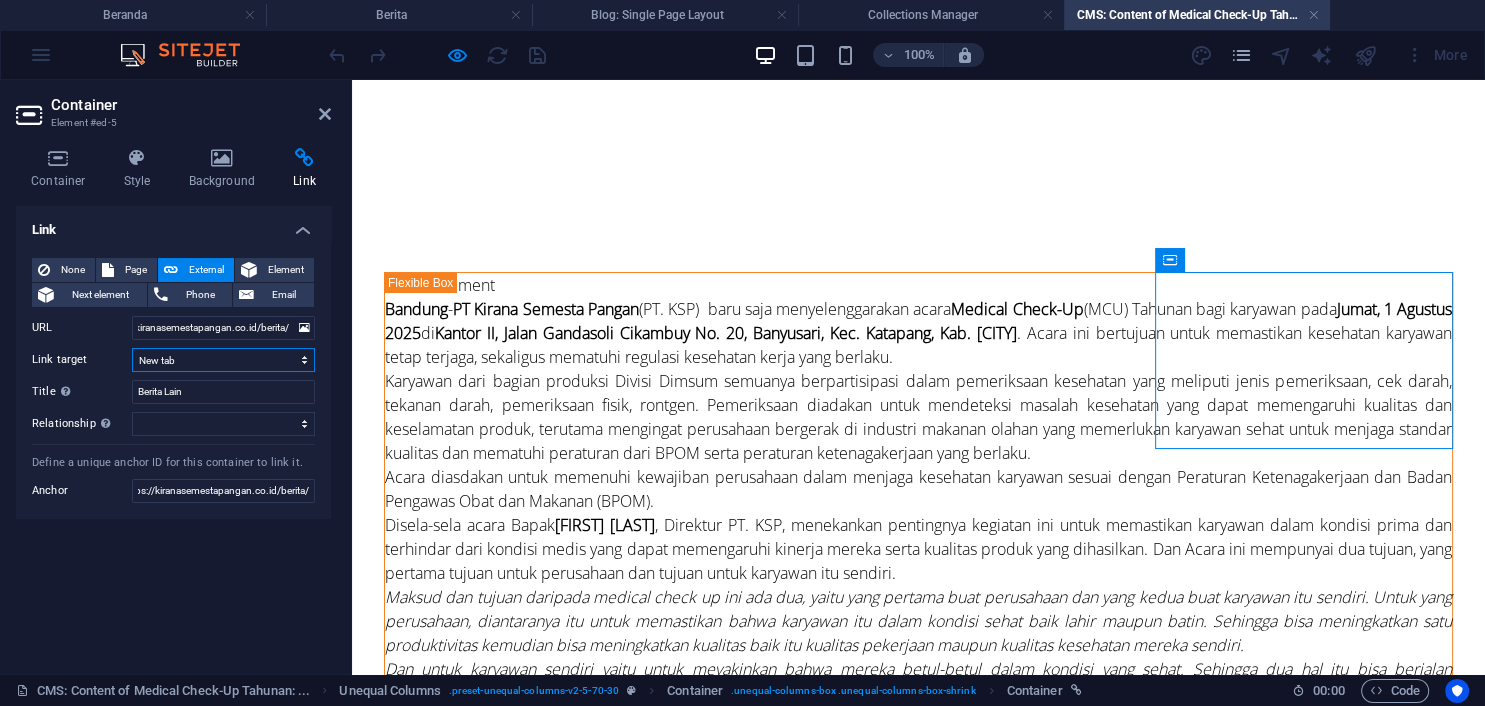 click on "New tab Same tab Overlay" at bounding box center (223, 360) 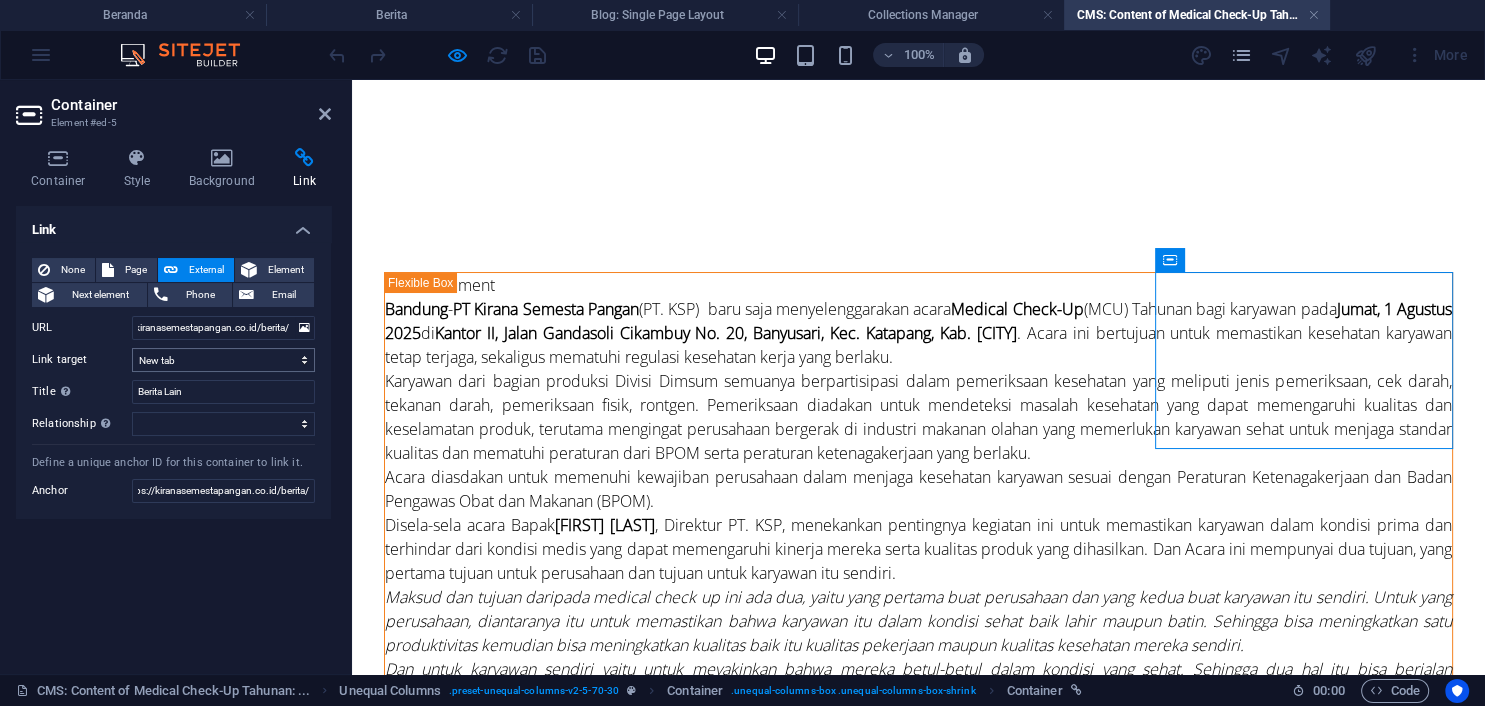 click on "Link None Page External Element Next element Phone Email Page Beranda Tentang Kami -- Alur Pemasaran -- Alur Distribusi -- Alur Produksi -- Sarana & Fasilitas -- Legalitas Produk -- Bakso ---- Grand Kirana ---- Mitha ---- Molotop ---- Astina -- Dimsum -- Lain-Lain Kemitraan Kontak Berita -- Info Graphic Karir Privacy Element
URL https://kiranasemestapangan.co.id/berita/ Phone Email Link target New tab Same tab Overlay Title Additional link description, should not be the same as the link text. The title is most often shown as a tooltip text when the mouse moves over the element. Leave empty if uncertain. Berita Lain Relationship Sets the relationship of this link to the link target . For example, the value "nofollow" instructs search engines not to follow the link. Can be left empty. alternate author bookmark external help license next nofollow noreferrer noopener prev search tag Define a unique anchor ID for this container to link it. Anchor" at bounding box center (173, 432) 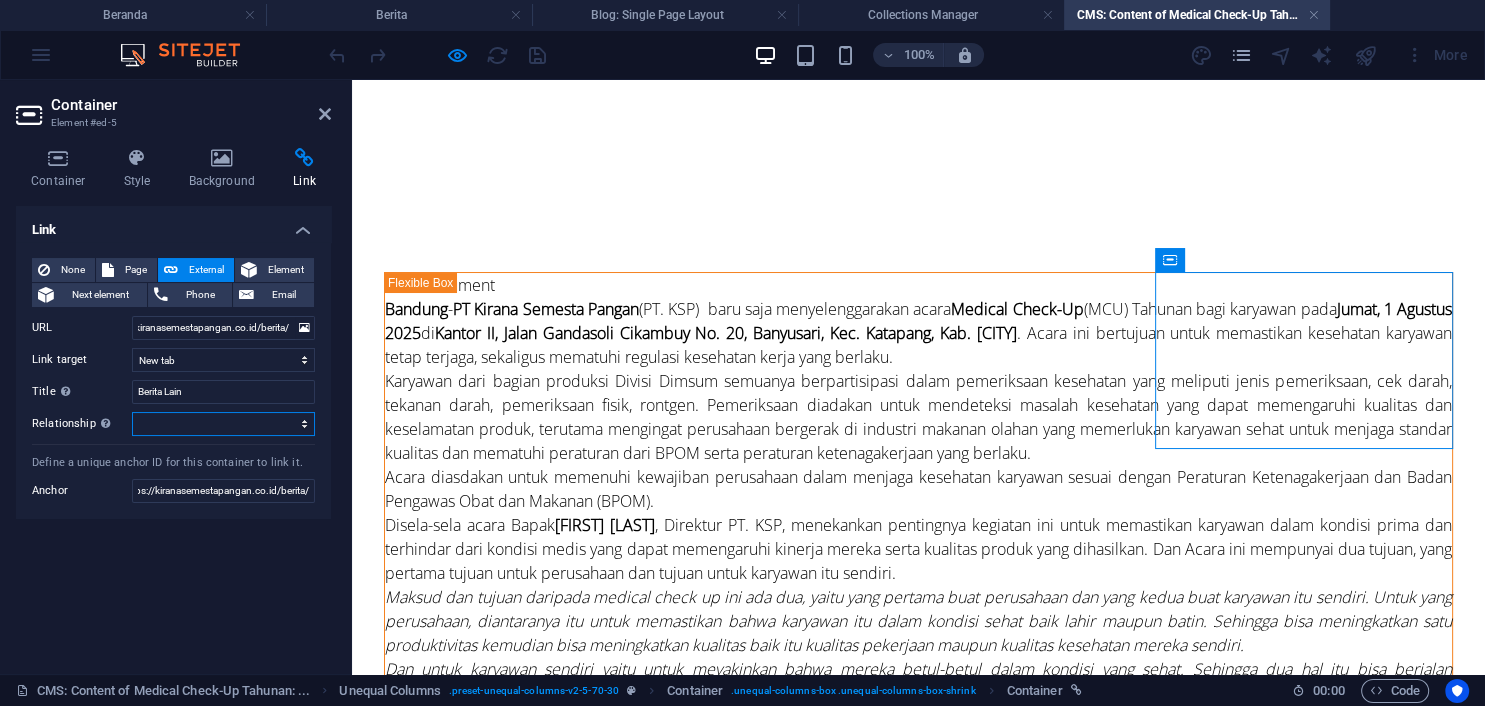 click on "alternate author bookmark external help license next nofollow noreferrer noopener prev search tag" at bounding box center [223, 424] 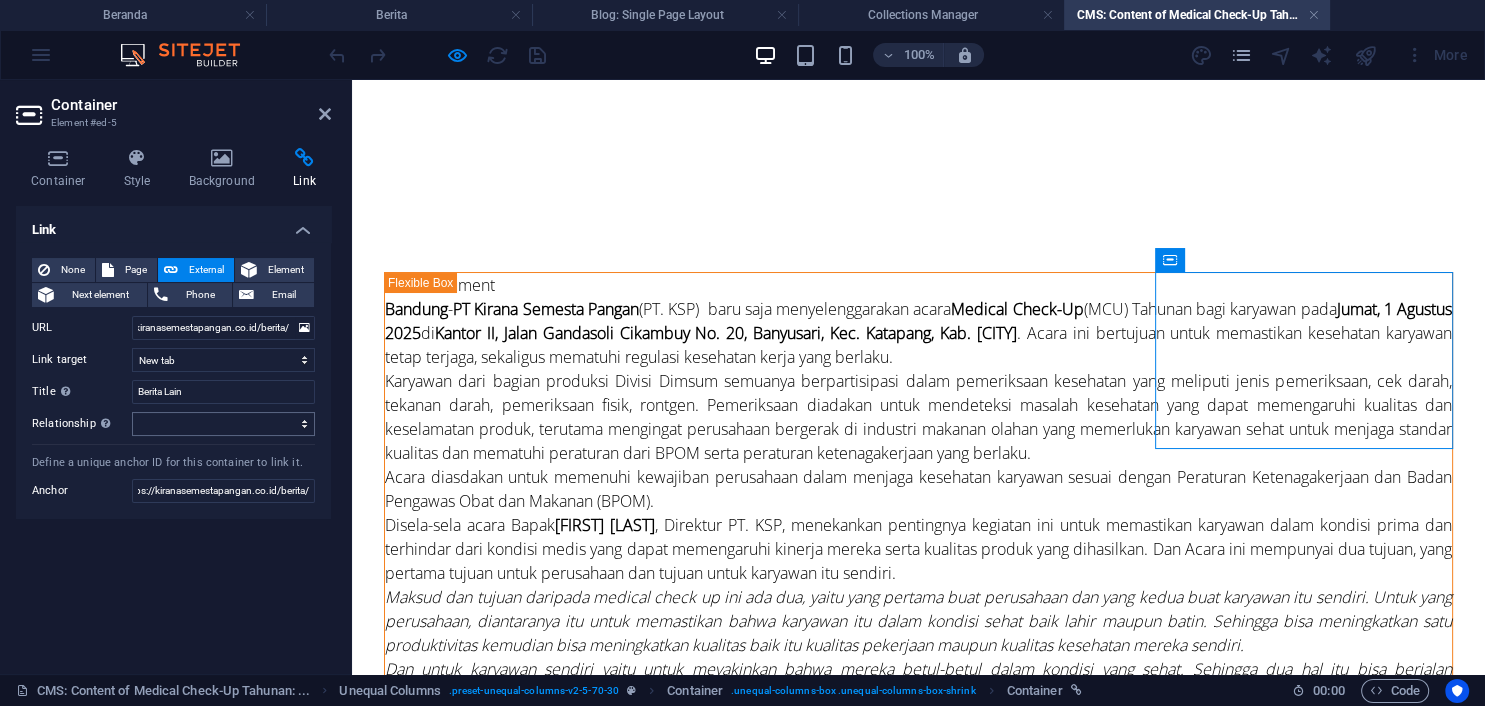 click on "Link None Page External Element Next element Phone Email Page Beranda Tentang Kami -- Alur Pemasaran -- Alur Distribusi -- Alur Produksi -- Sarana & Fasilitas -- Legalitas Produk -- Bakso ---- Grand Kirana ---- Mitha ---- Molotop ---- Astina -- Dimsum -- Lain-Lain Kemitraan Kontak Berita -- Info Graphic Karir Privacy Element
URL https://kiranasemestapangan.co.id/berita/ Phone Email Link target New tab Same tab Overlay Title Additional link description, should not be the same as the link text. The title is most often shown as a tooltip text when the mouse moves over the element. Leave empty if uncertain. Berita Lain Relationship Sets the relationship of this link to the link target . For example, the value "nofollow" instructs search engines not to follow the link. Can be left empty. alternate author bookmark external help license next nofollow noreferrer noopener prev search tag Define a unique anchor ID for this container to link it. Anchor" at bounding box center [173, 432] 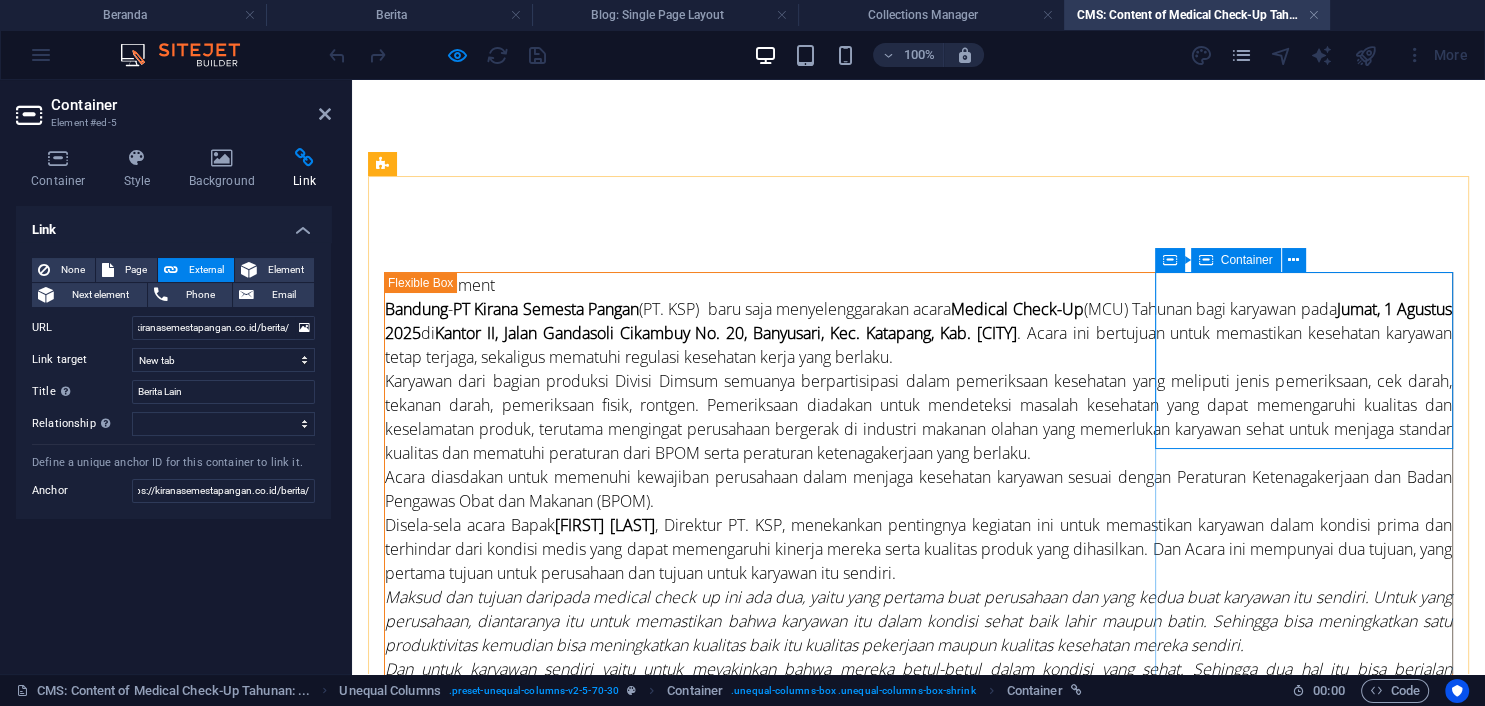 click on "Add elements" at bounding box center (859, 1375) 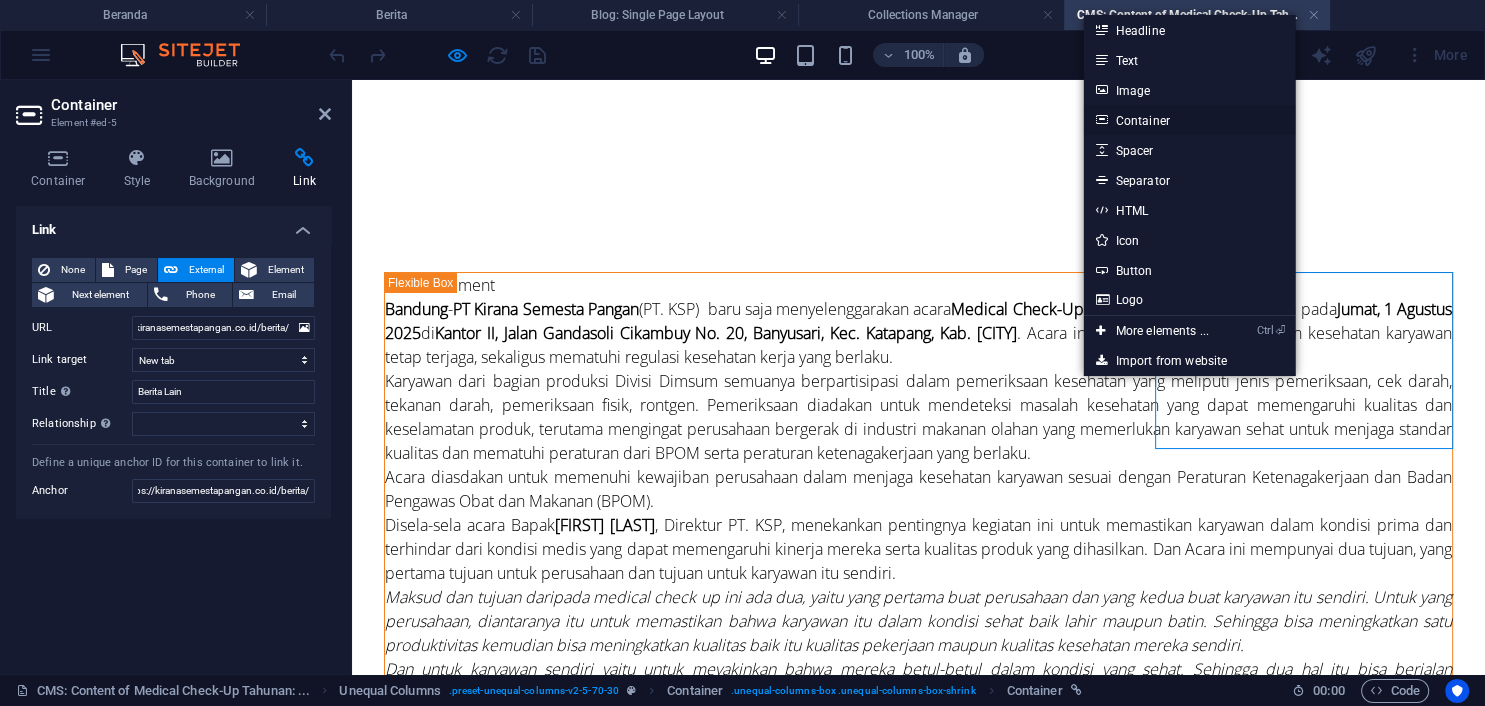 click on "Container" at bounding box center [1190, 120] 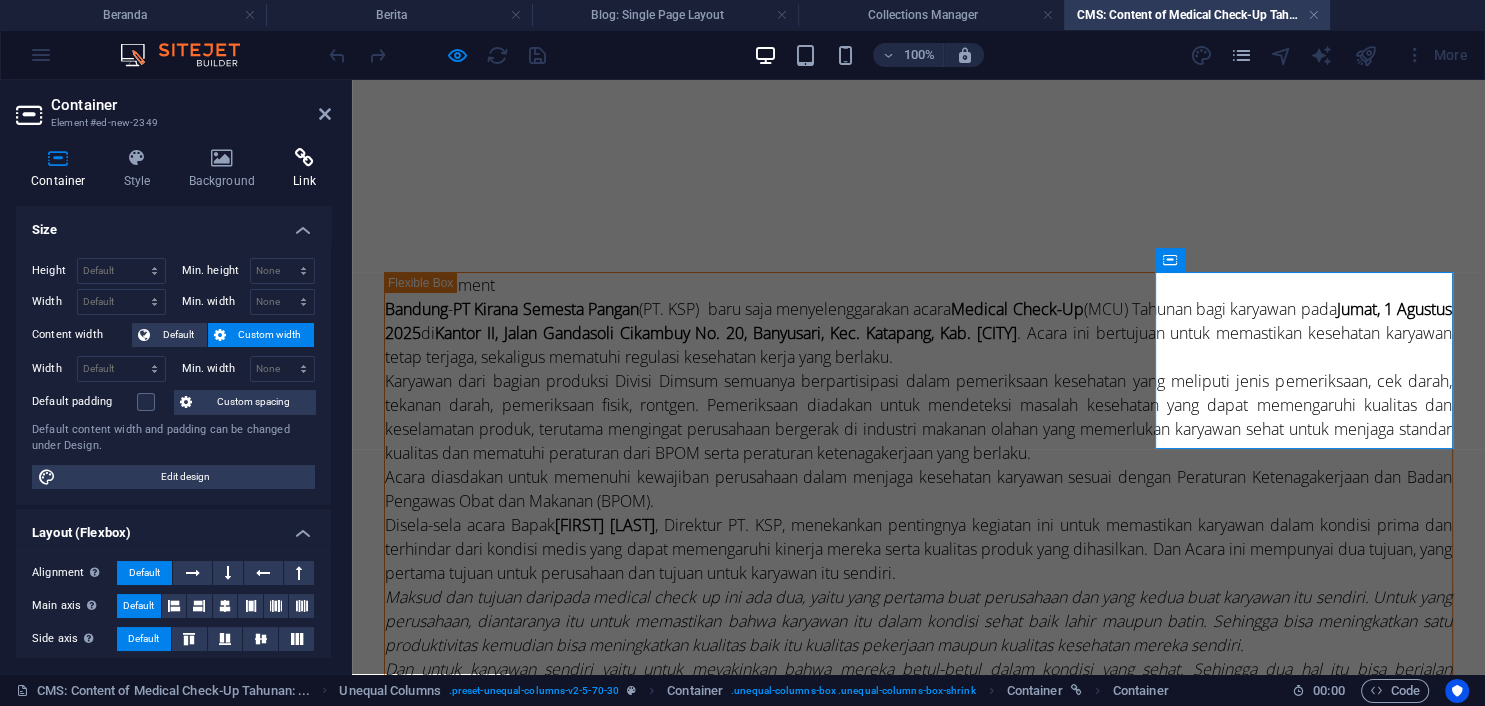 click on "Link" at bounding box center (304, 169) 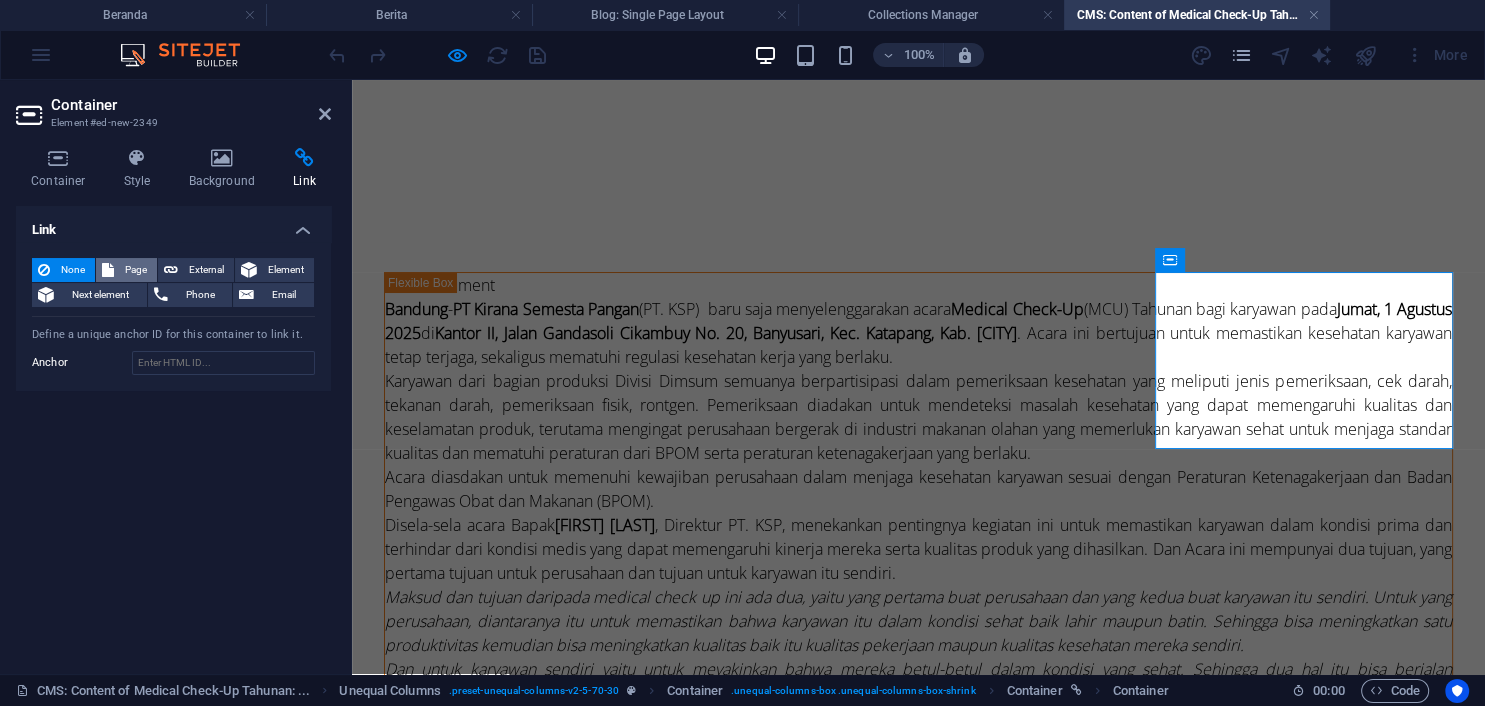 click on "Page" at bounding box center (135, 270) 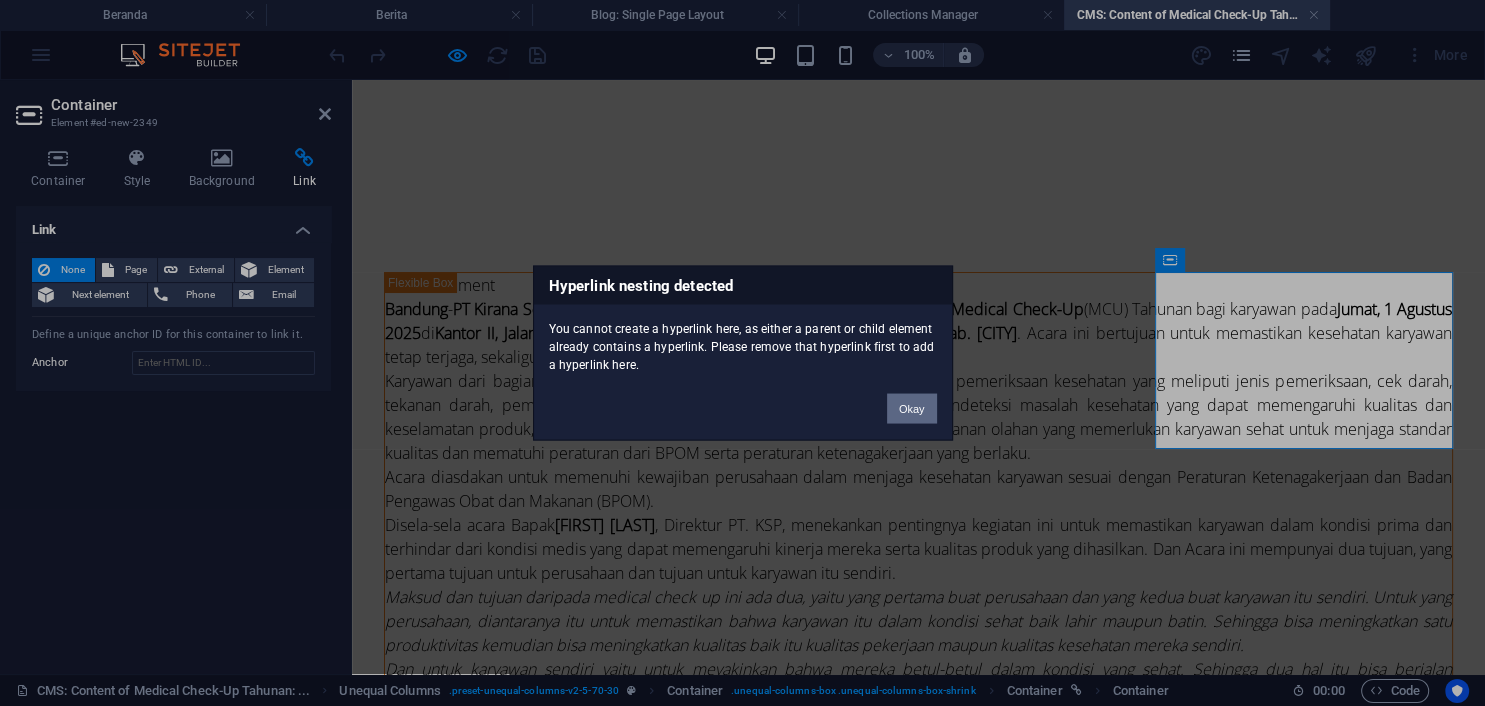 click on "Okay" at bounding box center [912, 409] 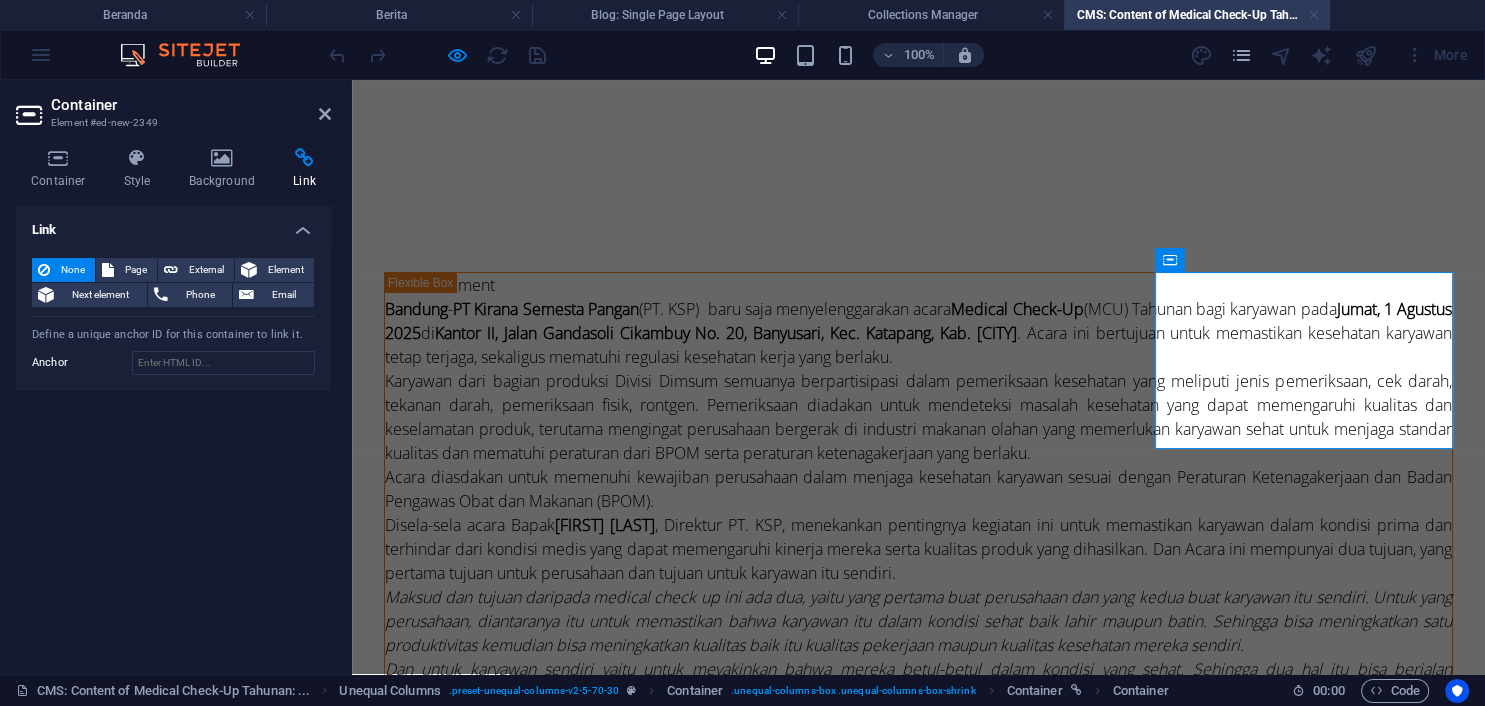 click at bounding box center (1314, 15) 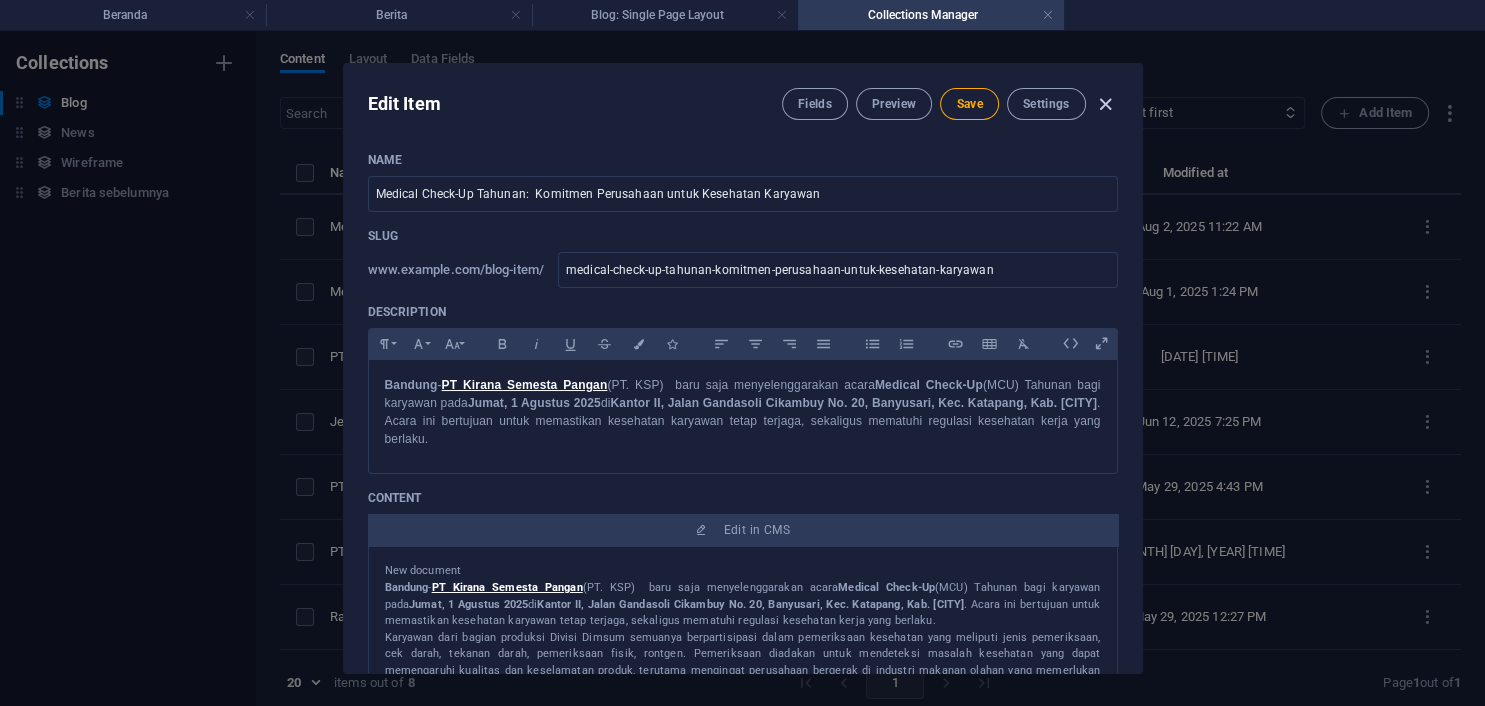 click at bounding box center (1105, 104) 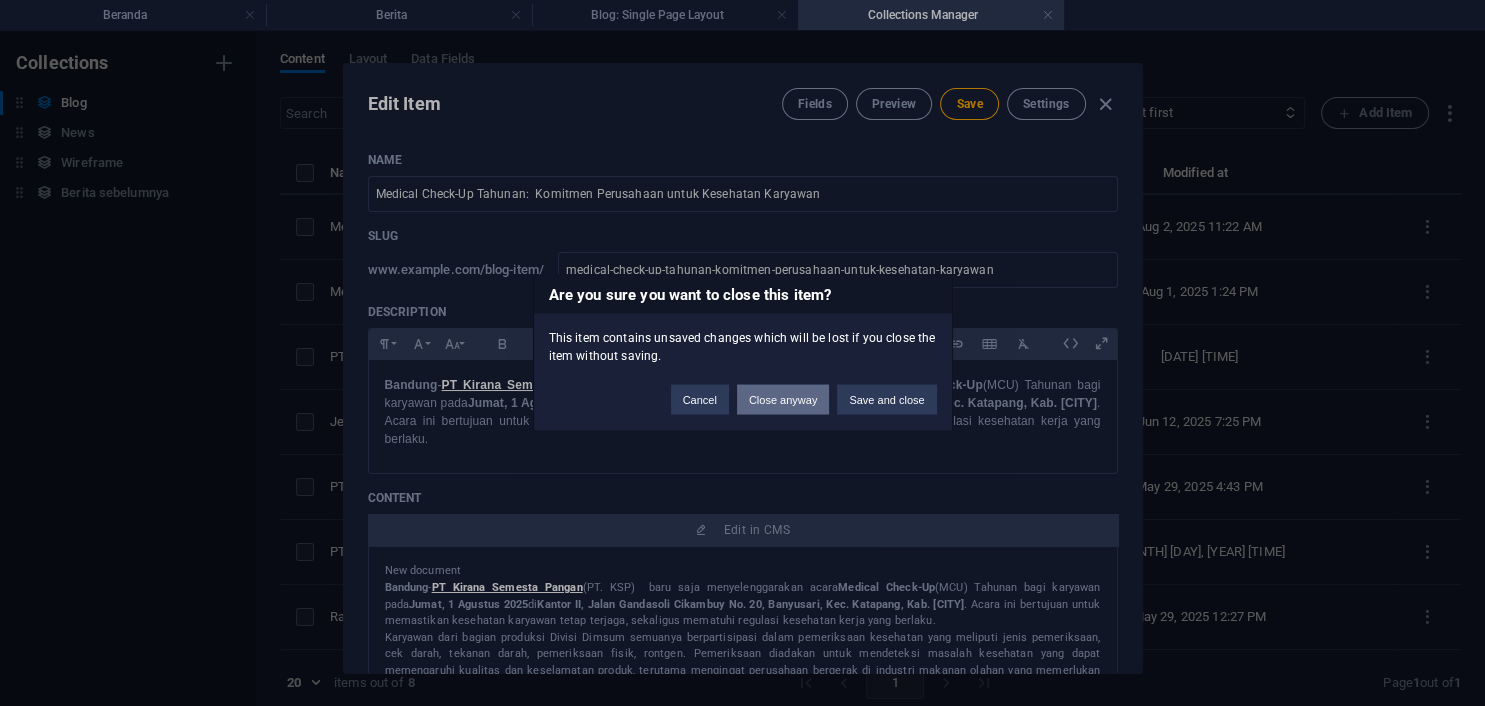 click on "Close anyway" at bounding box center [783, 400] 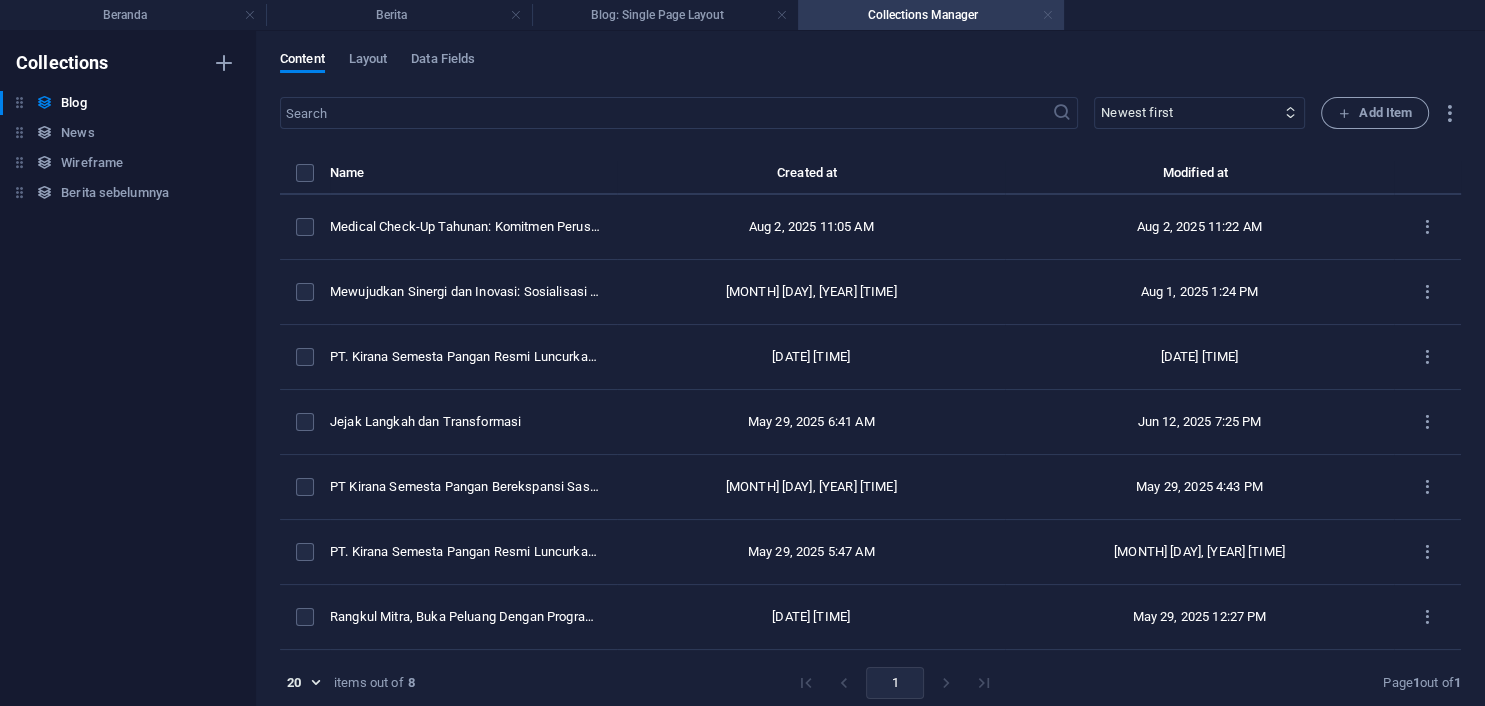 click at bounding box center [1048, 15] 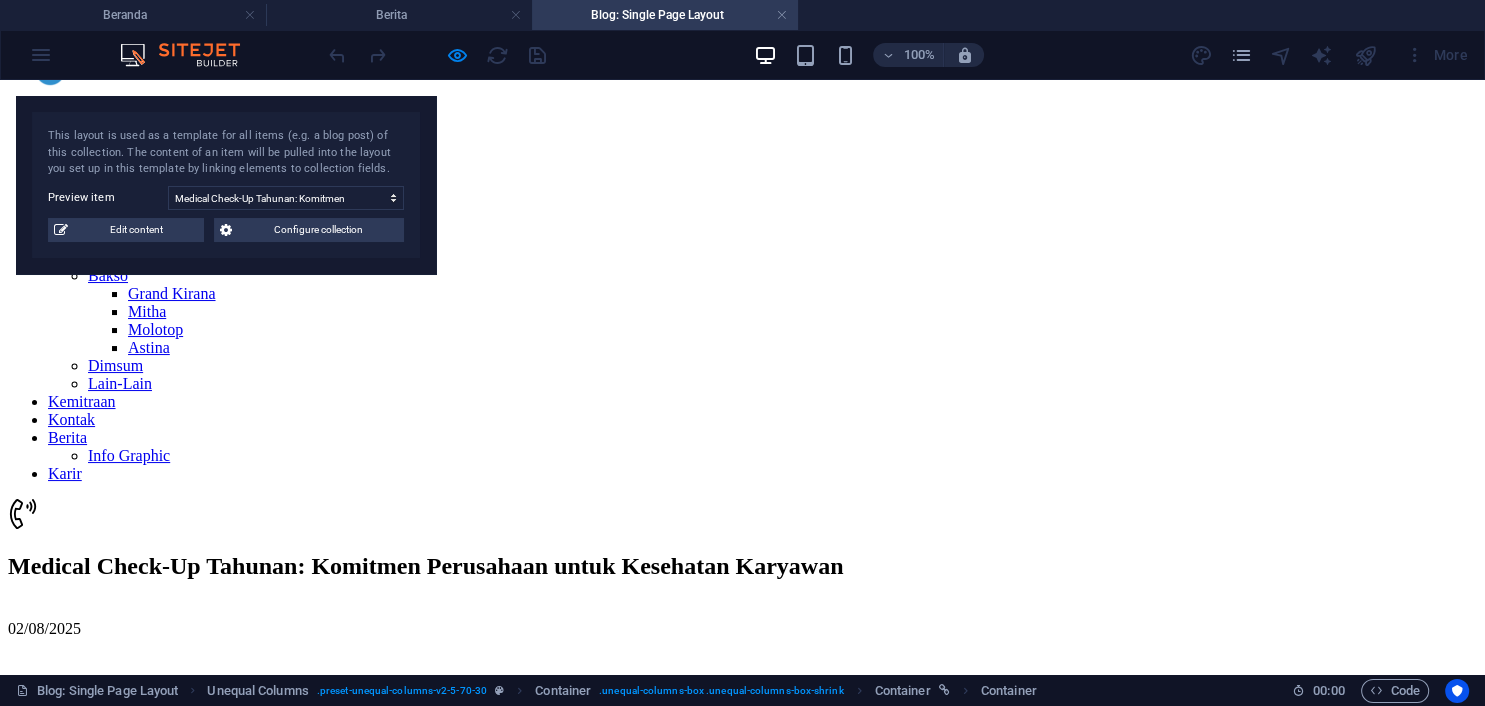 click at bounding box center (782, 15) 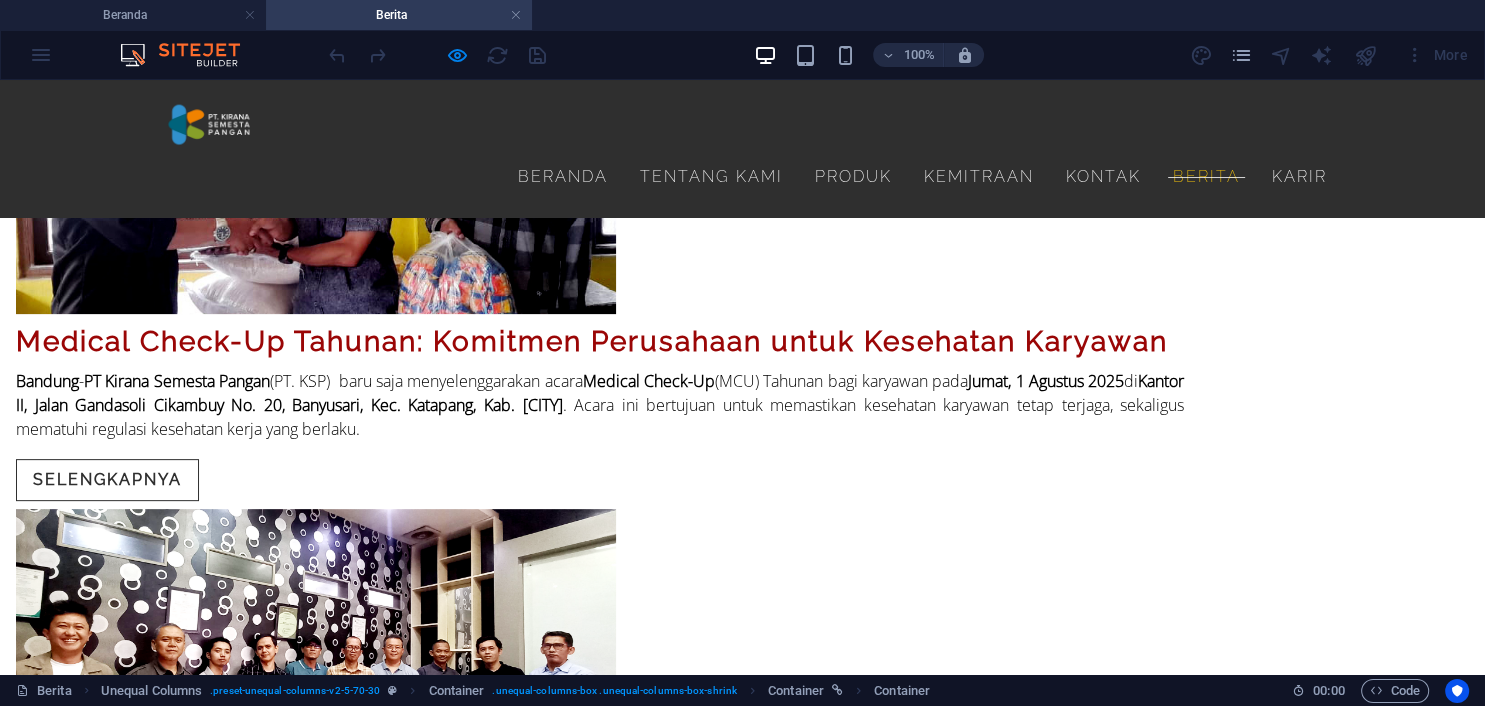 click on "Berita" at bounding box center [399, 15] 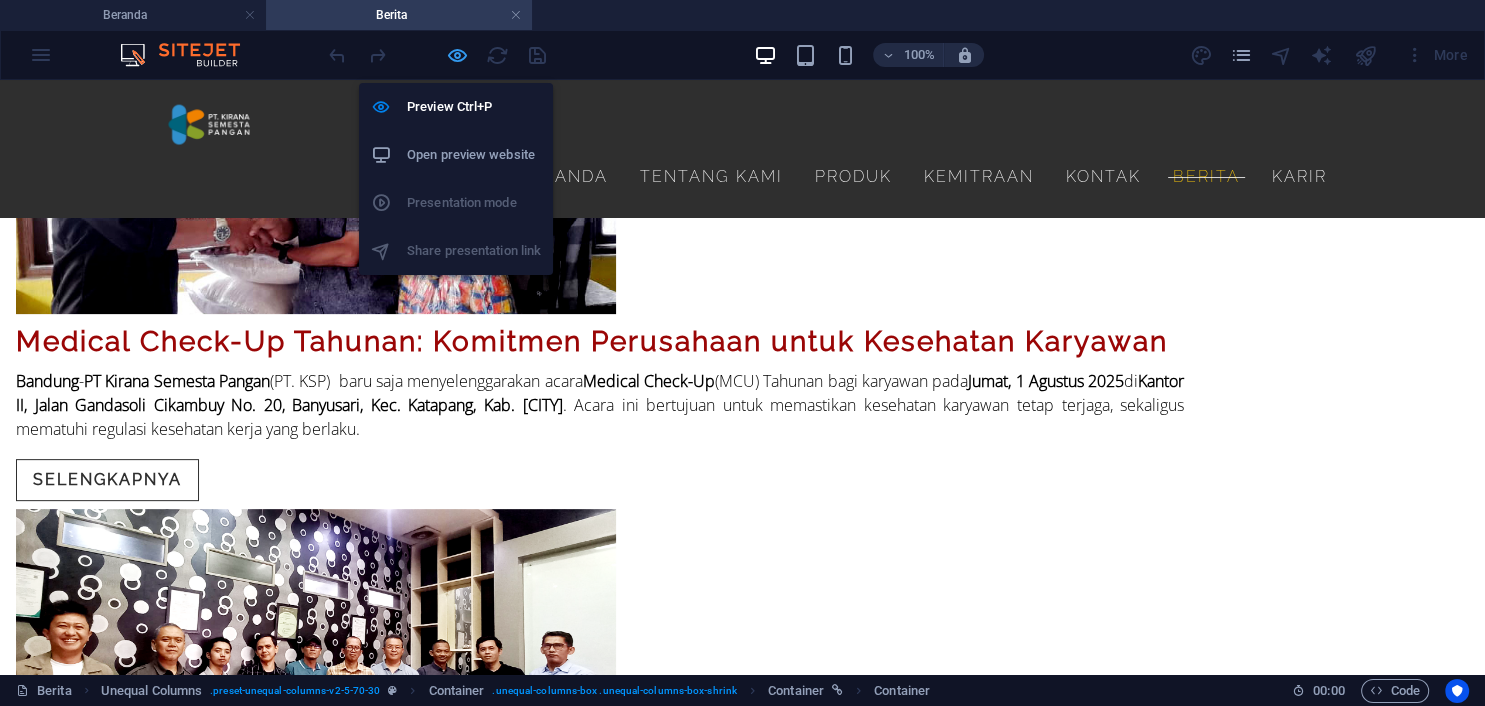 click at bounding box center [457, 55] 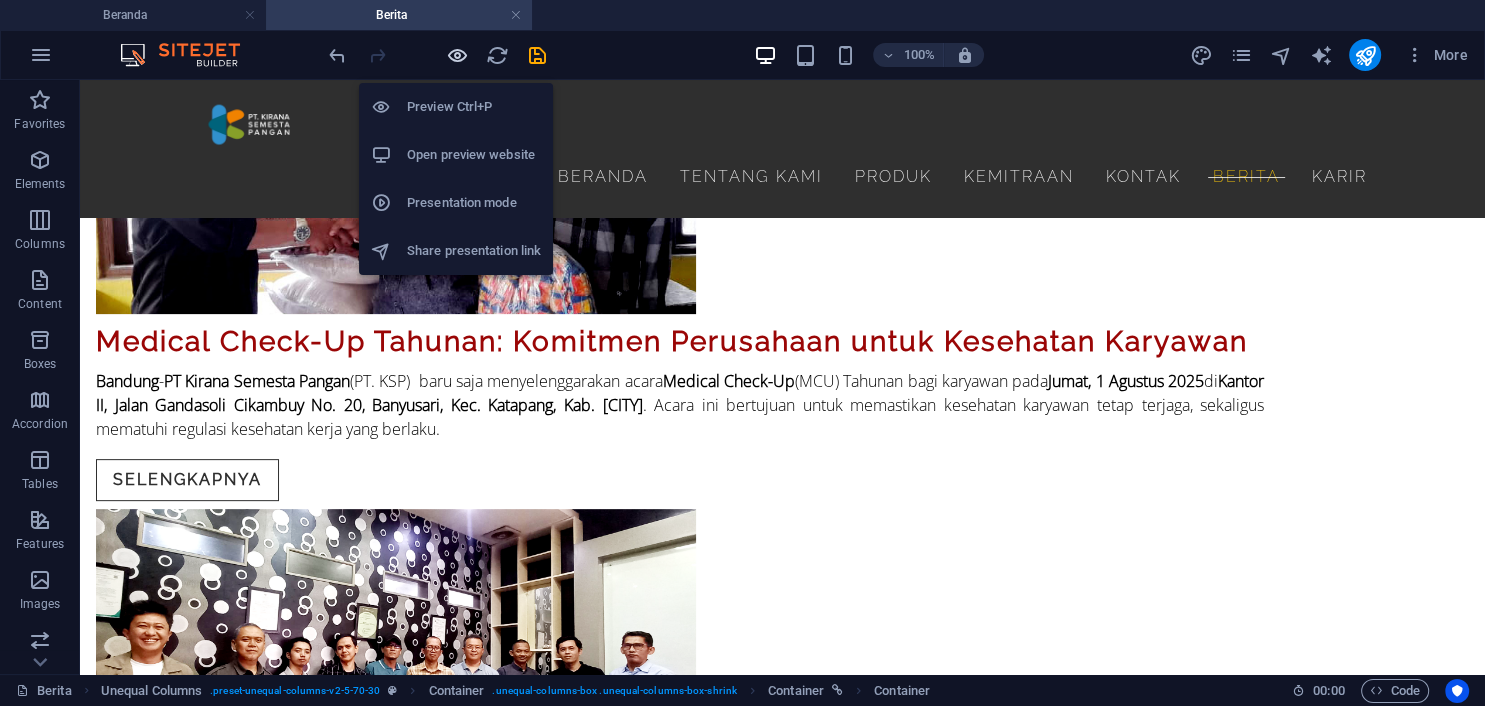 click at bounding box center (457, 55) 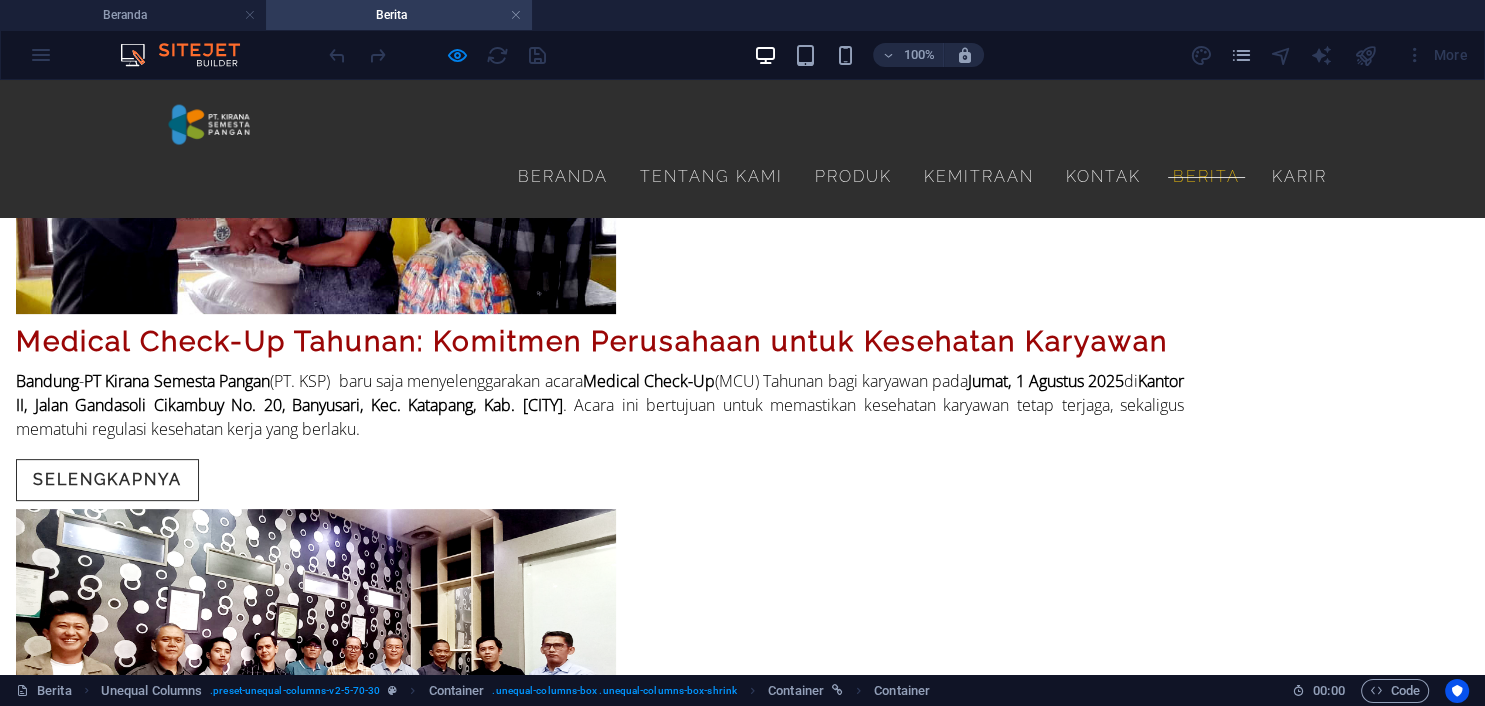 click at bounding box center (316, 179) 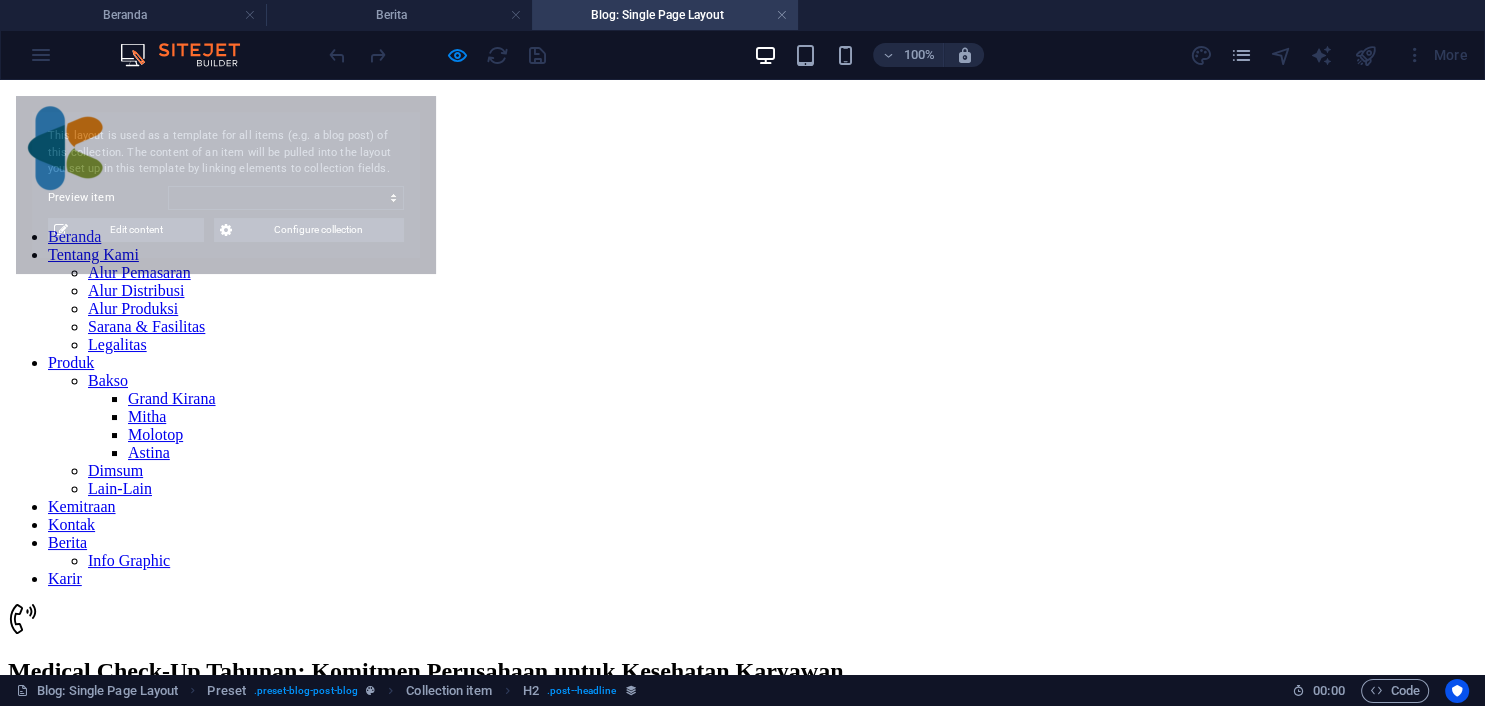 scroll, scrollTop: 0, scrollLeft: 0, axis: both 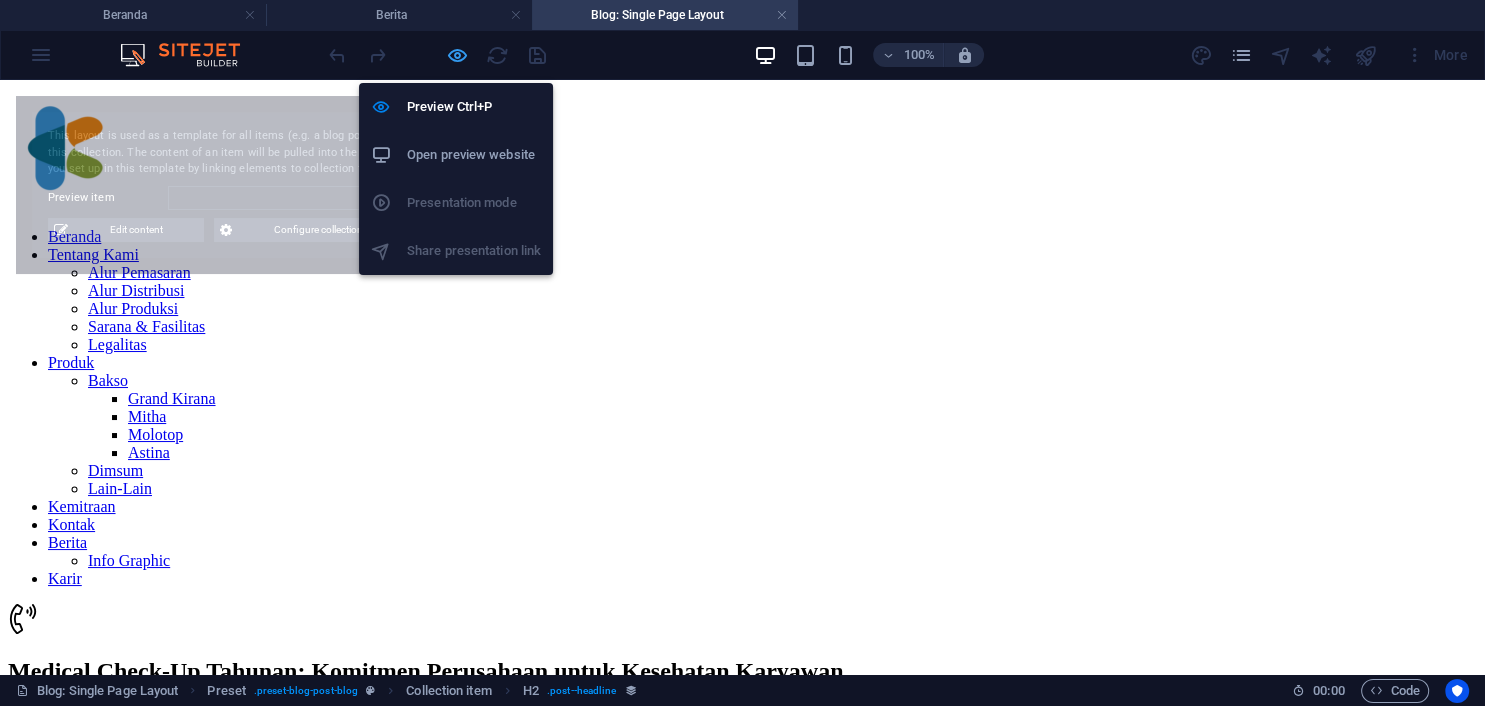 select on "688d8e9c25c0be838c0fab1d" 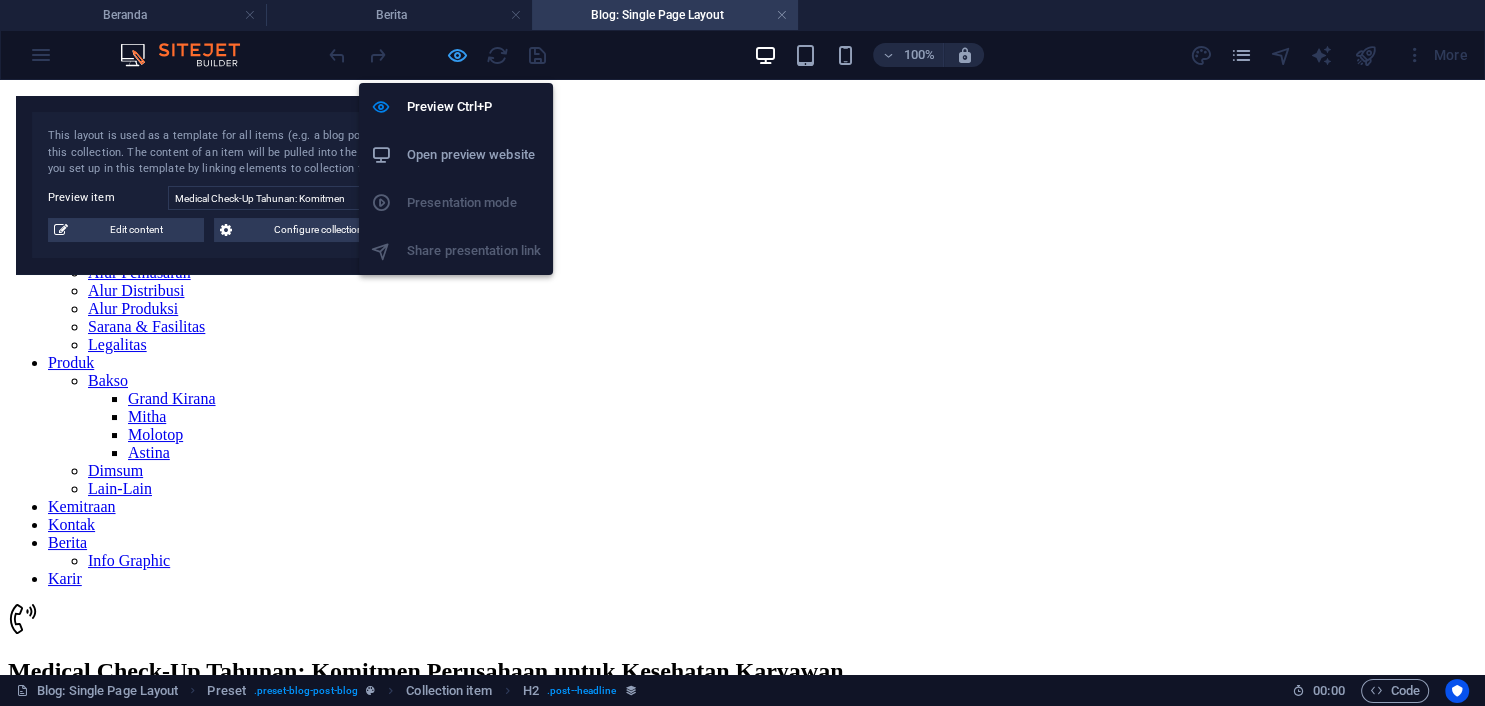click at bounding box center (457, 55) 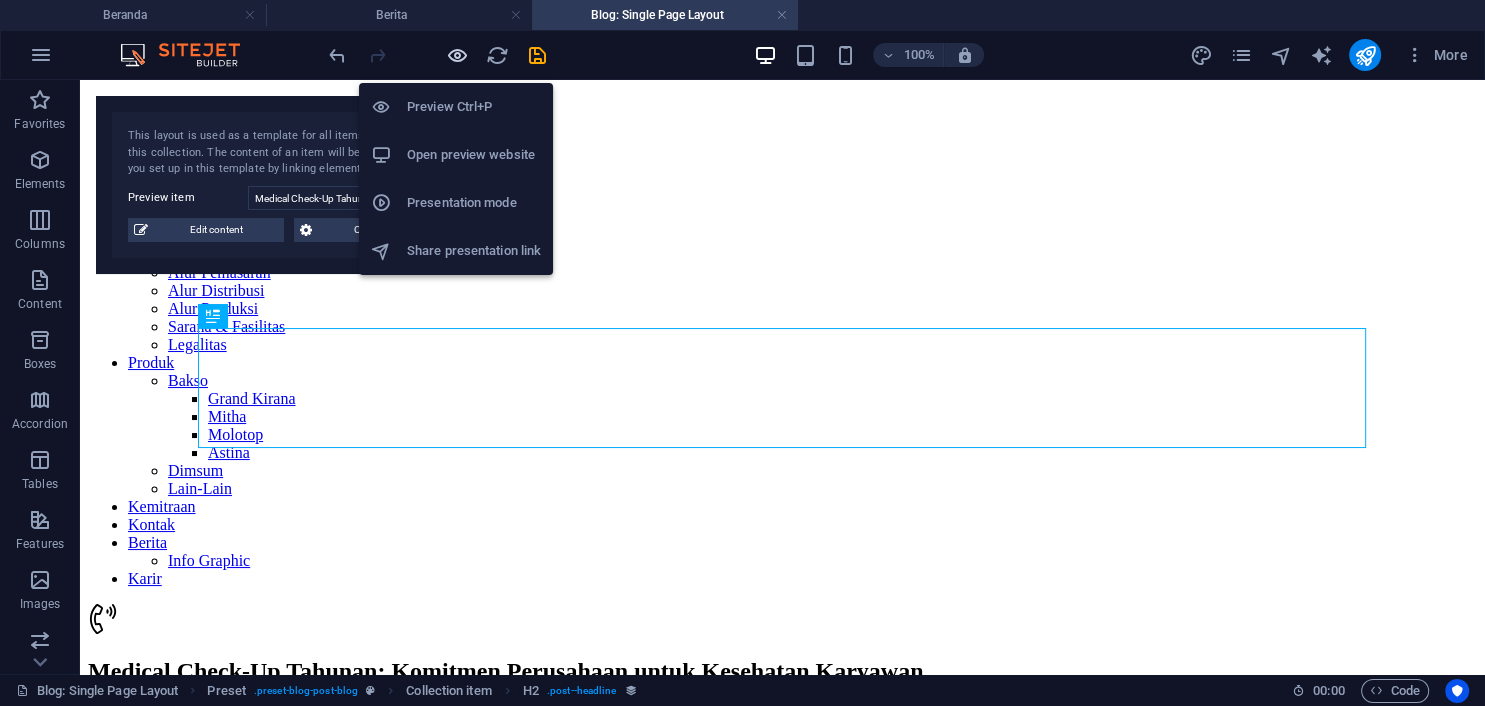 click at bounding box center (457, 55) 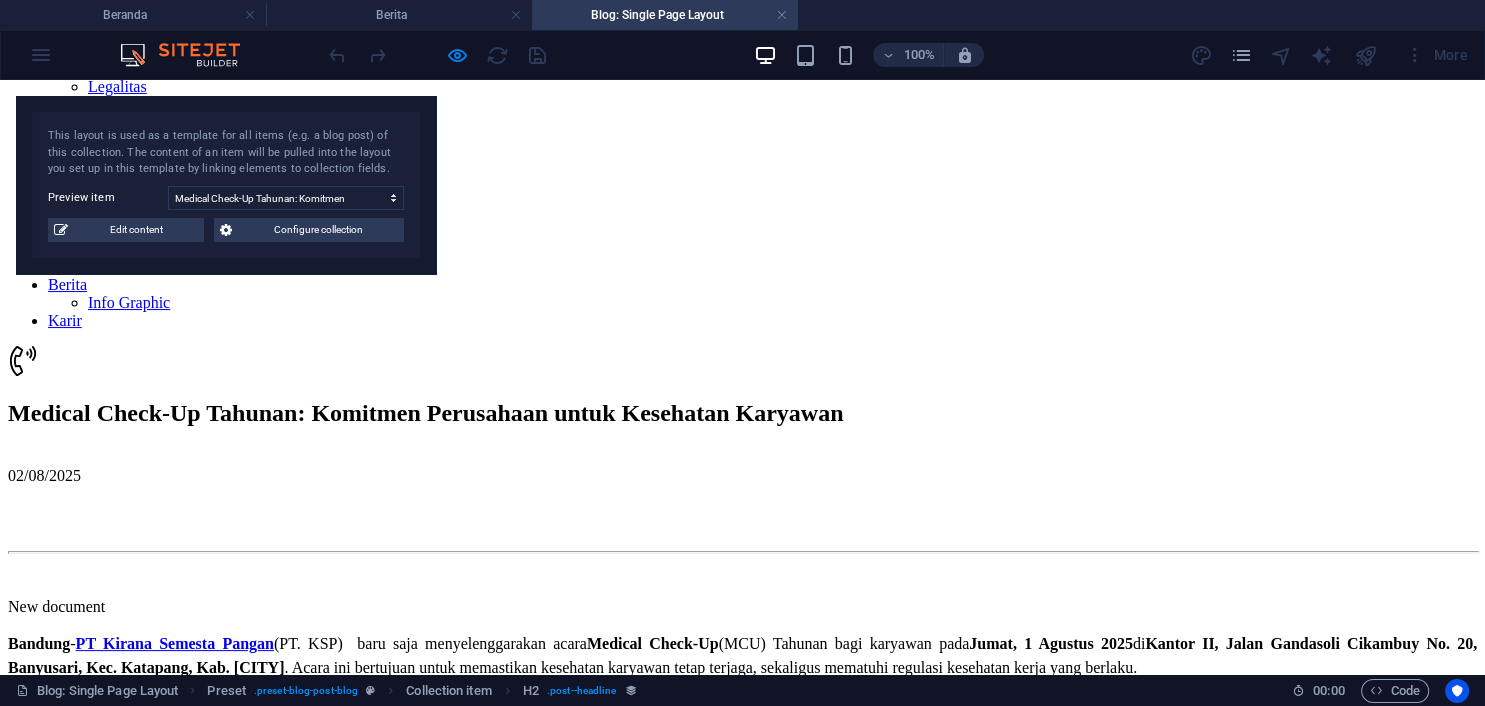 scroll, scrollTop: 316, scrollLeft: 0, axis: vertical 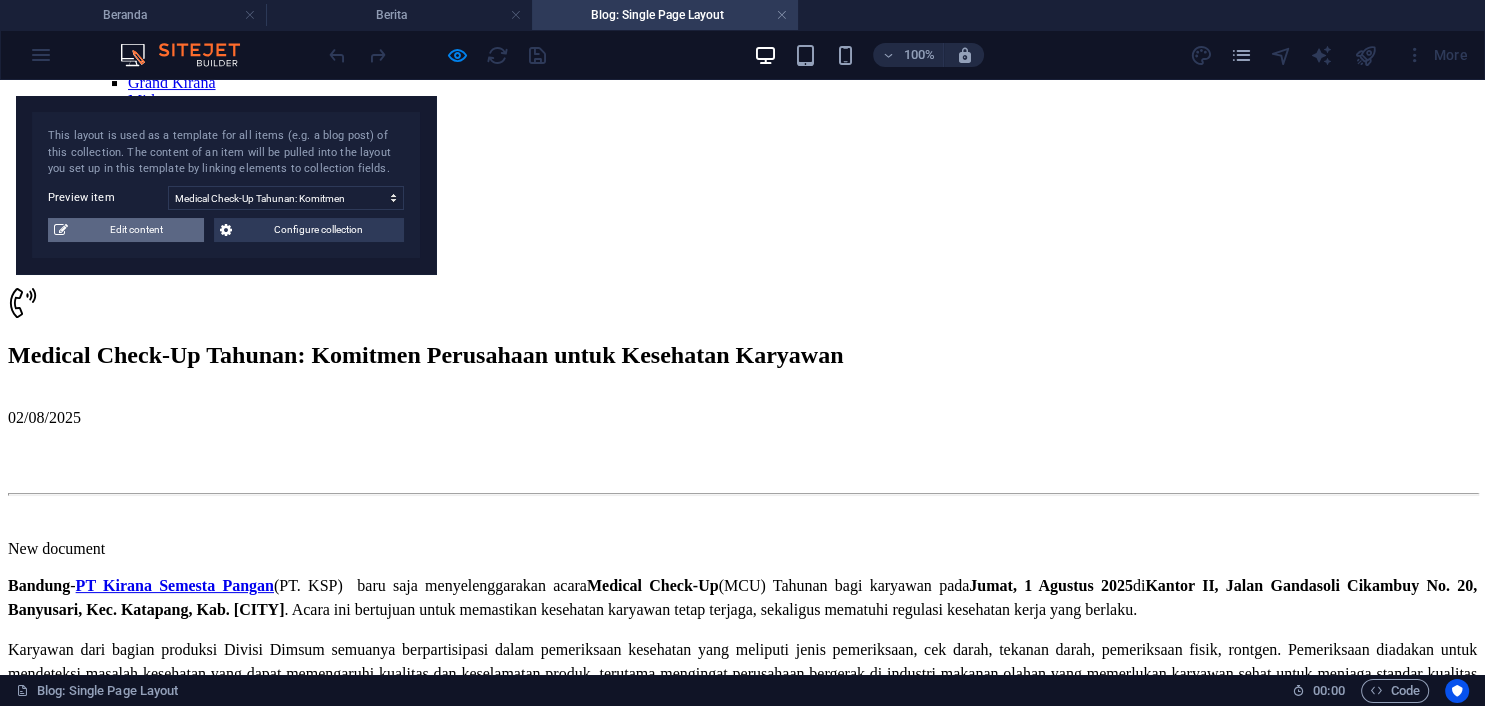 click on "Edit content" at bounding box center (136, 230) 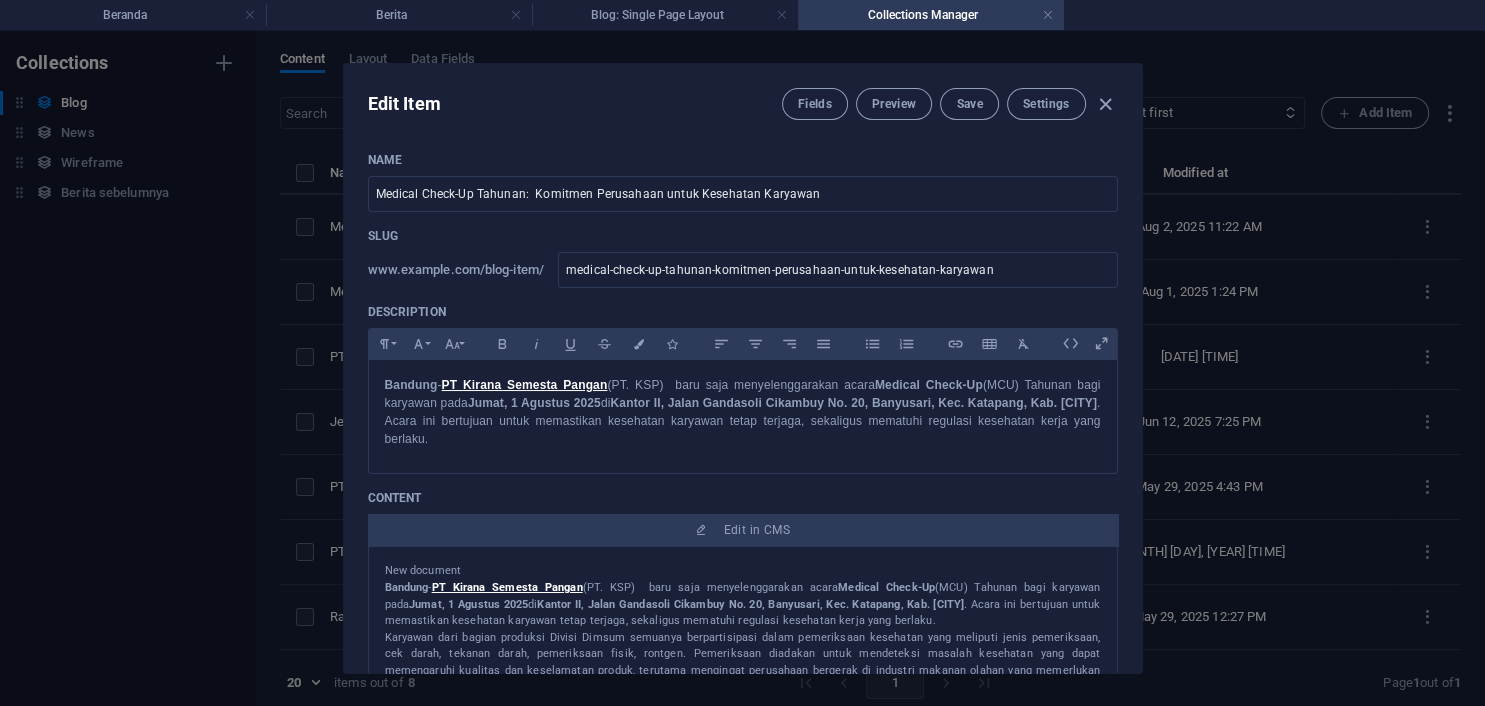 click on "Edit Item Fields Preview Save Settings" at bounding box center [743, 100] 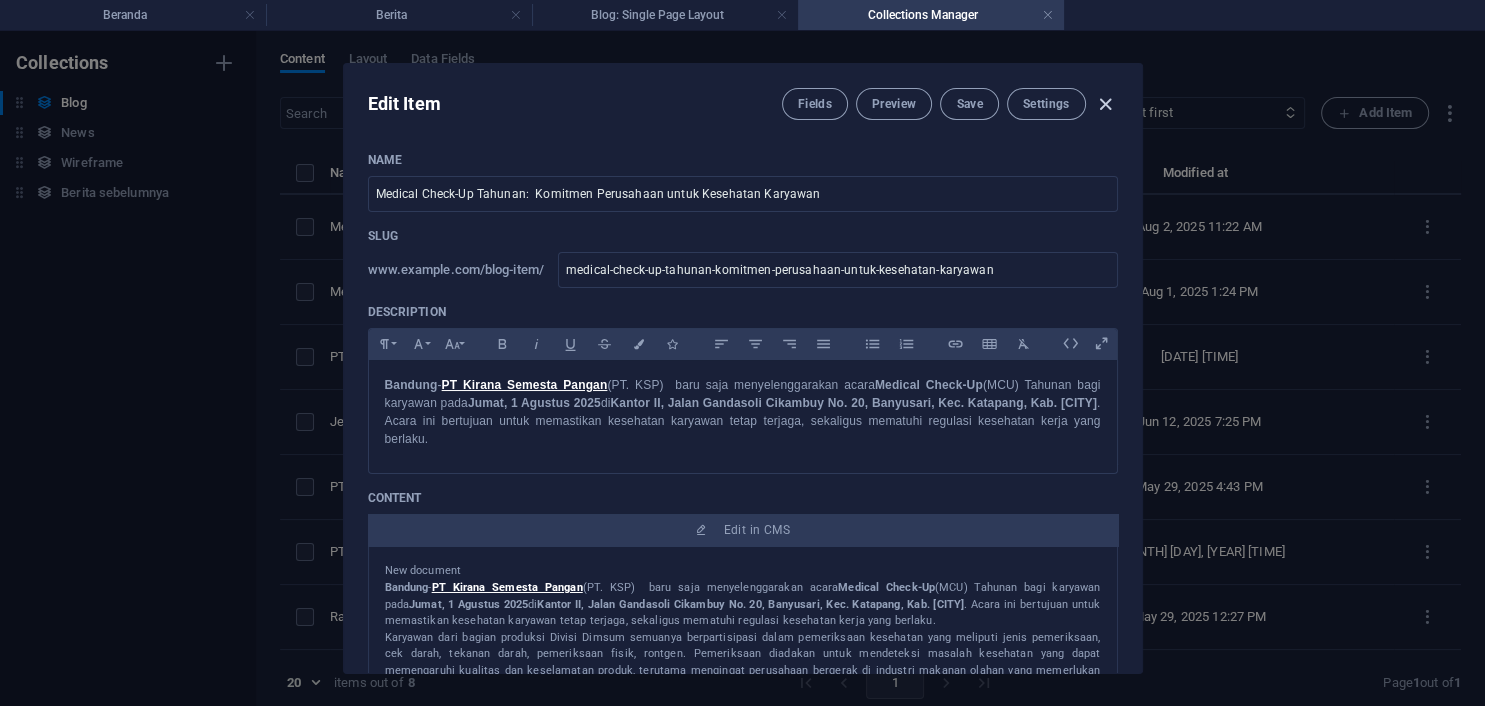 click at bounding box center (1105, 104) 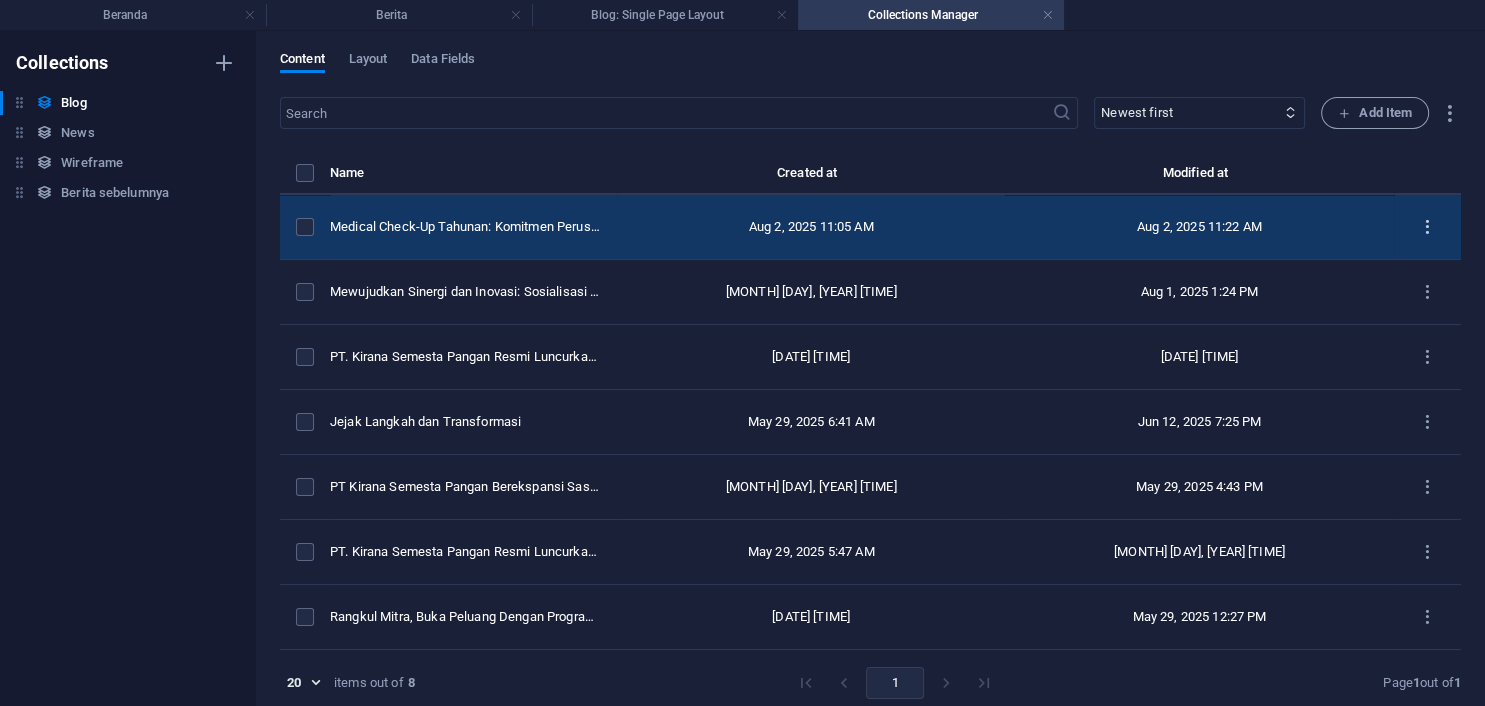 click at bounding box center [1427, 227] 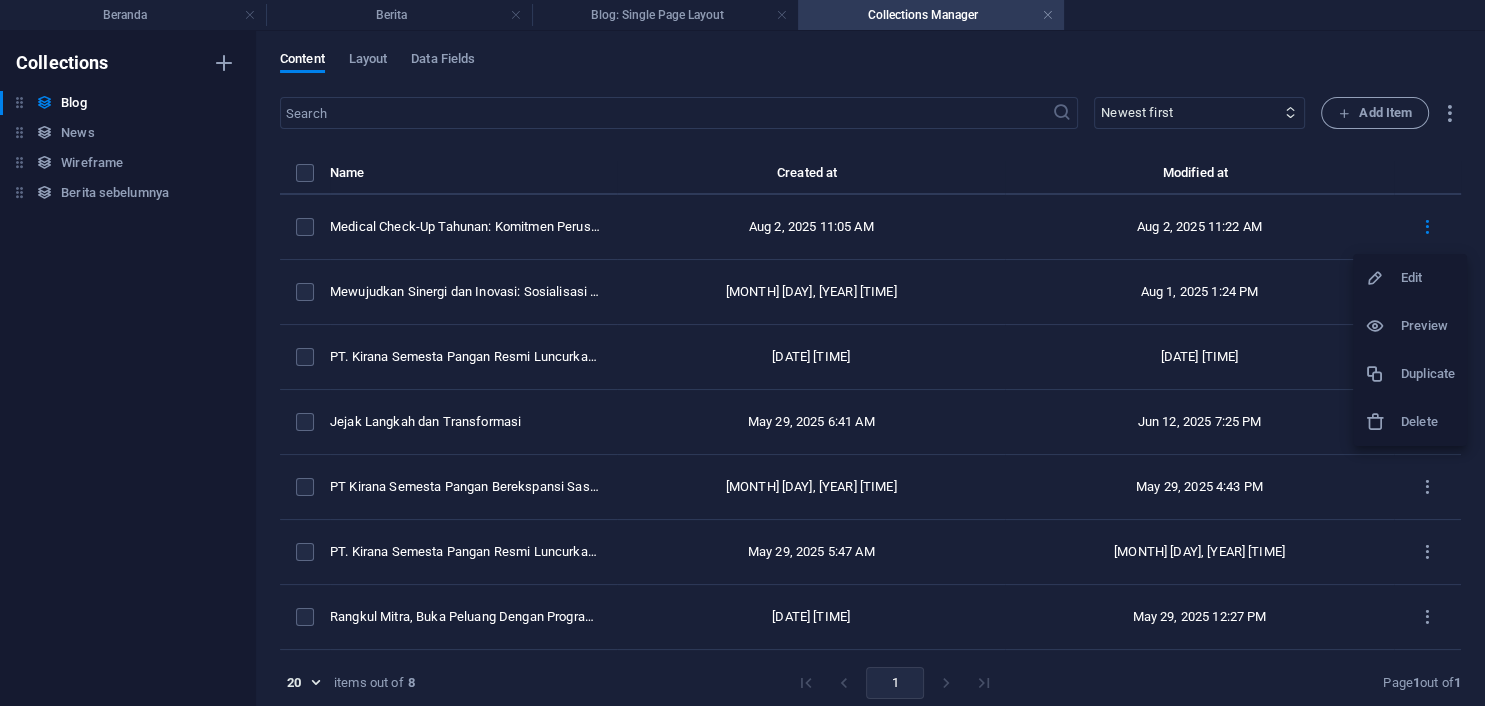 click on "Edit" at bounding box center (1428, 278) 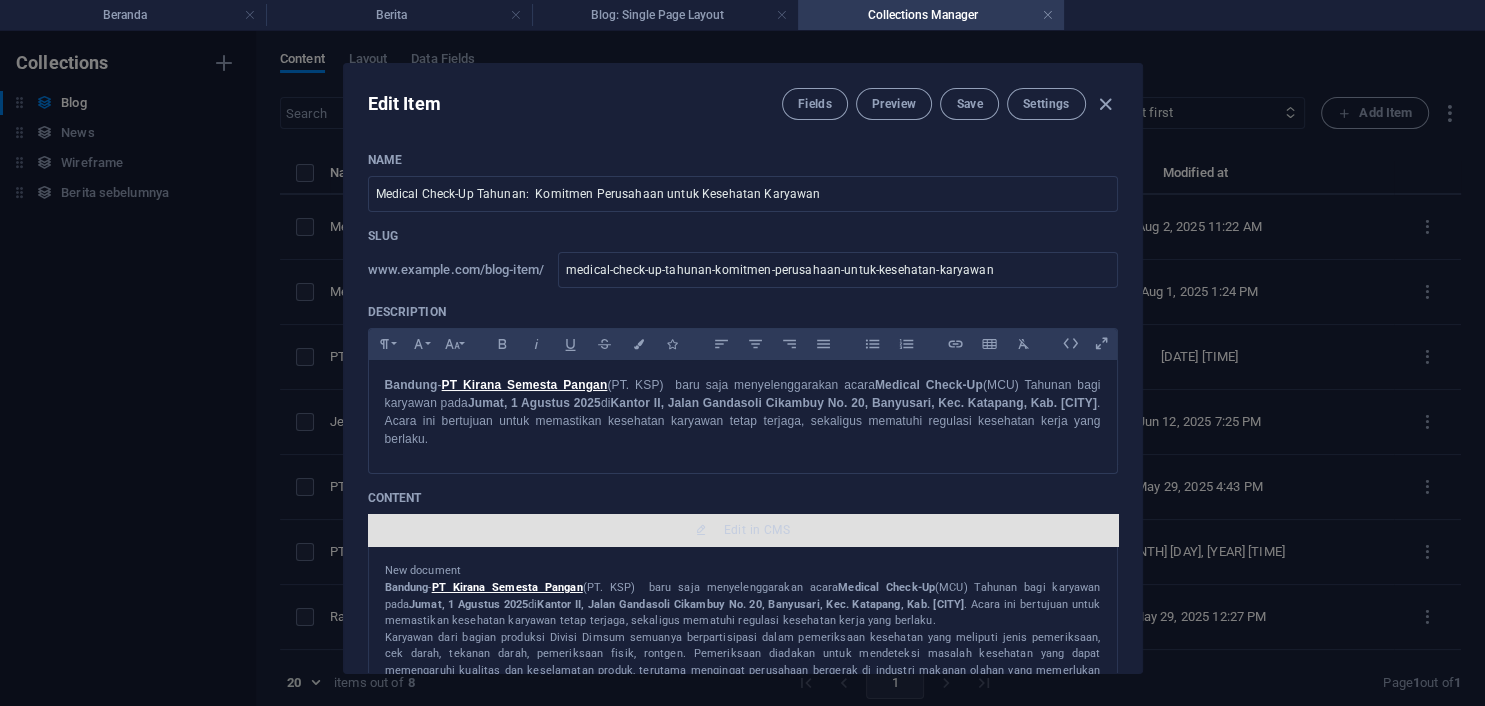 click on "Edit in CMS" at bounding box center (757, 530) 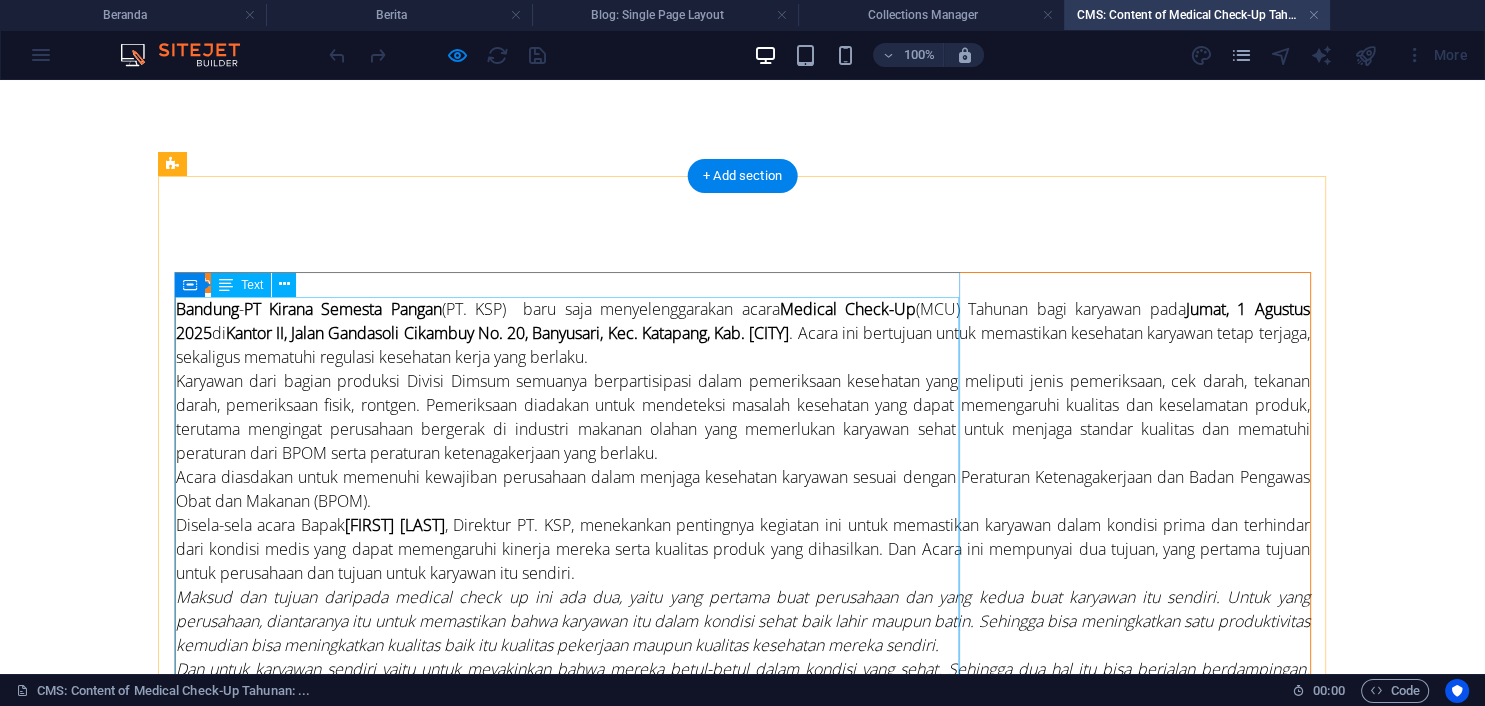 scroll, scrollTop: 0, scrollLeft: 0, axis: both 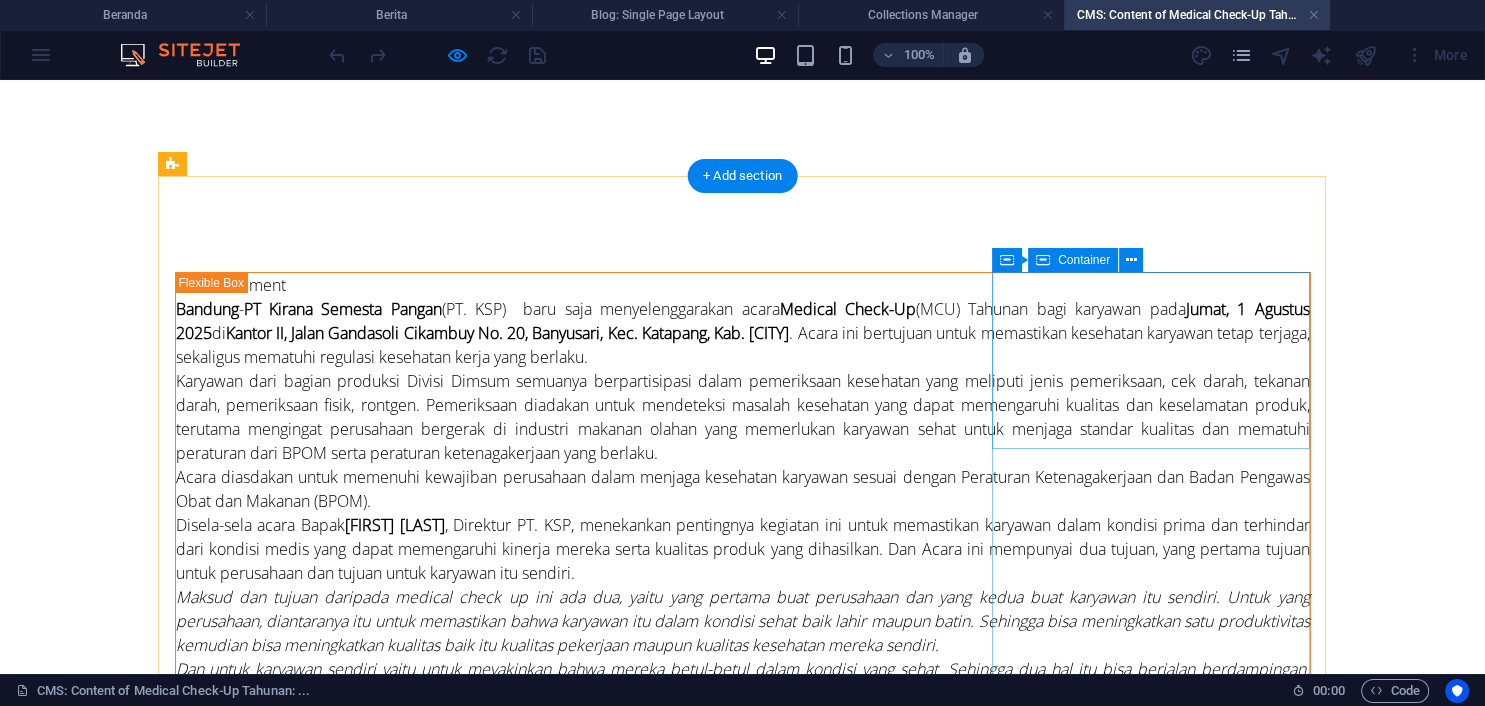 click on "Add elements" at bounding box center [683, 1351] 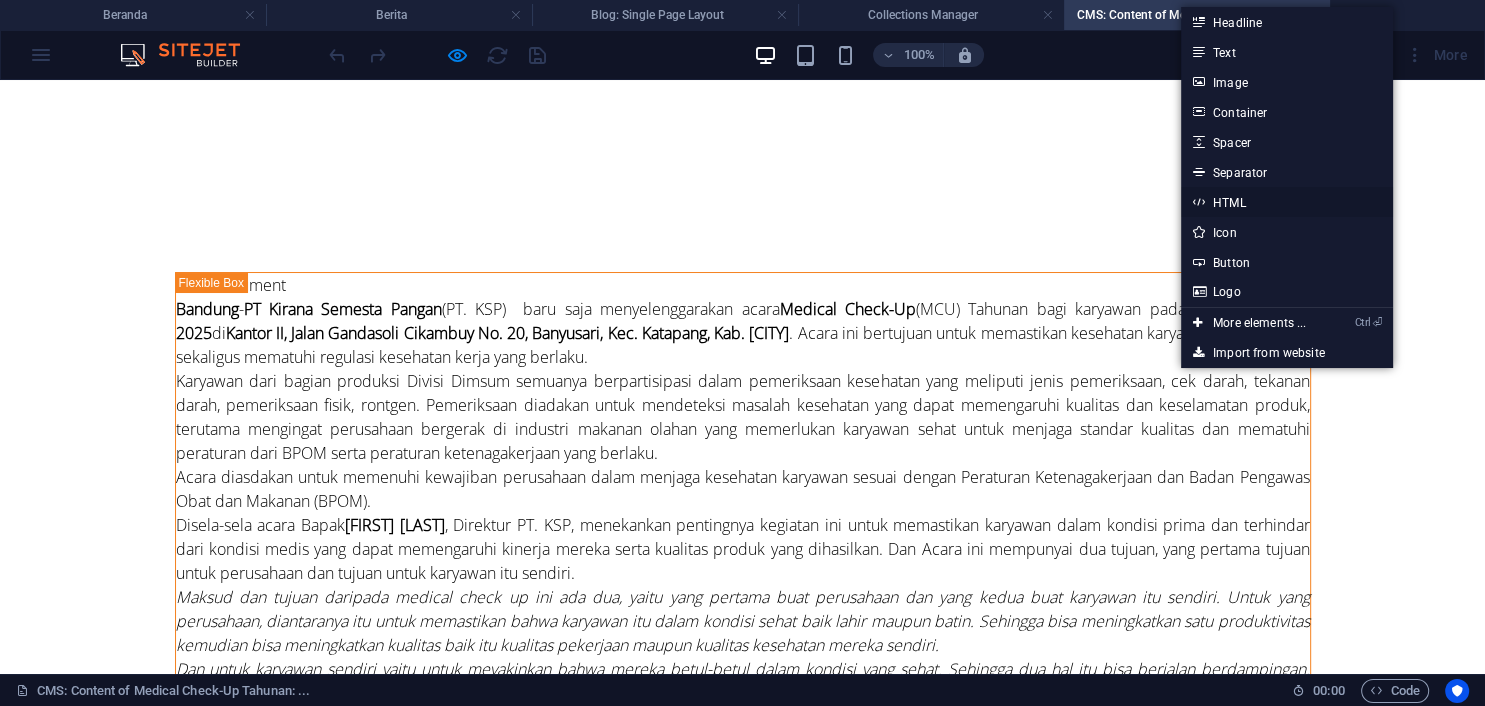 click on "HTML" at bounding box center [1287, 202] 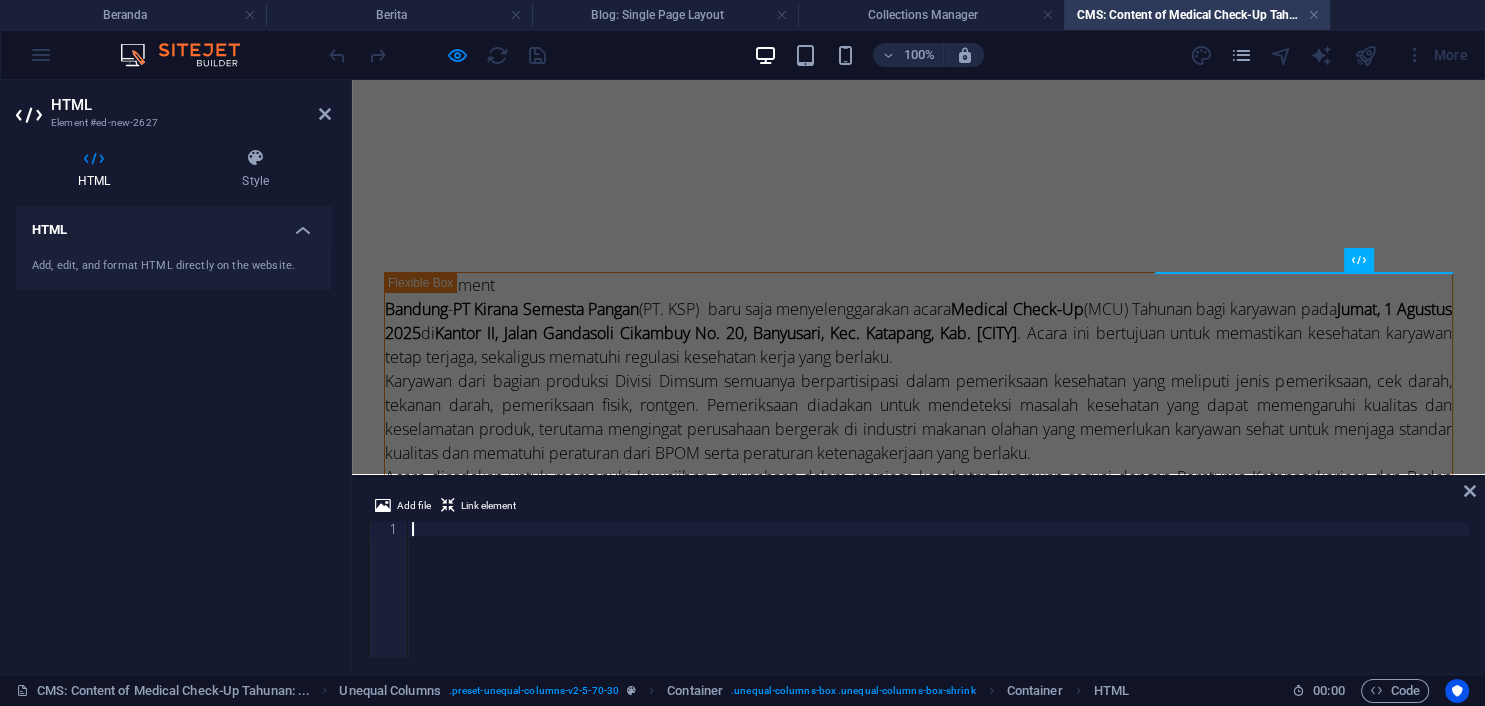 click on "Add, edit, and format HTML directly on the website." at bounding box center (173, 266) 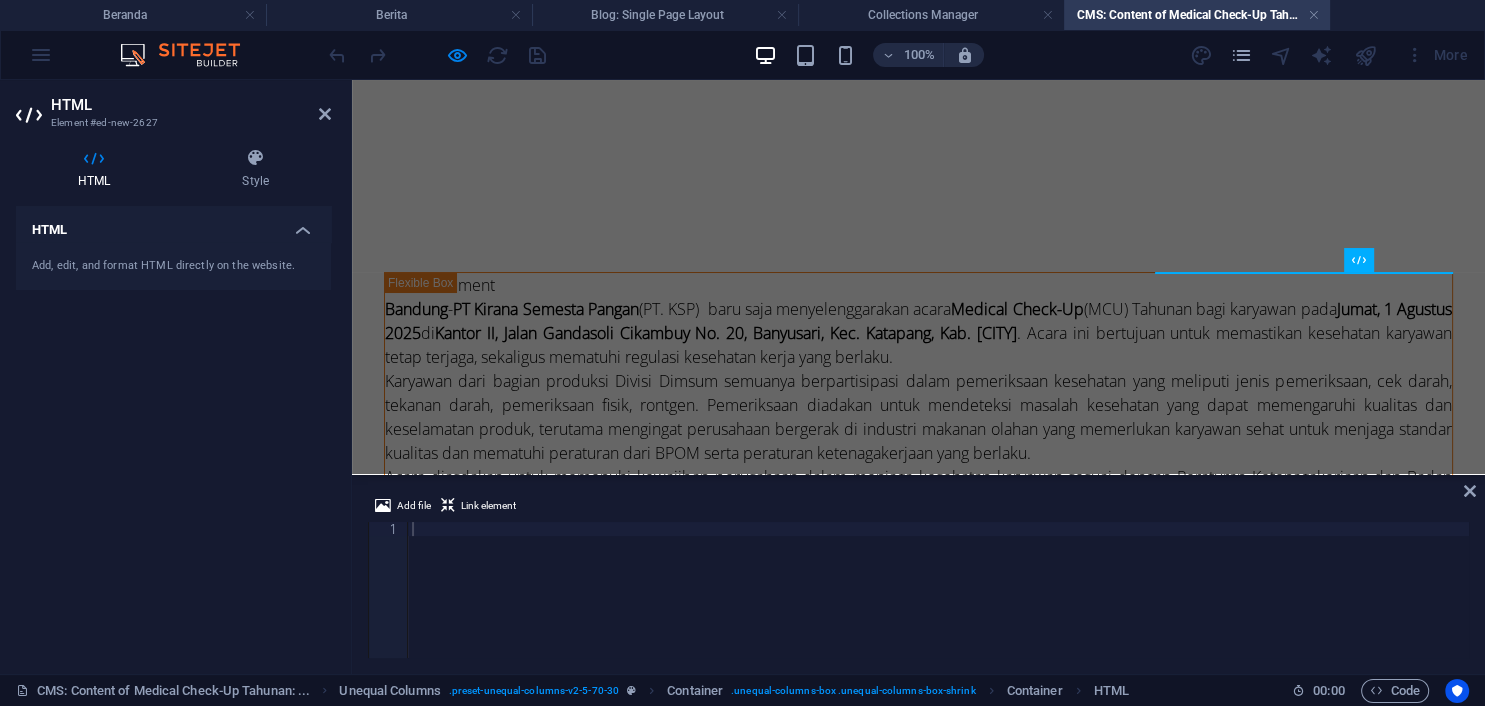 click on "HTML" at bounding box center (173, 224) 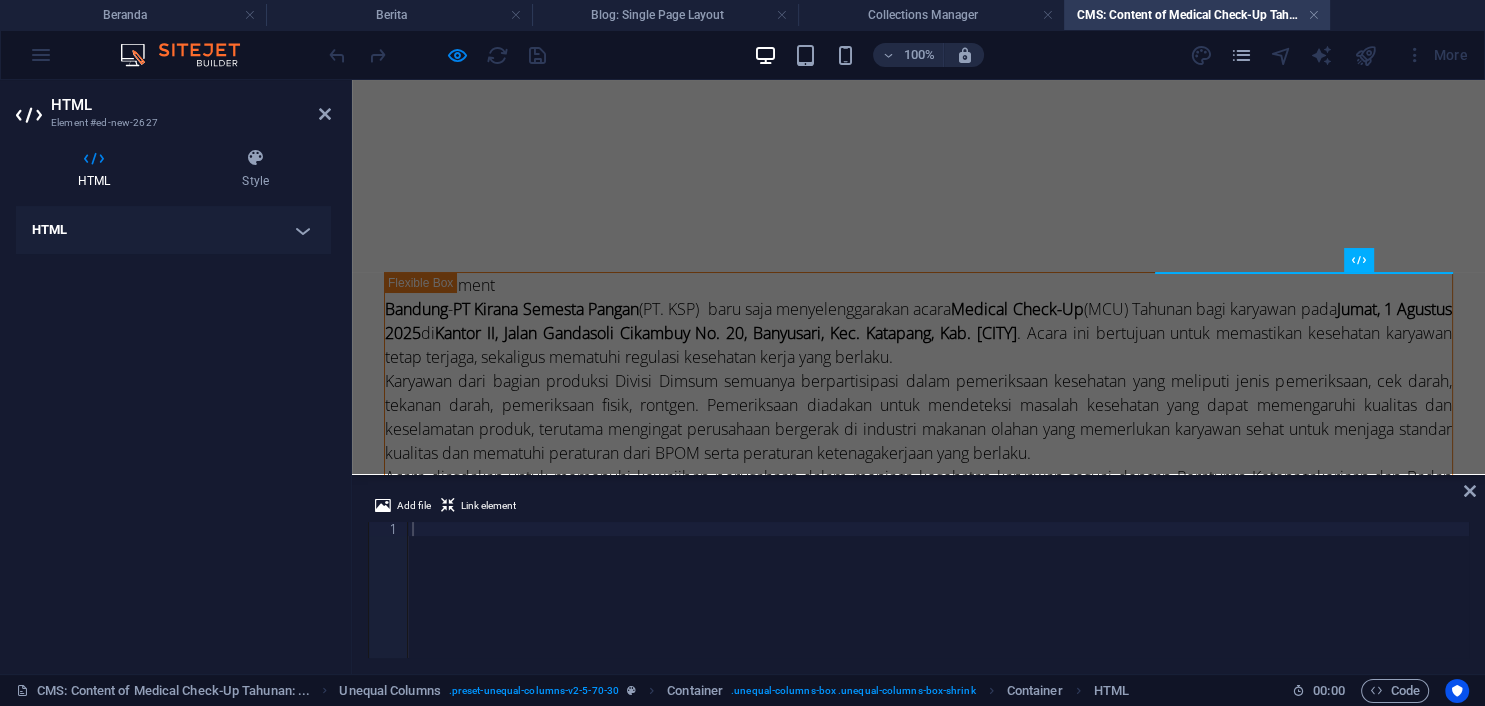 click on "HTML" at bounding box center [173, 230] 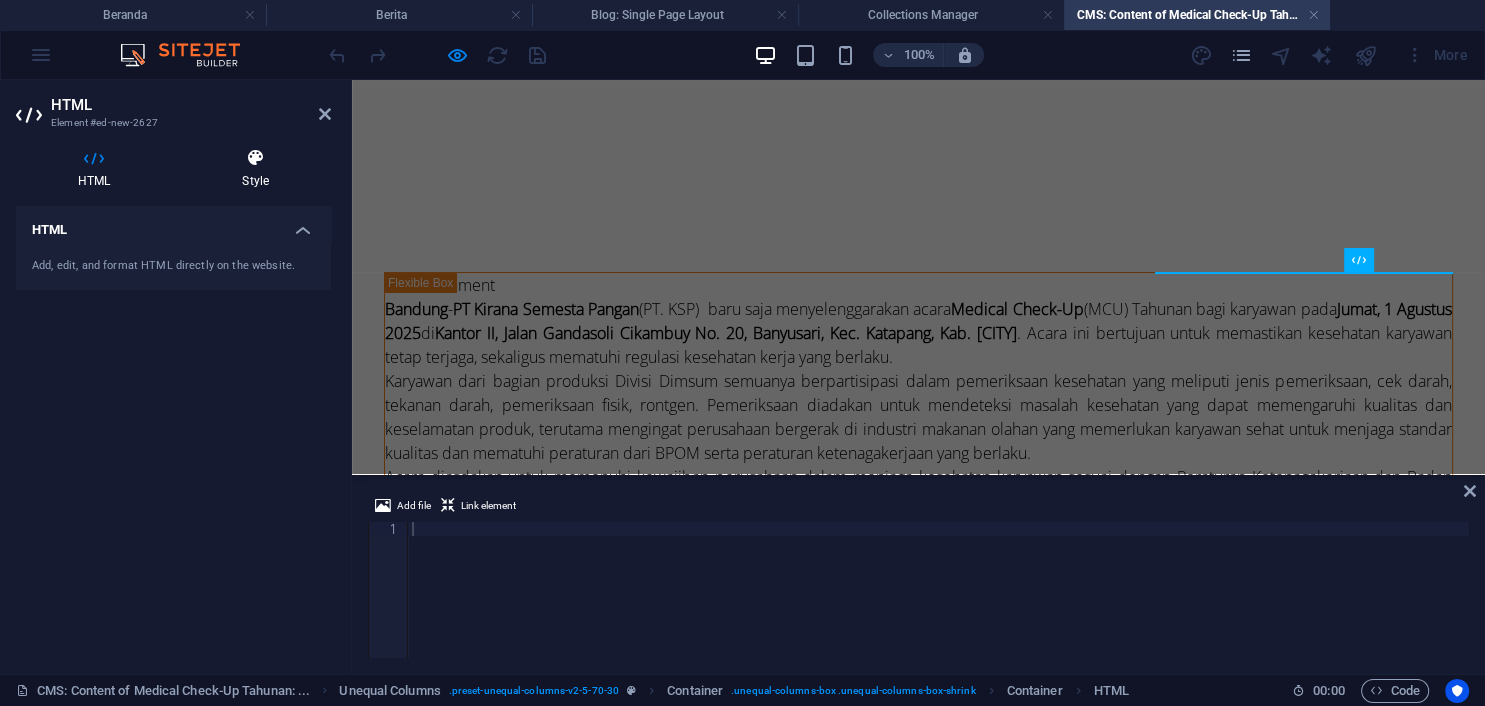 click at bounding box center (255, 158) 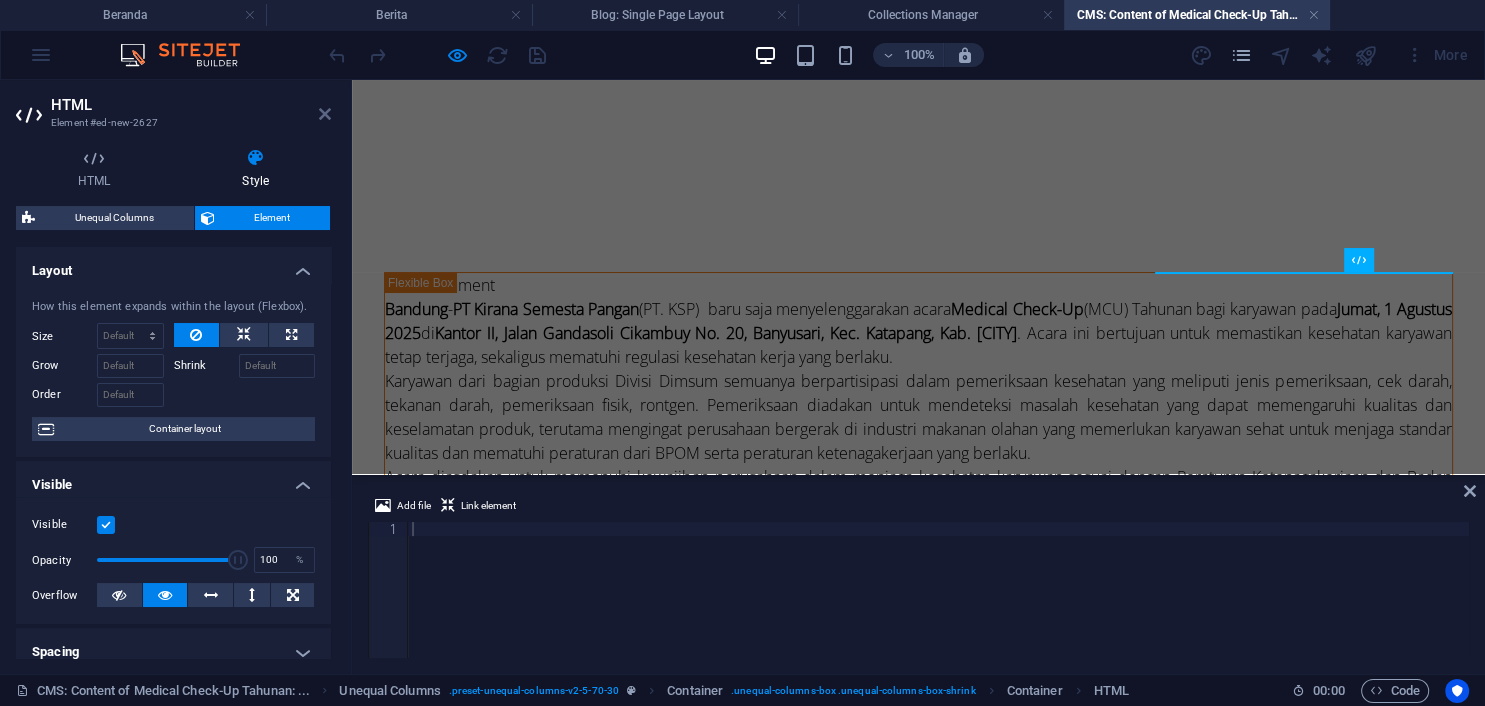 click at bounding box center (325, 114) 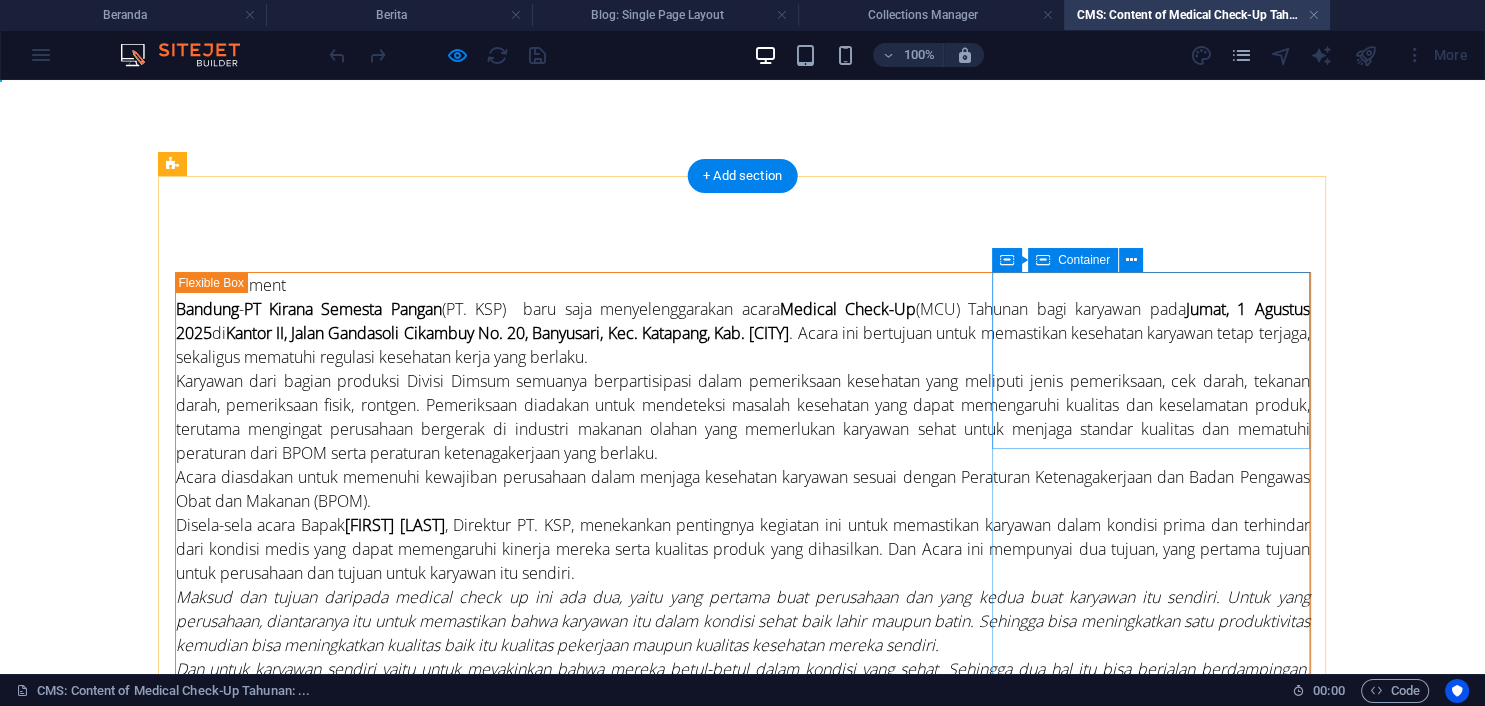 click on "Add elements" at bounding box center (683, 1351) 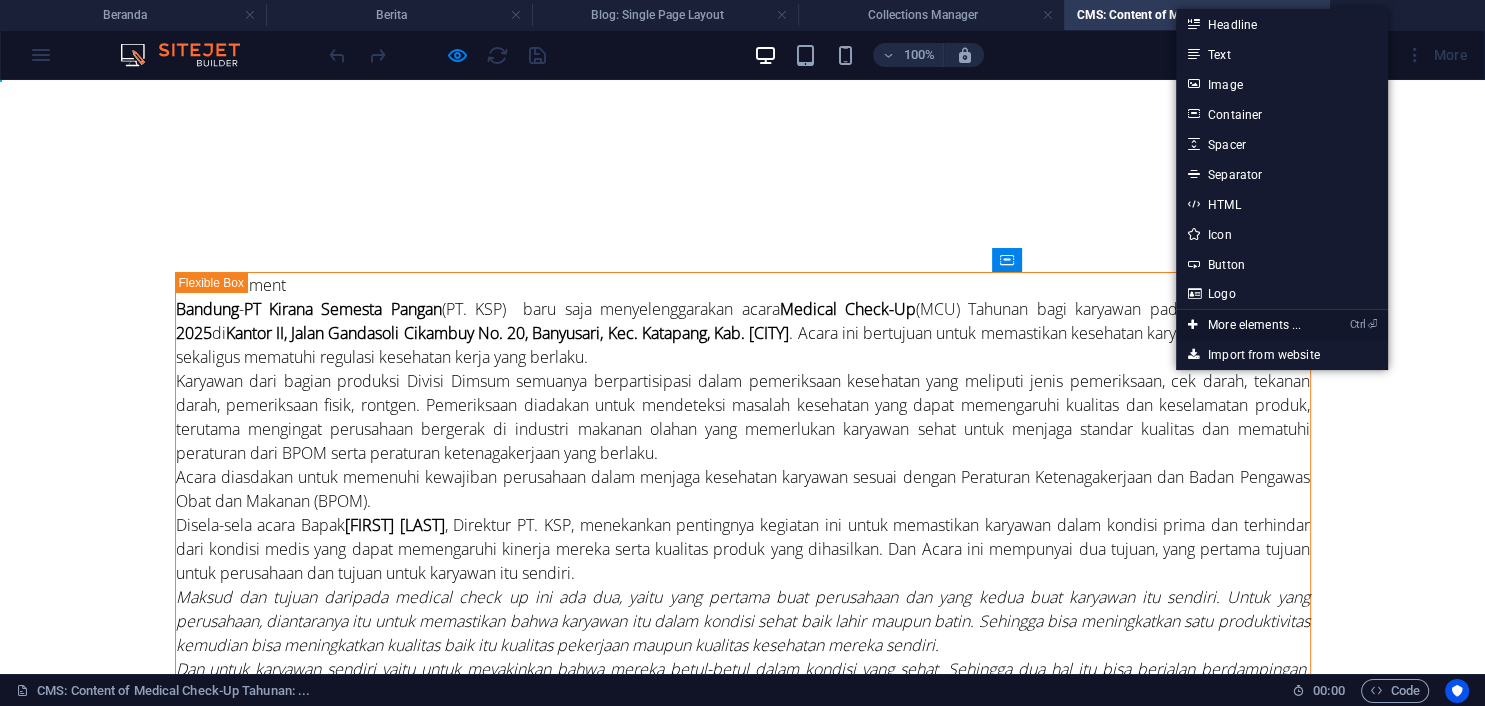 click on "Ctrl ⏎  More elements ..." at bounding box center [1244, 325] 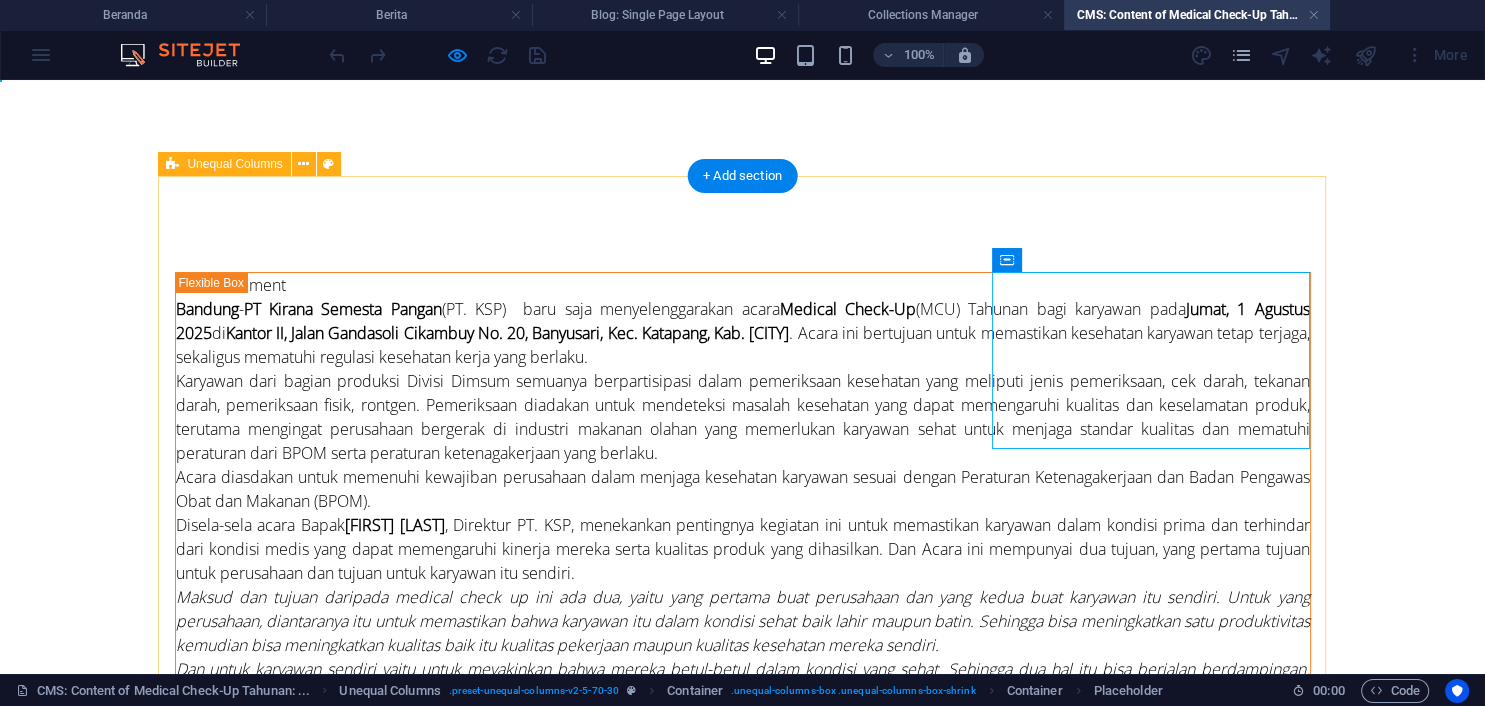 click on "New document [CITY]  -  PT Kirana Semesta Pangan  (PT. KSP) &nbsp;baru saja menyelenggarakan acara  Medical Check-Up  (MCU) Tahunan bagi karyawan pada  Jumat, 1 Agustus 2025  di  Kantor II, Jalan Gandasoli Cikambuy No. 20, Banyusari, Kec. Katapang, Kab. [CITY] . Acara ini bertujuan untuk memastikan kesehatan karyawan tetap terjaga, sekaligus mematuhi regulasi kesehatan kerja yang berlaku. Karyawan dari bagian produksi Divisi Dimsum semuanya berpartisipasi dalam pemeriksaan kesehatan yang meliputi jenis pemeriksaan, cek darah, tekanan darah, pemeriksaan fisik, rontgen. Pemeriksaan diadakan untuk mendeteksi masalah kesehatan yang dapat memengaruhi kualitas dan keselamatan produk, terutama mengingat perusahaan bergerak di industri makanan olahan yang memerlukan karyawan sehat untuk menjaga standar kualitas dan mematuhi peraturan dari BPOM serta peraturan ketenagakerjaan yang berlaku. Disela-sela acara Bapak  [FIRST] [LAST]  kata Bapak [FIRST] [LAST] saat ditemui di ruangan kerjanya. [FIRST] [LAST]" at bounding box center [742, 832] 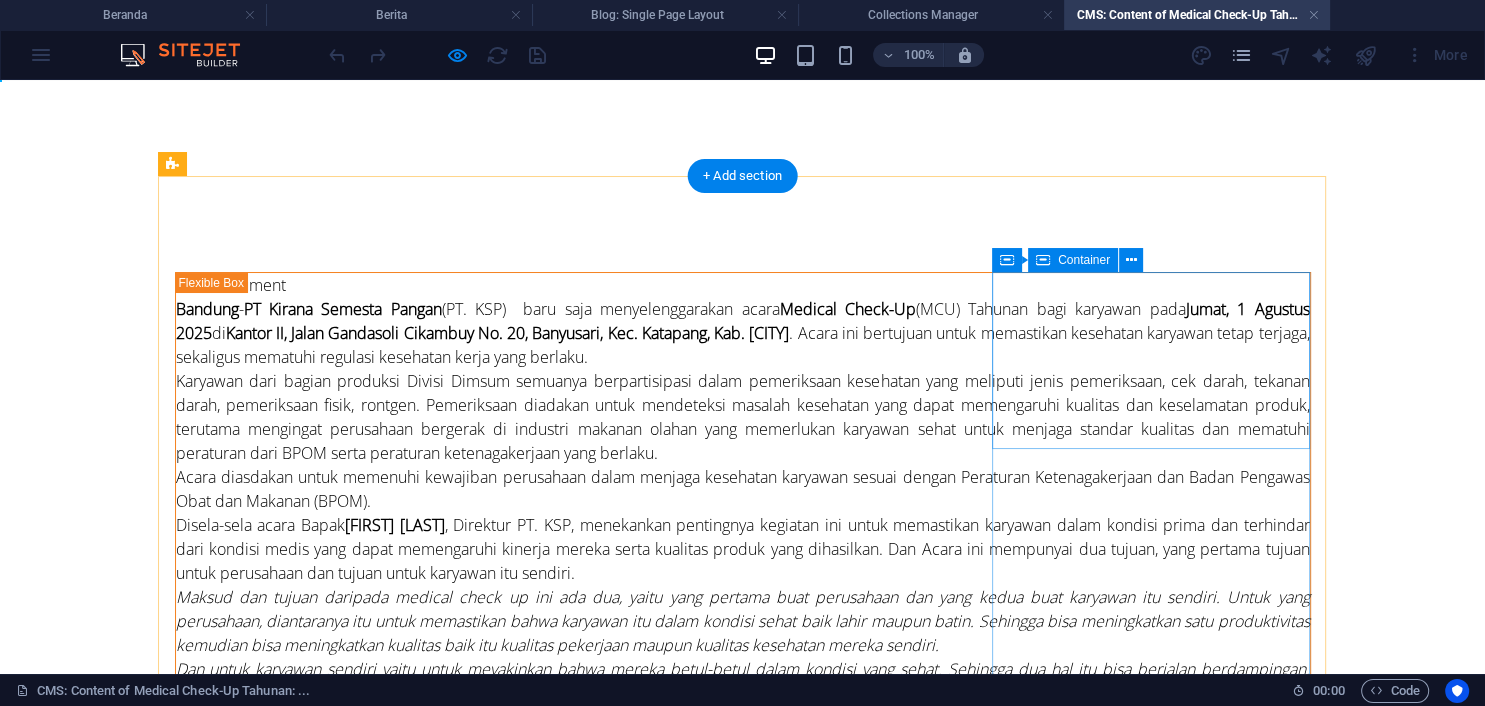 click on "Drop content here or  Add elements  Paste clipboard" at bounding box center (743, 1321) 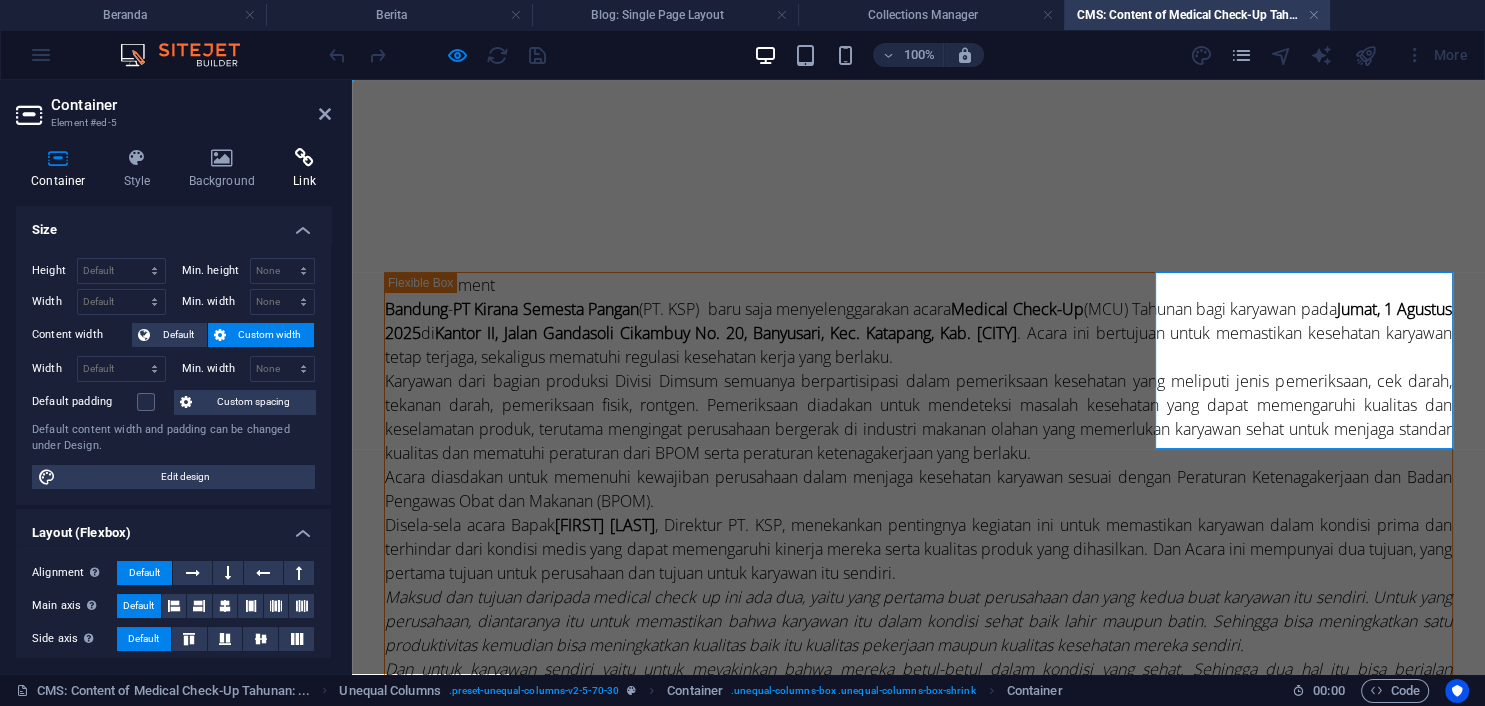 click on "Link" at bounding box center (304, 169) 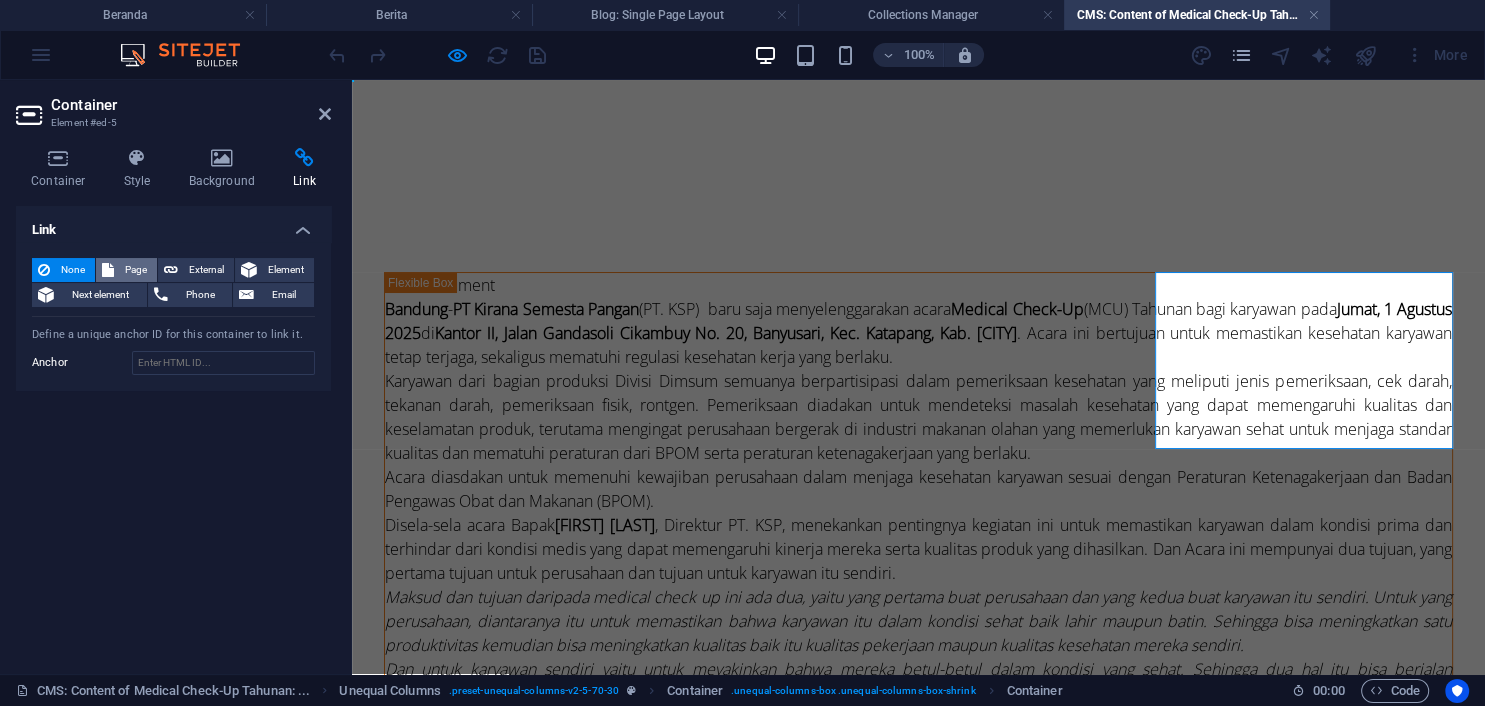 click on "Page" at bounding box center [135, 270] 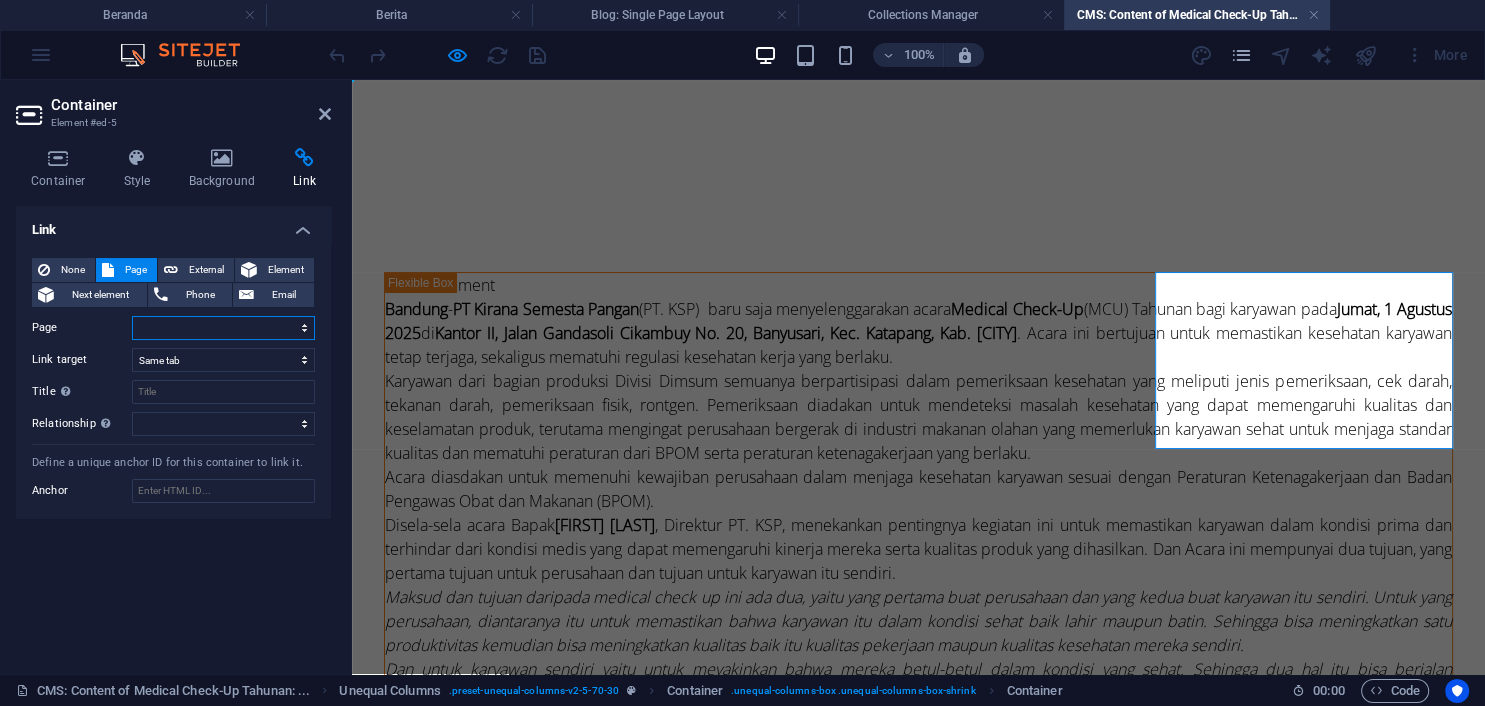 select on "17" 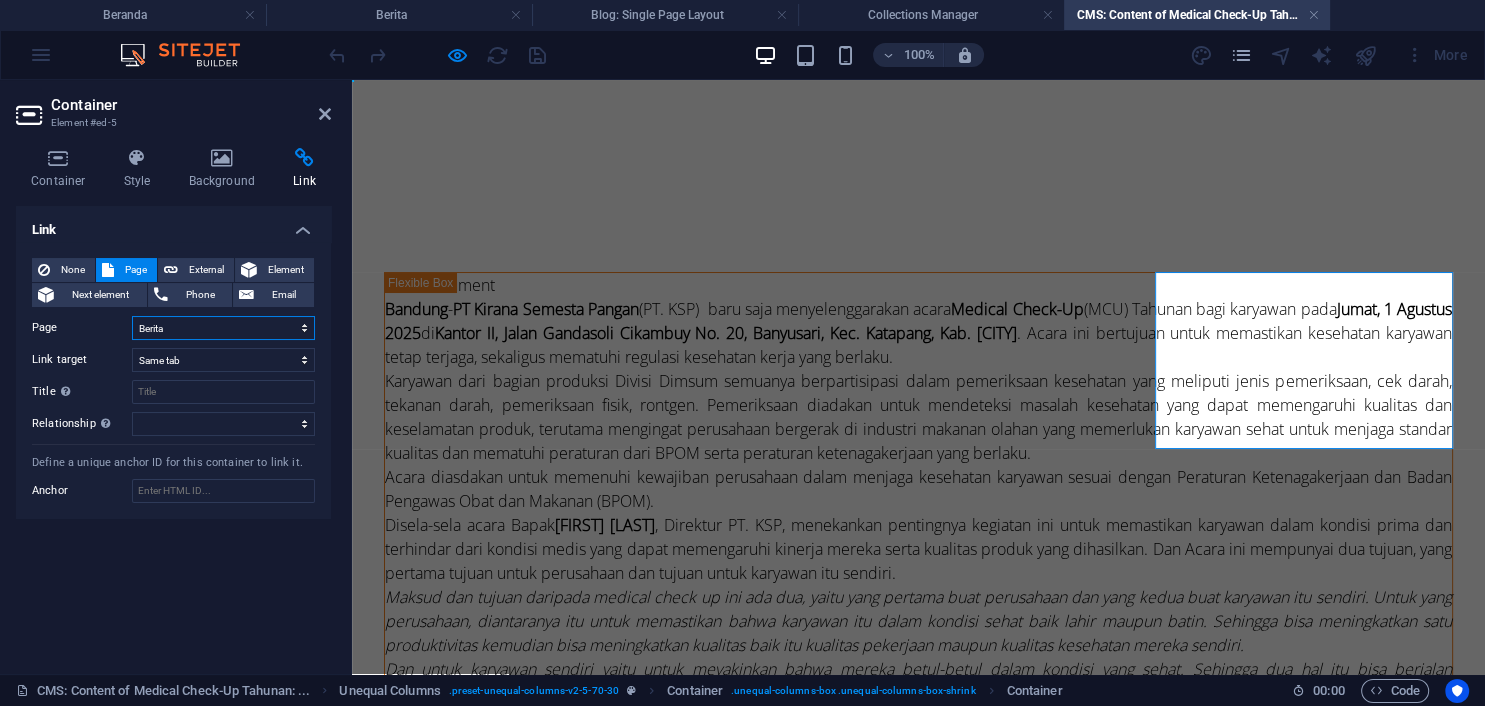click on "Berita" at bounding box center [0, 0] 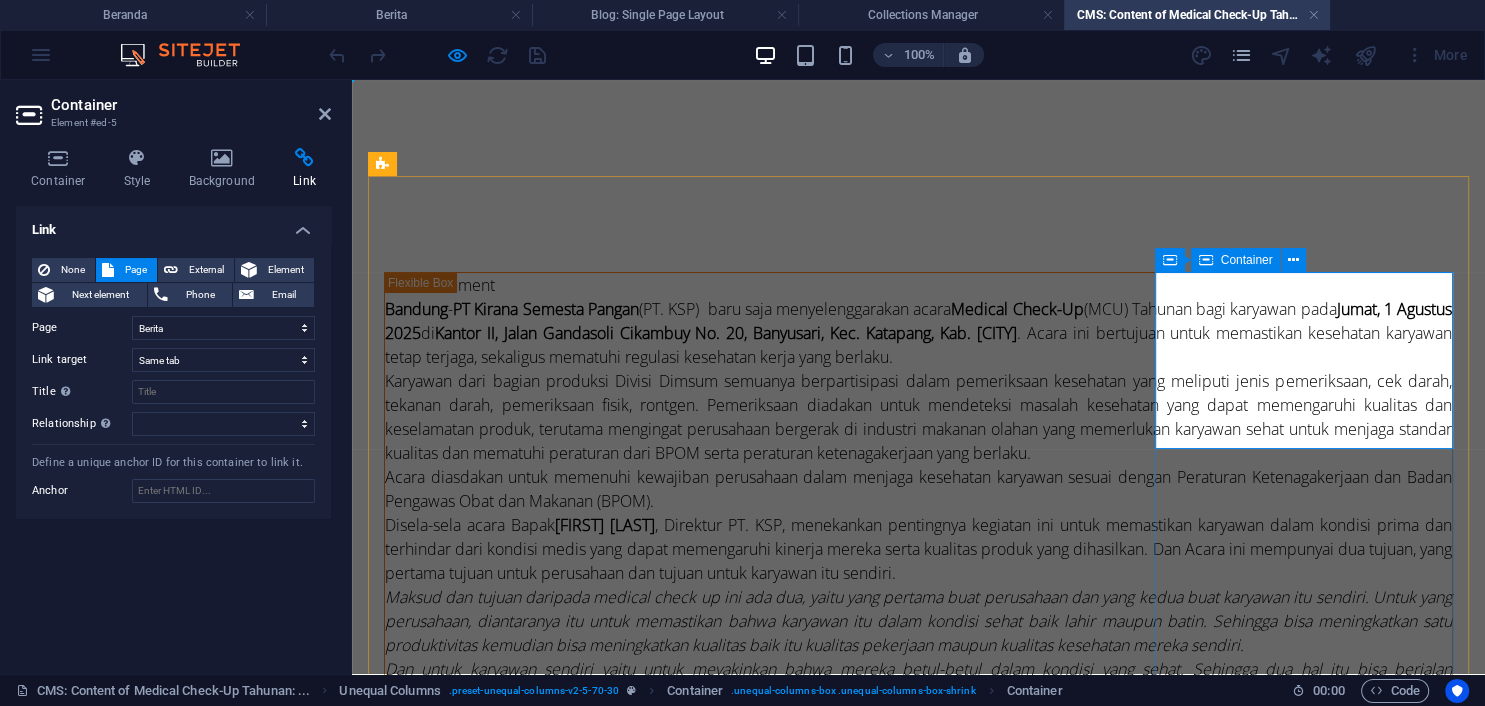 drag, startPoint x: 484, startPoint y: 349, endPoint x: 1254, endPoint y: 360, distance: 770.07855 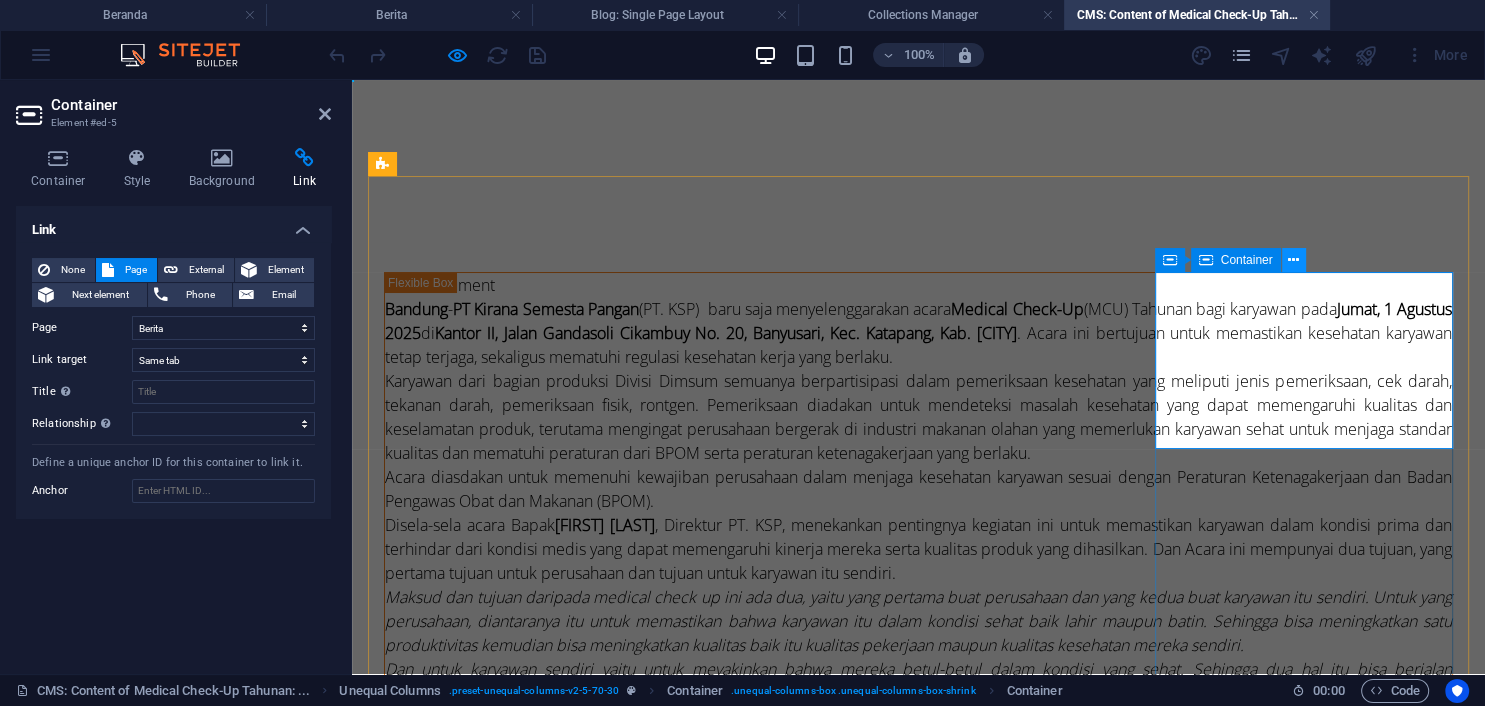 click at bounding box center [1293, 260] 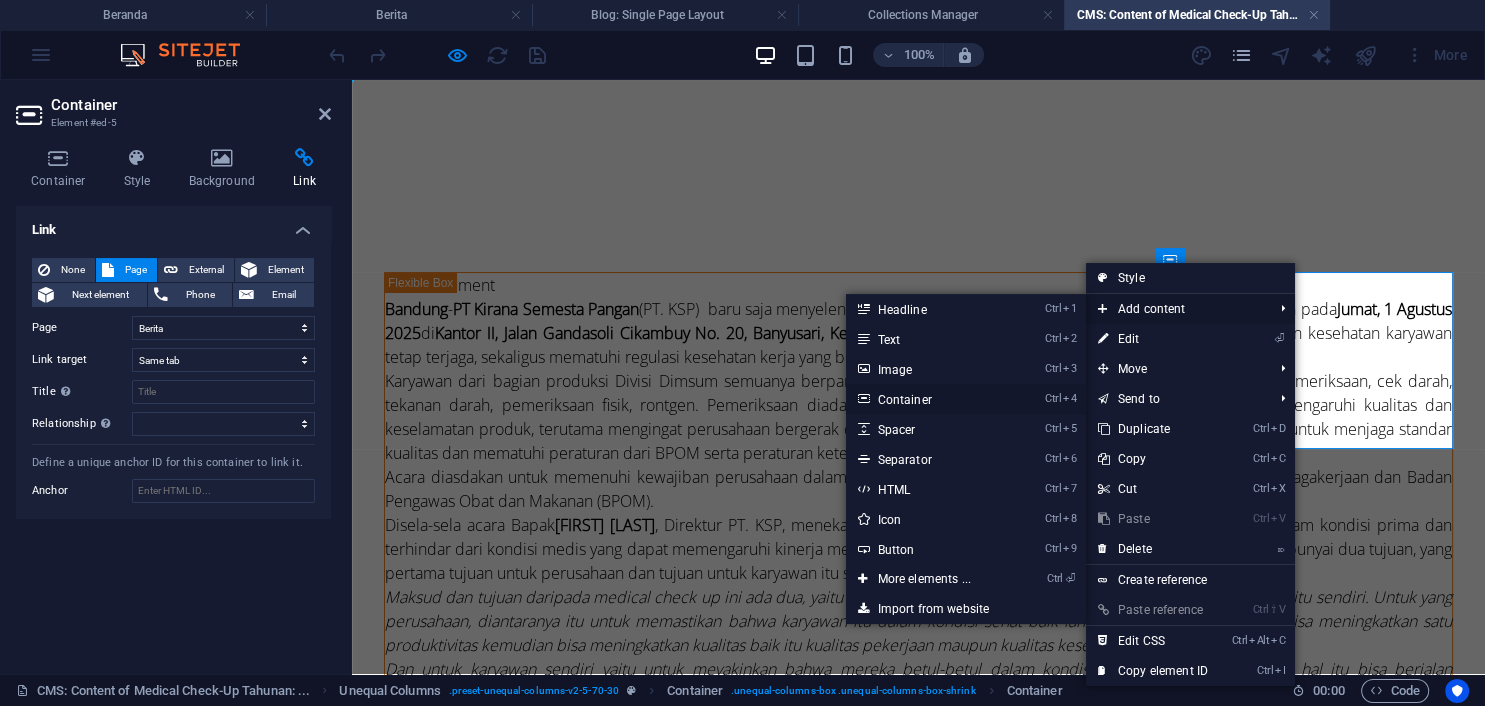 click on "Ctrl 4  Container" at bounding box center [928, 399] 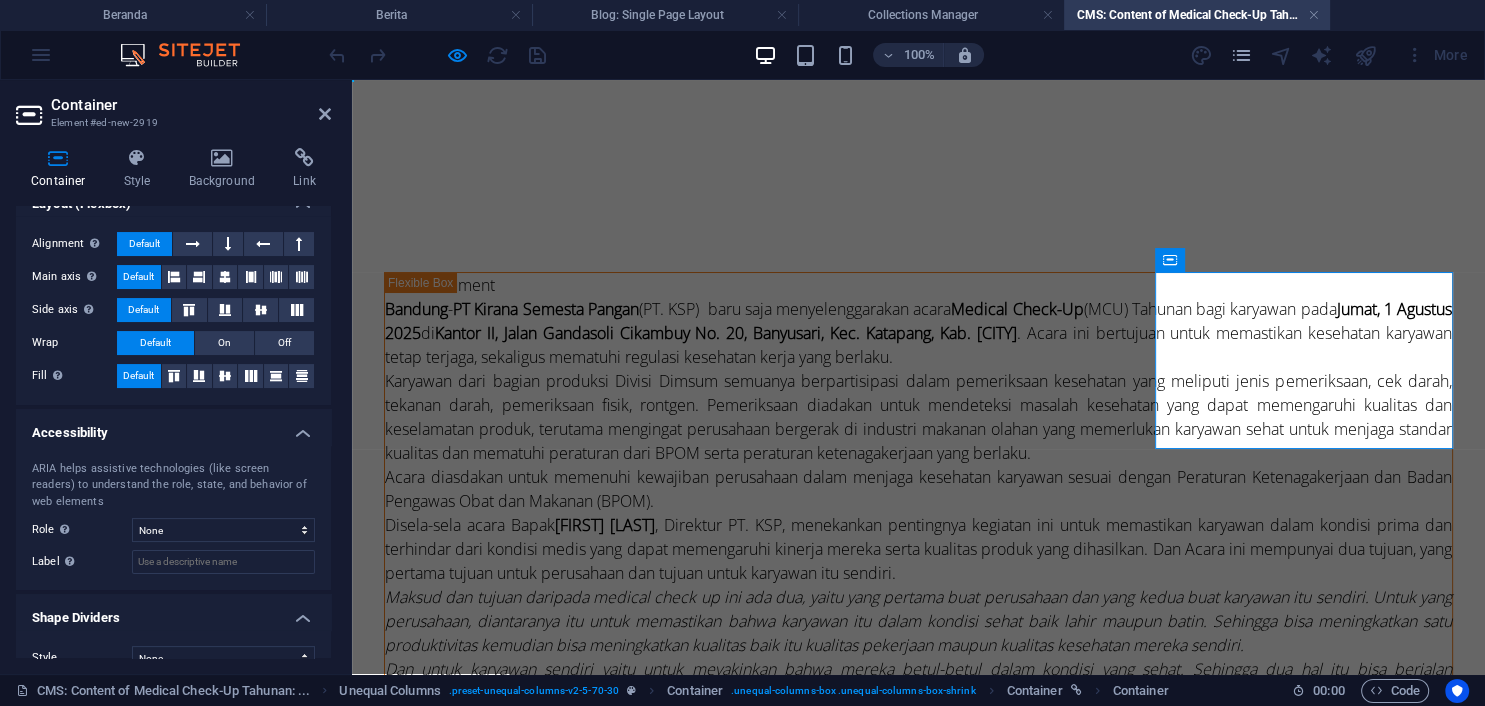 scroll, scrollTop: 356, scrollLeft: 0, axis: vertical 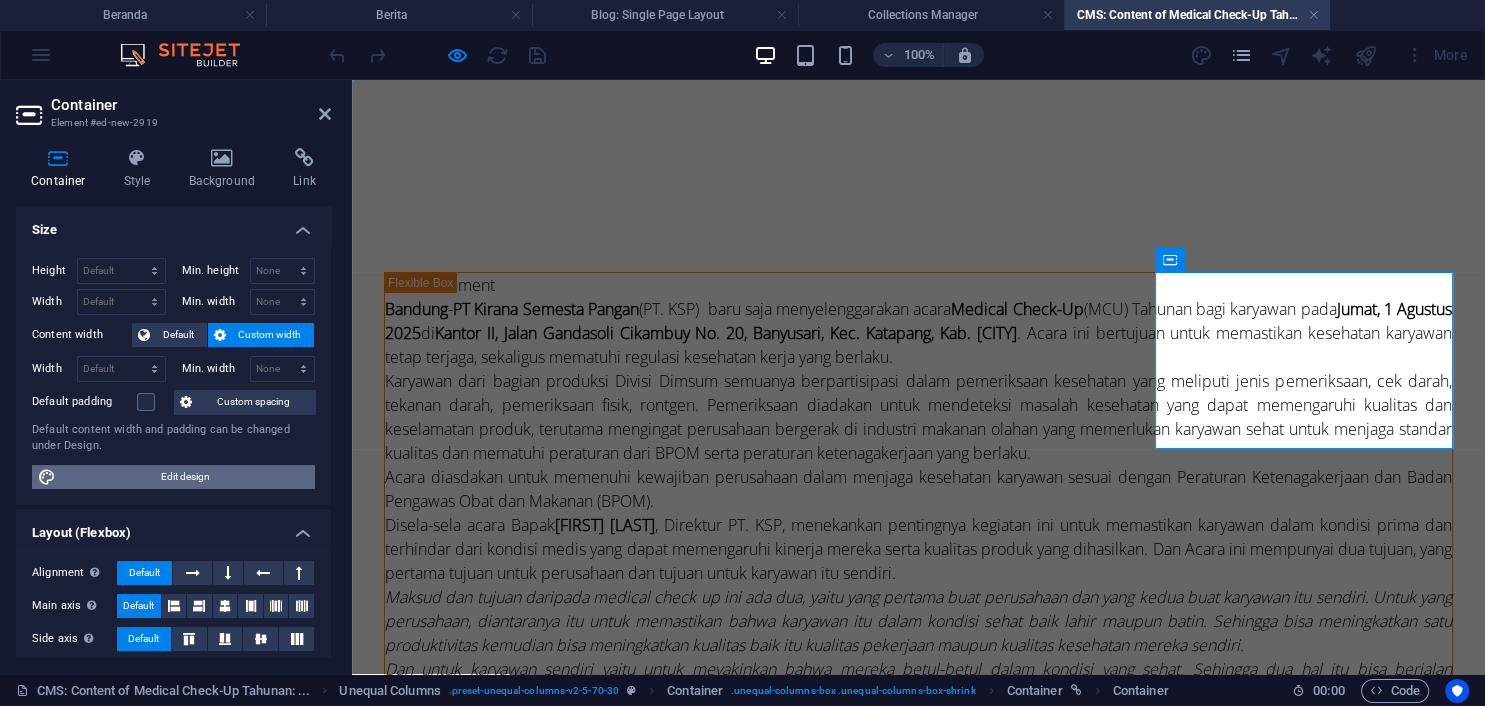 click on "Edit design" at bounding box center (185, 477) 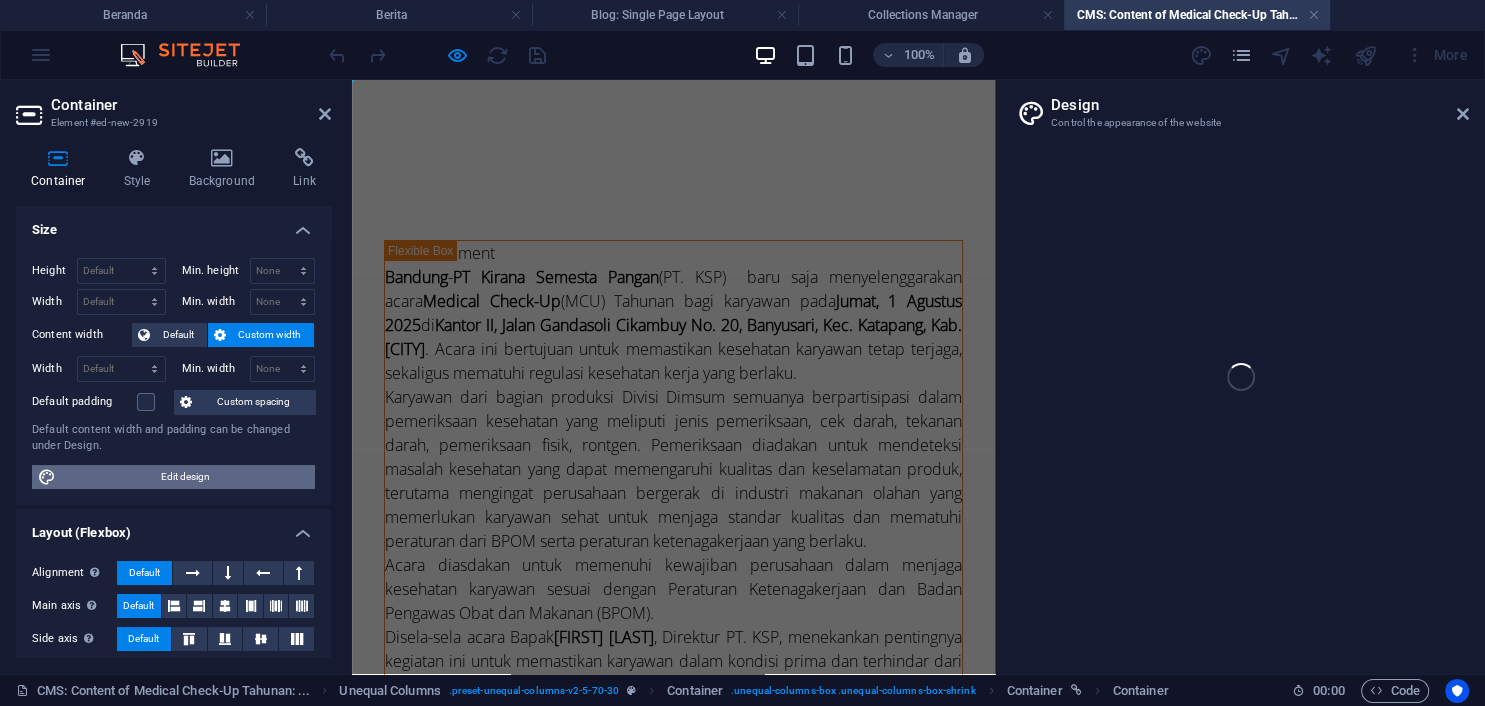 select on "px" 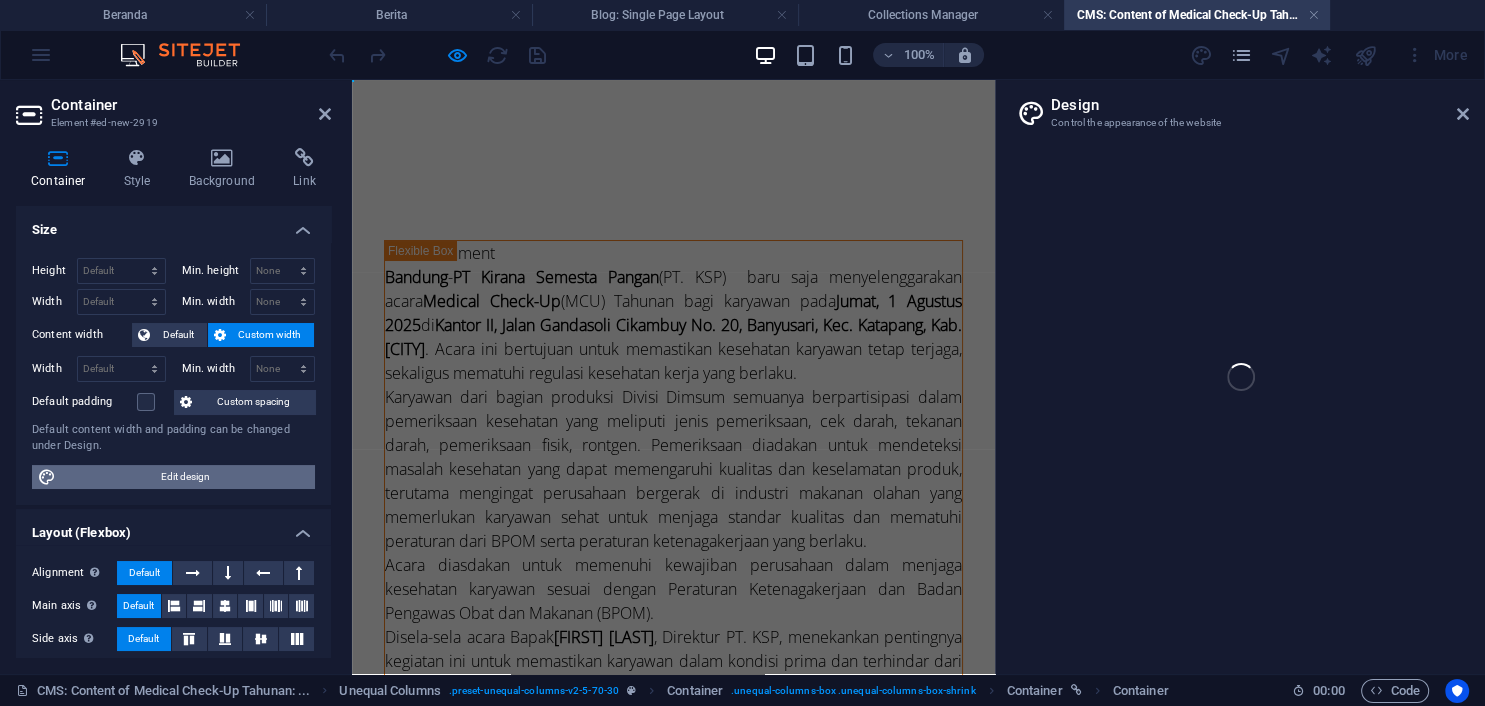 select on "300" 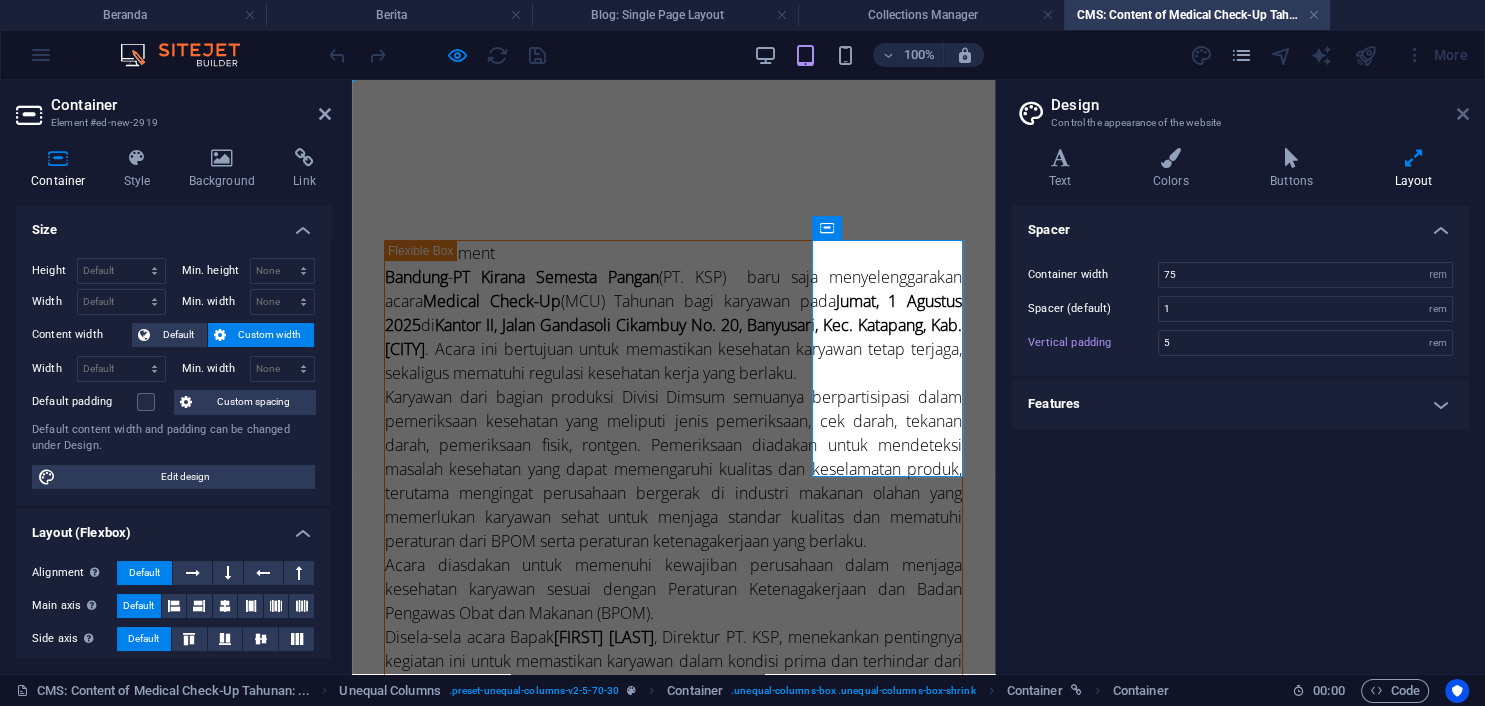 click at bounding box center [1463, 114] 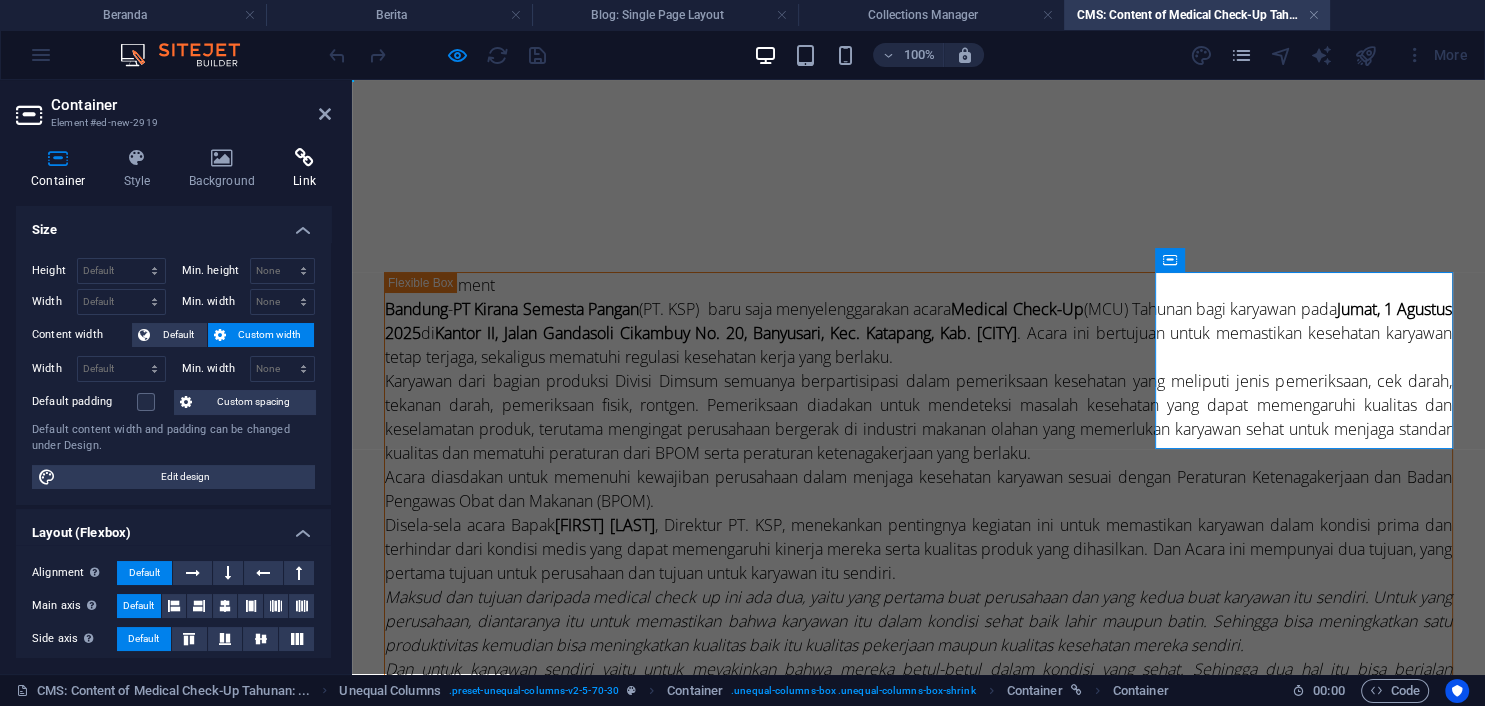 click on "Link" at bounding box center [304, 169] 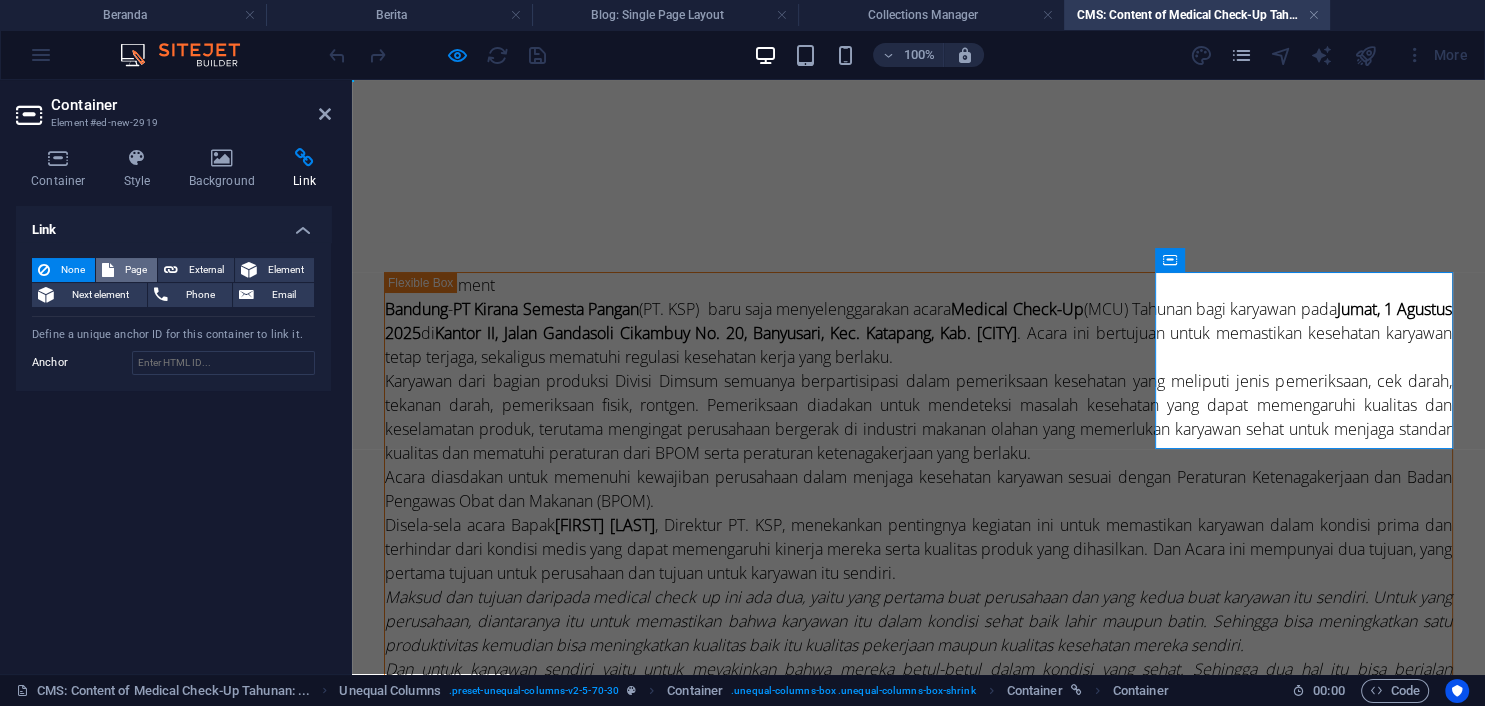 click on "Page" at bounding box center [135, 270] 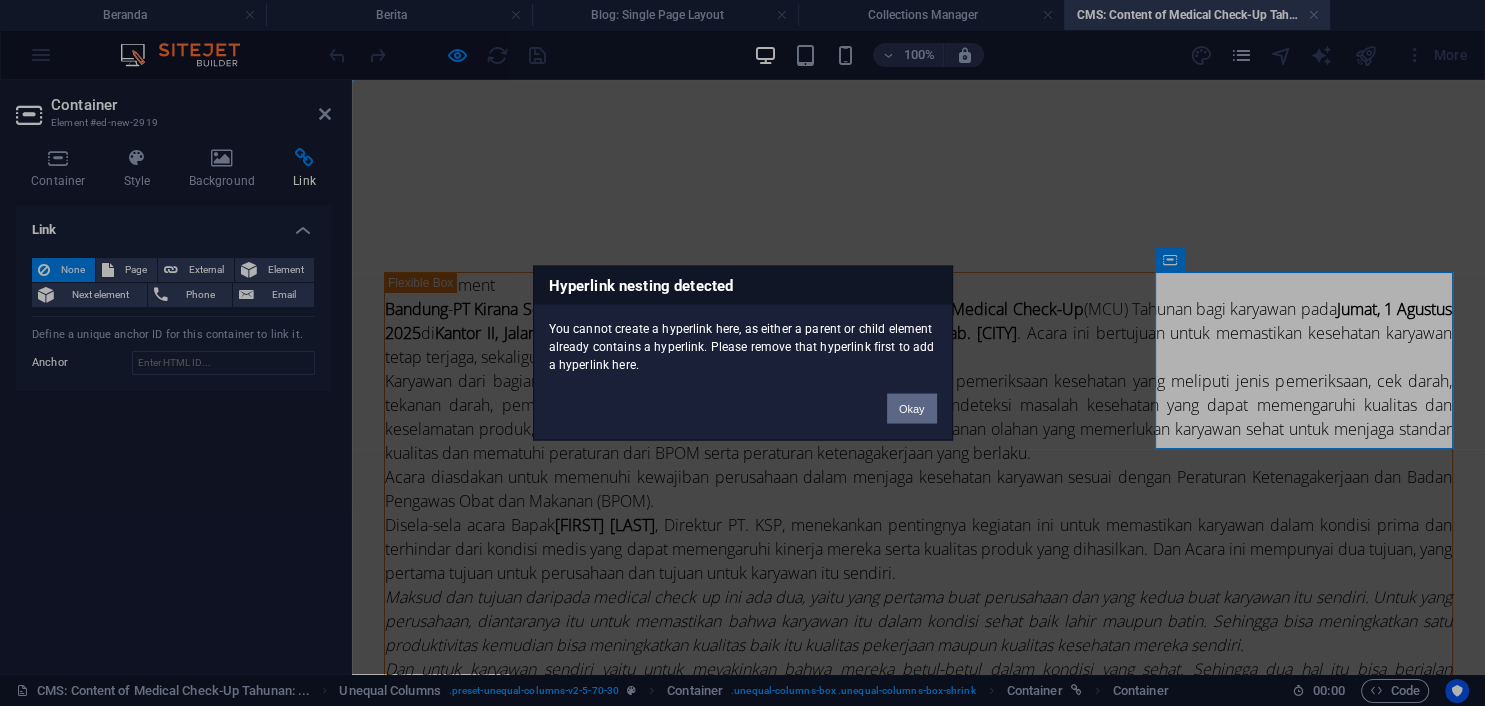 click on "Okay" at bounding box center [912, 409] 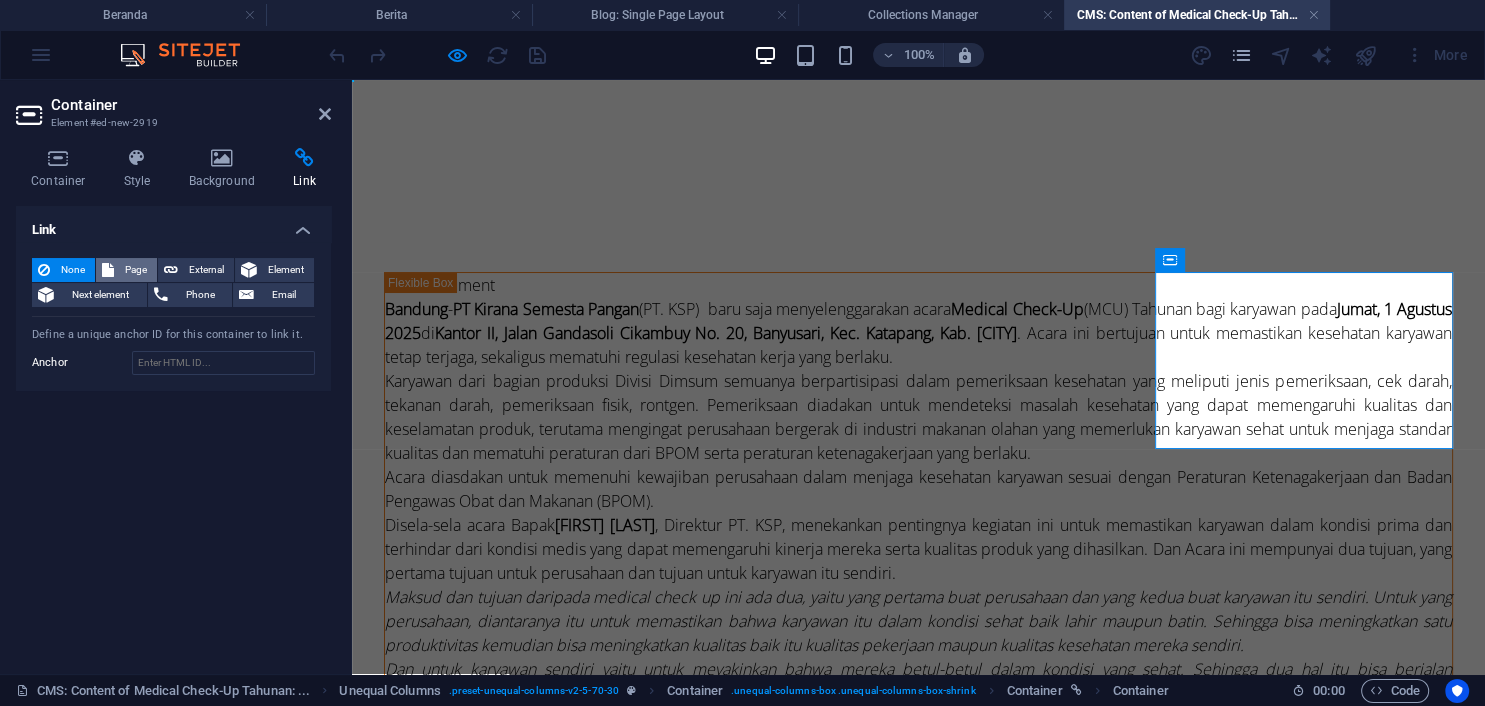 click on "Page" at bounding box center [135, 270] 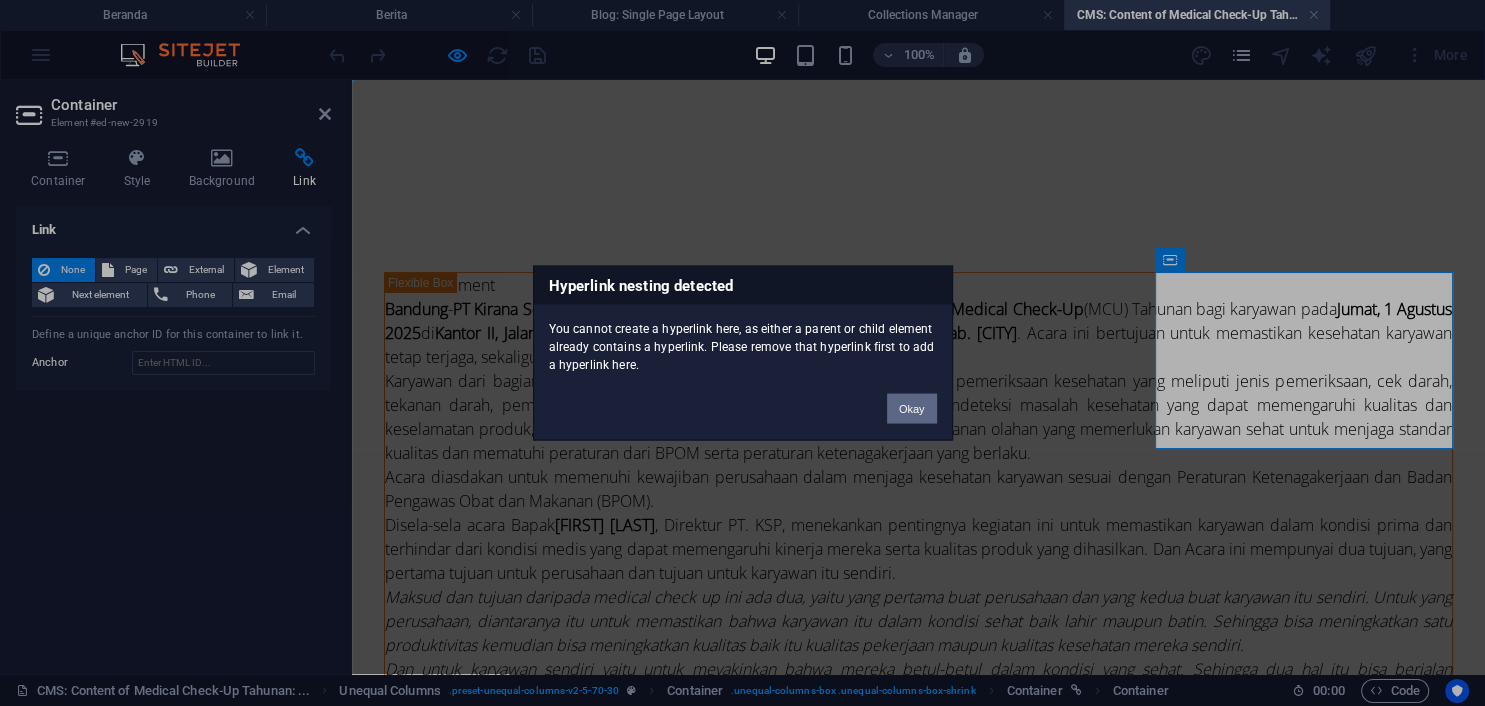 click on "Okay" at bounding box center [912, 409] 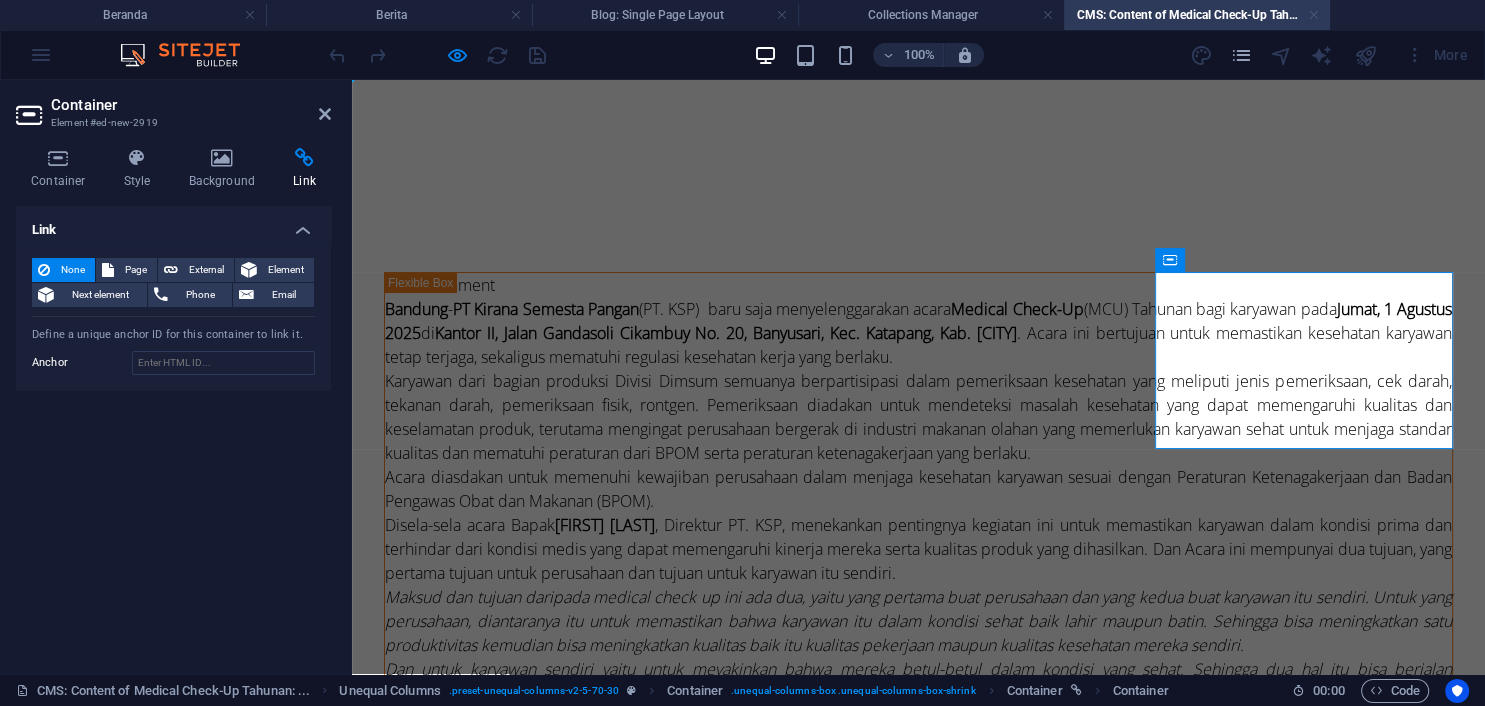 click at bounding box center [1314, 15] 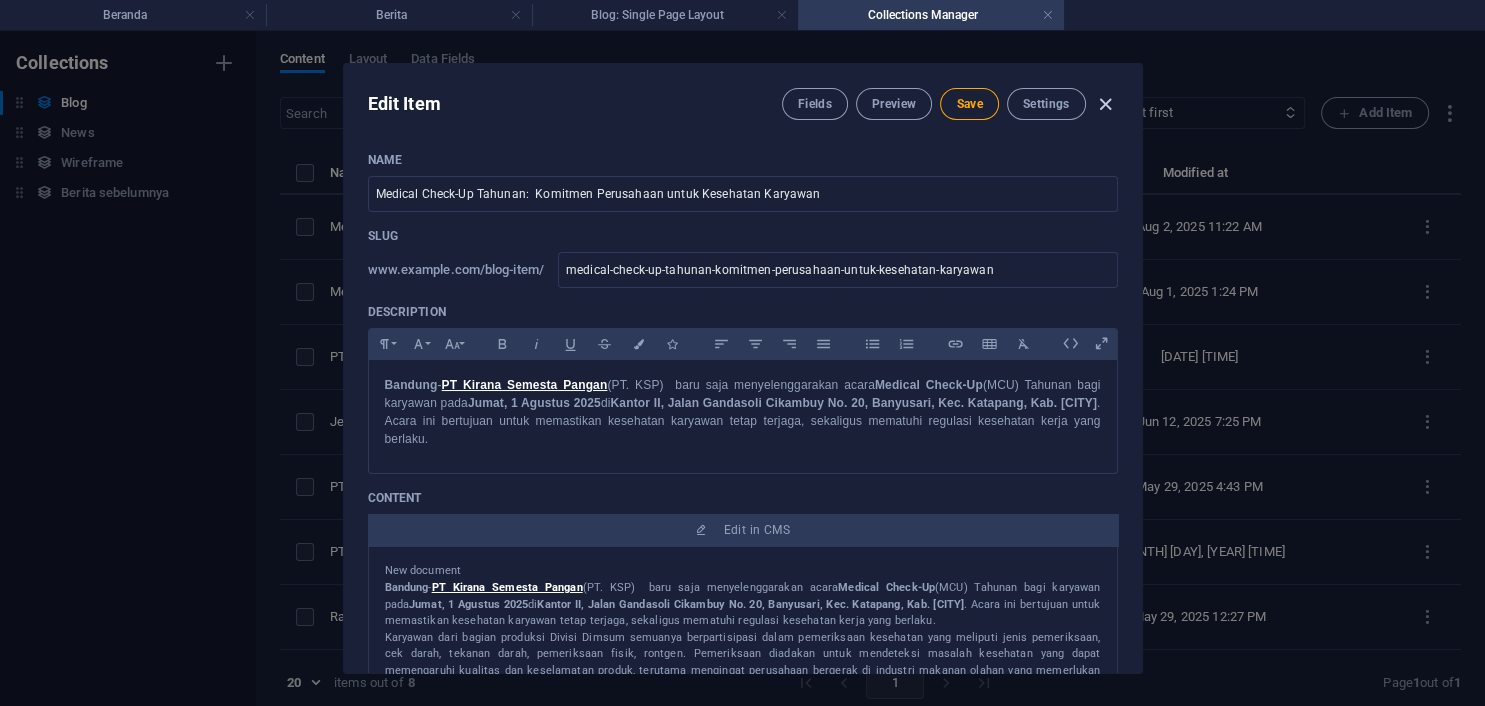 click at bounding box center (1105, 104) 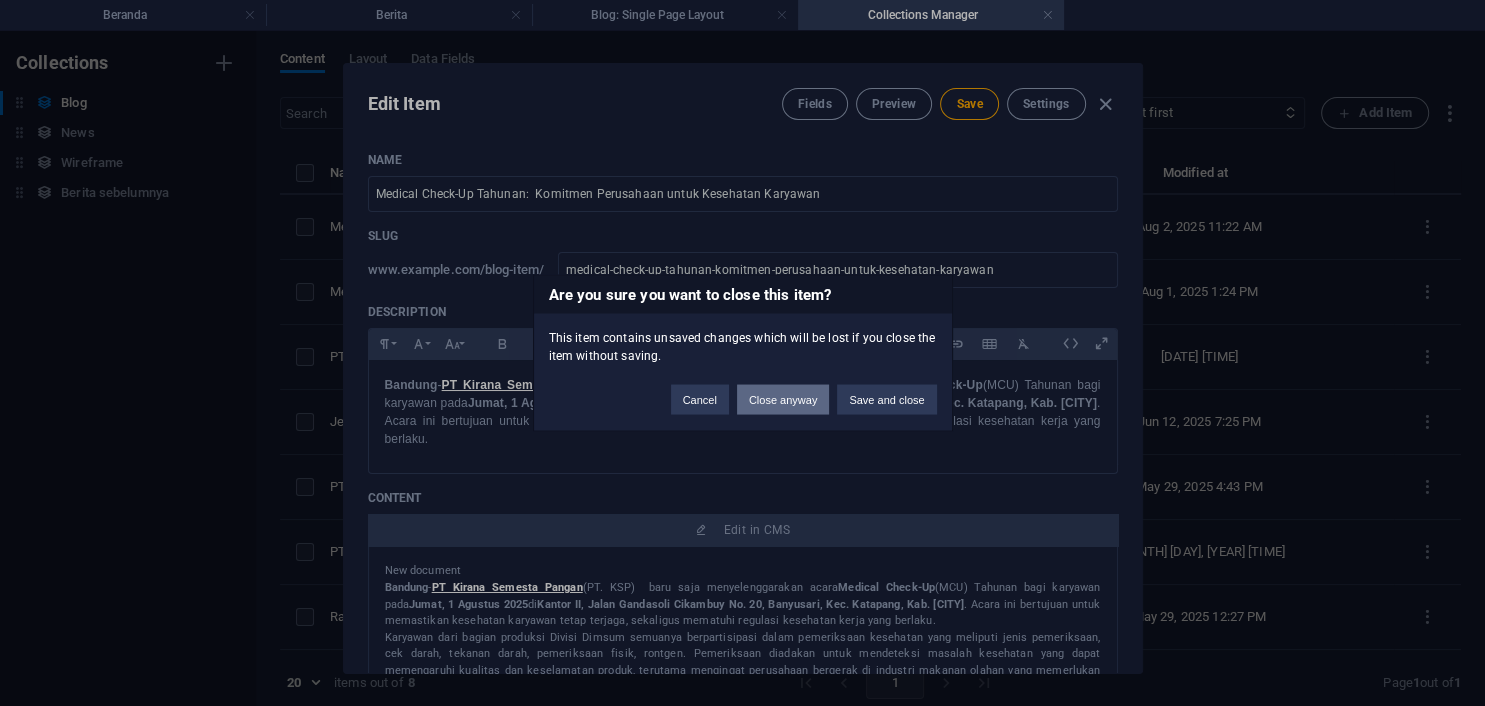 click on "Close anyway" at bounding box center (783, 400) 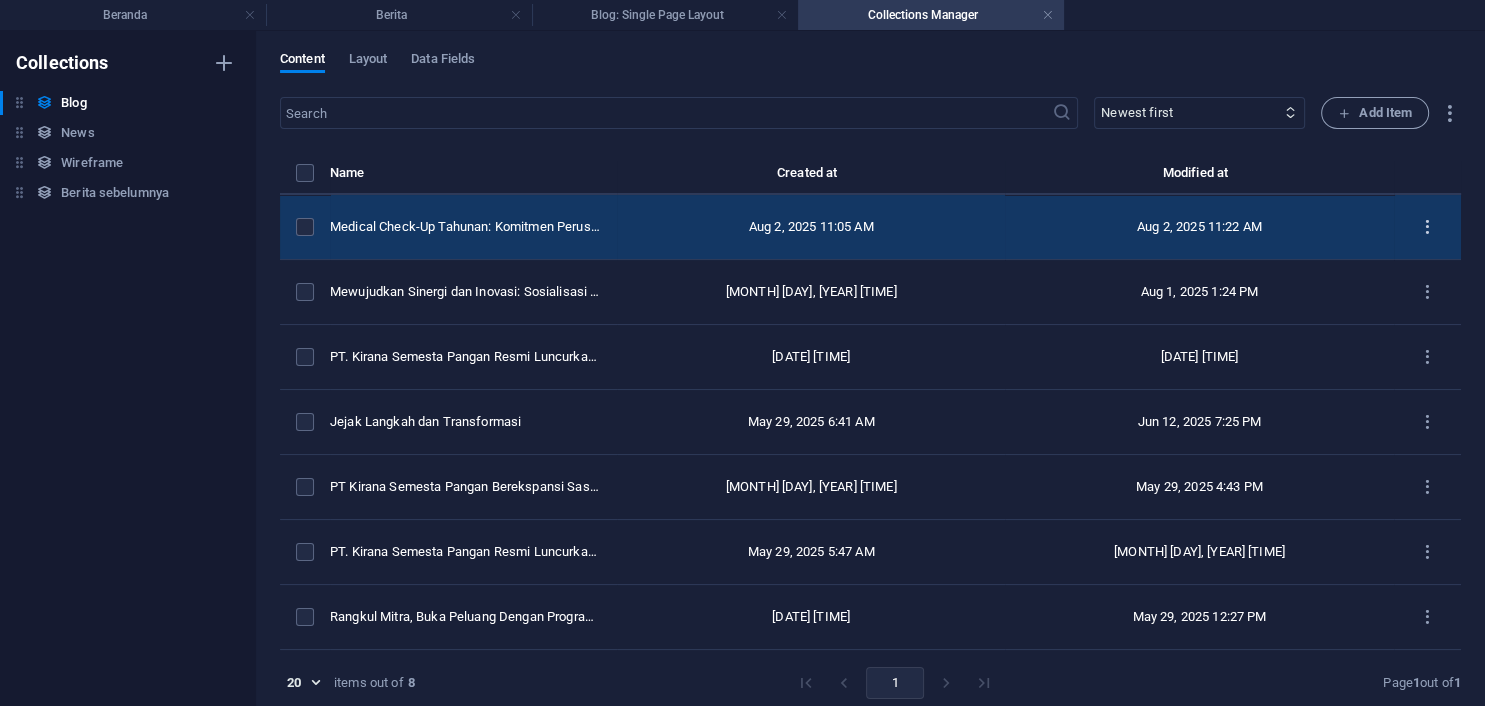click at bounding box center (1427, 227) 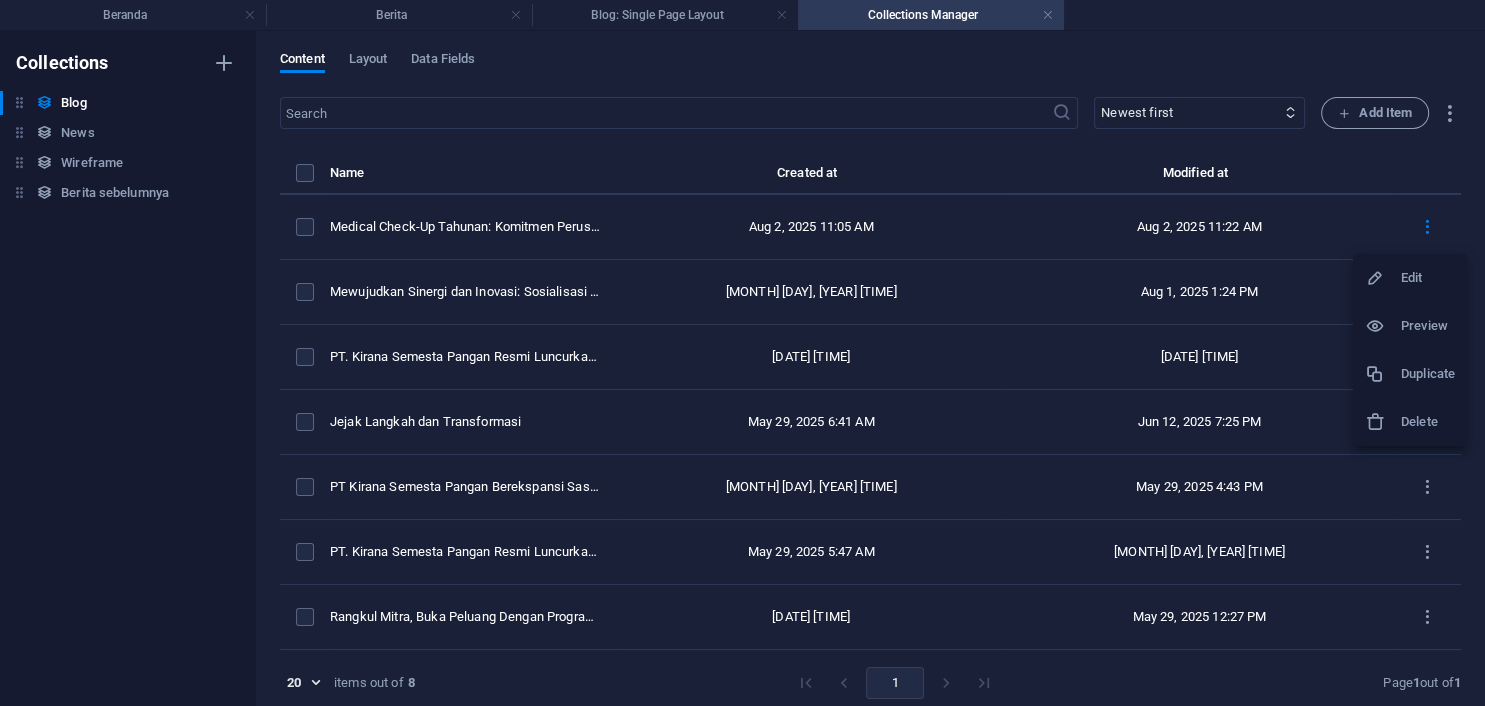click on "Edit" at bounding box center [1428, 278] 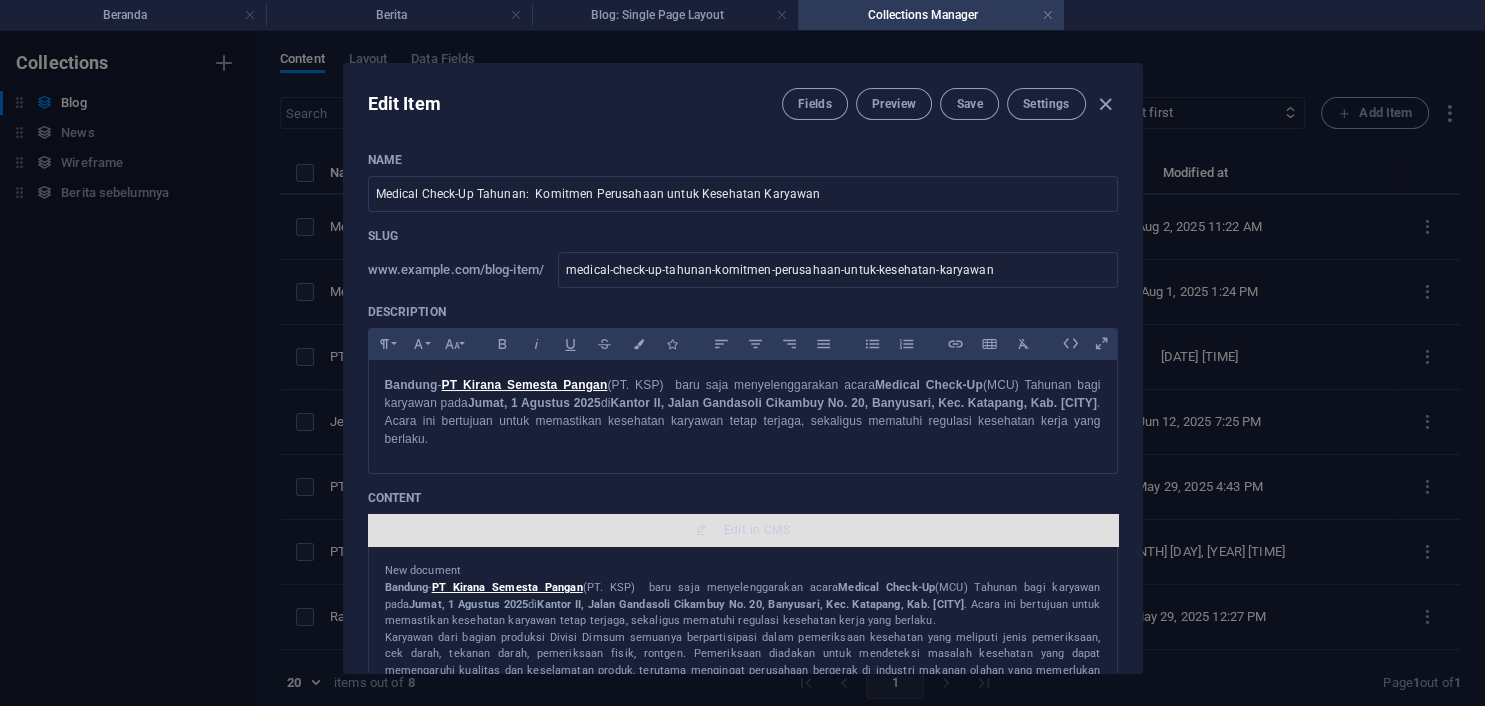 click on "Edit in CMS" at bounding box center [757, 530] 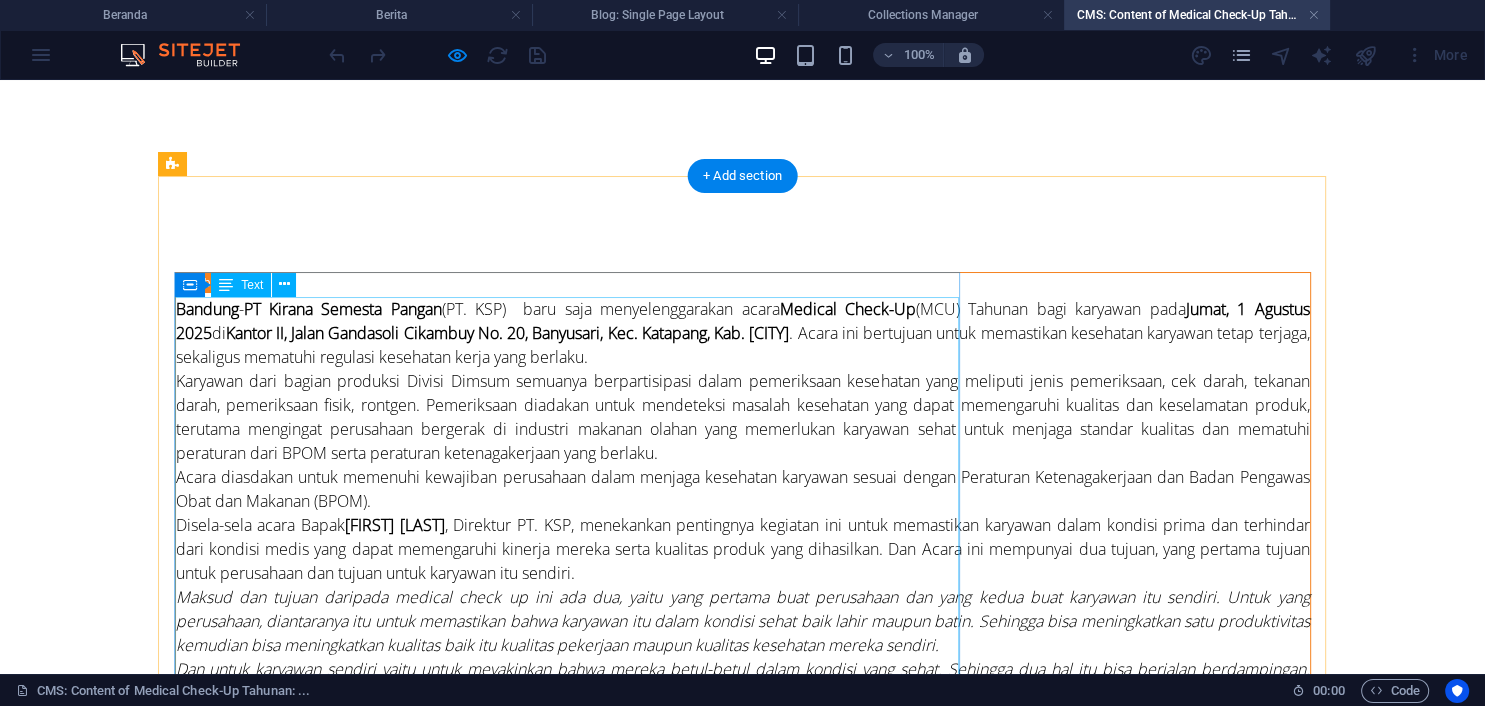 scroll, scrollTop: 0, scrollLeft: 0, axis: both 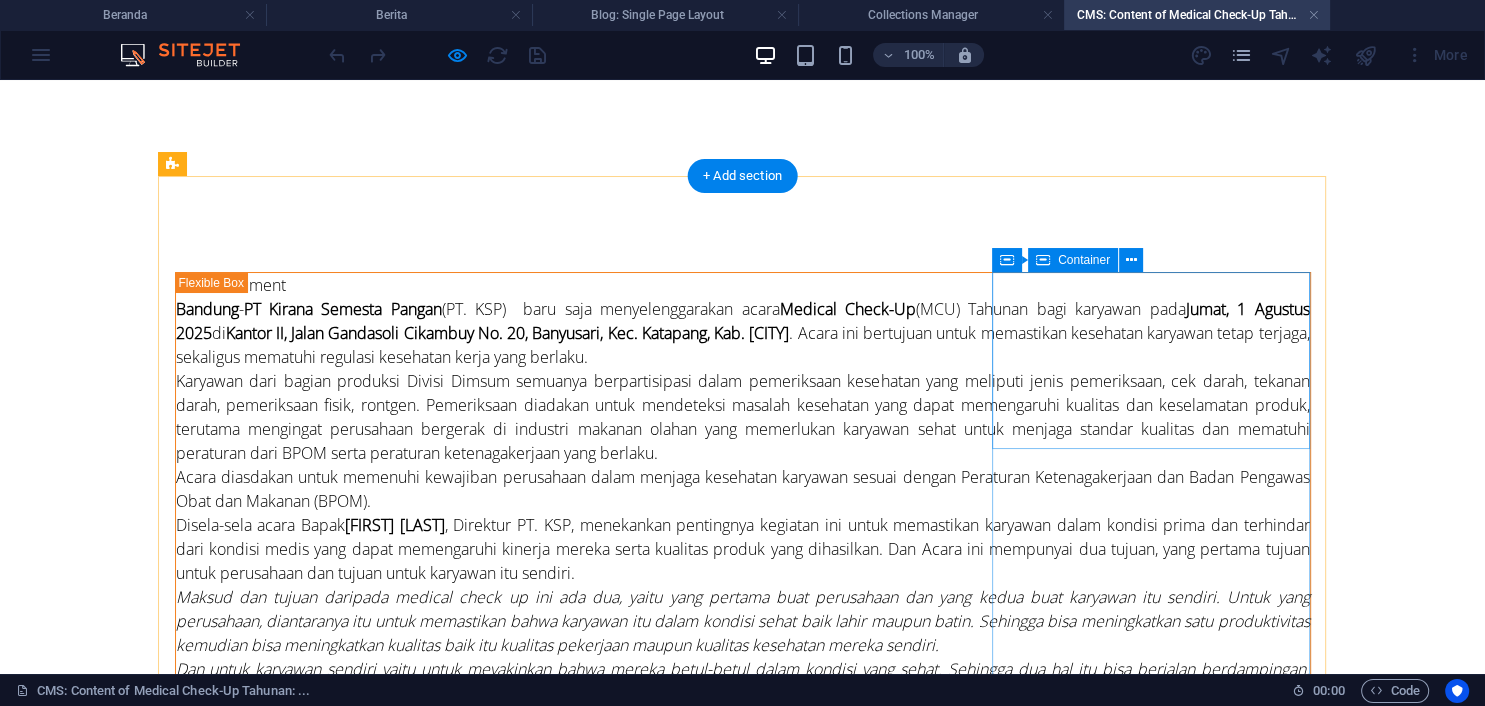 click on "Paste clipboard" at bounding box center [796, 1351] 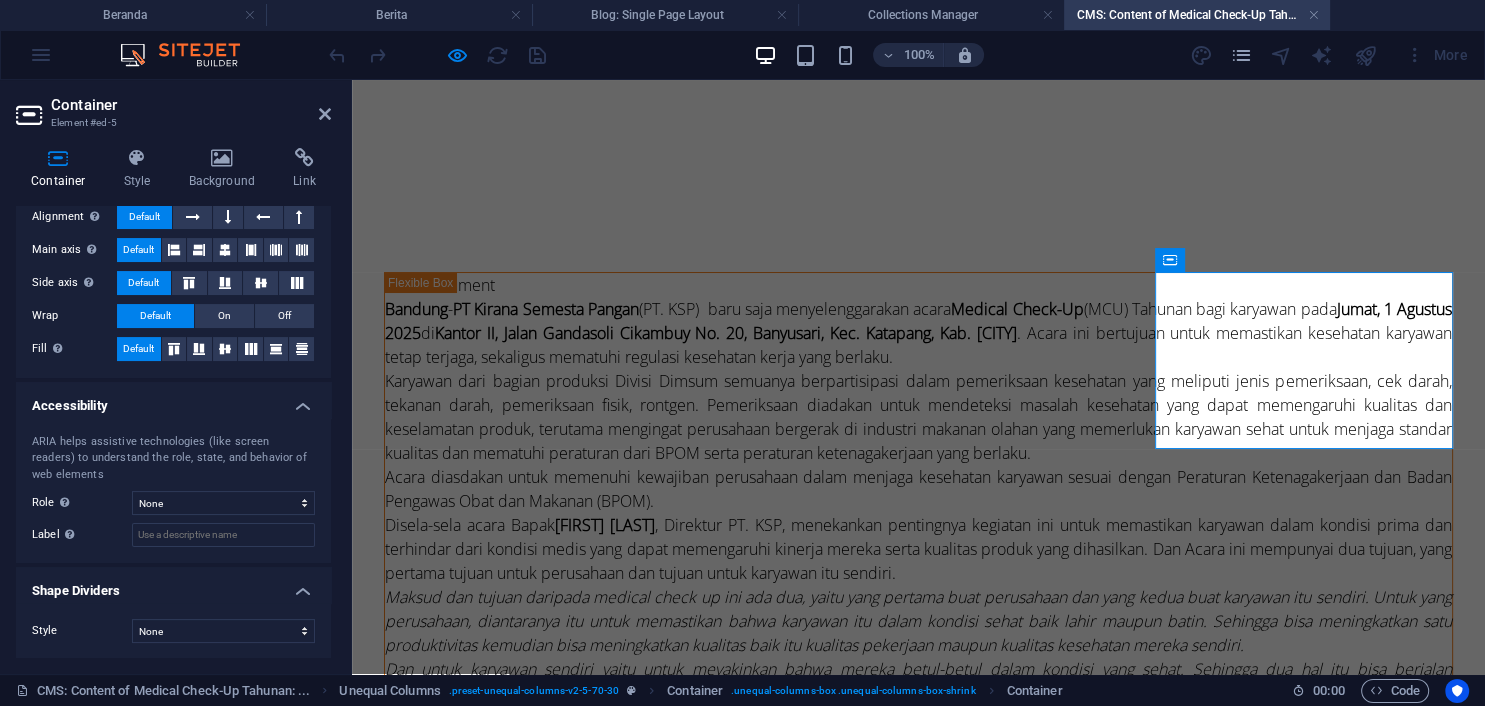 scroll, scrollTop: 0, scrollLeft: 0, axis: both 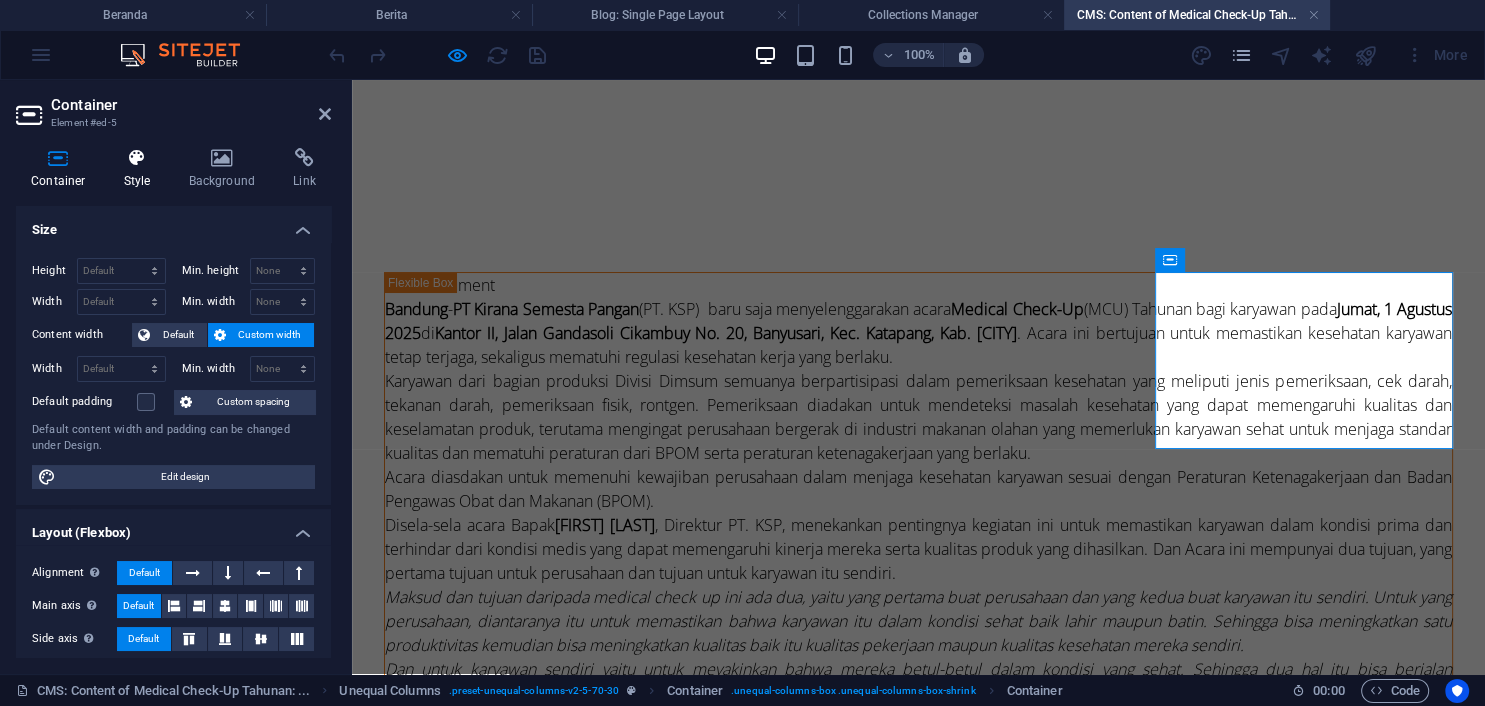 click on "Style" at bounding box center [141, 169] 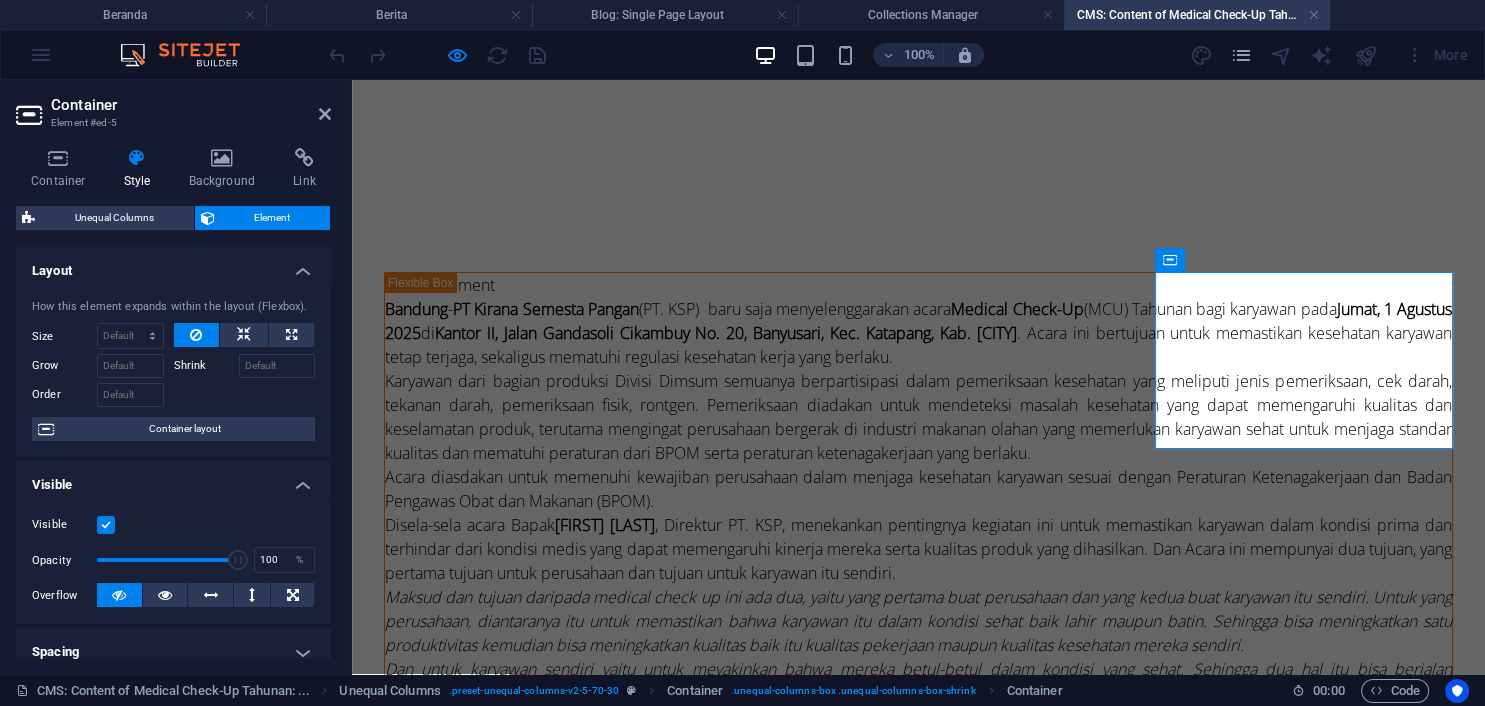 click on "Style" at bounding box center (141, 169) 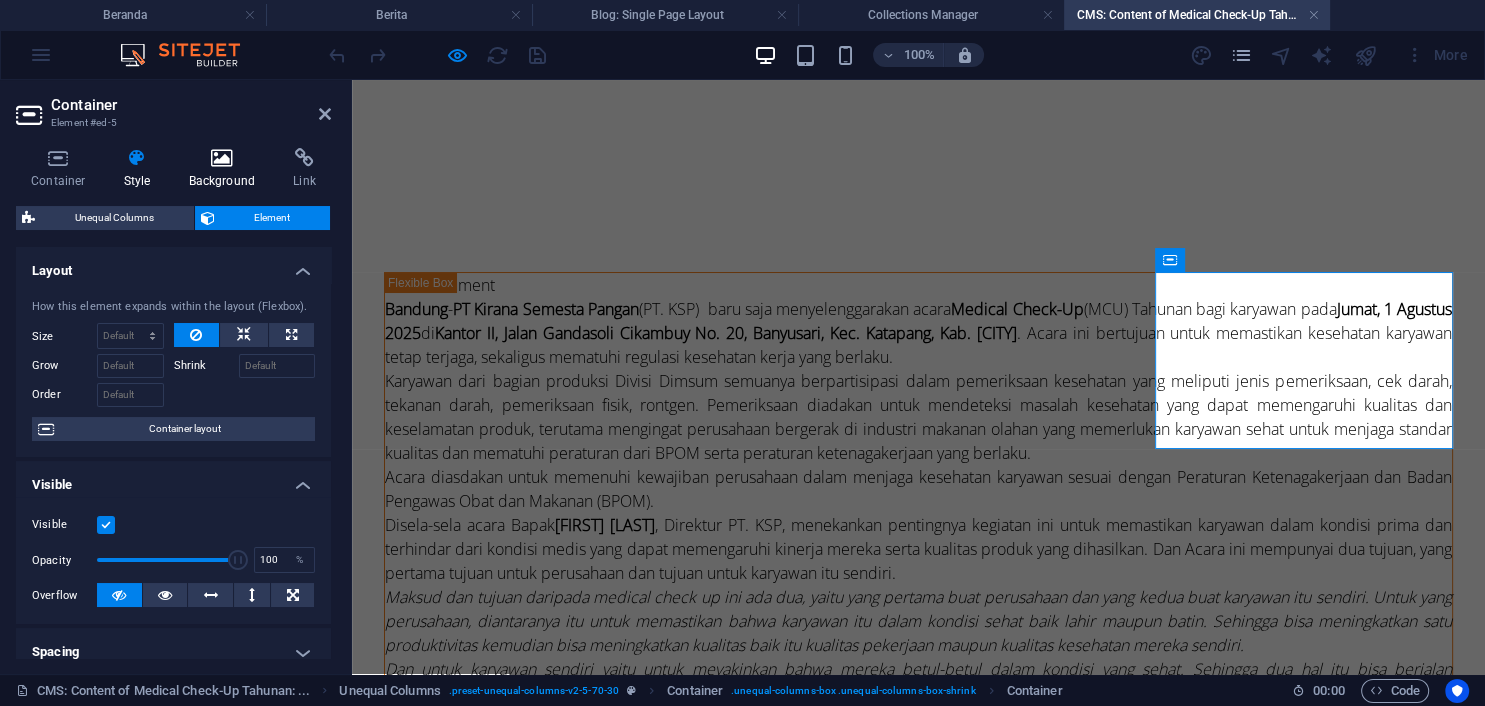 click on "Background" at bounding box center [226, 169] 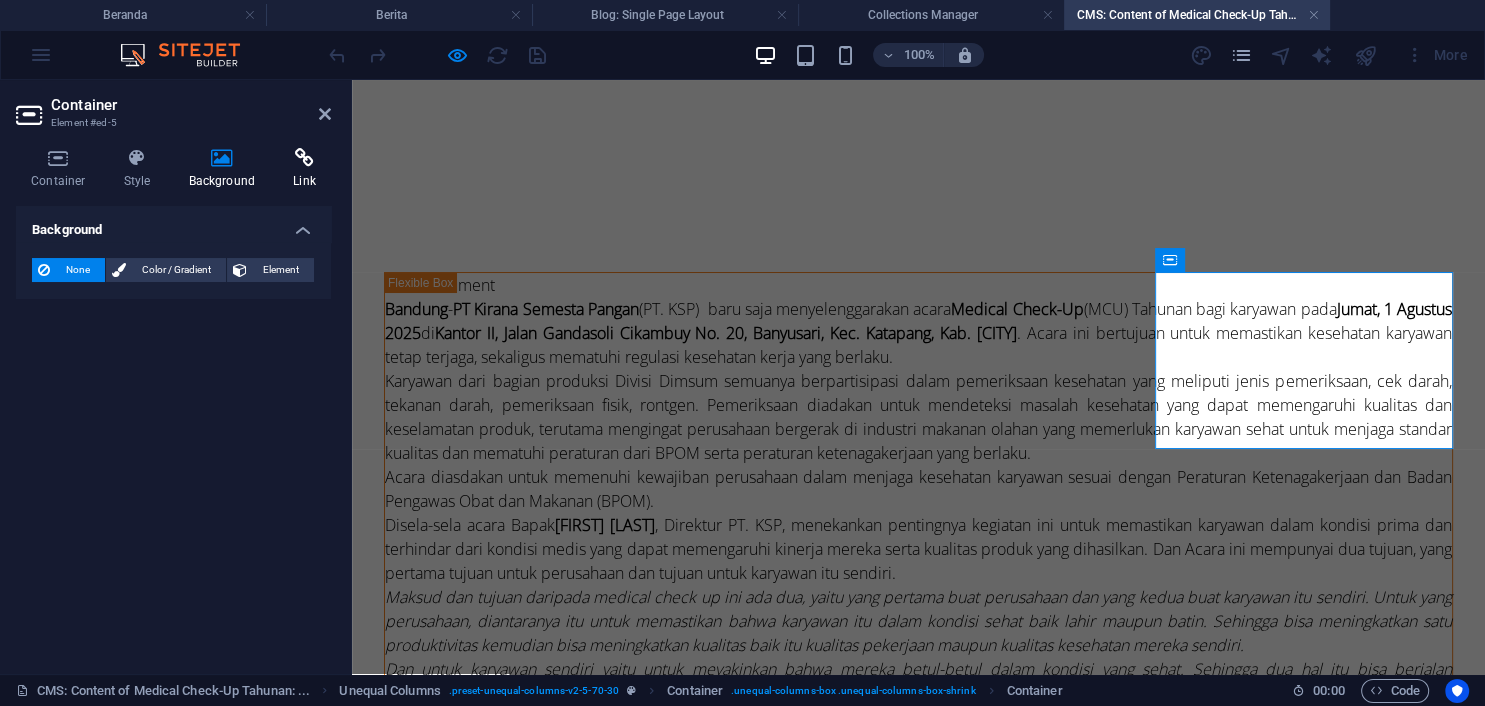 click on "Link" at bounding box center (304, 169) 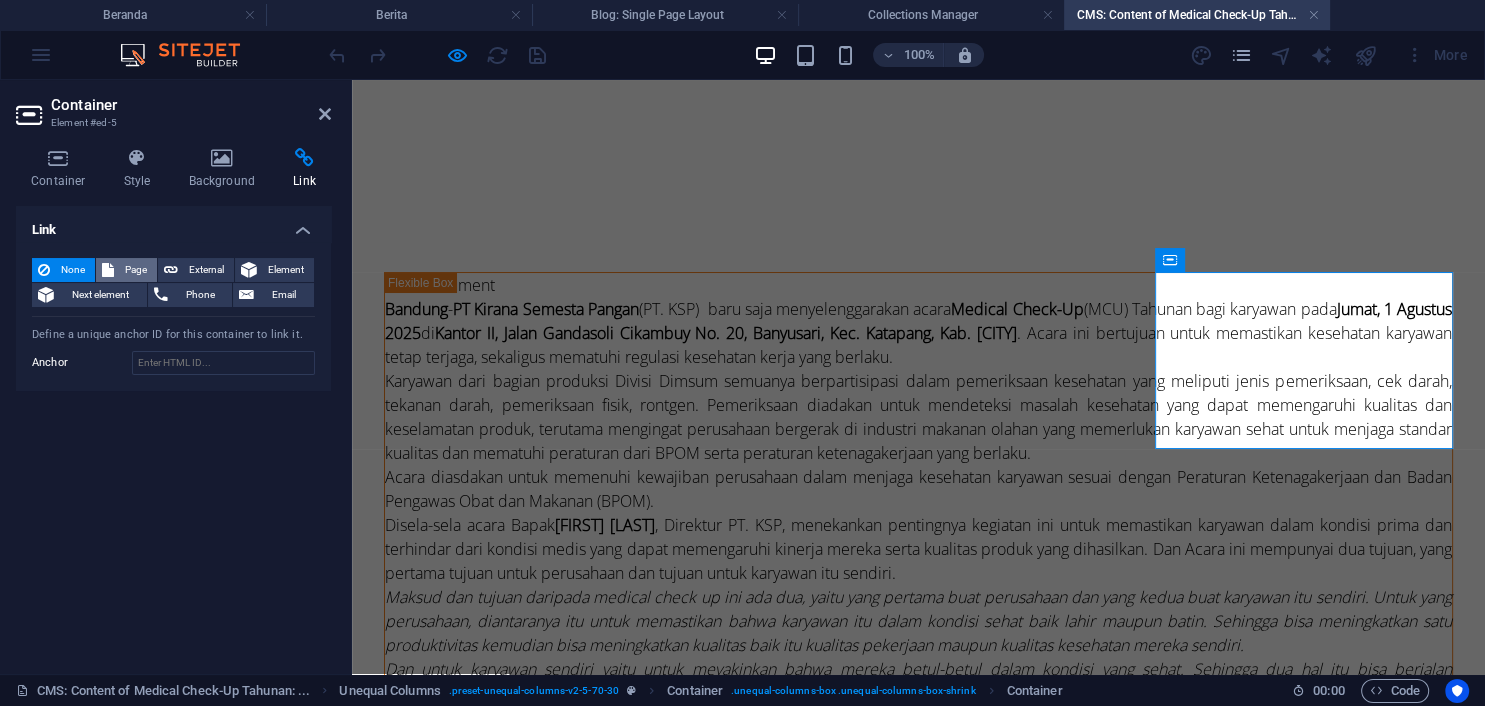click on "Page" at bounding box center [135, 270] 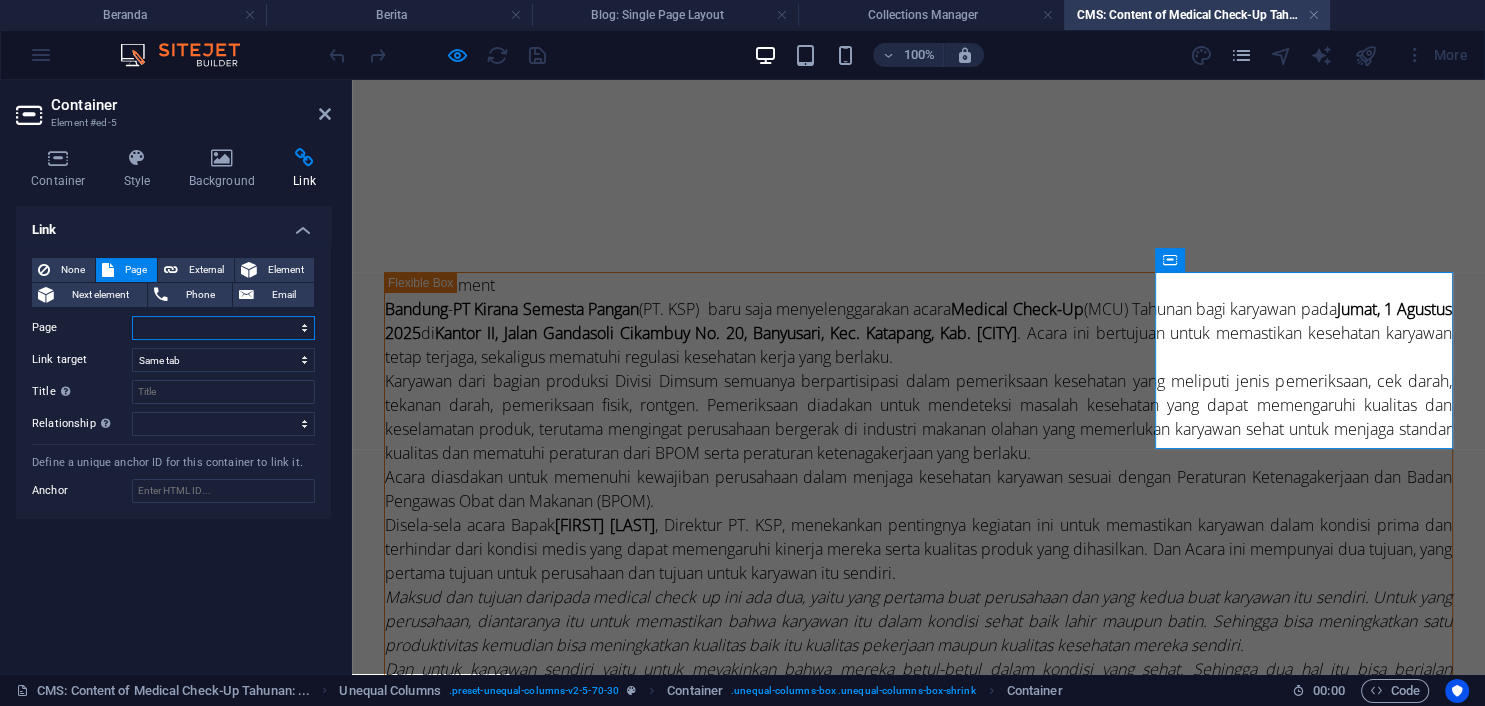 click on "Beranda Tentang Kami -- Alur Pemasaran -- Alur Distribusi -- Alur Produksi -- Sarana &amp; Fasilitas -- Legalitas Produk -- Bakso ---- Grand Kirana ---- Mitha ---- Molotop ---- Astina -- Dimsum -- Lain-Lain Kemitraan Kontak Berita -- Info Graphic Karir Privacy" at bounding box center (223, 328) 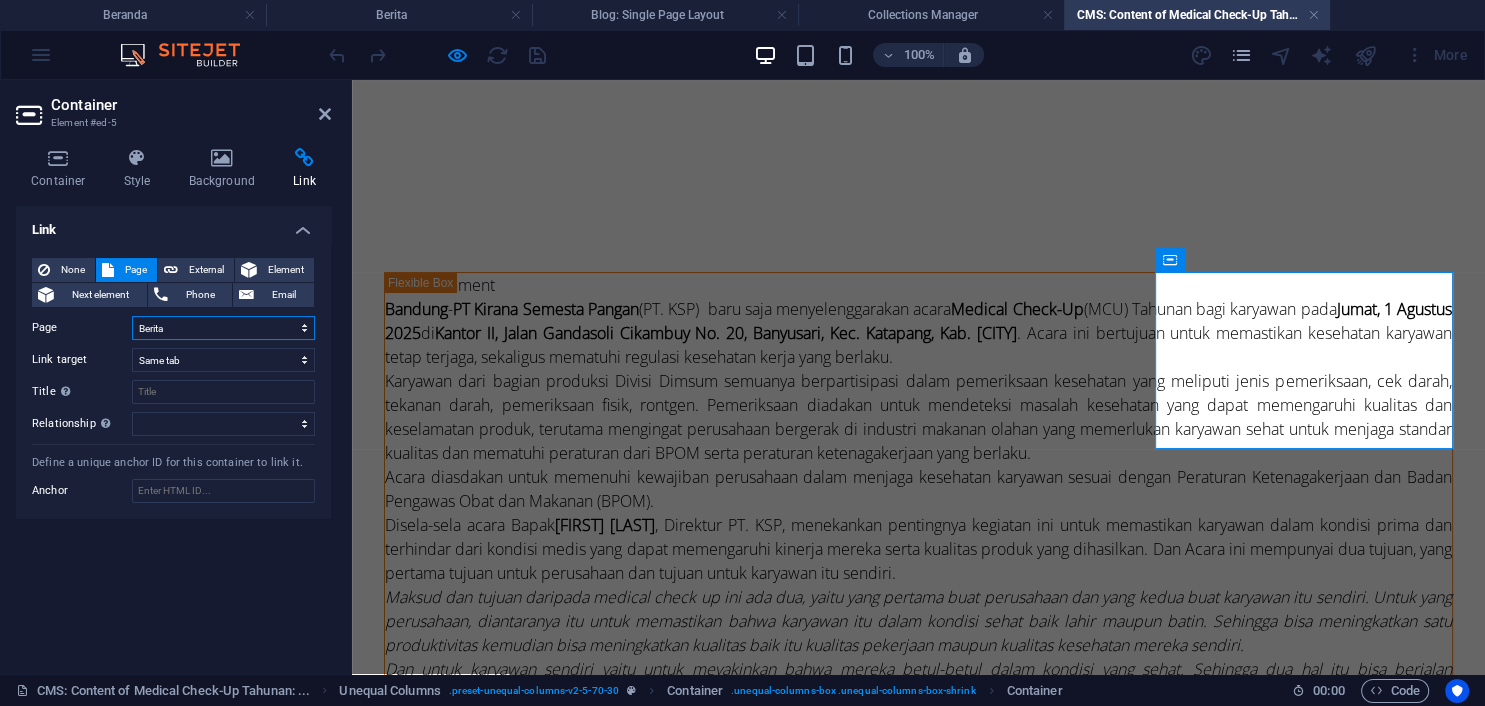click on "Berita" at bounding box center (0, 0) 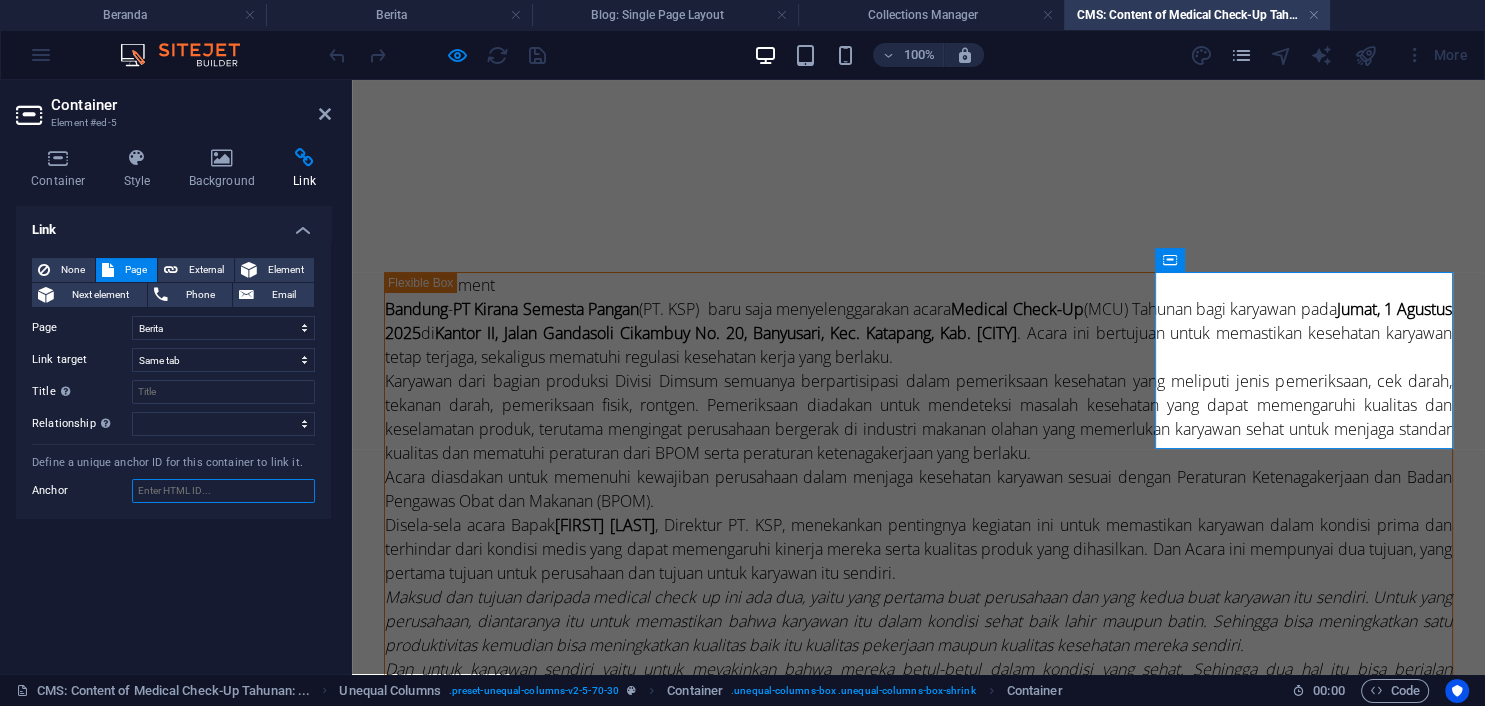 click on "Anchor" at bounding box center (223, 491) 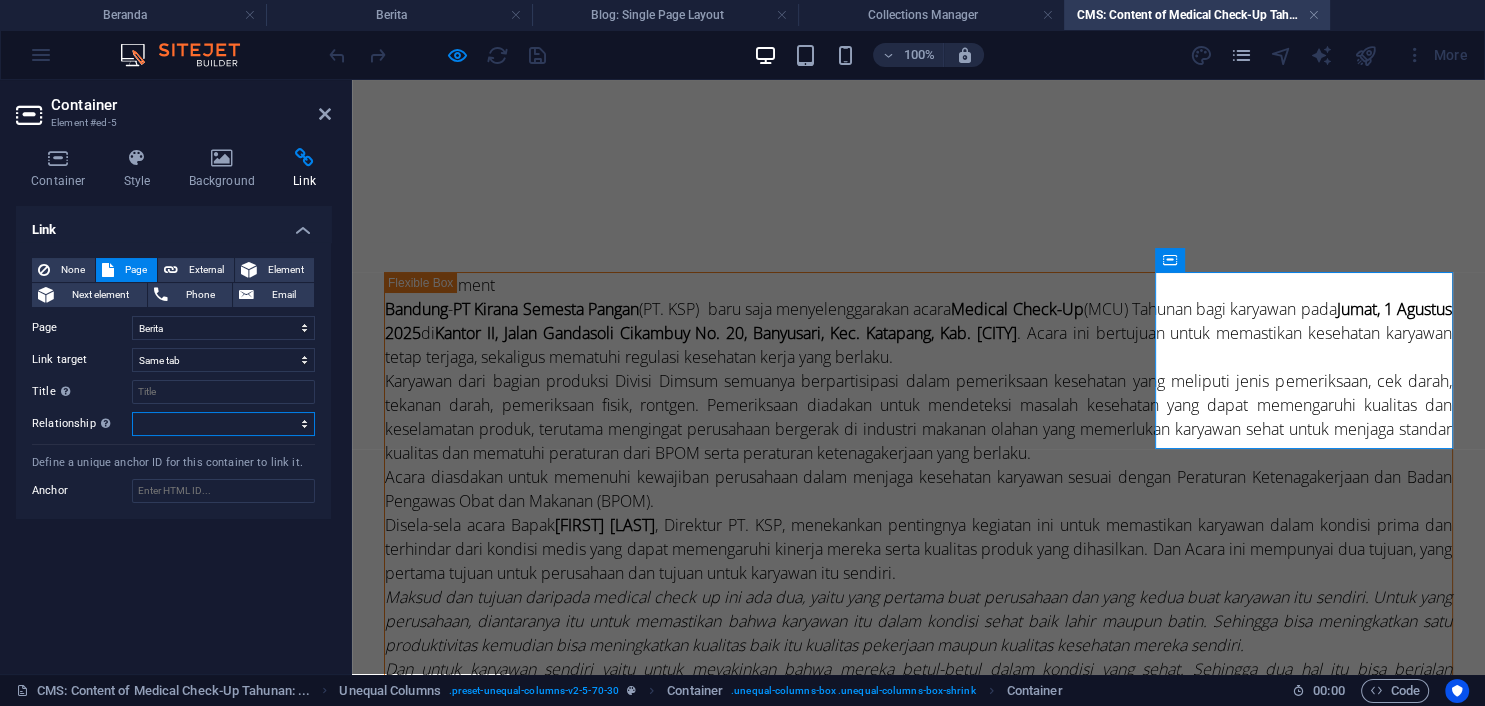 click on "alternate author bookmark external help license next nofollow noreferrer noopener prev search tag" at bounding box center (223, 424) 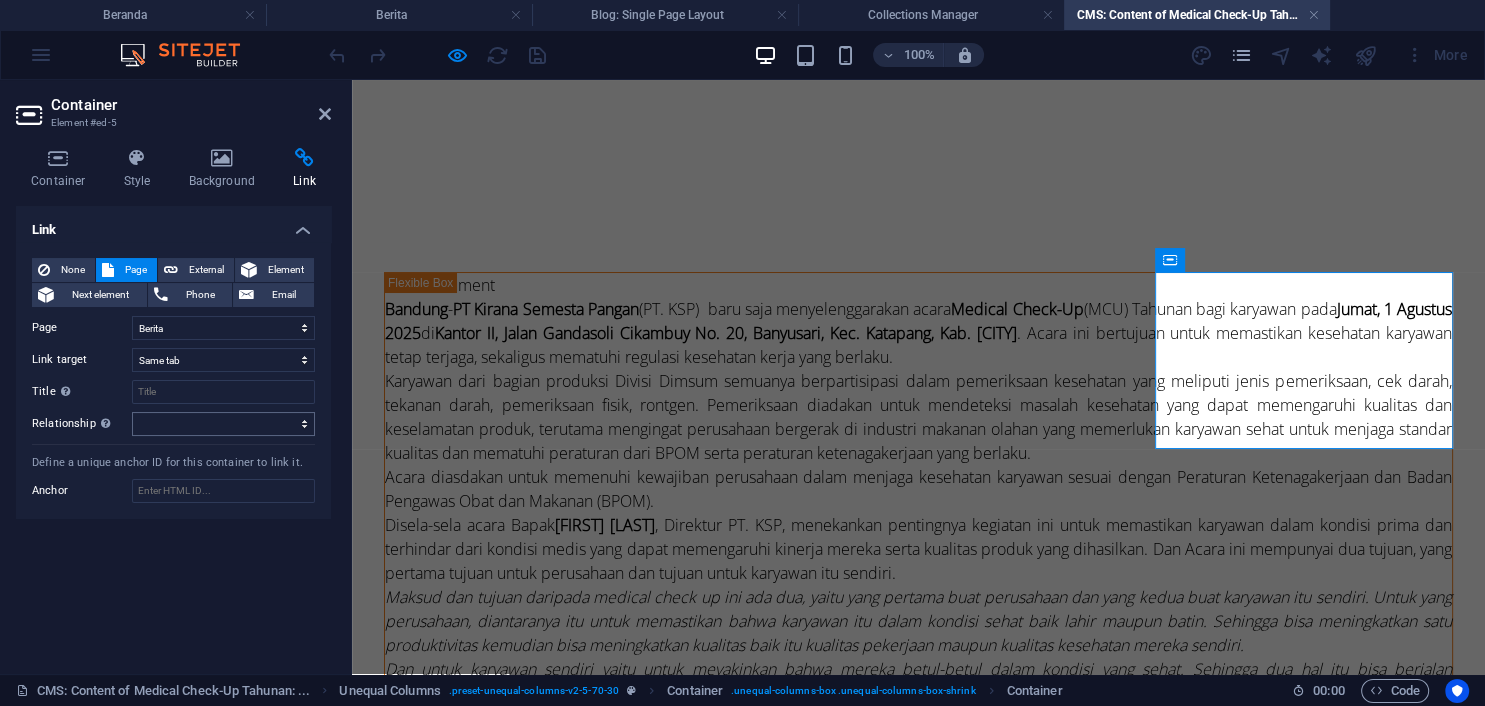 click on "Link None Page External Element Next element Phone Email Page Beranda Tentang Kami -- Alur Pemasaran -- Alur Distribusi -- Alur Produksi -- Sarana &amp; Fasilitas -- Legalitas Produk -- Bakso ---- Grand Kirana ---- Mitha ---- Molotop ---- Astina -- Dimsum -- Lain-Lain Kemitraan Kontak Berita -- Info Graphic Karir Privacy Element
URL Phone Email Link target New tab Same tab Overlay Title Additional link description, should not be the same as the link text. The title is most often shown as a tooltip text when the mouse moves over the element. Leave empty if uncertain. Relationship Sets the  relationship of this link to the link target . For example, the value "nofollow" instructs search engines not to follow the link. Can be left empty. alternate author bookmark external help license next nofollow noreferrer noopener prev search tag Define a unique anchor ID for this container to link it. Anchor" at bounding box center [173, 432] 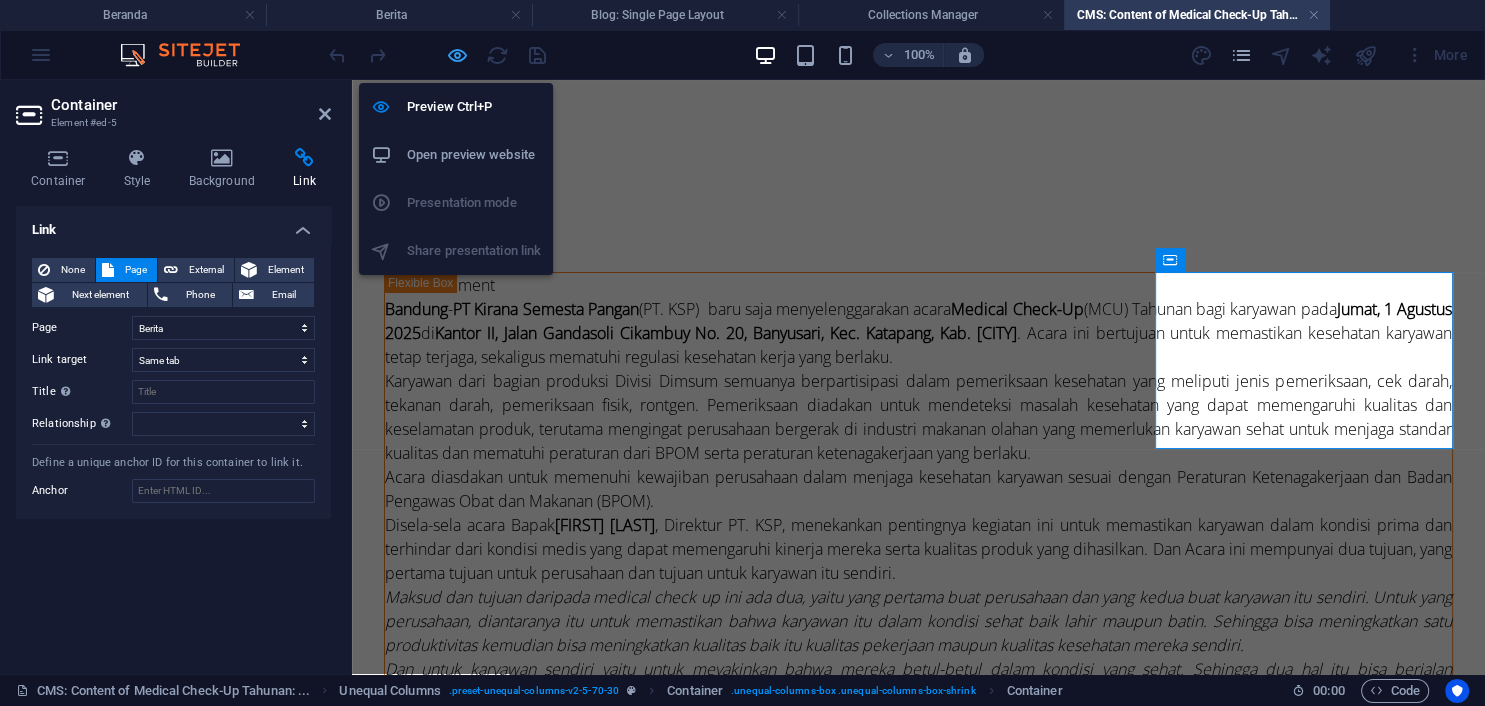 click at bounding box center (457, 55) 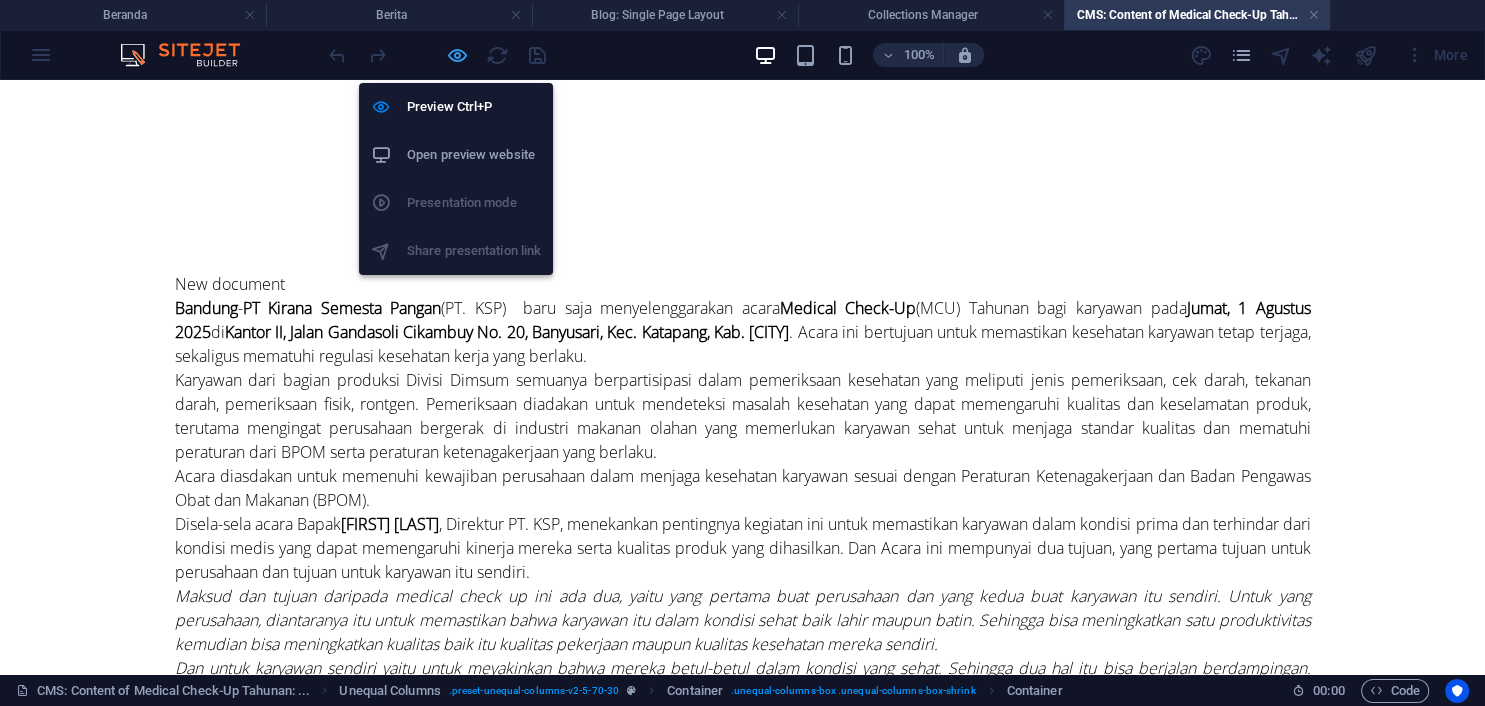 click at bounding box center [457, 55] 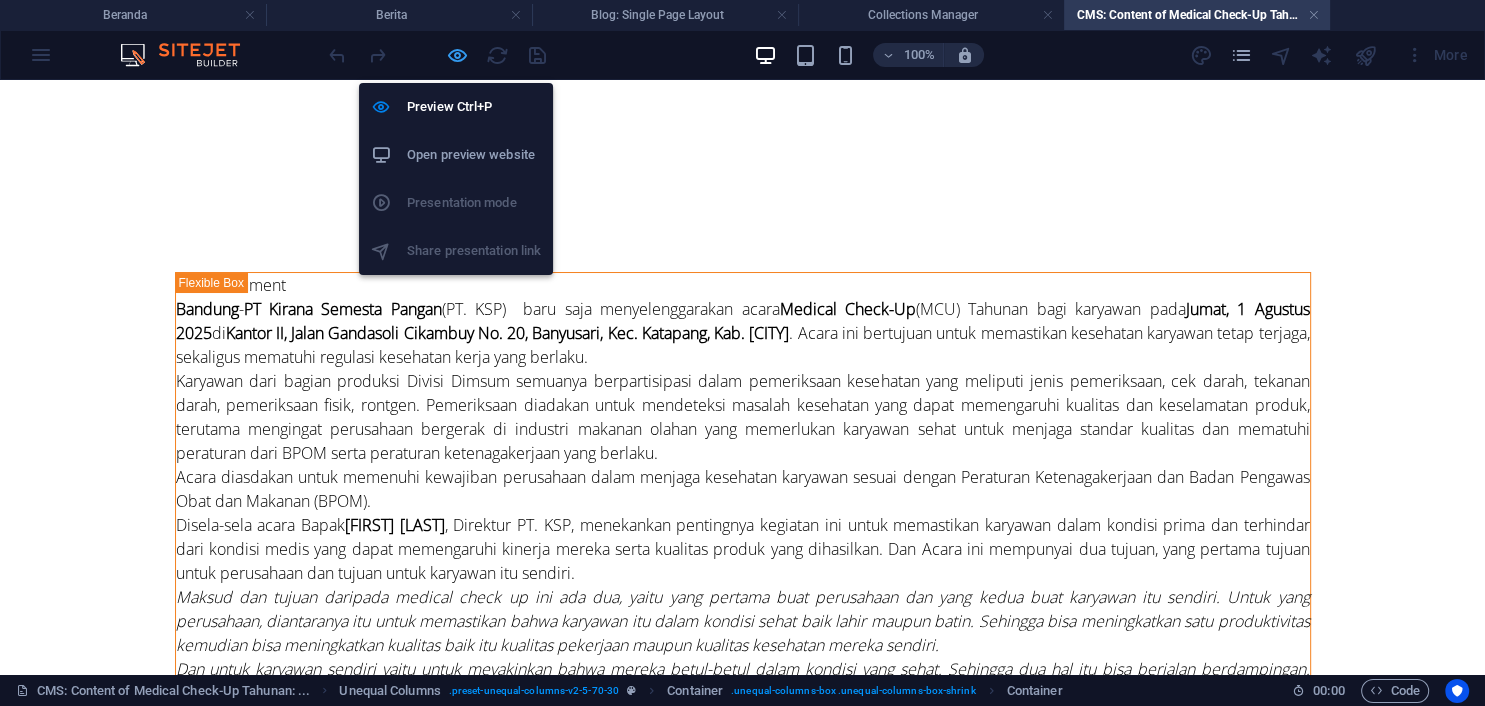 select on "17" 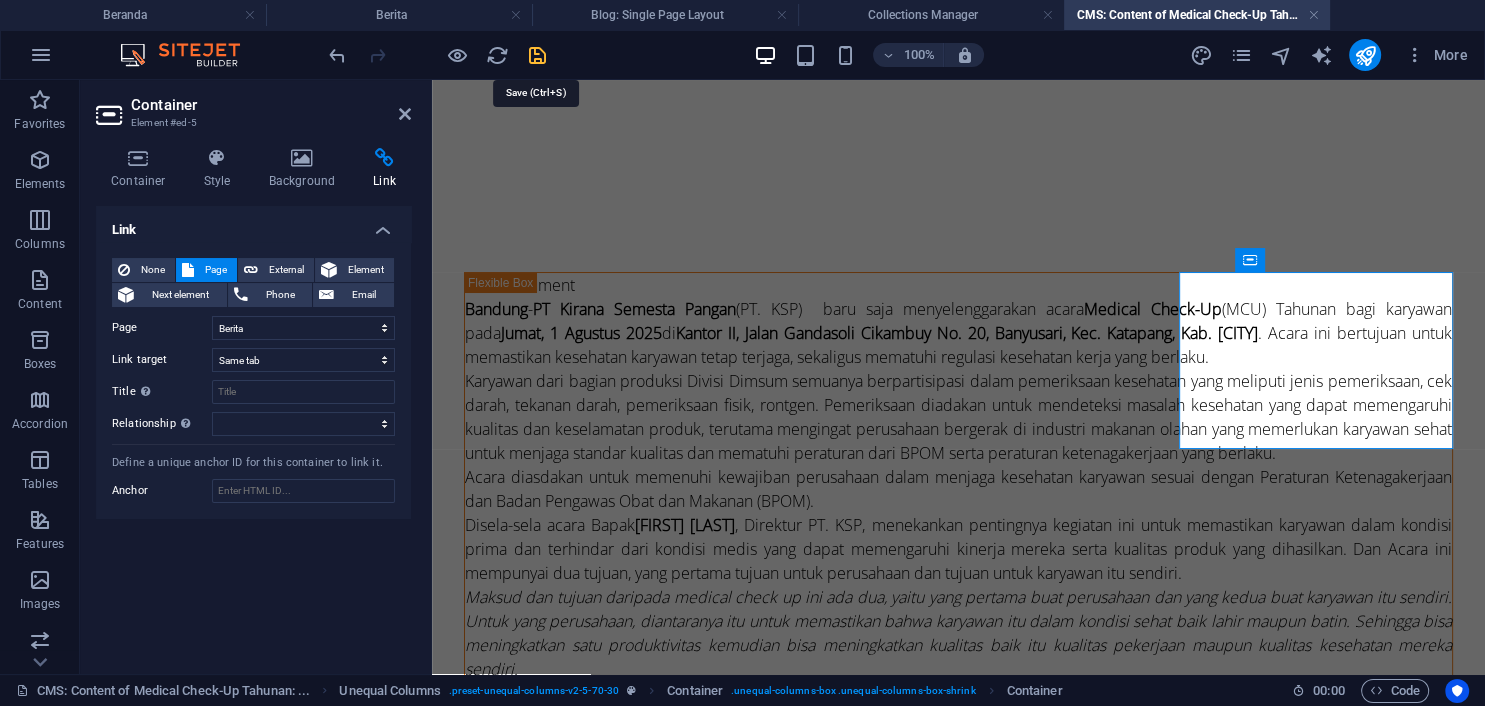 click at bounding box center [537, 55] 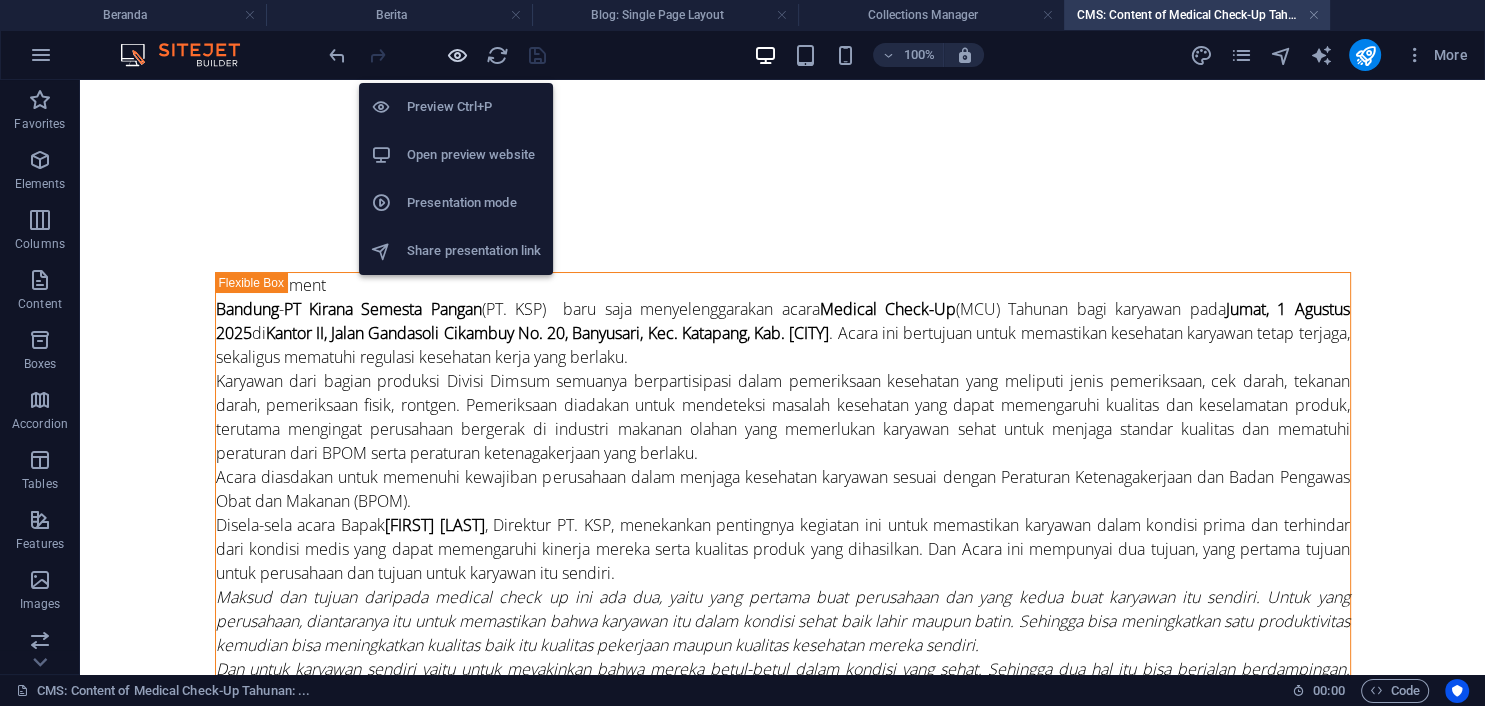 click at bounding box center (457, 55) 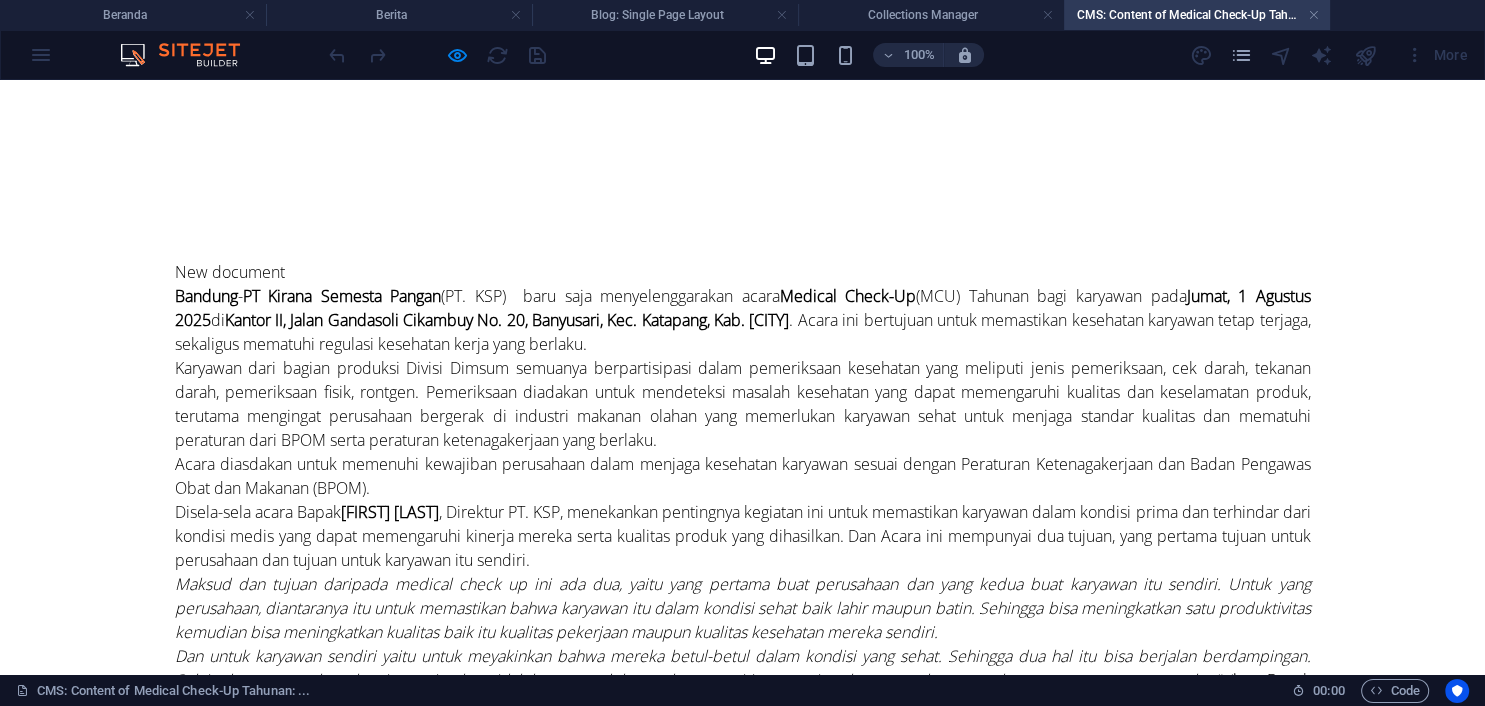 scroll, scrollTop: 0, scrollLeft: 0, axis: both 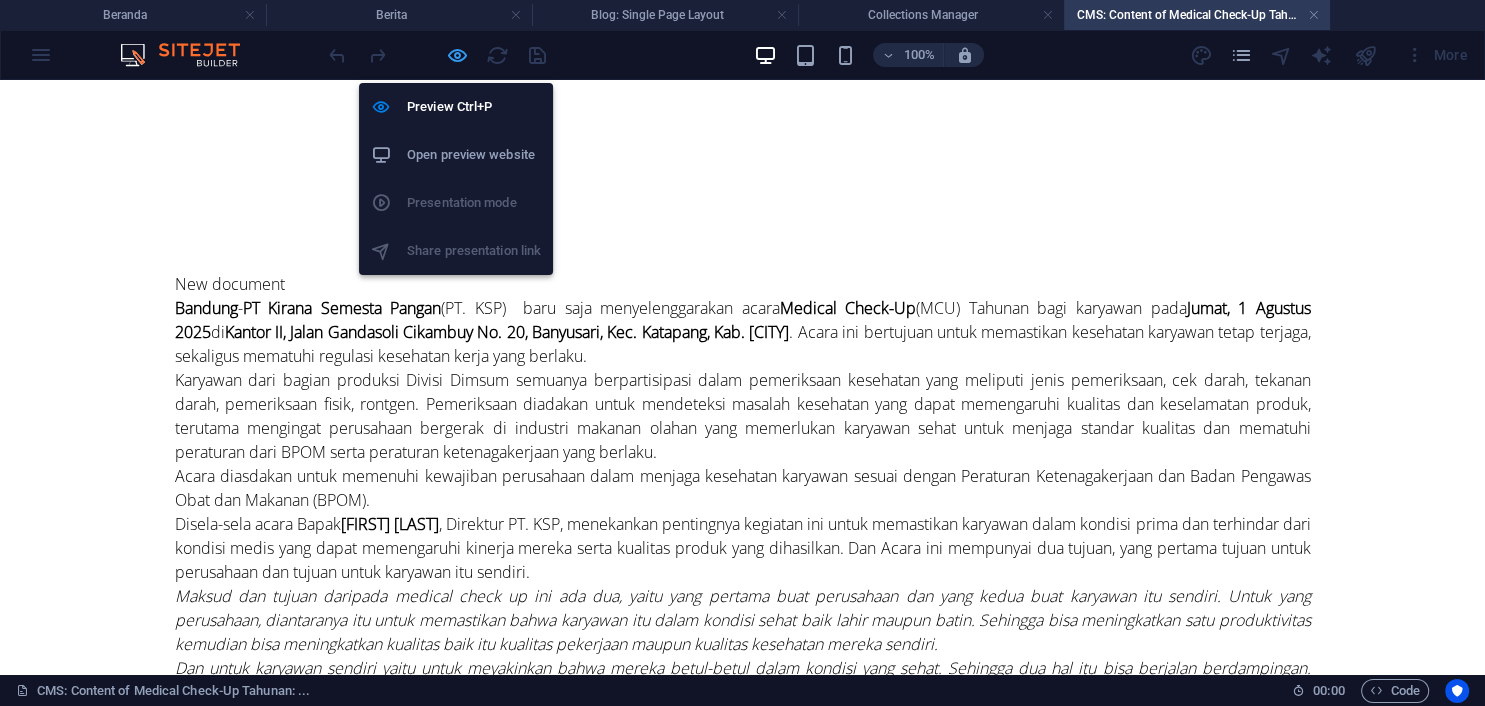 click at bounding box center (457, 55) 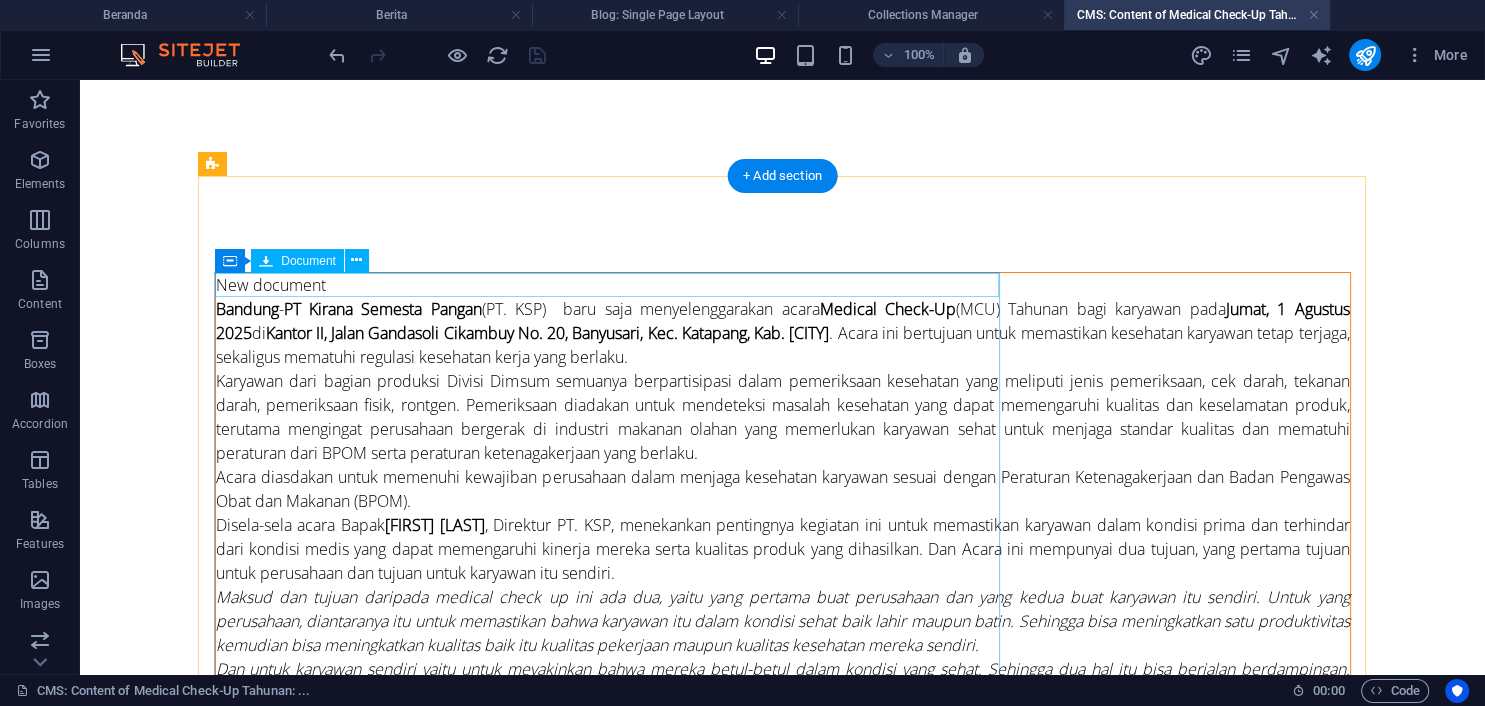 click on "New document" at bounding box center (783, 285) 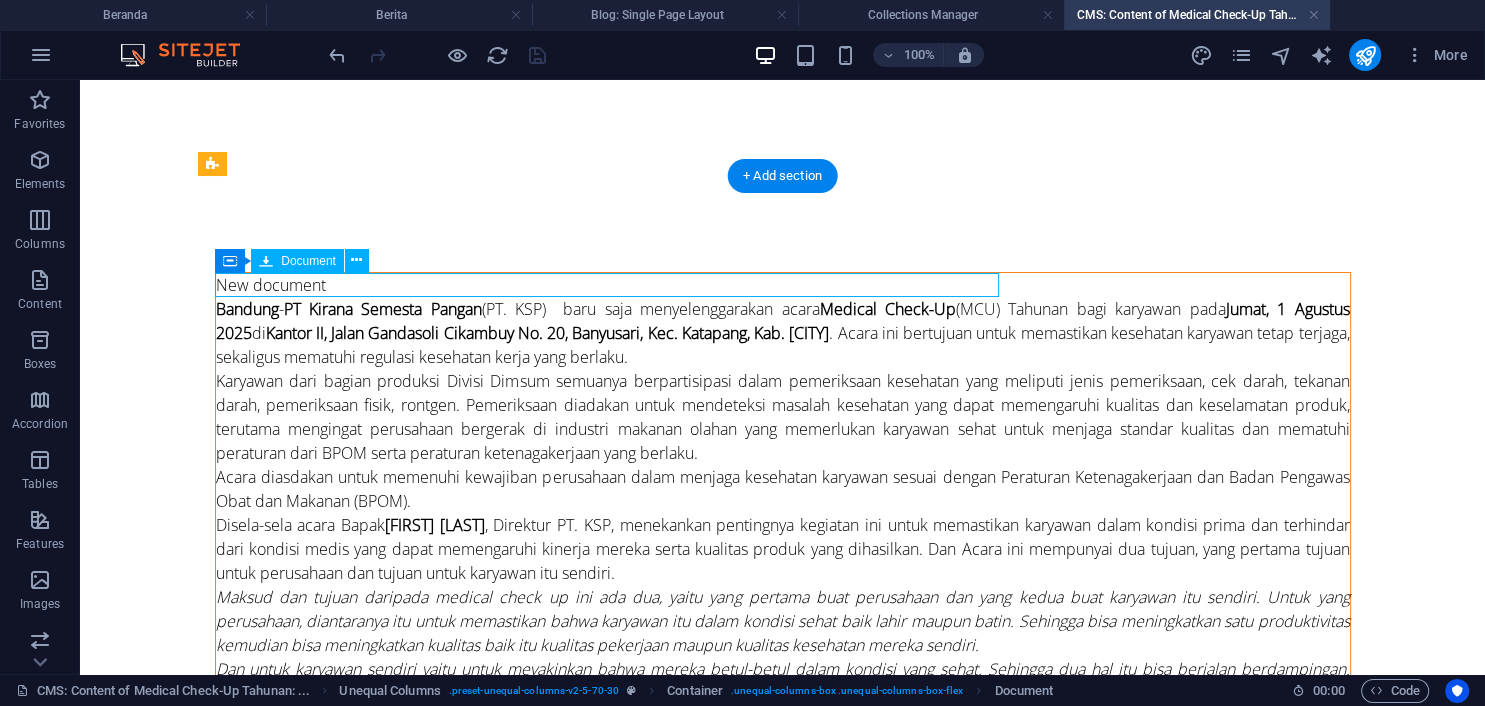 click on "New document" at bounding box center [783, 285] 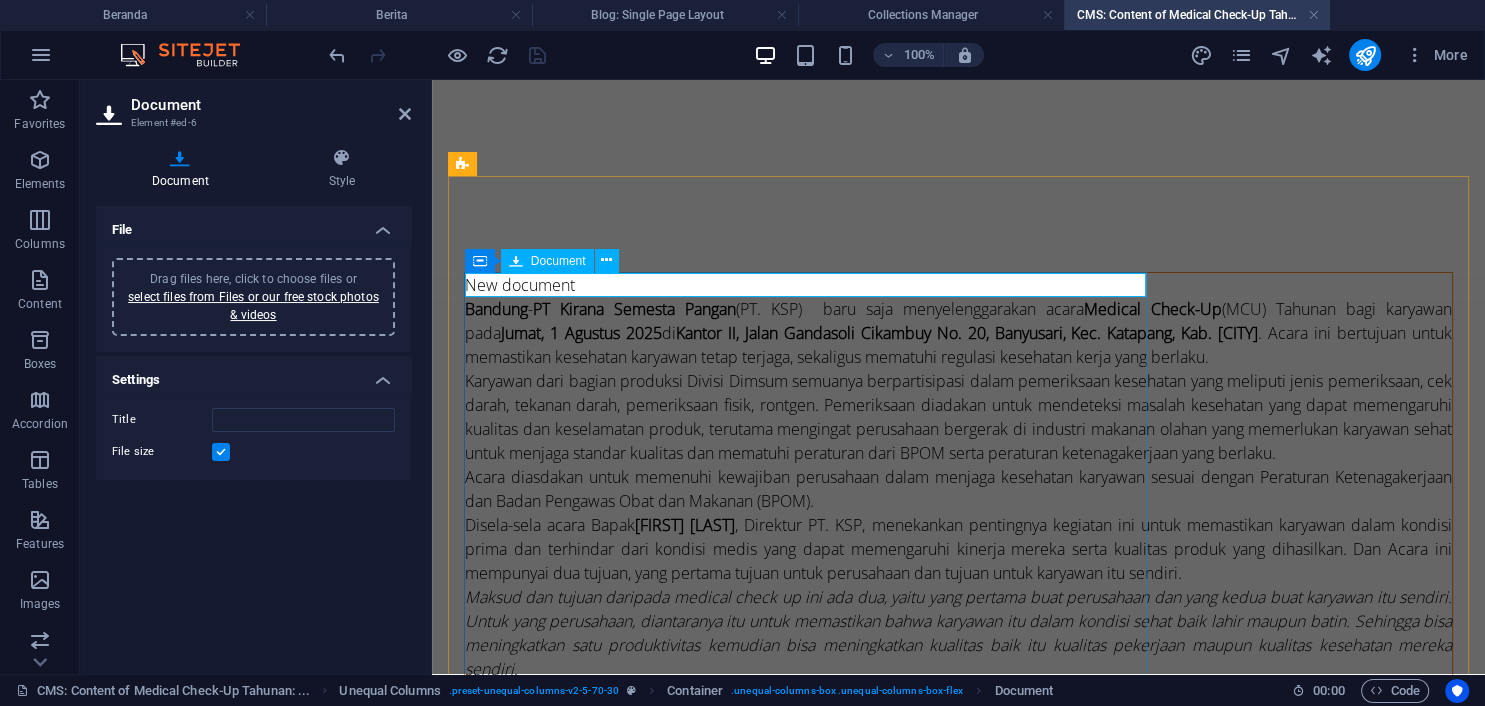 click on "New document" at bounding box center [958, 285] 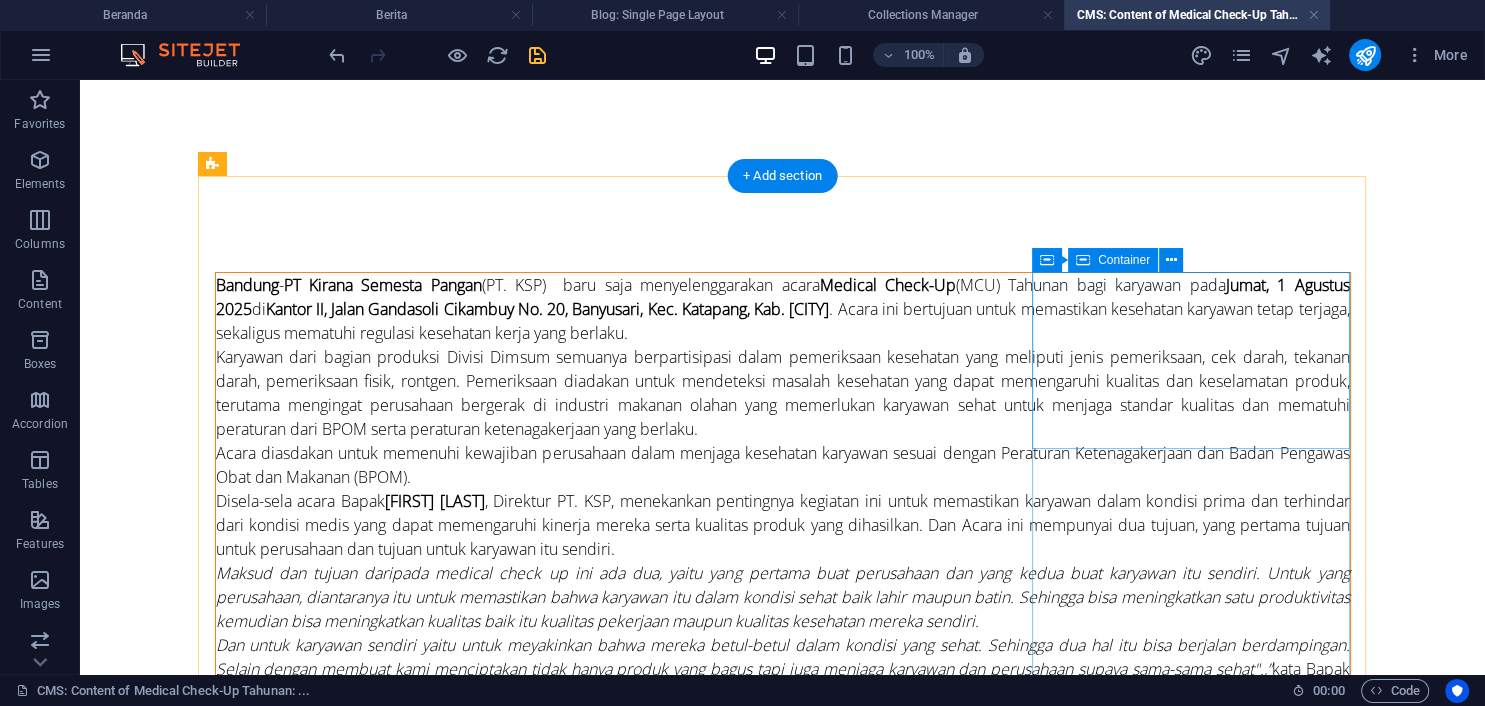 click on "Drop content here or  Add elements  Paste clipboard" at bounding box center [783, 1297] 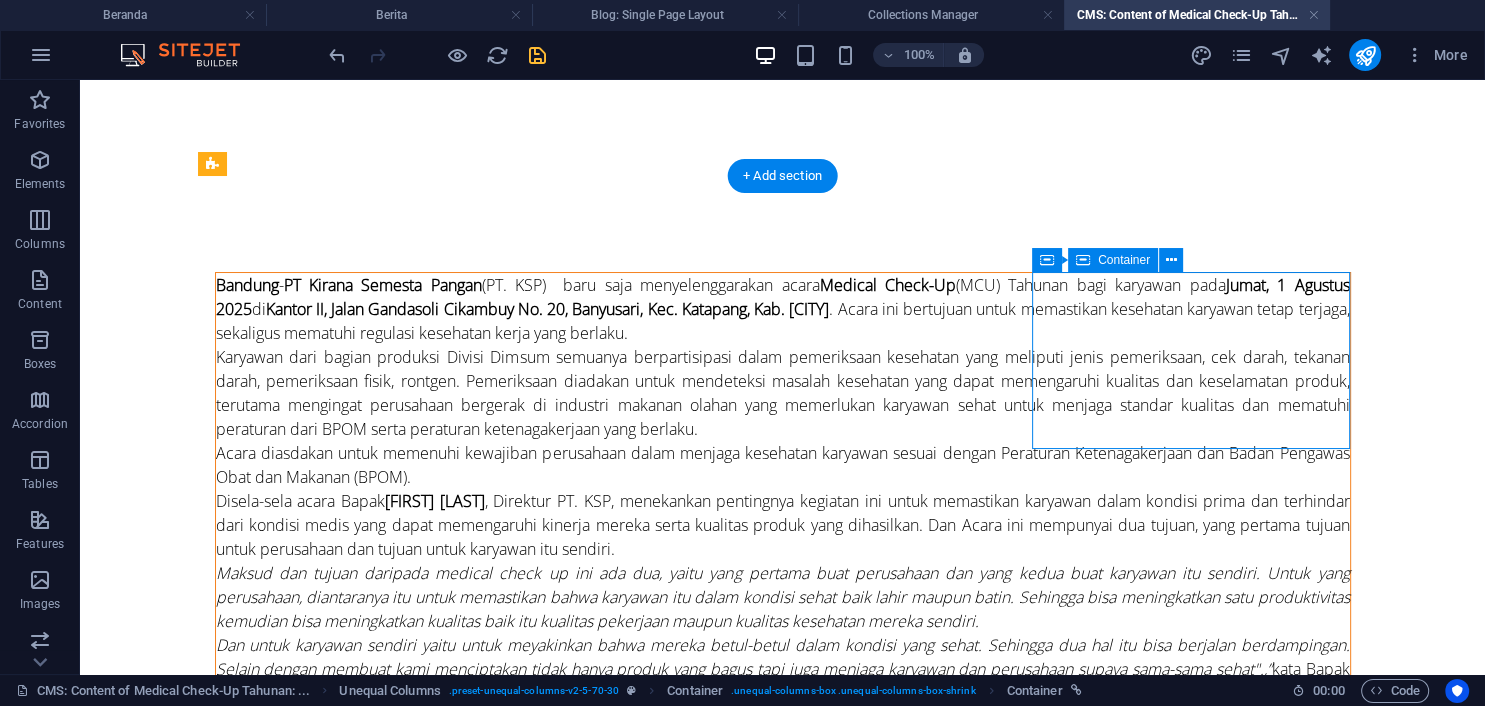 click on "Drop content here or  Add elements  Paste clipboard" at bounding box center (783, 1297) 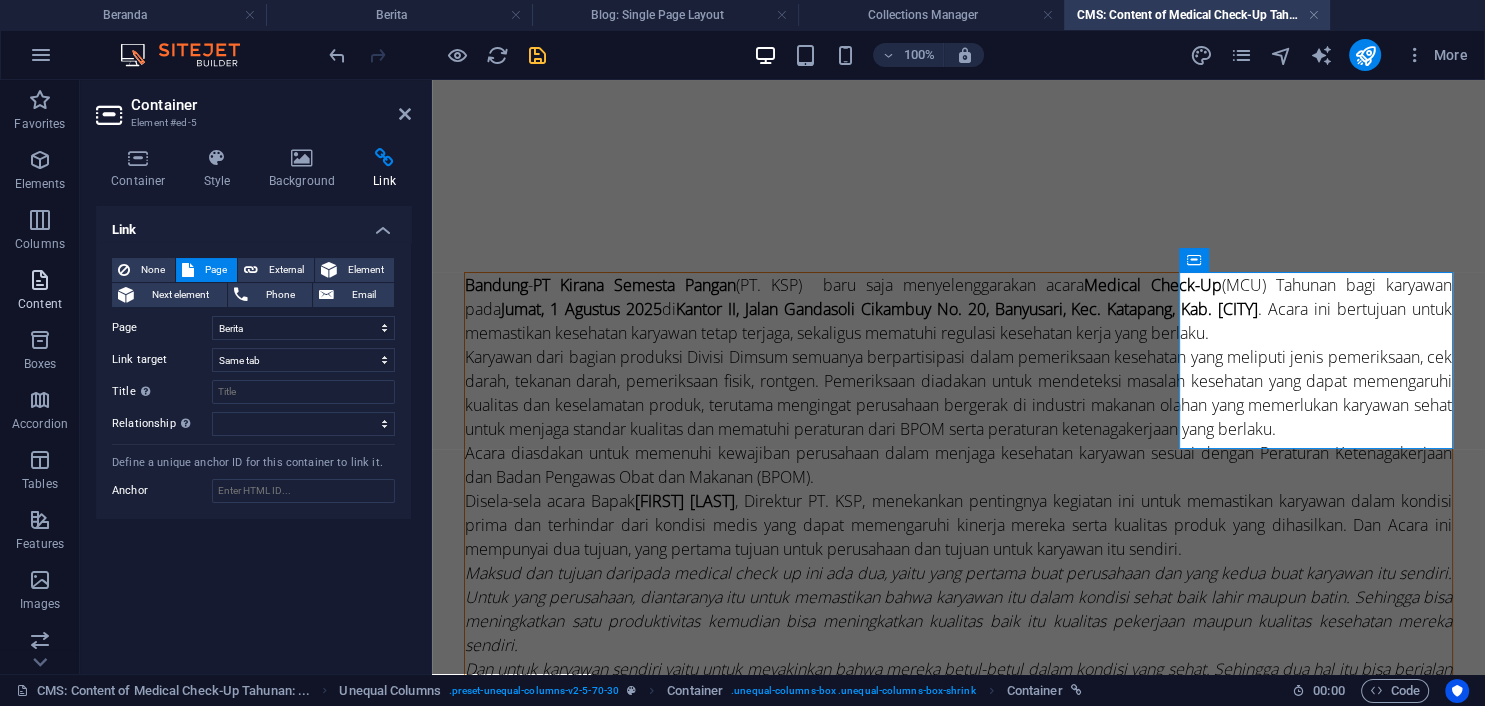 click on "Content" at bounding box center [40, 292] 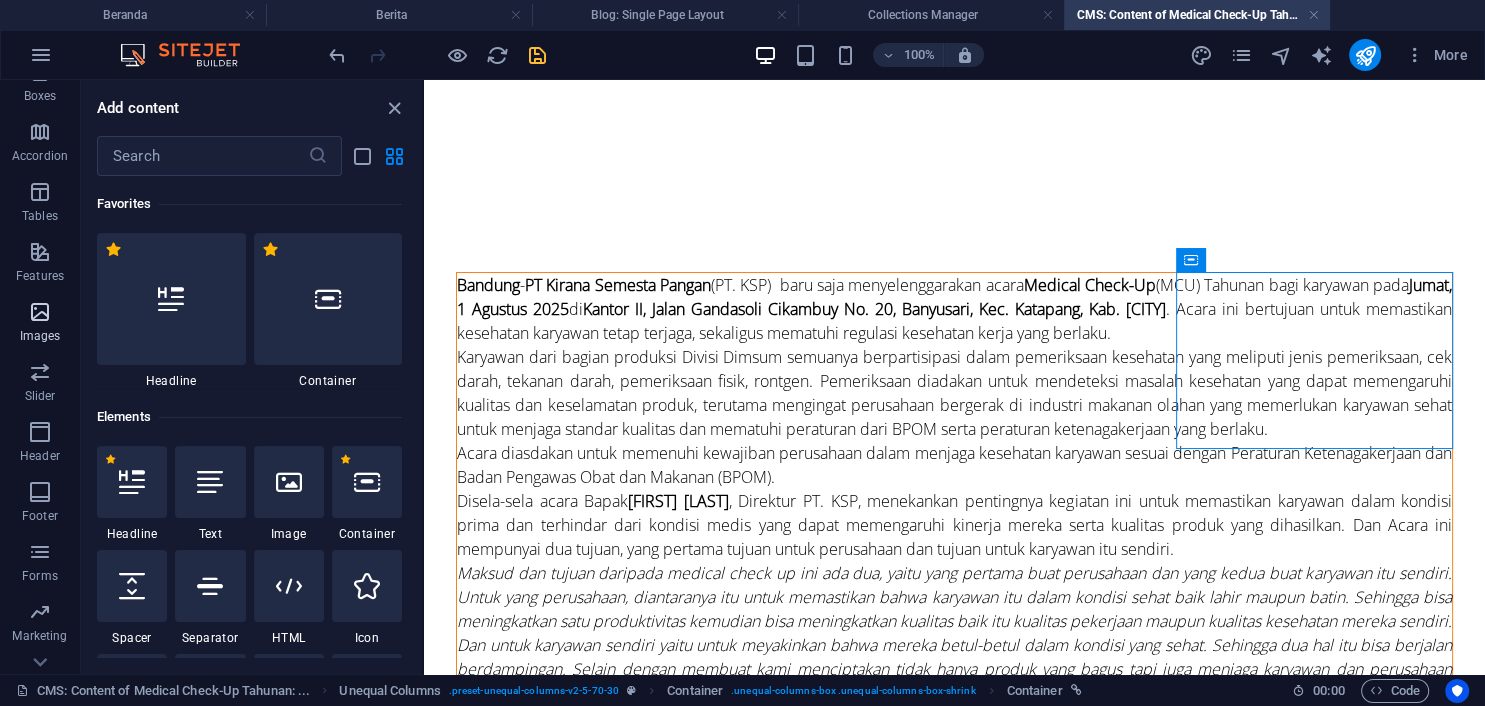 scroll, scrollTop: 306, scrollLeft: 0, axis: vertical 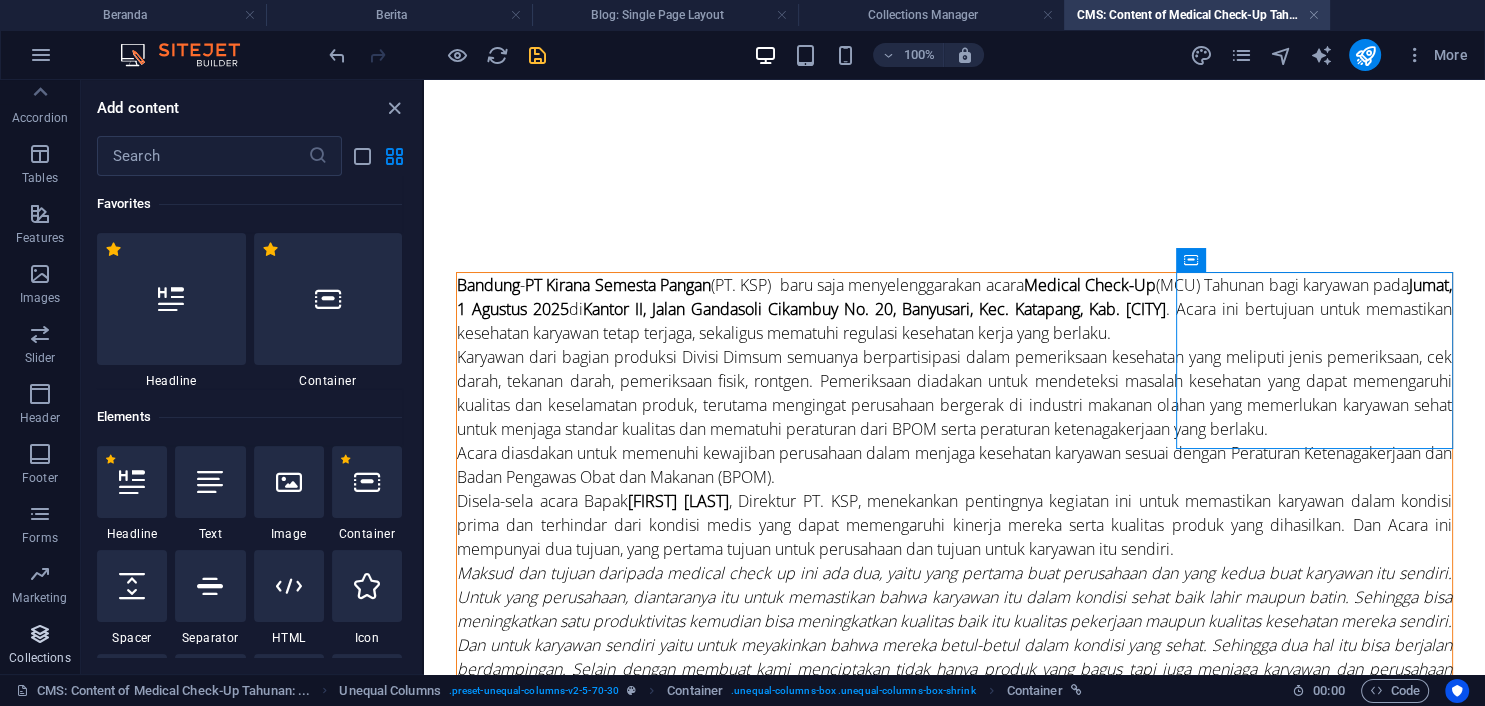 click at bounding box center (40, 634) 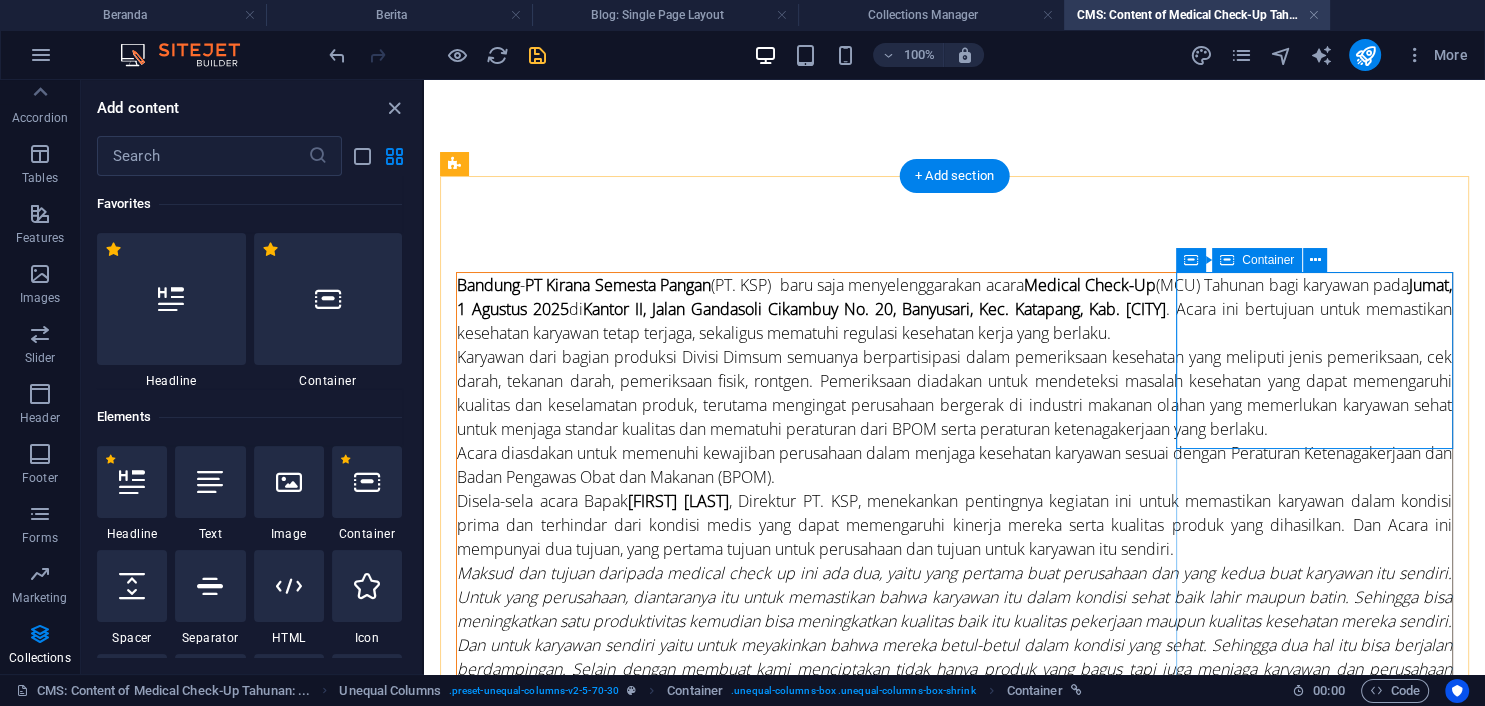 click on "Add elements" at bounding box center [895, 1375] 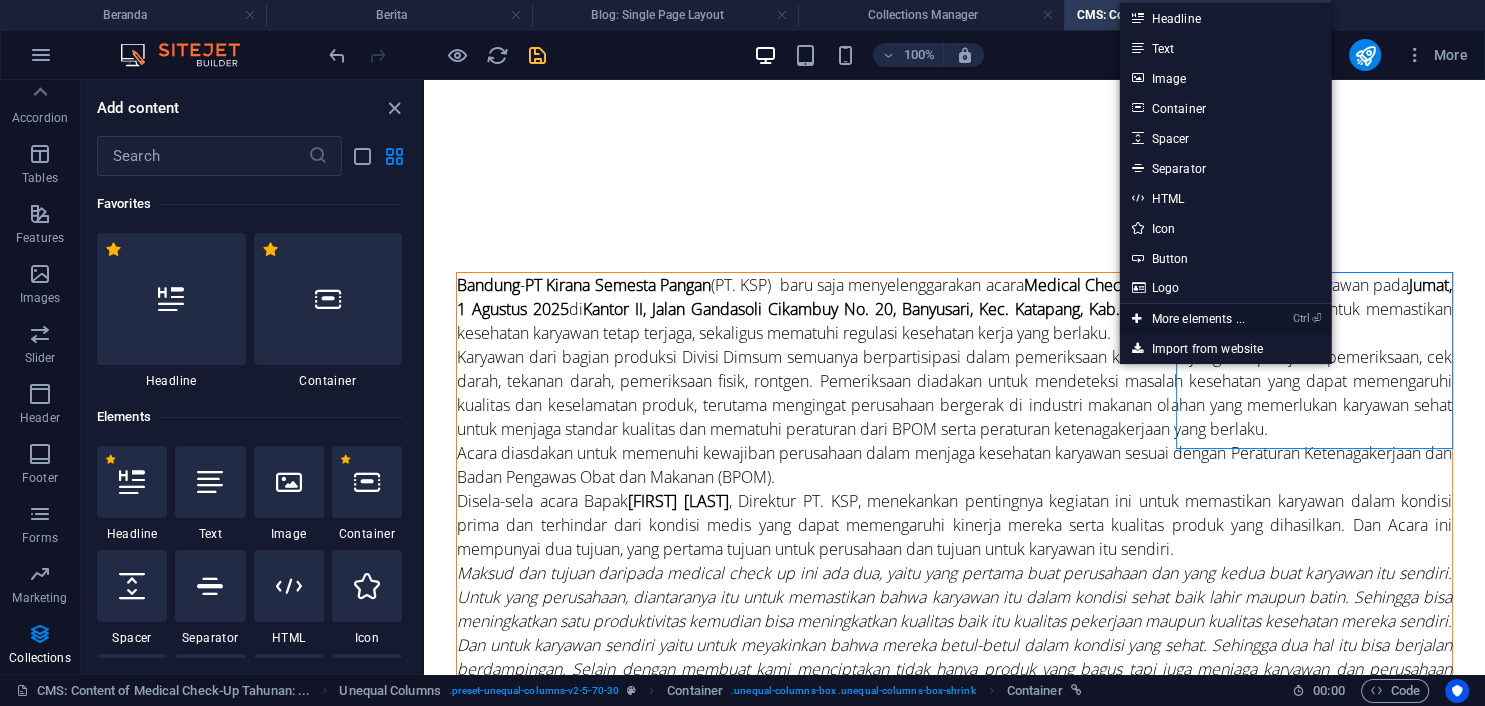 click on "Ctrl ⏎  More elements ..." at bounding box center (1188, 319) 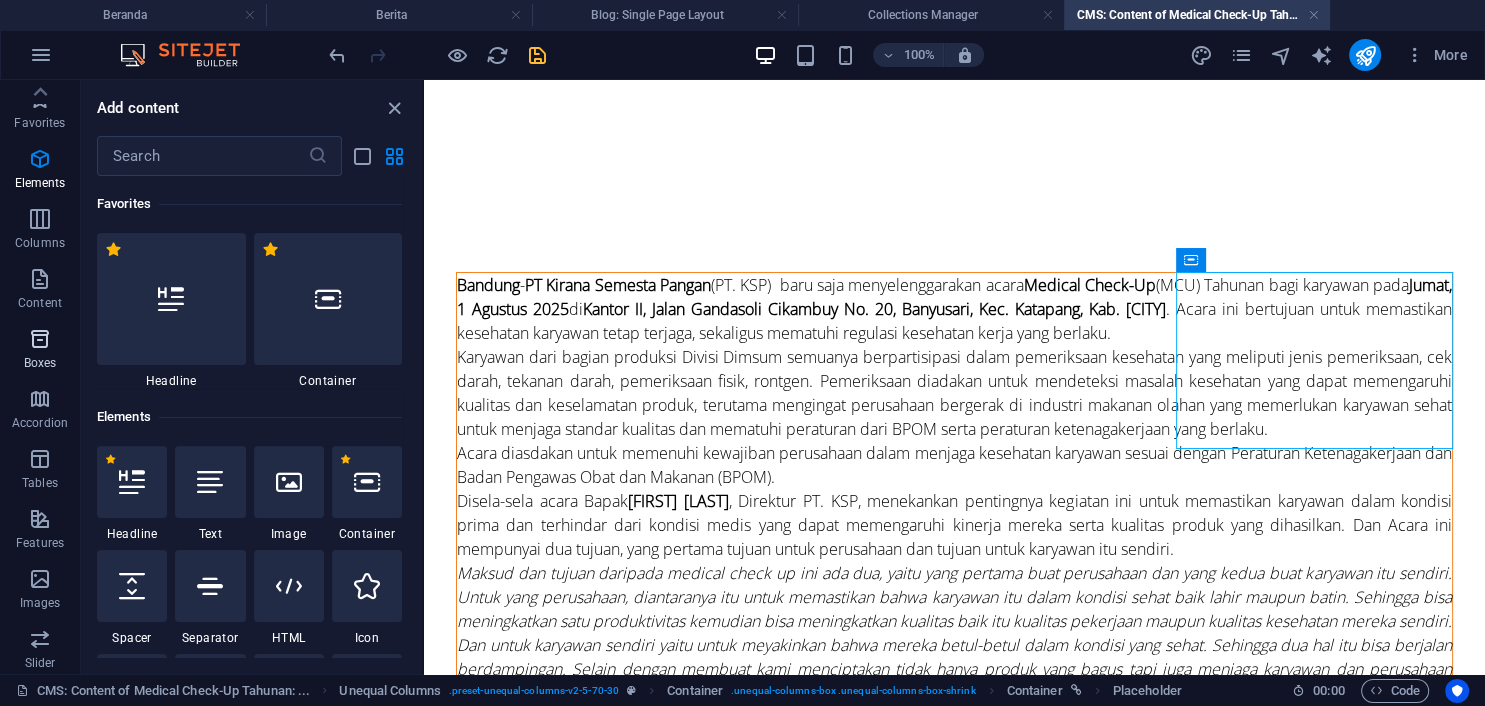 scroll, scrollTop: 0, scrollLeft: 0, axis: both 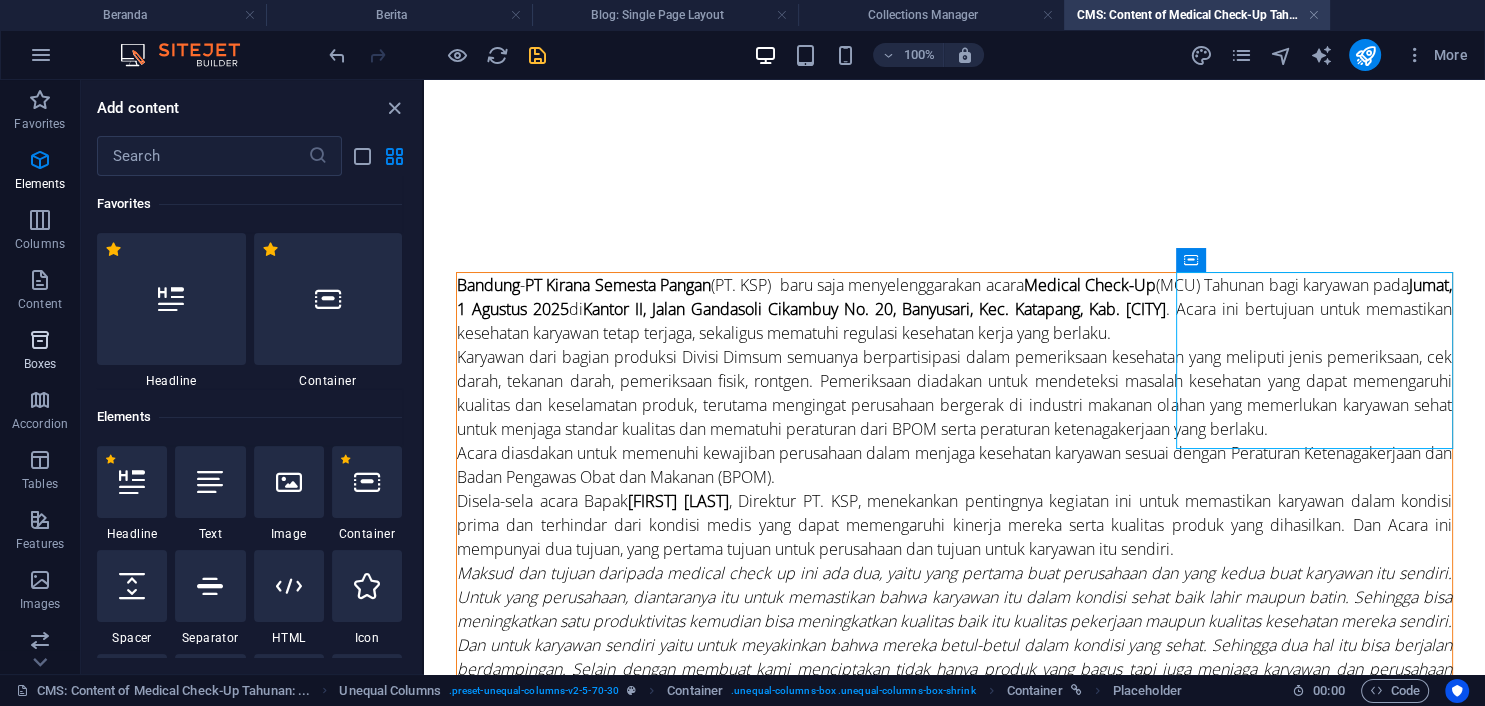 click at bounding box center [40, 340] 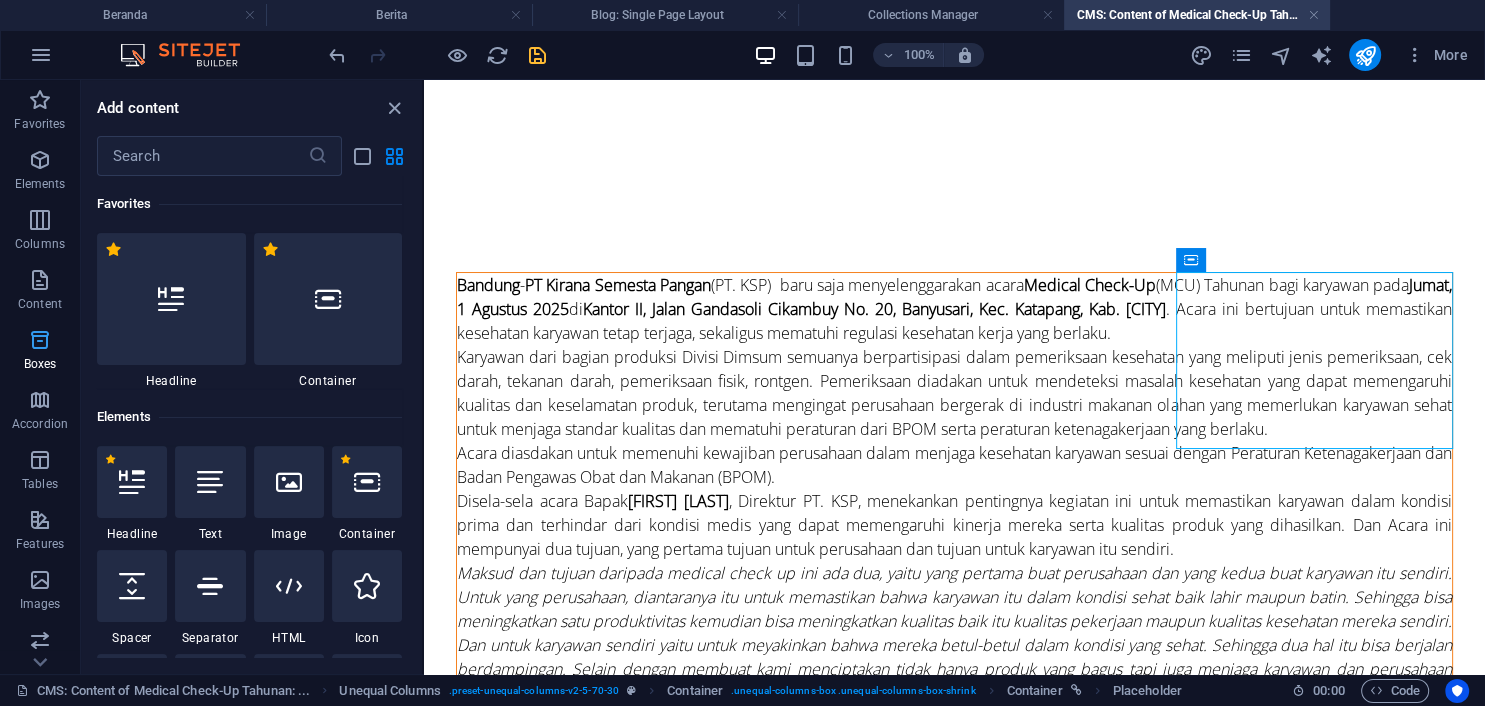 click at bounding box center (40, 340) 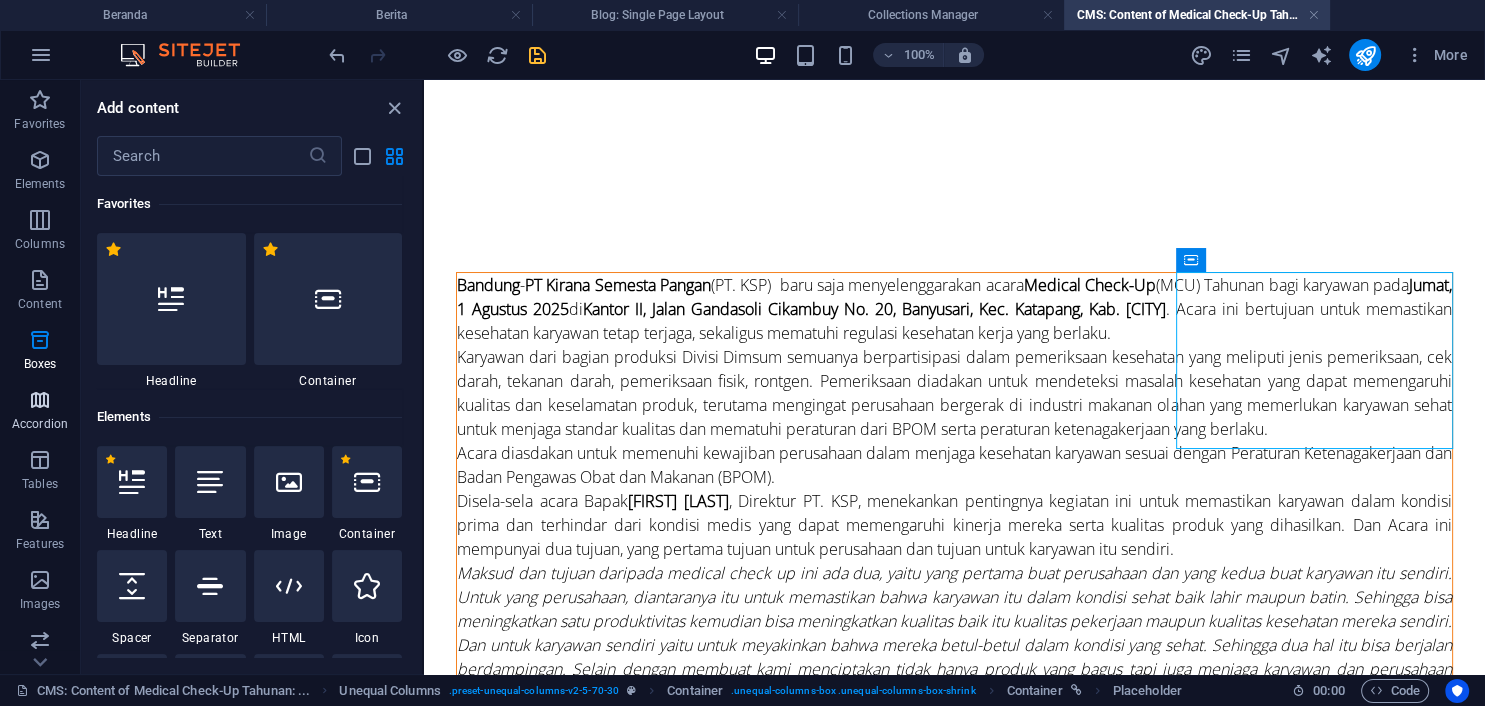 click at bounding box center [40, 400] 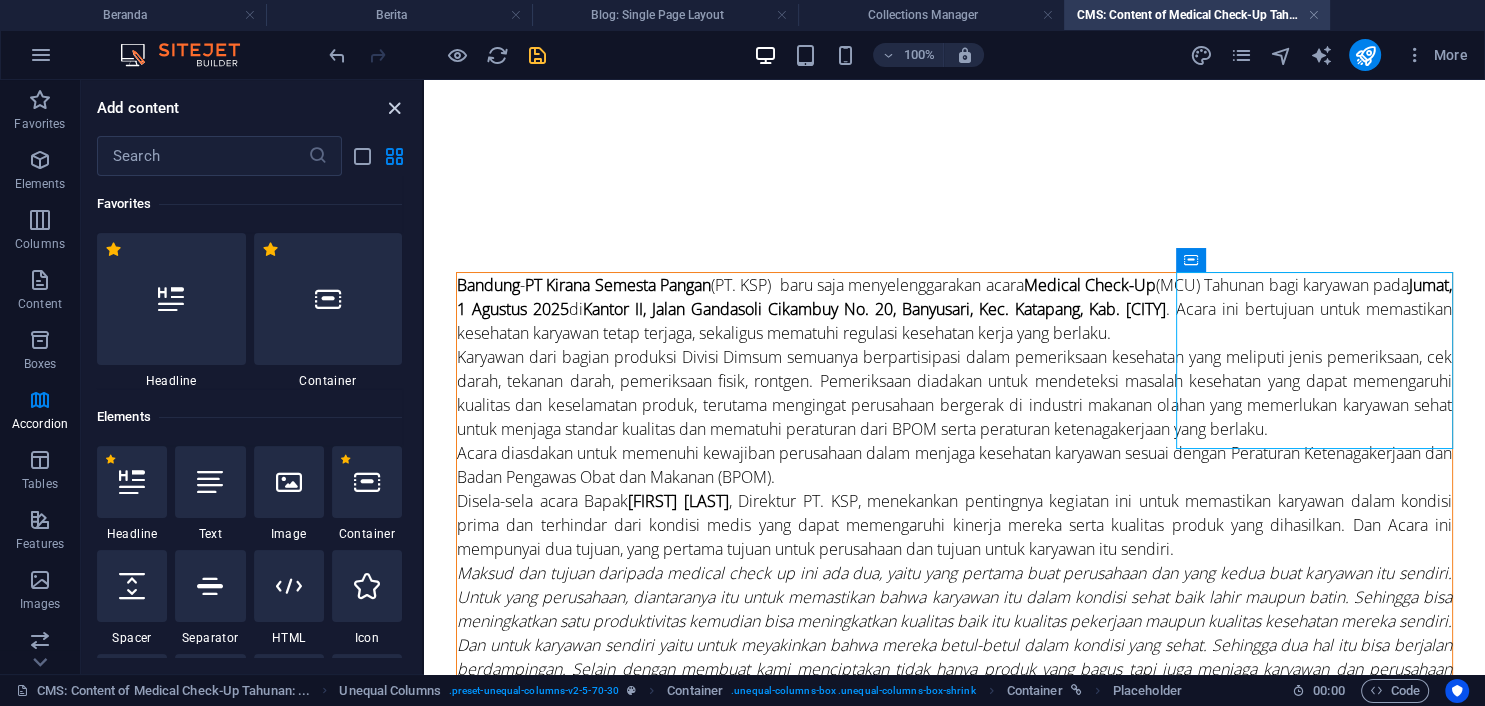 click at bounding box center (394, 108) 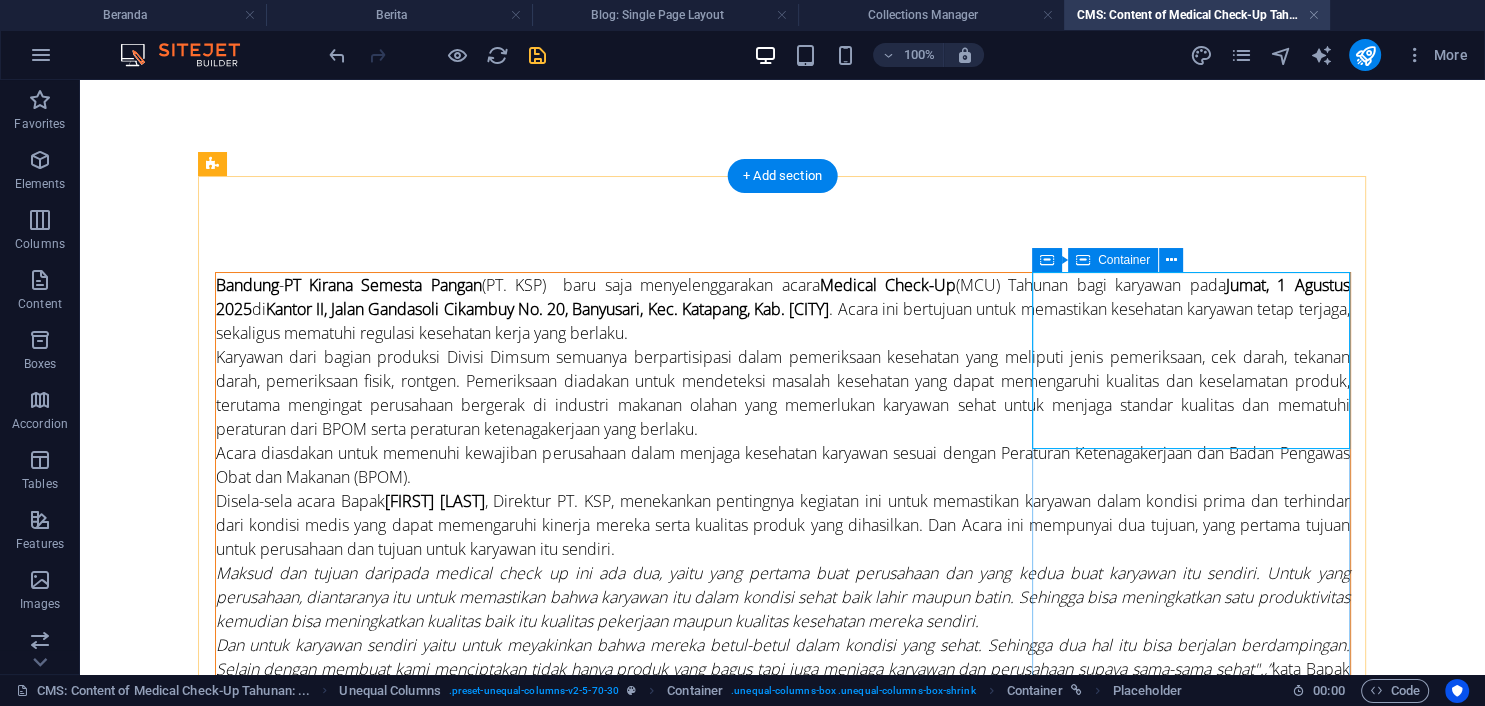 click on "Drop content here or  Add elements  Paste clipboard" at bounding box center (783, 1297) 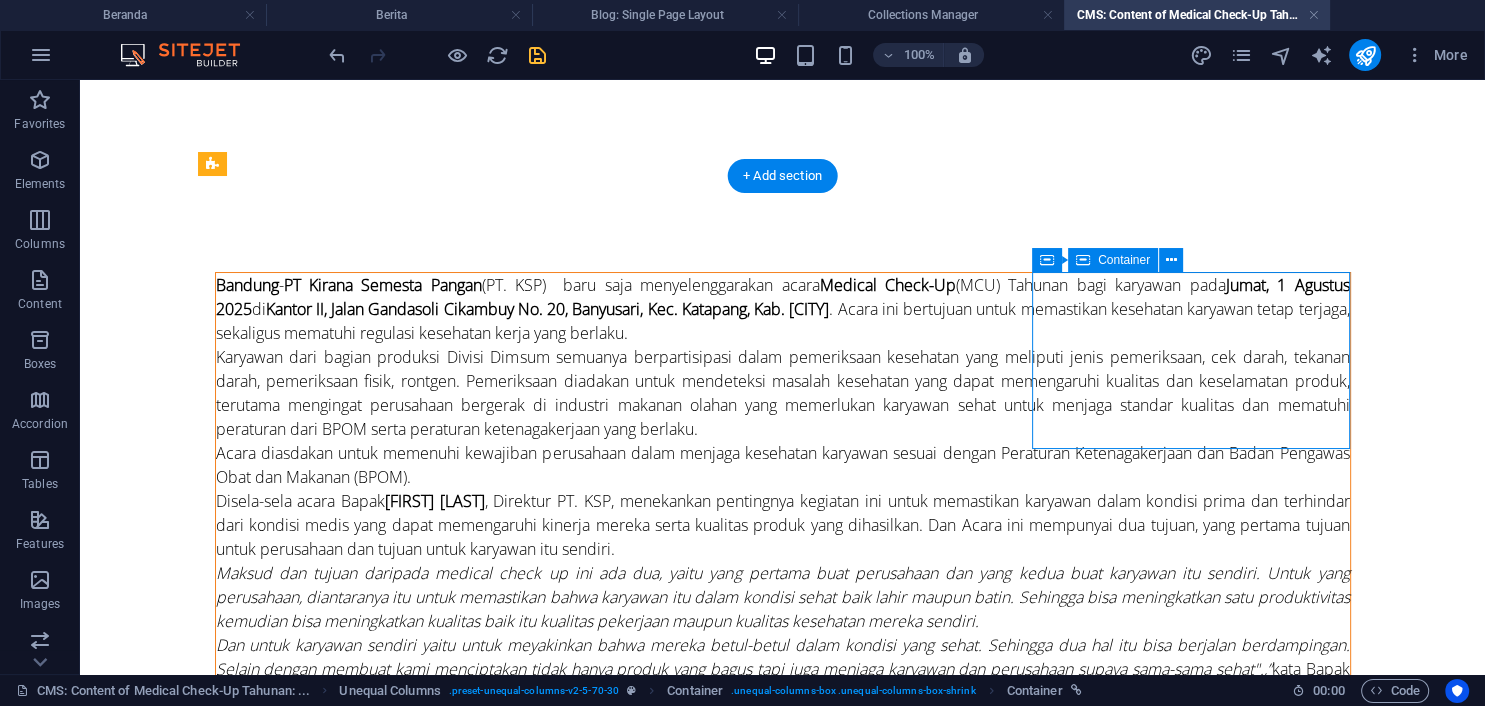 click on "Add elements" at bounding box center (723, 1327) 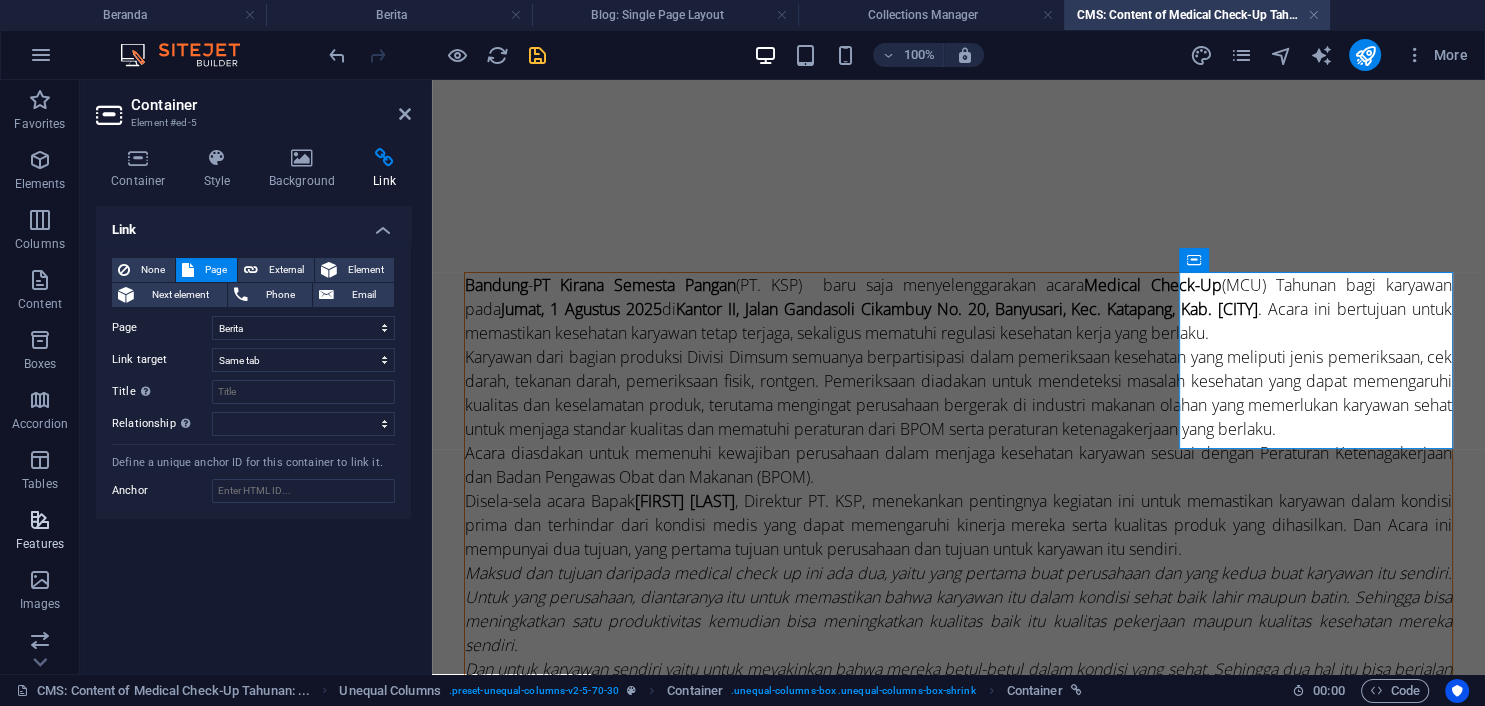click at bounding box center (40, 520) 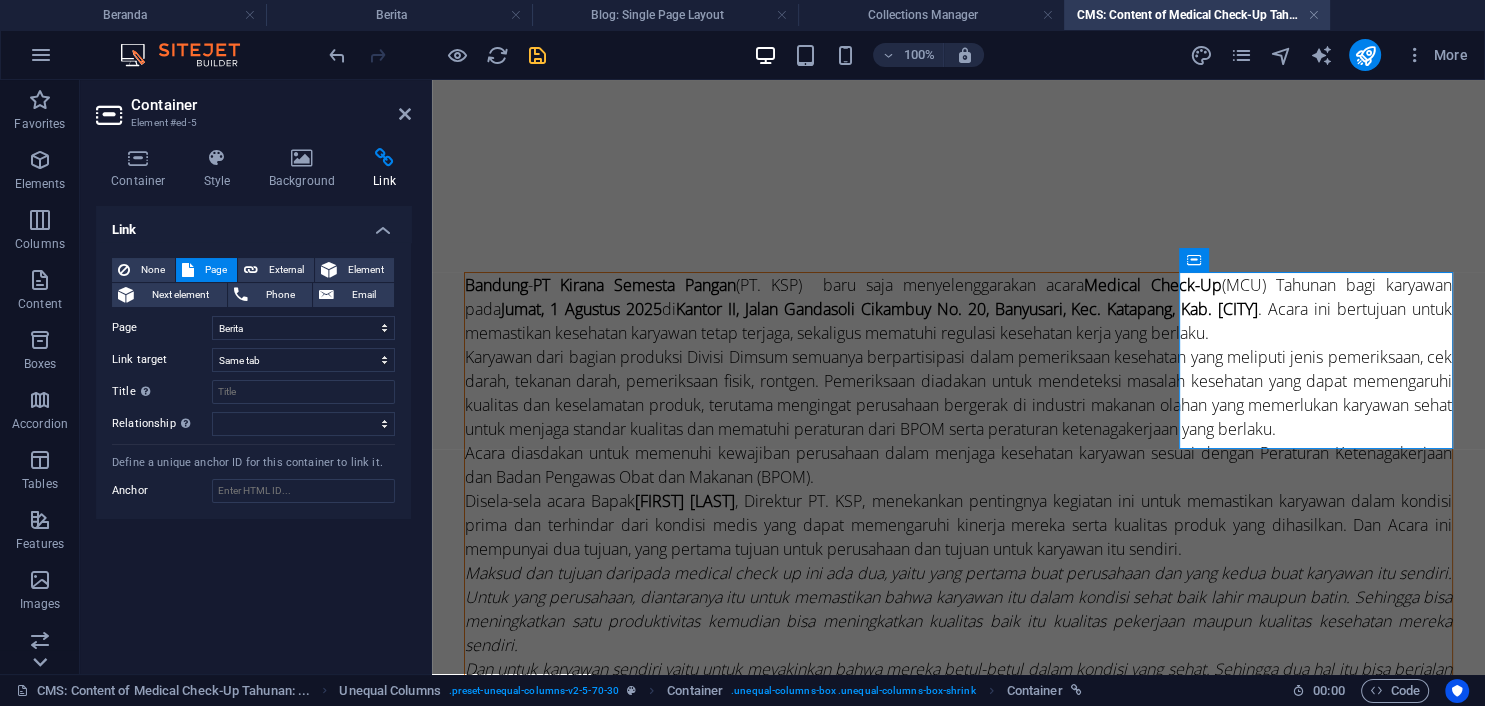 click at bounding box center [40, 640] 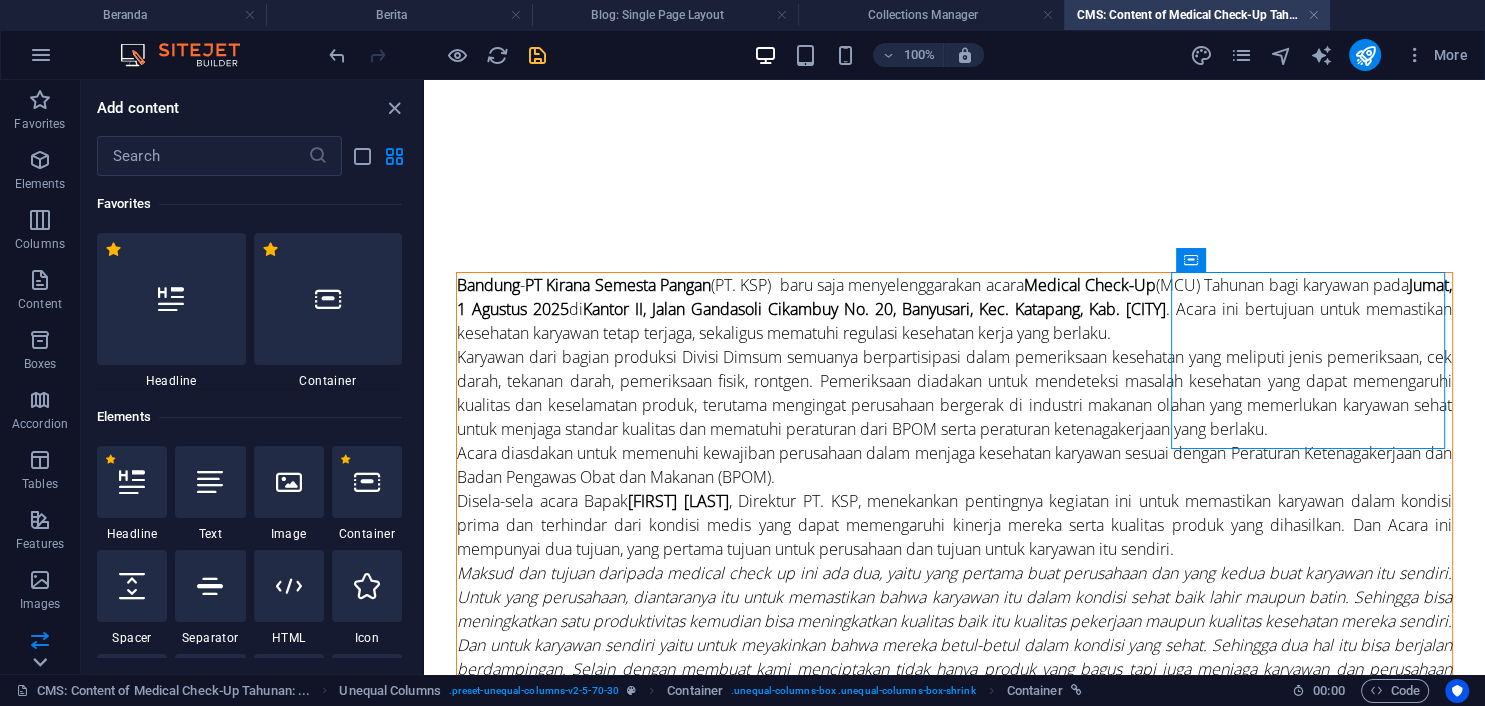 click 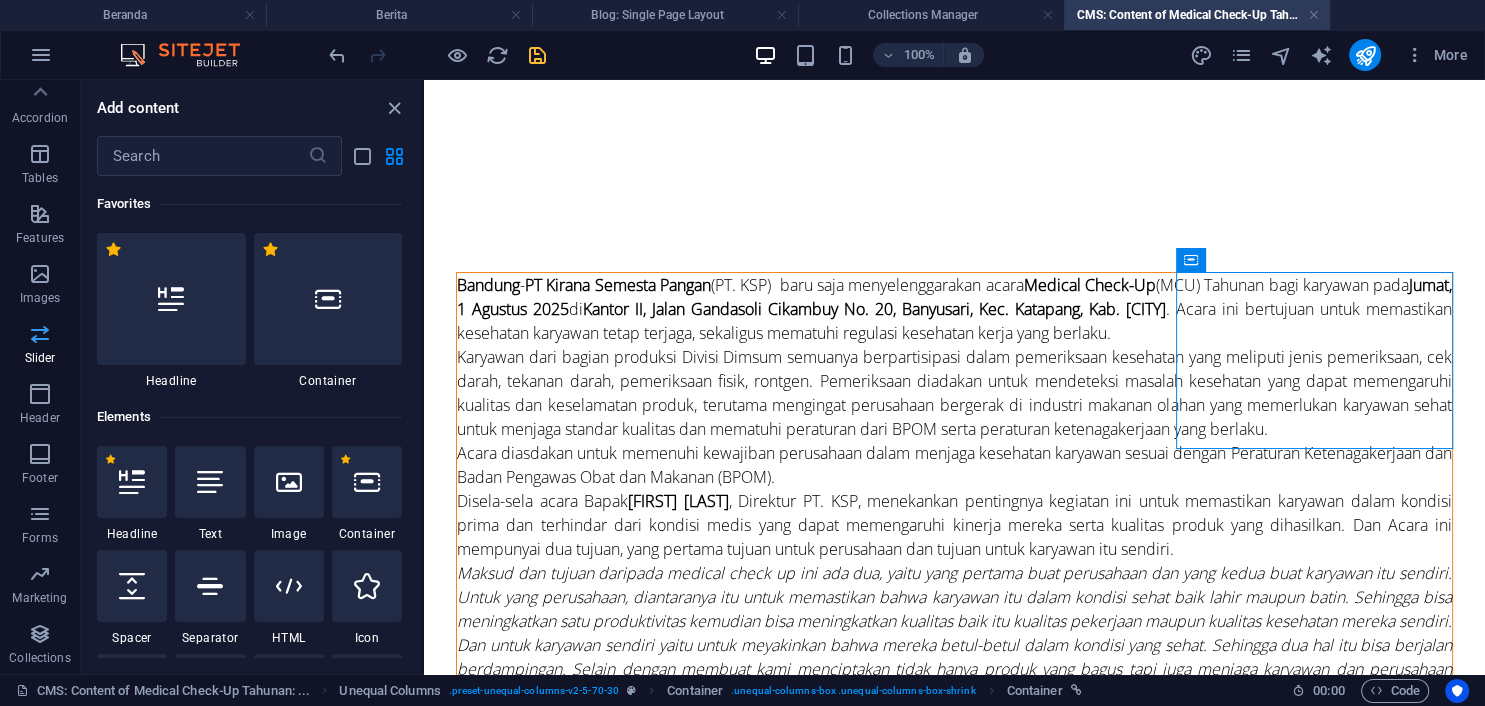 scroll, scrollTop: 0, scrollLeft: 0, axis: both 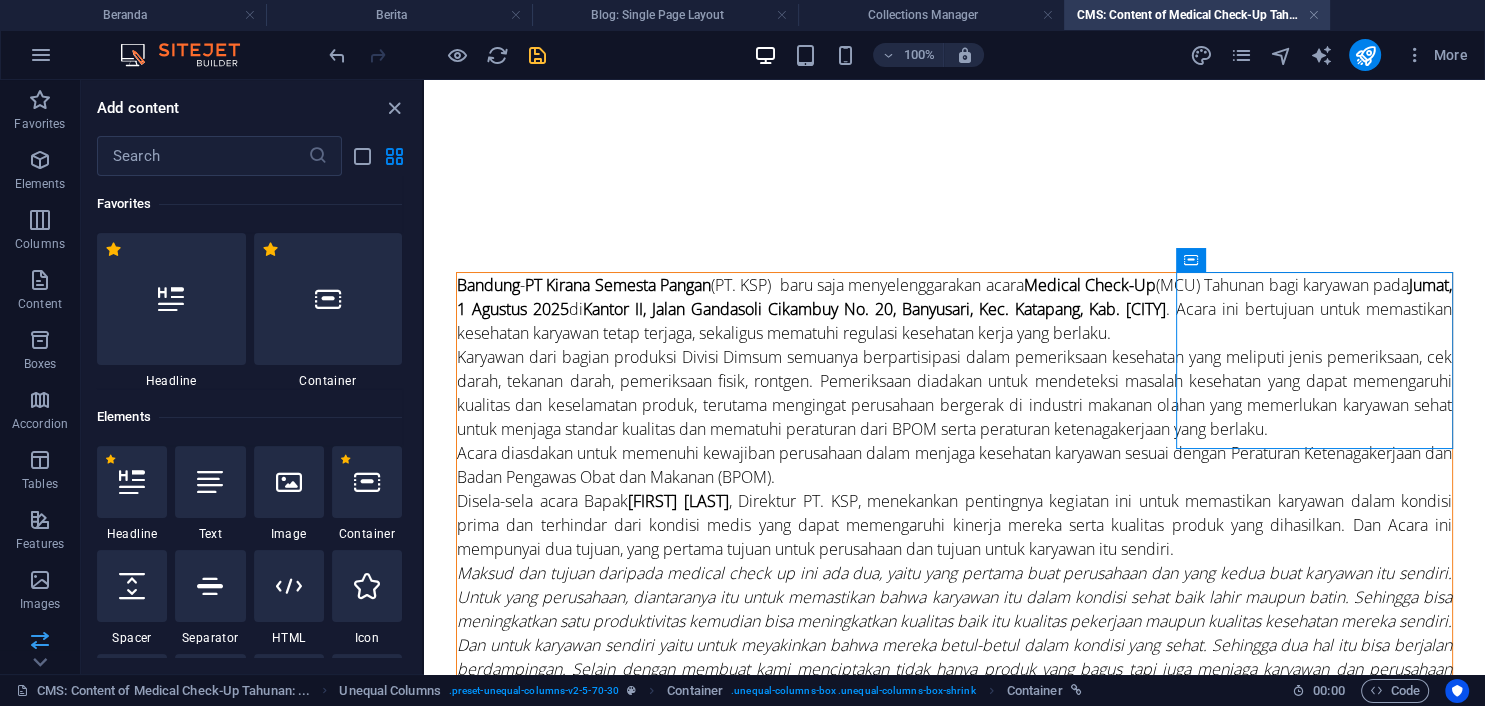 click at bounding box center (40, 640) 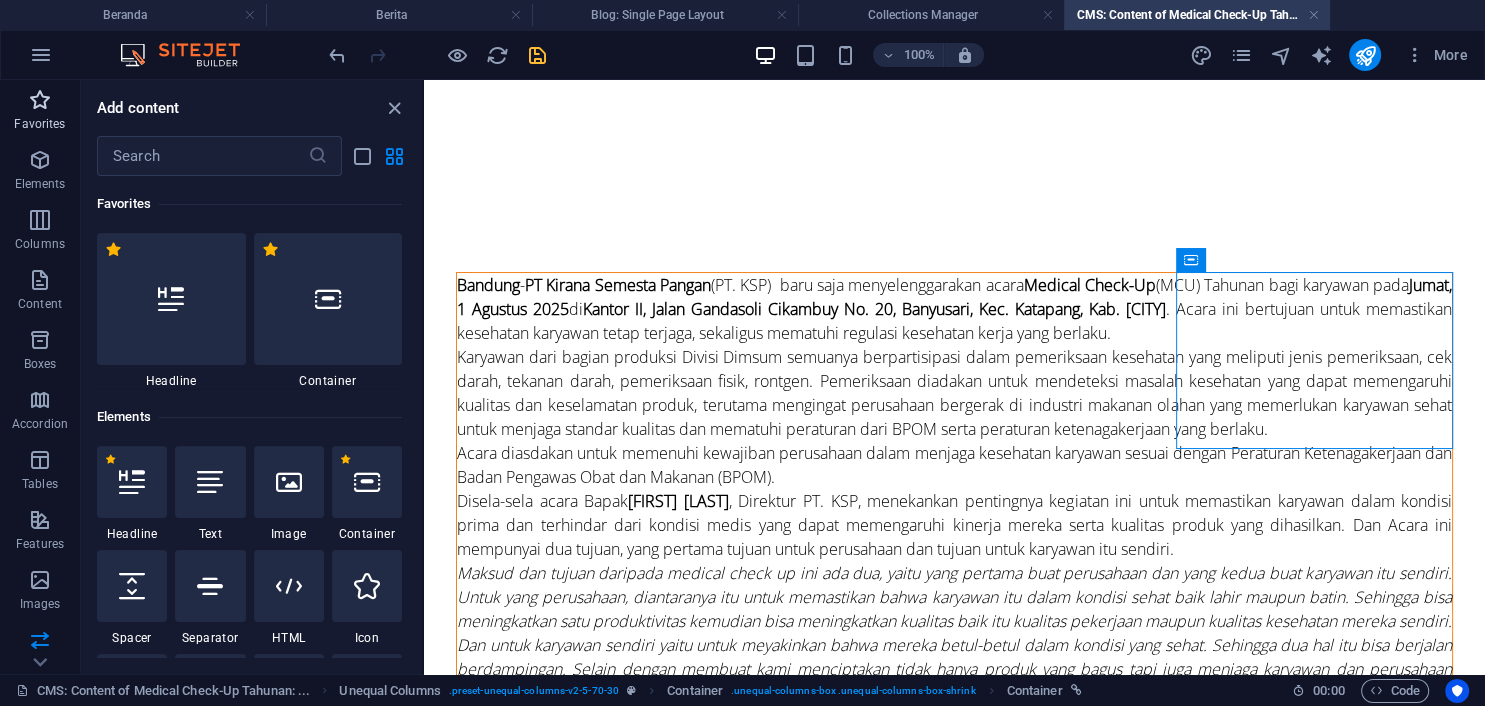 click at bounding box center [40, 100] 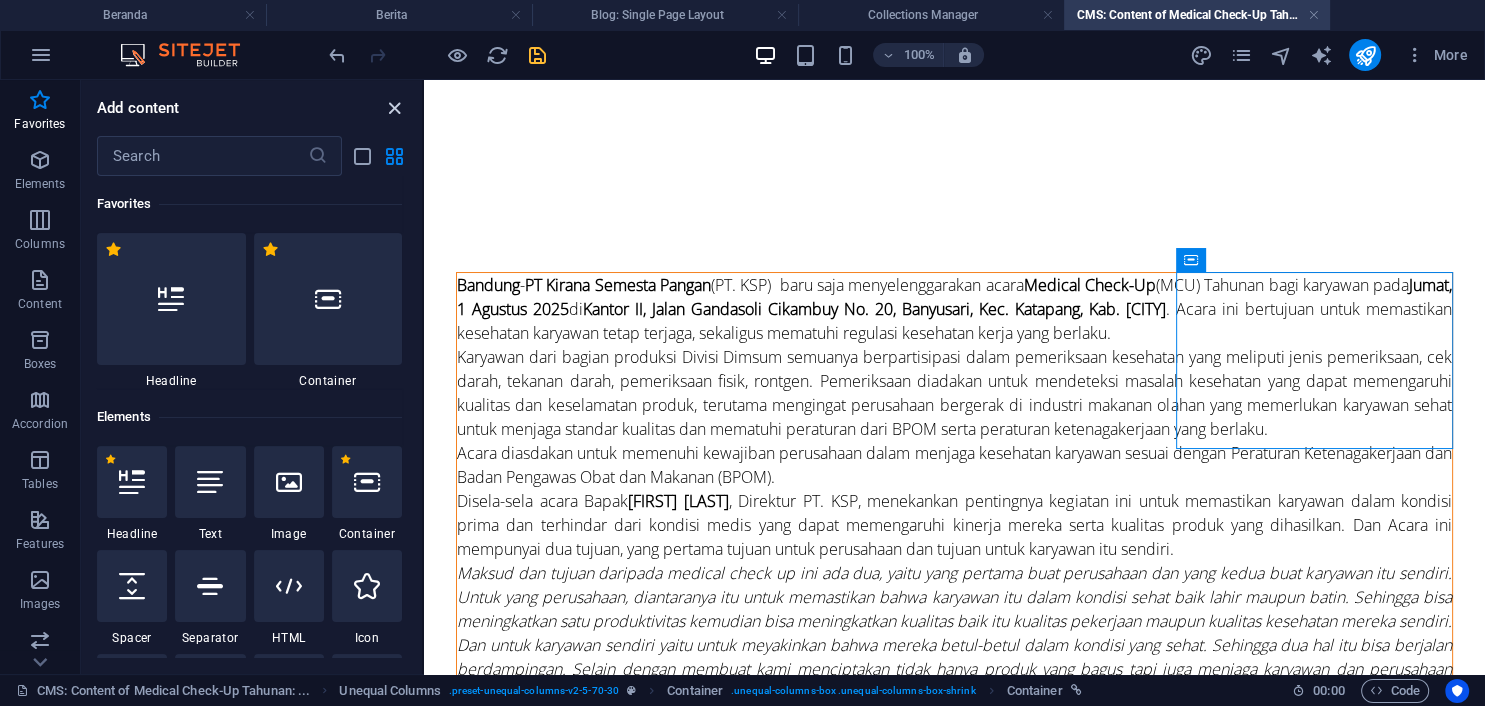click at bounding box center (394, 108) 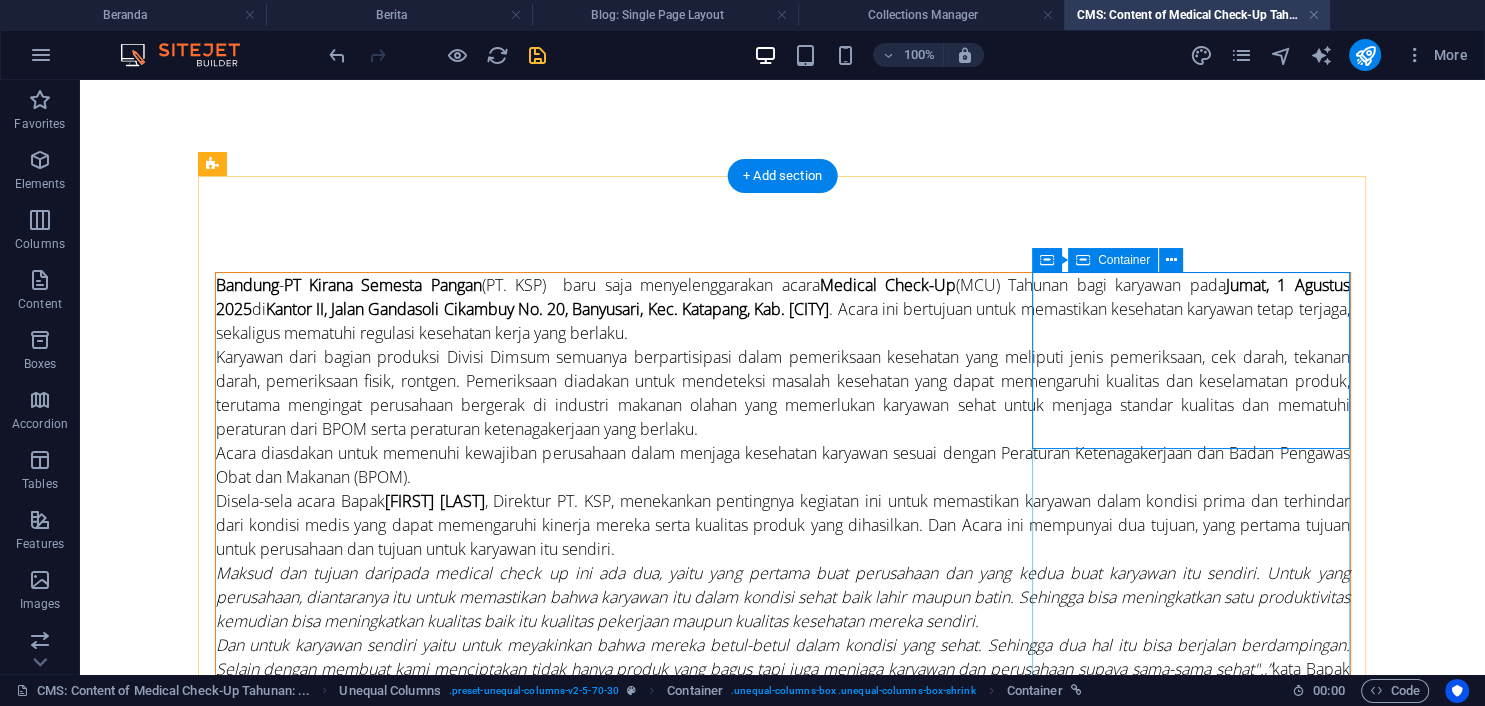 click on "Add elements" at bounding box center [723, 1327] 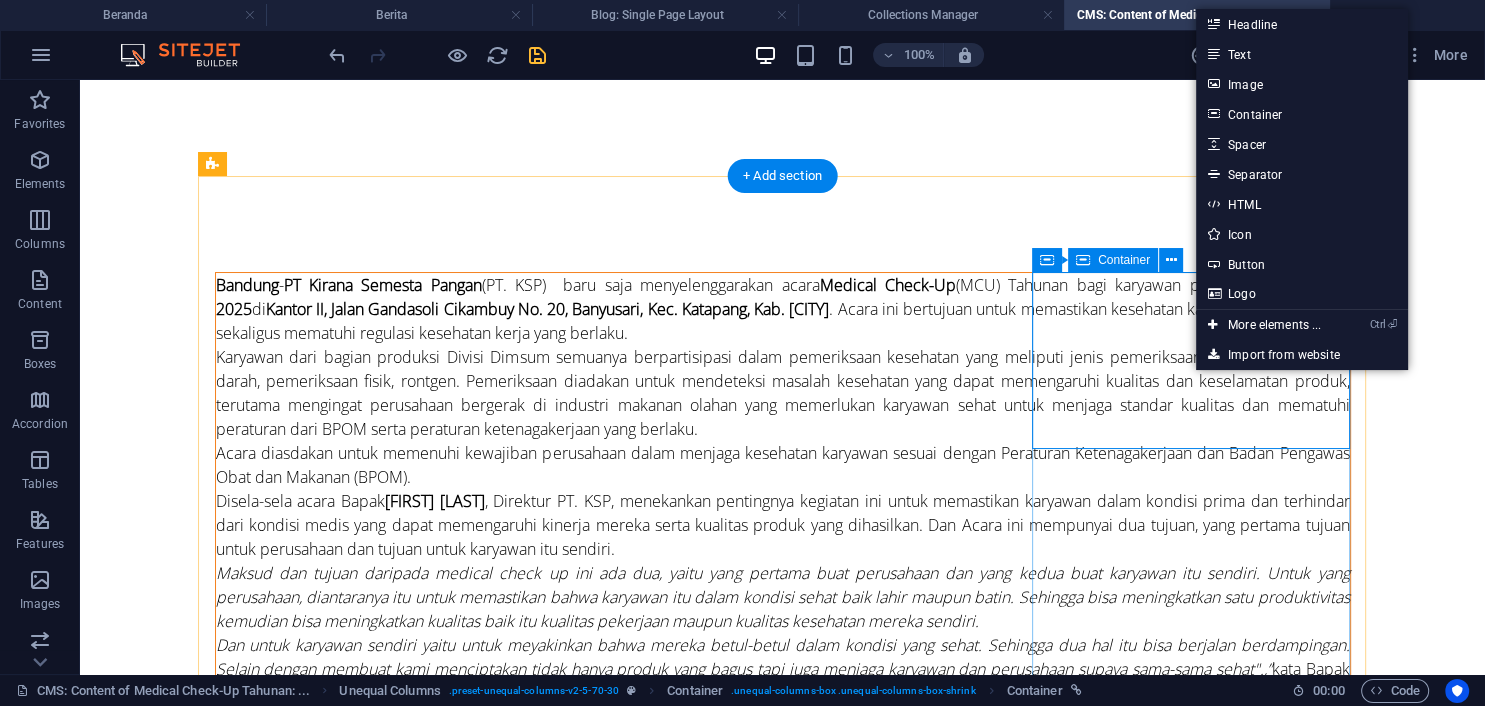 click on "Add elements" at bounding box center [723, 1327] 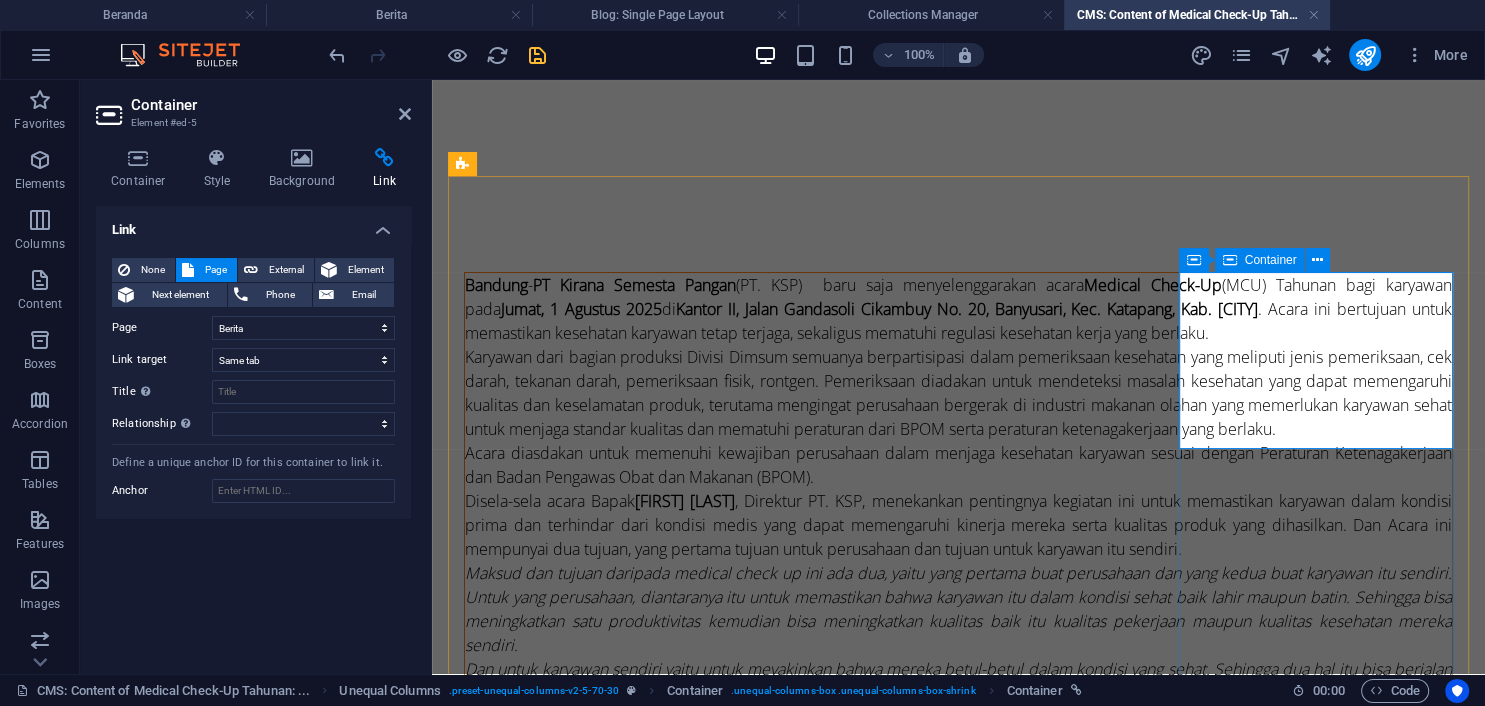 drag, startPoint x: 574, startPoint y: 238, endPoint x: 1266, endPoint y: 356, distance: 701.9886 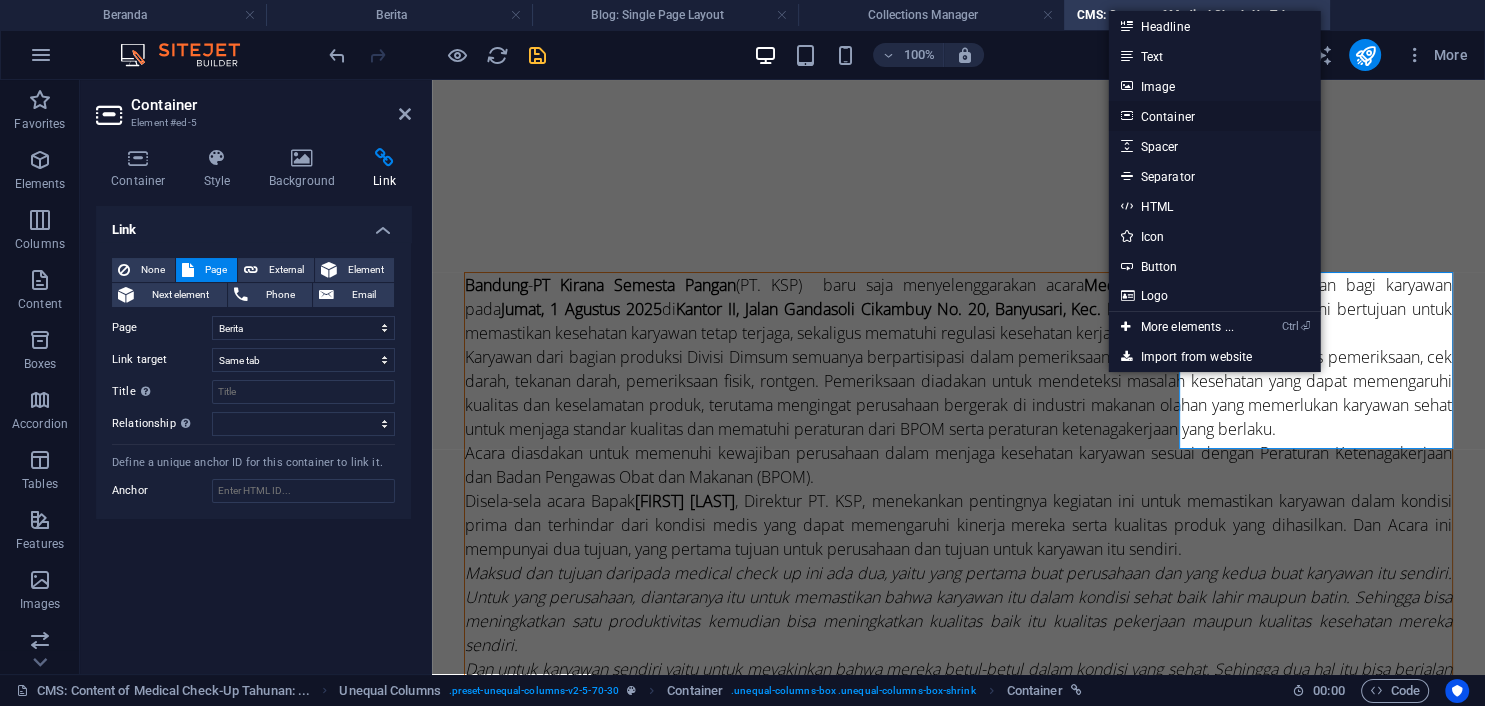click on "Container" at bounding box center [1215, 116] 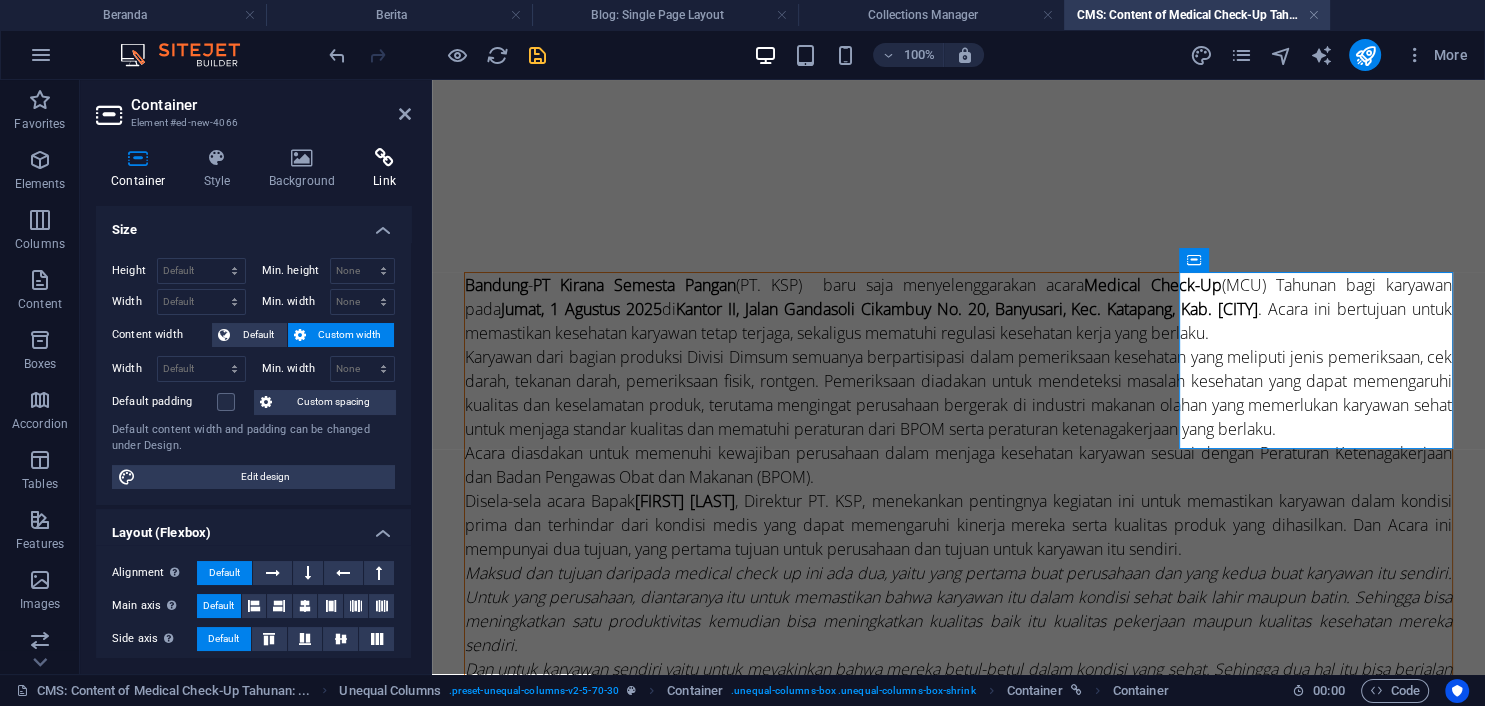 click on "Link" at bounding box center (384, 169) 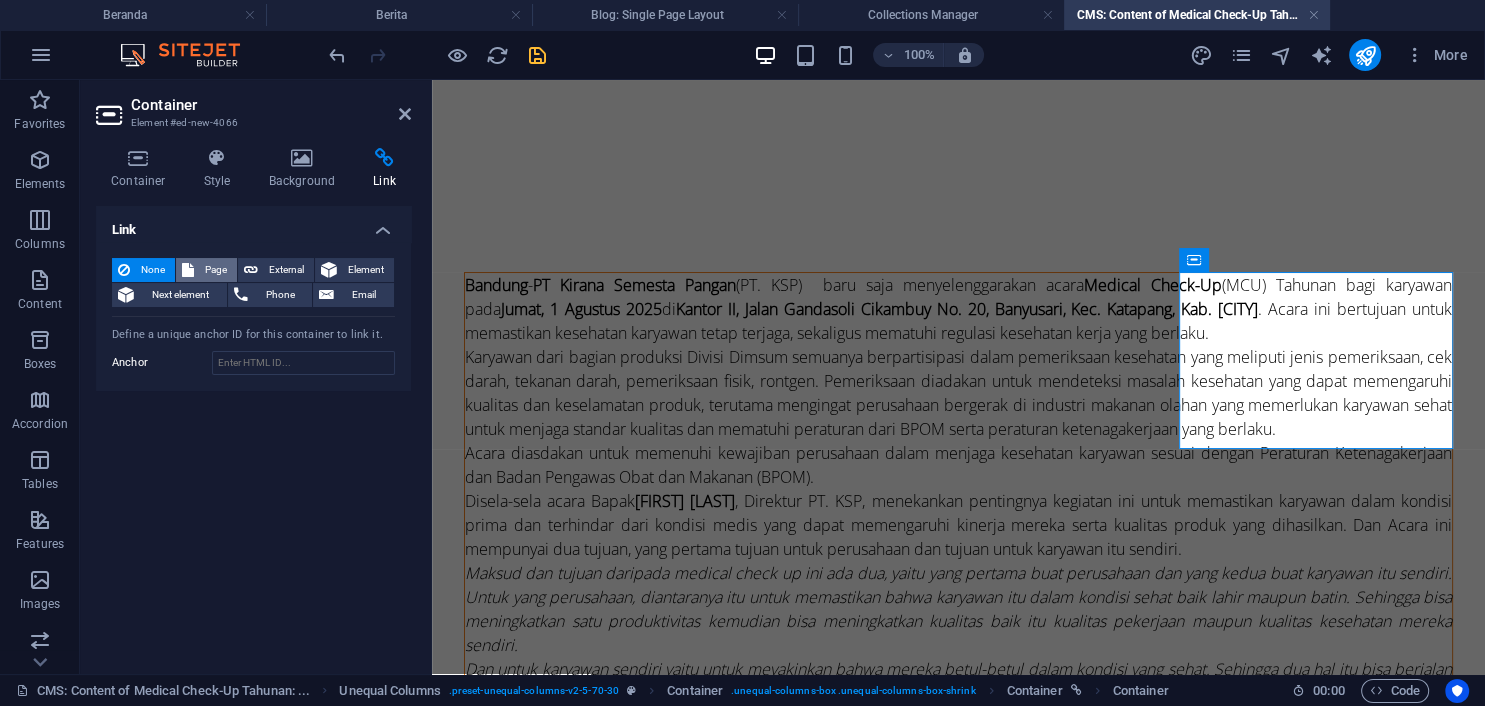 click on "Page" at bounding box center [215, 270] 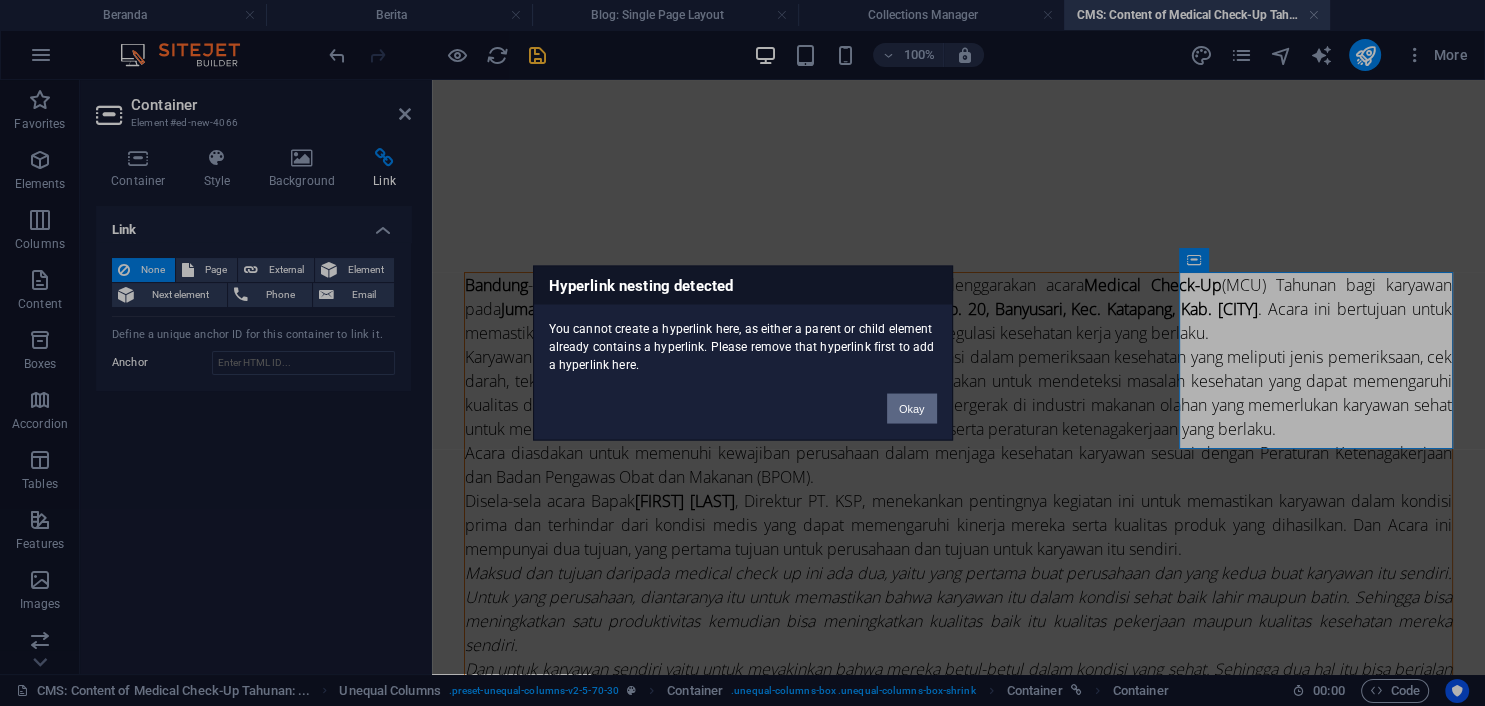 click on "Okay" at bounding box center [912, 409] 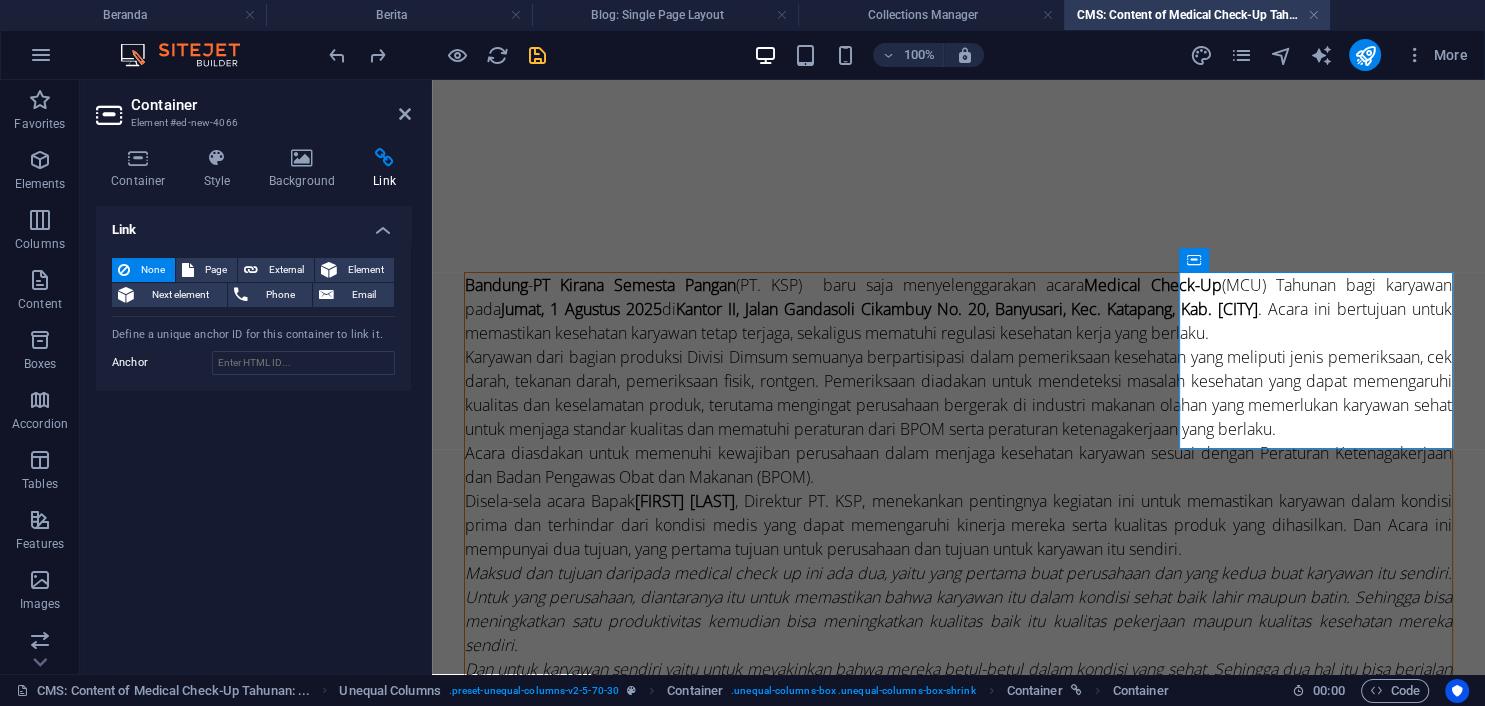 click at bounding box center [1314, 15] 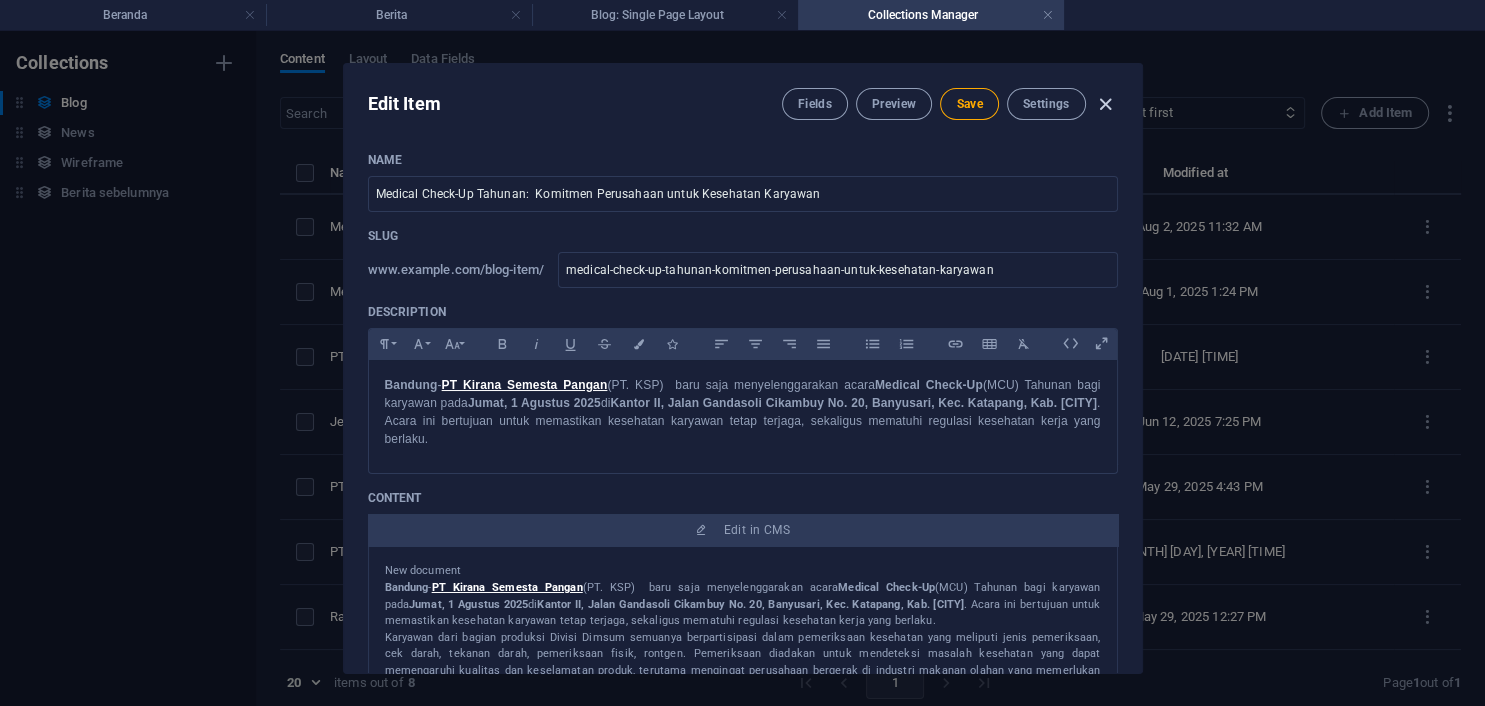 click at bounding box center (1105, 104) 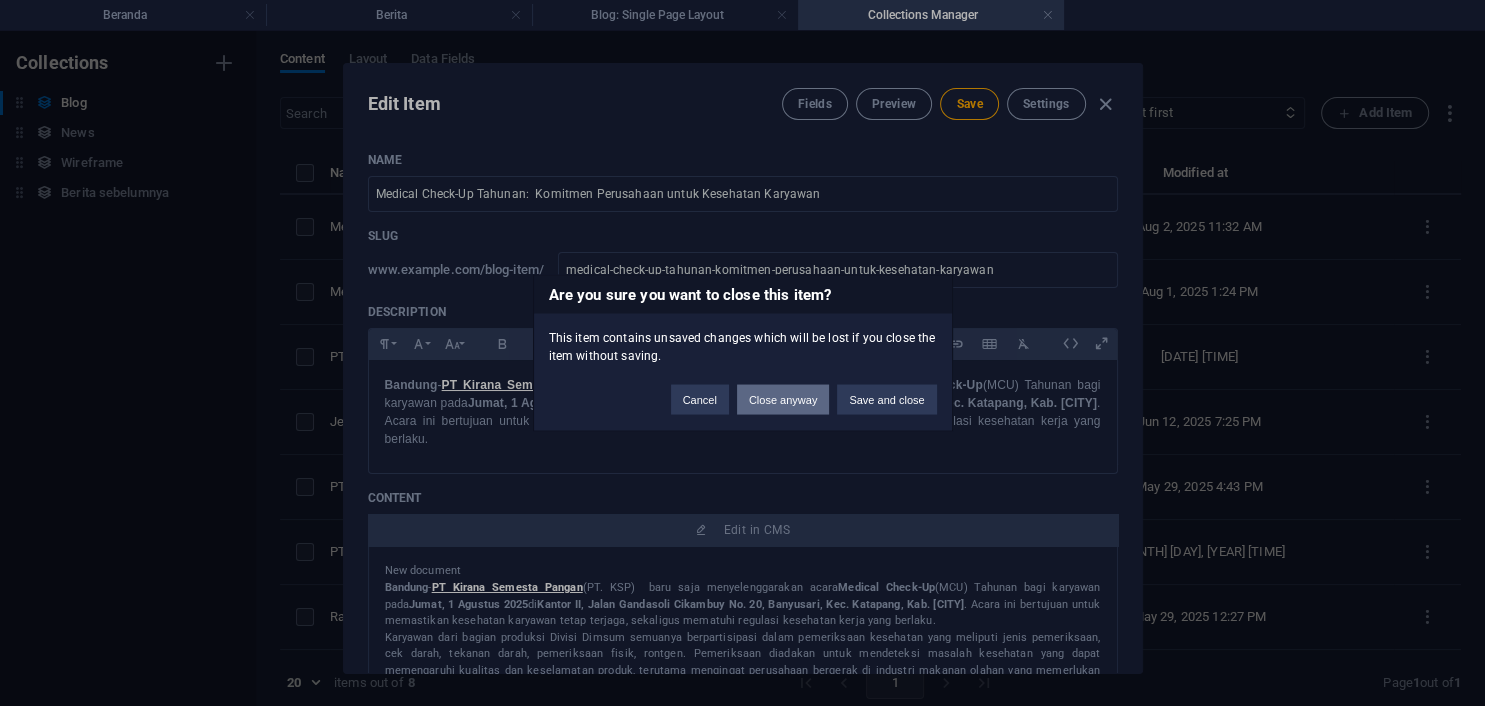 click on "Close anyway" at bounding box center [783, 400] 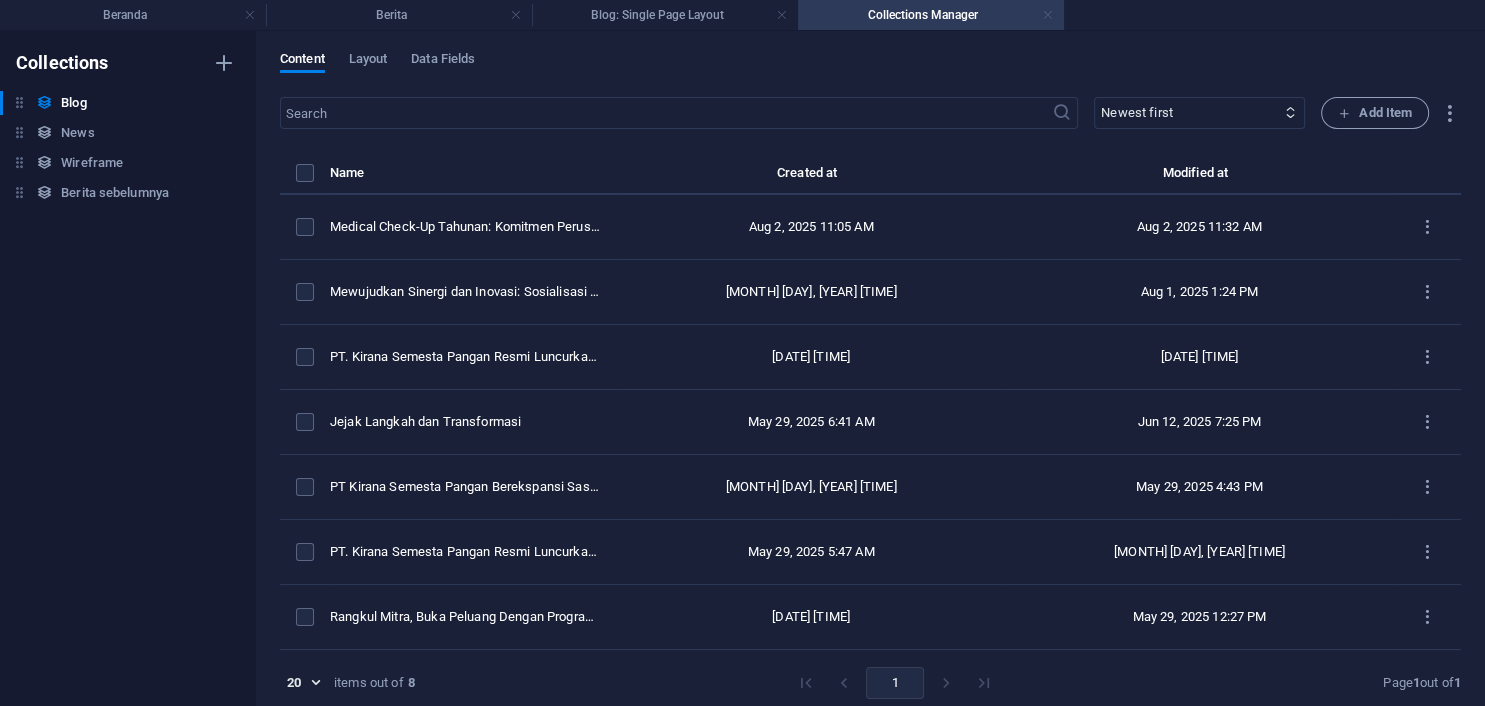 click at bounding box center [1048, 15] 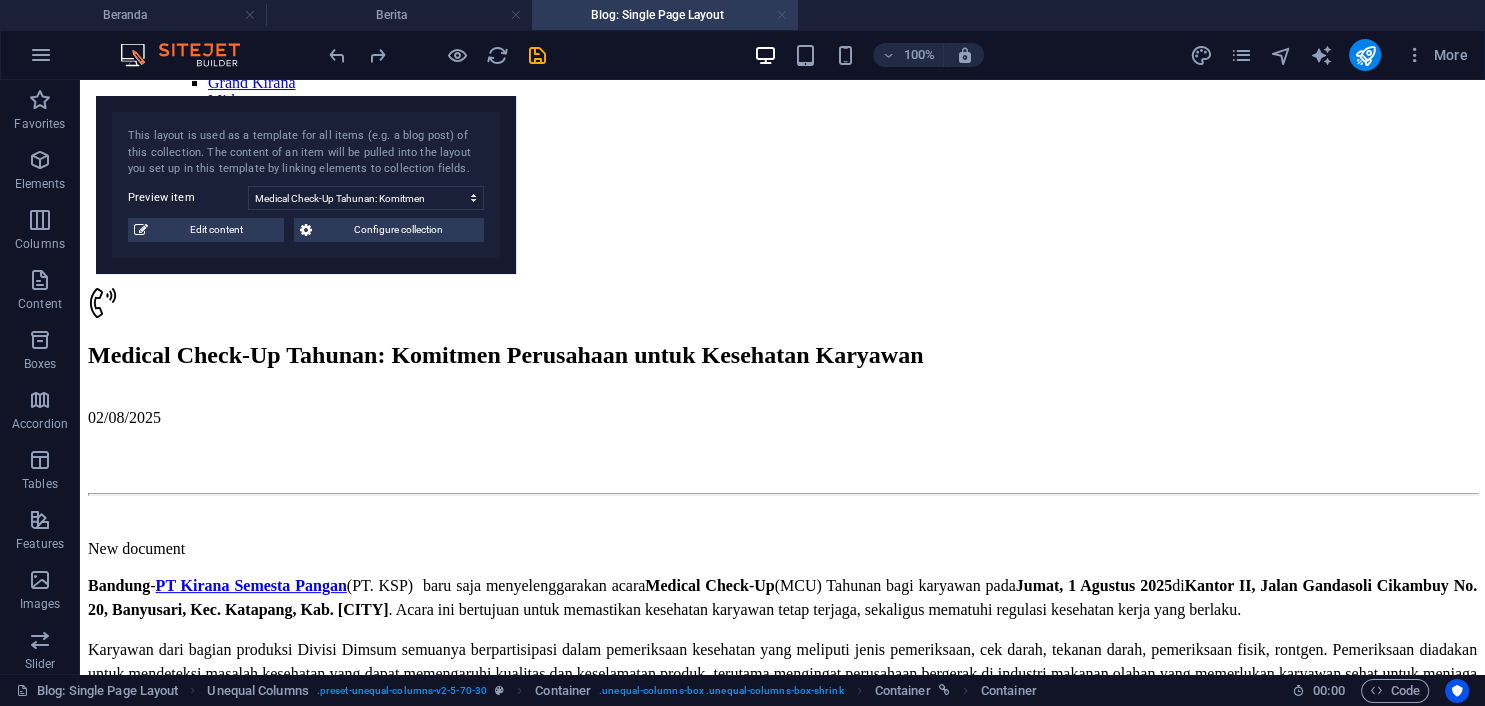 click at bounding box center (782, 15) 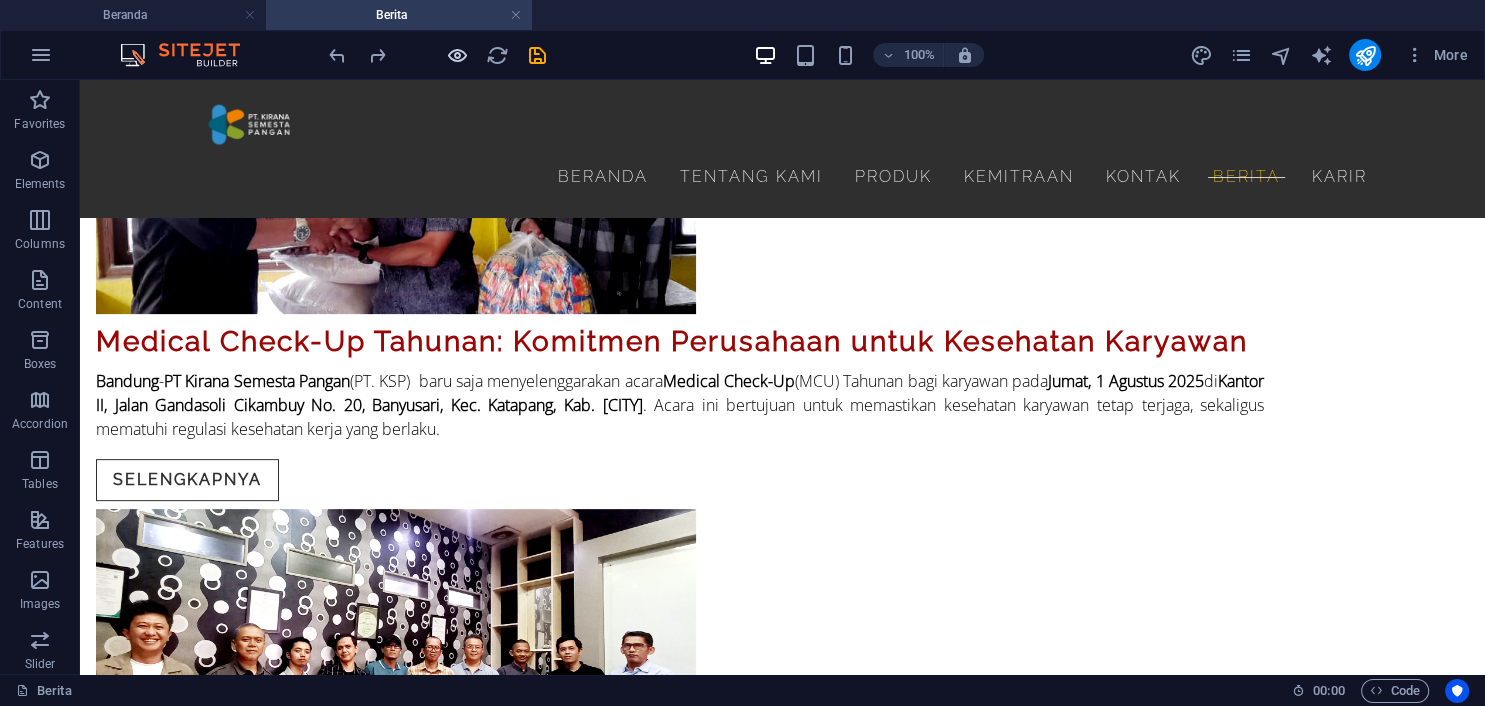 click at bounding box center [457, 55] 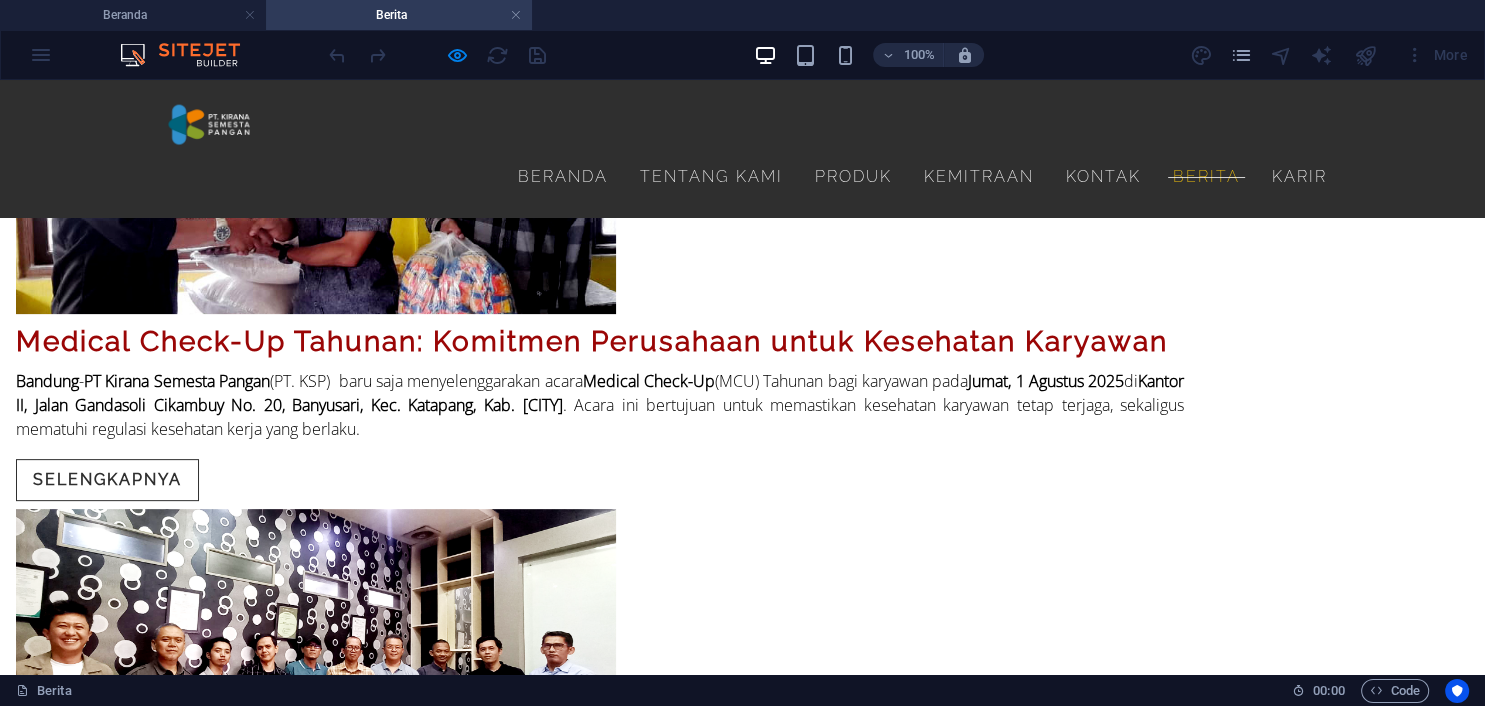 click at bounding box center [316, 179] 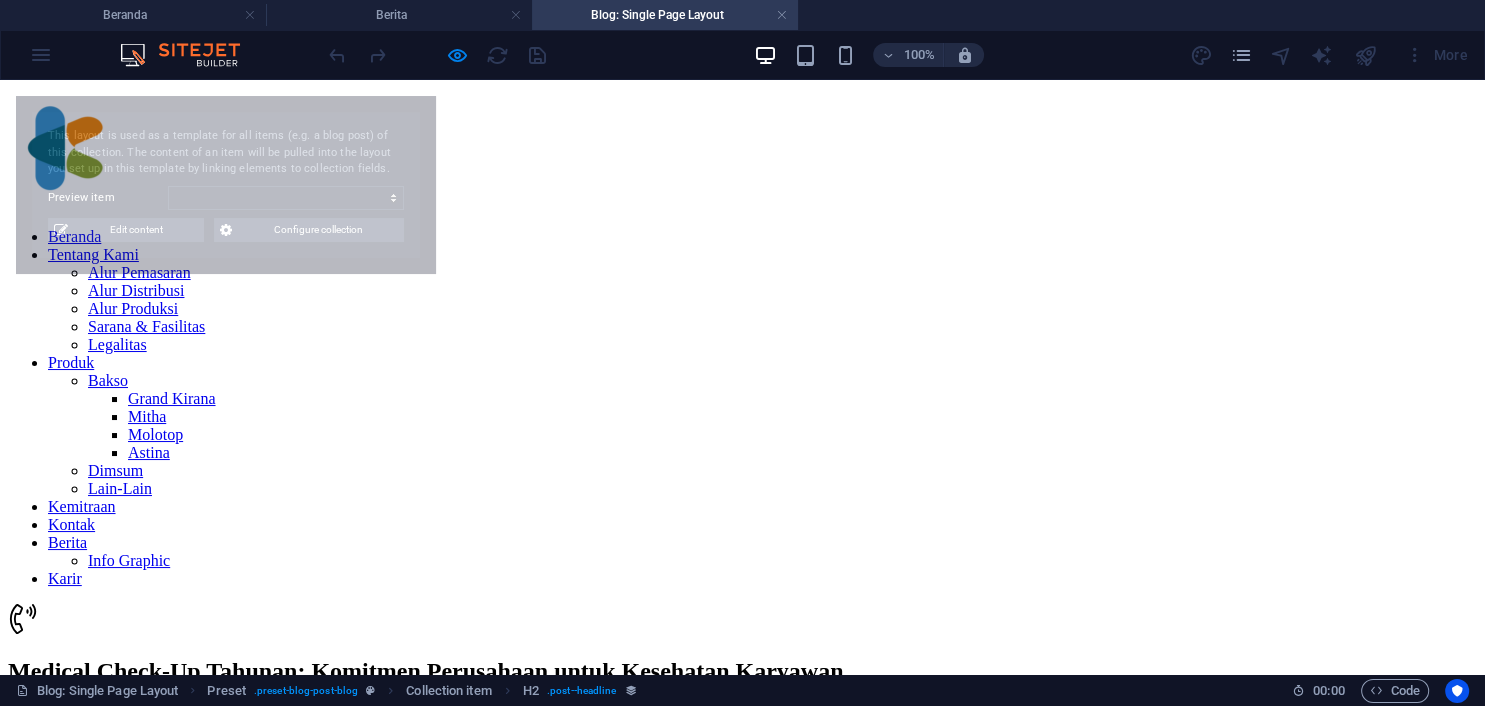 scroll, scrollTop: 0, scrollLeft: 0, axis: both 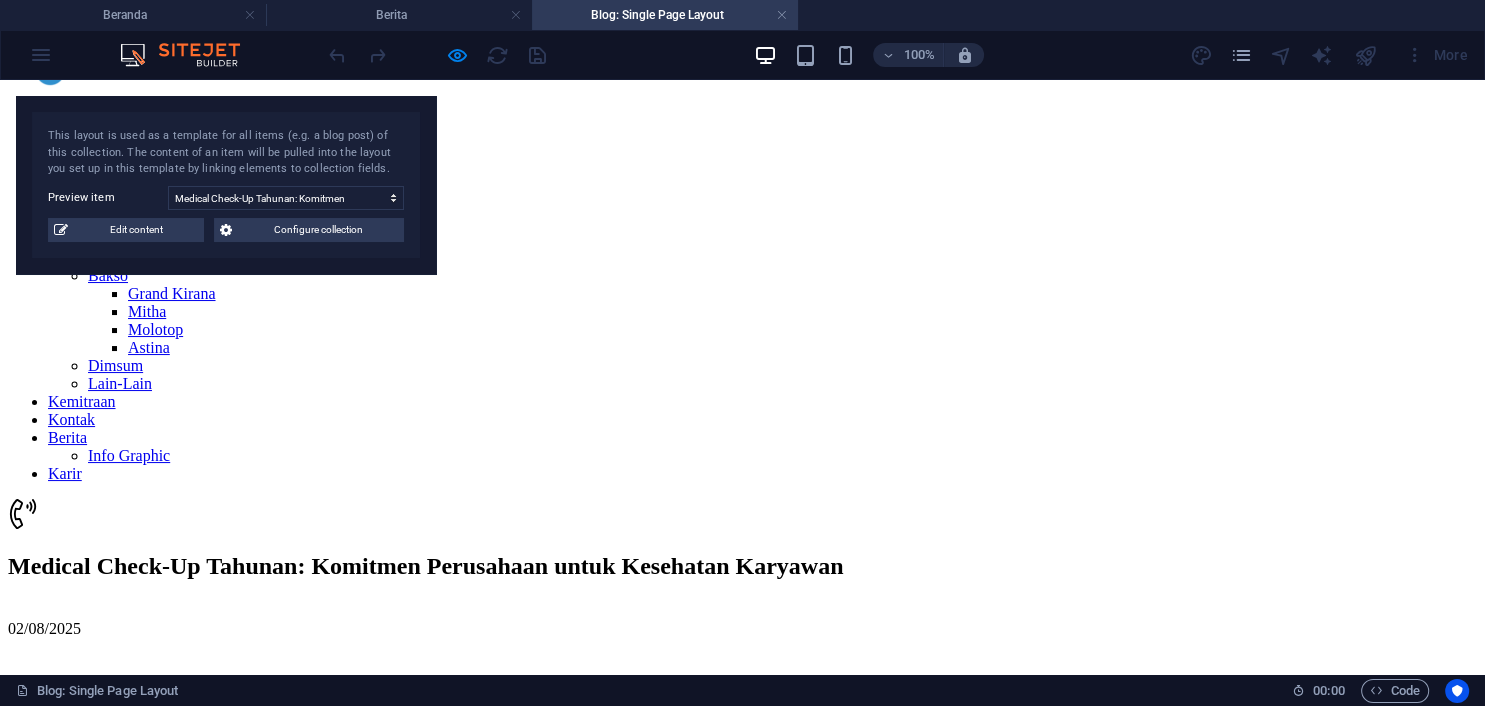 click on "Drop content here or  Add elements  Paste clipboard" at bounding box center [742, 1784] 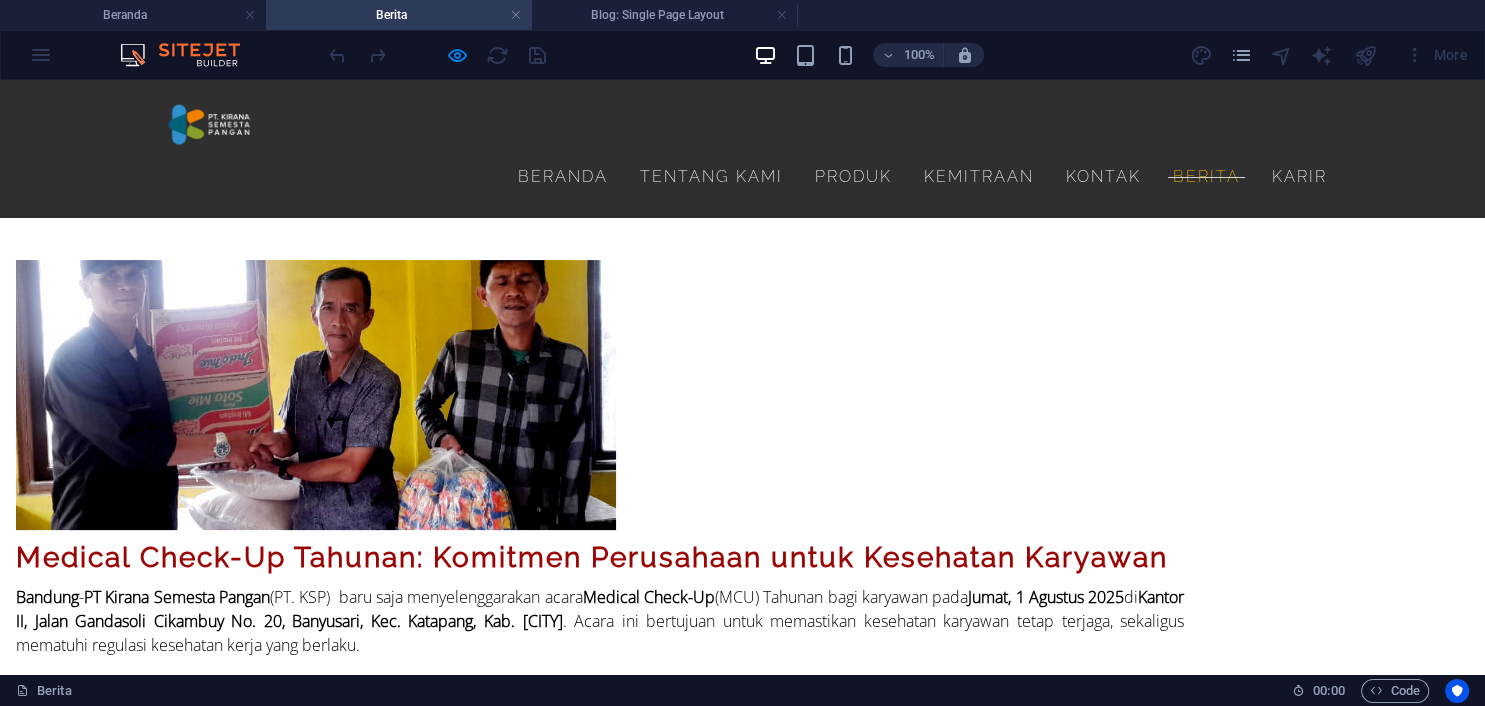 scroll, scrollTop: 315, scrollLeft: 0, axis: vertical 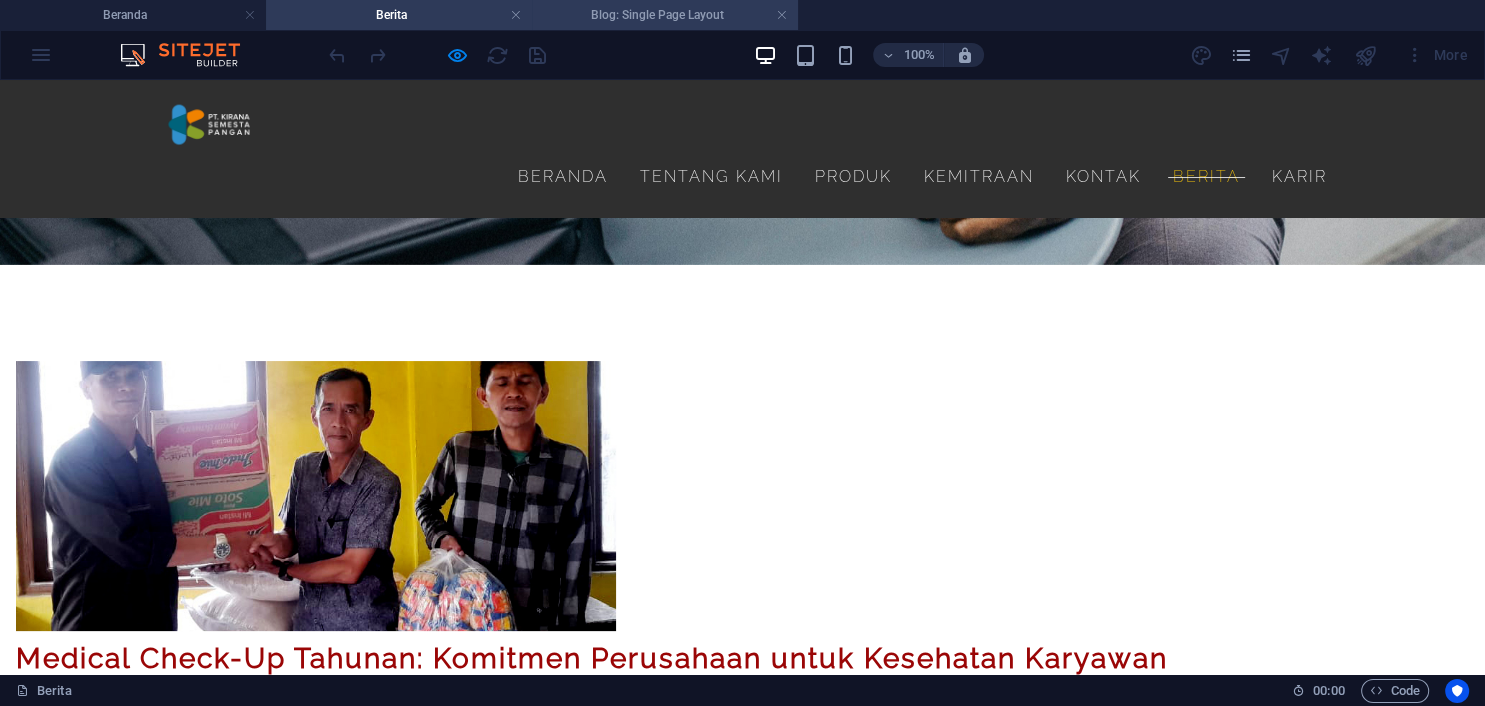 click on "Blog: Single Page Layout" at bounding box center (665, 15) 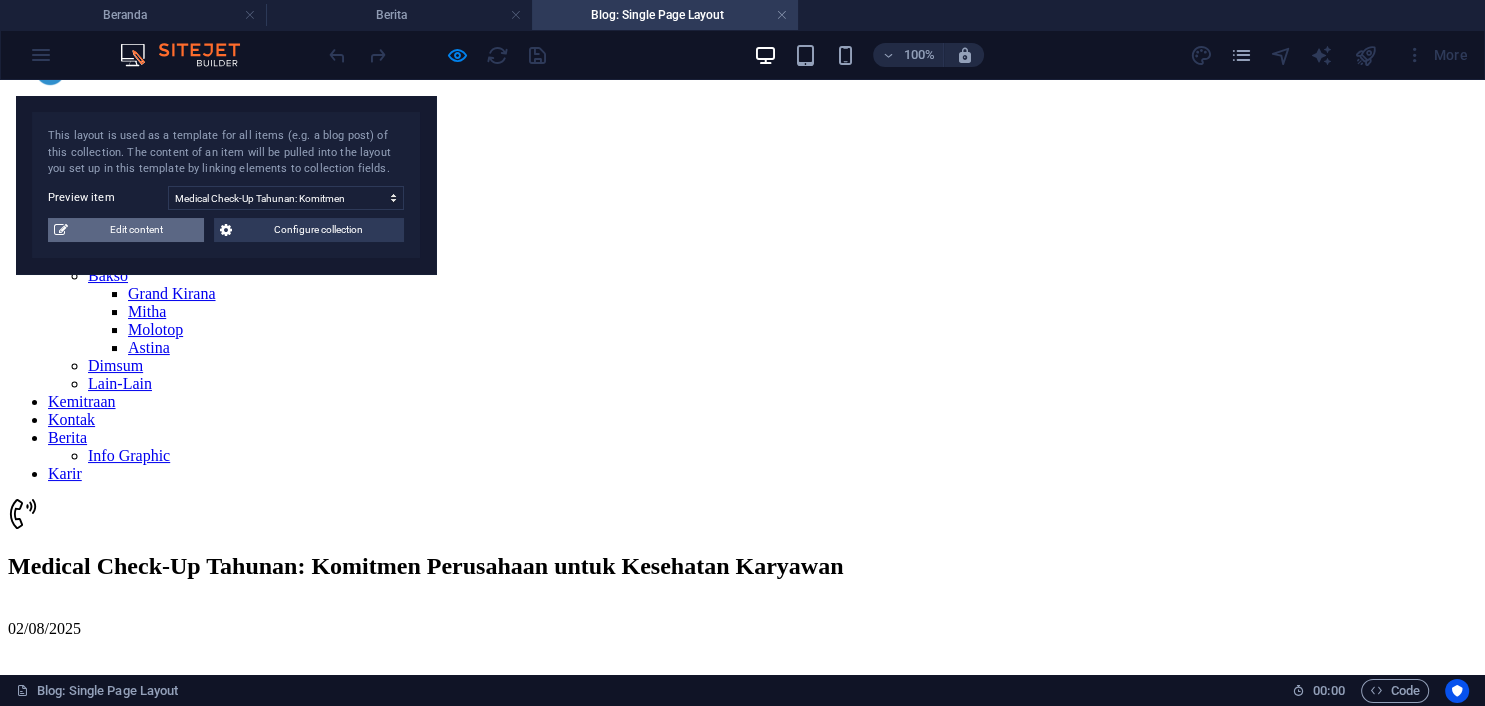 click on "Edit content" at bounding box center (136, 230) 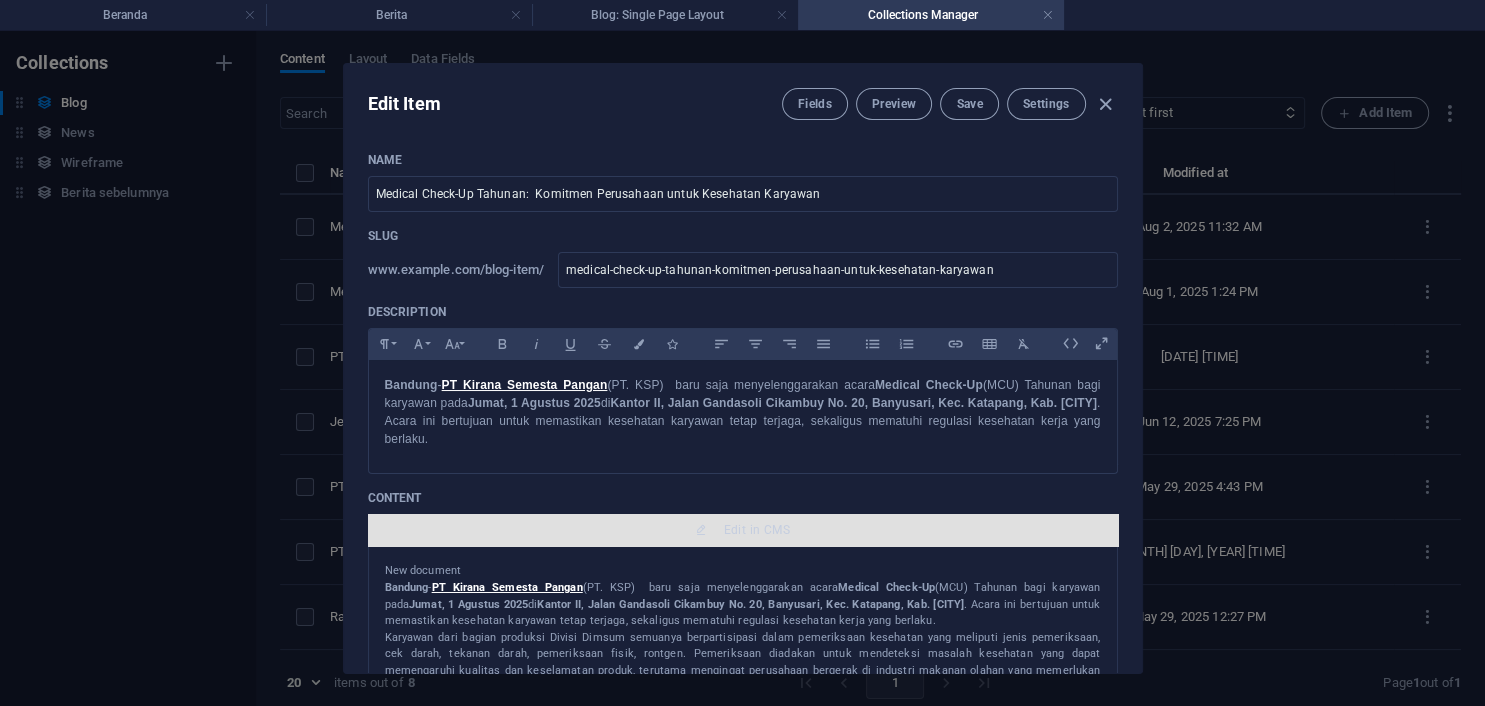 click on "Edit in CMS" at bounding box center (757, 530) 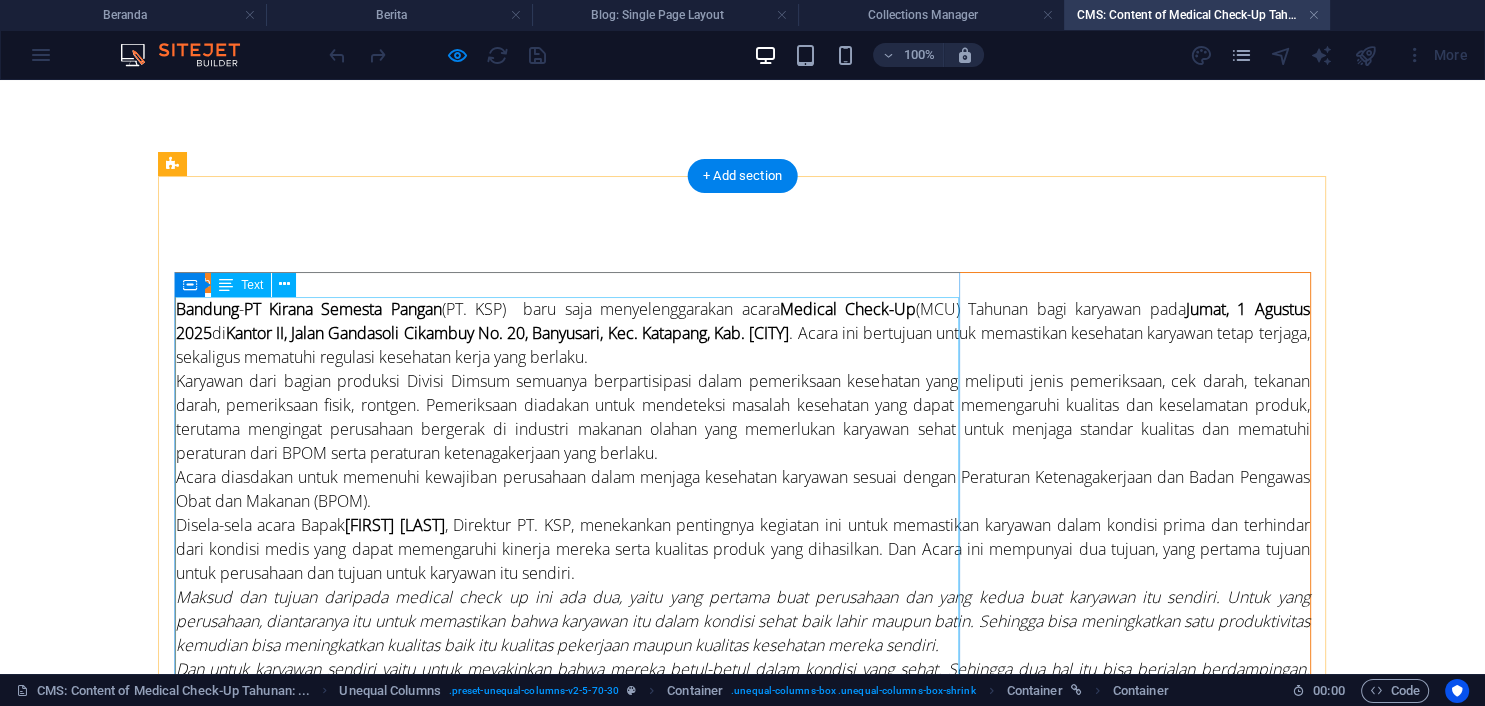 scroll, scrollTop: 0, scrollLeft: 0, axis: both 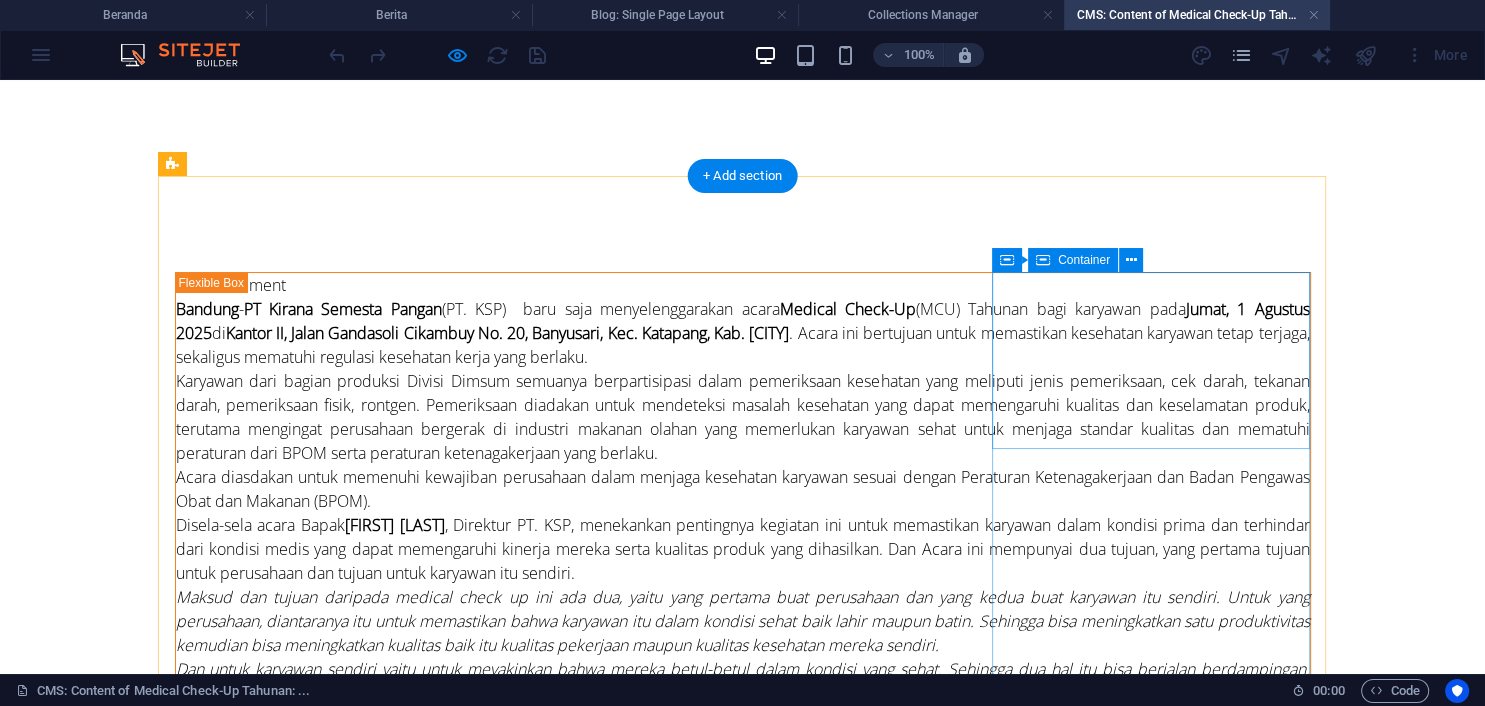 click on "Add elements" at bounding box center [683, 1351] 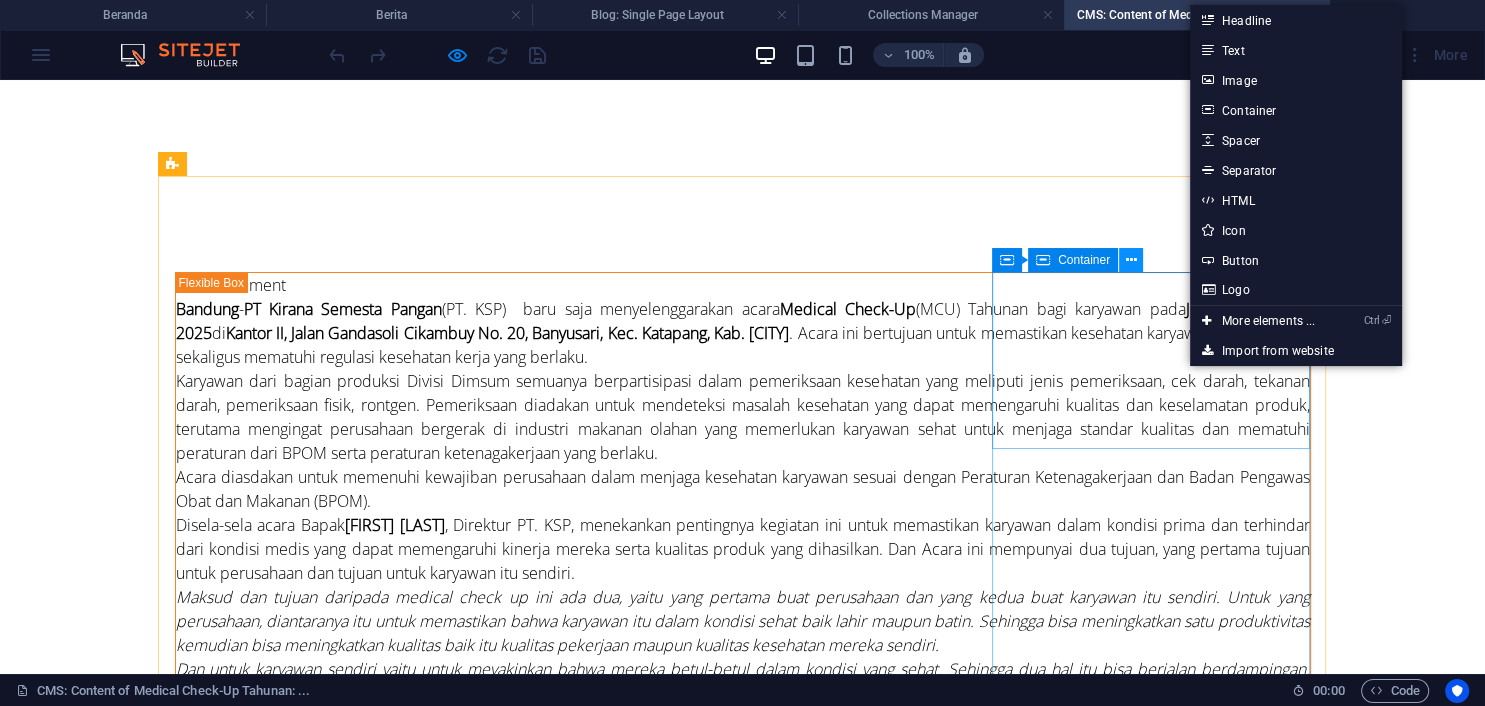 click at bounding box center (1131, 260) 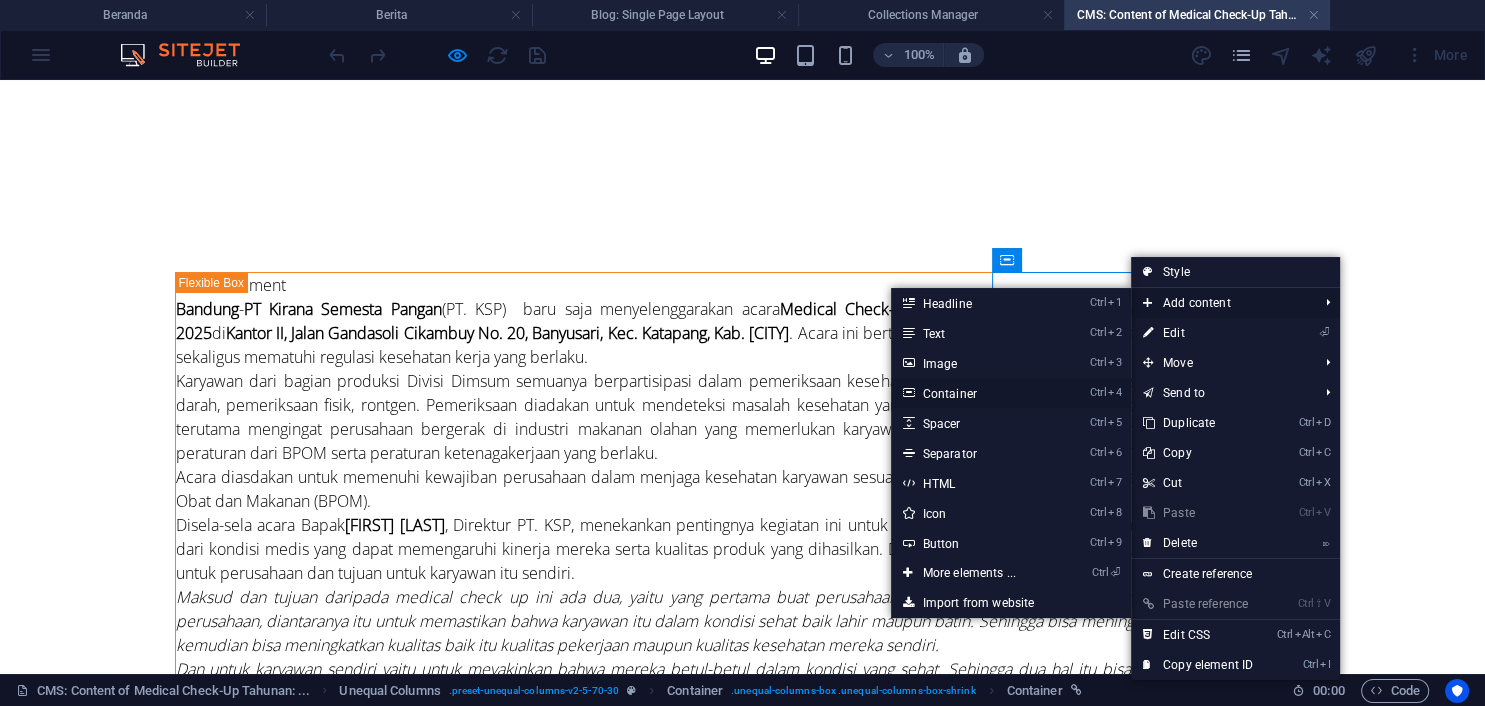 click on "Ctrl 4  Container" at bounding box center [973, 393] 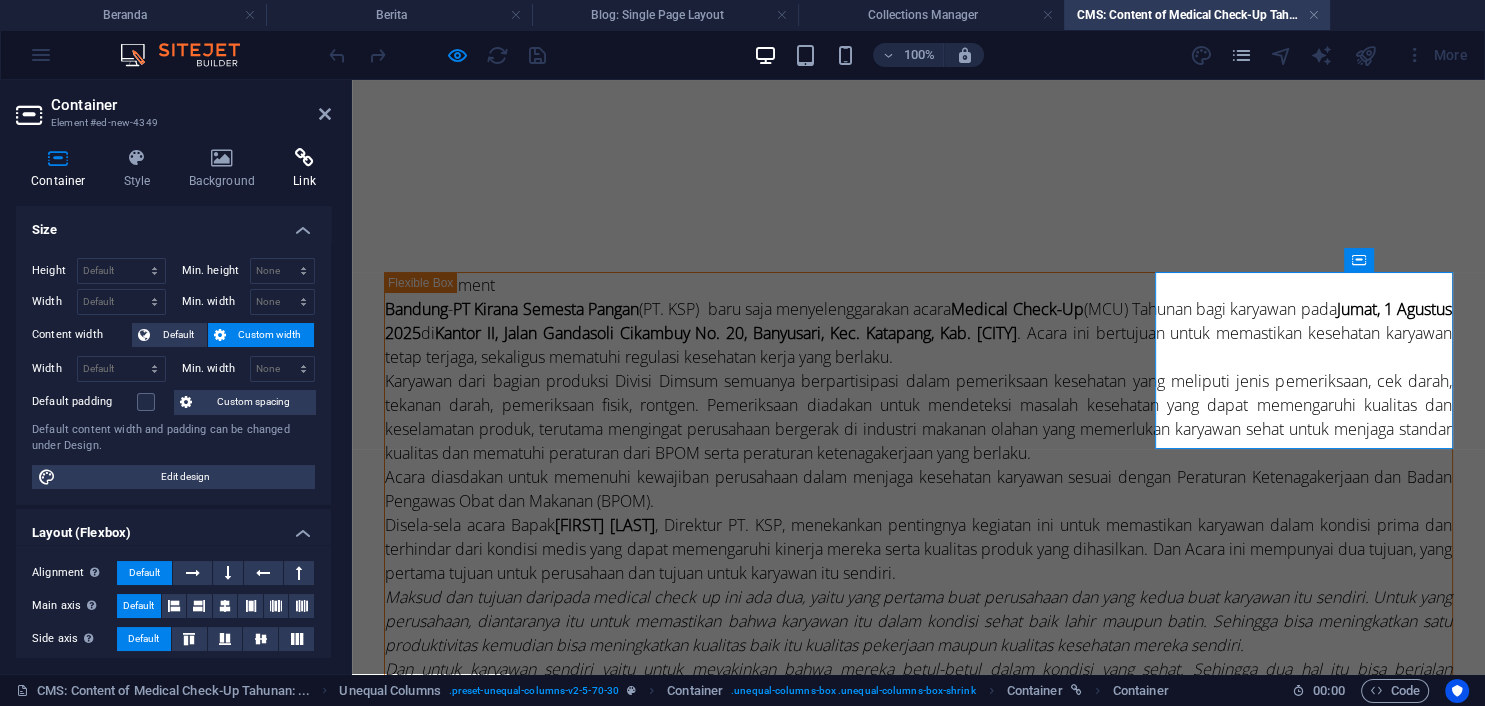 click on "Link" at bounding box center [304, 169] 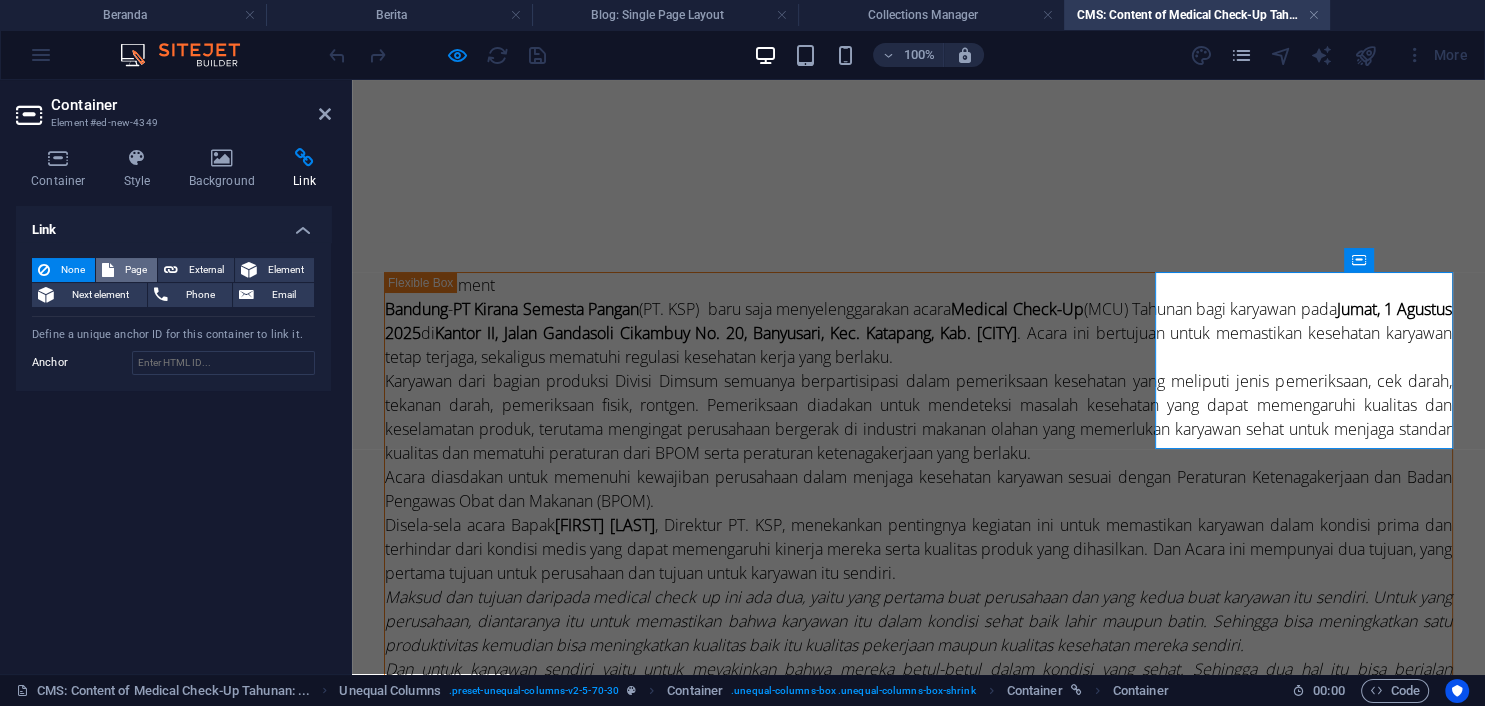 click on "Page" at bounding box center [135, 270] 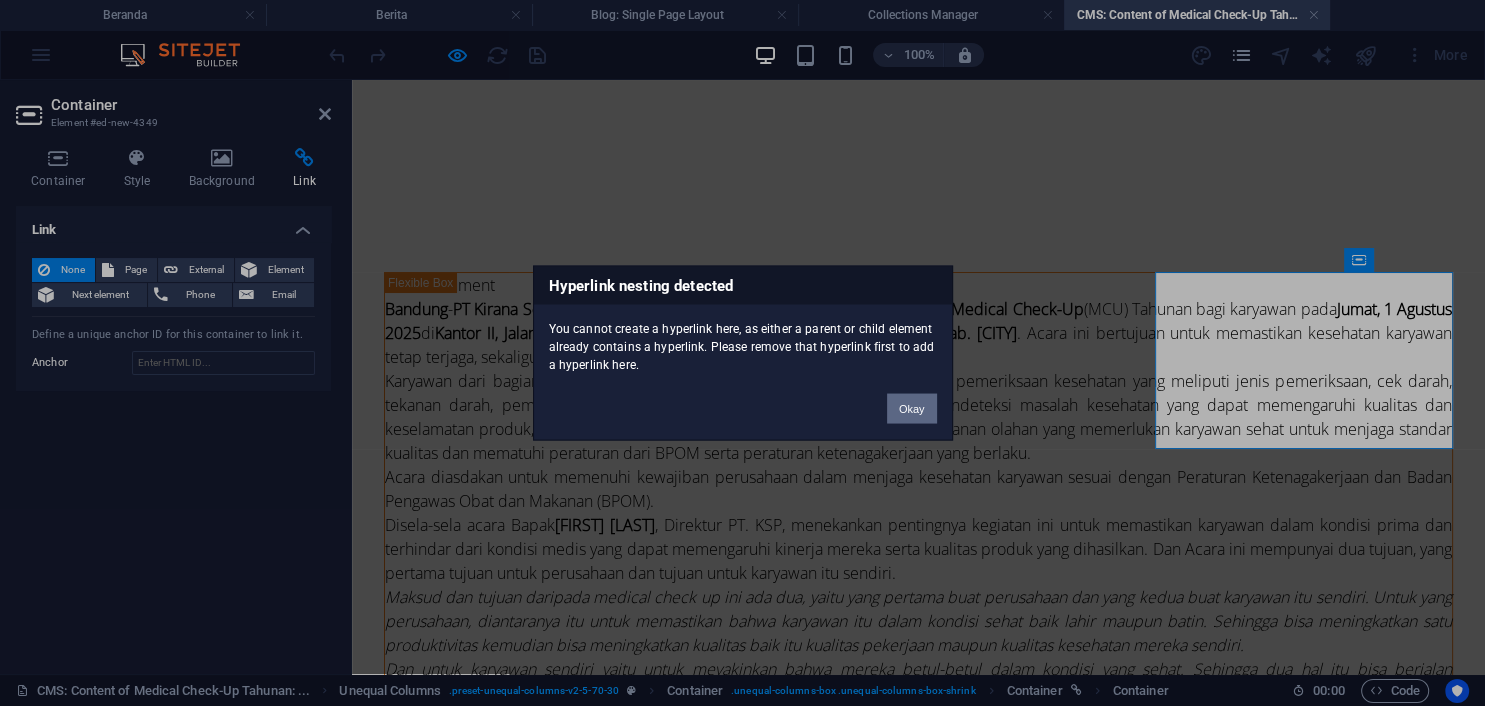 click on "Okay" at bounding box center [912, 409] 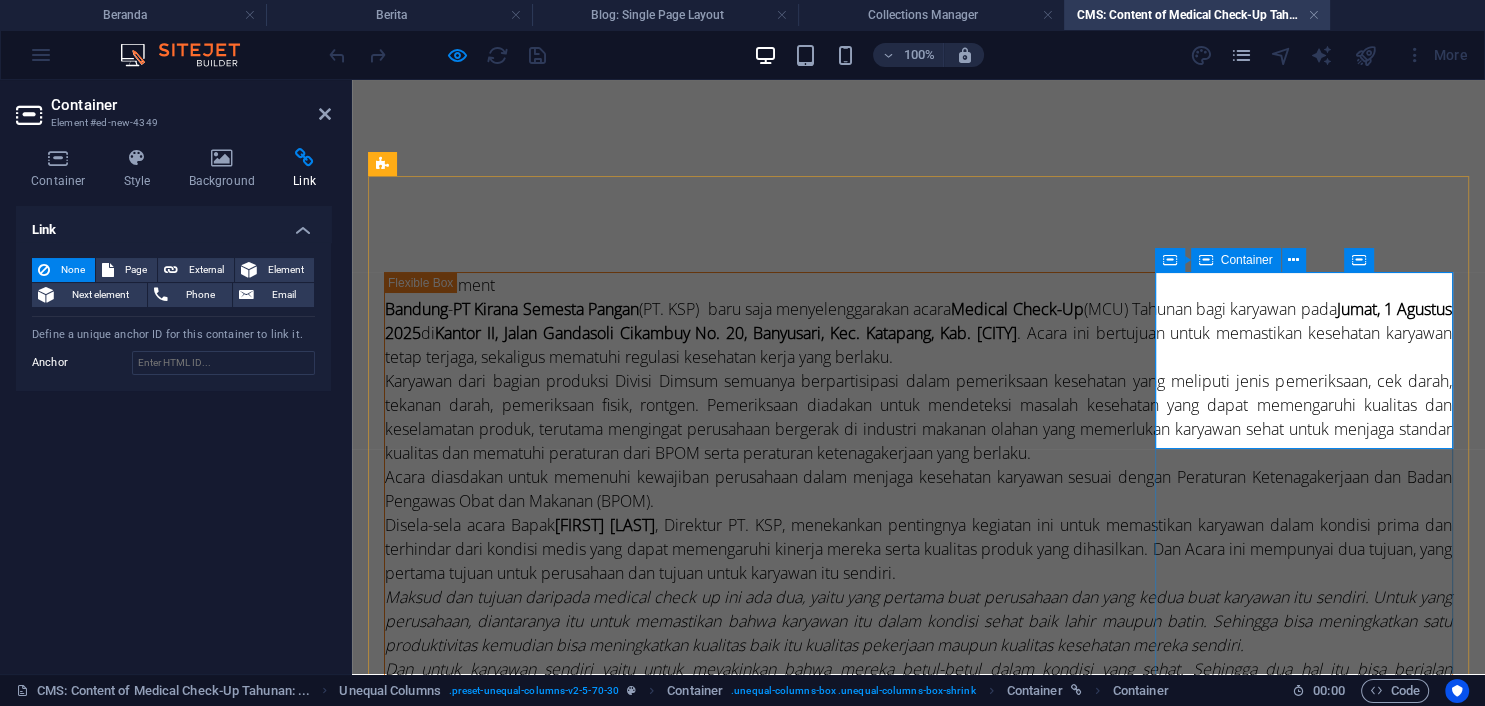 click at bounding box center (1359, 260) 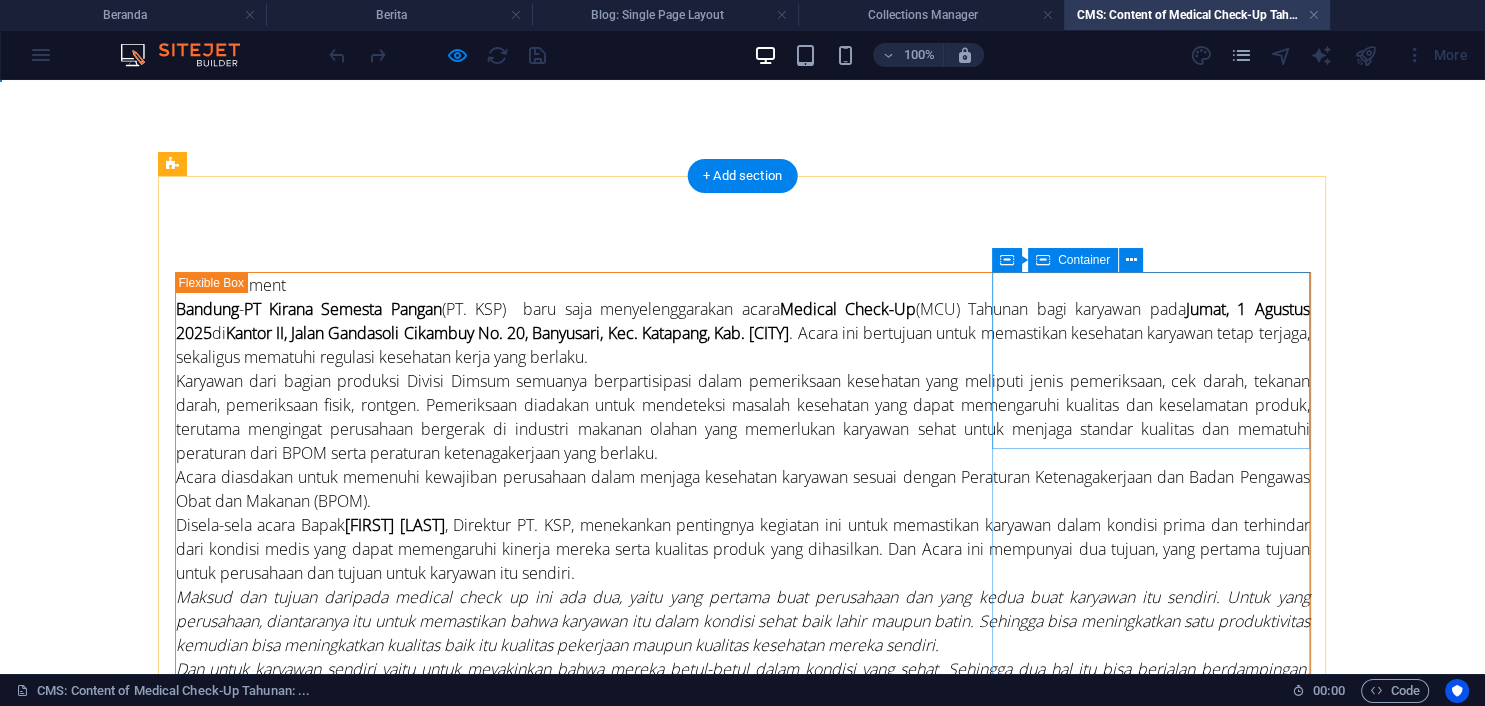 click on "Drop content here or  Add elements  Paste clipboard" at bounding box center (743, 1321) 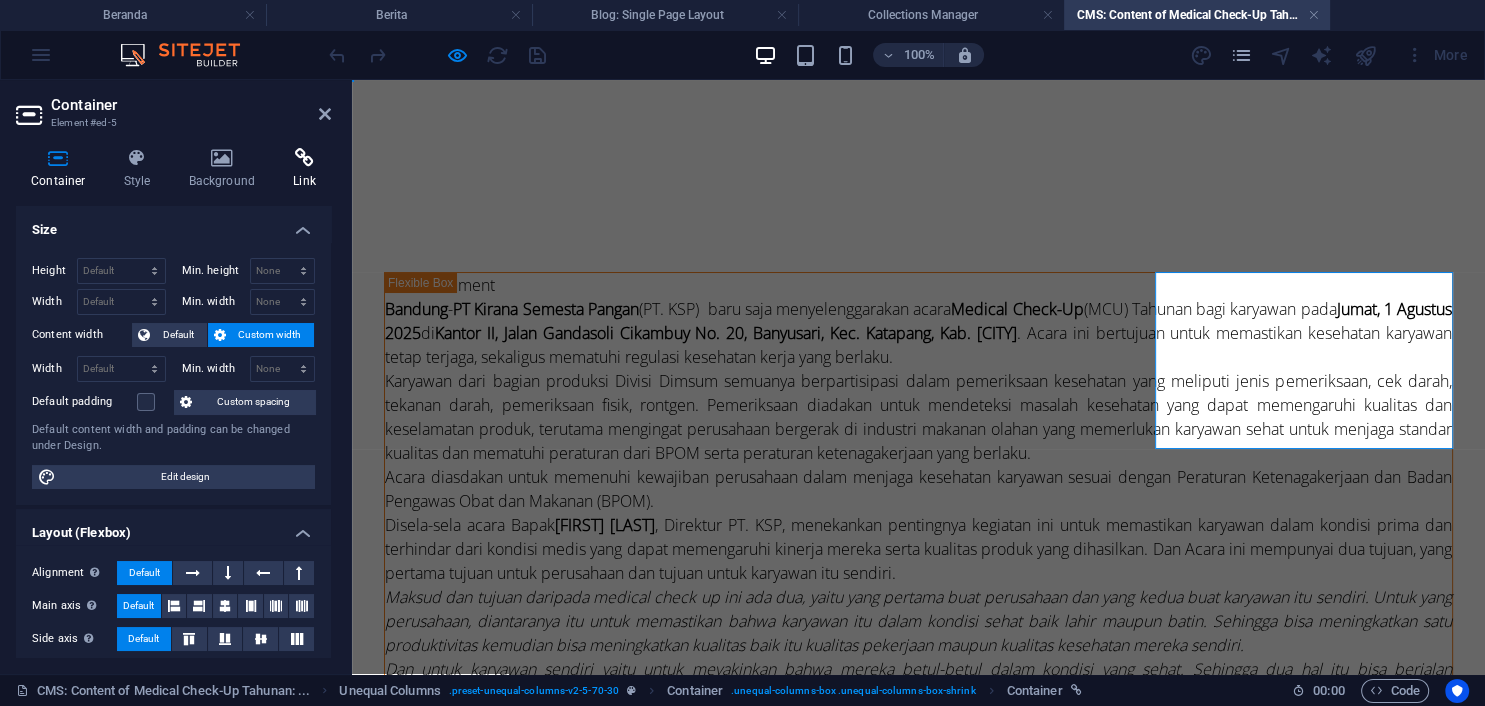 click on "Link" at bounding box center (304, 169) 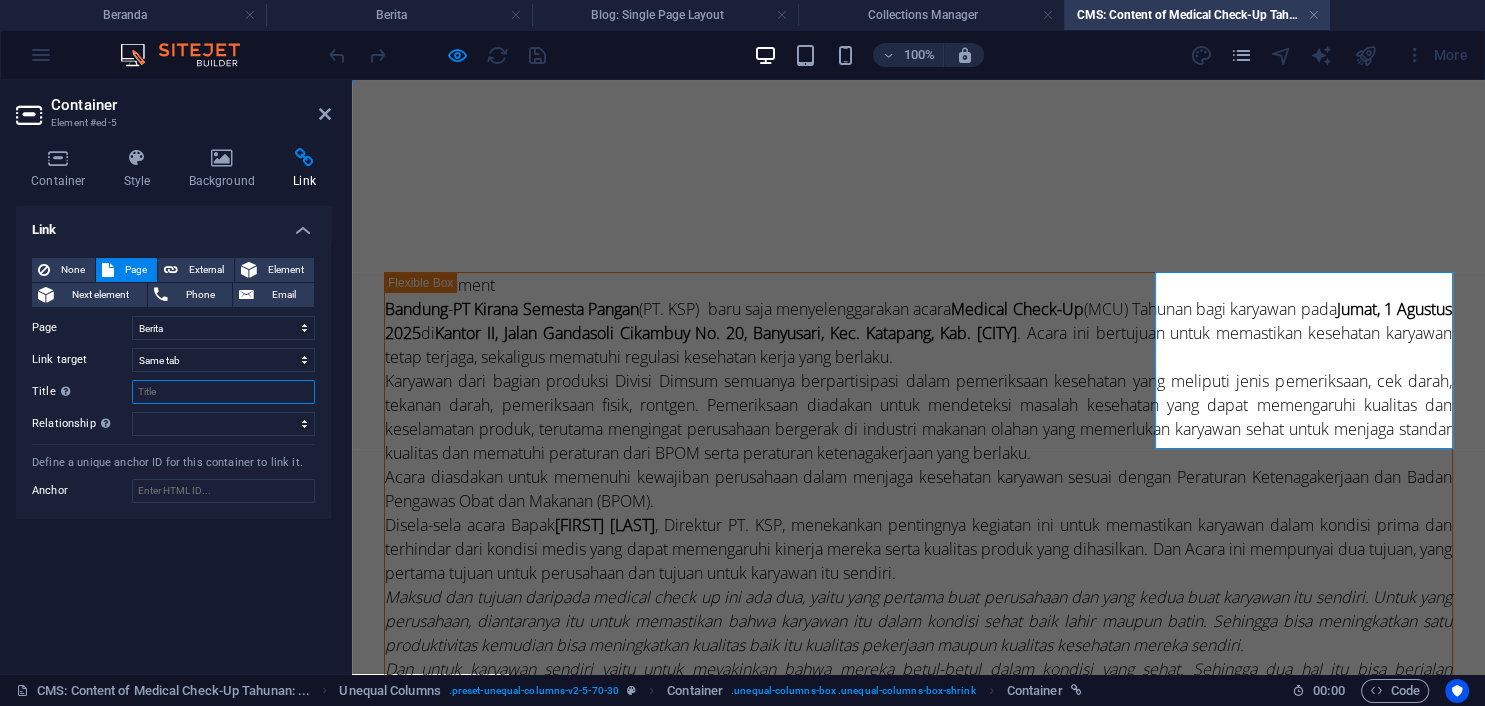 click on "Title Additional link description, should not be the same as the link text. The title is most often shown as a tooltip text when the mouse moves over the element. Leave empty if uncertain." at bounding box center (223, 392) 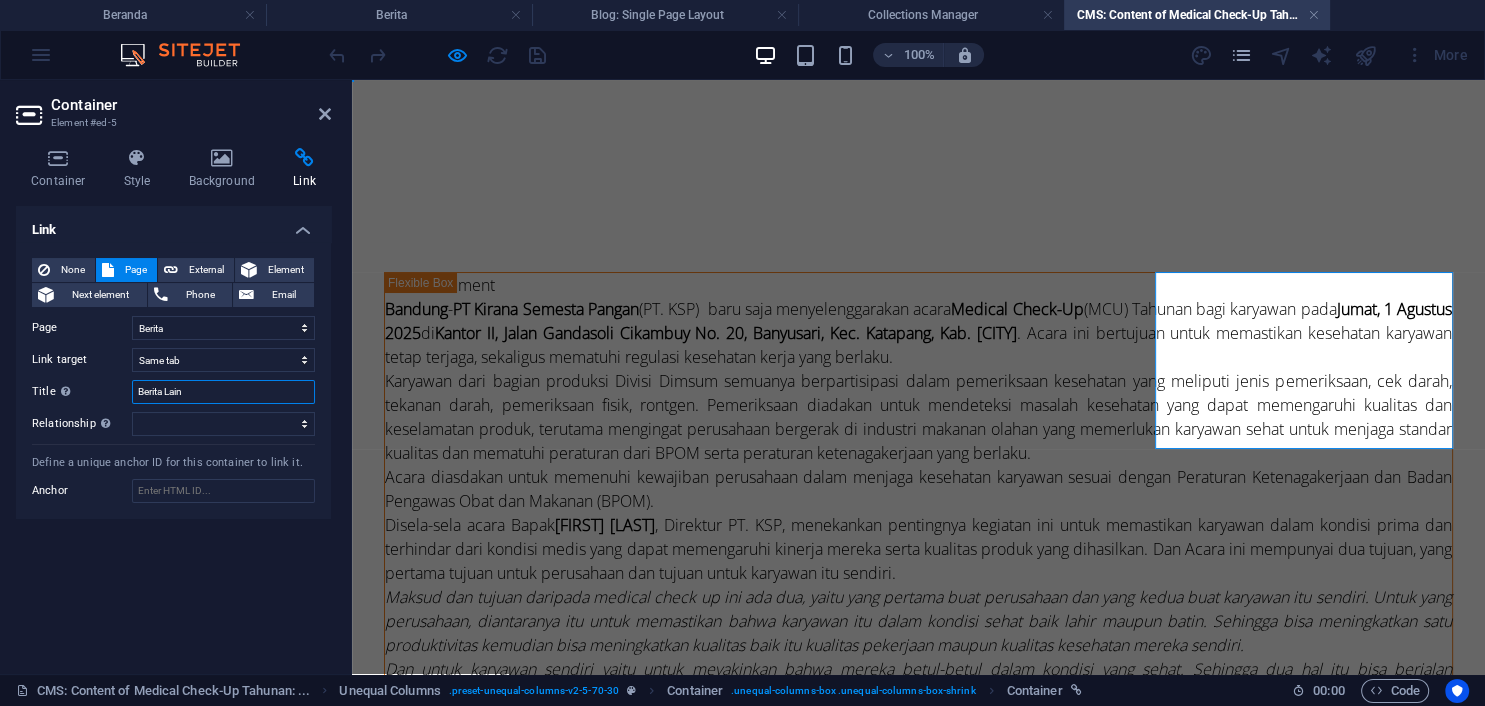 type on "Berita Lain" 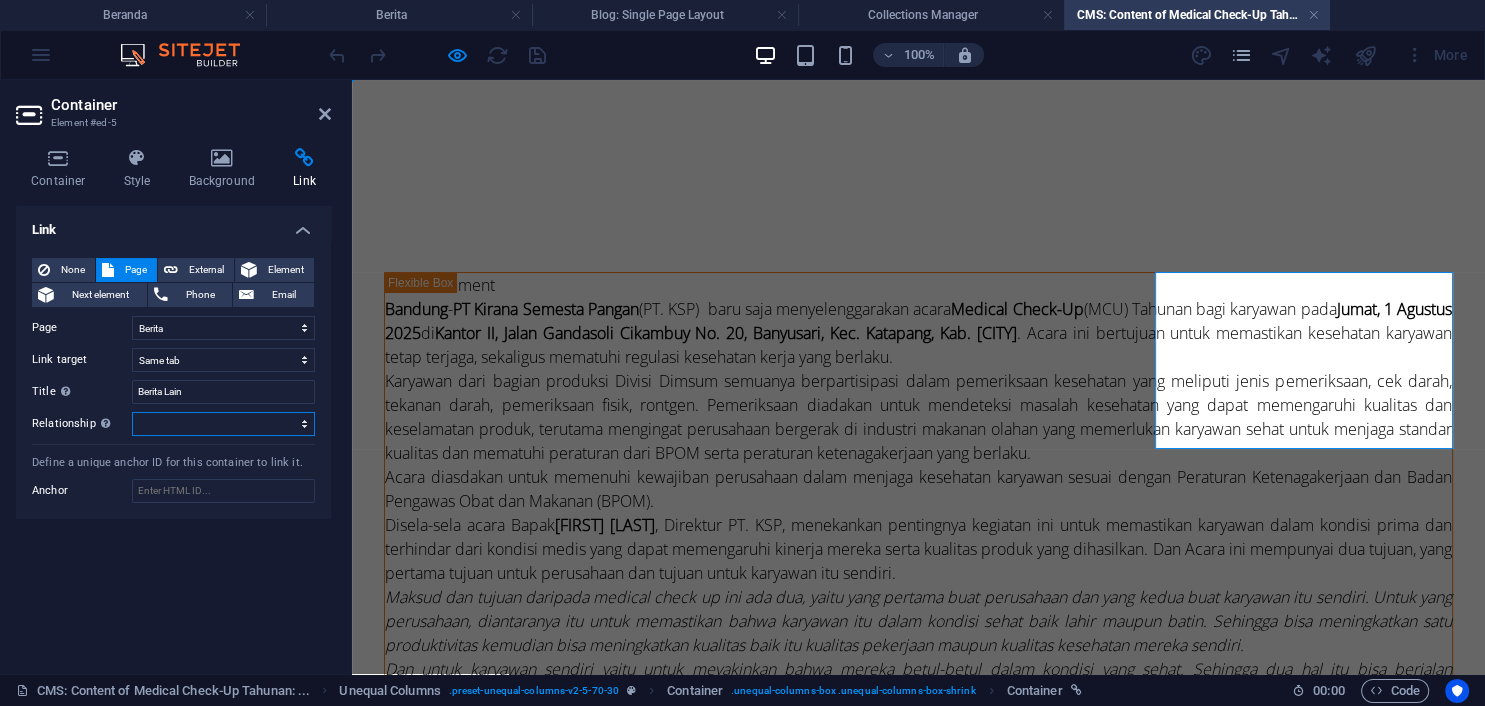 click on "alternate author bookmark external help license next nofollow noreferrer noopener prev search tag" at bounding box center (223, 424) 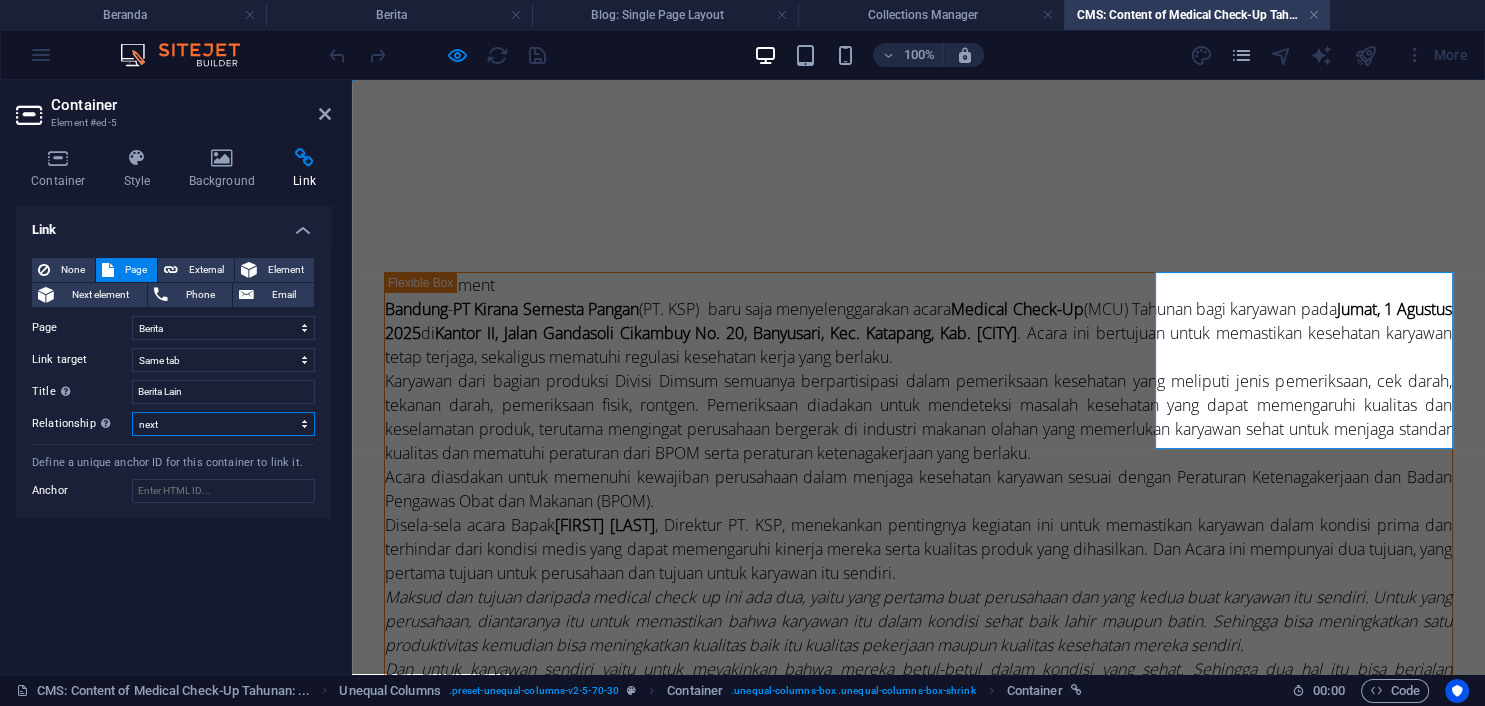 click on "next" at bounding box center (0, 0) 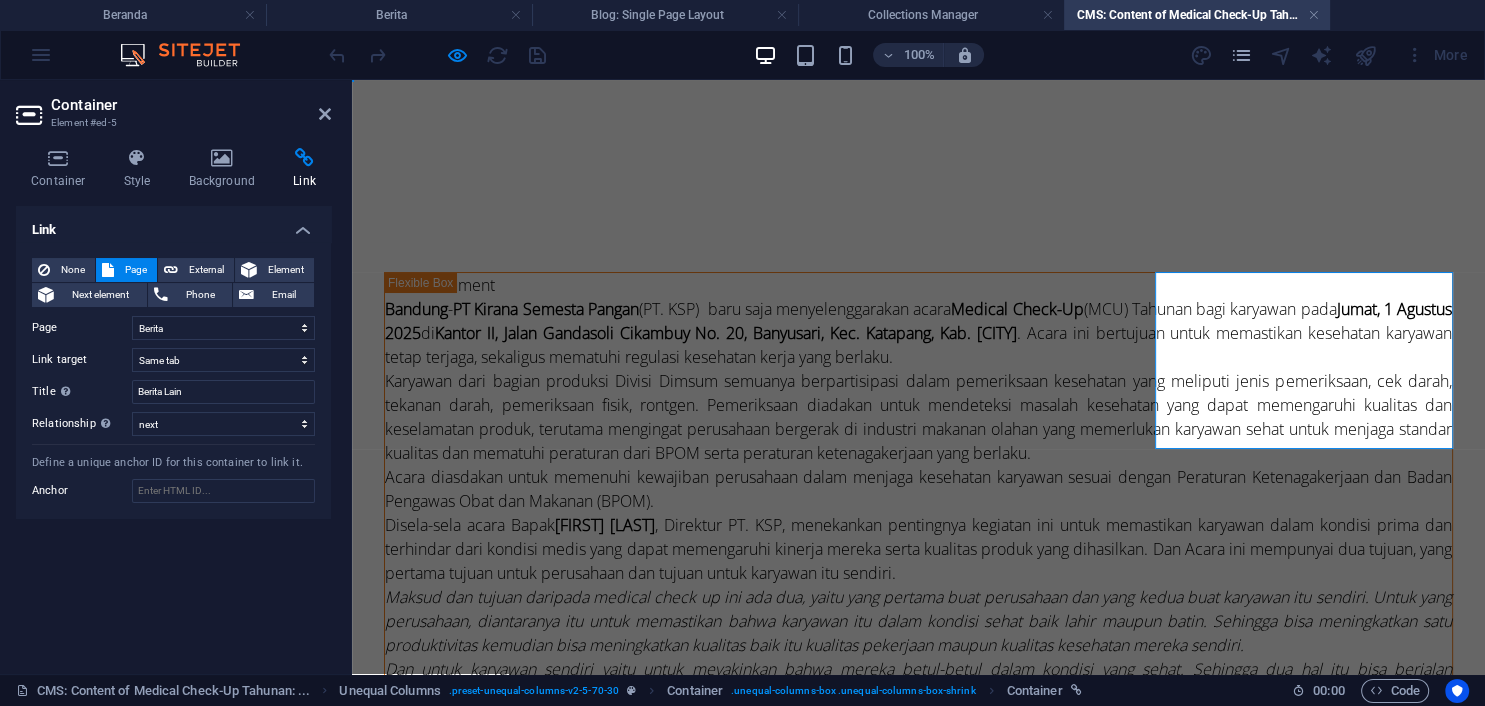 click on "Link None Page External Element Next element Phone Email Page Beranda Tentang Kami -- Alur Pemasaran -- Alur Distribusi -- Alur Produksi -- Sarana &amp; Fasilitas -- Legalitas Produk -- Bakso ---- Grand Kirana ---- Mitha ---- Molotop ---- Astina -- Dimsum -- Lain-Lain Kemitraan Kontak Berita -- Info Graphic Karir Privacy Element
URL /12949260 Phone Email Link target New tab Same tab Overlay Title Additional link description, should not be the same as the link text. The title is most often shown as a tooltip text when the mouse moves over the element. Leave empty if uncertain. Berita Lain Relationship Sets the relationship of this link to the link target . For example, the value "nofollow" instructs search engines not to follow the link. Can be left empty. alternate author bookmark external help license next nofollow noreferrer noopener prev search tag Define a unique anchor ID for this container to link it. Anchor" at bounding box center [173, 432] 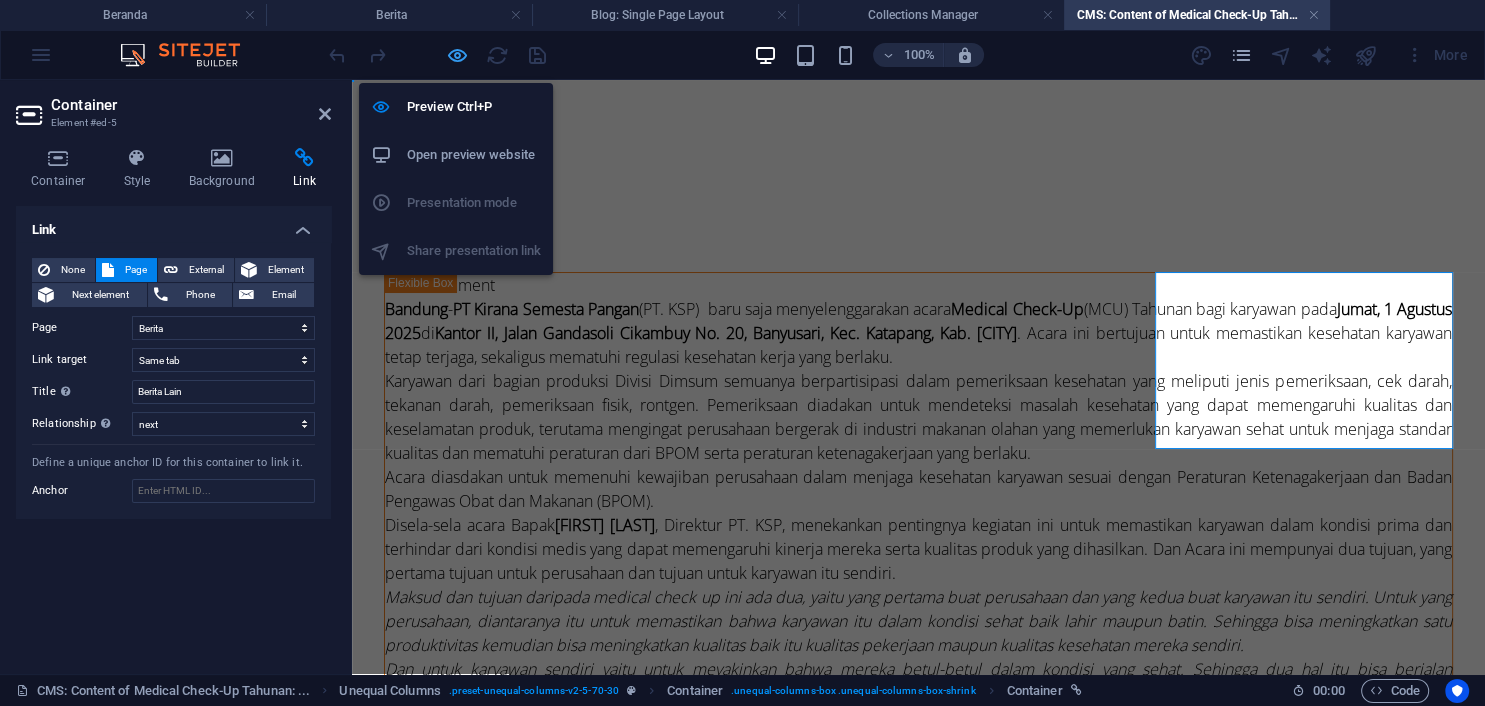 click at bounding box center [457, 55] 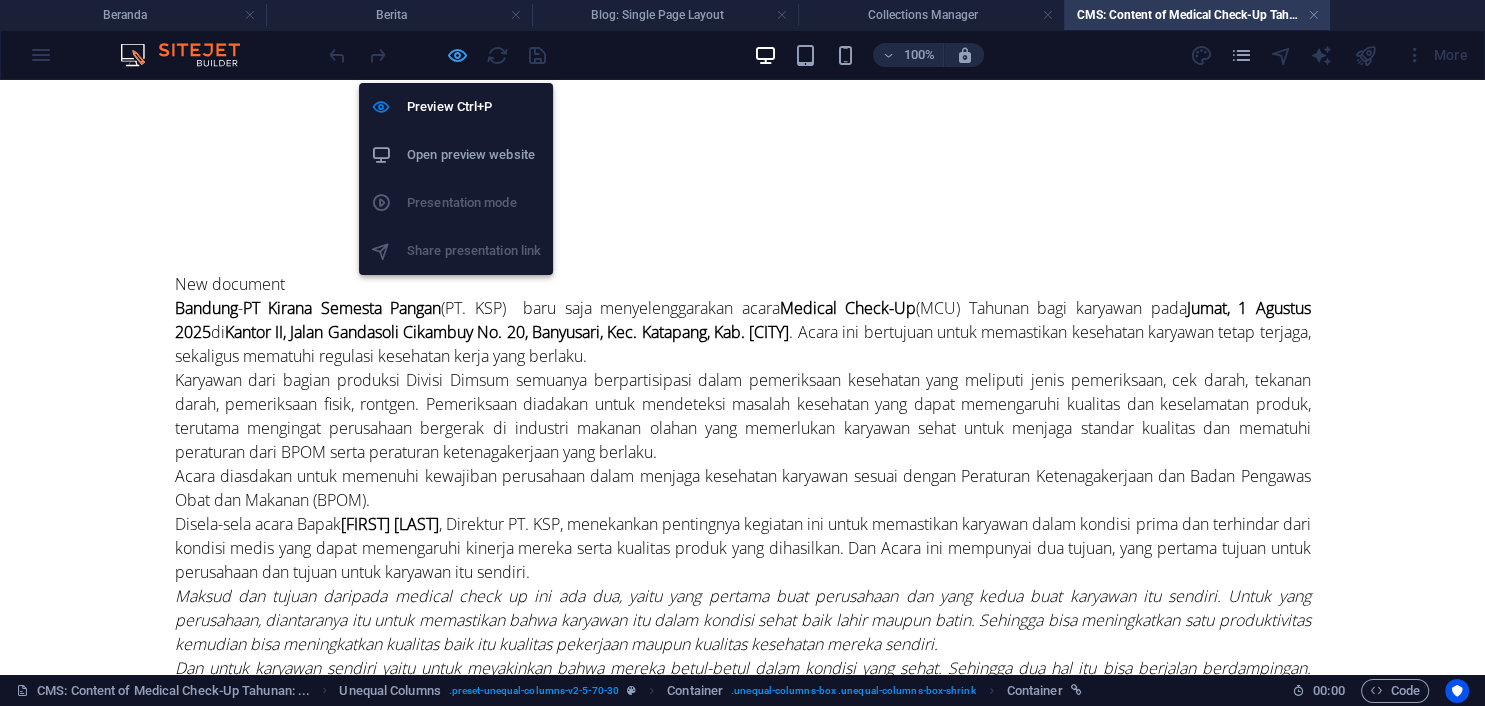 click at bounding box center [457, 55] 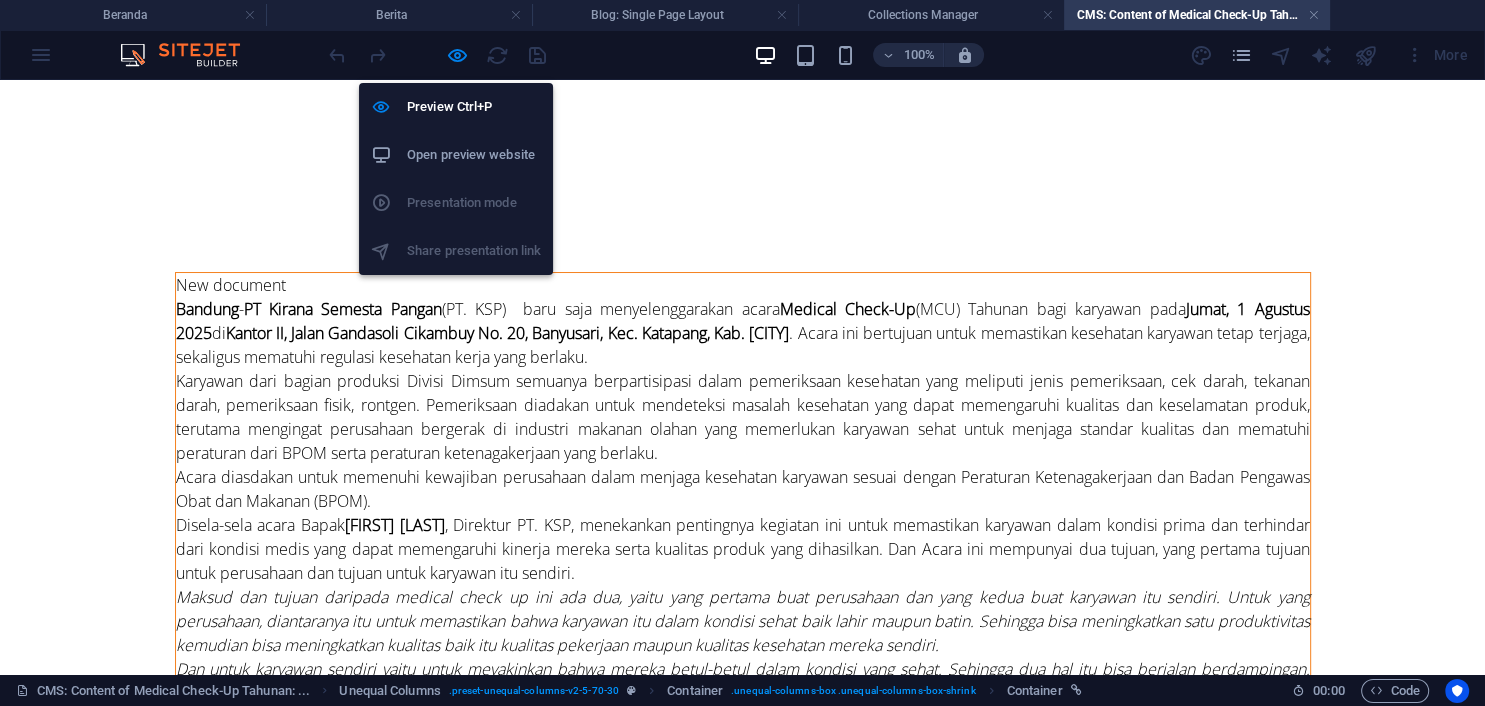 select on "17" 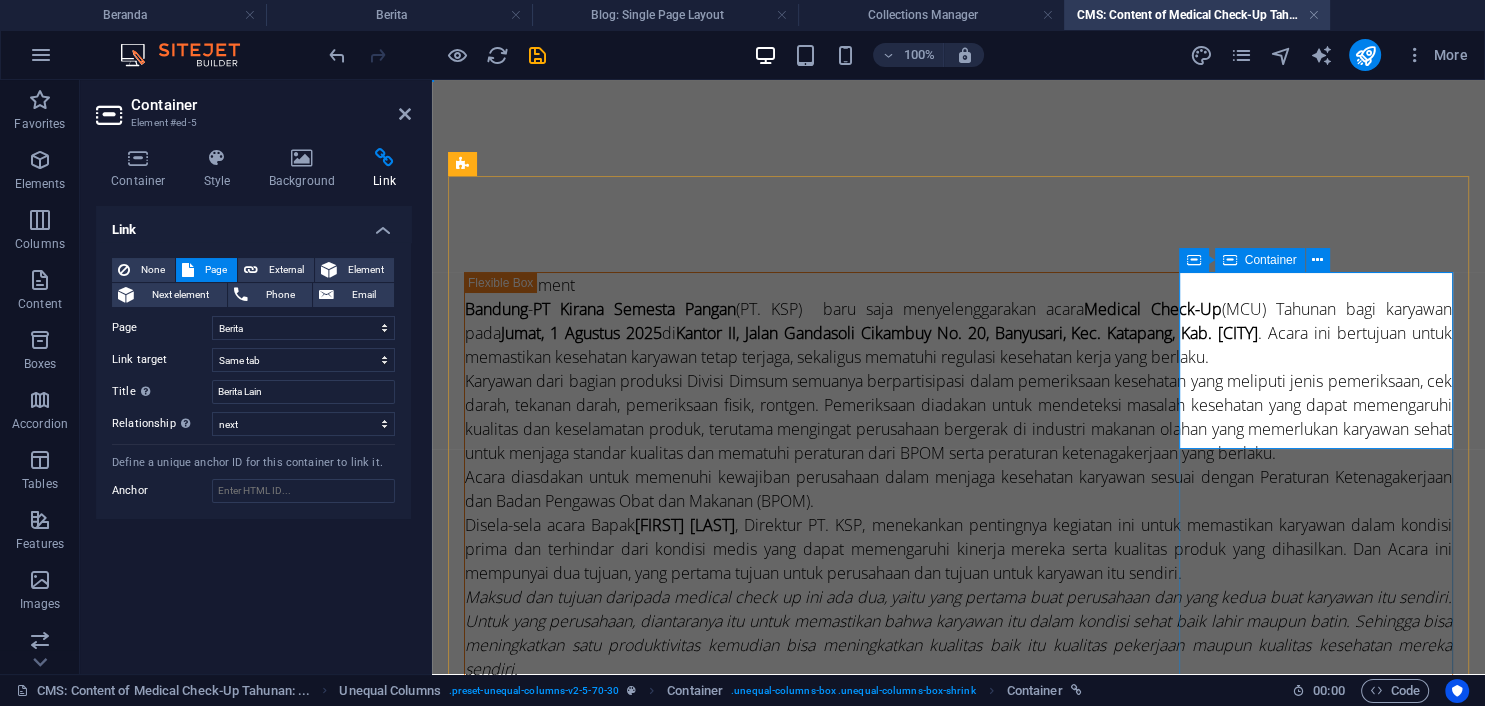 click on "Drop content here or  Add elements  Paste clipboard" at bounding box center [958, 1393] 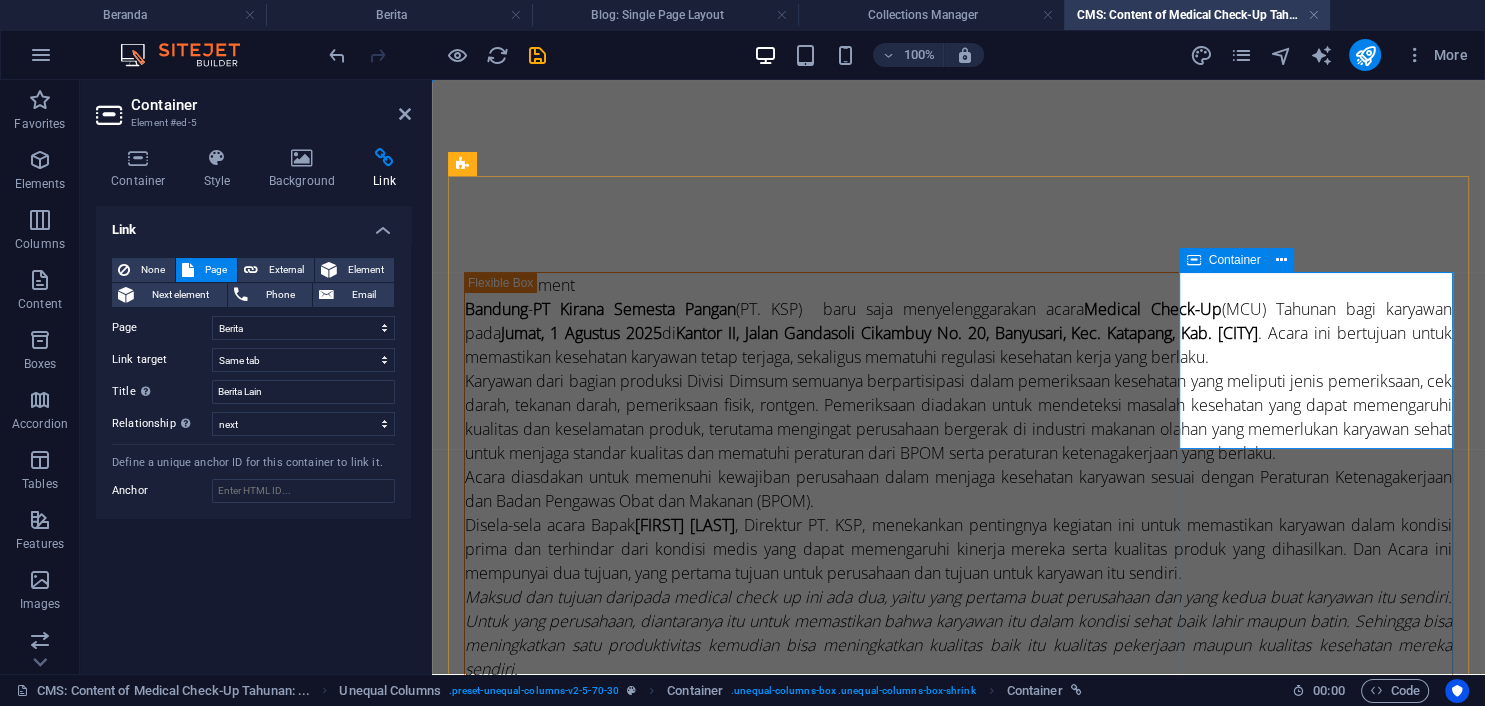click on "Container" at bounding box center (1235, 260) 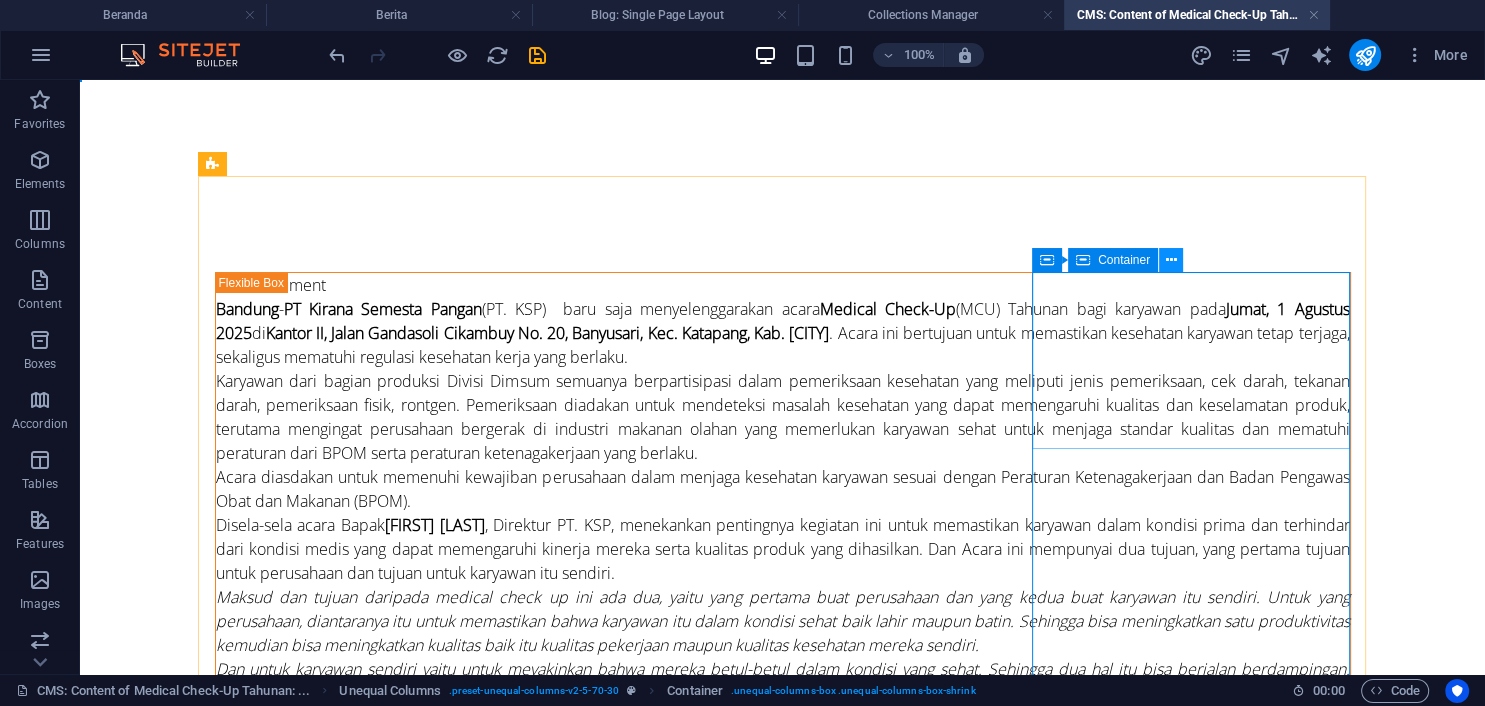 click at bounding box center (1171, 260) 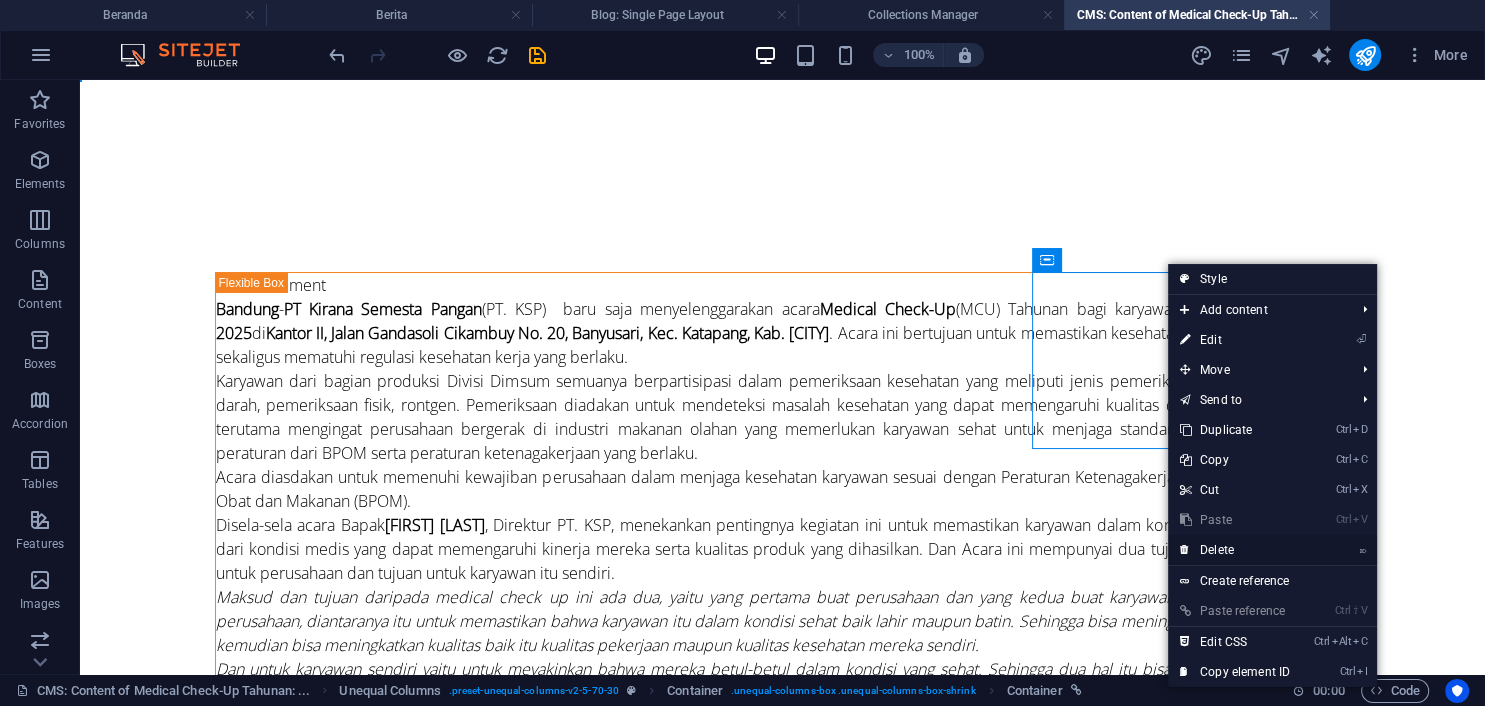 click on "⌦  Delete" at bounding box center [1235, 550] 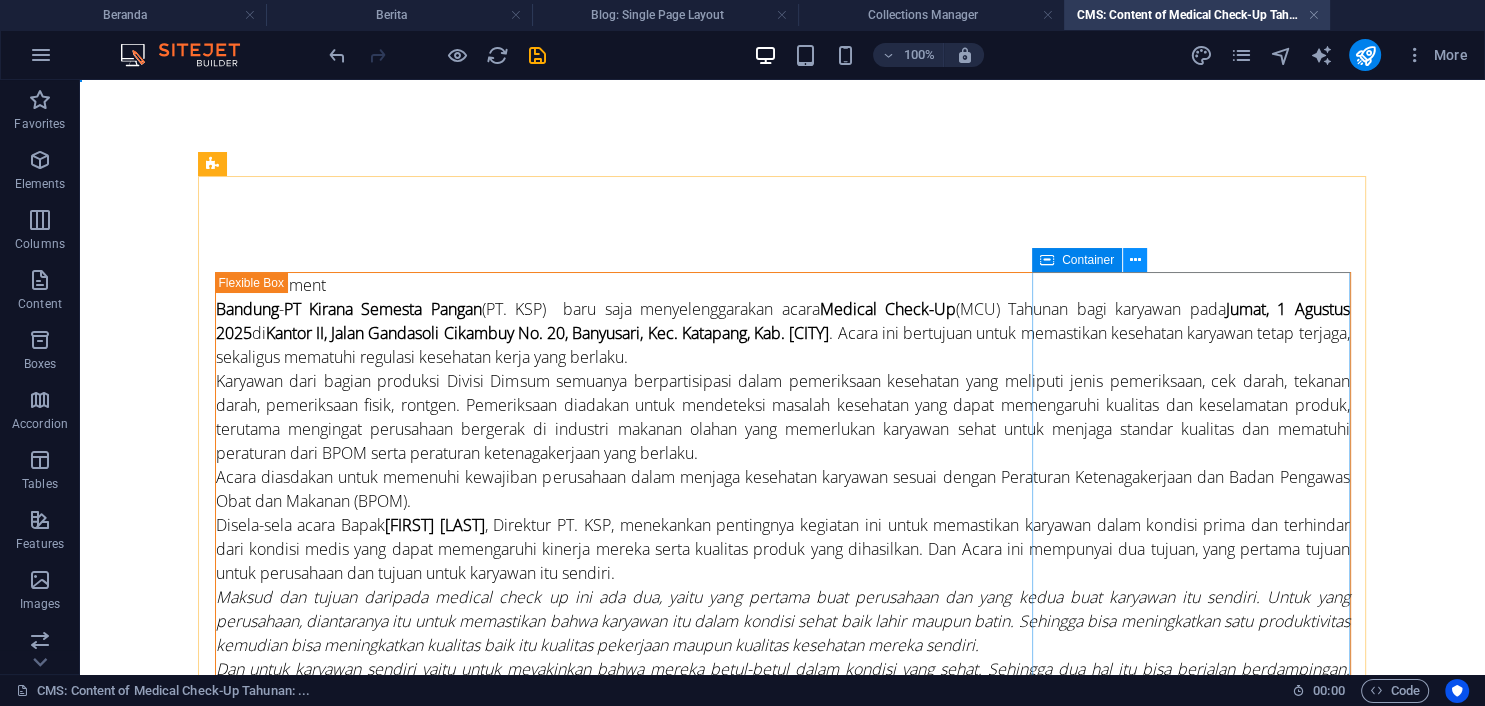 click at bounding box center [1135, 260] 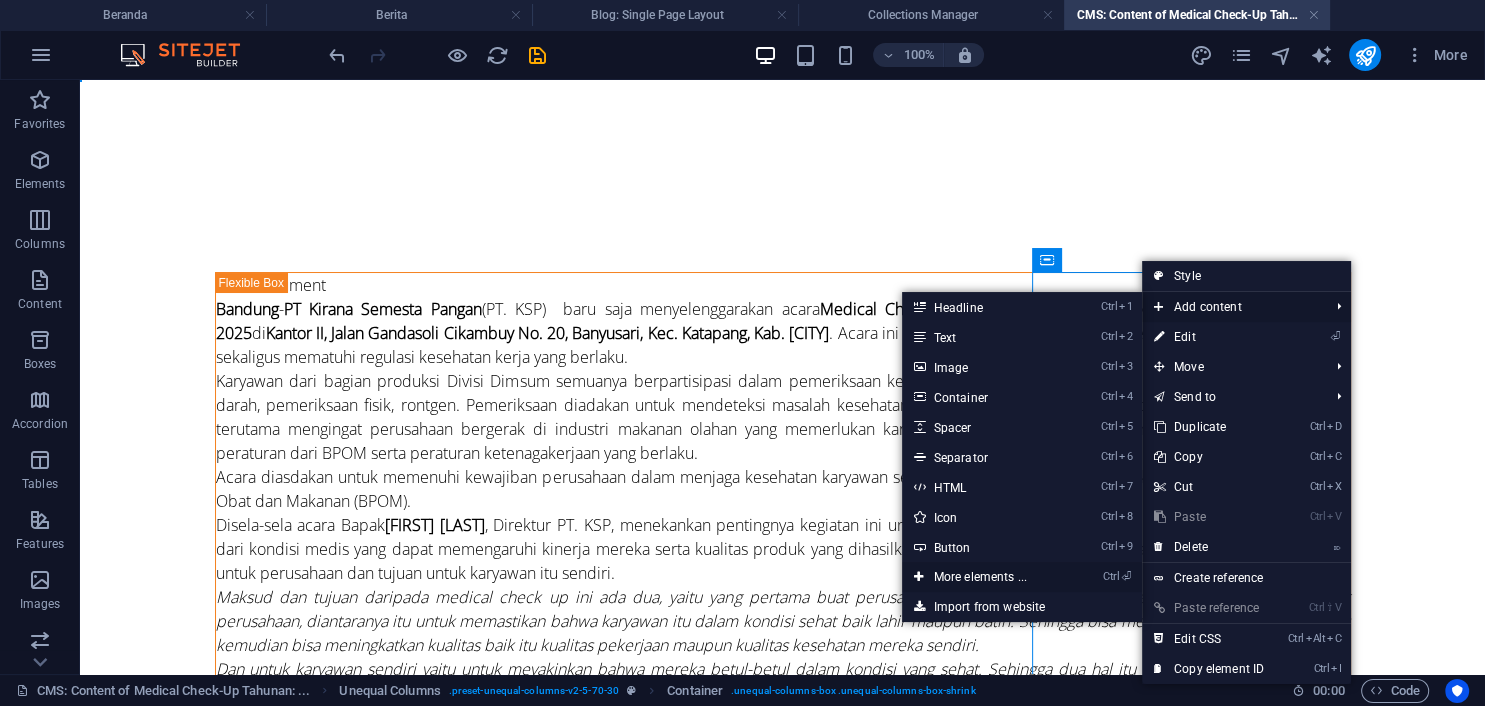 click on "Ctrl ⏎  More elements ..." at bounding box center [984, 577] 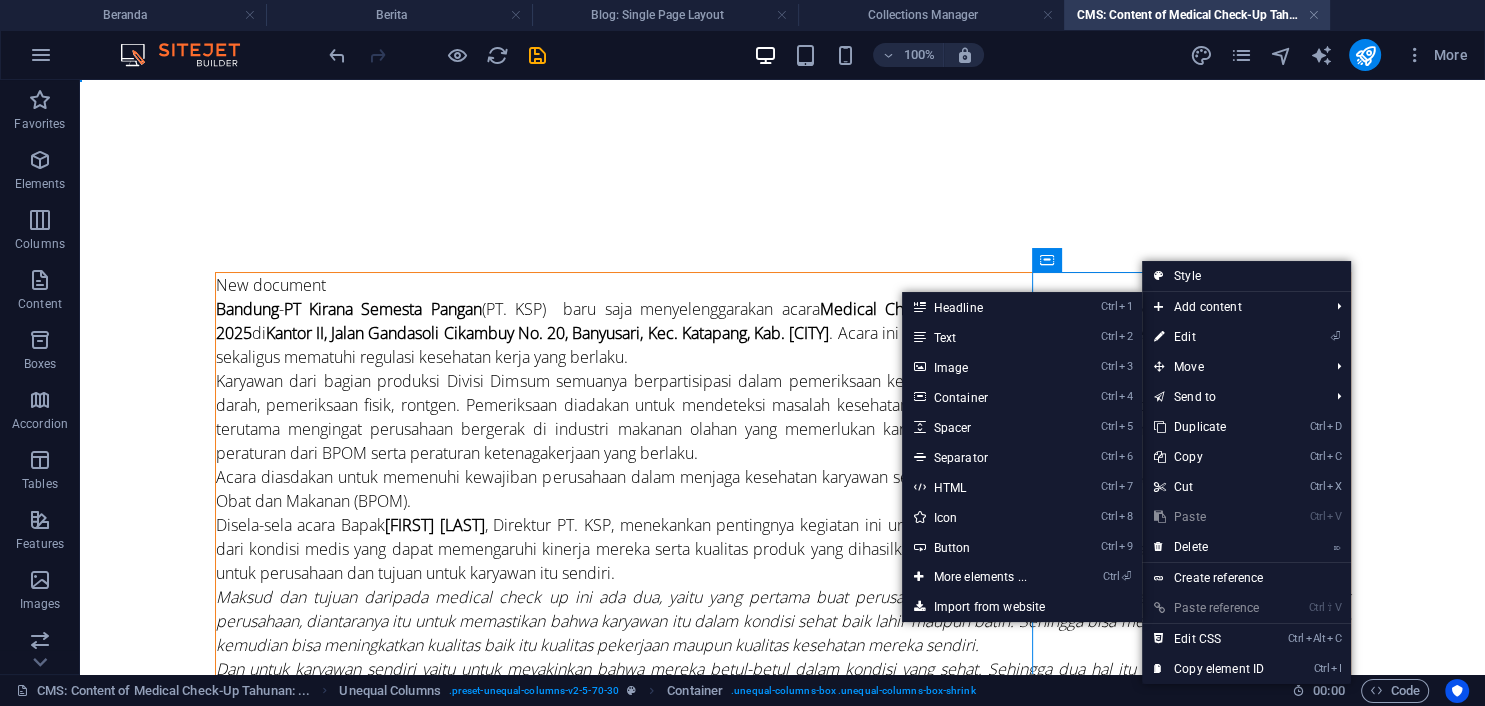 click on "[CITY] - PT Kirana Semesta Pangan (PT. KSP) baru saja menyelenggarakan acara Medical Check-Up (MCU) Tahunan bagi karyawan pada [DATE] di Kantor II, [STREET] No. 20, [NEIGHBORHOOD], Kec. [DISTRICT], Kab. [CITY]. Acara ini bertujuan untuk memastikan kesehatan karyawan tetap terjaga, sekaligus mematuhi regulasi kesehatan kerja yang berlaku. Karyawan dari bagian produksi Divisi Dimsum semuanya berpartisipasi dalam pemeriksaan kesehatan yang meliputi jenis pemeriksaan, cek darah, tekanan darah, pemeriksaan fisik, rontgen. Pemeriksaan diadakan untuk mendeteksi masalah kesehatan yang dapat memengaruhi kualitas dan keselamatan produk, terutama mengingat perusahaan bergerak di industri makanan olahan yang memerlukan karyawan sehat untuk menjaga standar kualitas dan mematuhi peraturan dari BPOM serta peraturan ketenagakerjaan yang berlaku. Disela-sela acara Bapak [FIRST] [LAST], kata Bapak [FIRST] [LAST] saat ditemui di ruangan kerjanya. [FIRST] [LAST] kata Bapak [LAST]. K04" at bounding box center [783, 765] 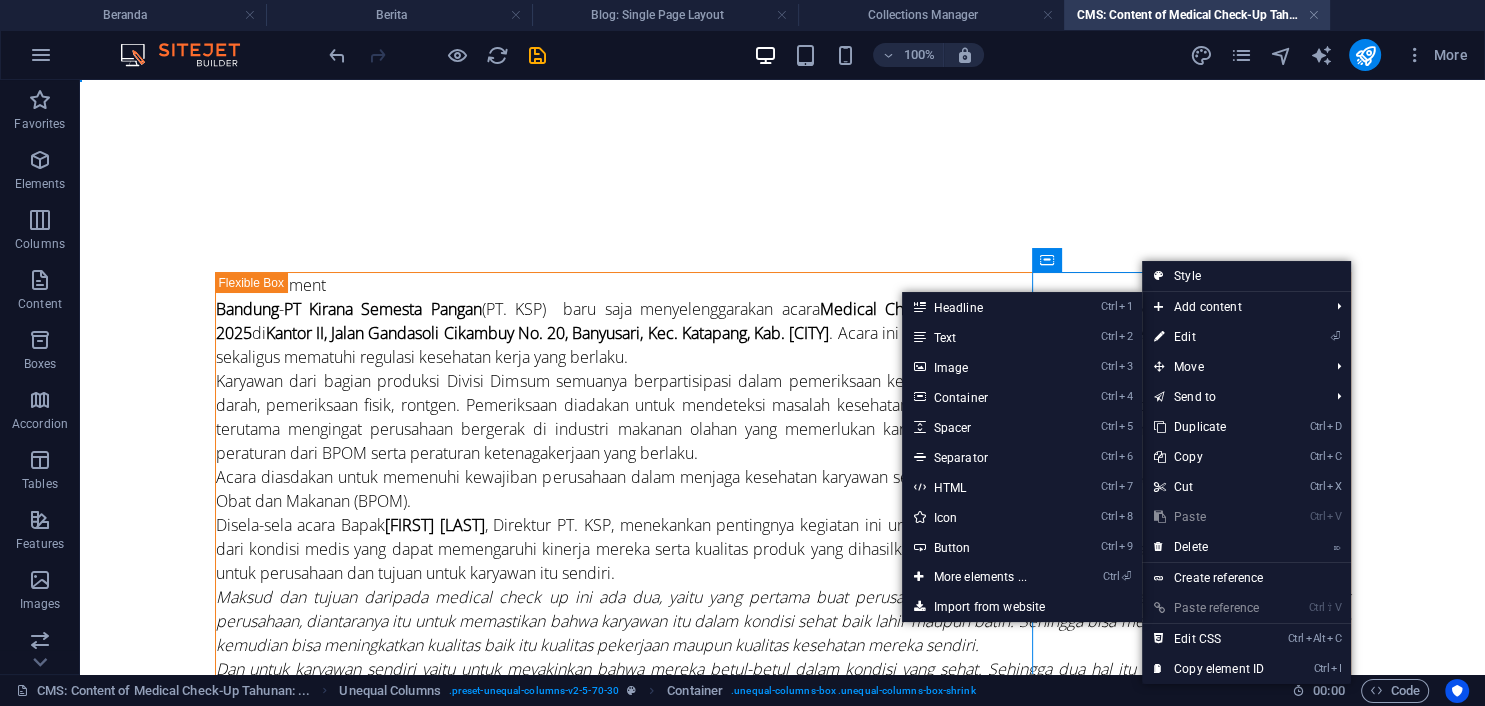 click on "Drop content here or  Add elements  Paste clipboard" at bounding box center (783, 1321) 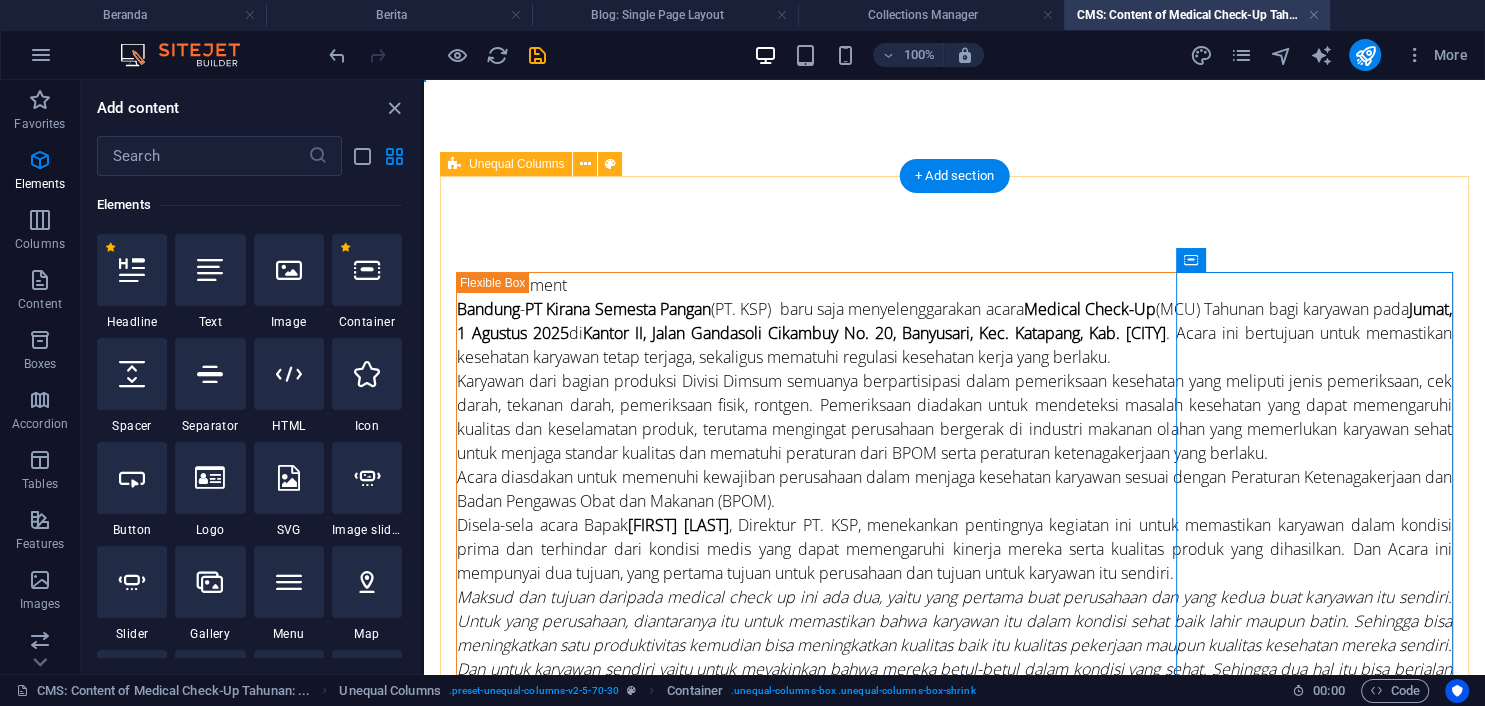 scroll, scrollTop: 212, scrollLeft: 0, axis: vertical 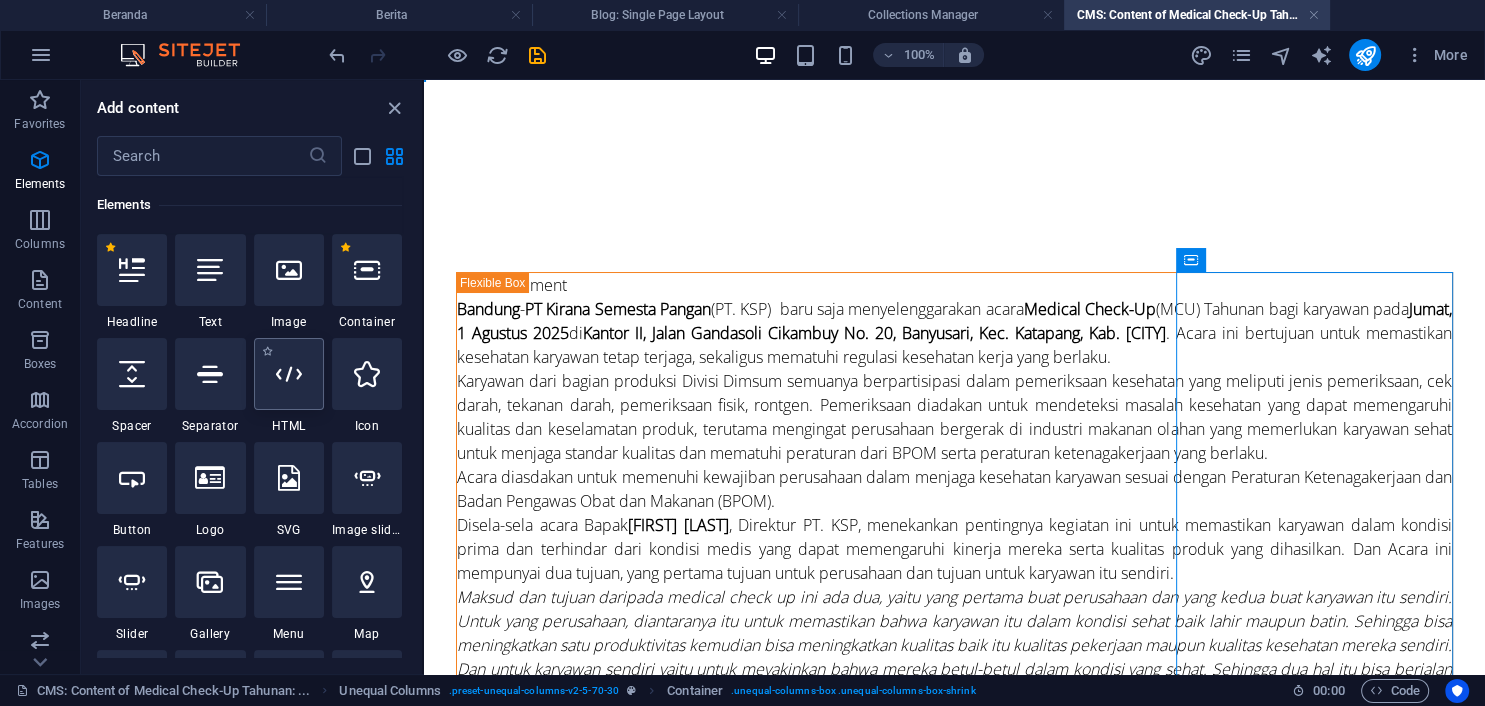 click at bounding box center [289, 374] 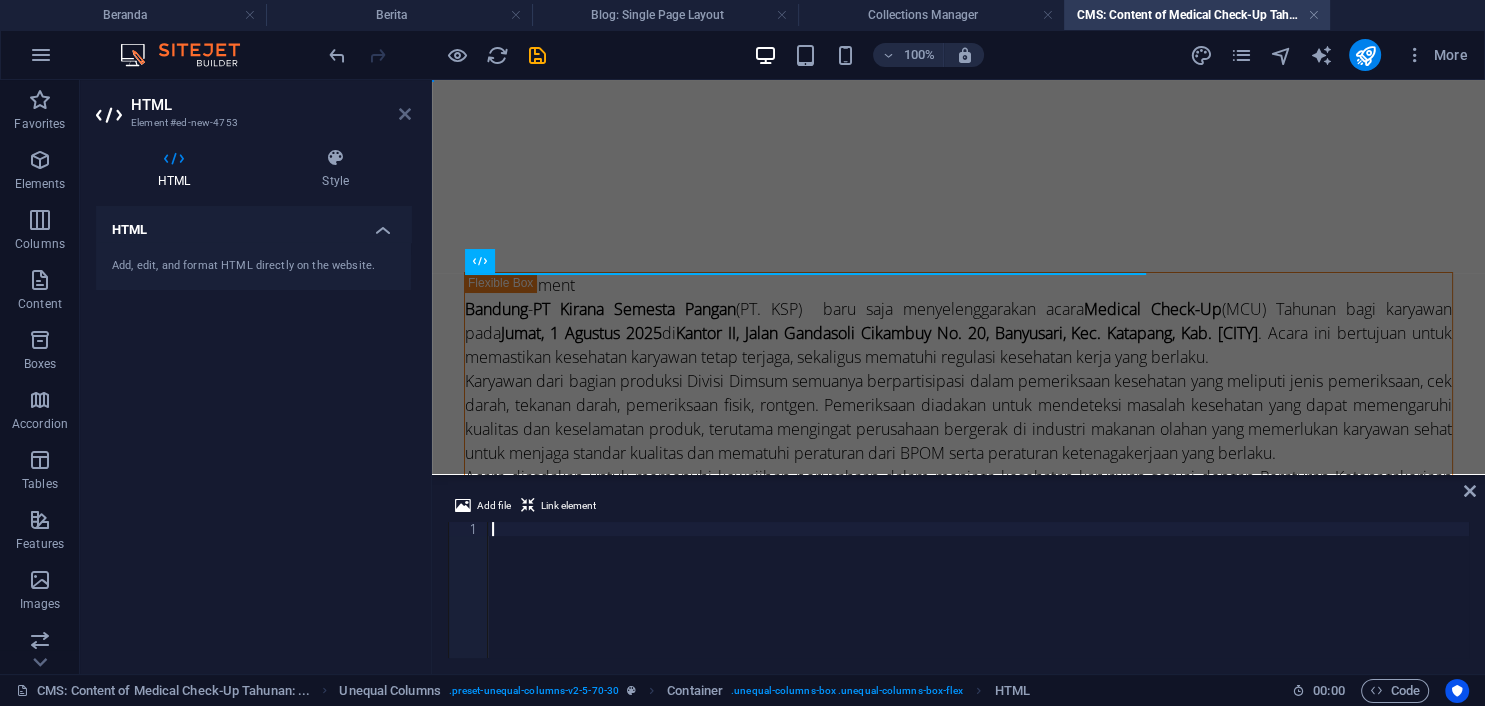 click at bounding box center (405, 114) 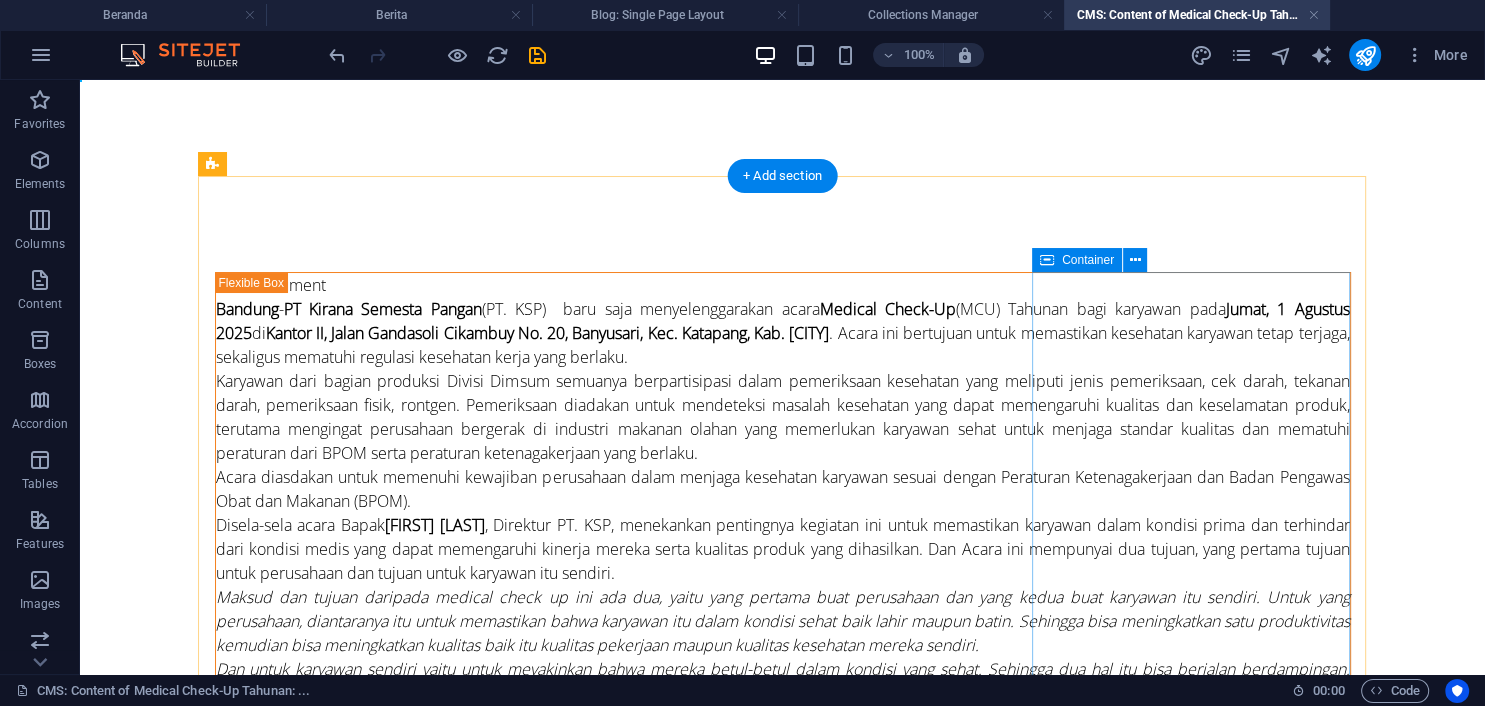 click on "Add elements" at bounding box center (723, 1351) 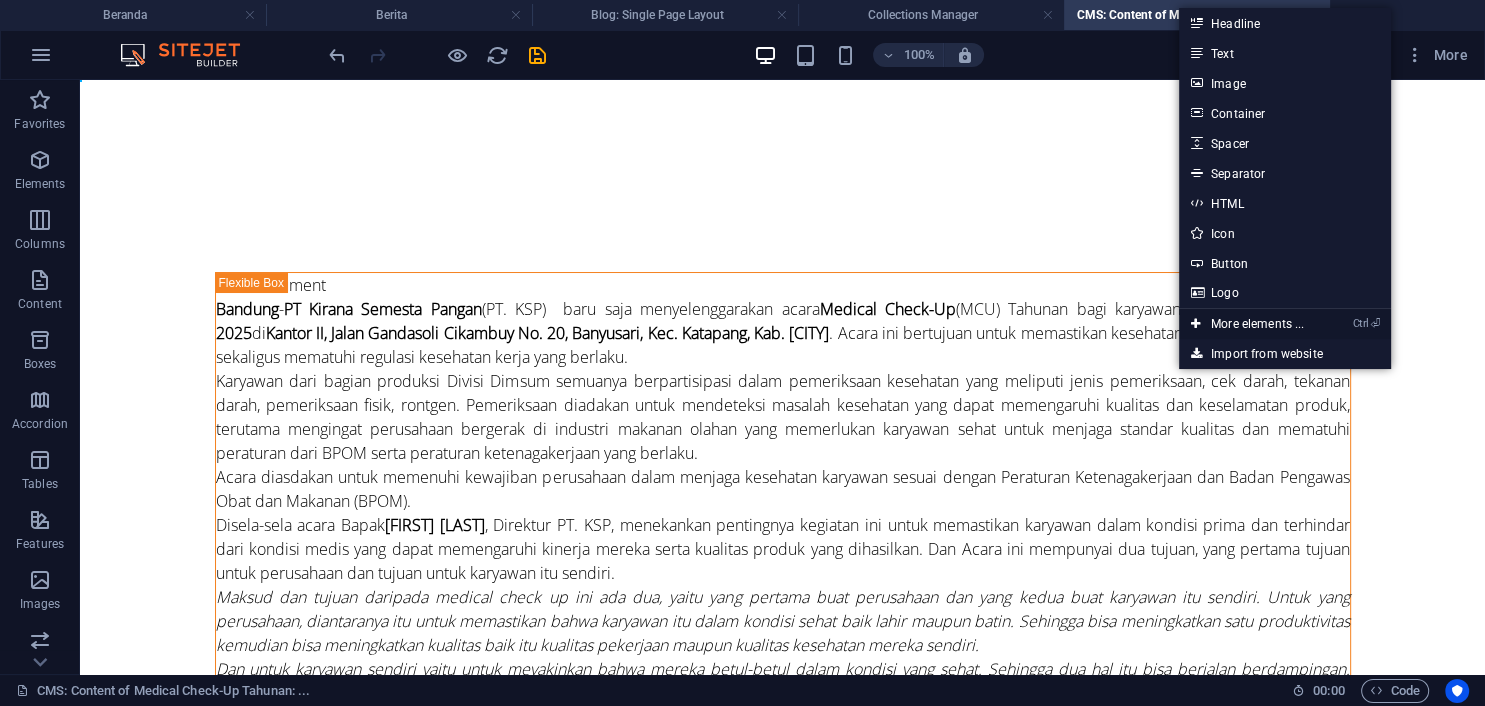 click on "Ctrl ⏎  More elements ..." at bounding box center [1247, 324] 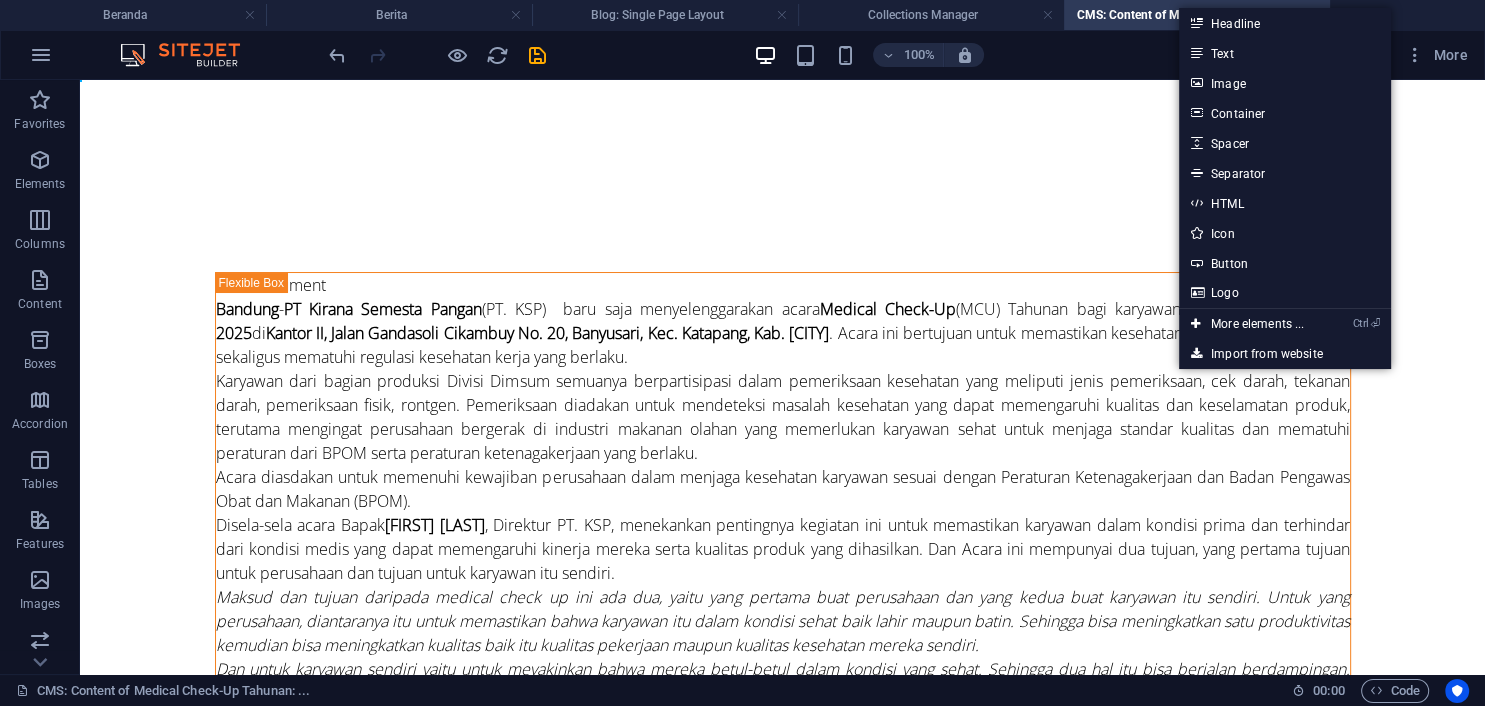click on "New document [CITY]  -  PT Kirana Semesta Pangan  (PT. KSP) &nbsp;baru saja menyelenggarakan acara  Medical Check-Up  (MCU) Tahunan bagi karyawan pada  Jumat, 1 Agustus 2025  di  Kantor II, Jalan Gandasoli Cikambuy No. 20, Banyusari, Kec. Katapang, Kab. [CITY] . Acara ini bertujuan untuk memastikan kesehatan karyawan tetap terjaga, sekaligus mematuhi regulasi kesehatan kerja yang berlaku. Karyawan dari bagian produksi Divisi Dimsum semuanya berpartisipasi dalam pemeriksaan kesehatan yang meliputi jenis pemeriksaan, cek darah, tekanan darah, pemeriksaan fisik, rontgen. Pemeriksaan diadakan untuk mendeteksi masalah kesehatan yang dapat memengaruhi kualitas dan keselamatan produk, terutama mengingat perusahaan bergerak di industri makanan olahan yang memerlukan karyawan sehat untuk menjaga standar kualitas dan mematuhi peraturan dari BPOM serta peraturan ketenagakerjaan yang berlaku. Disela-sela acara Bapak  [FIRST] [LAST]  kata Bapak [FIRST] [LAST] saat ditemui di ruangan kerjanya. [FIRST] [LAST]" at bounding box center (783, 832) 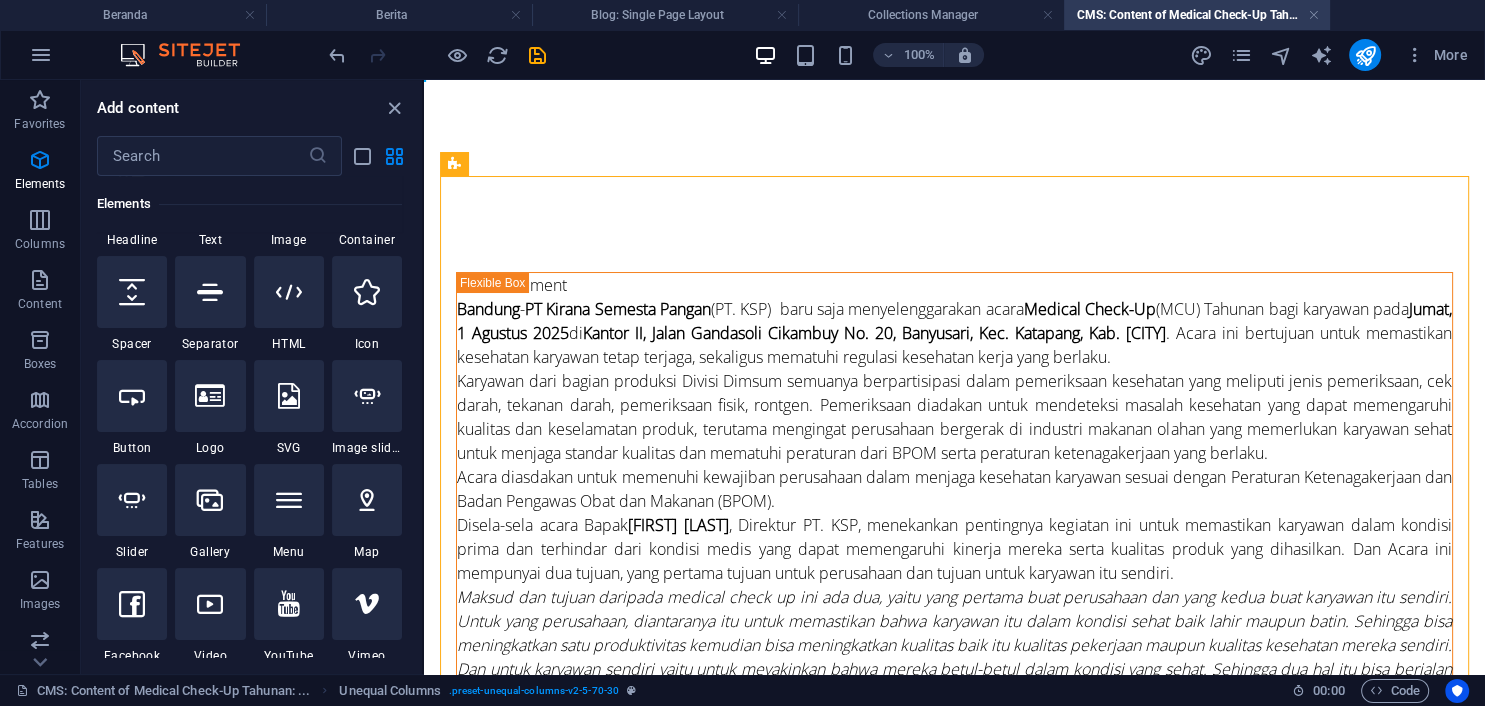 scroll, scrollTop: 395, scrollLeft: 0, axis: vertical 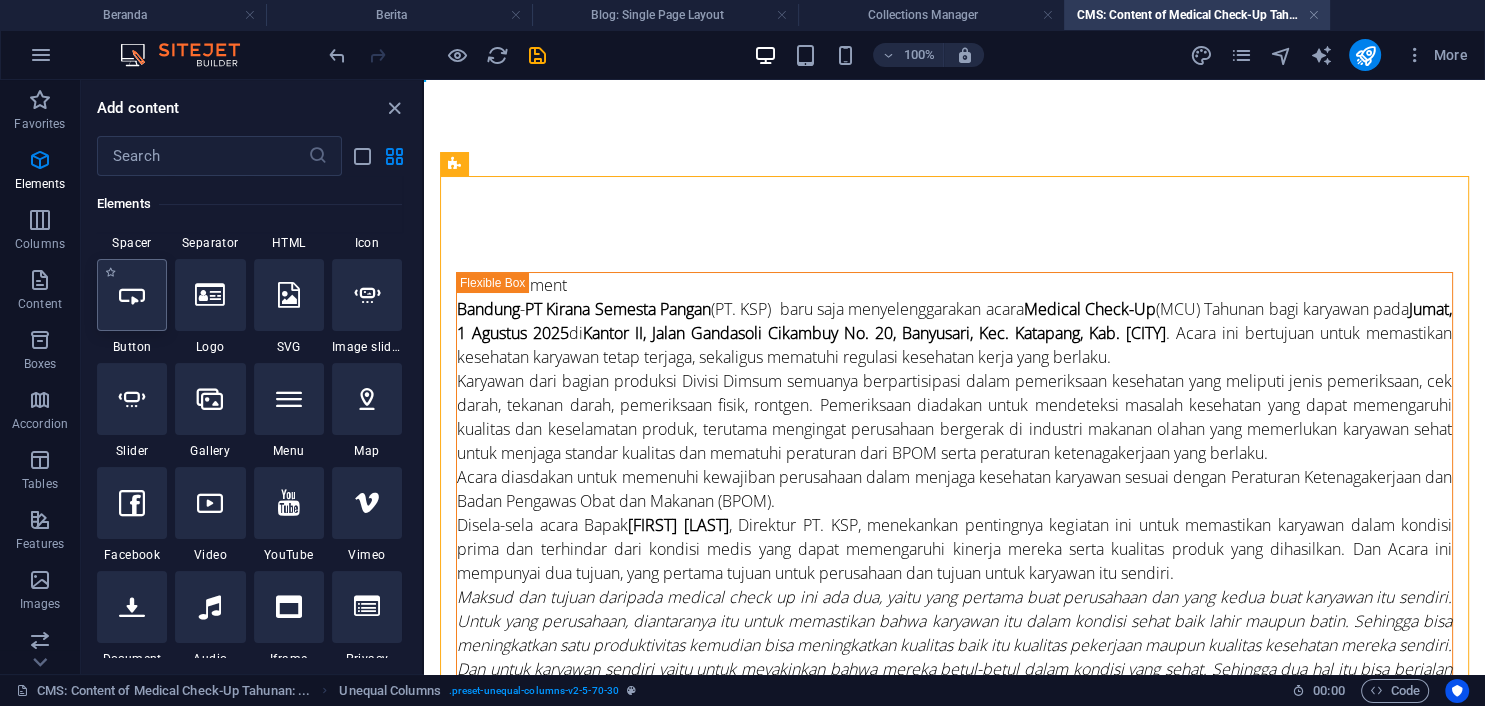 click at bounding box center [132, 295] 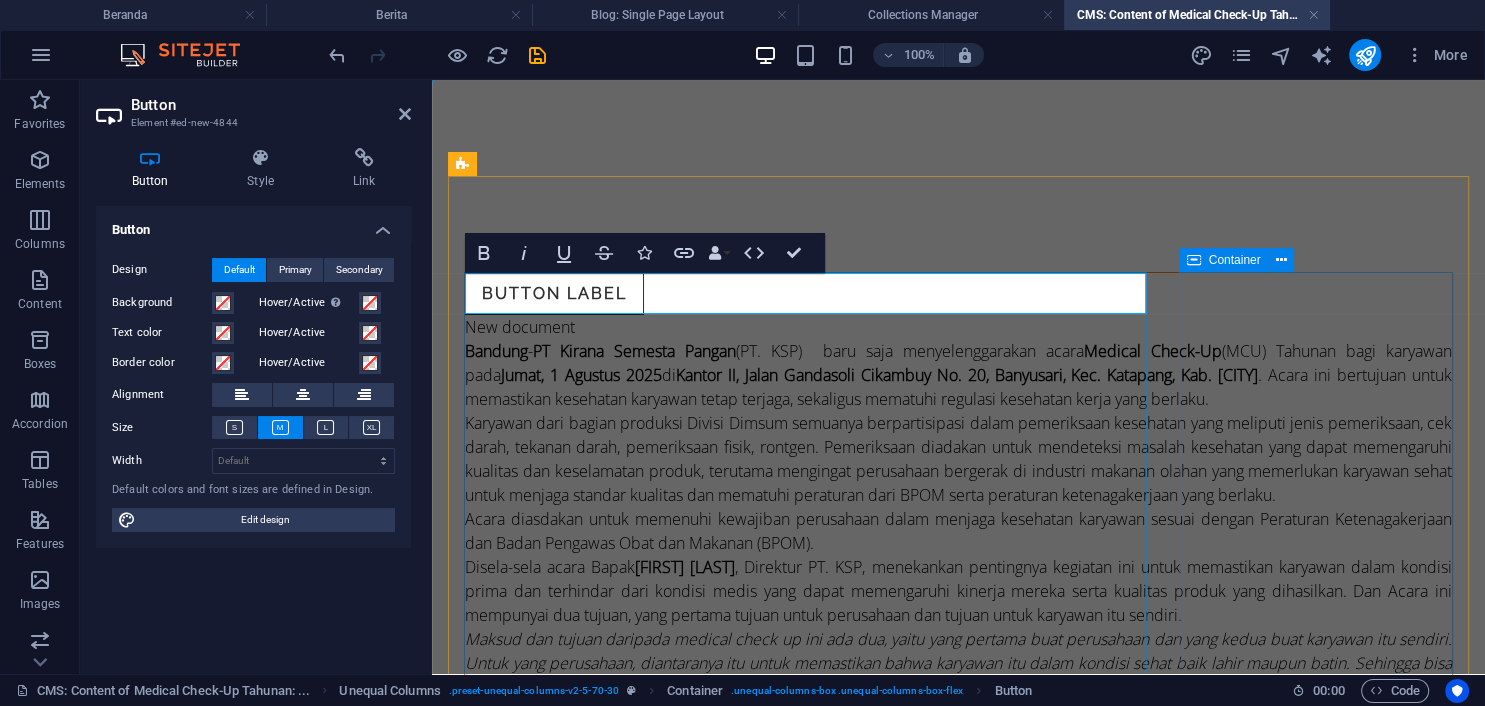 click on "Button label" at bounding box center (958, 294) 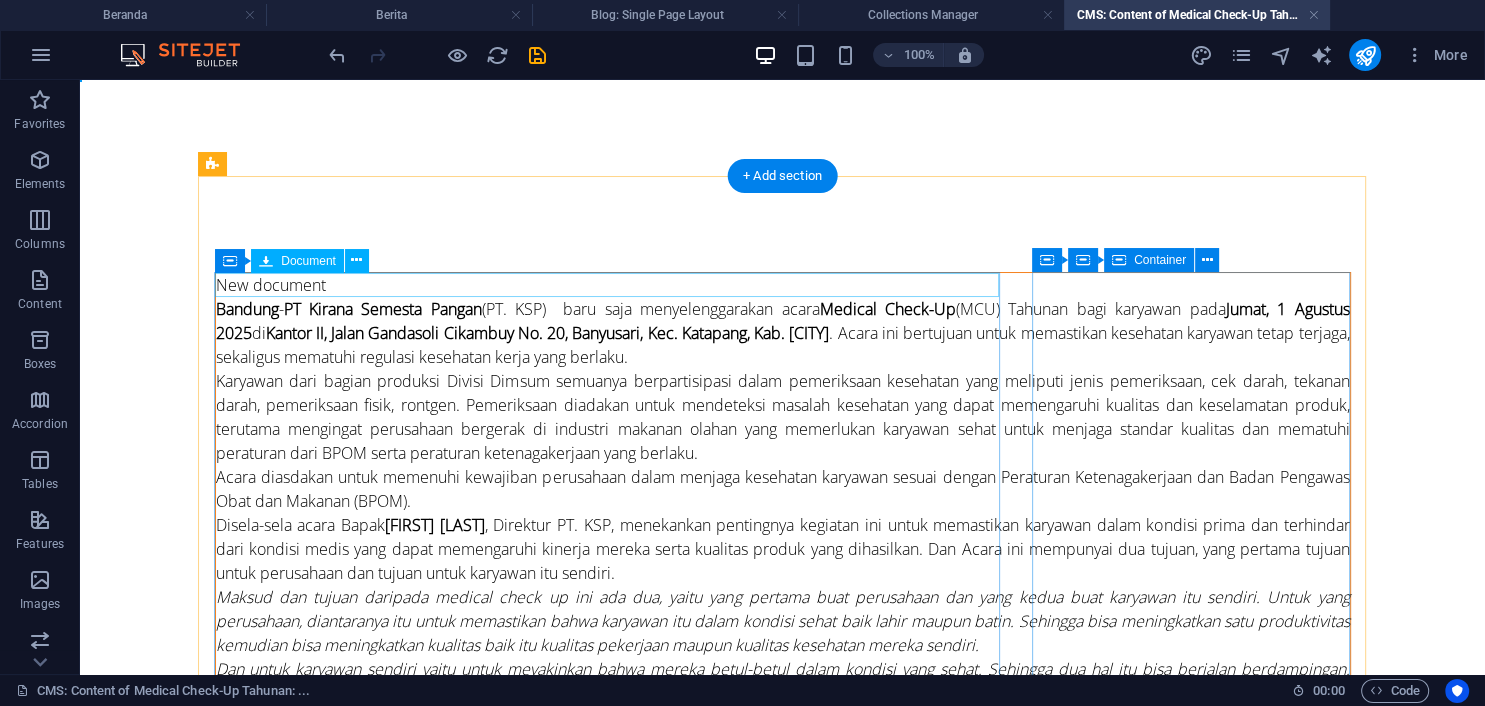 click on "New document" at bounding box center (783, 285) 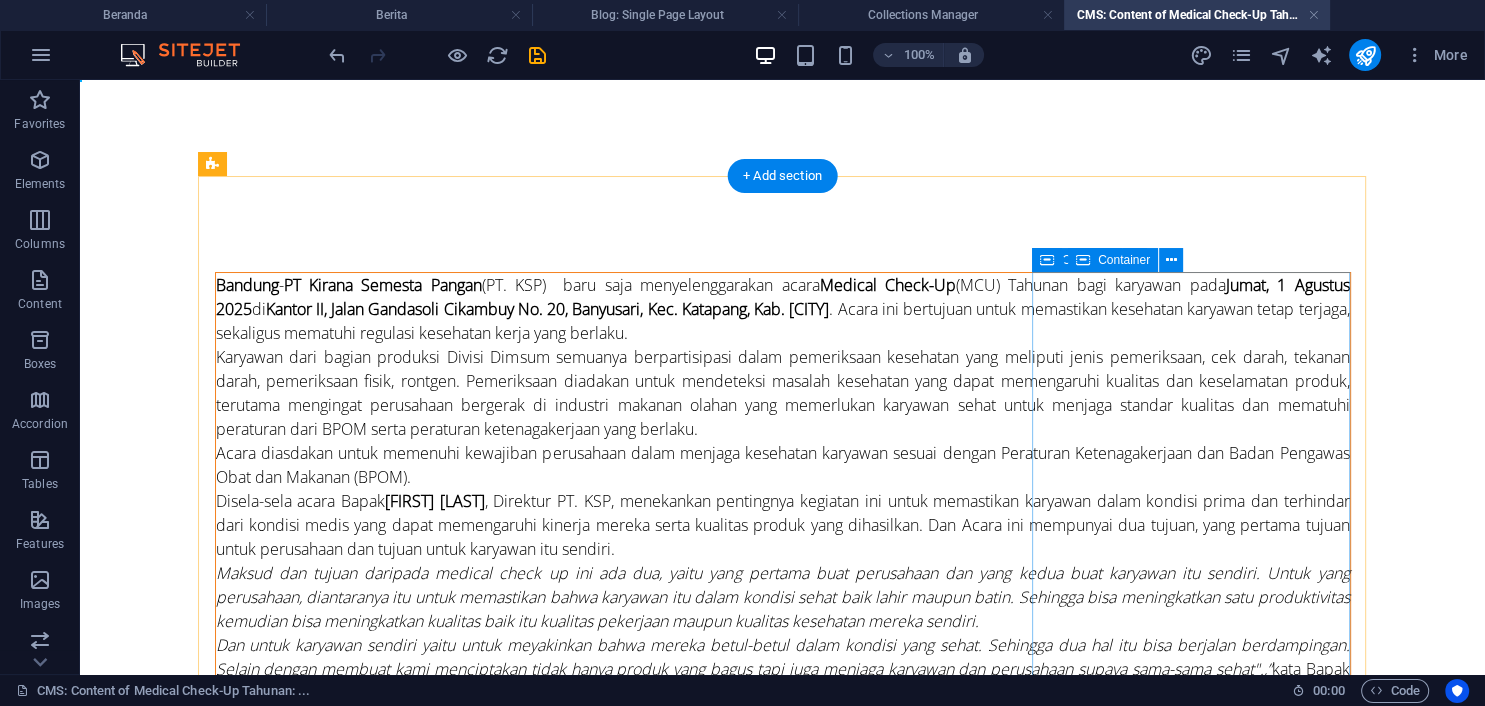 click on "Add elements" at bounding box center (723, 1327) 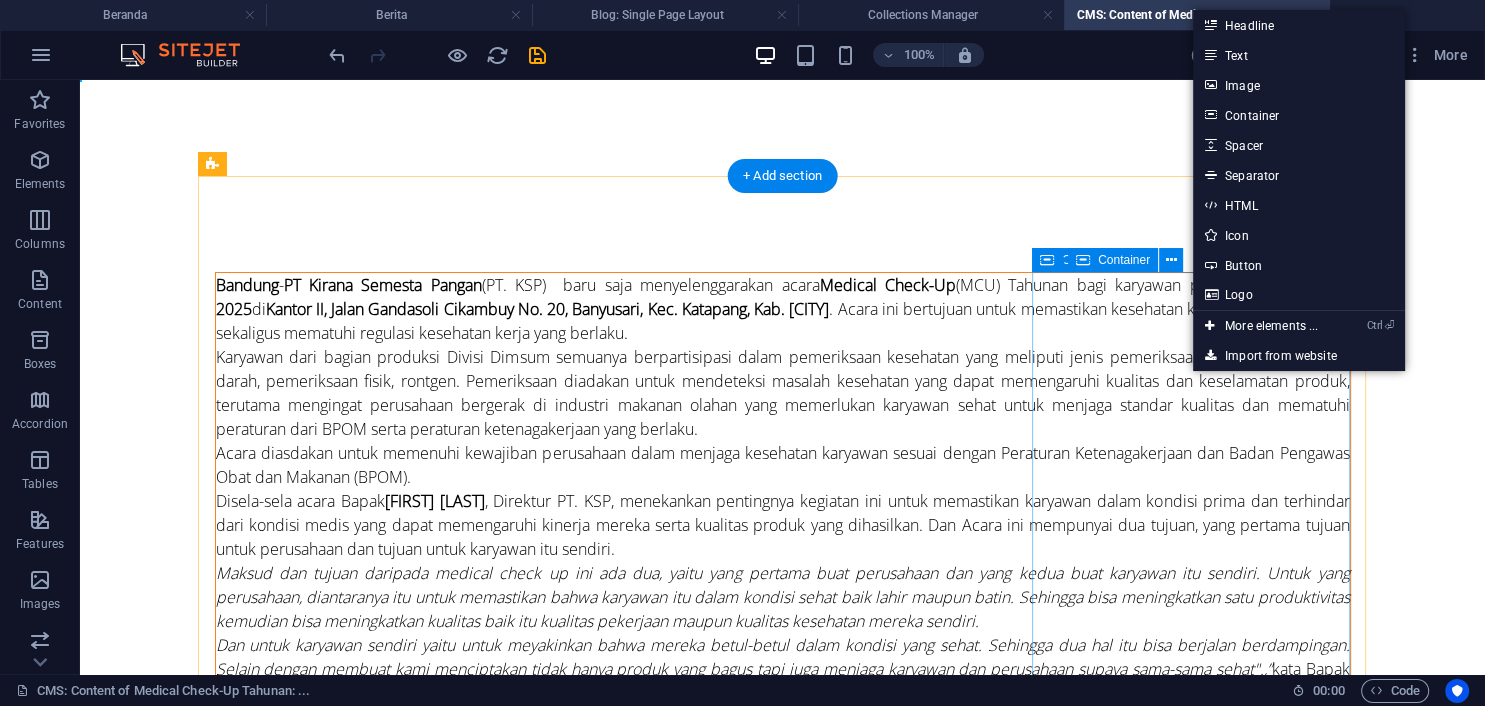 click on "Add elements" at bounding box center (723, 1327) 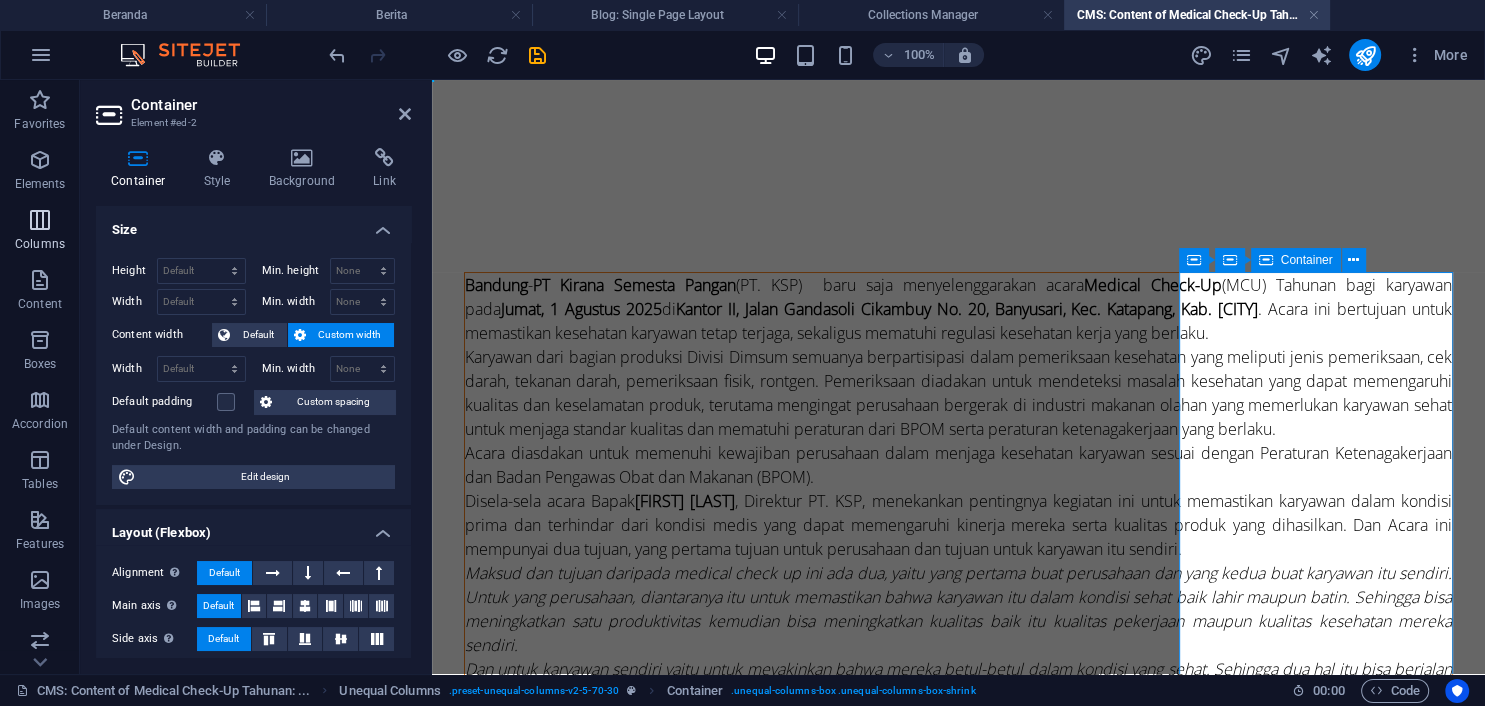 click at bounding box center [40, 220] 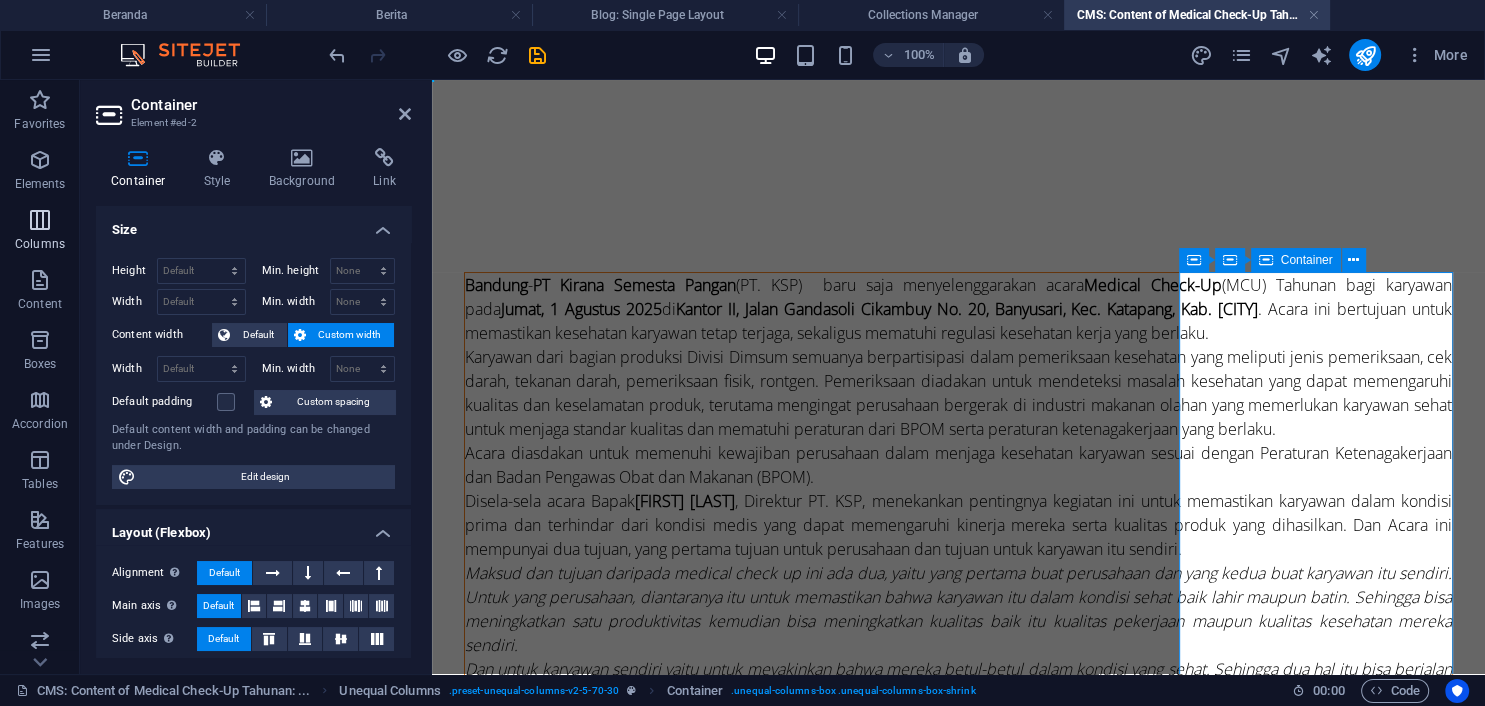 click at bounding box center [40, 220] 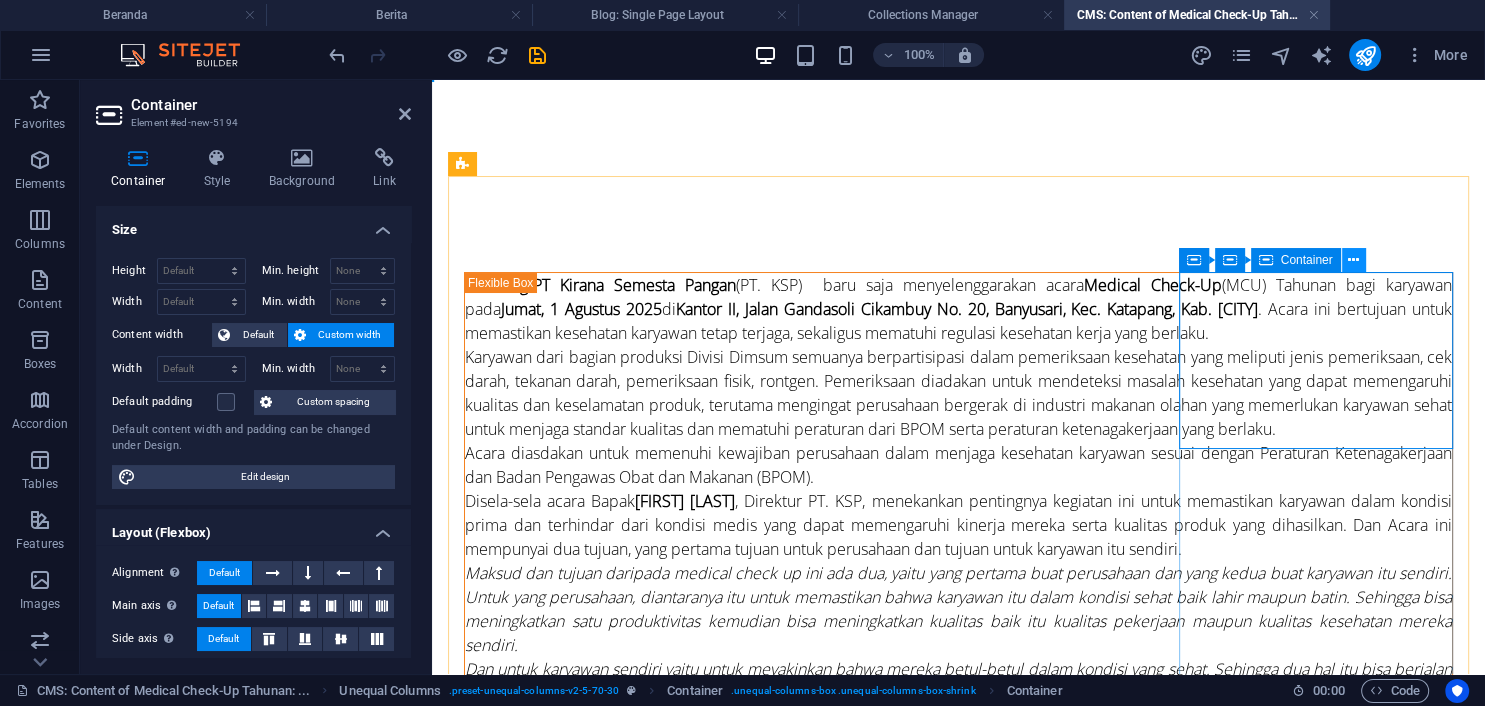 click at bounding box center (1353, 260) 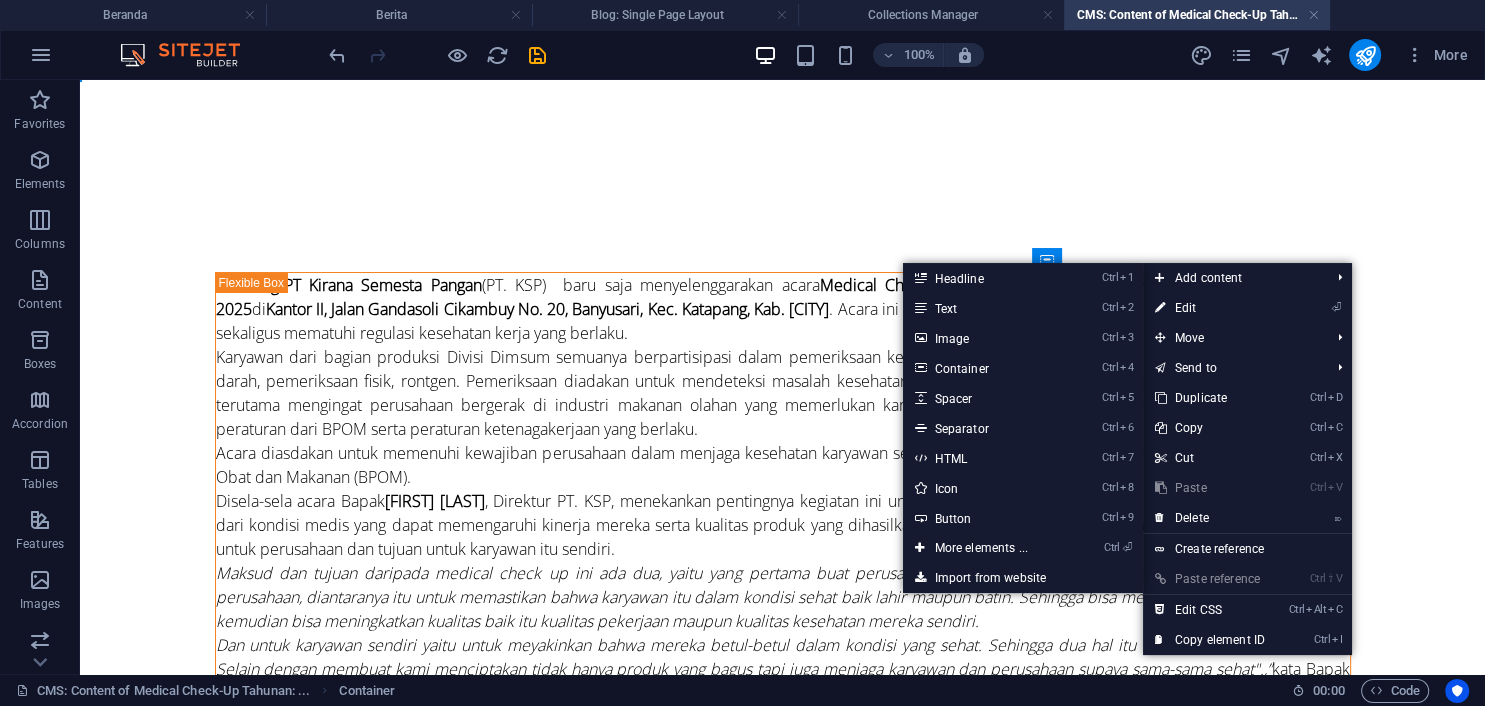 click on "[CITY] - PT Kirana Semesta Pangan (PT. KSP) baru saja menyelenggarakan acara Medical Check-Up (MCU) Tahunan bagi karyawan pada [DATE] di Kantor II, [STREET] No. 20, [NEIGHBORHOOD], Kec. [DISTRICT], Kab. [CITY]. Acara ini bertujuan untuk memastikan kesehatan karyawan tetap terjaga, sekaligus mematuhi regulasi kesehatan kerja yang berlaku. Karyawan dari bagian produksi Divisi Dimsum semuanya berpartisipasi dalam pemeriksaan kesehatan yang meliputi jenis pemeriksaan, cek darah, tekanan darah, pemeriksaan fisik, rontgen. Pemeriksaan diadakan untuk mendeteksi masalah kesehatan yang dapat memengaruhi kualitas dan keselamatan produk, terutama mengingat perusahaan bergerak di industri makanan olahan yang memerlukan karyawan sehat untuk menjaga standar kualitas dan mematuhi peraturan dari BPOM serta peraturan ketenagakerjaan yang berlaku. Disela-sela acara Bapak [FIRST] [LAST], kata Bapak [FIRST] [LAST] saat ditemui di ruangan kerjanya. [FIRST] [LAST] kata Bapak [LAST]. K04" at bounding box center [782, 820] 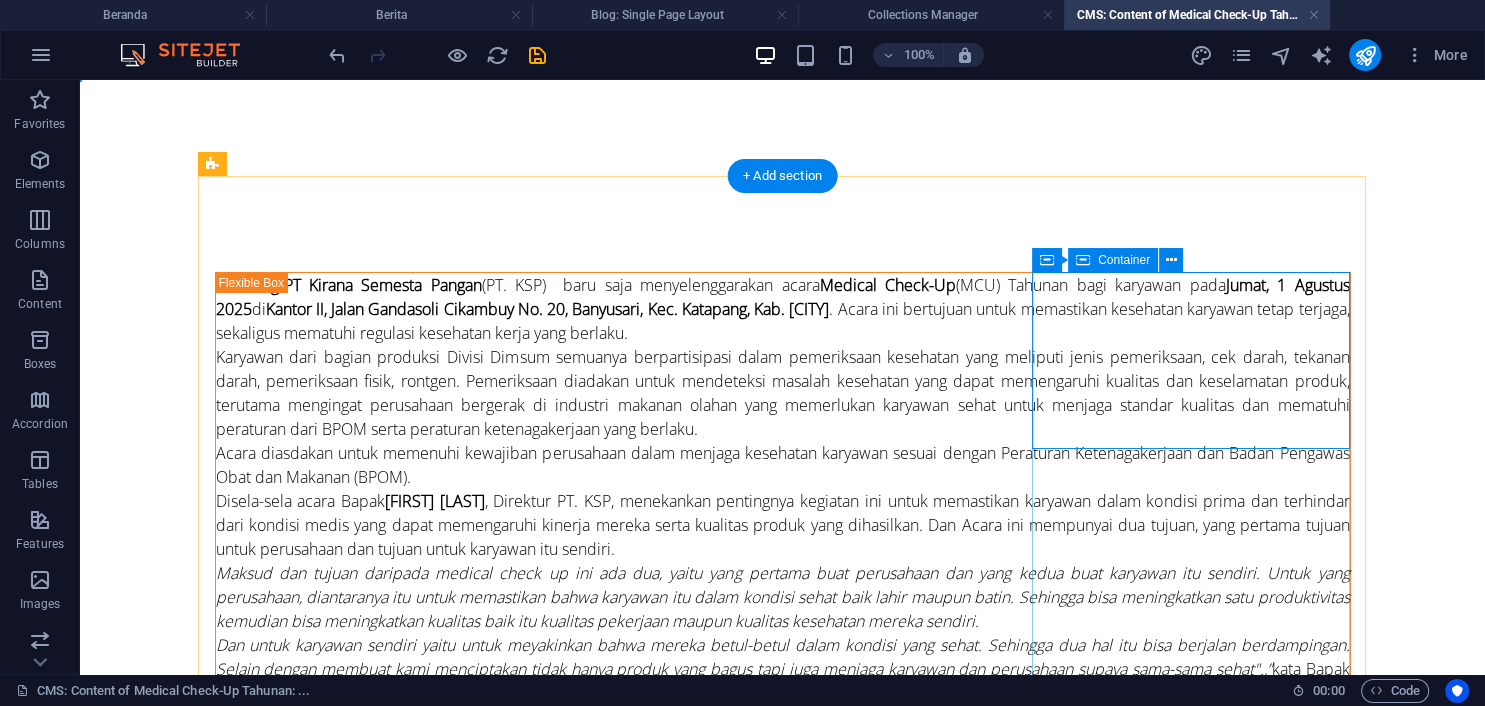 click on "Drop content here or  Add elements  Paste clipboard" at bounding box center (783, 1297) 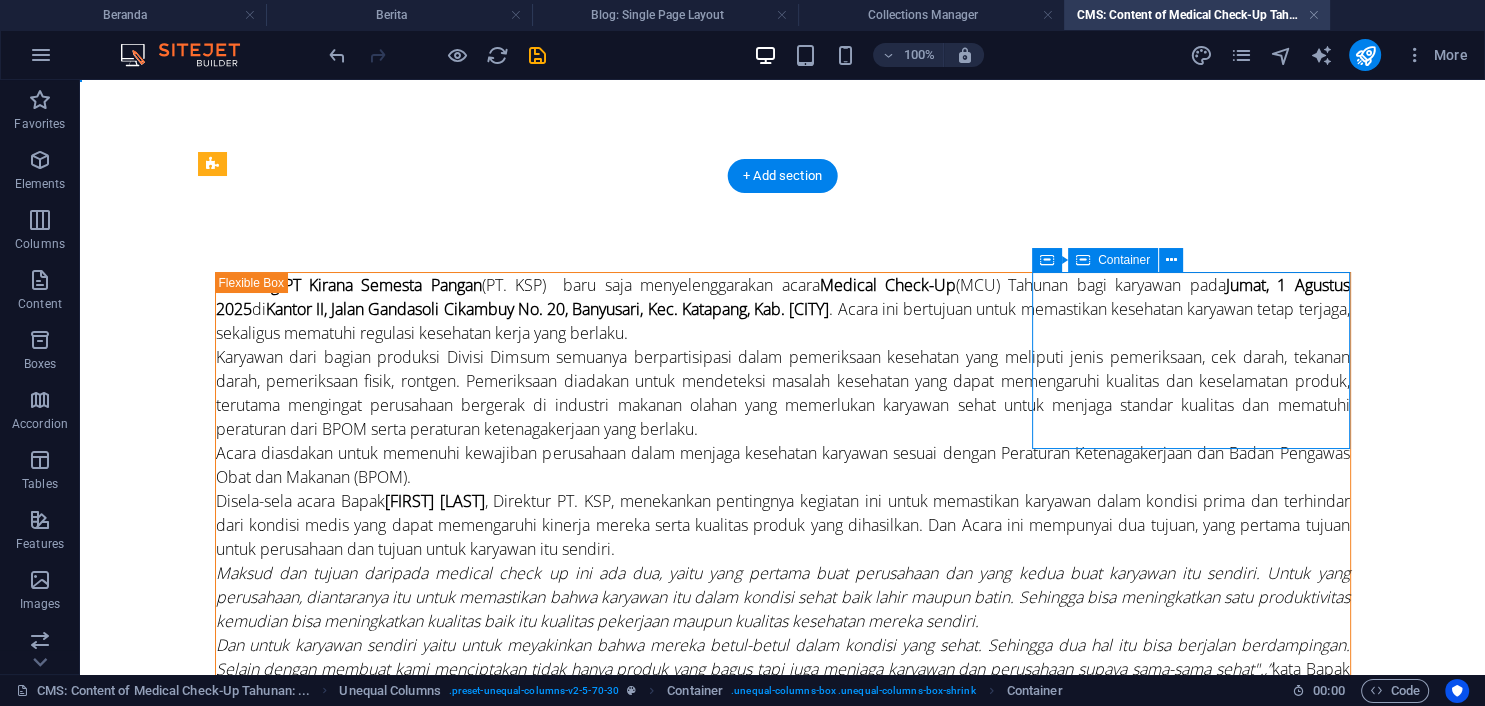 click on "Drop content here or  Add elements  Paste clipboard" at bounding box center [783, 1297] 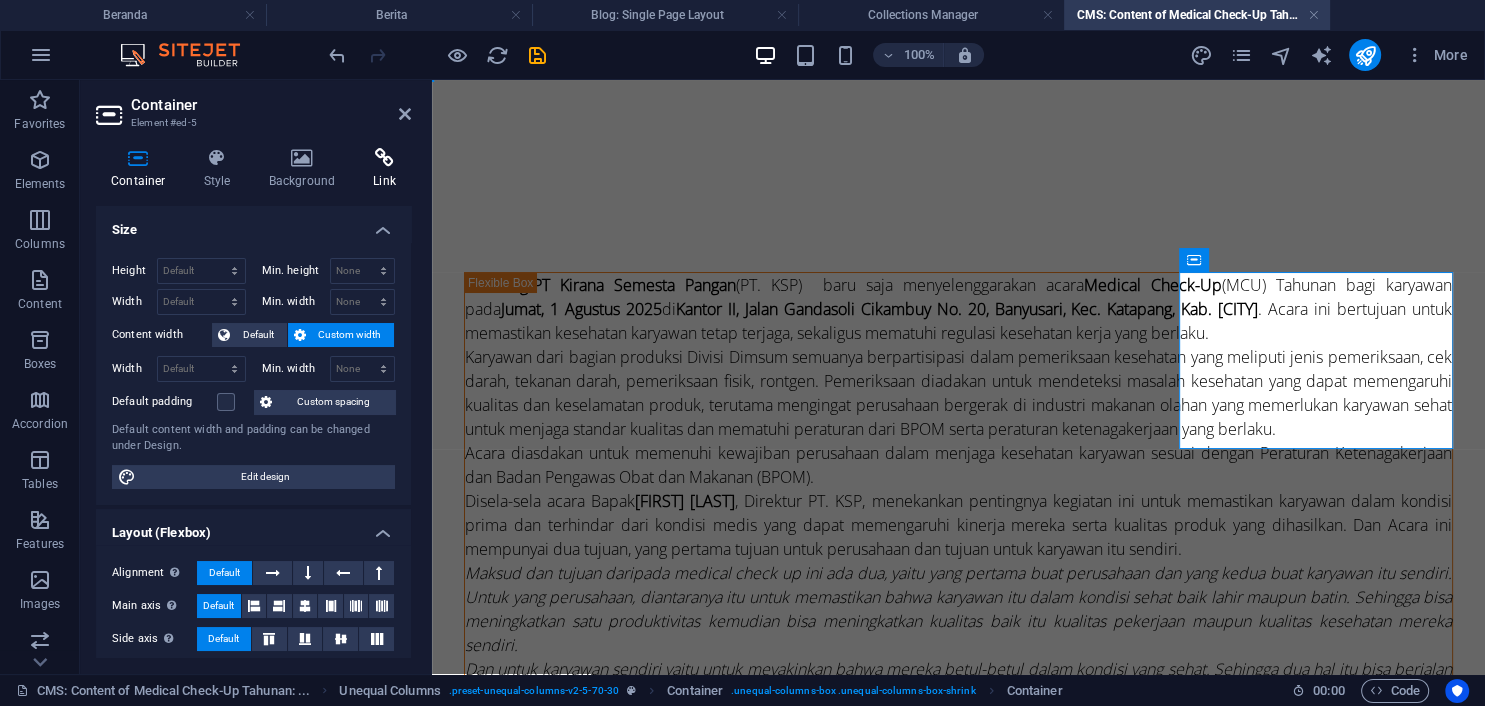 click on "Link" at bounding box center (384, 169) 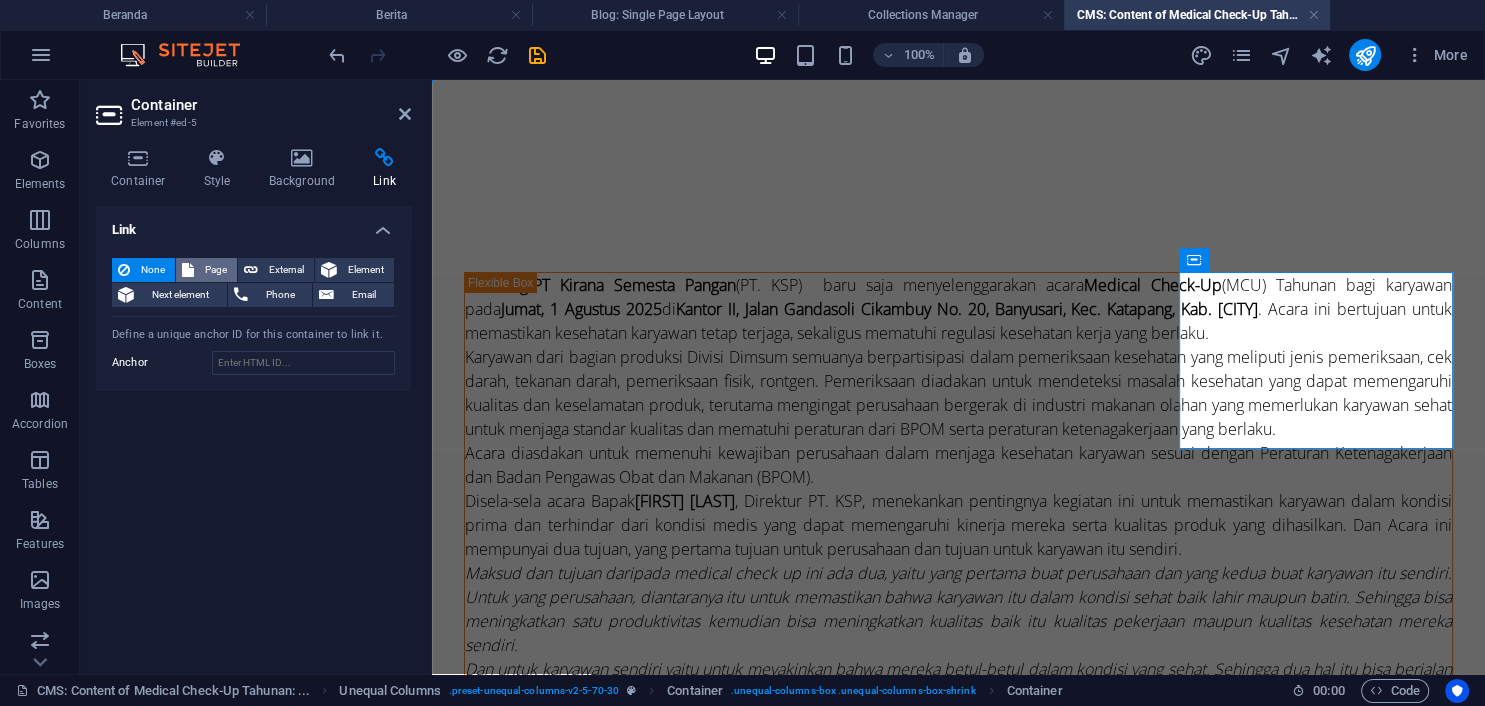 click on "Page" at bounding box center (215, 270) 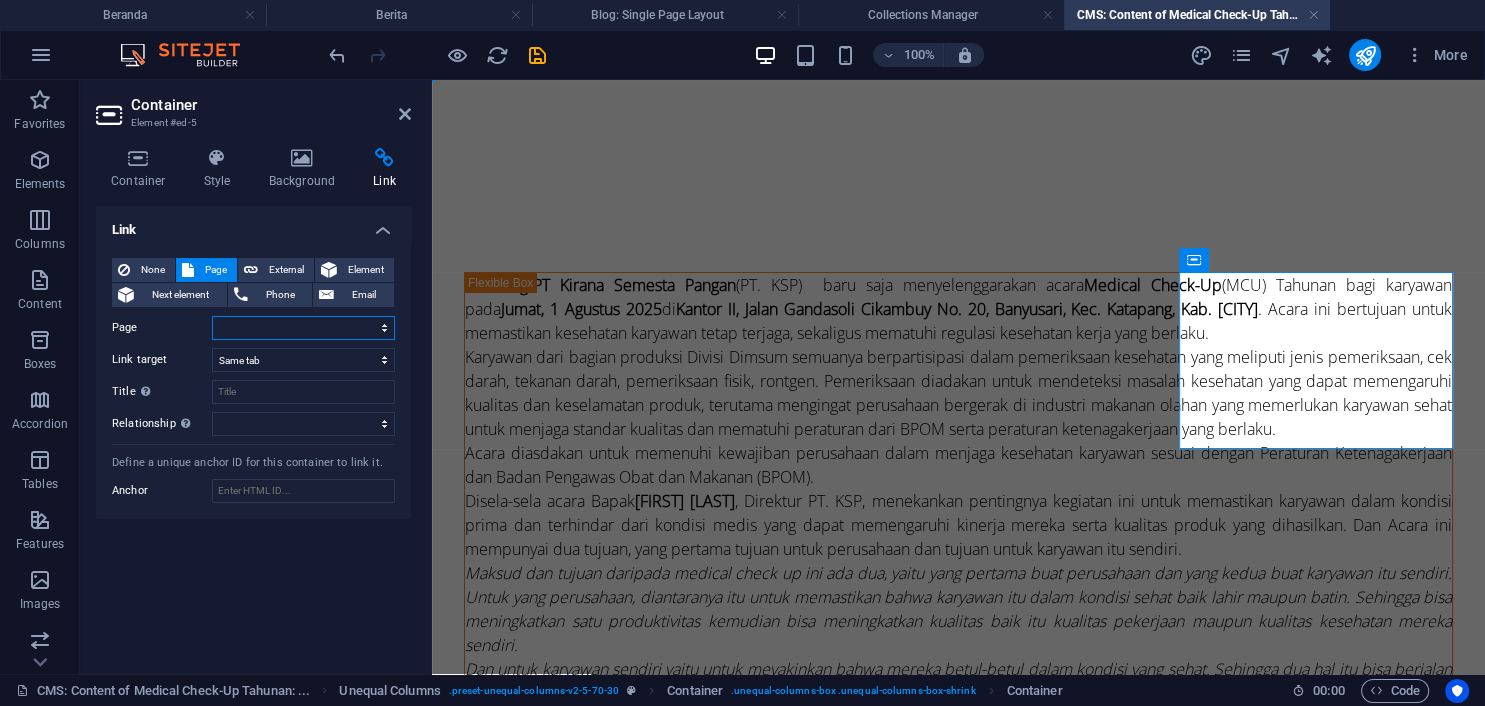 click on "Beranda Tentang Kami -- Alur Pemasaran -- Alur Distribusi -- Alur Produksi -- Sarana &amp; Fasilitas -- Legalitas Produk -- Bakso ---- Grand Kirana ---- Mitha ---- Molotop ---- Astina -- Dimsum -- Lain-Lain Kemitraan Kontak Berita -- Info Graphic Karir Privacy" at bounding box center [303, 328] 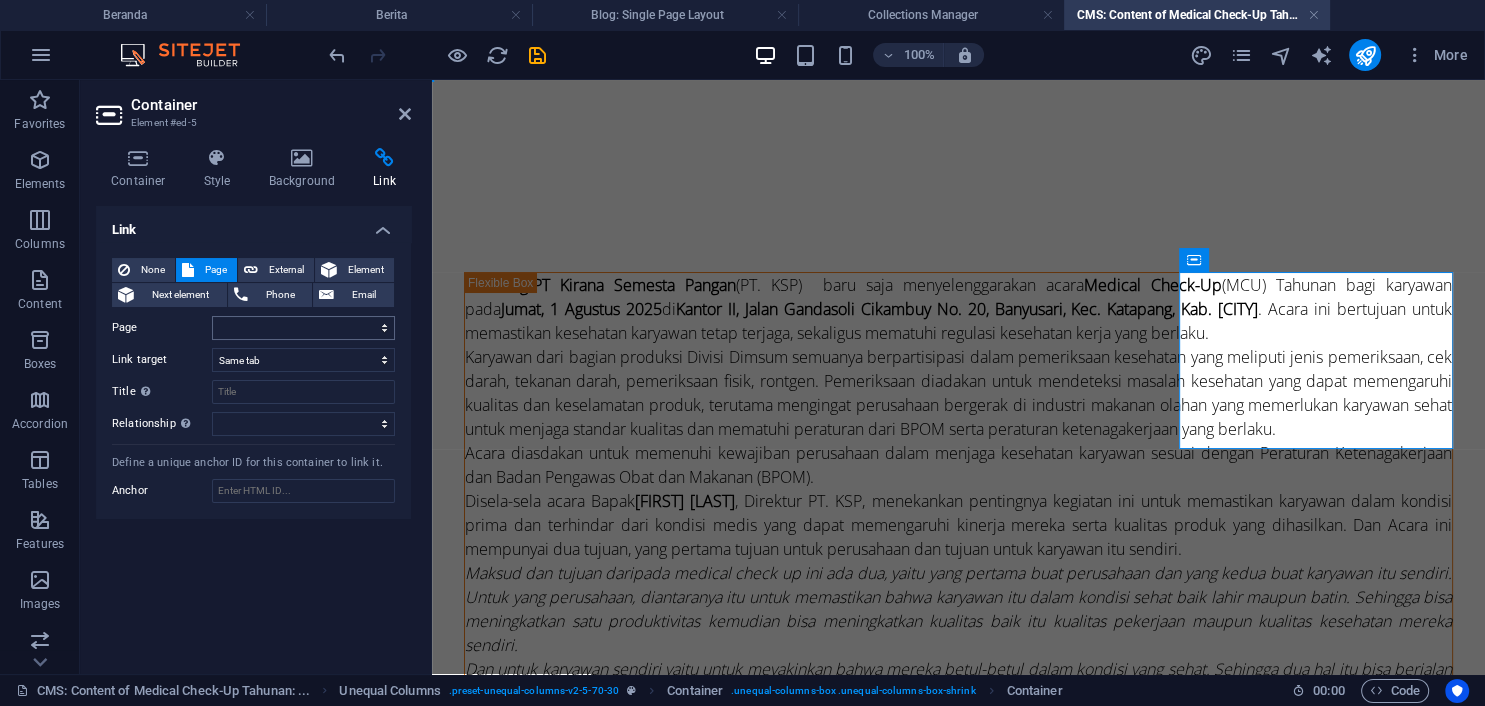 click on "Link None Page External Element Next element Phone Email Page Beranda Tentang Kami -- Alur Pemasaran -- Alur Distribusi -- Alur Produksi -- Sarana &amp; Fasilitas -- Legalitas Produk -- Bakso ---- Grand Kirana ---- Mitha ---- Molotop ---- Astina -- Dimsum -- Lain-Lain Kemitraan Kontak Berita -- Info Graphic Karir Privacy Element
URL Phone Email Link target New tab Same tab Overlay Title Additional link description, should not be the same as the link text. The title is most often shown as a tooltip text when the mouse moves over the element. Leave empty if uncertain. Relationship Sets the  relationship of this link to the link target . For example, the value "nofollow" instructs search engines not to follow the link. Can be left empty. alternate author bookmark external help license next nofollow noreferrer noopener prev search tag Define a unique anchor ID for this container to link it. Anchor" at bounding box center (253, 432) 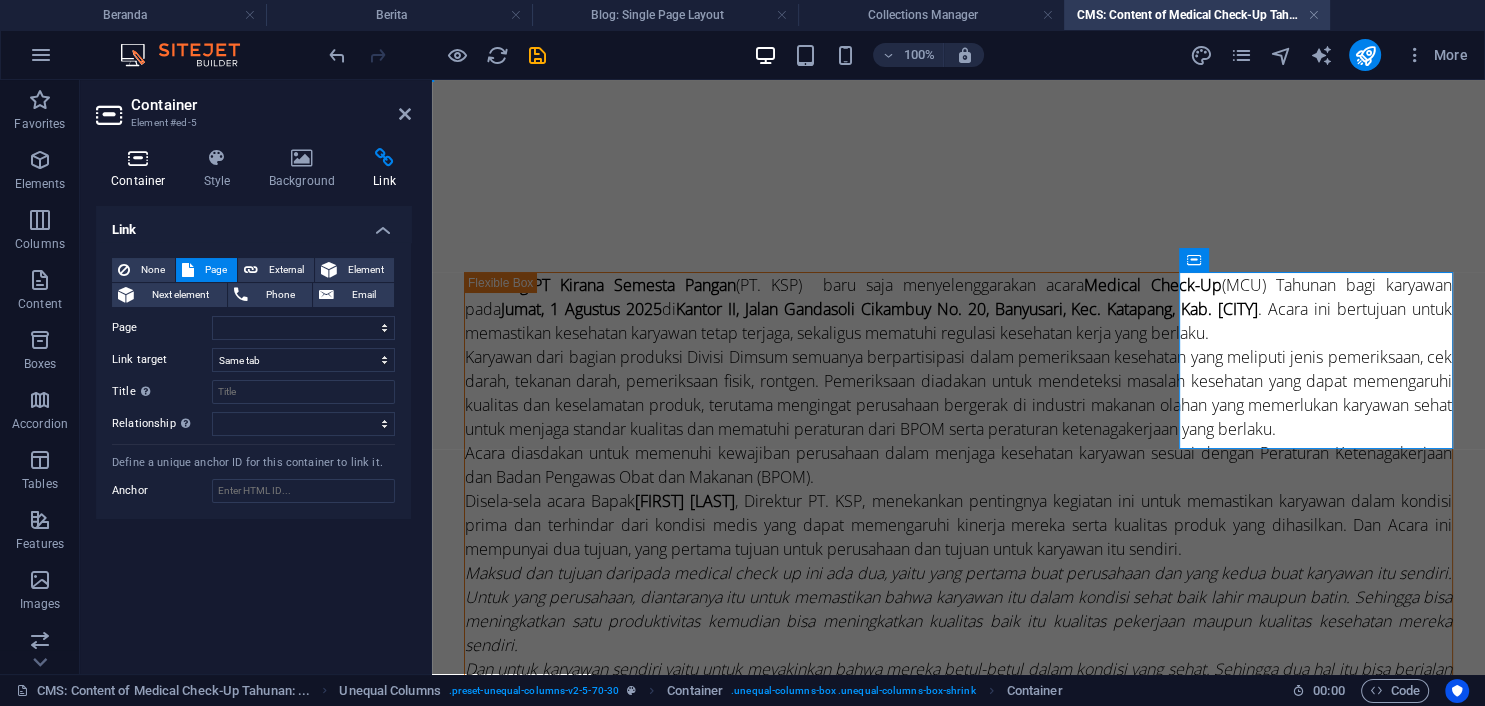 click on "Container" at bounding box center (142, 169) 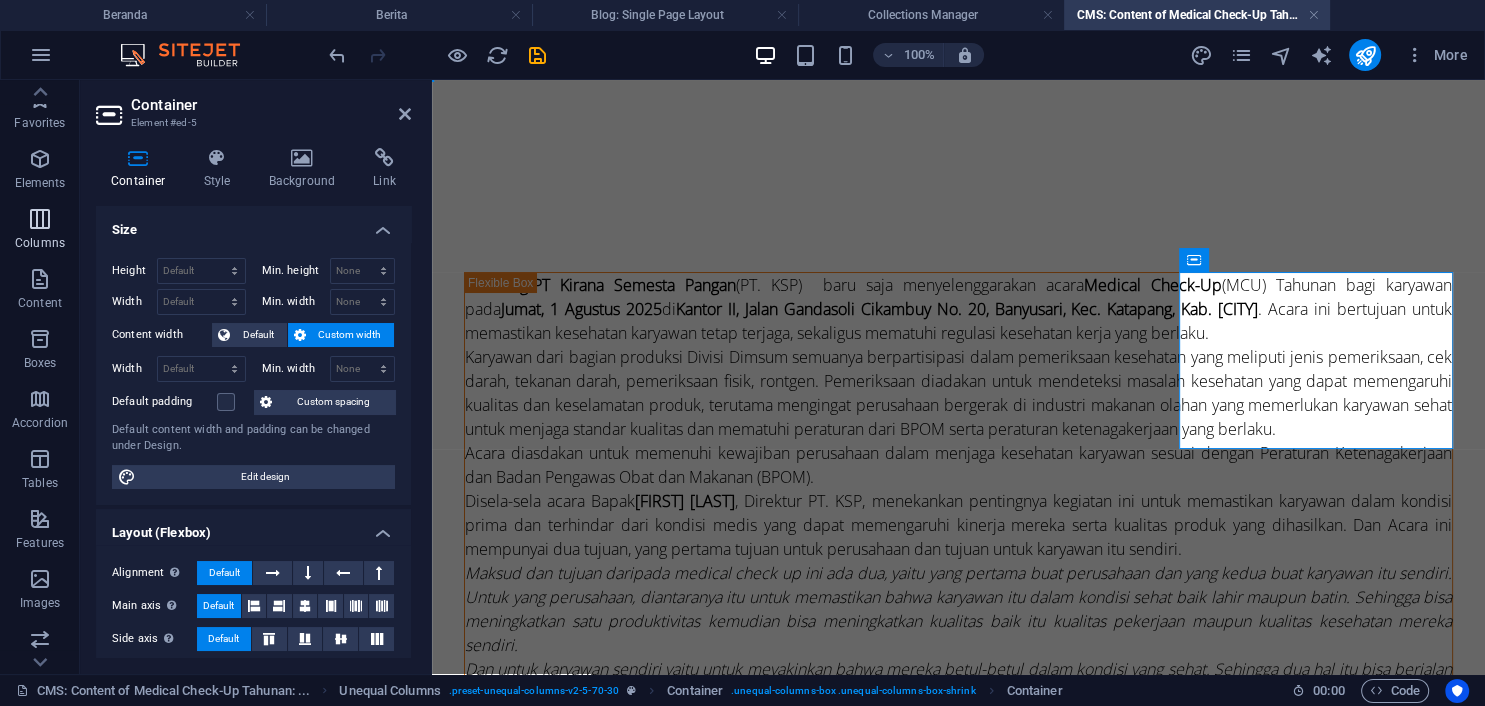 scroll, scrollTop: 0, scrollLeft: 0, axis: both 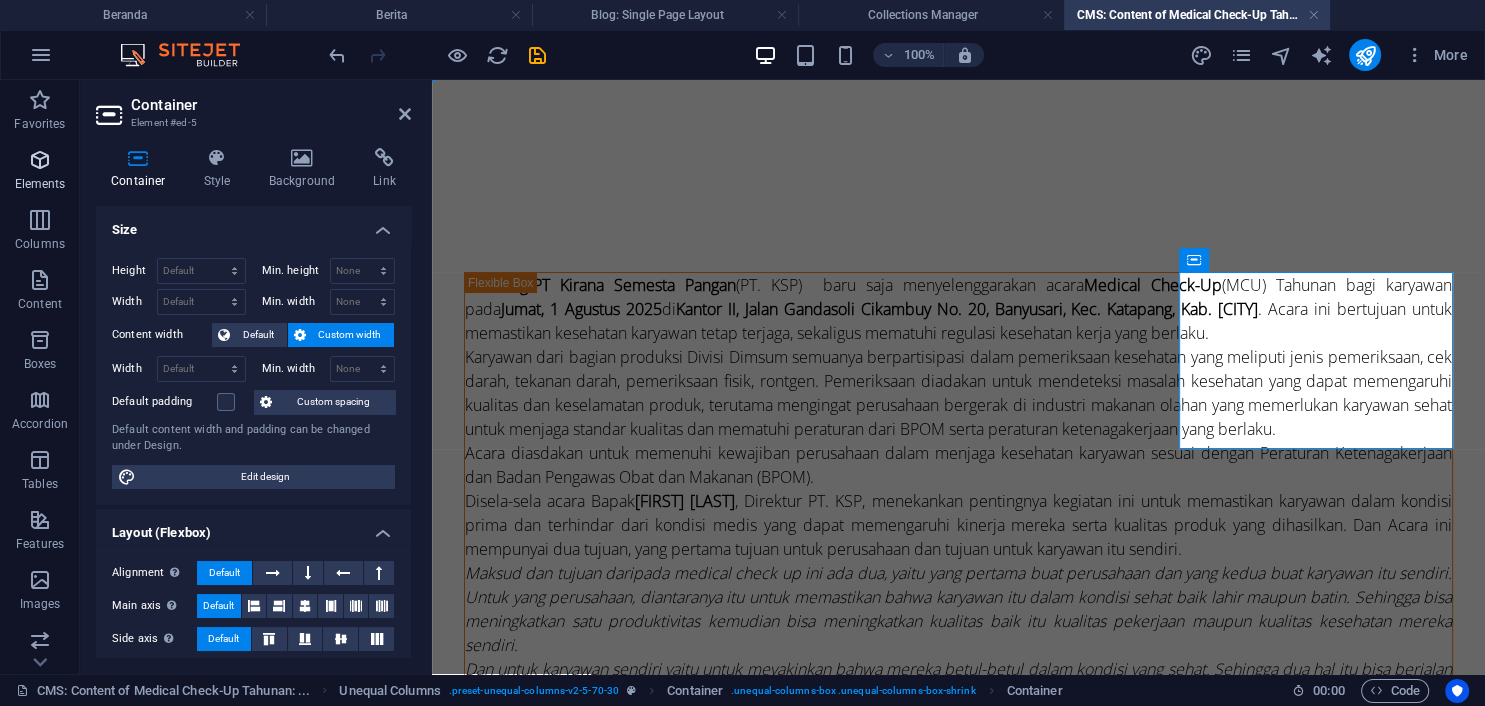 click at bounding box center (40, 160) 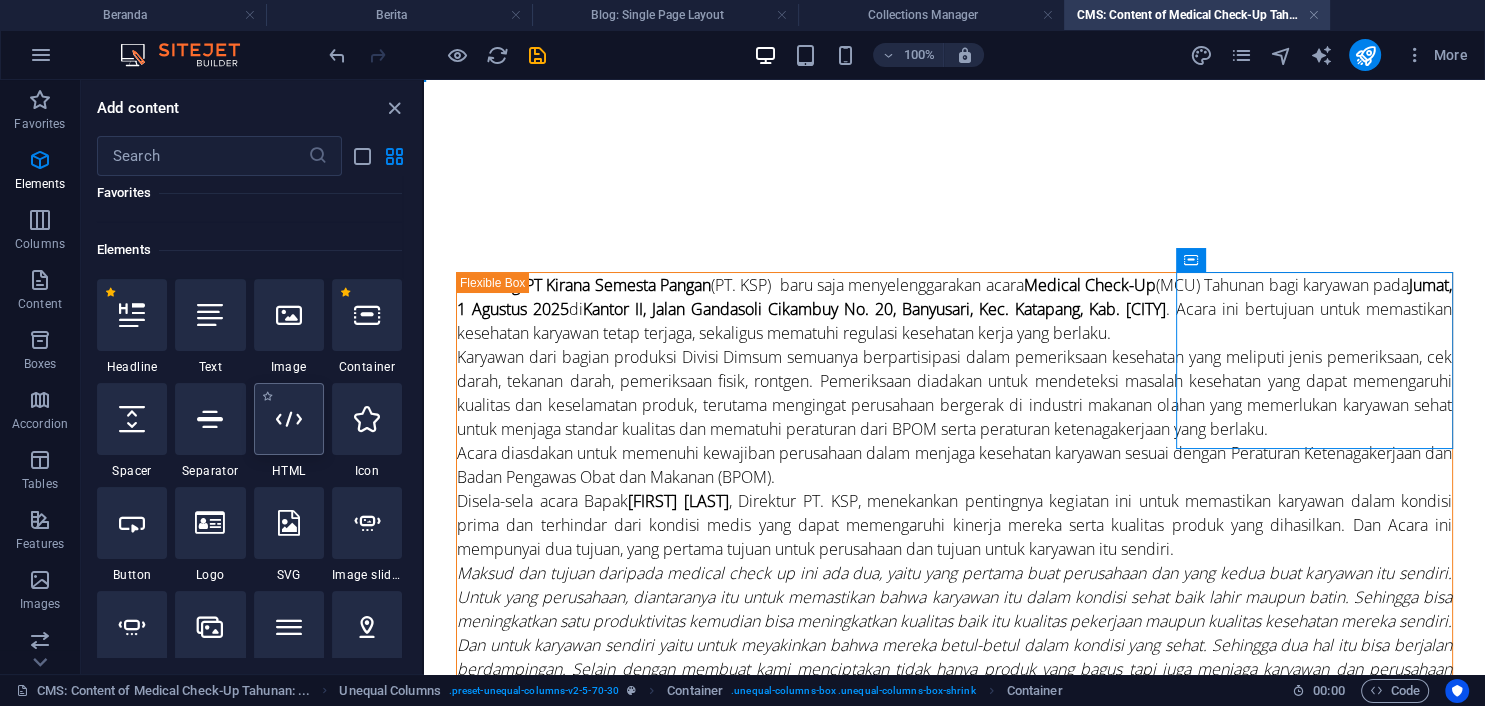 scroll, scrollTop: 182, scrollLeft: 0, axis: vertical 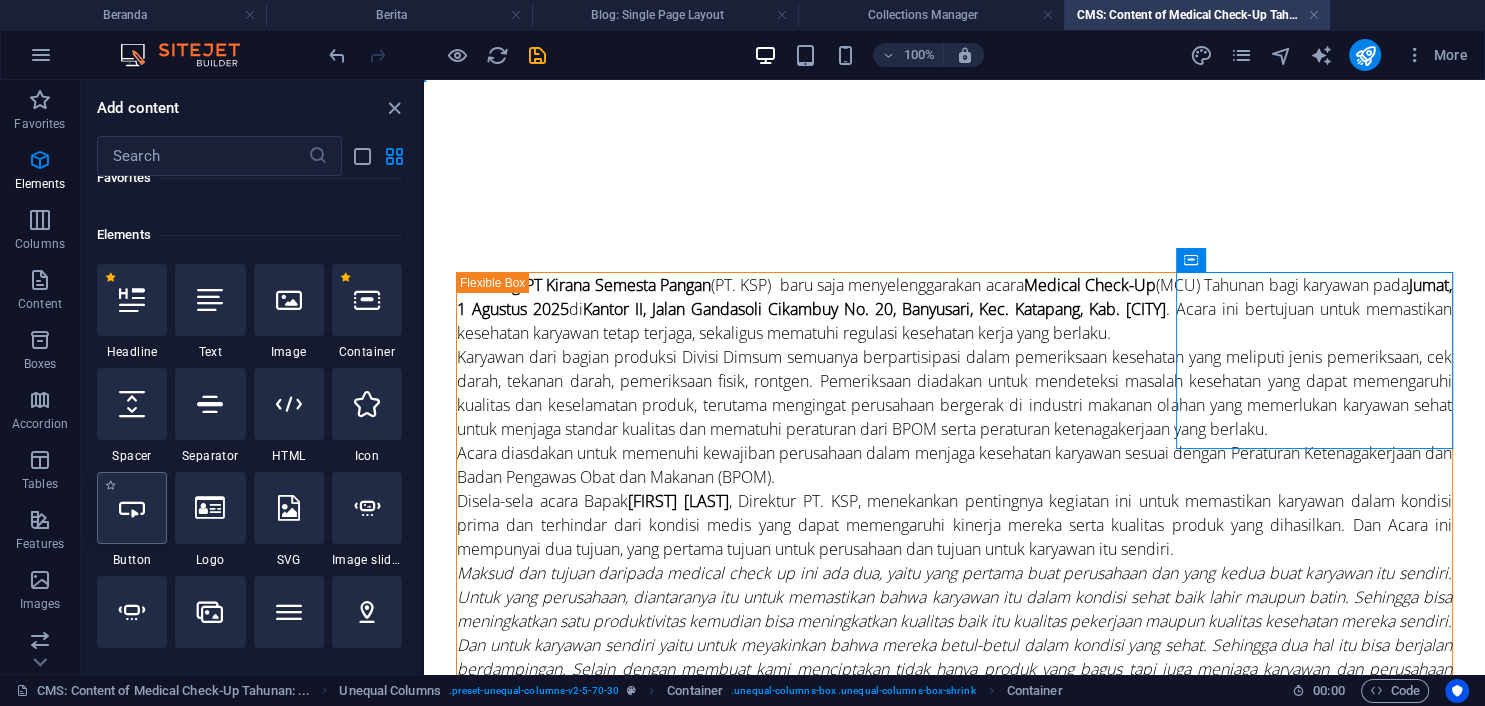 click at bounding box center [132, 508] 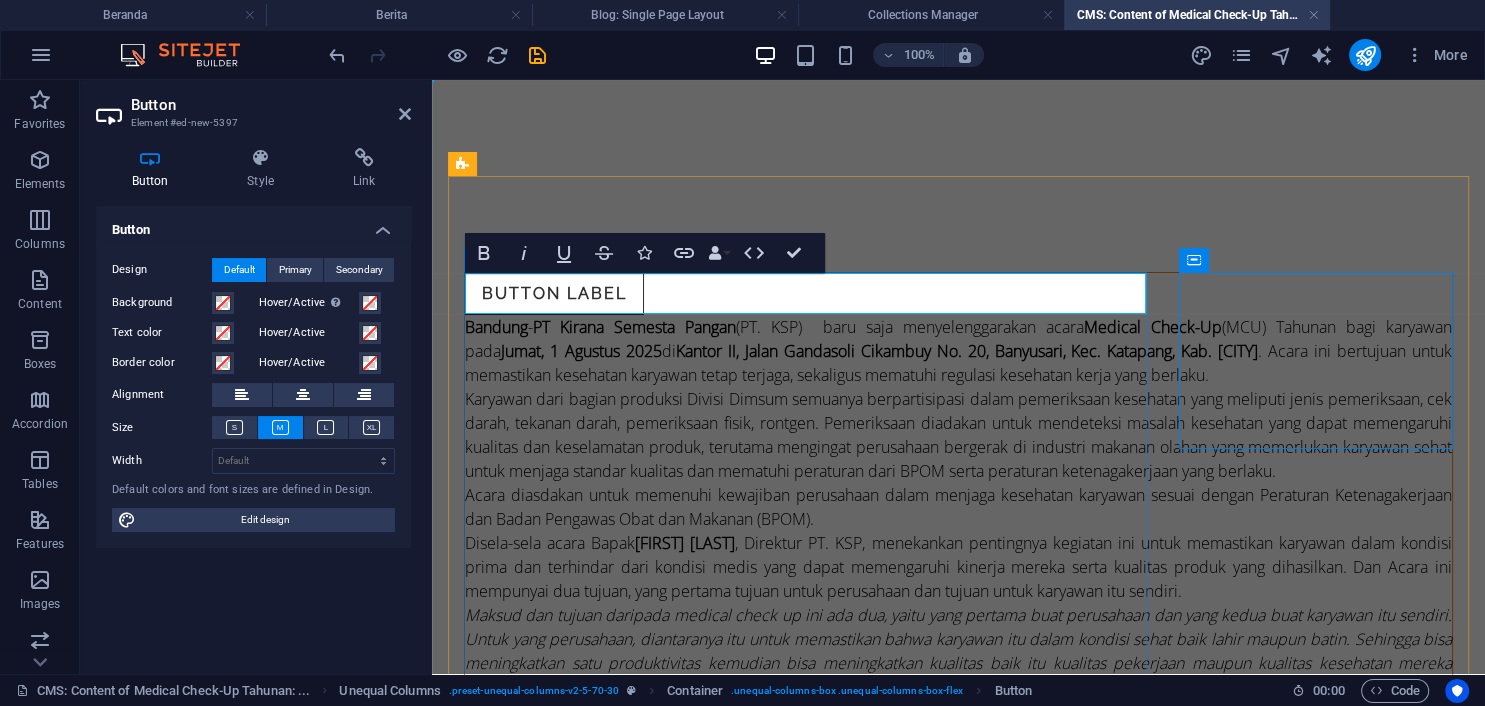 click on "Button label" at bounding box center (958, 294) 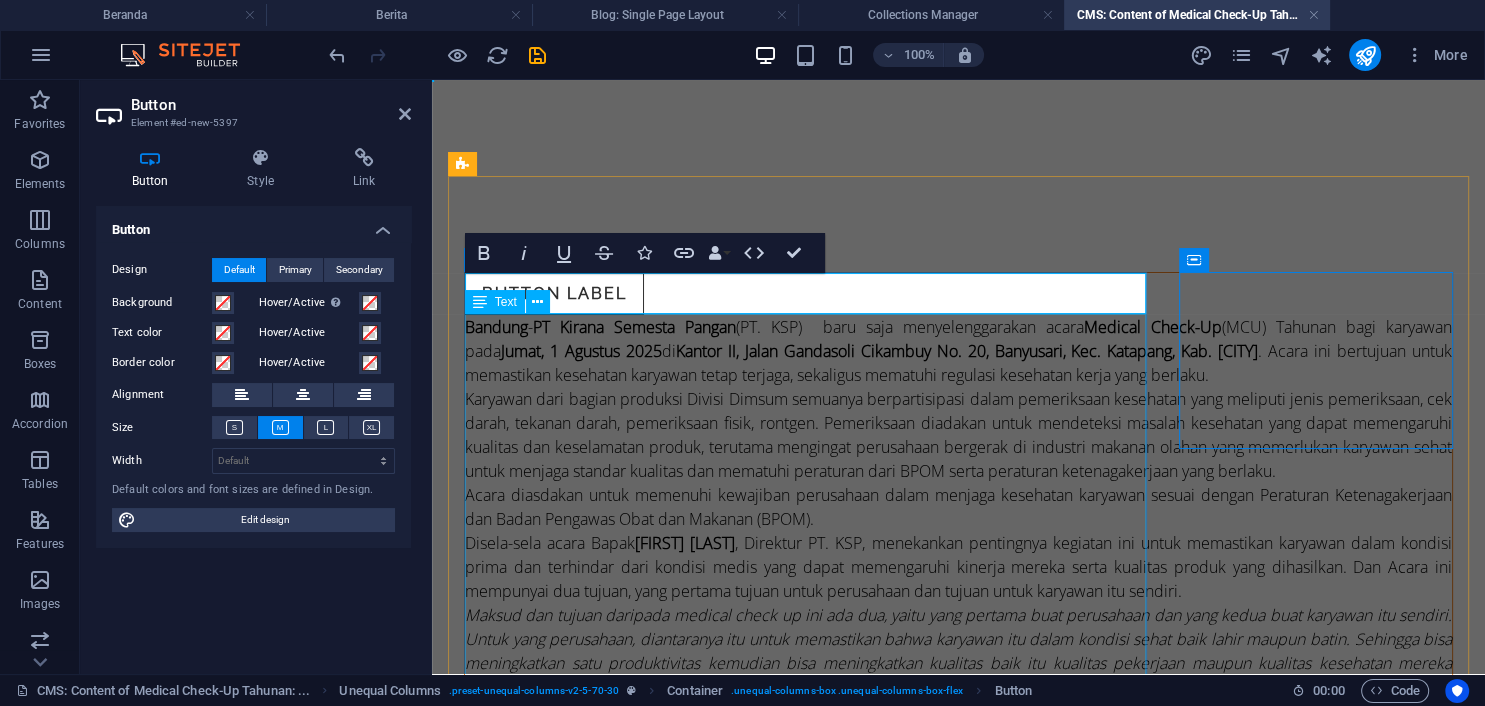 click on "[CITY] - PT Kirana Semesta Pangan (PT. KSP) baru saja menyelenggarakan acara Medical Check-Up (MCU) Tahunan bagi karyawan pada [DATE] di Kantor II, [STREET] No. 20, [NEIGHBORHOOD], Kec. [DISTRICT], Kab. [CITY]. Acara ini bertujuan untuk memastikan kesehatan karyawan tetap terjaga, sekaligus mematuhi regulasi kesehatan kerja yang berlaku. Karyawan dari bagian produksi Divisi Dimsum semuanya berpartisipasi dalam pemeriksaan kesehatan yang meliputi jenis pemeriksaan, cek darah, tekanan darah, pemeriksaan fisik, rontgen. Pemeriksaan diadakan untuk mendeteksi masalah kesehatan yang dapat memengaruhi kualitas dan keselamatan produk, terutama mengingat perusahaan bergerak di industri makanan olahan yang memerlukan karyawan sehat untuk menjaga standar kualitas dan mematuhi peraturan dari BPOM serta peraturan ketenagakerjaan yang berlaku. Disela-sela acara Bapak [FIRST] [LAST], kata Bapak [FIRST] [LAST] saat ditemui di ruangan kerjanya. [FIRST] [LAST] kata Bapak [LAST]. K04" at bounding box center [958, 819] 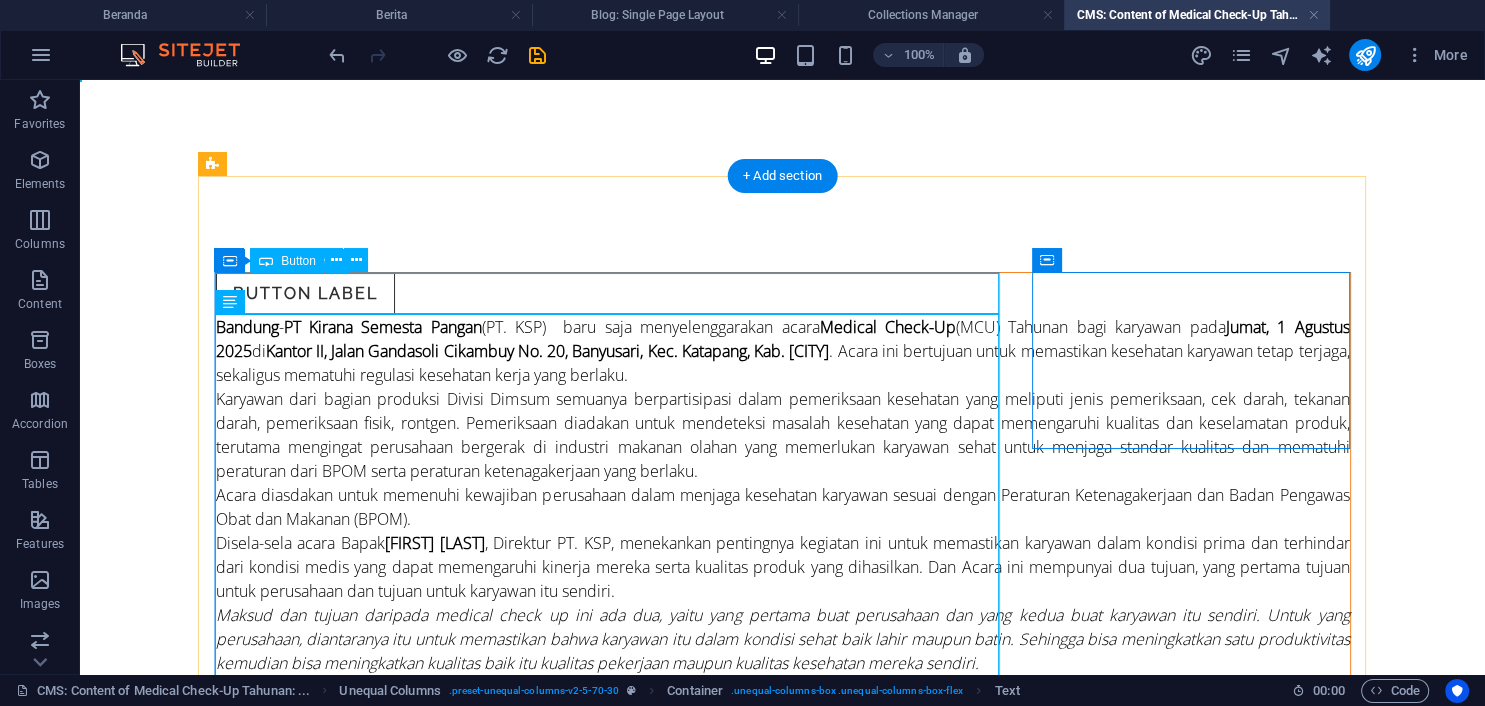 click on "Button label" at bounding box center (783, 294) 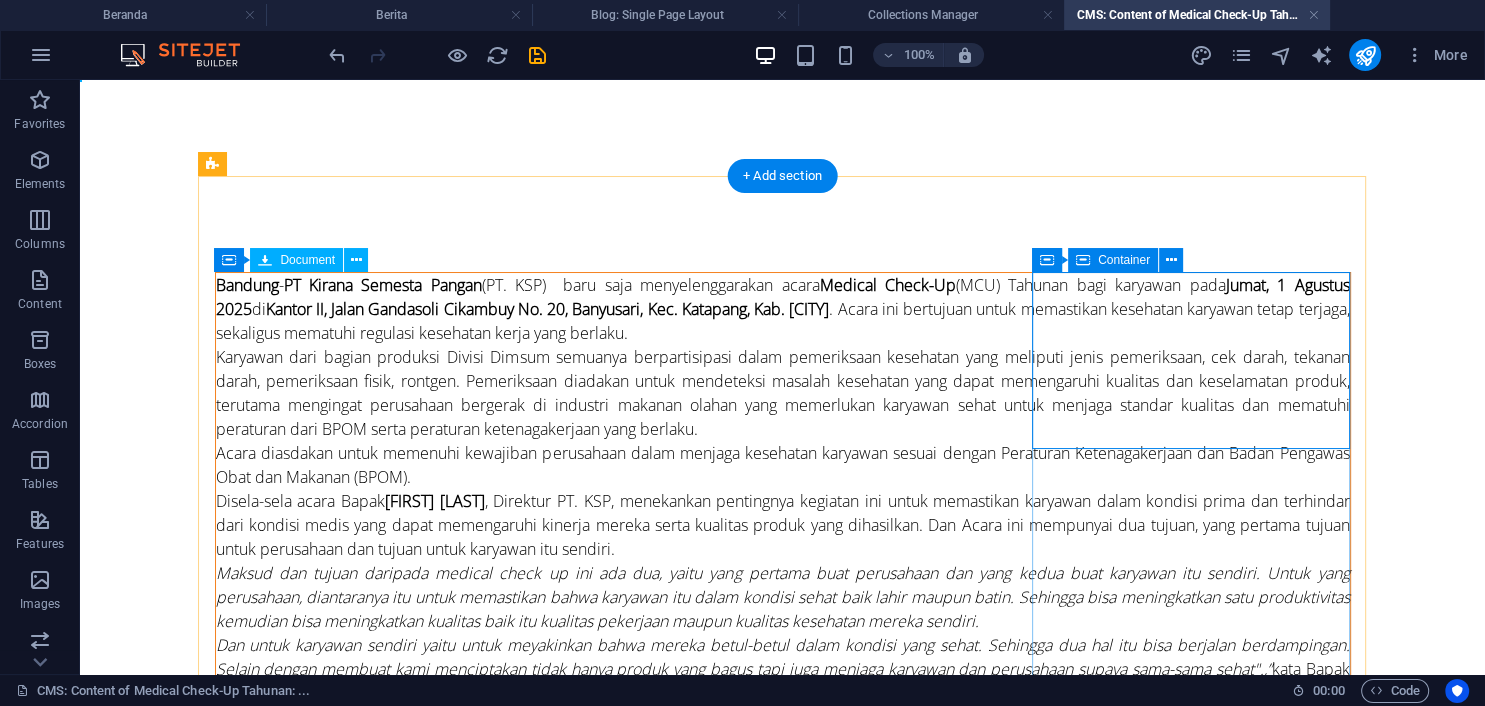 click on "Drop content here or  Add elements  Paste clipboard" at bounding box center (783, 1297) 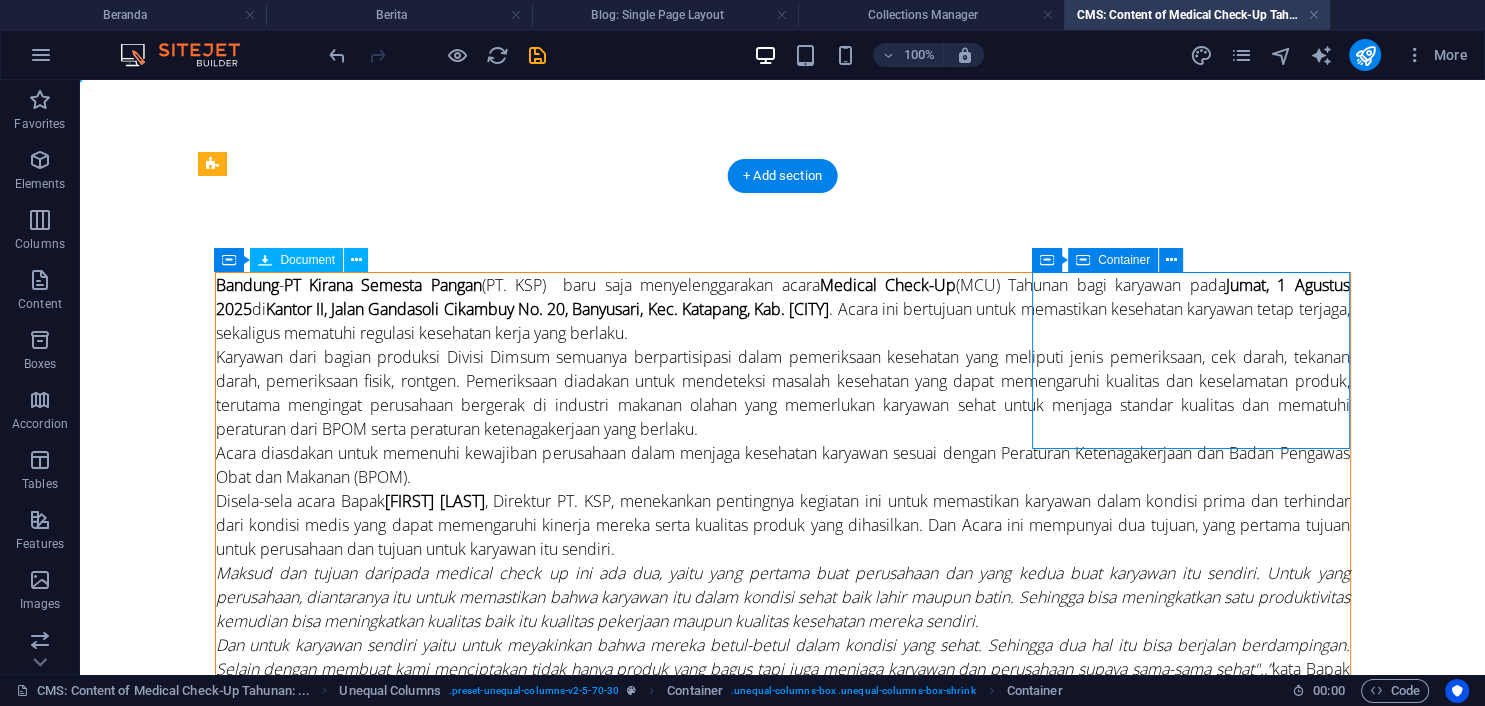 click on "Add elements" at bounding box center (723, 1327) 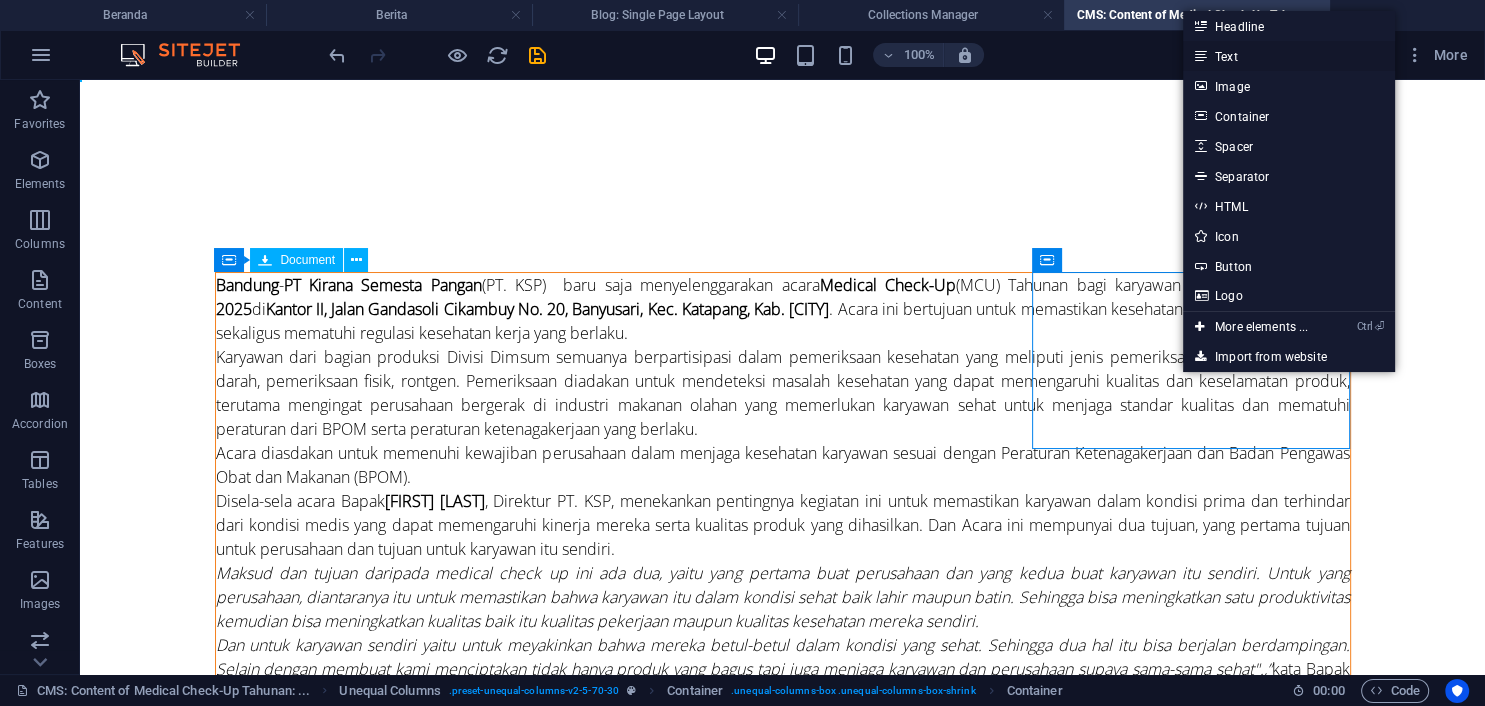 click on "Text" at bounding box center [1289, 56] 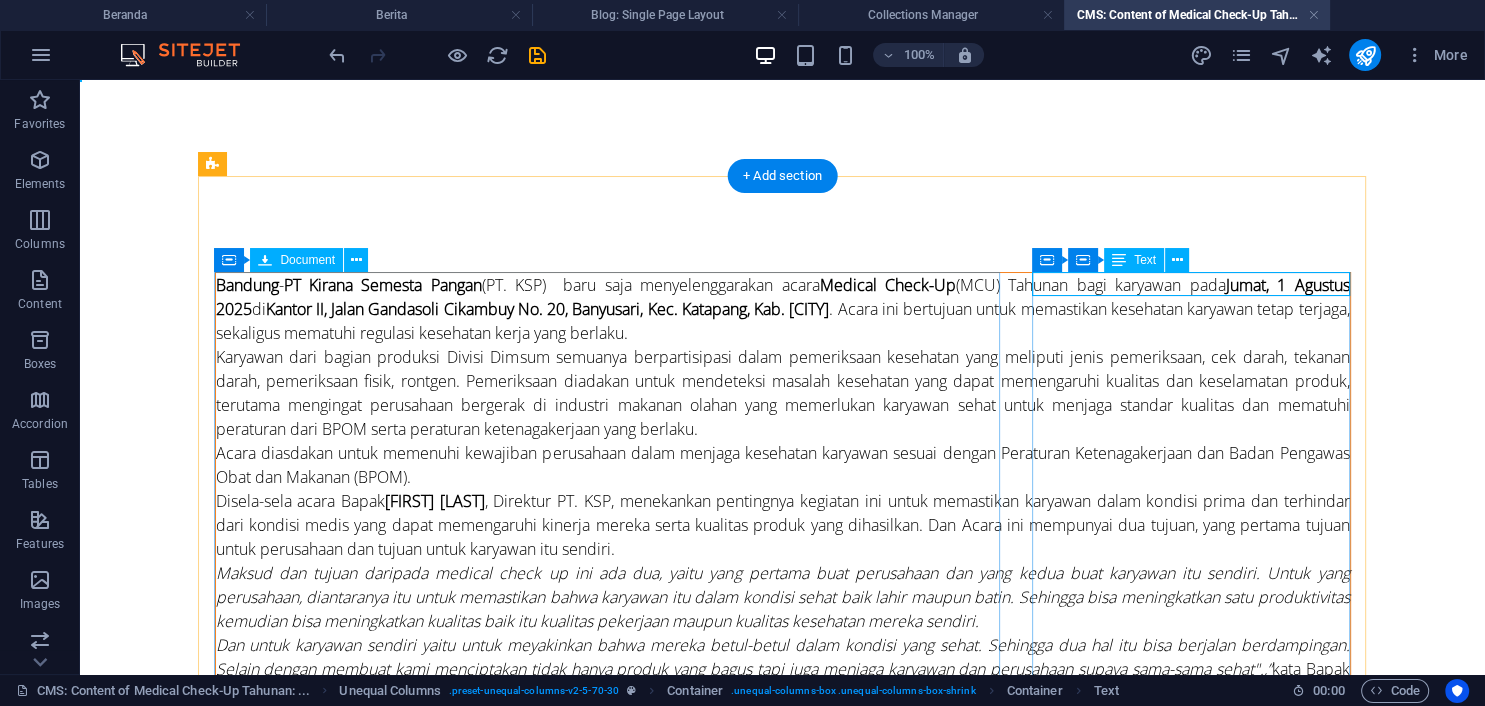 click on "New text element" at bounding box center (783, 1238) 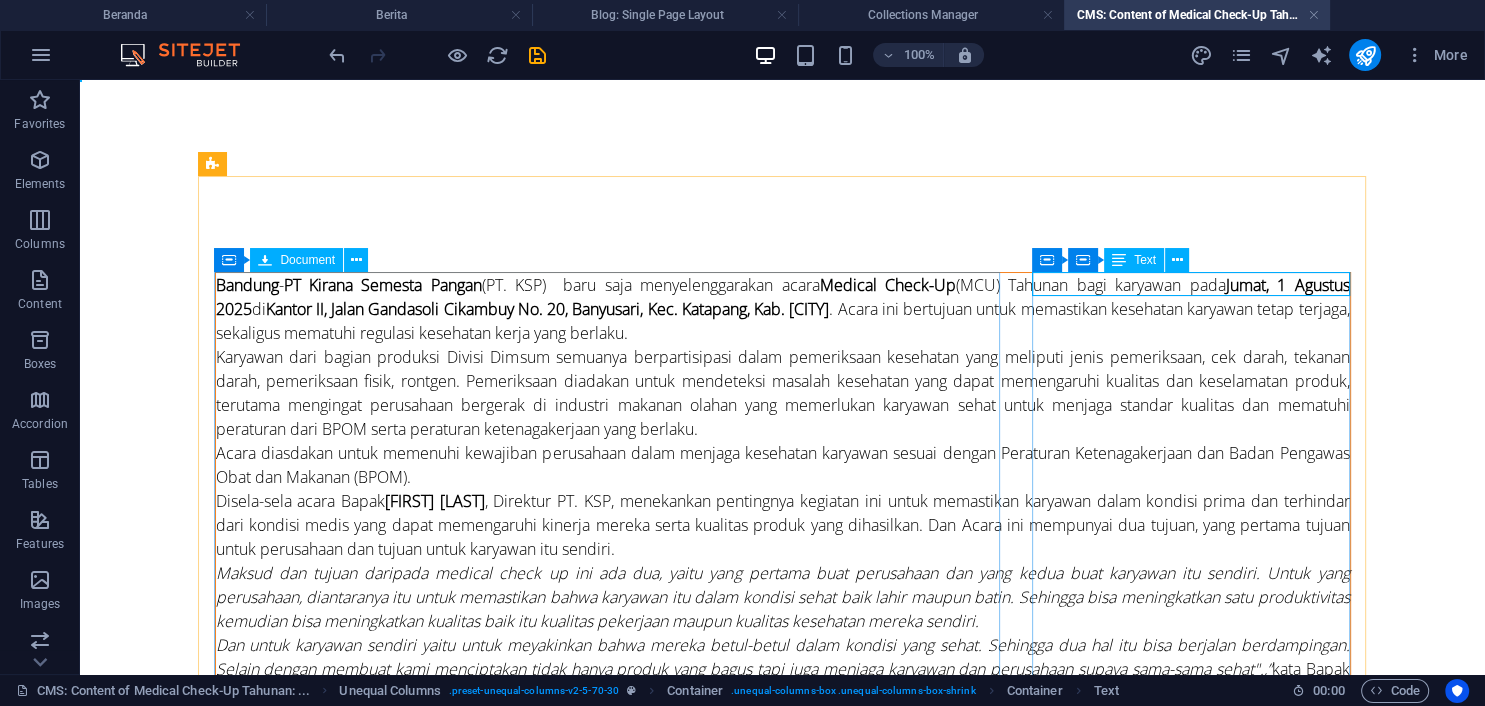 click on "Text" at bounding box center (1145, 260) 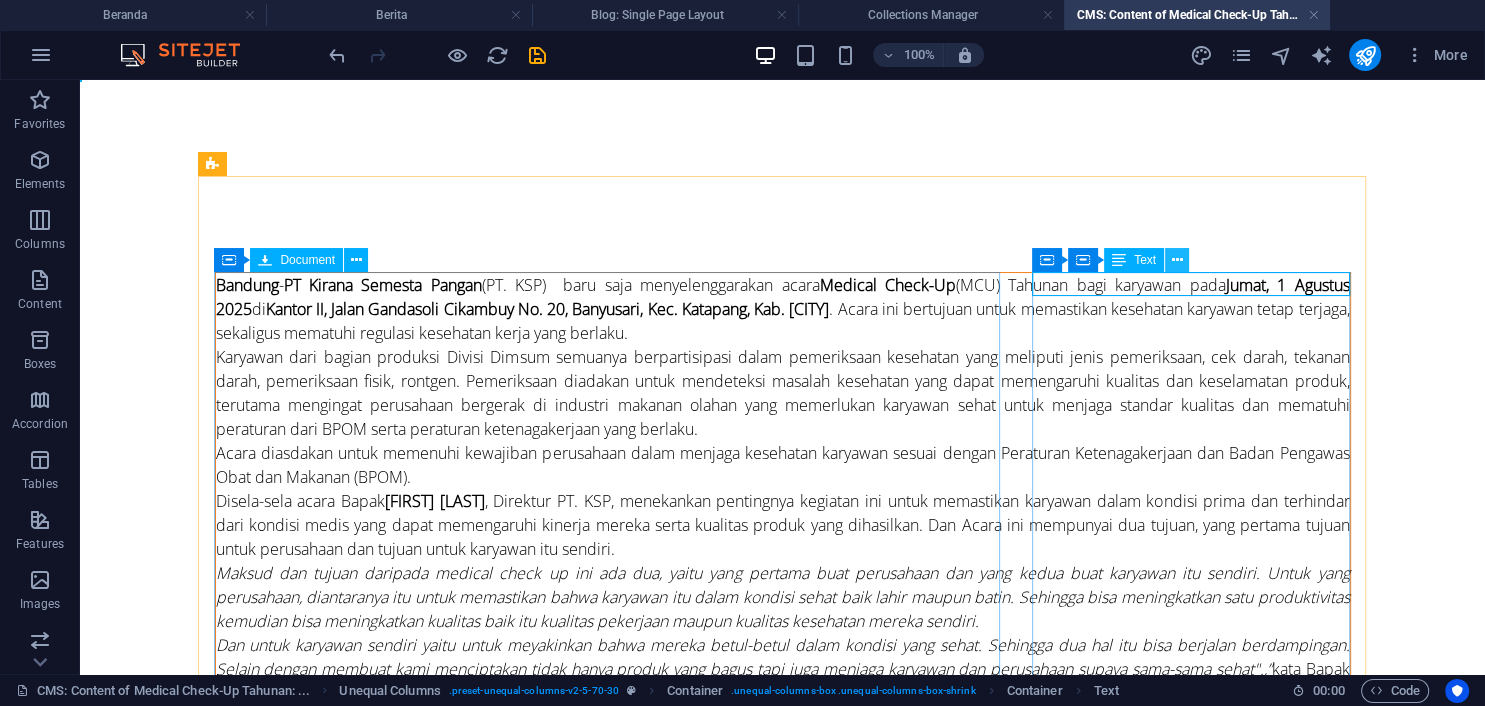 click at bounding box center [1177, 260] 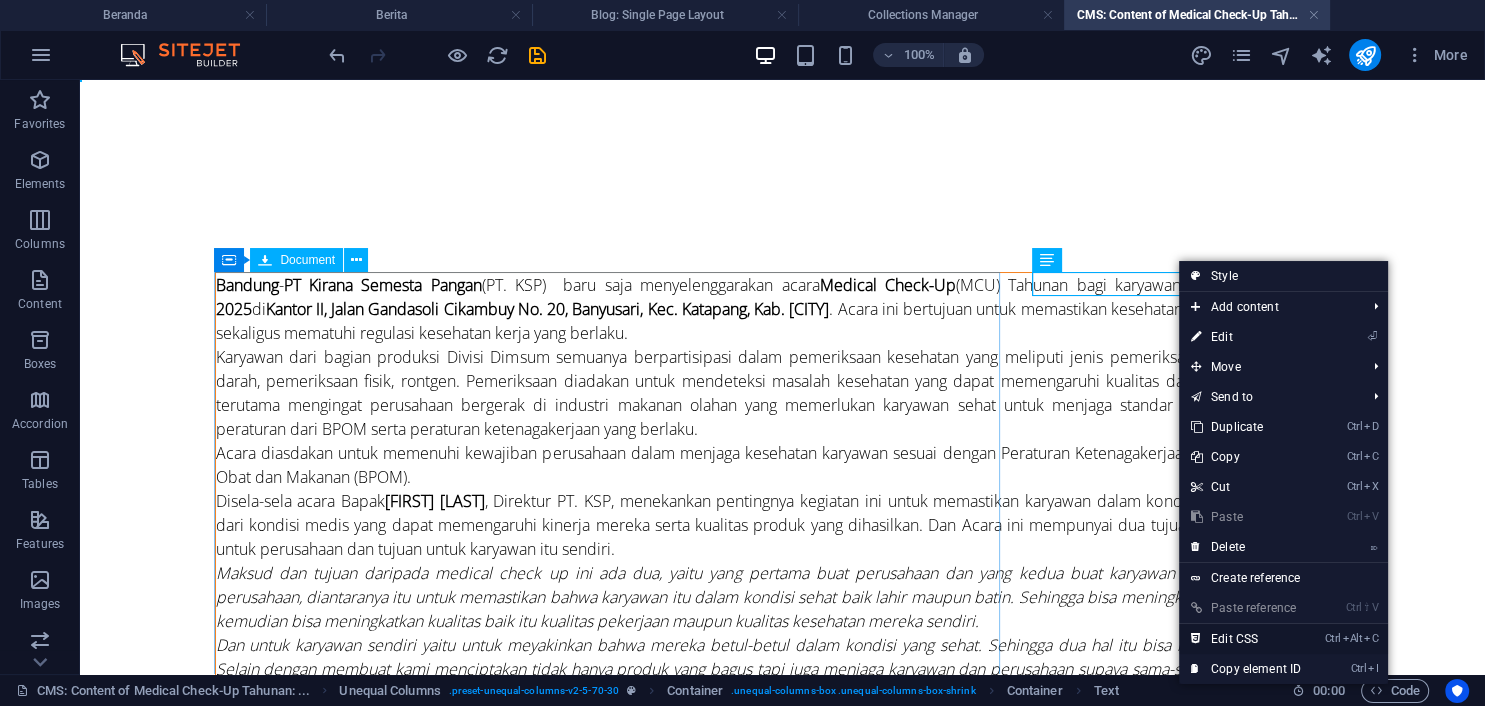 click on "Ctrl Alt C  Edit CSS" at bounding box center [1246, 639] 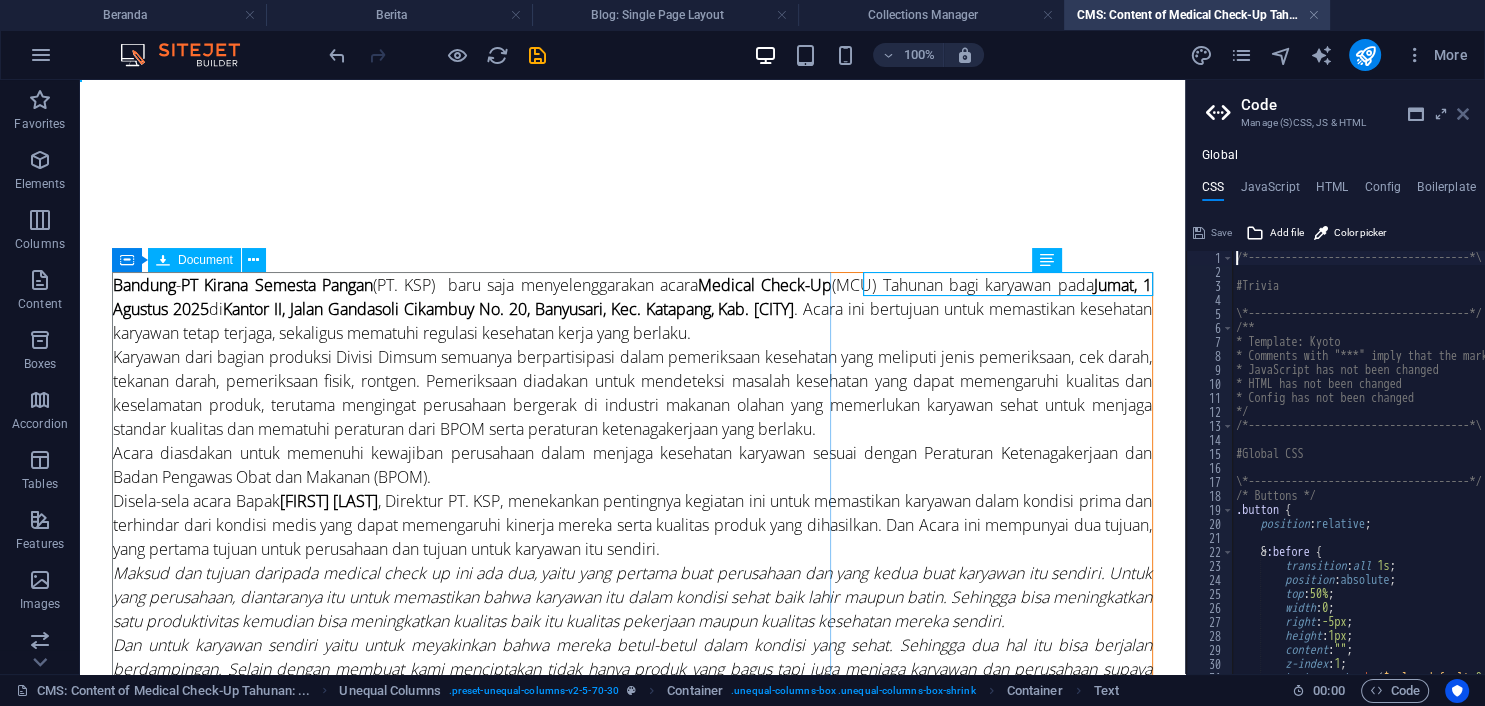 click on "Code Manage (S)CSS, JS & HTML Global CSS JavaScript HTML Config Boilerplate /*------------------------------------*\ 1 2 3 4 5 6 7 8 9 10 11 12 13 14 15 16 17 18 19 20 21 22 23 24 25 26 27 28 29 30 31 32 /*------------------------------------*\     #Trivia  \*------------------------------------*/ /**   * Template: Kyoto   * Comments with "***" imply that the marked section is being referenced somewhere else   * JavaScript has not been changed   * HTML has not been changed   * Config has not been changed   */ /*------------------------------------*\     #Global CSS \*------------------------------------*/ /* Buttons */ .button   {      position :  relative ;      & :before   {           transition :  all   1s ;           position :  absolute ;           top :  50% ;           width :  0 ;           right :  -5px ;           height :  1px ;           content :  "" ;           z-index :  1 ;           background :  rgba ( $color-default ,  0.8 ) ;      }     Save Add file Color picker     Save Add file" at bounding box center (1335, 377) 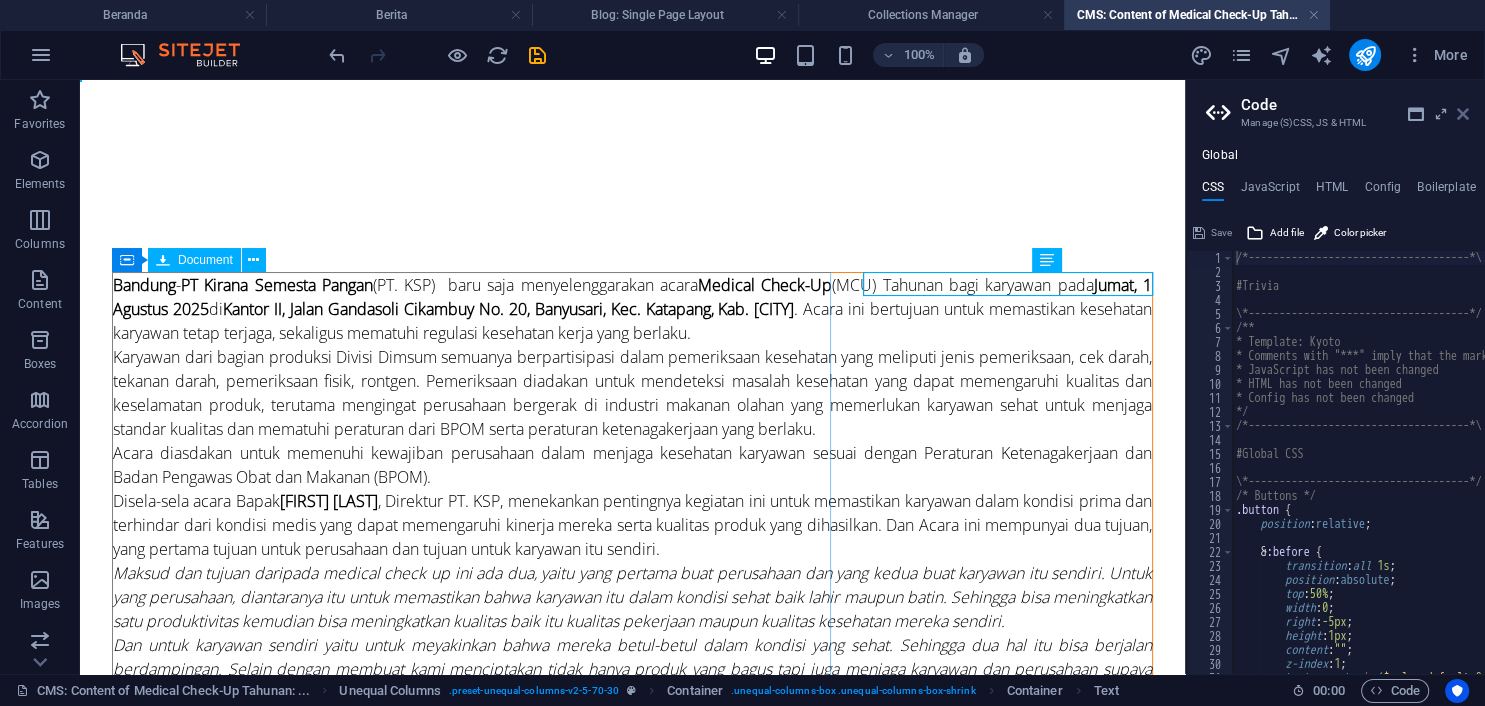 click at bounding box center (1463, 114) 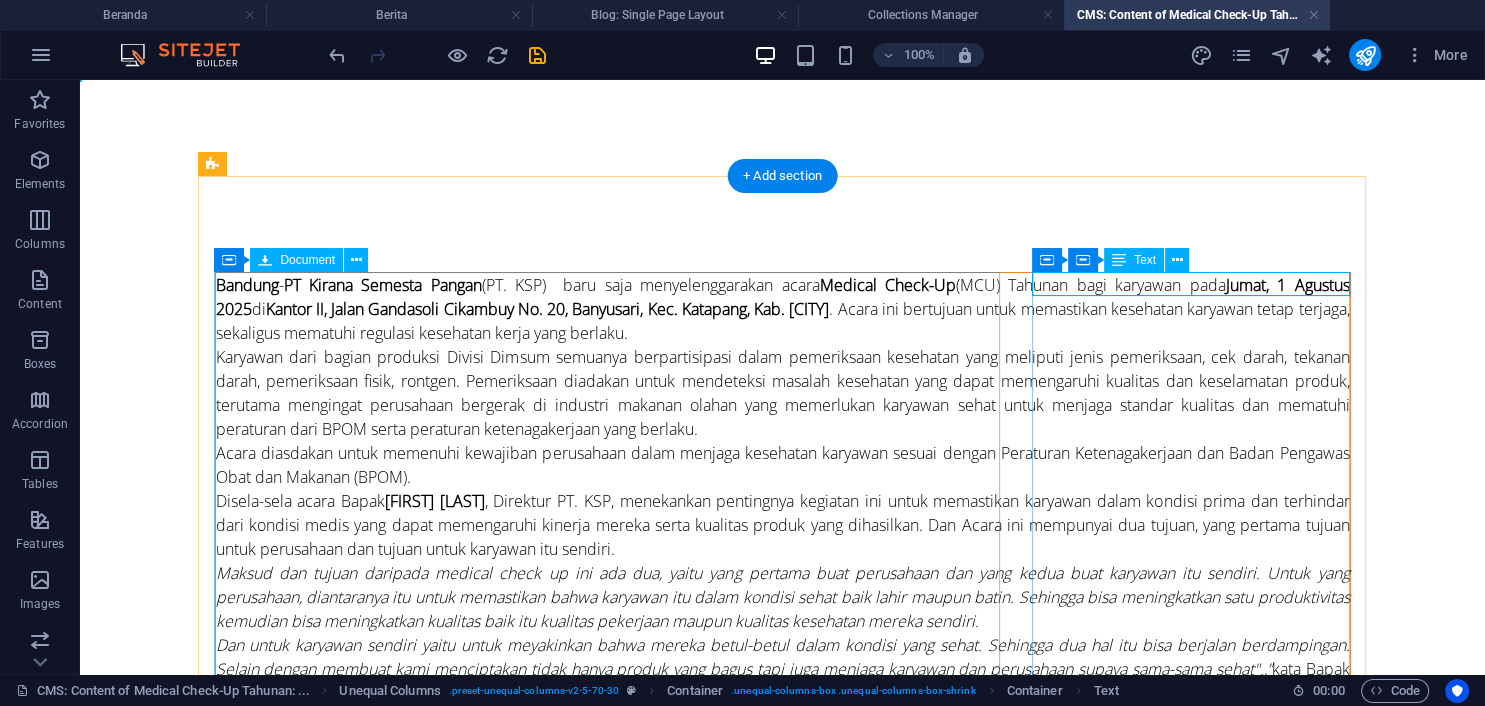 click on "New text element" at bounding box center [783, 1238] 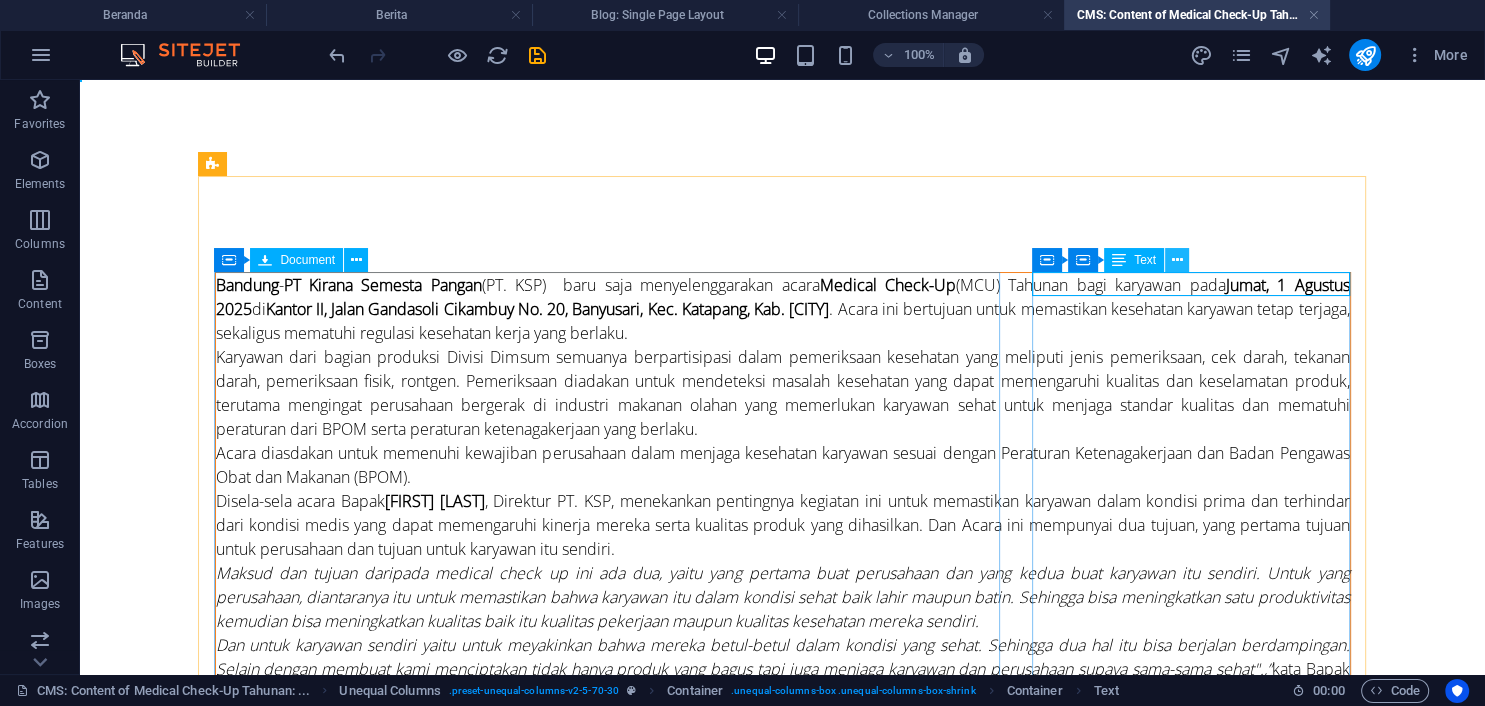 click at bounding box center (1177, 260) 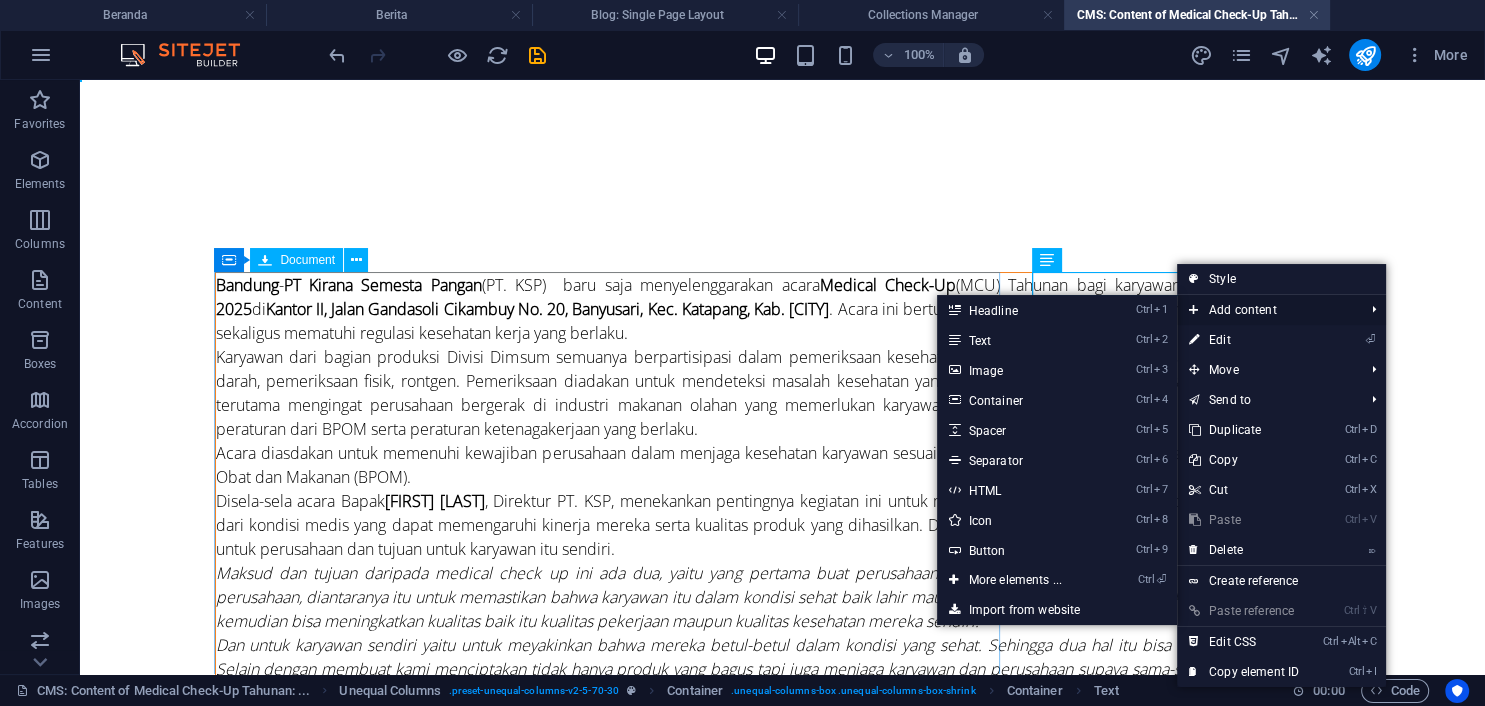 click on "Add content" at bounding box center (1266, 310) 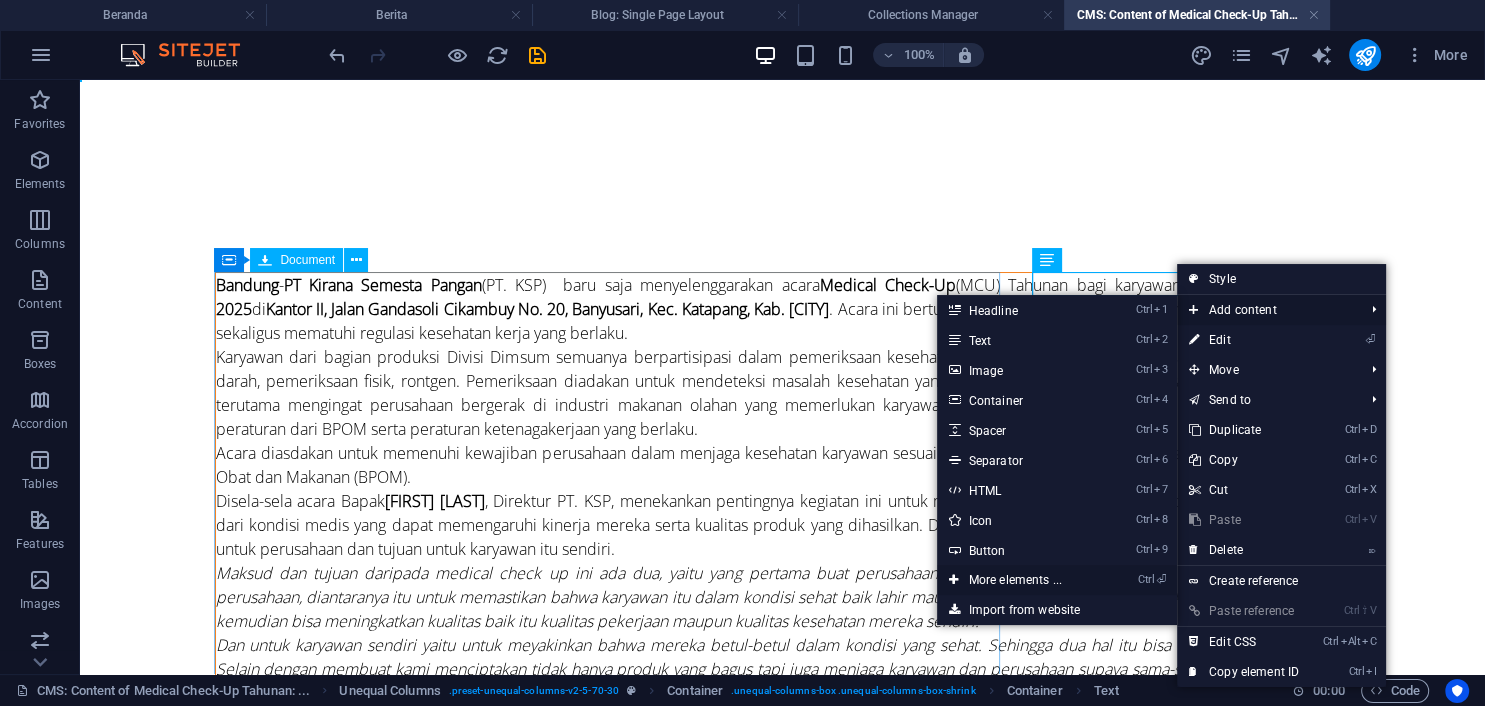 drag, startPoint x: 1008, startPoint y: 581, endPoint x: 638, endPoint y: 504, distance: 377.92725 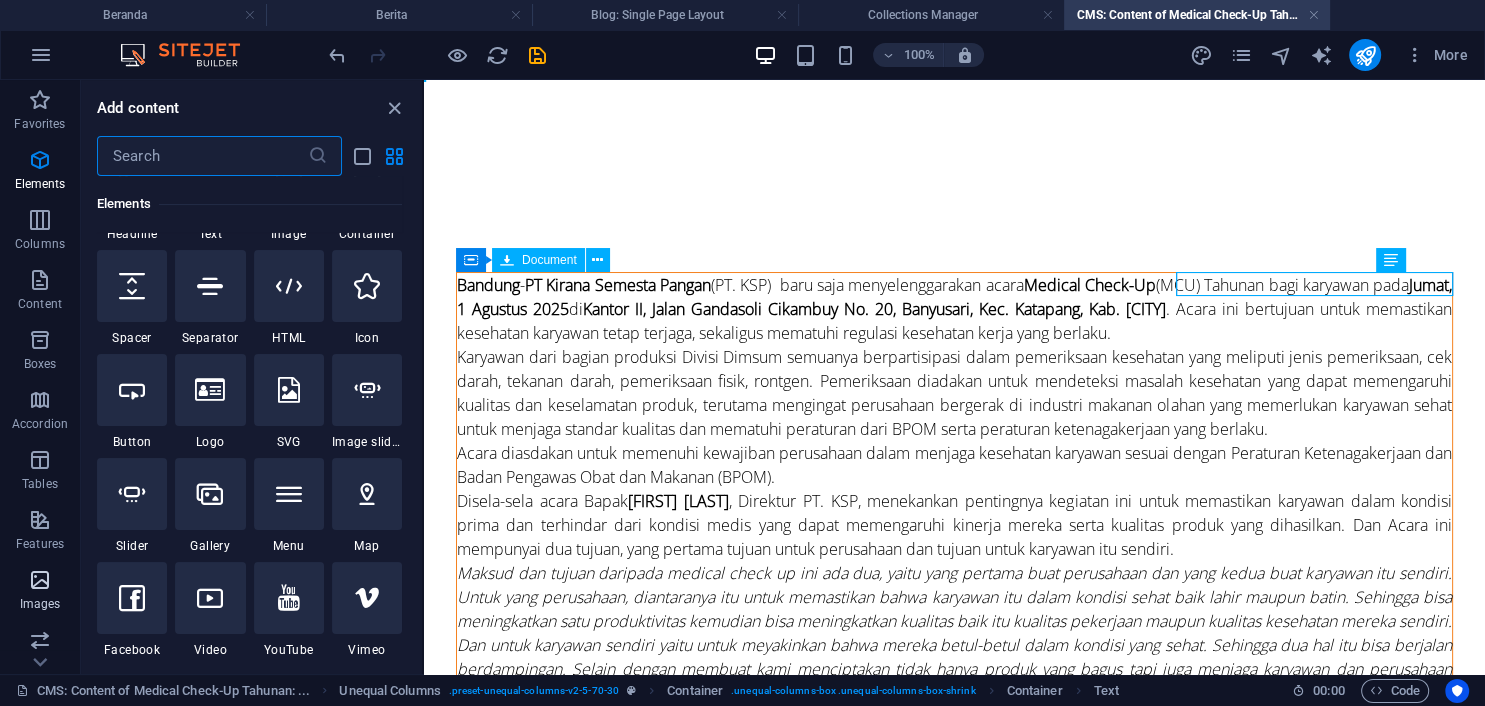 scroll, scrollTop: 304, scrollLeft: 0, axis: vertical 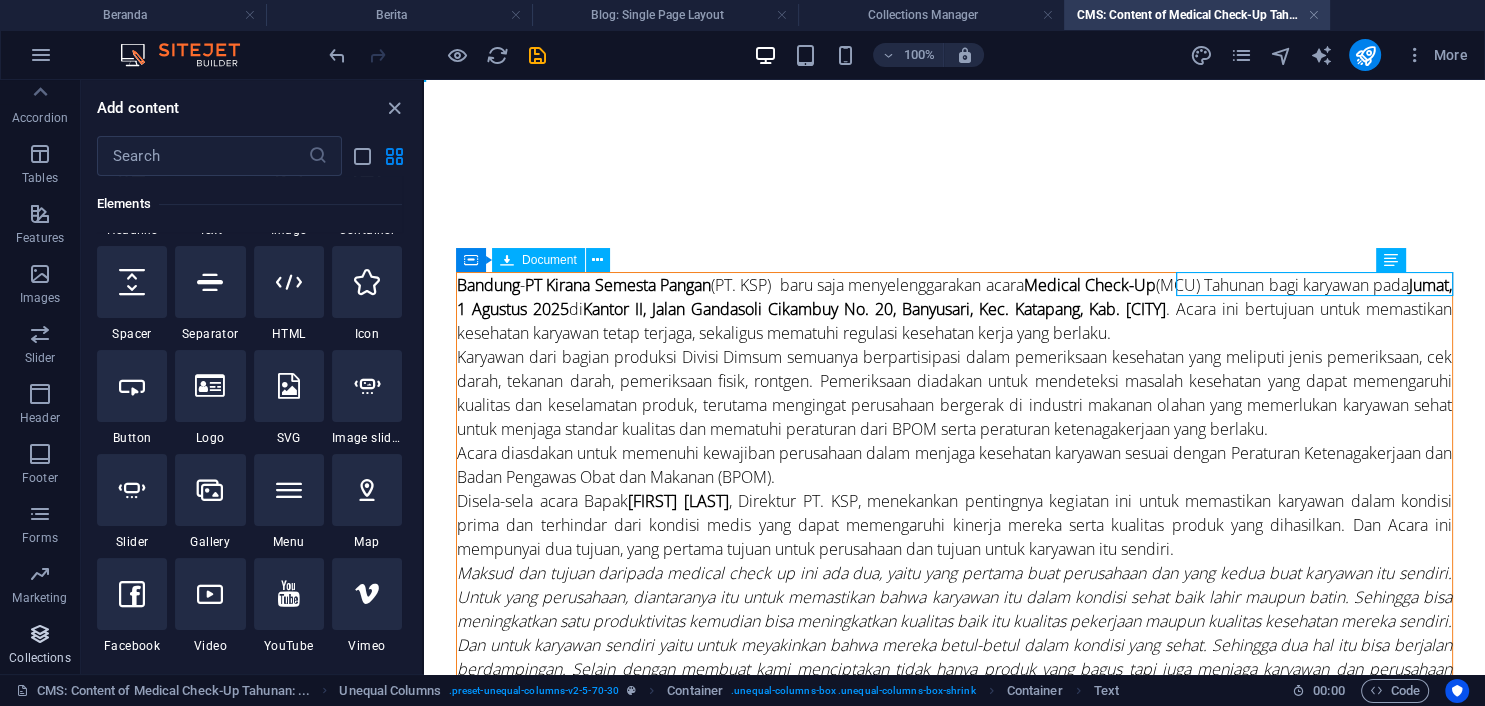 click at bounding box center [40, 634] 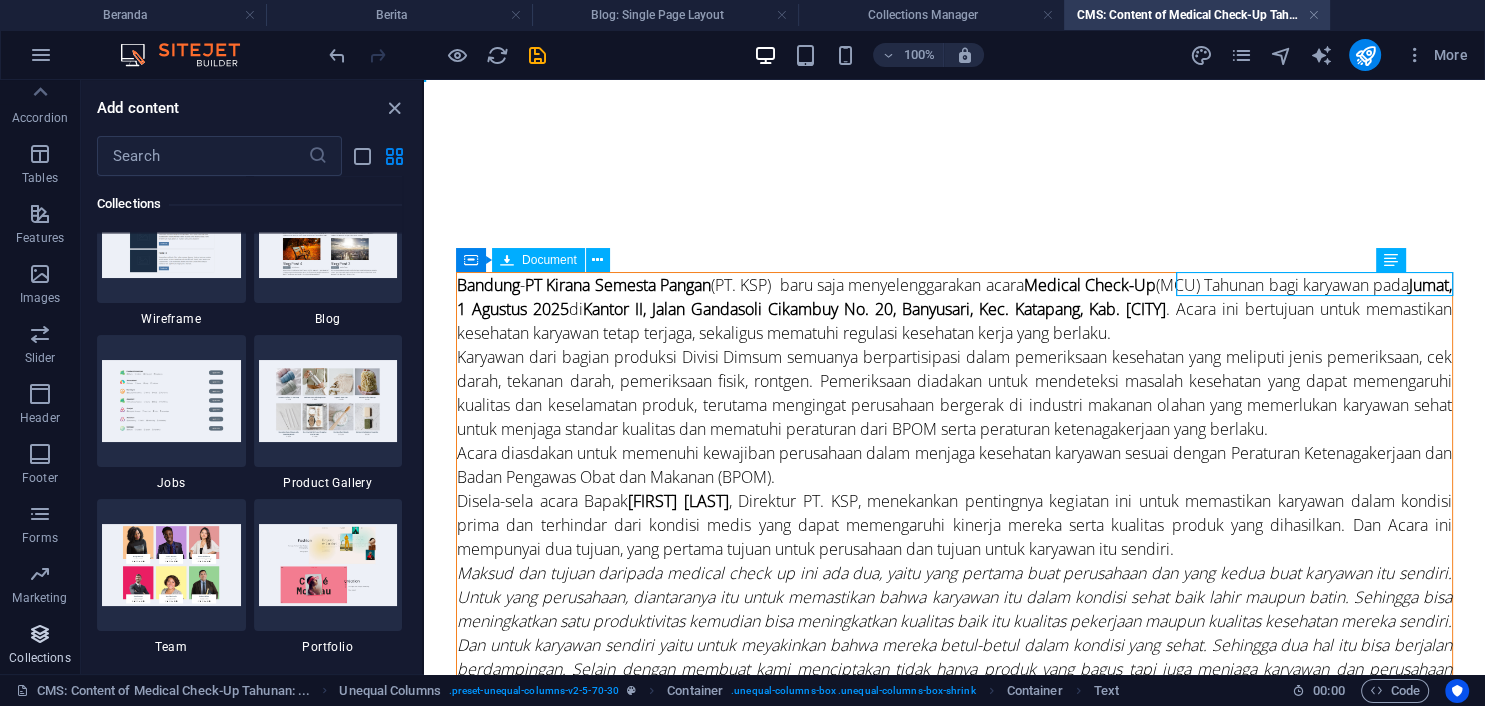 scroll, scrollTop: 18416, scrollLeft: 0, axis: vertical 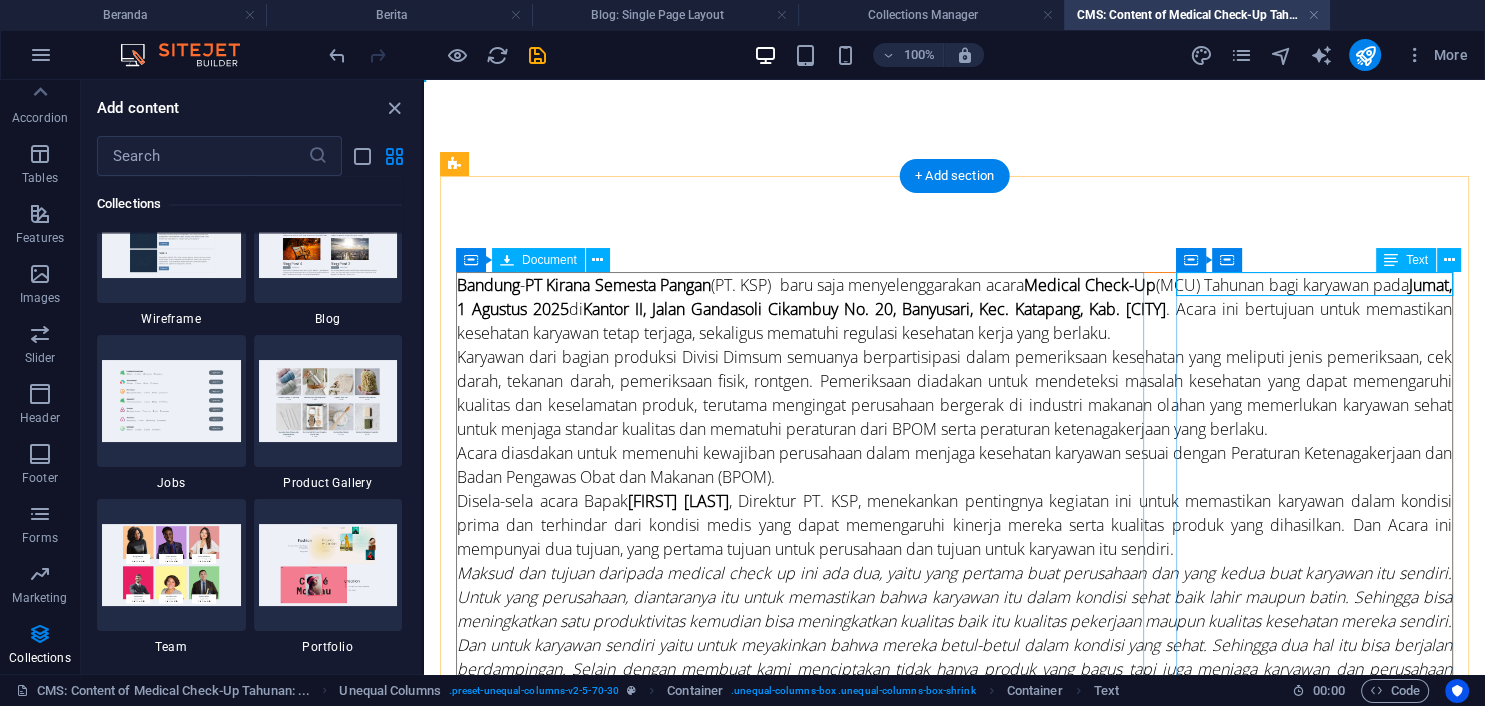 click on "New text element" at bounding box center [954, 1286] 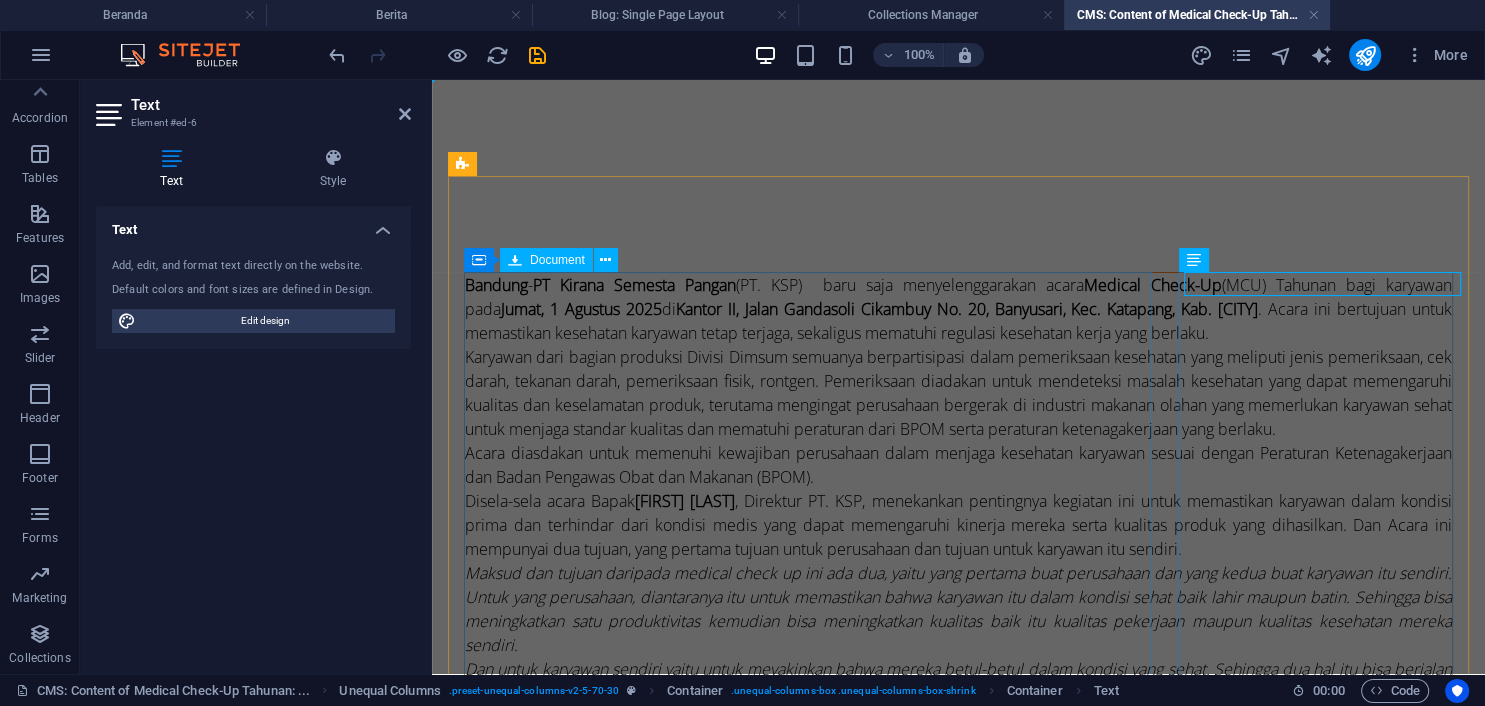 scroll, scrollTop: 306, scrollLeft: 0, axis: vertical 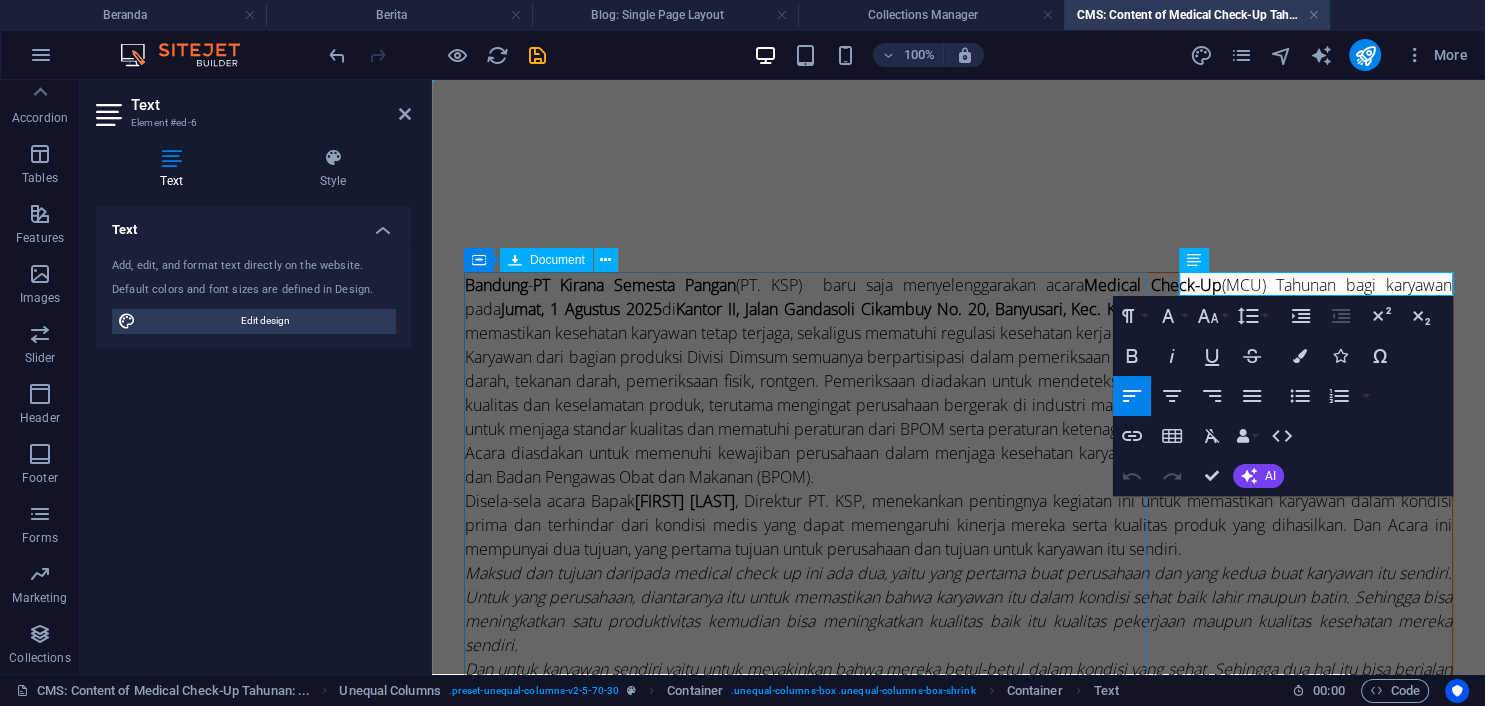 type 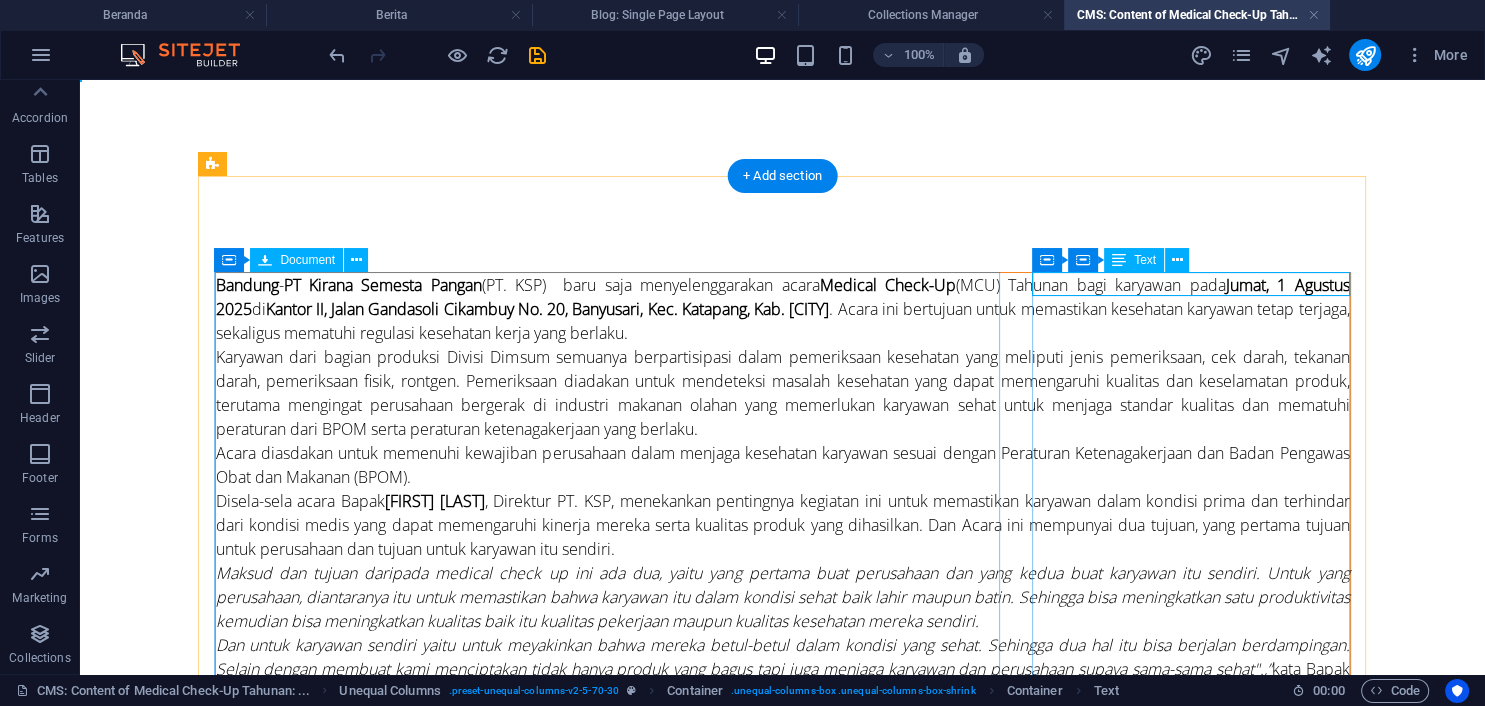 click on "Berita Lainnya" at bounding box center (783, 1238) 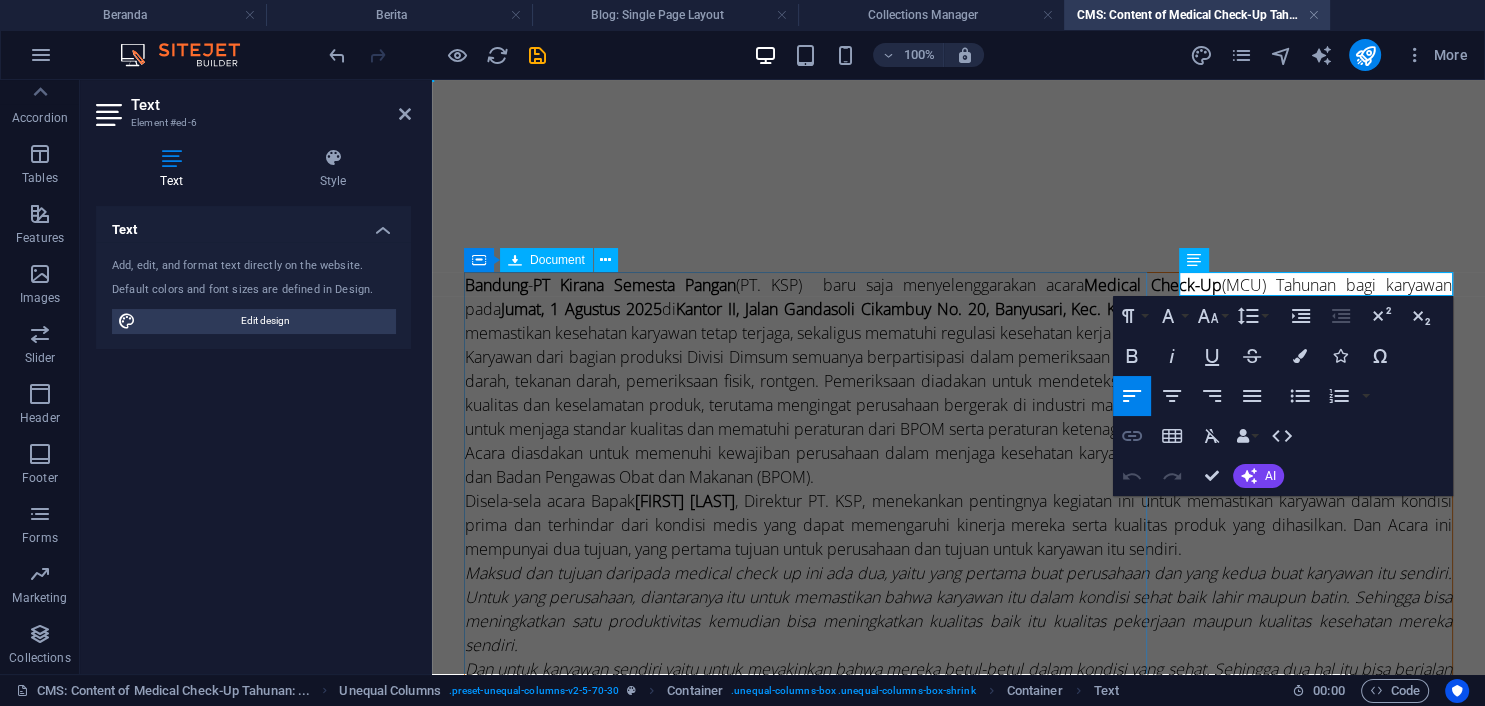 click 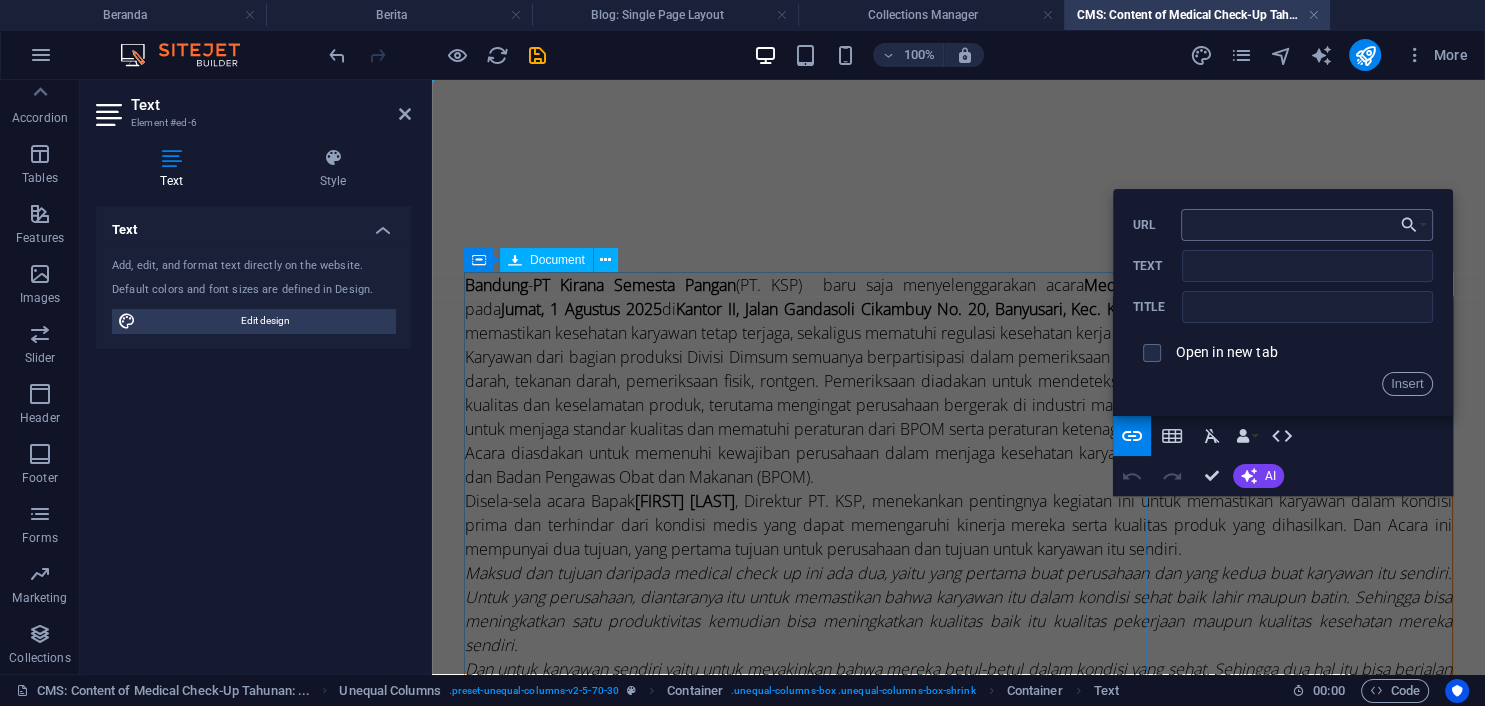 click on "URL" at bounding box center [1307, 225] 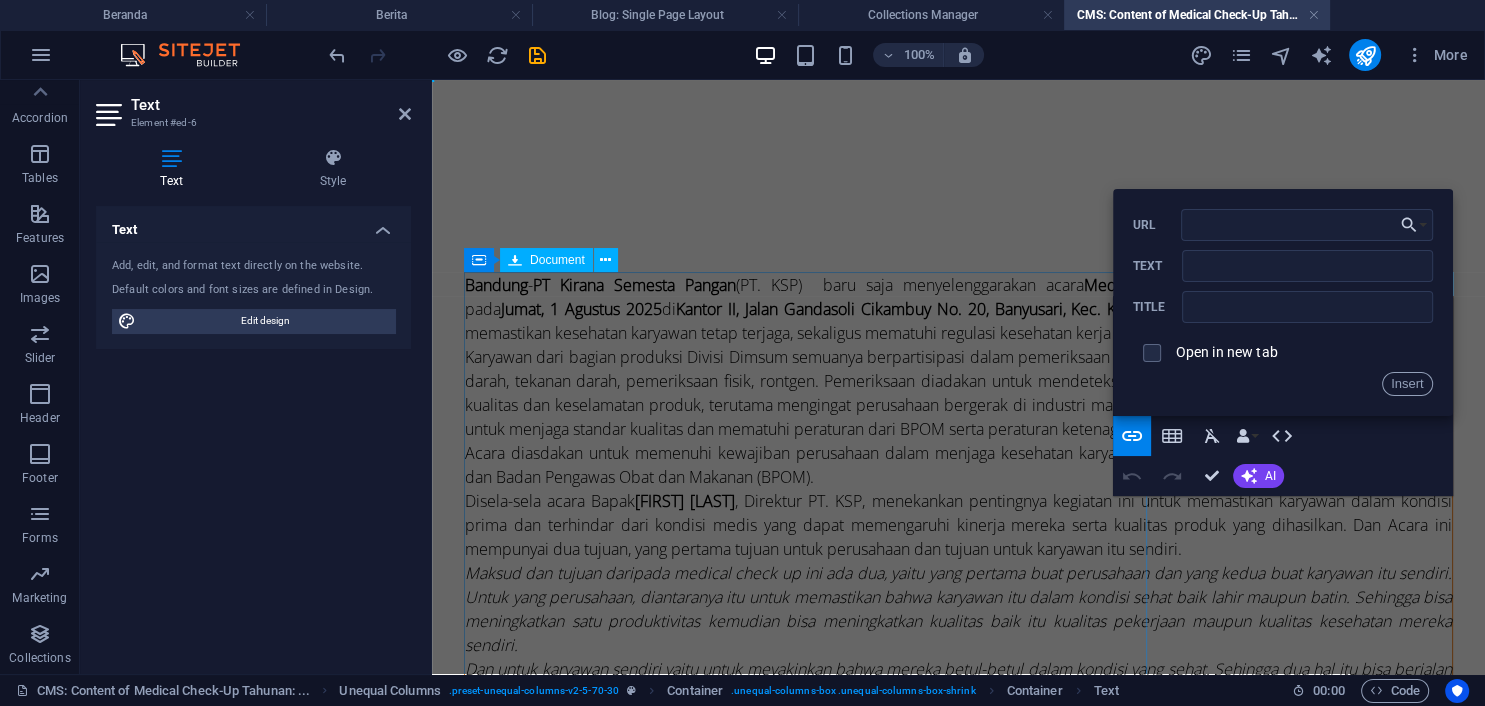 type on "https://kiranasemestapangan.co.id/berita/" 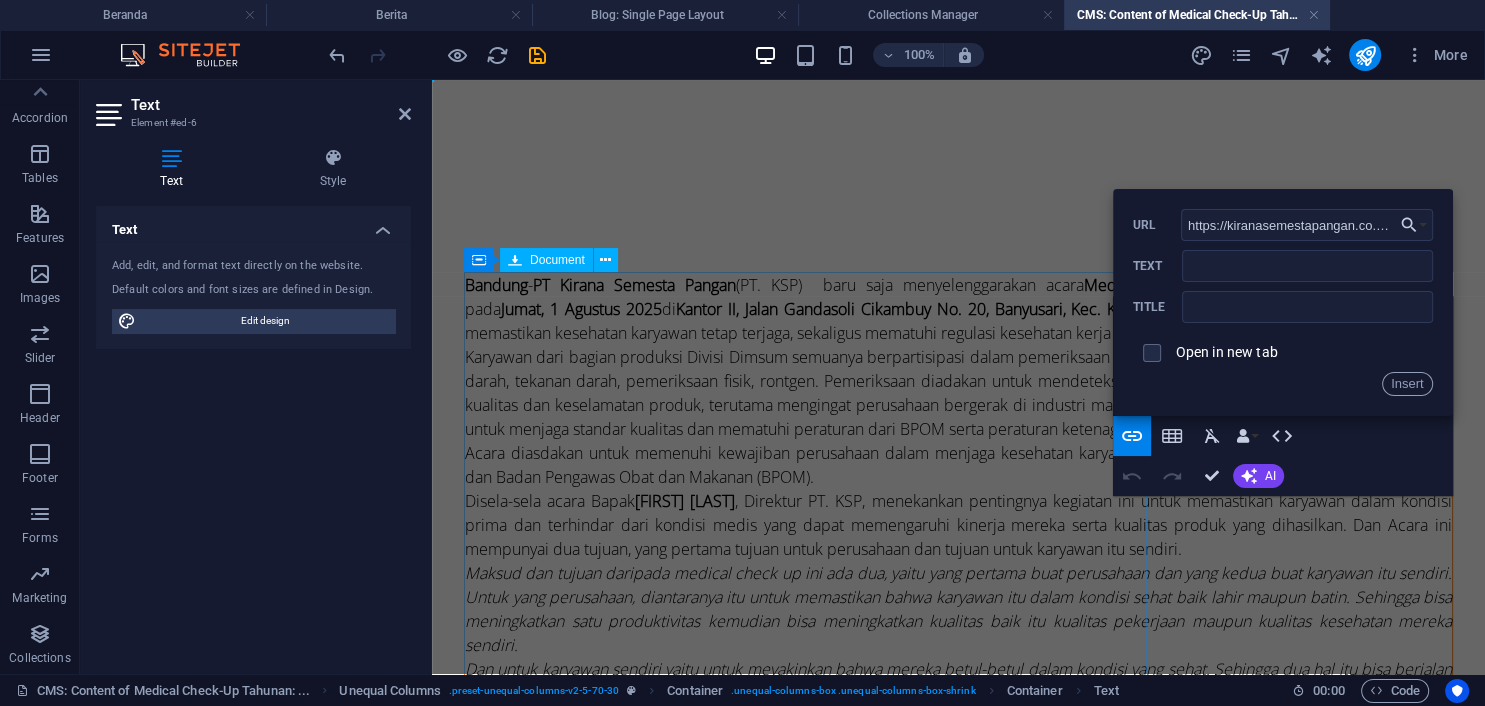 scroll, scrollTop: 0, scrollLeft: 40, axis: horizontal 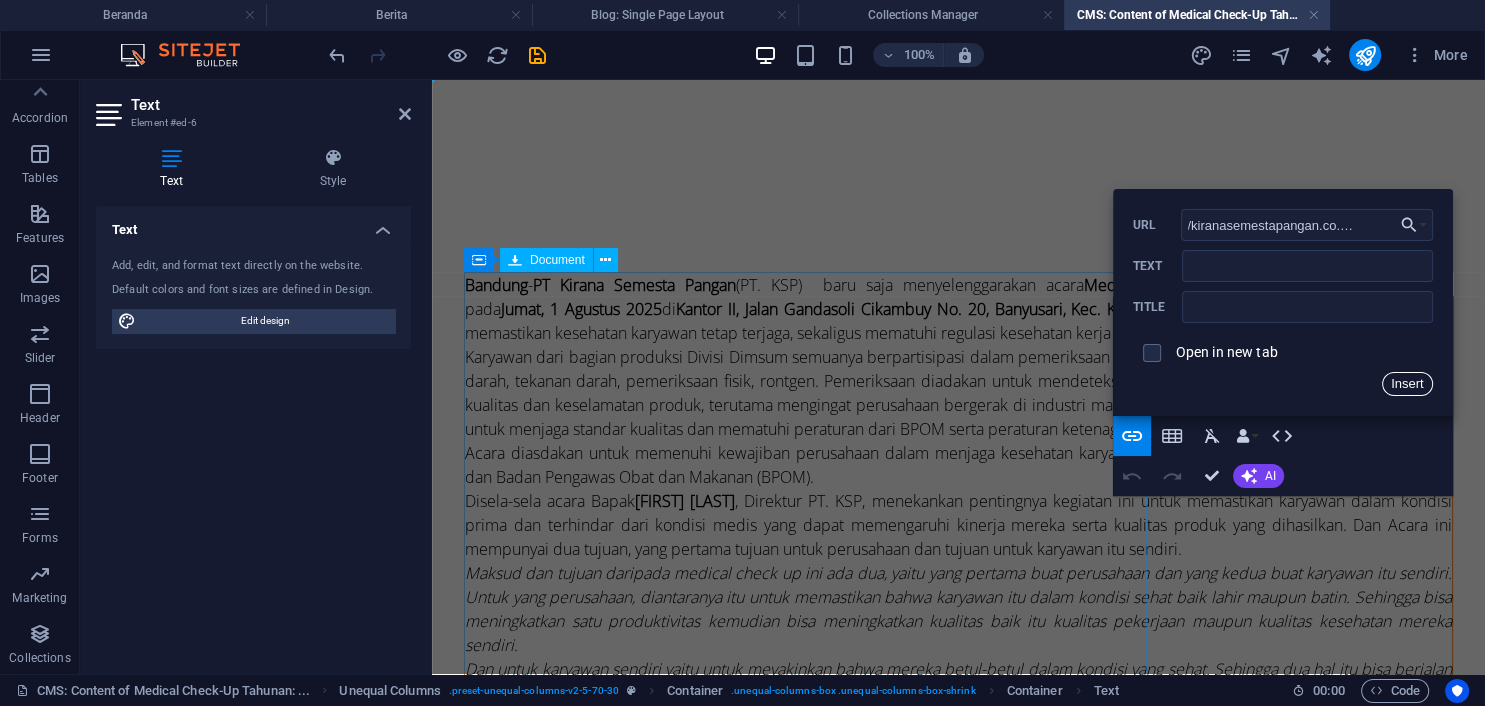click on "Insert" at bounding box center (1407, 384) 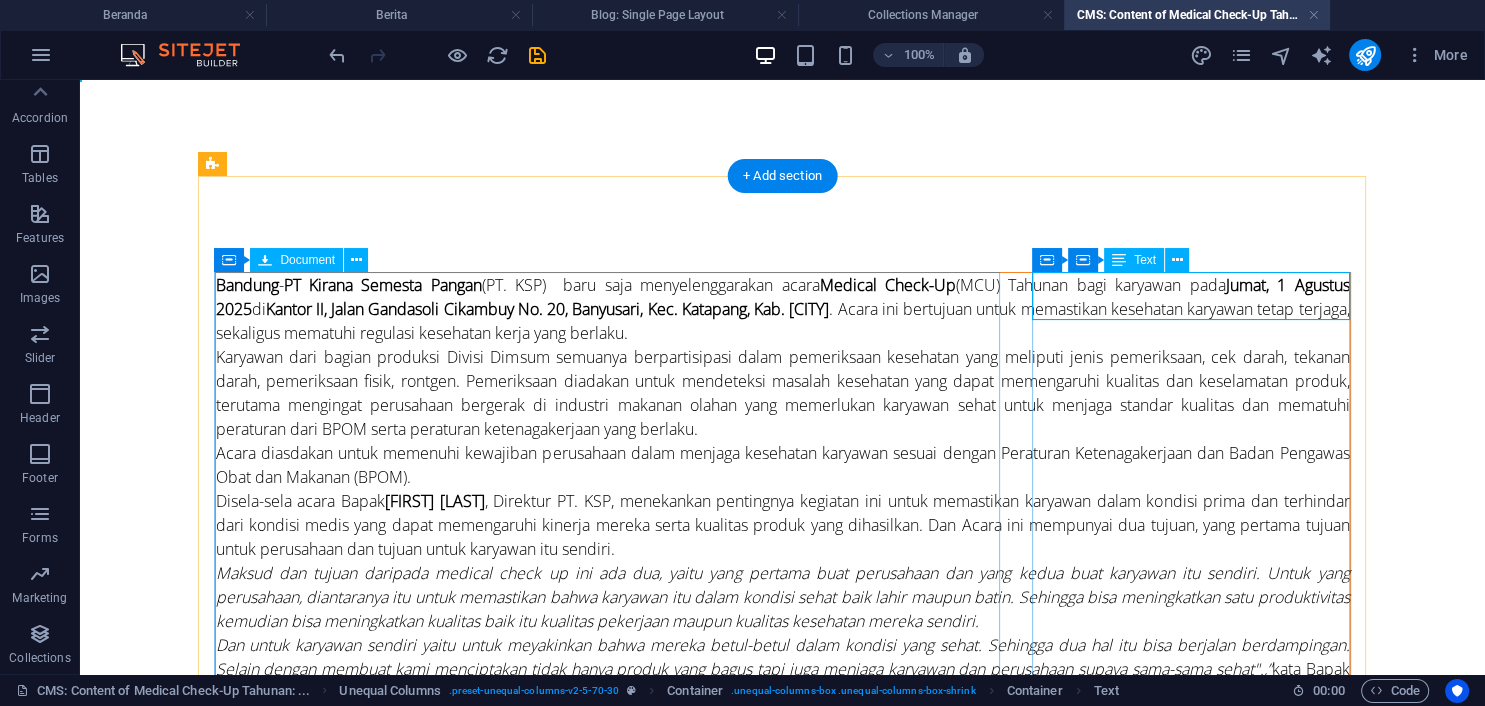 click on "https://kiranasemestapangan.co.id/berita/ Berita Lainnya" at bounding box center [783, 1238] 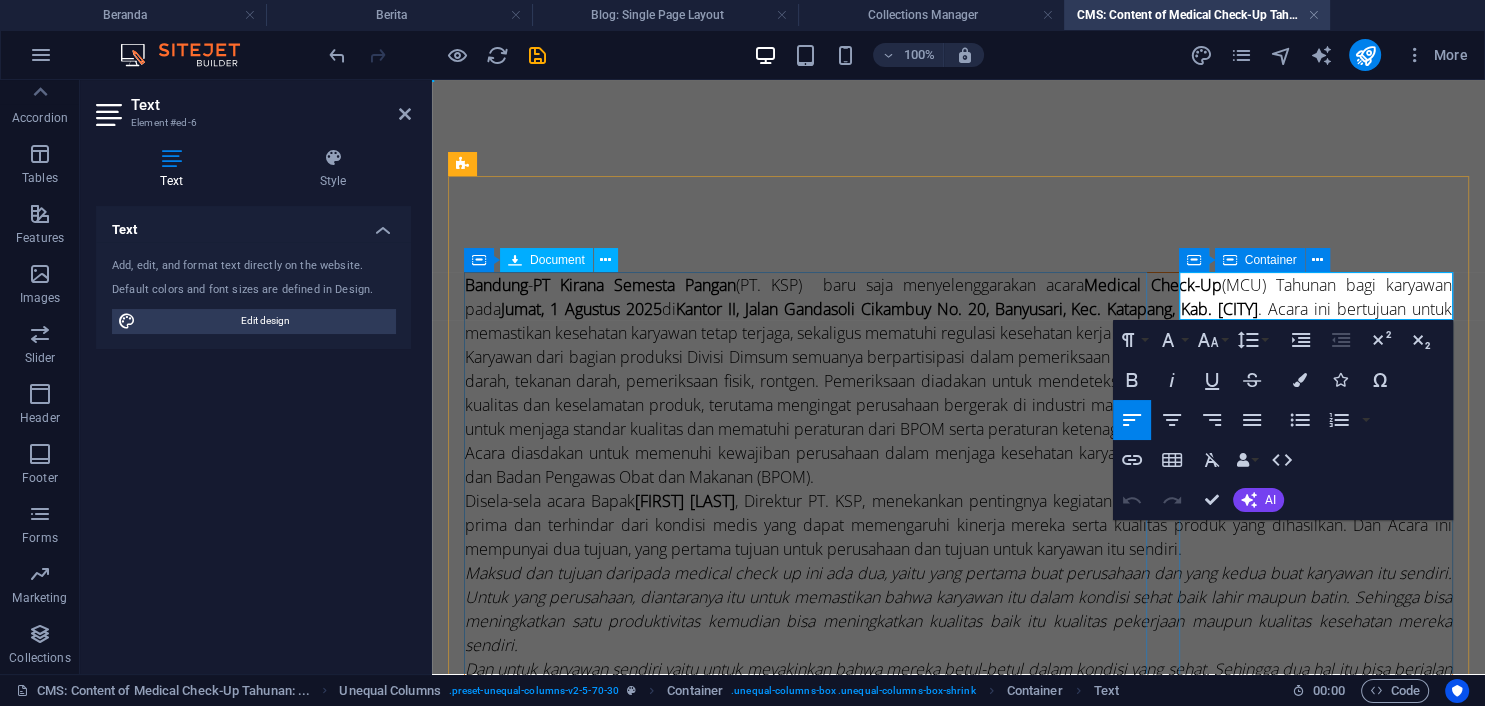 drag, startPoint x: 1227, startPoint y: 309, endPoint x: 1114, endPoint y: 262, distance: 122.384636 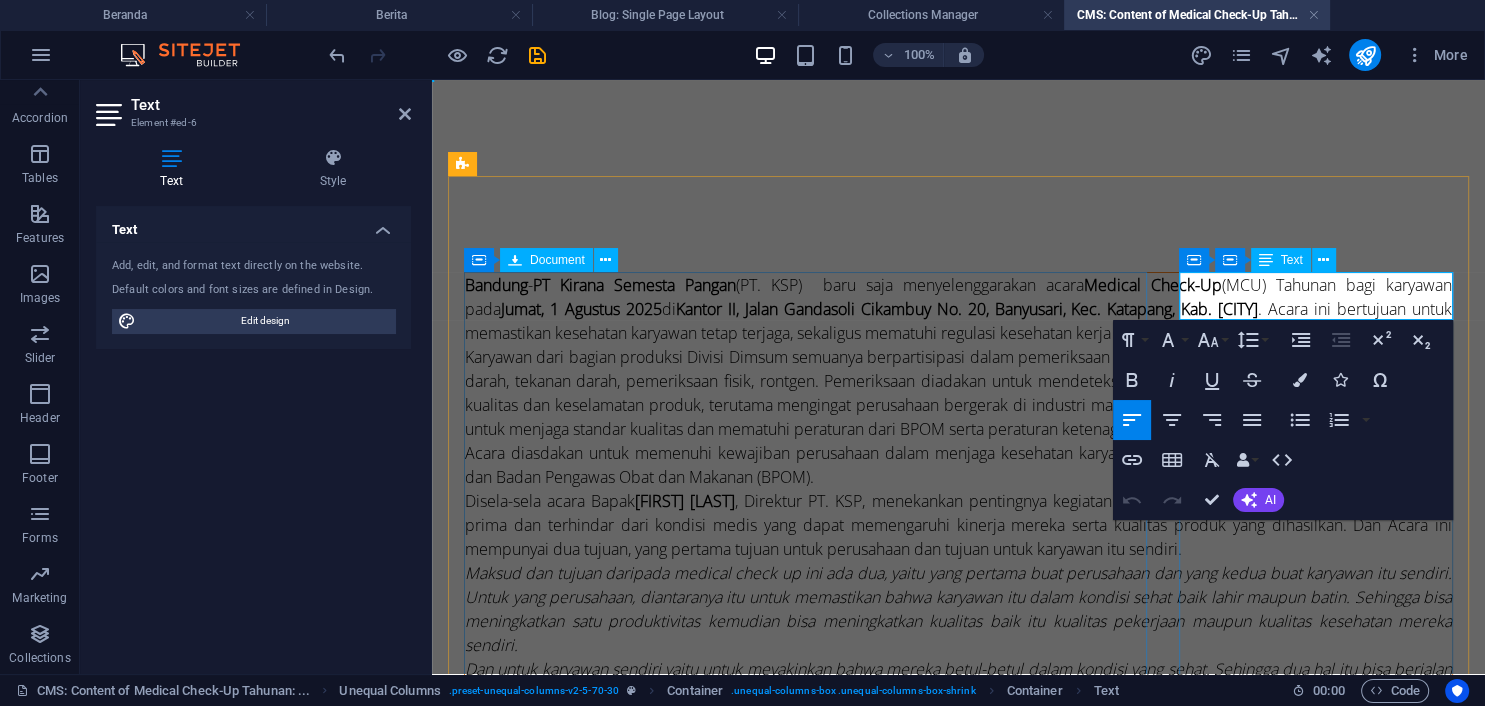 click on "https://kiranasemestapangan.co.id/berita/" at bounding box center [611, 1310] 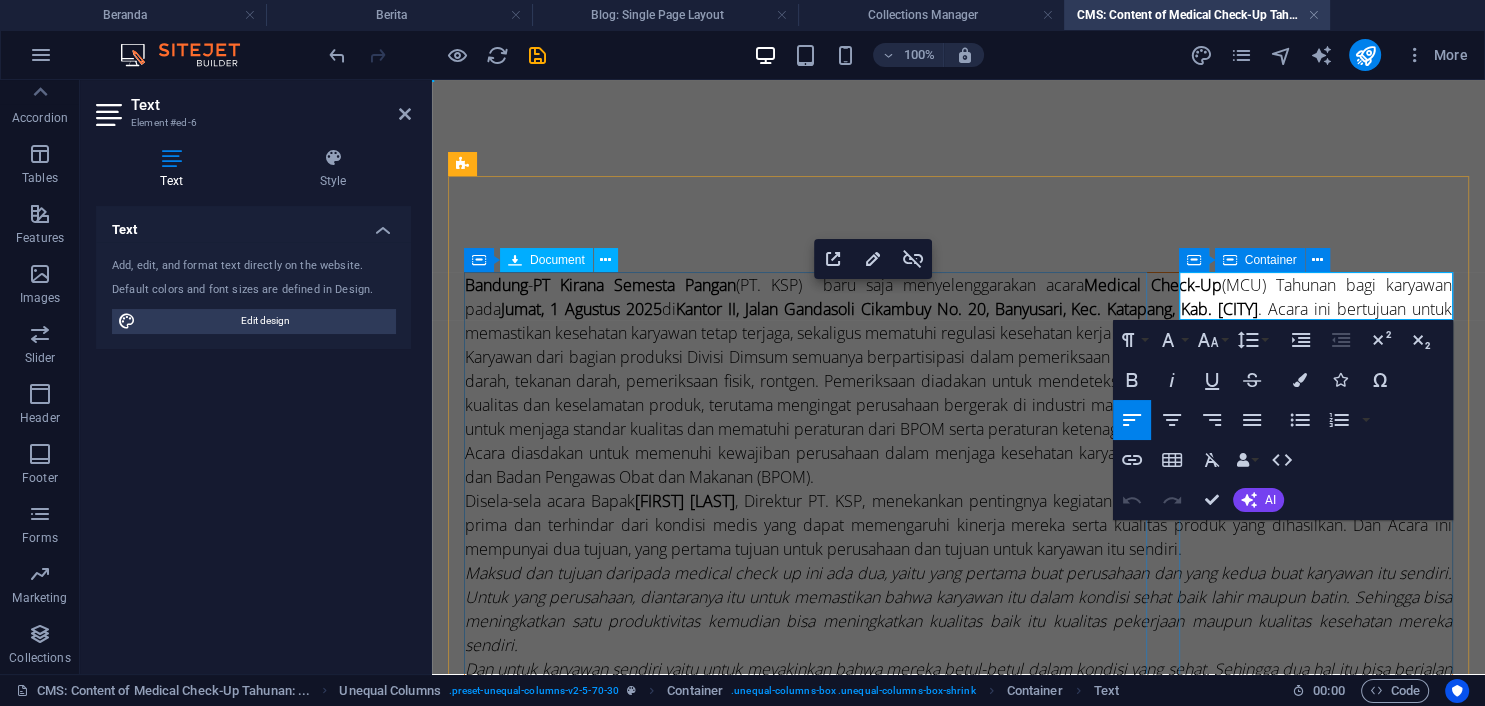 drag, startPoint x: 1283, startPoint y: 314, endPoint x: 1065, endPoint y: 260, distance: 224.58852 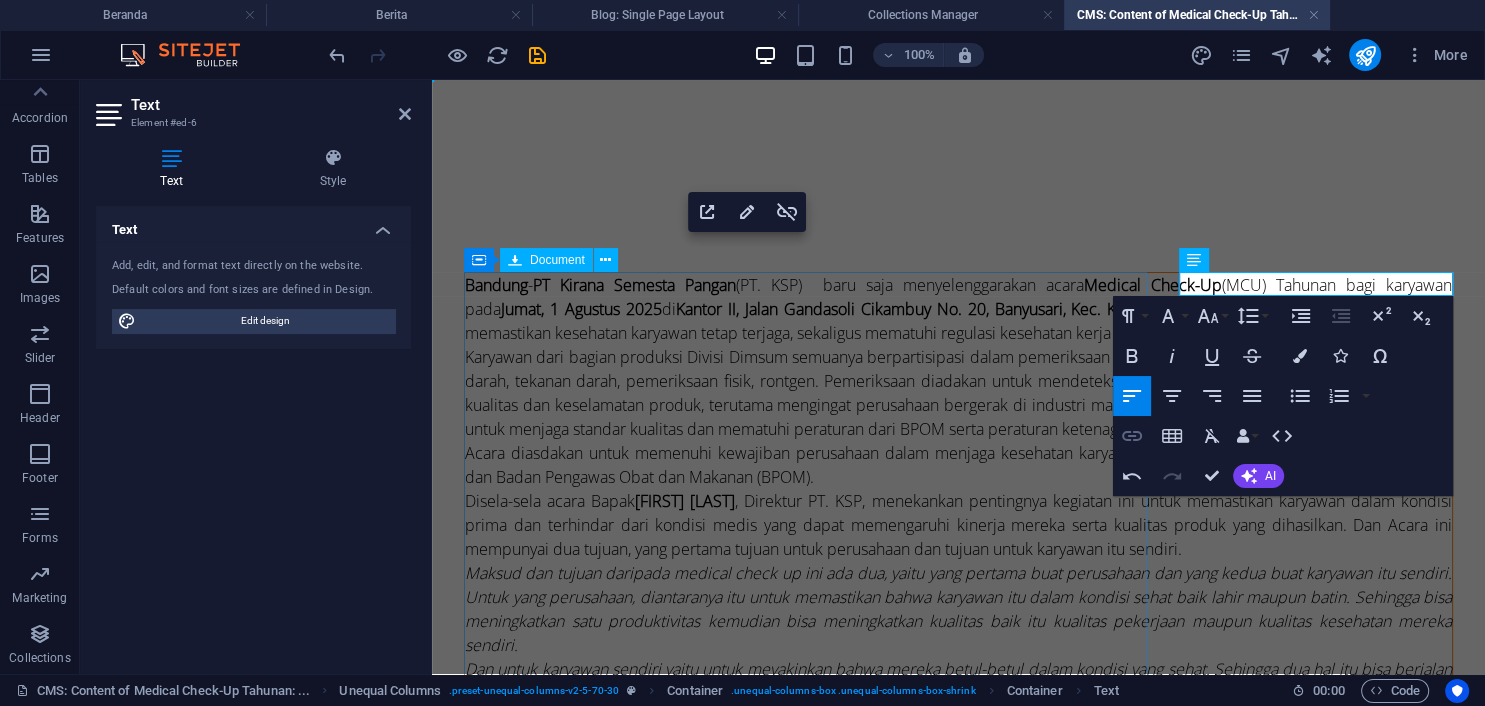 click 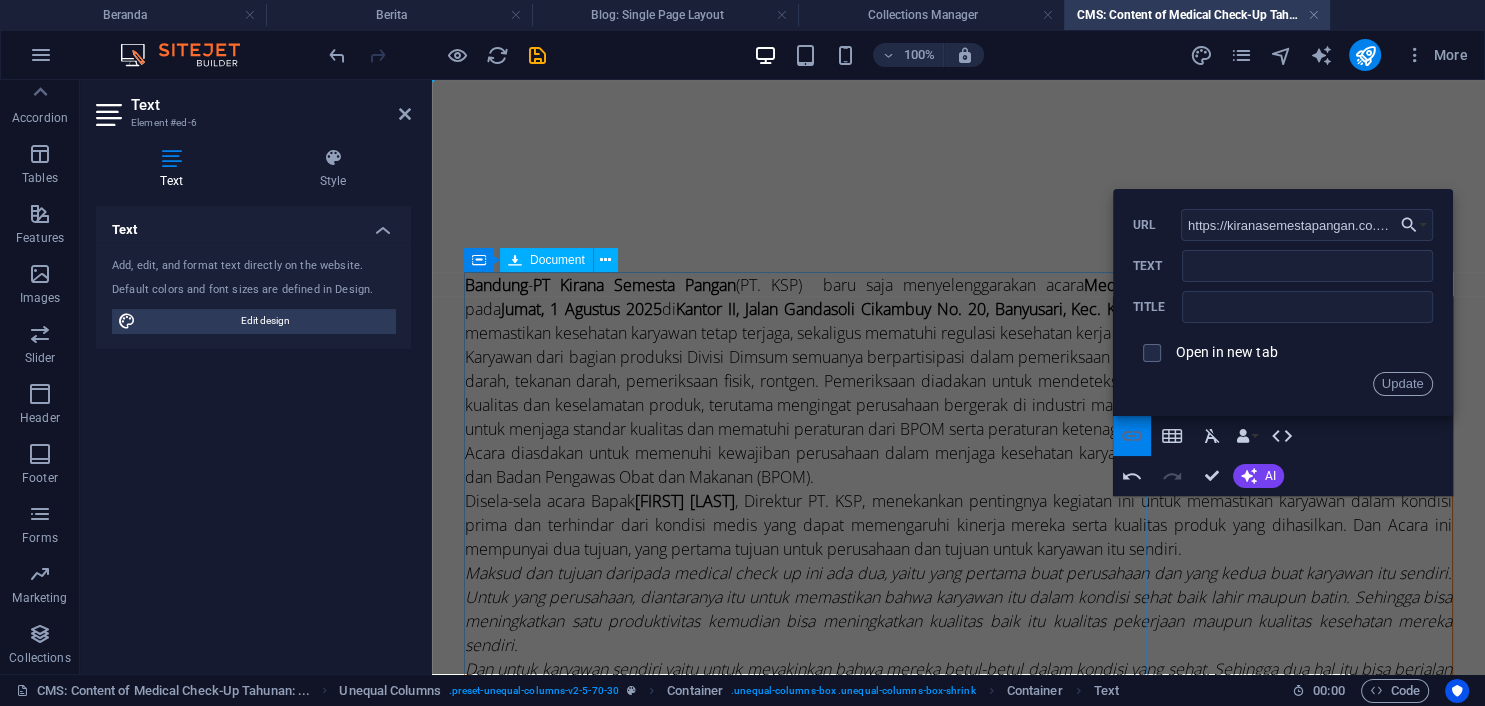 scroll, scrollTop: 0, scrollLeft: 40, axis: horizontal 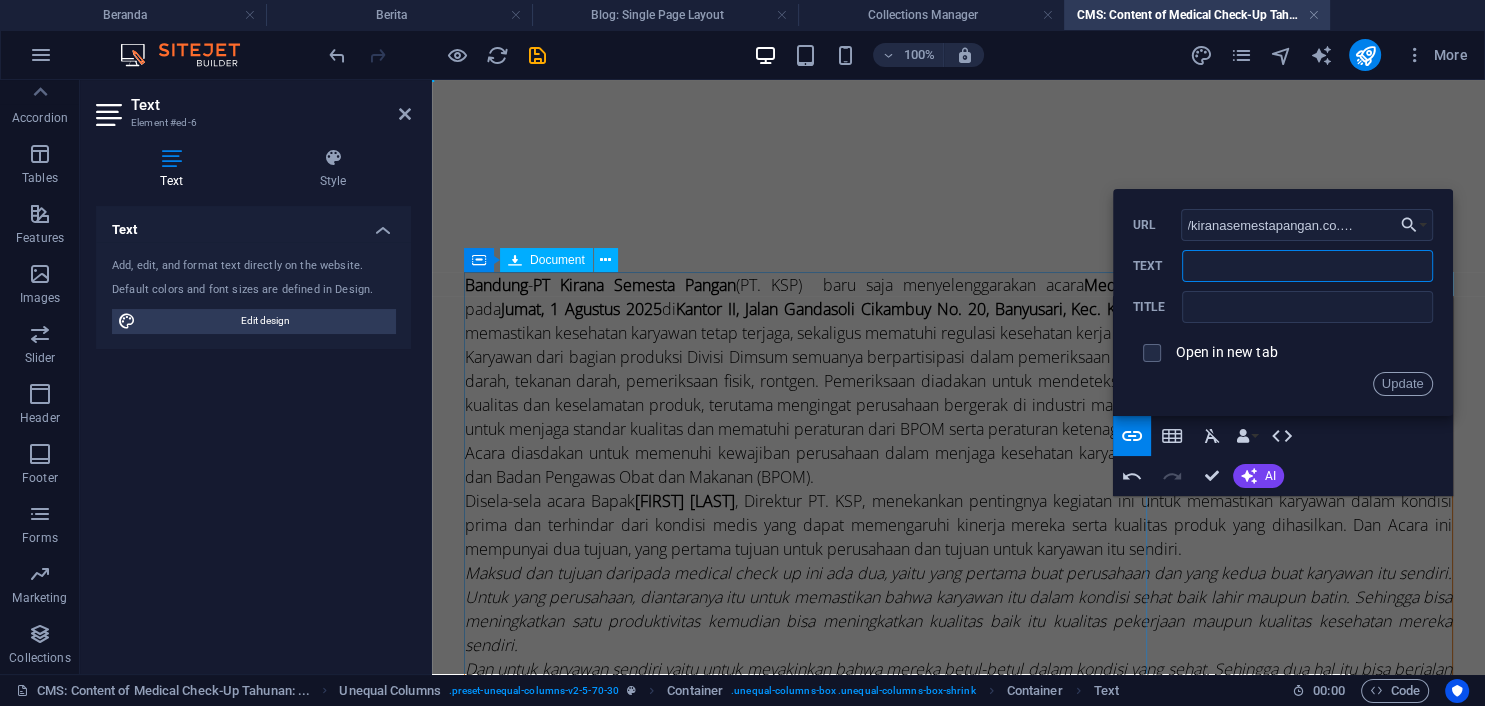 click on "Text" at bounding box center (1307, 266) 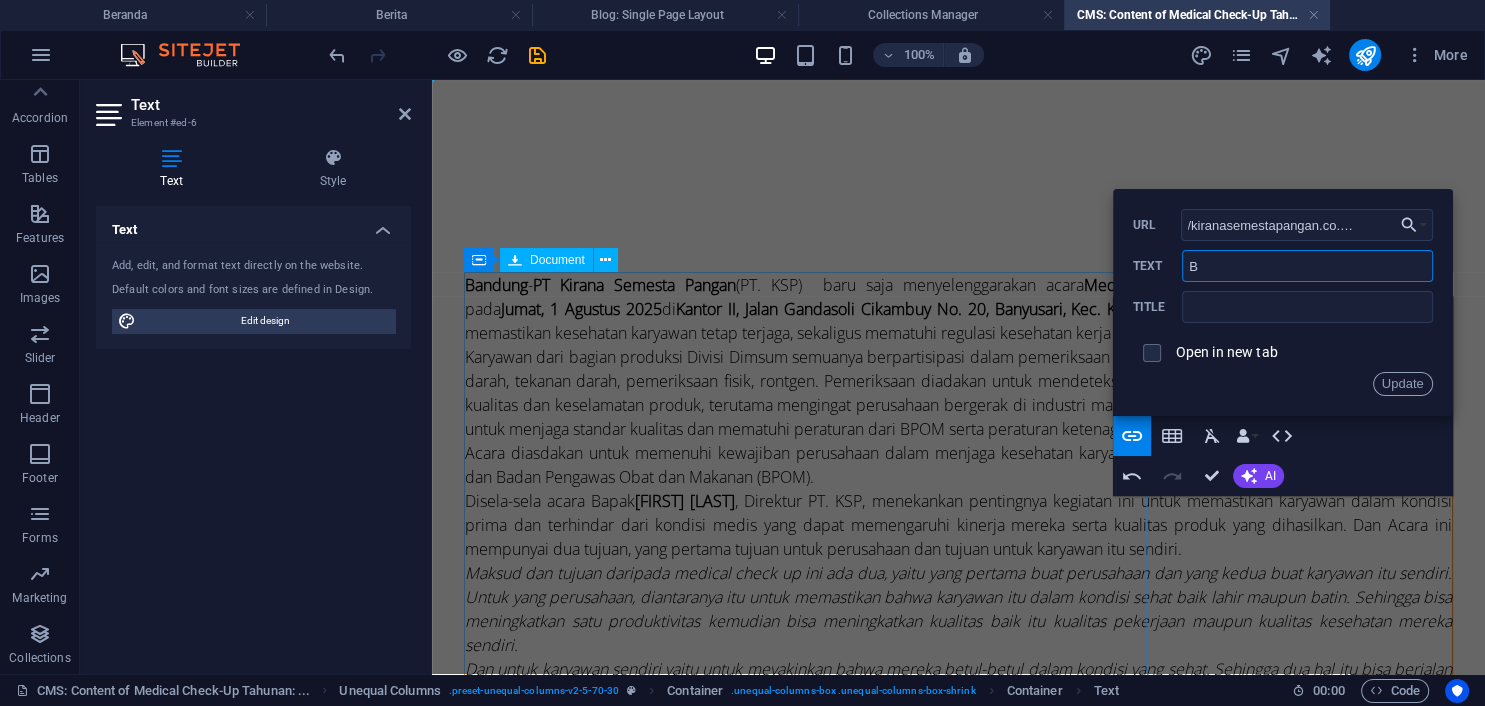 click on "B" at bounding box center [1307, 266] 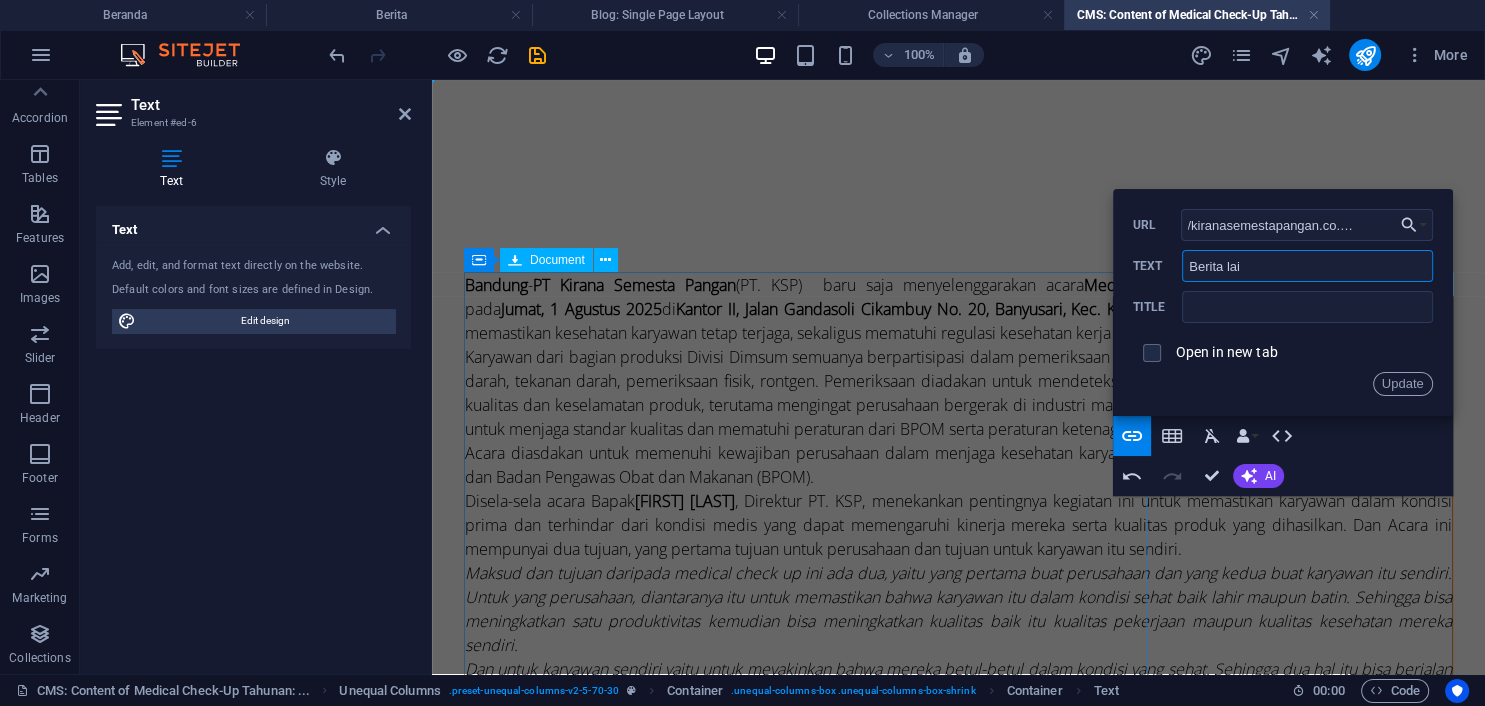 type on "Berita lain" 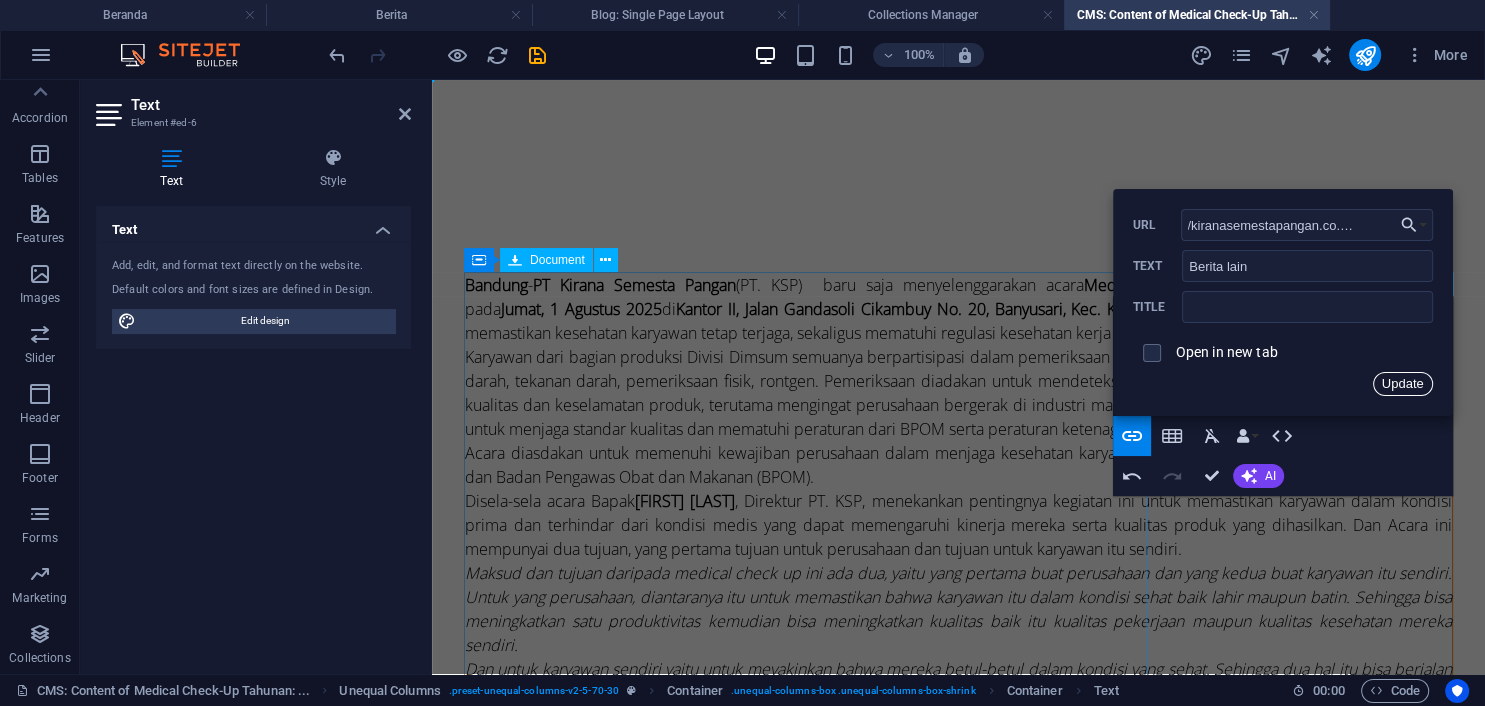 click on "Update" at bounding box center (1403, 384) 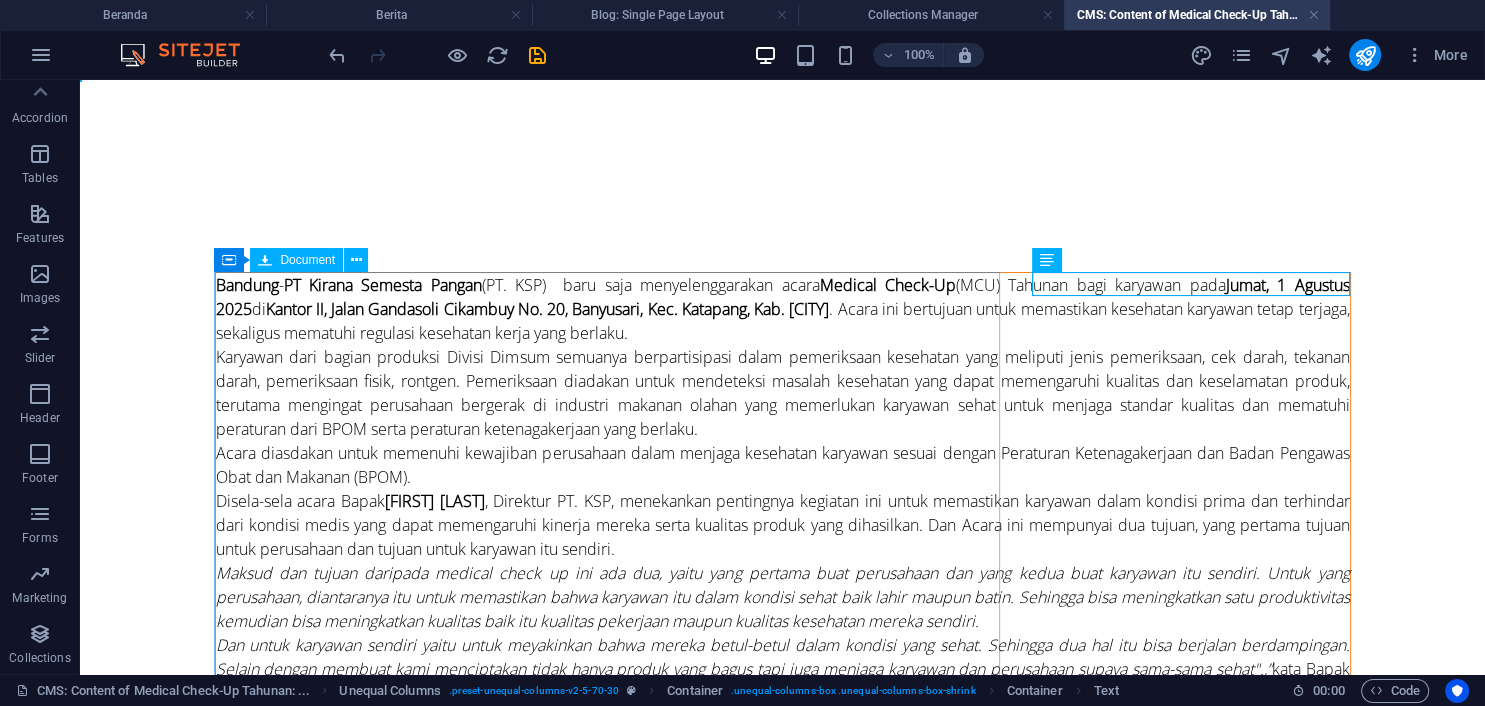 click at bounding box center (437, 55) 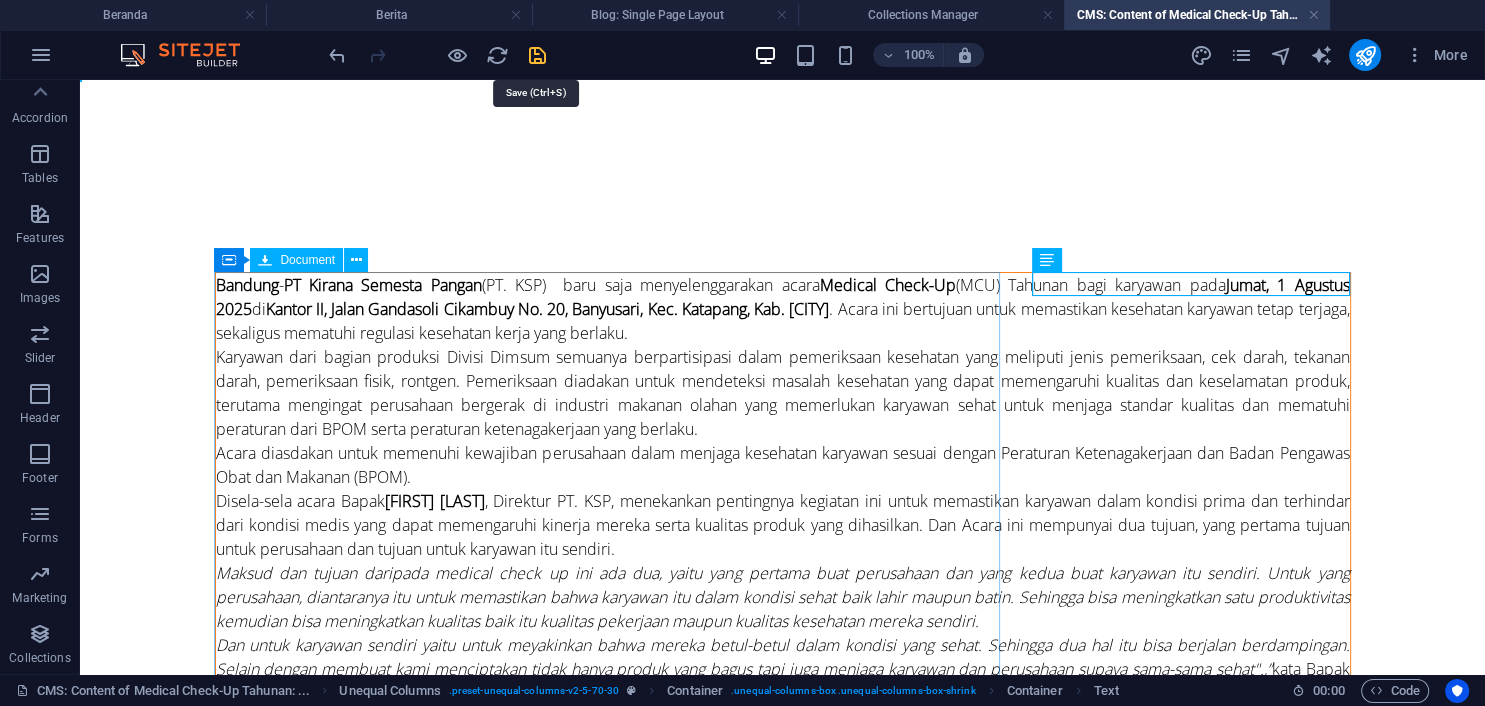click at bounding box center (537, 55) 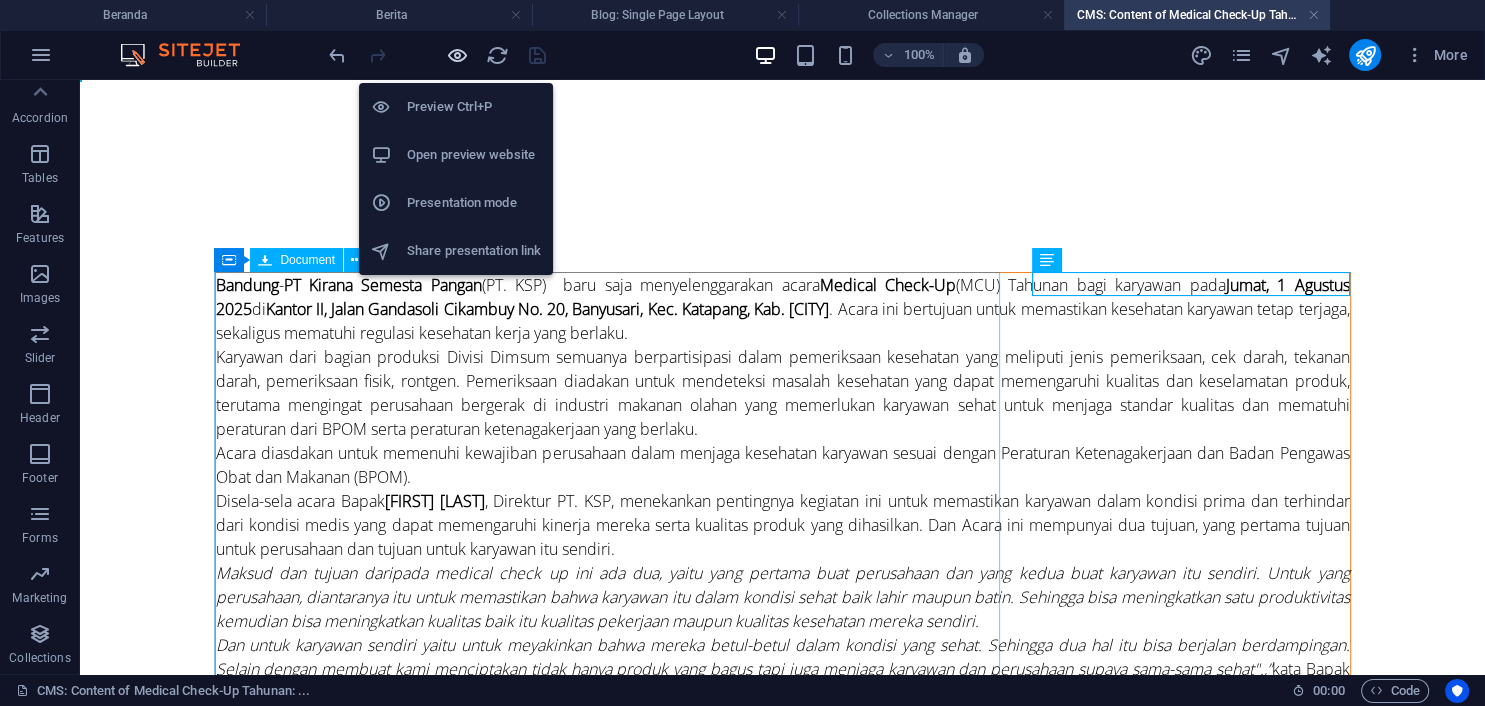 click at bounding box center [457, 55] 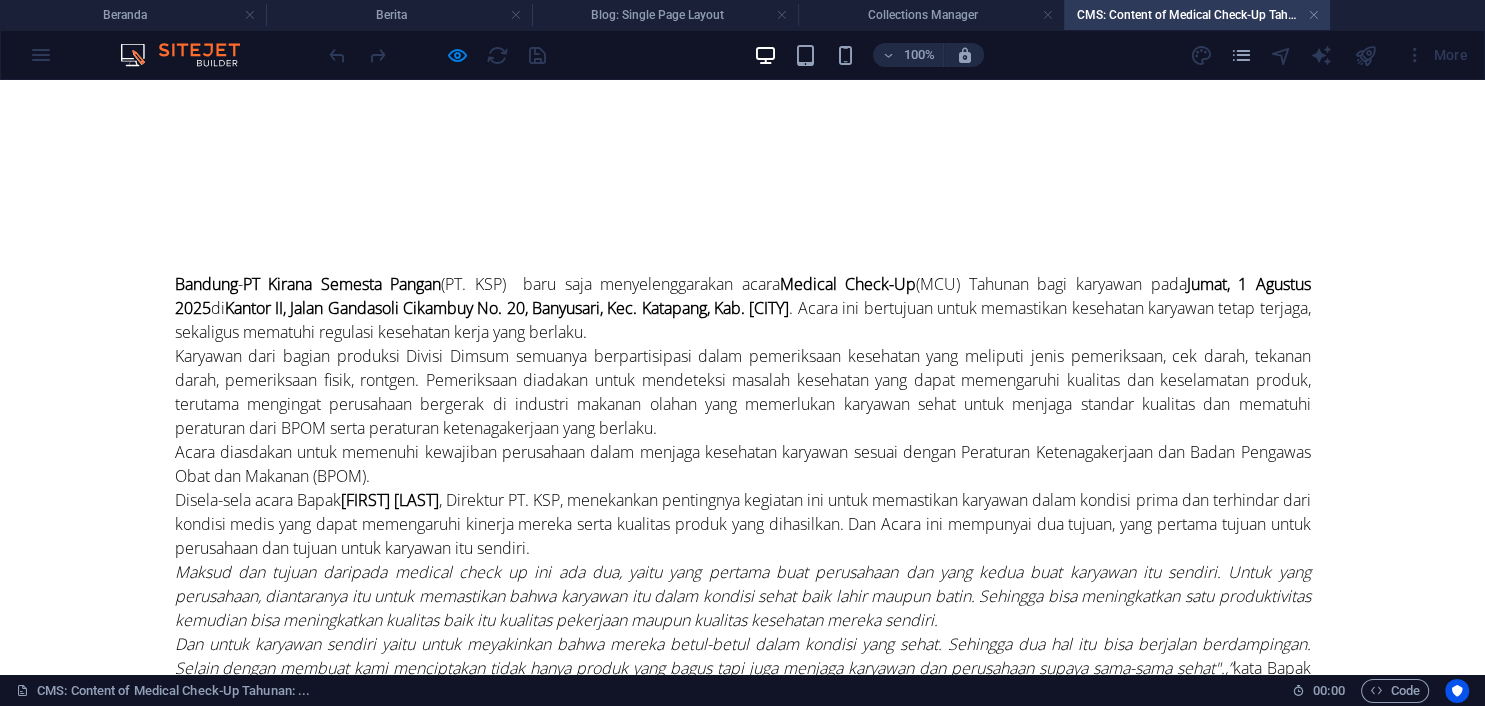 click on "Berita lain" at bounding box center (210, 1236) 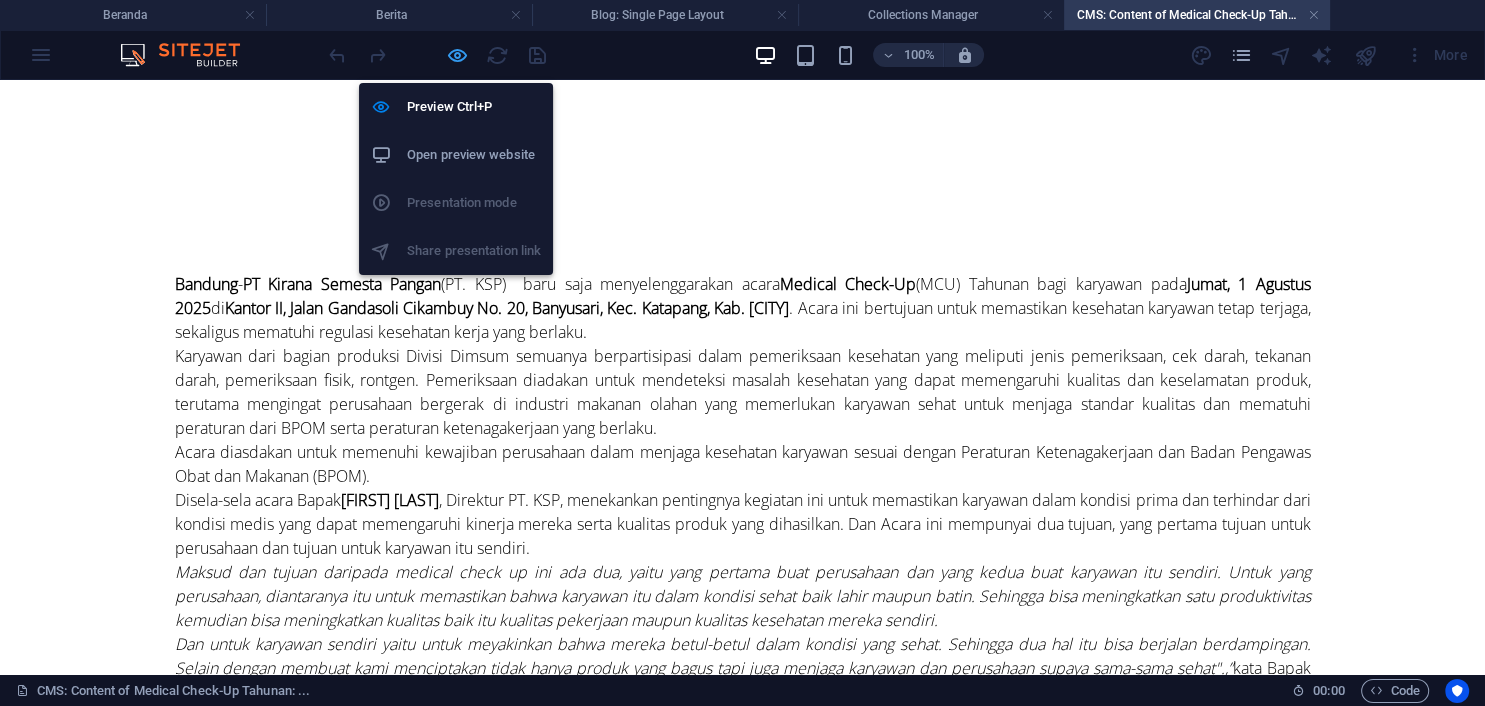 drag, startPoint x: 457, startPoint y: 56, endPoint x: 556, endPoint y: 17, distance: 106.404884 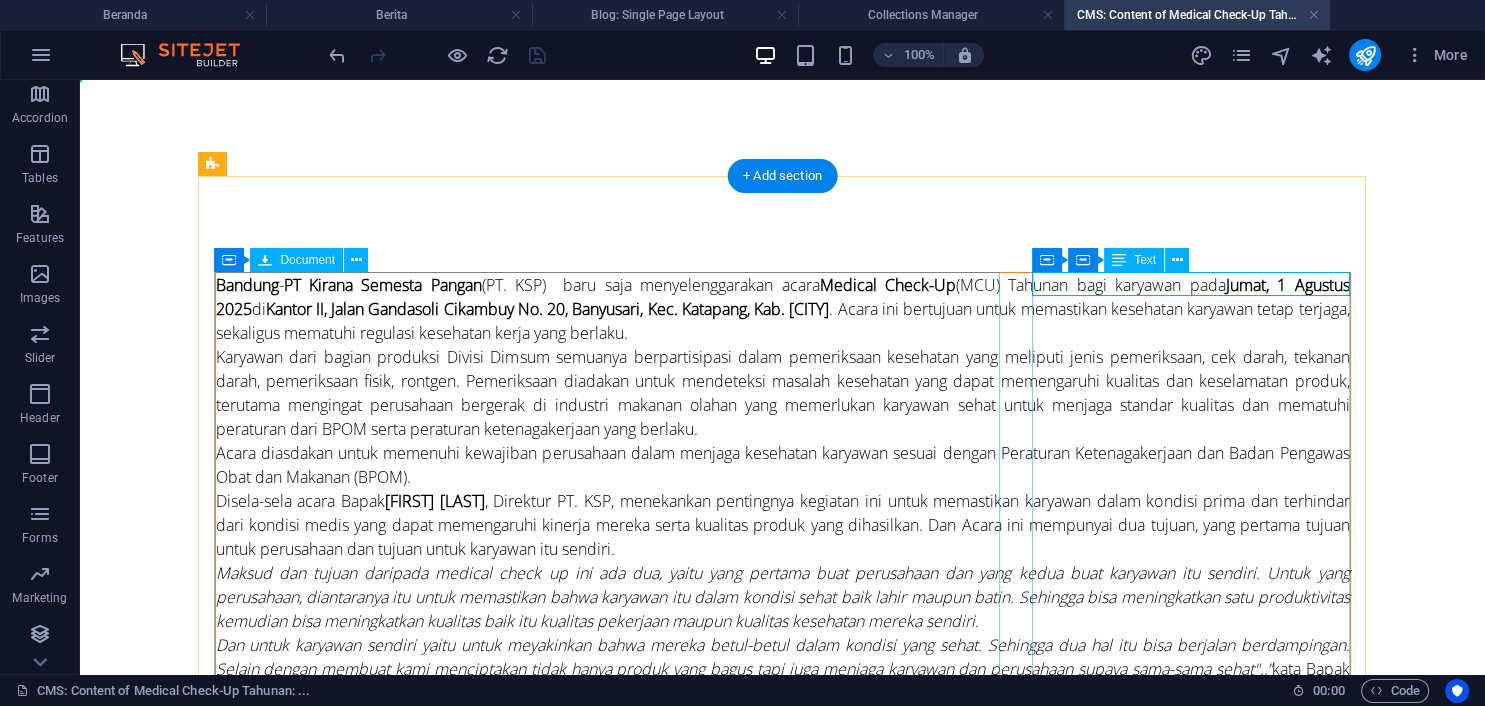 click on "Berita lain" at bounding box center [783, 1238] 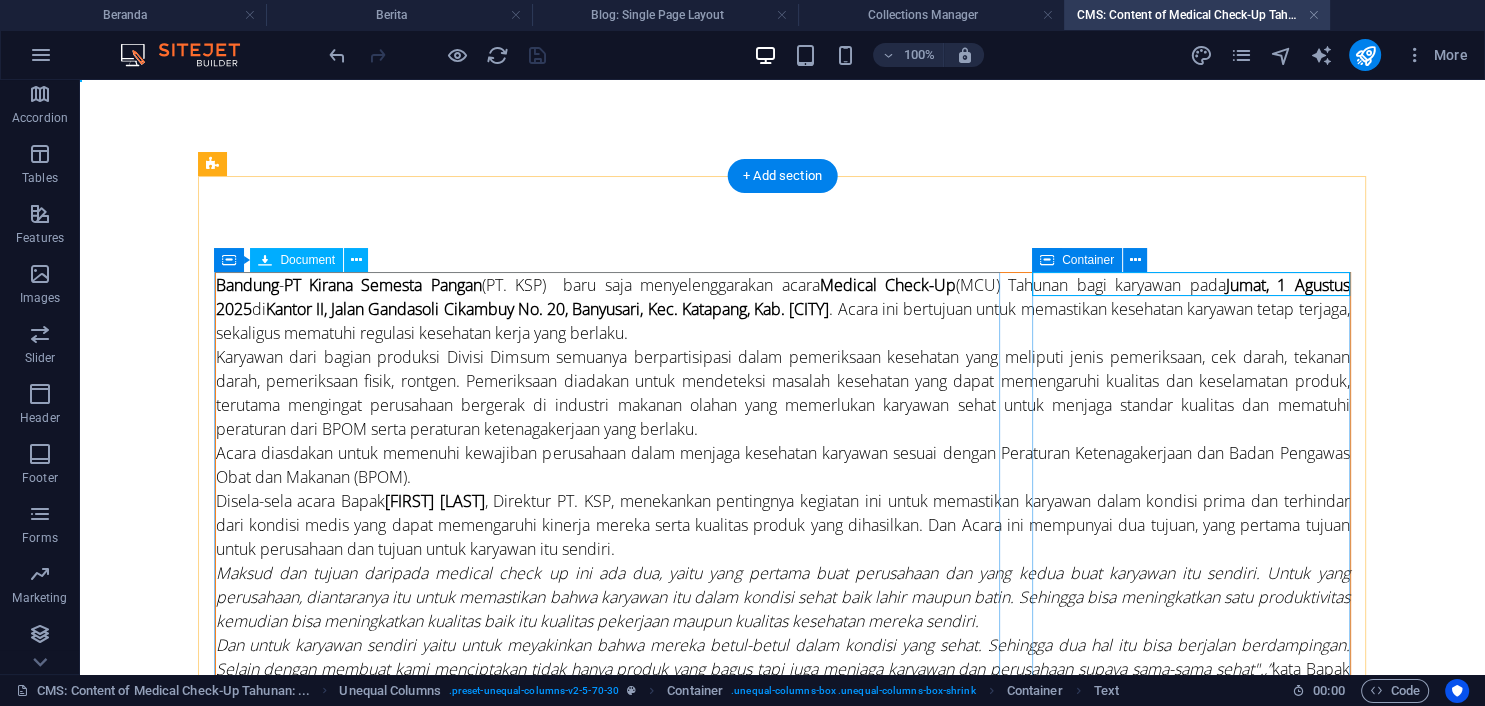 click on "Berita lain" at bounding box center (783, 1238) 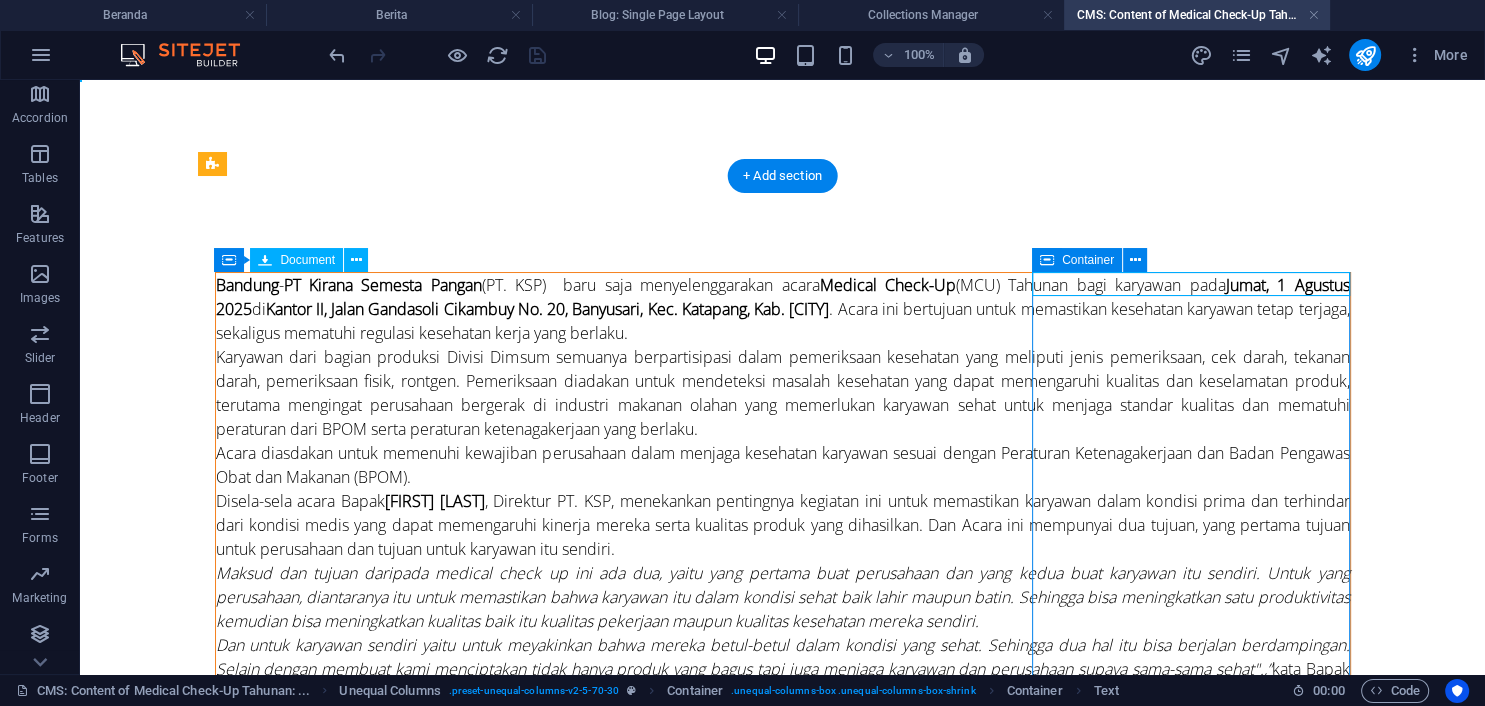 click on "Berita lain" at bounding box center (783, 1238) 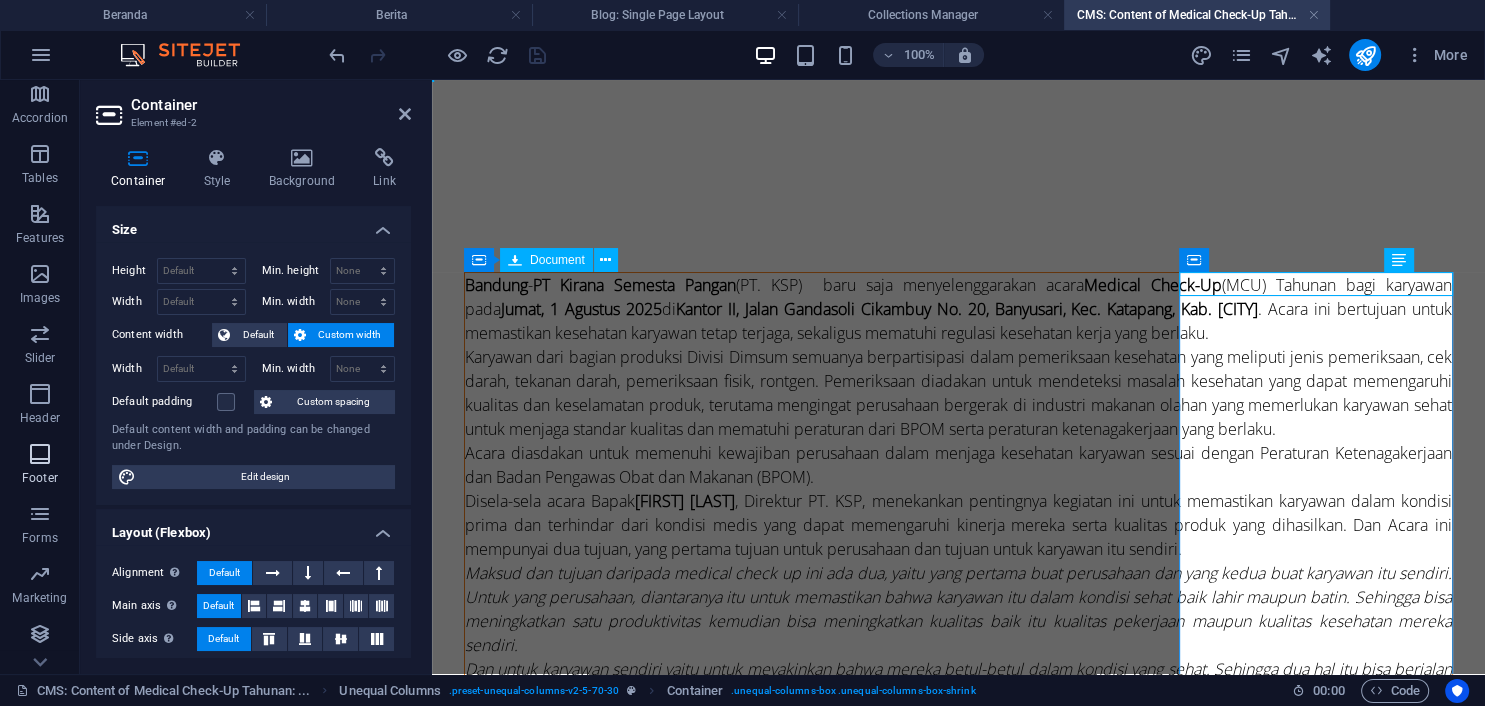 scroll, scrollTop: 306, scrollLeft: 0, axis: vertical 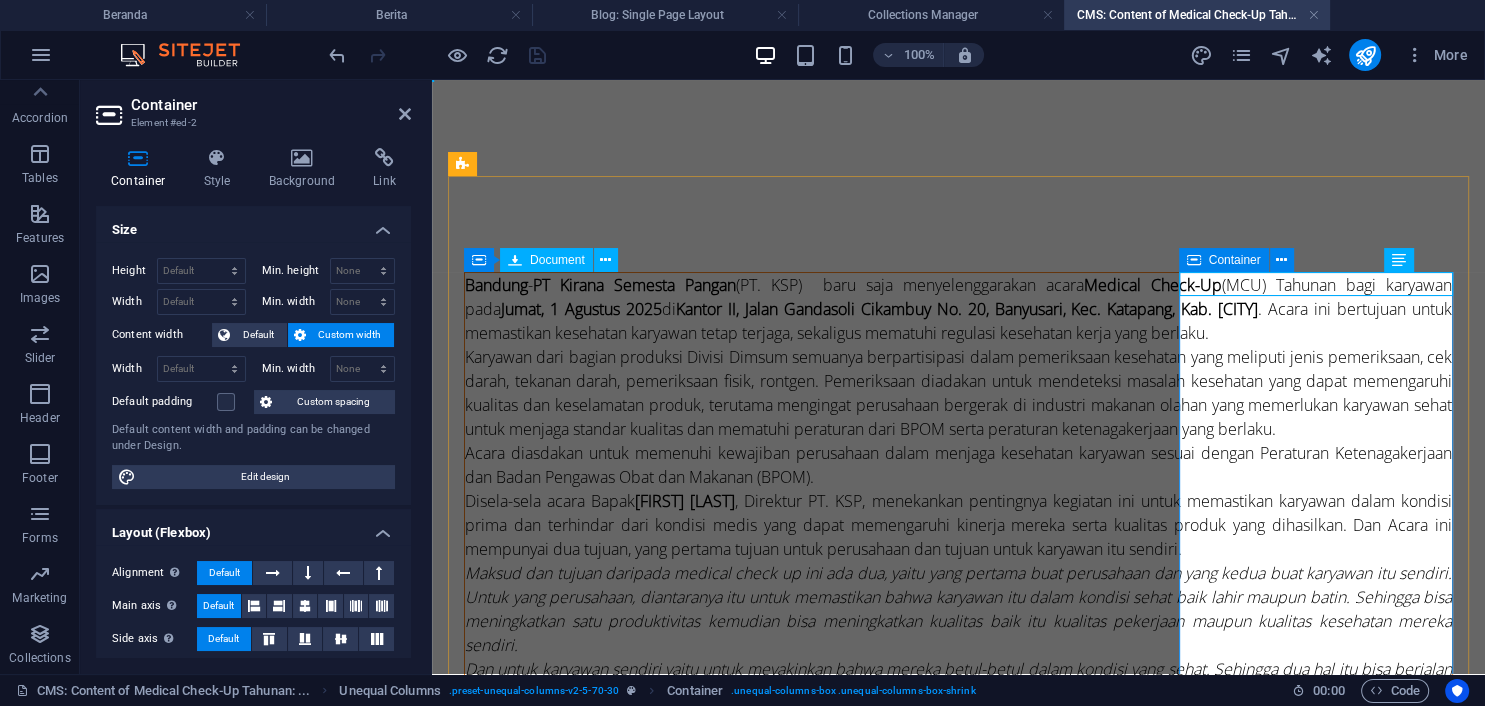 click on "Berita lain" at bounding box center [958, 1310] 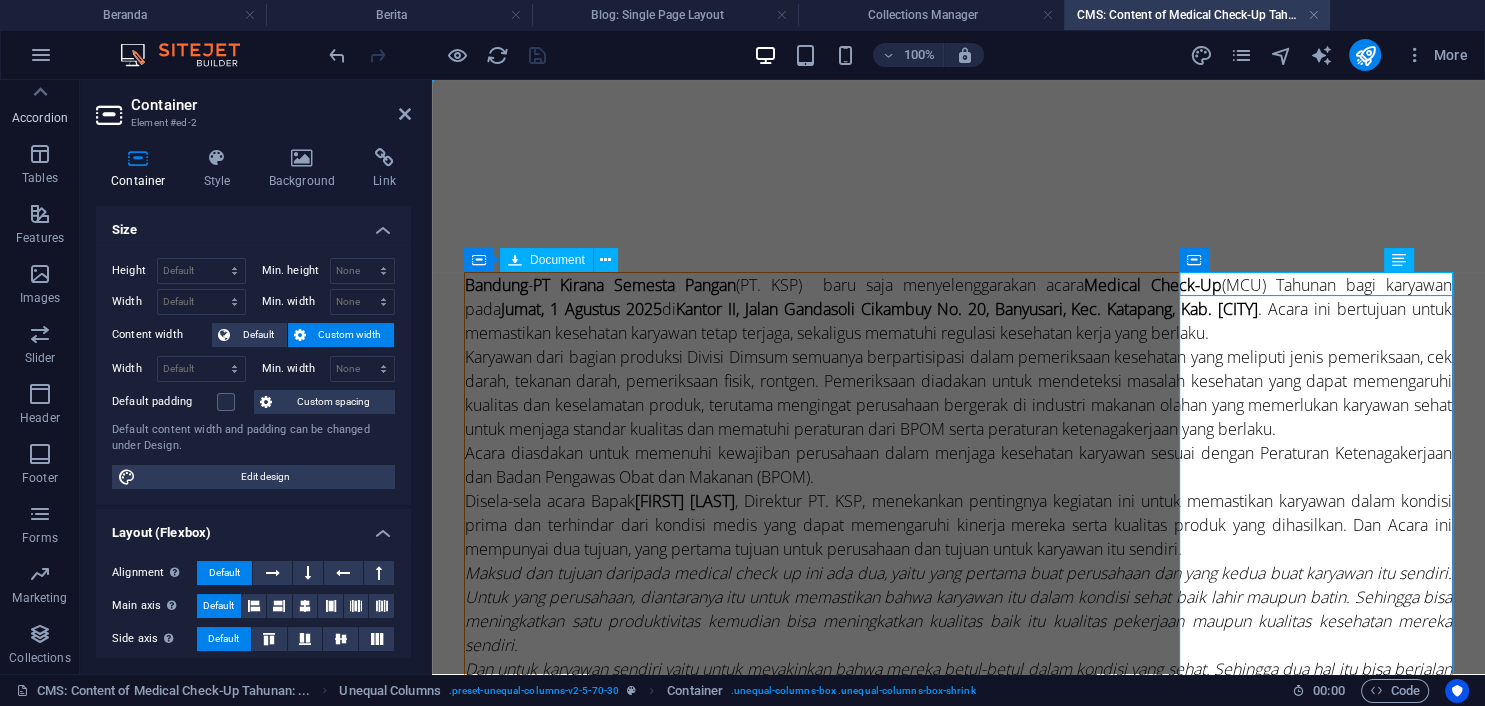 scroll, scrollTop: 0, scrollLeft: 0, axis: both 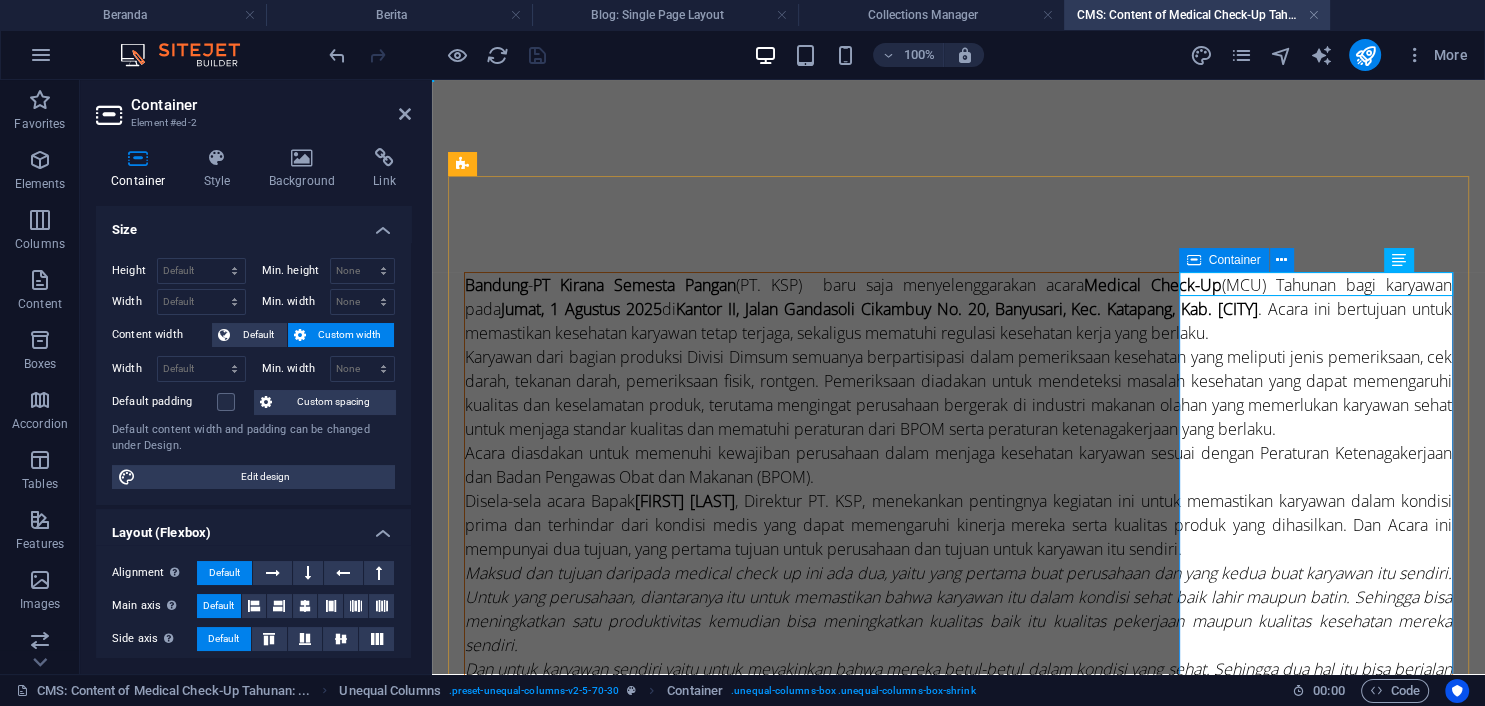 click on "Berita lain" at bounding box center [958, 1310] 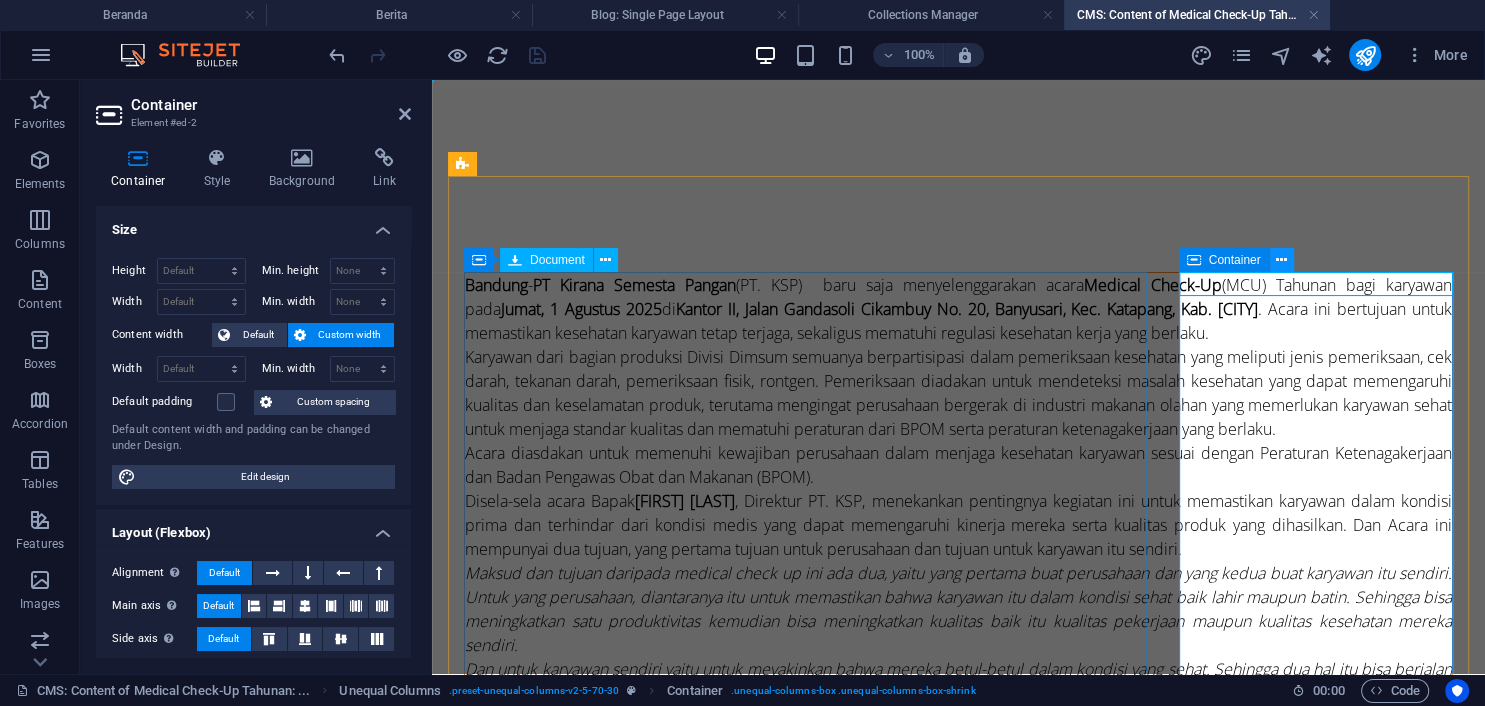 click at bounding box center (1281, 260) 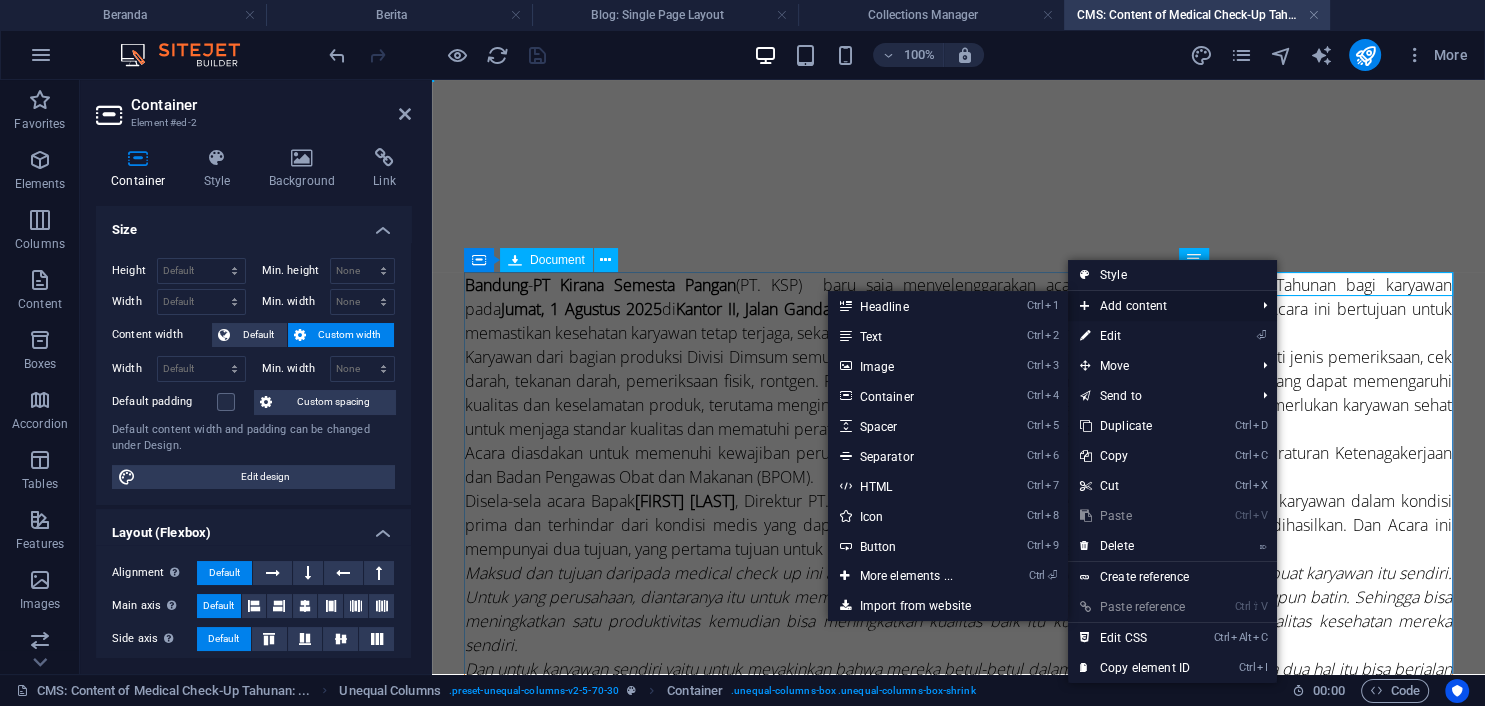 click on "Add content" at bounding box center [1157, 306] 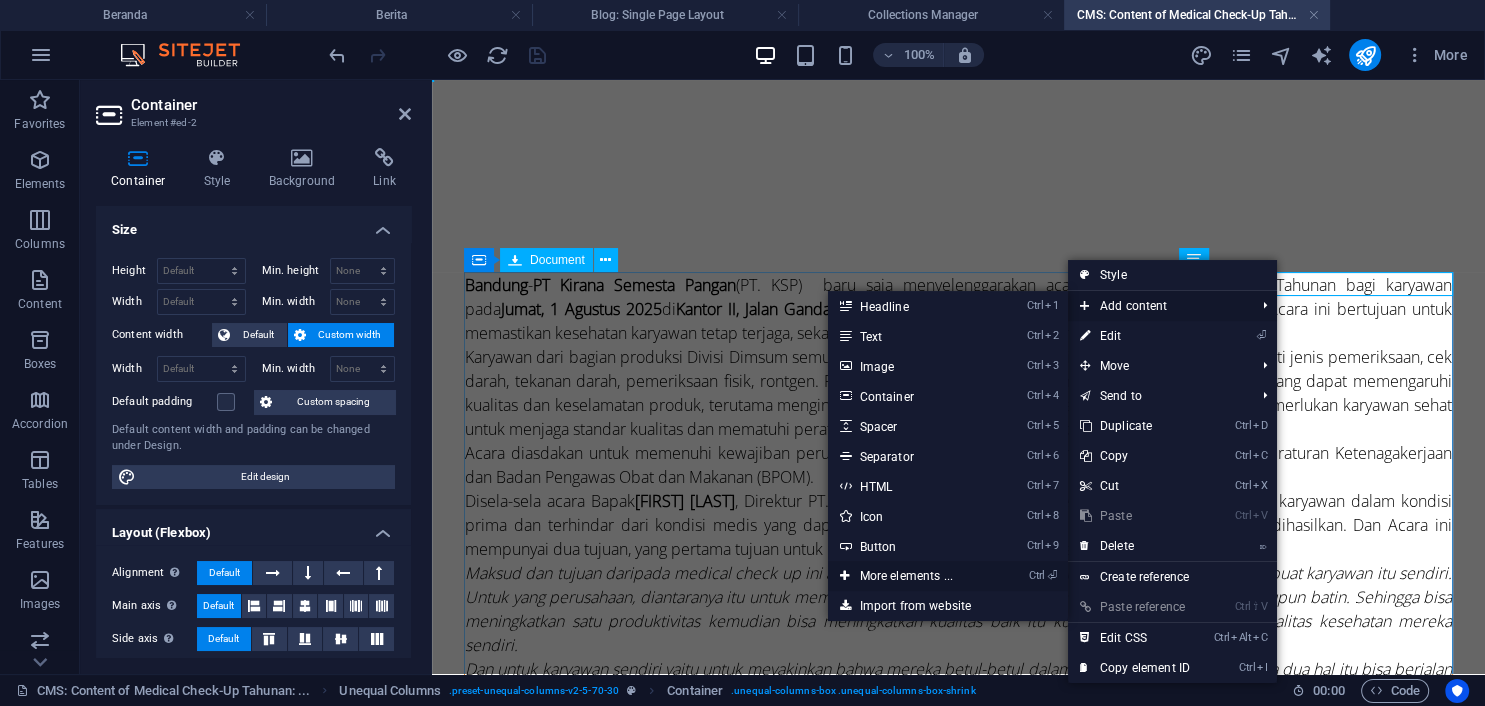 drag, startPoint x: 1034, startPoint y: 575, endPoint x: 852, endPoint y: 380, distance: 266.7377 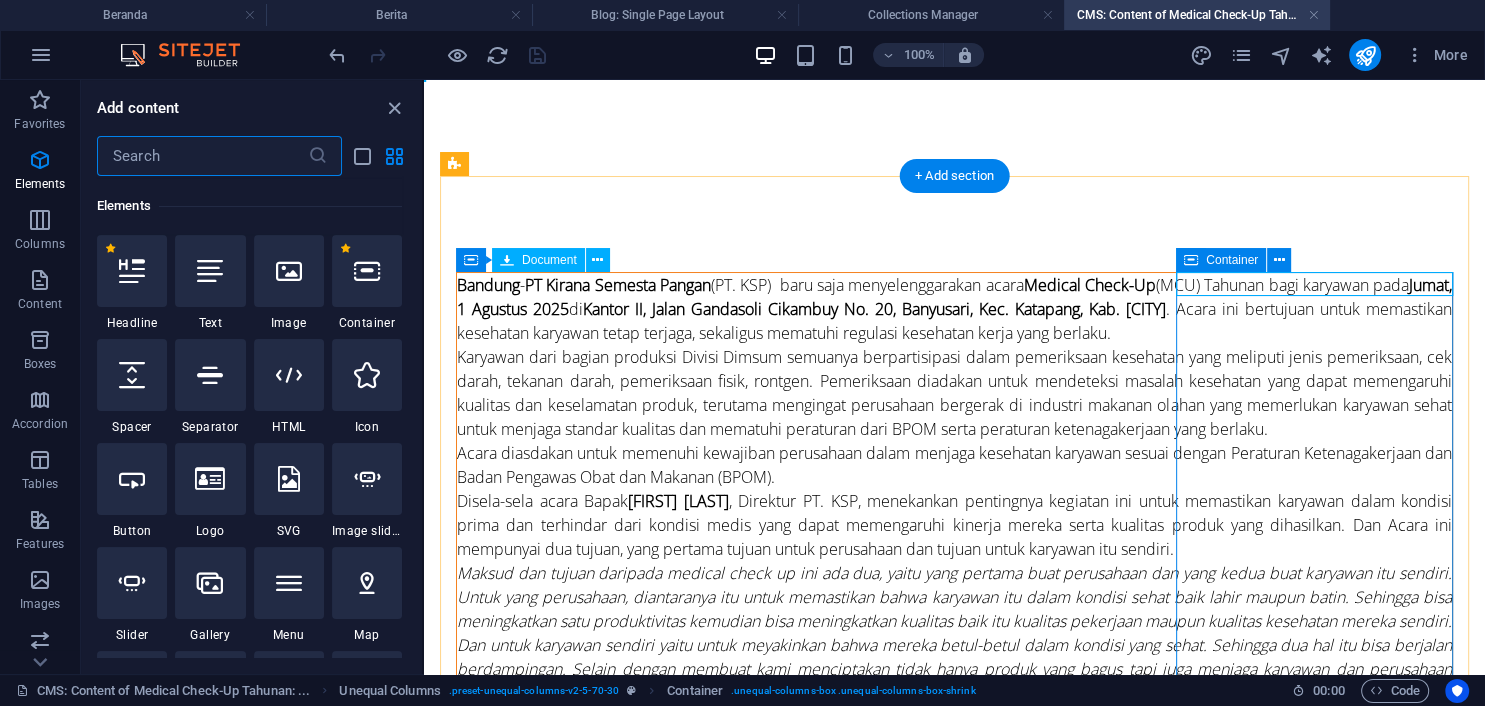 scroll, scrollTop: 212, scrollLeft: 0, axis: vertical 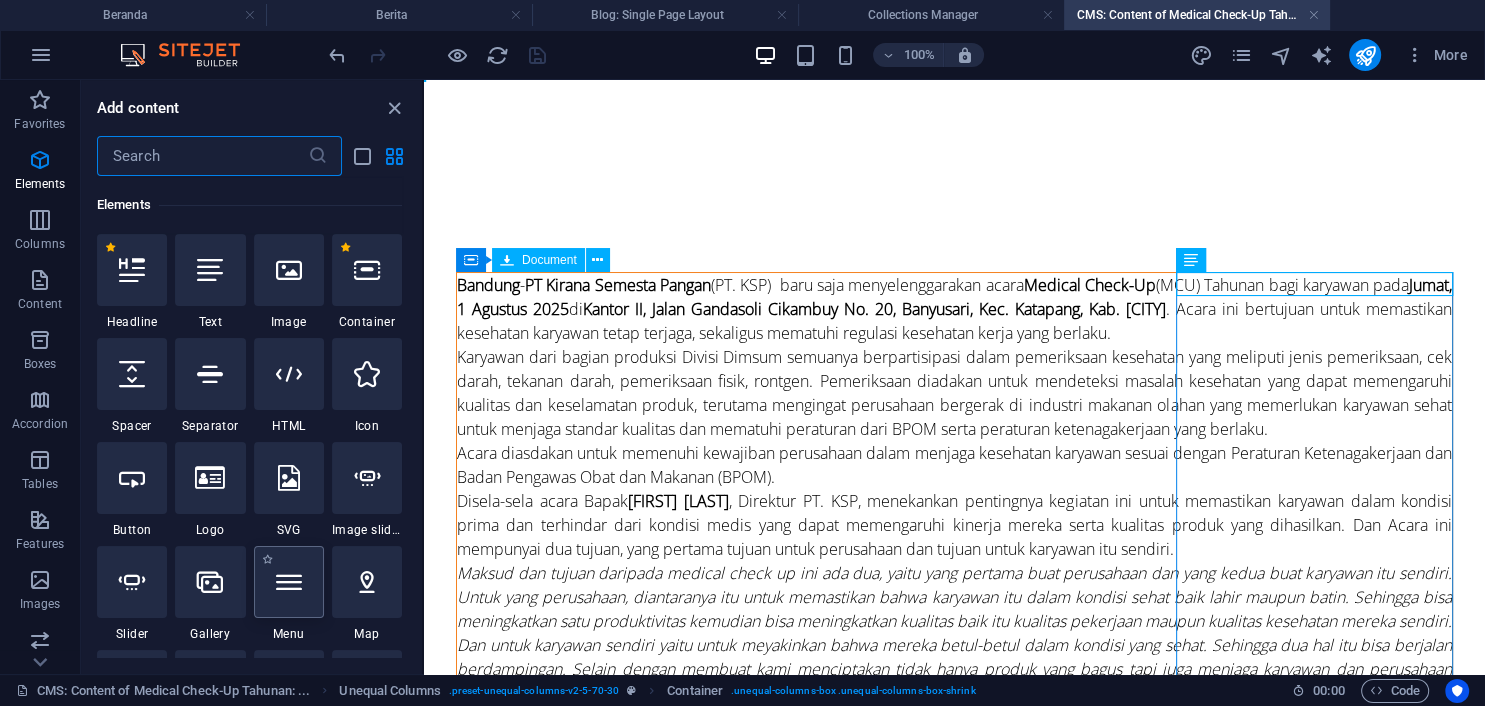 click at bounding box center [289, 582] 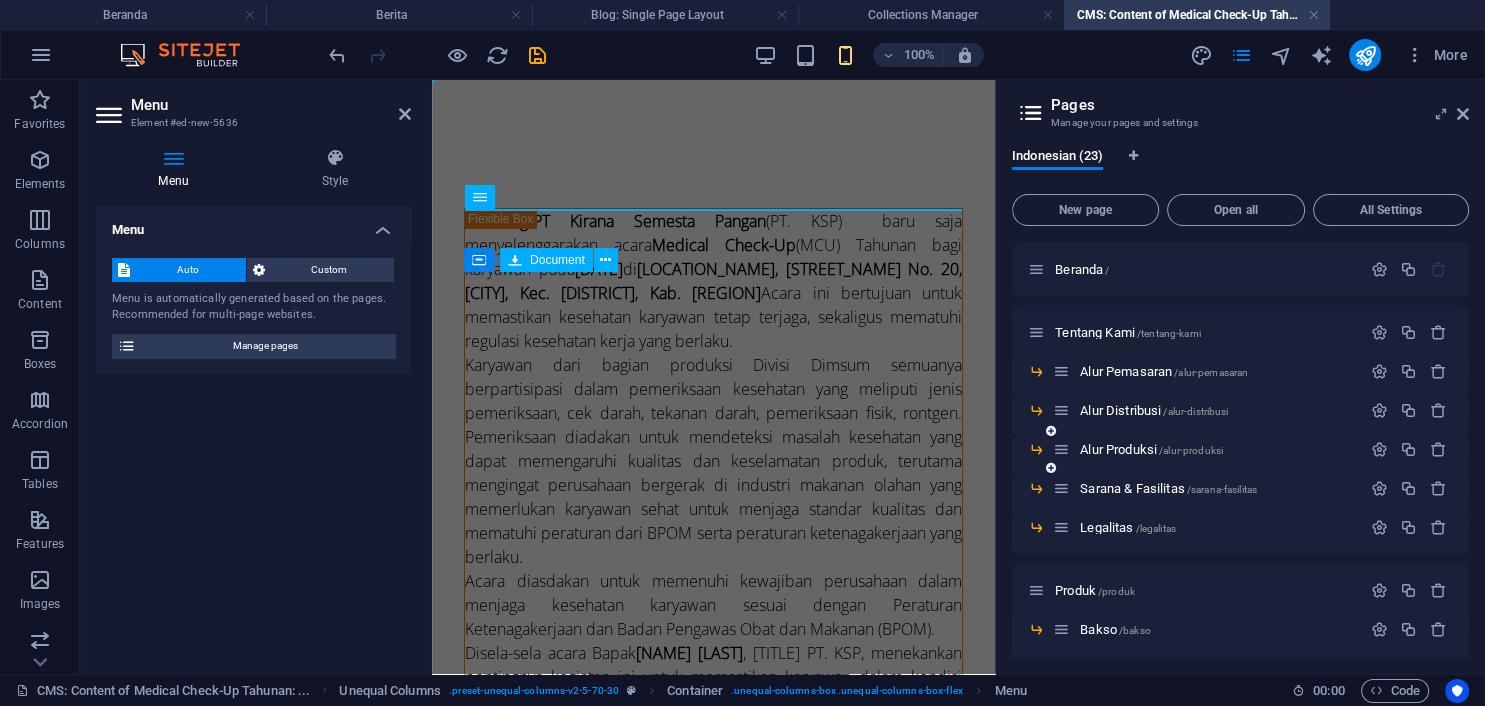 scroll, scrollTop: 0, scrollLeft: 0, axis: both 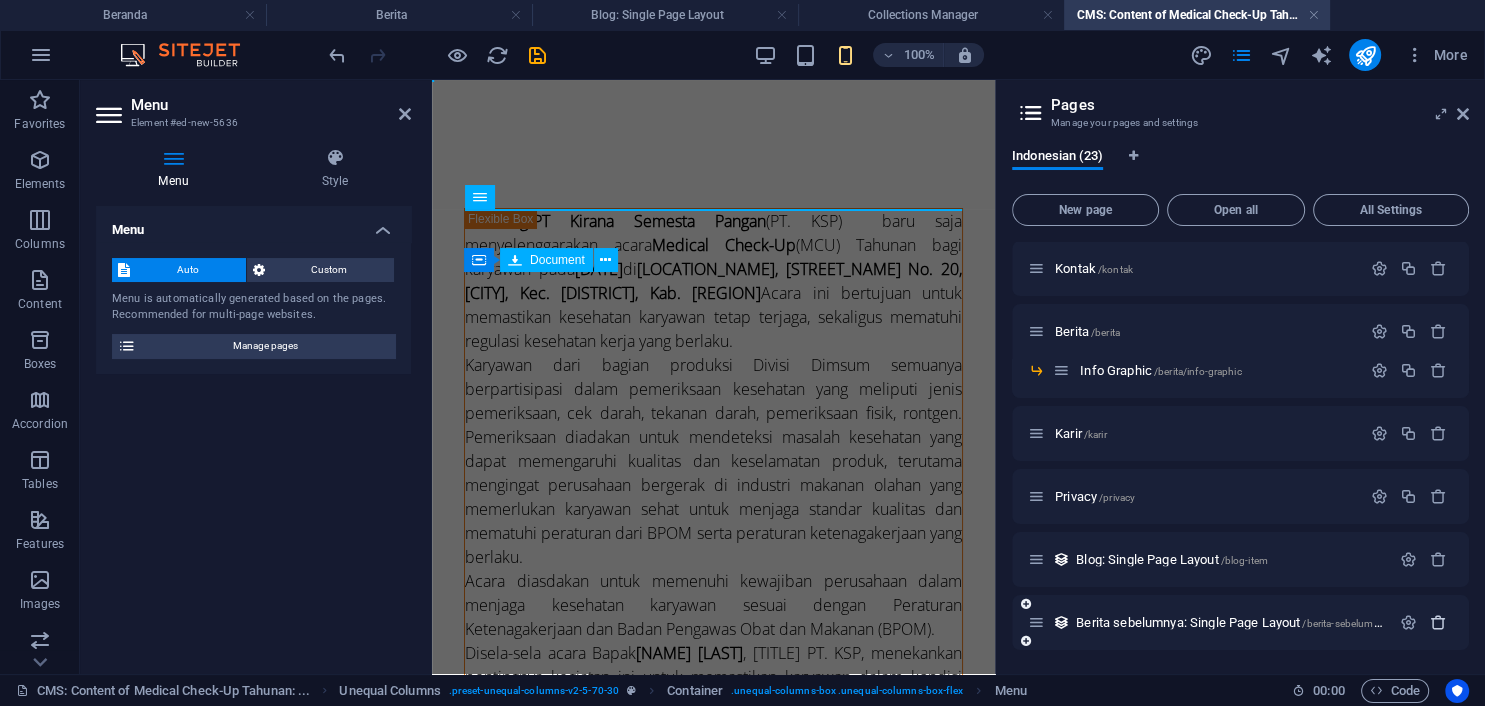 click at bounding box center [1438, 622] 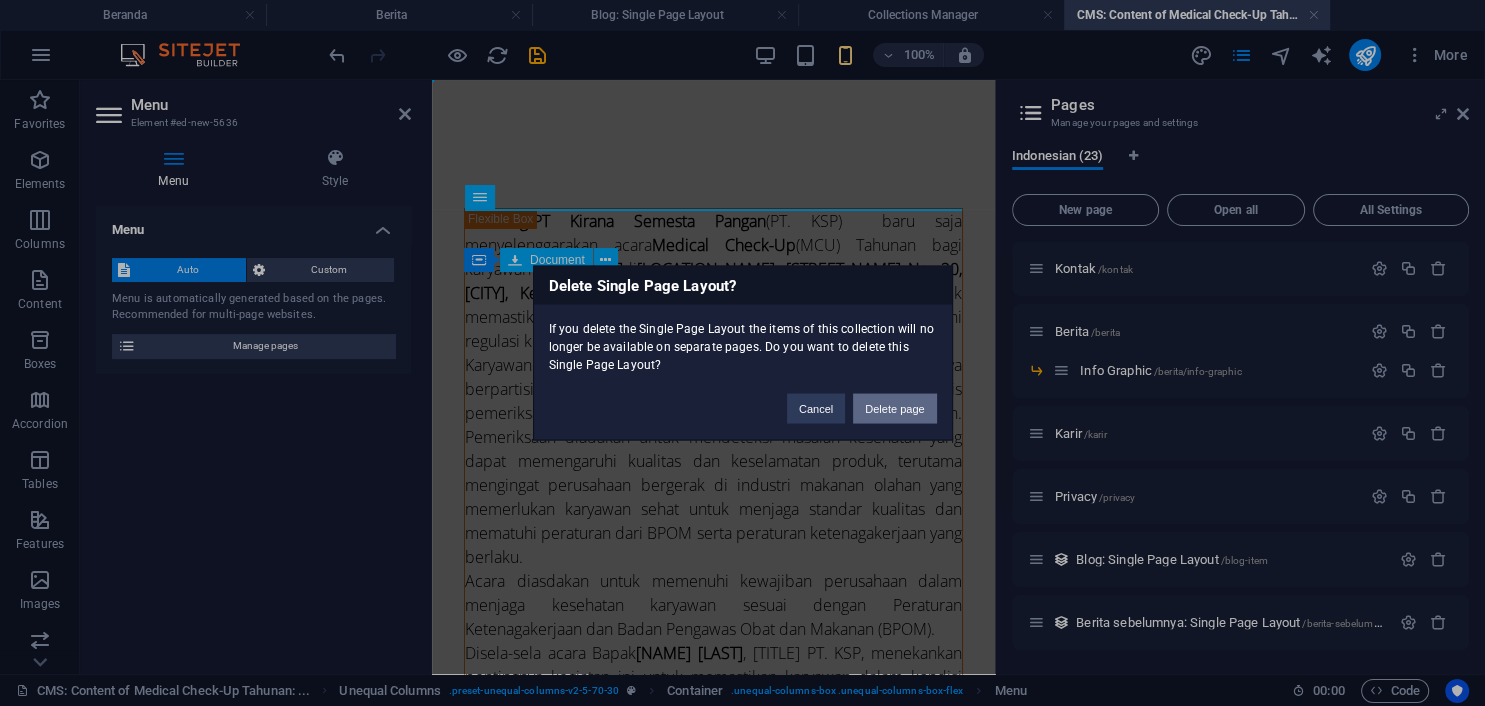 click on "Delete page" at bounding box center (894, 409) 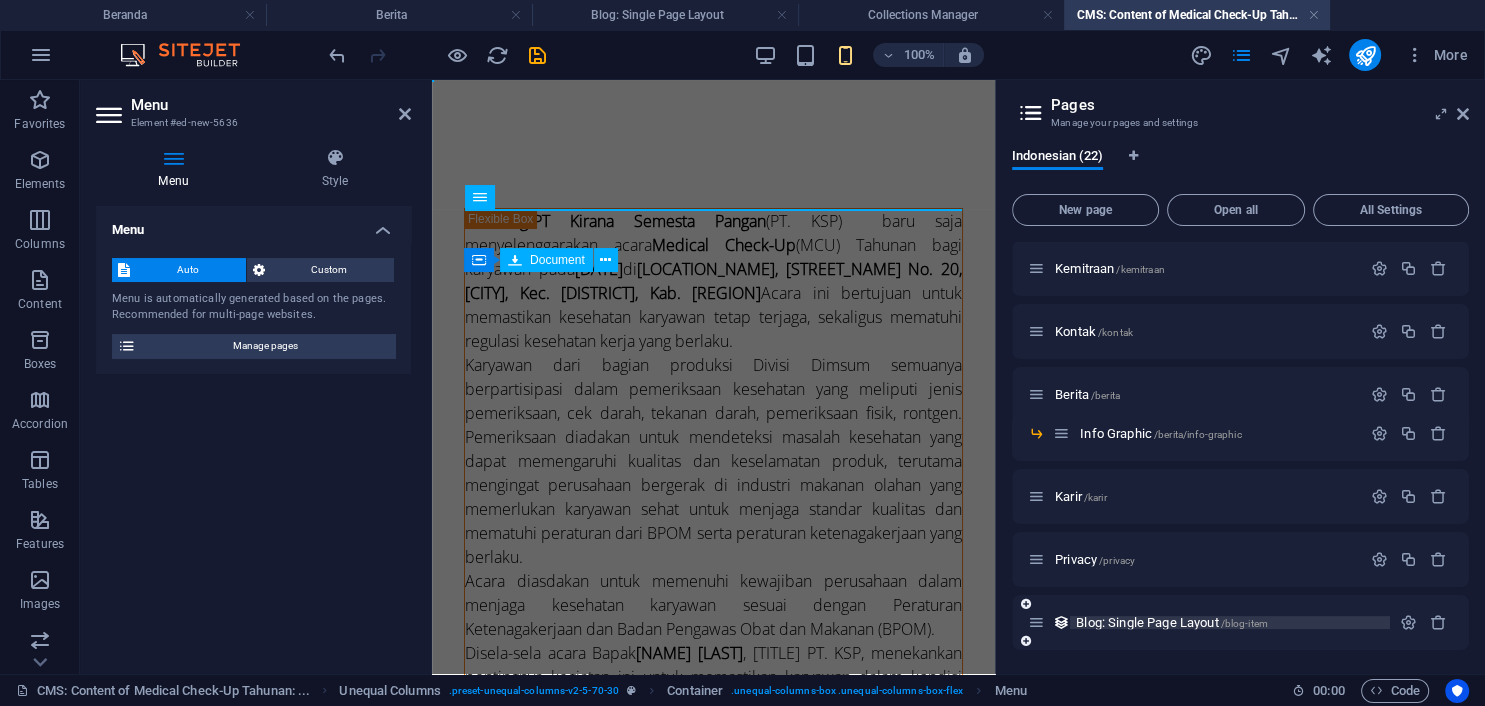 scroll, scrollTop: 658, scrollLeft: 0, axis: vertical 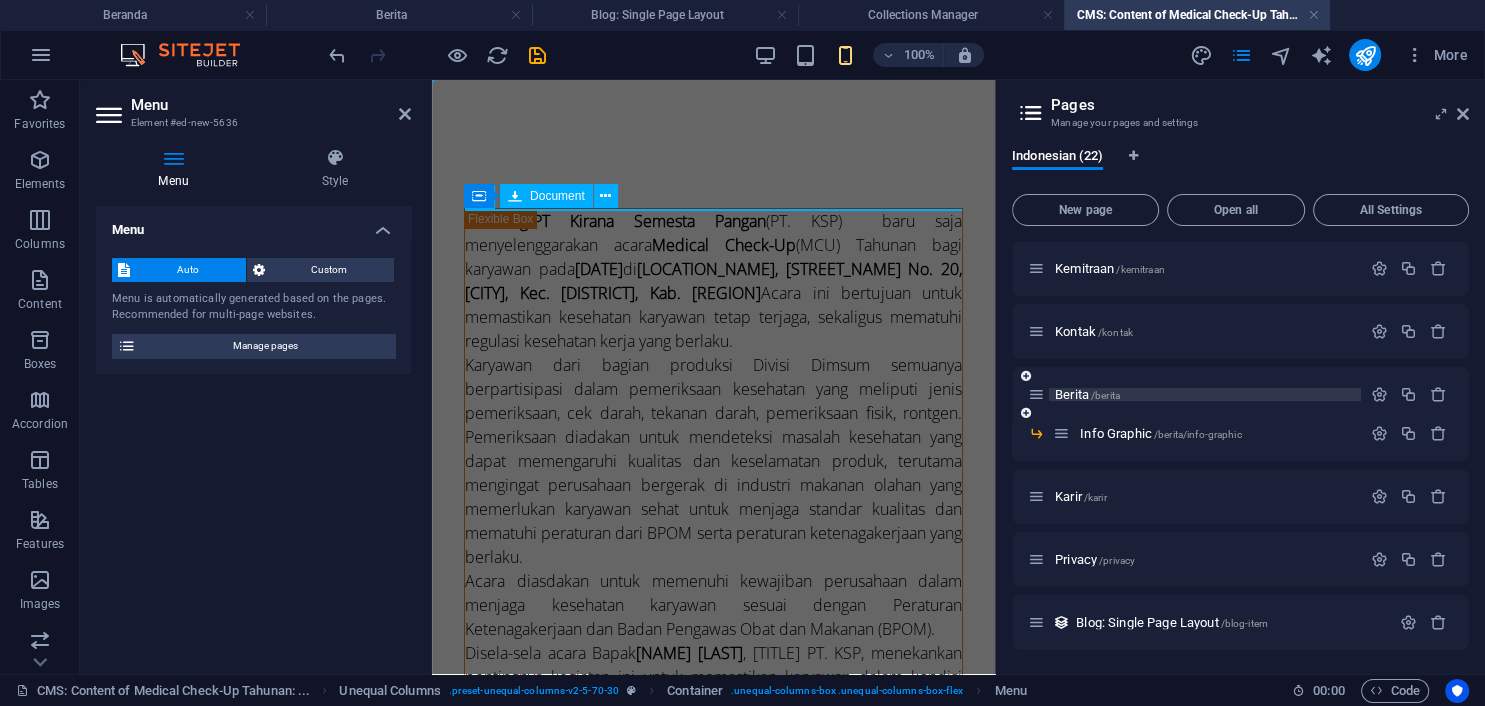 click on "Berita /berita" at bounding box center (1205, 394) 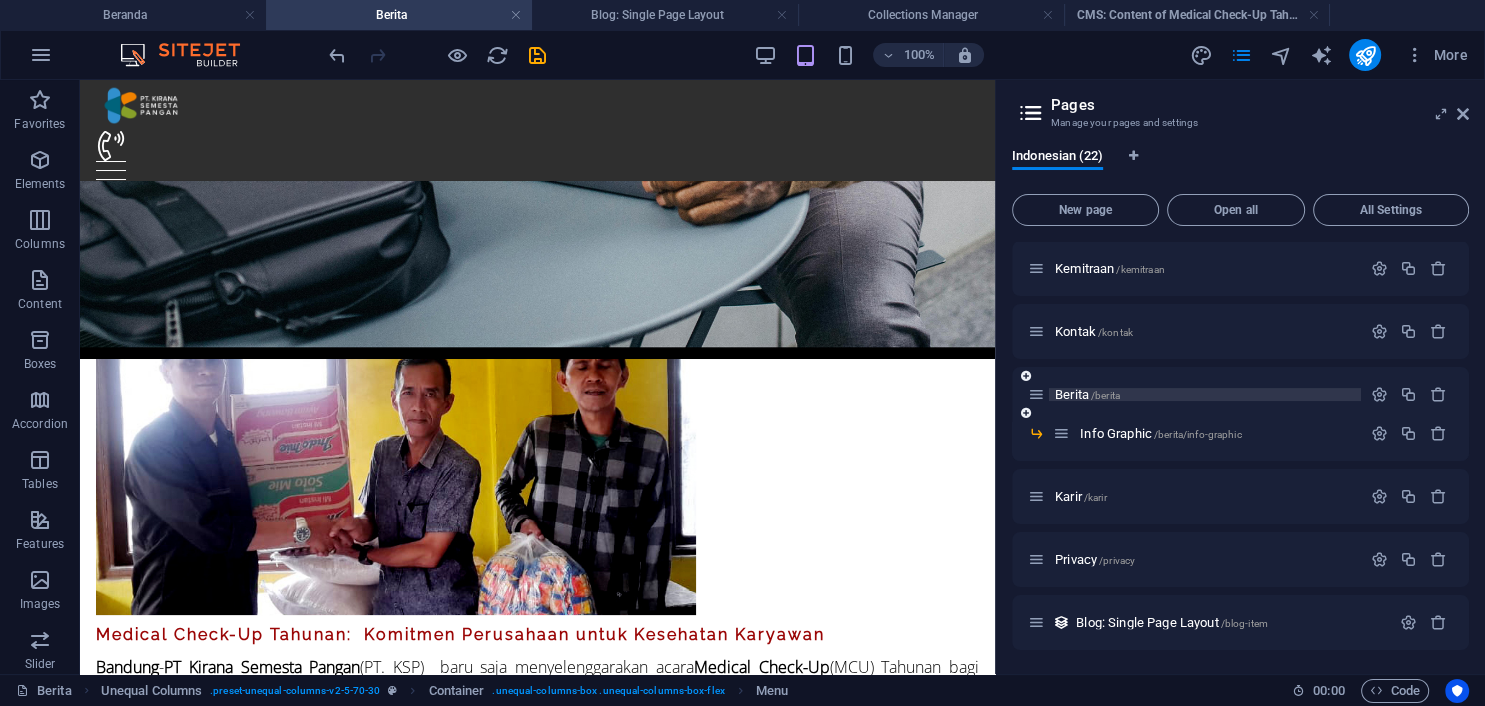 scroll, scrollTop: 315, scrollLeft: 0, axis: vertical 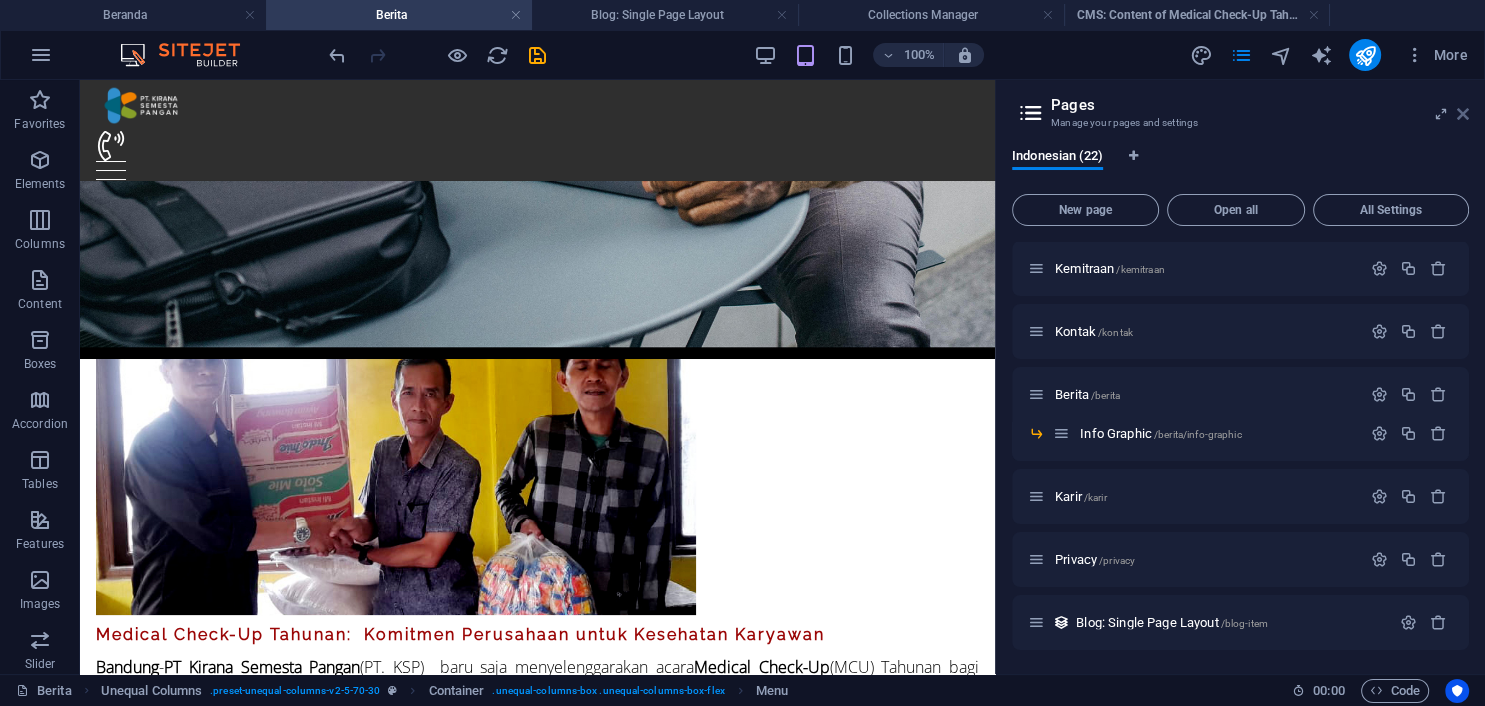 click at bounding box center [1463, 114] 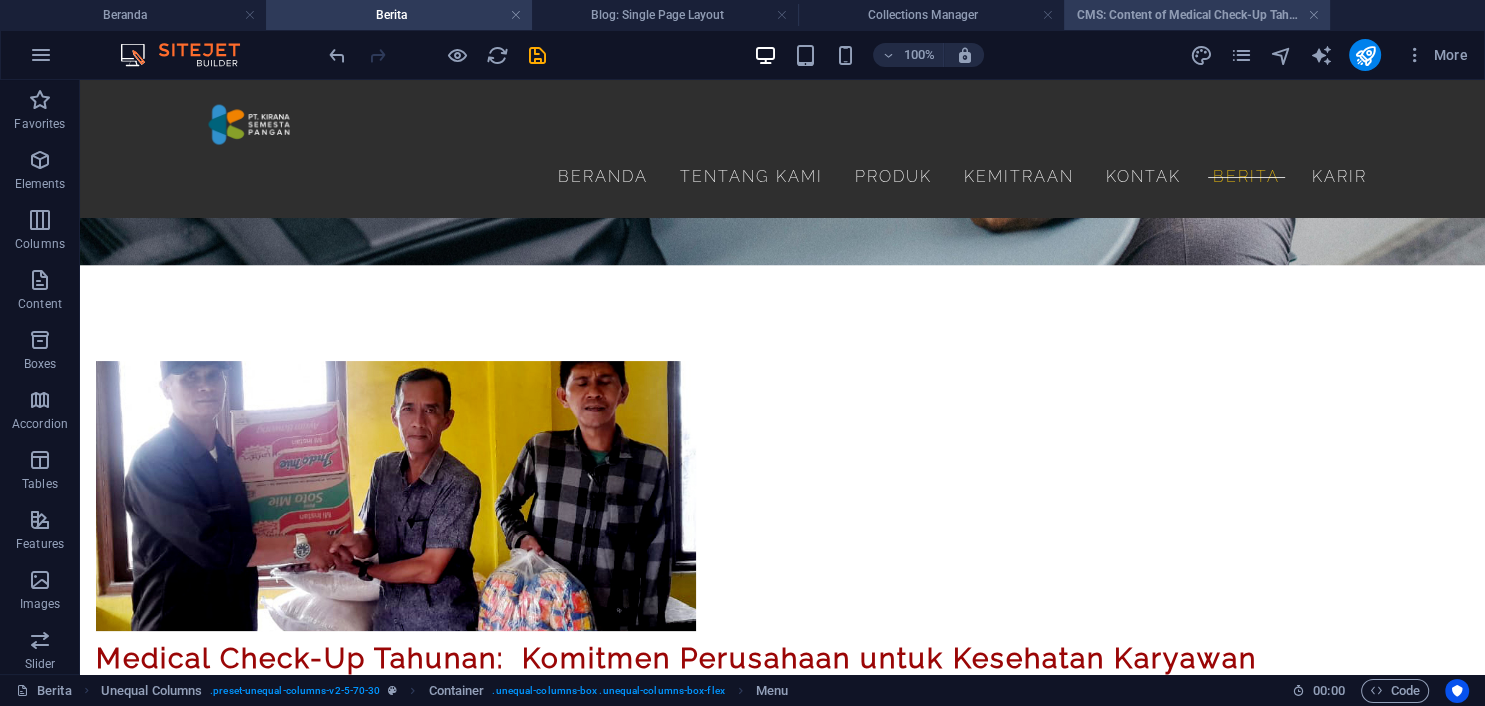 click on "CMS: Content of Medical Check-Up Tahunan:  ..." at bounding box center (1197, 15) 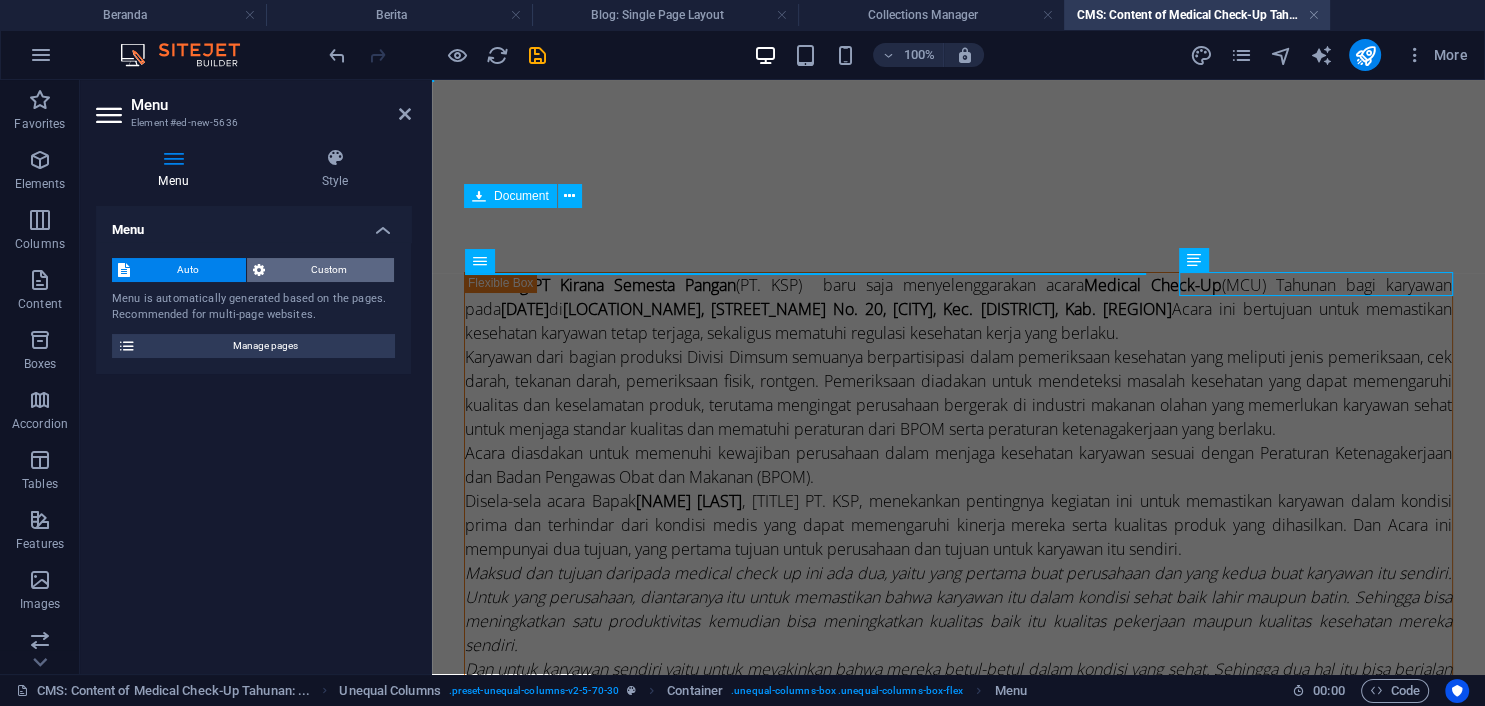 click on "Custom" at bounding box center (330, 270) 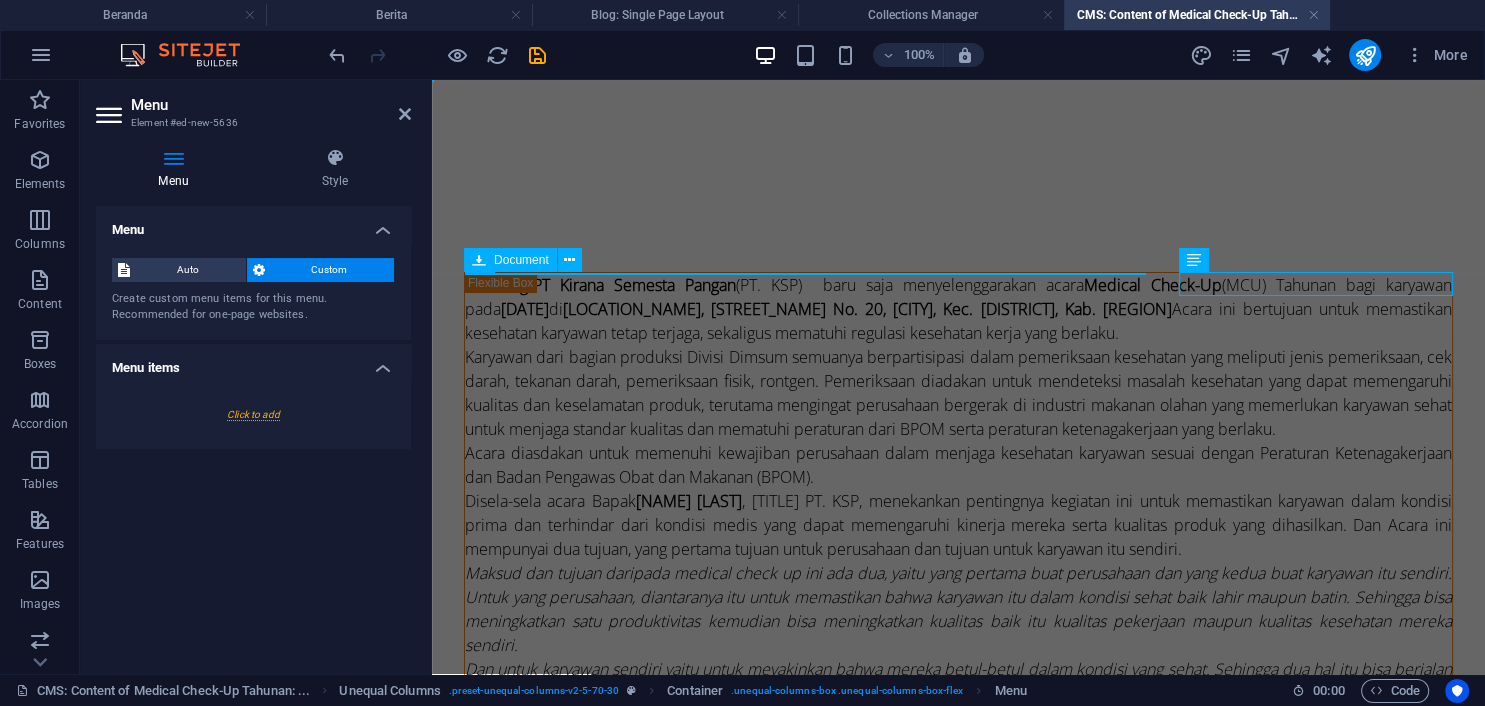 click at bounding box center [253, 414] 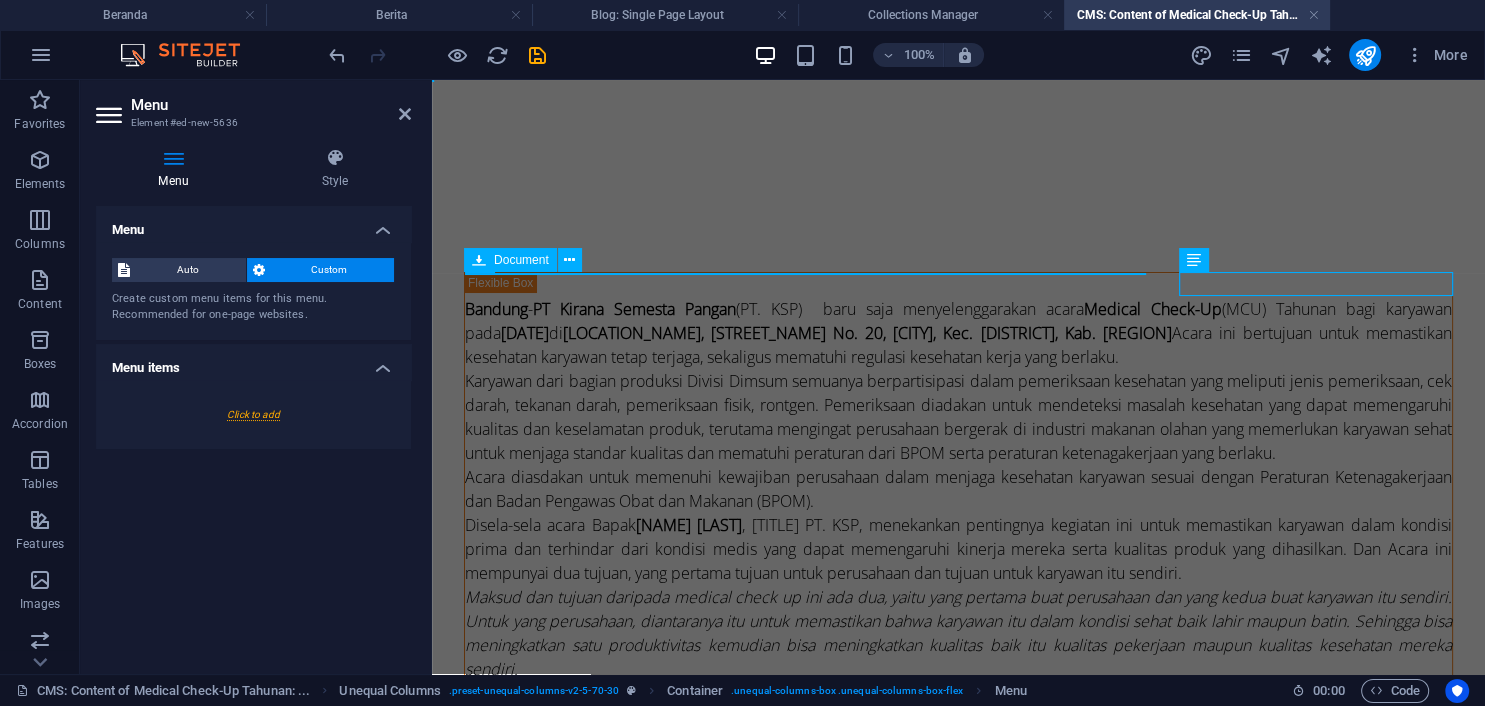 select 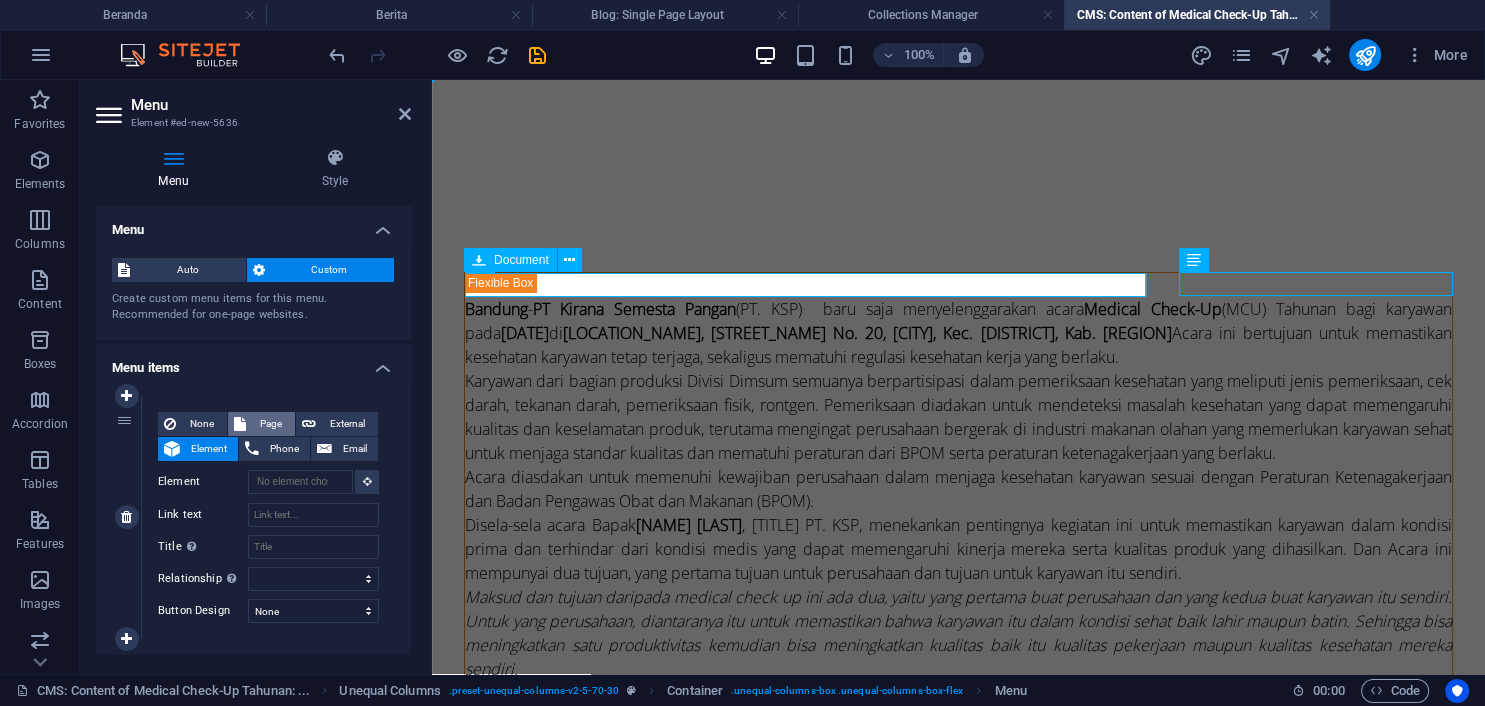 click on "Page" at bounding box center [270, 424] 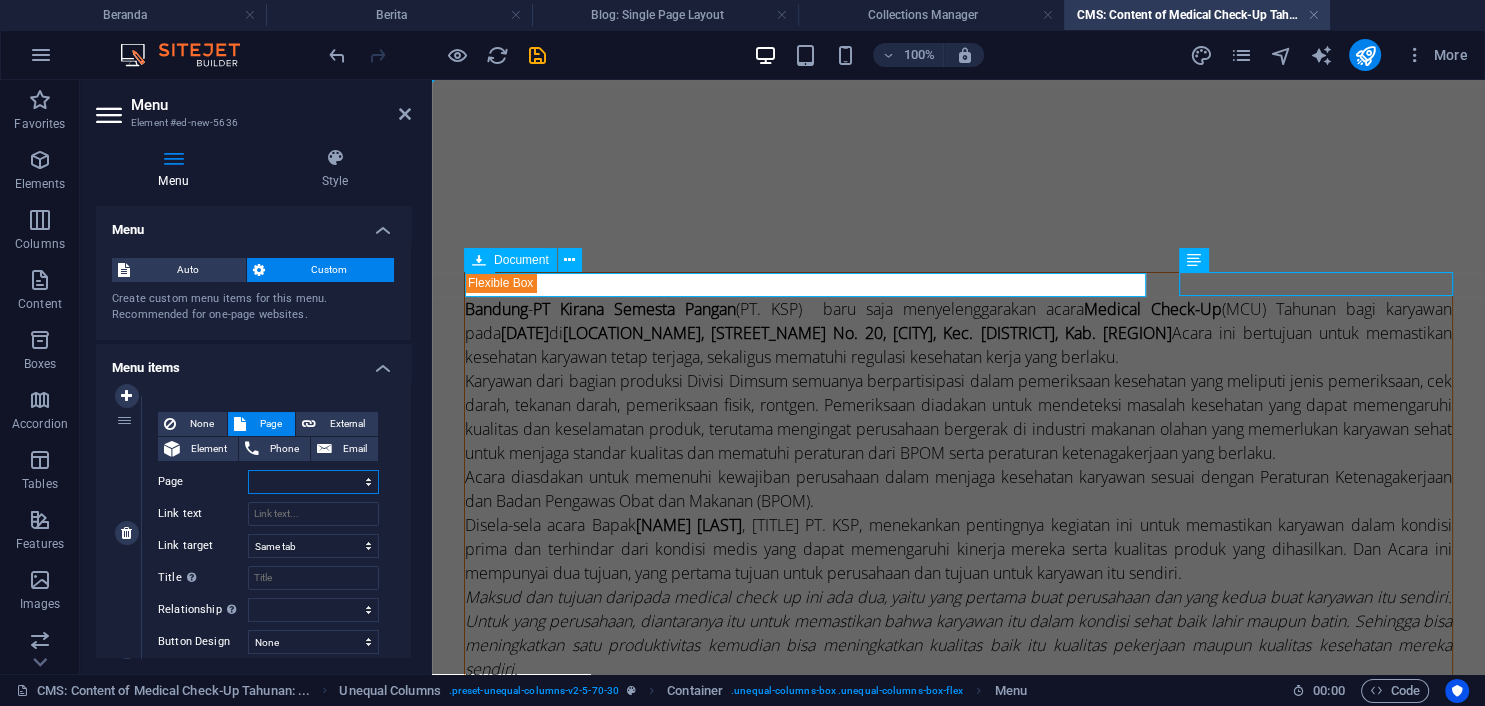 select 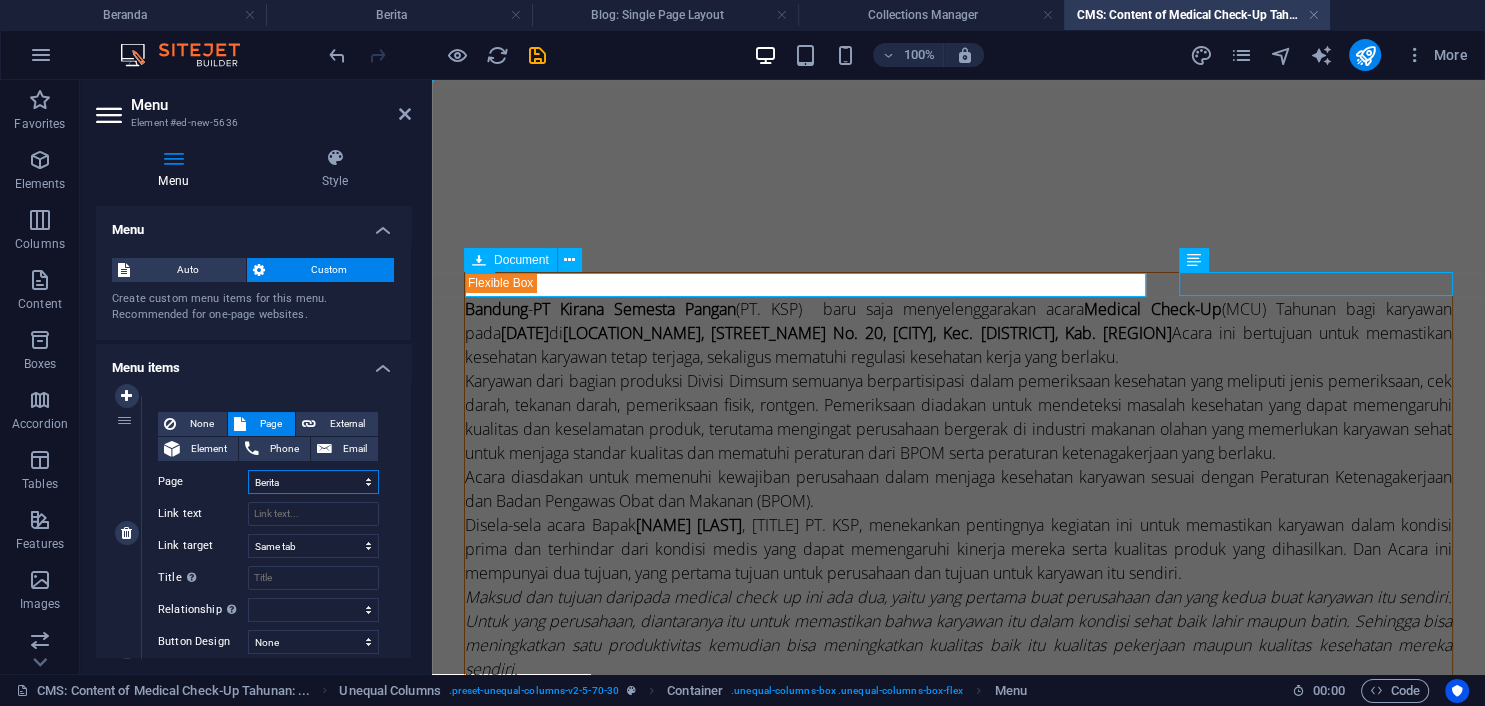 click on "Berita" at bounding box center [0, 0] 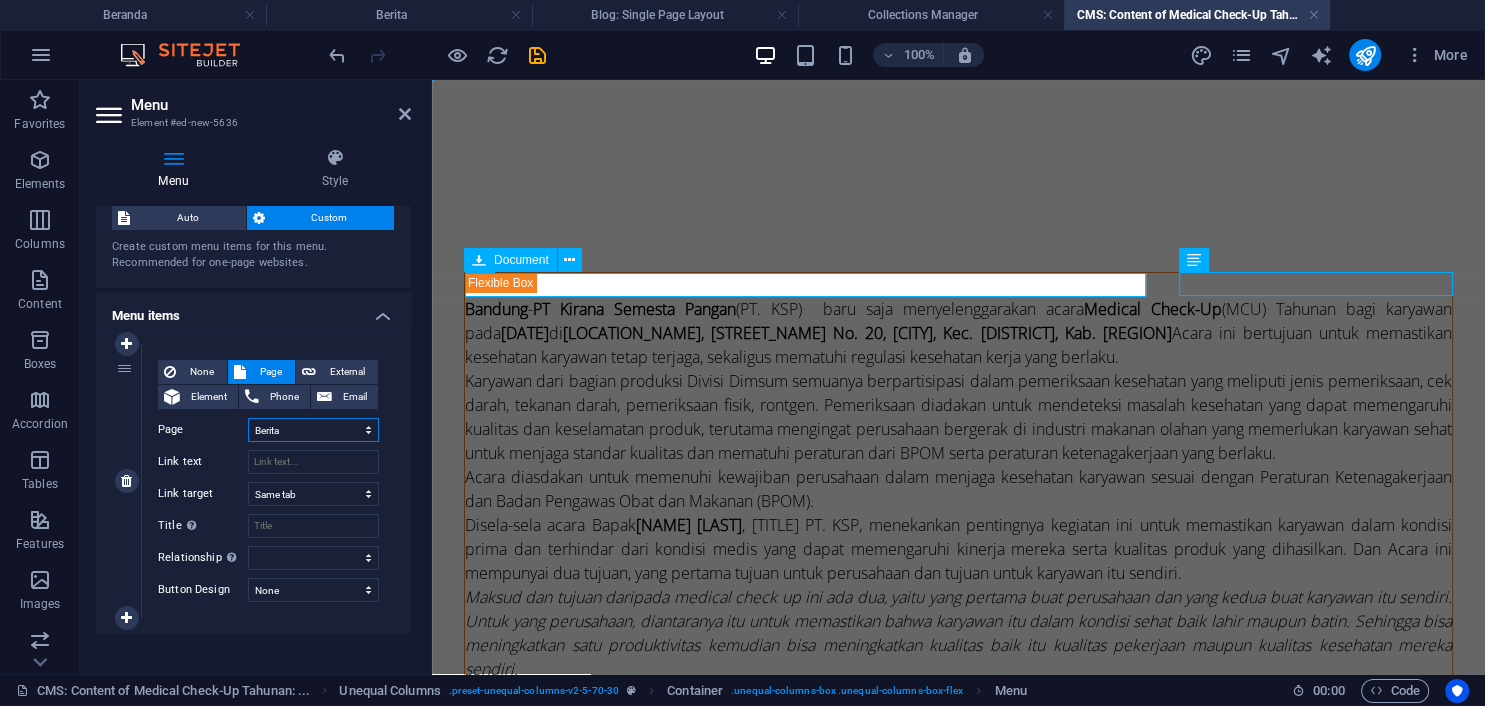 scroll, scrollTop: 68, scrollLeft: 0, axis: vertical 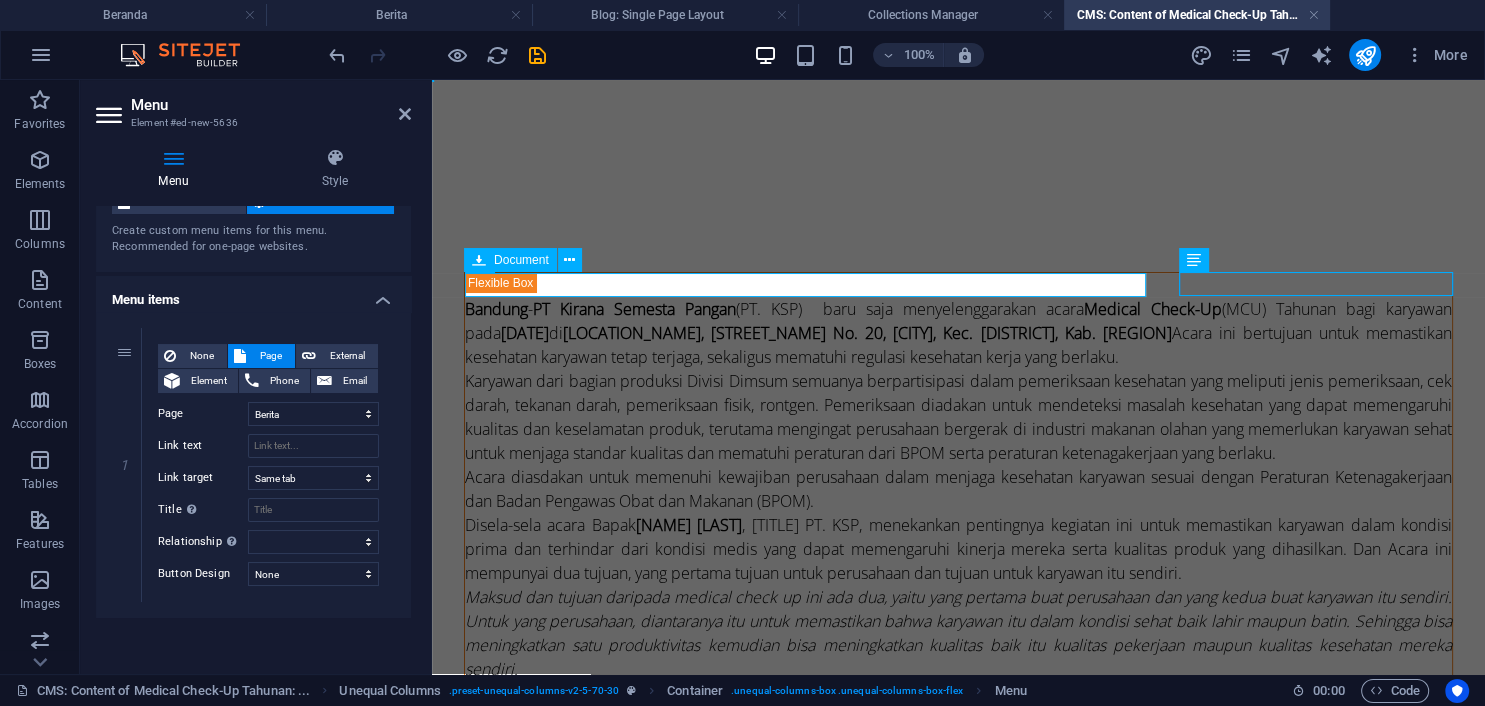 click on "Menu items" at bounding box center [253, 294] 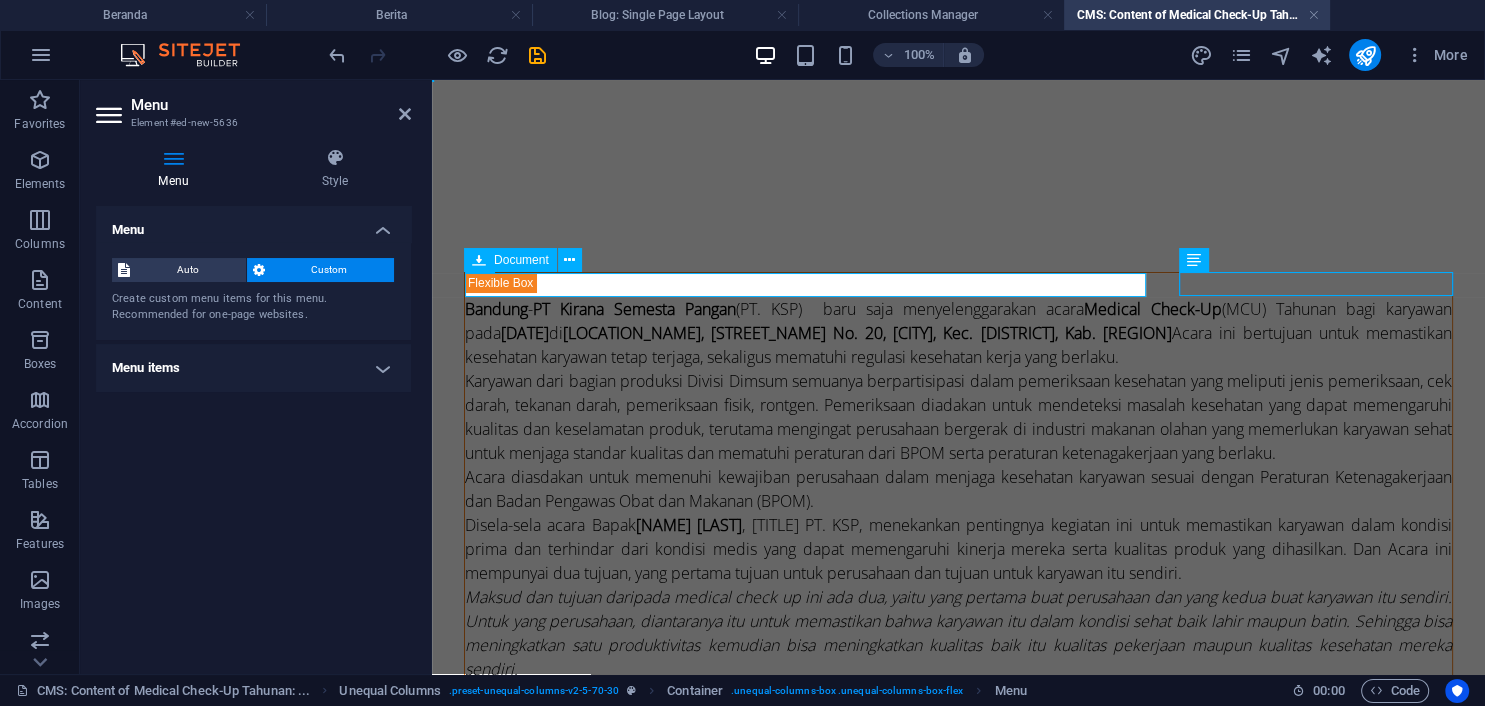 scroll, scrollTop: 0, scrollLeft: 0, axis: both 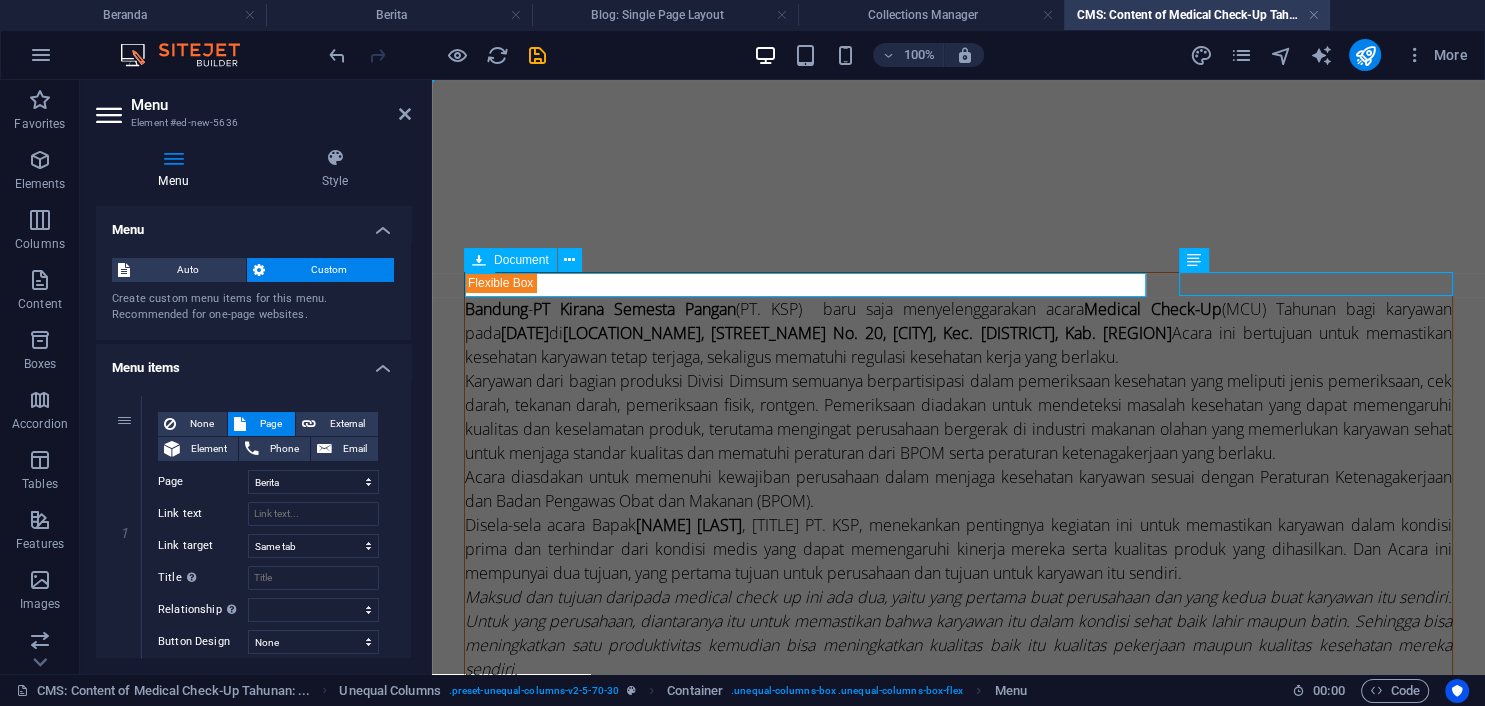 click on "Menu items" at bounding box center (253, 362) 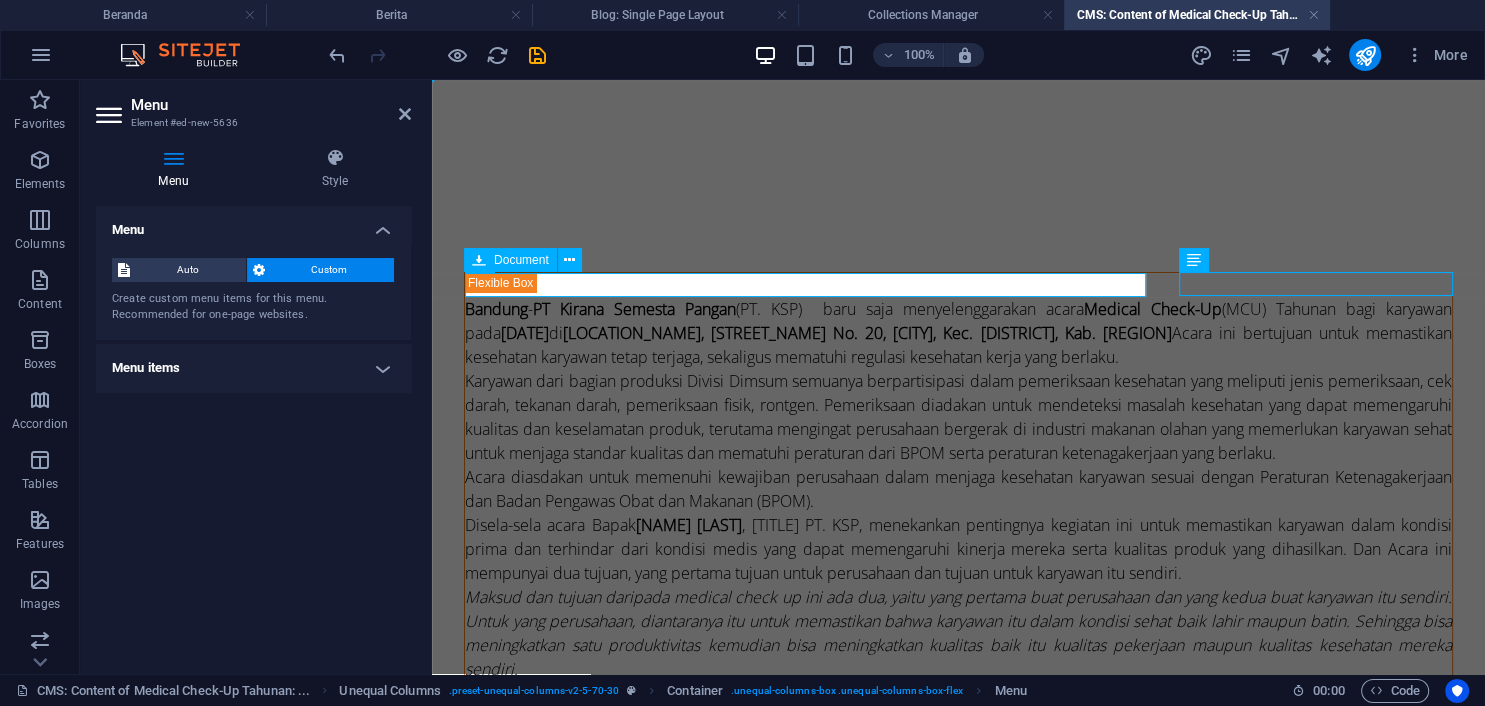click on "100% More" at bounding box center [900, 55] 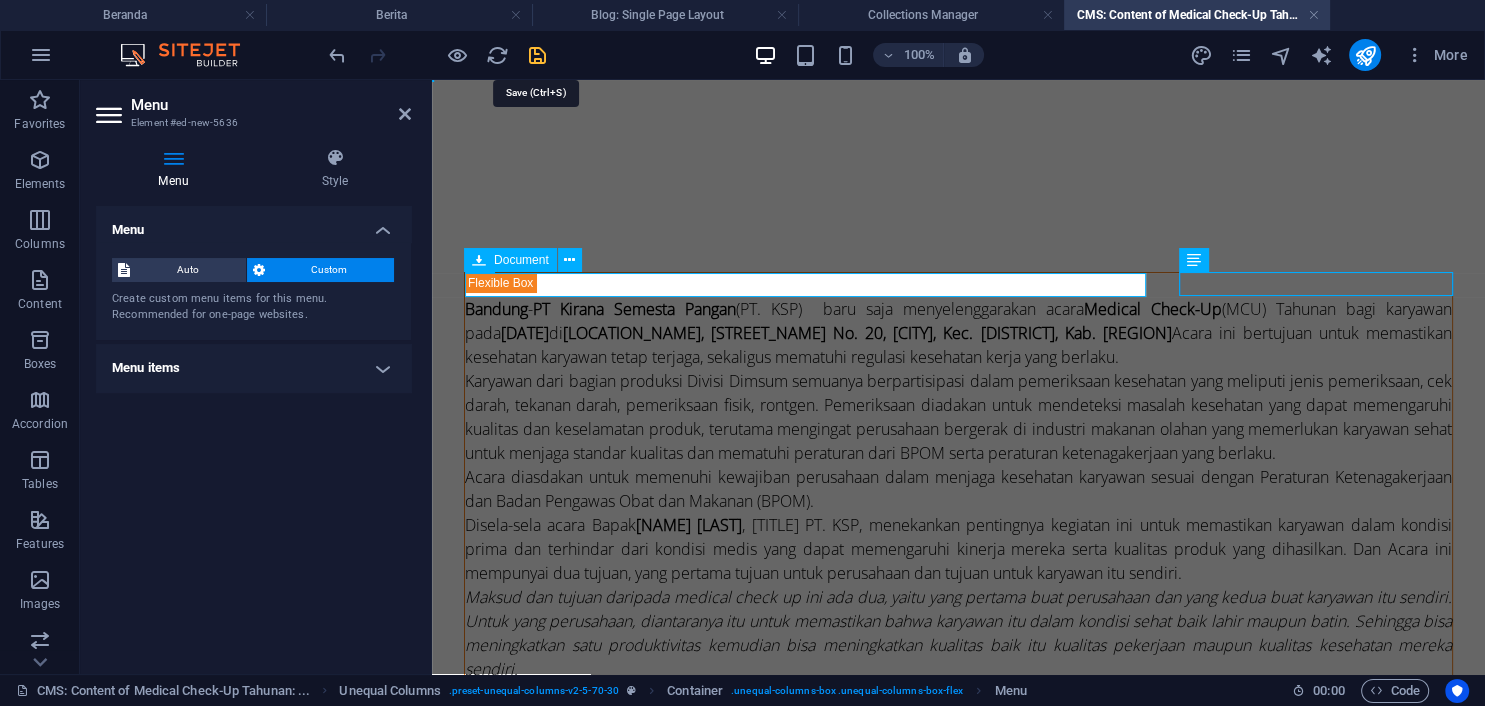 click at bounding box center (537, 55) 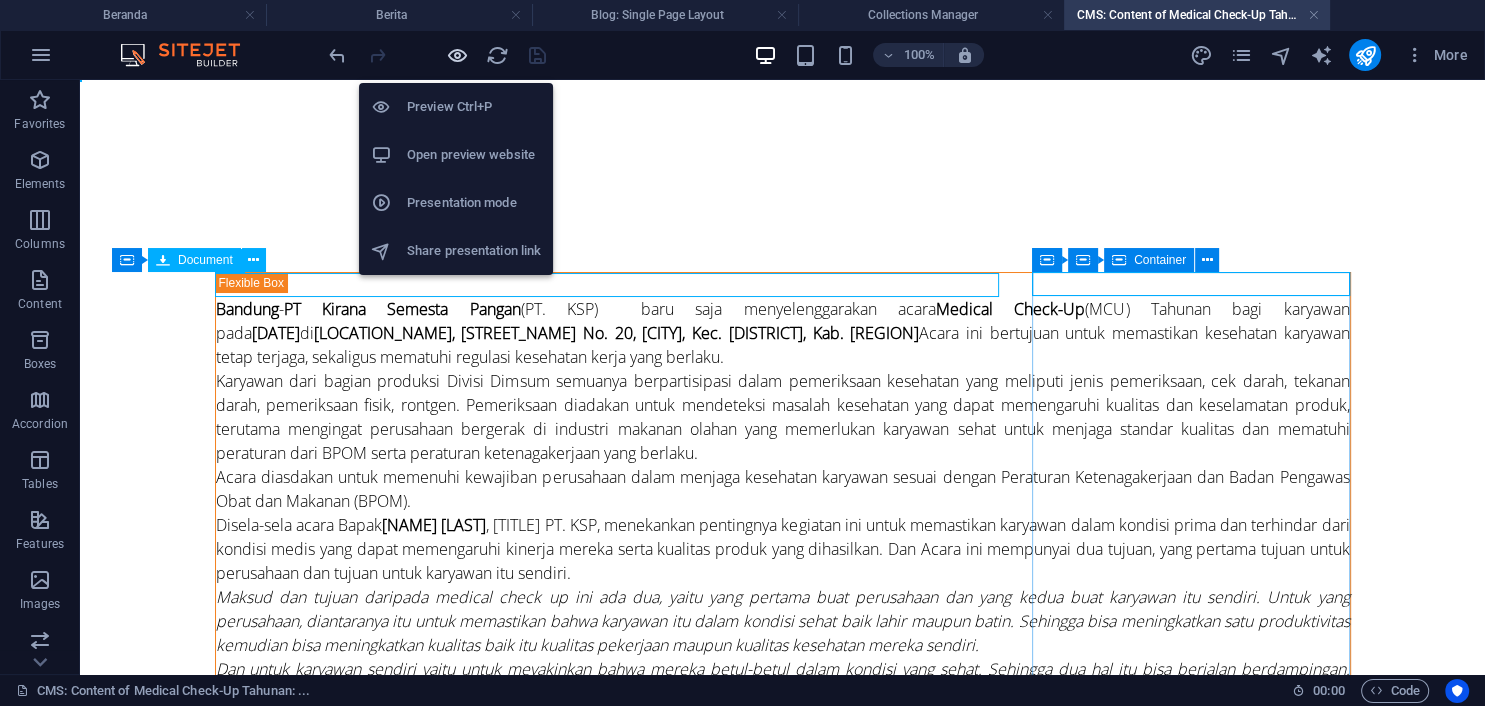 click at bounding box center (457, 55) 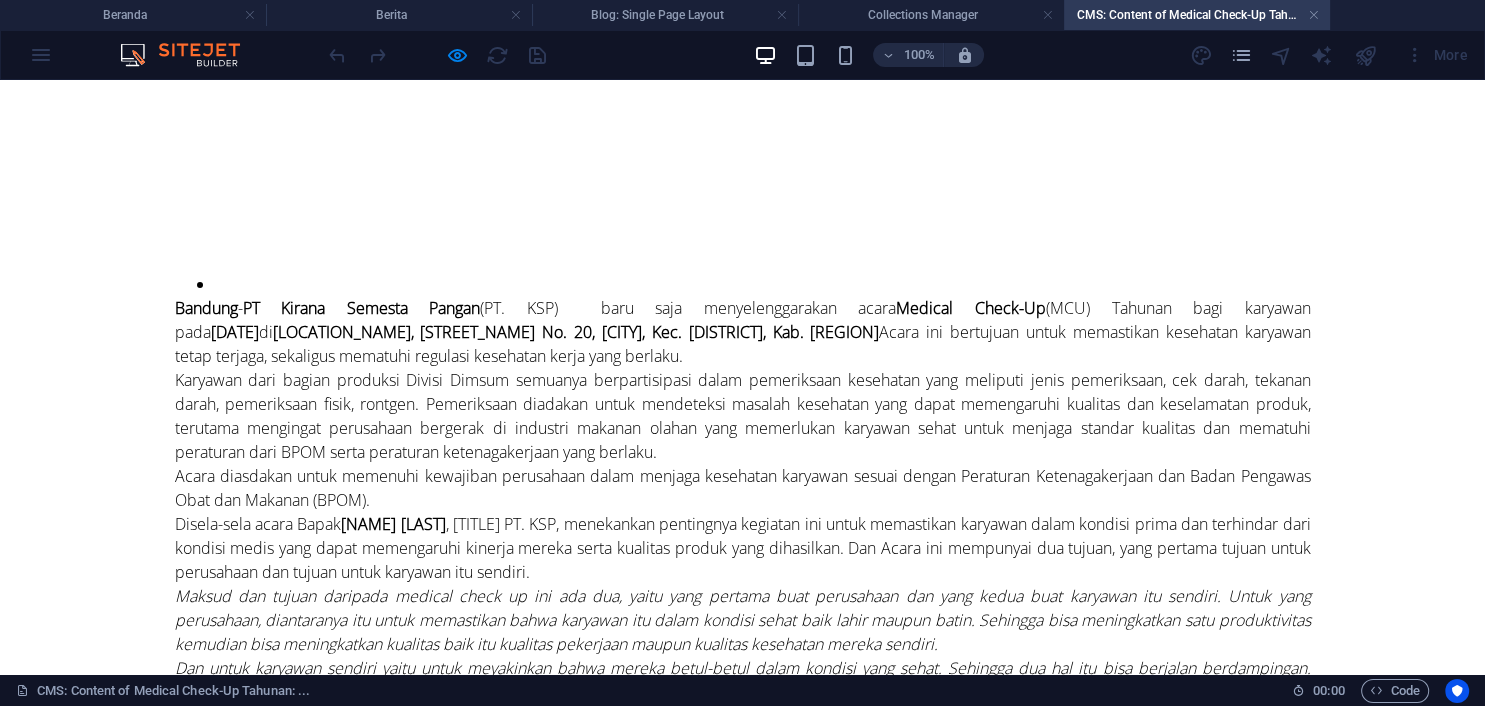 click at bounding box center (763, 284) 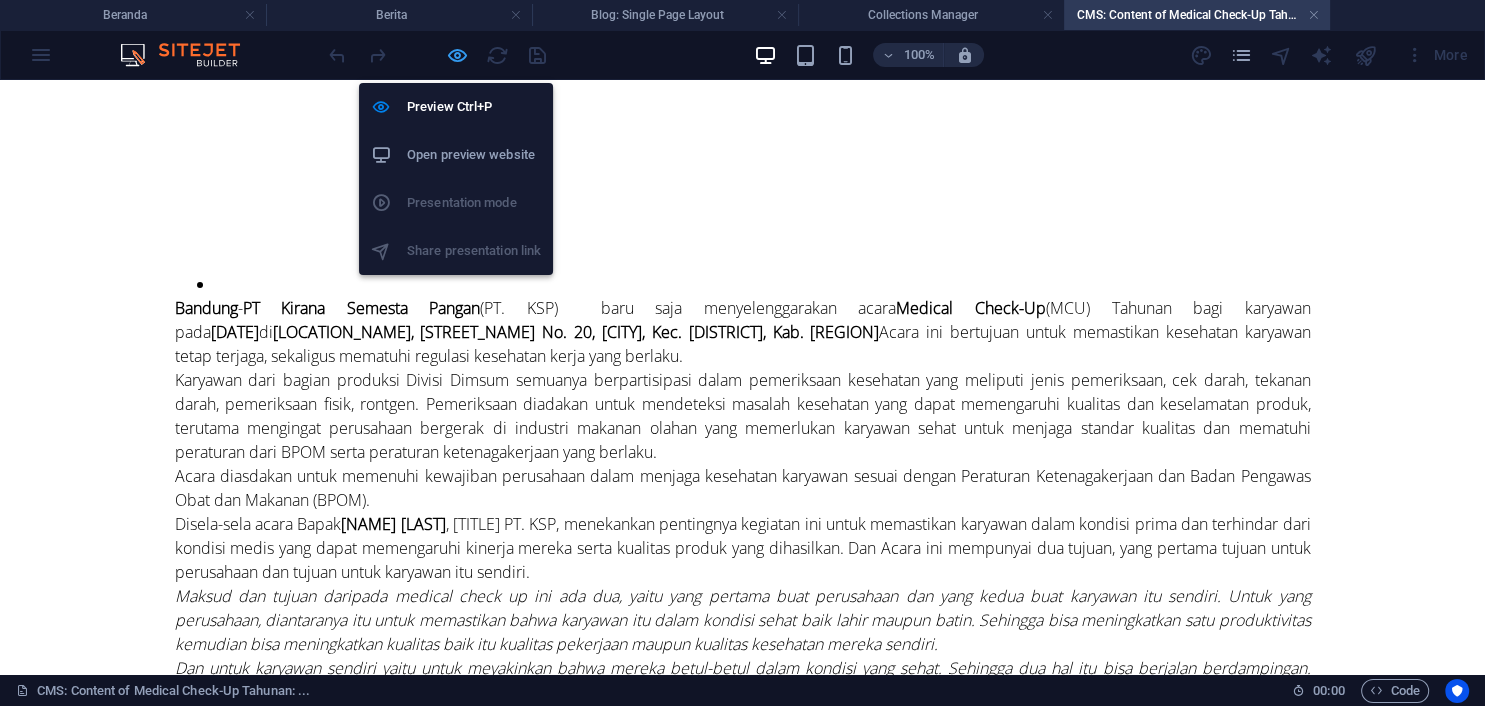 click at bounding box center (457, 55) 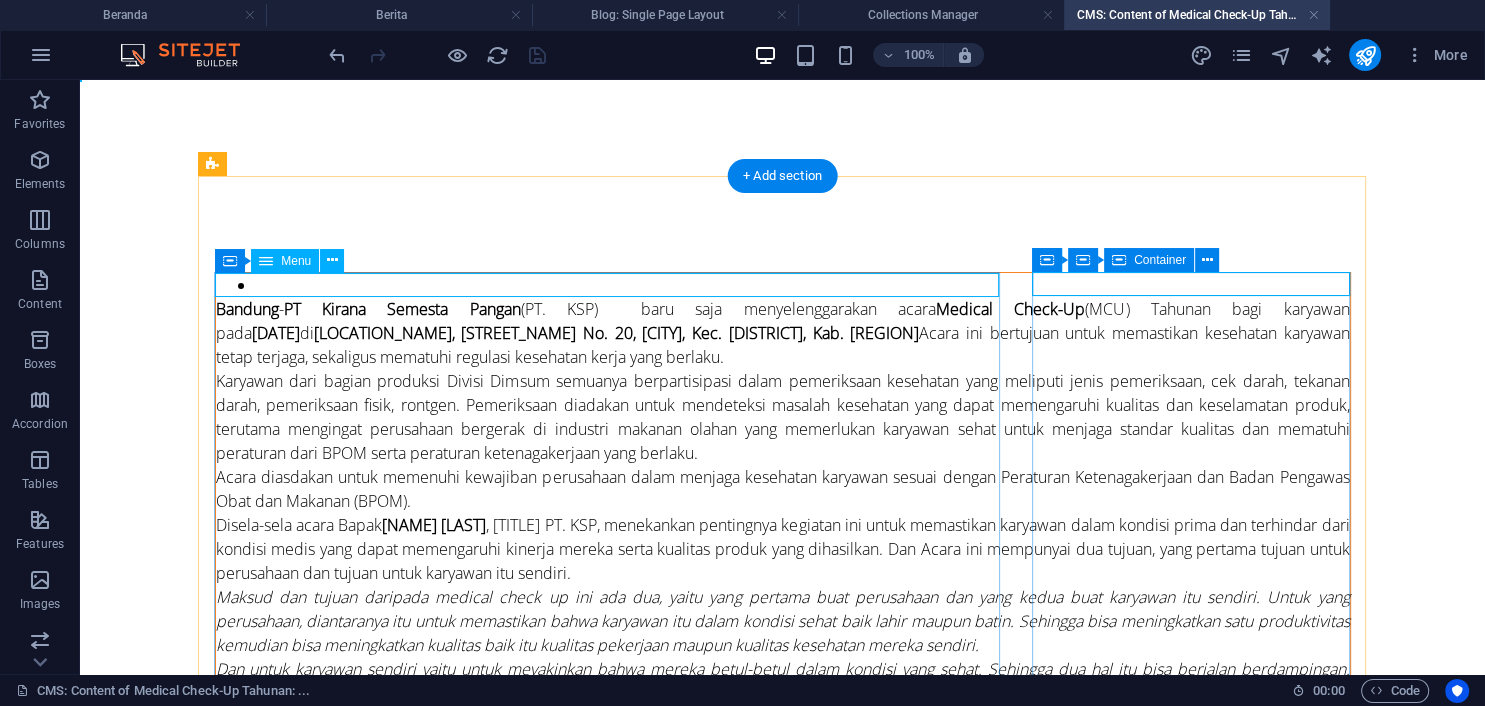 click at bounding box center (783, 285) 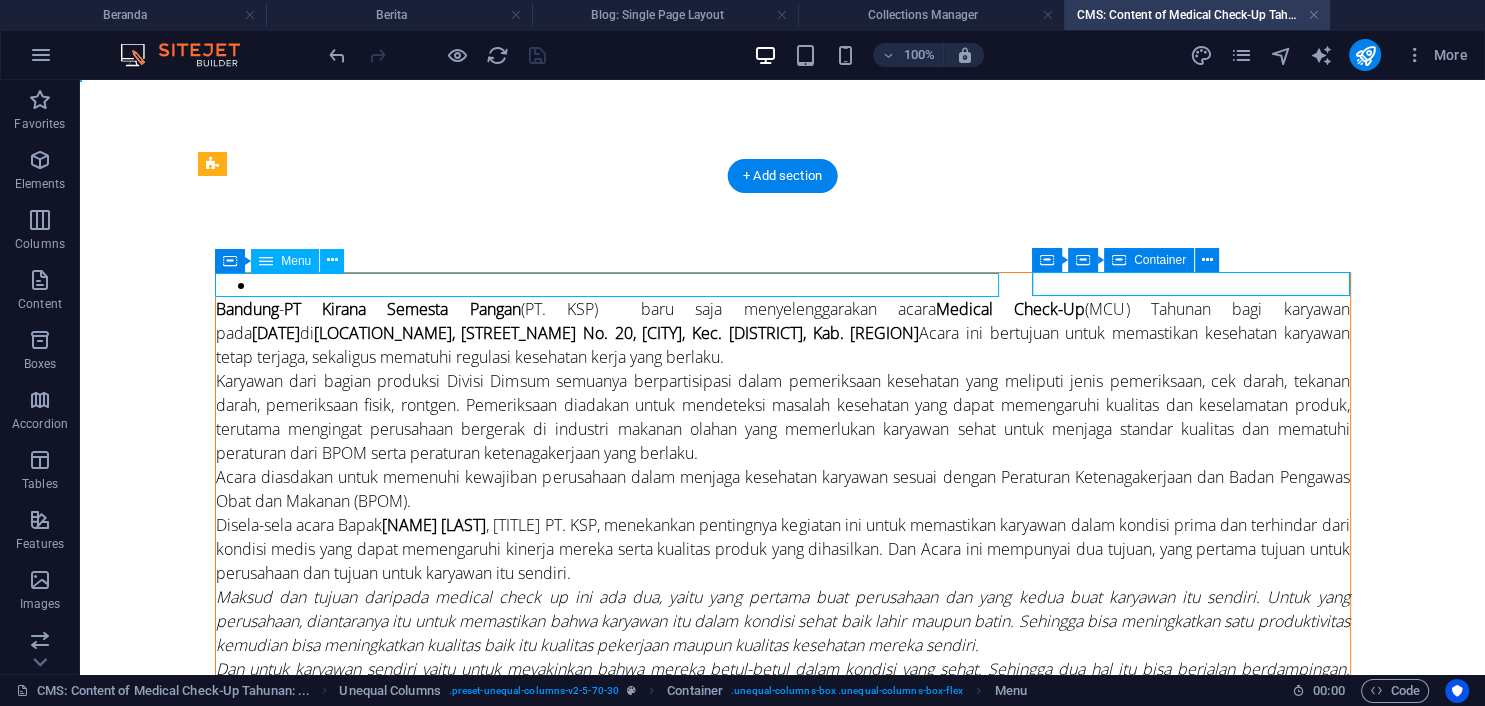 click at bounding box center (783, 285) 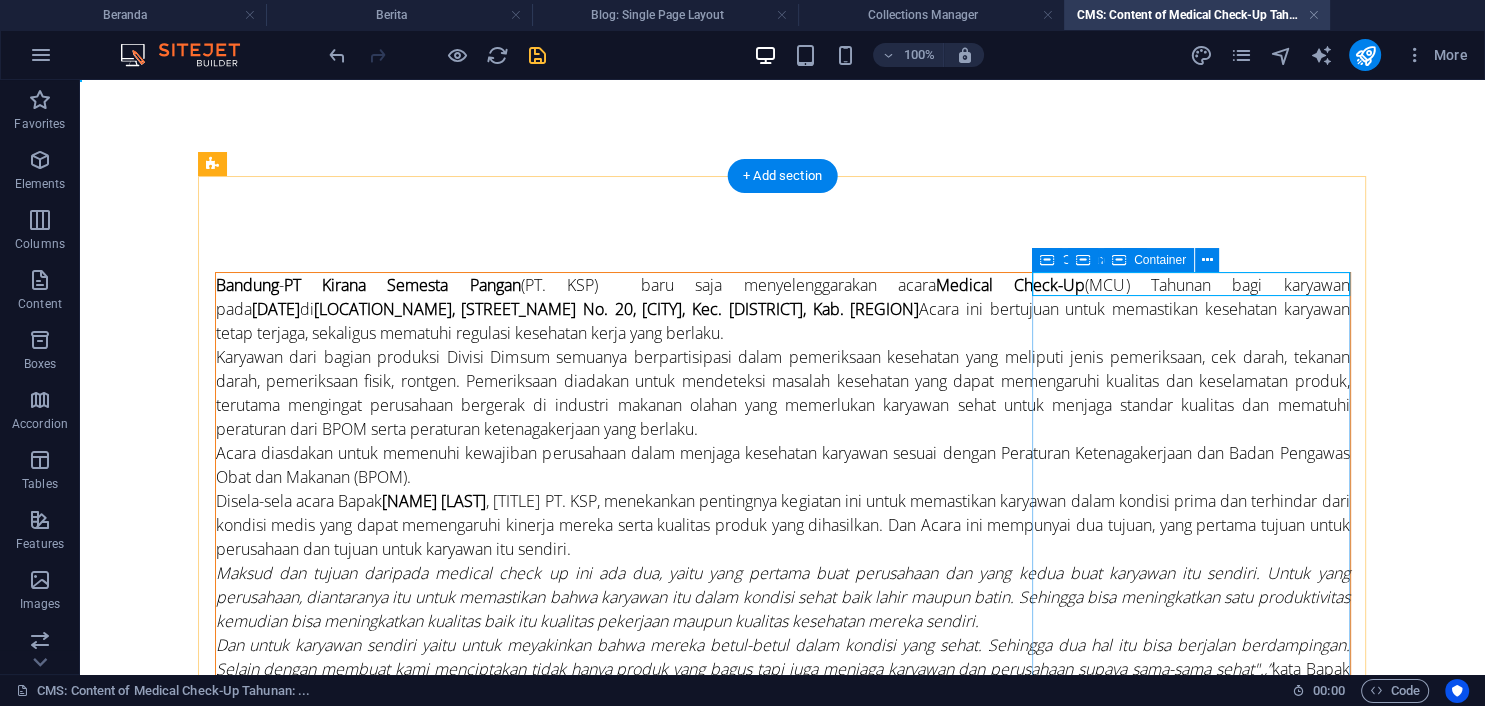 click on "Berita lain" at bounding box center (783, 1214) 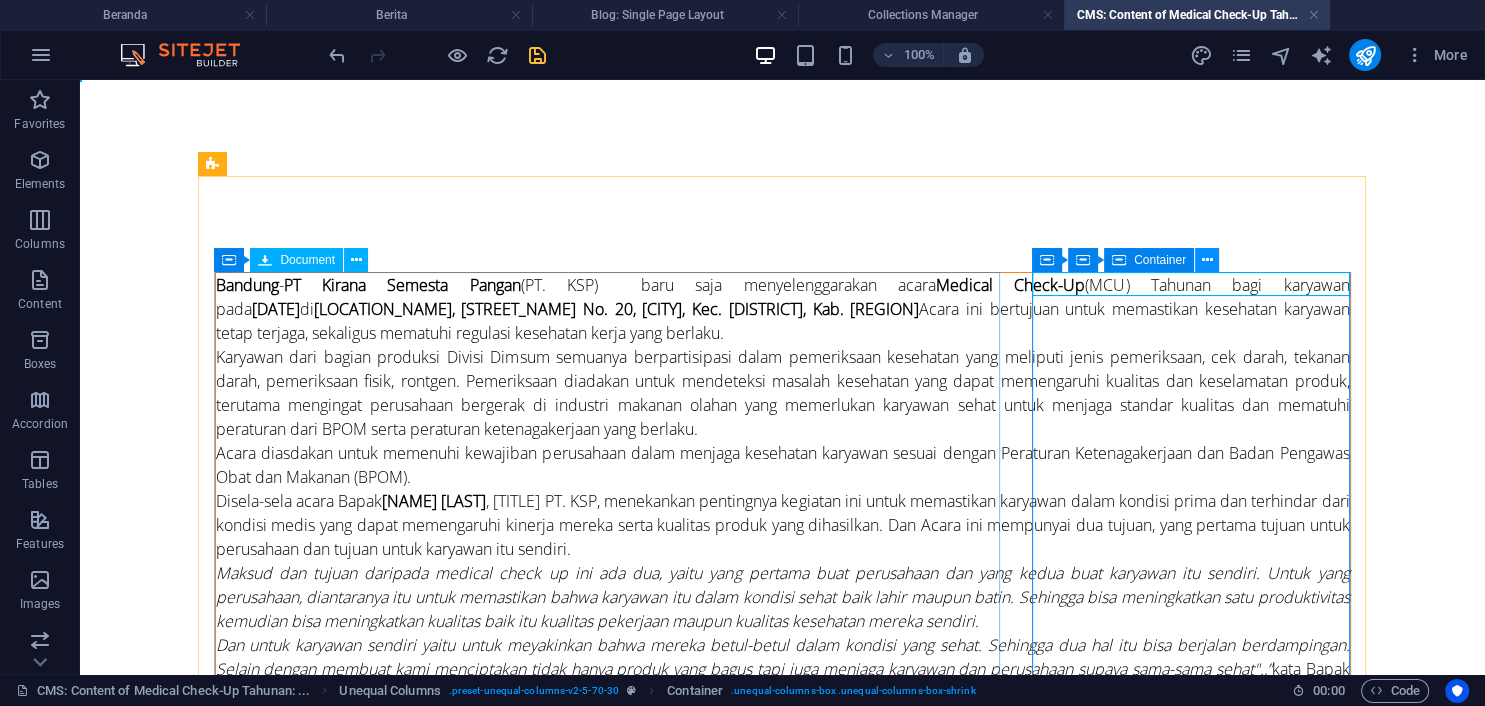 click at bounding box center (1207, 260) 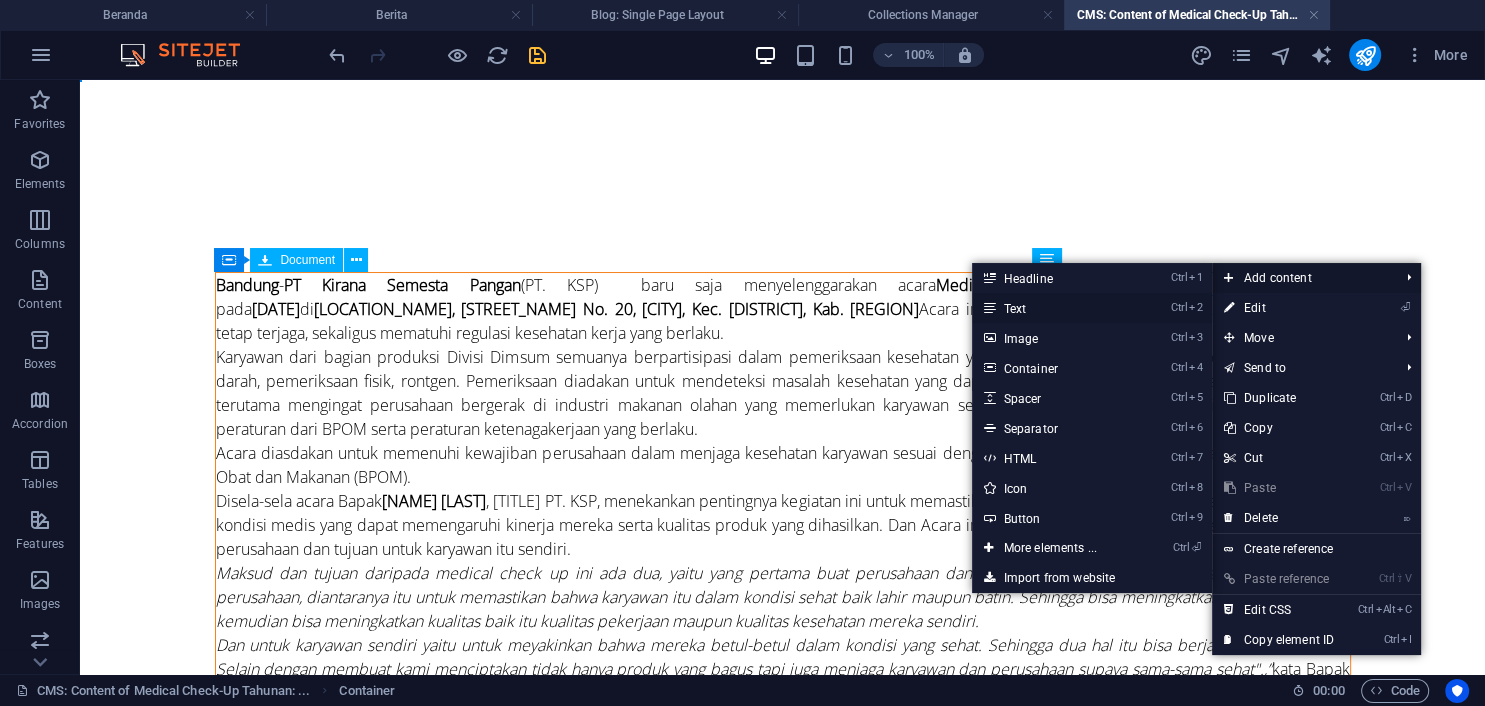 click on "Ctrl 2  Text" at bounding box center [1054, 308] 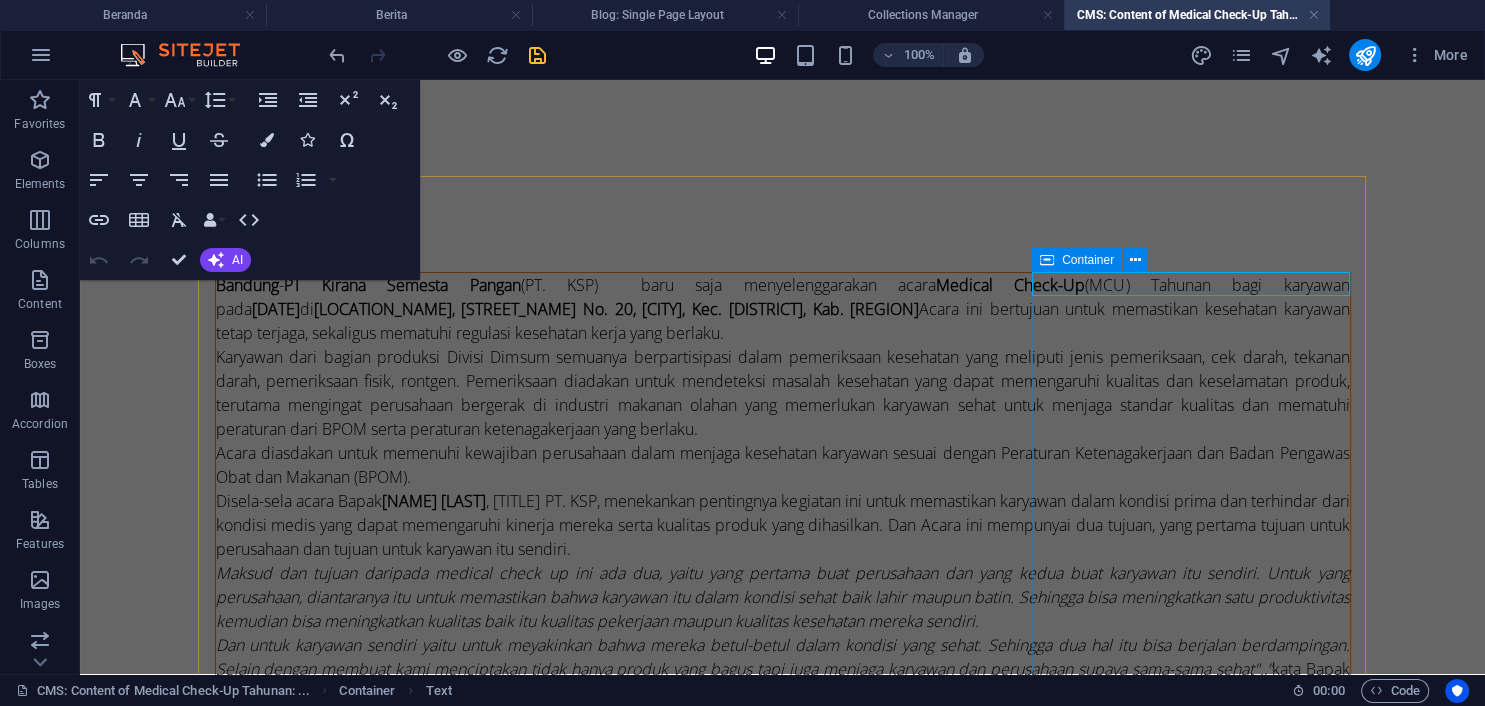 click on "Berita lain" at bounding box center [783, 1214] 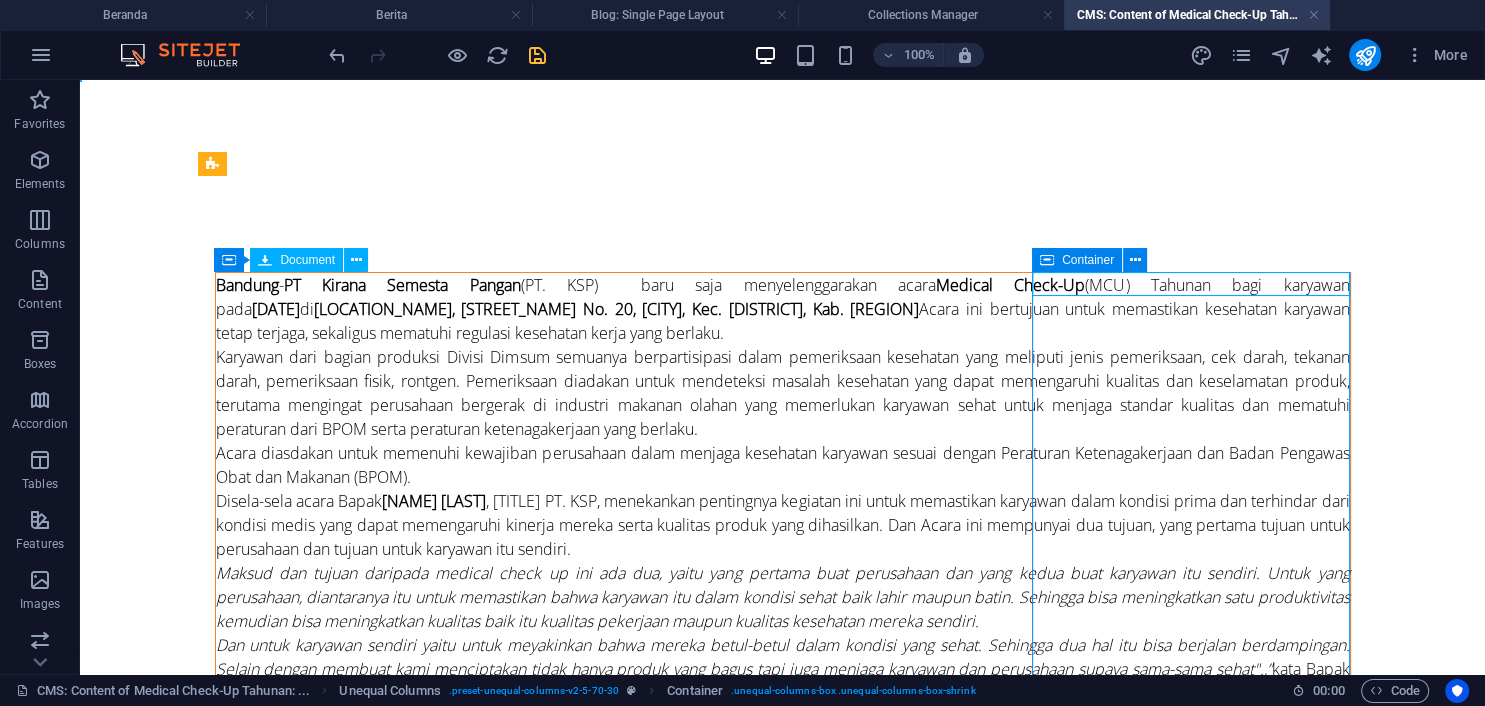click on "Berita lain" at bounding box center (783, 1214) 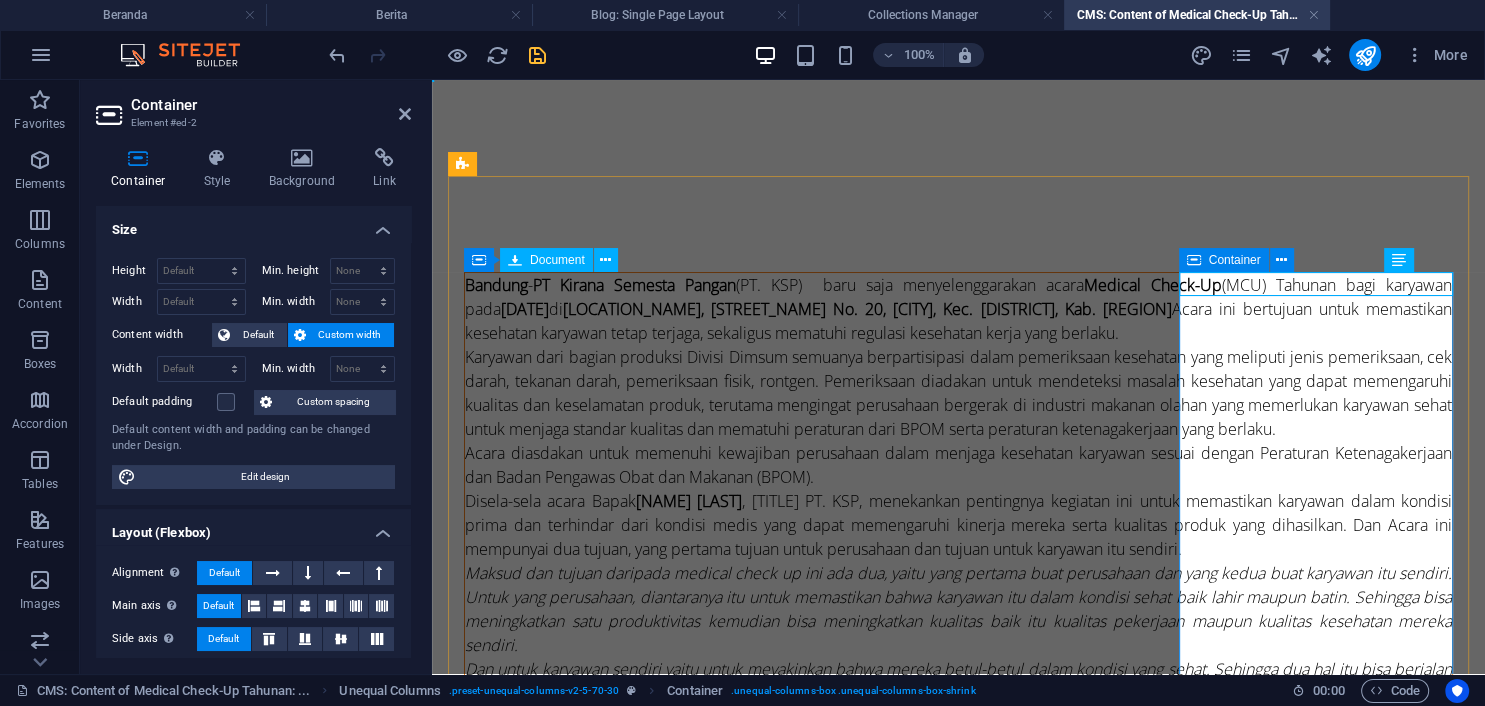 click on "Berita lain" at bounding box center [958, 1286] 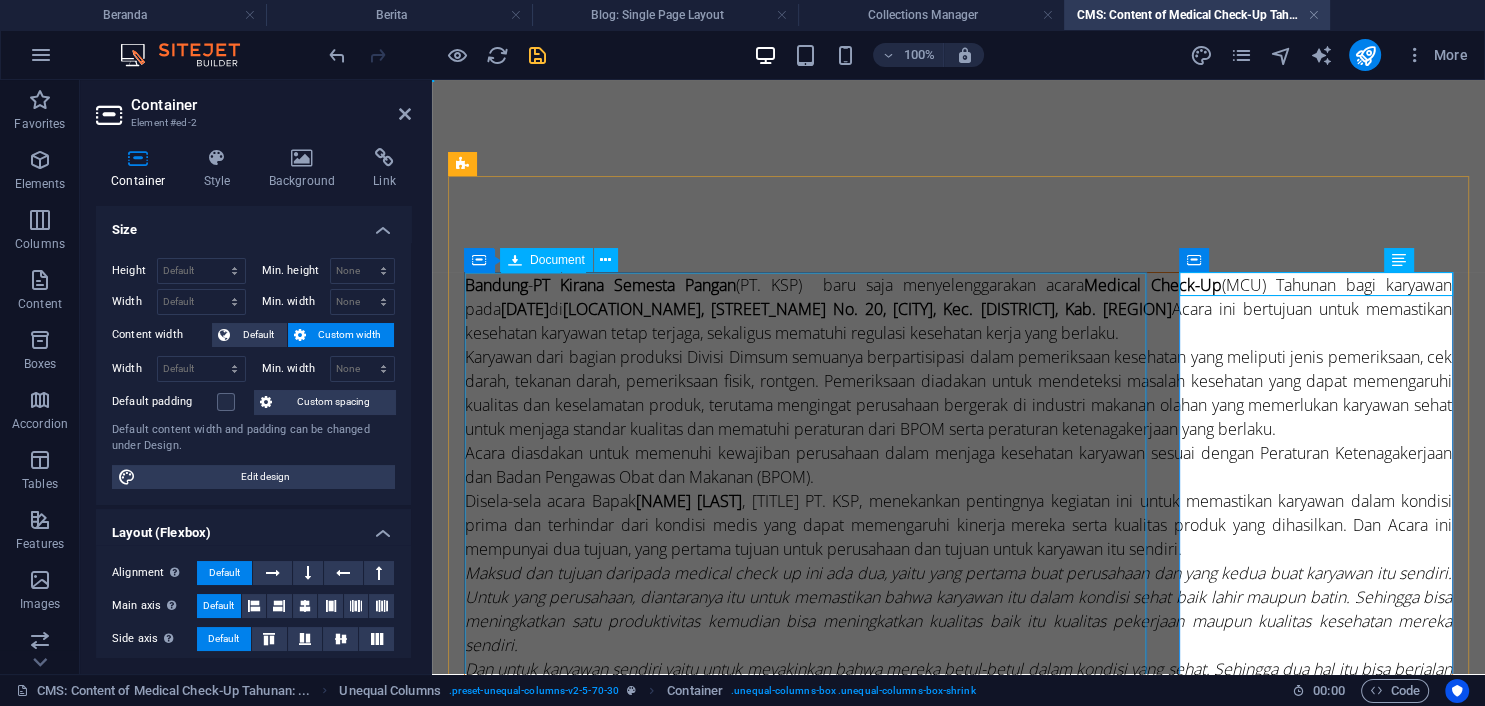click on "[CITY] - PT Kirana Semesta Pangan (PT. KSP) baru saja menyelenggarakan acara Medical Check-Up (MCU) Tahunan bagi karyawan pada [DATE] di Kantor II, [STREET] No. 20, [NEIGHBORHOOD], Kec. [DISTRICT], Kab. [CITY]. Acara ini bertujuan untuk memastikan kesehatan karyawan tetap terjaga, sekaligus mematuhi regulasi kesehatan kerja yang berlaku. Karyawan dari bagian produksi Divisi Dimsum semuanya berpartisipasi dalam pemeriksaan kesehatan yang meliputi jenis pemeriksaan, cek darah, tekanan darah, pemeriksaan fisik, rontgen. Pemeriksaan diadakan untuk mendeteksi masalah kesehatan yang dapat memengaruhi kualitas dan keselamatan produk, terutama mengingat perusahaan bergerak di industri makanan olahan yang memerlukan karyawan sehat untuk menjaga standar kualitas dan mematuhi peraturan dari BPOM serta peraturan ketenagakerjaan yang berlaku. Disela-sela acara Bapak [FIRST] [LAST], kata Bapak [FIRST] [LAST] saat ditemui di ruangan kerjanya. [FIRST] [LAST] kata Bapak [LAST]. K04" at bounding box center [958, 765] 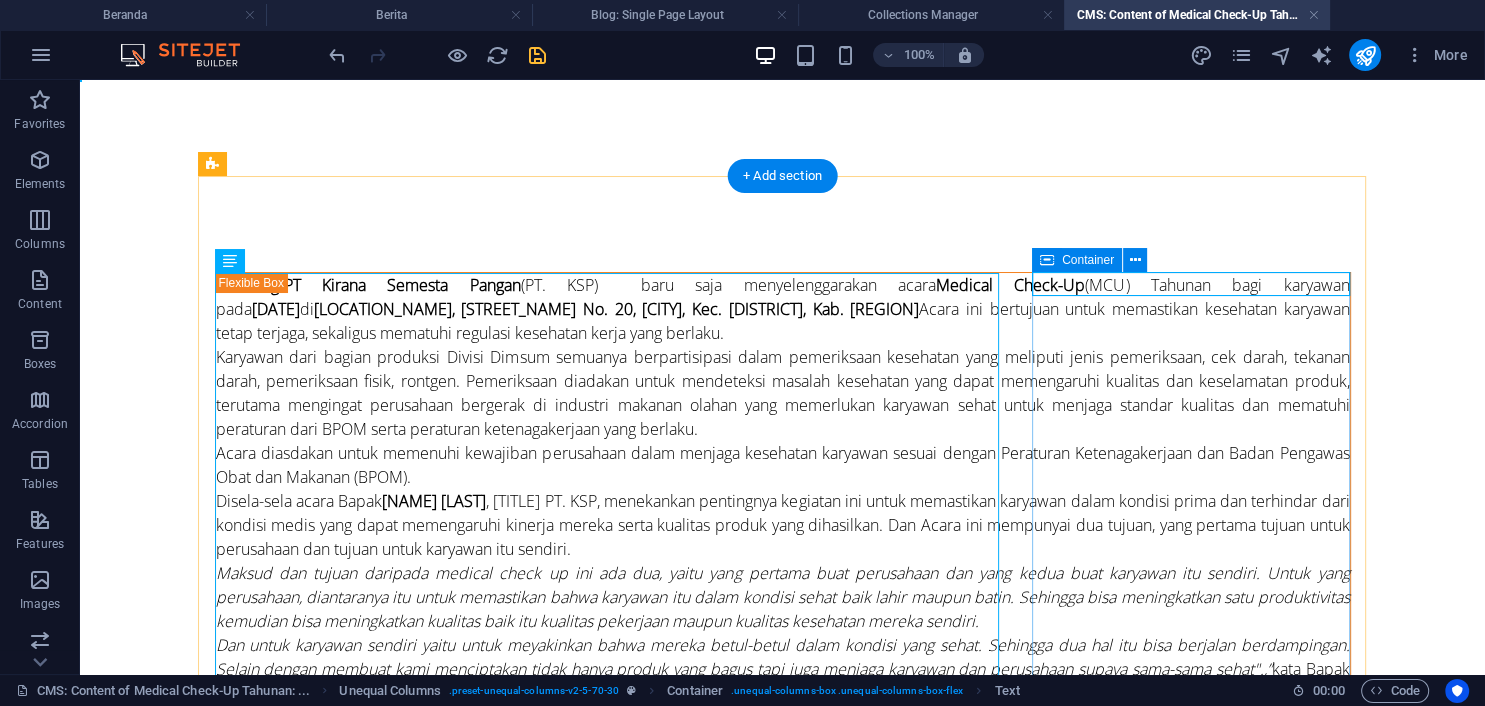click on "Berita lain" at bounding box center [783, 1214] 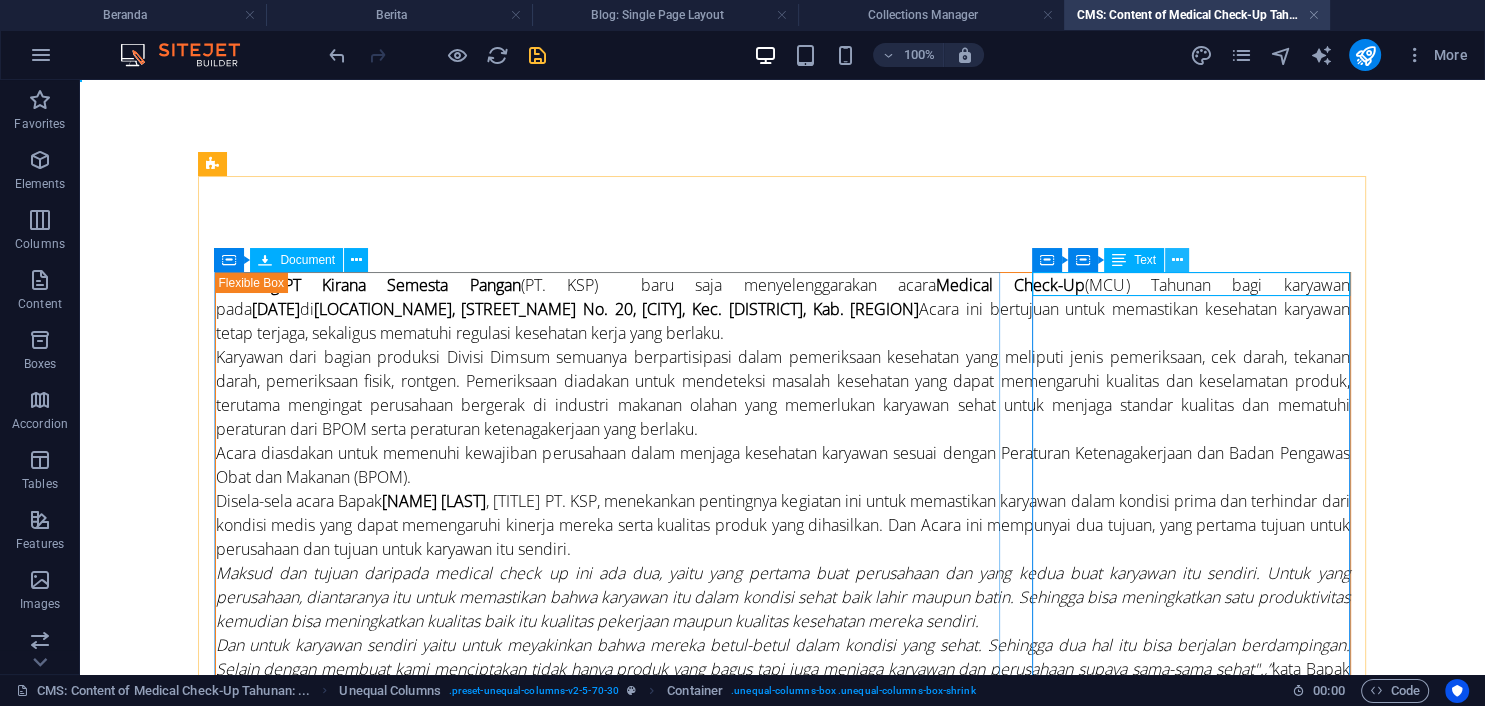 click at bounding box center (1177, 260) 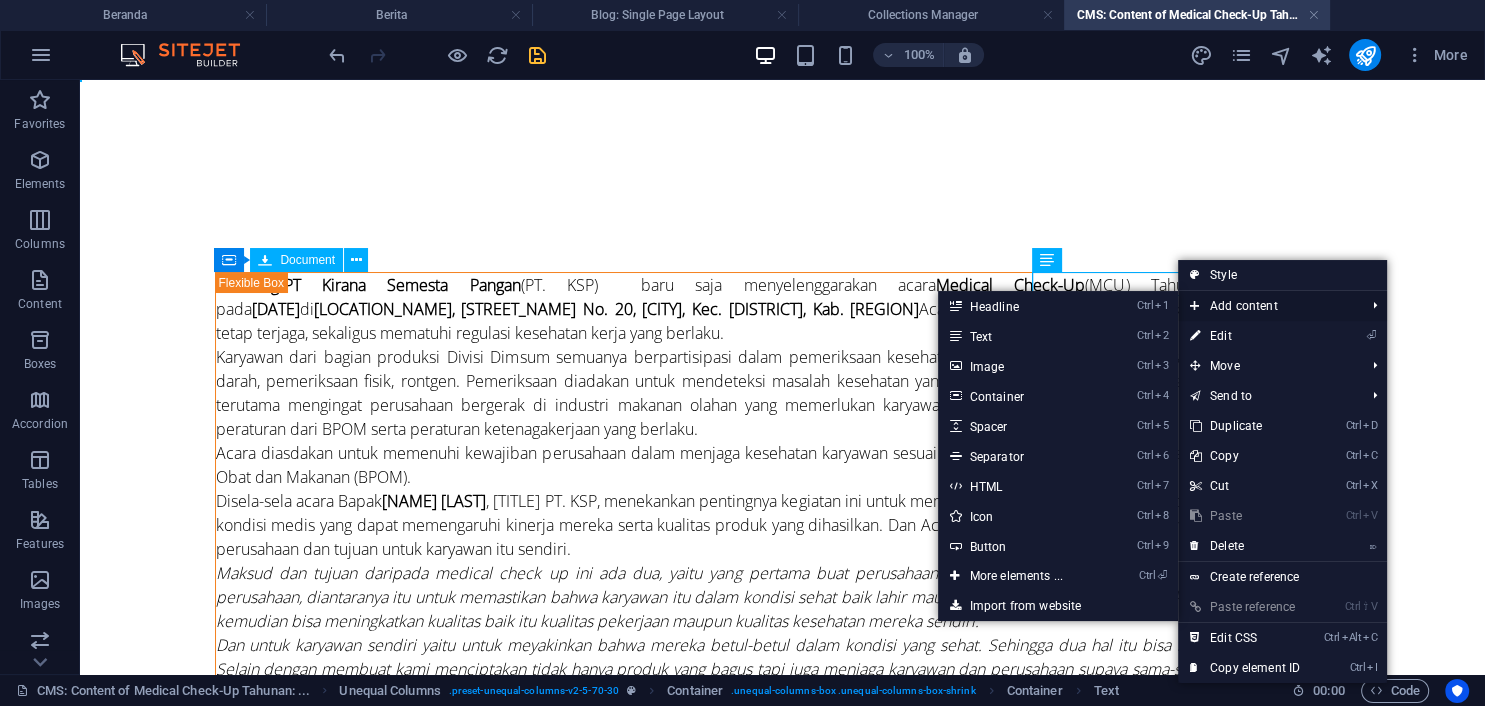 click on "Add content" at bounding box center (1267, 306) 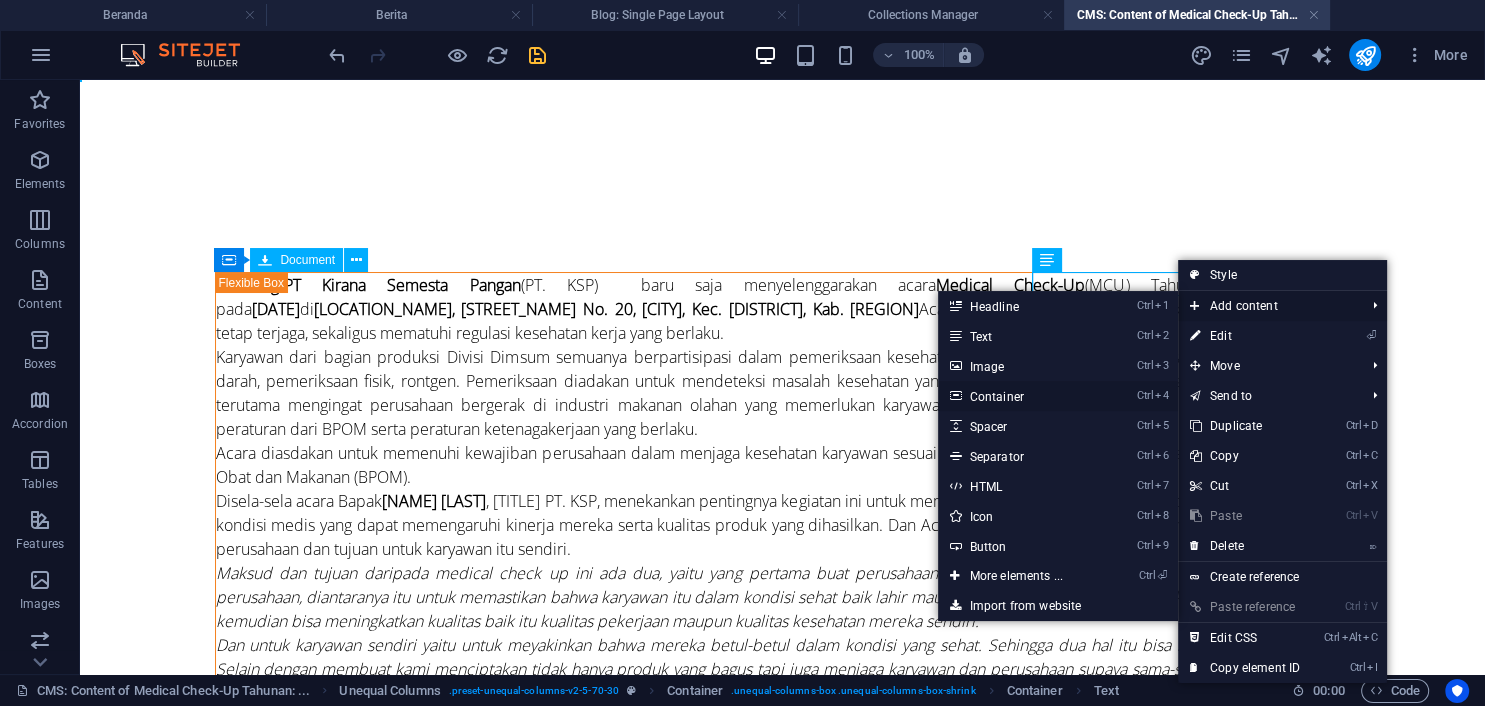 click on "Ctrl 4  Container" at bounding box center (1020, 396) 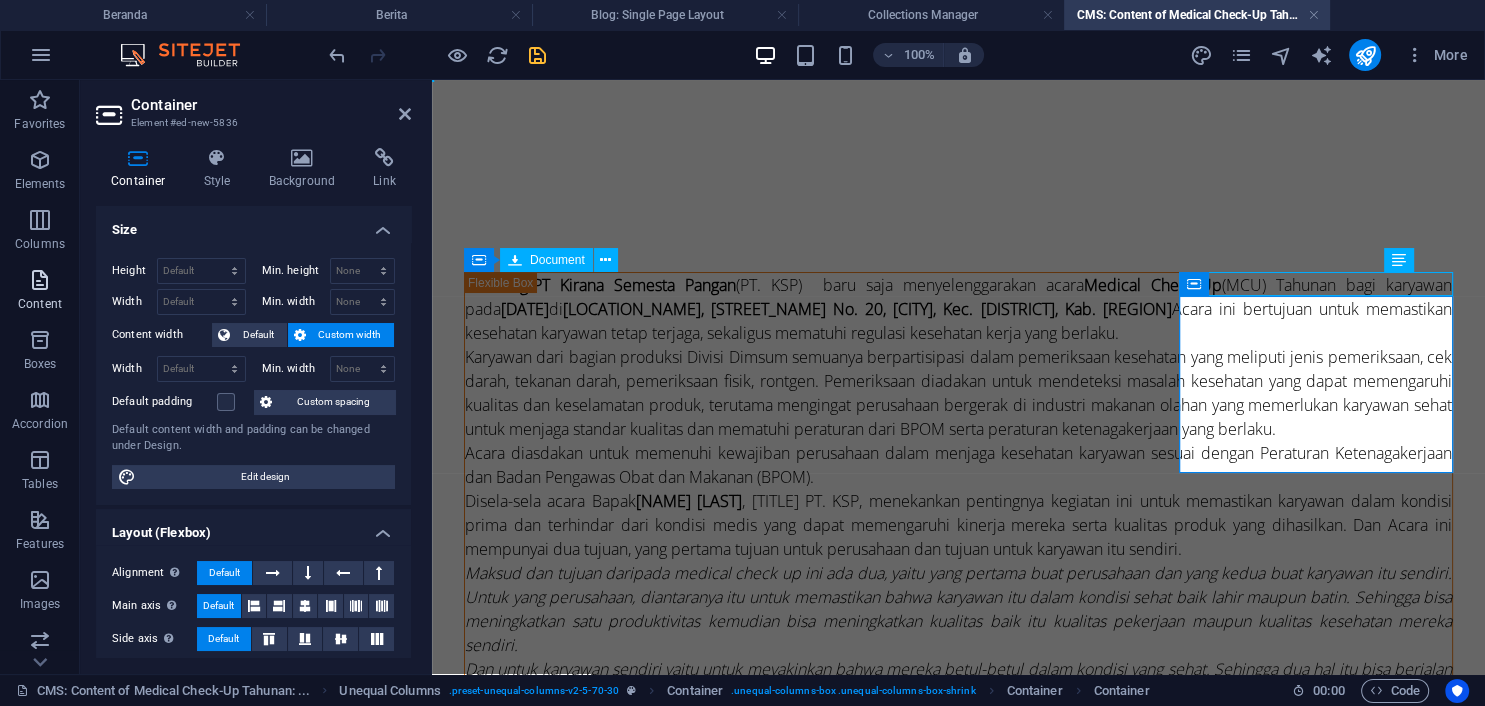 click at bounding box center [40, 280] 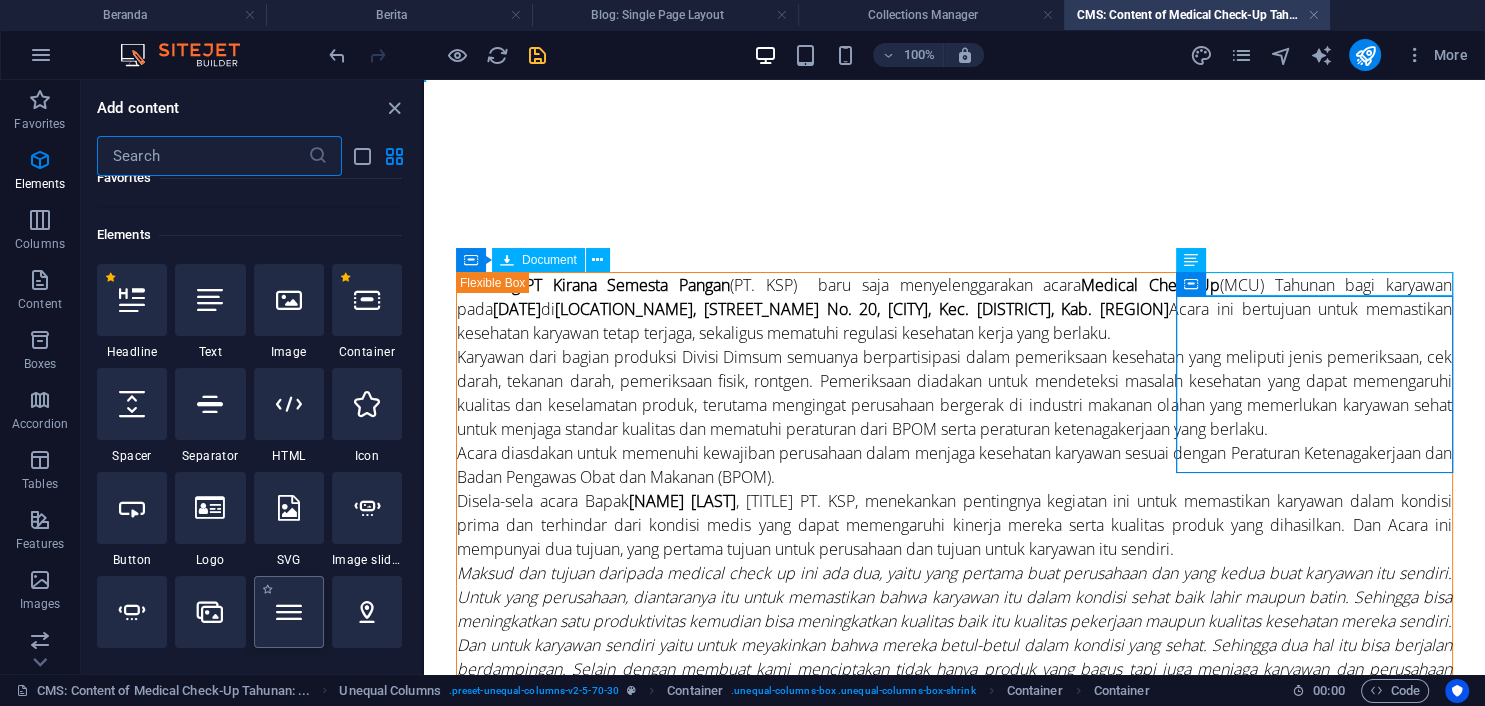 scroll, scrollTop: 273, scrollLeft: 0, axis: vertical 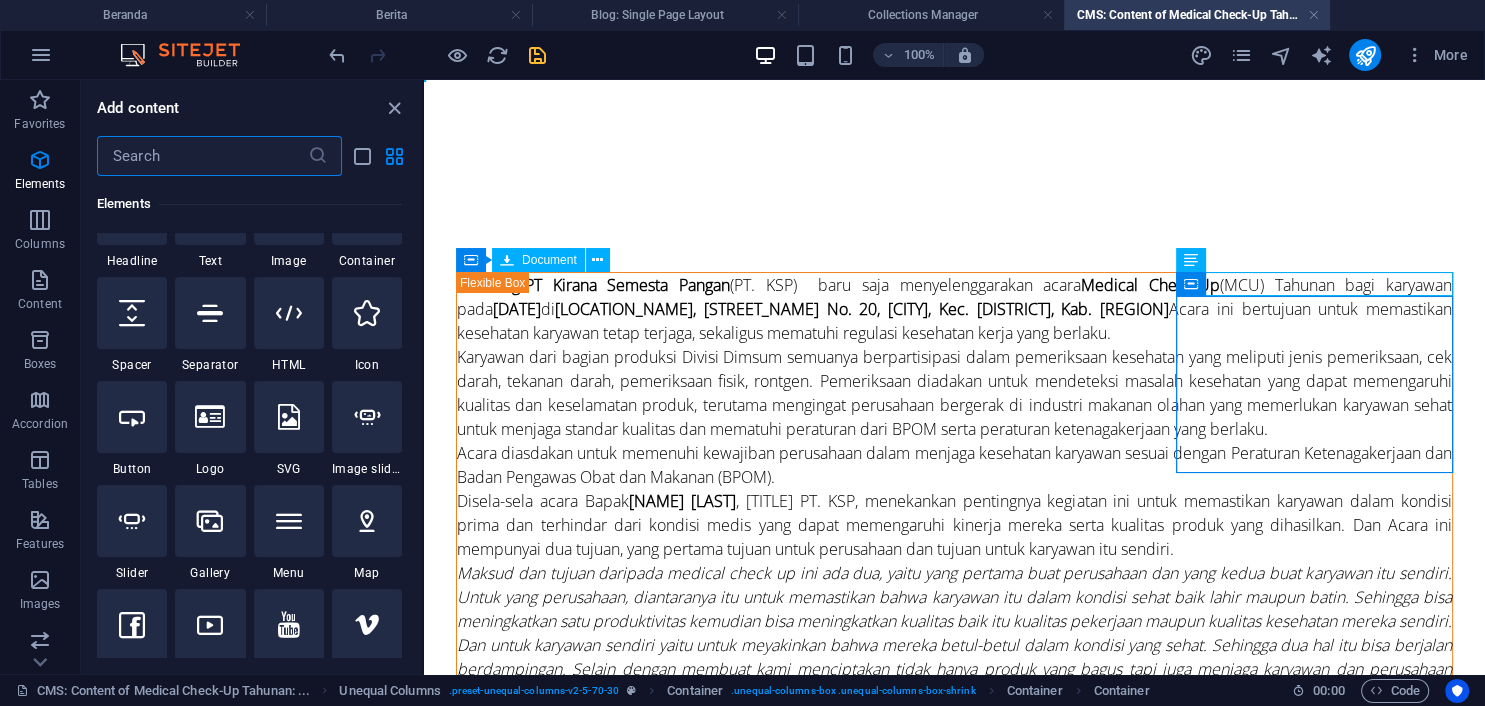click at bounding box center (289, 521) 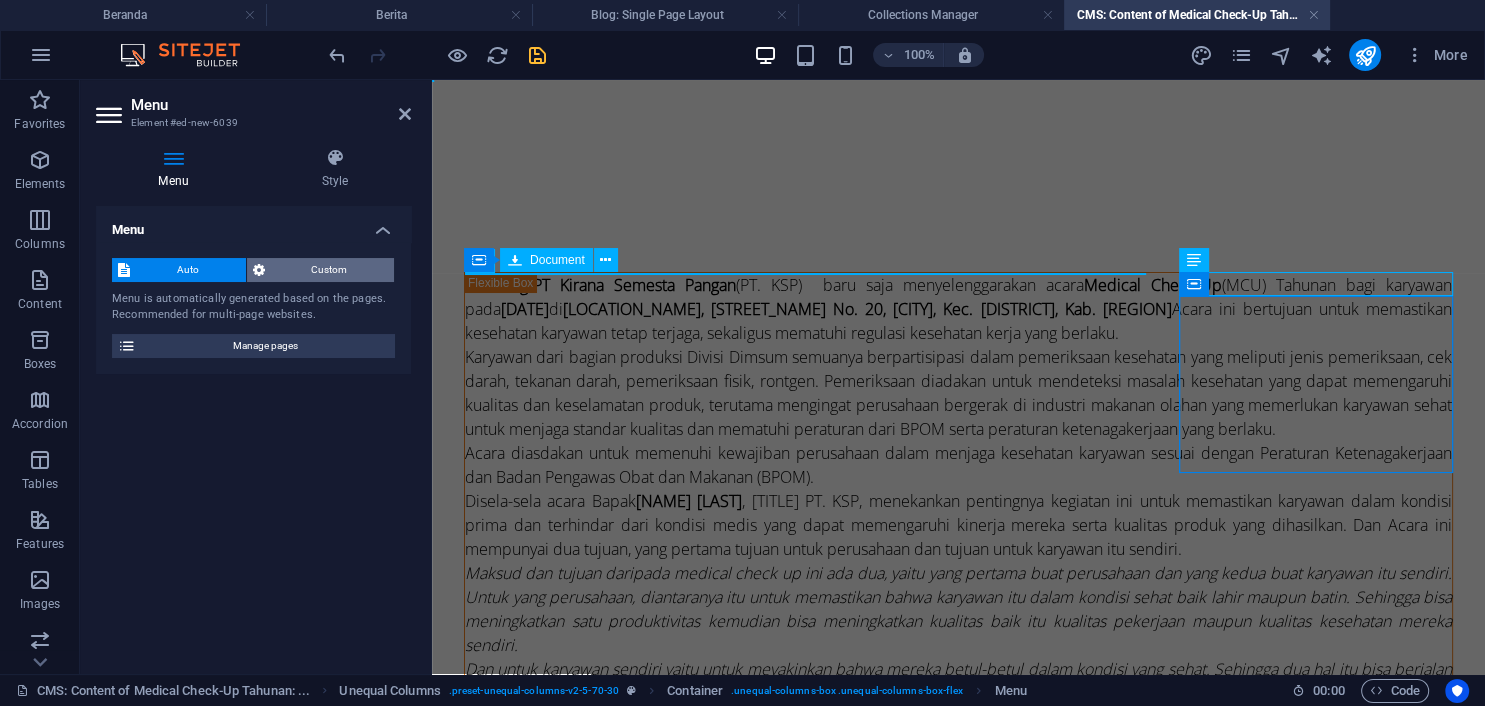 click on "Custom" at bounding box center (330, 270) 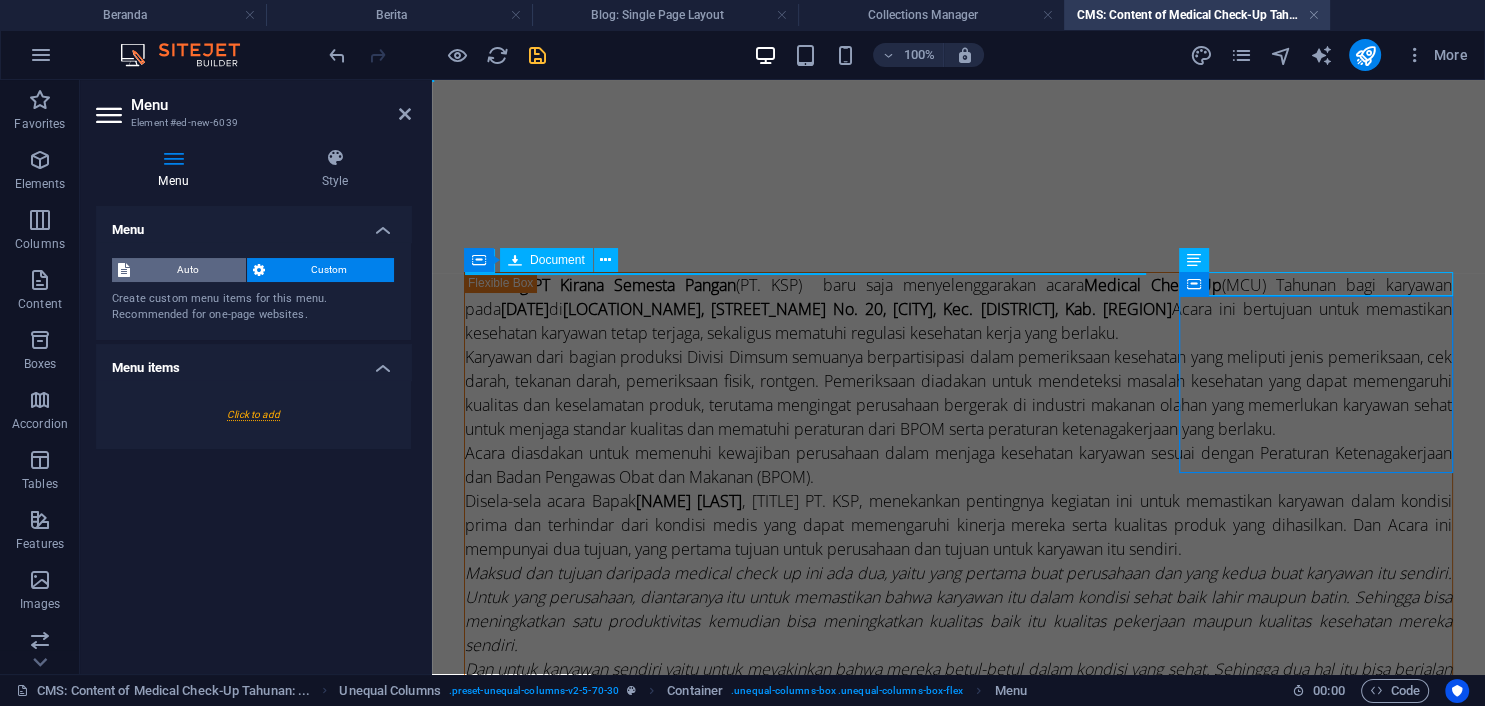 click on "Auto" at bounding box center (188, 270) 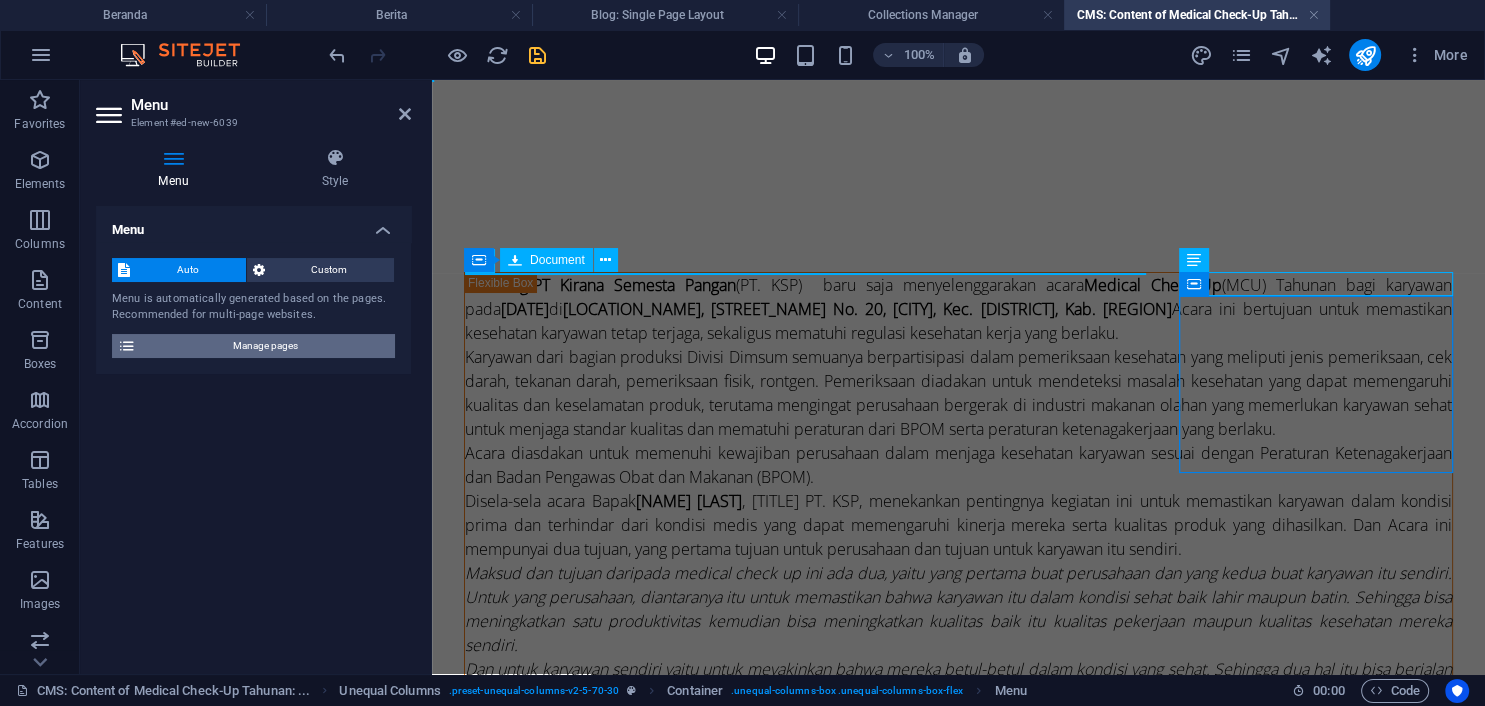 click on "Manage pages" at bounding box center [265, 346] 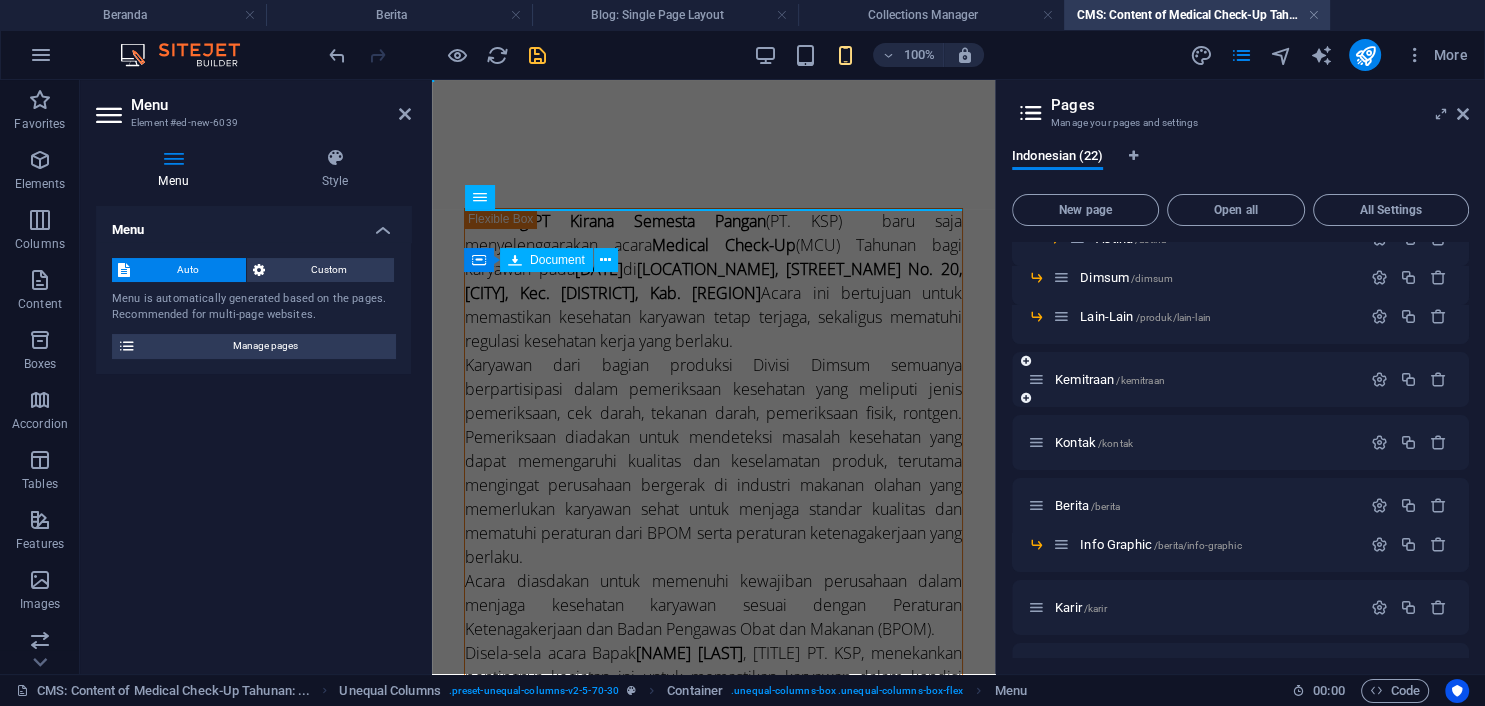 scroll, scrollTop: 638, scrollLeft: 0, axis: vertical 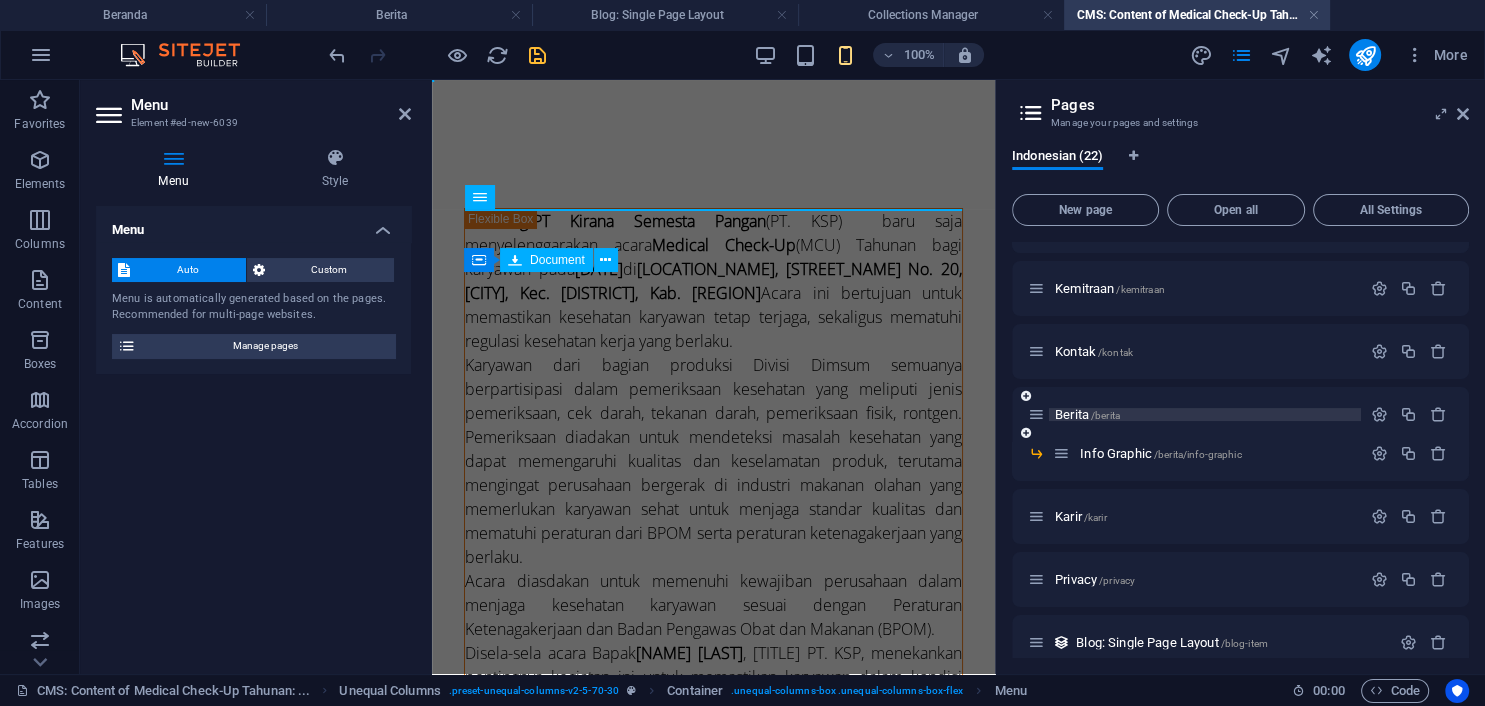 click on "Berita /berita" at bounding box center (1205, 414) 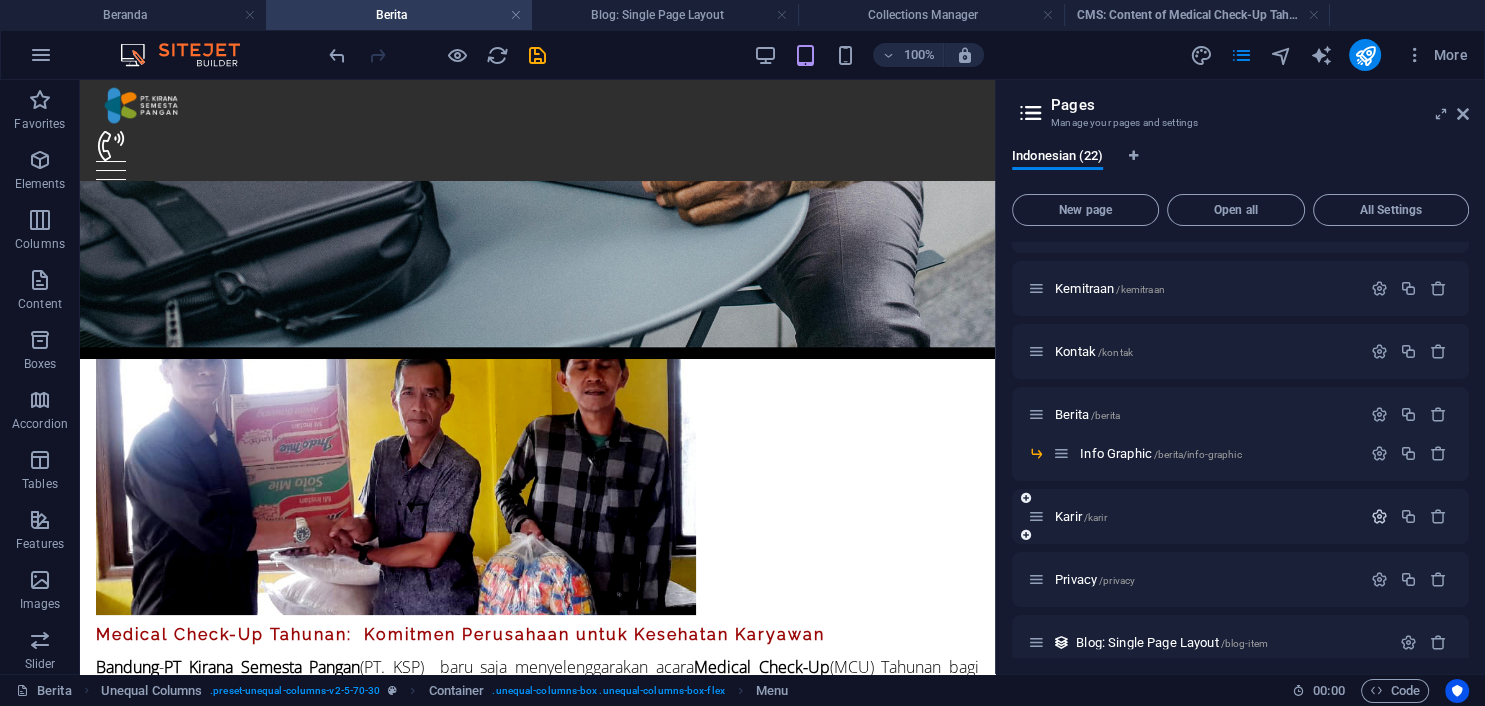 scroll, scrollTop: 658, scrollLeft: 0, axis: vertical 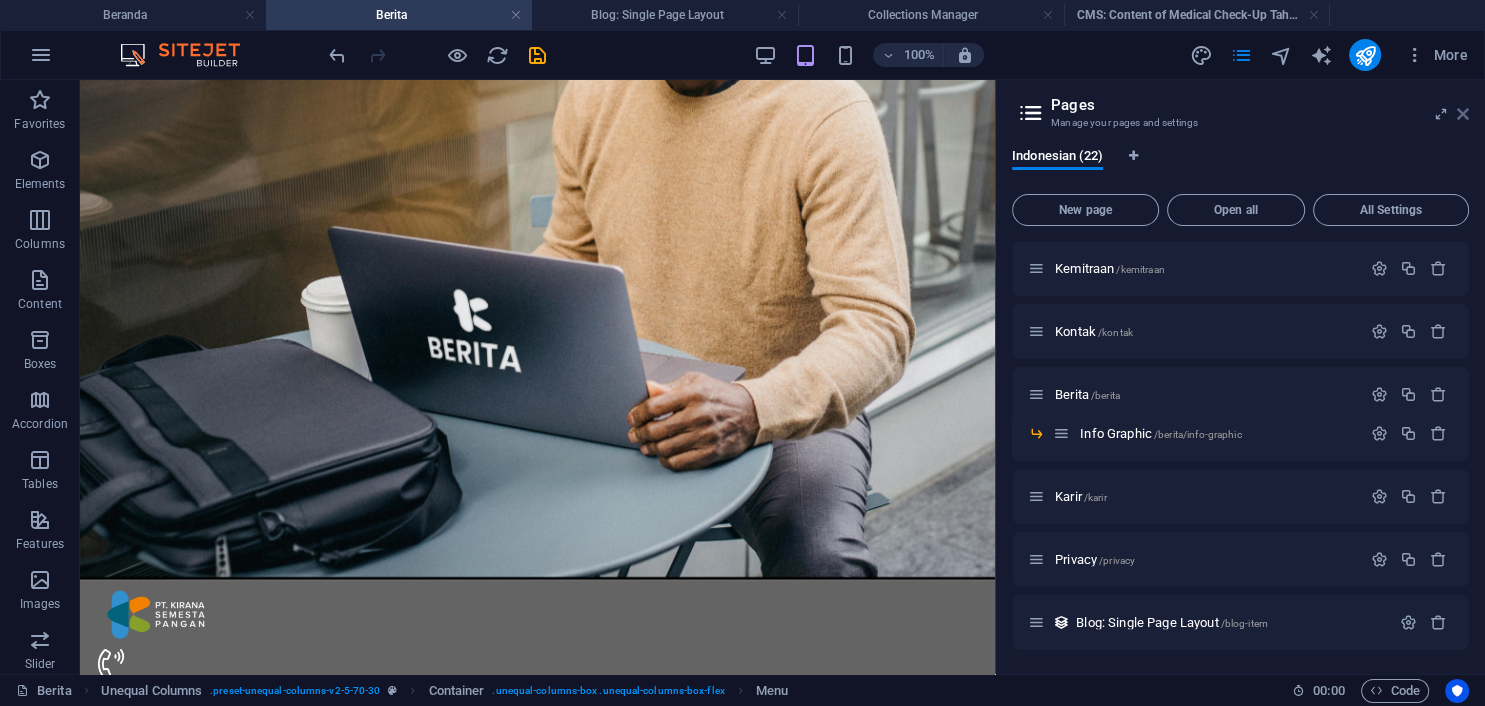 click at bounding box center (1463, 114) 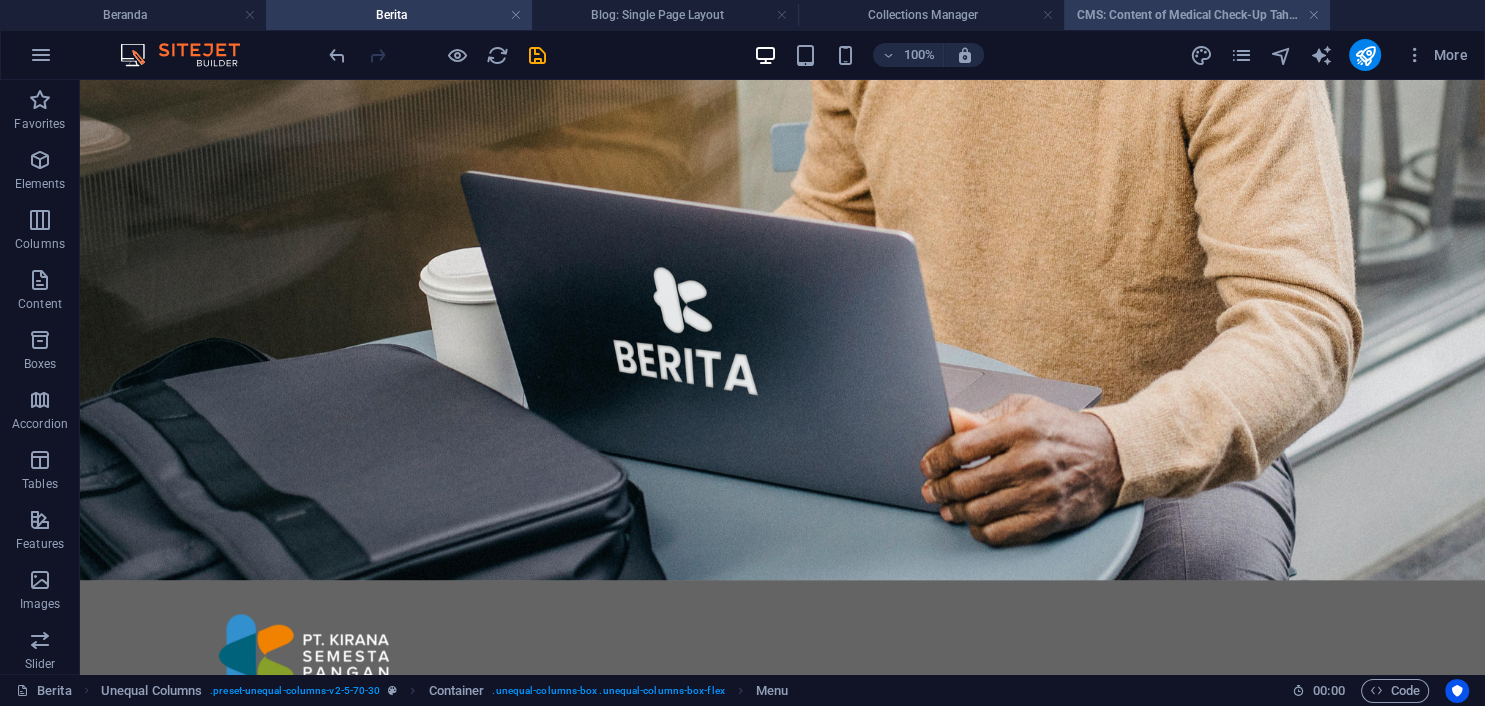 click on "CMS: Content of Medical Check-Up Tahunan:  ..." at bounding box center [1197, 15] 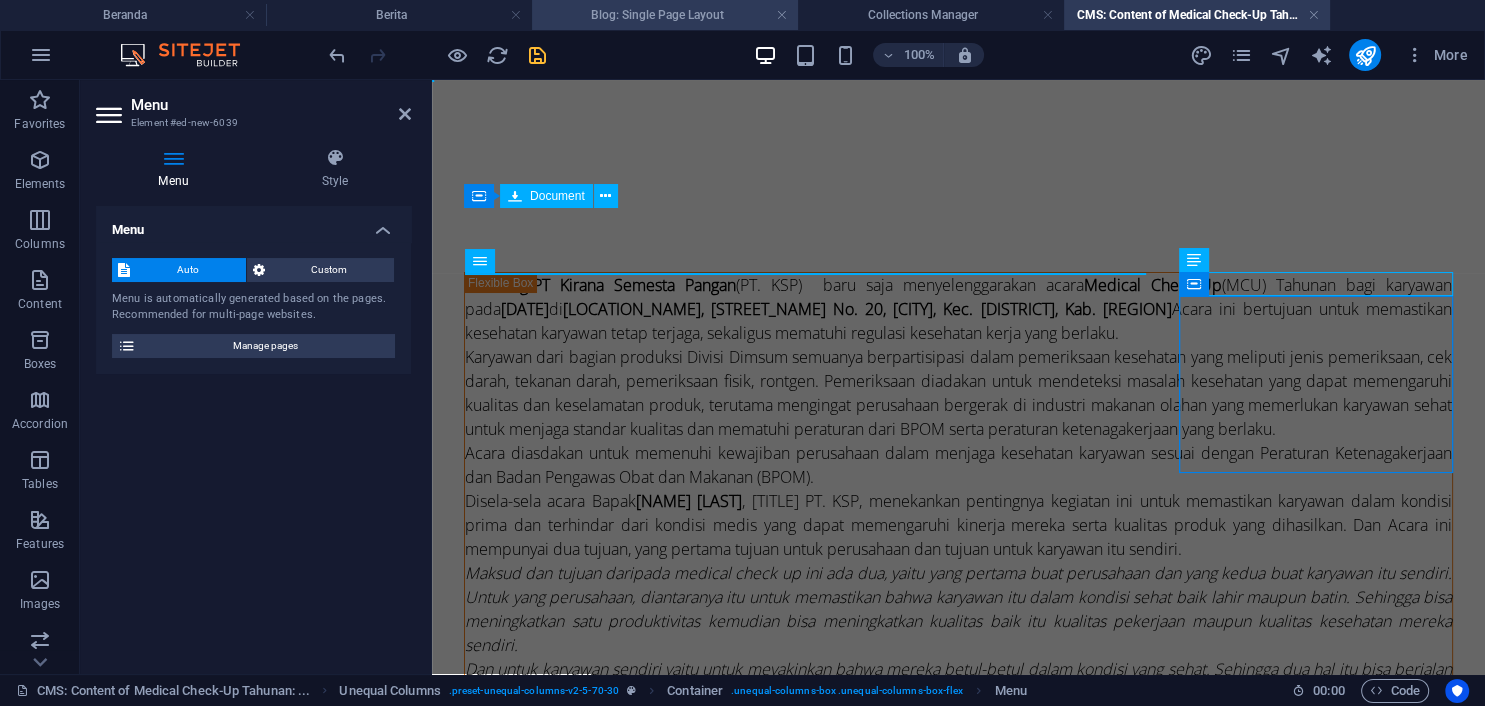 click on "Blog: Single Page Layout" at bounding box center (665, 15) 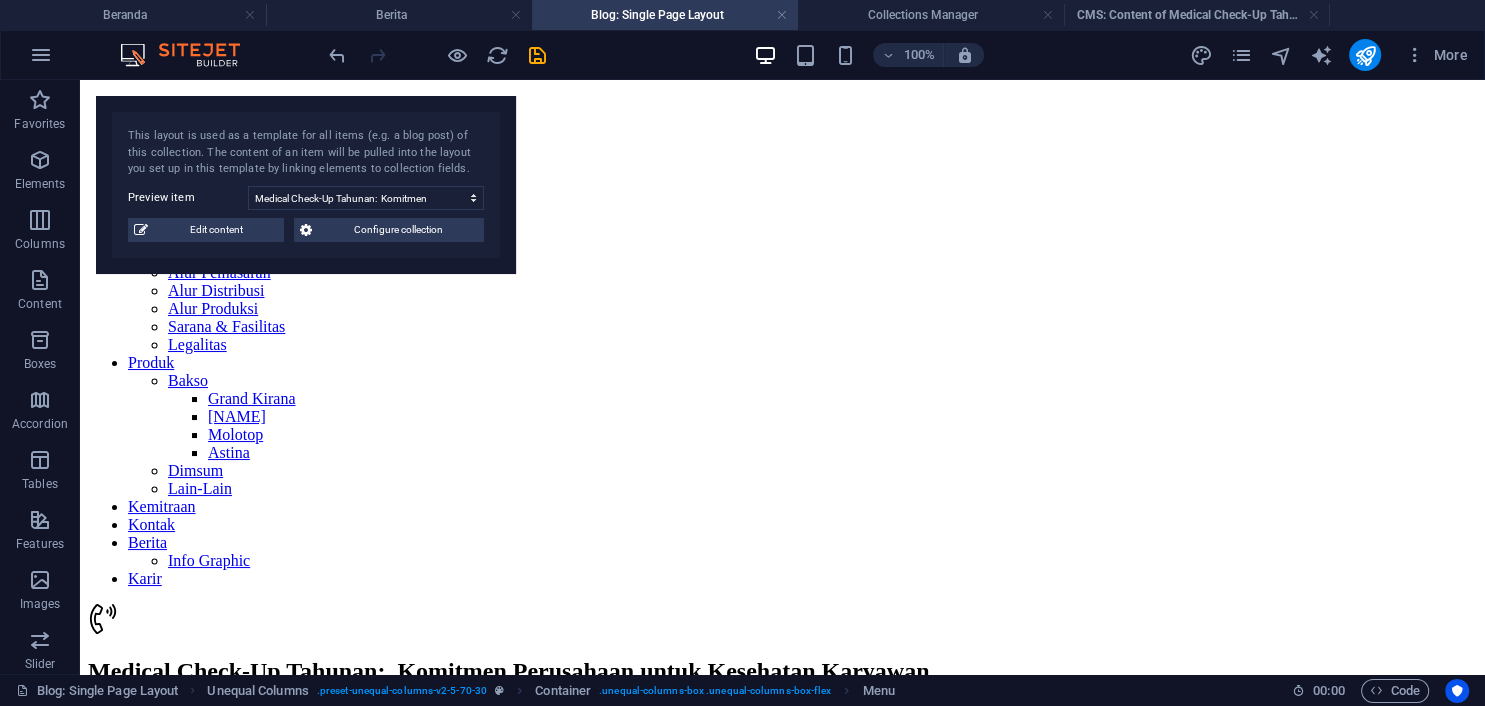 scroll, scrollTop: 105, scrollLeft: 0, axis: vertical 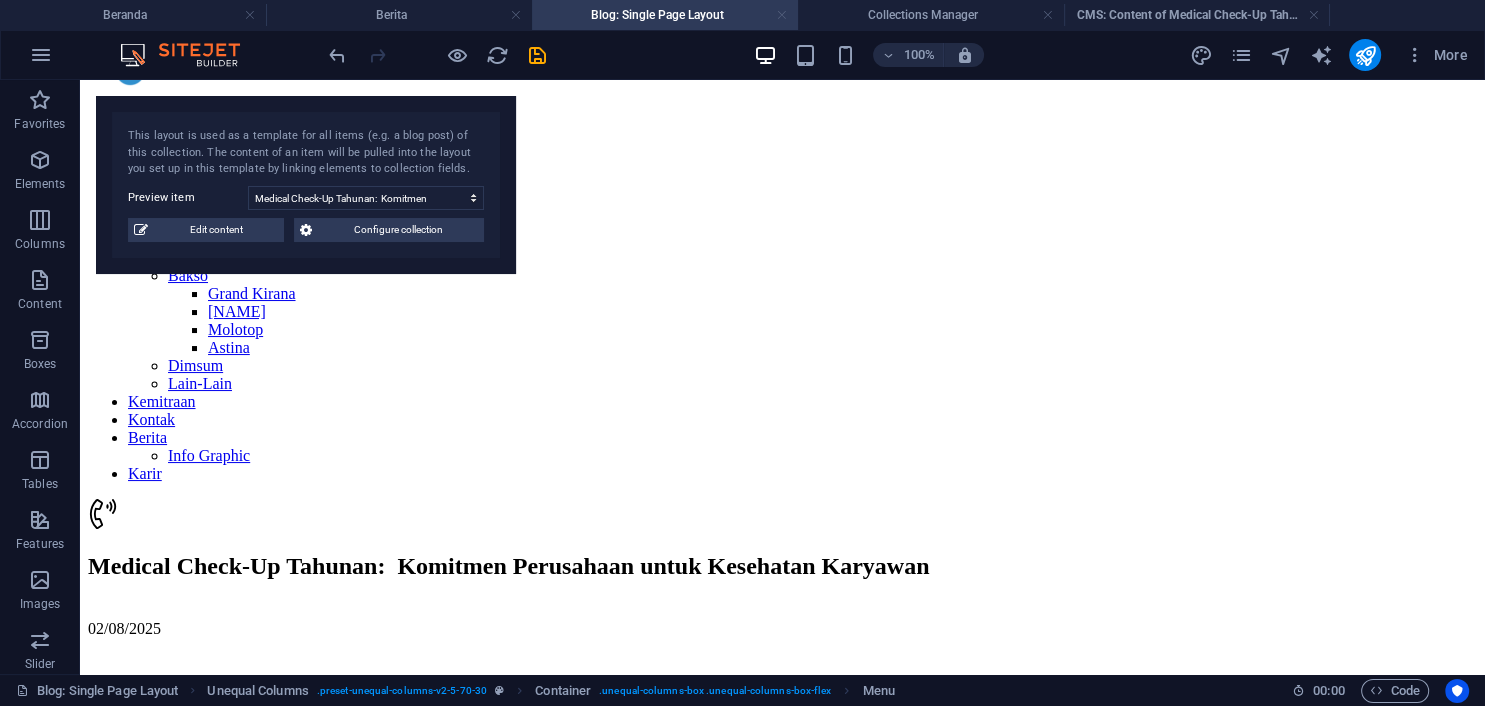 click at bounding box center [782, 15] 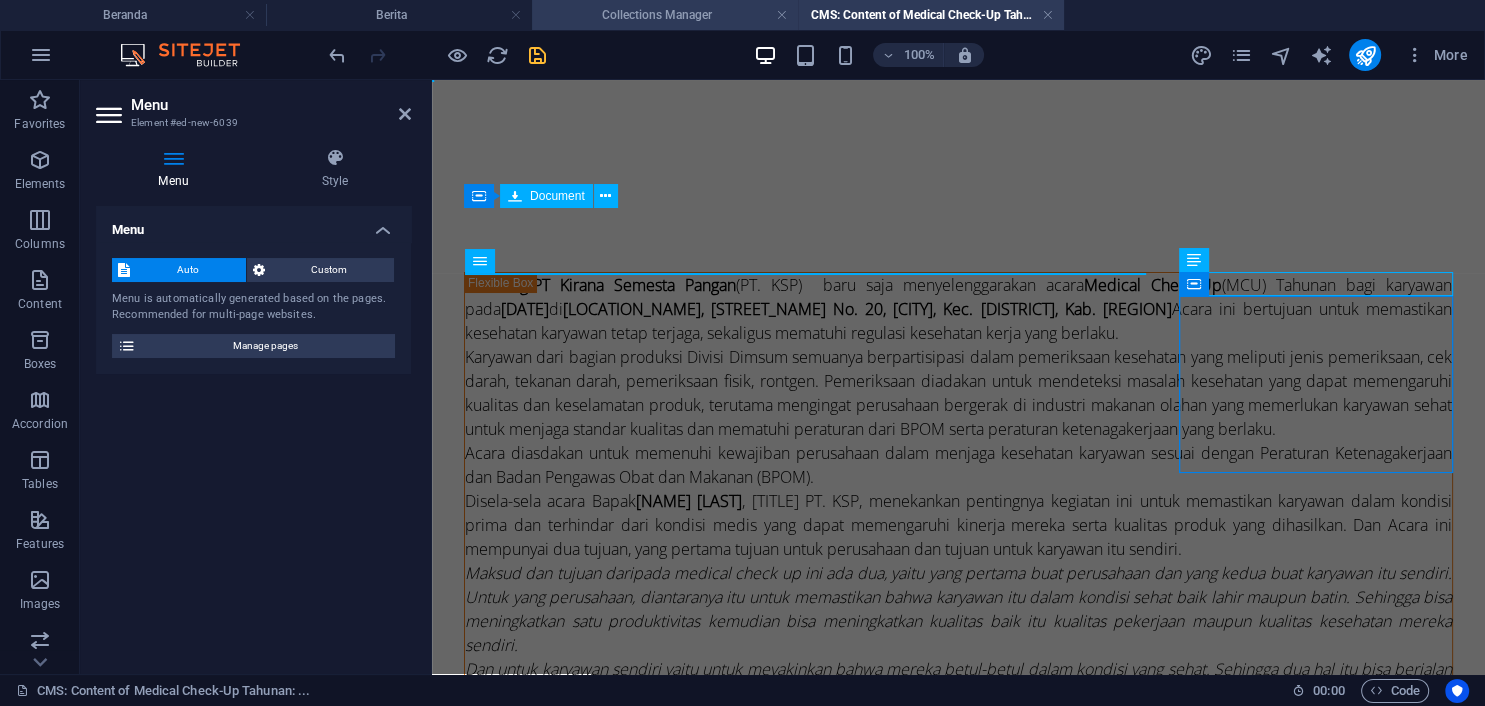 click on "Collections Manager" at bounding box center (665, 15) 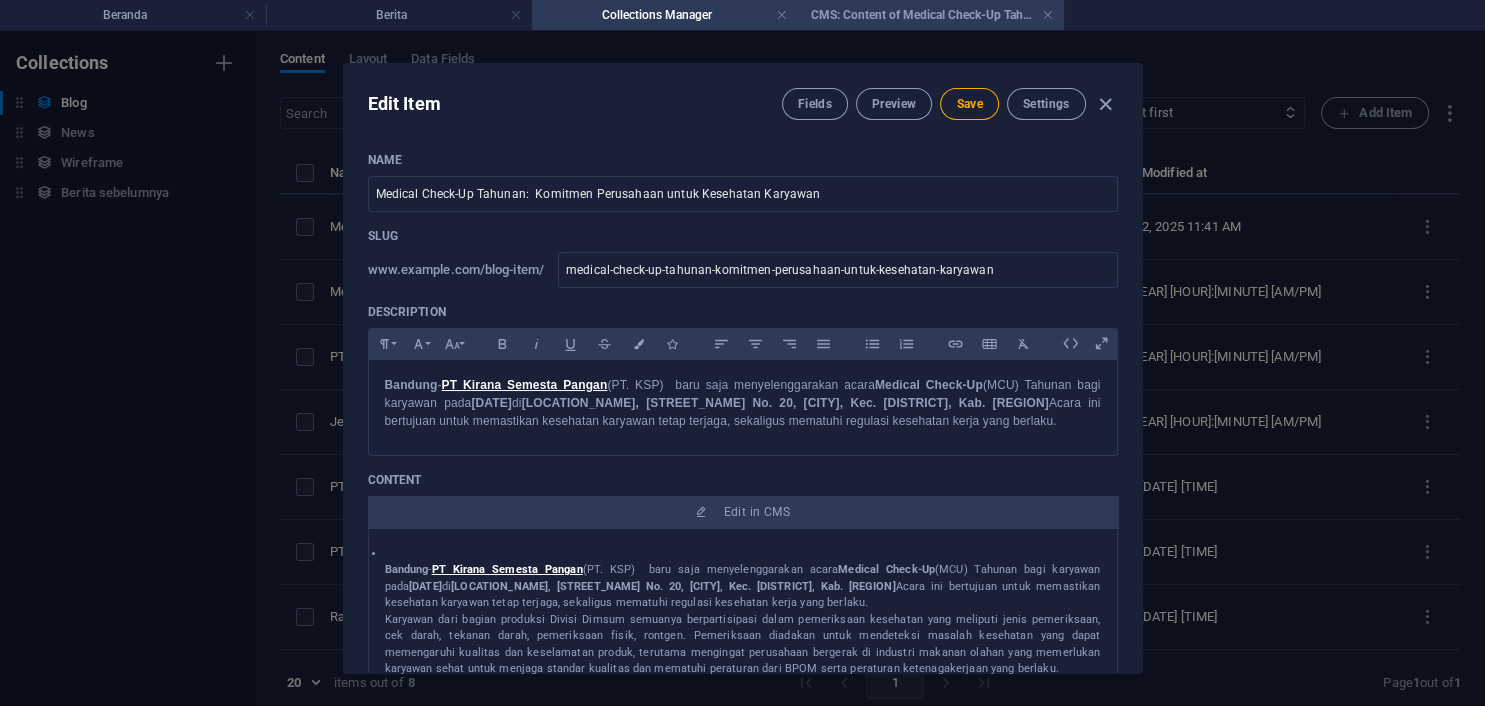 click on "CMS: Content of Medical Check-Up Tahunan:  ..." at bounding box center (931, 15) 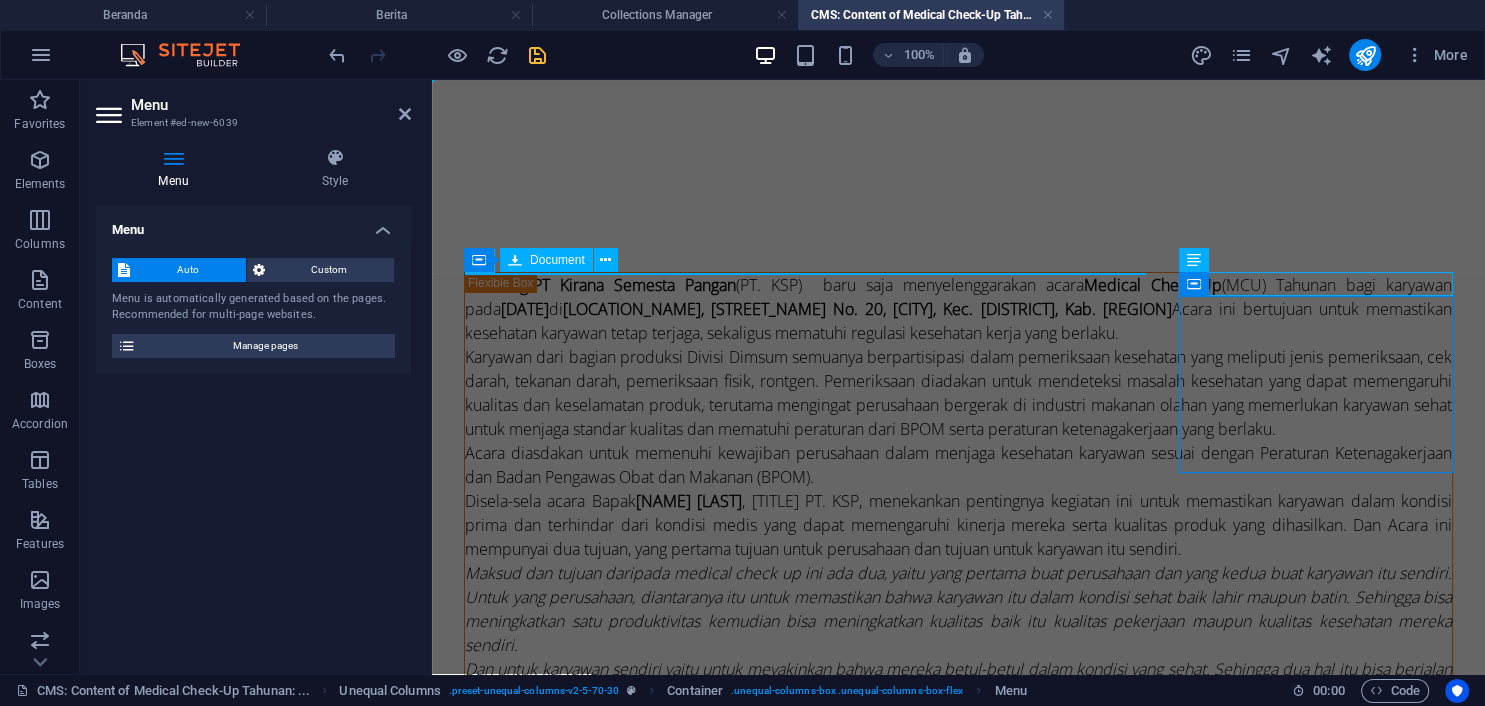 click on "Menu Auto Custom Menu is automatically generated based on the pages. Recommended for multi-page websites. Manage pages Menu items" at bounding box center [253, 432] 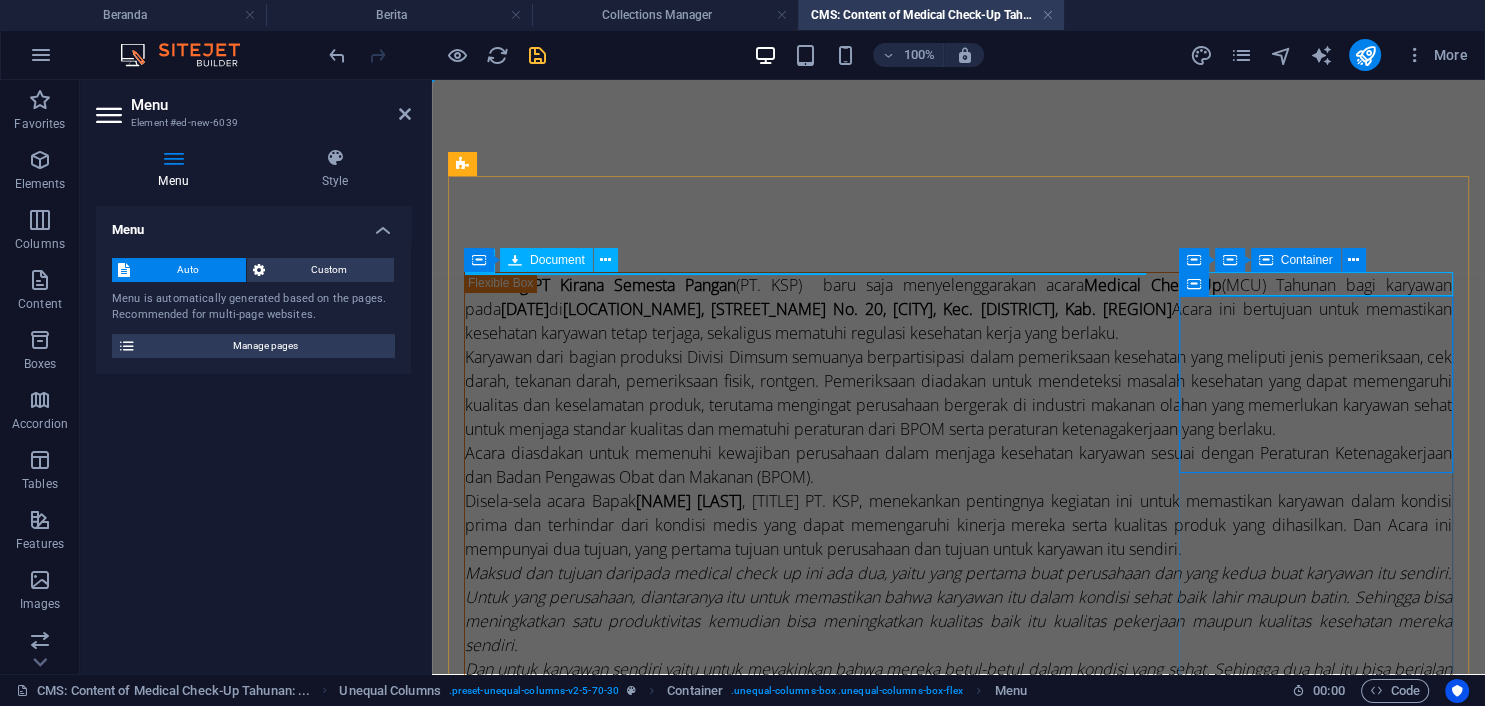 click on "Drop content here or  Add elements  Paste clipboard" at bounding box center [958, 1369] 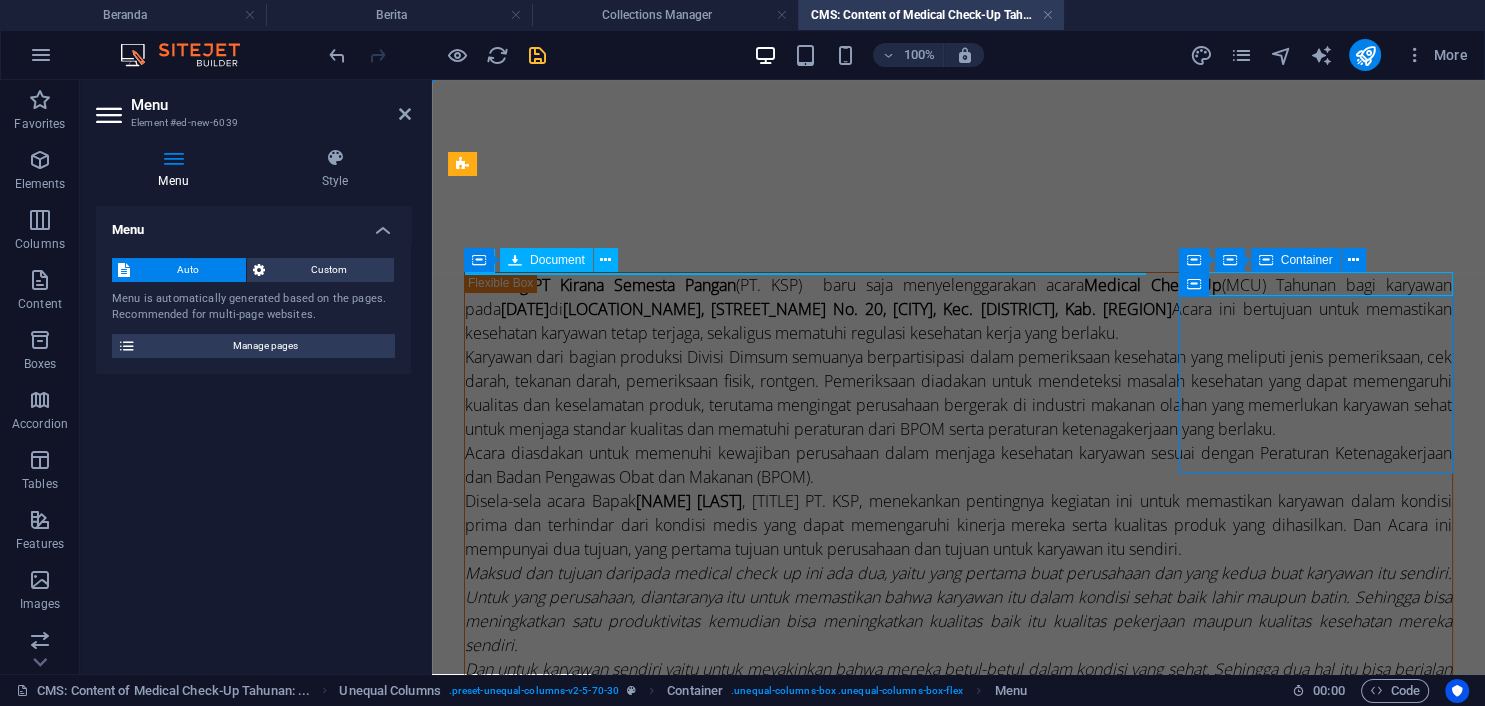 click on "Drop content here or  Add elements  Paste clipboard" at bounding box center [958, 1369] 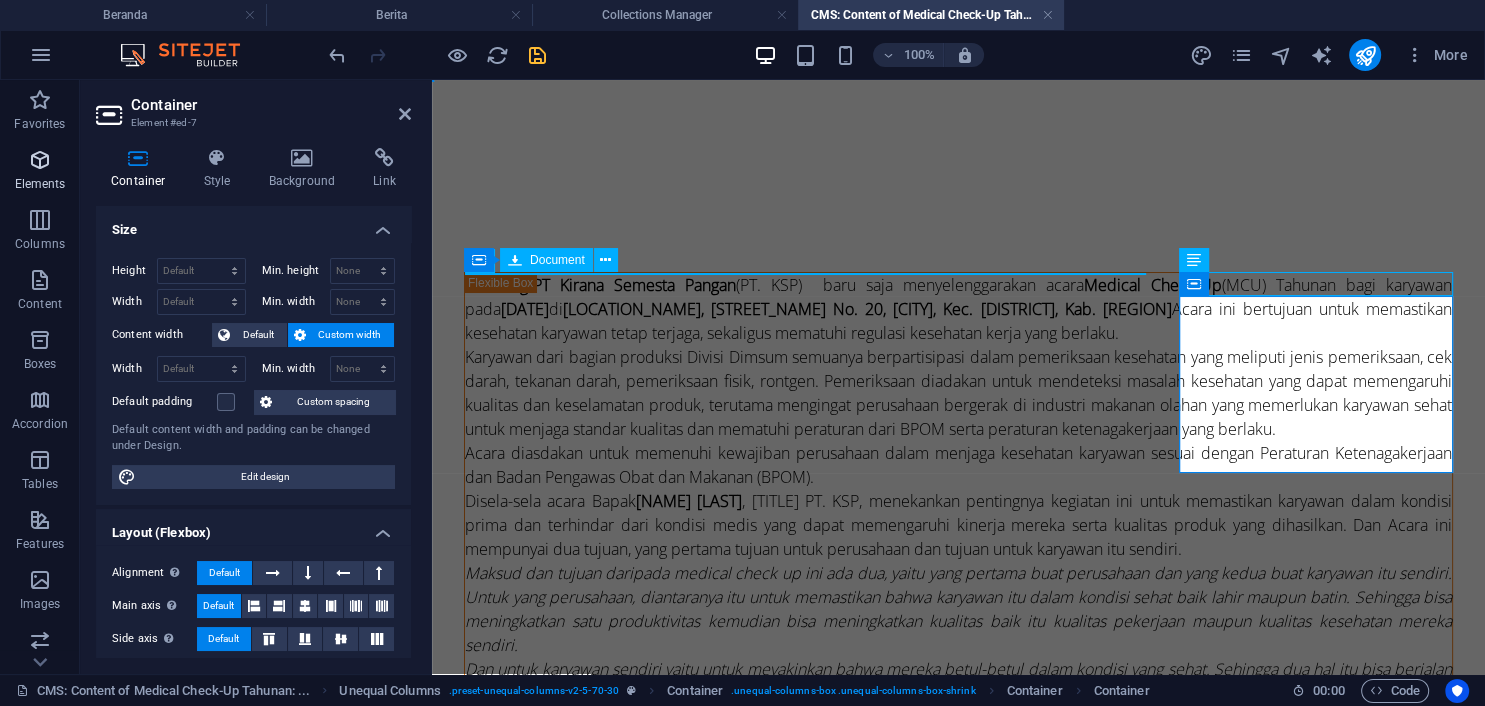 click at bounding box center (40, 160) 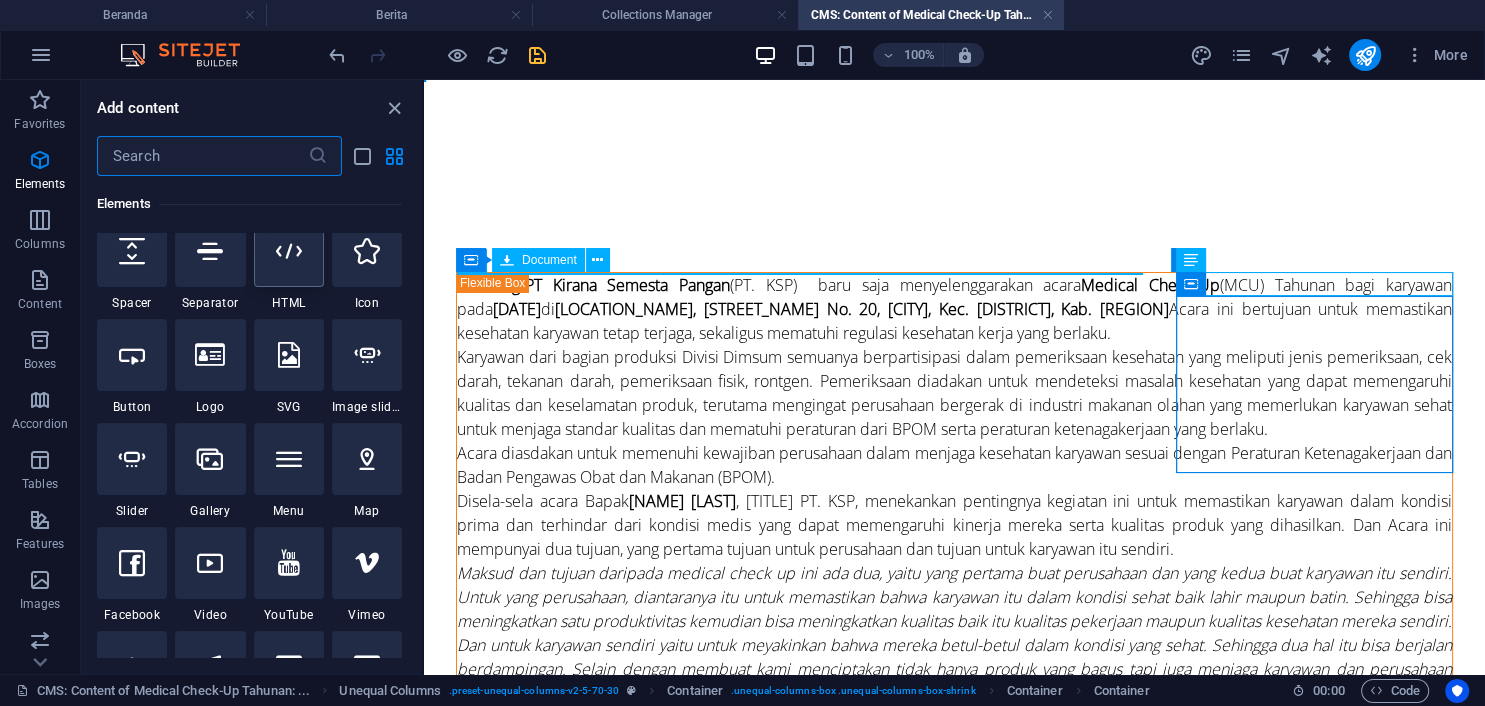 scroll, scrollTop: 364, scrollLeft: 0, axis: vertical 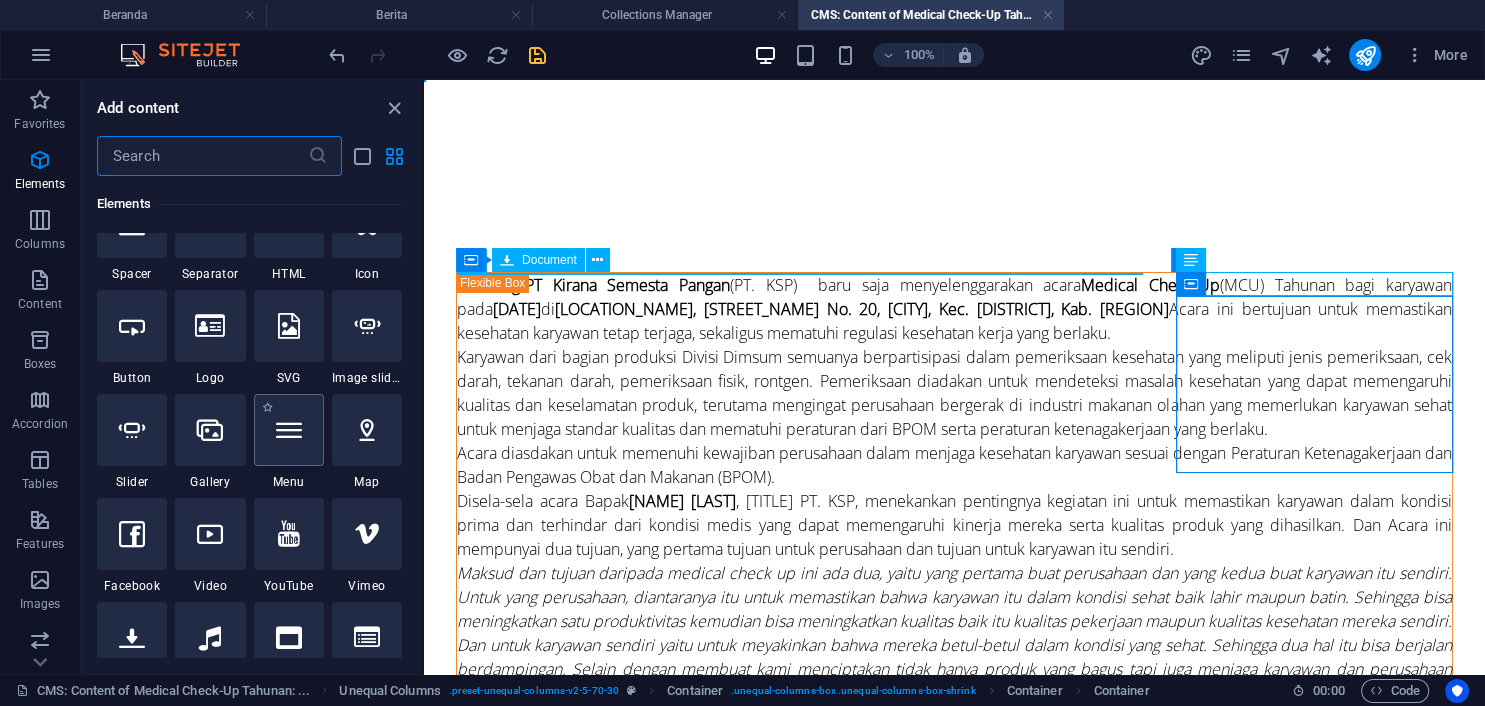 click at bounding box center [289, 430] 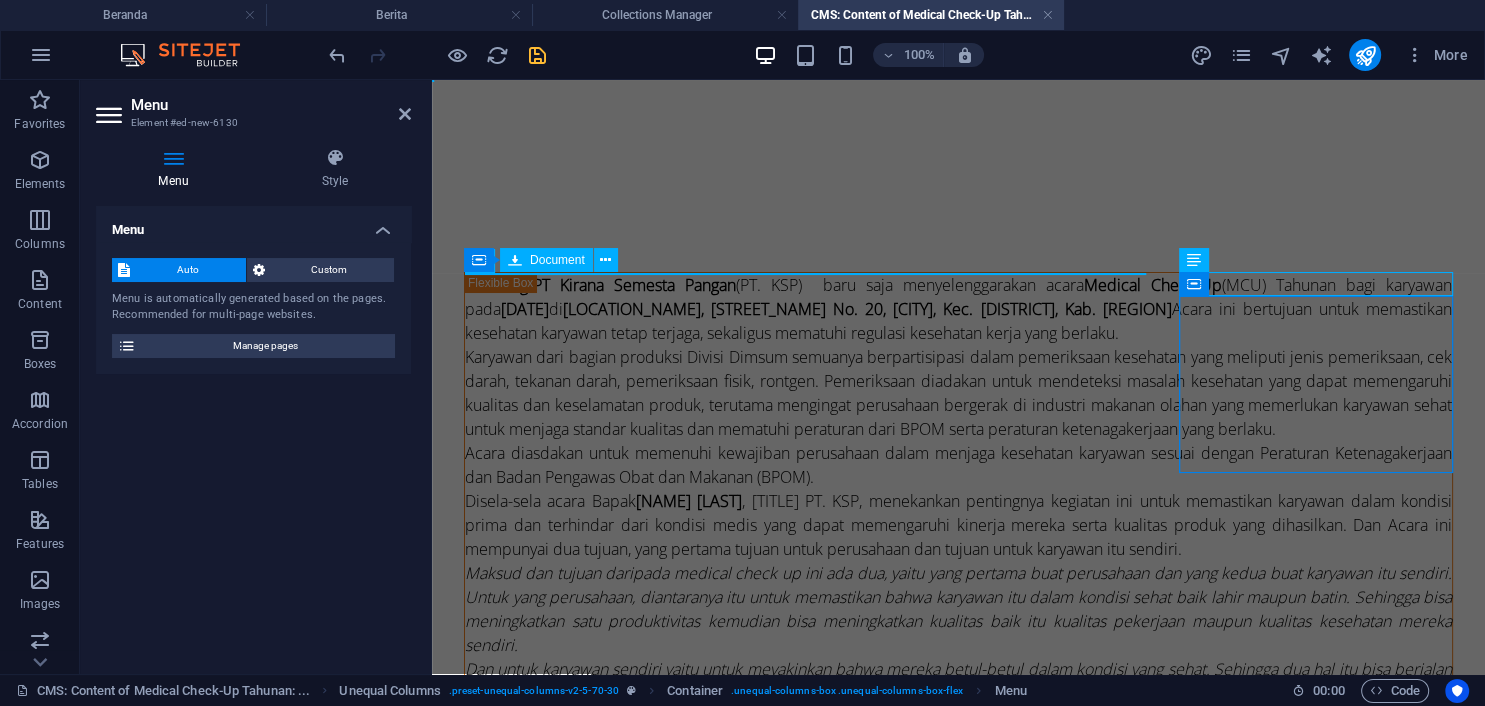 click on "Auto" at bounding box center [188, 270] 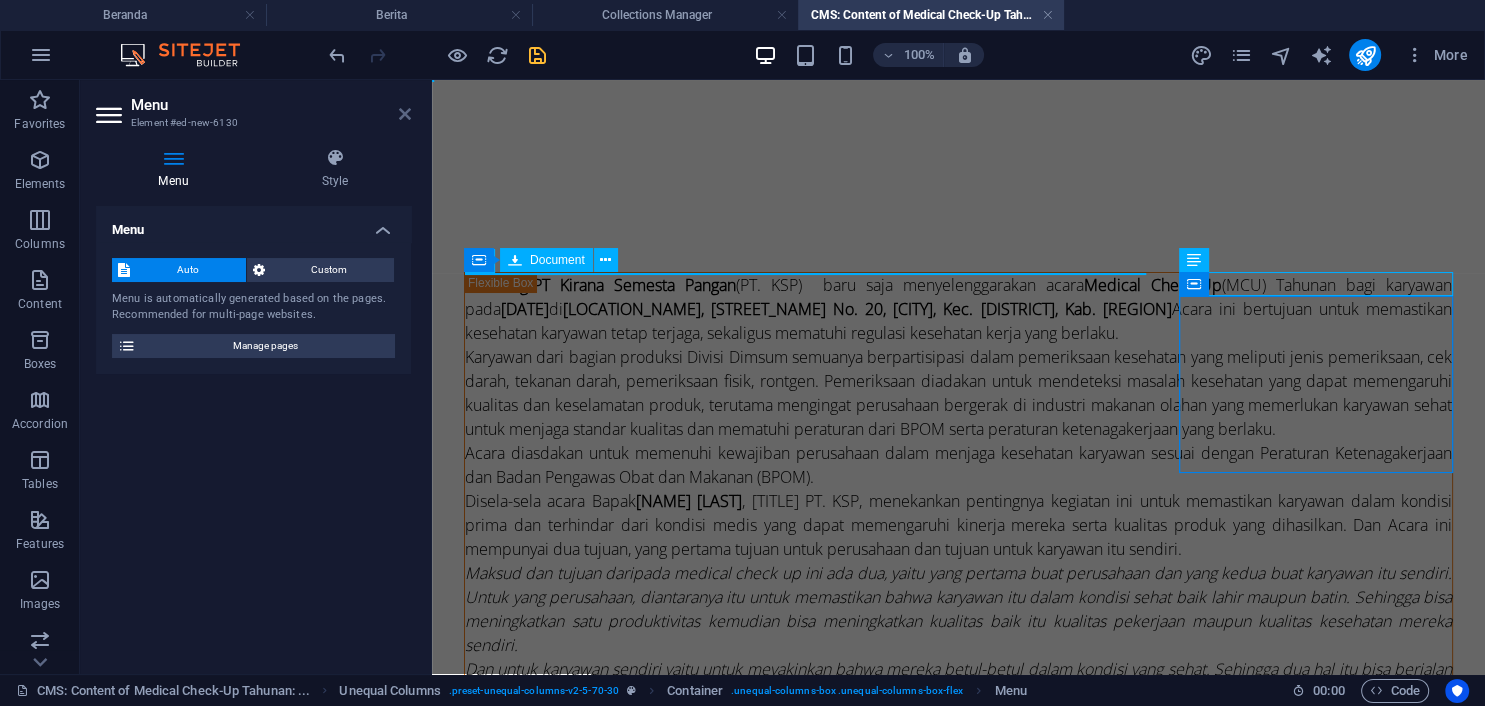 click at bounding box center (405, 114) 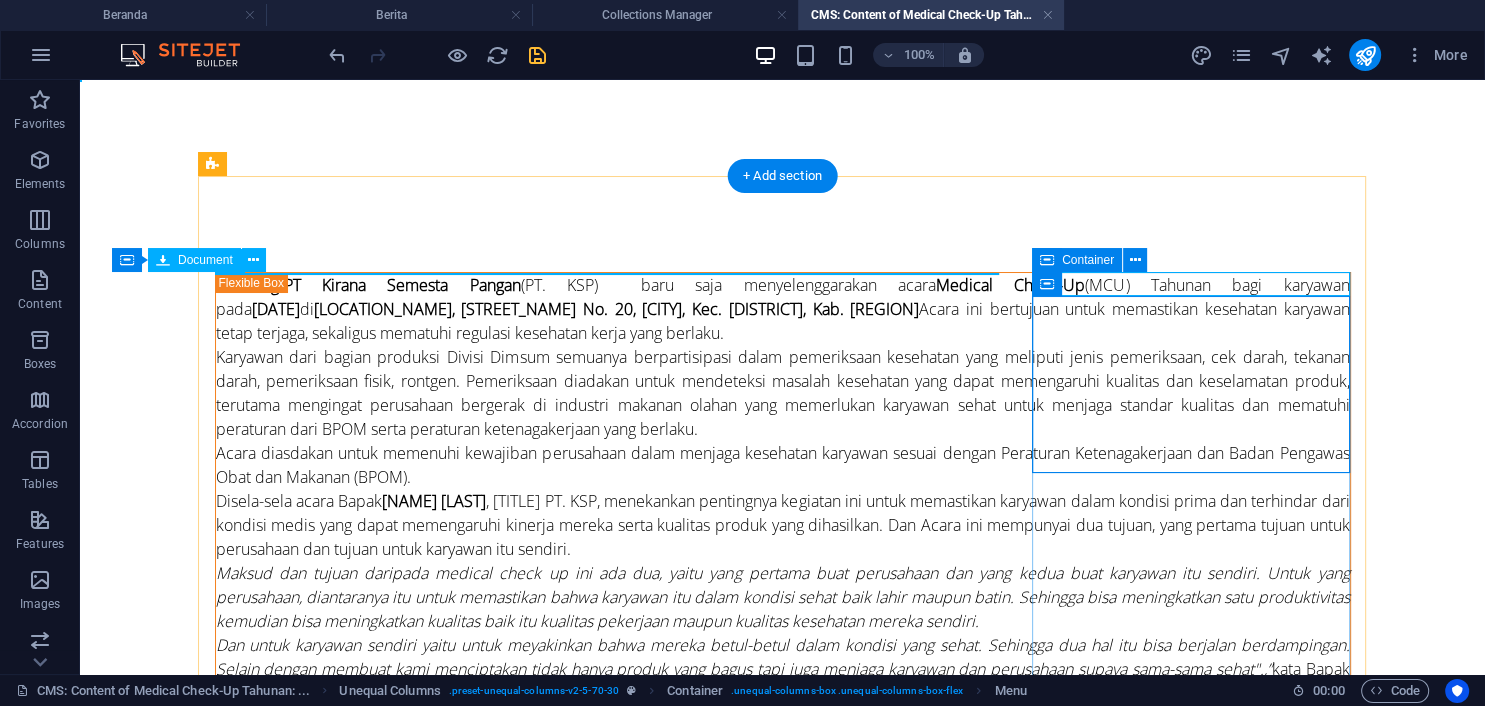 click on "Berita lain Drop content here or  Add elements  Paste clipboard" at bounding box center [783, 1285] 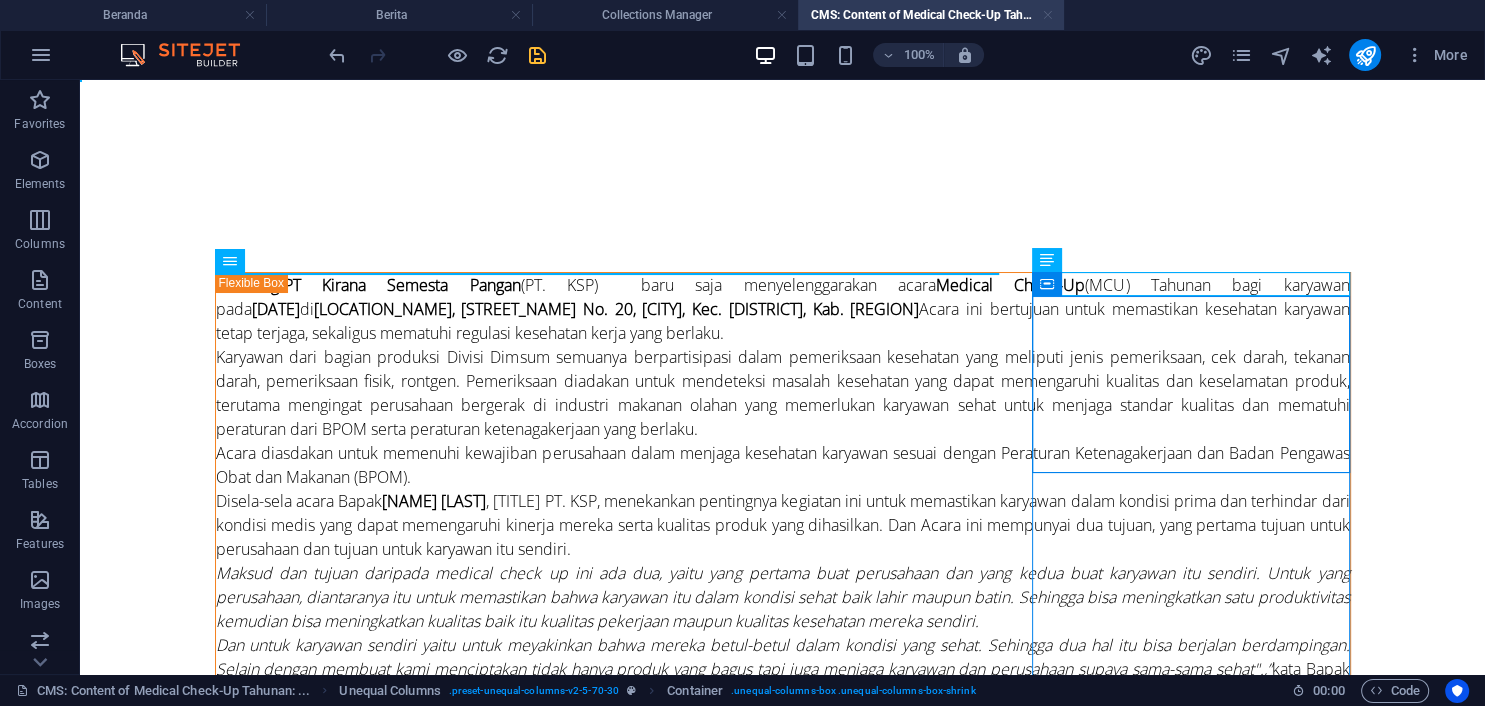 click at bounding box center (1048, 15) 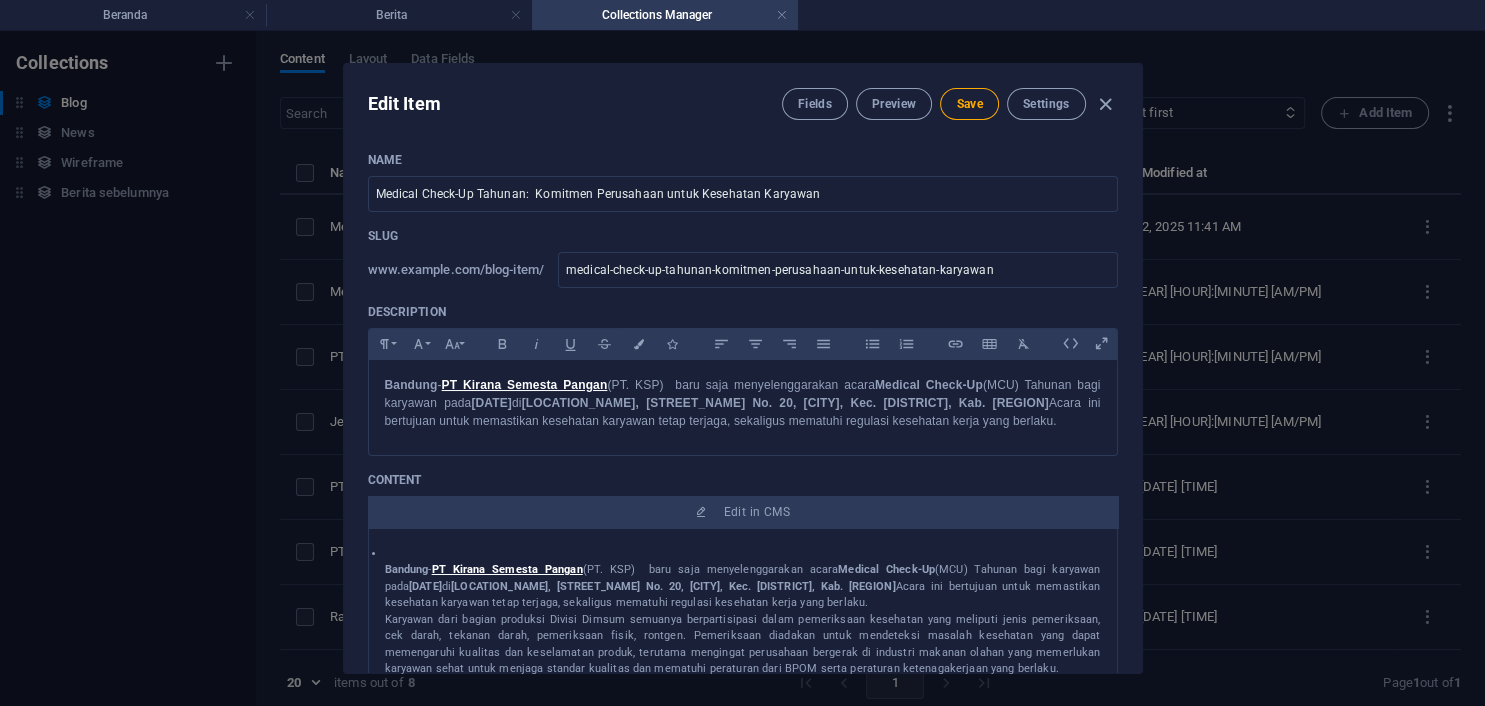 click on "[CITY] - PT Kirana Semesta Pangan (PT. KSP) baru saja menyelenggarakan acara Medical Check-Up (MCU) Tahunan bagi karyawan pada [DATE] di Kantor II, [STREET] No. 20, [NEIGHBORHOOD], Kec. [DISTRICT], Kab. [CITY]. Acara ini bertujuan untuk memastikan kesehatan karyawan tetap terjaga, sekaligus mematuhi regulasi kesehatan kerja yang berlaku." at bounding box center [743, 587] 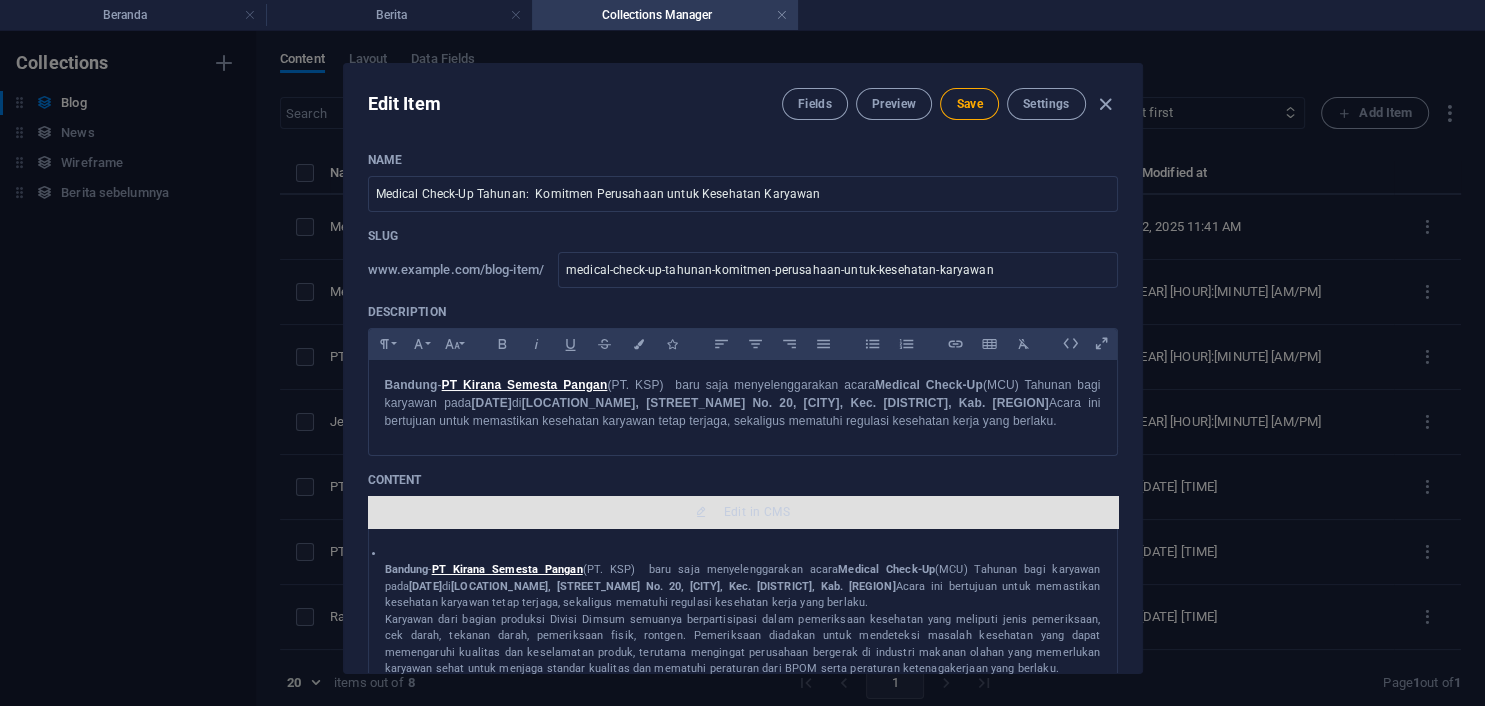click on "Edit in CMS" at bounding box center (757, 512) 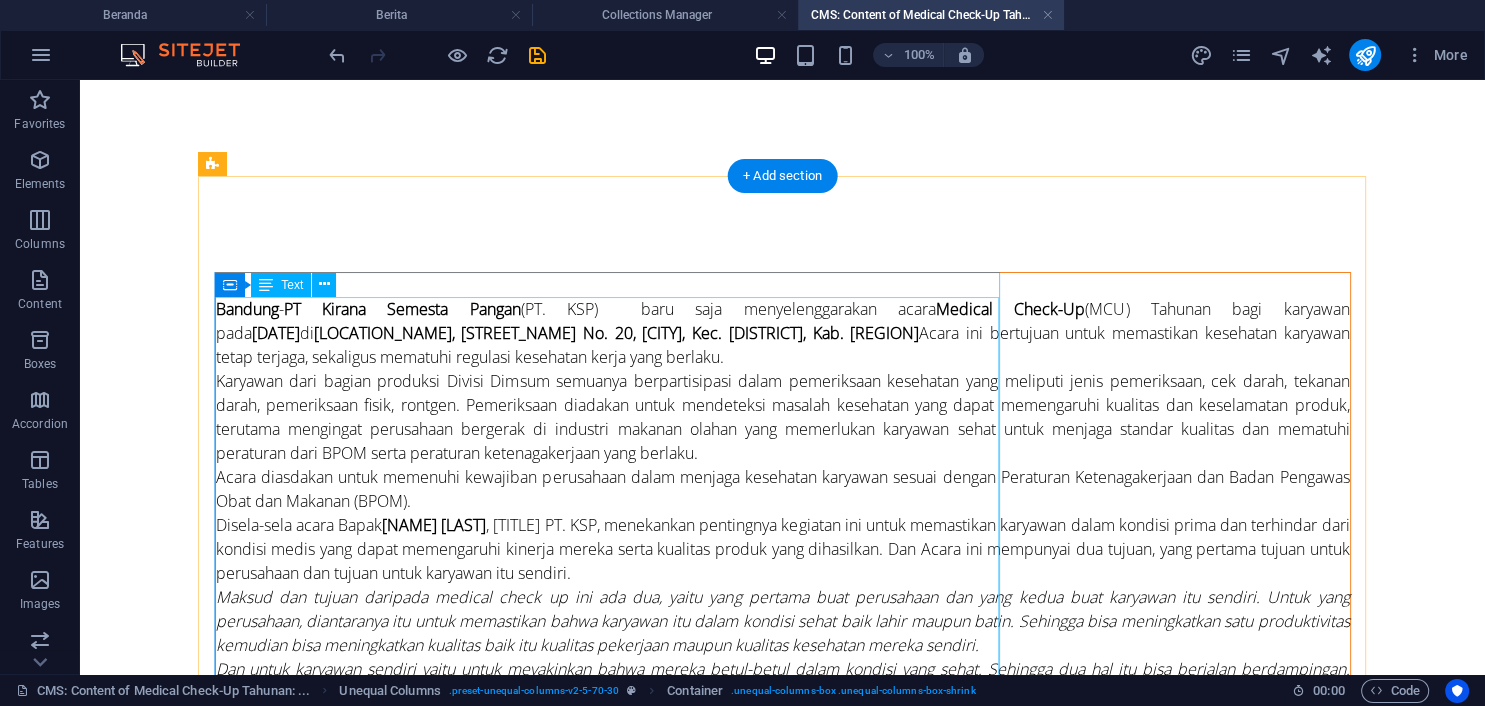 scroll, scrollTop: 0, scrollLeft: 0, axis: both 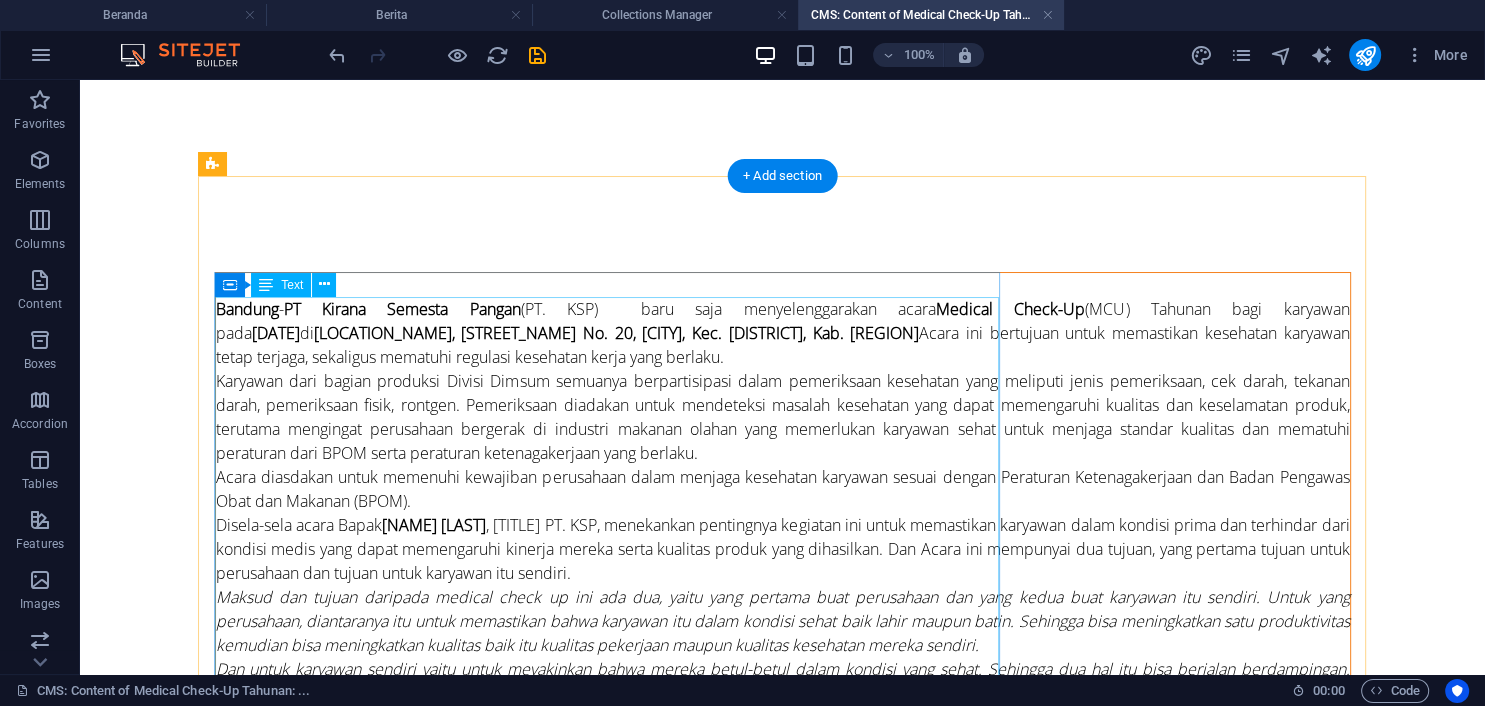 click on "[CITY] - PT Kirana Semesta Pangan (PT. KSP) baru saja menyelenggarakan acara Medical Check-Up (MCU) Tahunan bagi karyawan pada [DATE] di Kantor II, [STREET] No. 20, [NEIGHBORHOOD], Kec. [DISTRICT], Kab. [CITY]. Acara ini bertujuan untuk memastikan kesehatan karyawan tetap terjaga, sekaligus mematuhi regulasi kesehatan kerja yang berlaku. Karyawan dari bagian produksi Divisi Dimsum semuanya berpartisipasi dalam pemeriksaan kesehatan yang meliputi jenis pemeriksaan, cek darah, tekanan darah, pemeriksaan fisik, rontgen. Pemeriksaan diadakan untuk mendeteksi masalah kesehatan yang dapat memengaruhi kualitas dan keselamatan produk, terutama mengingat perusahaan bergerak di industri makanan olahan yang memerlukan karyawan sehat untuk menjaga standar kualitas dan mematuhi peraturan dari BPOM serta peraturan ketenagakerjaan yang berlaku. Disela-sela acara Bapak [FIRST] [LAST], kata Bapak [FIRST] [LAST] saat ditemui di ruangan kerjanya. [FIRST] [LAST] kata Bapak [LAST]. K04" at bounding box center [783, 753] 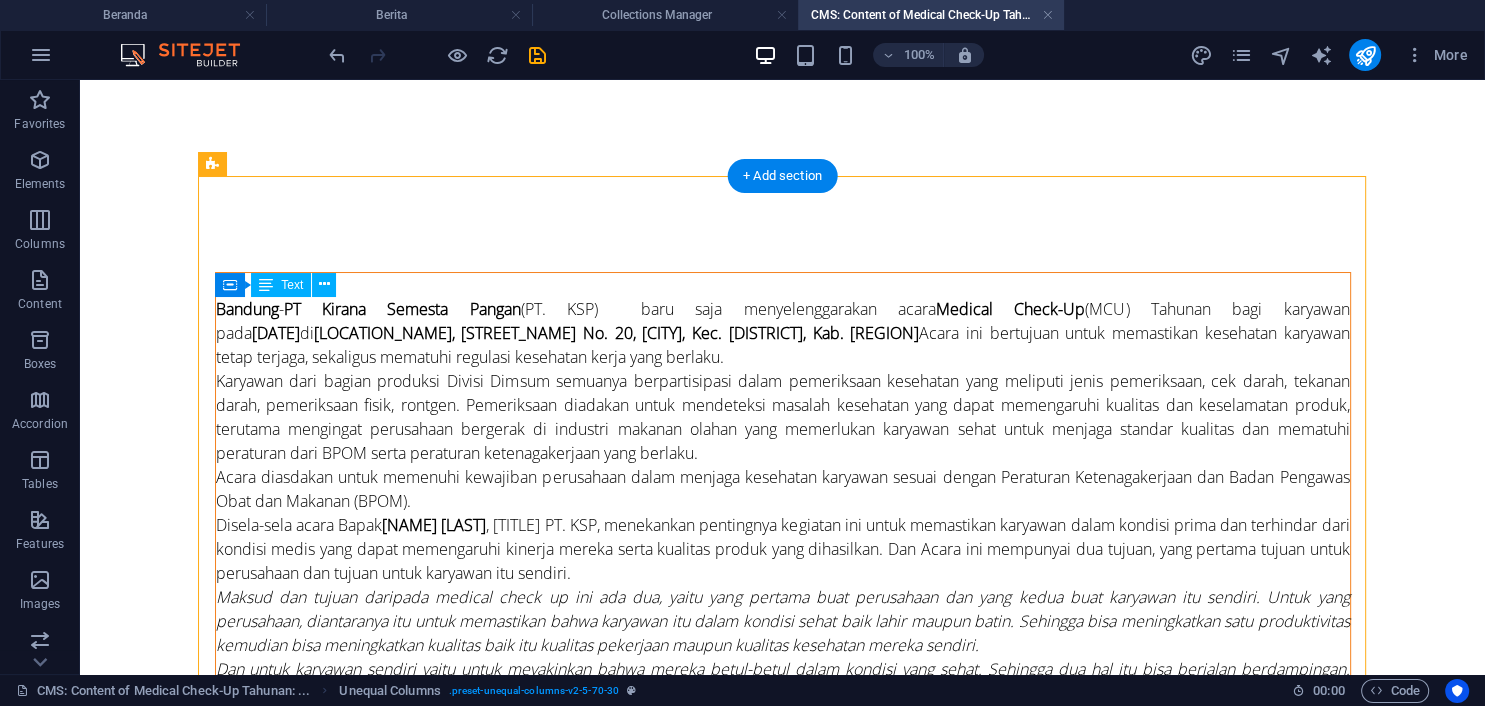 click on "[CITY] - PT Kirana Semesta Pangan (PT. KSP) baru saja menyelenggarakan acara Medical Check-Up (MCU) Tahunan bagi karyawan pada [DATE] di Kantor II, [STREET] No. 20, [NEIGHBORHOOD], Kec. [DISTRICT], Kab. [CITY]. Acara ini bertujuan untuk memastikan kesehatan karyawan tetap terjaga, sekaligus mematuhi regulasi kesehatan kerja yang berlaku. Karyawan dari bagian produksi Divisi Dimsum semuanya berpartisipasi dalam pemeriksaan kesehatan yang meliputi jenis pemeriksaan, cek darah, tekanan darah, pemeriksaan fisik, rontgen. Pemeriksaan diadakan untuk mendeteksi masalah kesehatan yang dapat memengaruhi kualitas dan keselamatan produk, terutama mengingat perusahaan bergerak di industri makanan olahan yang memerlukan karyawan sehat untuk menjaga standar kualitas dan mematuhi peraturan dari BPOM serta peraturan ketenagakerjaan yang berlaku. Disela-sela acara Bapak [FIRST] [LAST], kata Bapak [FIRST] [LAST] saat ditemui di ruangan kerjanya. [FIRST] [LAST] kata Bapak [LAST]. K04" at bounding box center [783, 753] 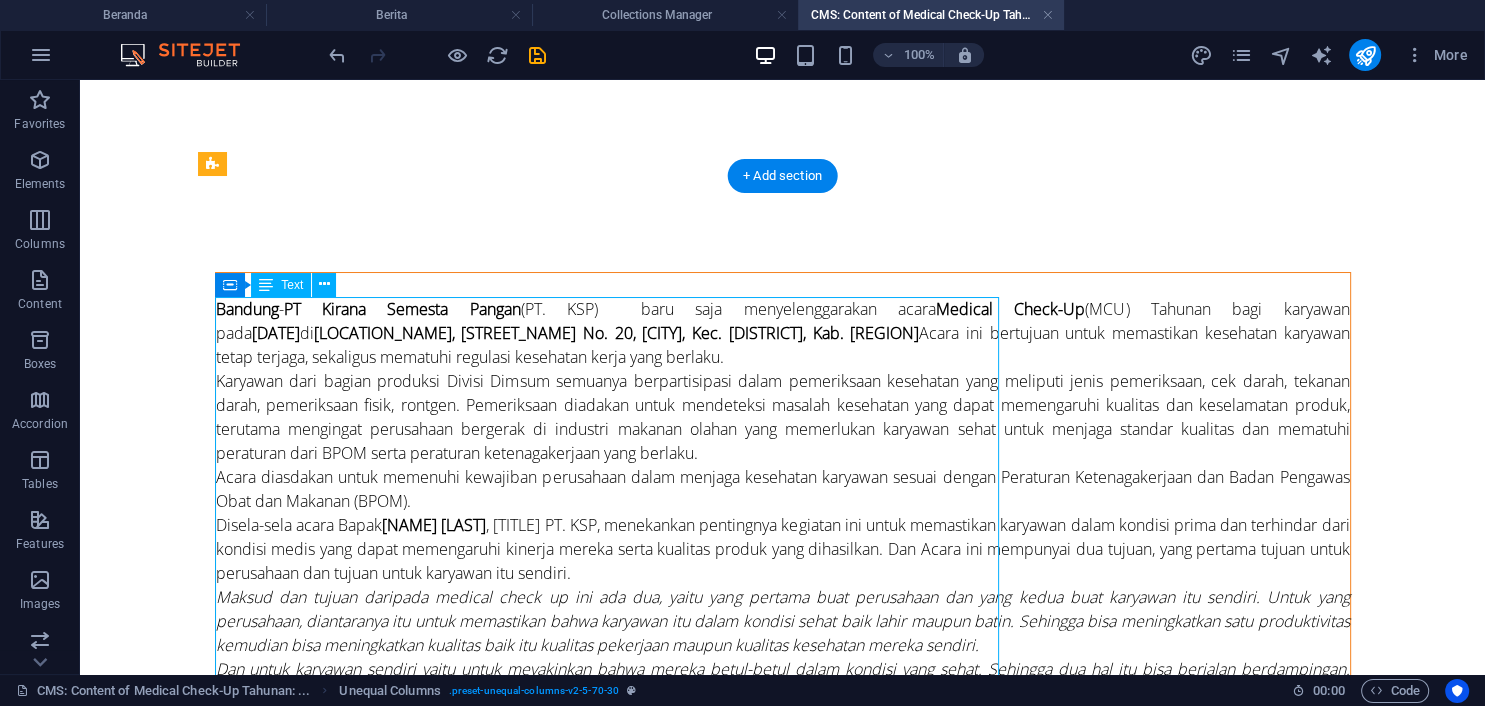 click on "[CITY] - PT Kirana Semesta Pangan (PT. KSP) baru saja menyelenggarakan acara Medical Check-Up (MCU) Tahunan bagi karyawan pada [DATE] di Kantor II, [STREET] No. 20, [NEIGHBORHOOD], Kec. [DISTRICT], Kab. [CITY]. Acara ini bertujuan untuk memastikan kesehatan karyawan tetap terjaga, sekaligus mematuhi regulasi kesehatan kerja yang berlaku. Karyawan dari bagian produksi Divisi Dimsum semuanya berpartisipasi dalam pemeriksaan kesehatan yang meliputi jenis pemeriksaan, cek darah, tekanan darah, pemeriksaan fisik, rontgen. Pemeriksaan diadakan untuk mendeteksi masalah kesehatan yang dapat memengaruhi kualitas dan keselamatan produk, terutama mengingat perusahaan bergerak di industri makanan olahan yang memerlukan karyawan sehat untuk menjaga standar kualitas dan mematuhi peraturan dari BPOM serta peraturan ketenagakerjaan yang berlaku. Disela-sela acara Bapak [FIRST] [LAST], kata Bapak [FIRST] [LAST] saat ditemui di ruangan kerjanya. [FIRST] [LAST] kata Bapak [LAST]. K04" at bounding box center (783, 753) 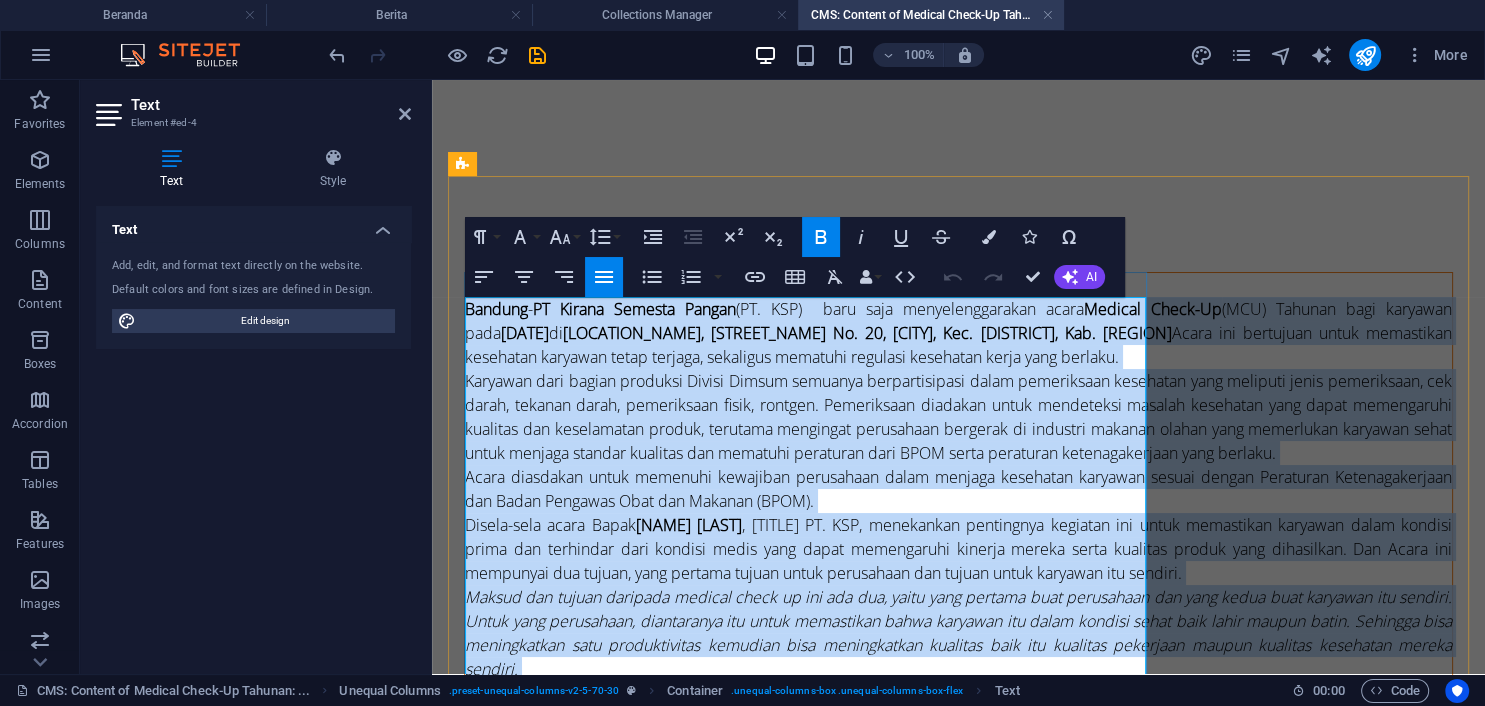 copy on "Bandung  -  PT Kirana Semesta Pangan  (PT. KSP)  baru saja menyelenggarakan acara  Medical Check-Up  (MCU) Tahunan bagi karyawan pada  Jumat, 1 Agustus 2025  di  Kantor II, Jalan Gandasoli Cikambuy No. 20, Banyusari, Kec. Katapang, Kab. Bandung . Acara ini bertujuan untuk memastikan kesehatan karyawan tetap terjaga, sekaligus mematuhi regulasi kesehatan kerja yang berlaku. Karyawan dari bagian produksi Divisi Dimsum semuanya berpartisipasi dalam pemeriksaan kesehatan yang meliputi jenis pemeriksaan, cek darah, tekanan darah, pemeriksaan fisik, rontgen. Pemeriksaan diadakan untuk mendeteksi masalah kesehatan yang dapat memengaruhi kualitas dan keselamatan produk, terutama mengingat perusahaan bergerak di industri makanan olahan yang memerlukan karyawan sehat untuk menjaga standar kualitas dan mematuhi peraturan dari BPOM serta peraturan ketenagakerjaan yang berlaku. Acara diasdakan untuk memenuhi kewajiban perusahaan dalam menjaga kesehatan karyawan sesuai dengan Peraturan Ketenagakerjaan dan Badan Pengawas..." 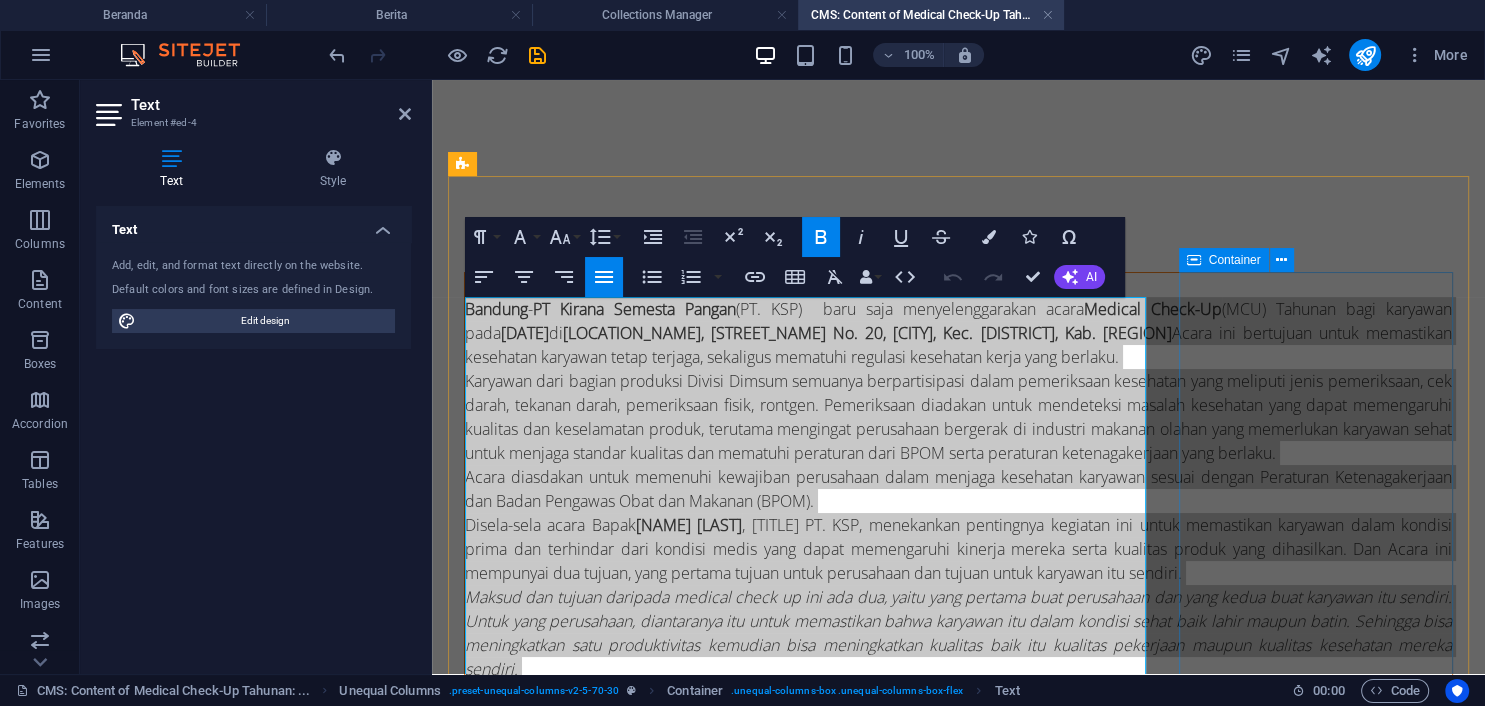 click on "Berita lain" at bounding box center (958, 1310) 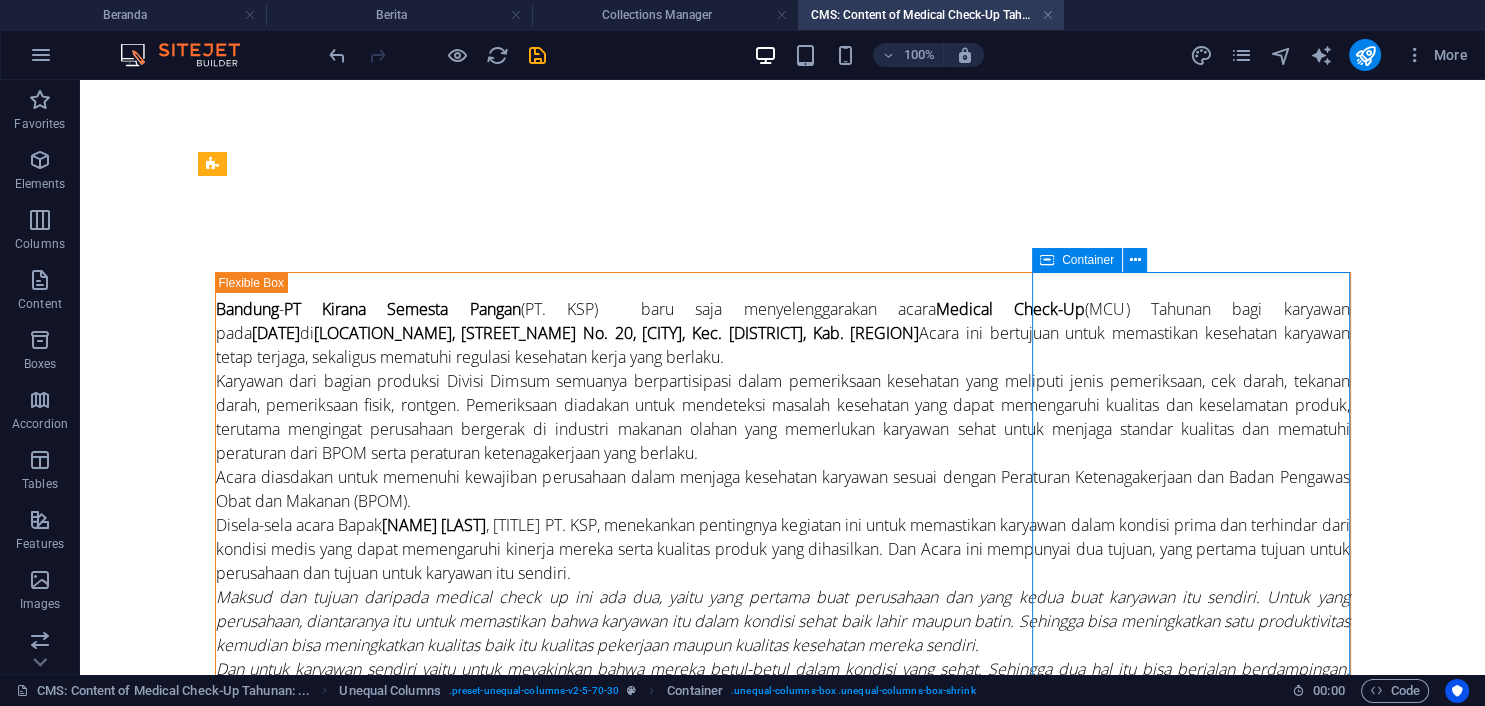 click on "Berita lain" at bounding box center [783, 1238] 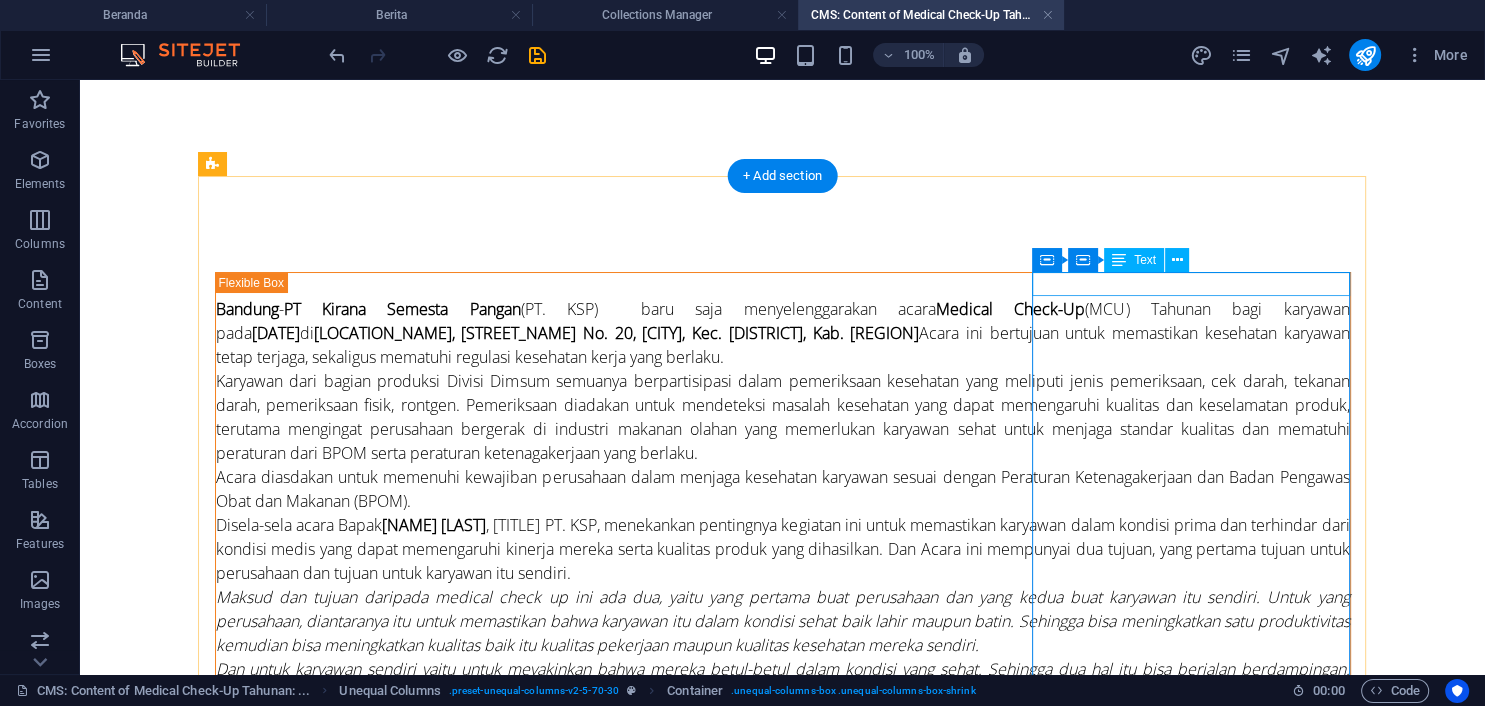 click on "Berita lain" at bounding box center (783, 1238) 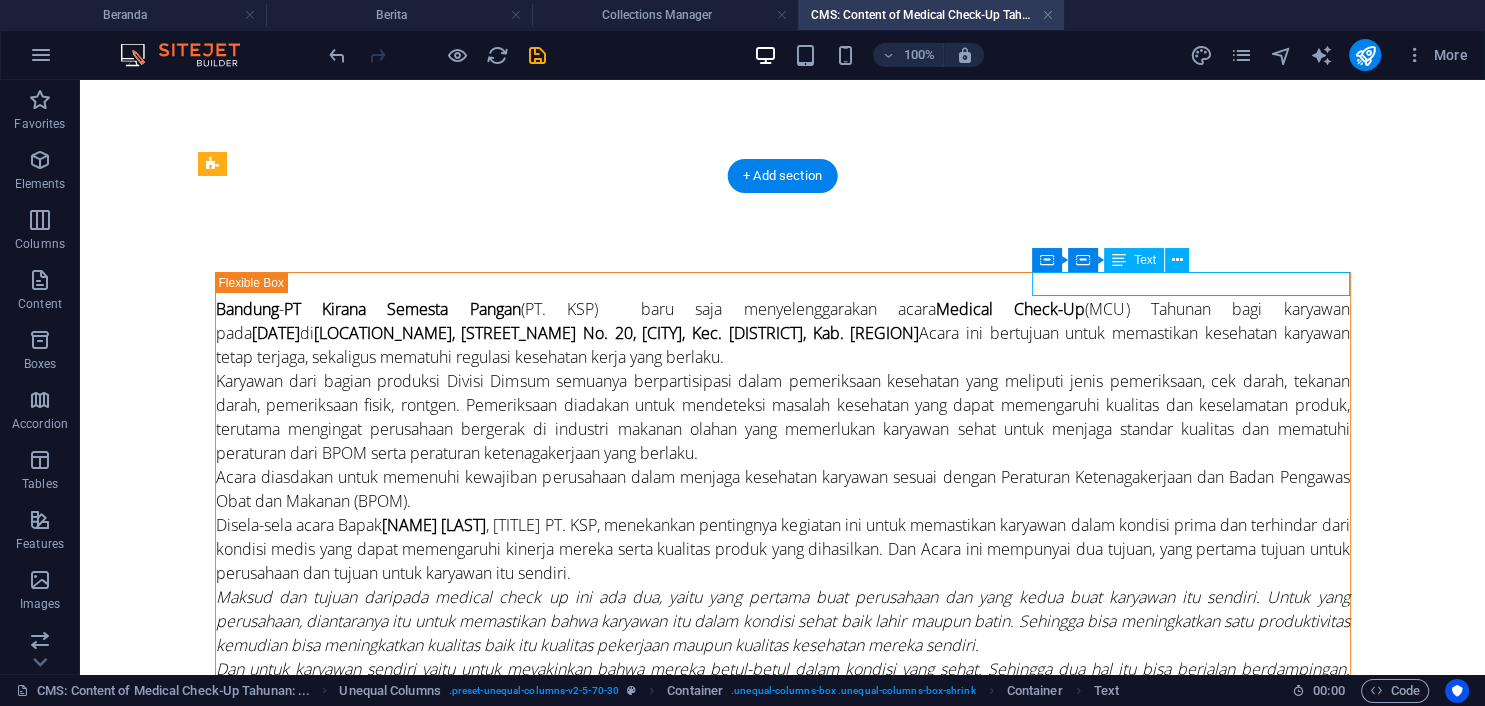 click on "Berita lain" at bounding box center [783, 1238] 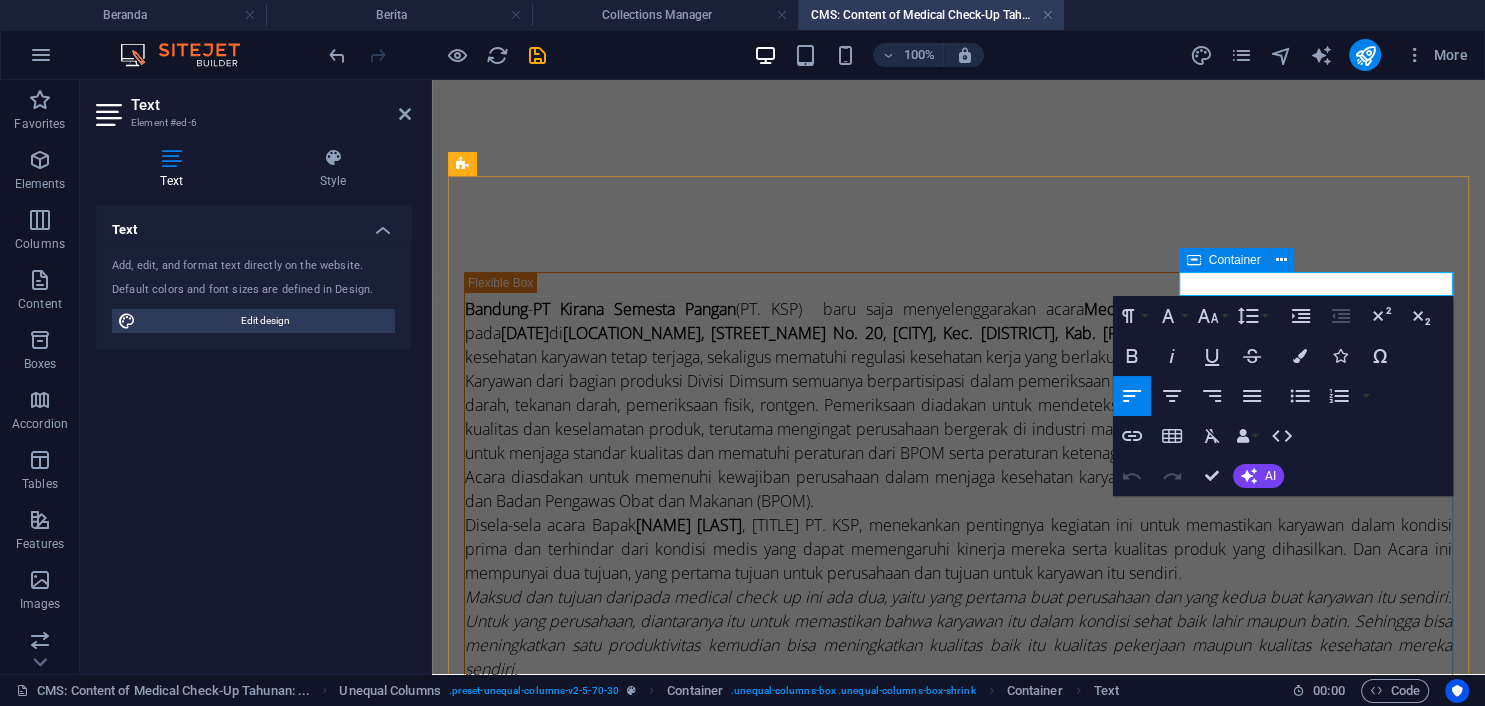 click on "Berita lain" at bounding box center (958, 1310) 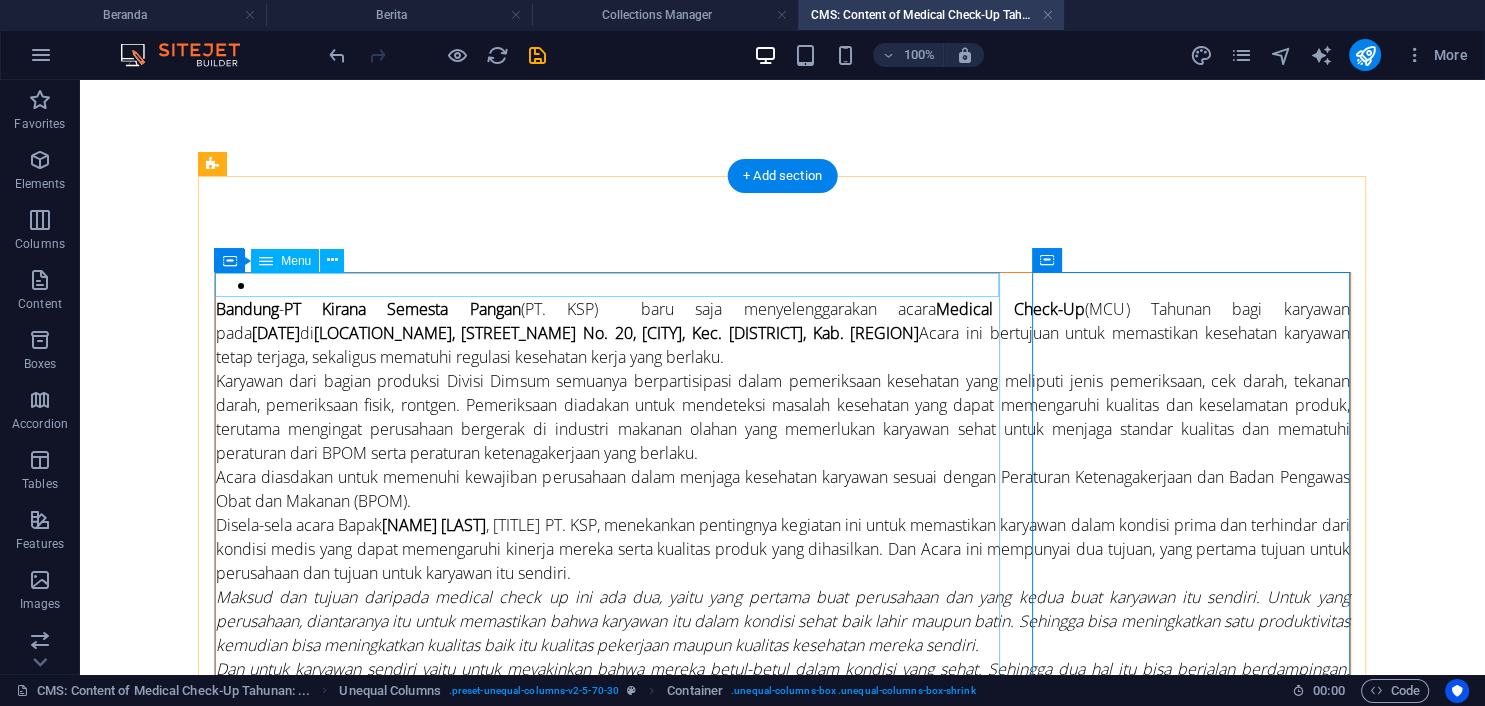 click at bounding box center [783, 285] 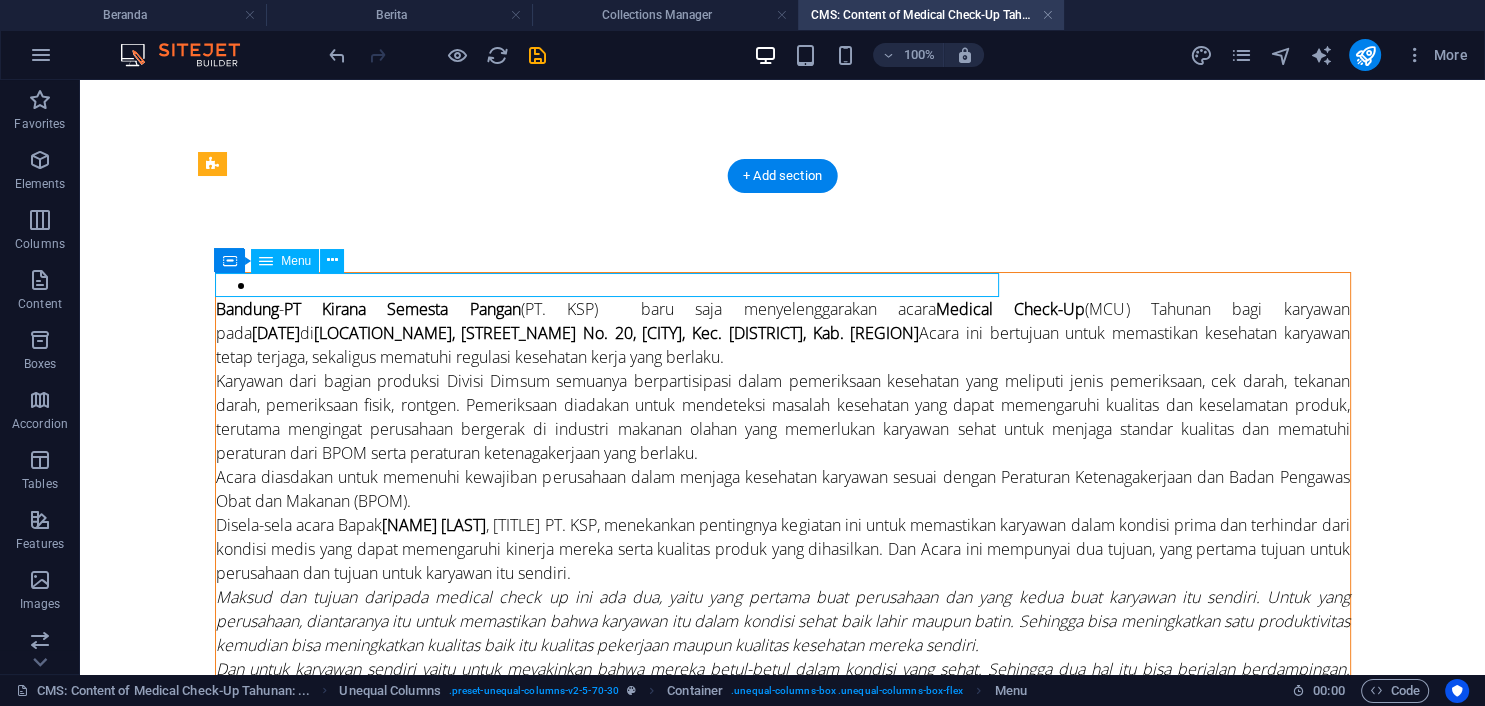 click at bounding box center (783, 285) 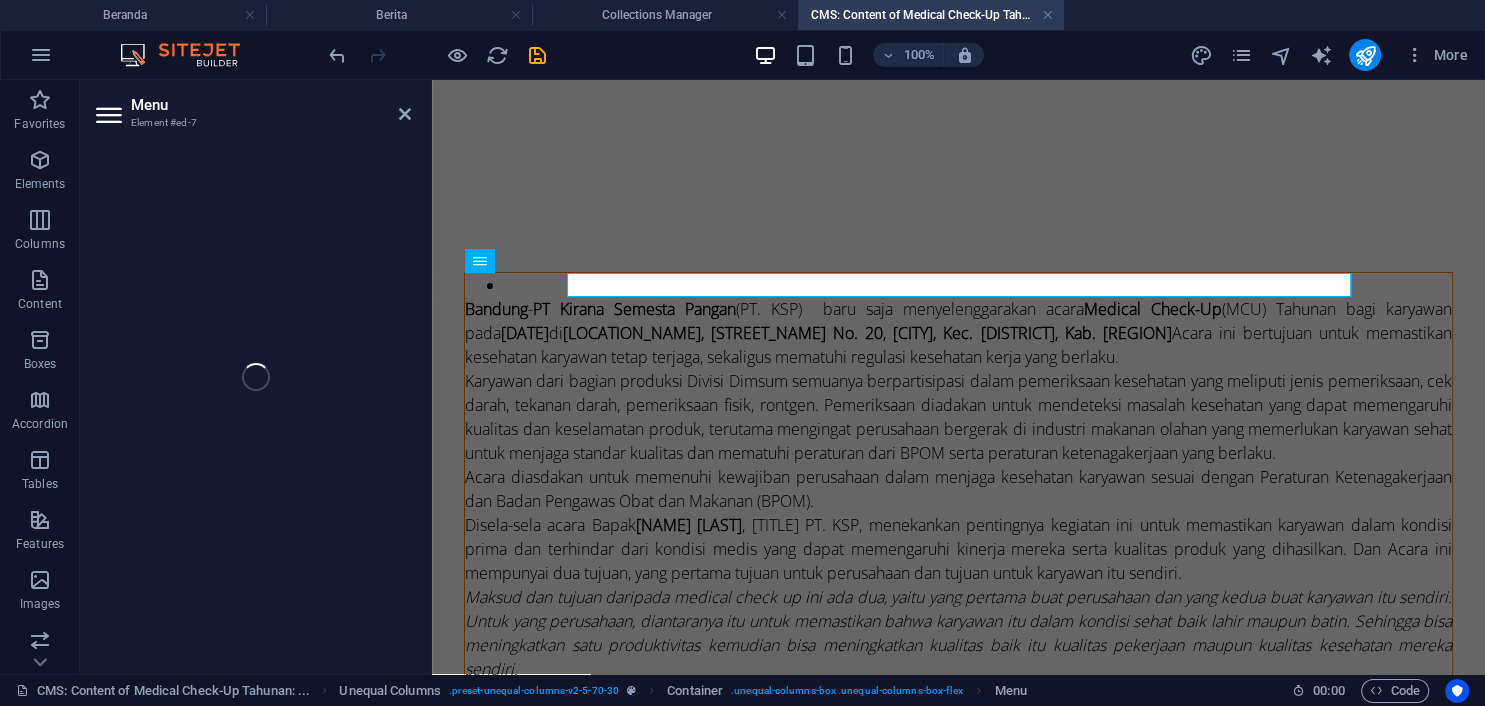 select on "17" 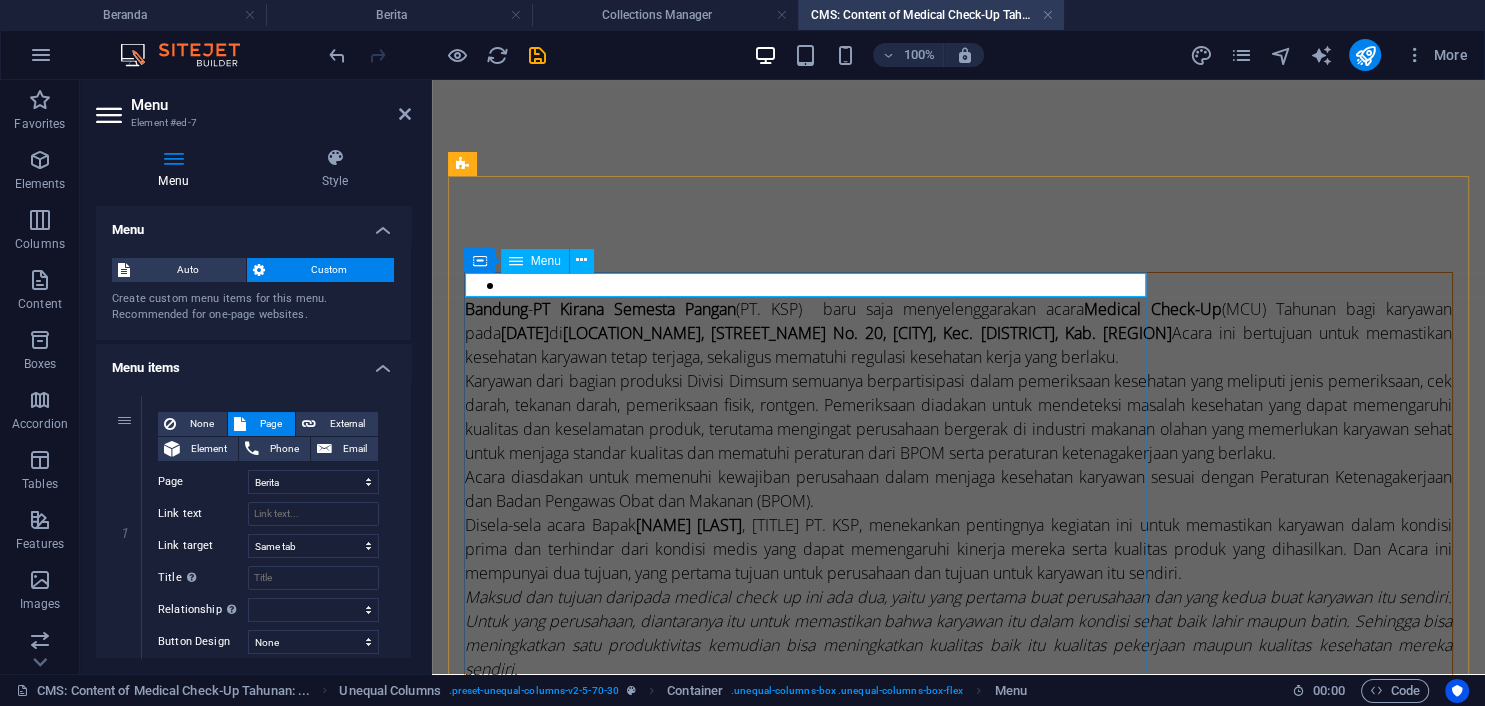 click at bounding box center [958, 285] 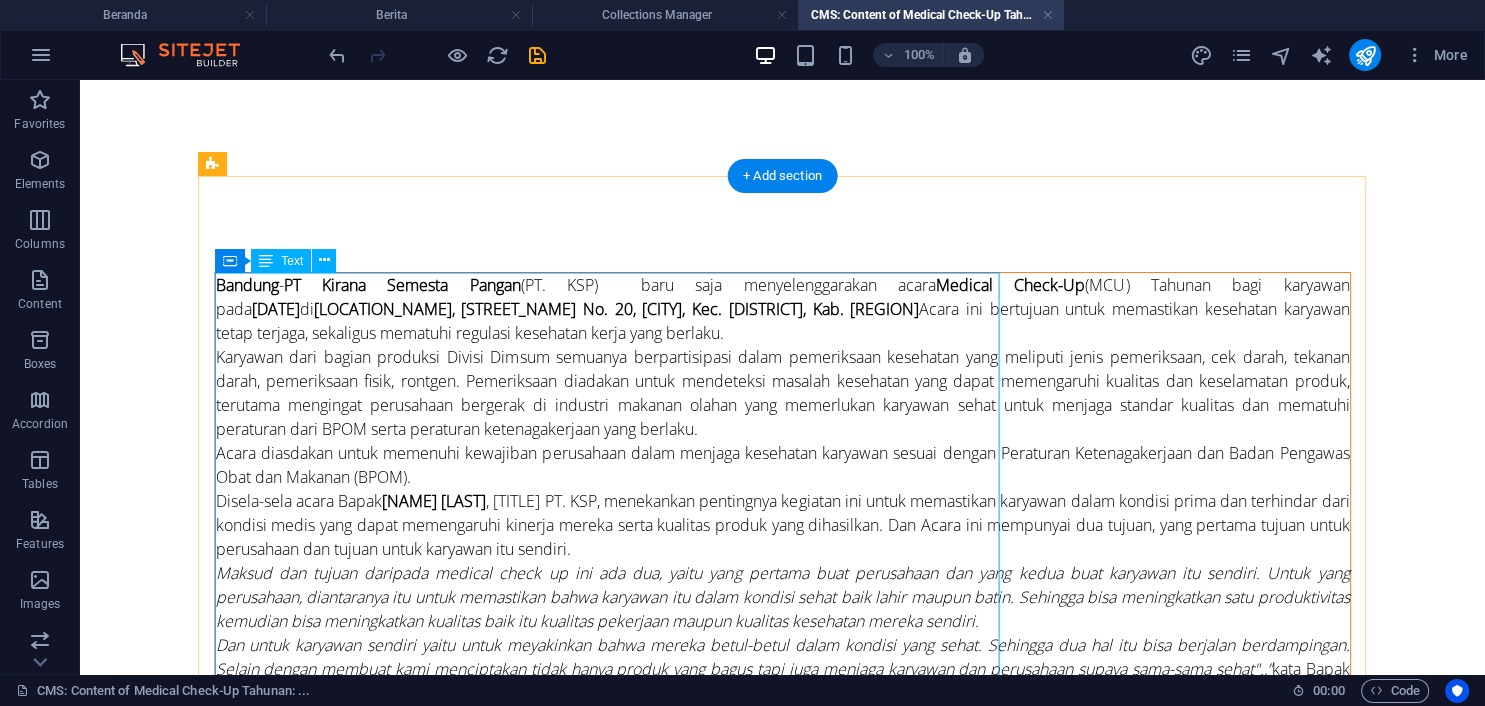 click on "[CITY] - PT Kirana Semesta Pangan (PT. KSP) baru saja menyelenggarakan acara Medical Check-Up (MCU) Tahunan bagi karyawan pada [DATE] di Kantor II, [STREET] No. 20, [NEIGHBORHOOD], Kec. [DISTRICT], Kab. [CITY]. Acara ini bertujuan untuk memastikan kesehatan karyawan tetap terjaga, sekaligus mematuhi regulasi kesehatan kerja yang berlaku. Karyawan dari bagian produksi Divisi Dimsum semuanya berpartisipasi dalam pemeriksaan kesehatan yang meliputi jenis pemeriksaan, cek darah, tekanan darah, pemeriksaan fisik, rontgen. Pemeriksaan diadakan untuk mendeteksi masalah kesehatan yang dapat memengaruhi kualitas dan keselamatan produk, terutama mengingat perusahaan bergerak di industri makanan olahan yang memerlukan karyawan sehat untuk menjaga standar kualitas dan mematuhi peraturan dari BPOM serta peraturan ketenagakerjaan yang berlaku. Disela-sela acara Bapak [FIRST] [LAST], kata Bapak [FIRST] [LAST] saat ditemui di ruangan kerjanya. [FIRST] [LAST] kata Bapak [LAST]. K04" at bounding box center [783, 729] 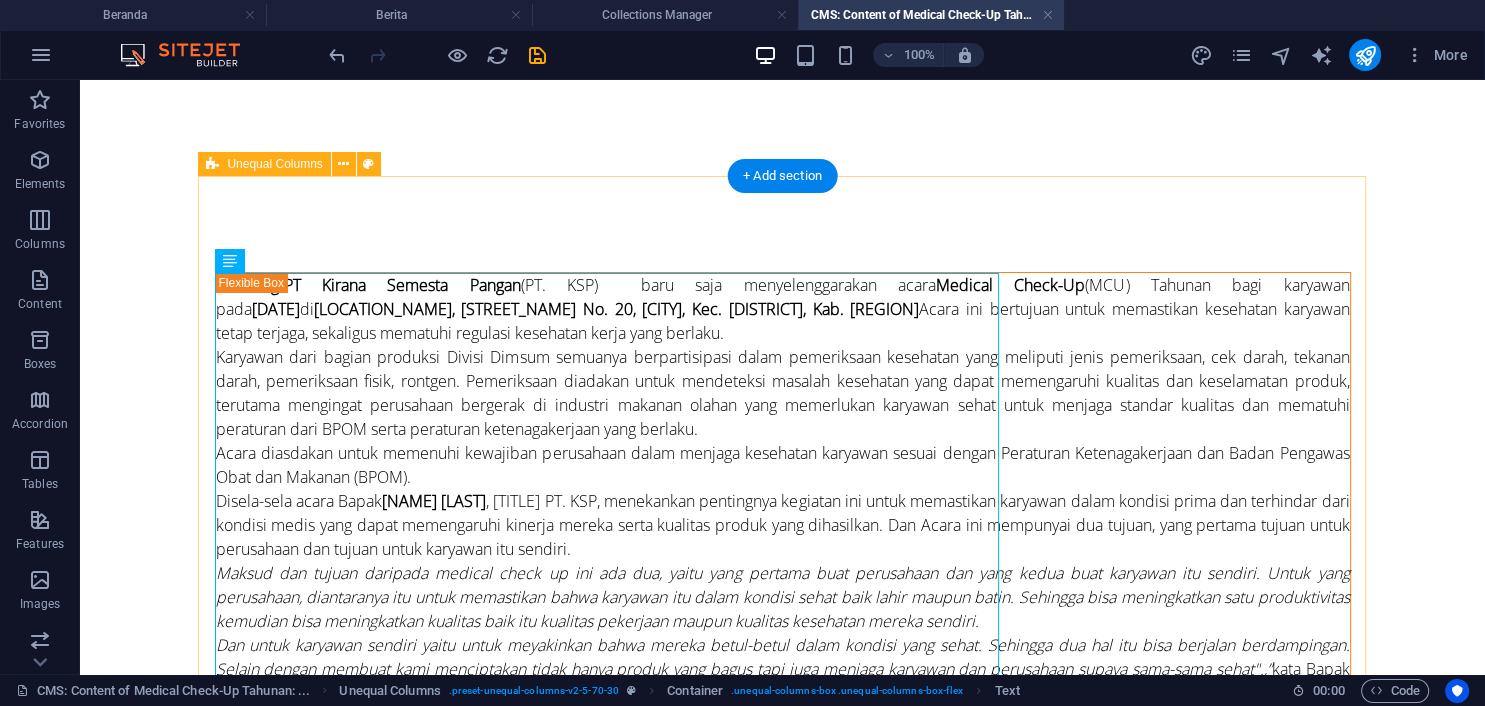 click on "[CITY] - PT Kirana Semesta Pangan (PT. KSP) baru saja menyelenggarakan acara Medical Check-Up (MCU) Tahunan bagi karyawan pada [DATE] di Kantor II, [STREET] No. 20, [NEIGHBORHOOD], Kec. [DISTRICT], Kab. [CITY]. Acara ini bertujuan untuk memastikan kesehatan karyawan tetap terjaga, sekaligus mematuhi regulasi kesehatan kerja yang berlaku. Karyawan dari bagian produksi Divisi Dimsum semuanya berpartisipasi dalam pemeriksaan kesehatan yang meliputi jenis pemeriksaan, cek darah, tekanan darah, pemeriksaan fisik, rontgen. Pemeriksaan diadakan untuk mendeteksi masalah kesehatan yang dapat memengaruhi kualitas dan keselamatan produk, terutama mengingat perusahaan bergerak di industri makanan olahan yang memerlukan karyawan sehat untuk menjaga standar kualitas dan mematuhi peraturan dari BPOM serta peraturan ketenagakerjaan yang berlaku. Disela-sela acara Bapak [FIRST] [LAST], kata Bapak [FIRST] [LAST] saat ditemui di ruangan kerjanya. [FIRST] [LAST] kata Bapak [LAST]. K04" at bounding box center [783, 749] 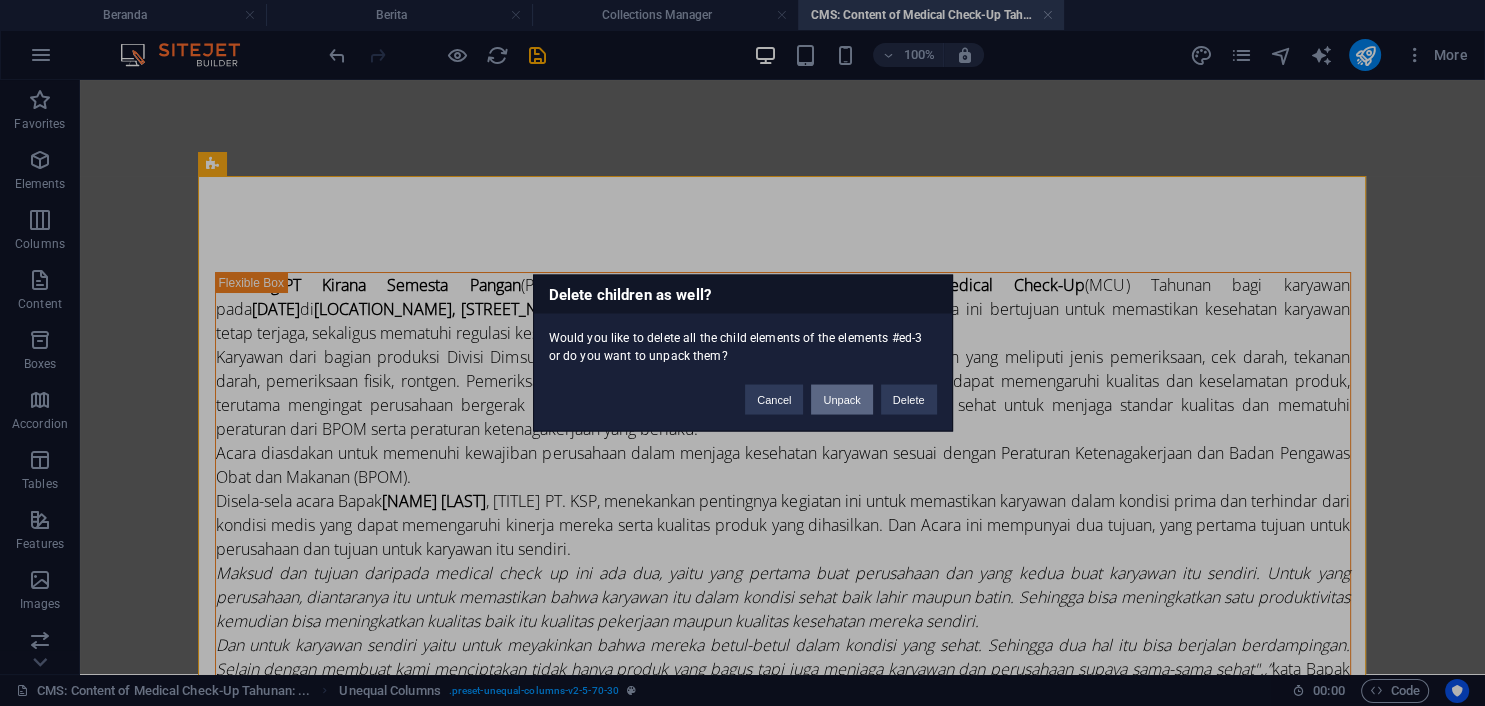click on "Unpack" at bounding box center (841, 400) 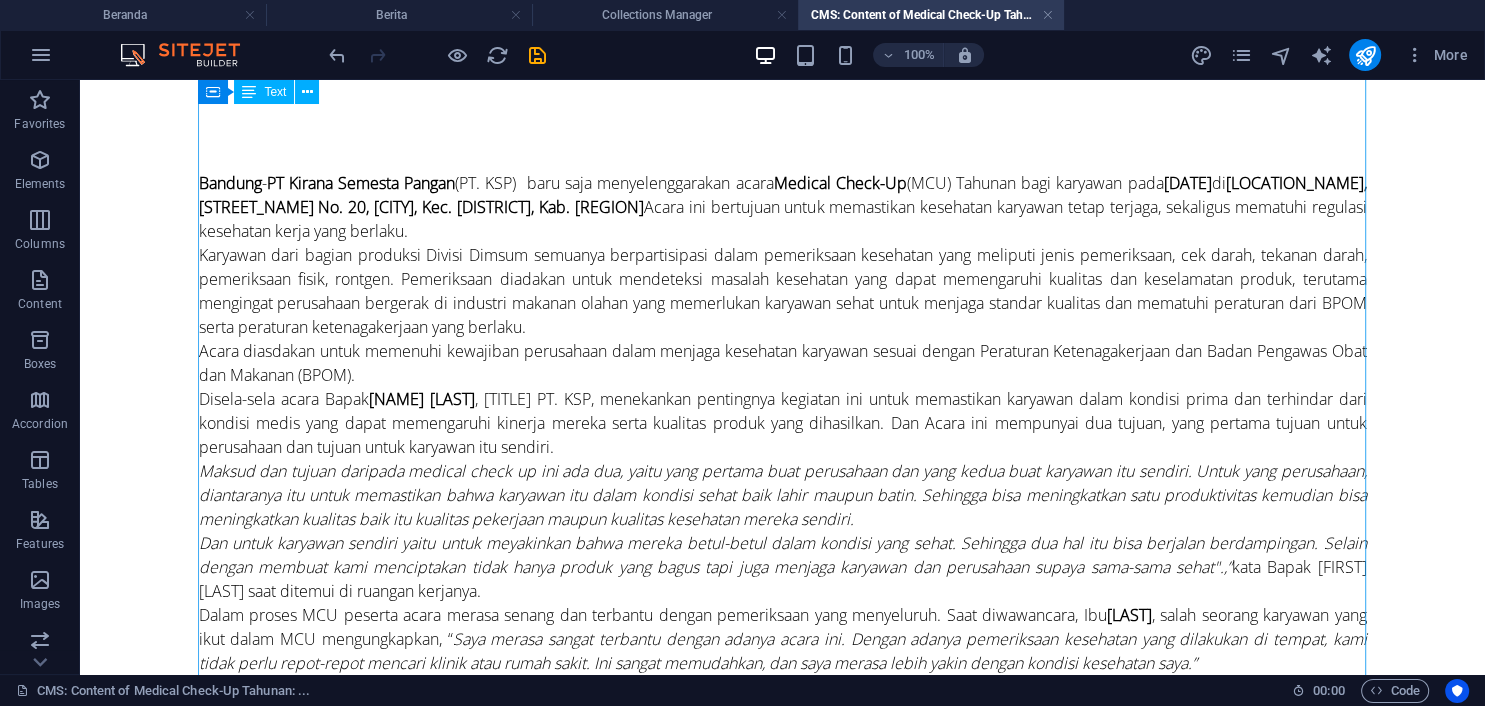 scroll, scrollTop: 0, scrollLeft: 0, axis: both 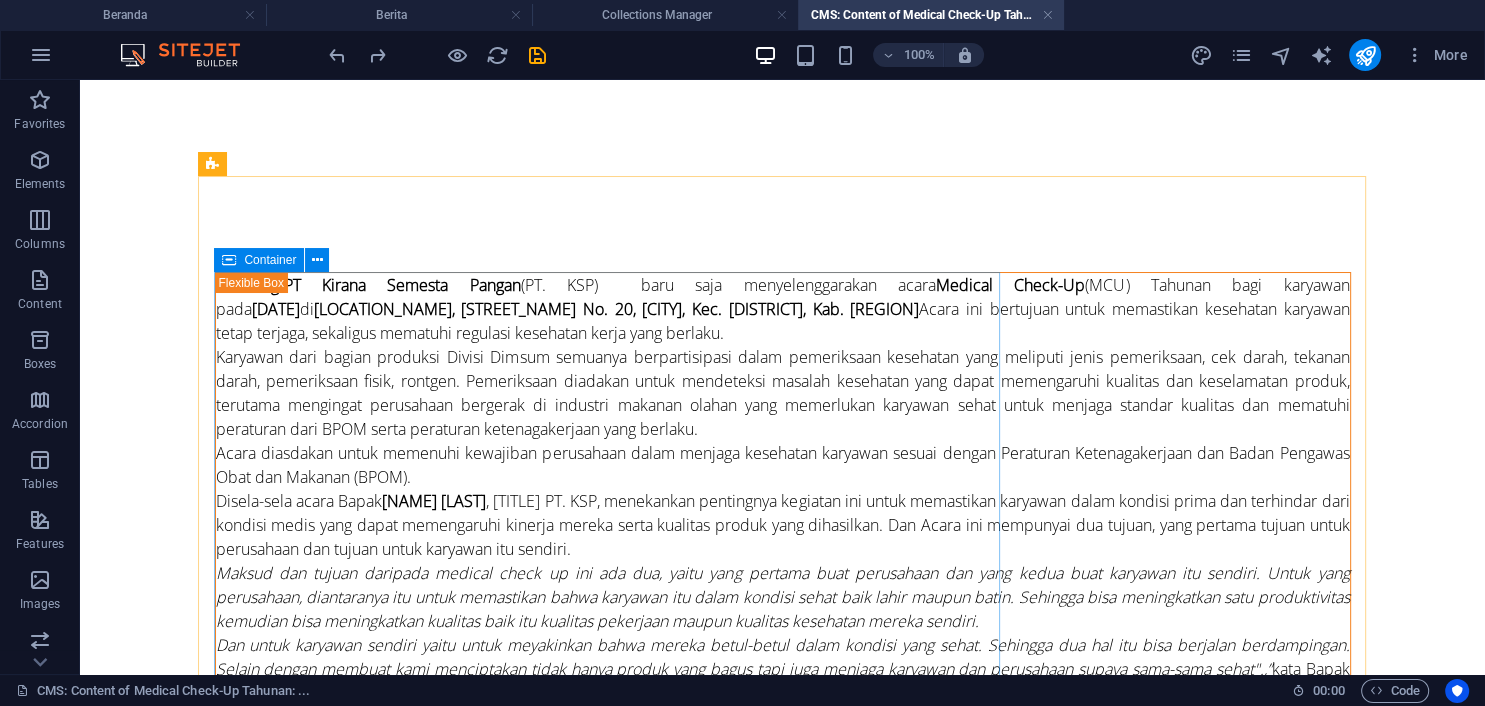 click at bounding box center [229, 260] 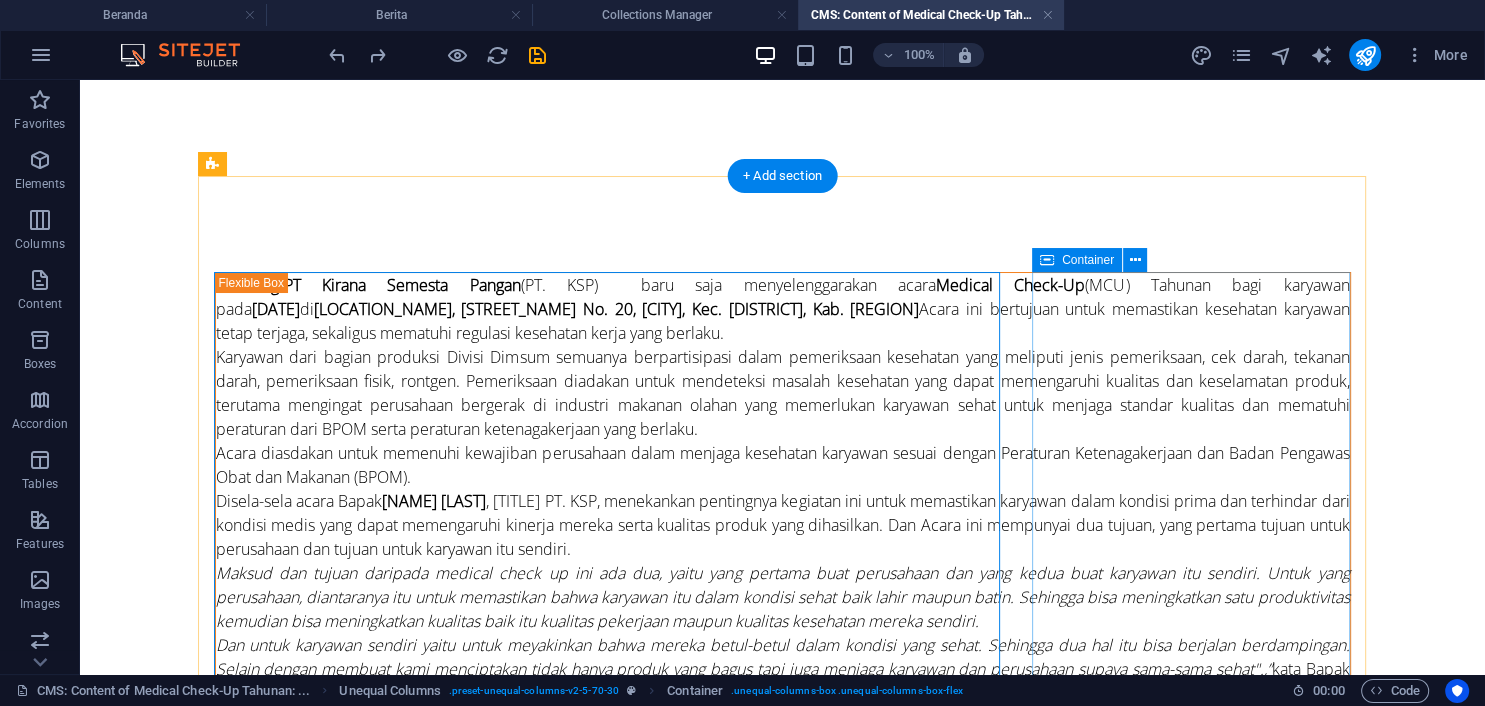 click on "Berita lain" at bounding box center [783, 1214] 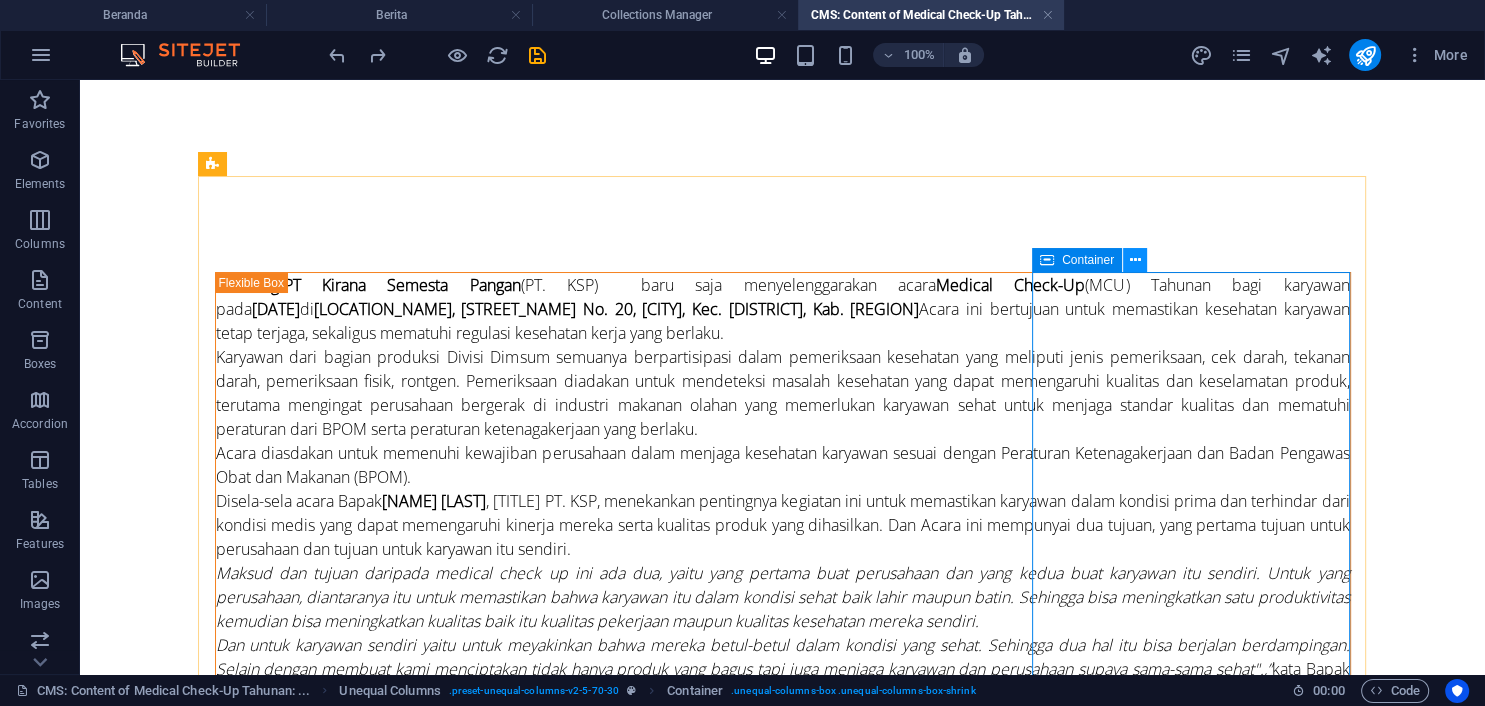 click at bounding box center (1135, 260) 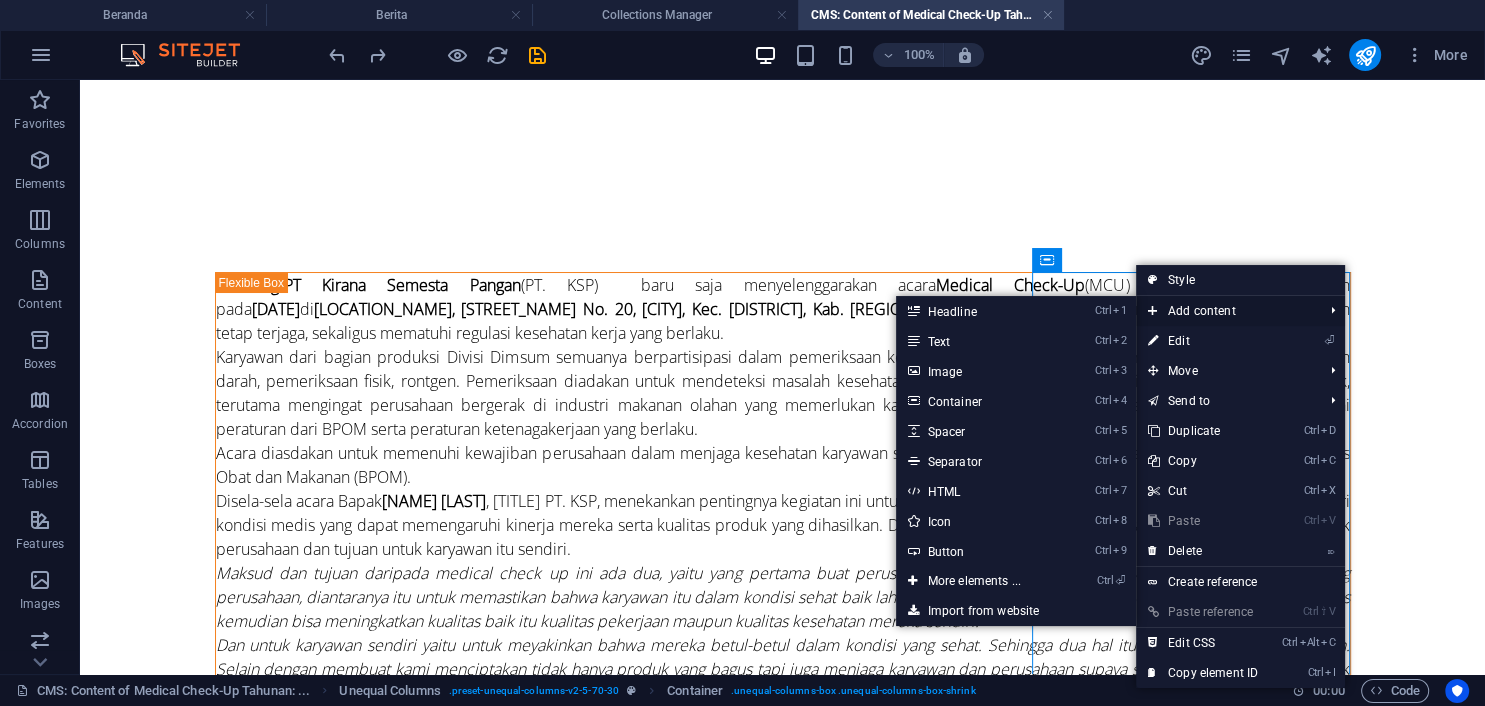 click on "Add content" at bounding box center [1225, 311] 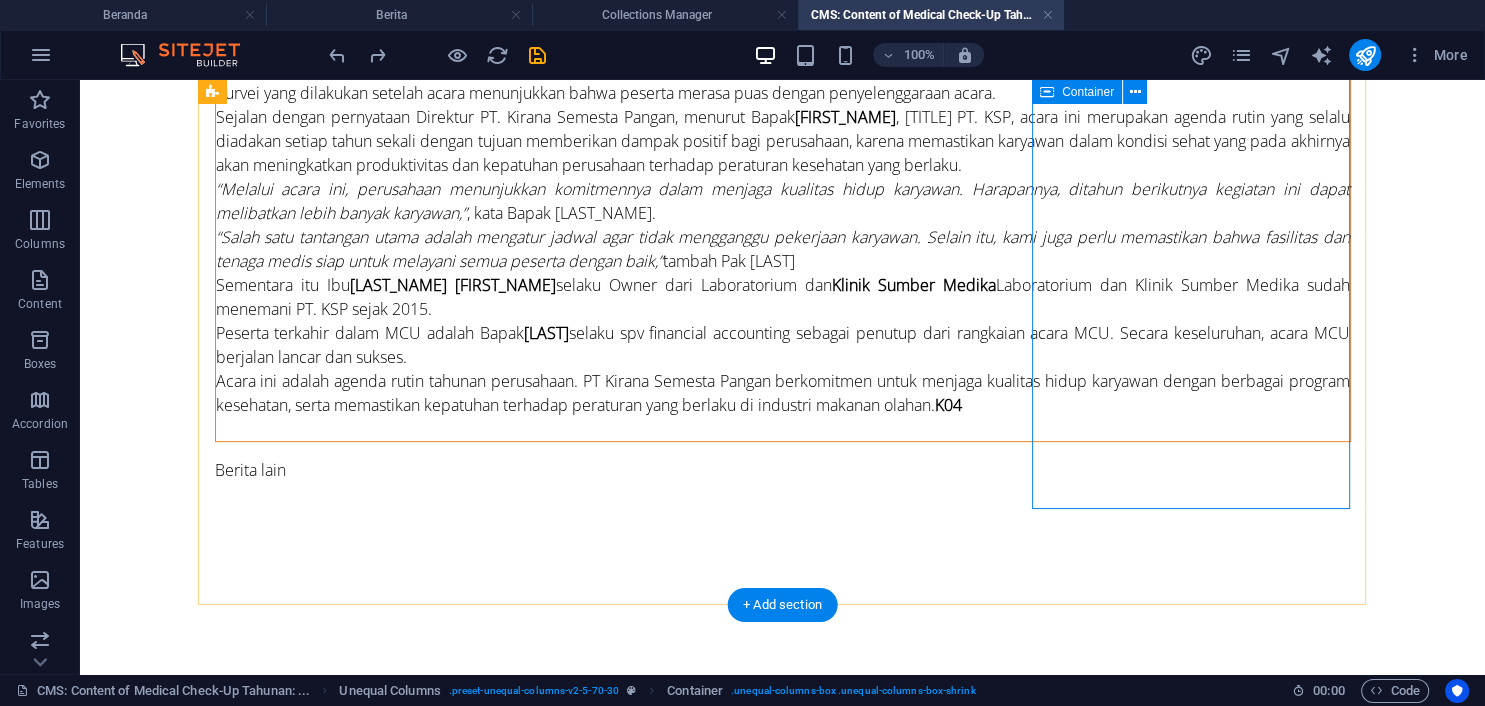 scroll, scrollTop: 1040, scrollLeft: 0, axis: vertical 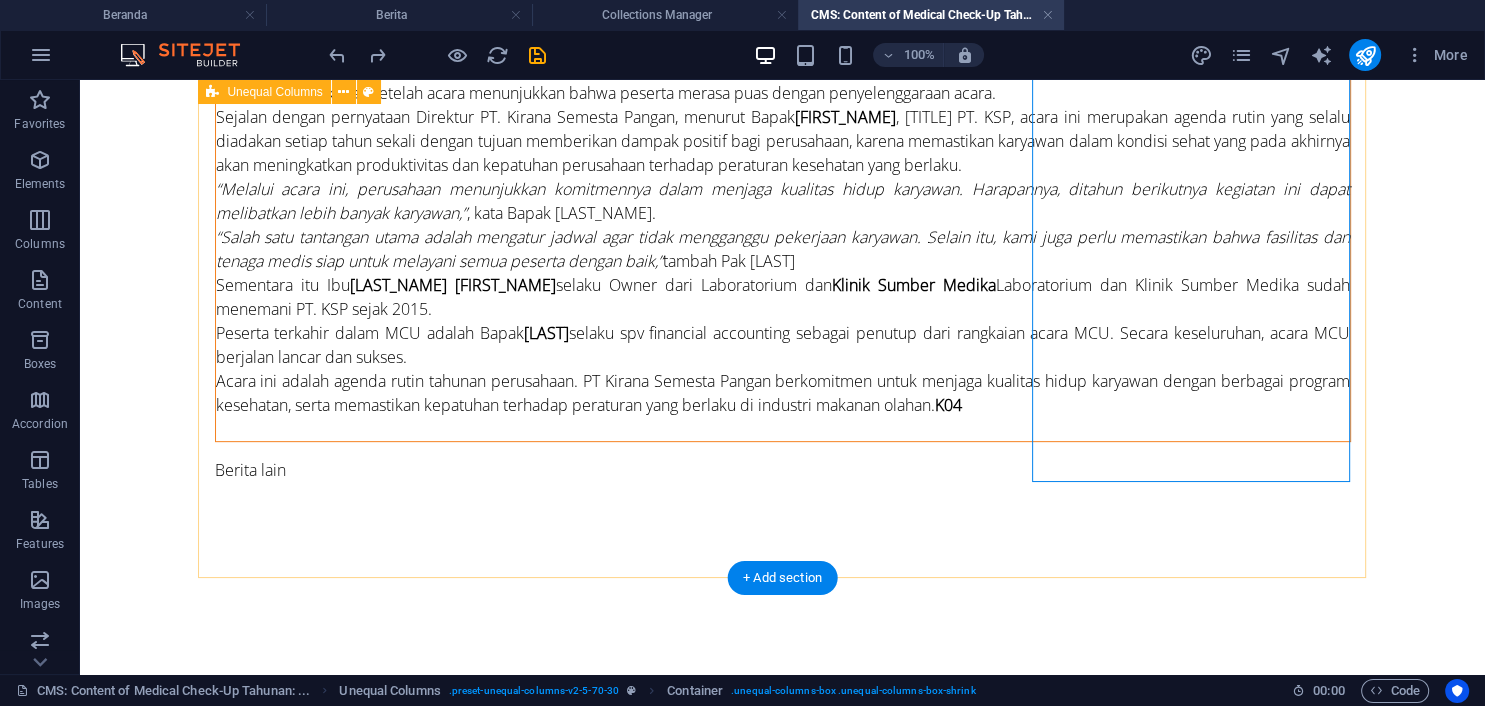 click on "[CITY] - PT Kirana Semesta Pangan (PT. KSP) baru saja menyelenggarakan acara Medical Check-Up (MCU) Tahunan bagi karyawan pada [DATE] di Kantor II, [STREET] No. 20, [NEIGHBORHOOD], Kec. [DISTRICT], Kab. [CITY]. Acara ini bertujuan untuk memastikan kesehatan karyawan tetap terjaga, sekaligus mematuhi regulasi kesehatan kerja yang berlaku. Karyawan dari bagian produksi Divisi Dimsum semuanya berpartisipasi dalam pemeriksaan kesehatan yang meliputi jenis pemeriksaan, cek darah, tekanan darah, pemeriksaan fisik, rontgen. Pemeriksaan diadakan untuk mendeteksi masalah kesehatan yang dapat memengaruhi kualitas dan keselamatan produk, terutama mengingat perusahaan bergerak di industri makanan olahan yang memerlukan karyawan sehat untuk menjaga standar kualitas dan mematuhi peraturan dari BPOM serta peraturan ketenagakerjaan yang berlaku. Disela-sela acara Bapak [FIRST] [LAST], kata Bapak [FIRST] [LAST] saat ditemui di ruangan kerjanya. [FIRST] [LAST] kata Bapak [LAST]. K04" at bounding box center [783, 5] 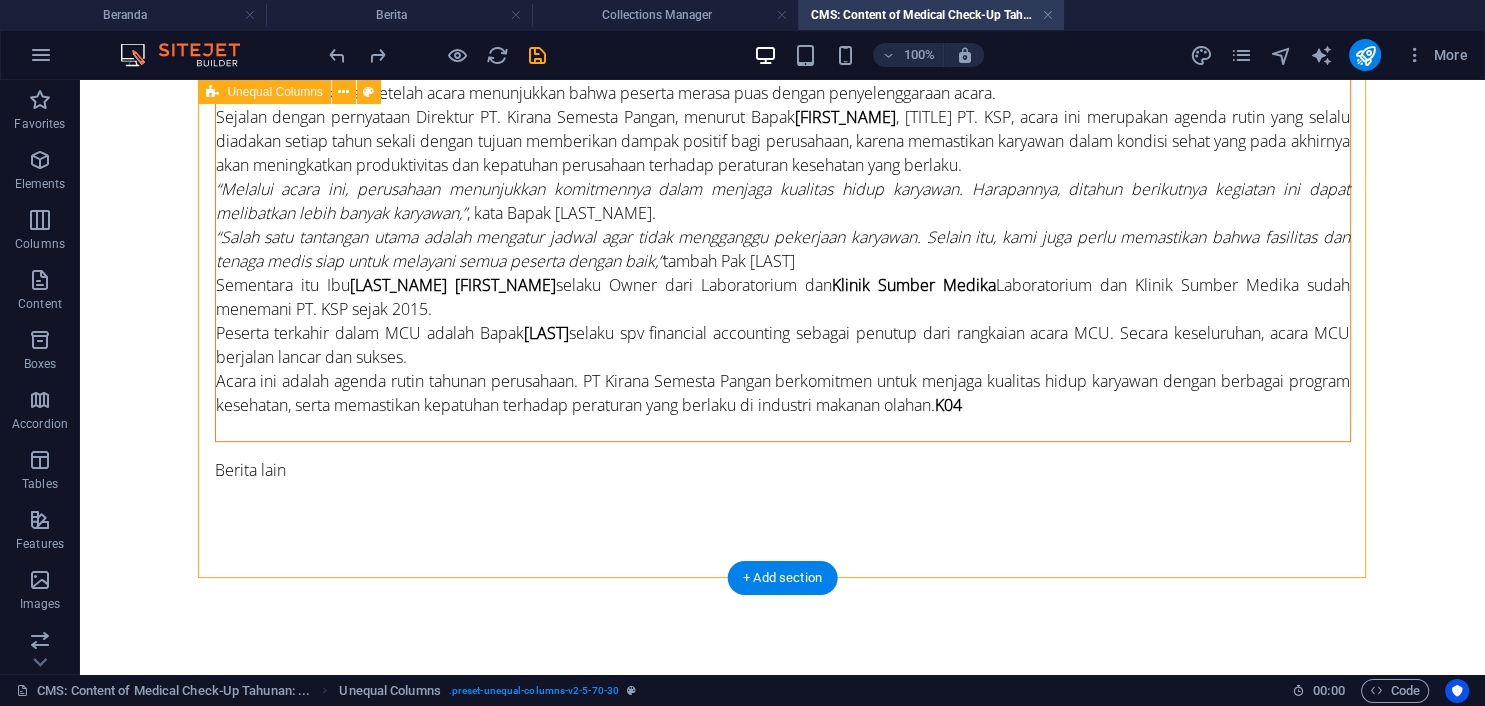 click on "[CITY] - PT Kirana Semesta Pangan (PT. KSP) baru saja menyelenggarakan acara Medical Check-Up (MCU) Tahunan bagi karyawan pada [DATE] di Kantor II, [STREET] No. 20, [NEIGHBORHOOD], Kec. [DISTRICT], Kab. [CITY]. Acara ini bertujuan untuk memastikan kesehatan karyawan tetap terjaga, sekaligus mematuhi regulasi kesehatan kerja yang berlaku. Karyawan dari bagian produksi Divisi Dimsum semuanya berpartisipasi dalam pemeriksaan kesehatan yang meliputi jenis pemeriksaan, cek darah, tekanan darah, pemeriksaan fisik, rontgen. Pemeriksaan diadakan untuk mendeteksi masalah kesehatan yang dapat memengaruhi kualitas dan keselamatan produk, terutama mengingat perusahaan bergerak di industri makanan olahan yang memerlukan karyawan sehat untuk menjaga standar kualitas dan mematuhi peraturan dari BPOM serta peraturan ketenagakerjaan yang berlaku. Disela-sela acara Bapak [FIRST] [LAST], kata Bapak [FIRST] [LAST] saat ditemui di ruangan kerjanya. [FIRST] [LAST] kata Bapak [LAST]. K04" at bounding box center [783, 5] 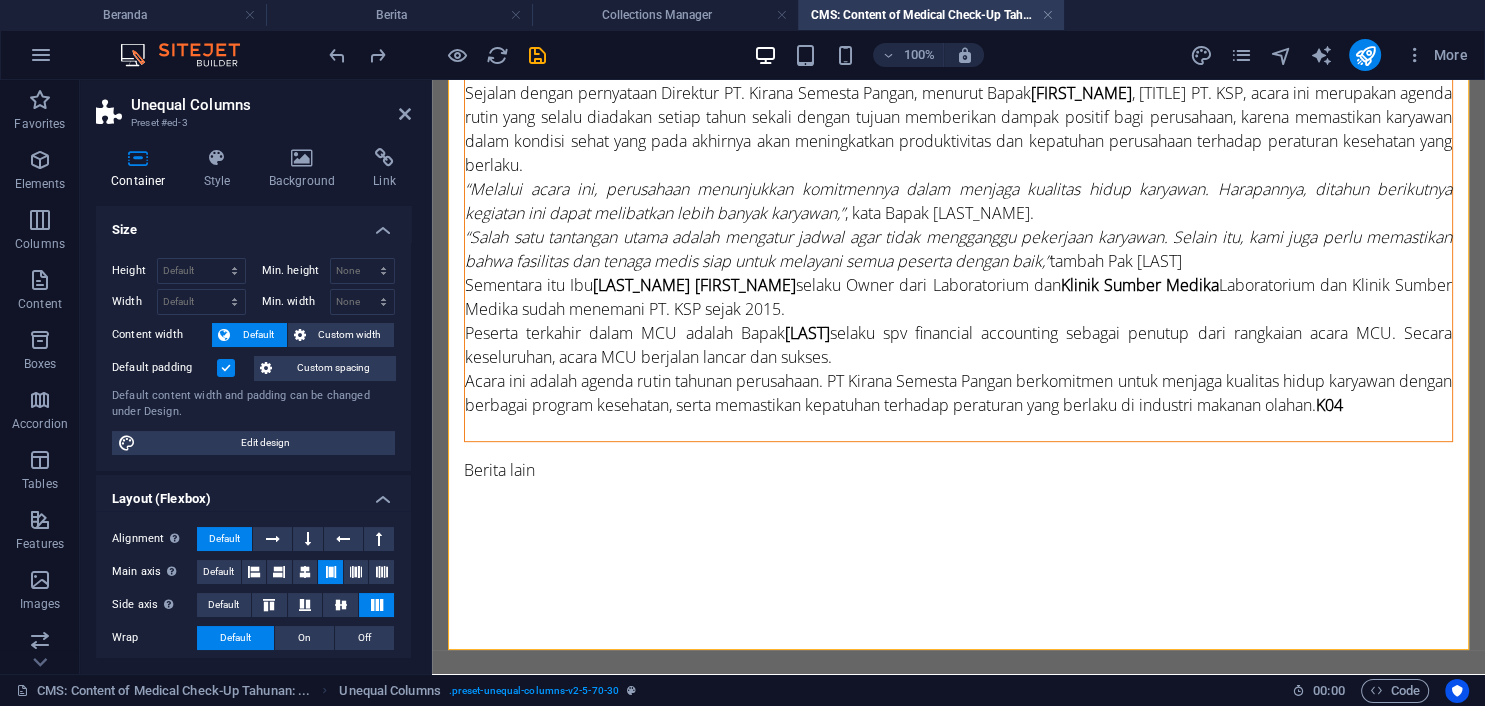 scroll, scrollTop: 1160, scrollLeft: 0, axis: vertical 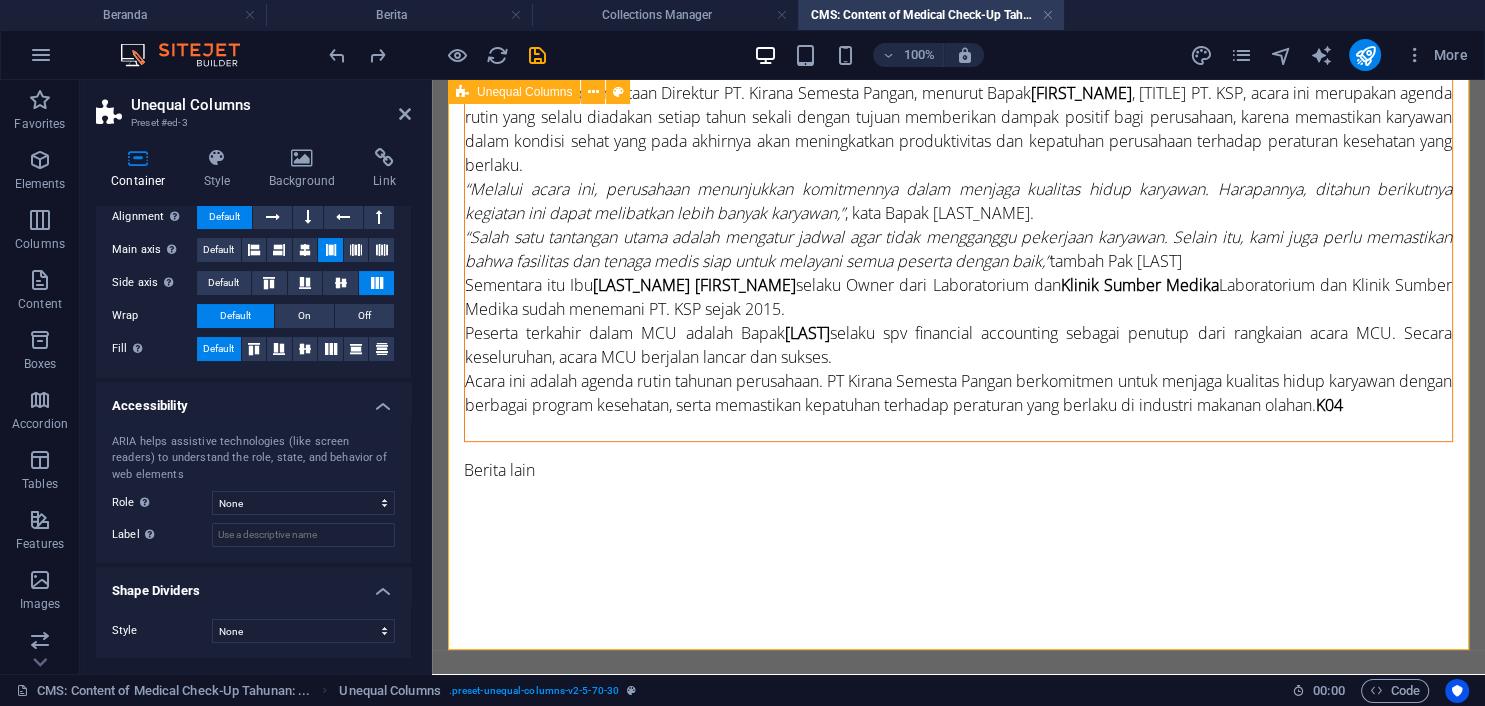 click on "[CITY] - PT Kirana Semesta Pangan (PT. KSP) baru saja menyelenggarakan acara Medical Check-Up (MCU) Tahunan bagi karyawan pada [DATE] di Kantor II, [STREET] No. 20, [NEIGHBORHOOD], Kec. [DISTRICT], Kab. [CITY]. Acara ini bertujuan untuk memastikan kesehatan karyawan tetap terjaga, sekaligus mematuhi regulasi kesehatan kerja yang berlaku. Karyawan dari bagian produksi Divisi Dimsum semuanya berpartisipasi dalam pemeriksaan kesehatan yang meliputi jenis pemeriksaan, cek darah, tekanan darah, pemeriksaan fisik, rontgen. Pemeriksaan diadakan untuk mendeteksi masalah kesehatan yang dapat memengaruhi kualitas dan keselamatan produk, terutama mengingat perusahaan bergerak di industri makanan olahan yang memerlukan karyawan sehat untuk menjaga standar kualitas dan mematuhi peraturan dari BPOM serta peraturan ketenagakerjaan yang berlaku. Disela-sela acara Bapak [FIRST] [LAST], kata Bapak [FIRST] [LAST] saat ditemui di ruangan kerjanya. [FIRST] [LAST] kata Bapak [LAST]. K04" at bounding box center [958, -31] 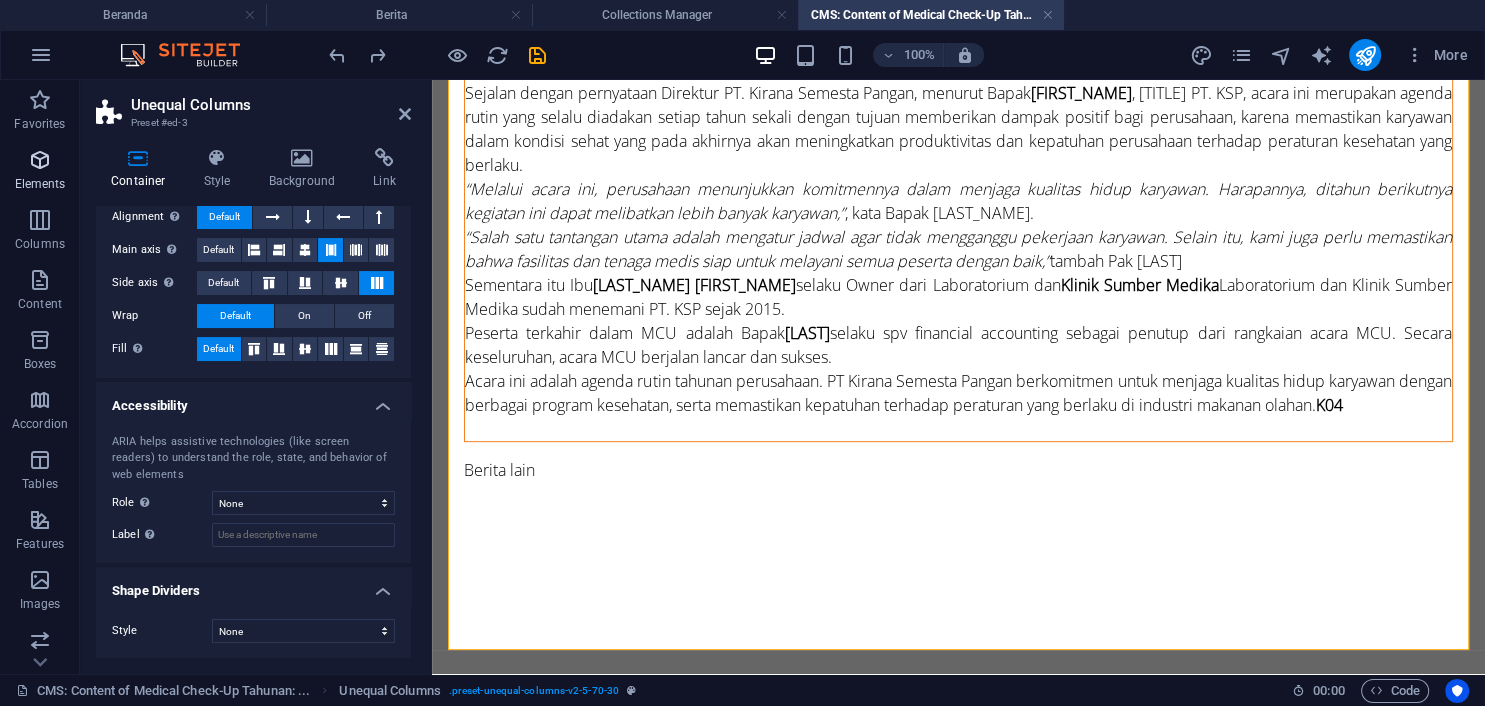 click at bounding box center [40, 160] 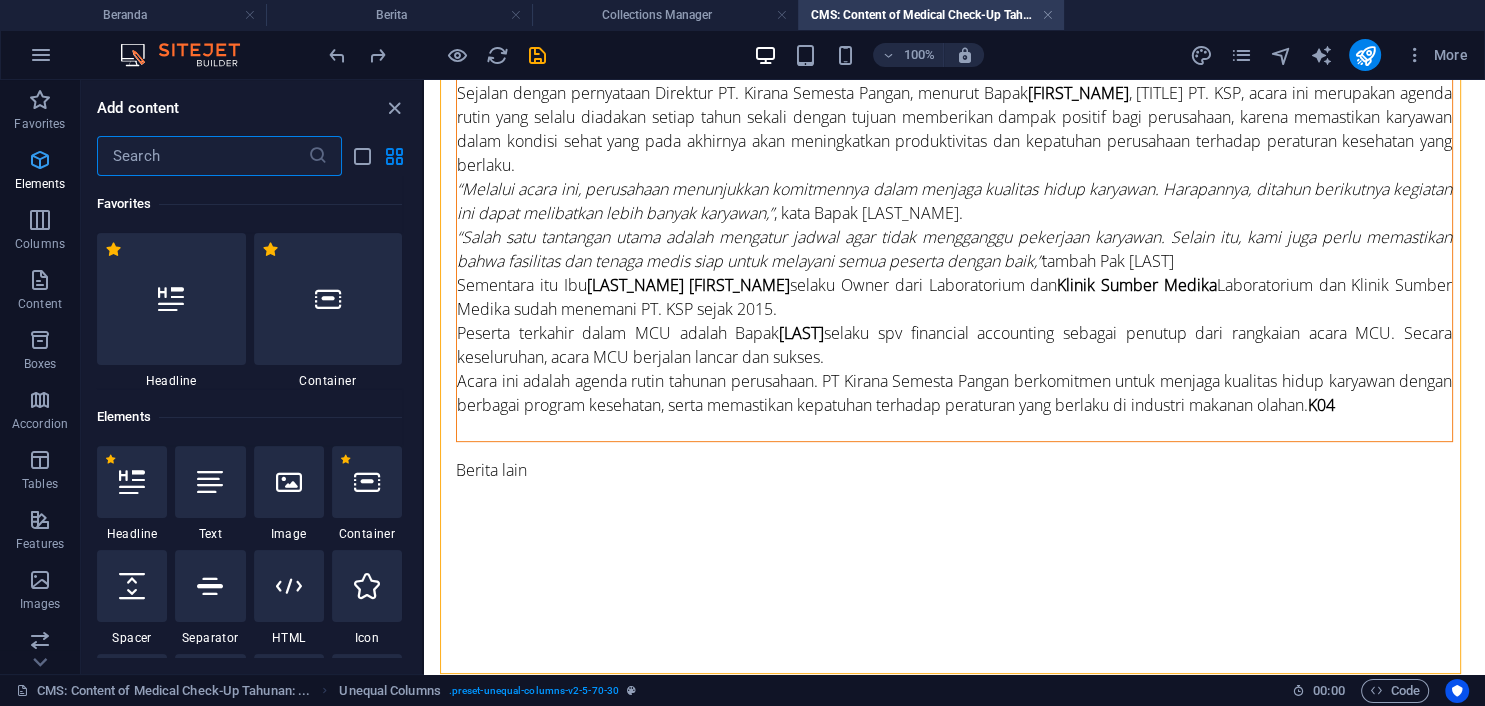 scroll, scrollTop: 1136, scrollLeft: 0, axis: vertical 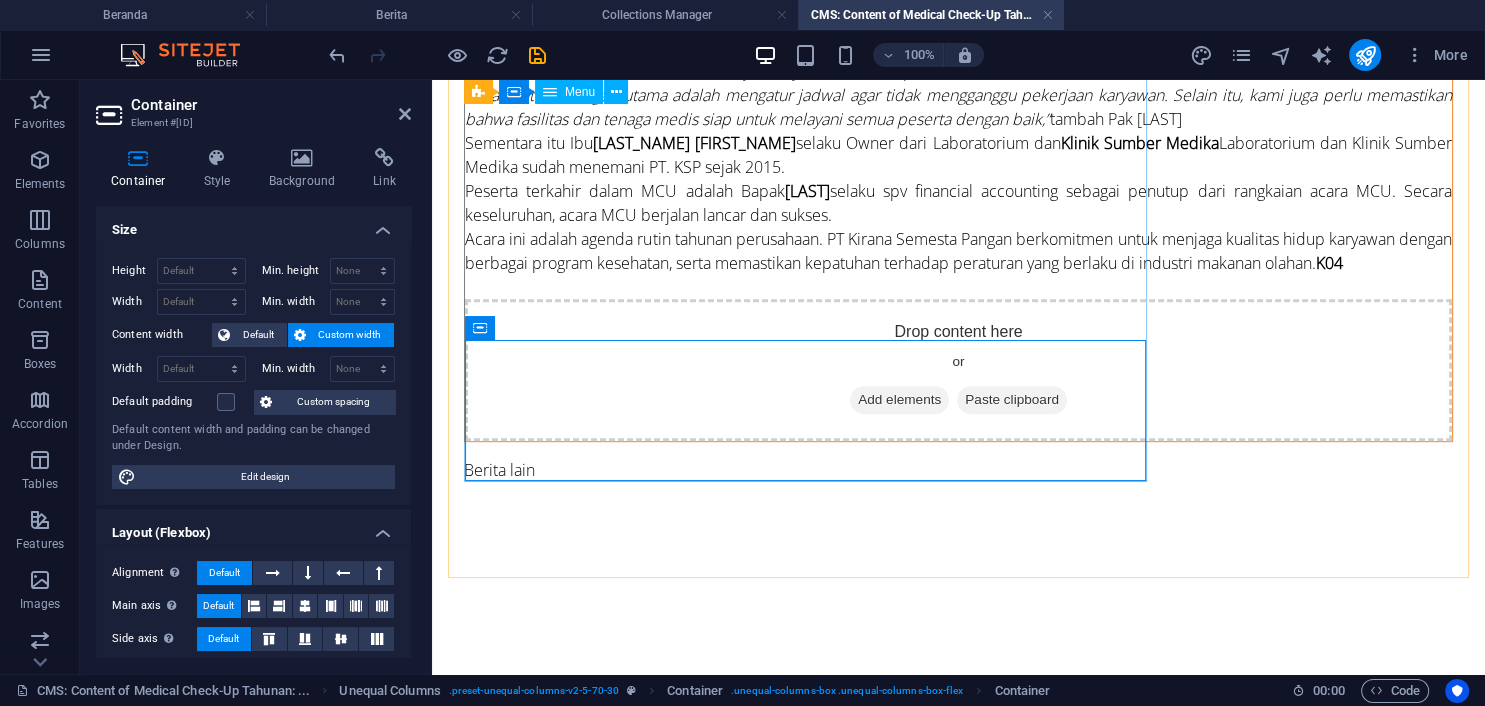 click on "Add elements" at bounding box center (899, 400) 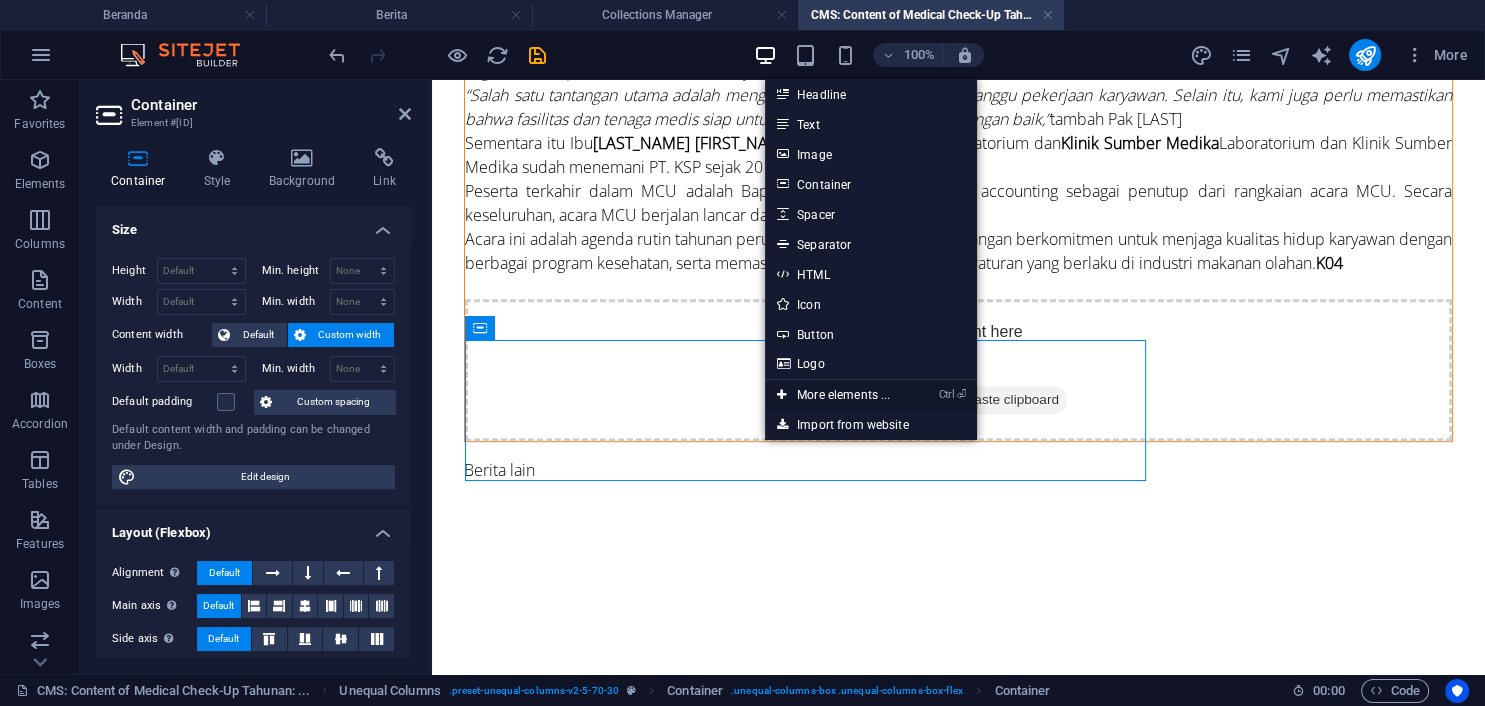 drag, startPoint x: 854, startPoint y: 393, endPoint x: 450, endPoint y: 318, distance: 410.90268 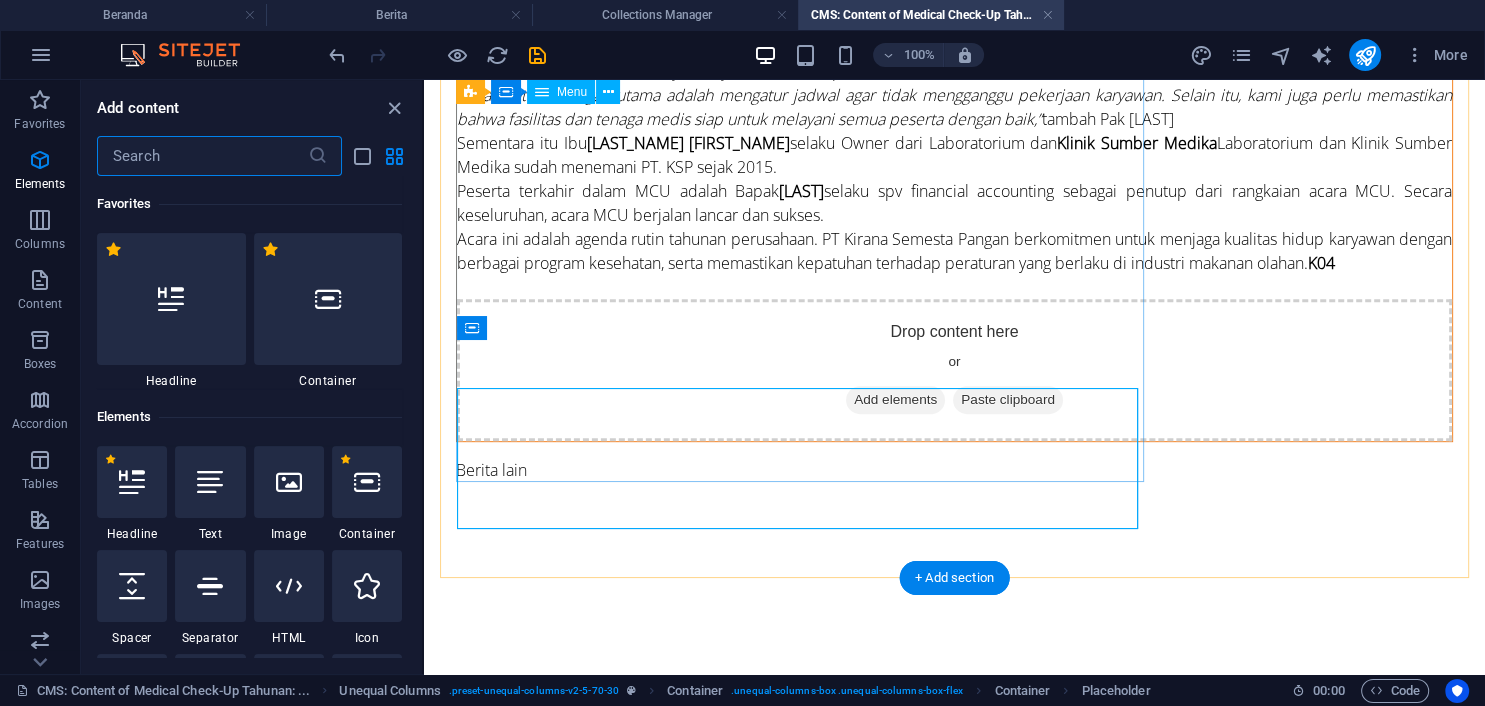 scroll, scrollTop: 1324, scrollLeft: 0, axis: vertical 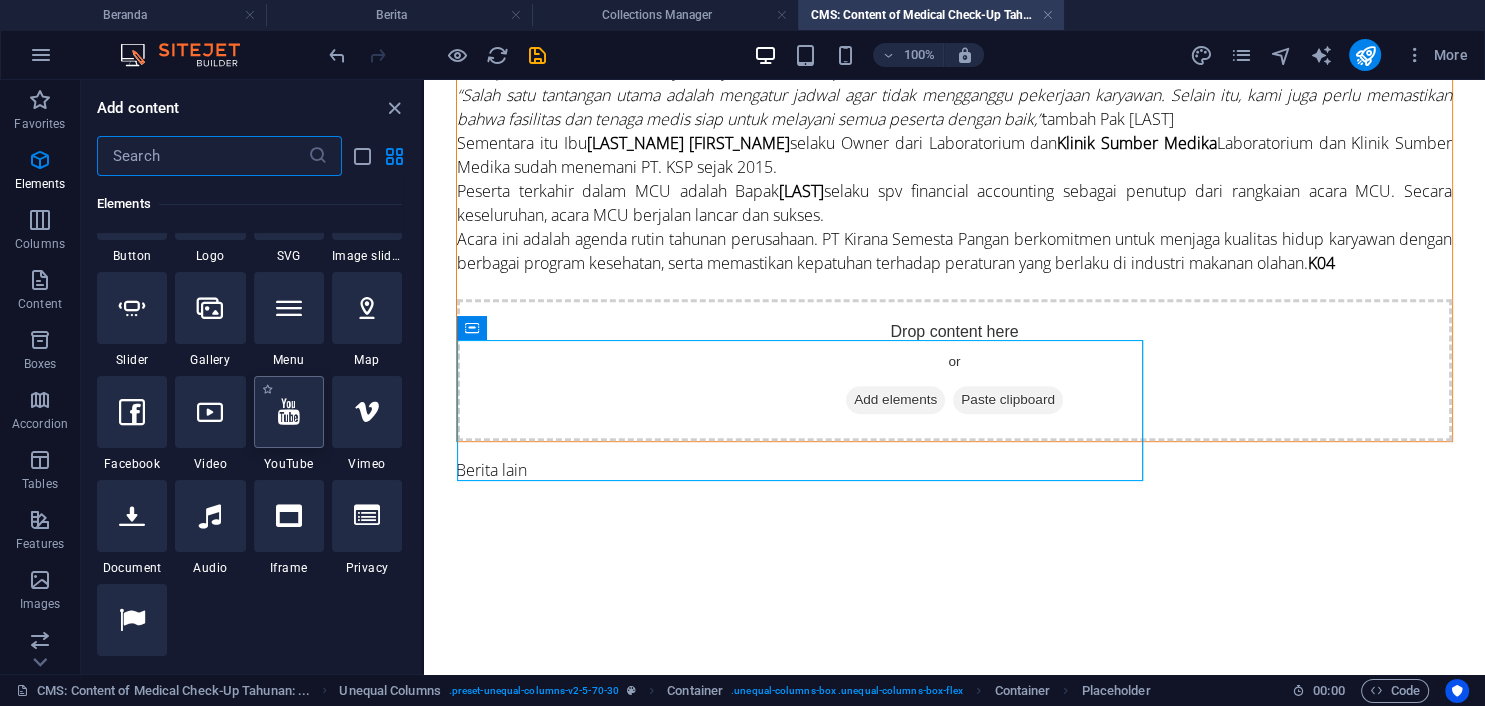 click at bounding box center [289, 412] 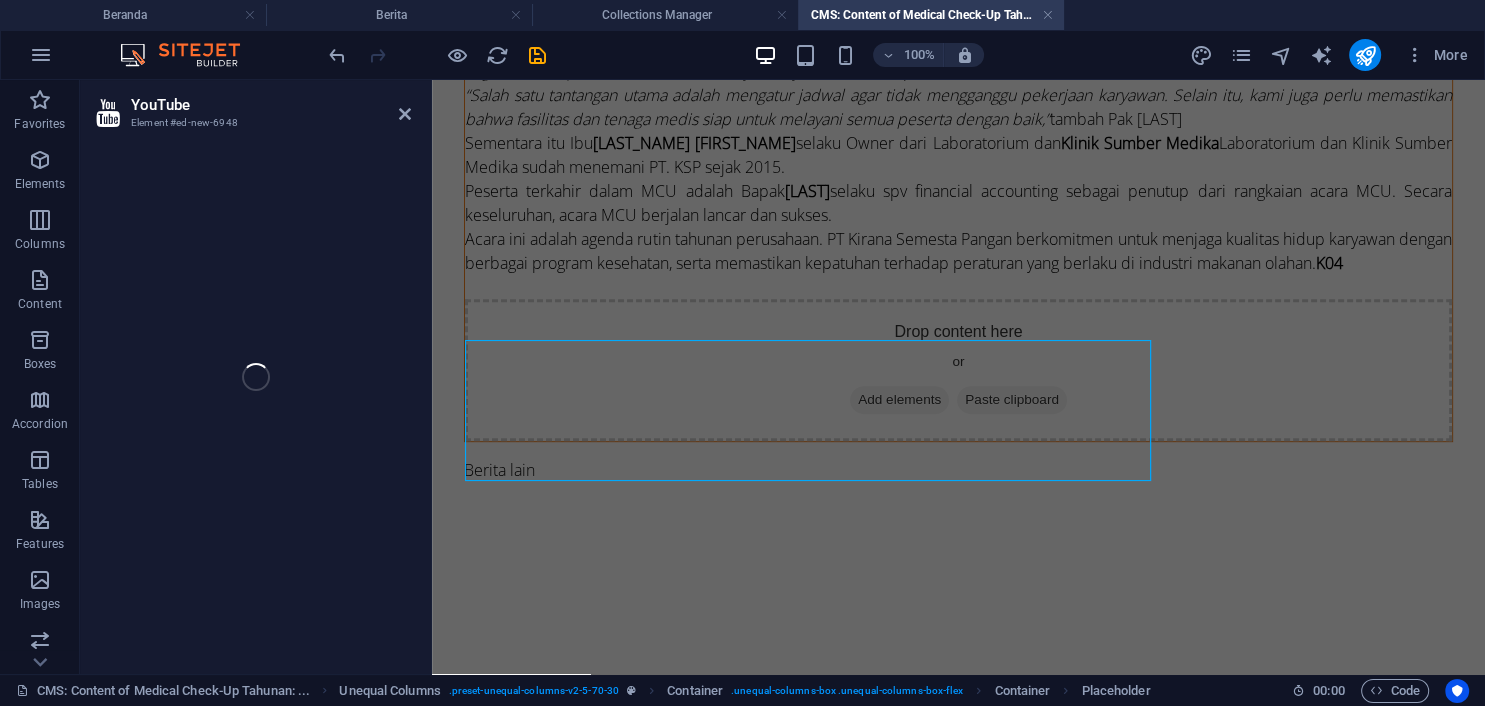 scroll, scrollTop: 87, scrollLeft: 0, axis: vertical 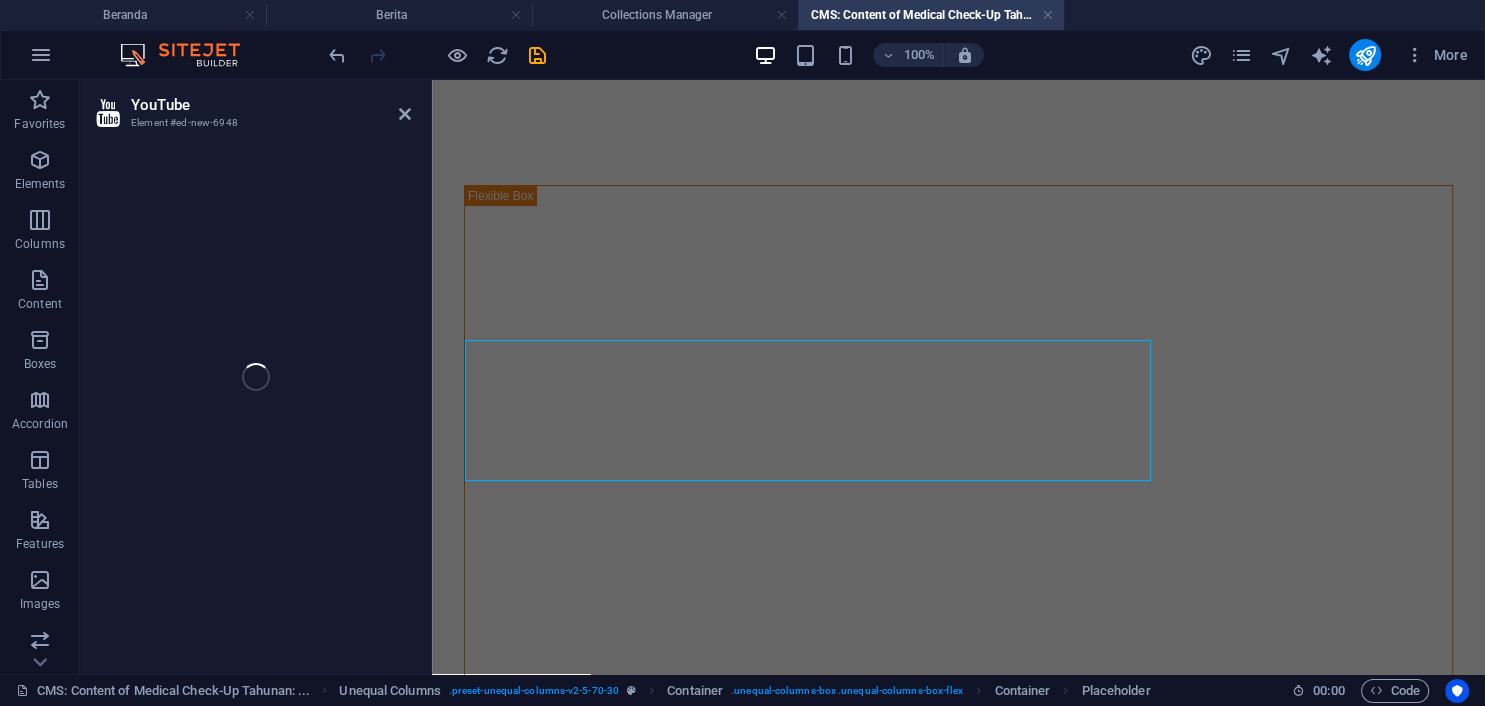 select on "ar16_9" 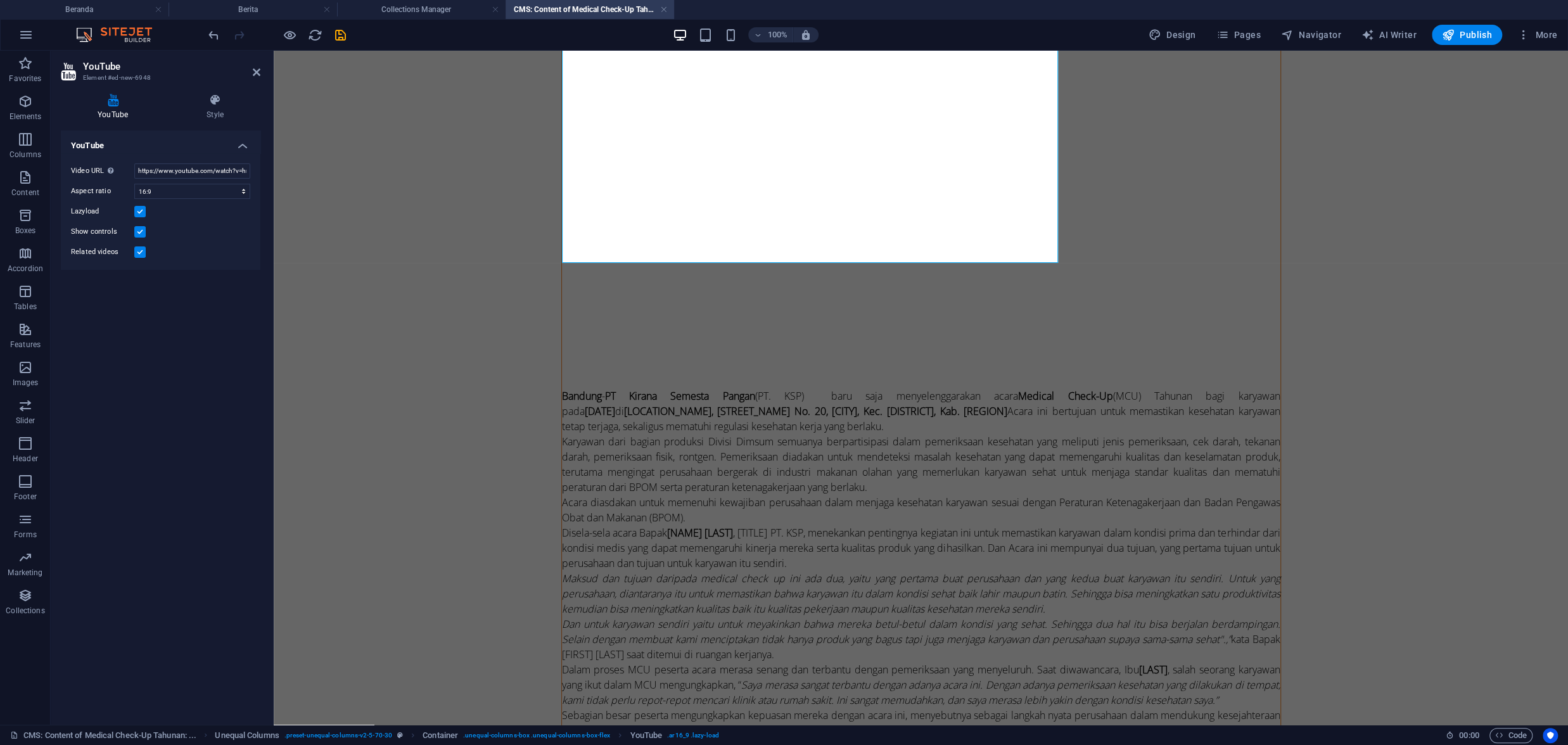 scroll, scrollTop: 0, scrollLeft: 0, axis: both 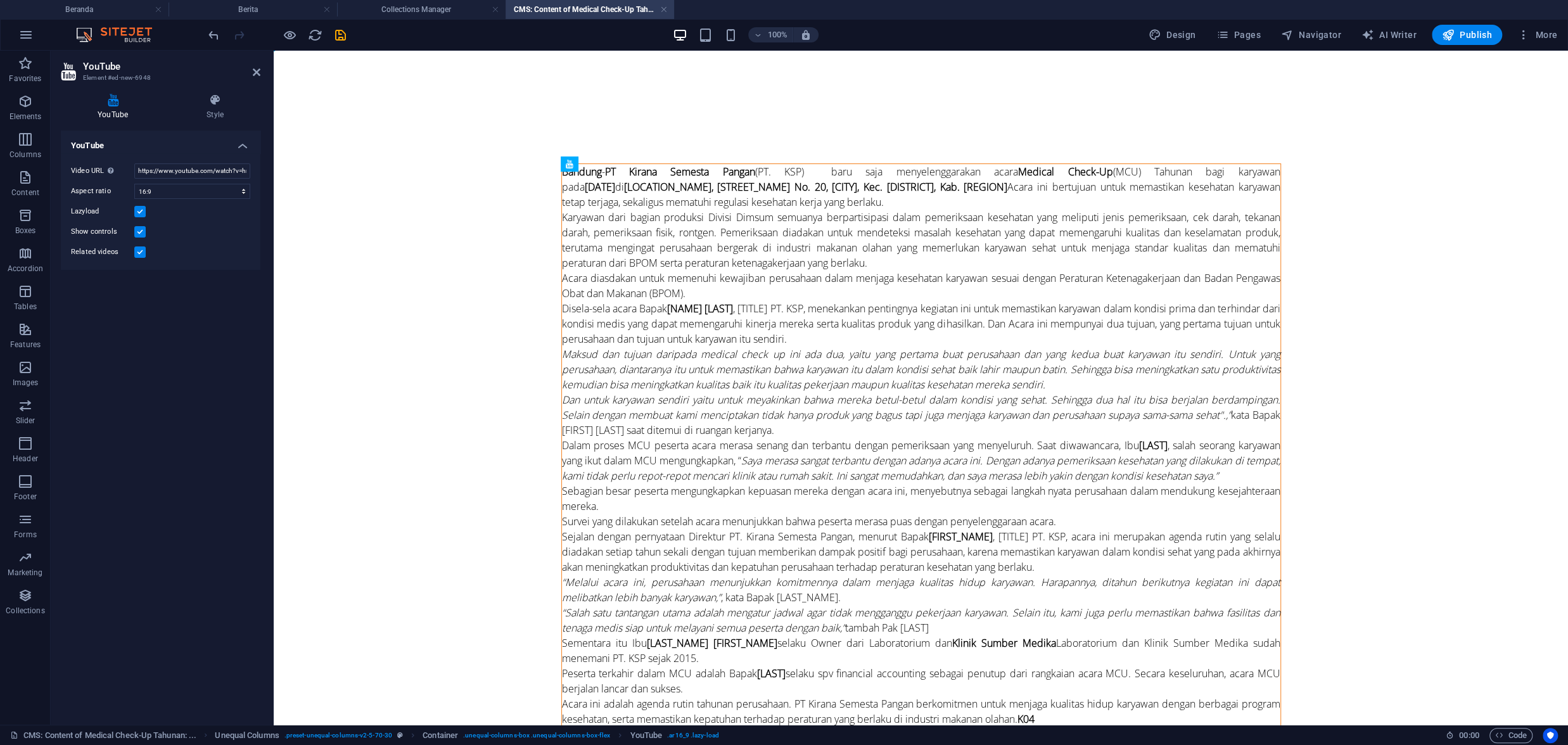 drag, startPoint x: 660, startPoint y: 306, endPoint x: 663, endPoint y: 635, distance: 329.0137 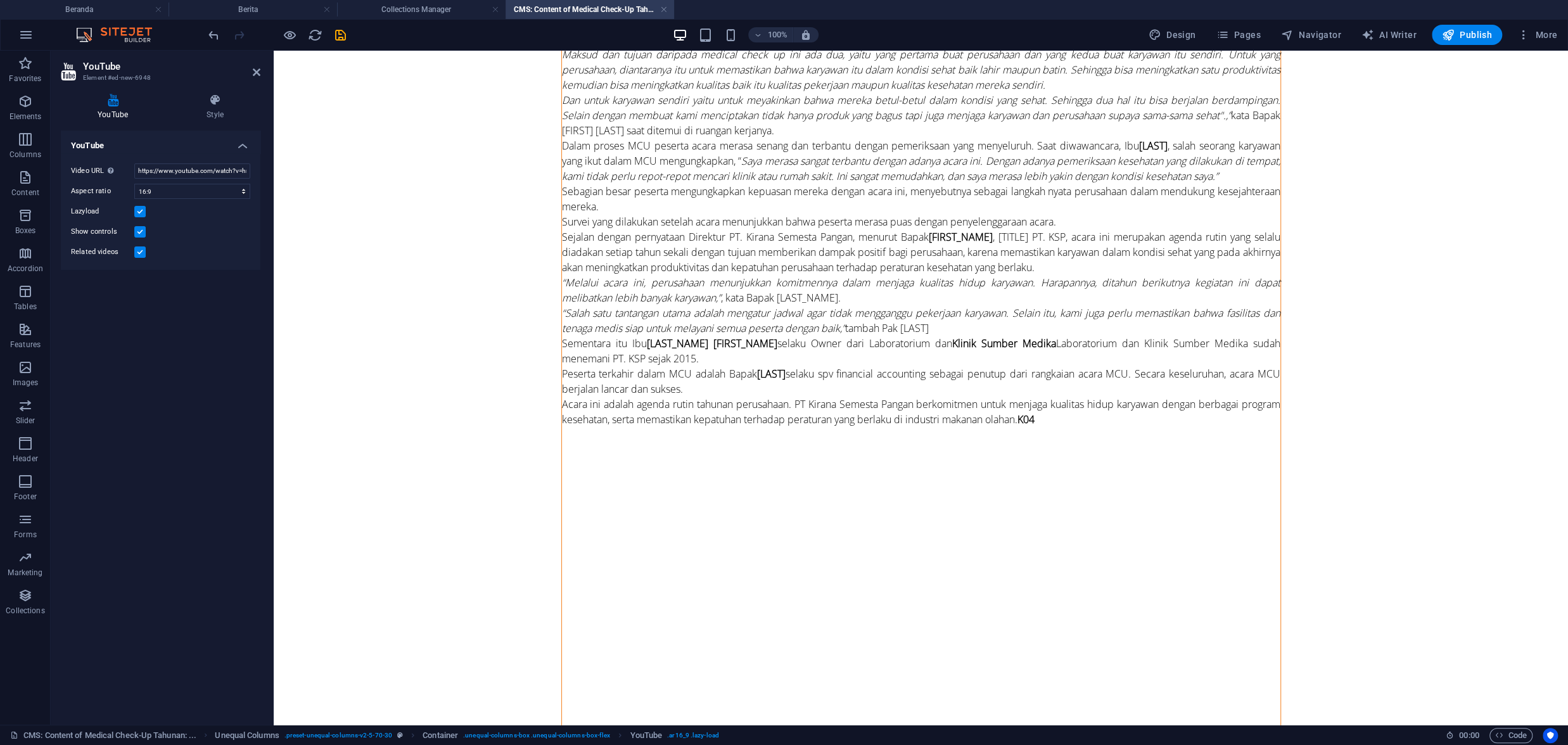 scroll, scrollTop: 715, scrollLeft: 0, axis: vertical 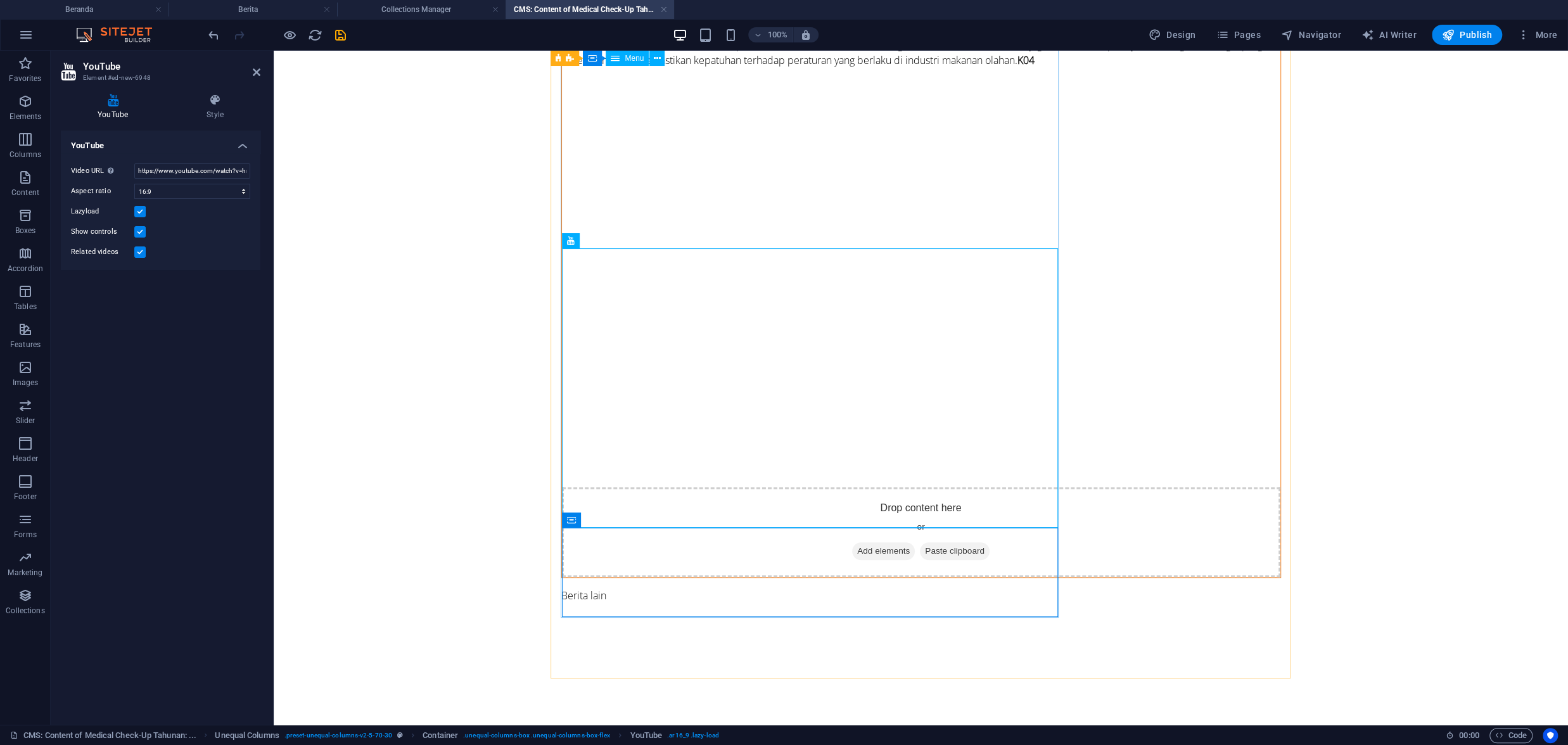 click on "Drop content here or  Add elements  Paste clipboard" at bounding box center [921, 532] 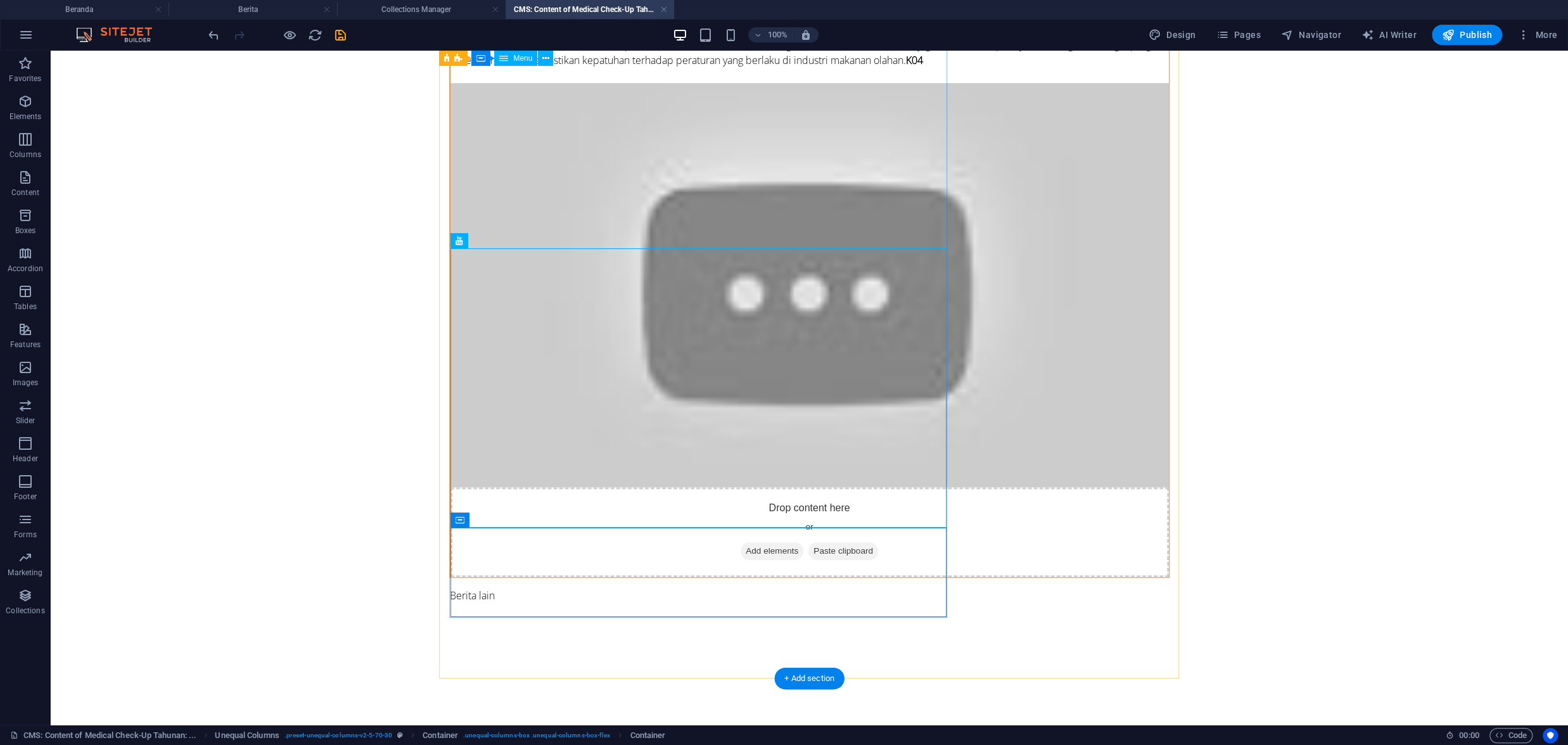 click on "Drop content here or  Add elements  Paste clipboard" at bounding box center (810, 532) 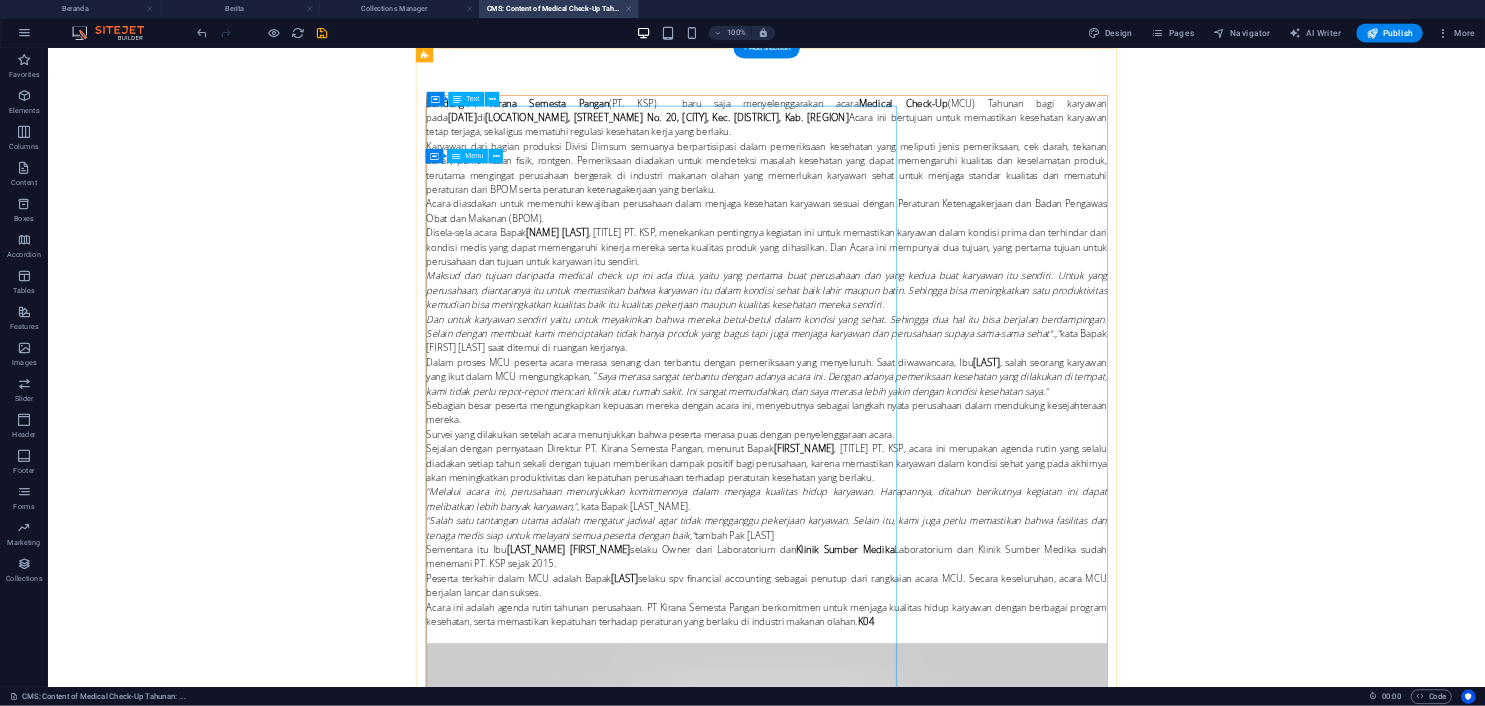 scroll, scrollTop: 0, scrollLeft: 0, axis: both 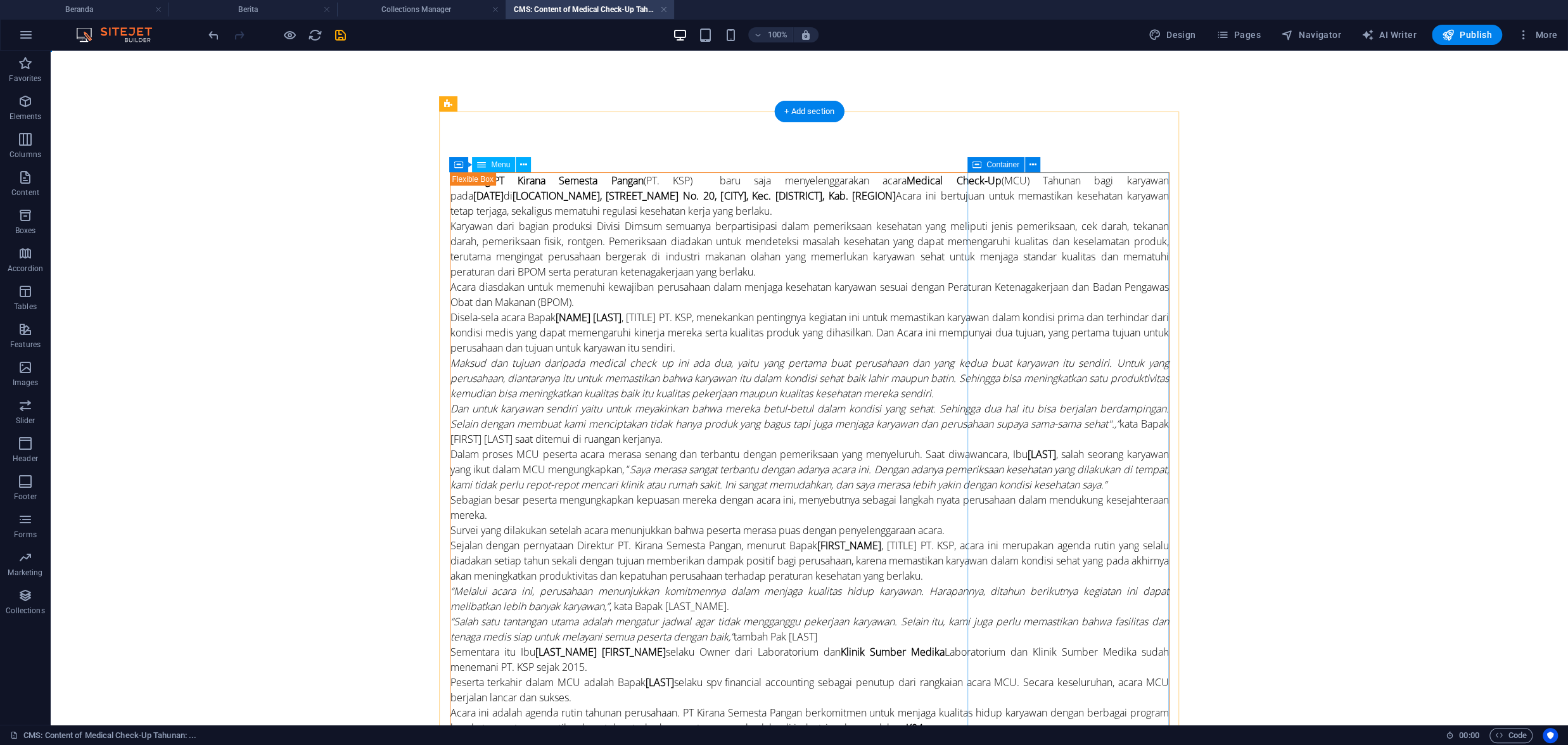 click on "Berita lain" at bounding box center (810, 1173) 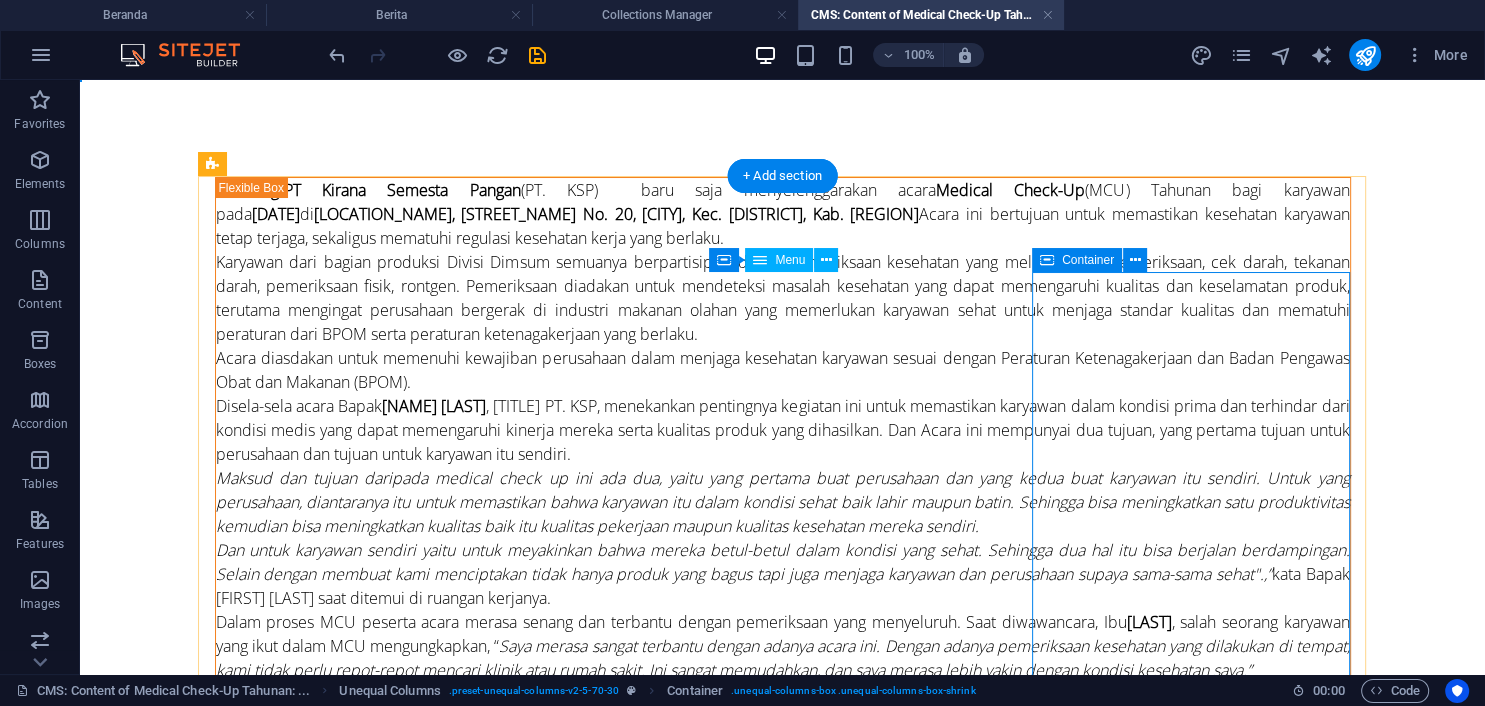 scroll, scrollTop: 211, scrollLeft: 0, axis: vertical 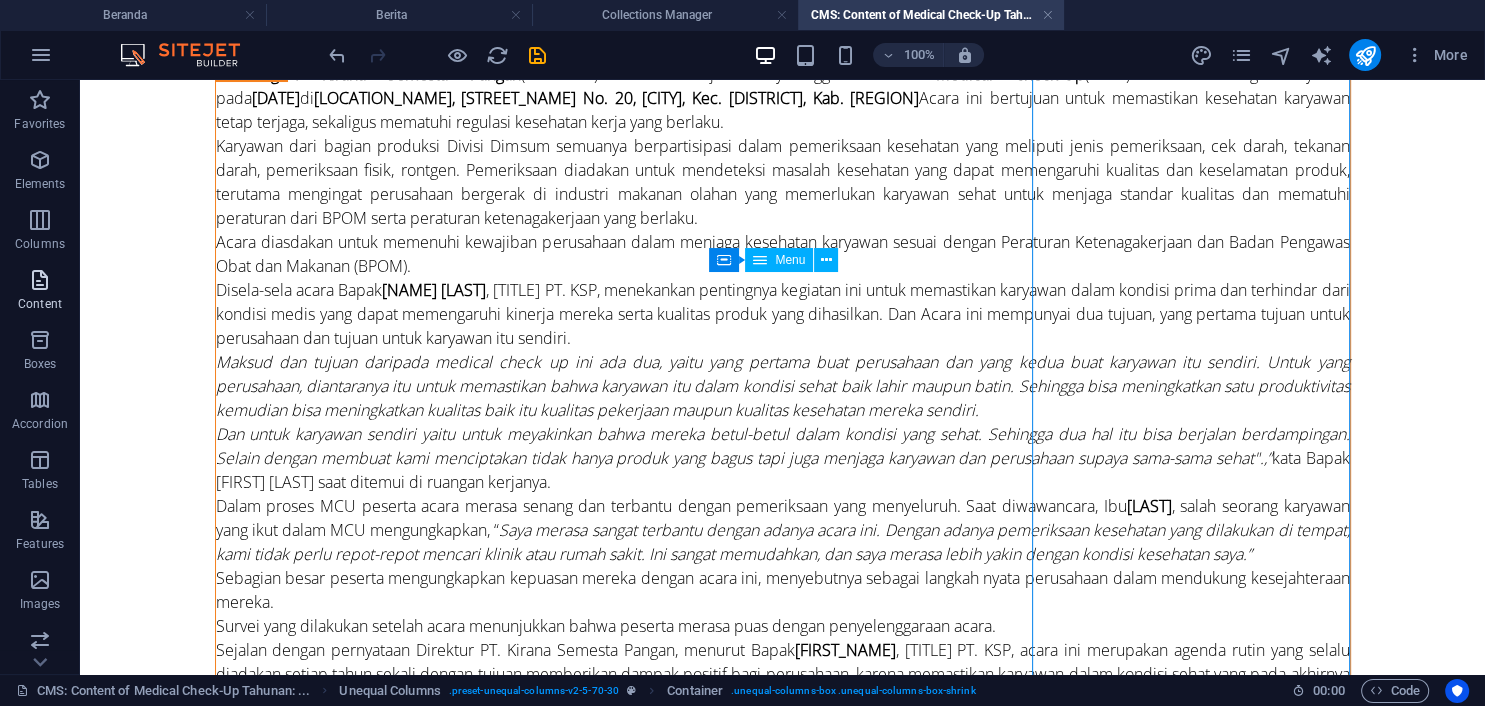click at bounding box center (40, 280) 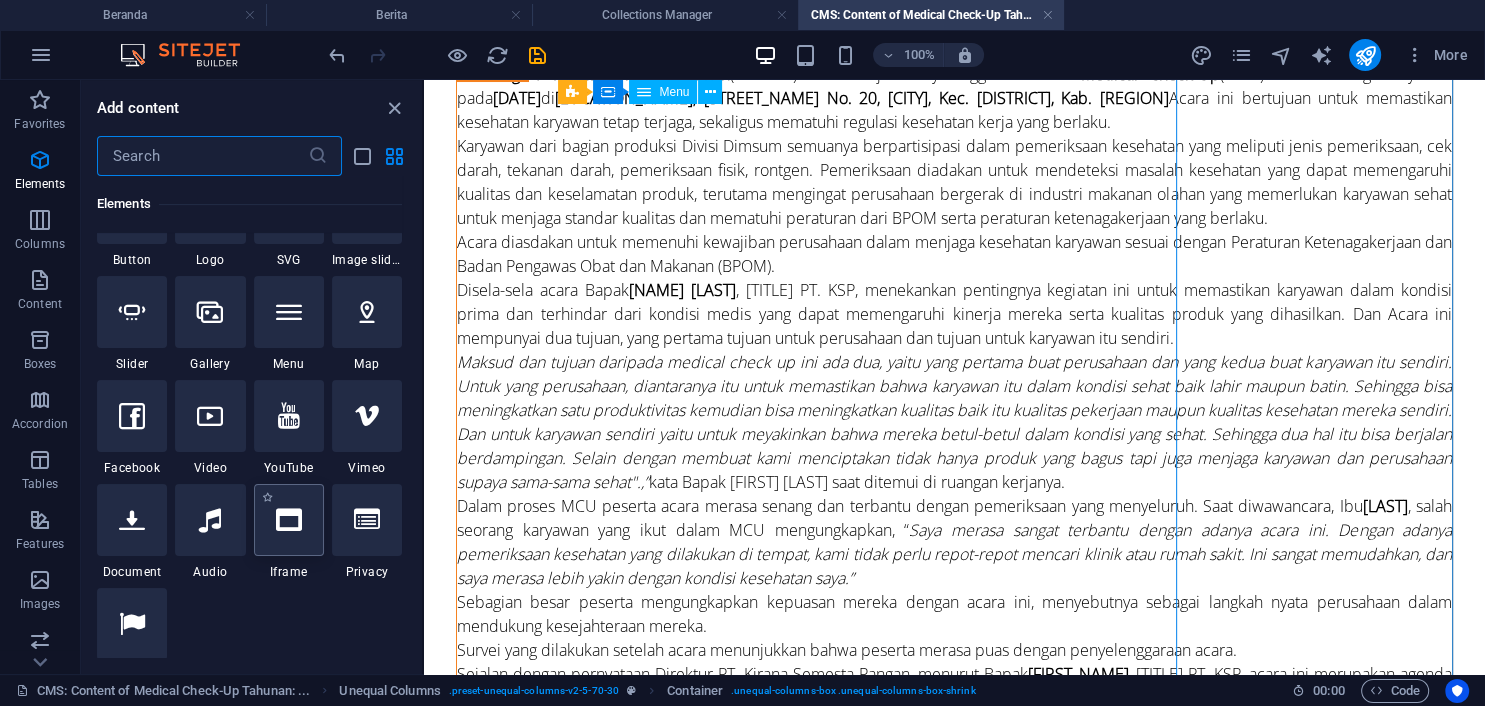 scroll, scrollTop: 456, scrollLeft: 0, axis: vertical 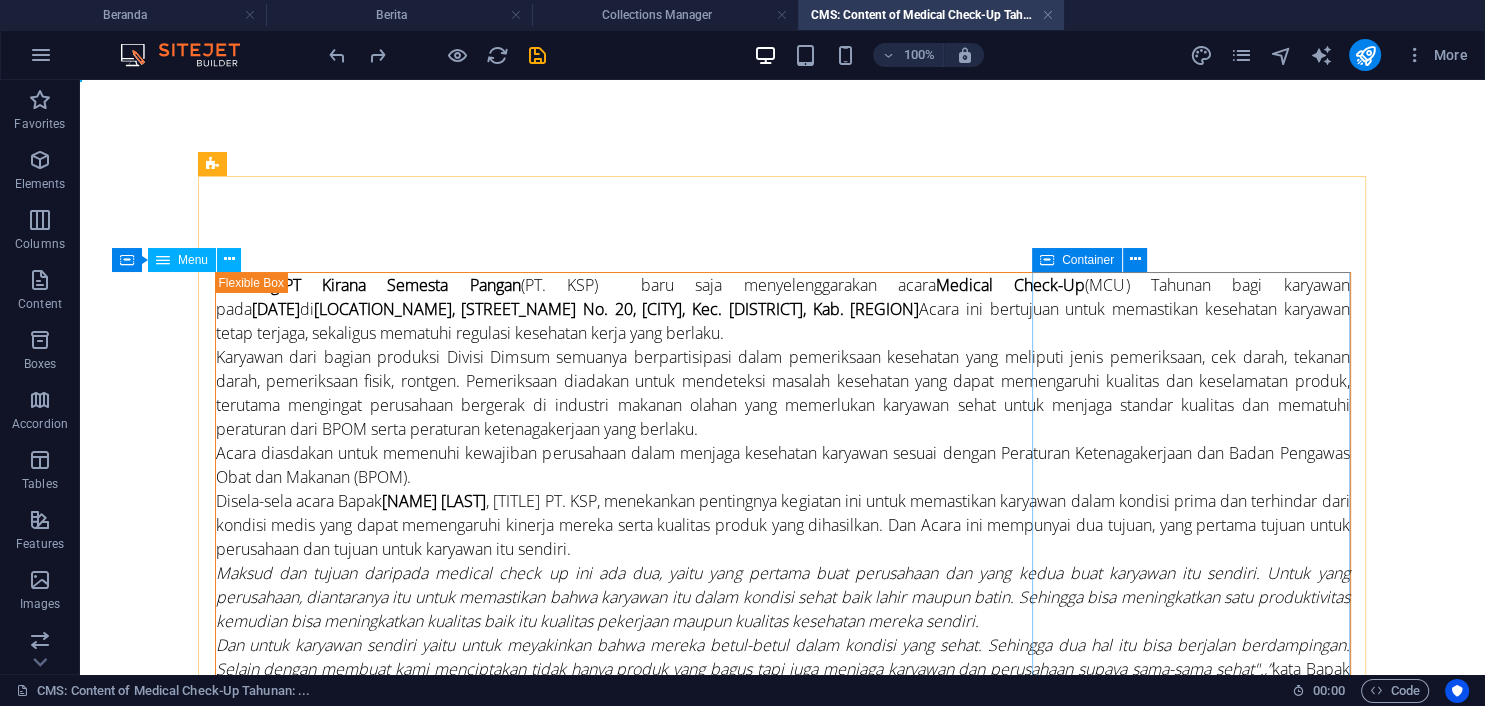 click on "Berita lain" at bounding box center [783, 1852] 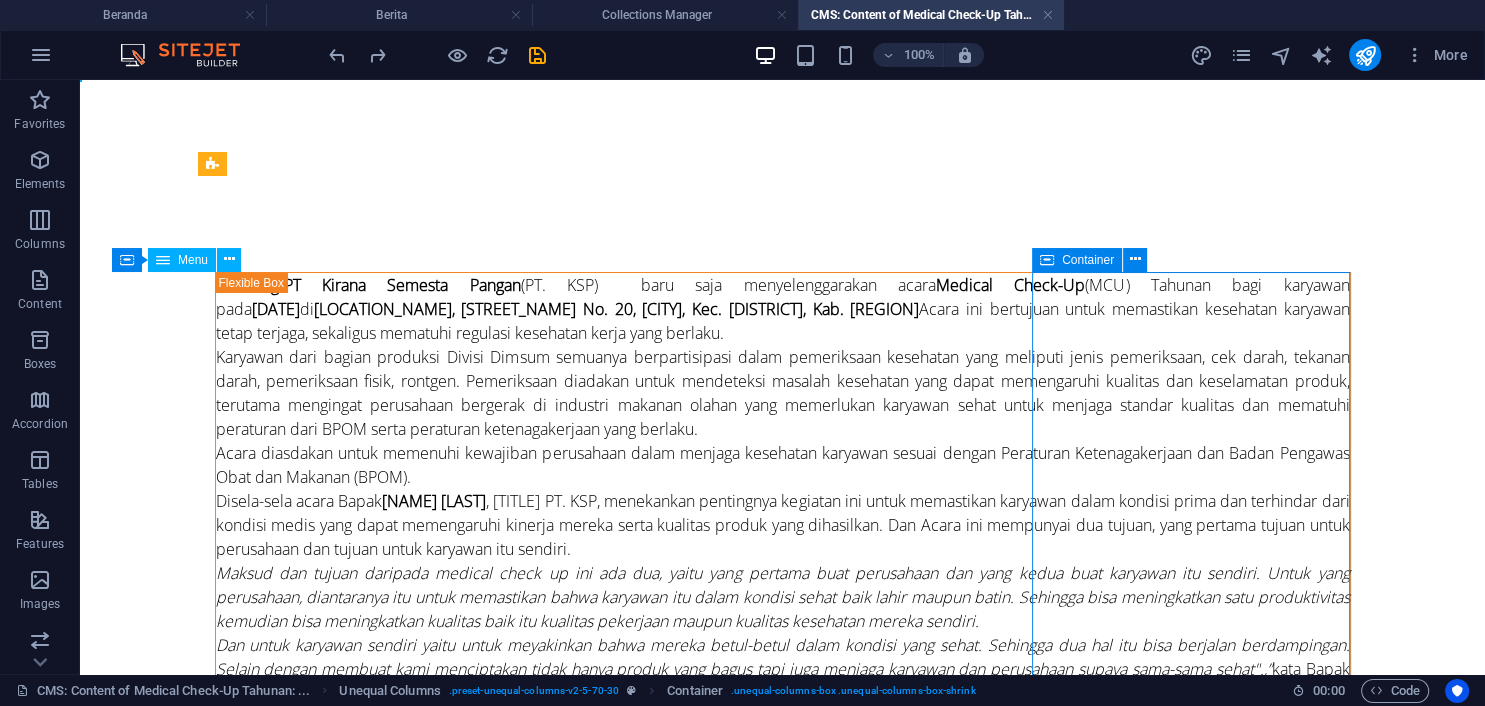 drag, startPoint x: 1164, startPoint y: 388, endPoint x: 1167, endPoint y: 365, distance: 23.194826 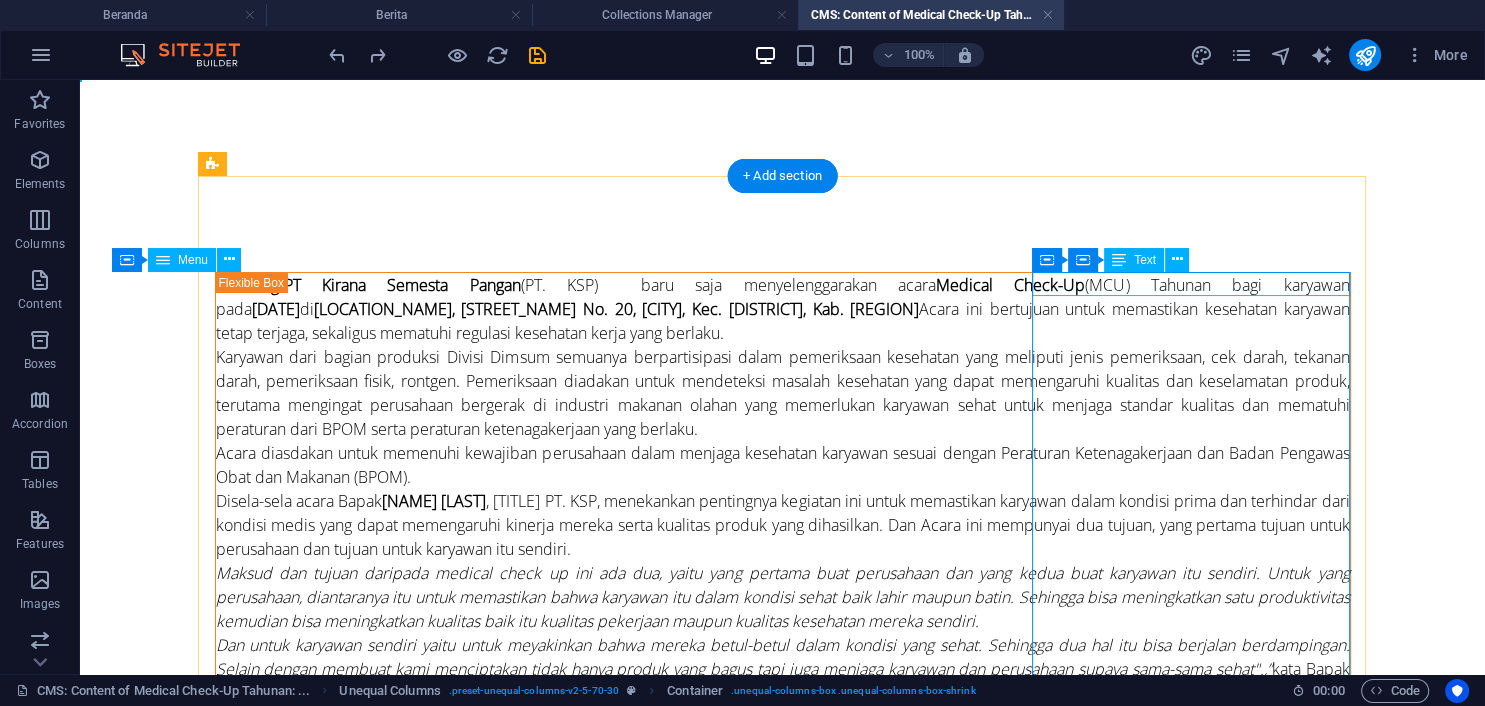 click on "Berita lain" at bounding box center (783, 1852) 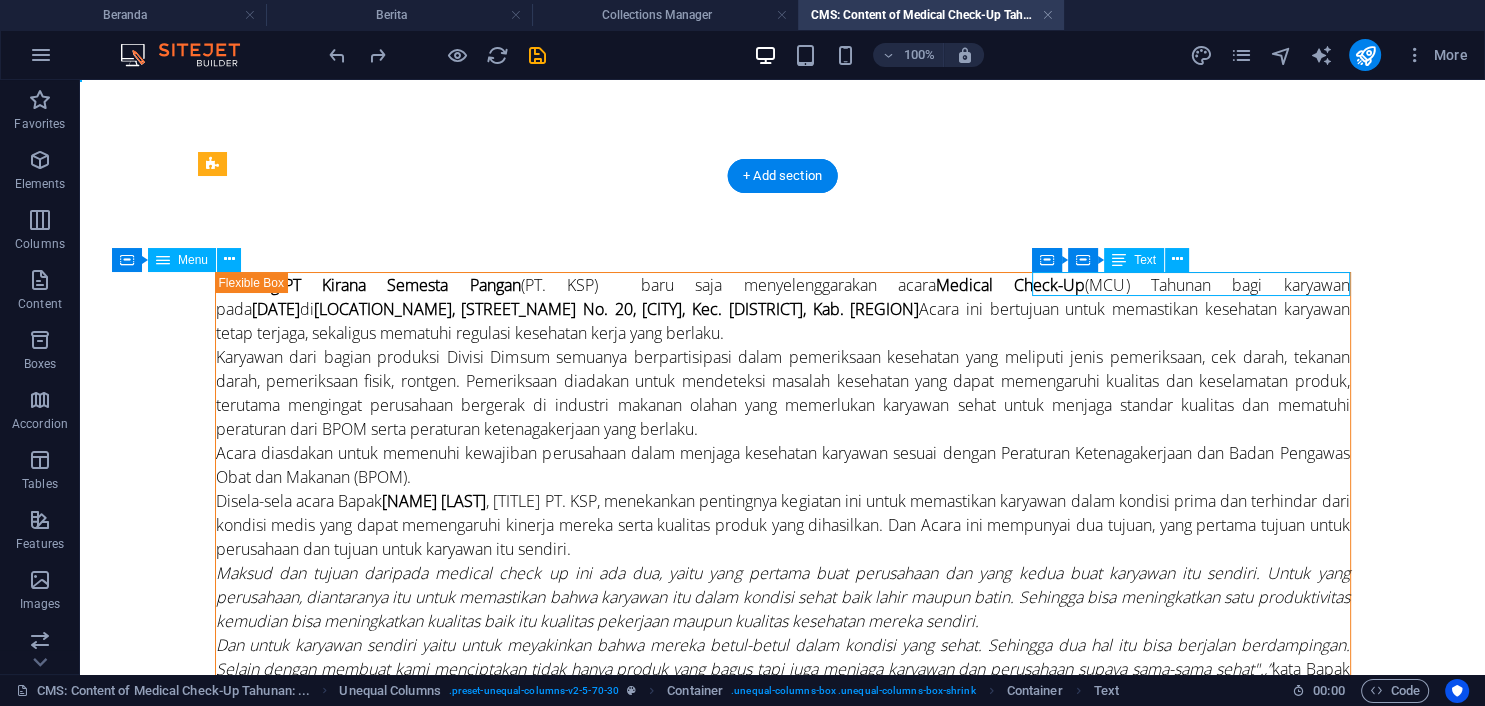 click on "Berita lain" at bounding box center (783, 1852) 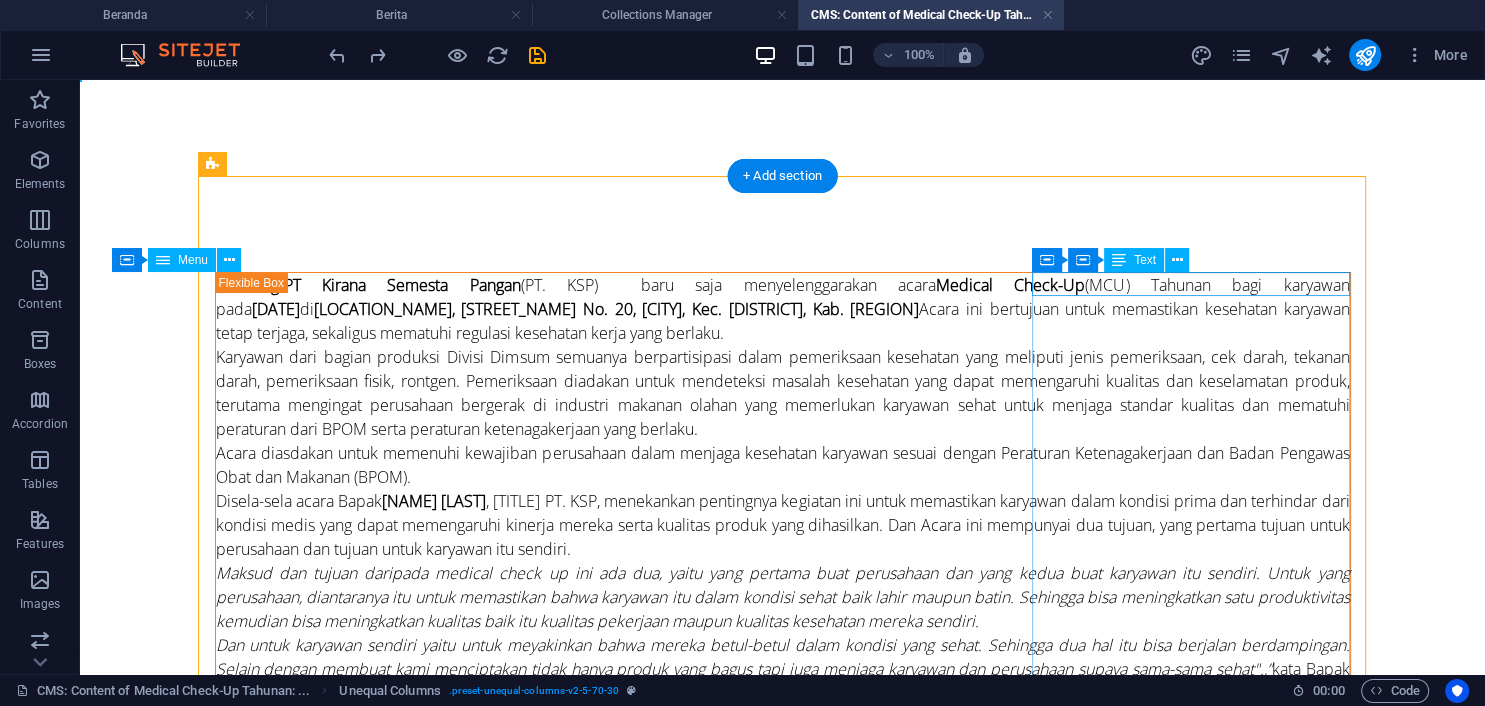 click on "Berita lain" at bounding box center (783, 1852) 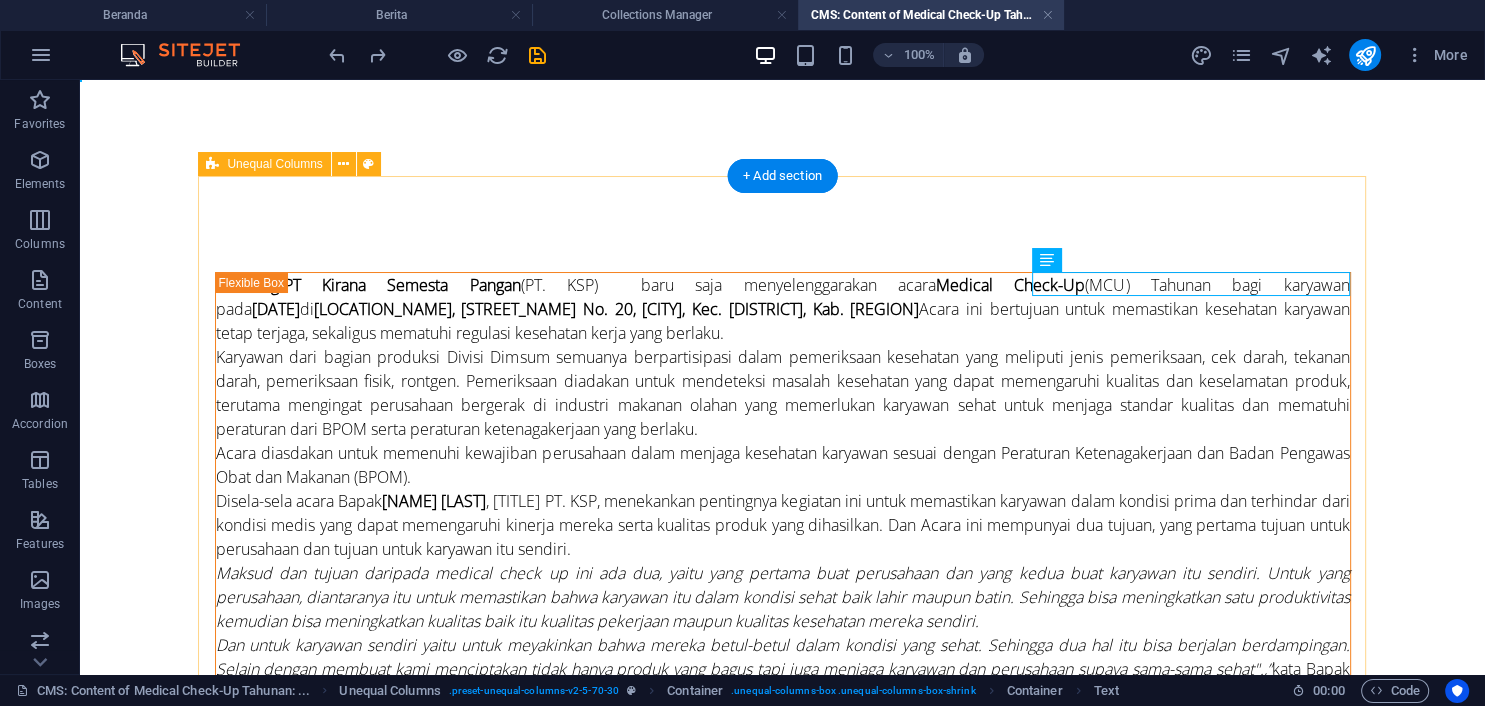 click on "[CITY] - PT Kirana Semesta Pangan (PT. KSP) baru saja menyelenggarakan acara Medical Check-Up (MCU) Tahunan bagi karyawan pada [DATE] di Kantor II, [STREET] No. 20, [NEIGHBORHOOD], Kec. [DISTRICT], Kab. [CITY]. Acara ini bertujuan untuk memastikan kesehatan karyawan tetap terjaga, sekaligus mematuhi regulasi kesehatan kerja yang berlaku. Karyawan dari bagian produksi Divisi Dimsum semuanya berpartisipasi dalam pemeriksaan kesehatan yang meliputi jenis pemeriksaan, cek darah, tekanan darah, pemeriksaan fisik, rontgen. Pemeriksaan diadakan untuk mendeteksi masalah kesehatan yang dapat memengaruhi kualitas dan keselamatan produk, terutama mengingat perusahaan bergerak di industri makanan olahan yang memerlukan karyawan sehat untuk menjaga standar kualitas dan mematuhi peraturan dari BPOM serta peraturan ketenagakerjaan yang berlaku. Disela-sela acara Bapak [FIRST] [LAST], kata Bapak [FIRST] [LAST] saat ditemui di ruangan kerjanya. [FIRST] [LAST] kata Bapak [LAST]. K04" at bounding box center [783, 1068] 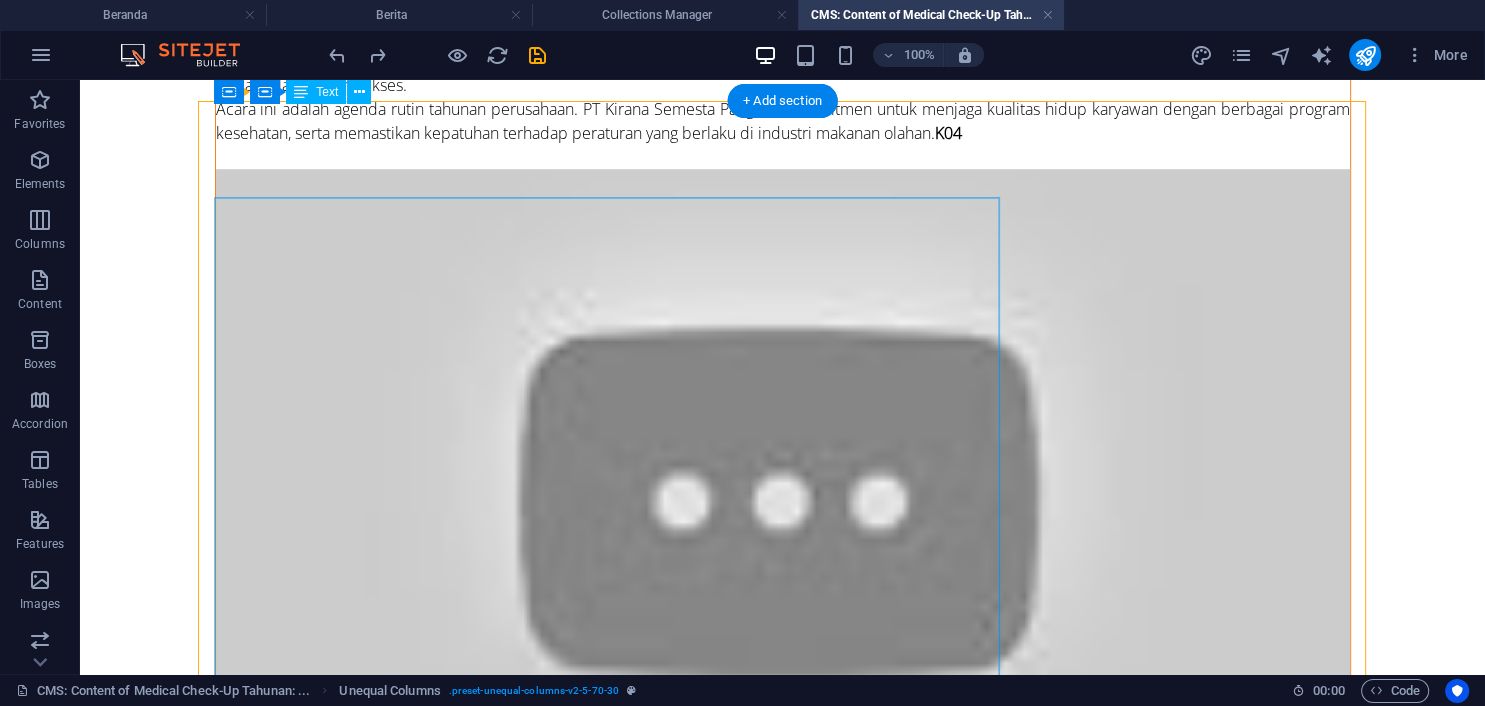 scroll, scrollTop: 1621, scrollLeft: 0, axis: vertical 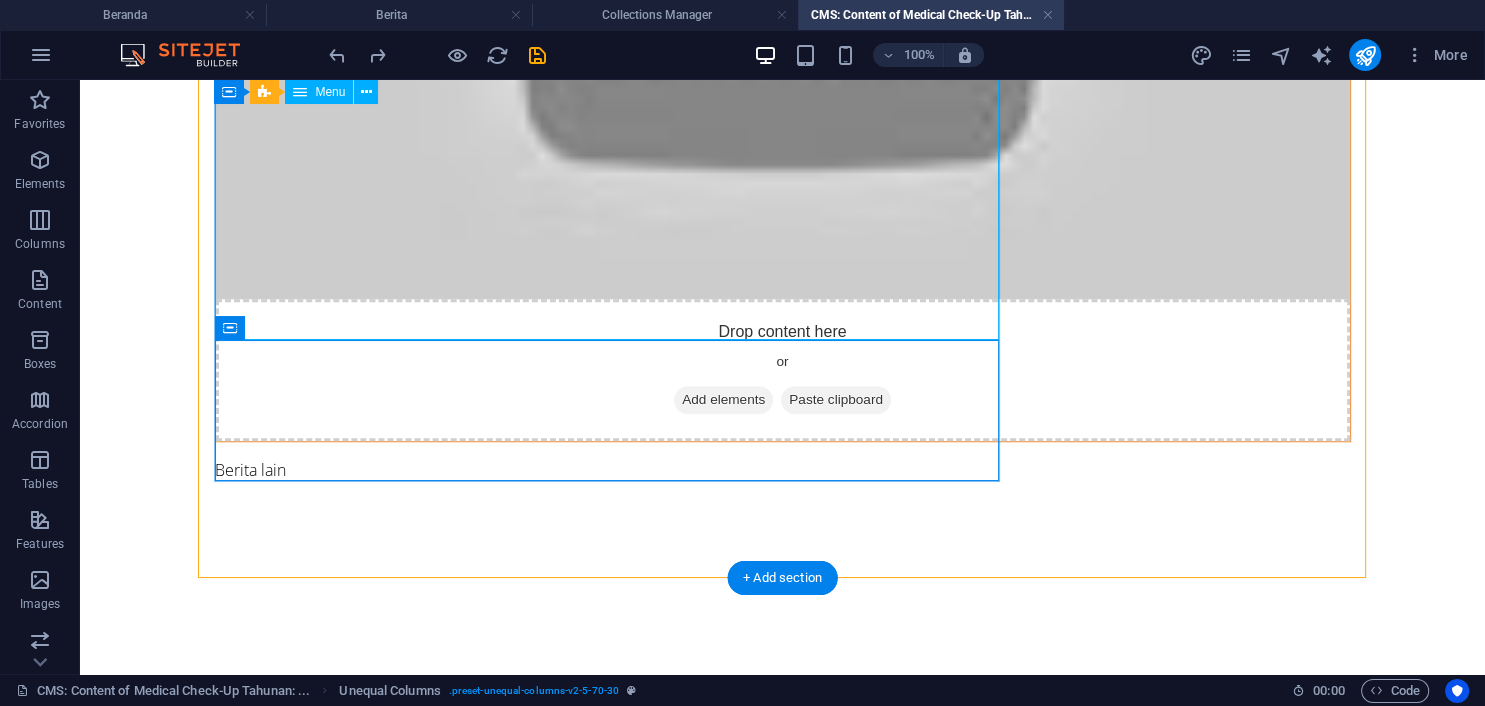click on "Drop content here or  Add elements  Paste clipboard" at bounding box center [783, 370] 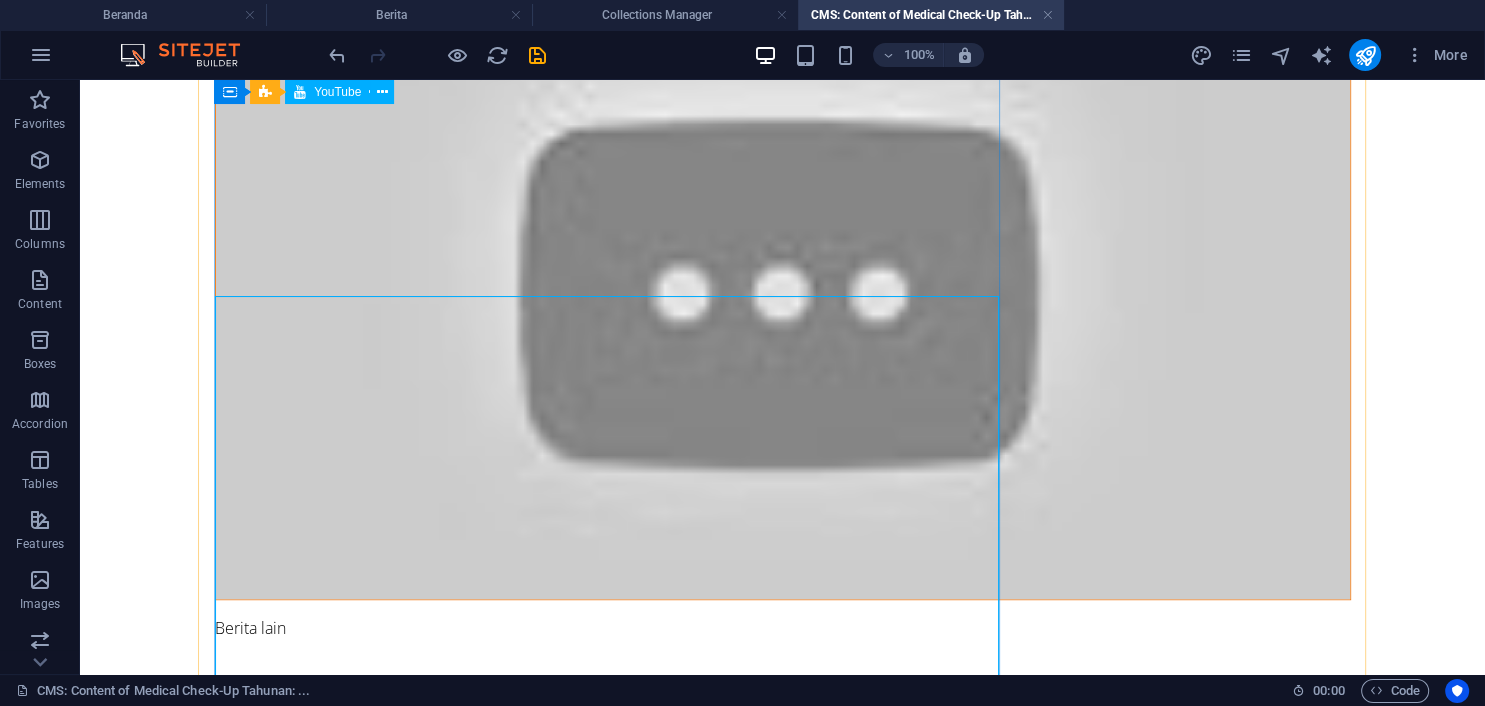 scroll, scrollTop: 1164, scrollLeft: 0, axis: vertical 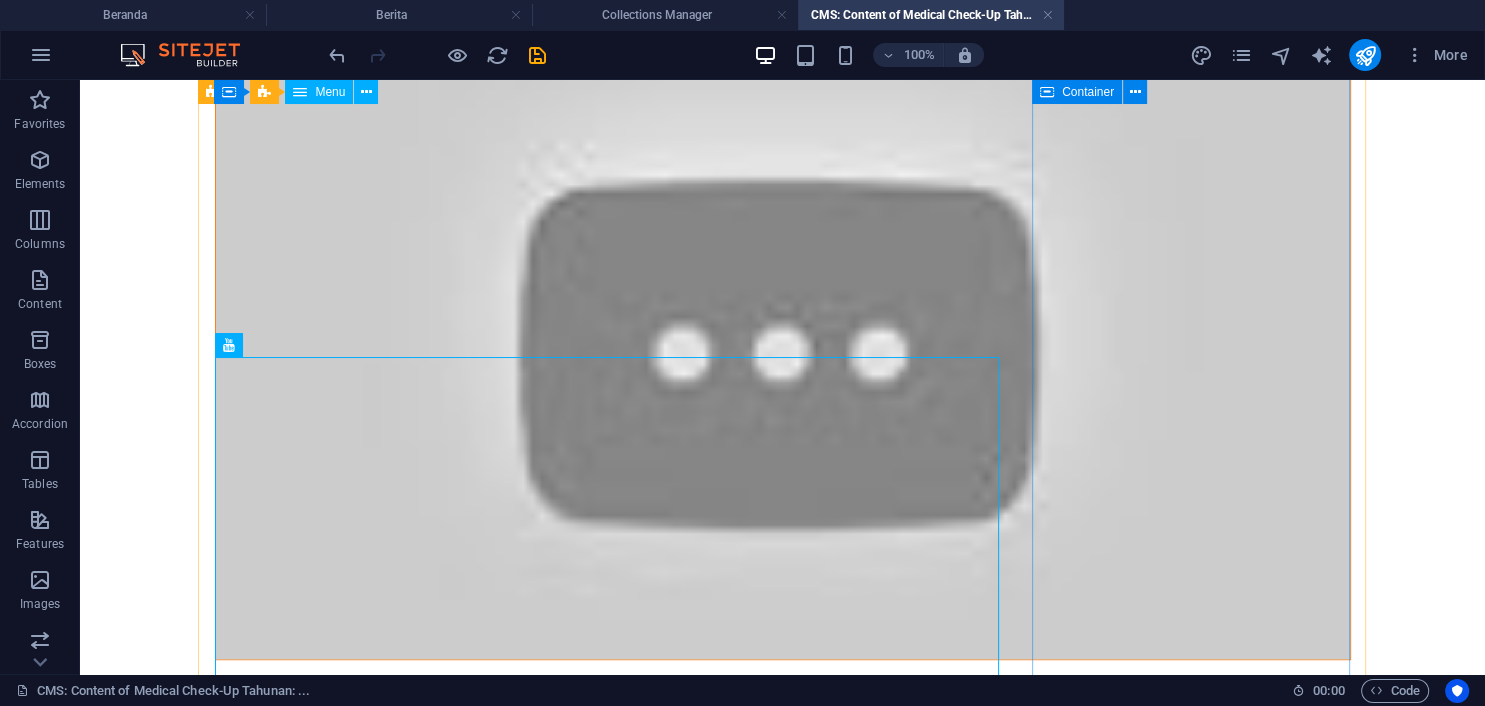click on "Berita lain" at bounding box center (783, 688) 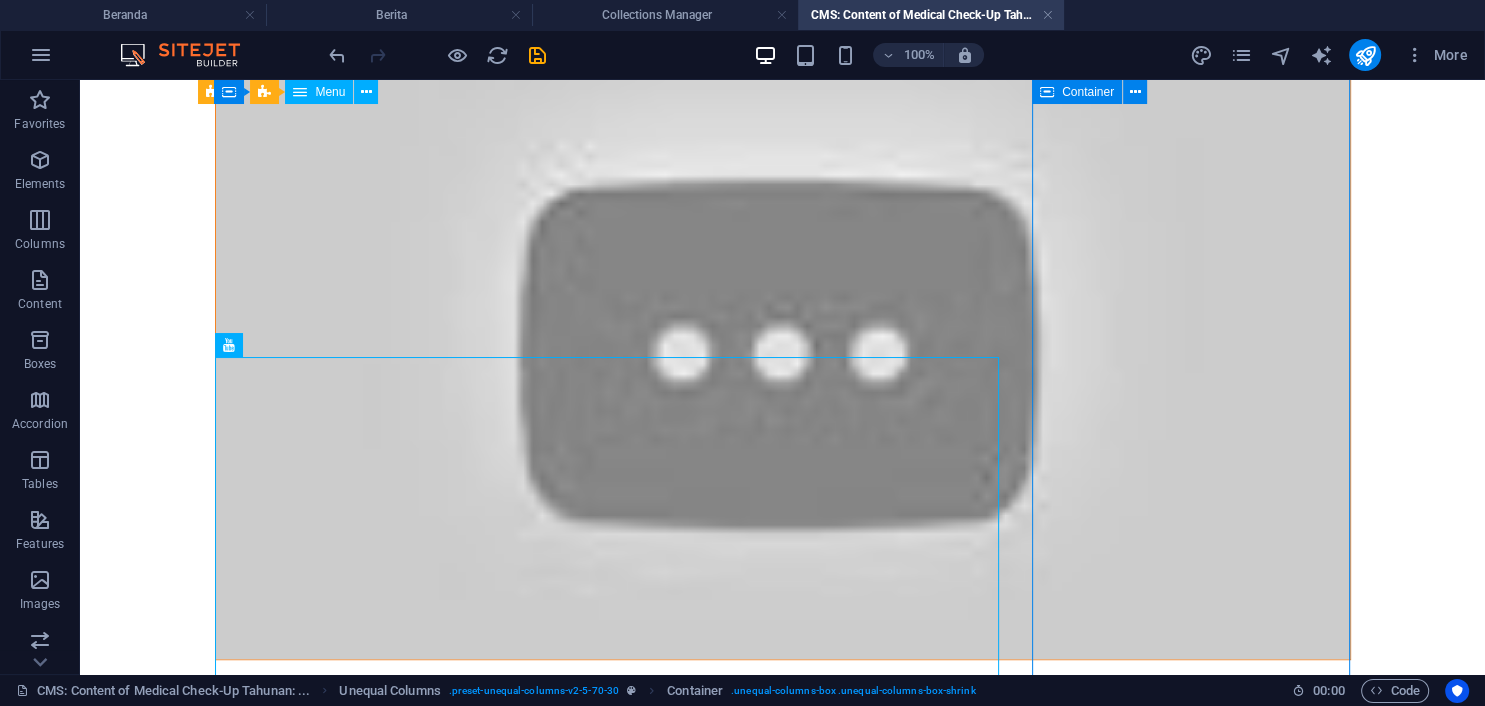 click on "Berita lain" at bounding box center (783, 688) 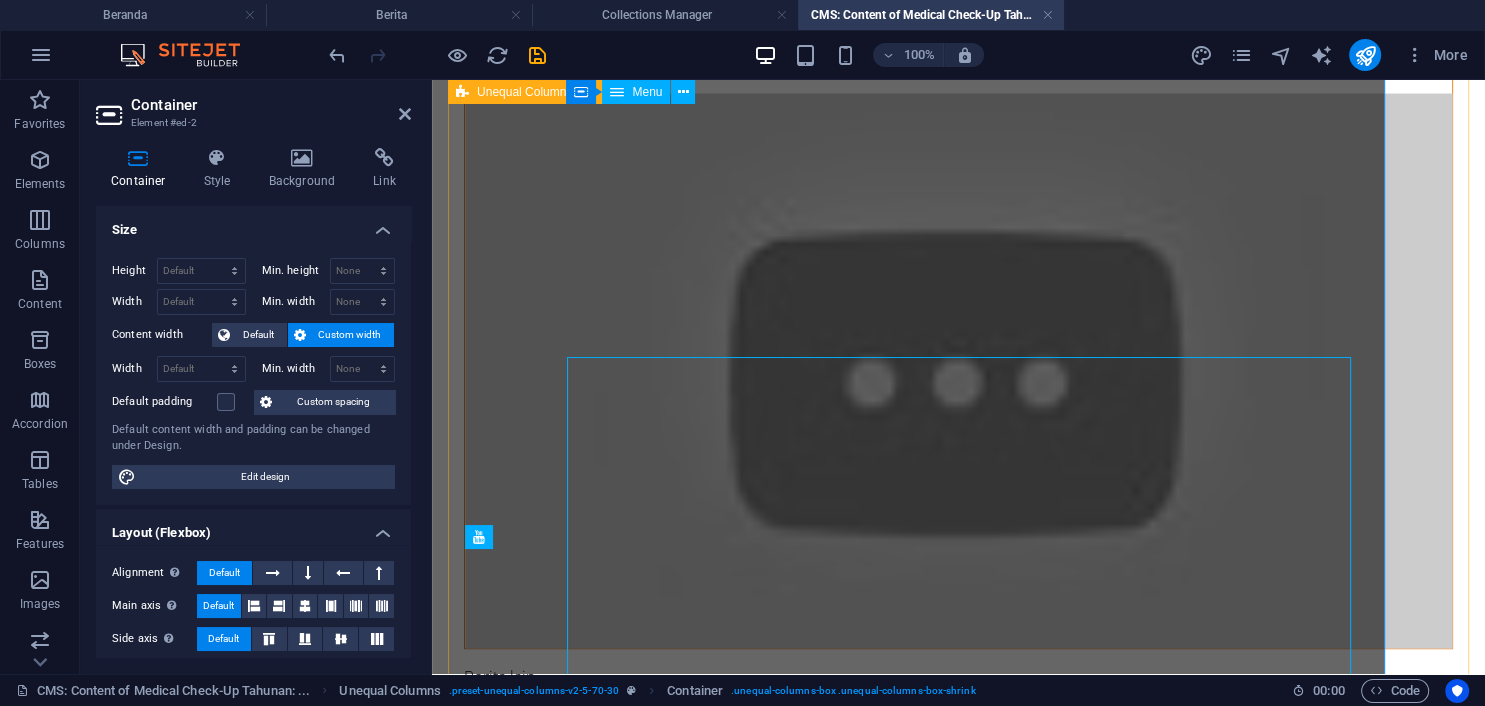 click on "Berita lain" at bounding box center [958, 677] 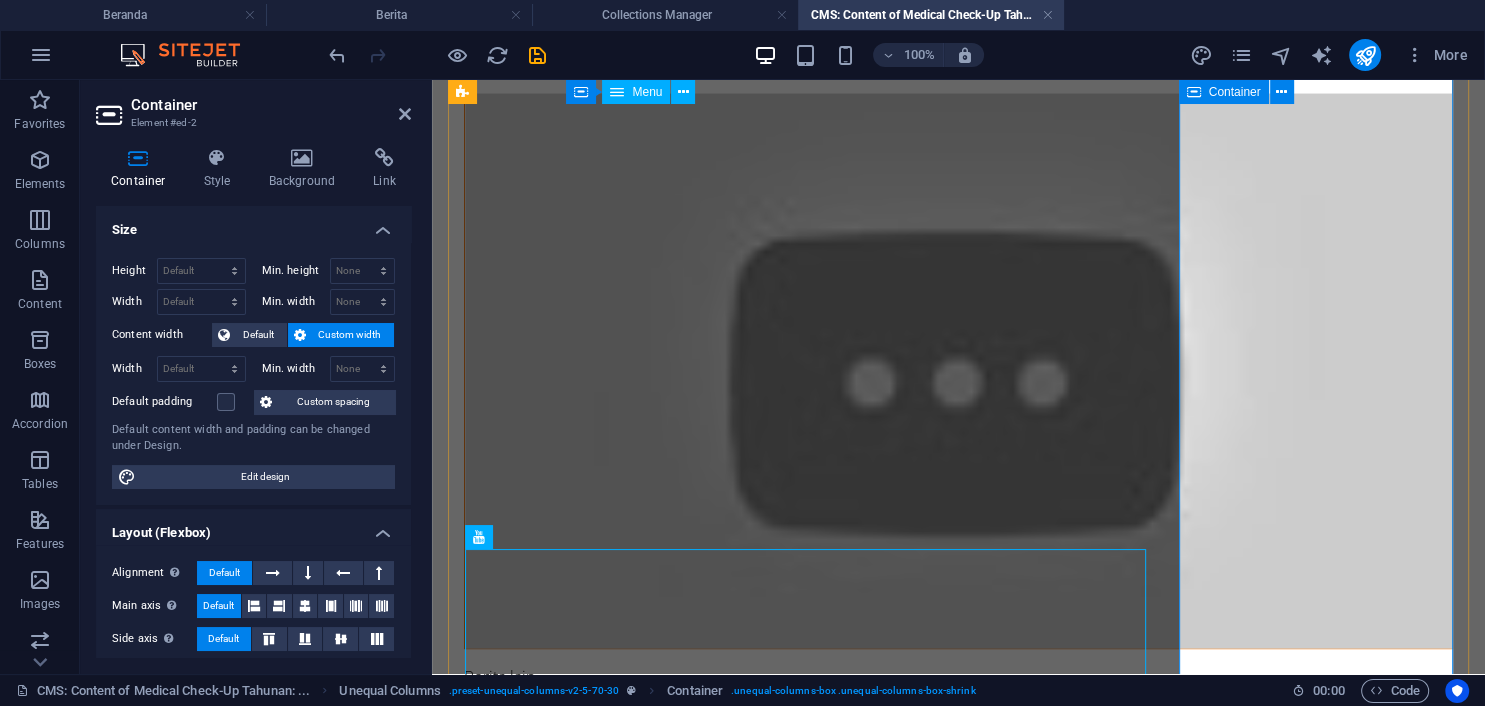 click on "Berita lain" at bounding box center (958, 677) 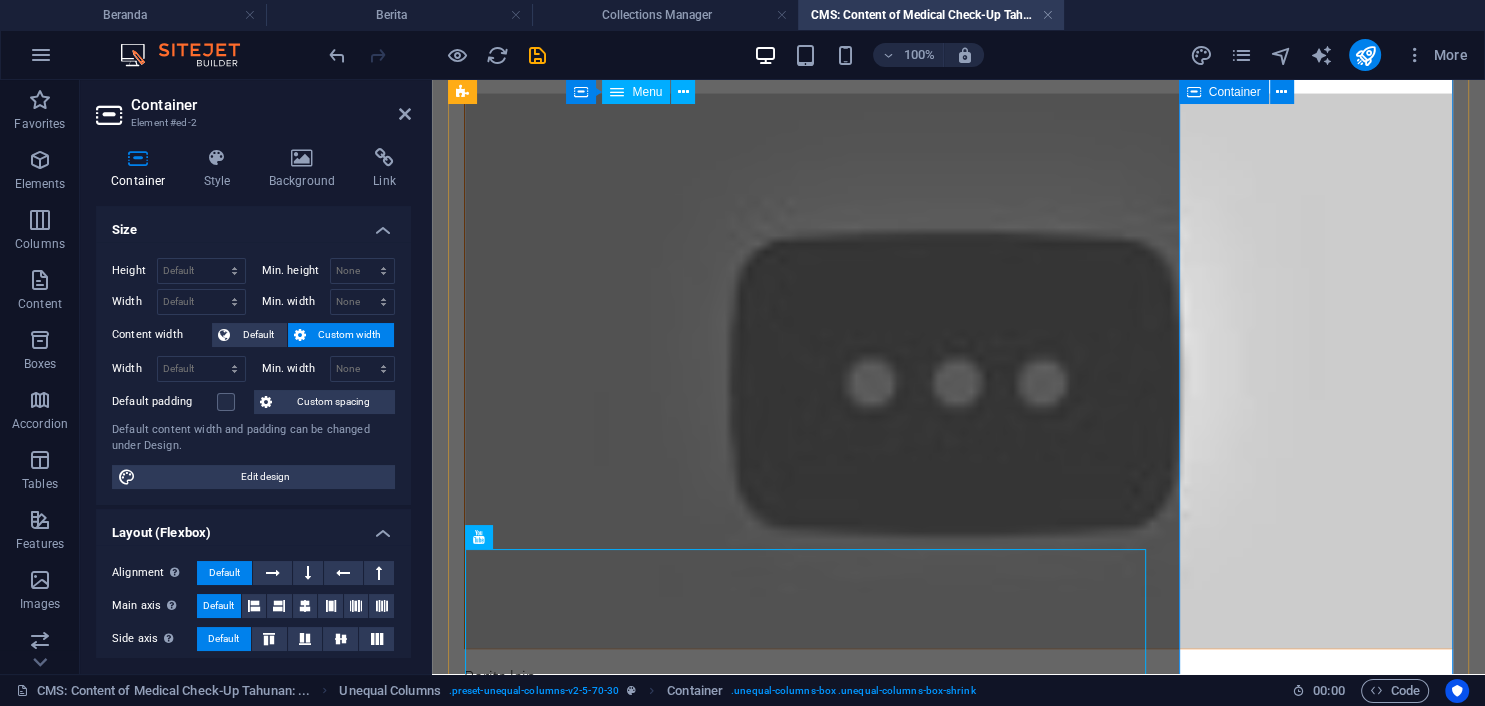 scroll, scrollTop: 1615, scrollLeft: 0, axis: vertical 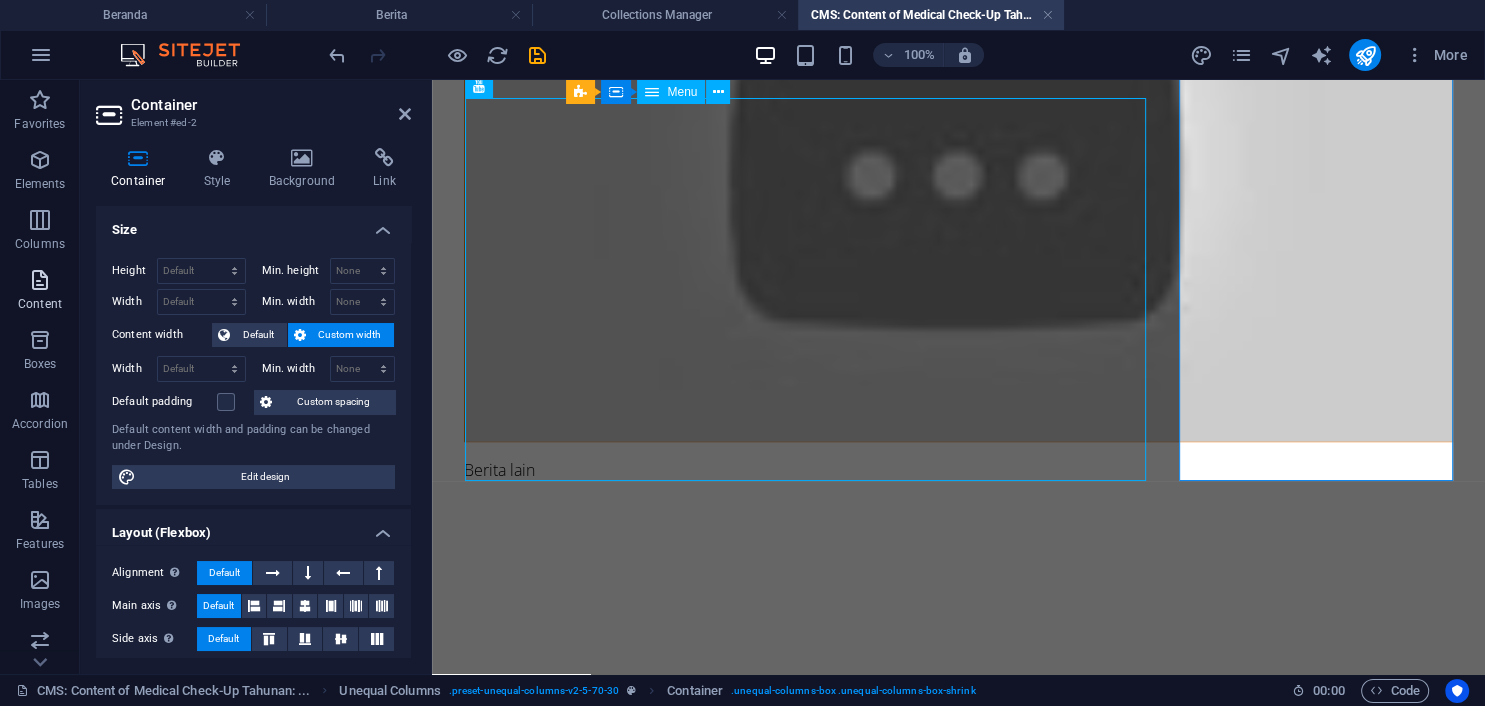 click at bounding box center (40, 280) 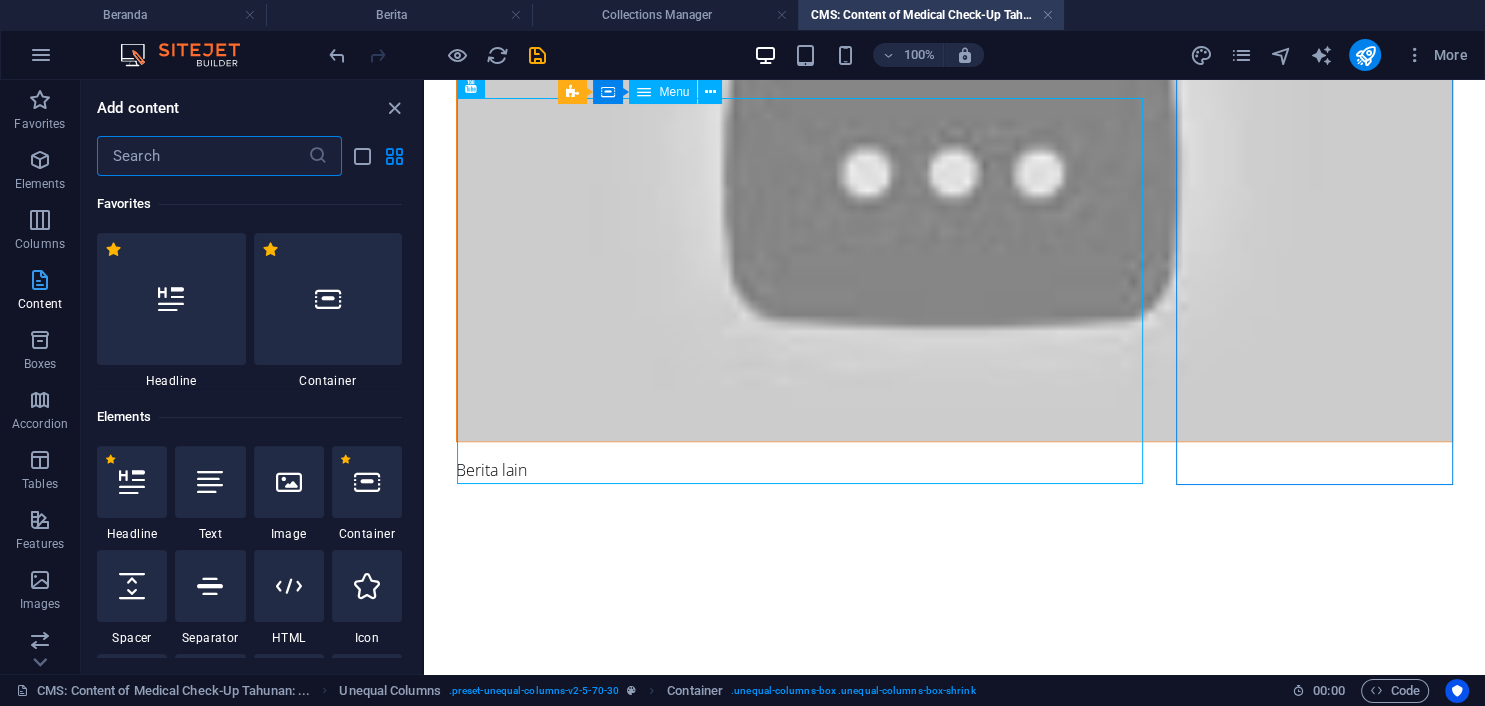 scroll, scrollTop: 1567, scrollLeft: 0, axis: vertical 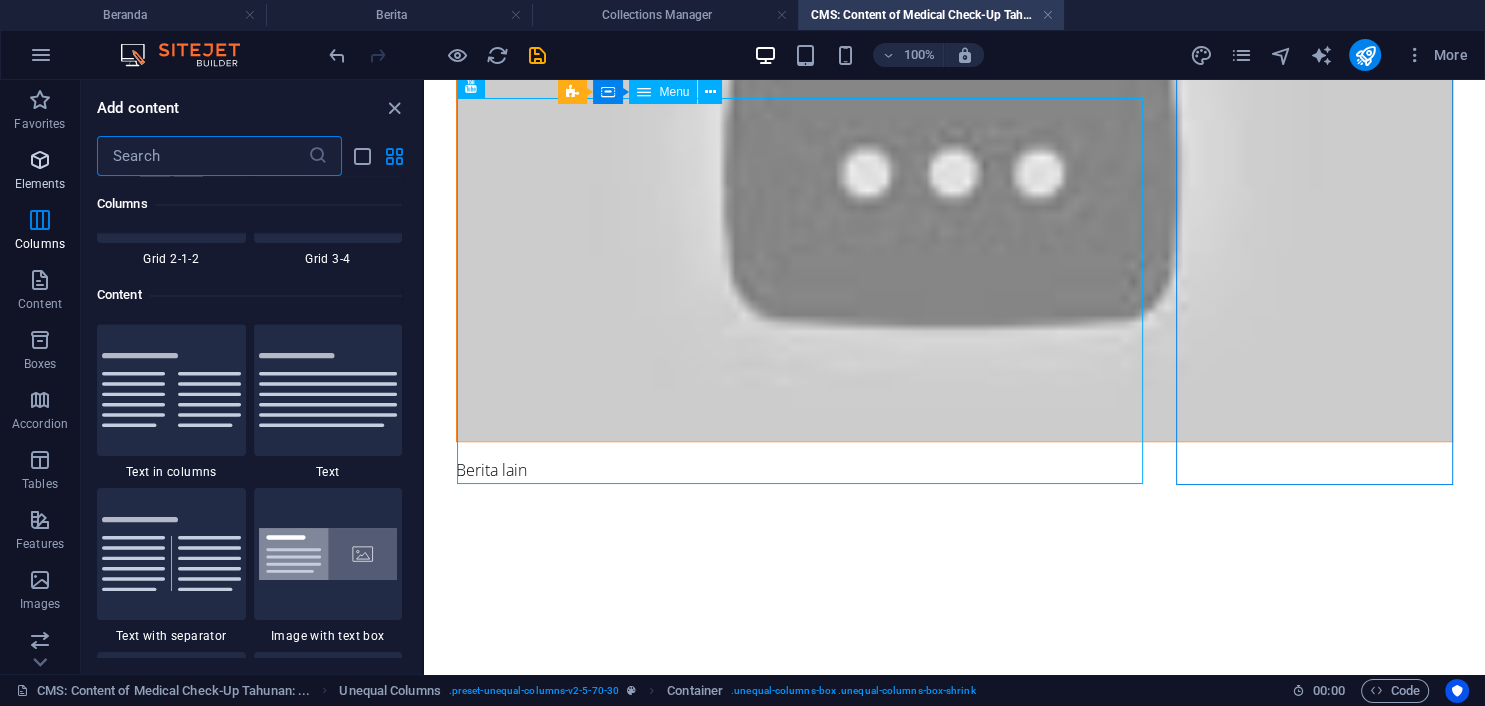 click at bounding box center (40, 160) 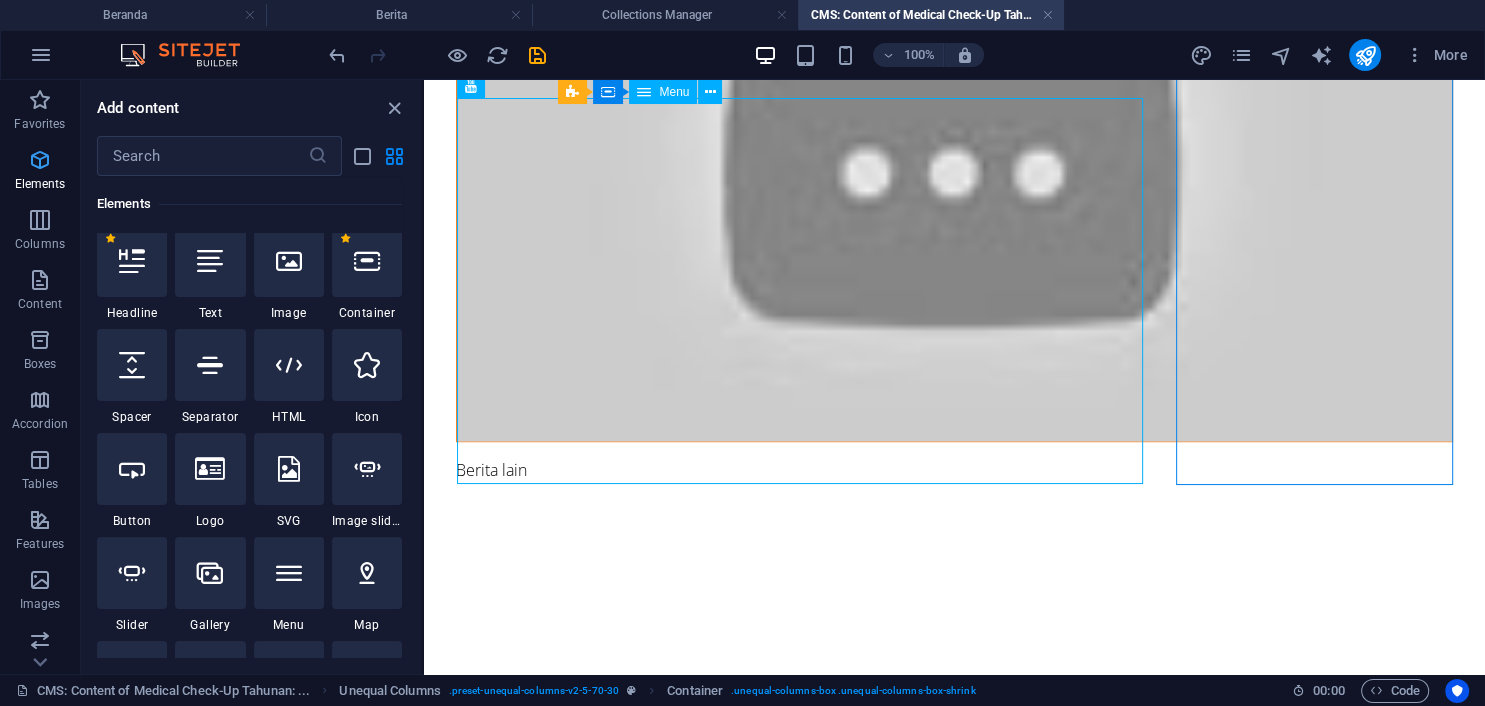 scroll, scrollTop: 212, scrollLeft: 0, axis: vertical 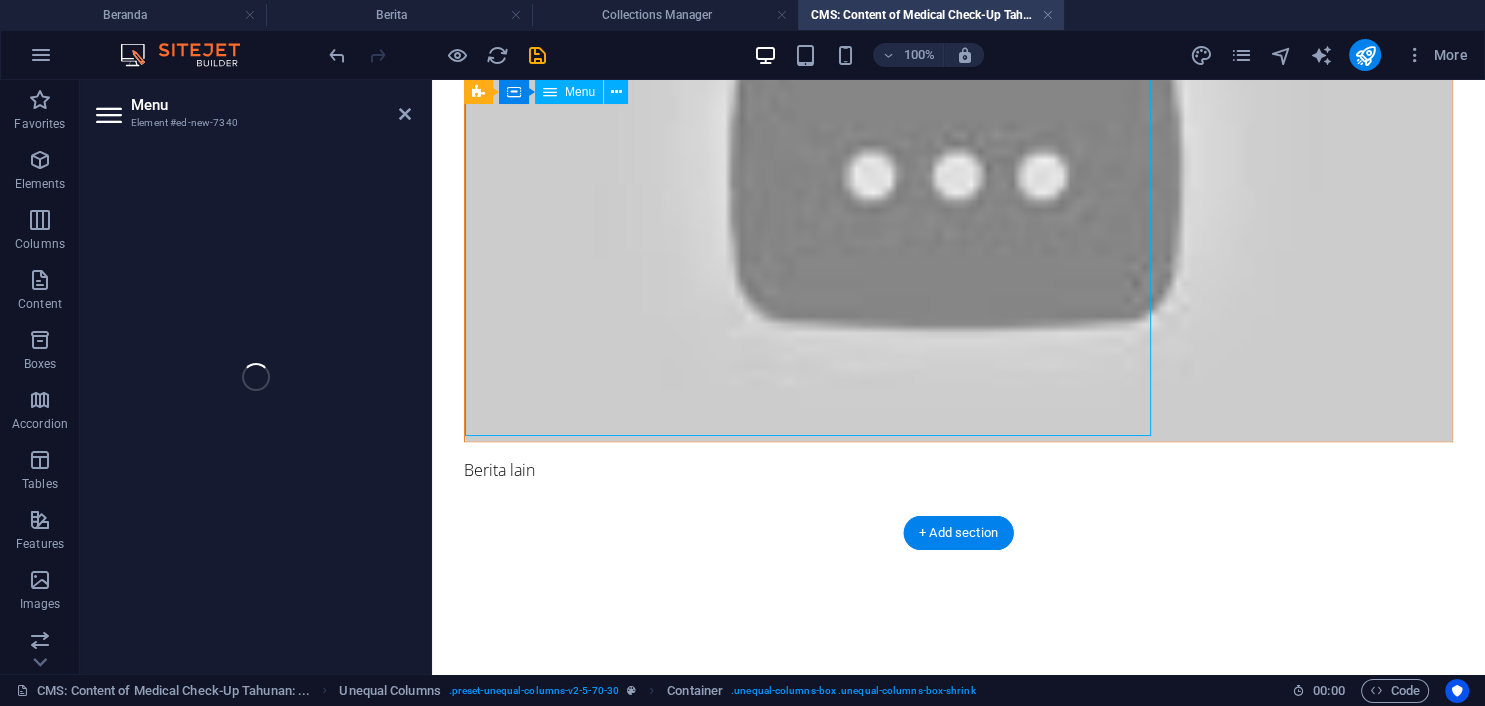 click on "Menu Element #ed-new-7340
Unequal Columns   Container   Text   Unequal Columns   Unequal Columns   Container   Container   Container   Container   Text   Container   Unequal Columns   Container   Menu   Unequal Columns   Container   Container   Placeholder   YouTube   YouTube   Menu + Add section + Add section + Add section + Add section   Menu" at bounding box center [782, 377] 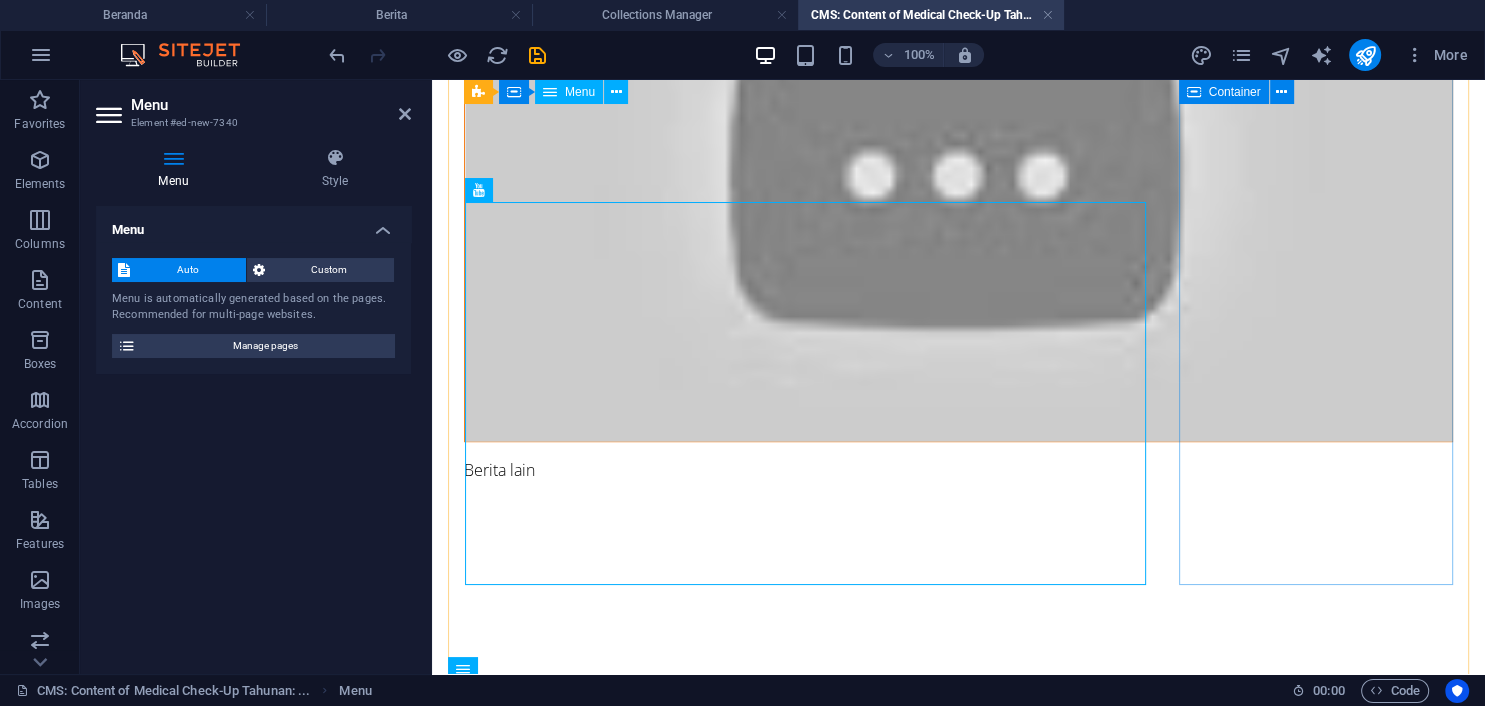 scroll, scrollTop: 1615, scrollLeft: 0, axis: vertical 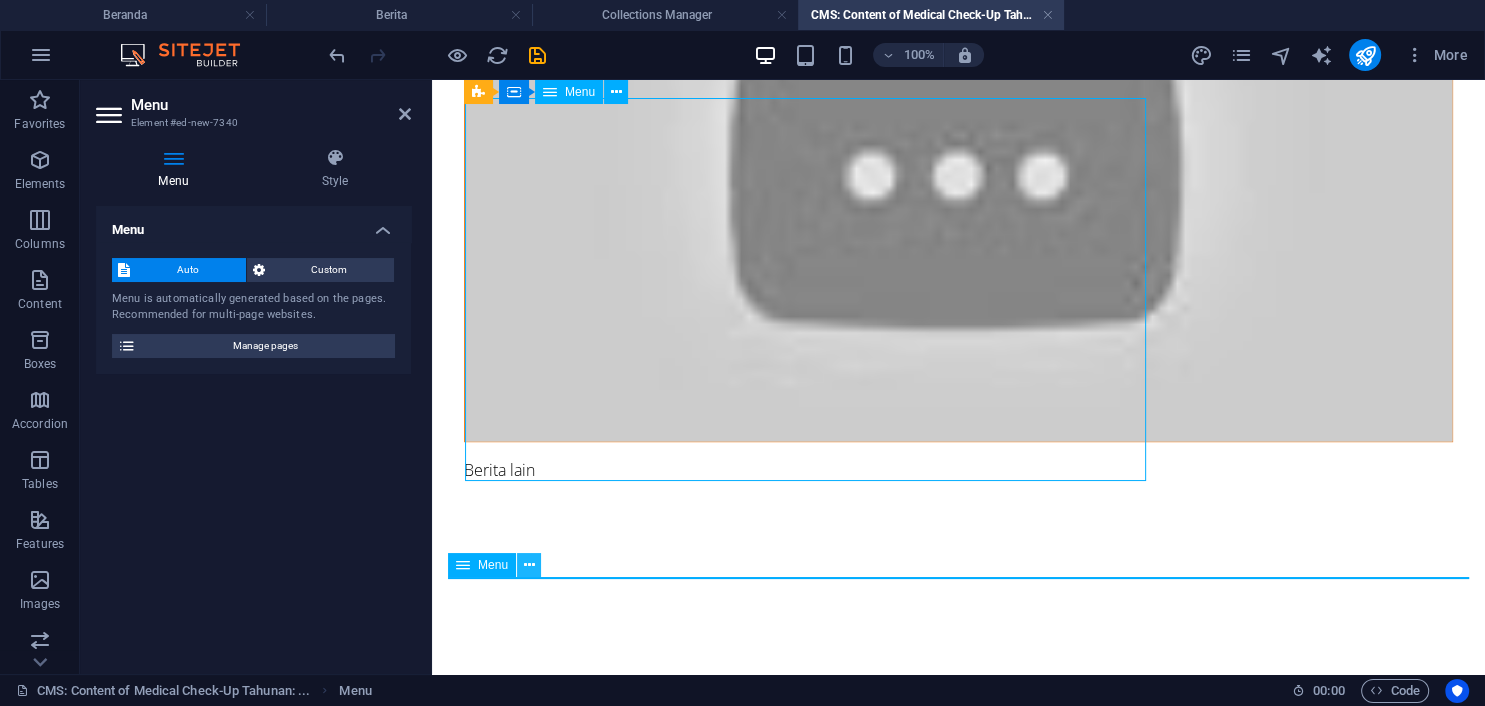 click at bounding box center [529, 565] 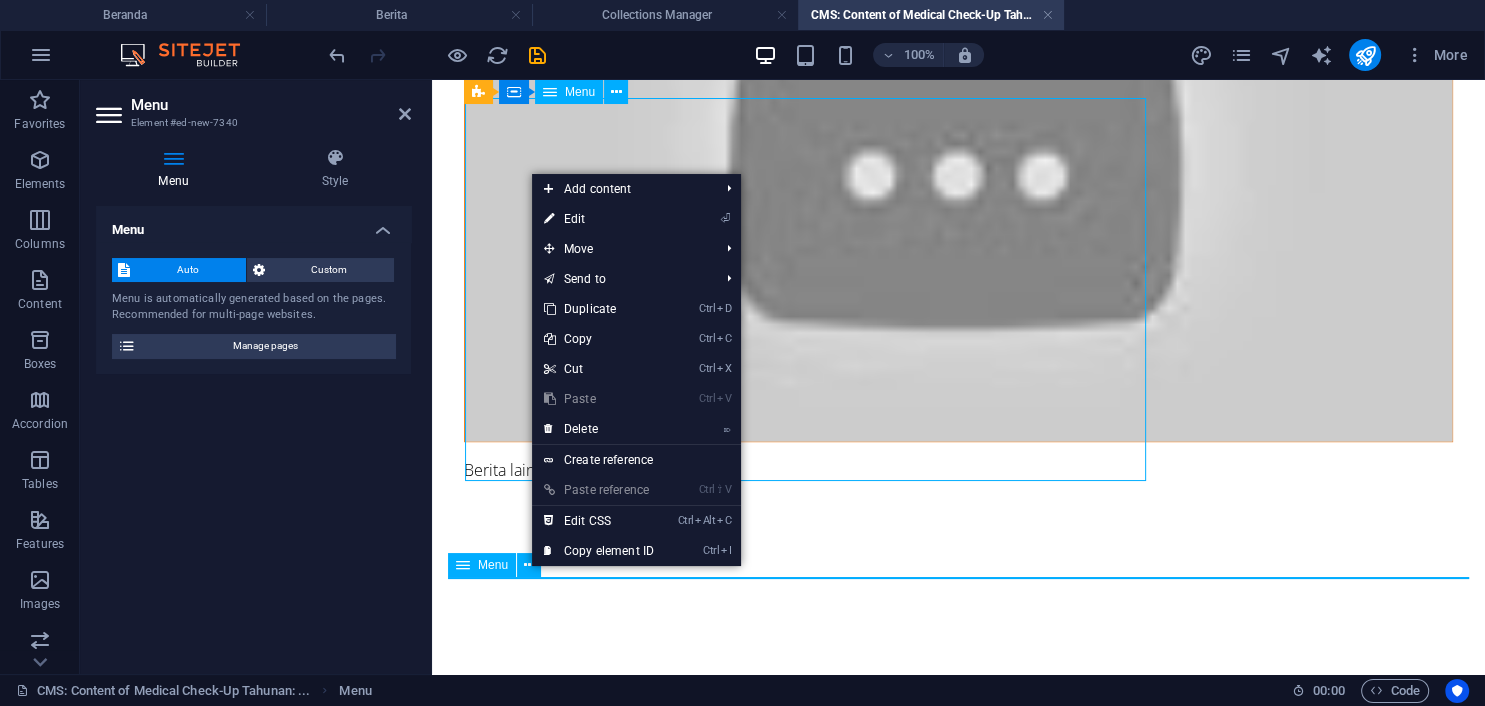 click on "Menu" at bounding box center (482, 565) 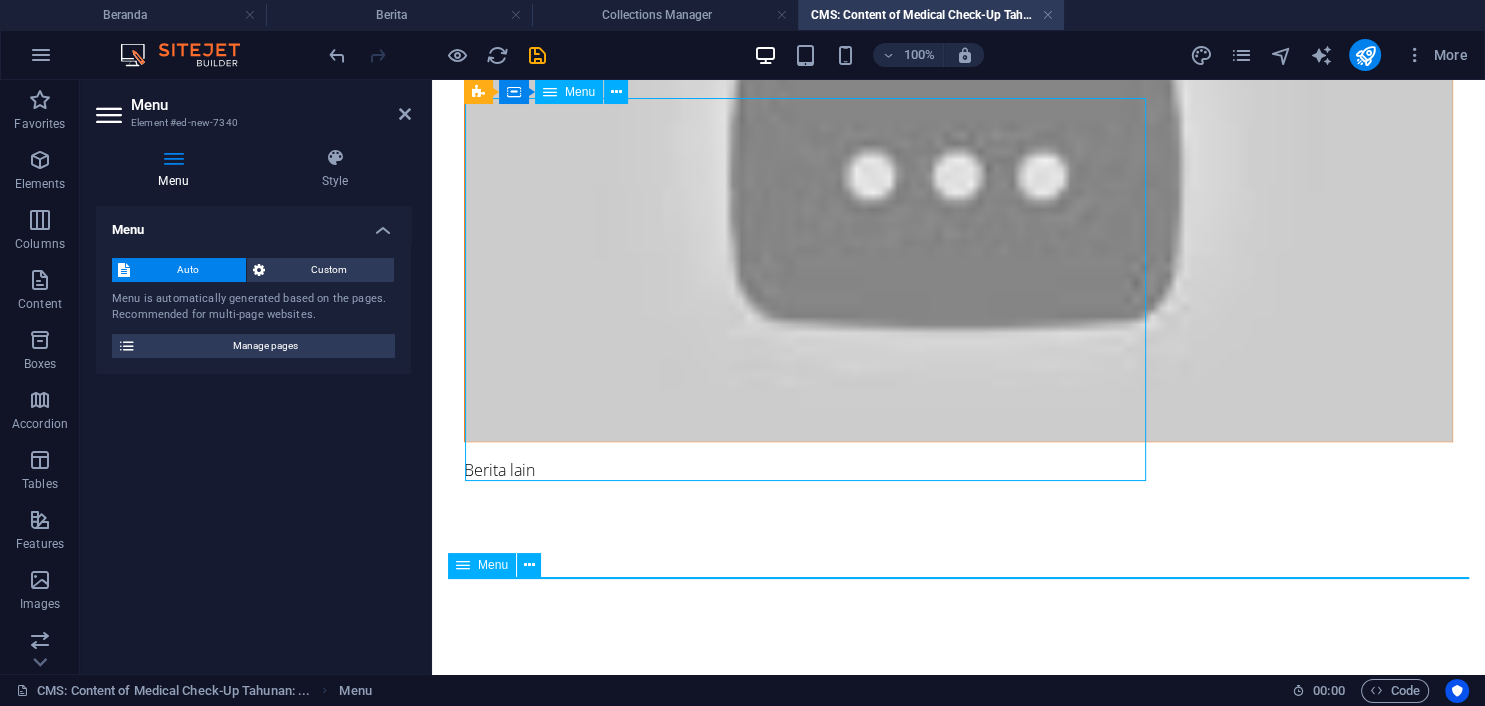 click on "Menu" at bounding box center [493, 565] 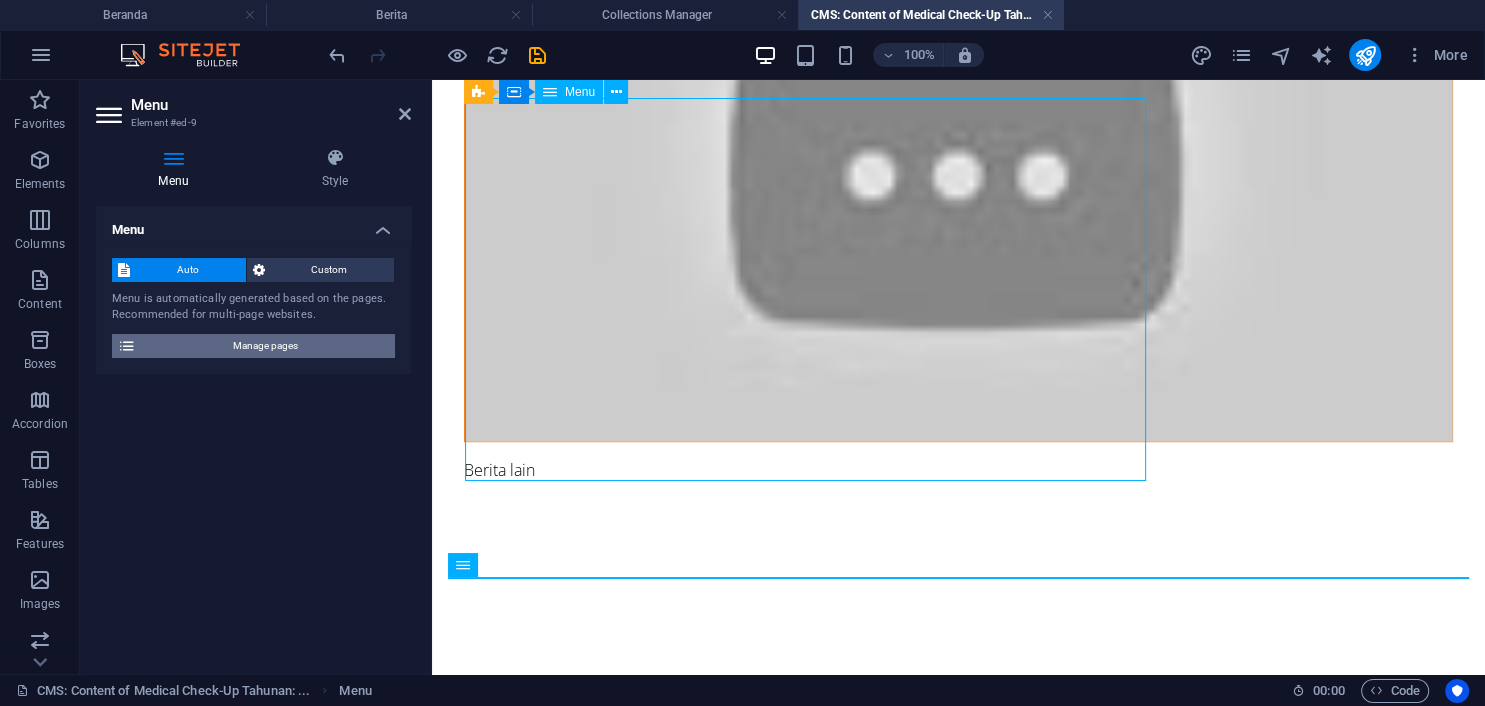 click on "Manage pages" at bounding box center (265, 346) 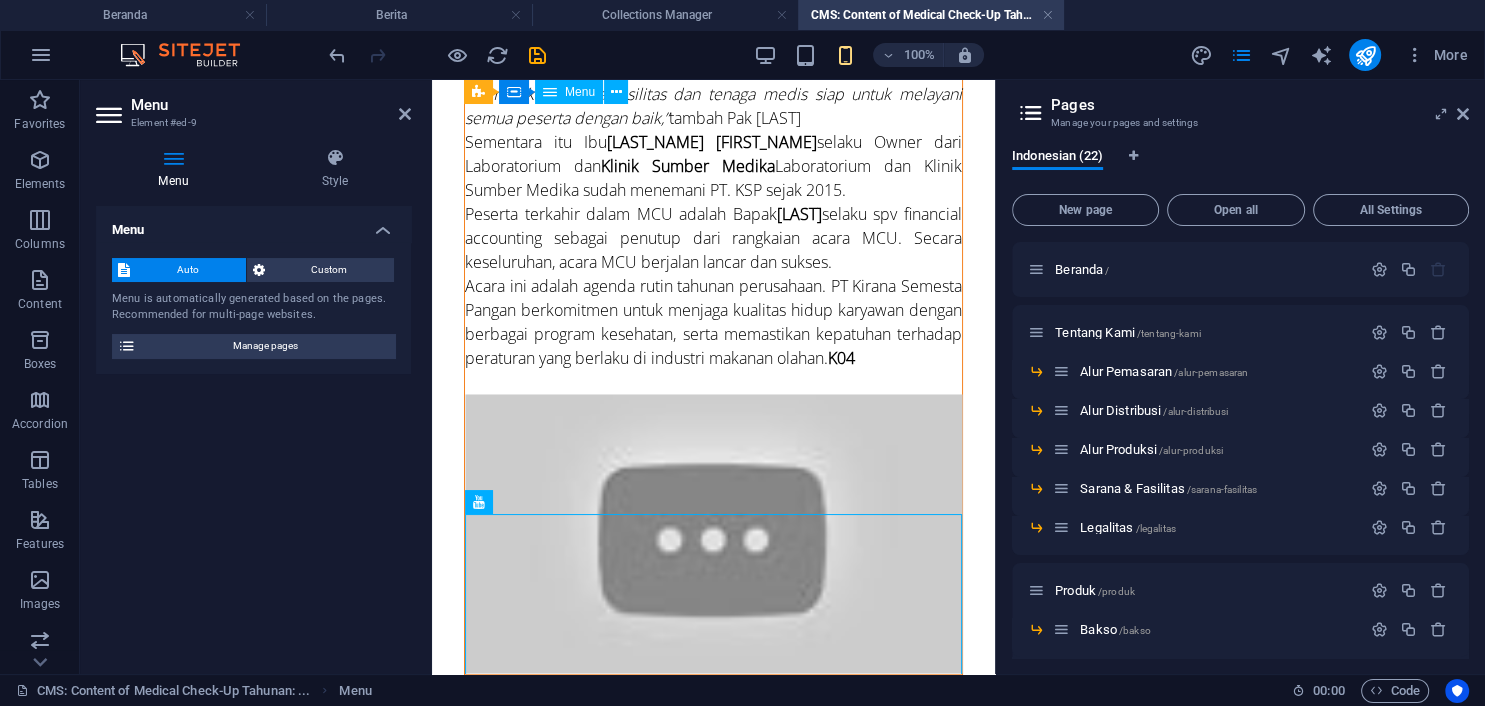 scroll, scrollTop: 456, scrollLeft: 0, axis: vertical 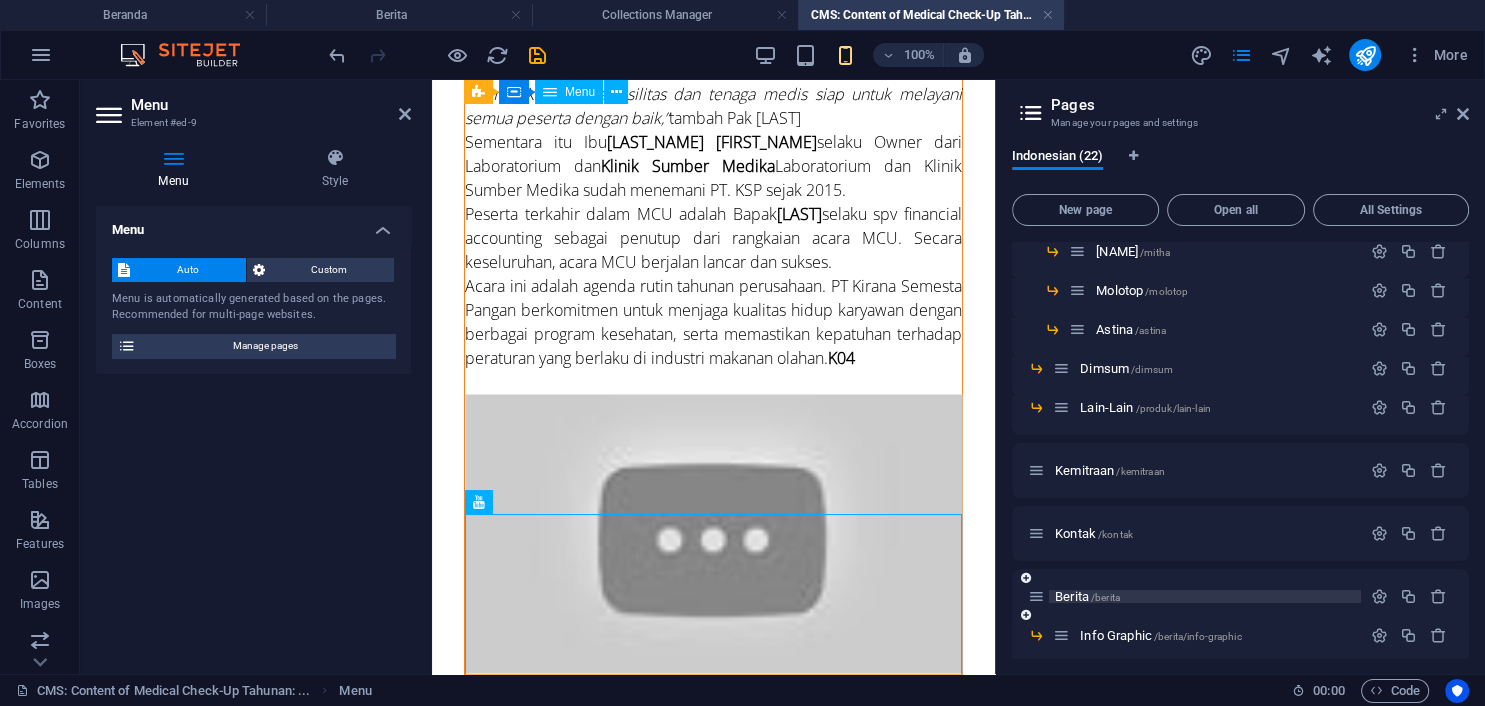 click on "Berita /berita" at bounding box center [1087, 596] 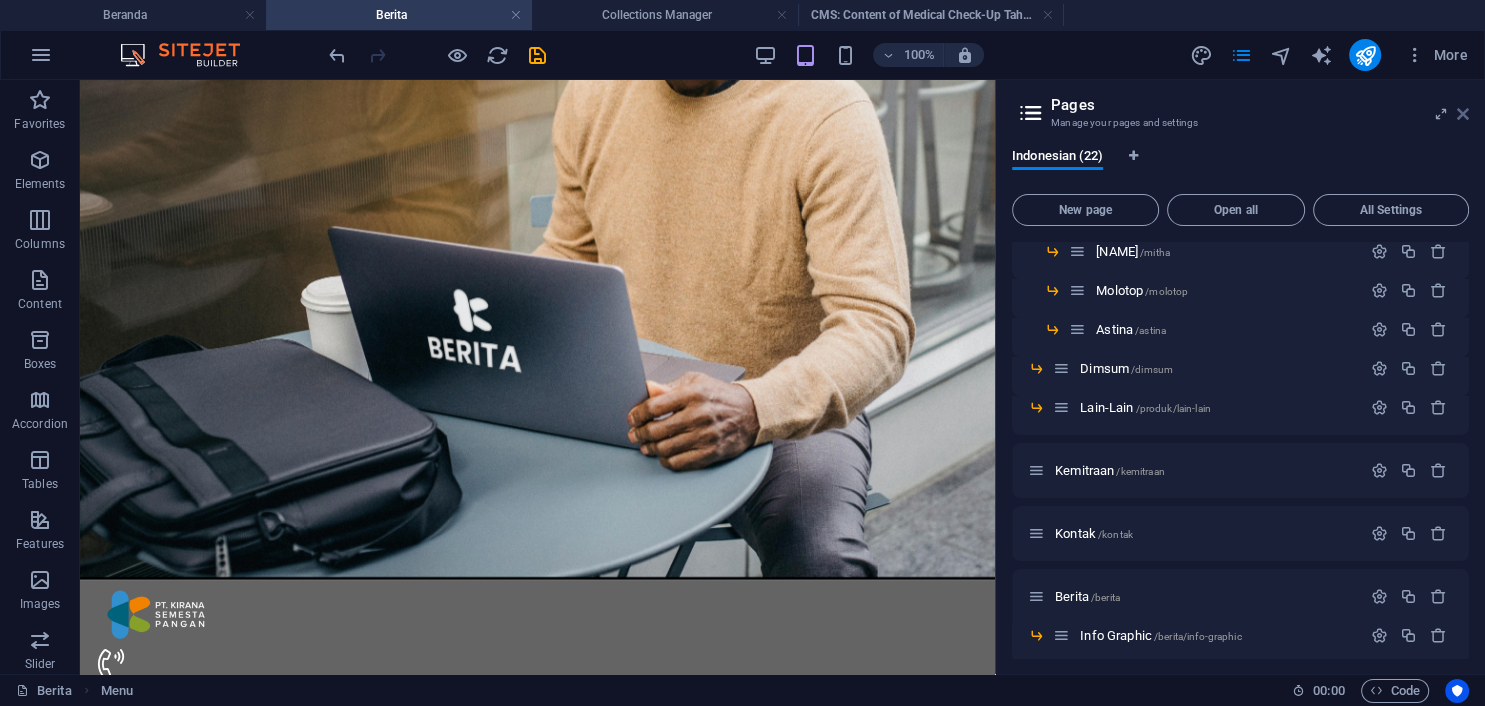 click at bounding box center [1463, 114] 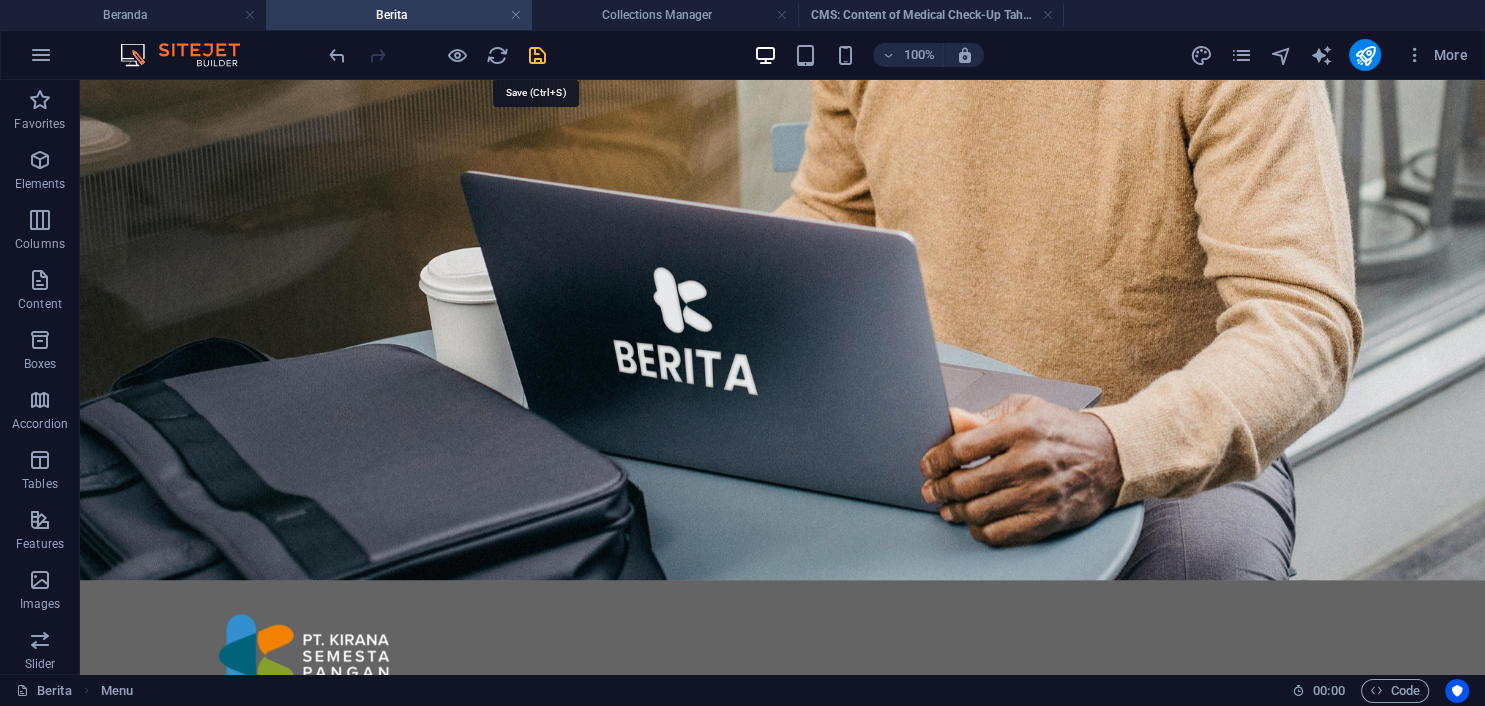 click at bounding box center [537, 55] 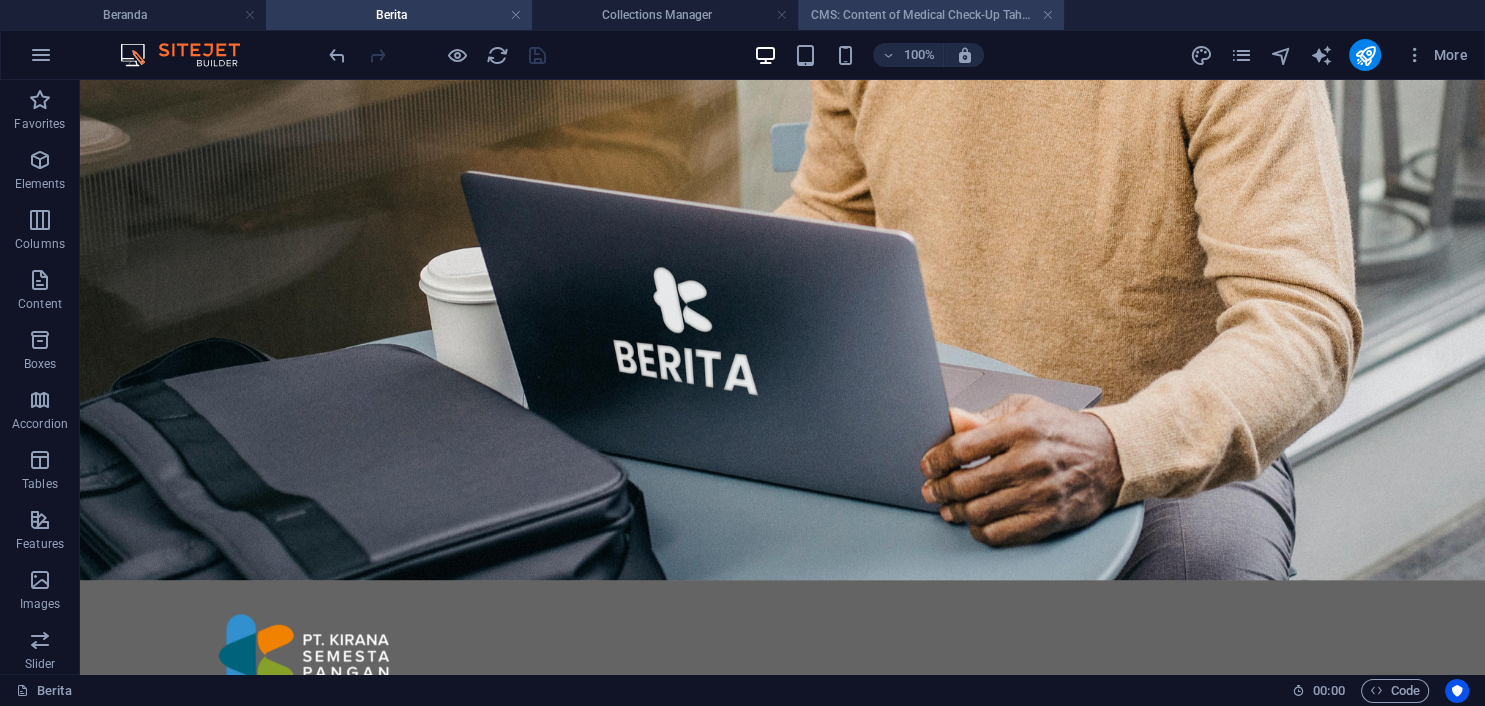 click on "CMS: Content of Medical Check-Up Tahunan:  ..." at bounding box center (931, 15) 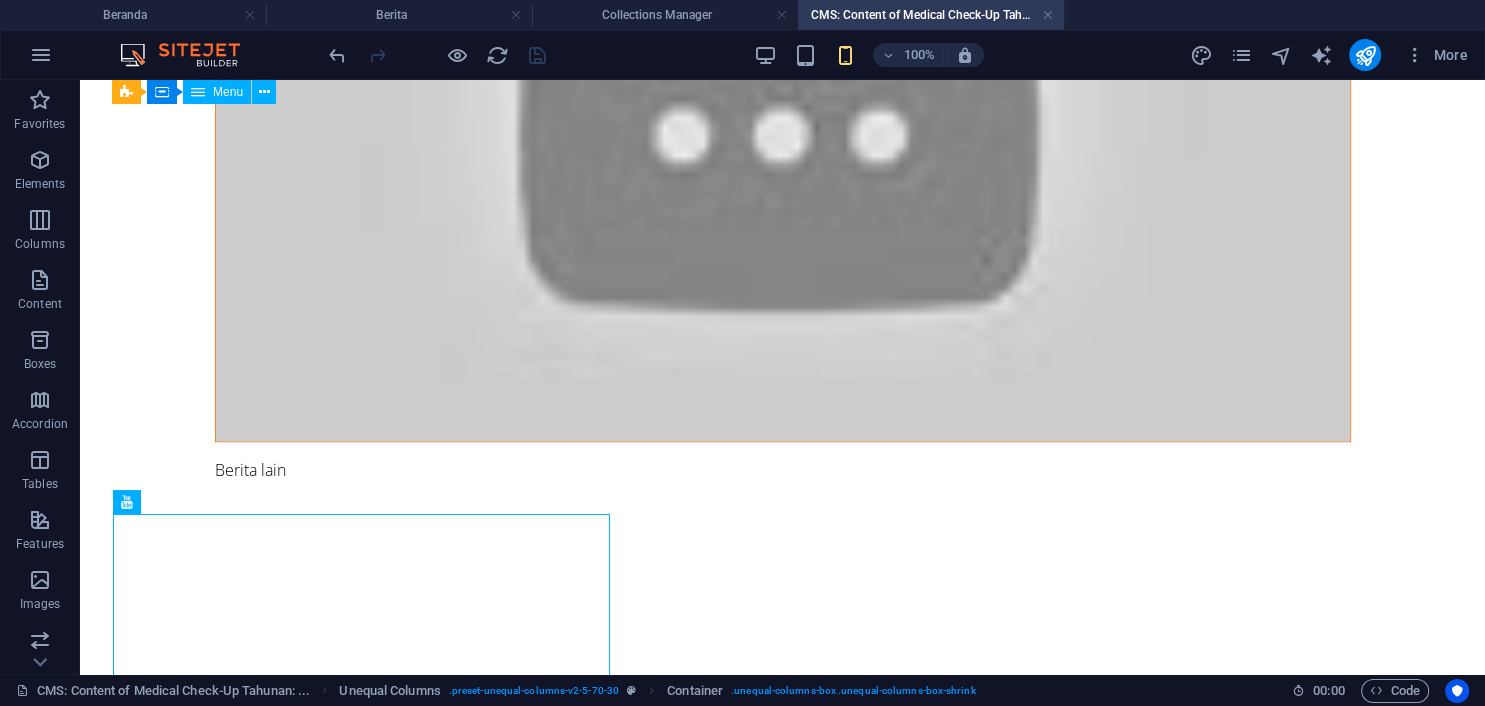 scroll, scrollTop: 1480, scrollLeft: 0, axis: vertical 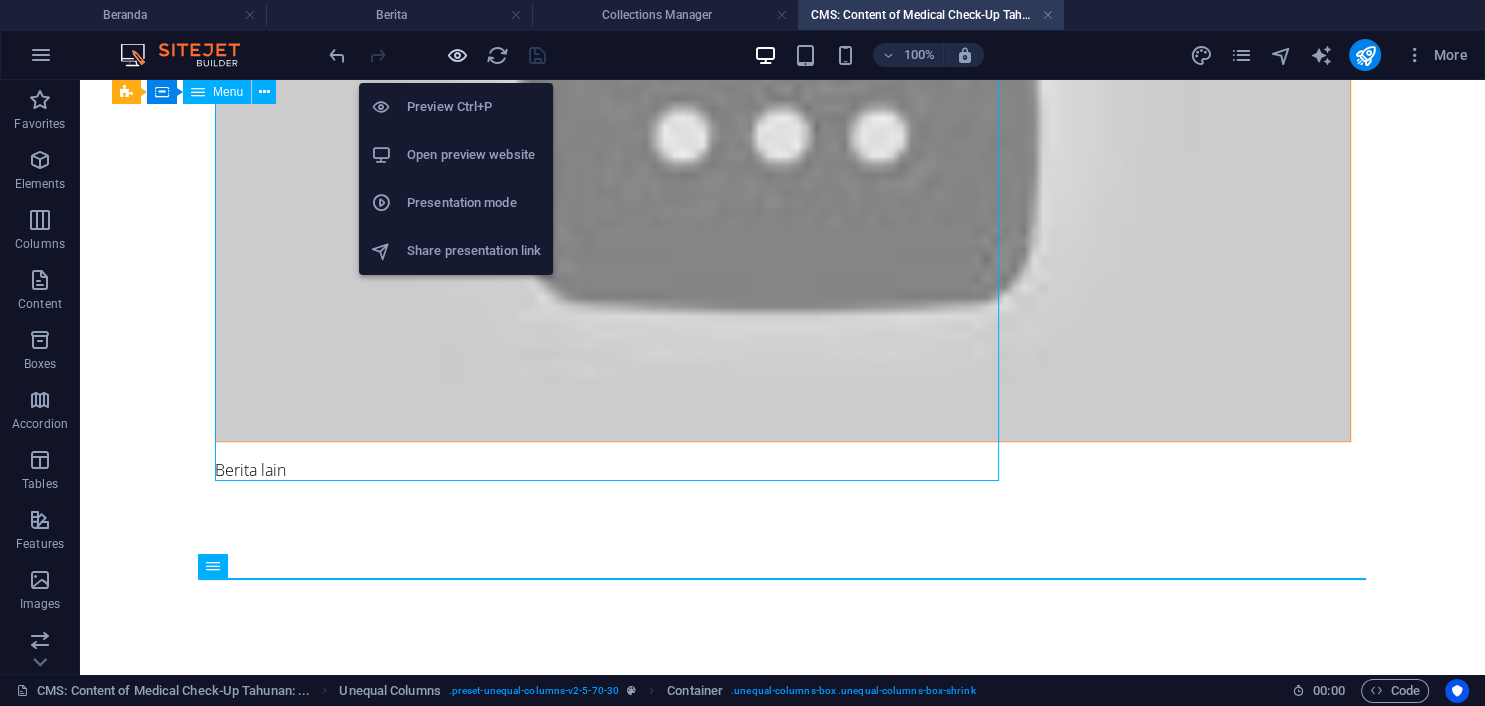 click at bounding box center (457, 55) 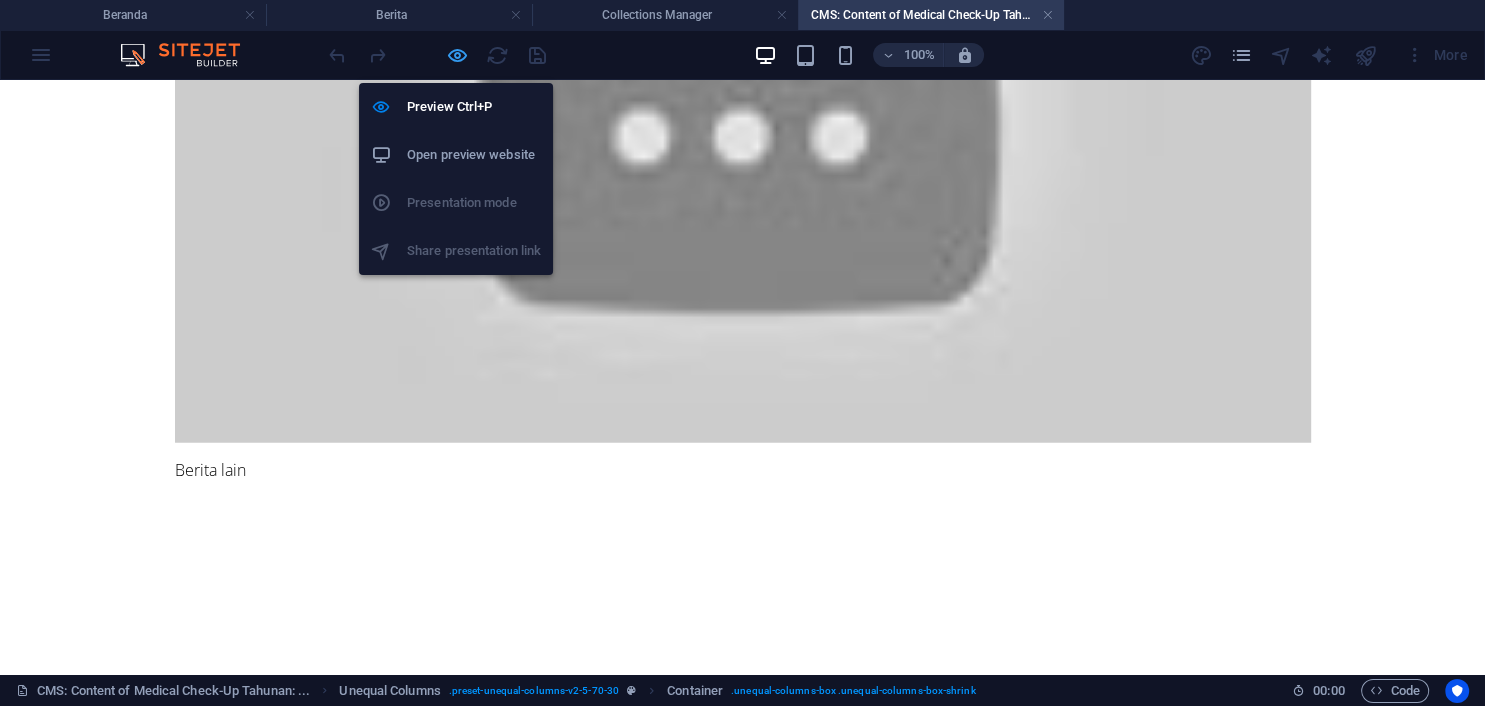 click at bounding box center (457, 55) 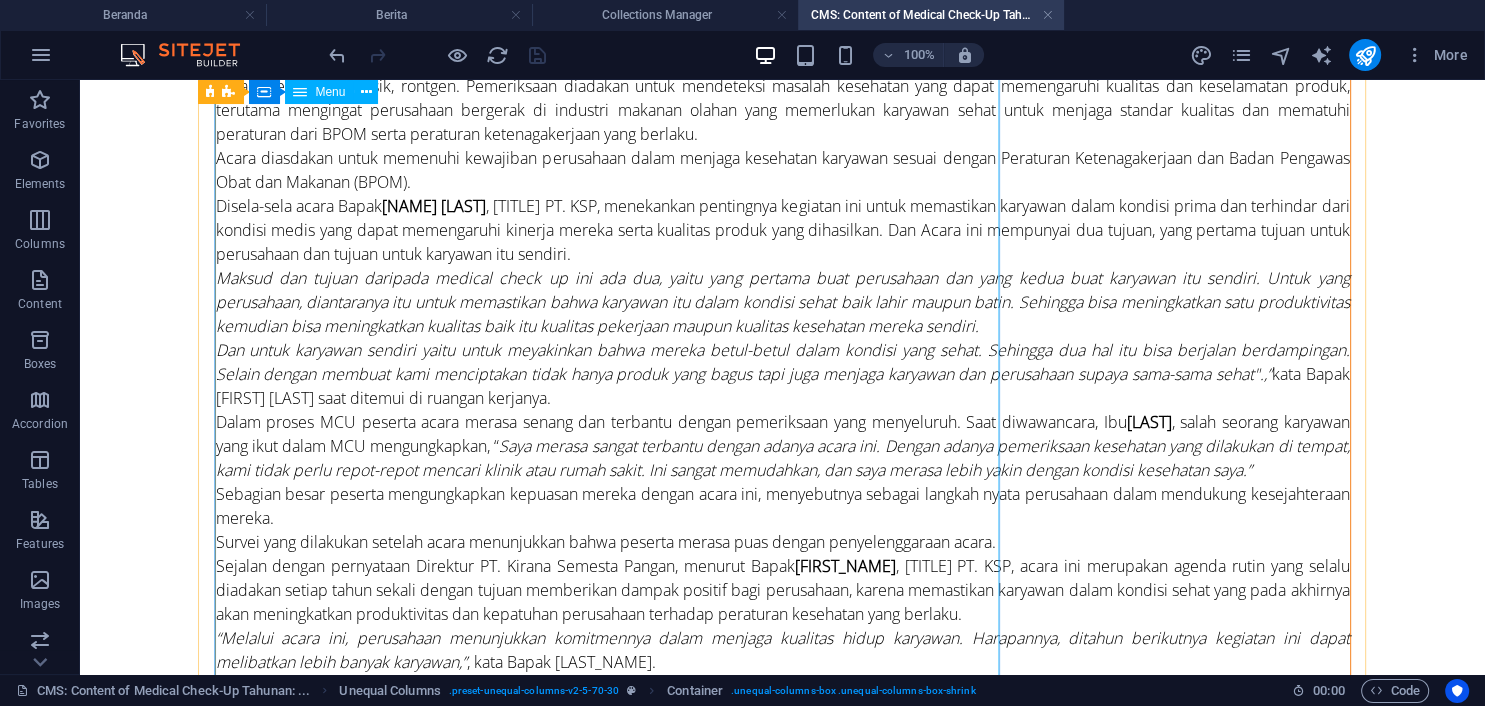 scroll, scrollTop: 294, scrollLeft: 0, axis: vertical 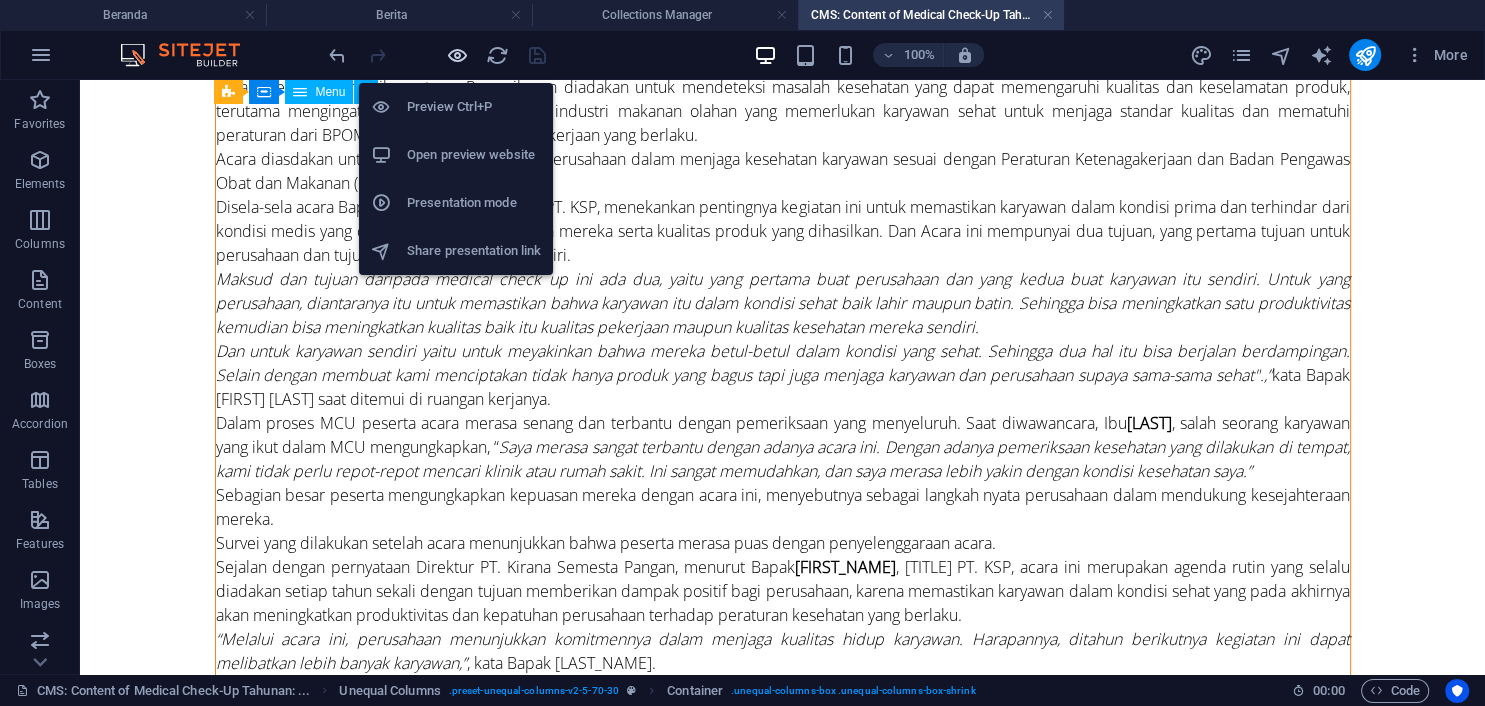 click at bounding box center [457, 55] 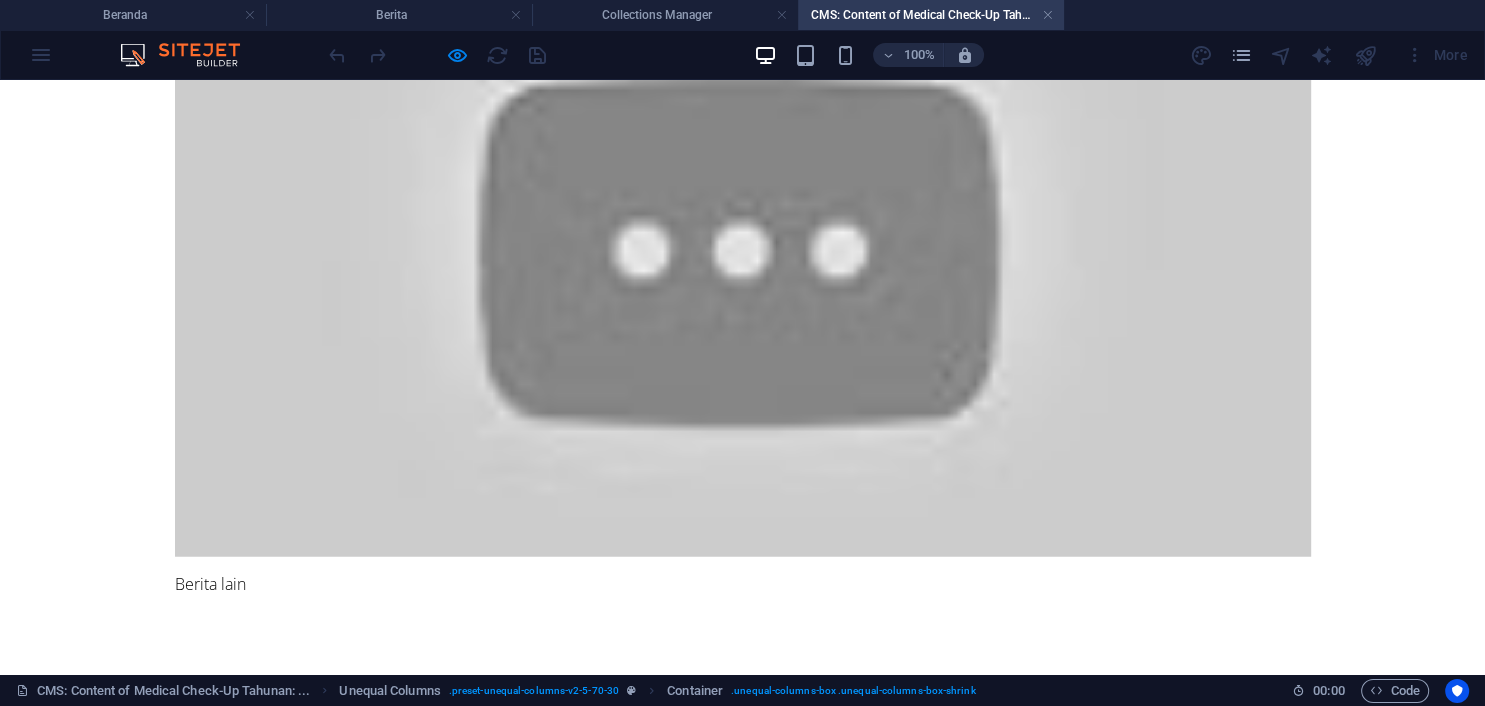 scroll, scrollTop: 1456, scrollLeft: 0, axis: vertical 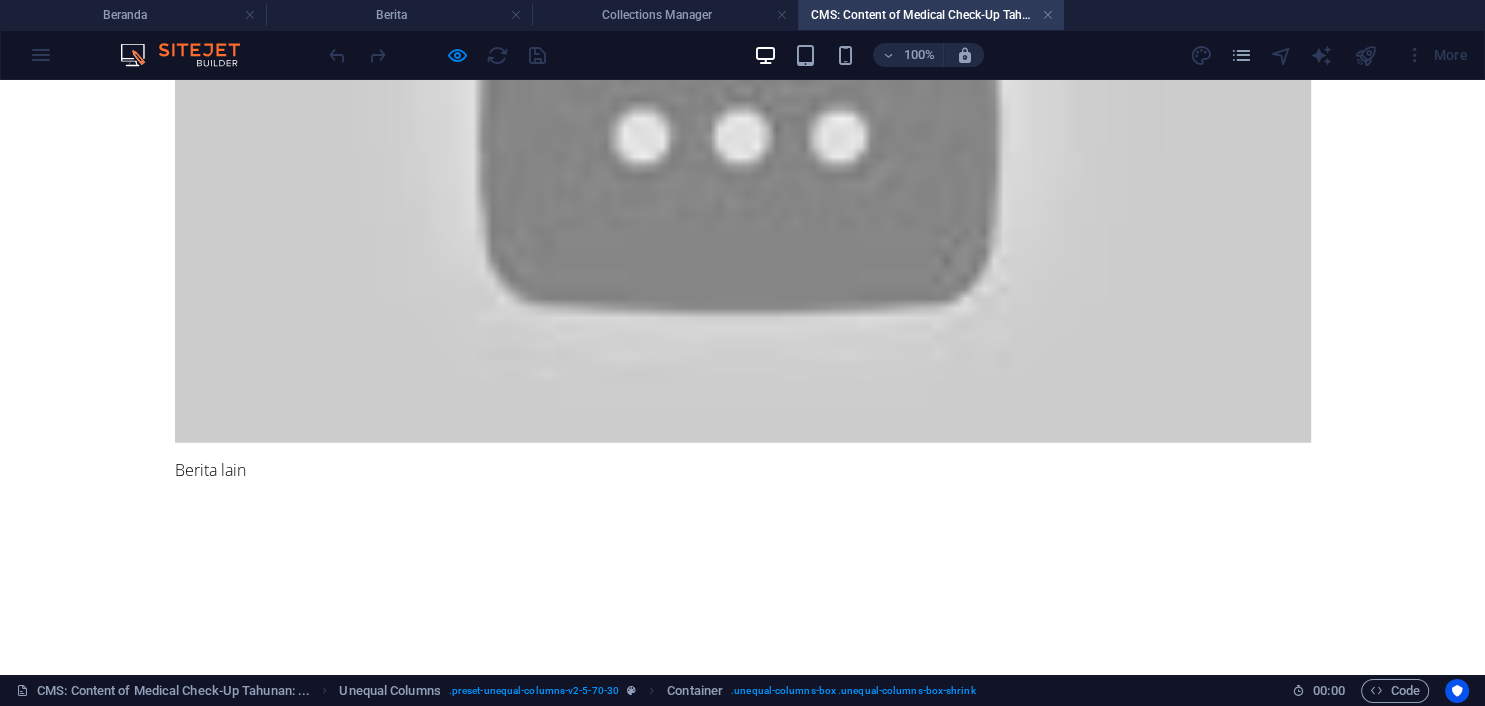 click at bounding box center (743, 122) 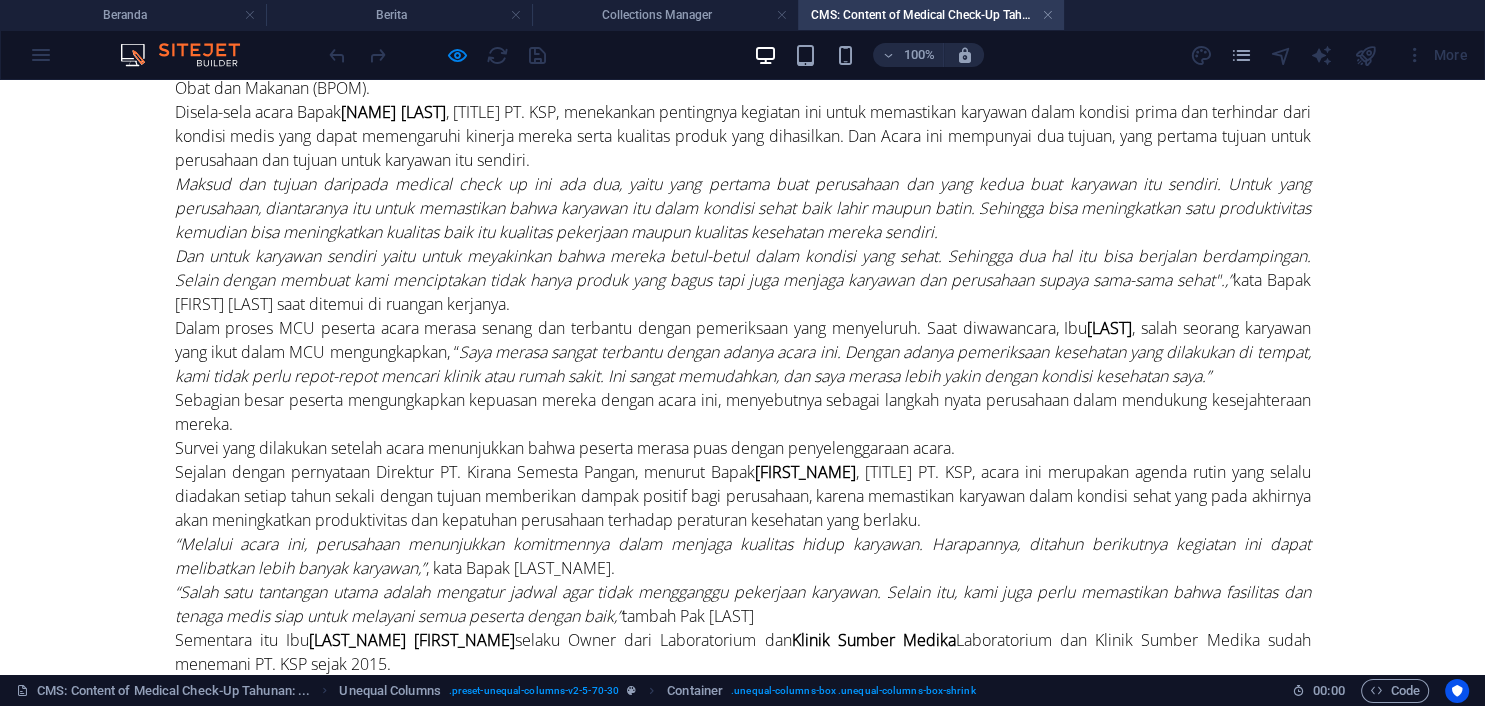 scroll, scrollTop: 0, scrollLeft: 0, axis: both 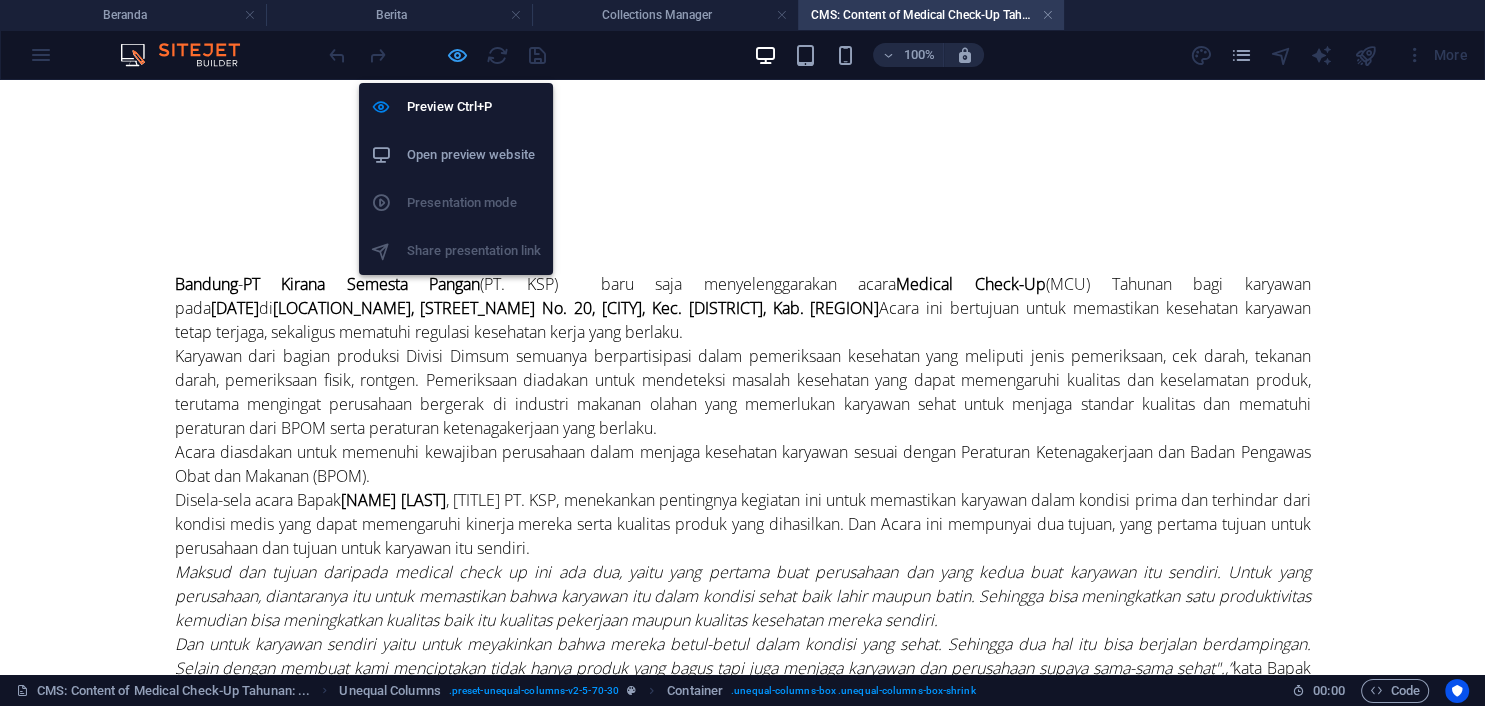 click at bounding box center [457, 55] 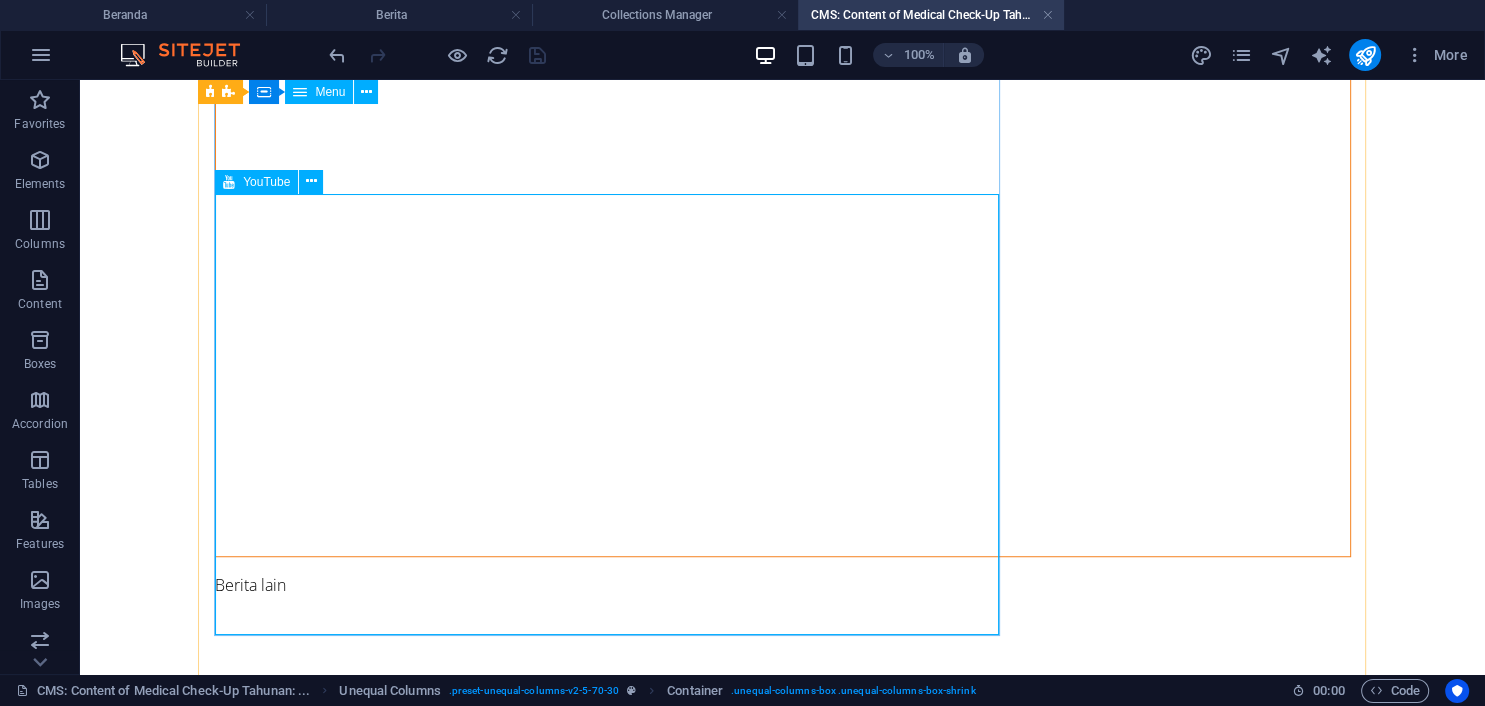 scroll, scrollTop: 1480, scrollLeft: 0, axis: vertical 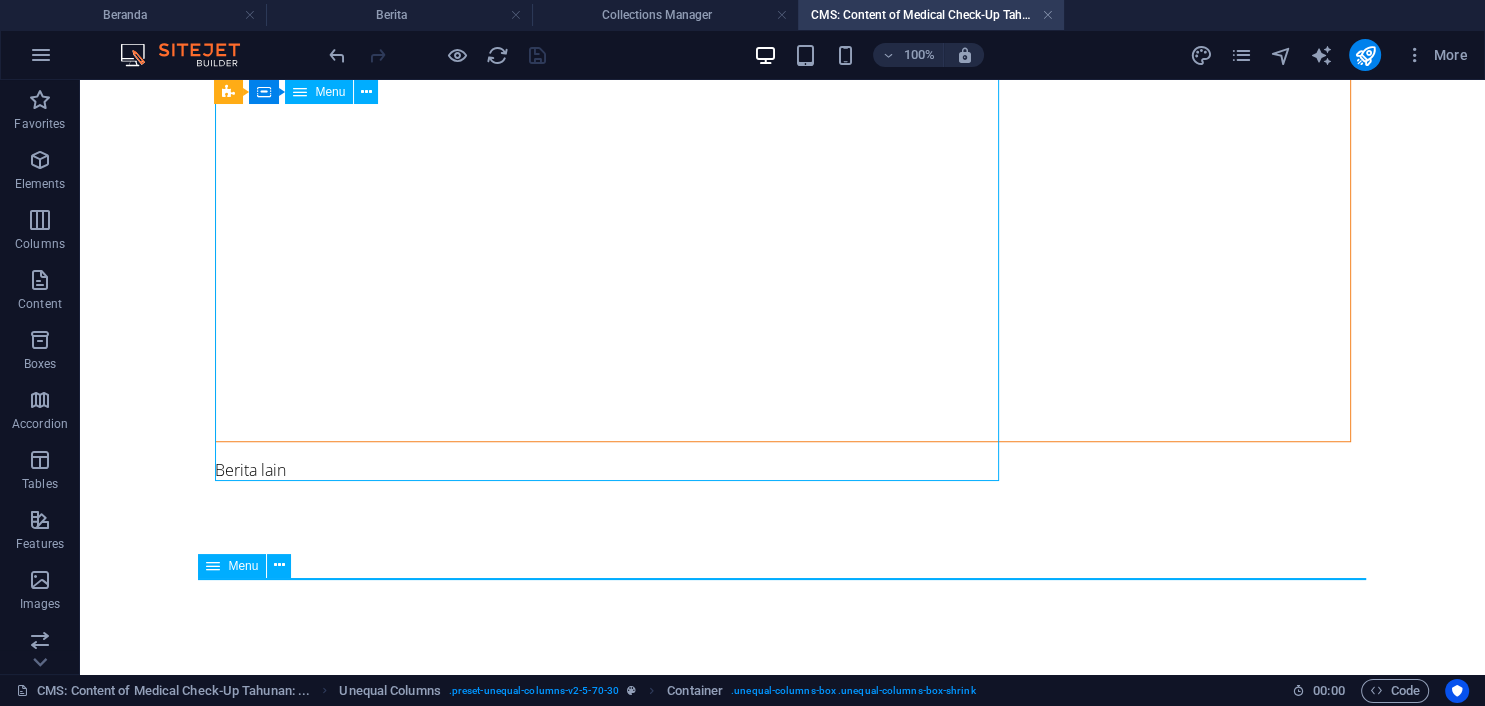 click at bounding box center [213, 566] 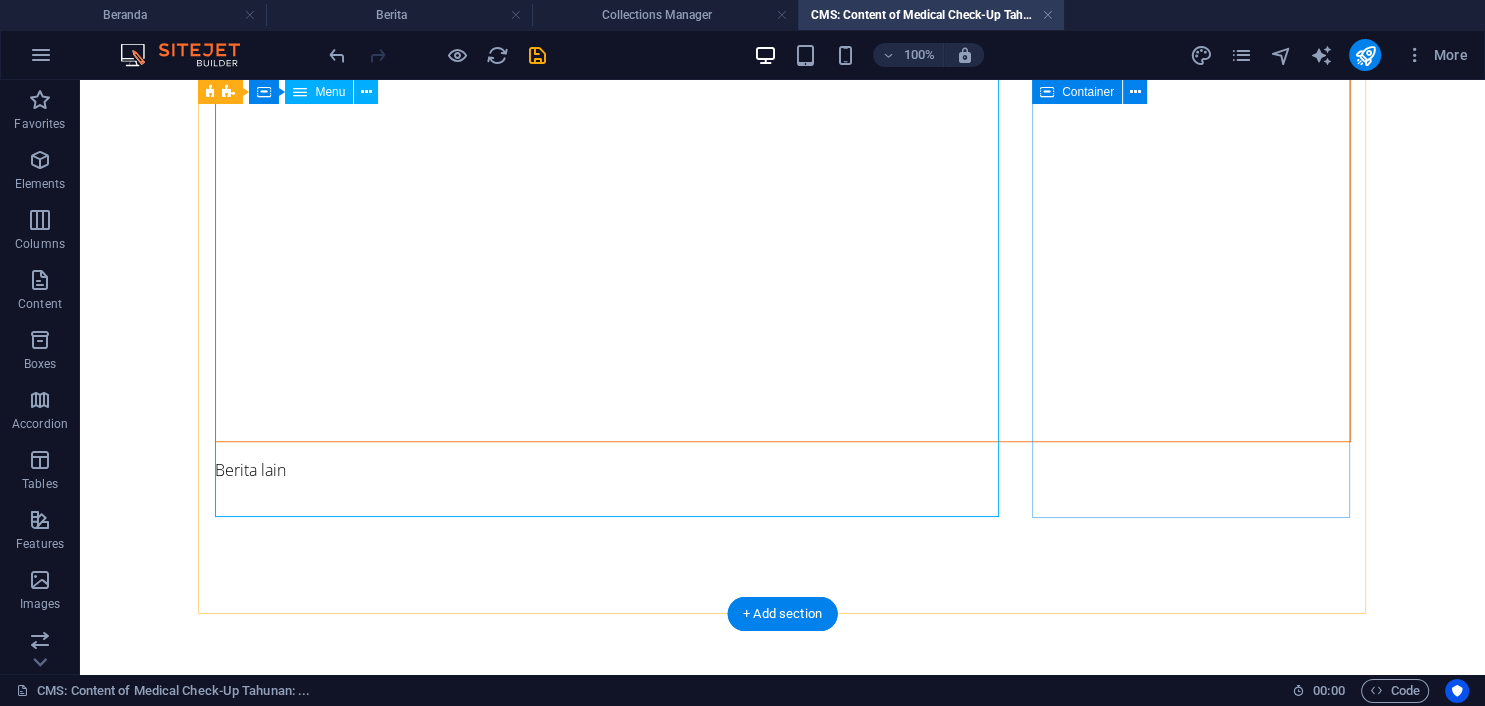 scroll, scrollTop: 1058, scrollLeft: 0, axis: vertical 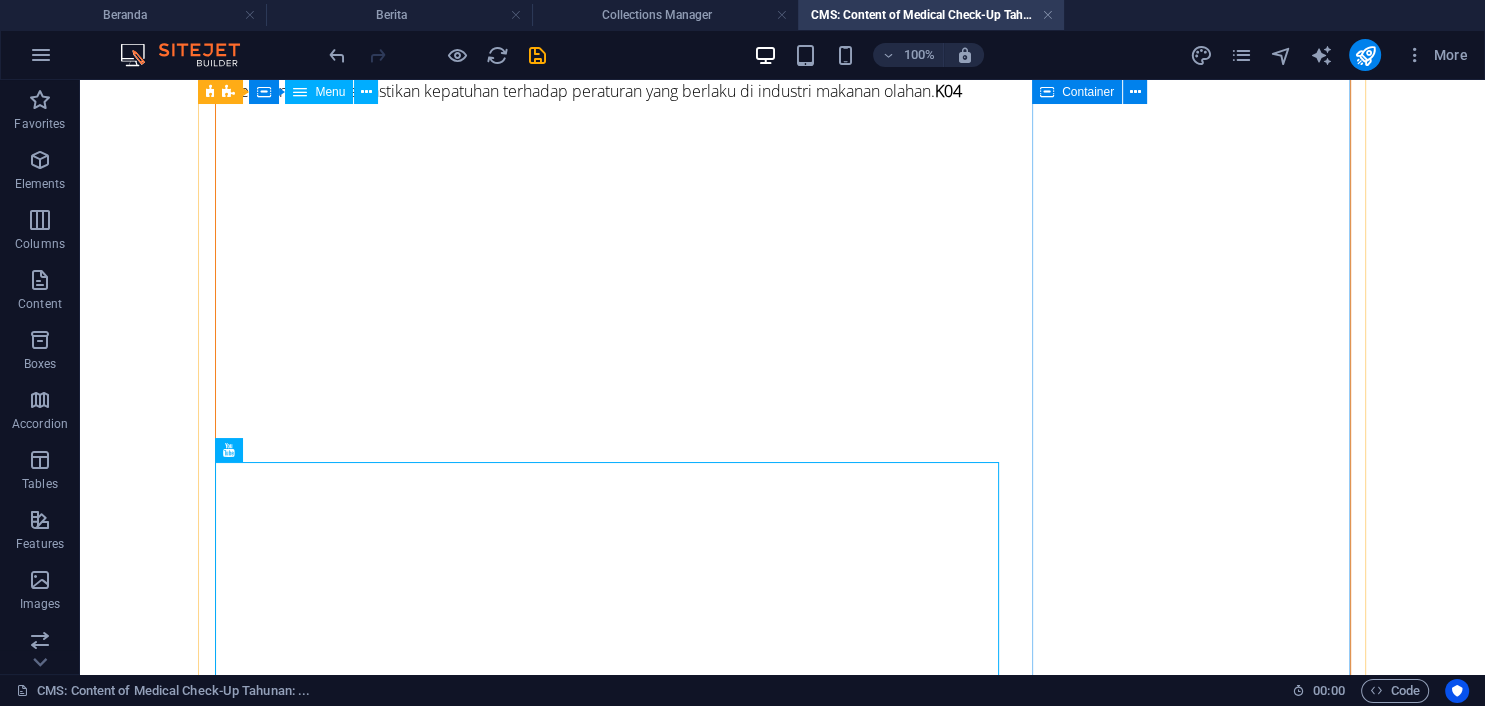 click on "Berita lain" at bounding box center [783, 794] 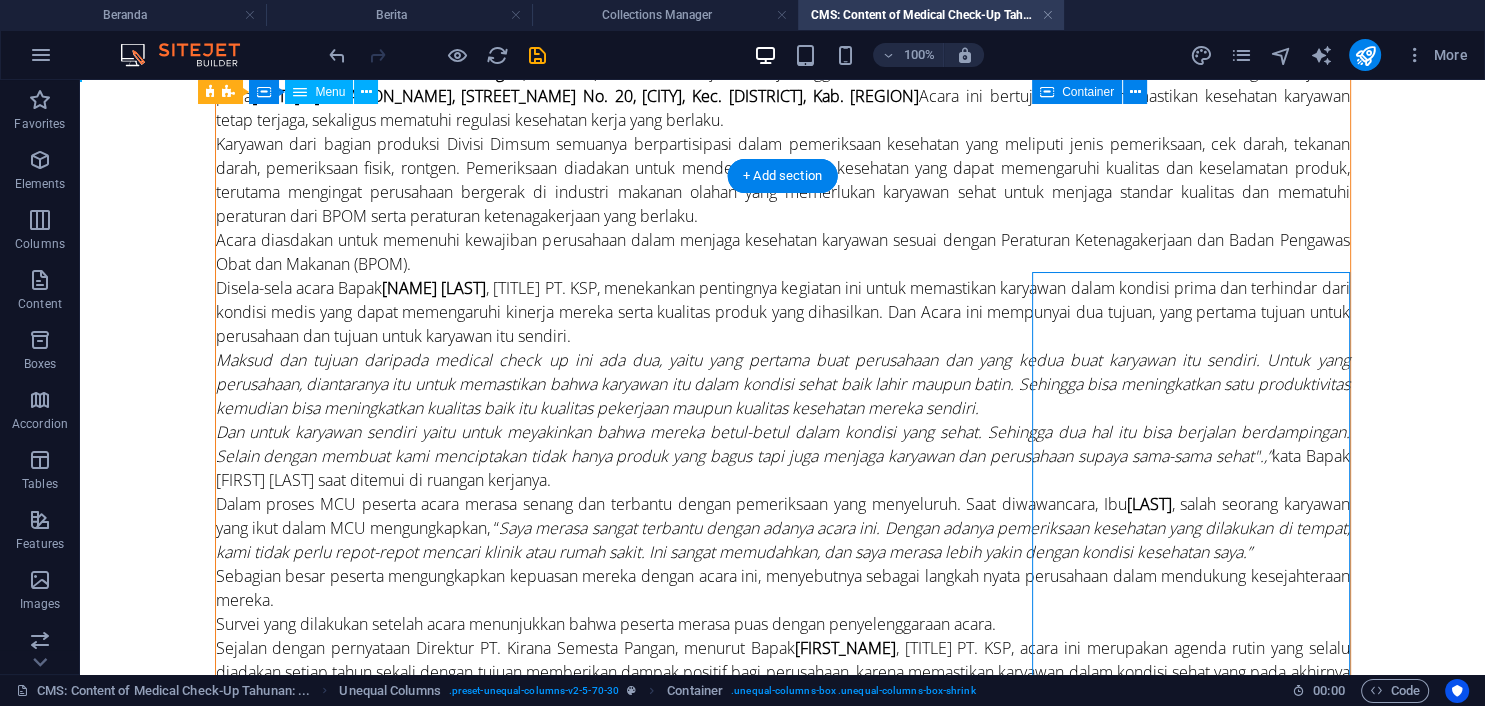 scroll, scrollTop: 0, scrollLeft: 0, axis: both 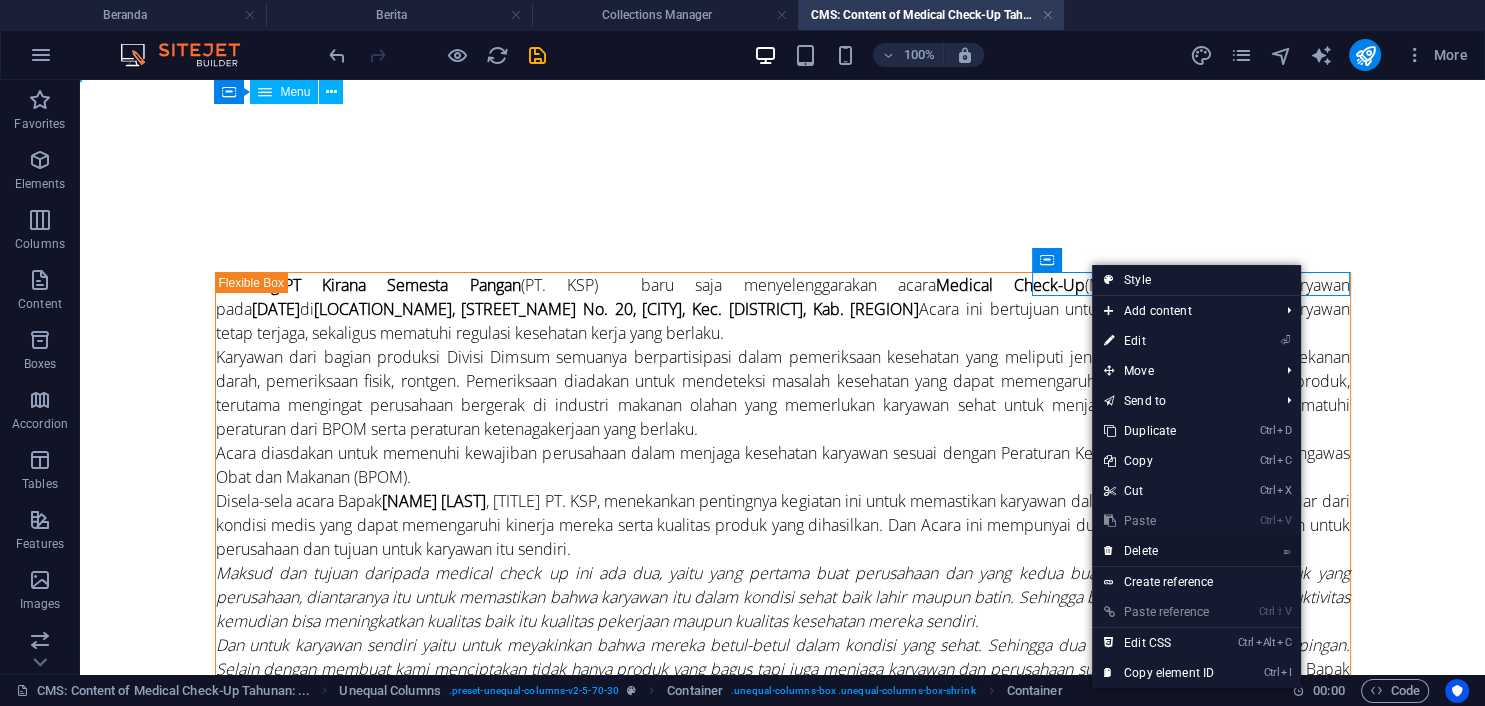 click on "⌦  Delete" at bounding box center [1159, 551] 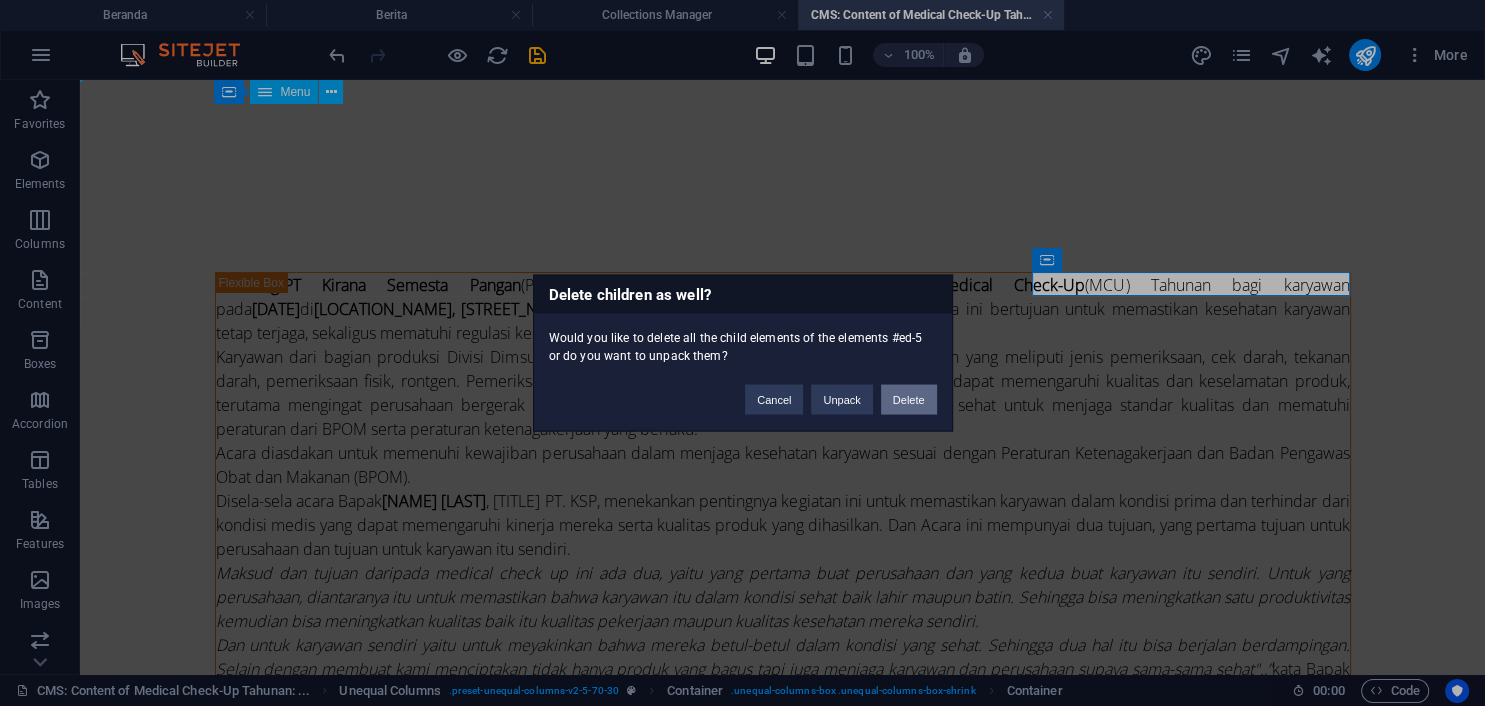 click on "Delete" at bounding box center [909, 400] 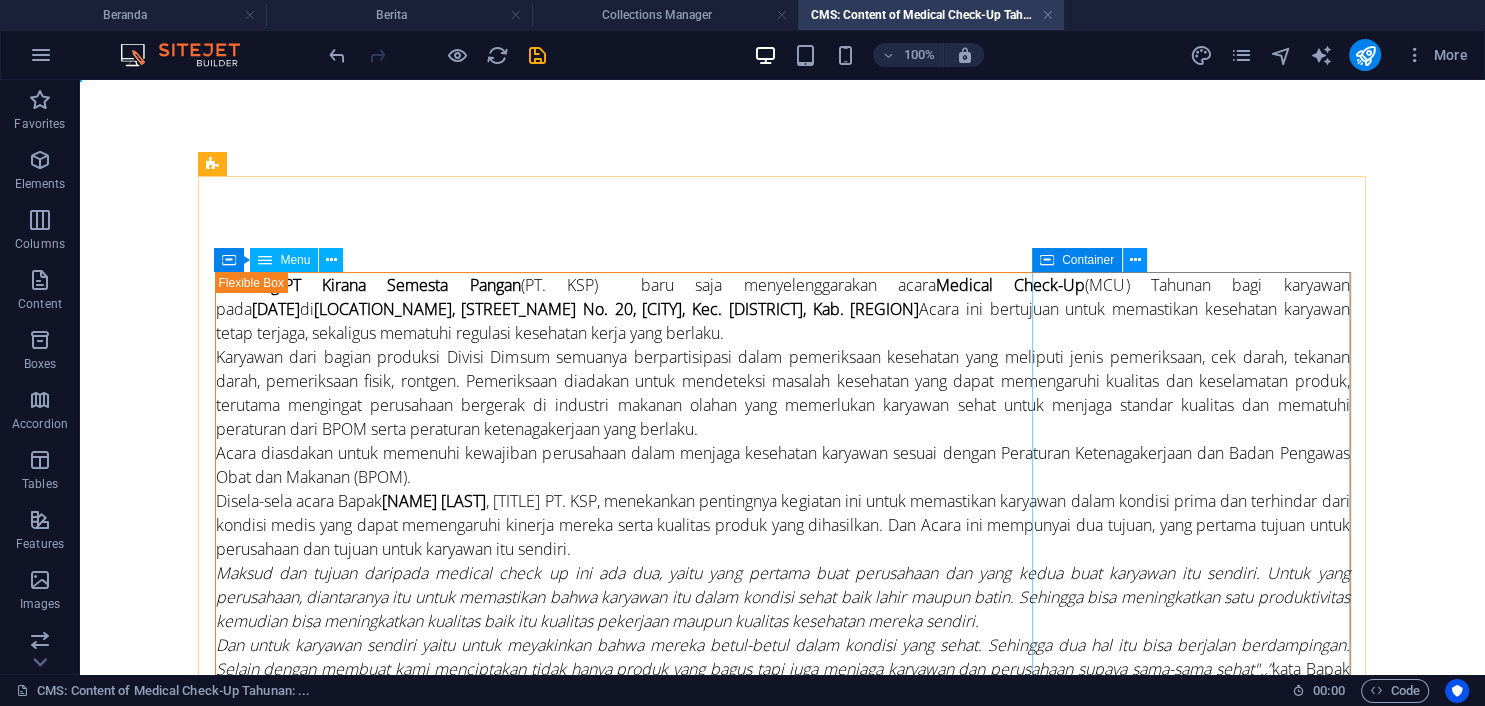 click at bounding box center (1135, 260) 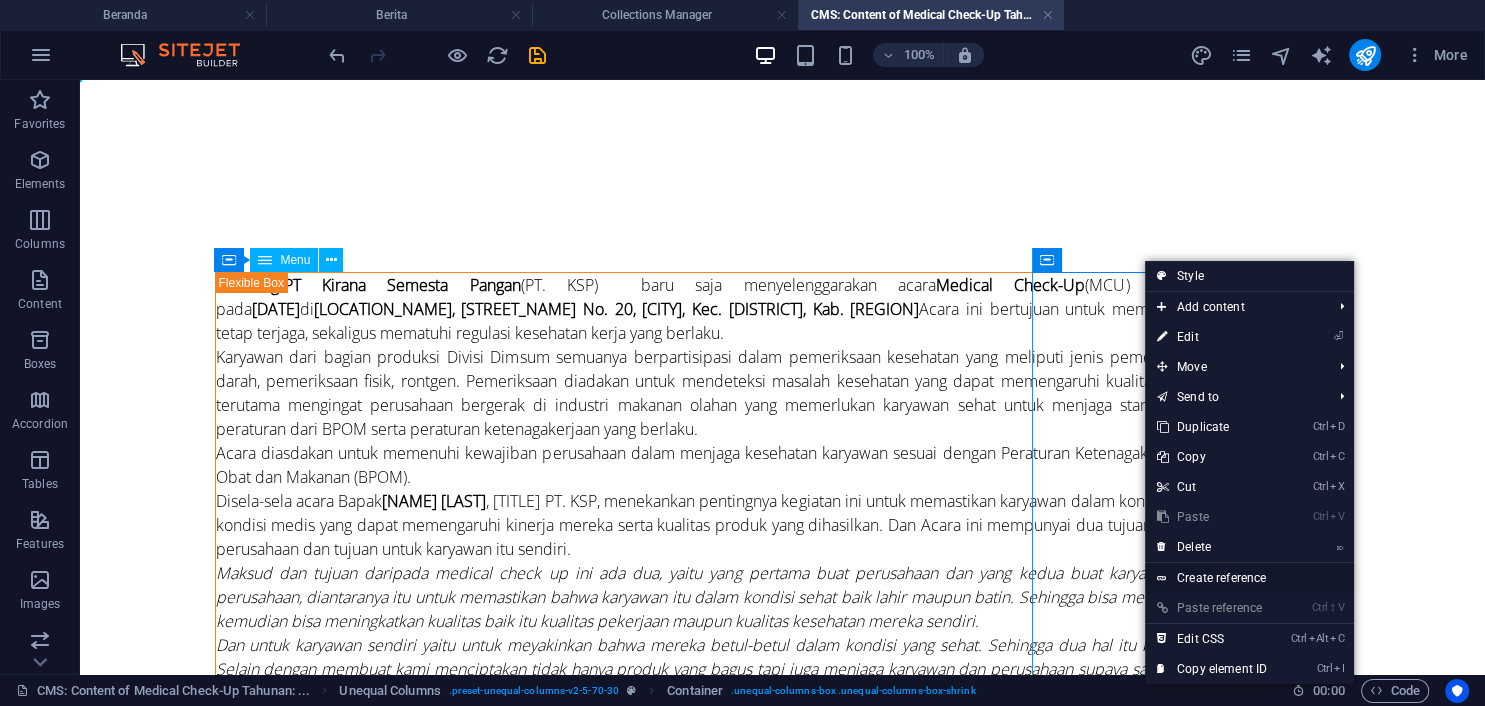 click on "Create reference" at bounding box center (1249, 578) 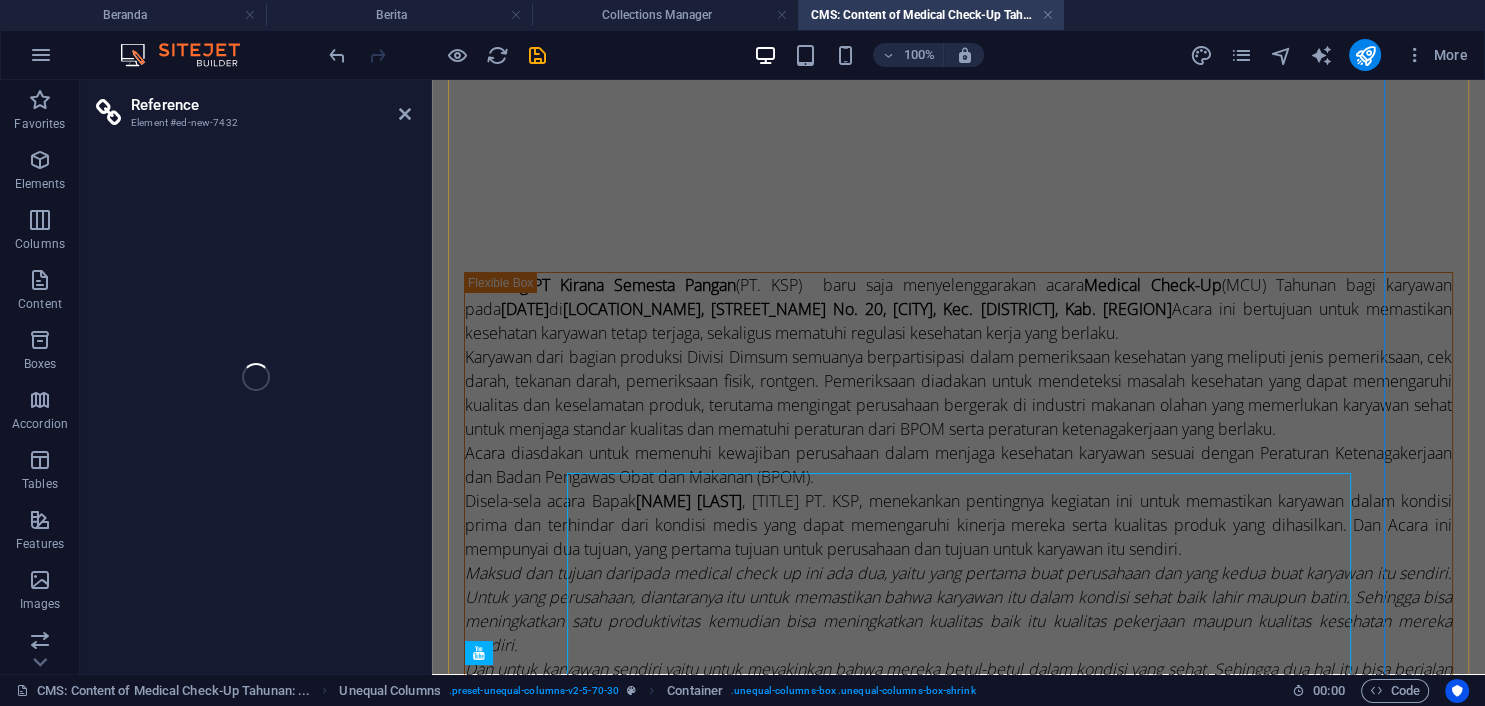 scroll, scrollTop: 1788, scrollLeft: 0, axis: vertical 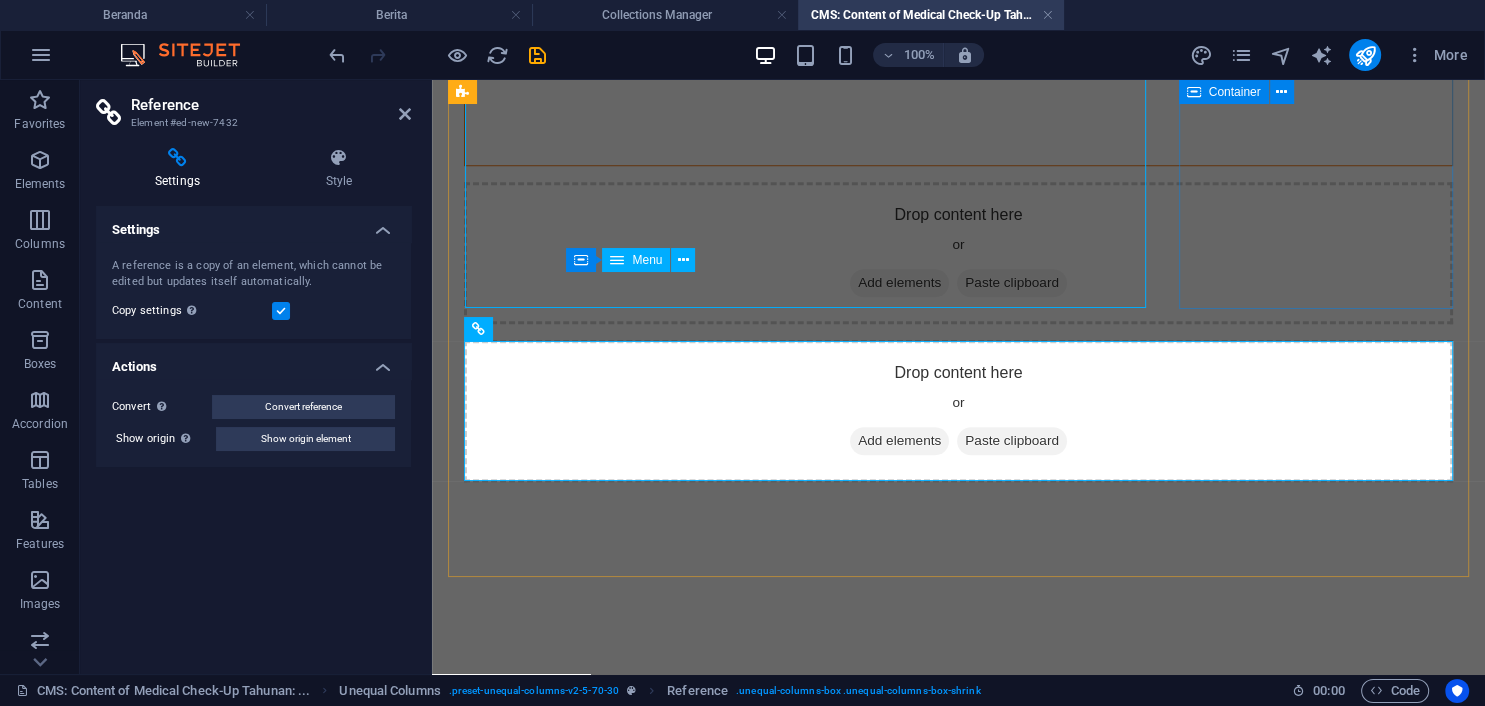 click on "Drop content here or  Add elements  Paste clipboard" at bounding box center (958, 253) 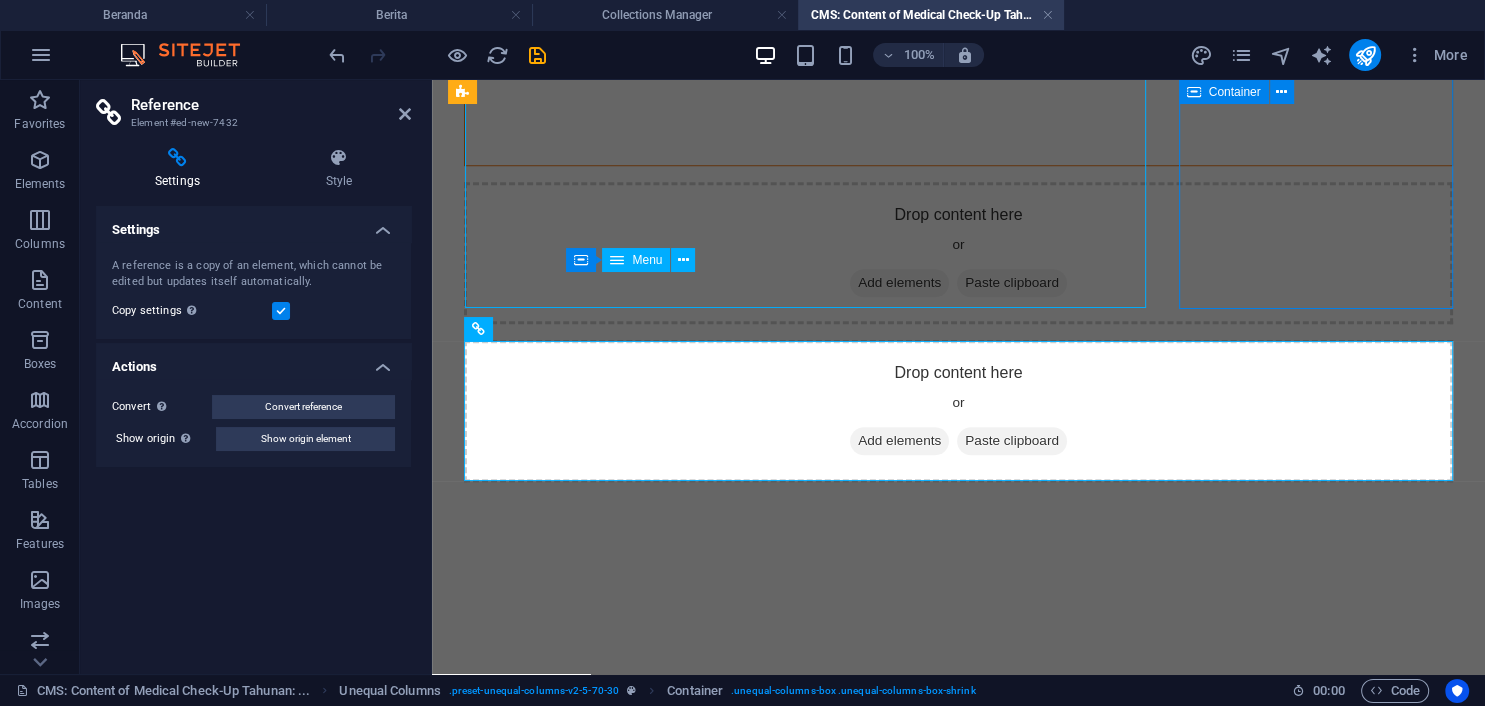 scroll, scrollTop: 1596, scrollLeft: 0, axis: vertical 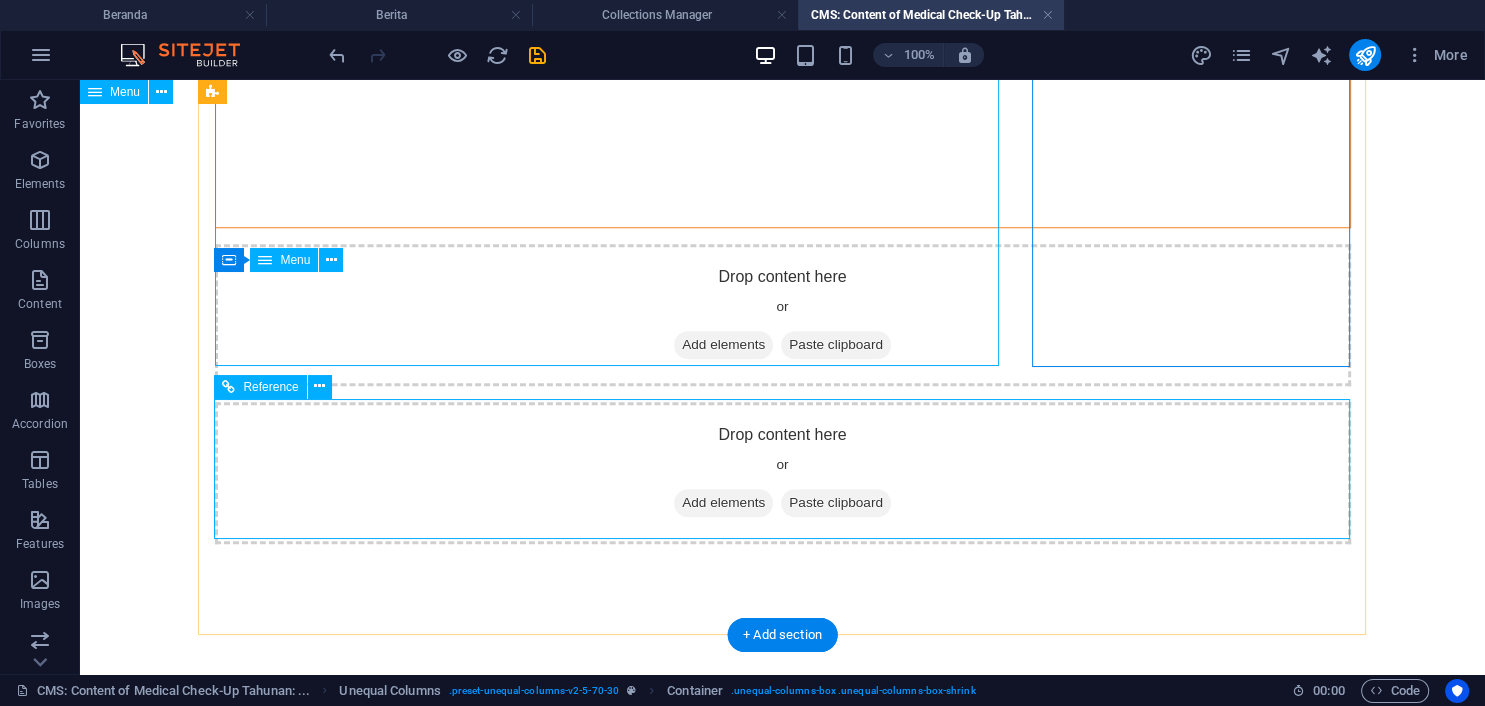 click on "Add elements" at bounding box center [723, 503] 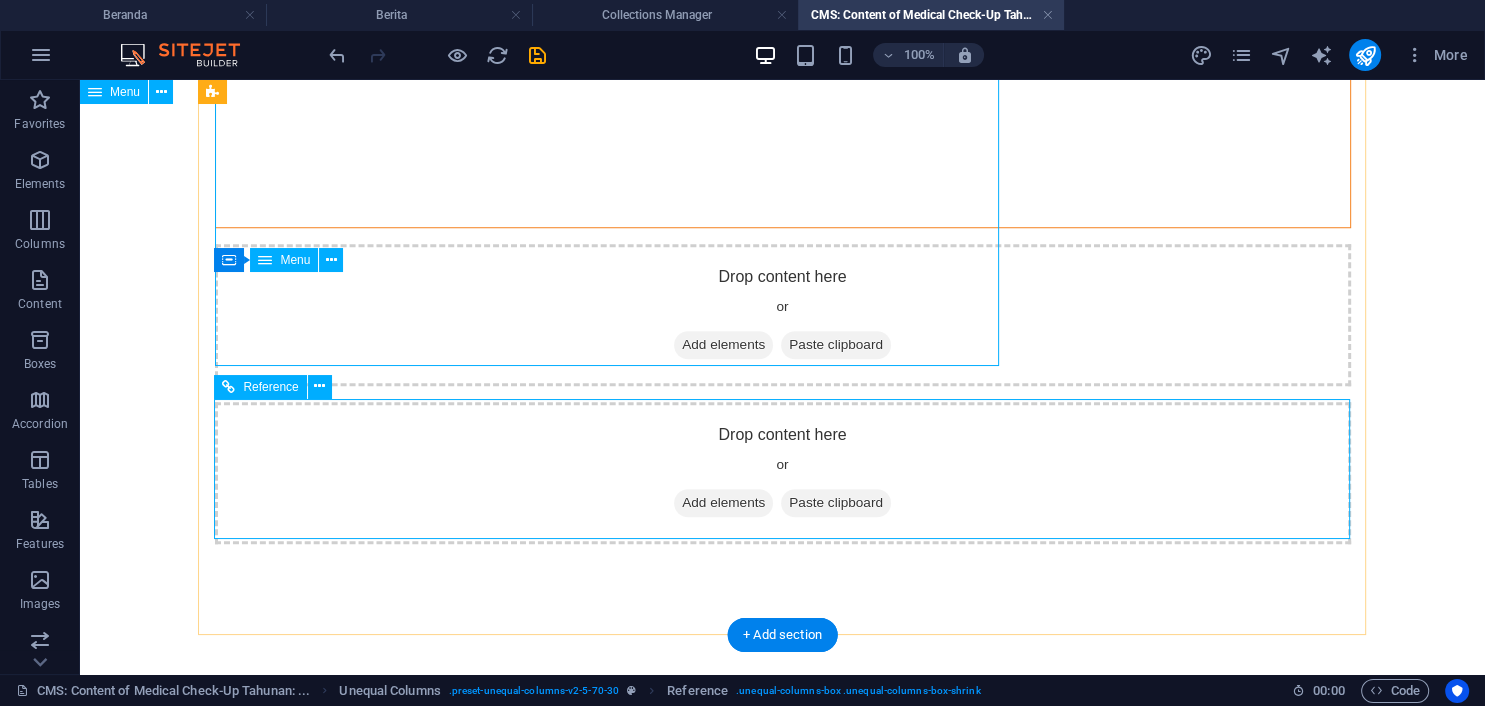 click on "Add elements" at bounding box center (723, 503) 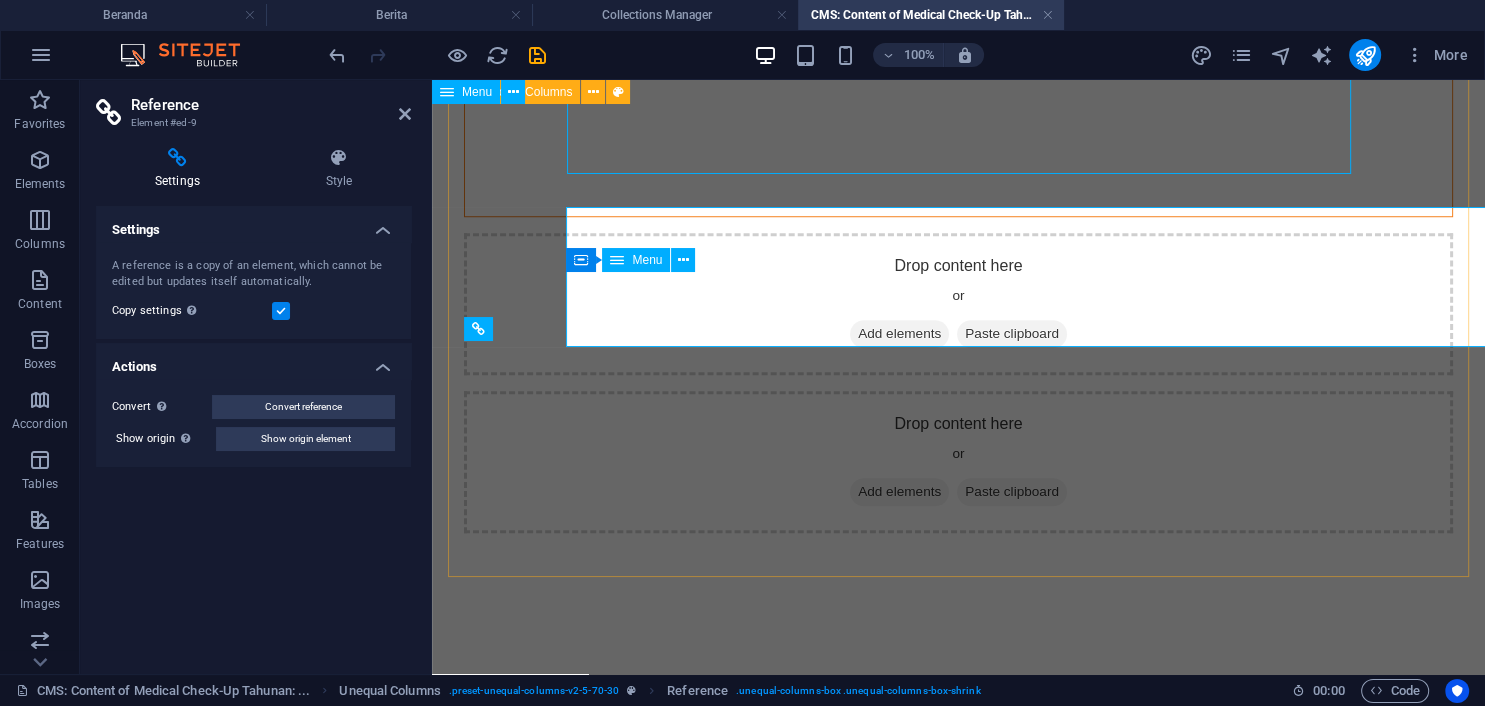 scroll, scrollTop: 1788, scrollLeft: 0, axis: vertical 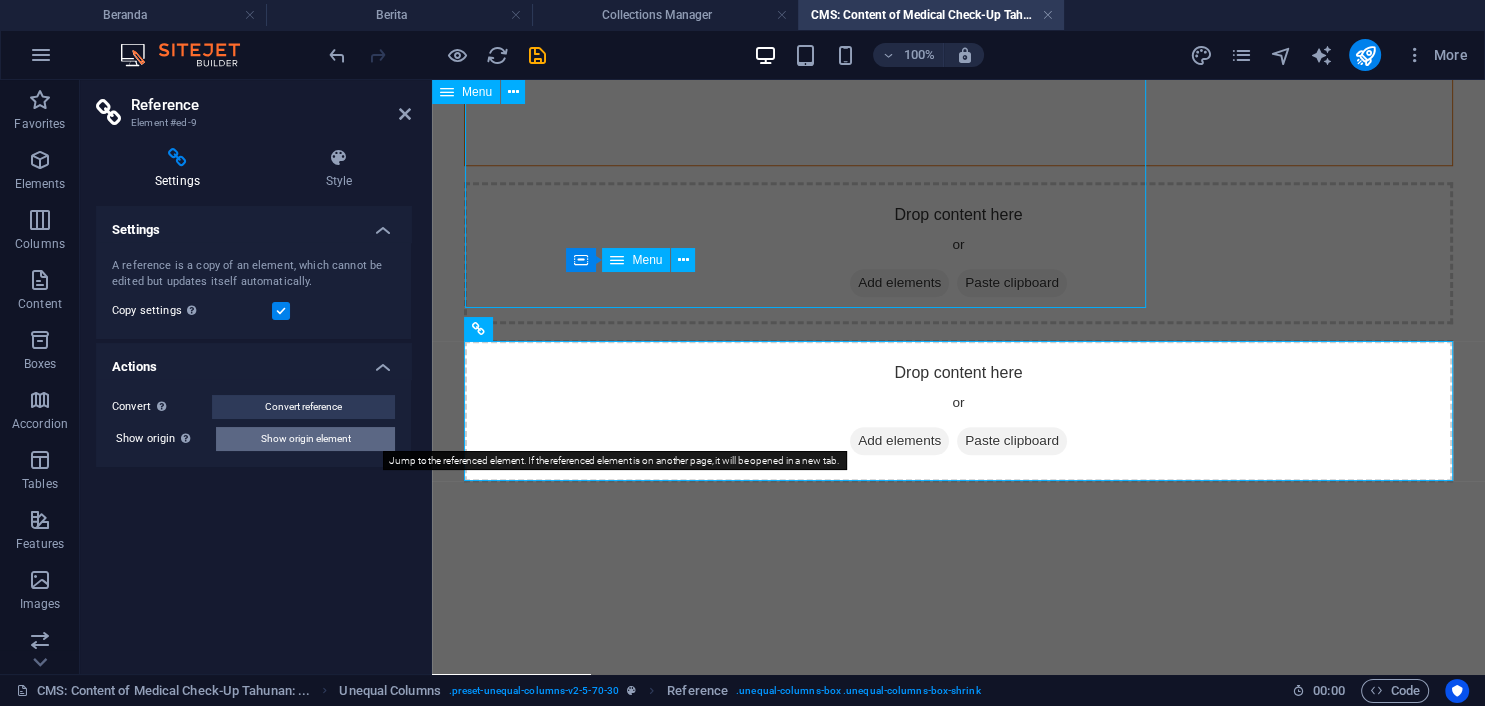 click on "Show origin element" at bounding box center [305, 439] 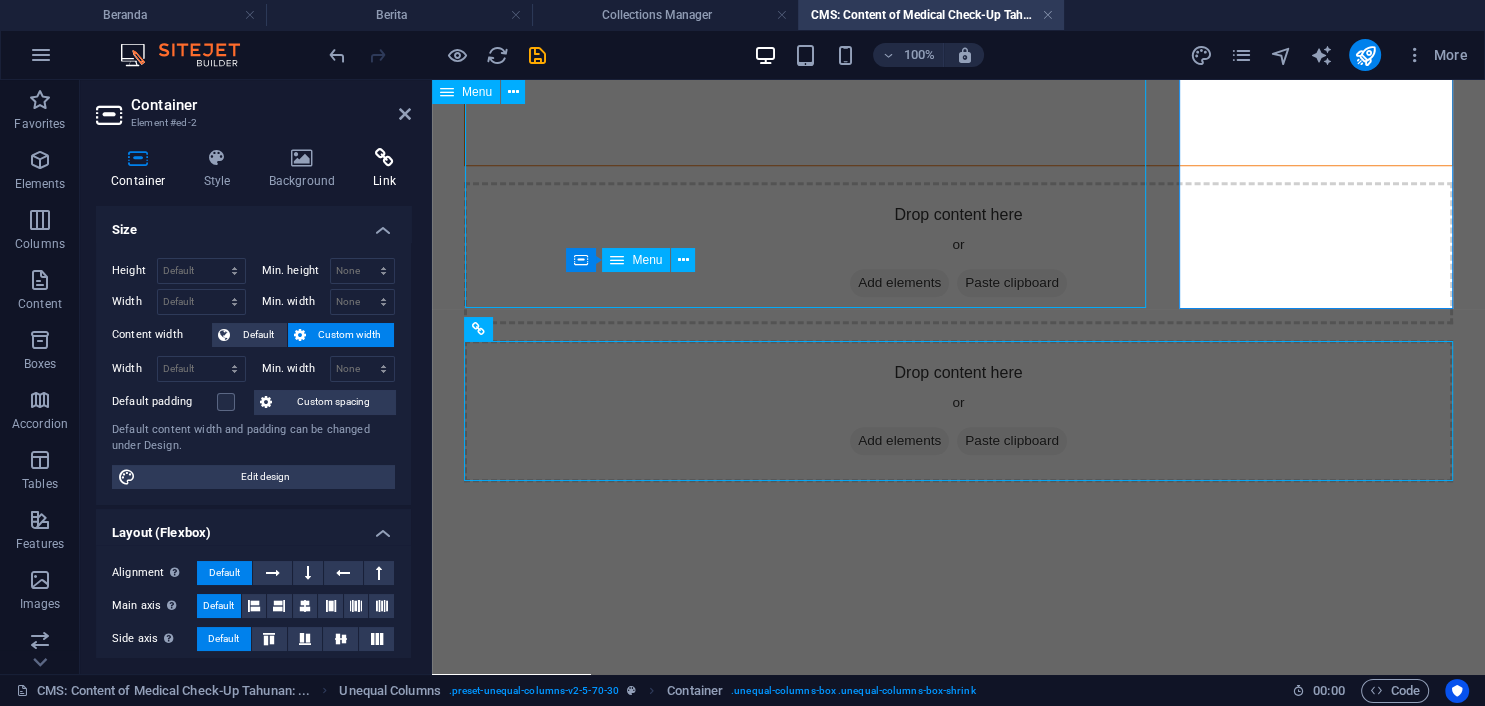 click at bounding box center [384, 158] 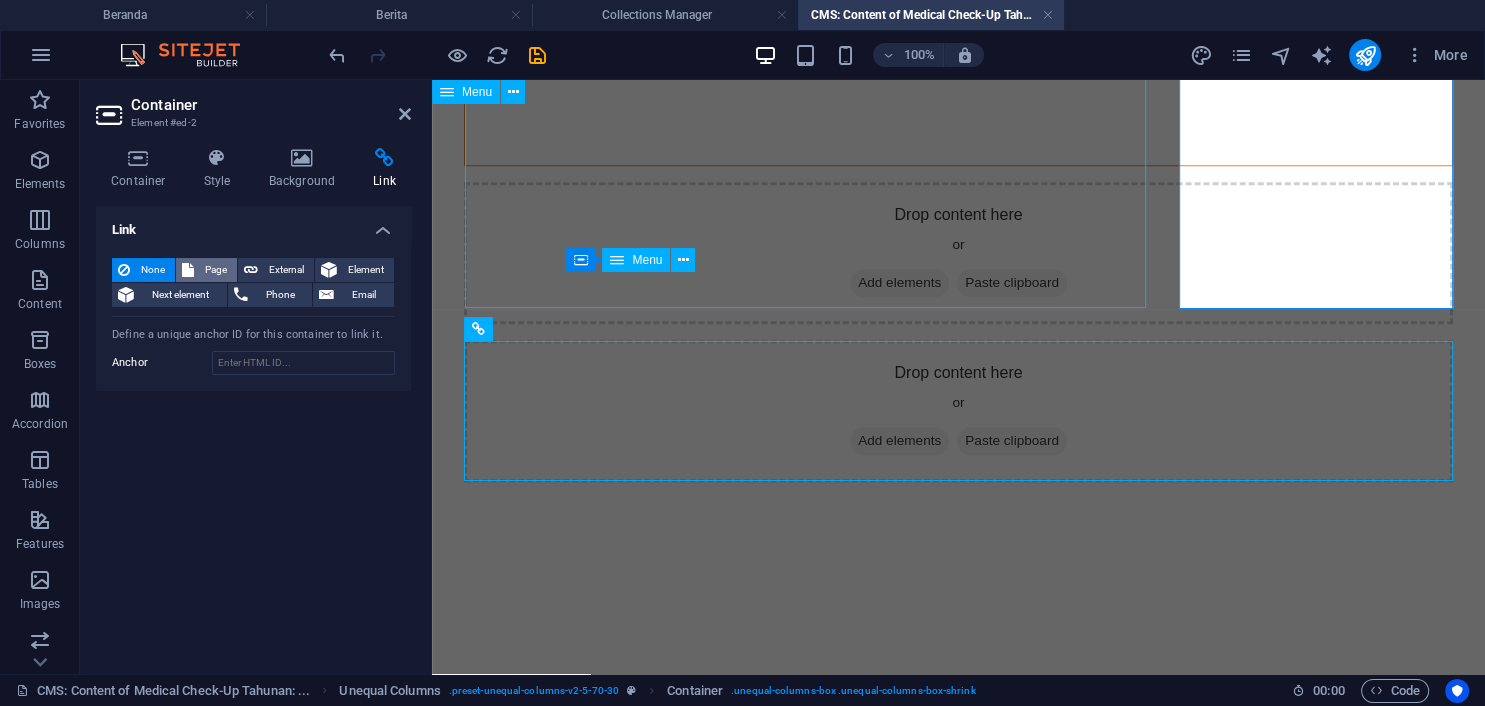 click on "Page" at bounding box center (215, 270) 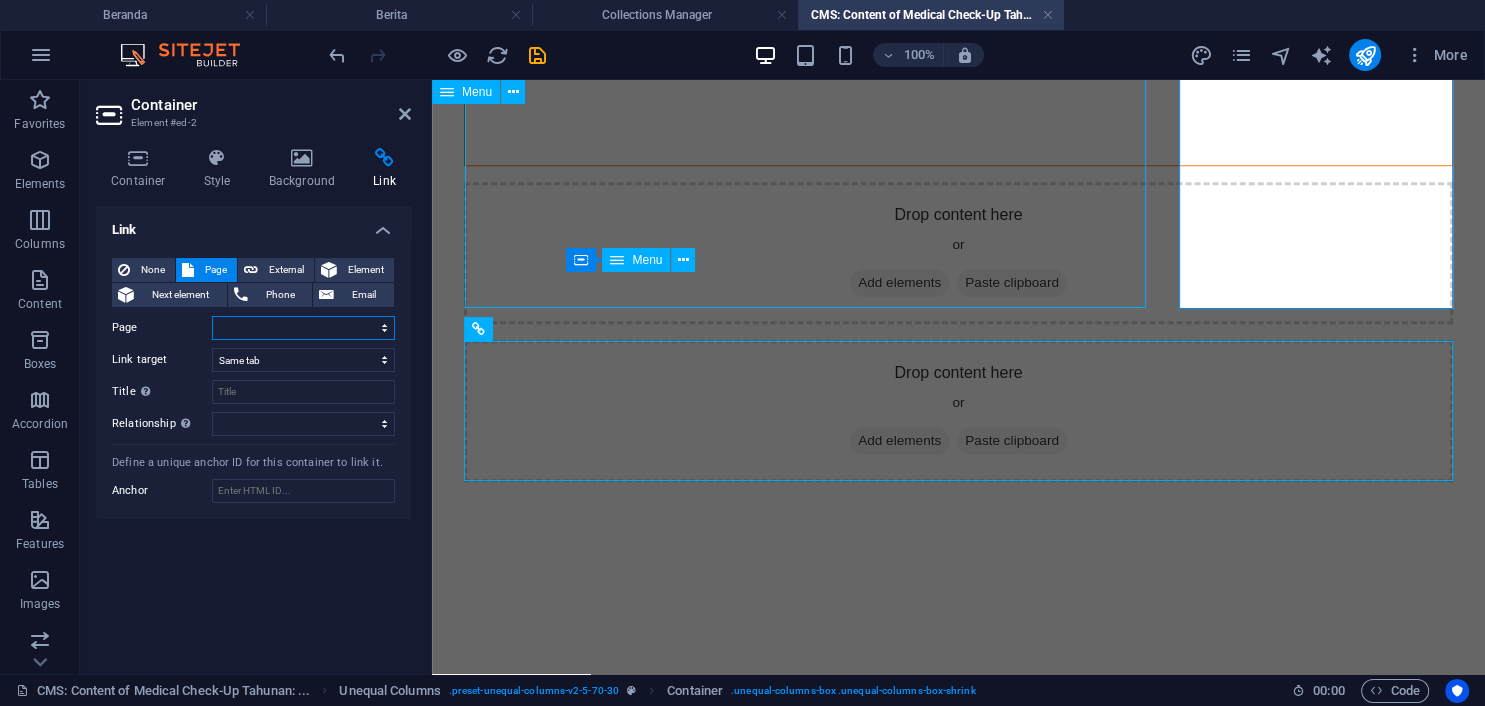 select on "17" 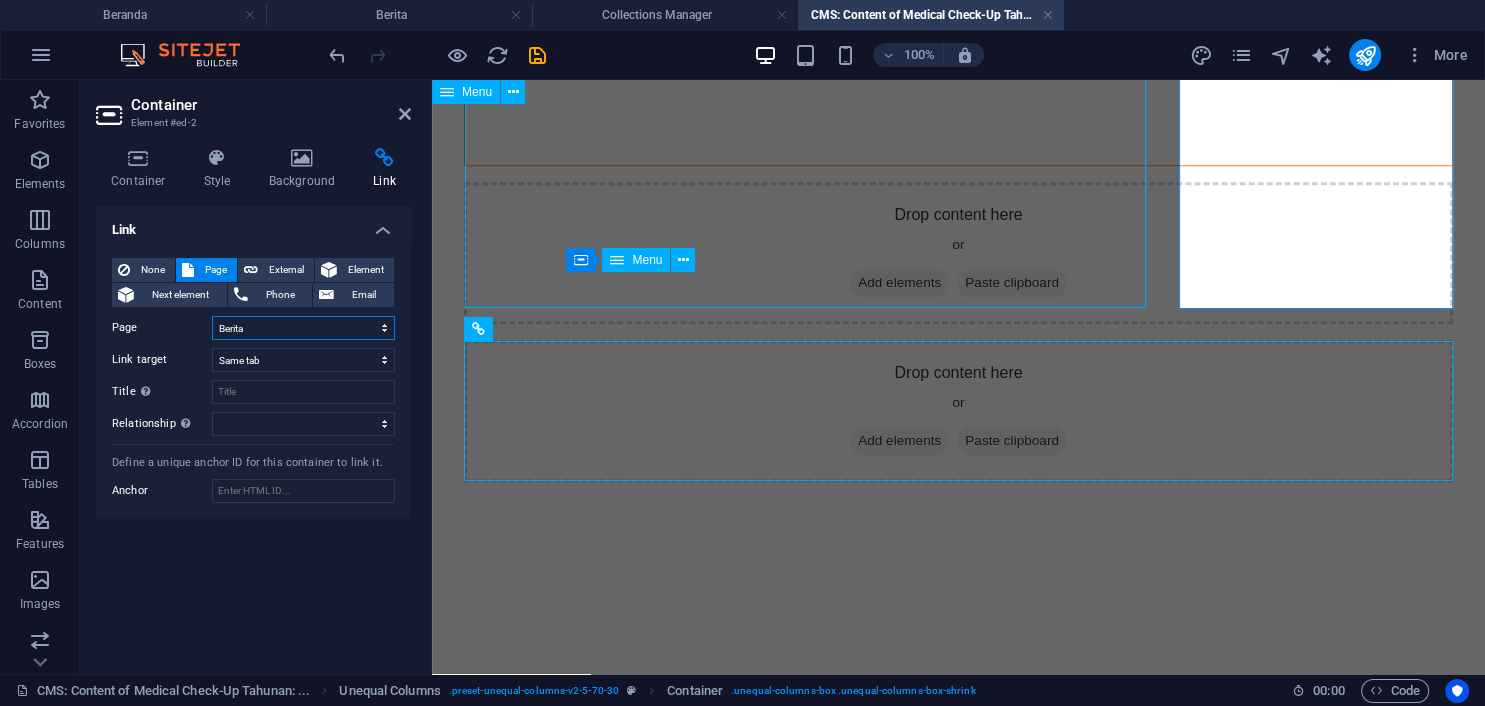click on "Berita" at bounding box center [0, 0] 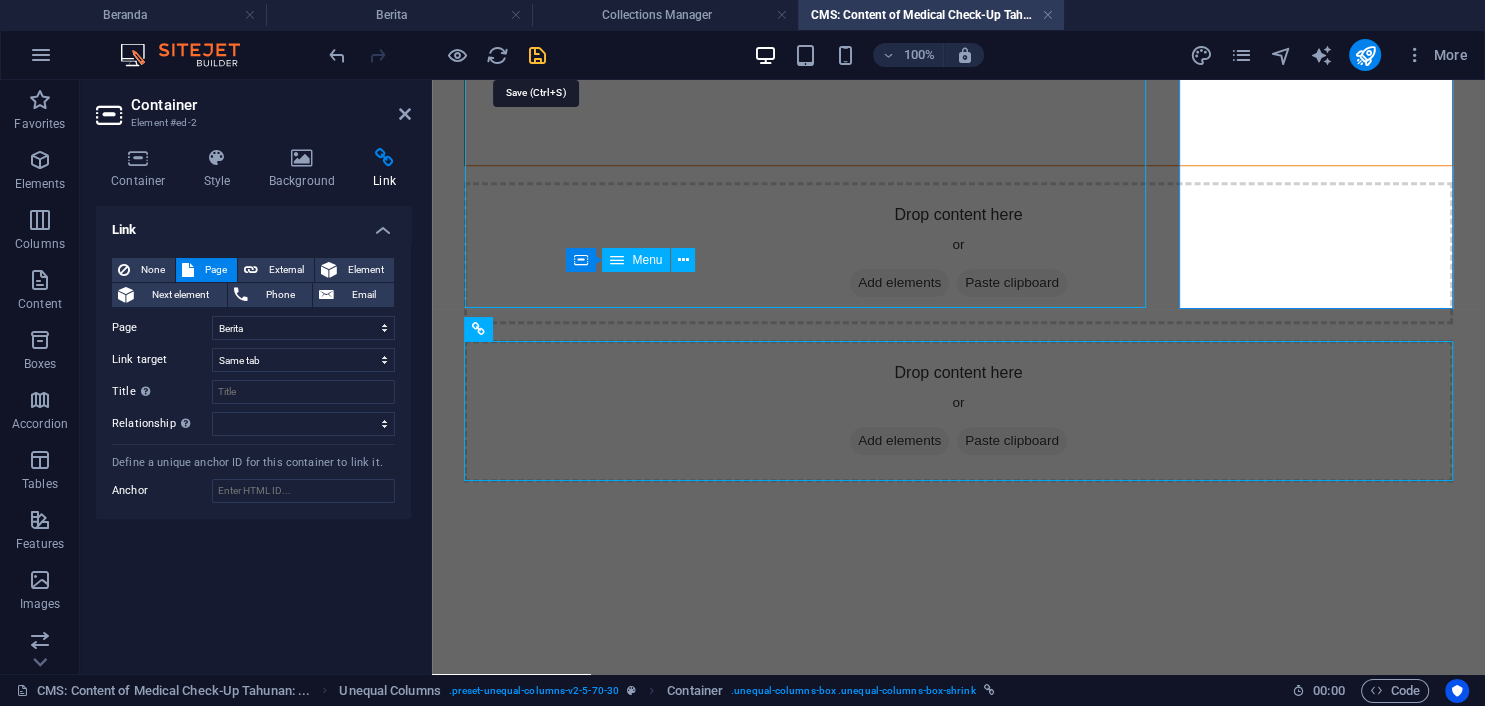 click at bounding box center [537, 55] 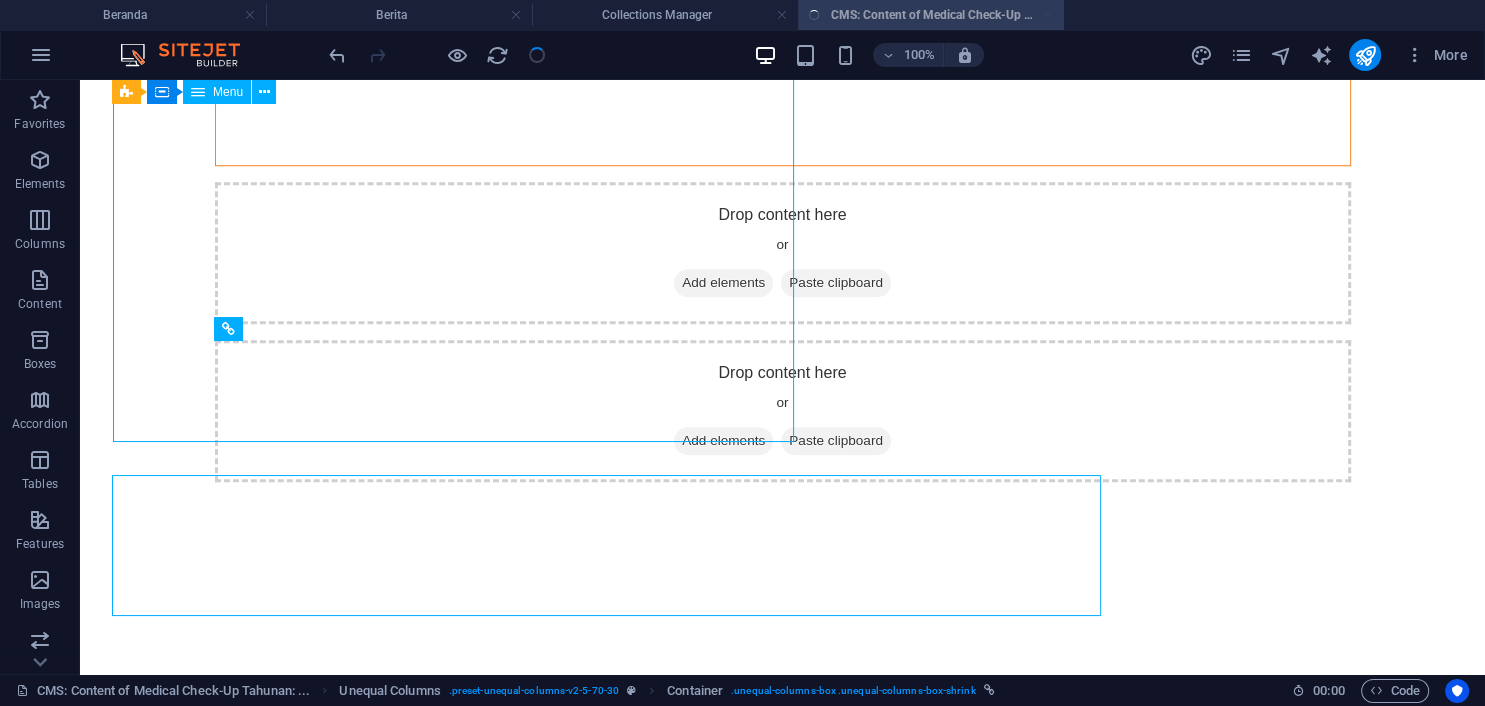 scroll, scrollTop: 1653, scrollLeft: 0, axis: vertical 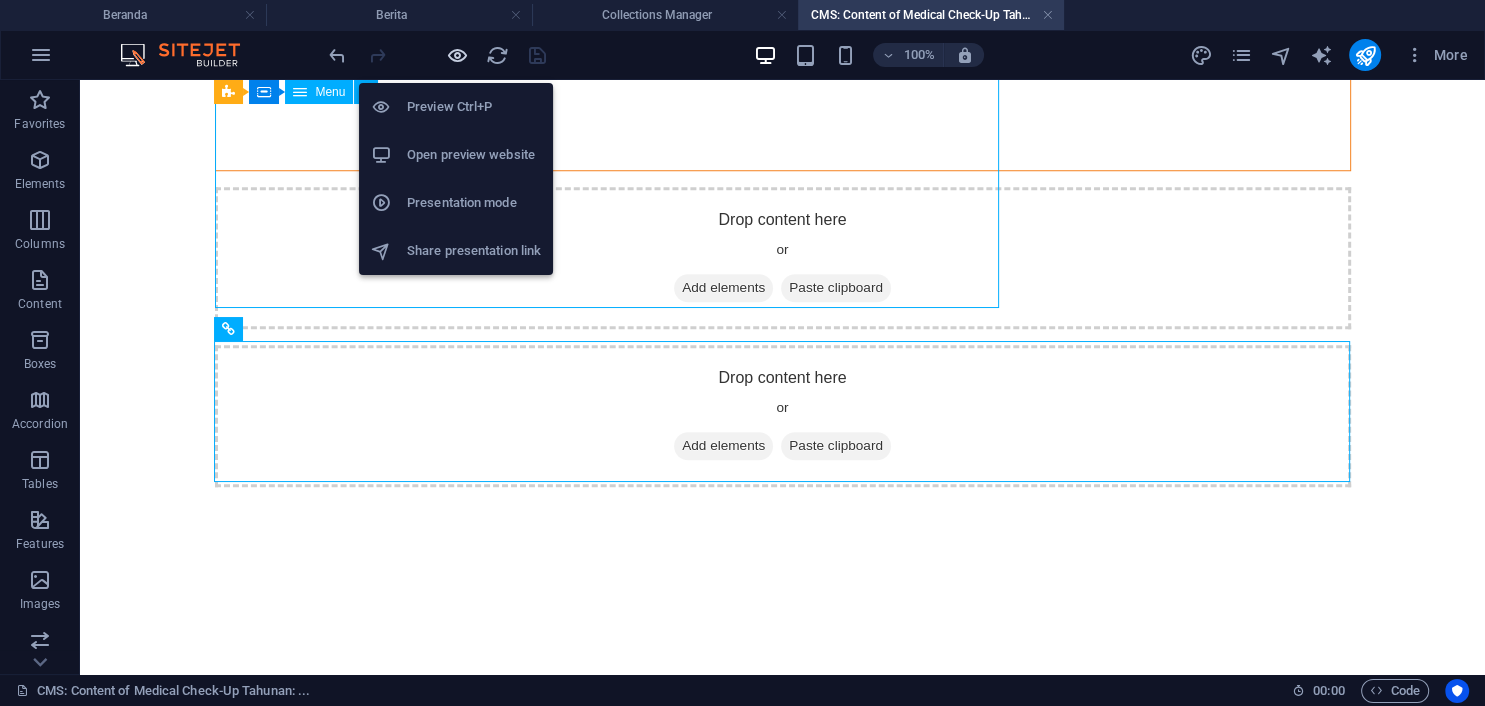 click at bounding box center [457, 55] 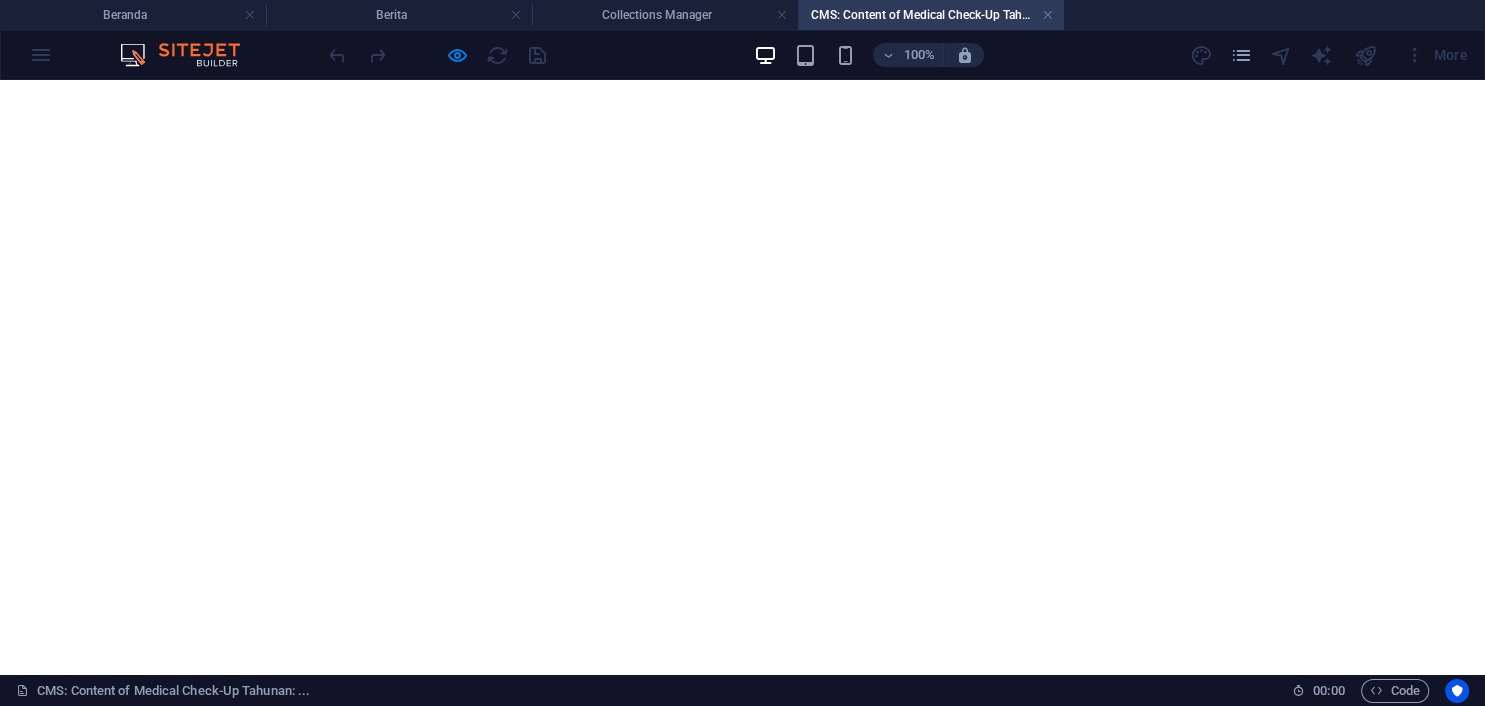 scroll, scrollTop: 1161, scrollLeft: 0, axis: vertical 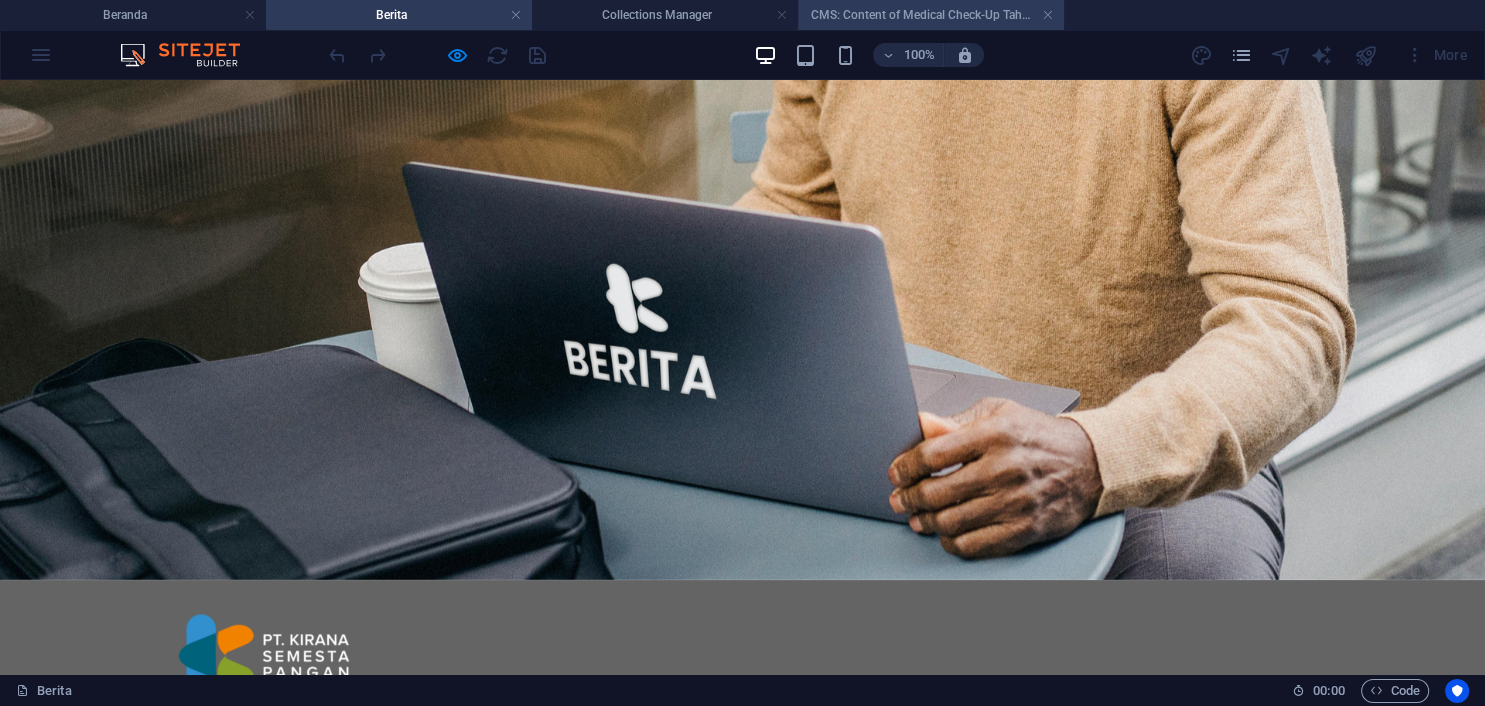click on "CMS: Content of Medical Check-Up Tahunan:  ..." at bounding box center [931, 15] 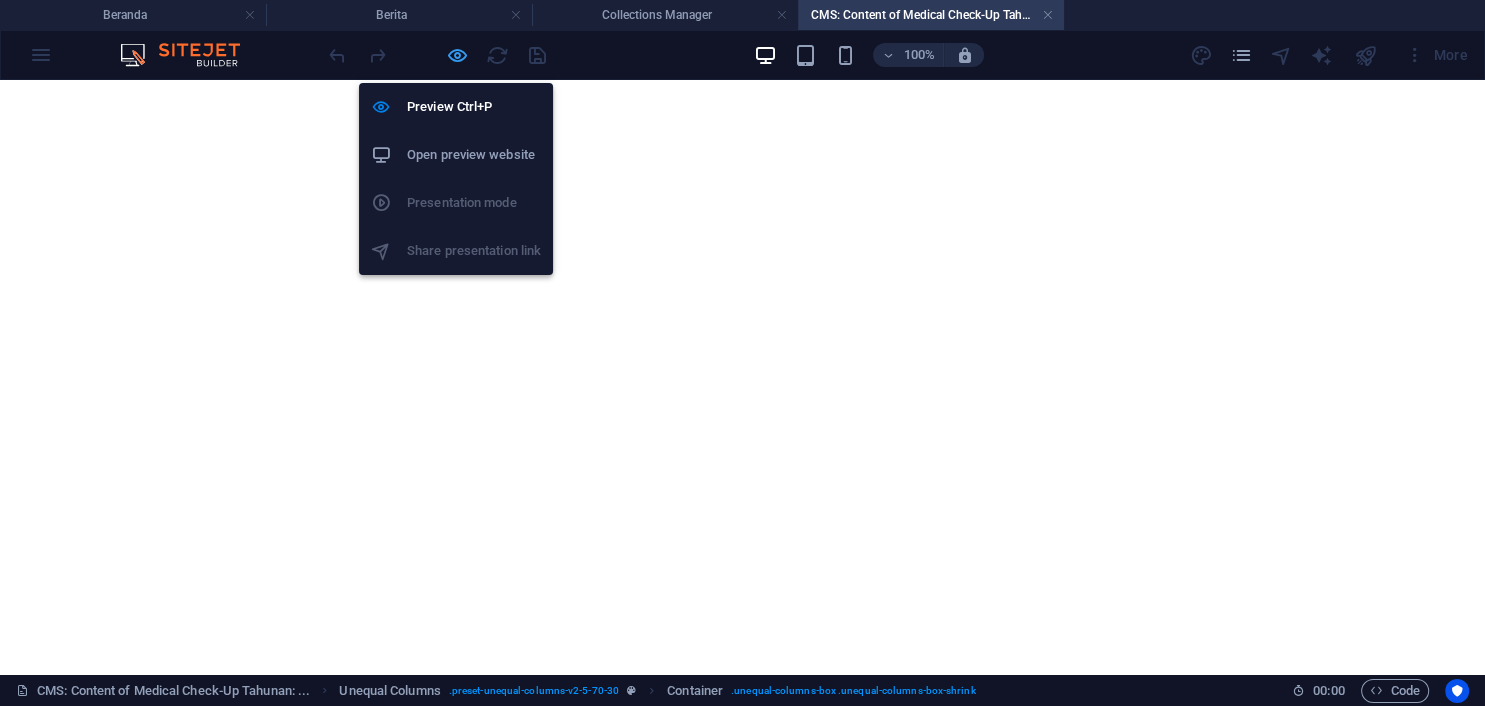 click at bounding box center (457, 55) 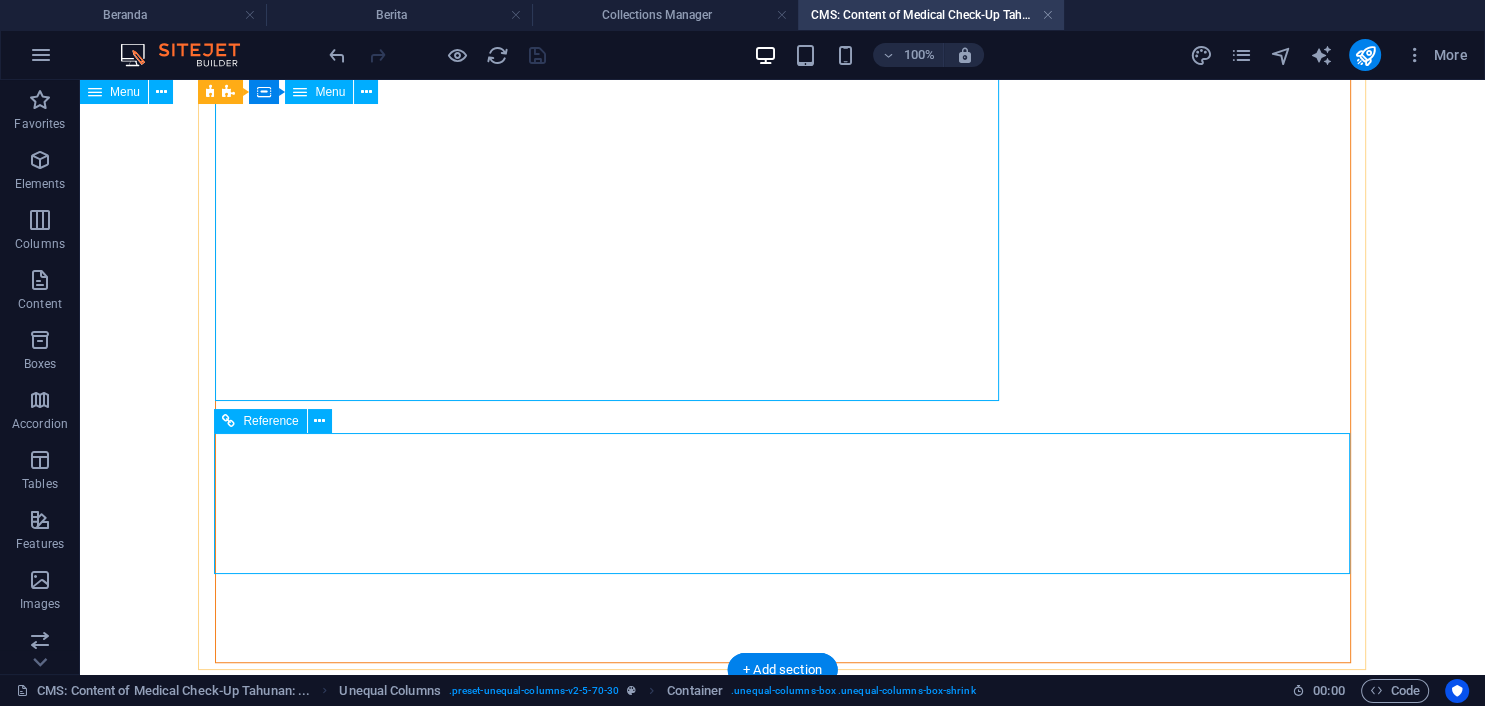 scroll, scrollTop: 1653, scrollLeft: 0, axis: vertical 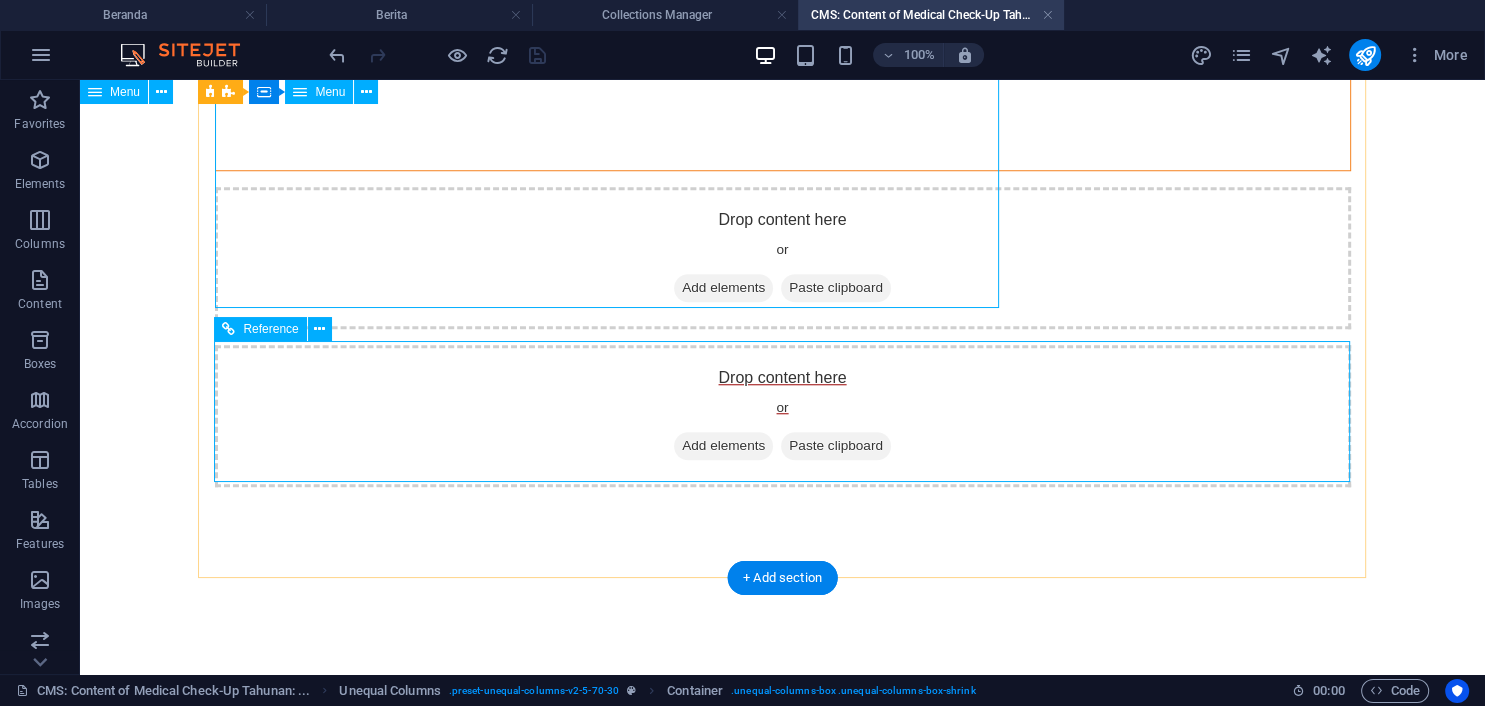 click on "Drop content here or  Add elements  Paste clipboard" at bounding box center (783, 416) 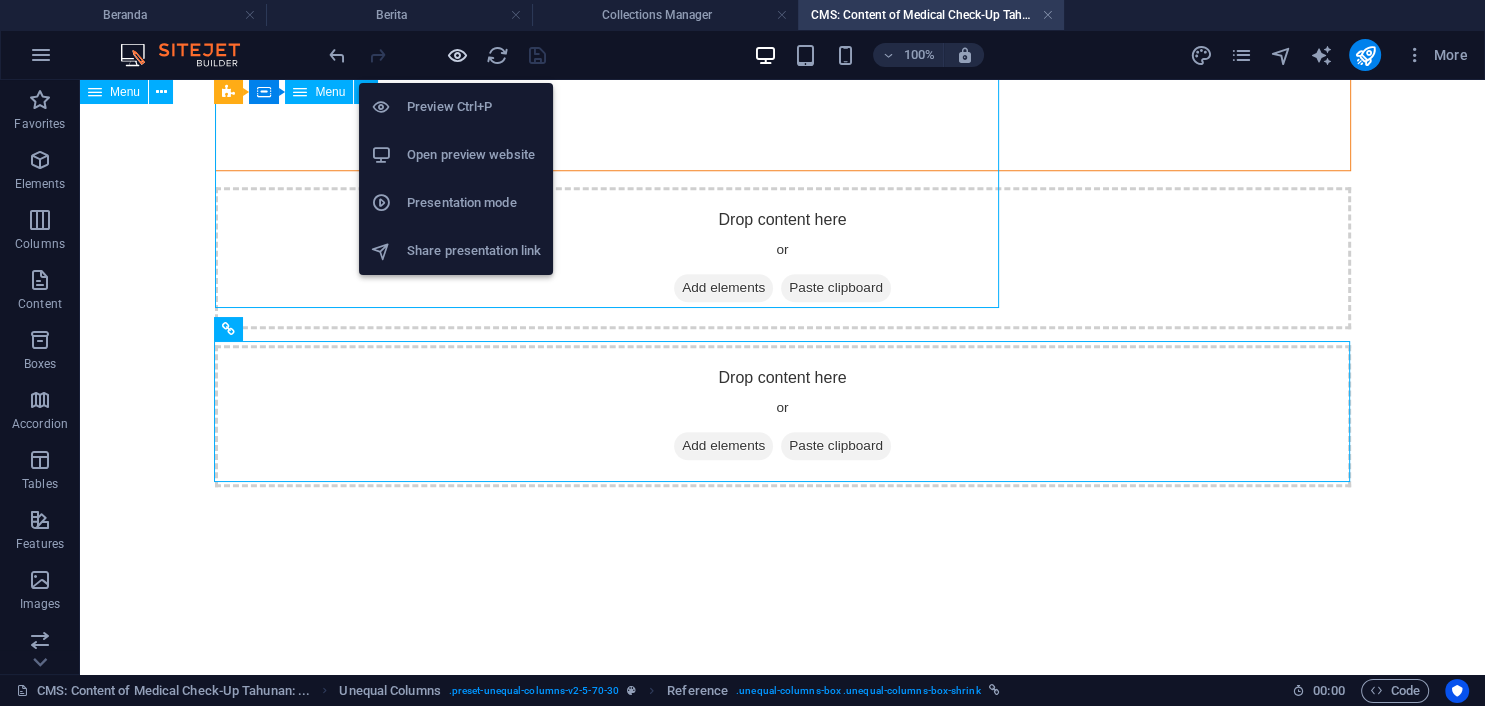 click at bounding box center [457, 55] 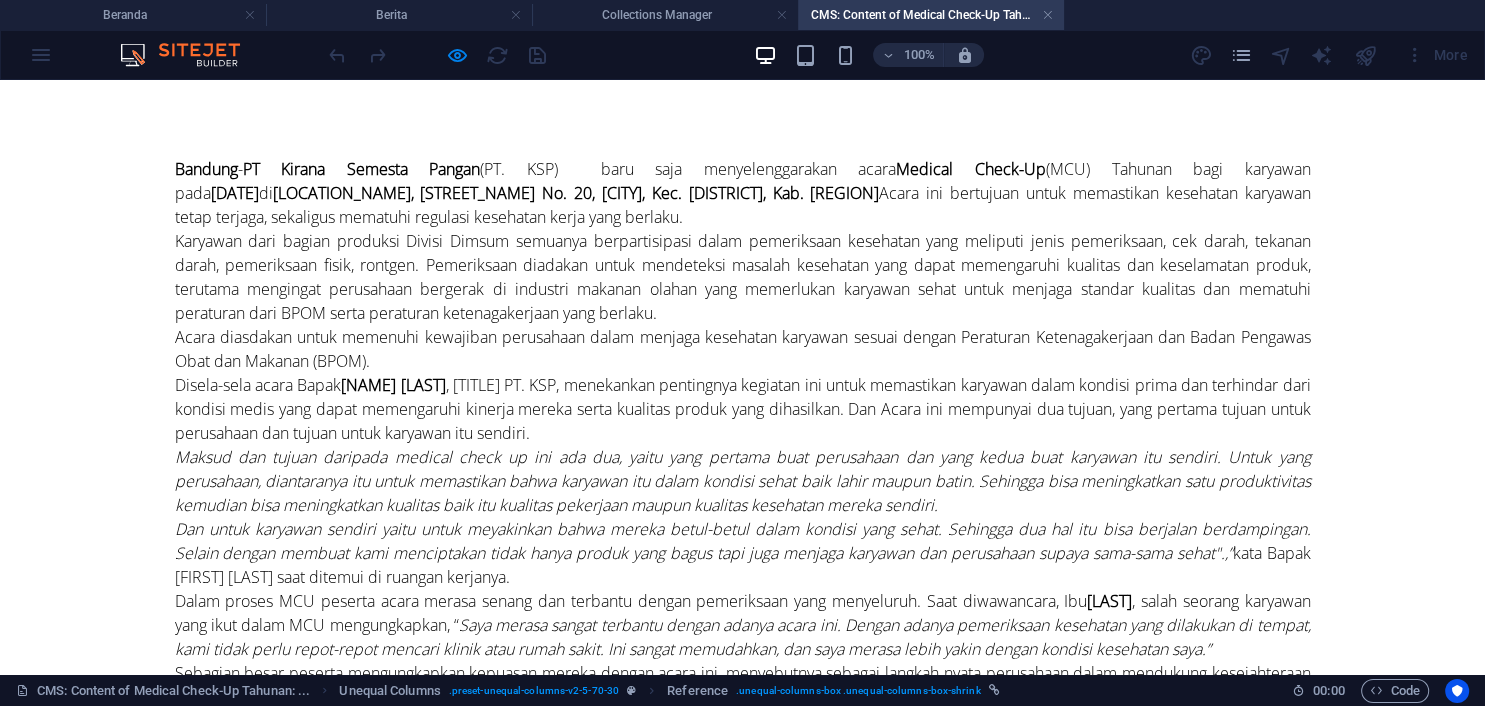 scroll, scrollTop: 0, scrollLeft: 0, axis: both 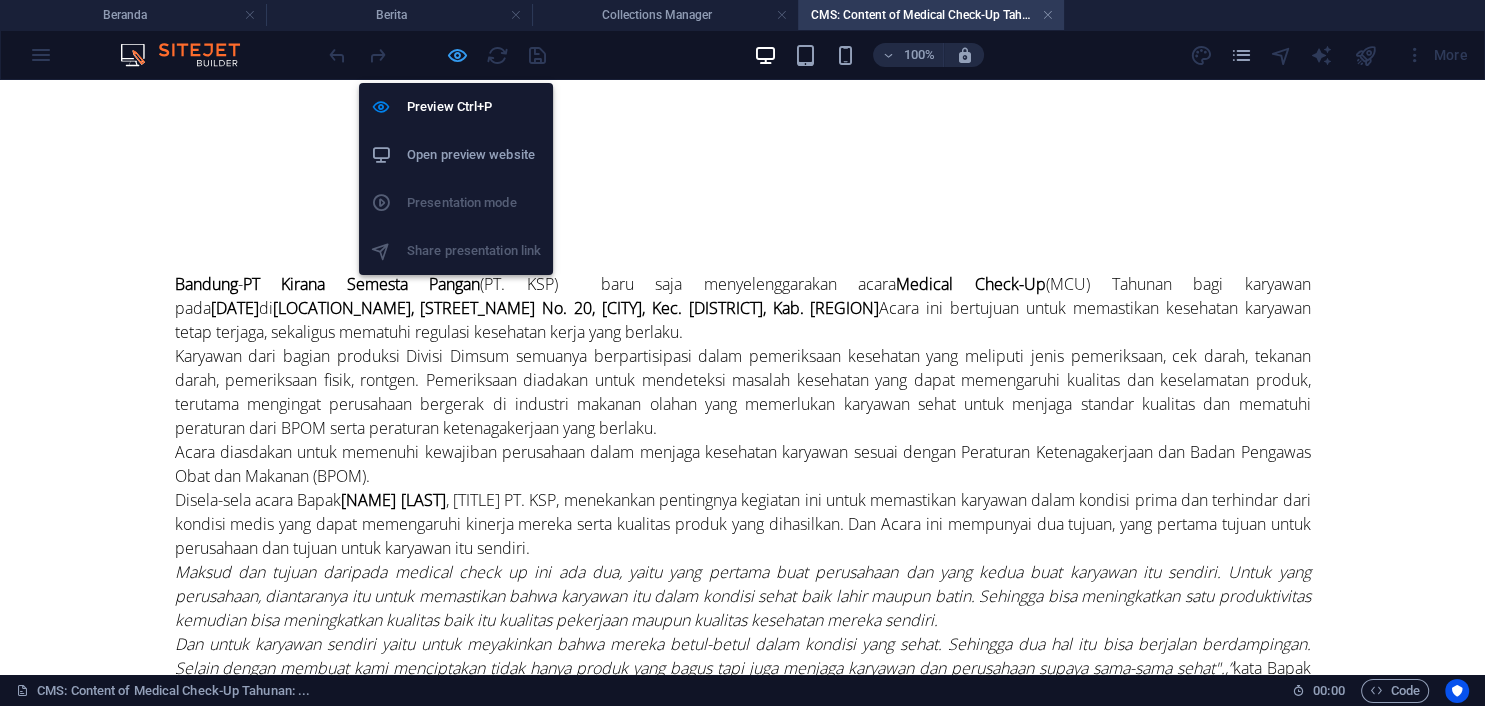 click at bounding box center [457, 55] 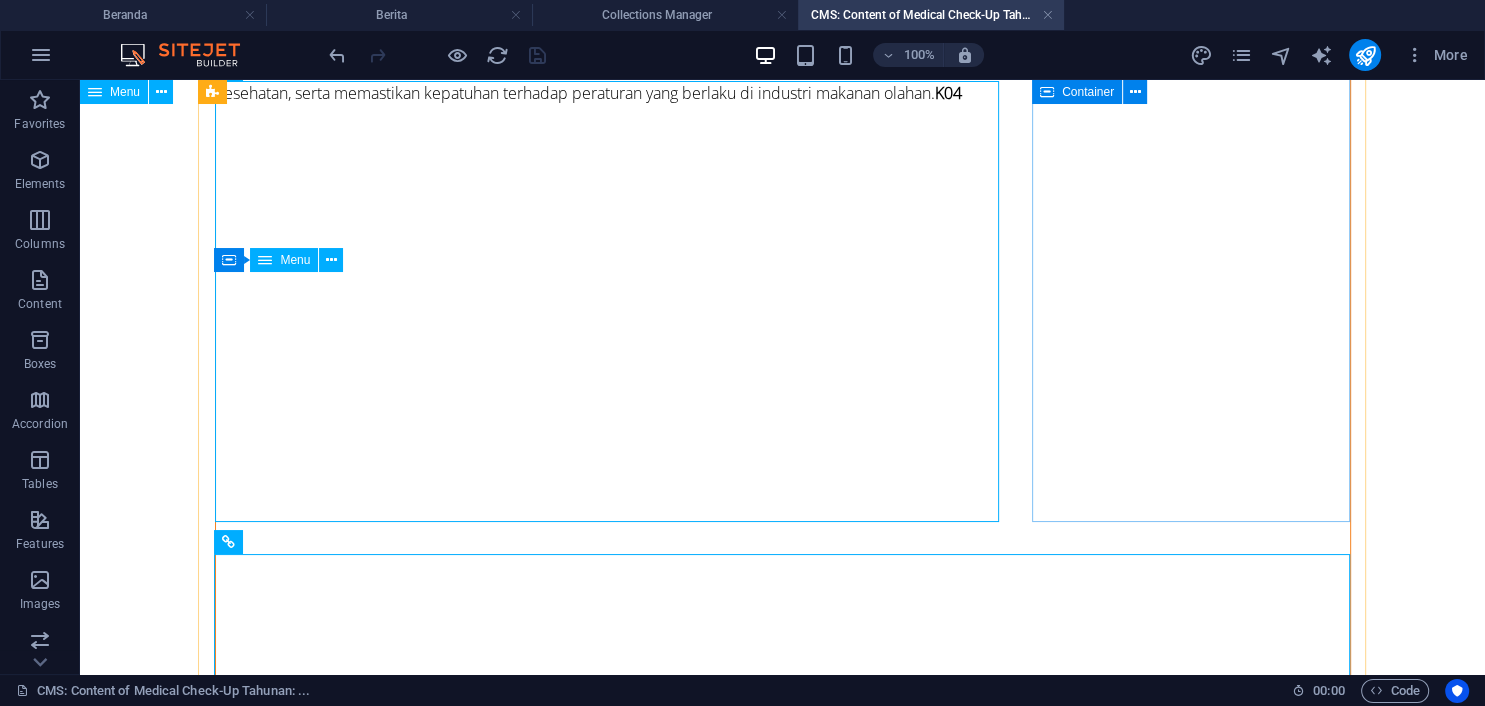 scroll, scrollTop: 1653, scrollLeft: 0, axis: vertical 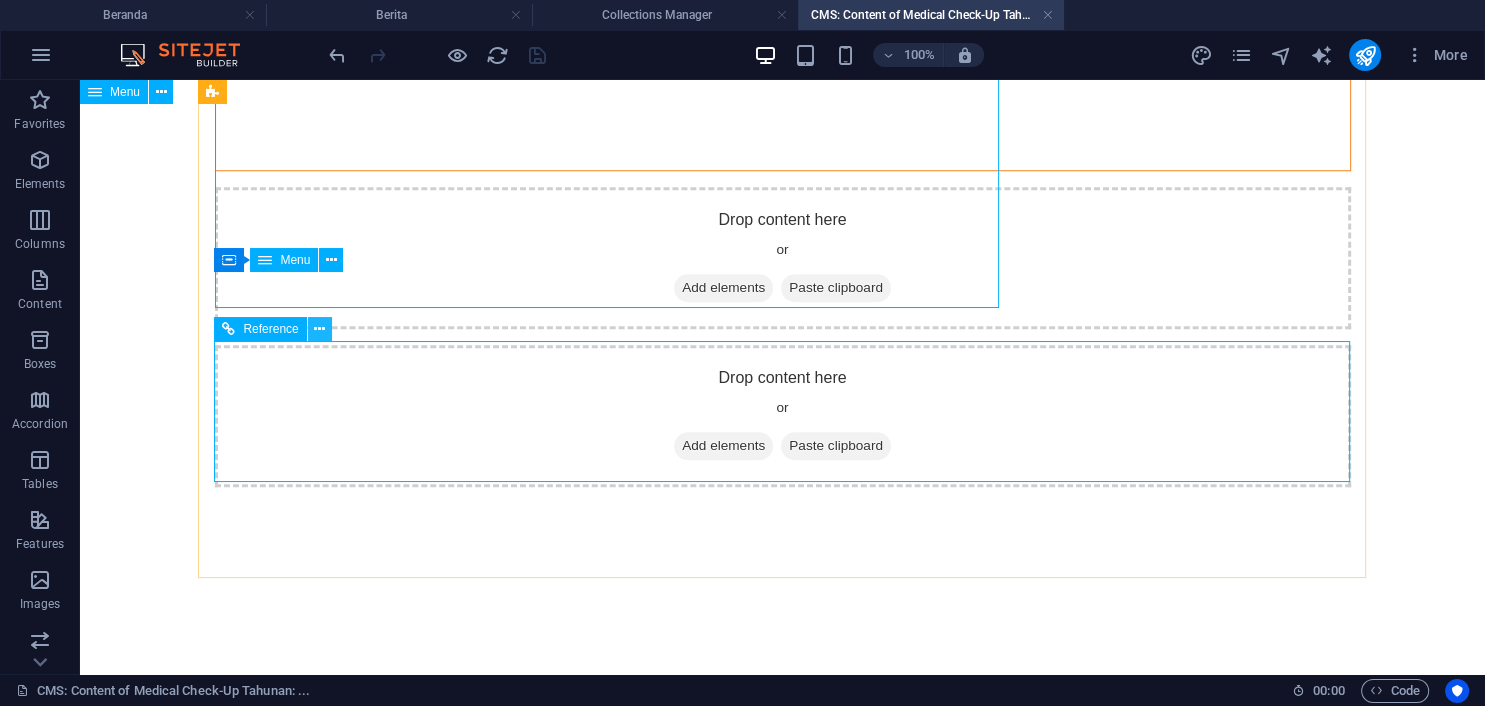 click at bounding box center (319, 329) 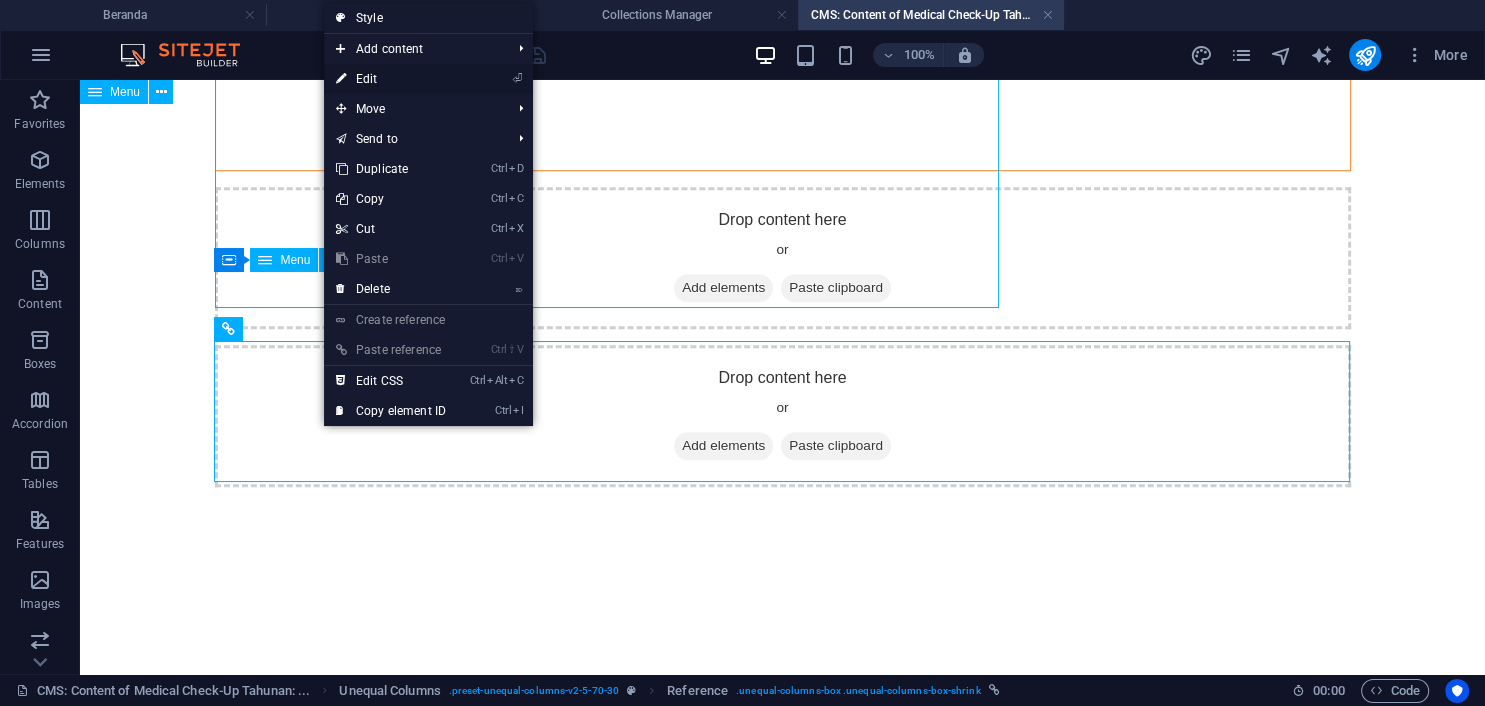click on "⏎  Edit" at bounding box center (391, 79) 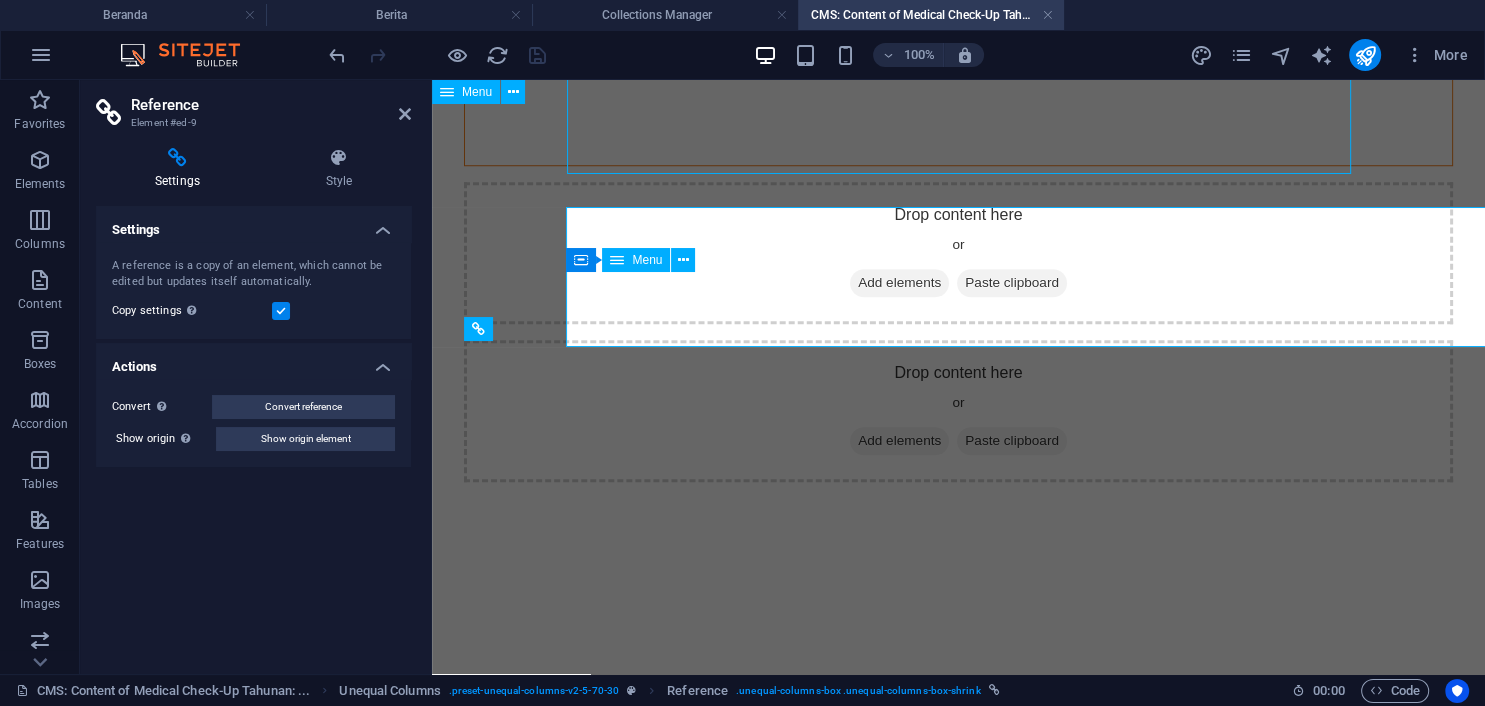 scroll, scrollTop: 1788, scrollLeft: 0, axis: vertical 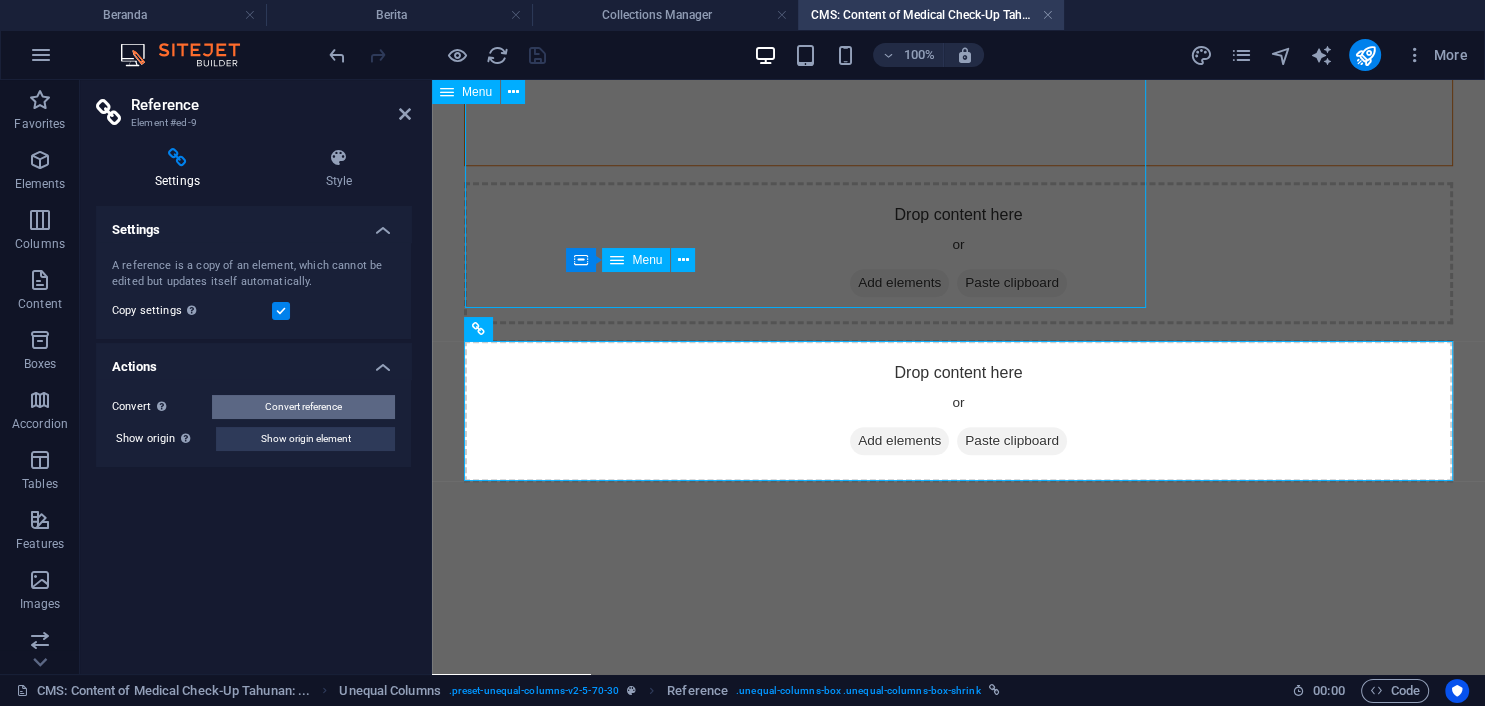 click on "Convert reference" at bounding box center [303, 407] 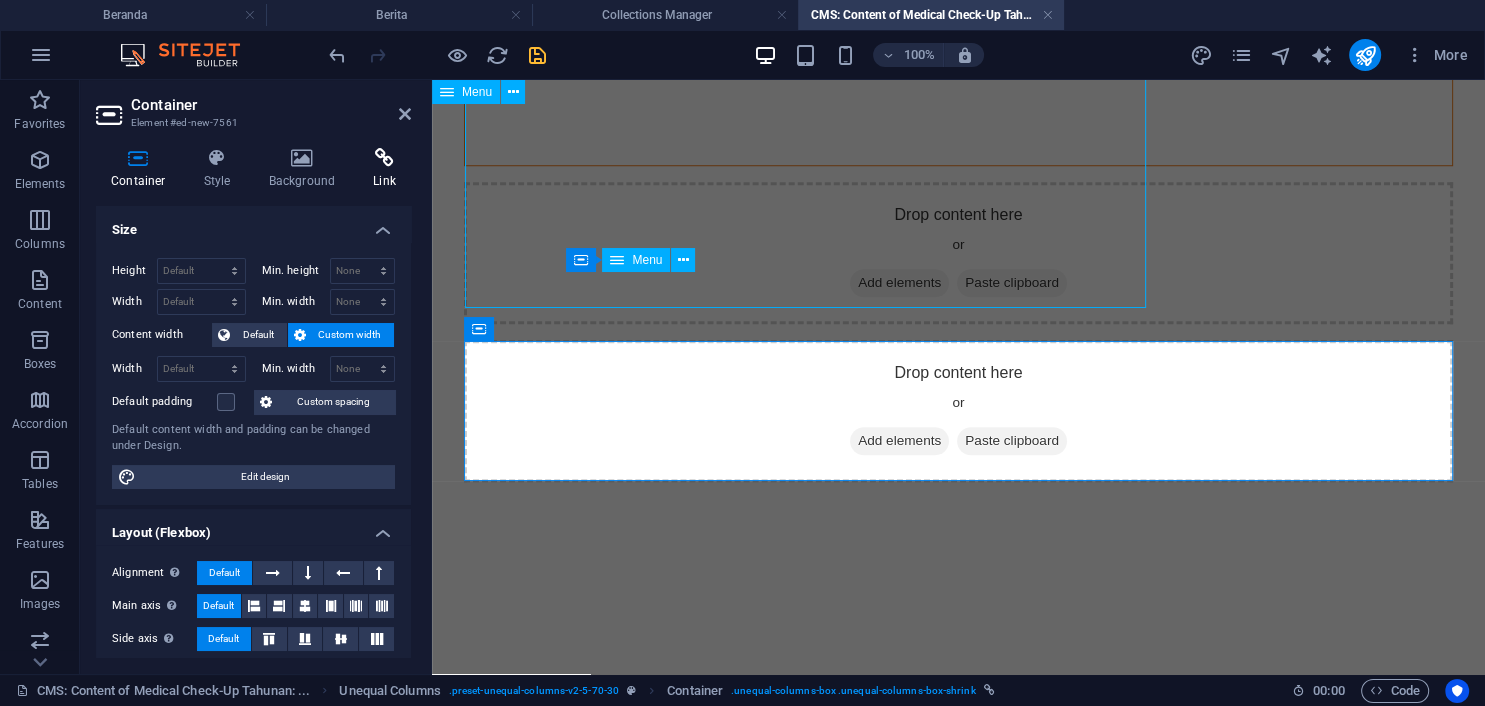 click at bounding box center (384, 158) 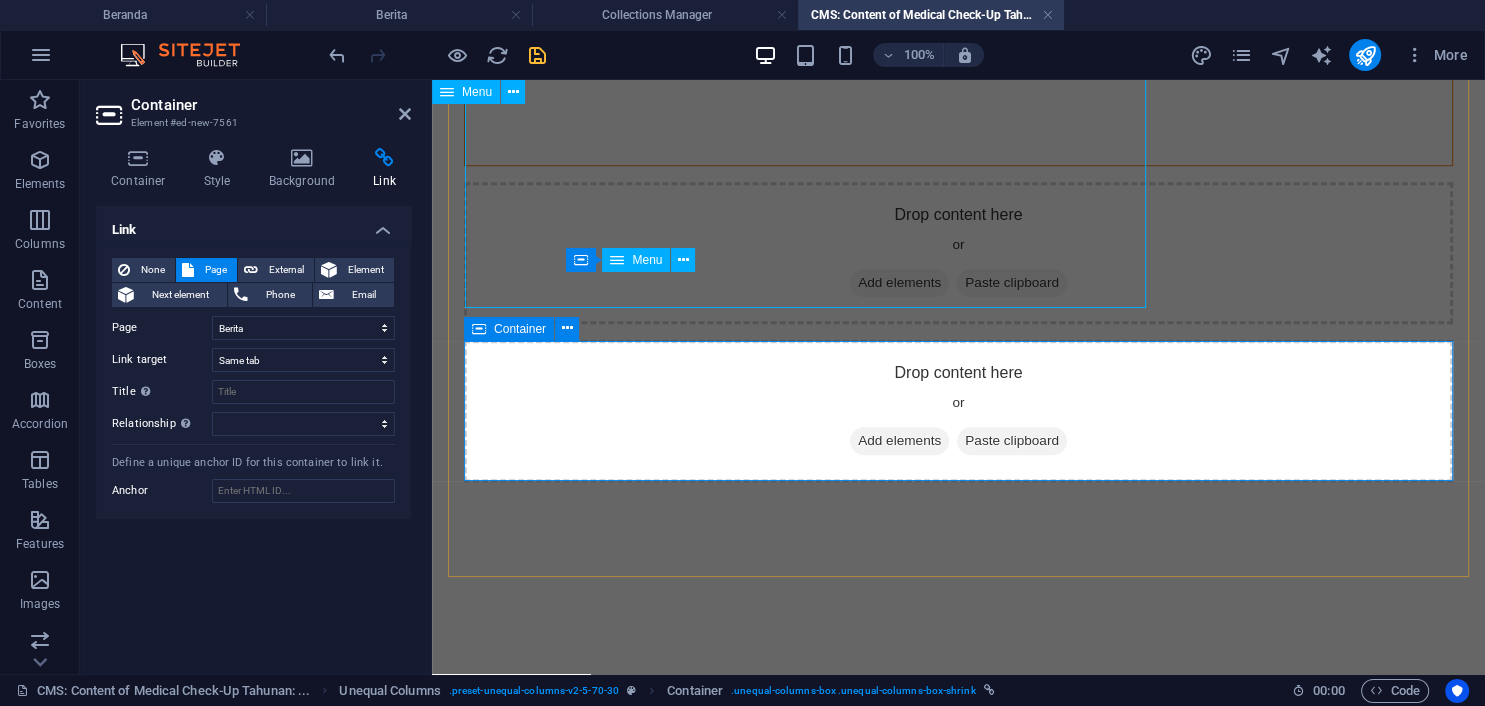 click on "Add elements" at bounding box center (899, 441) 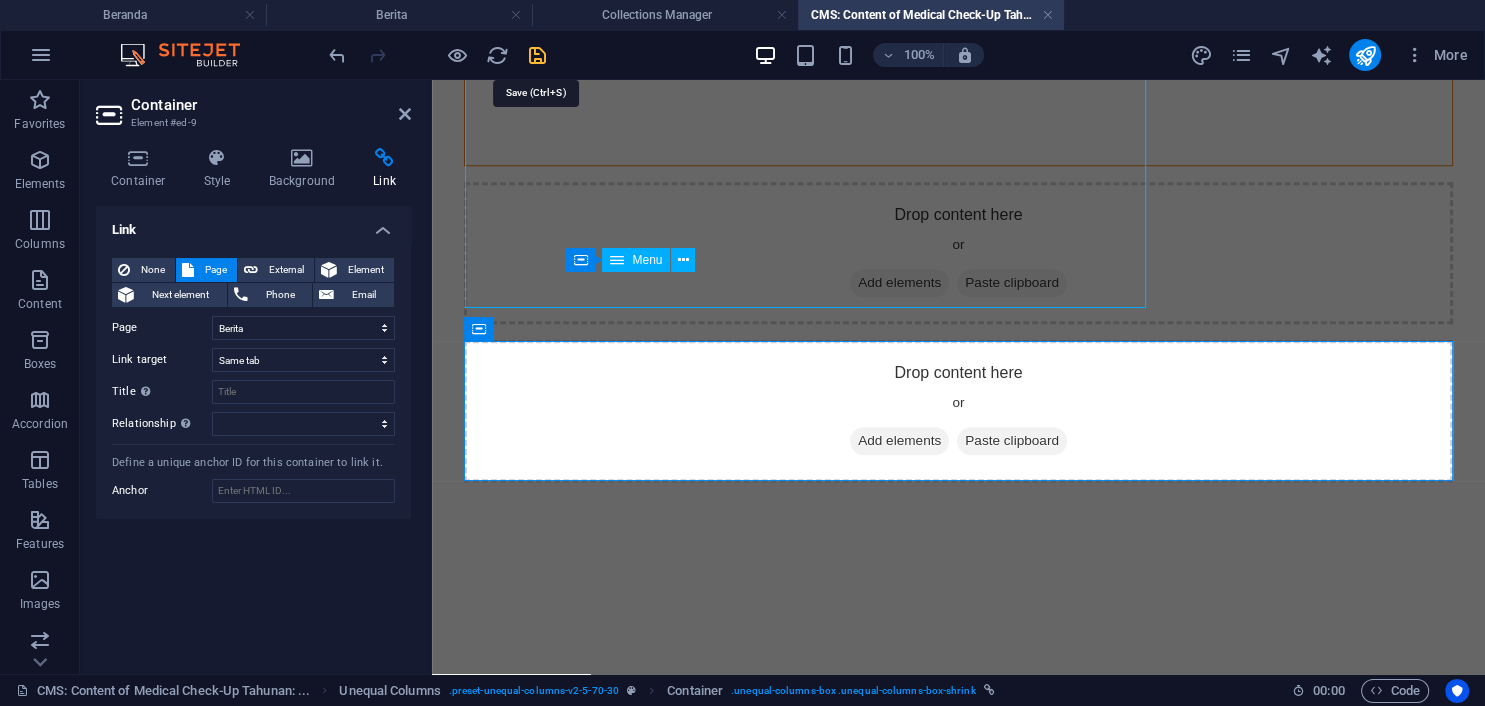 click at bounding box center (537, 55) 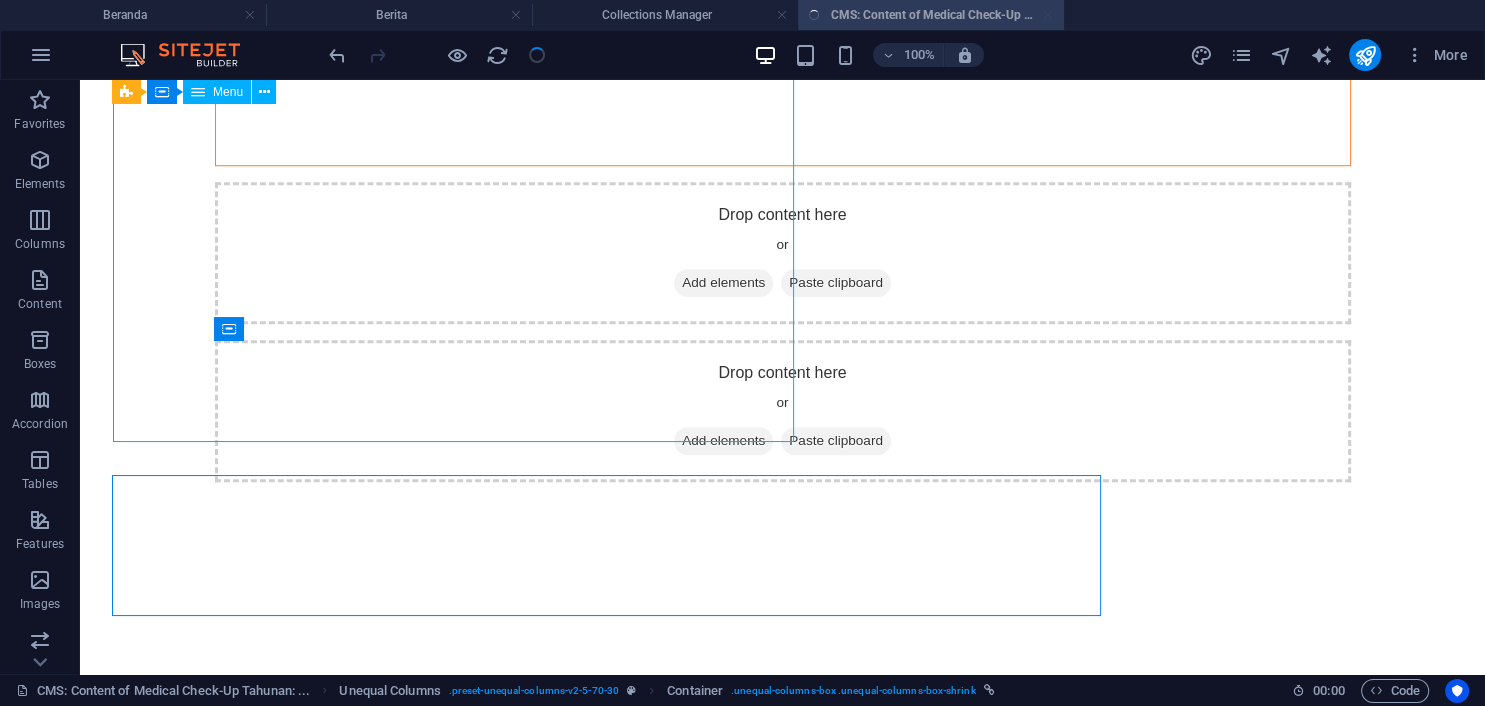 scroll, scrollTop: 1653, scrollLeft: 0, axis: vertical 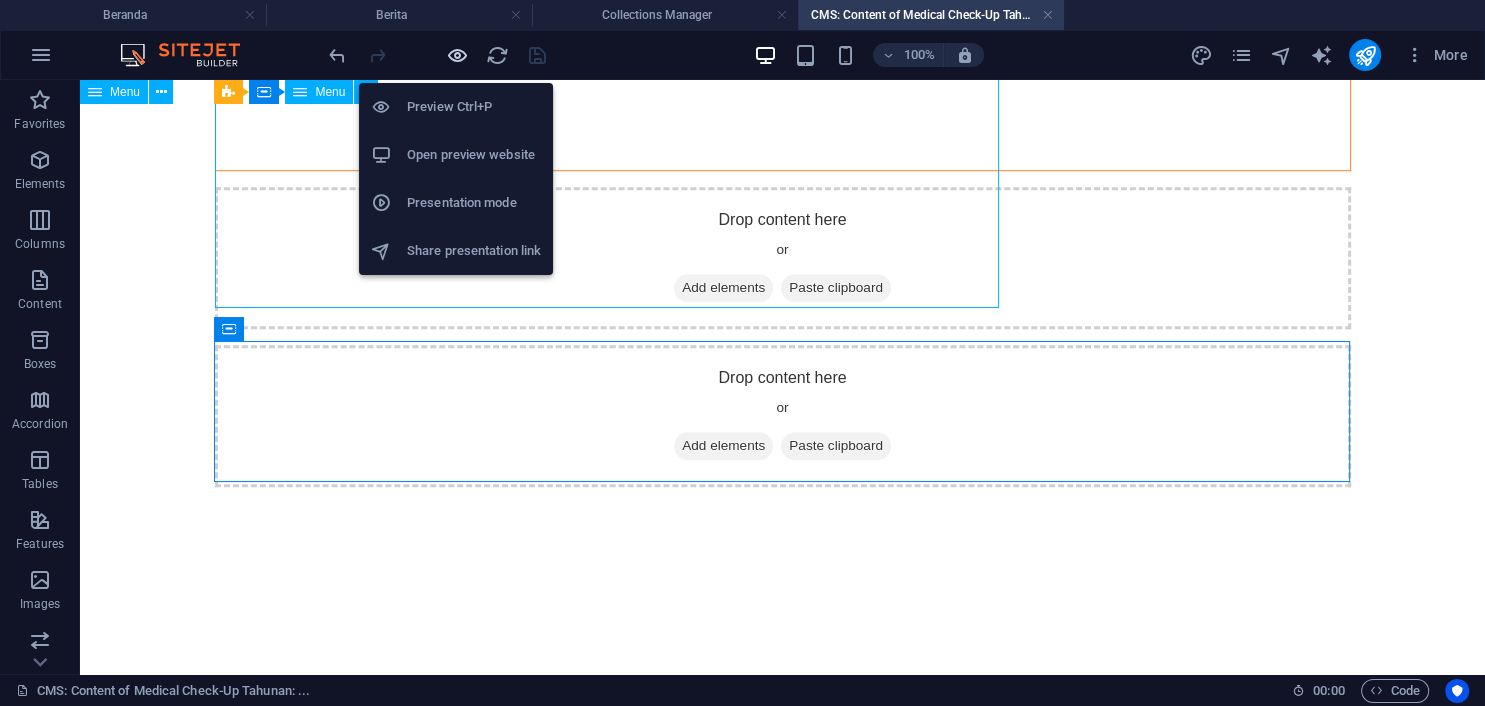 click at bounding box center [457, 55] 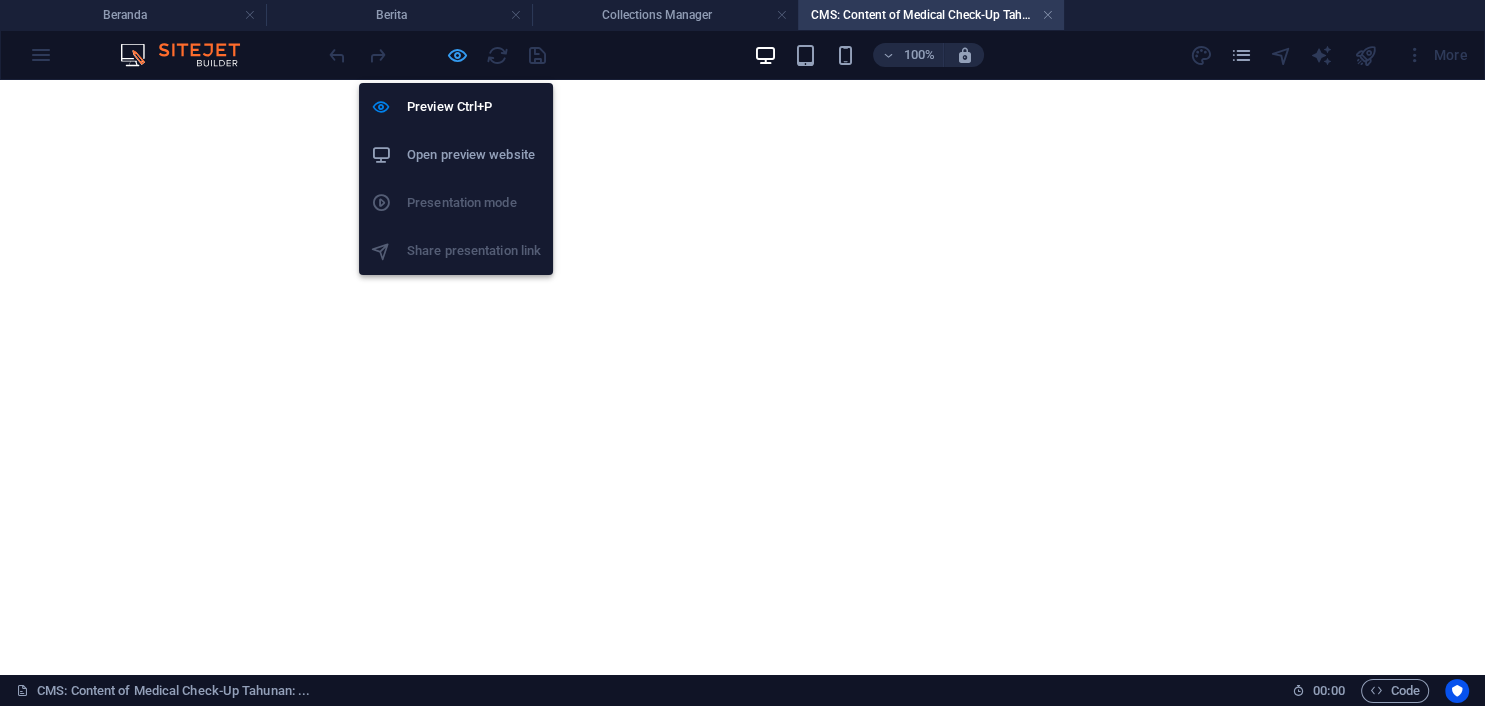 scroll, scrollTop: 1488, scrollLeft: 0, axis: vertical 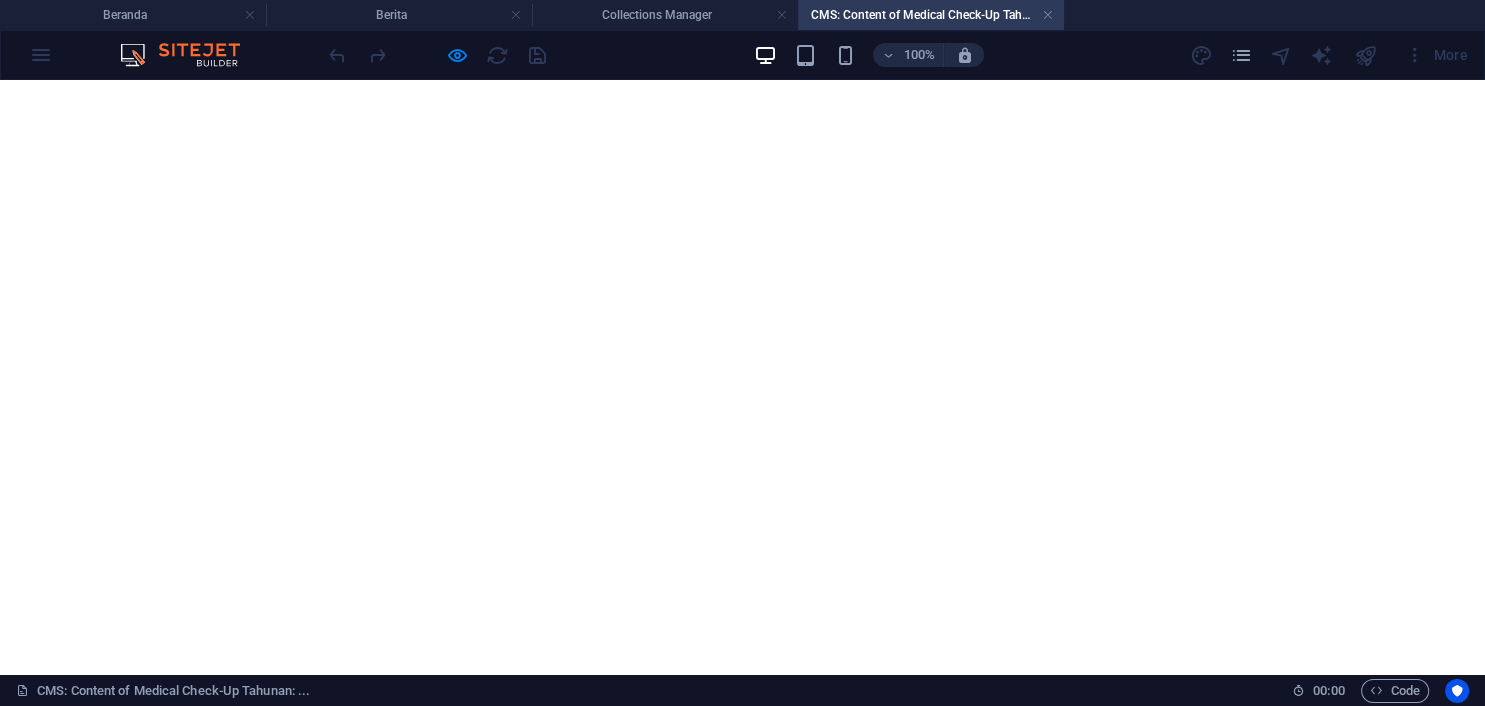 click on "Drop content here or  Add elements  Paste clipboard" at bounding box center (175, 498) 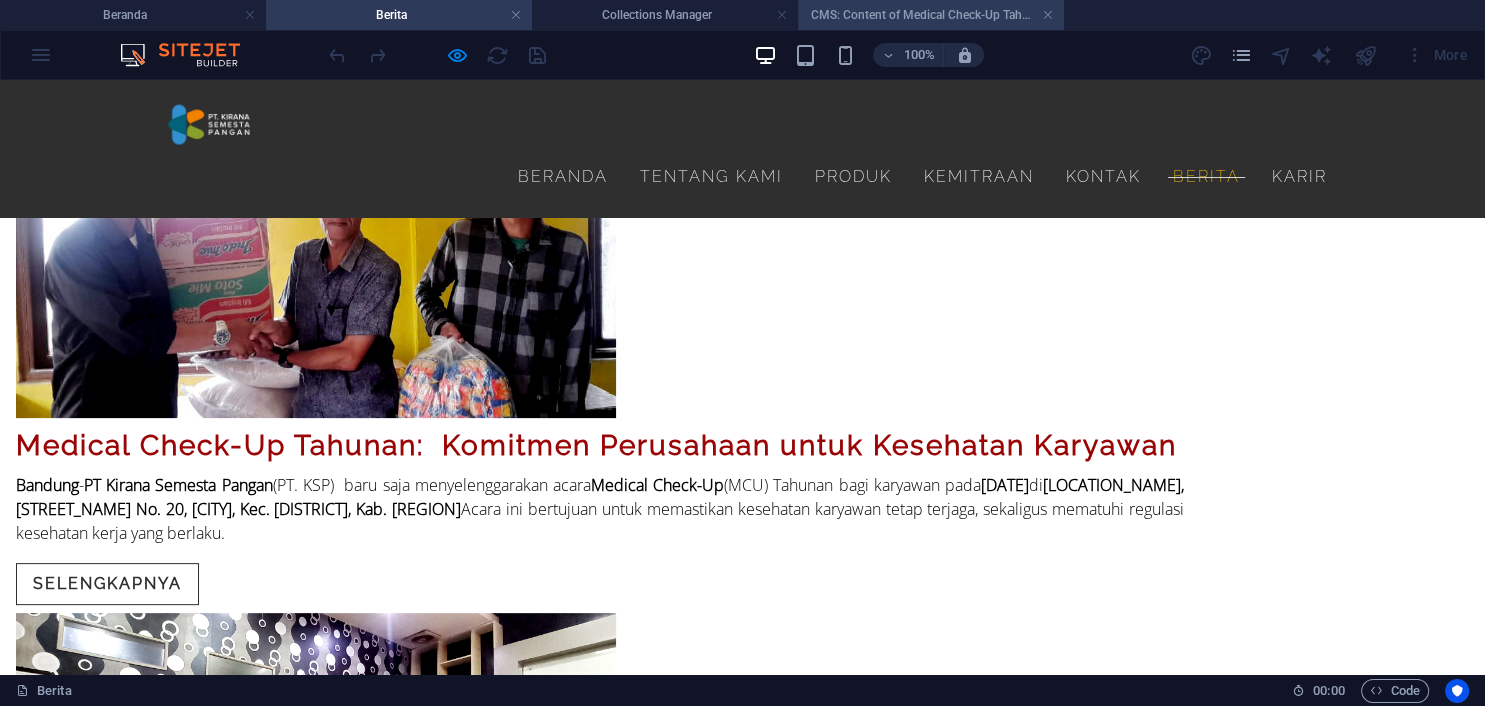 scroll, scrollTop: 105, scrollLeft: 0, axis: vertical 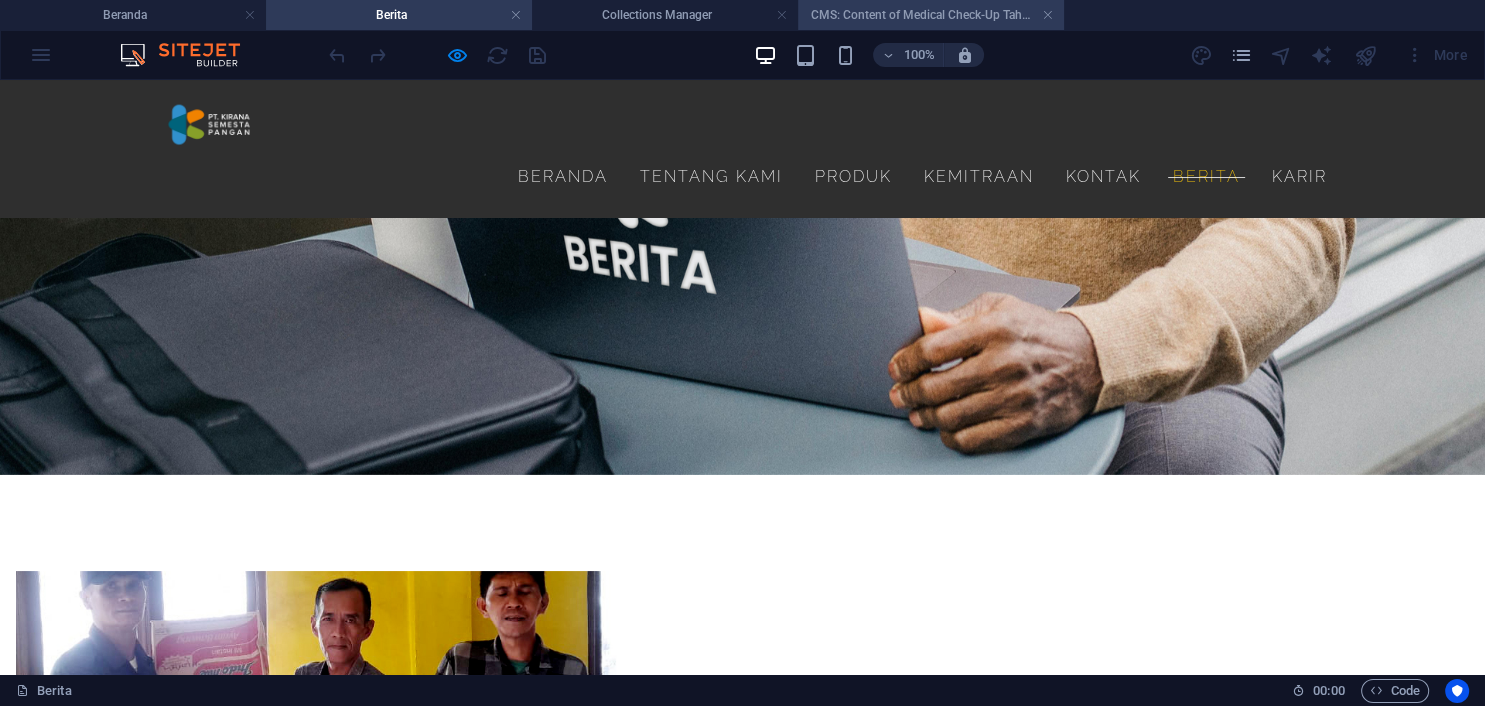 click on "CMS: Content of Medical Check-Up Tahunan:  ..." at bounding box center [931, 15] 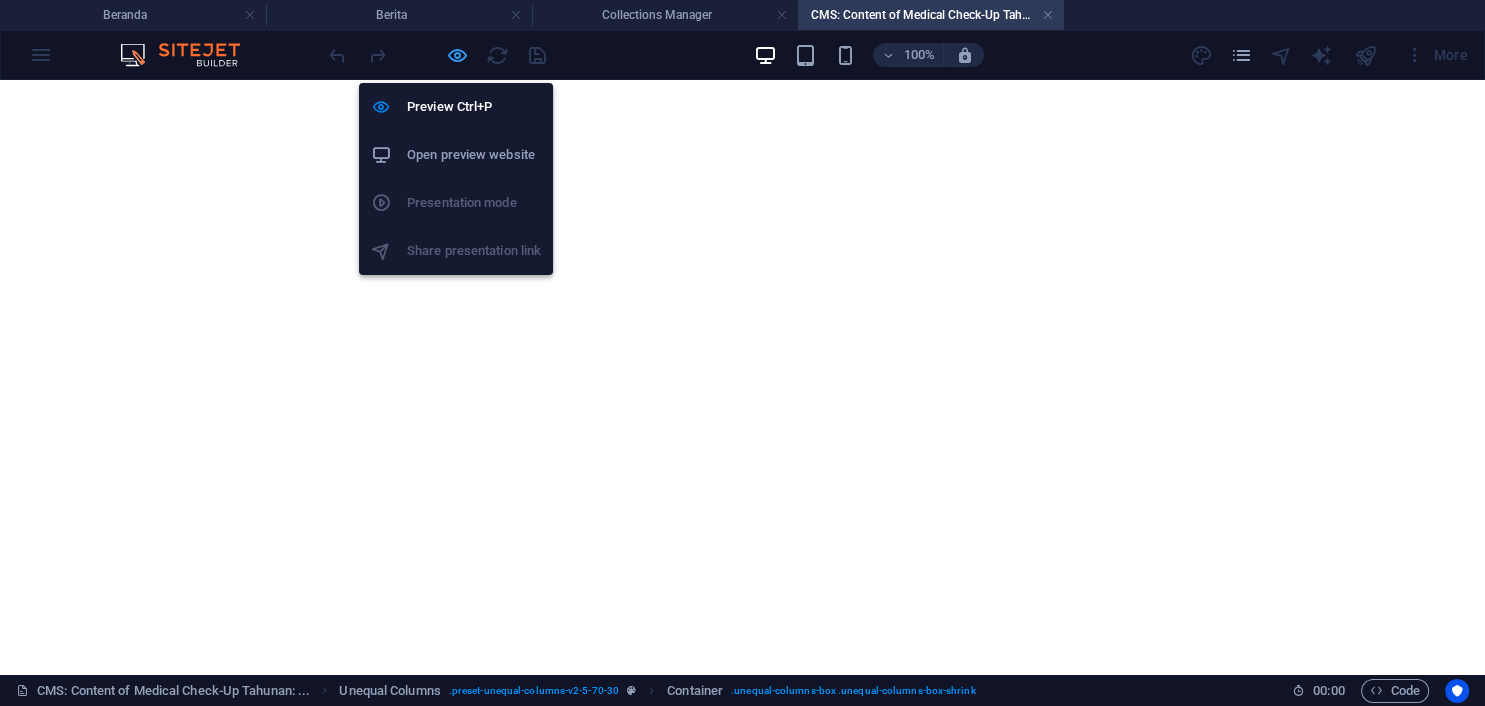 click at bounding box center (457, 55) 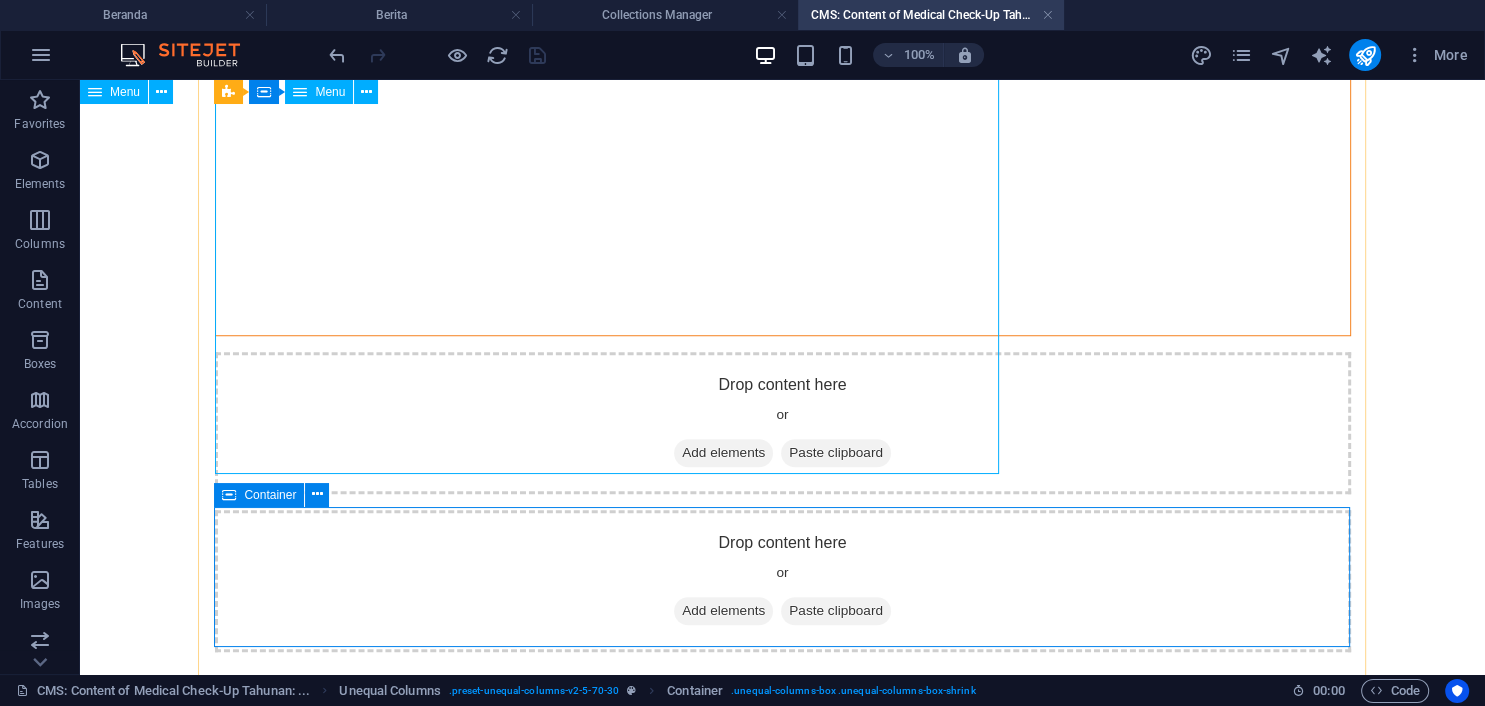 click on "Drop content here or  Add elements  Paste clipboard" at bounding box center [783, 581] 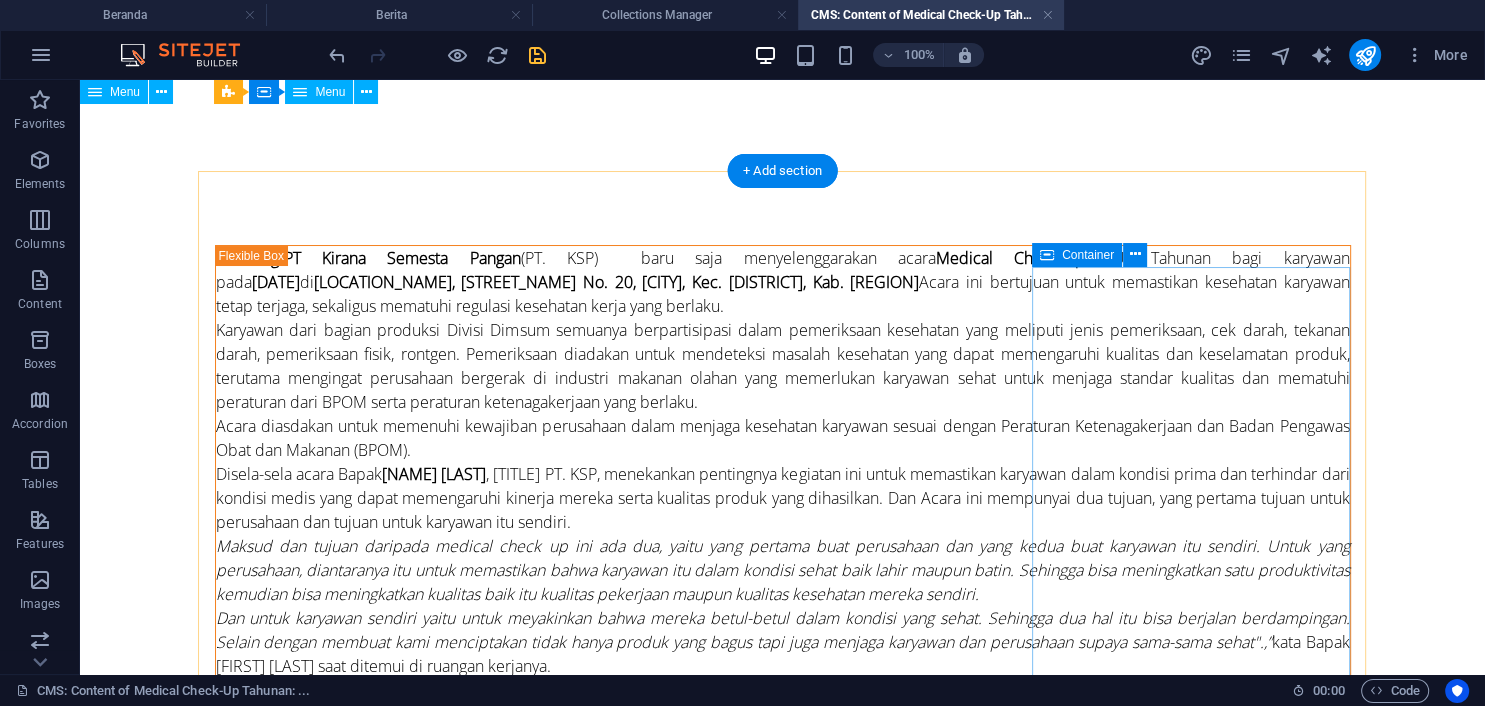 scroll, scrollTop: 2, scrollLeft: 0, axis: vertical 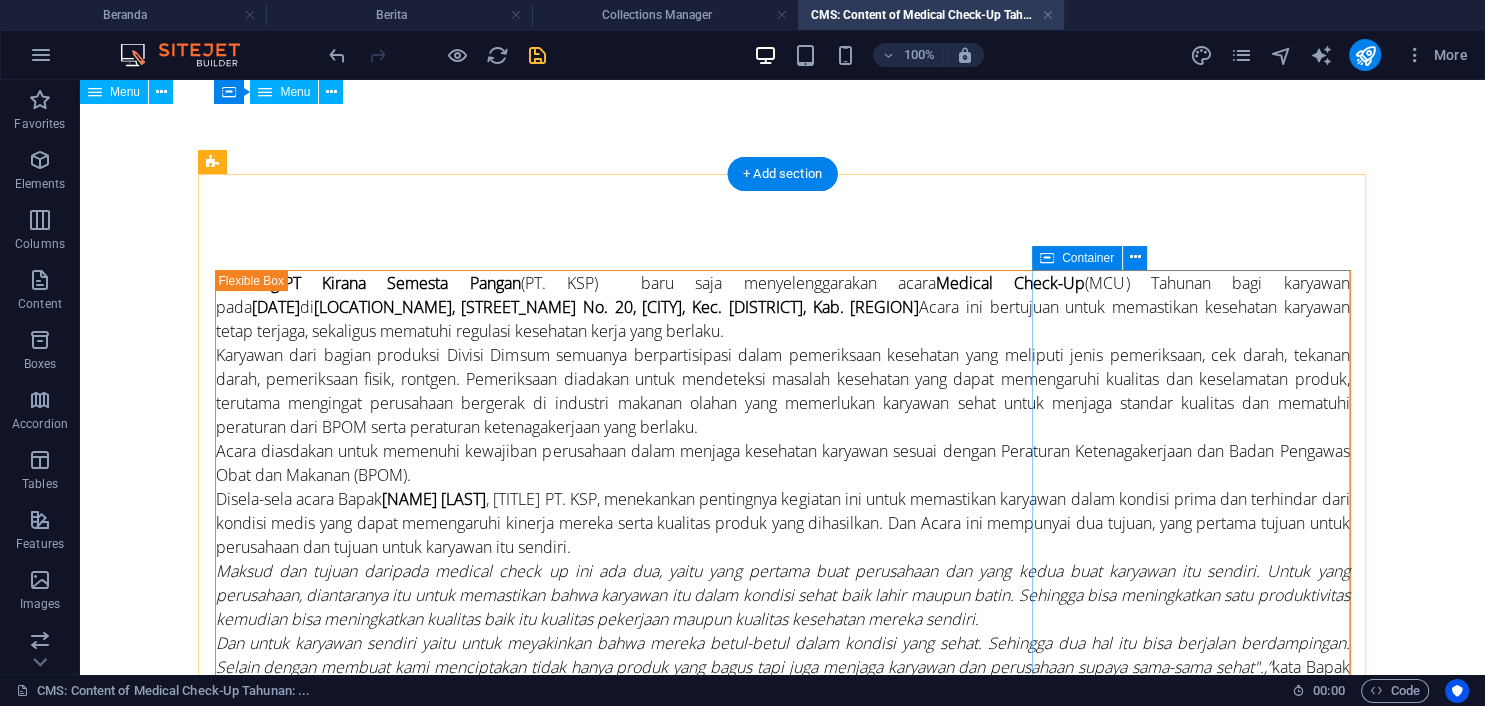 click on "Drop content here or  Add elements  Paste clipboard" at bounding box center (783, 1909) 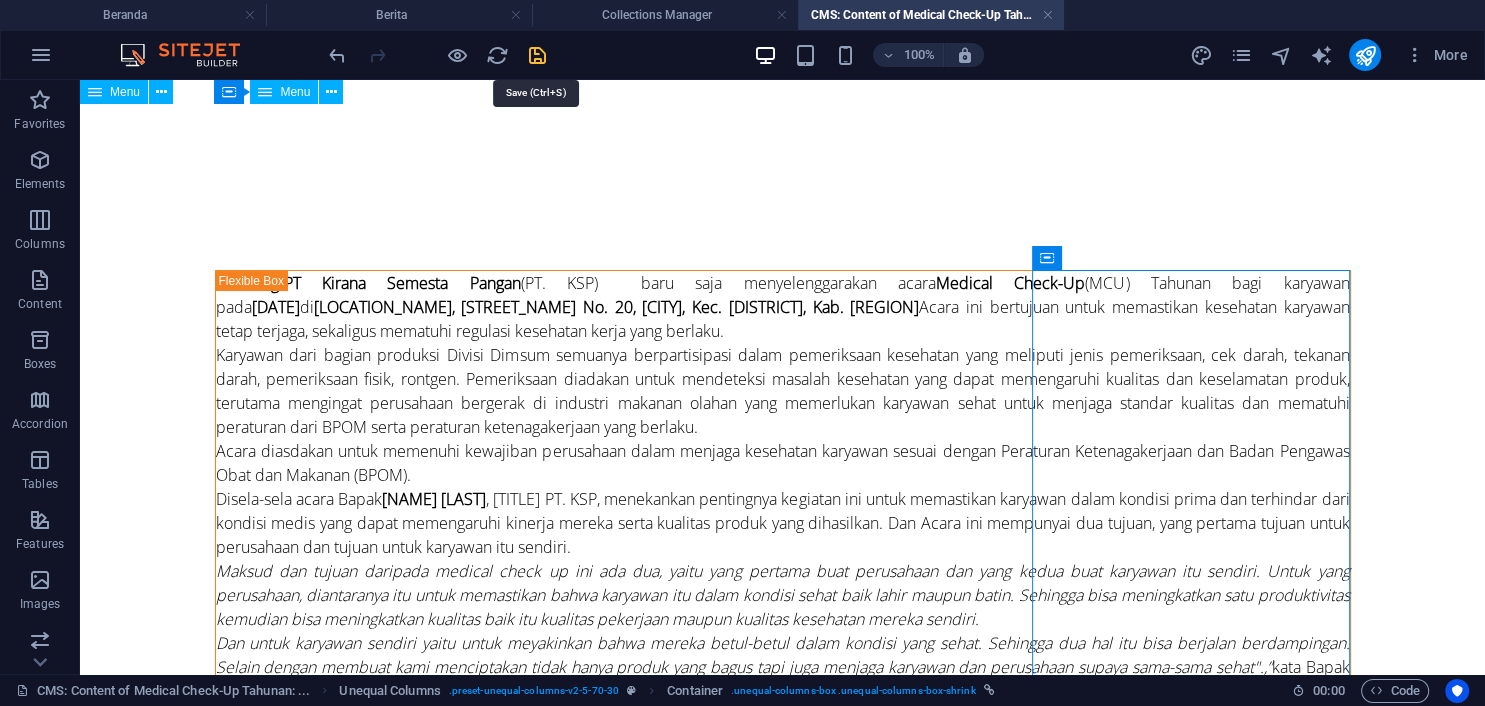 click at bounding box center (537, 55) 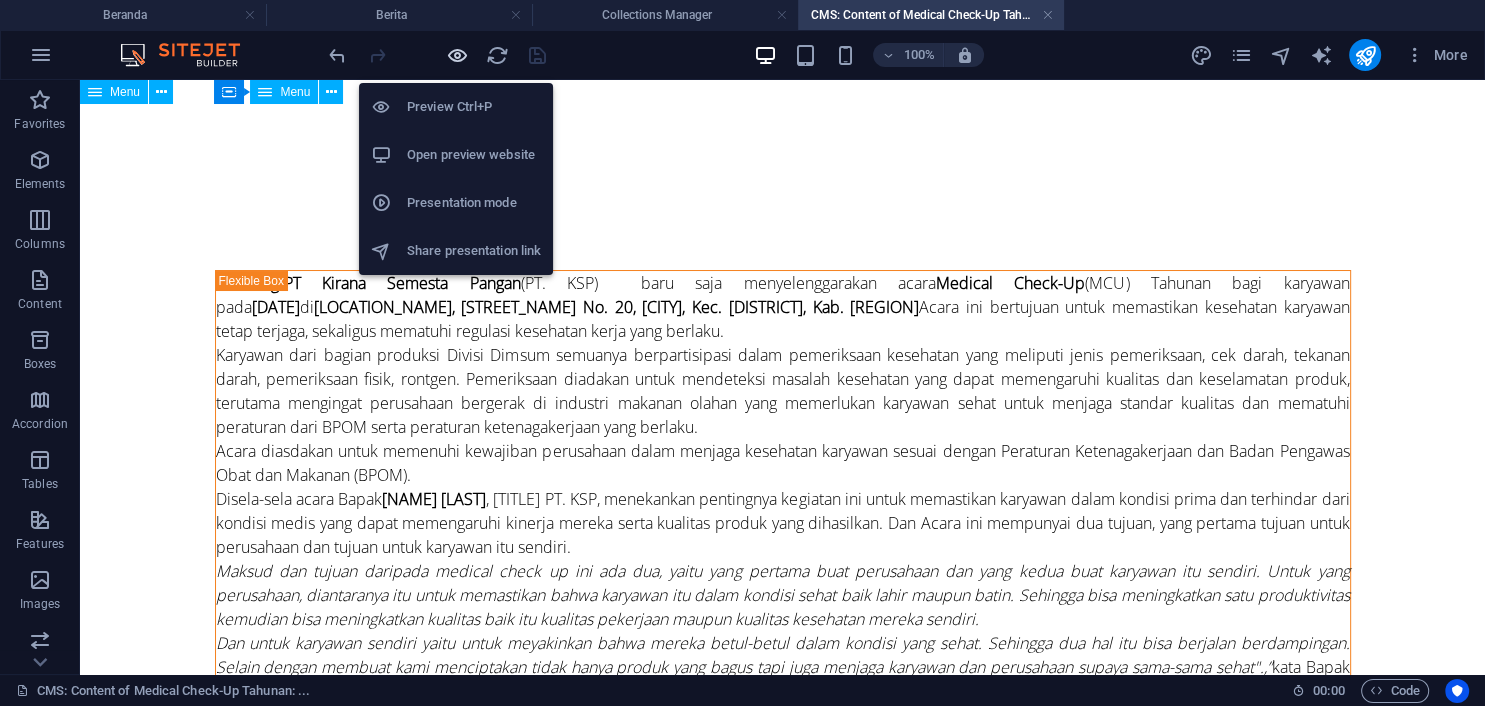 click at bounding box center [457, 55] 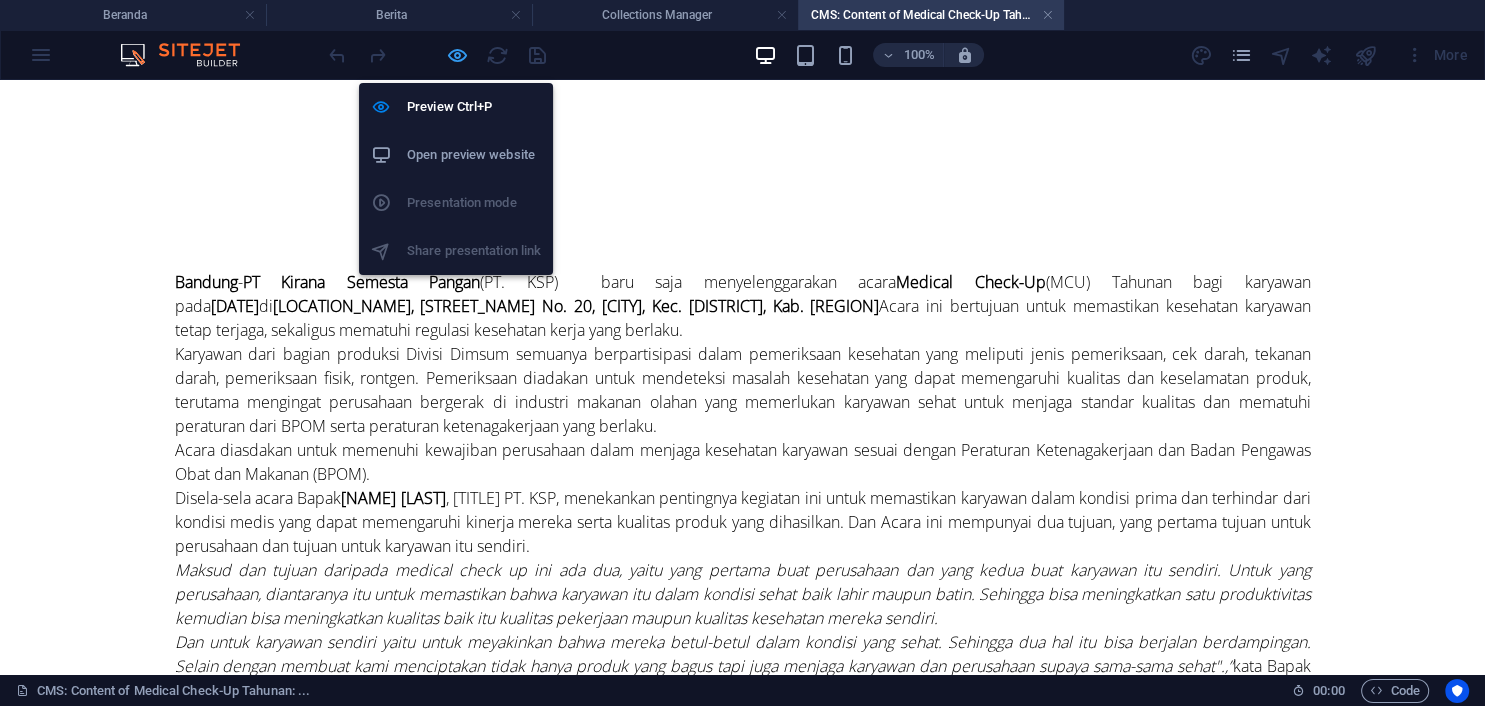 click at bounding box center [457, 55] 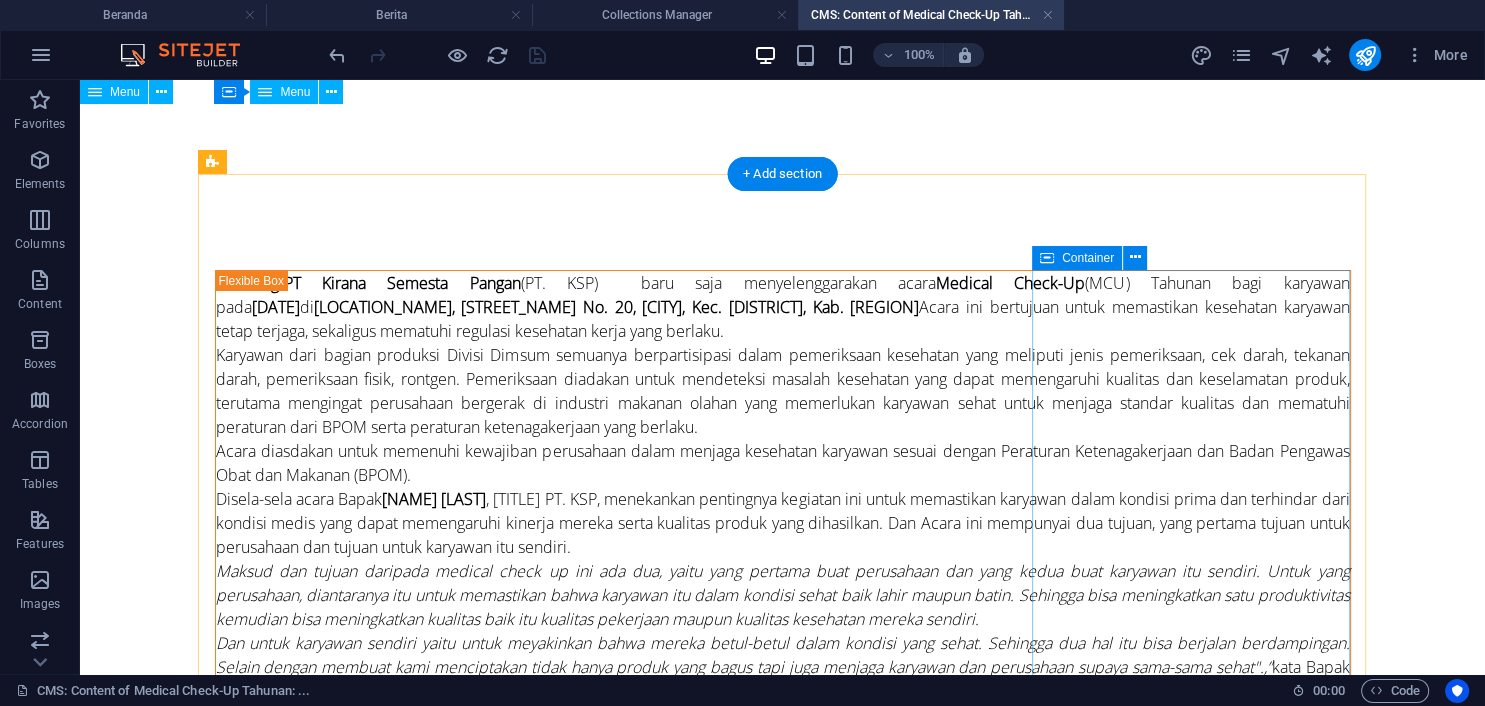 click on "Drop content here or  Add elements  Paste clipboard" at bounding box center (783, 1909) 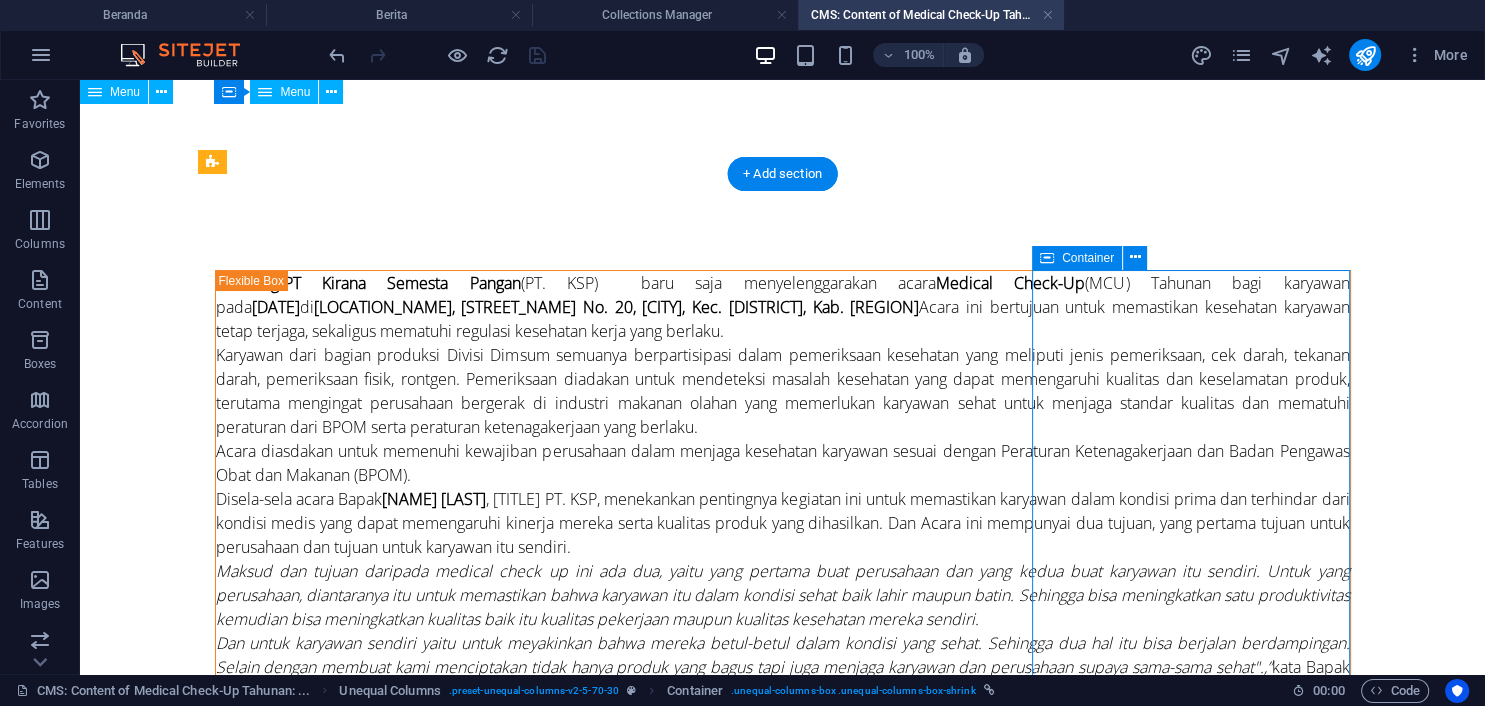 click on "Drop content here or  Add elements  Paste clipboard" at bounding box center (783, 1909) 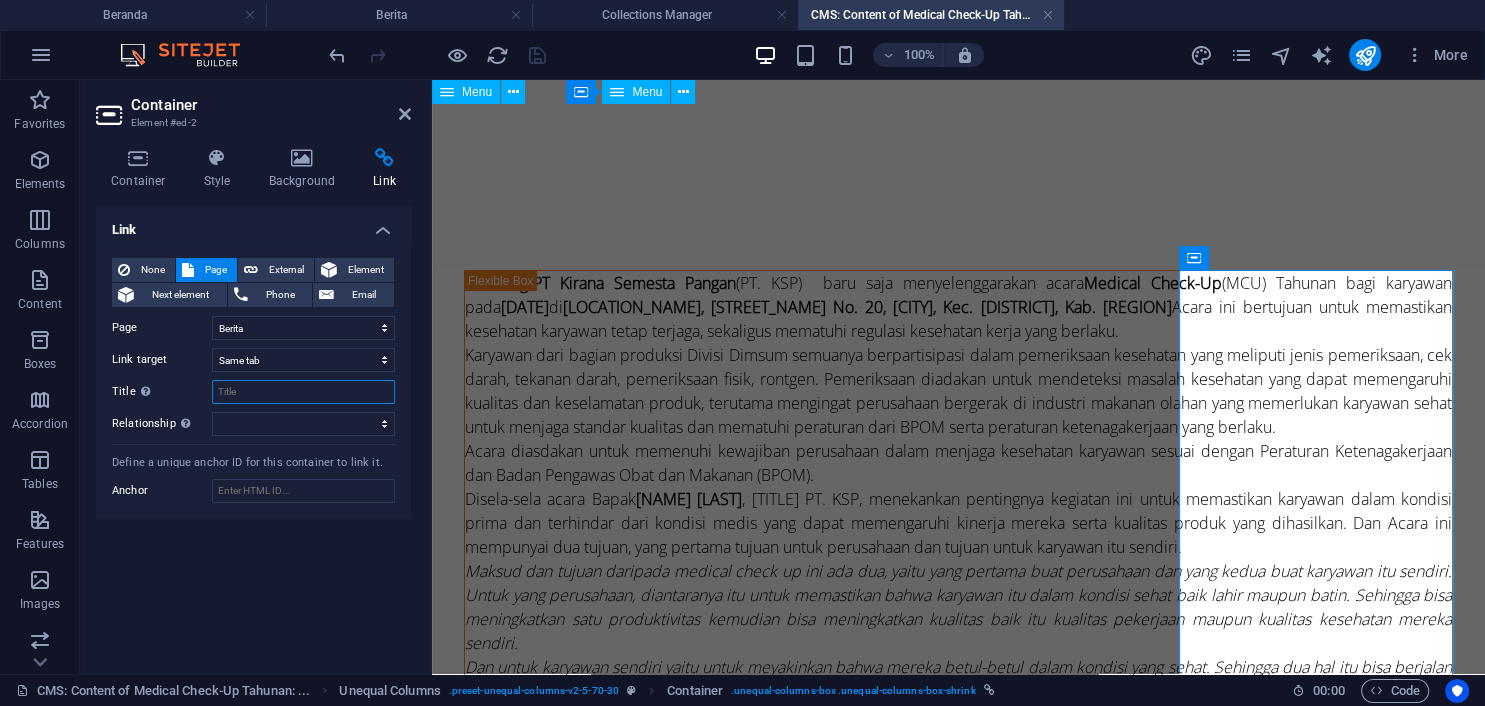 click on "Title Additional link description, should not be the same as the link text. The title is most often shown as a tooltip text when the mouse moves over the element. Leave empty if uncertain." at bounding box center (303, 392) 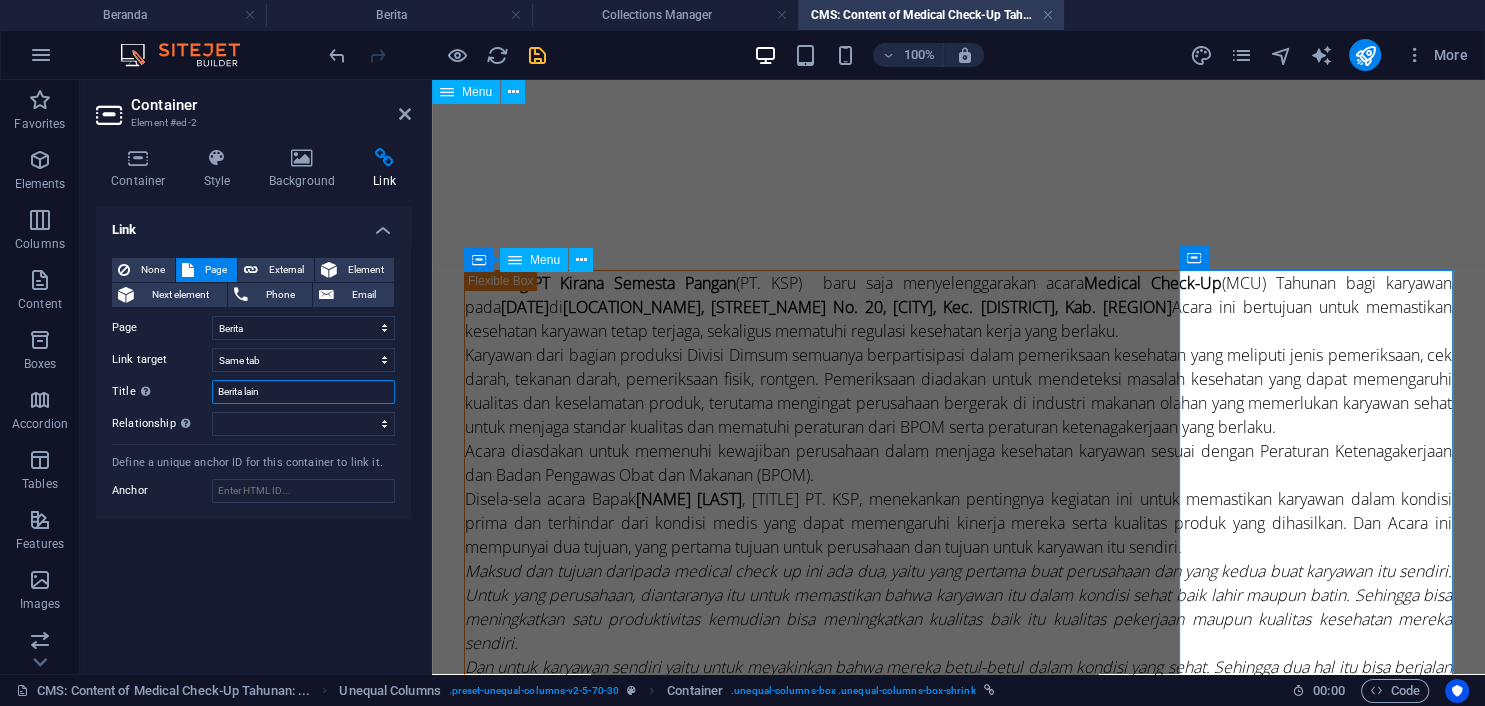 type on "Berita lain" 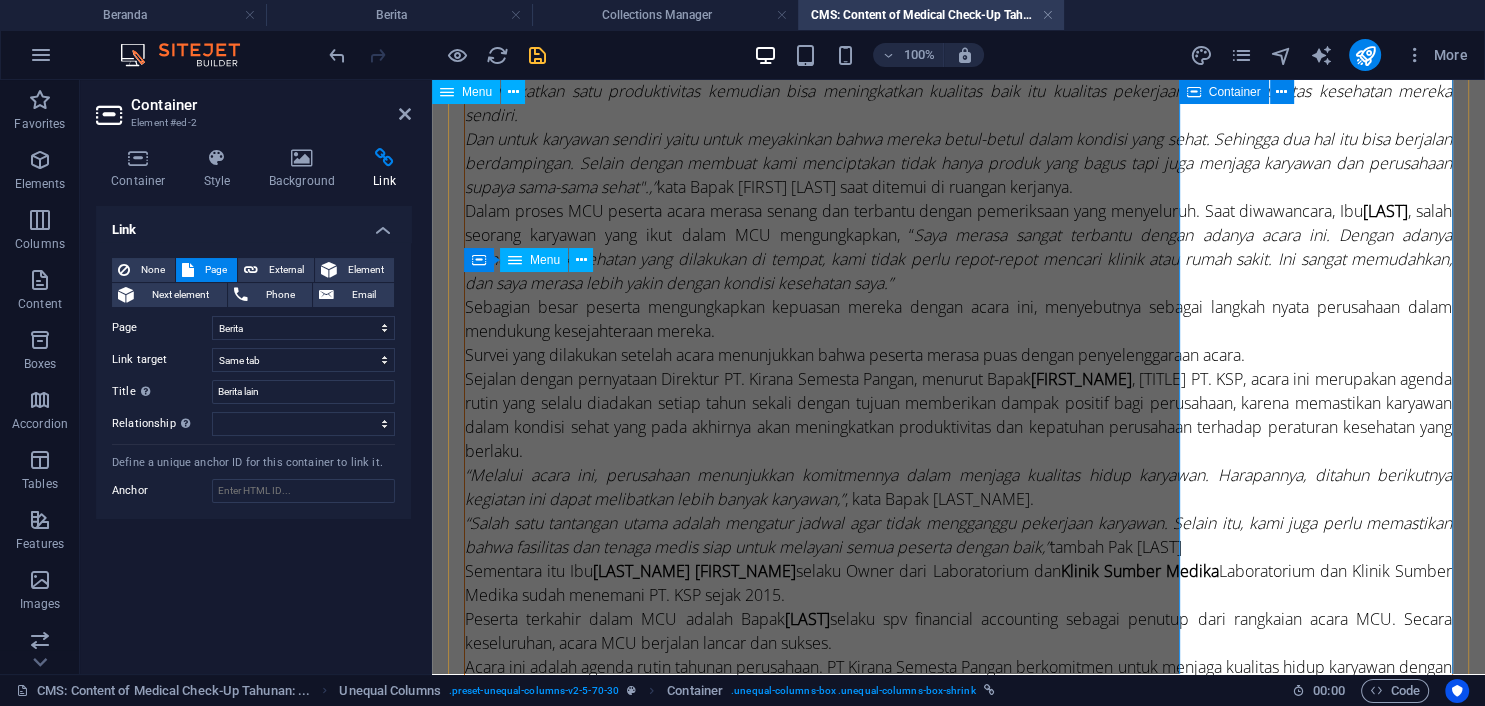 scroll, scrollTop: 0, scrollLeft: 0, axis: both 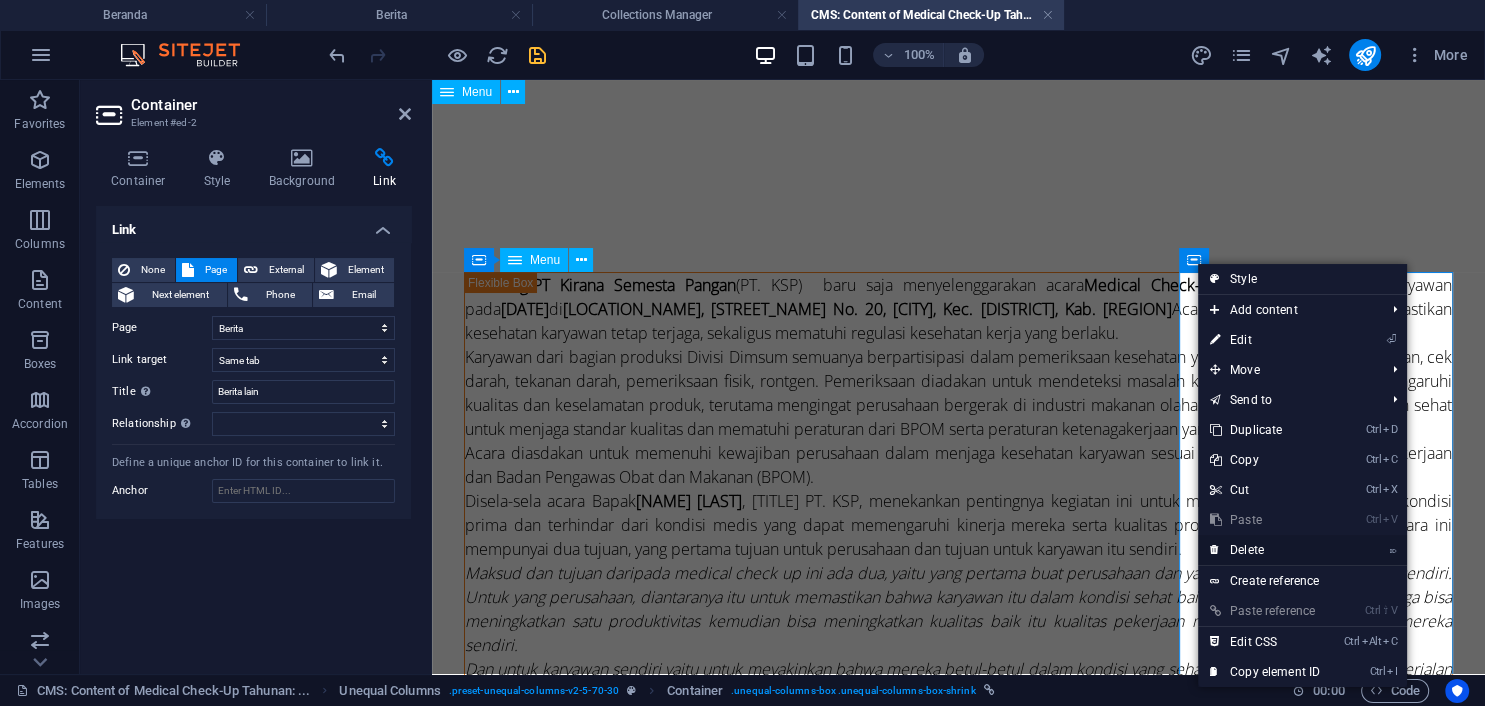 click on "⌦  Delete" at bounding box center [1265, 550] 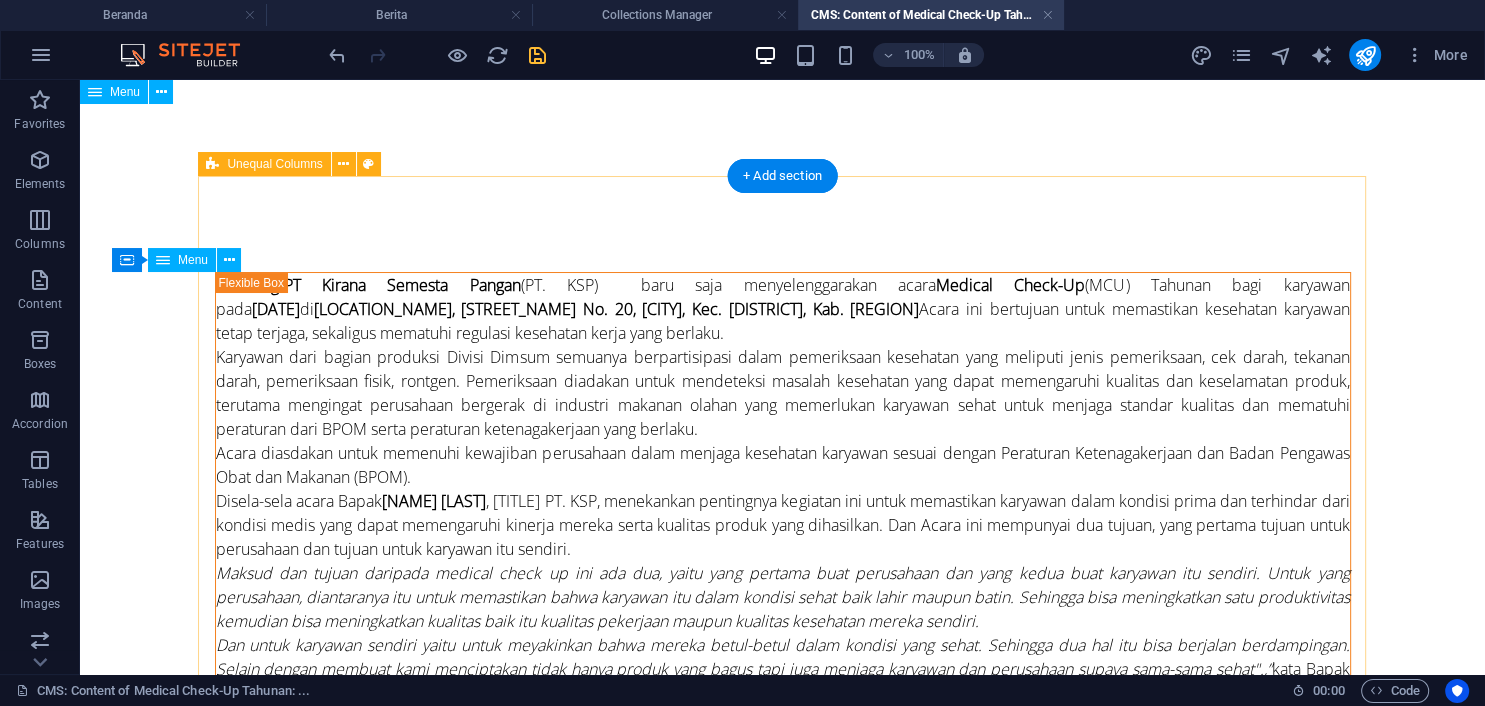 click on "[CITY] - PT Kirana Semesta Pangan (PT. KSP) baru saja menyelenggarakan acara Medical Check-Up (MCU) Tahunan bagi karyawan pada [DATE] di Kantor II, [STREET] No. 20, [NEIGHBORHOOD], Kec. [DISTRICT], Kab. [CITY]. Acara ini bertujuan untuk memastikan kesehatan karyawan tetap terjaga, sekaligus mematuhi regulasi kesehatan kerja yang berlaku. Karyawan dari bagian produksi Divisi Dimsum semuanya berpartisipasi dalam pemeriksaan kesehatan yang meliputi jenis pemeriksaan, cek darah, tekanan darah, pemeriksaan fisik, rontgen. Pemeriksaan diadakan untuk mendeteksi masalah kesehatan yang dapat memengaruhi kualitas dan keselamatan produk, terutama mengingat perusahaan bergerak di industri makanan olahan yang memerlukan karyawan sehat untuk menjaga standar kualitas dan mematuhi peraturan dari BPOM serta peraturan ketenagakerjaan yang berlaku. Disela-sela acara Bapak [FIRST] [LAST], kata Bapak [FIRST] [LAST] saat ditemui di ruangan kerjanya. [FIRST] [LAST] kata Bapak [LAST]. K04" at bounding box center [783, 1048] 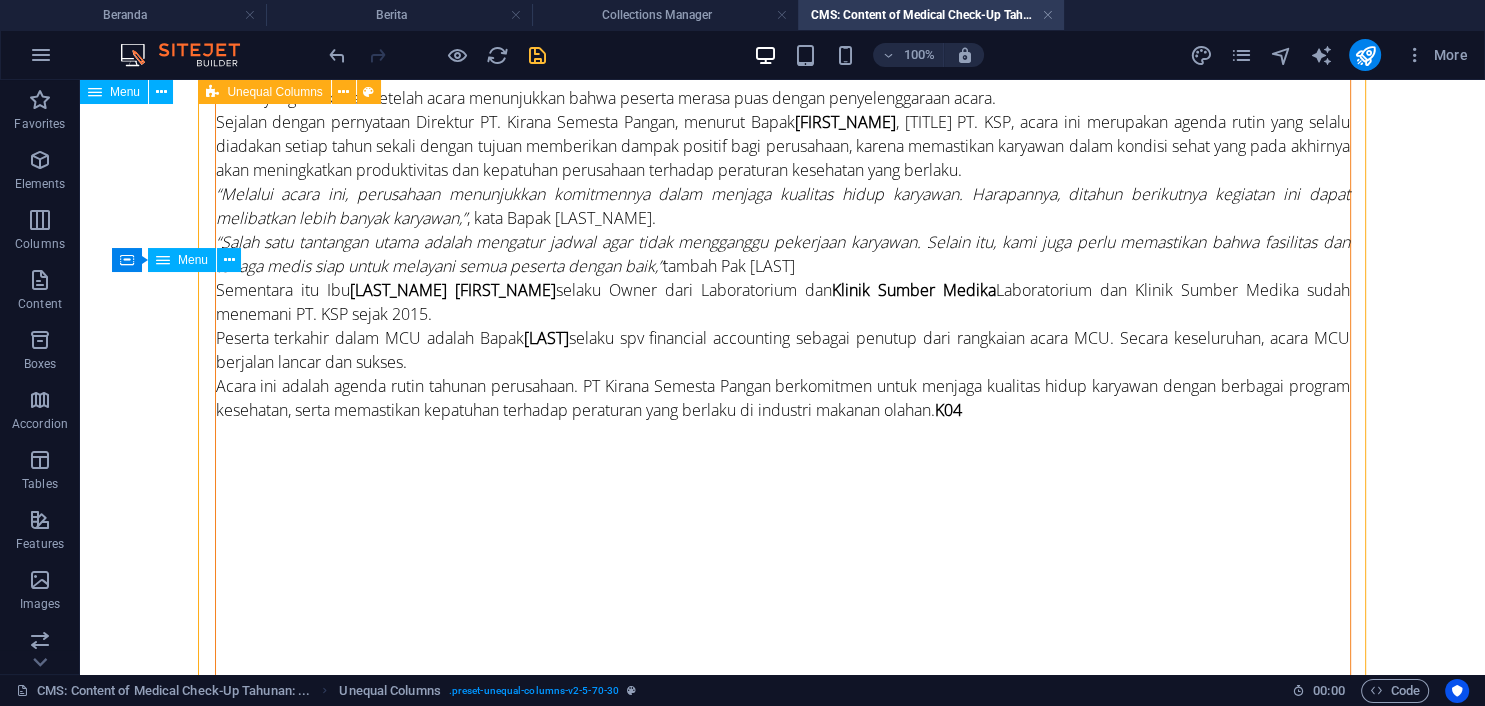 scroll, scrollTop: 0, scrollLeft: 0, axis: both 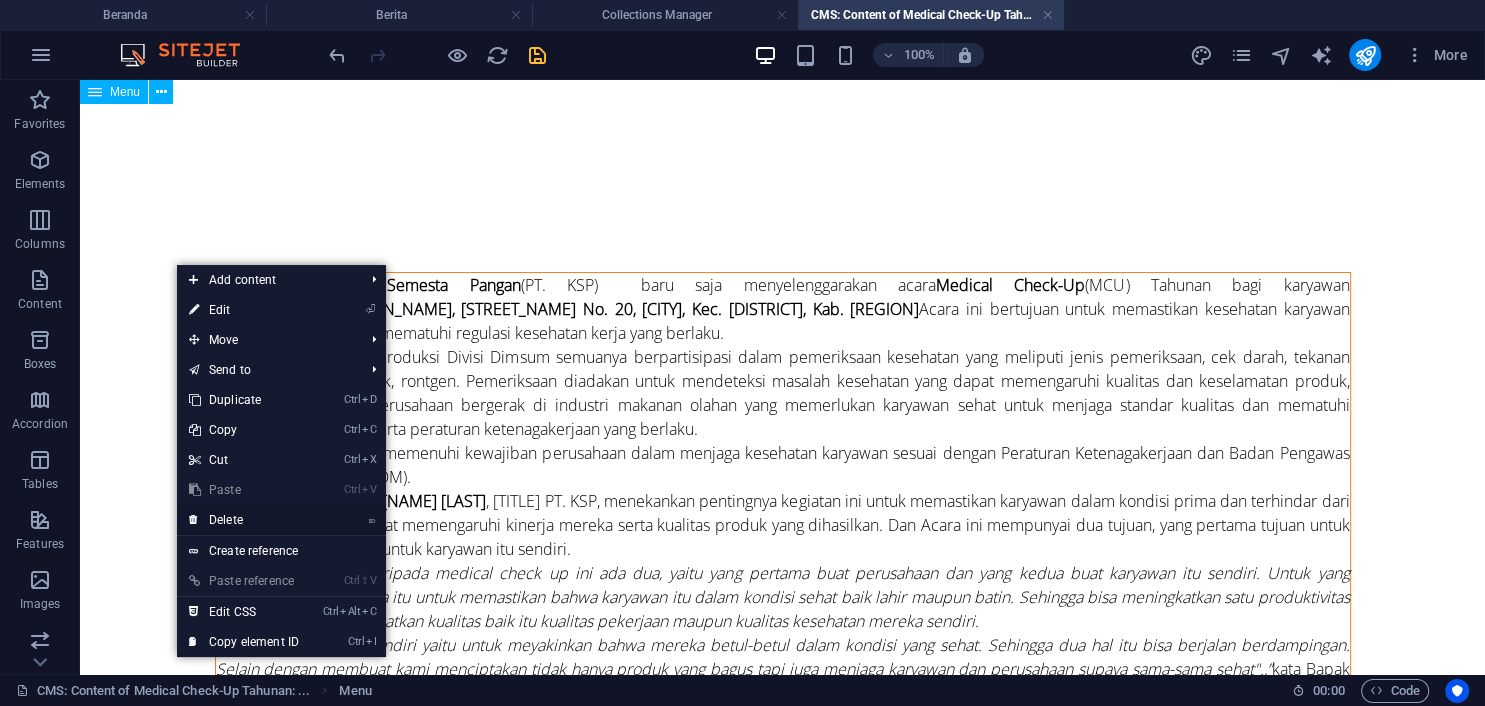 click on "⌦  Delete" at bounding box center [244, 520] 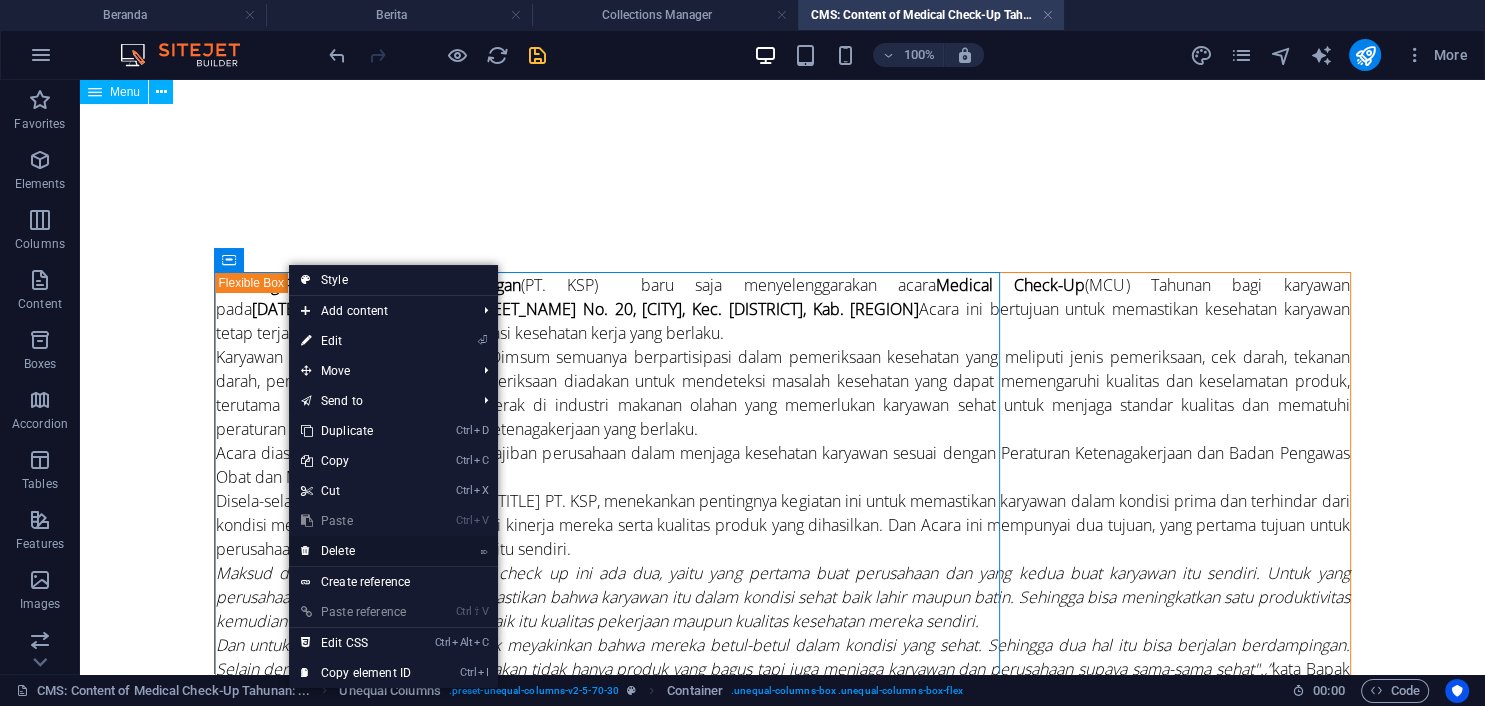 click on "⌦  Delete" at bounding box center (356, 551) 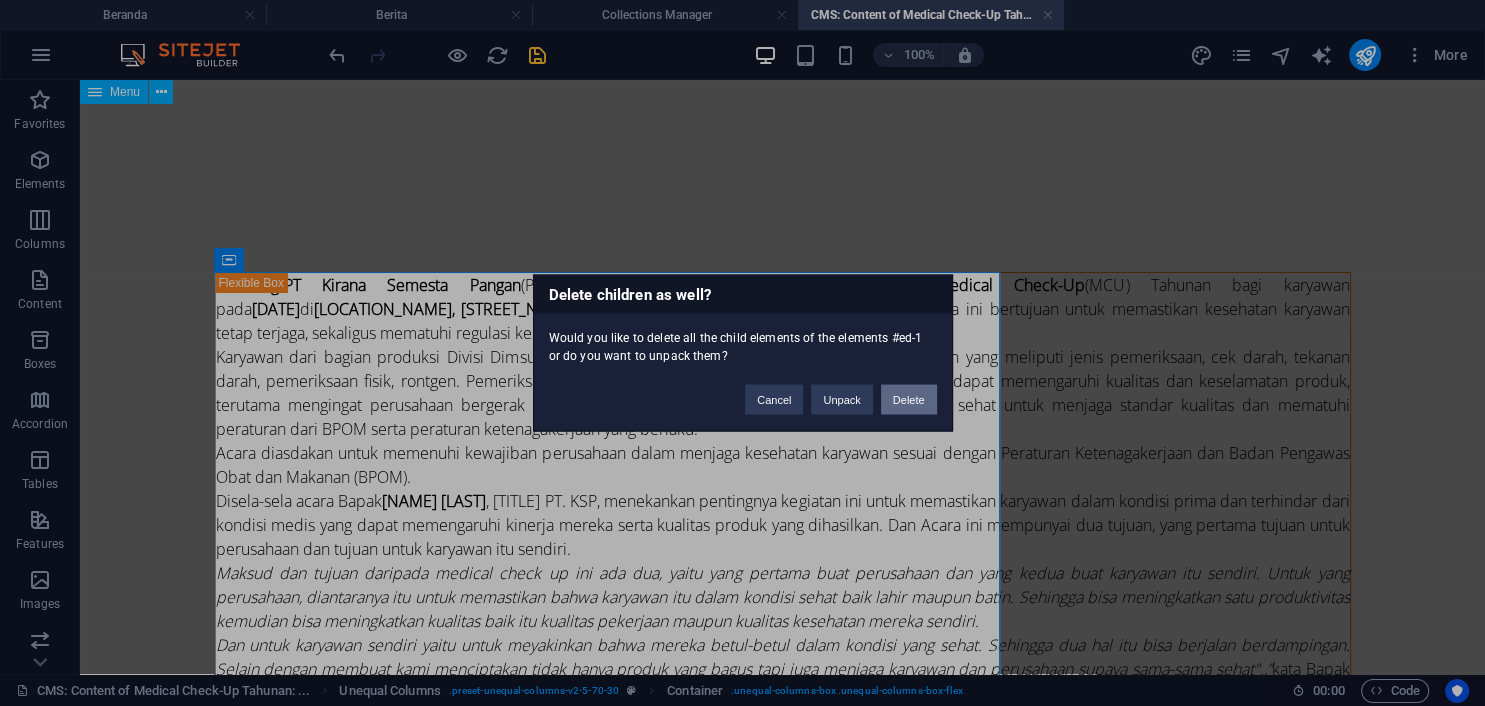 click on "Delete" at bounding box center [909, 400] 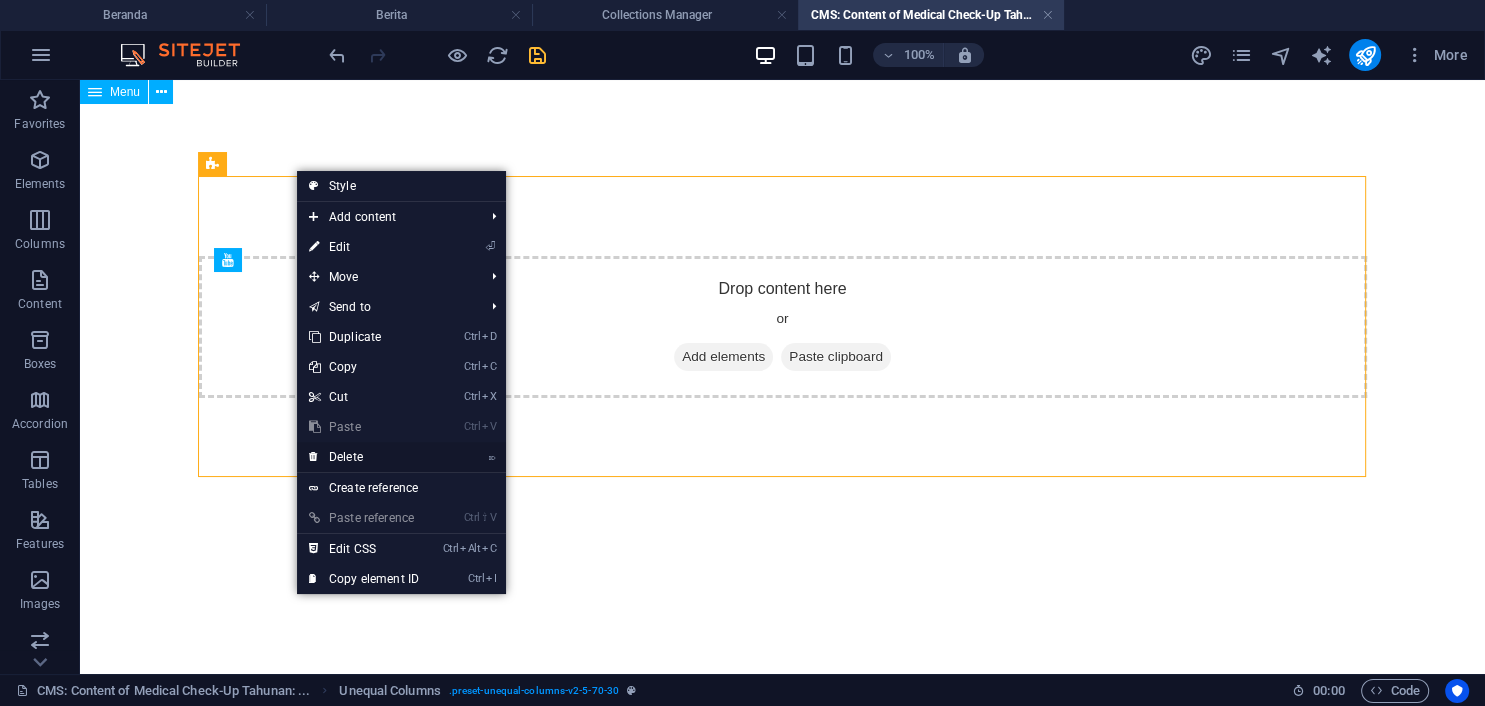 click on "⌦  Delete" at bounding box center (364, 457) 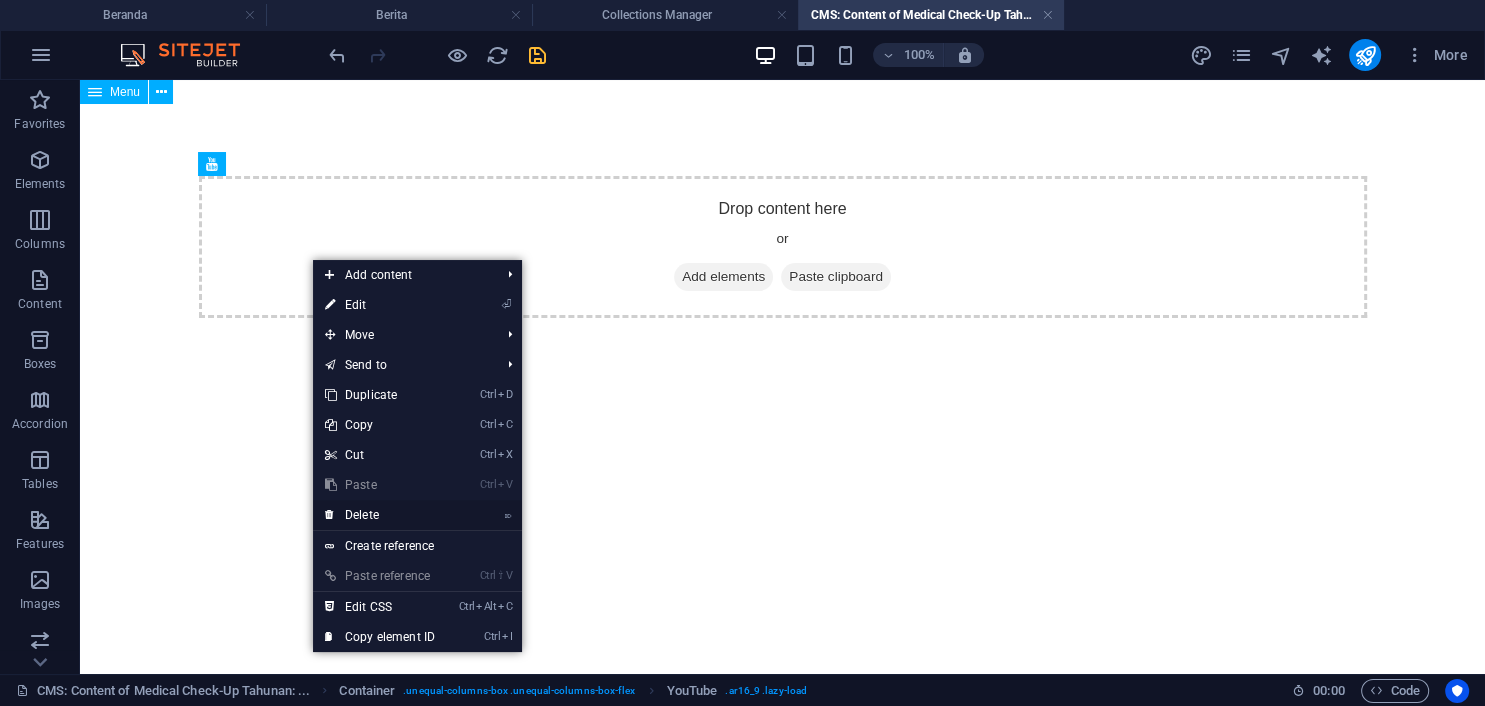 click on "⌦  Delete" at bounding box center [380, 515] 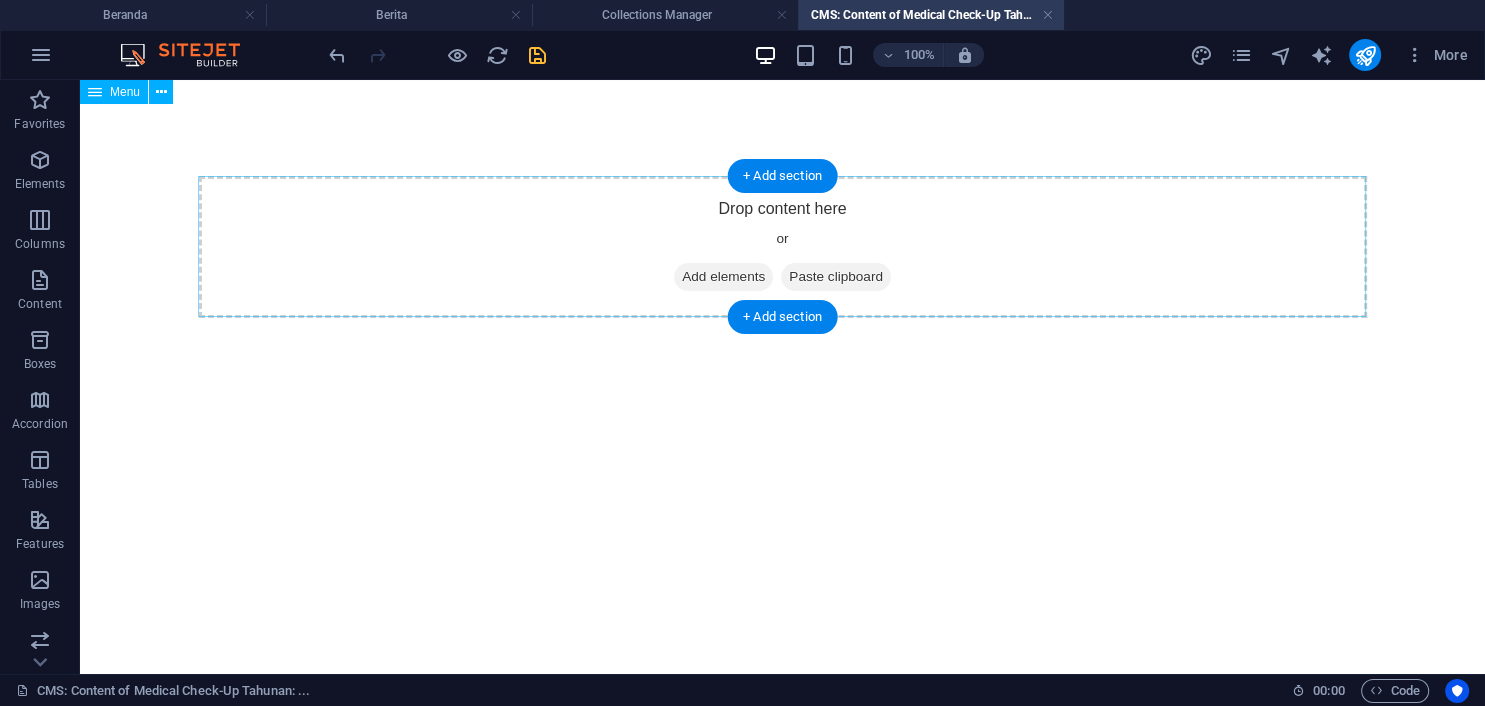 click on "+ Add section" at bounding box center [782, 176] 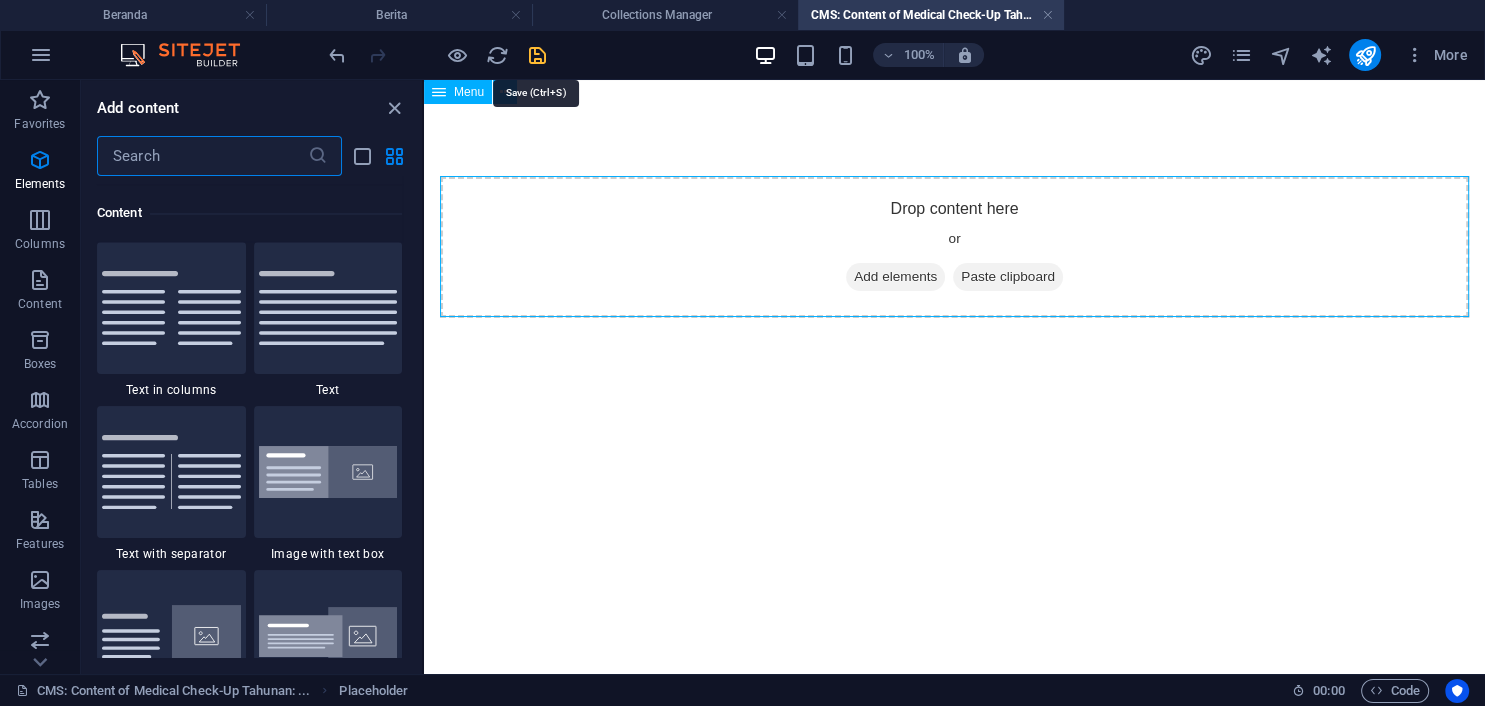 scroll, scrollTop: 3499, scrollLeft: 0, axis: vertical 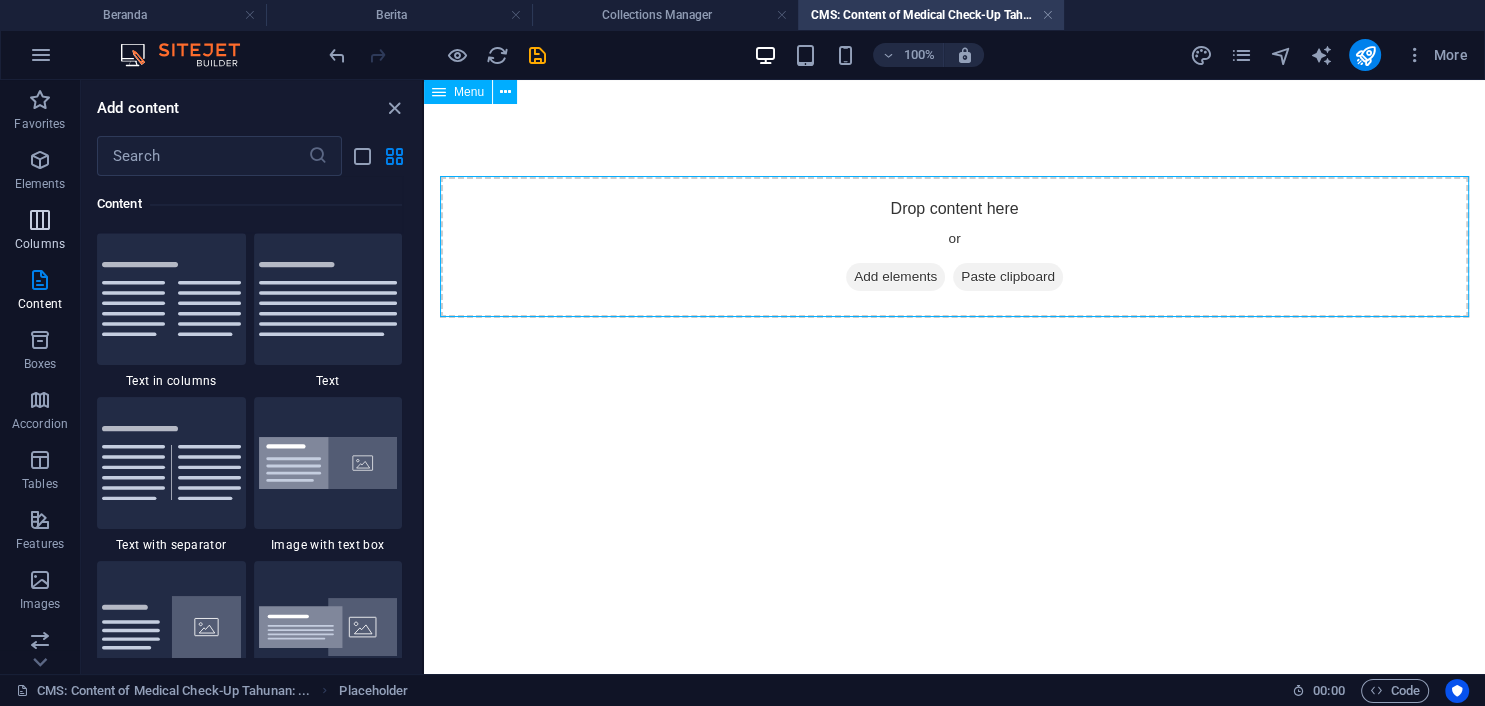 click at bounding box center [40, 220] 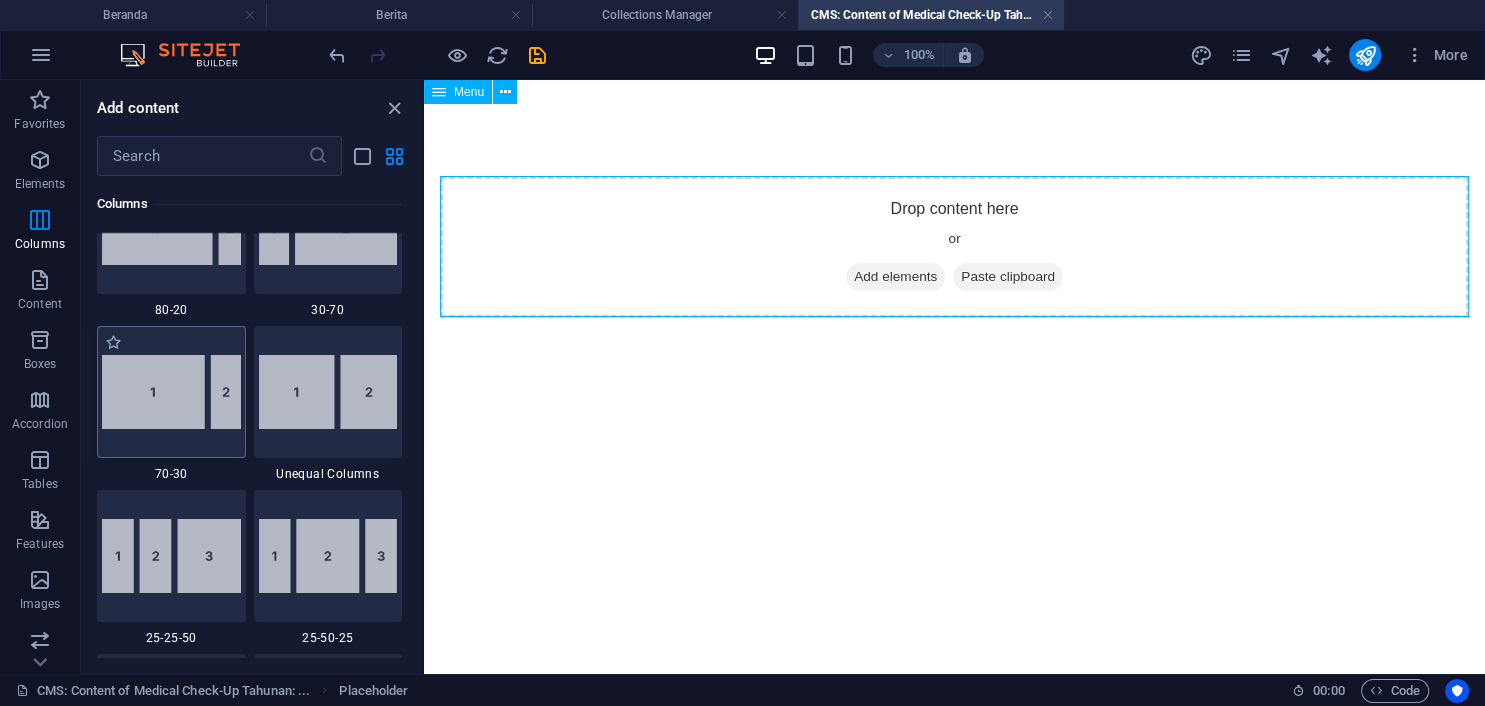 scroll, scrollTop: 1720, scrollLeft: 0, axis: vertical 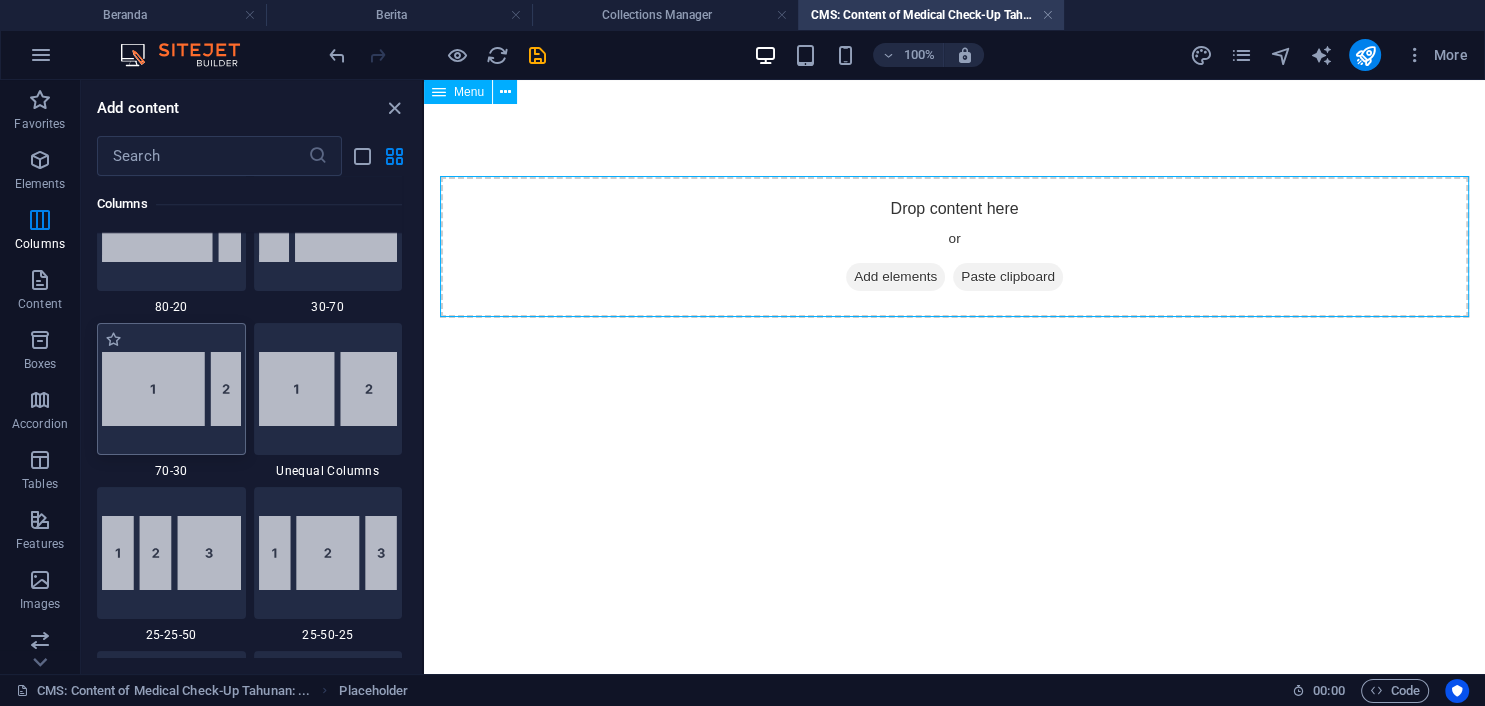 click at bounding box center (171, 389) 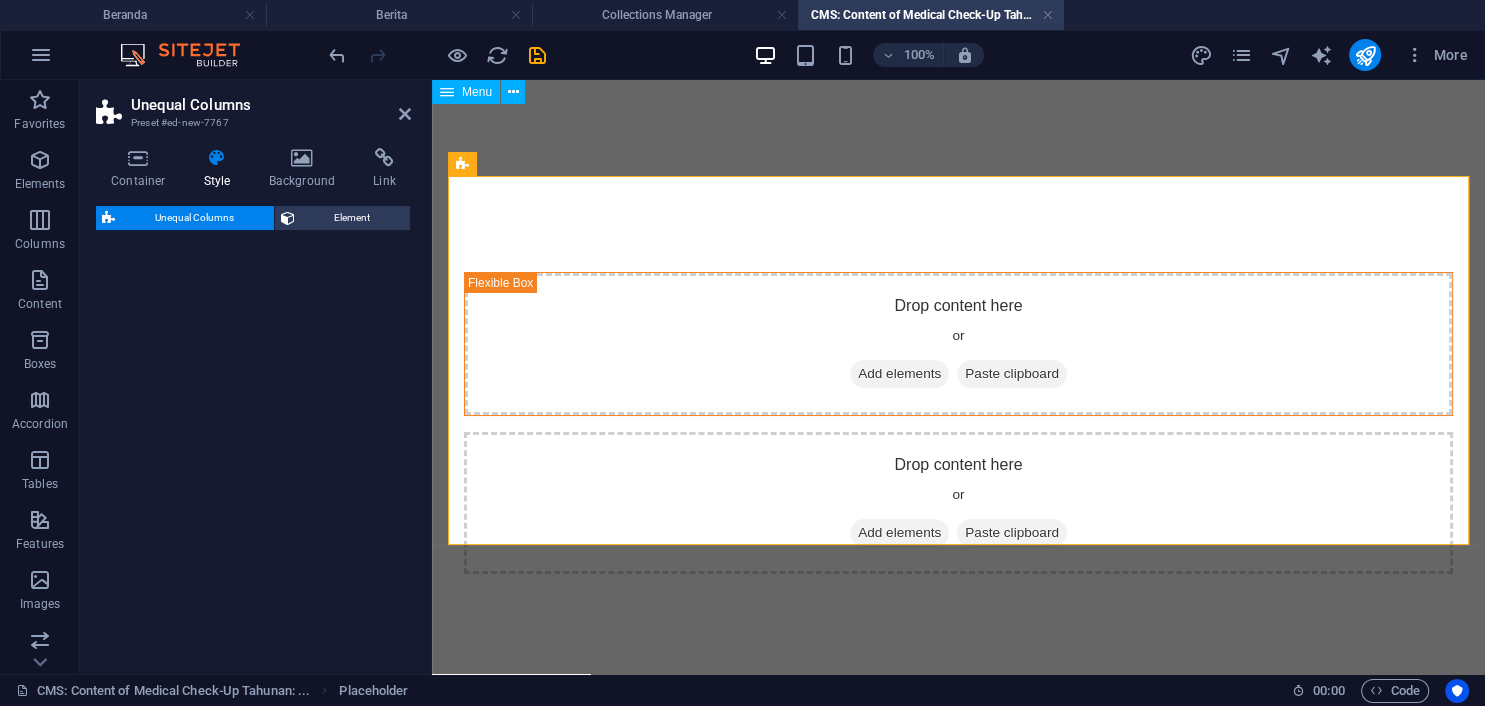 select on "%" 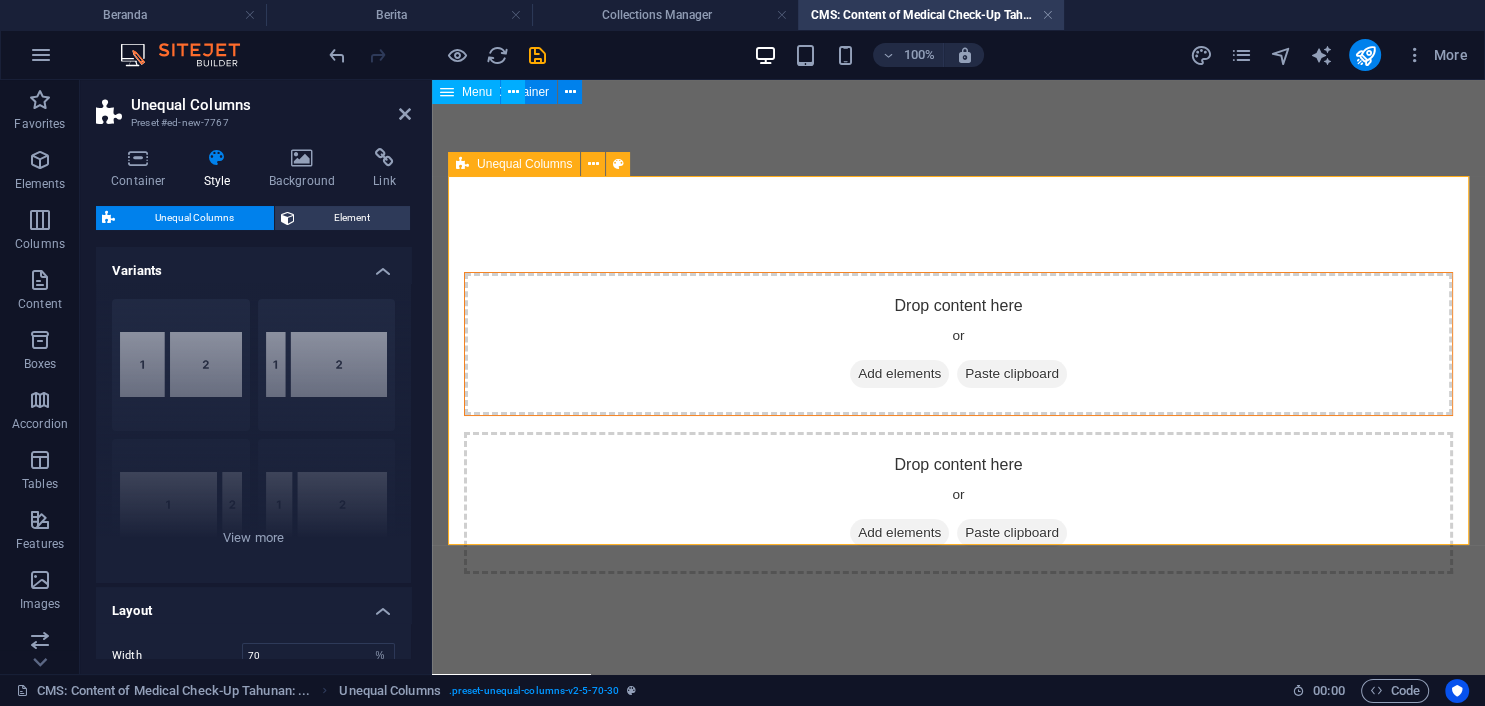click on "Add elements" at bounding box center (899, 374) 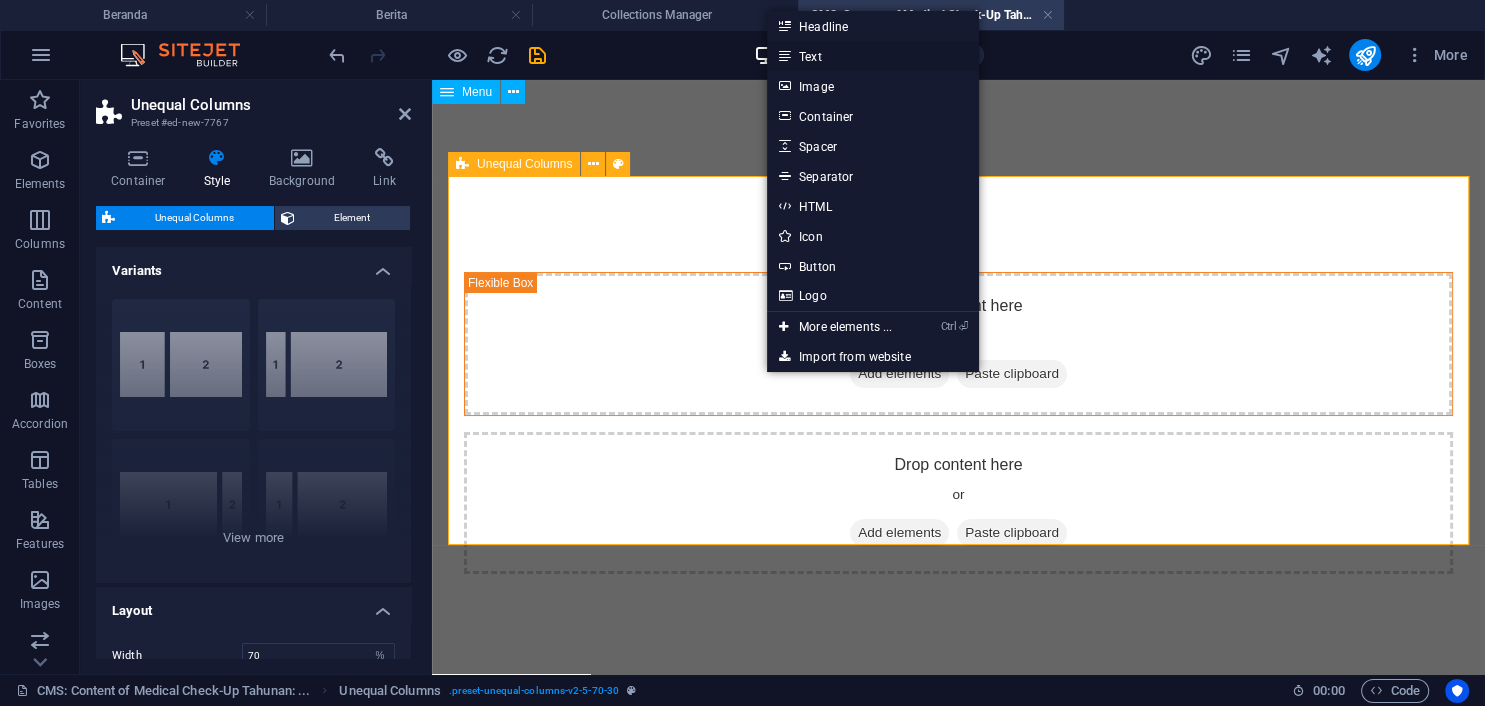click on "Text" at bounding box center (873, 56) 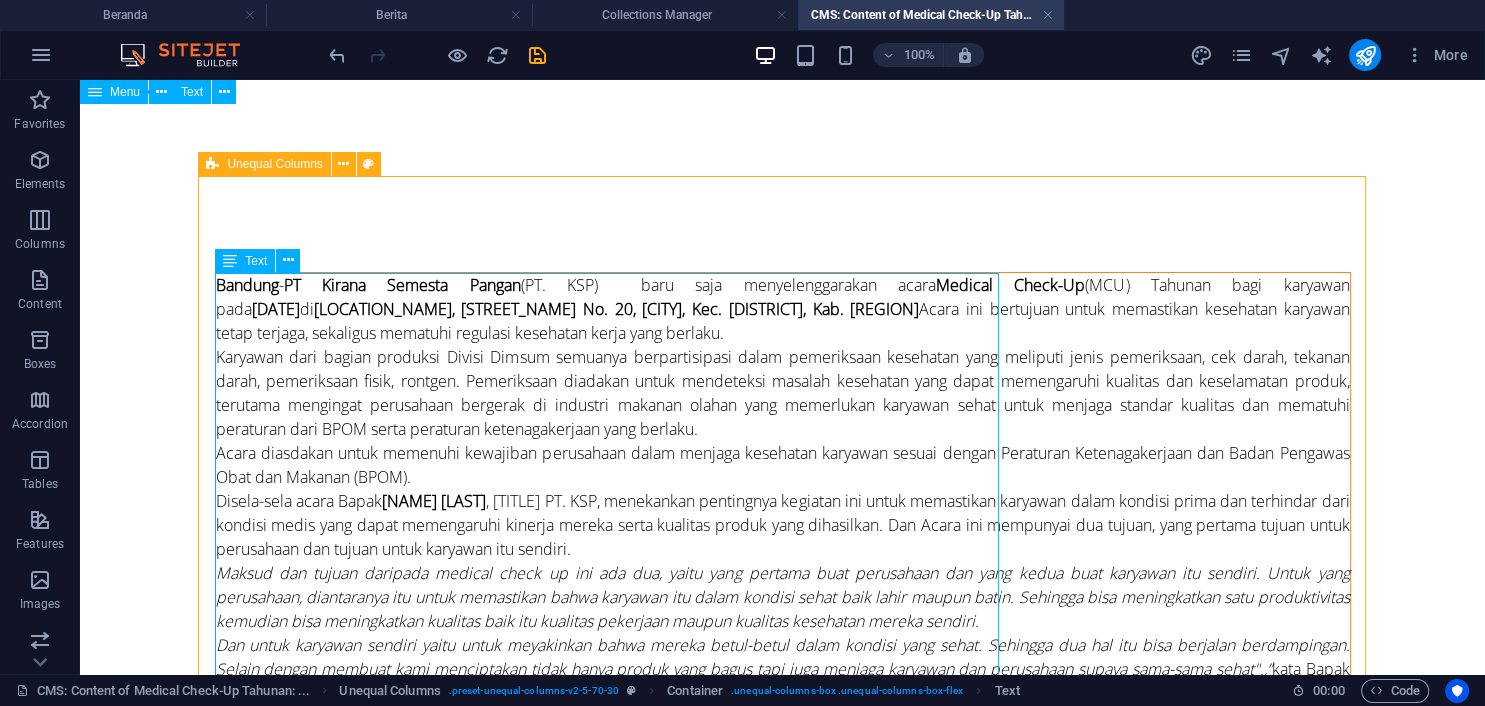 click on "[CITY] - PT Kirana Semesta Pangan (PT. KSP) baru saja menyelenggarakan acara Medical Check-Up (MCU) Tahunan bagi karyawan pada [DATE] di Kantor II, [STREET] No. 20, [NEIGHBORHOOD], Kec. [DISTRICT], Kab. [CITY]. Acara ini bertujuan untuk memastikan kesehatan karyawan tetap terjaga, sekaligus mematuhi regulasi kesehatan kerja yang berlaku. Karyawan dari bagian produksi Divisi Dimsum semuanya berpartisipasi dalam pemeriksaan kesehatan yang meliputi jenis pemeriksaan, cek darah, tekanan darah, pemeriksaan fisik, rontgen. Pemeriksaan diadakan untuk mendeteksi masalah kesehatan yang dapat memengaruhi kualitas dan keselamatan produk, terutama mengingat perusahaan bergerak di industri makanan olahan yang memerlukan karyawan sehat untuk menjaga standar kualitas dan mematuhi peraturan dari BPOM serta peraturan ketenagakerjaan yang berlaku. Disela-sela acara Bapak [FIRST] [LAST], kata Bapak [FIRST] [LAST] saat ditemui di ruangan kerjanya. [FIRST] [LAST] kata Bapak [LAST]. K04" at bounding box center [783, 729] 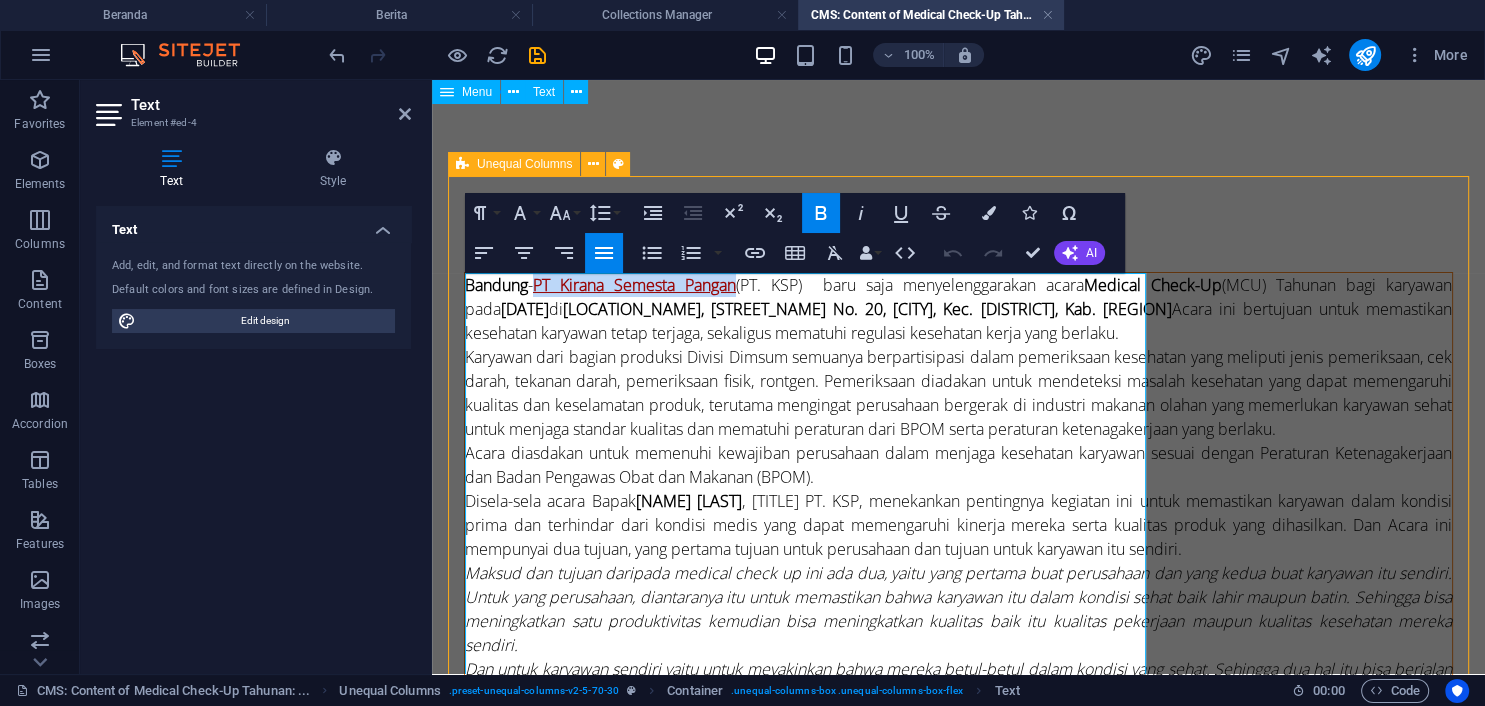 drag, startPoint x: 550, startPoint y: 285, endPoint x: 750, endPoint y: 294, distance: 200.2024 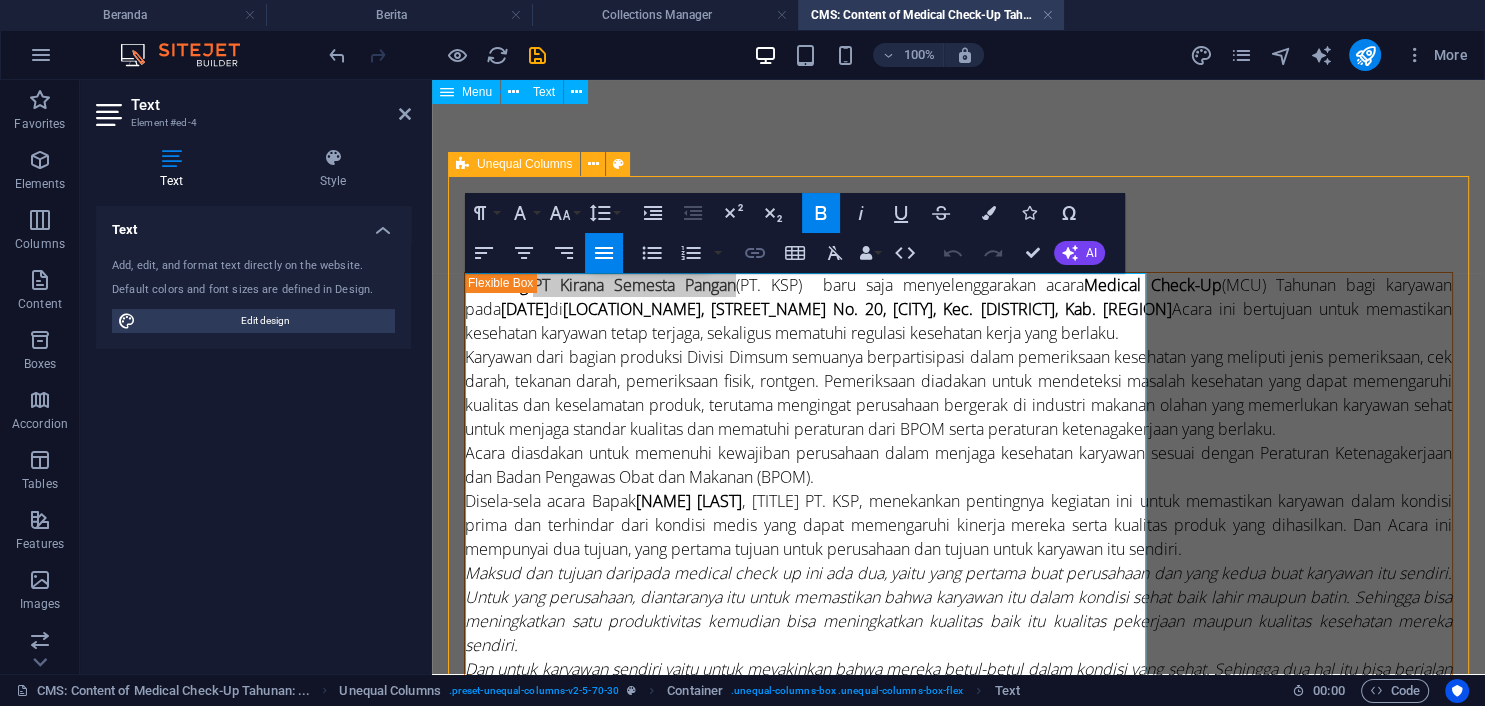 click 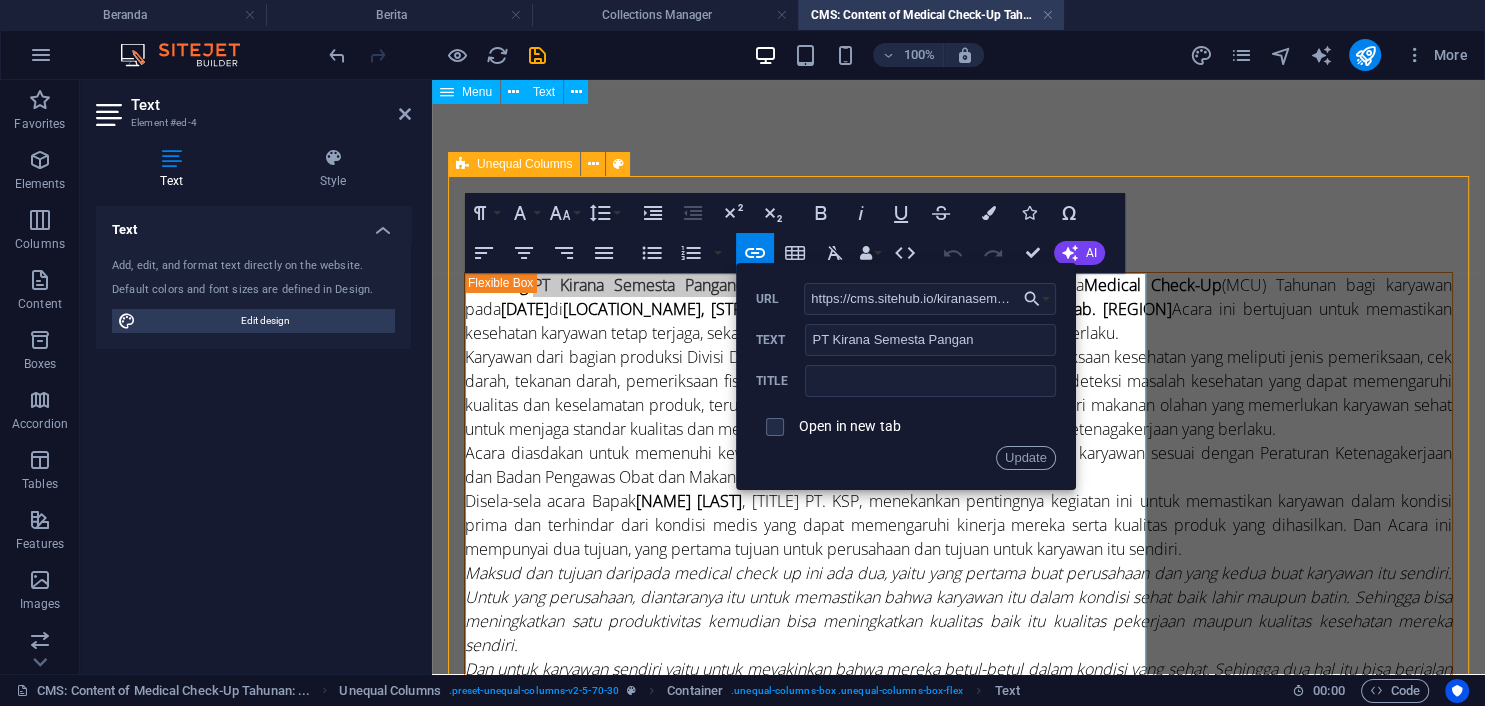 scroll, scrollTop: 0, scrollLeft: 84, axis: horizontal 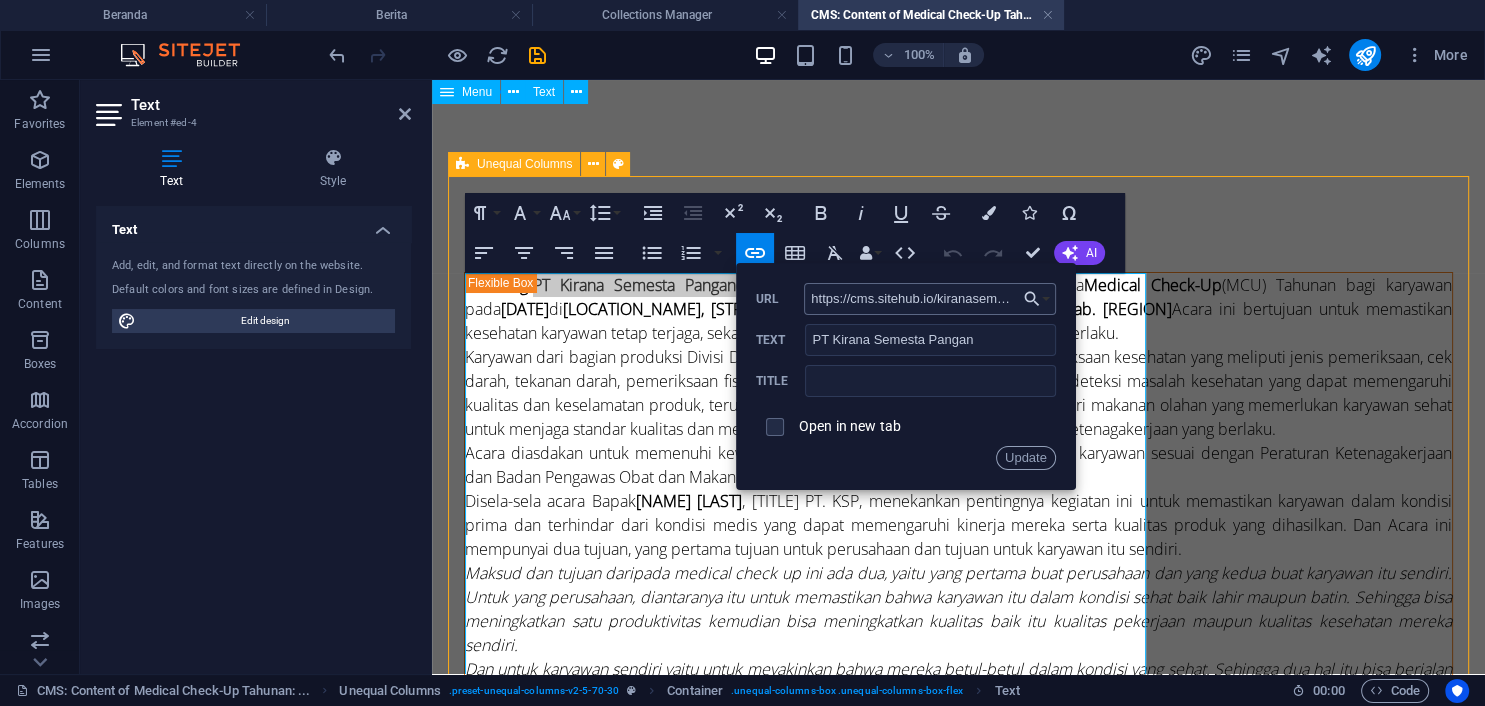 drag, startPoint x: 834, startPoint y: 305, endPoint x: 666, endPoint y: 314, distance: 168.2409 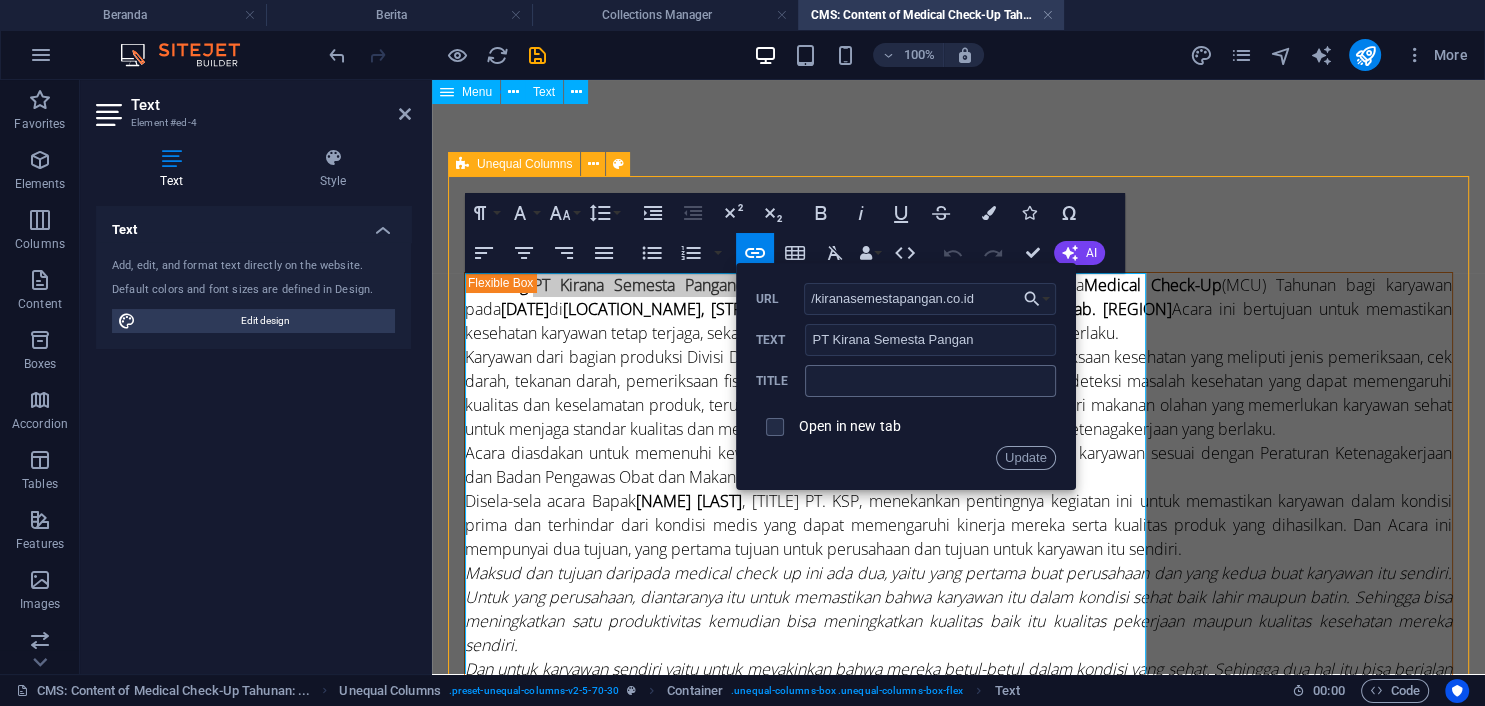 type on "kiranasemestapangan.co.id" 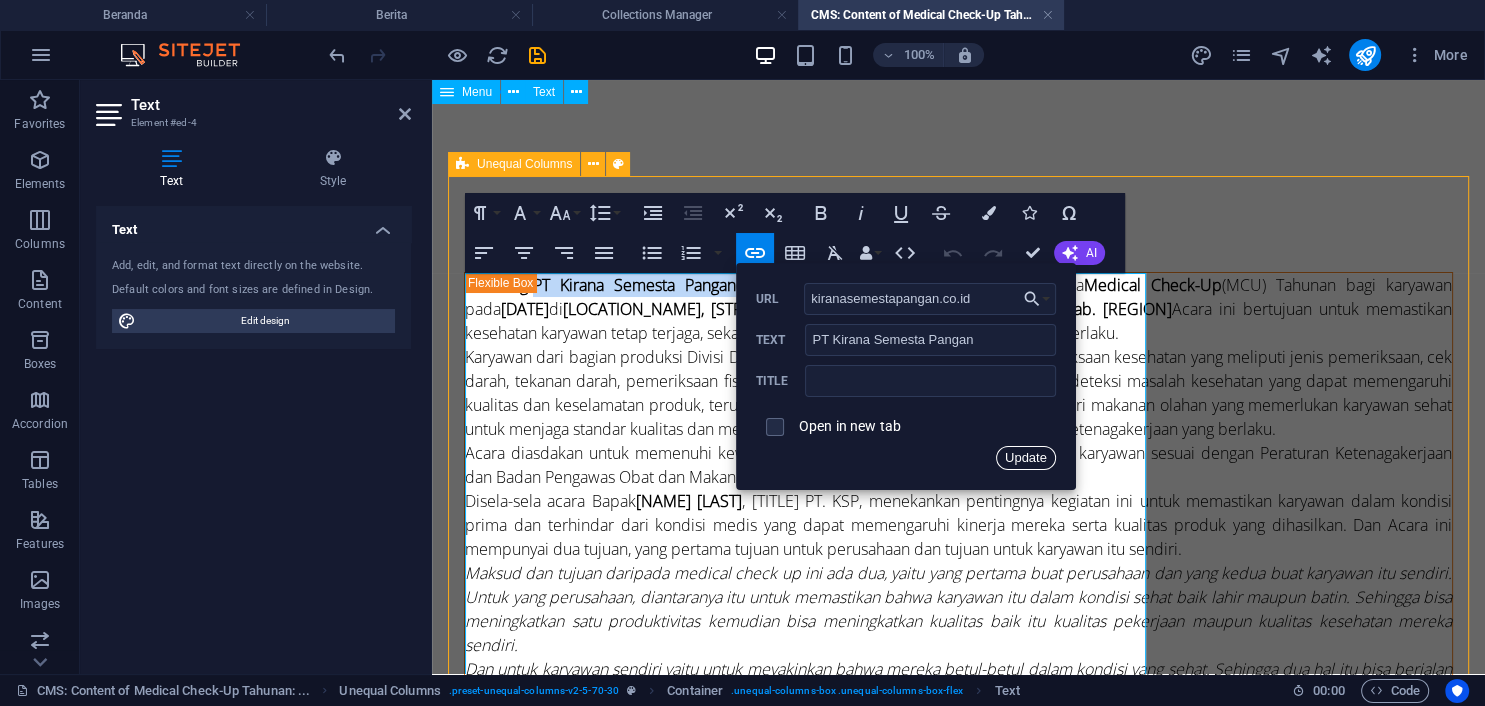 click on "Update" at bounding box center (1026, 458) 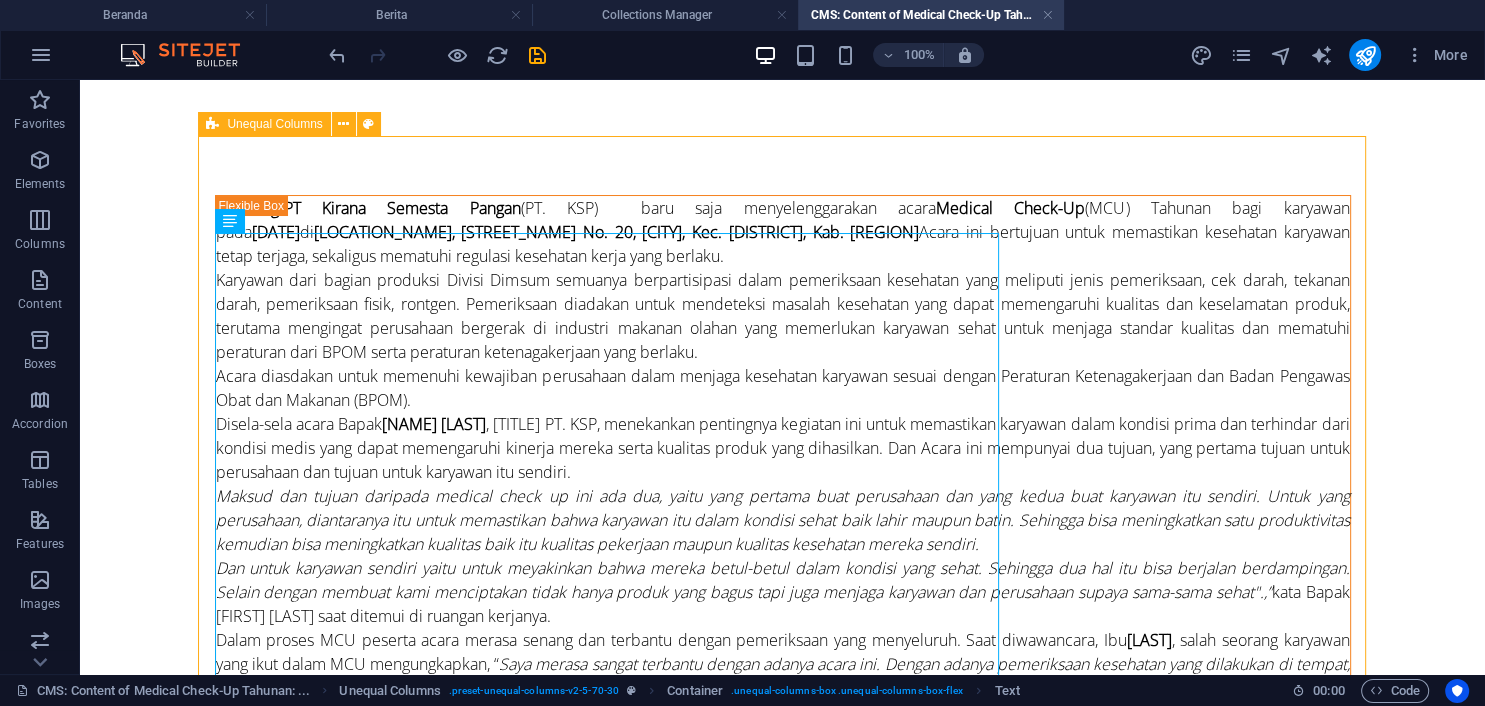 scroll, scrollTop: 105, scrollLeft: 0, axis: vertical 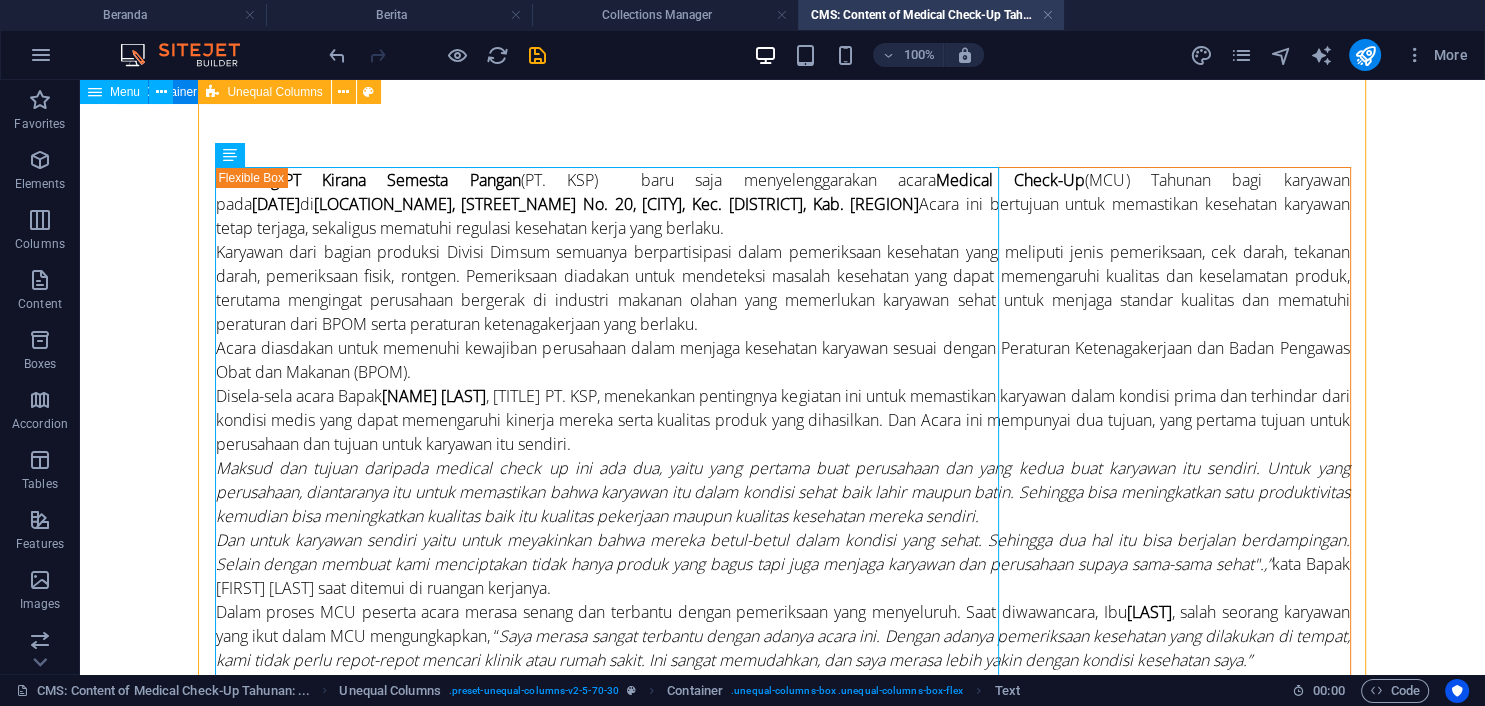 click on "[CITY] - PT Kirana Semesta Pangan (PT. KSP) baru saja menyelenggarakan acara Medical Check-Up (MCU) Tahunan bagi karyawan pada [DATE] di Kantor II, [STREET] No. 20, [NEIGHBORHOOD], Kec. [DISTRICT], Kab. [CITY]. Acara ini bertujuan untuk memastikan kesehatan karyawan tetap terjaga, sekaligus mematuhi regulasi kesehatan kerja yang berlaku. Karyawan dari bagian produksi Divisi Dimsum semuanya berpartisipasi dalam pemeriksaan kesehatan yang meliputi jenis pemeriksaan, cek darah, tekanan darah, pemeriksaan fisik, rontgen. Pemeriksaan diadakan untuk mendeteksi masalah kesehatan yang dapat memengaruhi kualitas dan keselamatan produk, terutama mengingat perusahaan bergerak di industri makanan olahan yang memerlukan karyawan sehat untuk menjaga standar kualitas dan mematuhi peraturan dari BPOM serta peraturan ketenagakerjaan yang berlaku. Disela-sela acara Bapak [FIRST] [LAST], kata Bapak [FIRST] [LAST] saat ditemui di ruangan kerjanya. [FIRST] [LAST] kata Bapak [LAST]. K04" at bounding box center [783, 703] 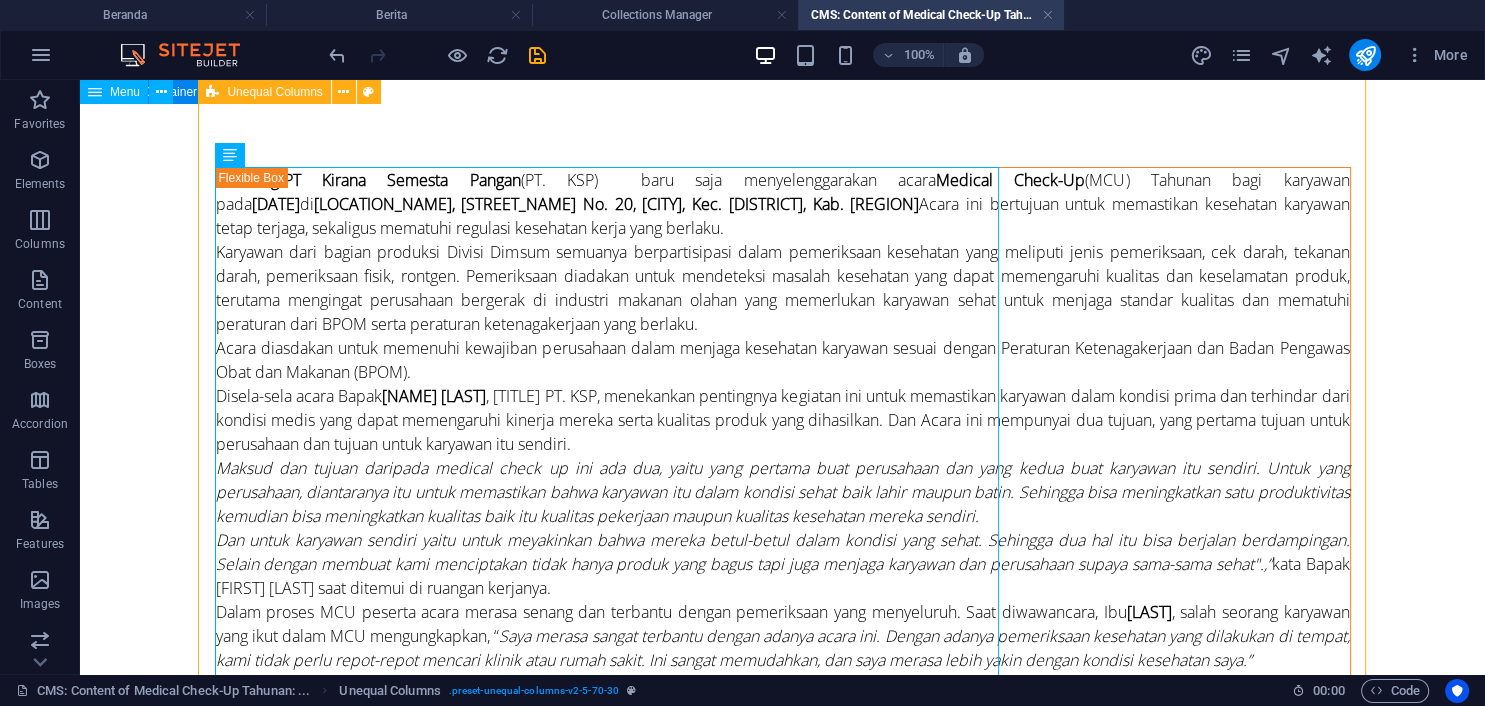 click on "Drop content here or  Add elements  Paste clipboard" at bounding box center [783, 1168] 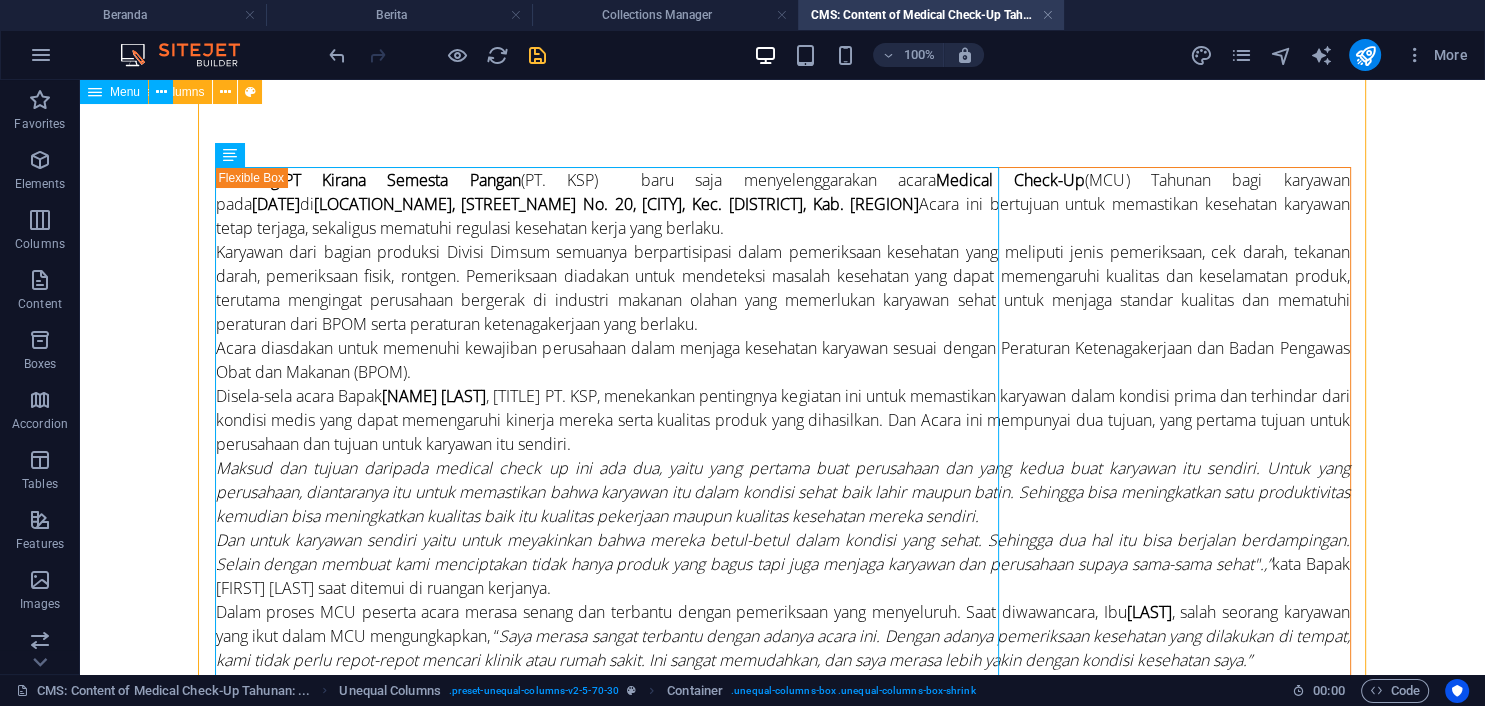 click at bounding box center [537, 55] 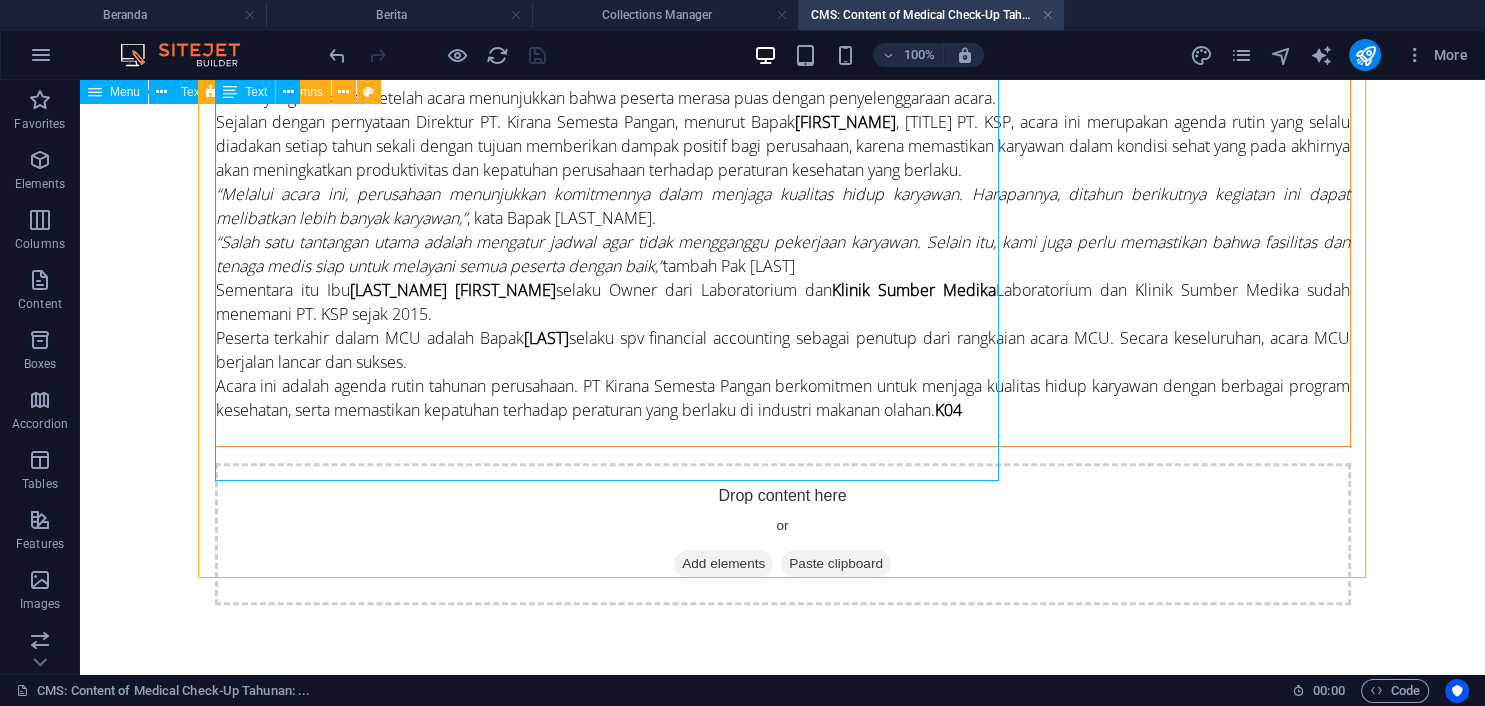 scroll, scrollTop: 1040, scrollLeft: 0, axis: vertical 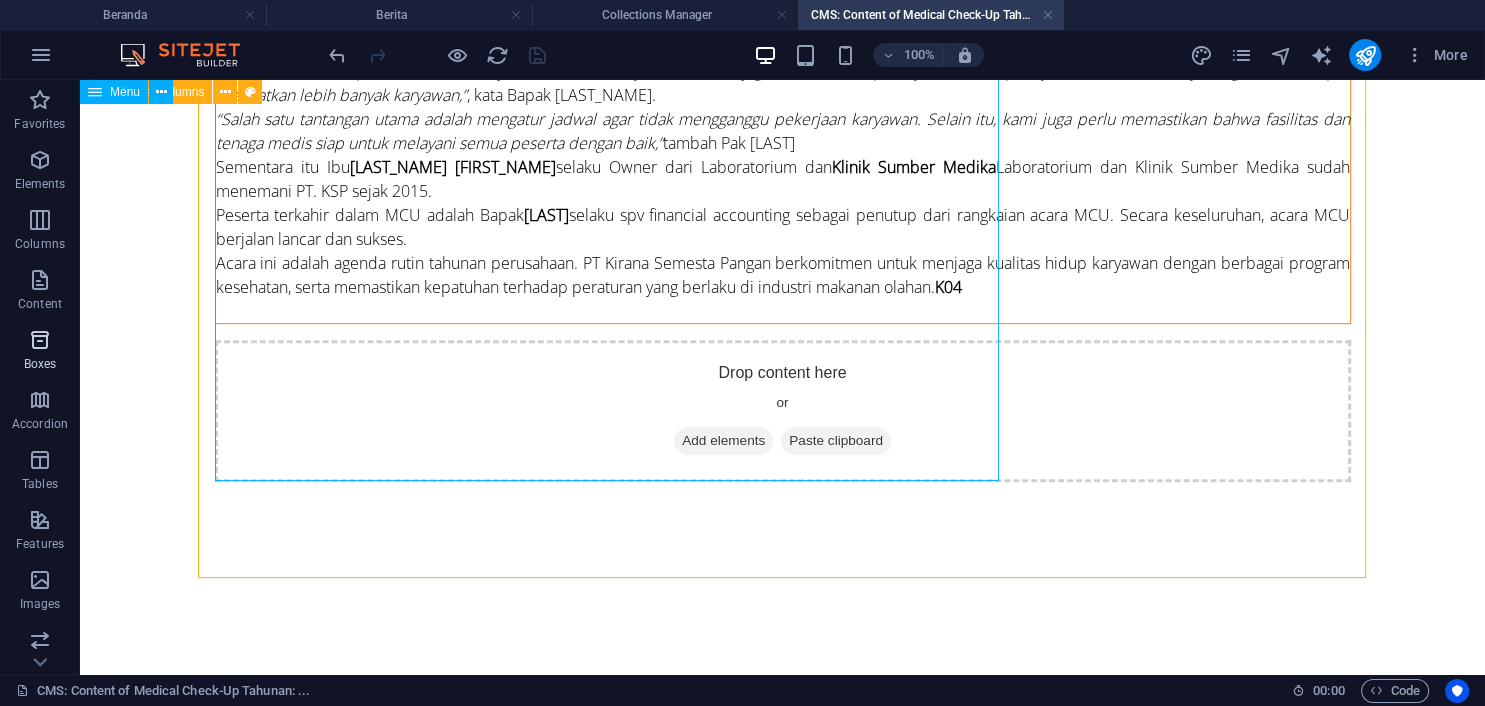 drag, startPoint x: 43, startPoint y: 277, endPoint x: 33, endPoint y: 320, distance: 44.14748 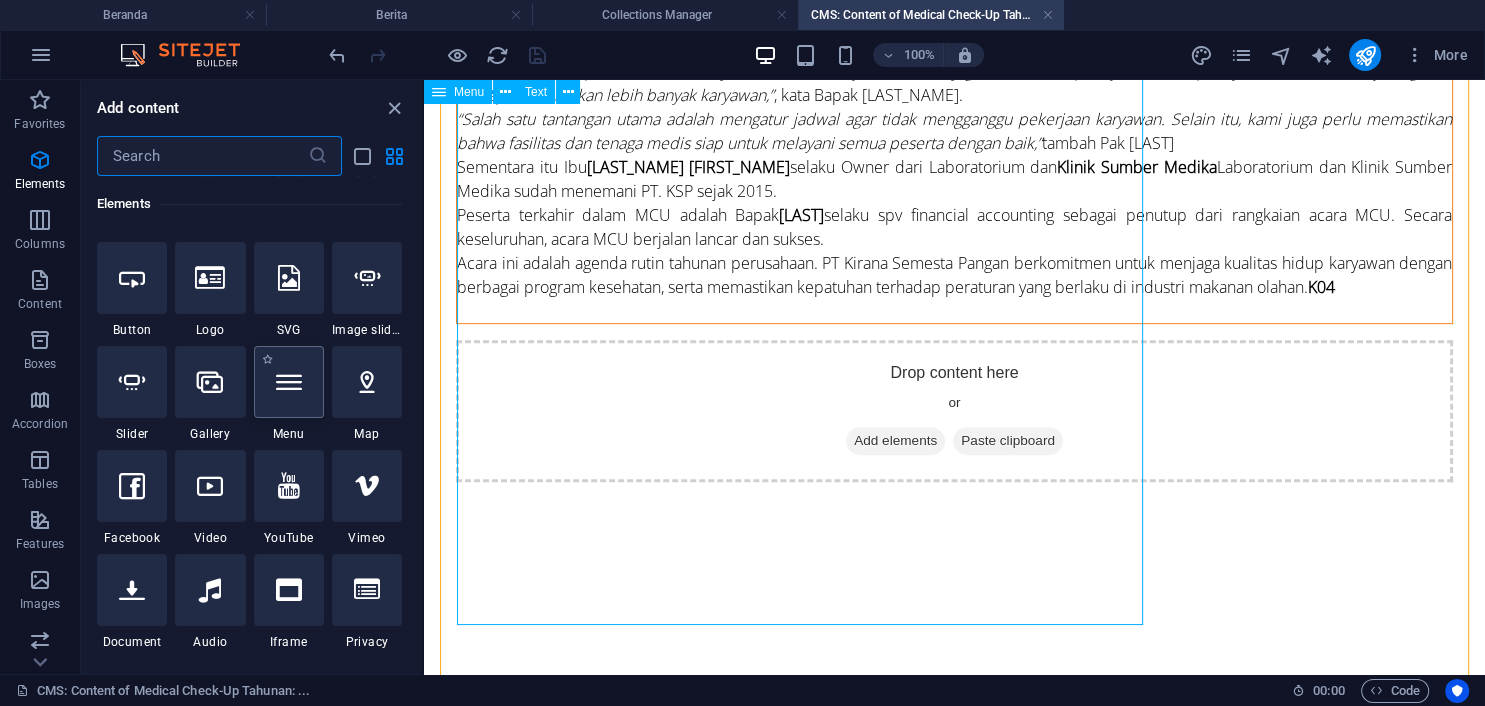 scroll, scrollTop: 456, scrollLeft: 0, axis: vertical 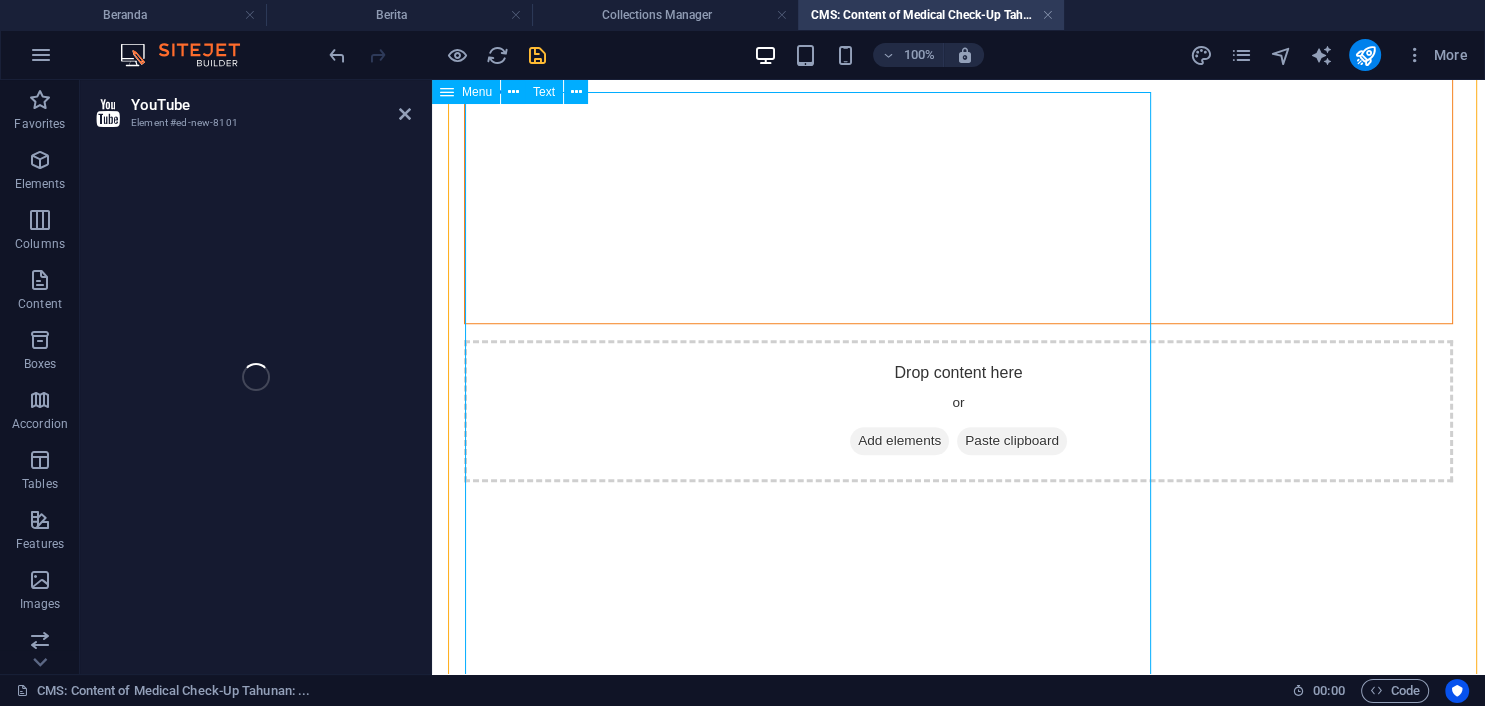 select on "ar16_9" 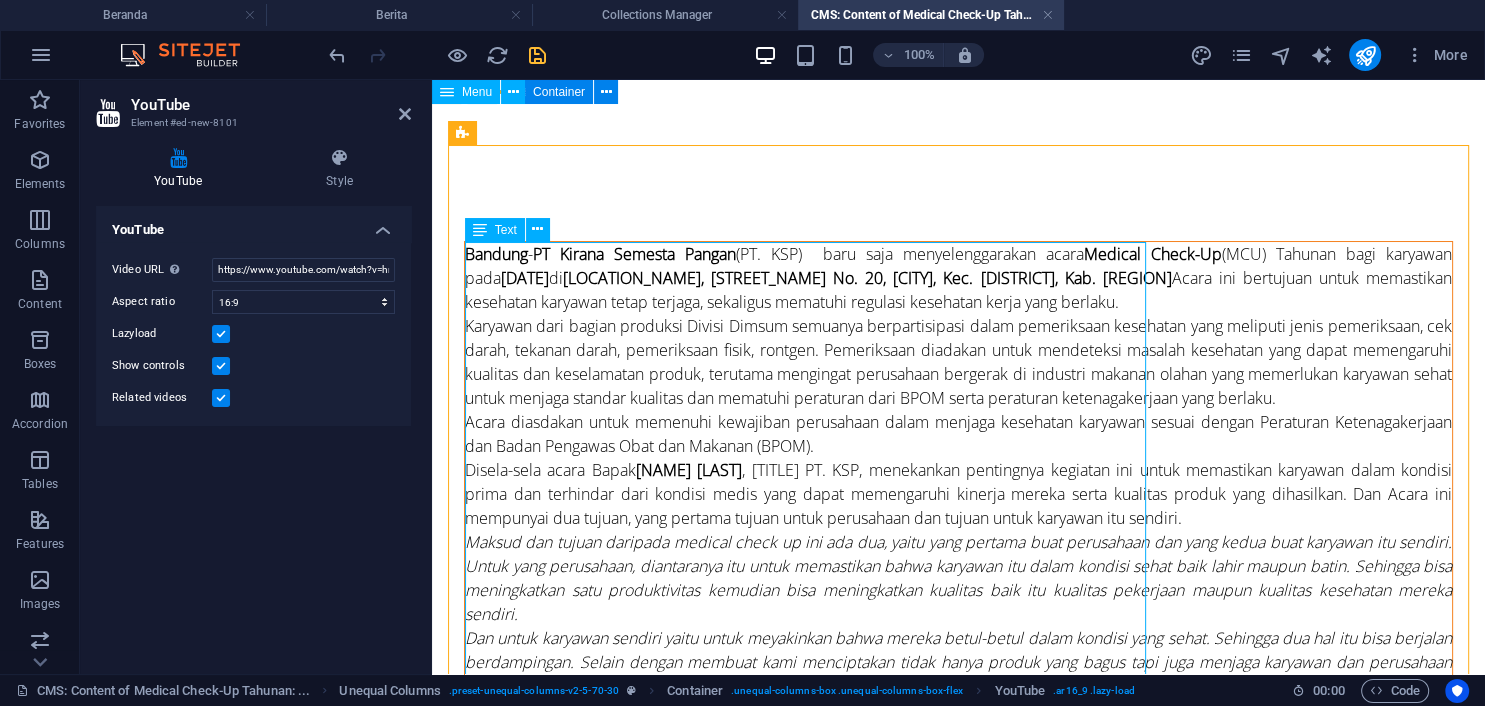 scroll, scrollTop: 0, scrollLeft: 0, axis: both 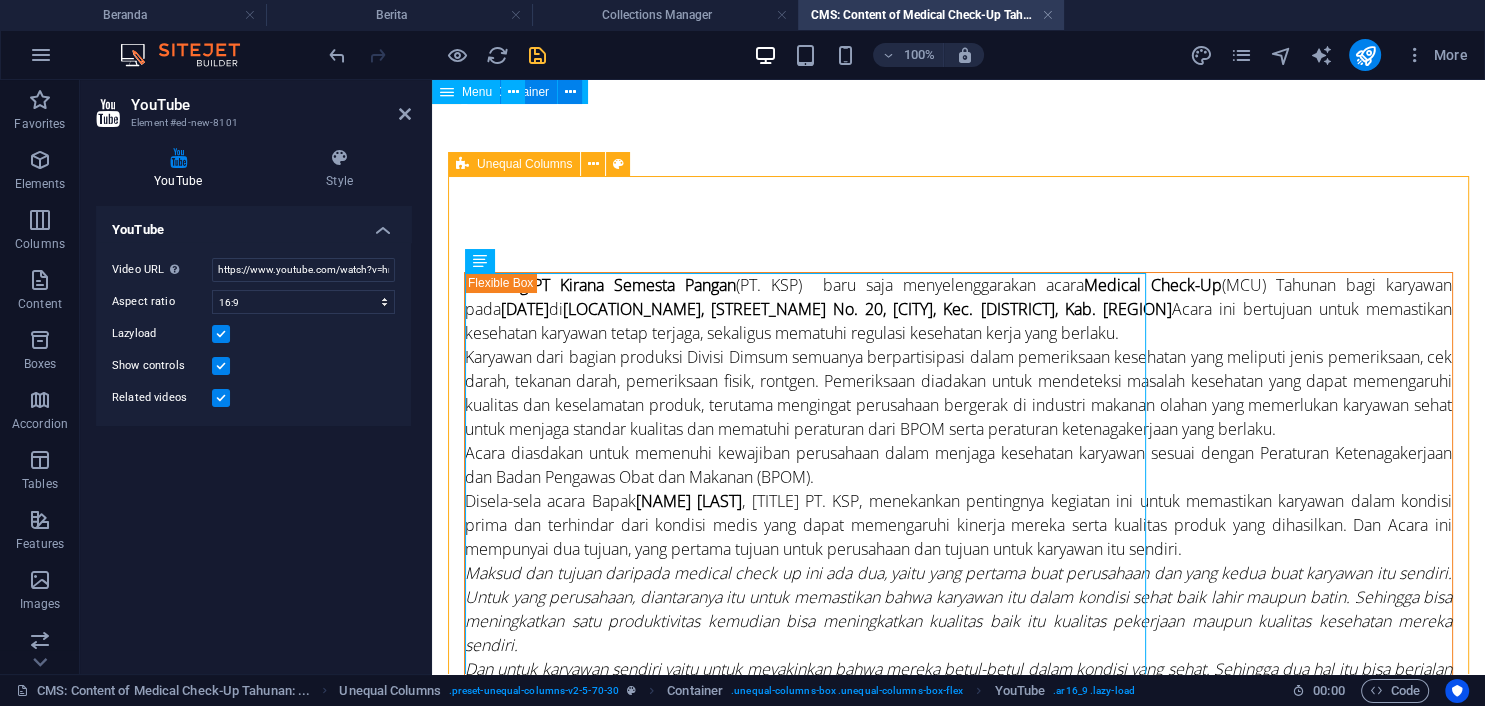 click on "Drop content here or  Add elements  Paste clipboard" at bounding box center (958, 1900) 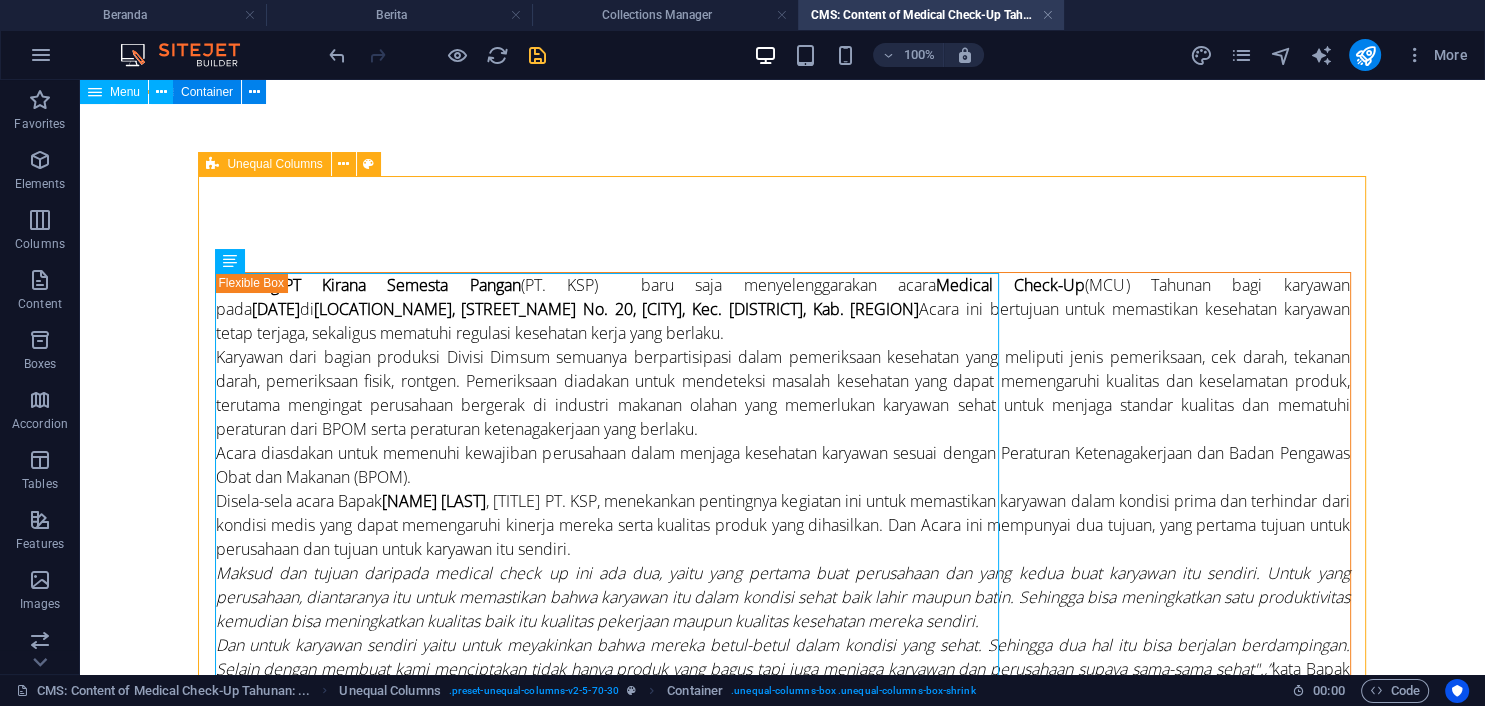 click on "Drop content here or  Add elements  Paste clipboard" at bounding box center [783, 1911] 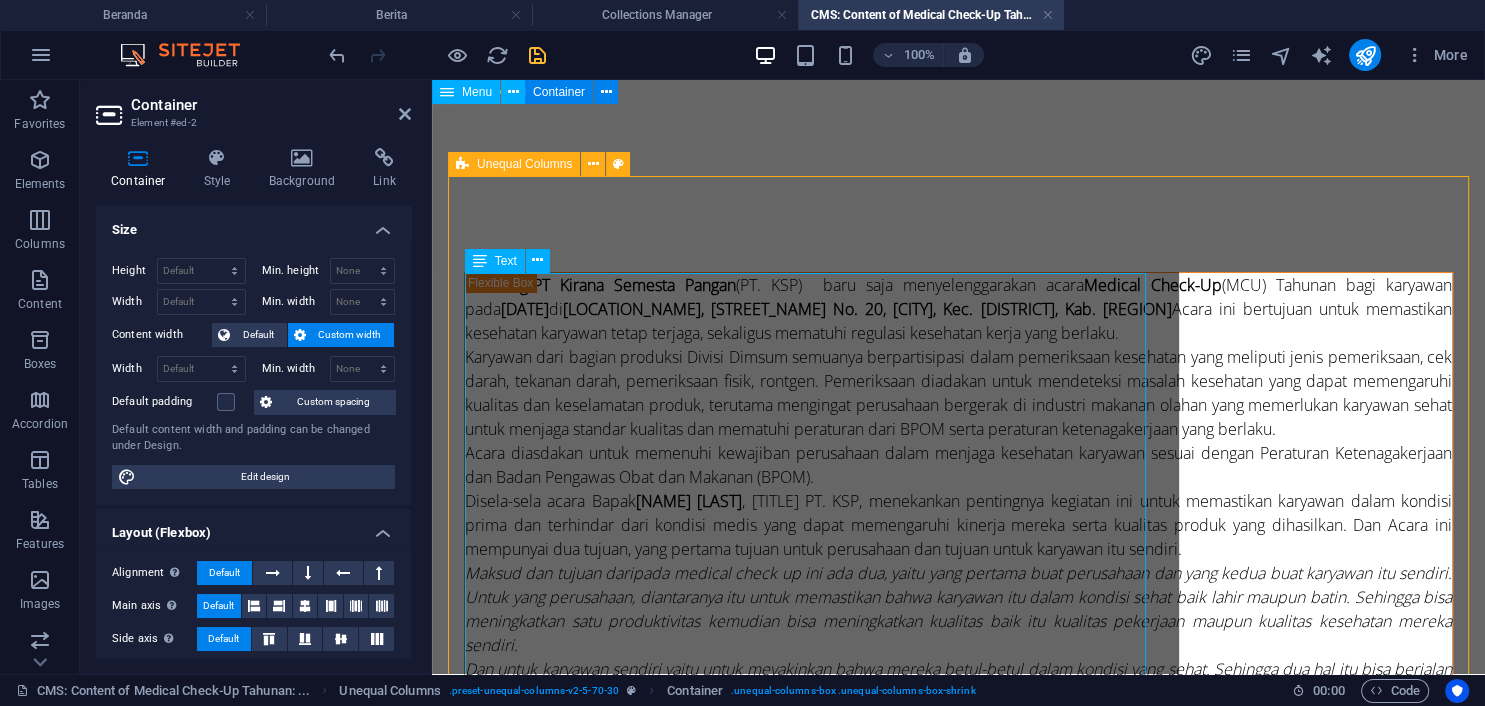 click on "Drop content here or  Add elements  Paste clipboard" at bounding box center (958, 1900) 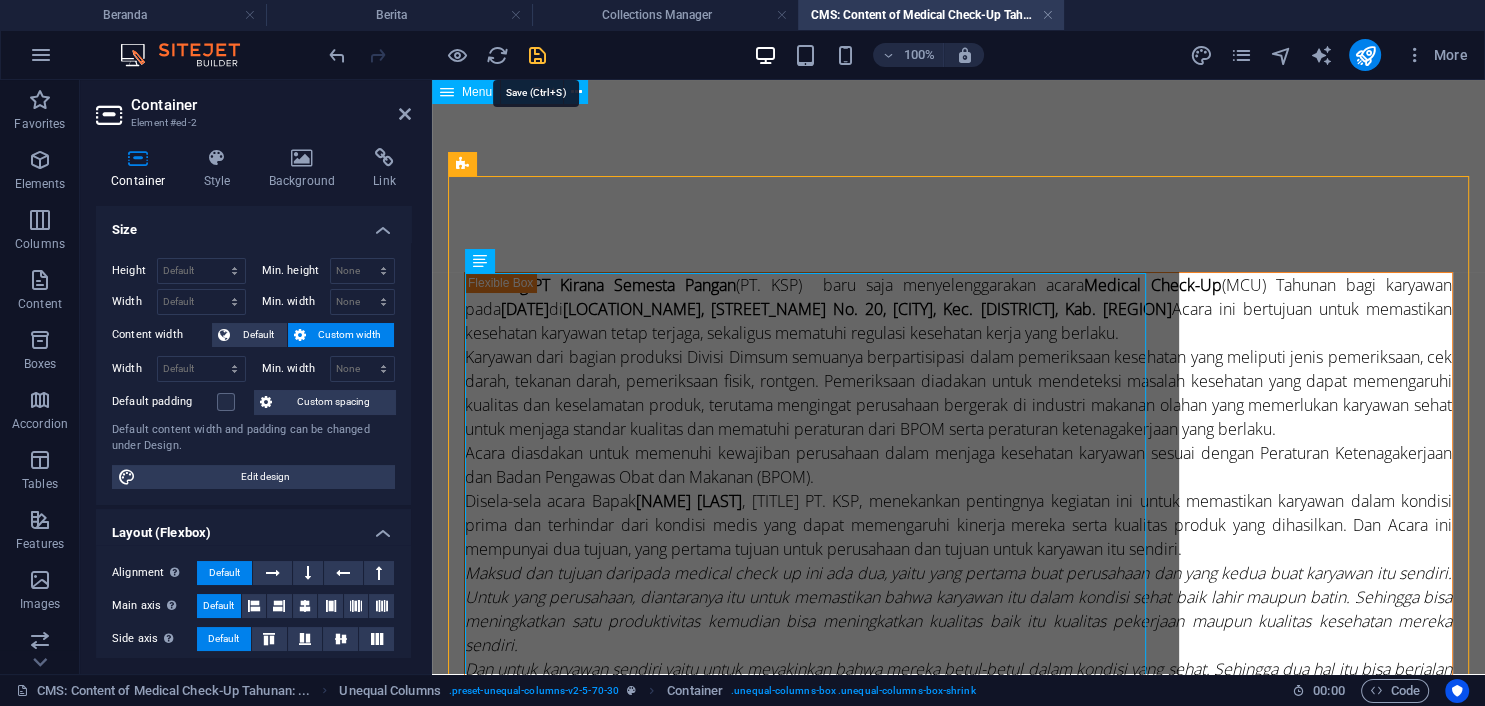 click at bounding box center (537, 55) 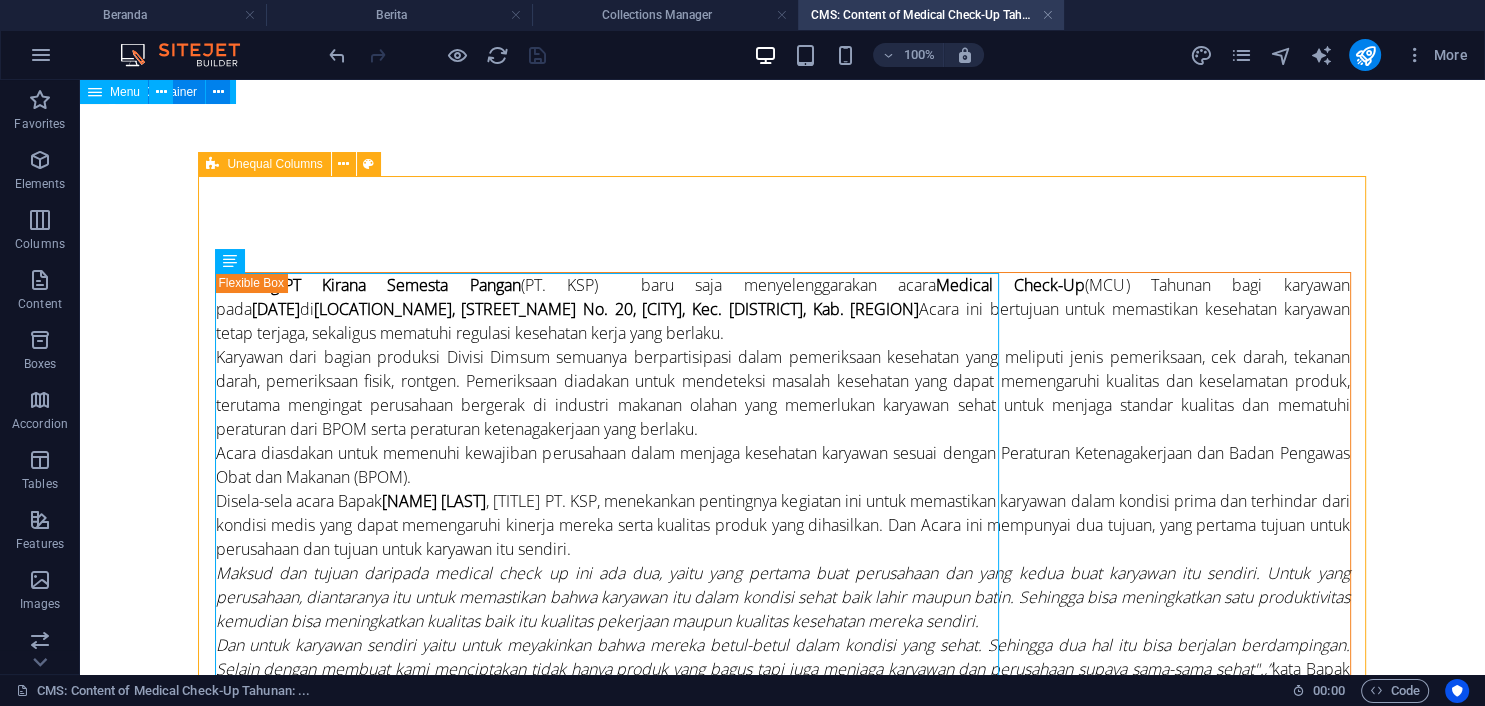 click on "Drop content here or  Add elements  Paste clipboard" at bounding box center (783, 1911) 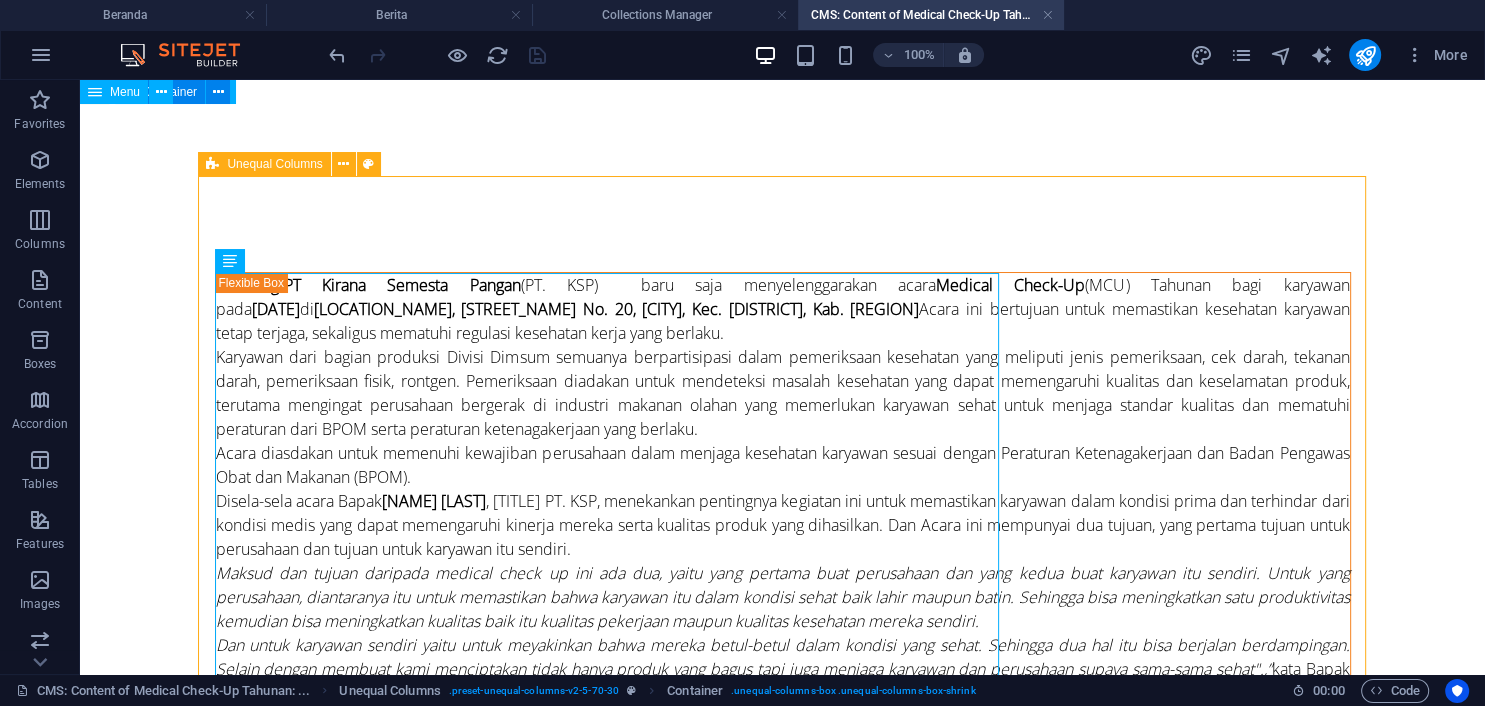 click on "Add elements" at bounding box center [723, 1941] 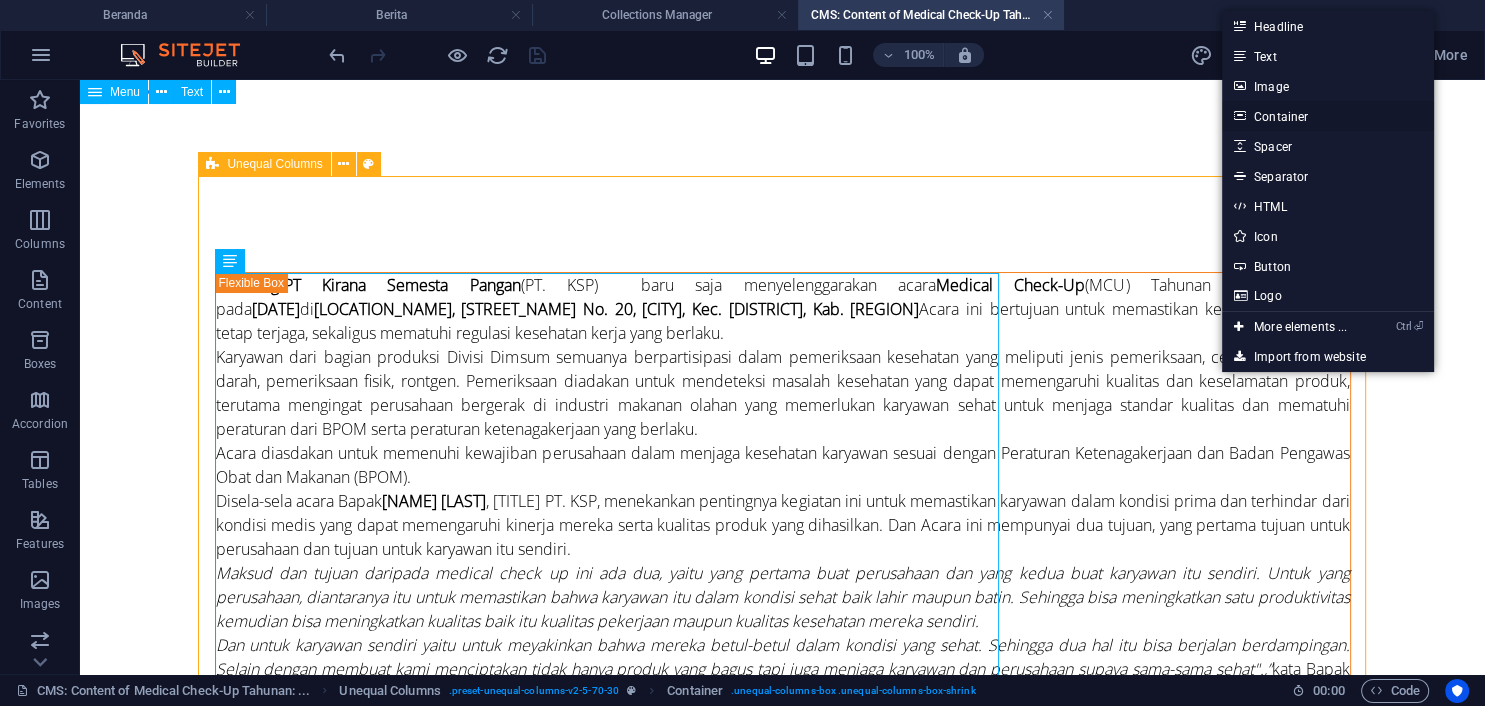click on "Container" at bounding box center (1328, 116) 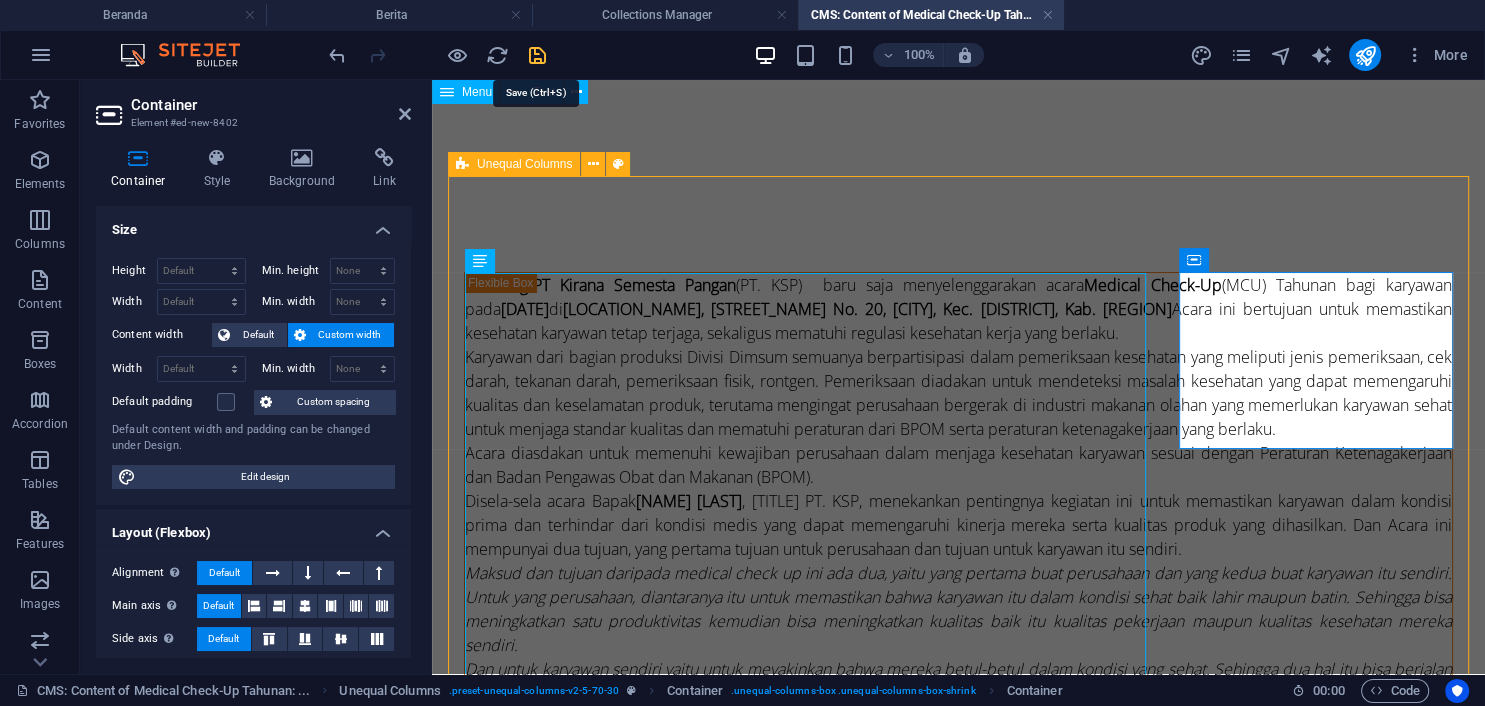 click at bounding box center (537, 55) 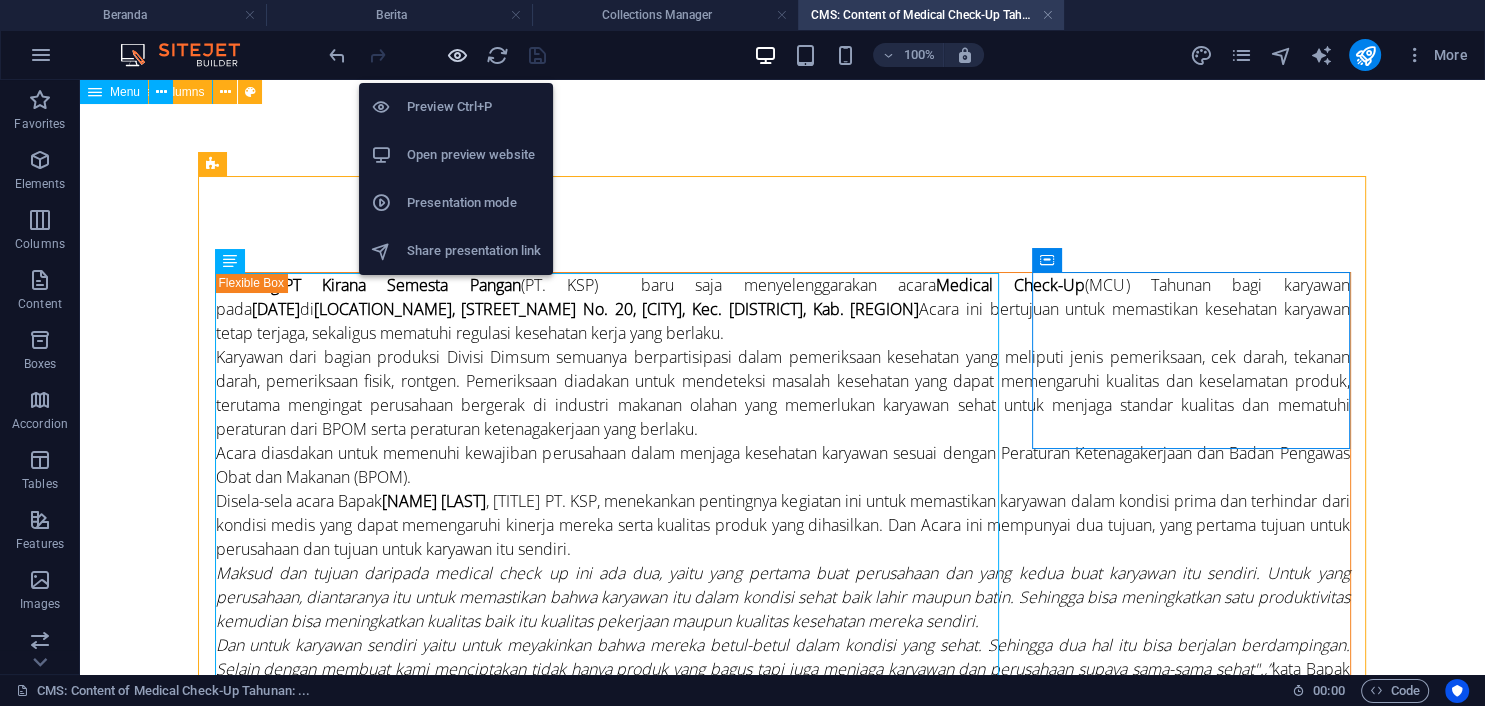 click at bounding box center [457, 55] 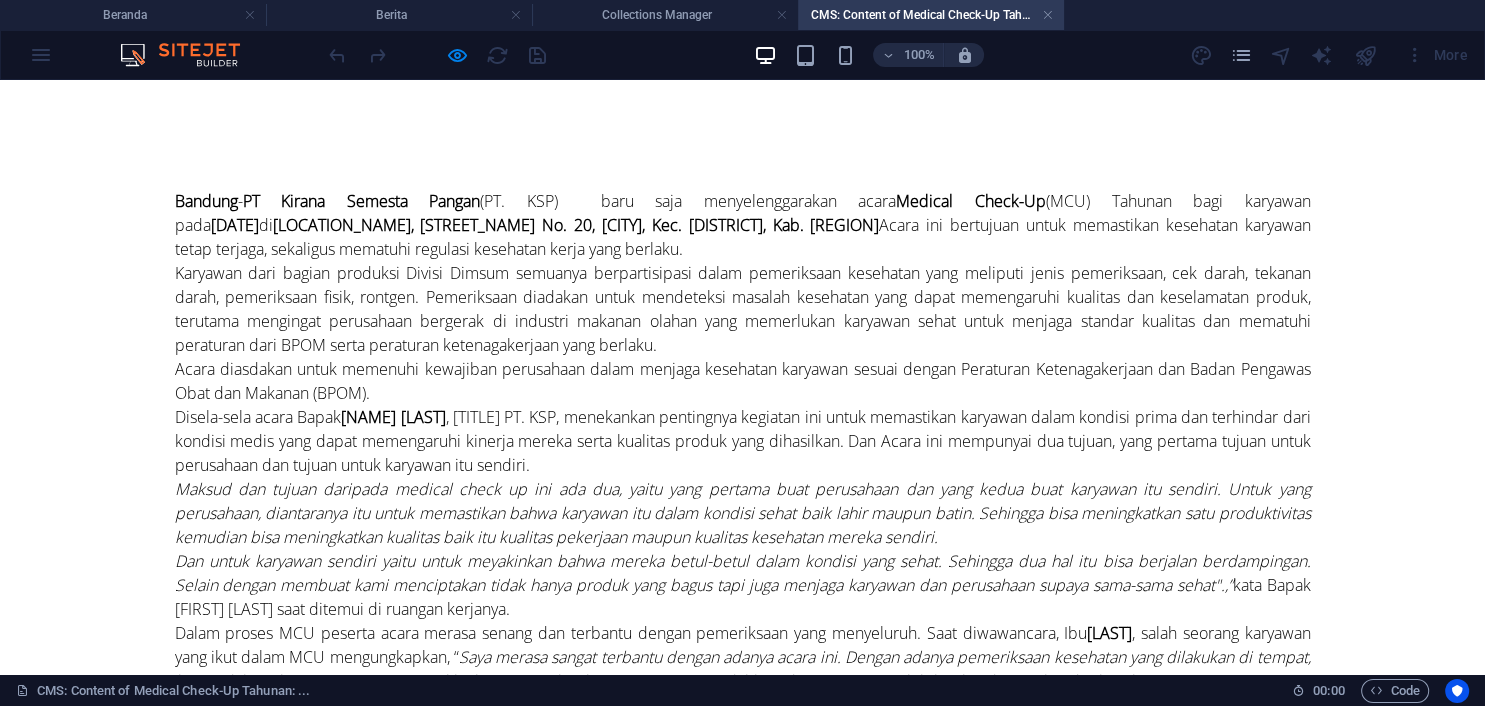 scroll, scrollTop: 0, scrollLeft: 0, axis: both 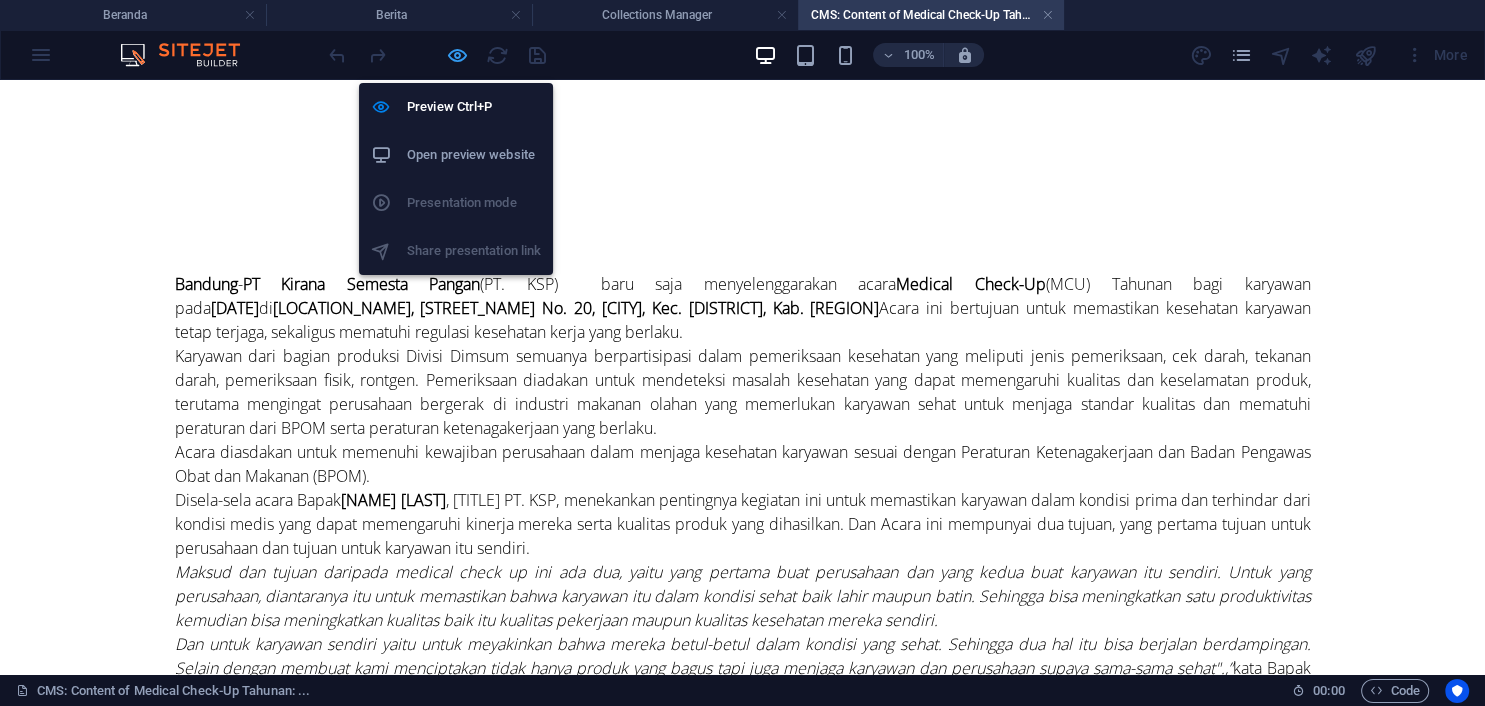 click at bounding box center [457, 55] 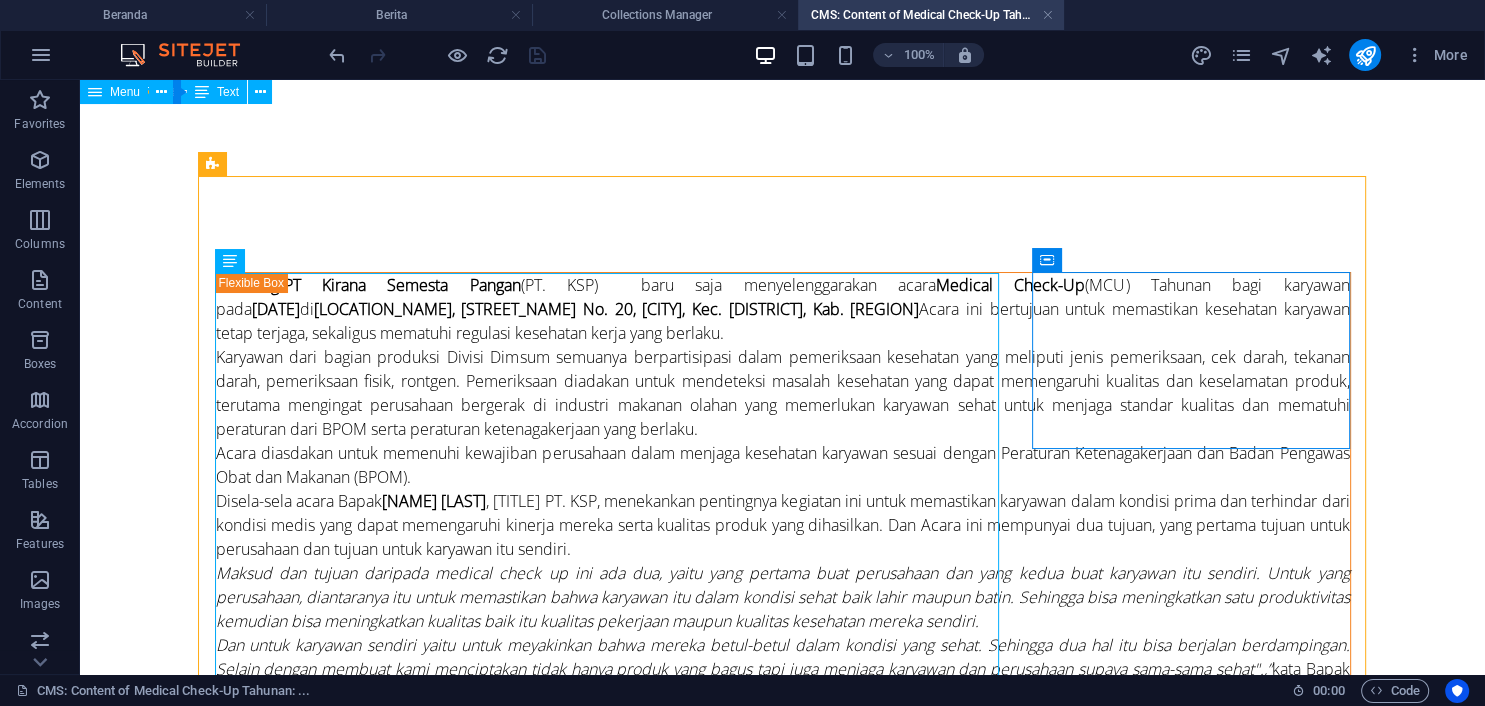 click on "Add elements" at bounding box center (723, 1941) 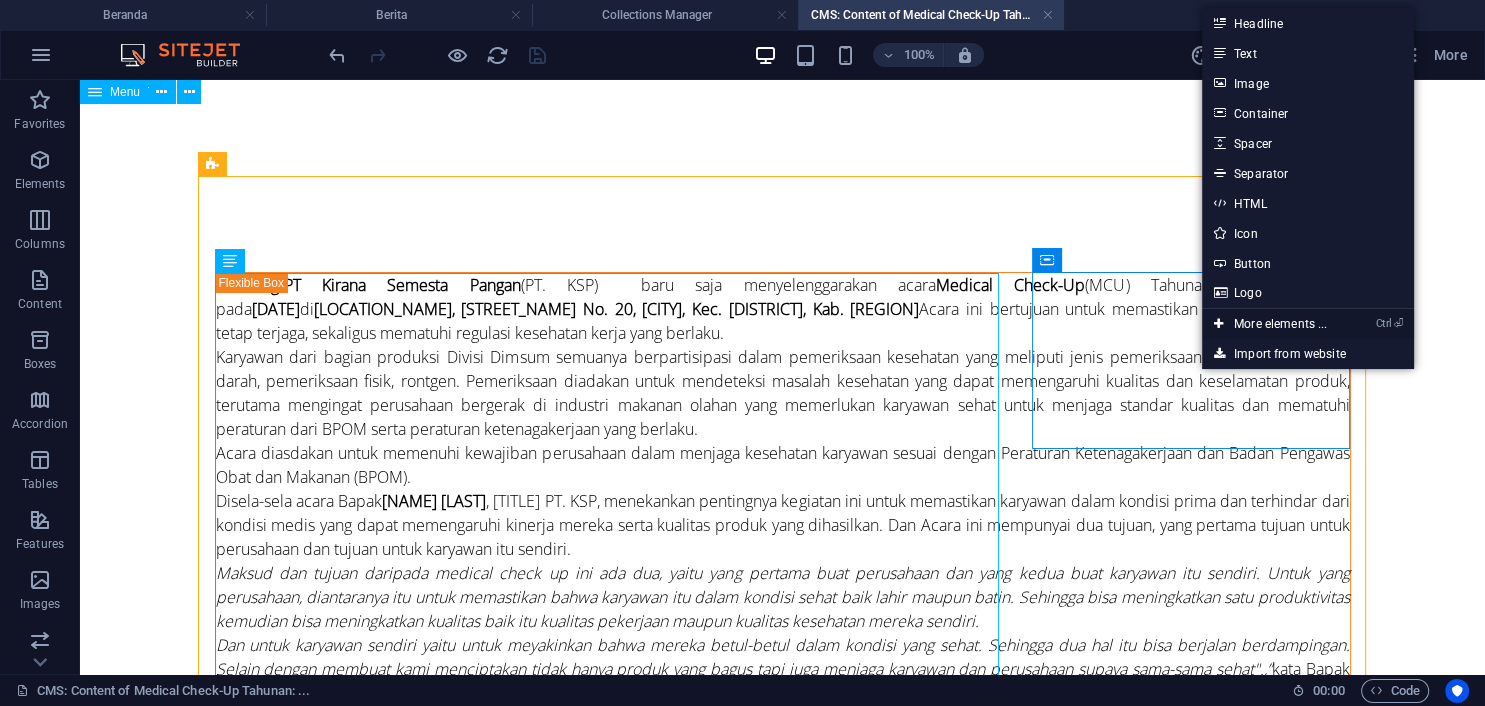 click on "Ctrl ⏎  More elements ..." at bounding box center (1270, 324) 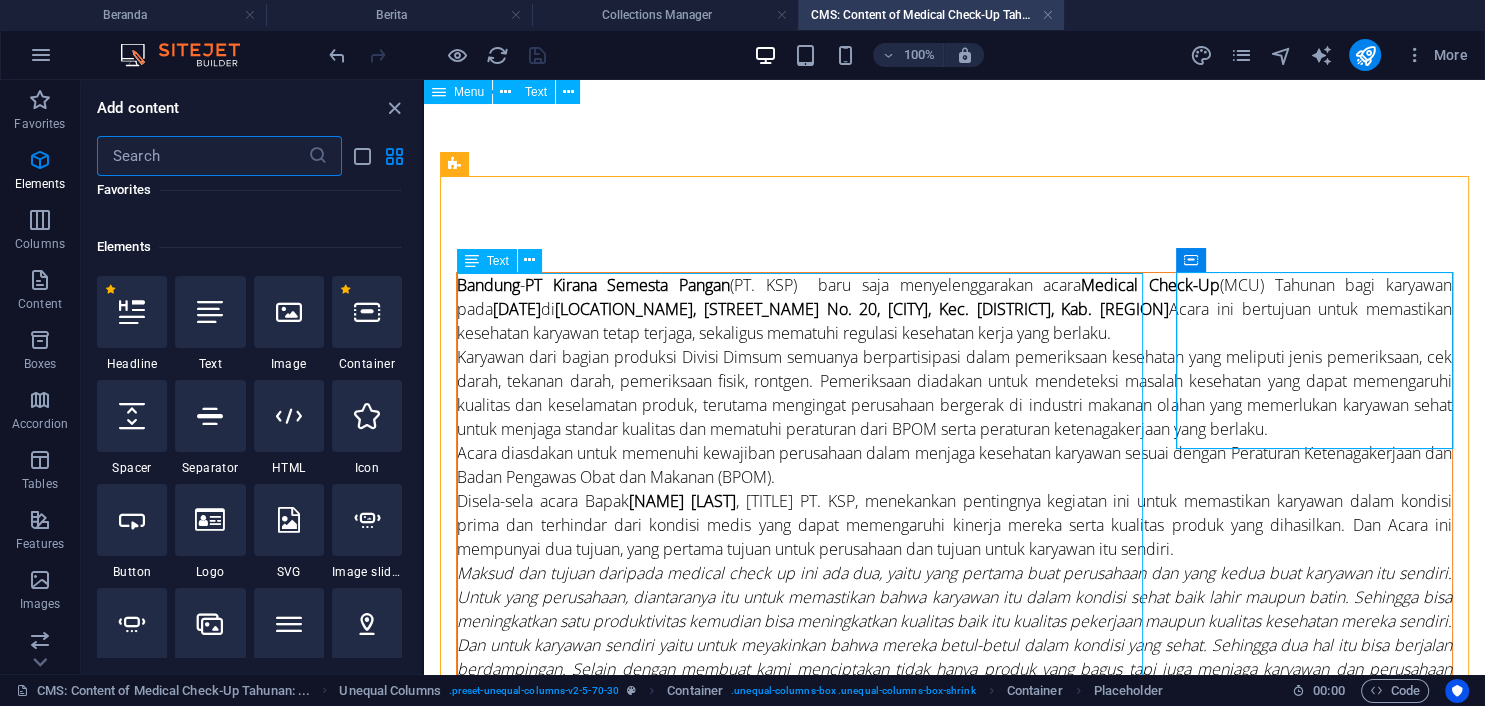 scroll, scrollTop: 212, scrollLeft: 0, axis: vertical 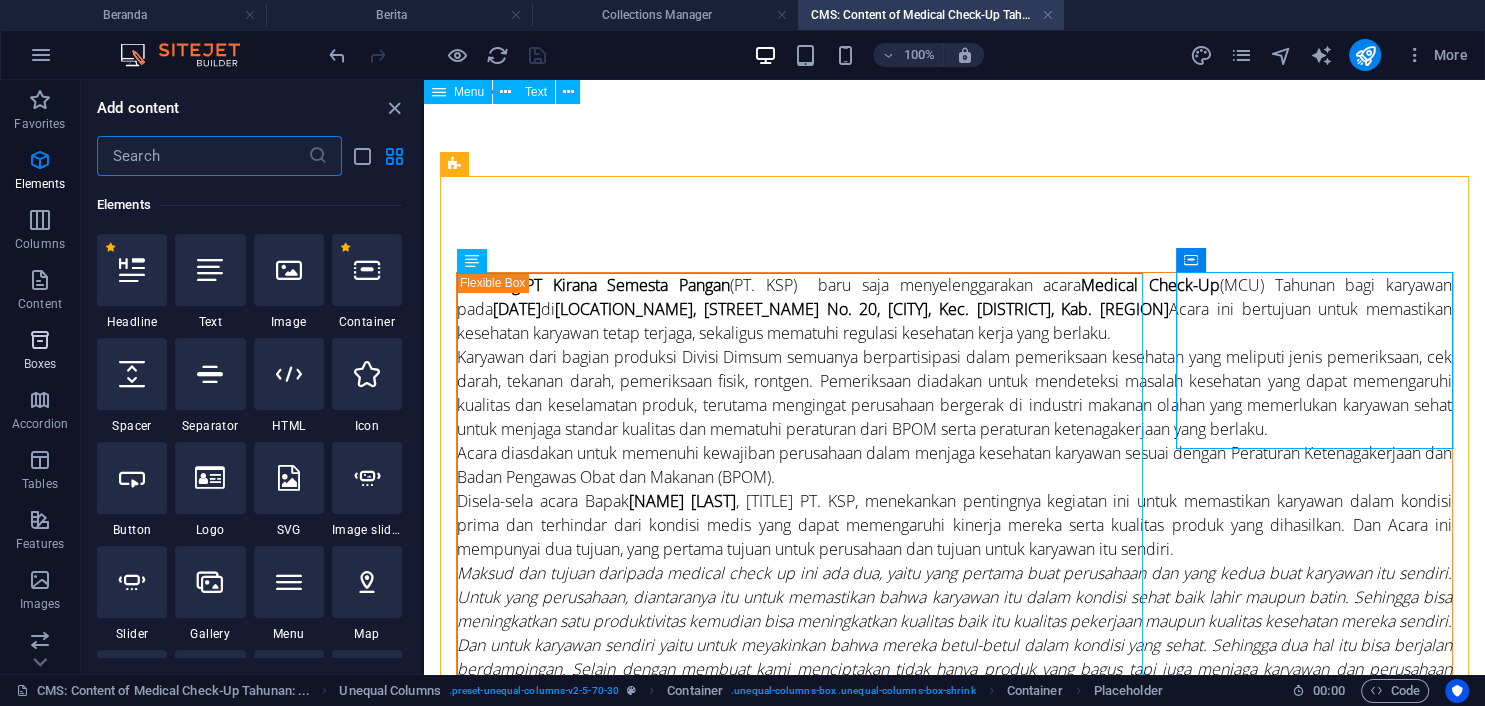 click at bounding box center [40, 340] 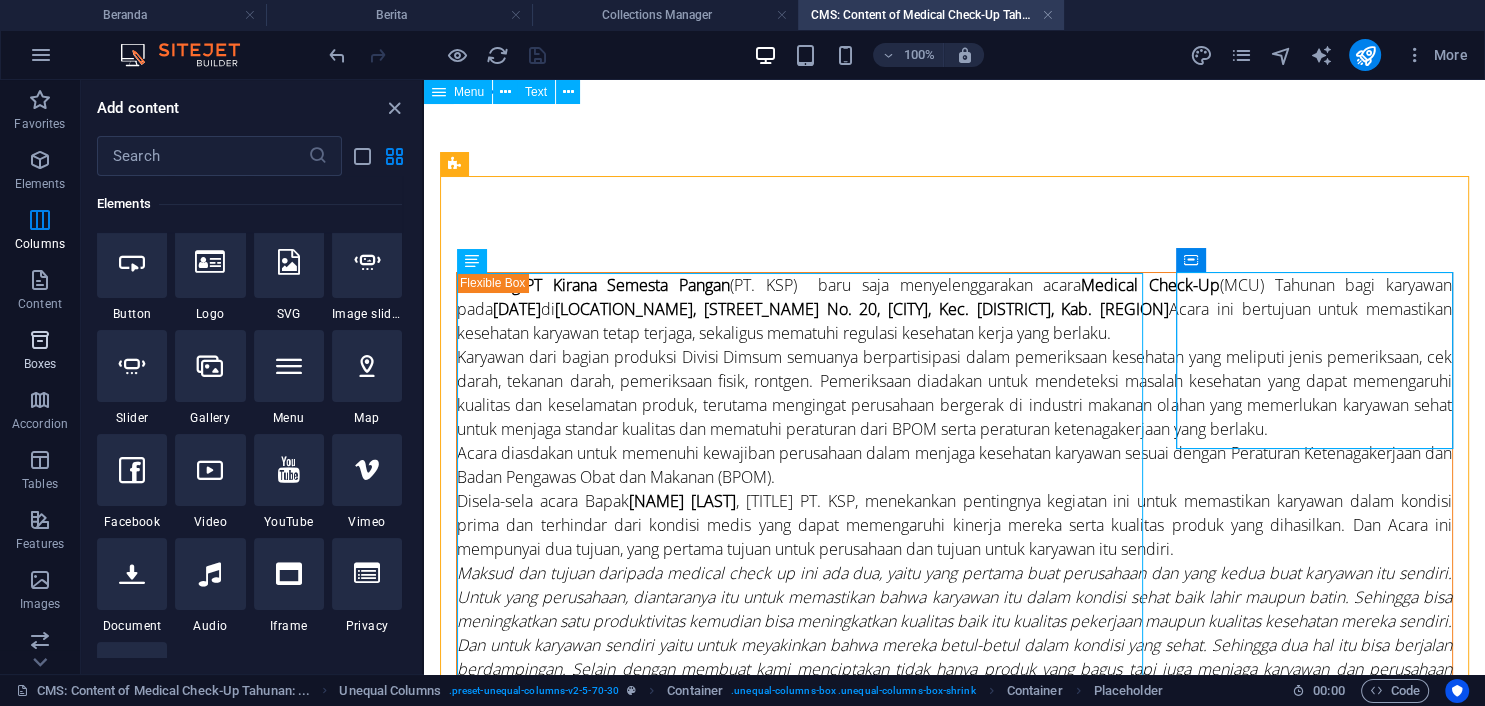 scroll, scrollTop: 5552, scrollLeft: 0, axis: vertical 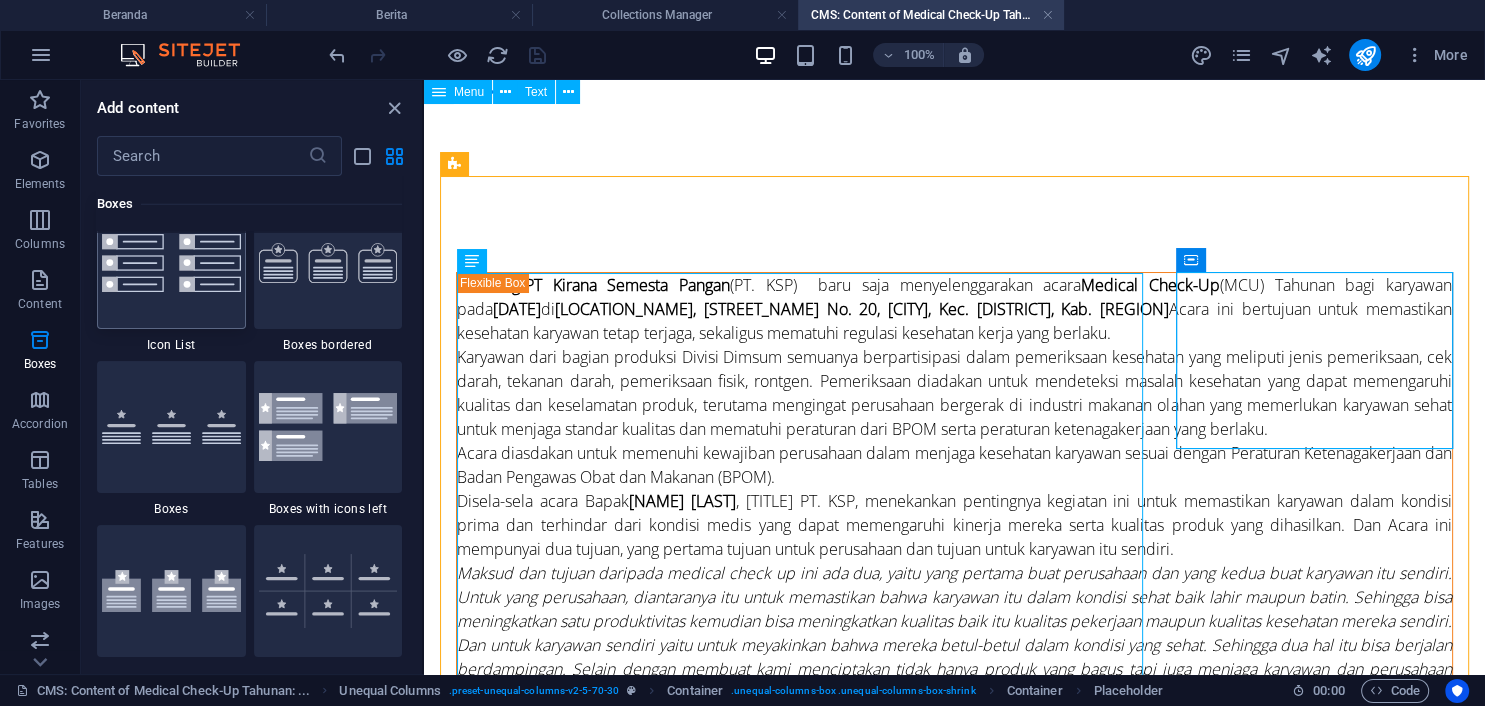 click at bounding box center [171, 263] 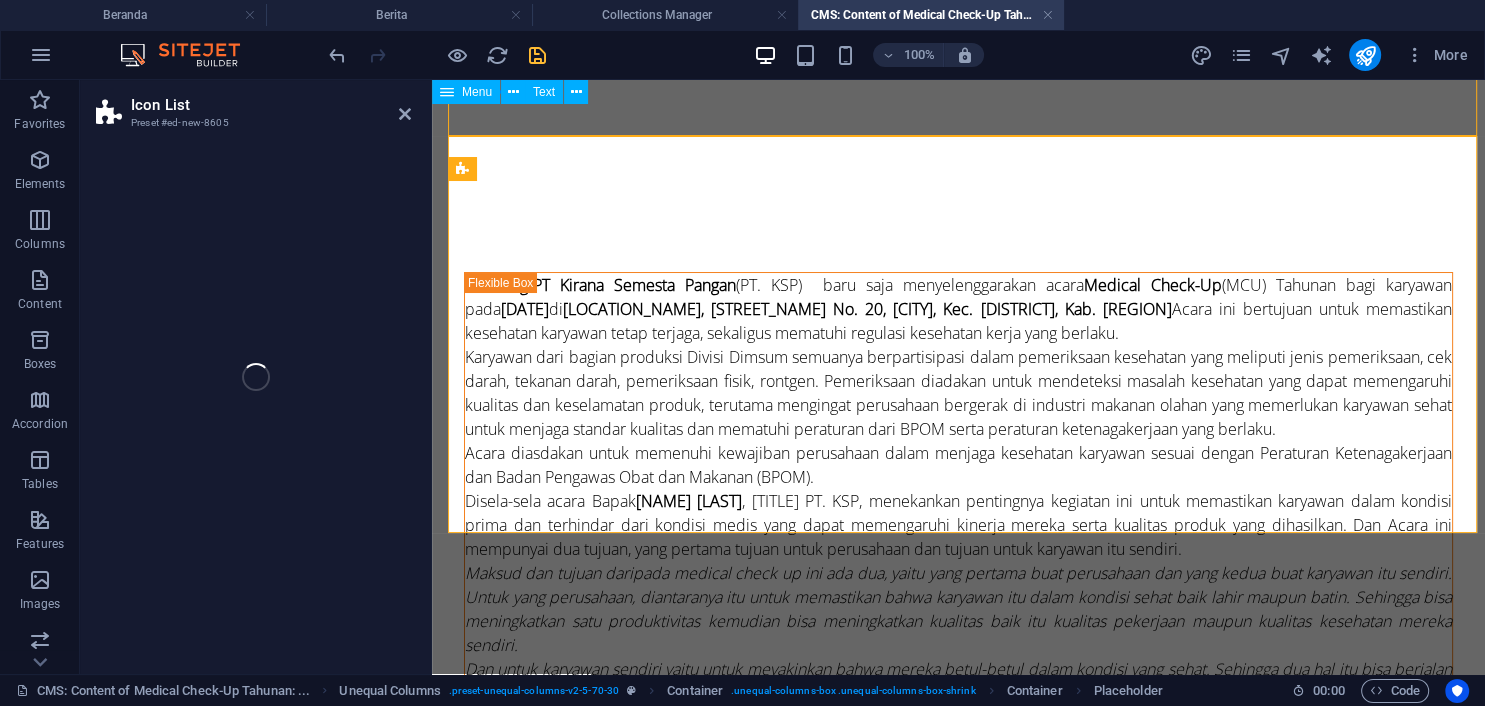 scroll, scrollTop: 2012, scrollLeft: 0, axis: vertical 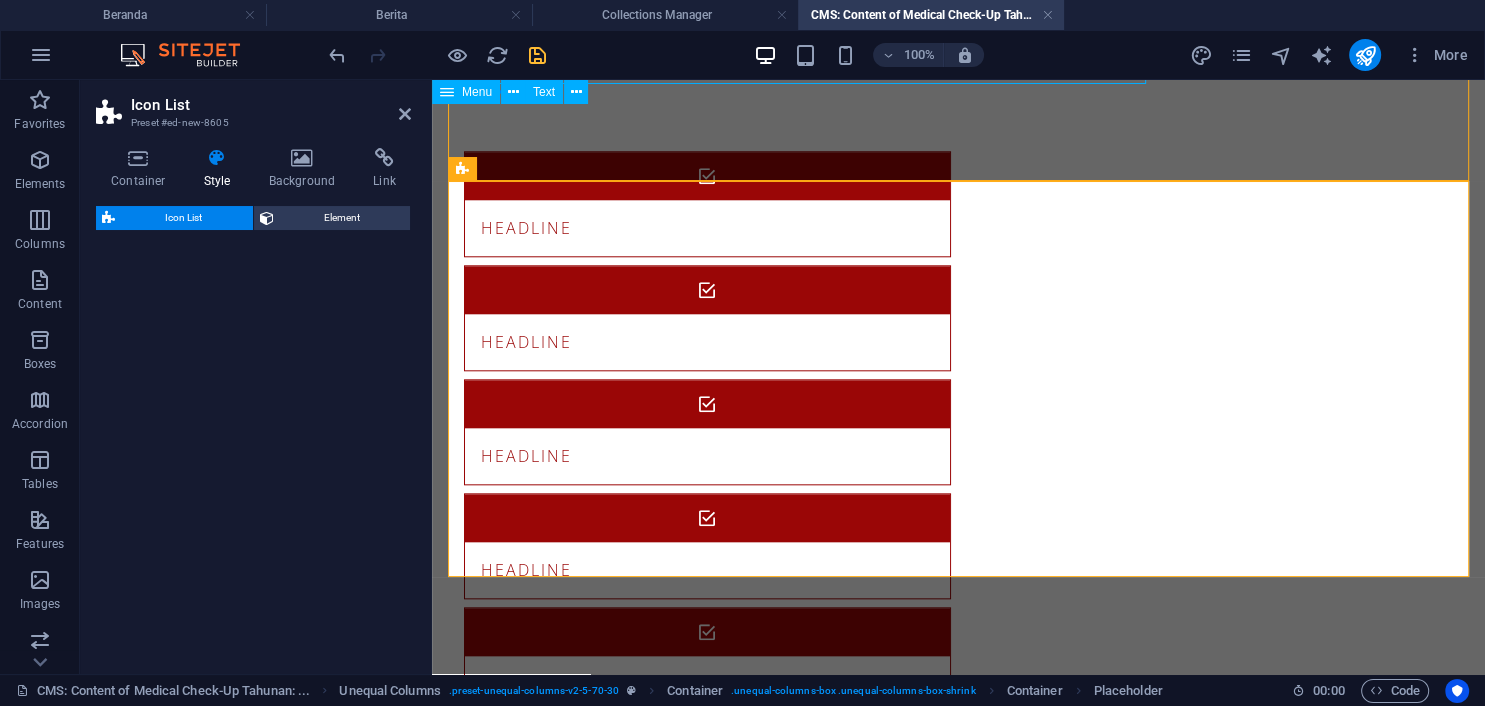 select on "rem" 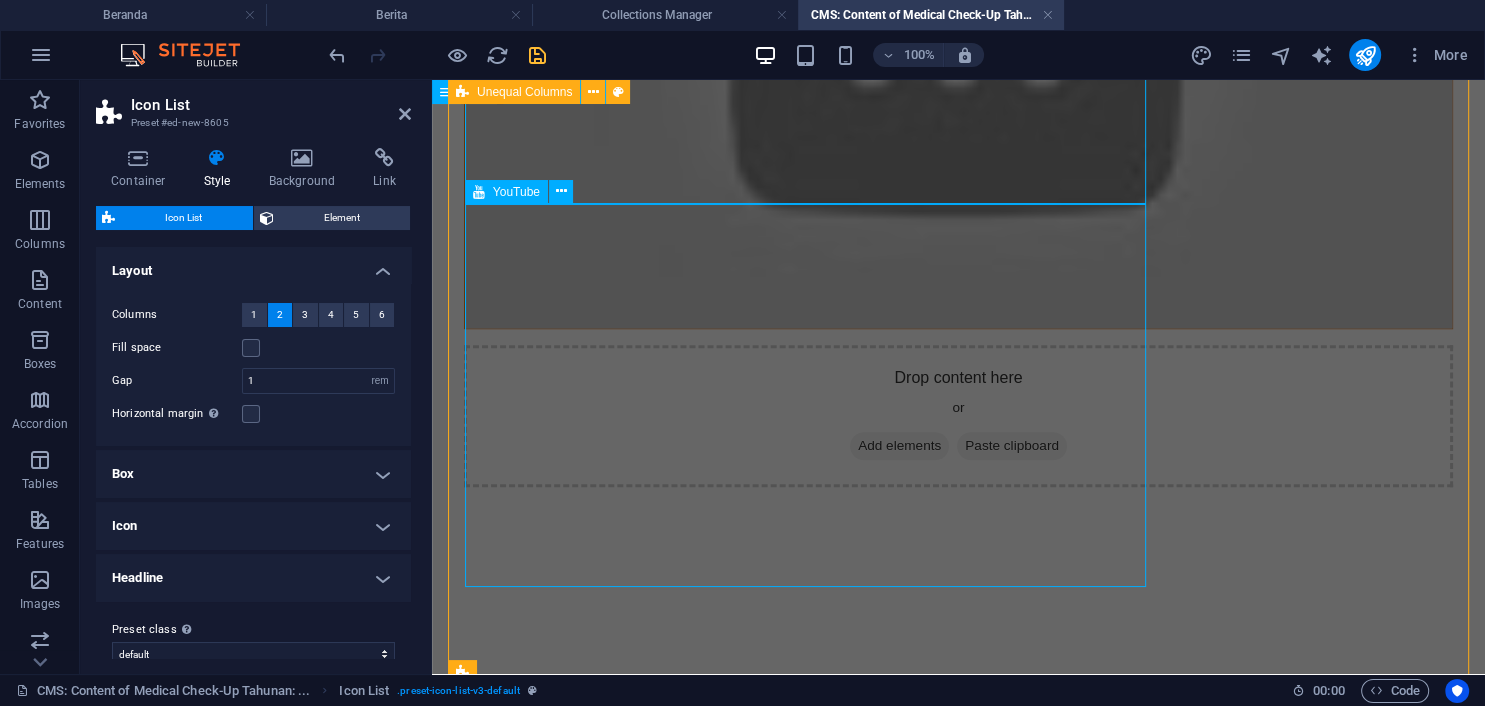 scroll, scrollTop: 1906, scrollLeft: 0, axis: vertical 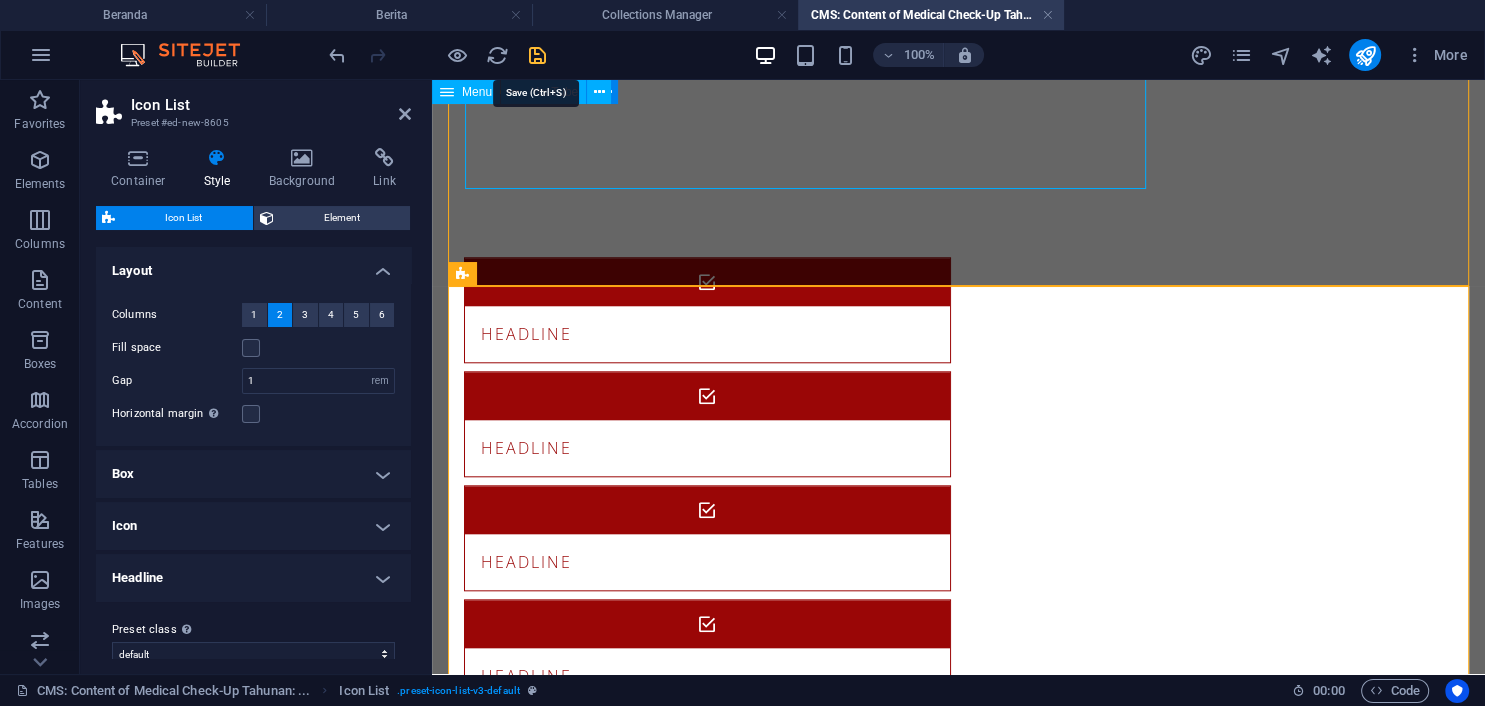 click at bounding box center (537, 55) 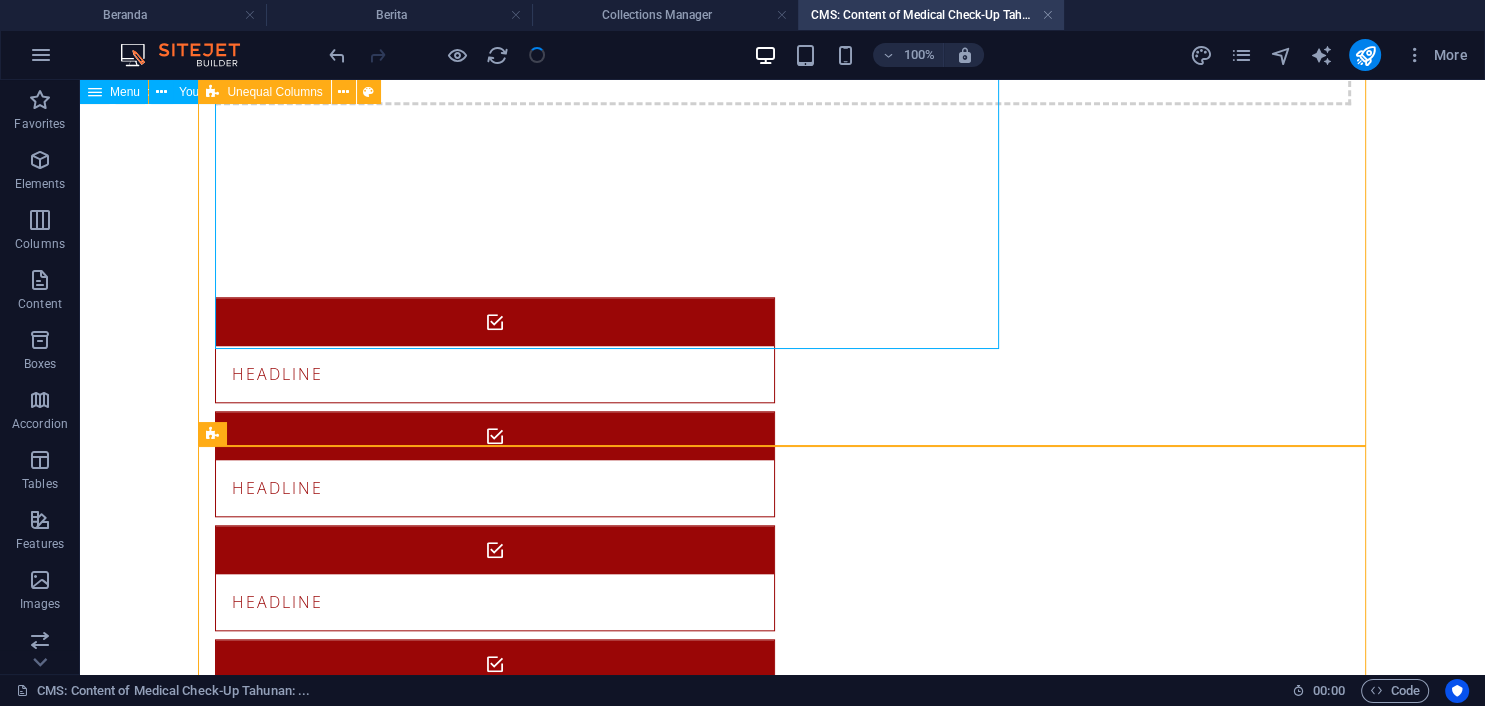 scroll, scrollTop: 1560, scrollLeft: 0, axis: vertical 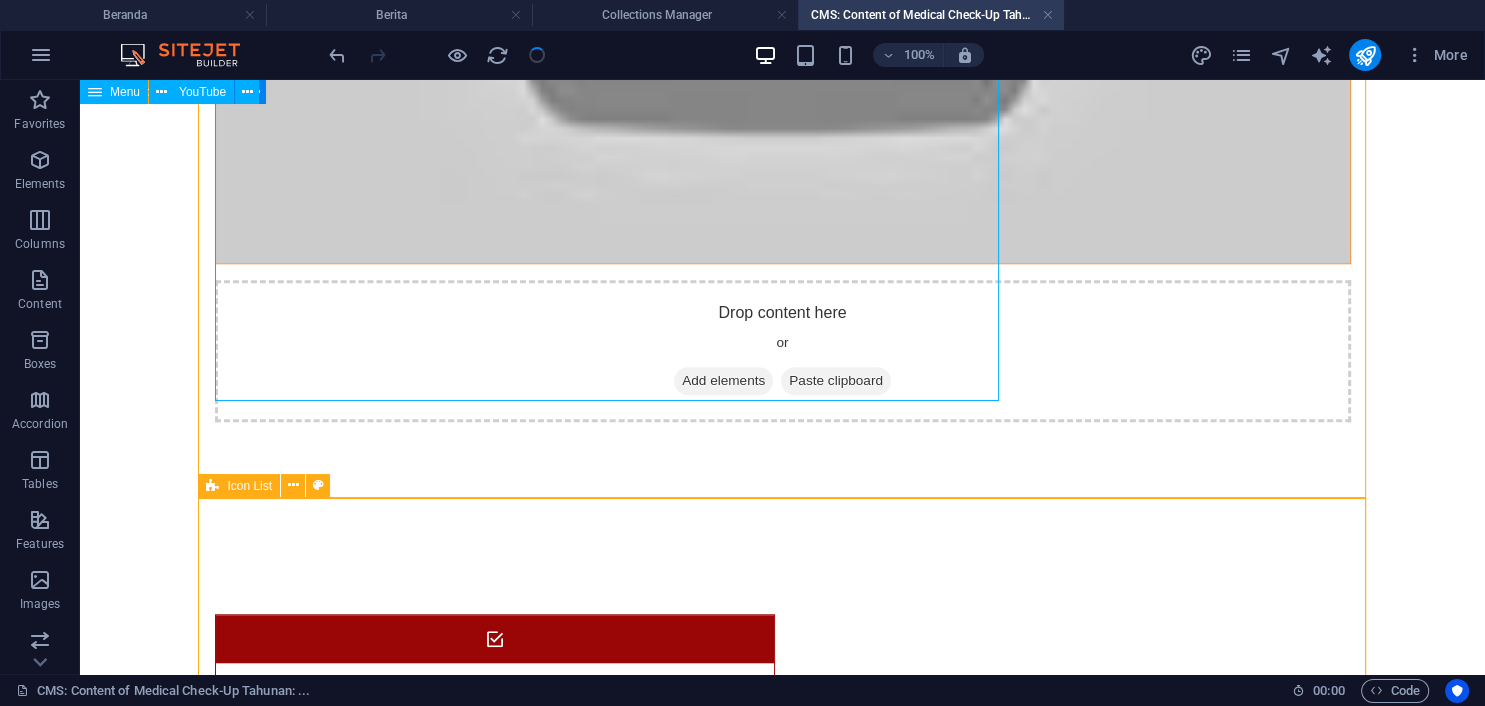 drag, startPoint x: 311, startPoint y: 569, endPoint x: 1024, endPoint y: 598, distance: 713.58954 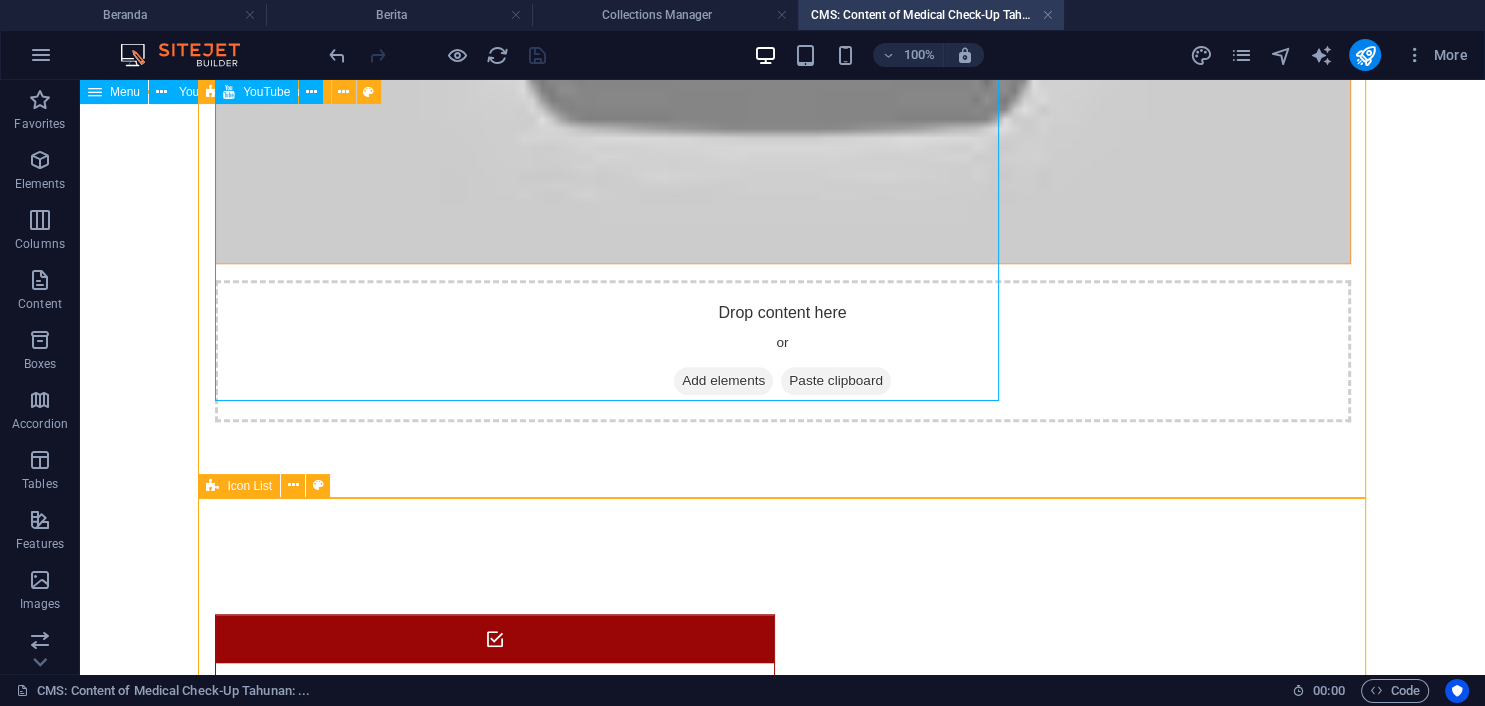 drag, startPoint x: 1024, startPoint y: 598, endPoint x: 742, endPoint y: 301, distance: 409.5522 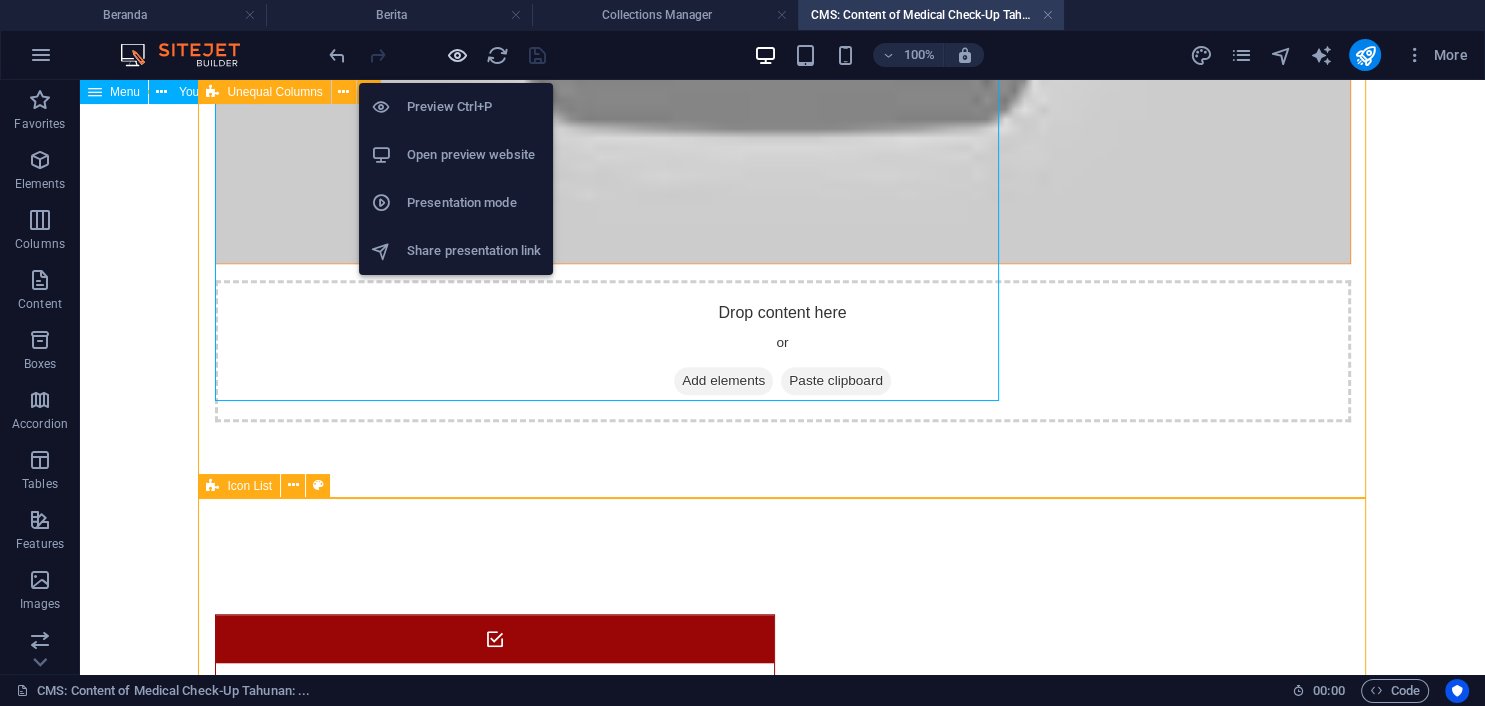 click at bounding box center [457, 55] 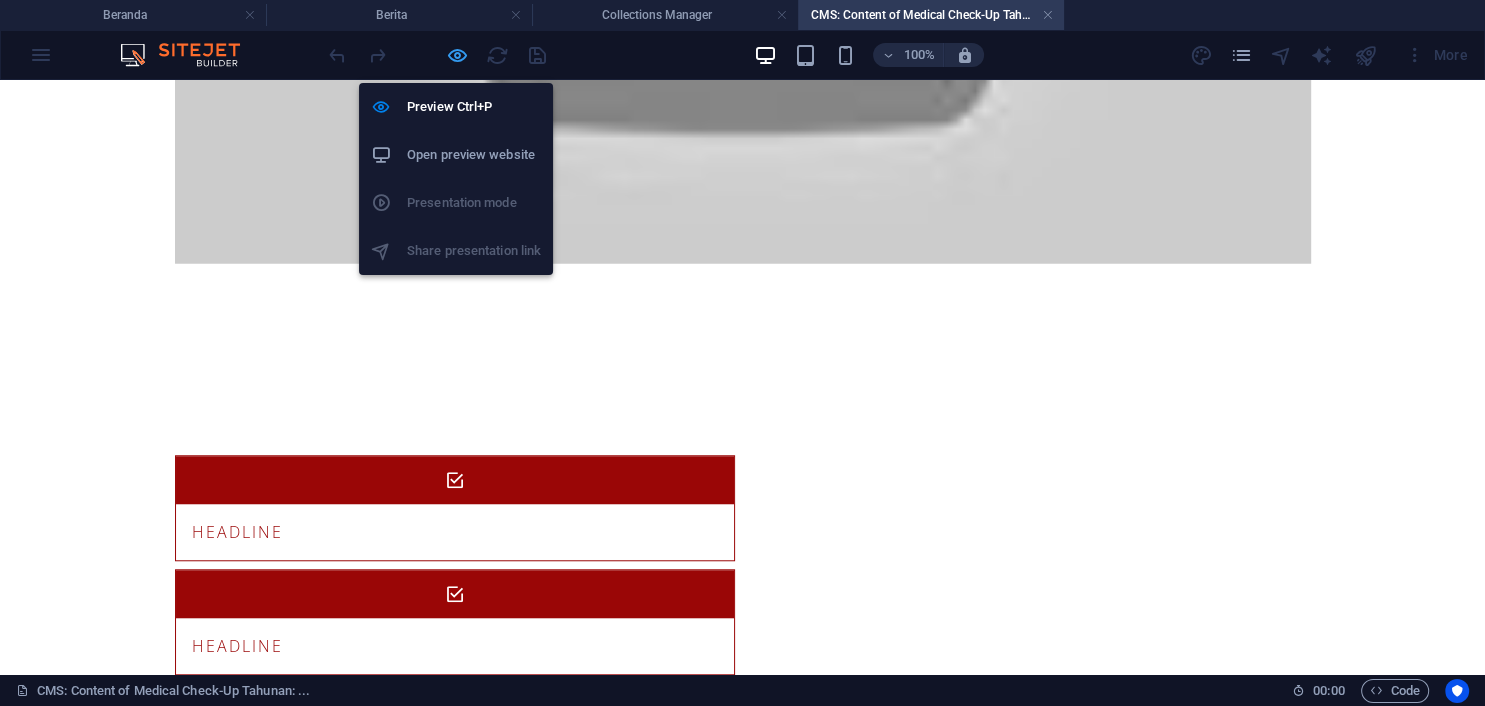 drag, startPoint x: 457, startPoint y: 52, endPoint x: 658, endPoint y: 197, distance: 247.8427 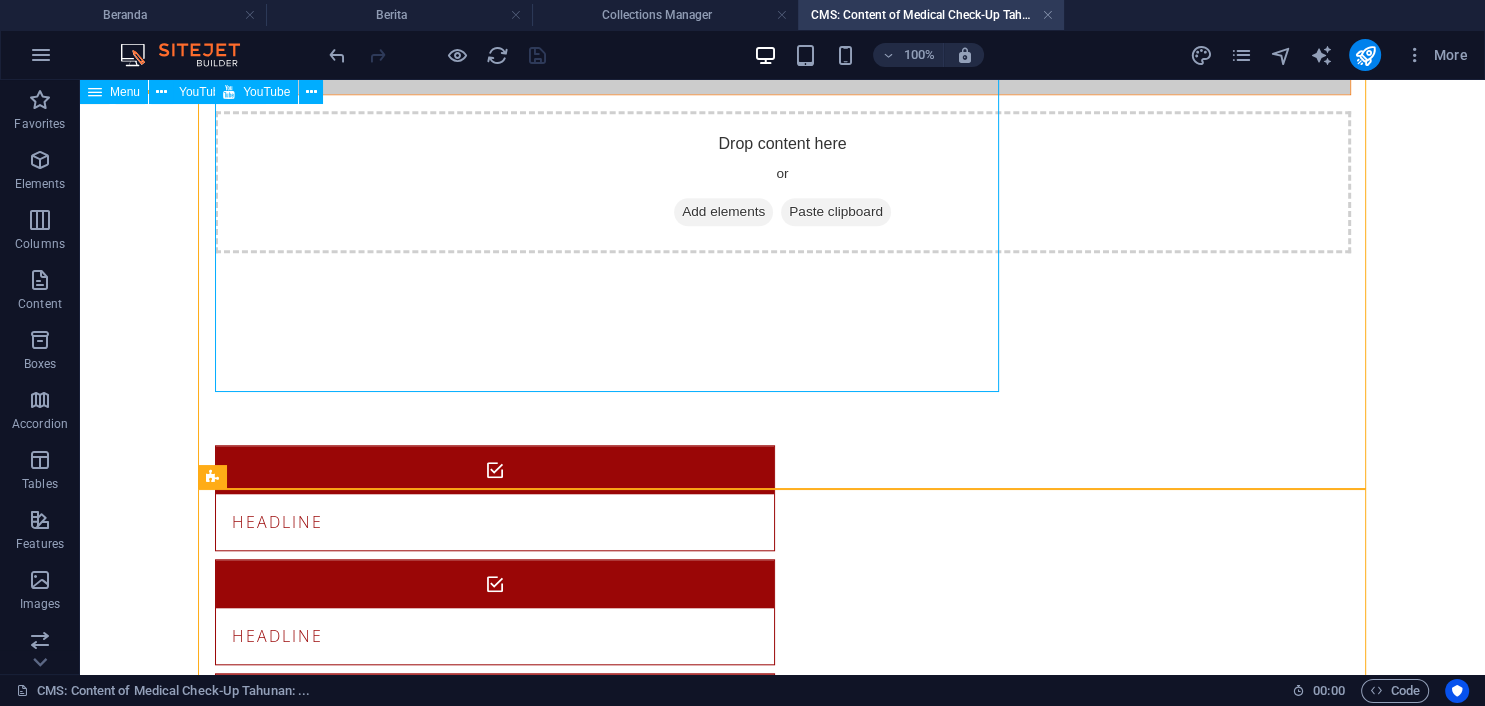 type 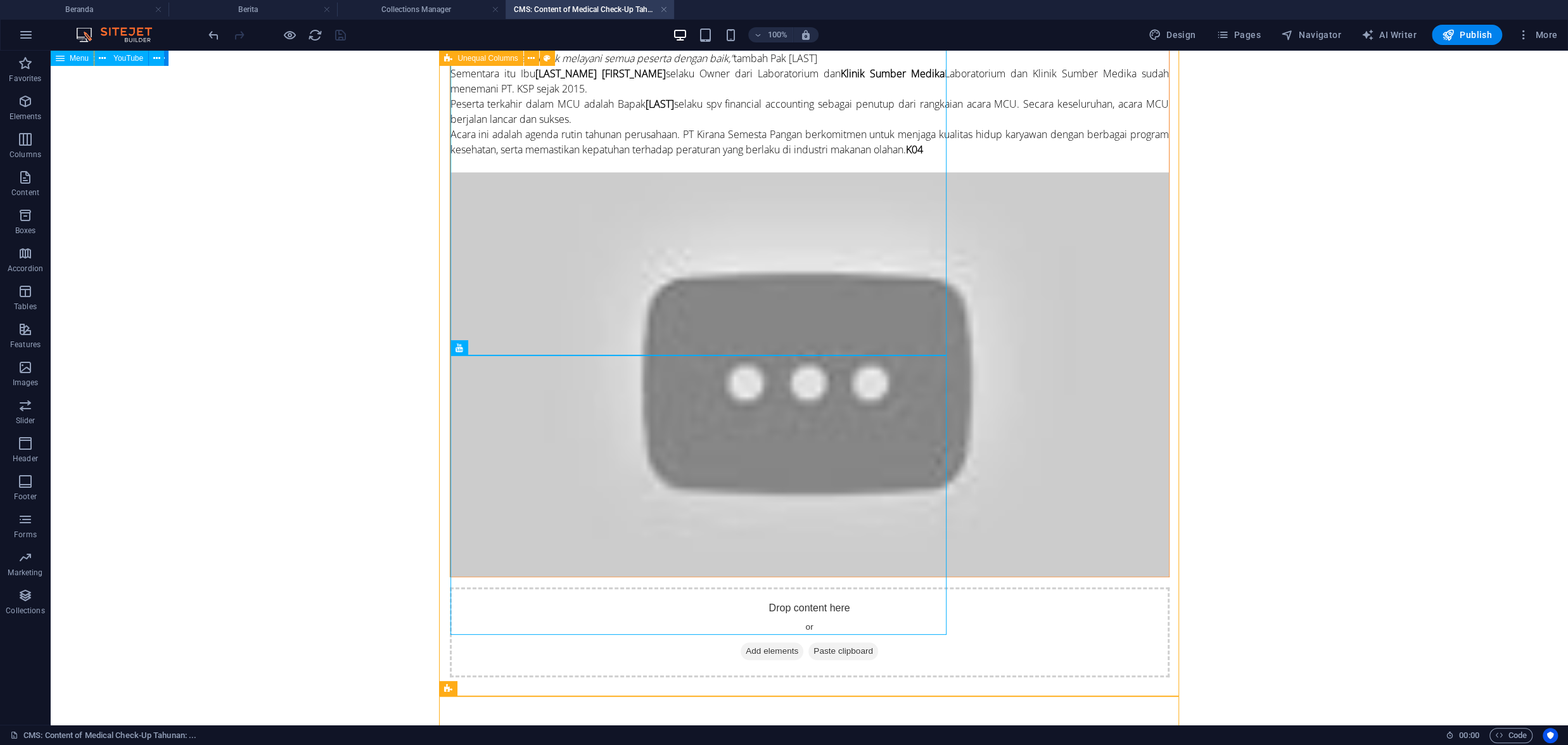 scroll, scrollTop: 822, scrollLeft: 0, axis: vertical 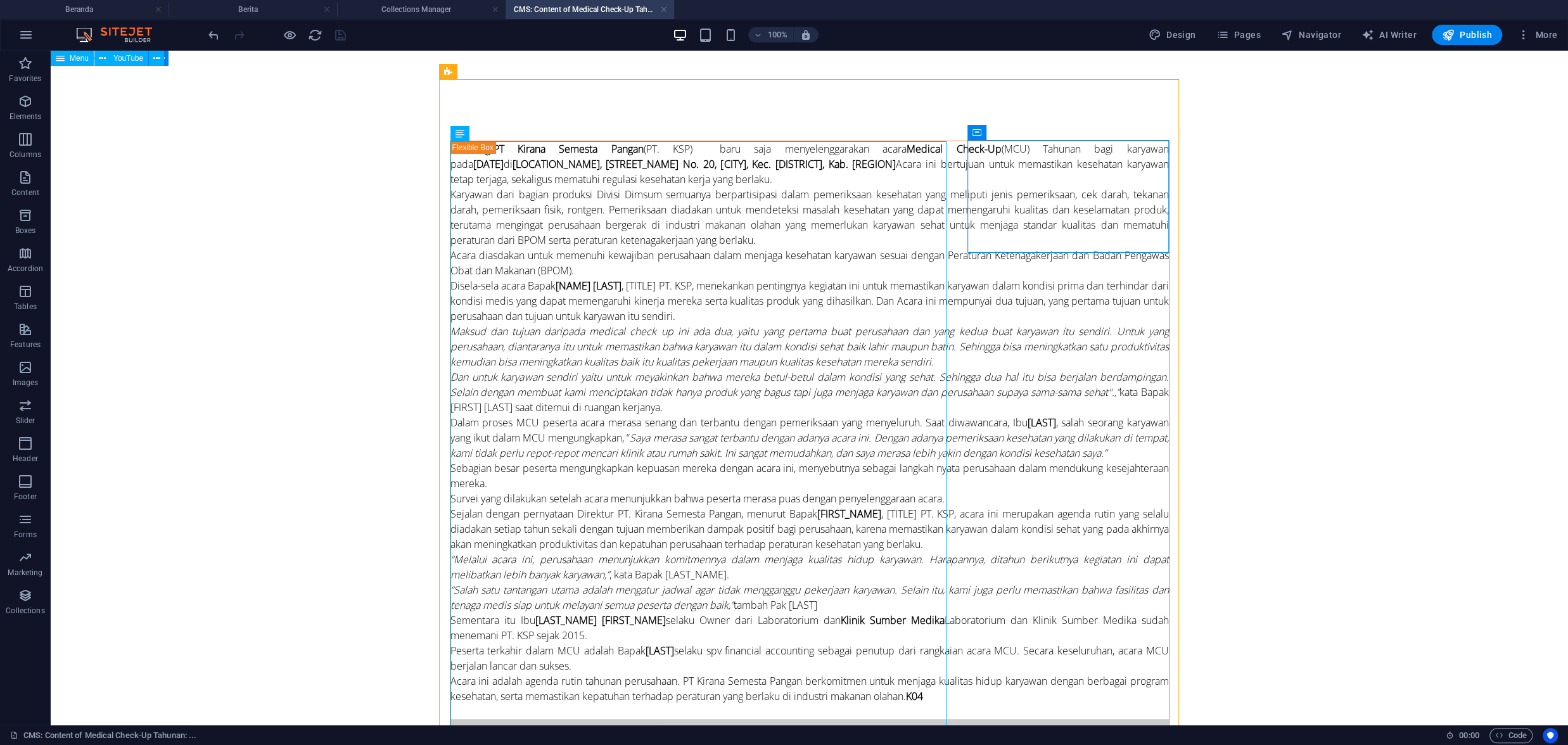 drag, startPoint x: 520, startPoint y: 523, endPoint x: 1009, endPoint y: 155, distance: 612.00082 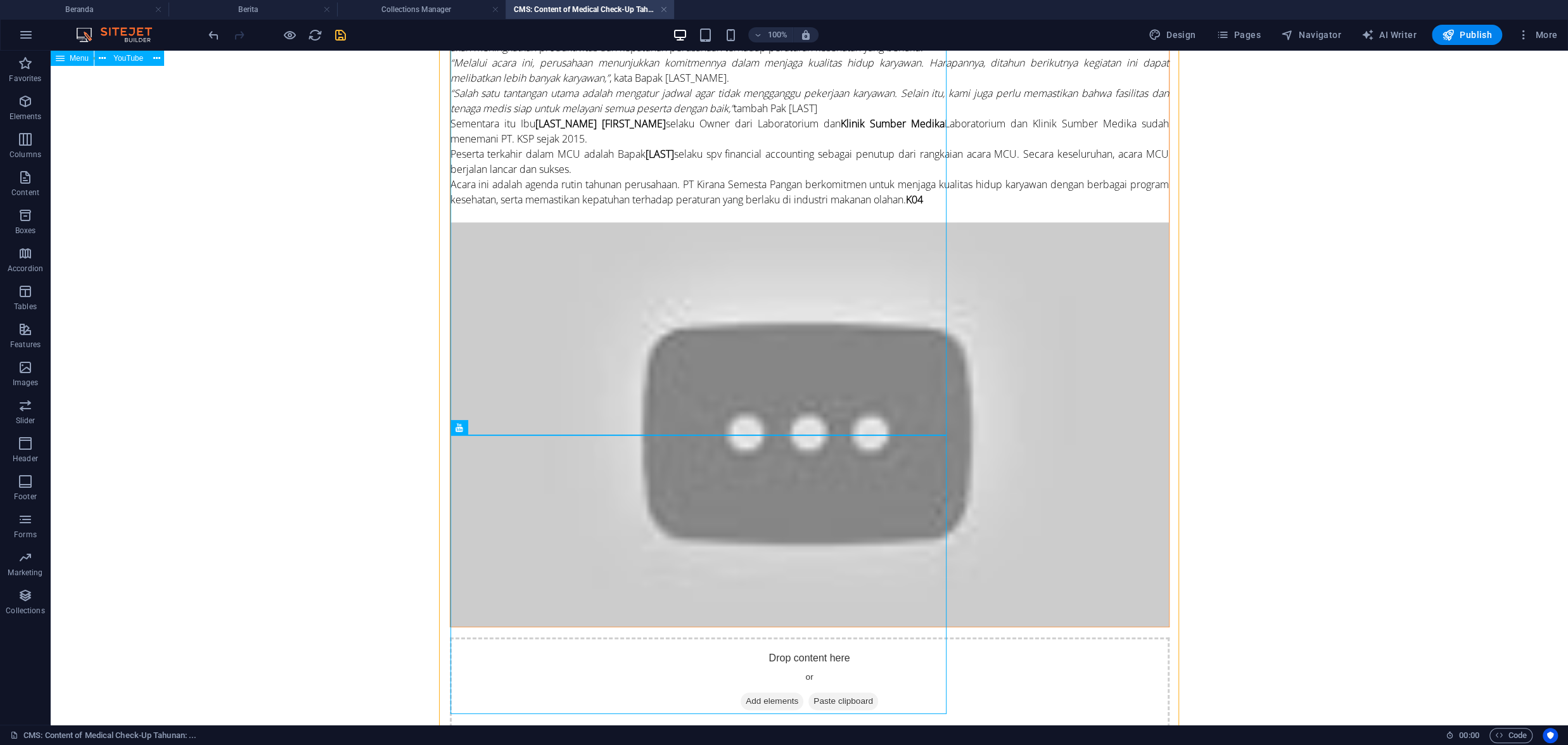 scroll, scrollTop: 893, scrollLeft: 0, axis: vertical 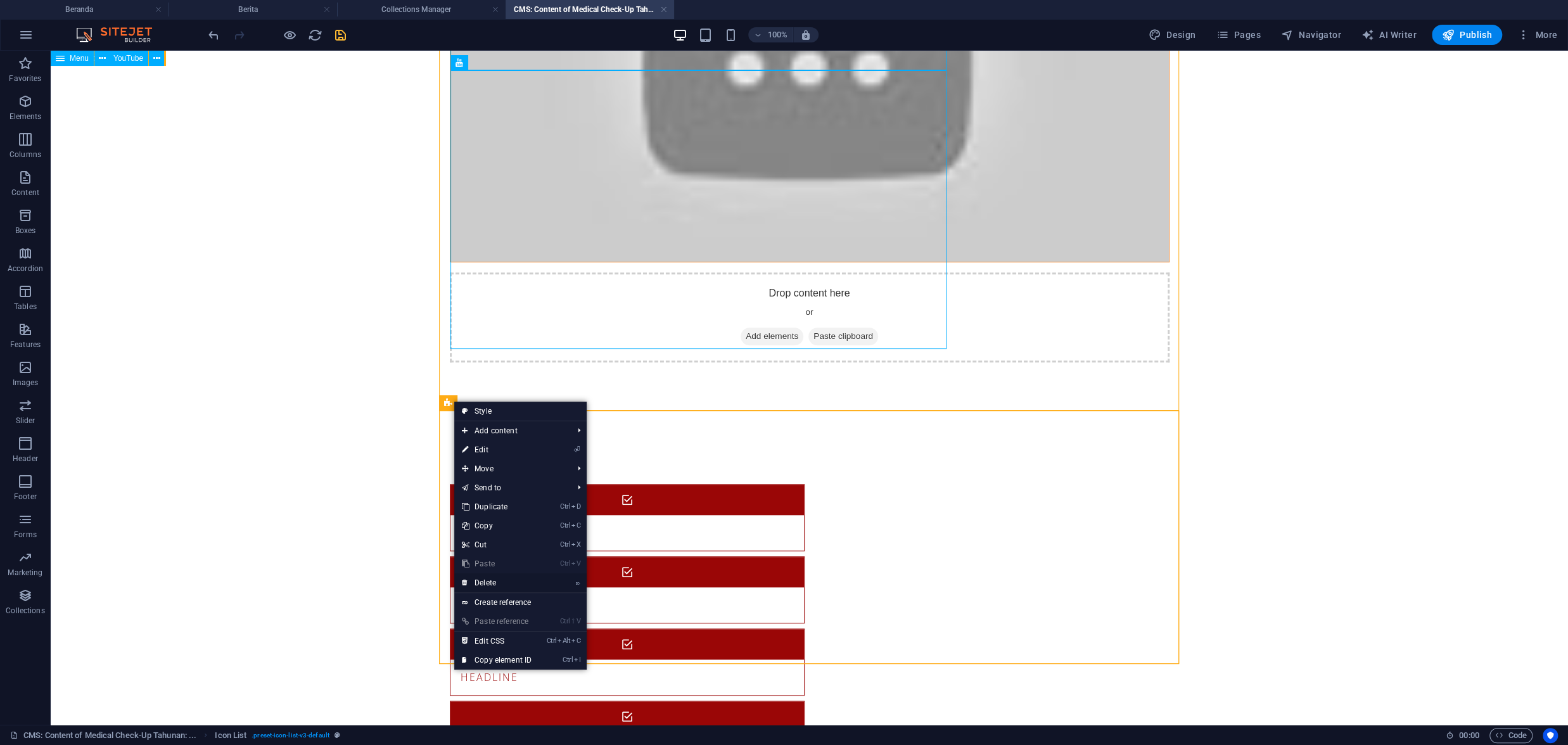 click on "⌦  Delete" at bounding box center (497, 583) 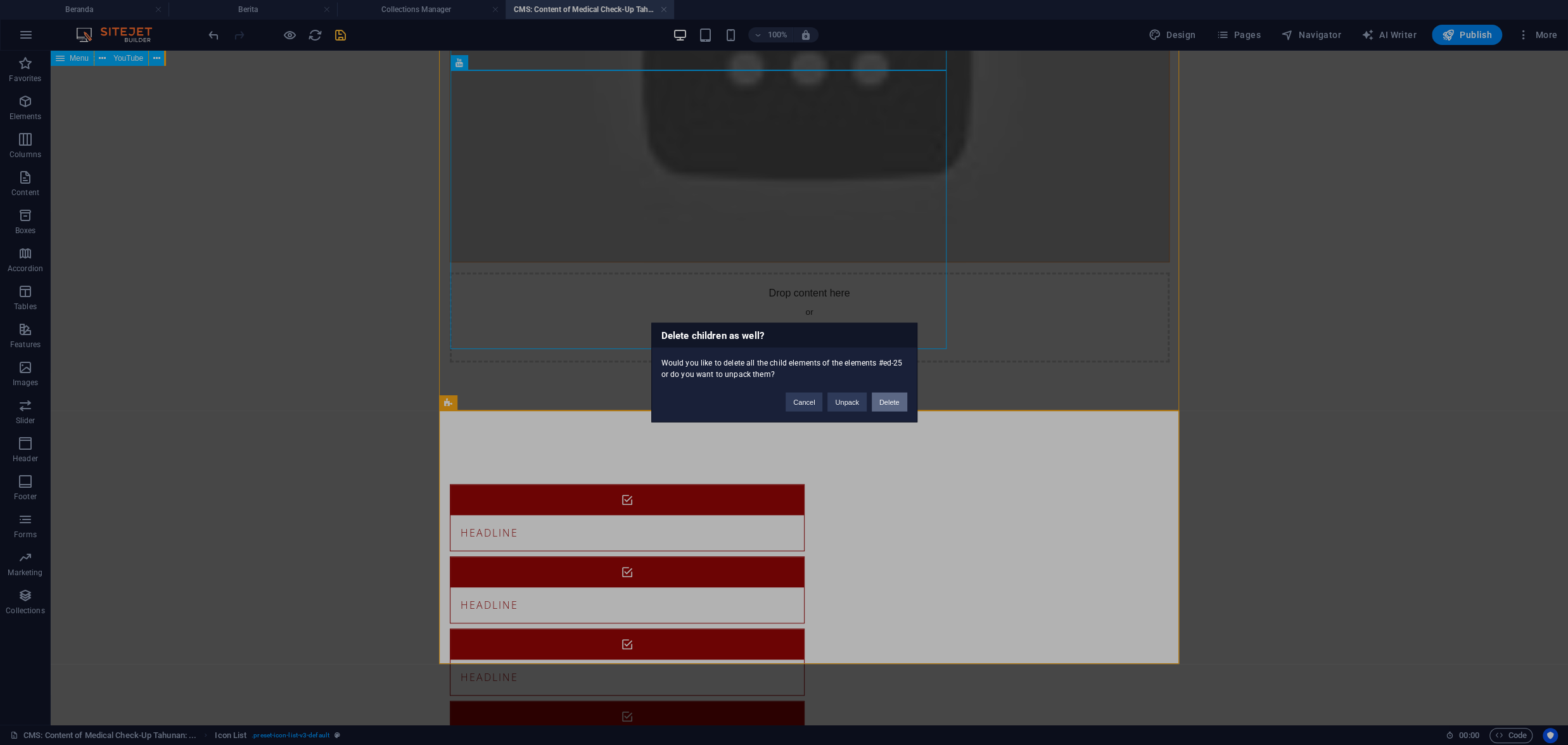 click on "Delete" at bounding box center (889, 402) 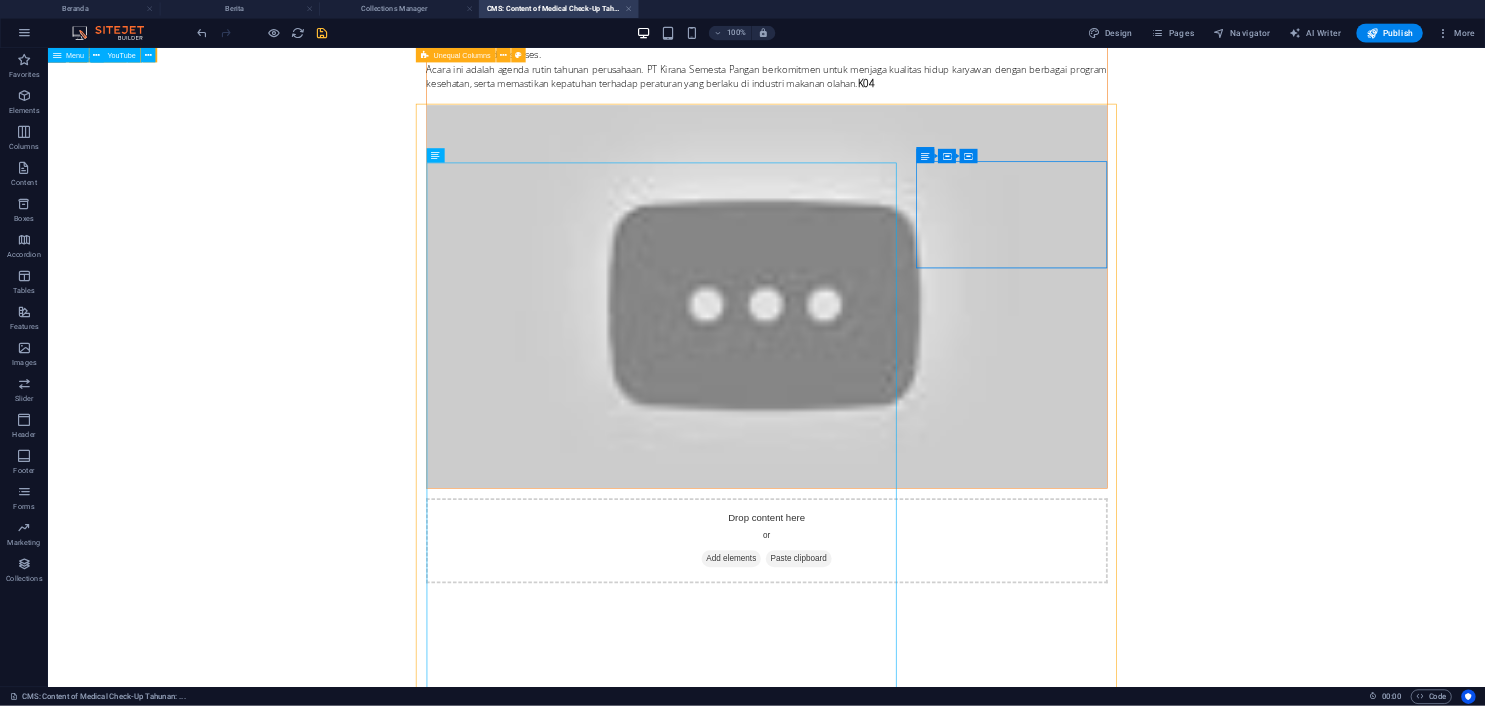 scroll, scrollTop: 0, scrollLeft: 0, axis: both 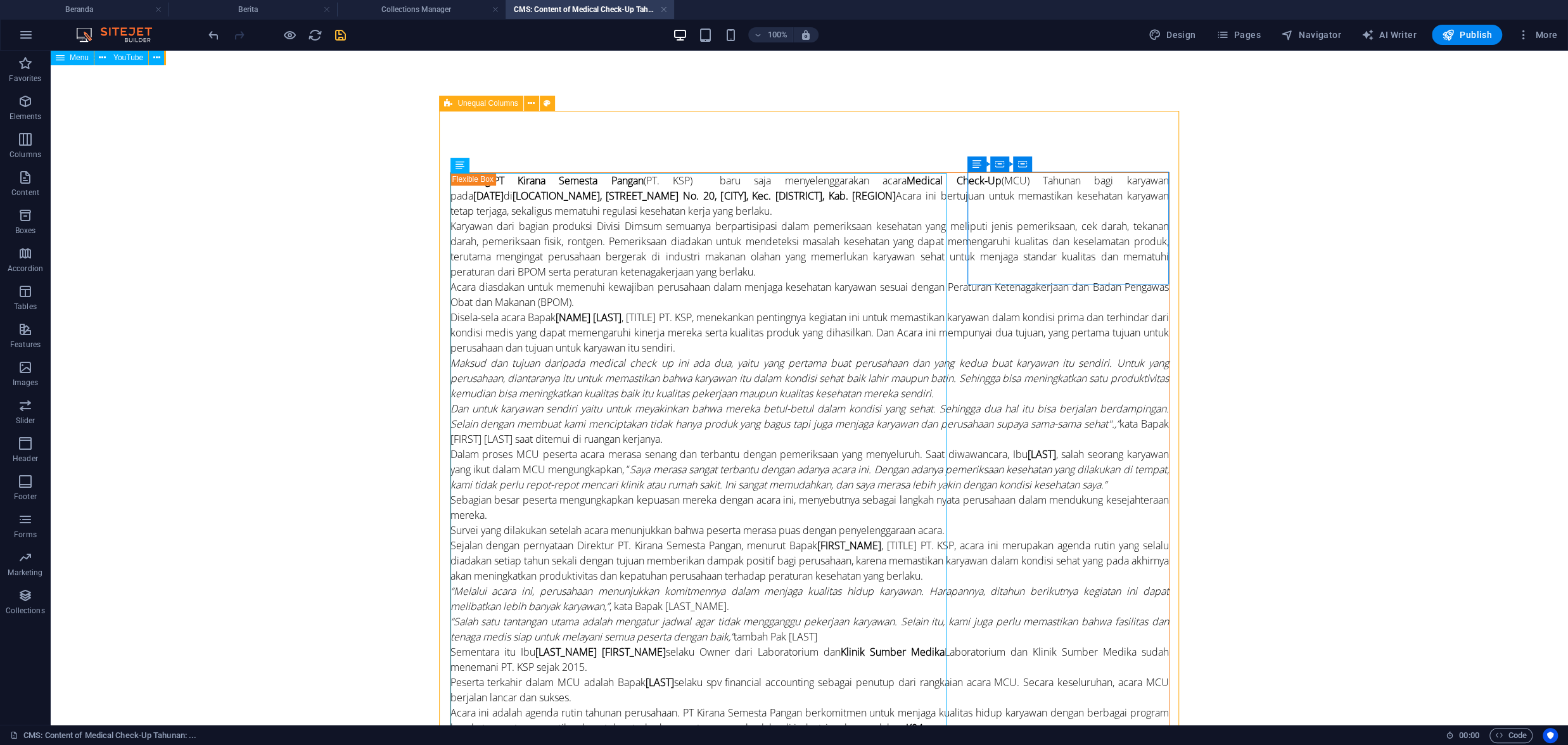 click on "Add elements" at bounding box center [772, 1230] 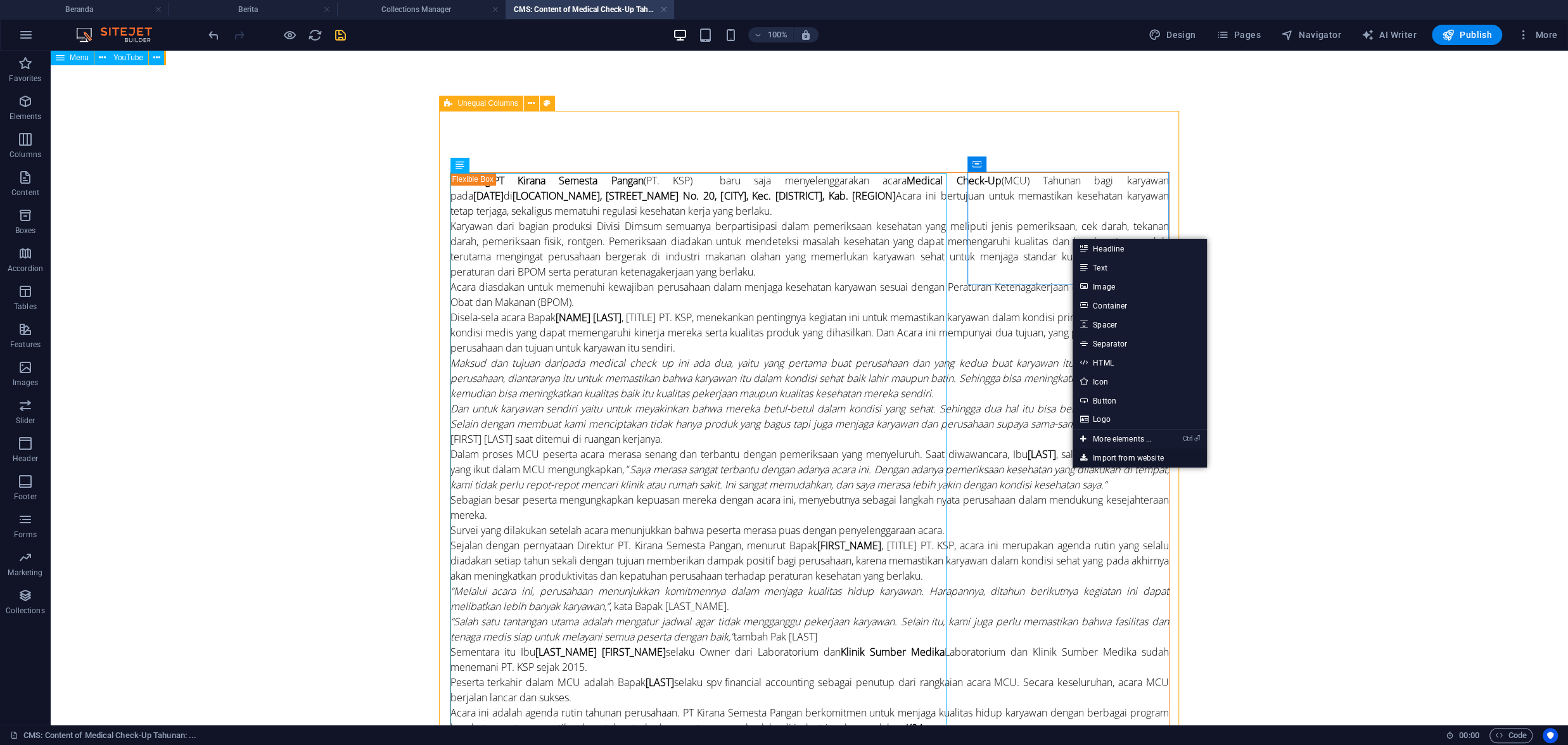 click on "Import from website" at bounding box center (1140, 458) 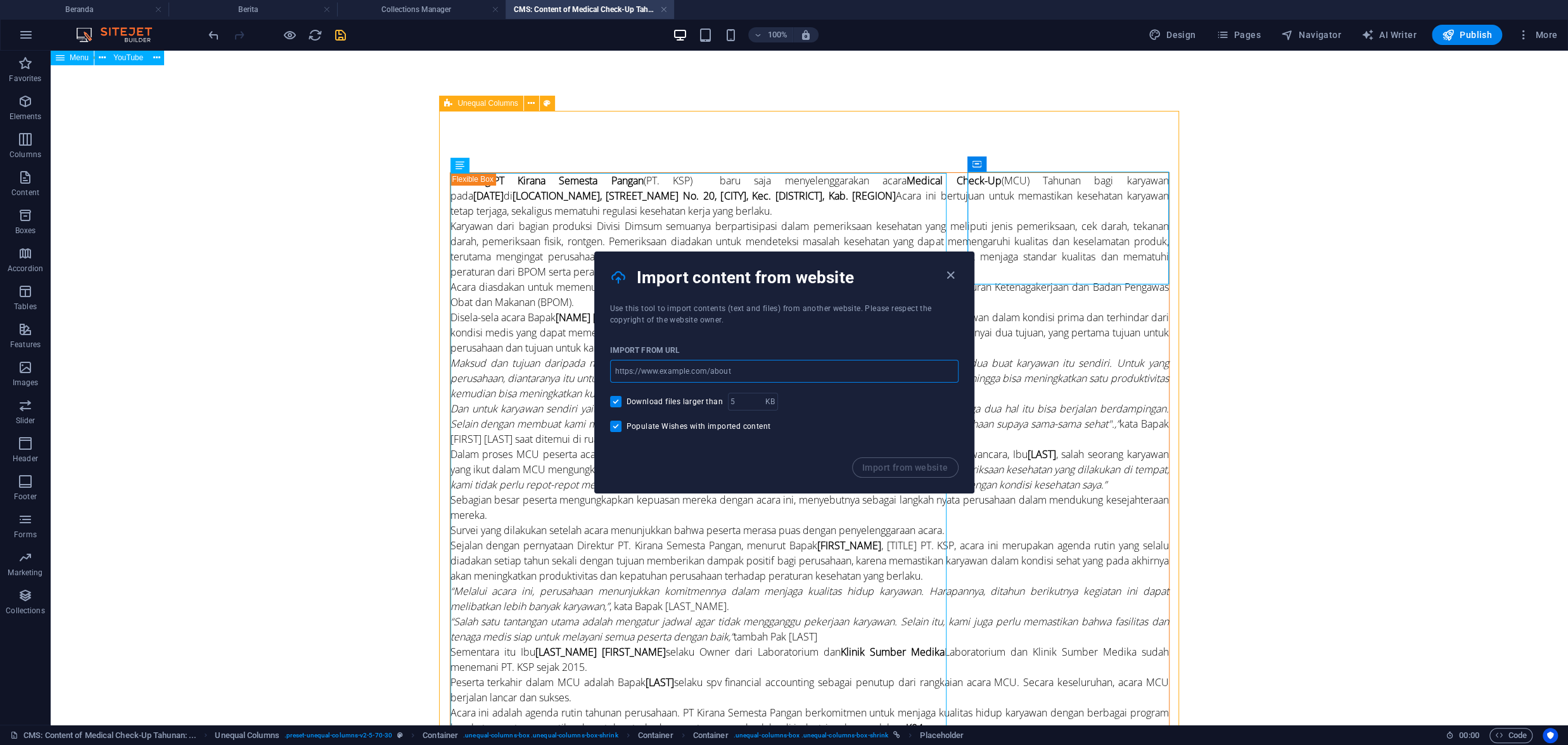 drag, startPoint x: 763, startPoint y: 371, endPoint x: 585, endPoint y: 367, distance: 178.04494 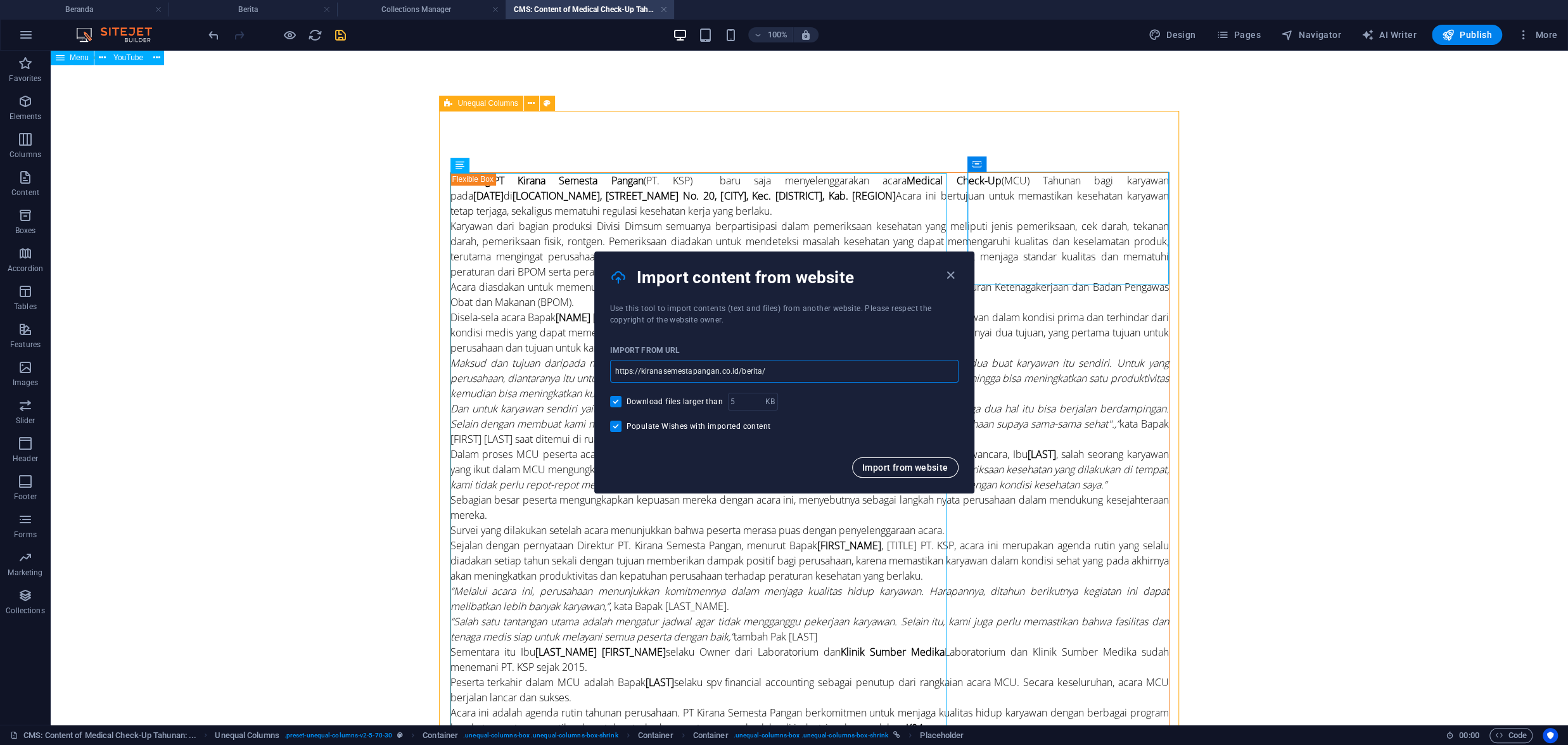 type on "https://kiranasemestapangan.co.id/berita/" 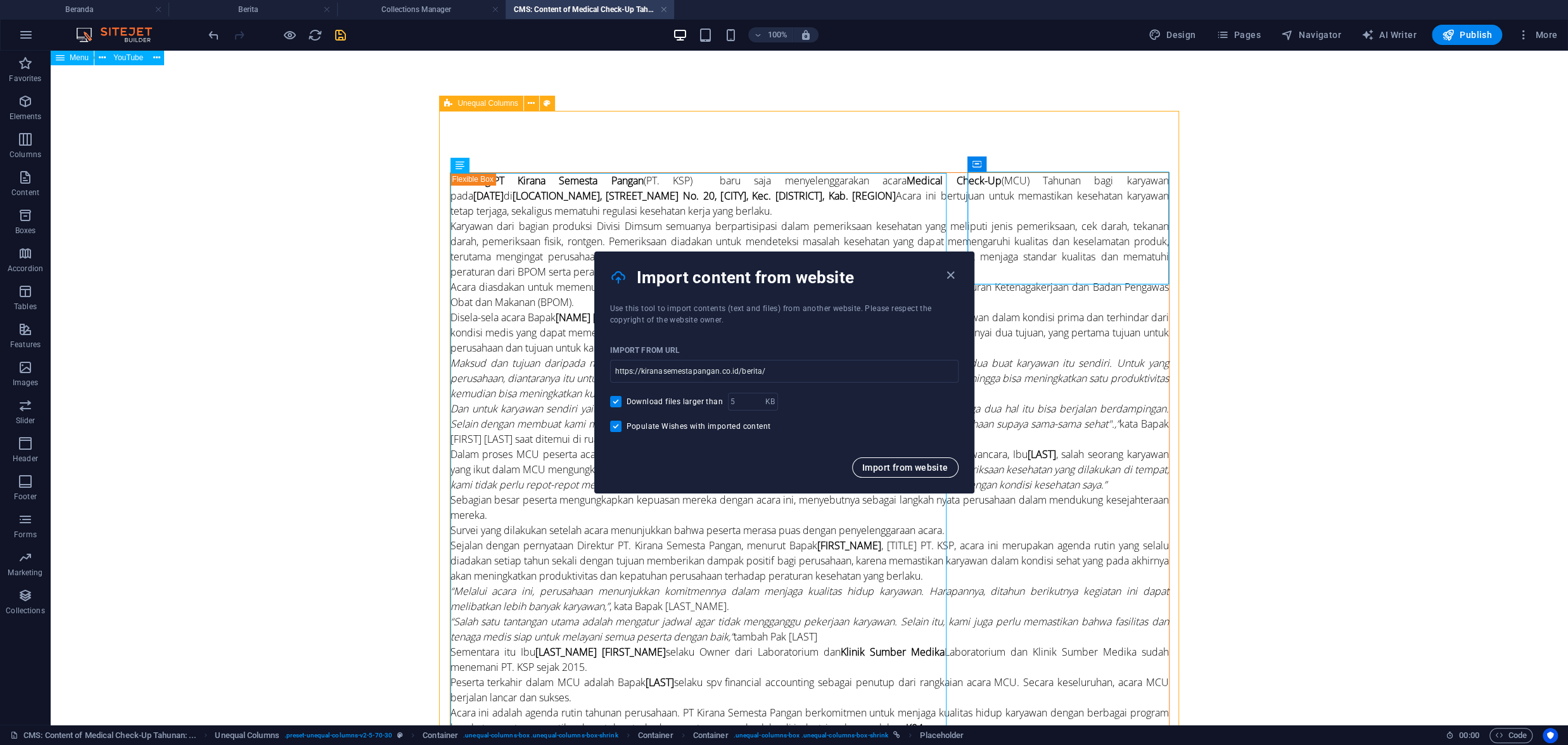 click on "Import from website" at bounding box center [905, 468] 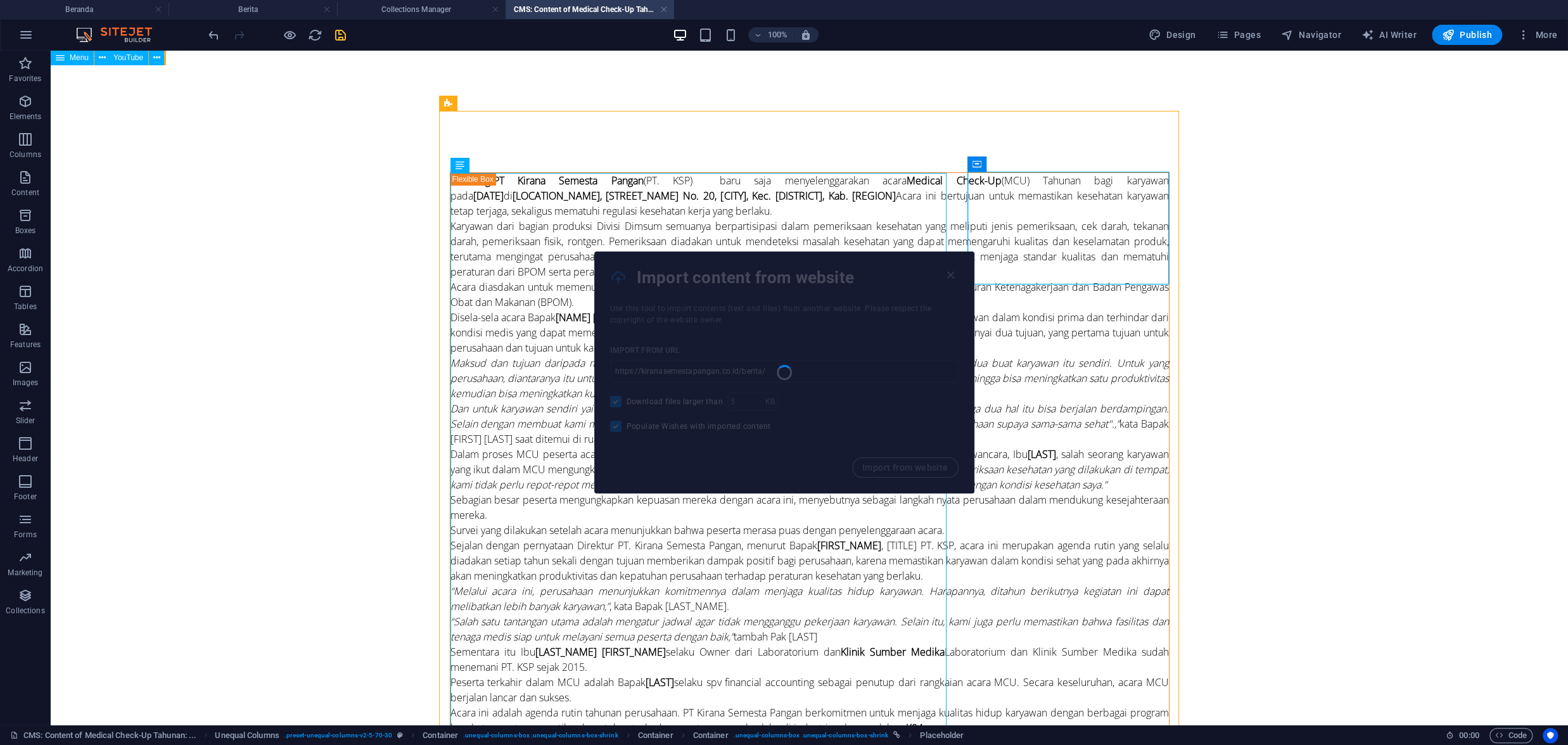 click on "CMS: Content of Medical Check-Up Tahunan:  ..." at bounding box center (590, 10) 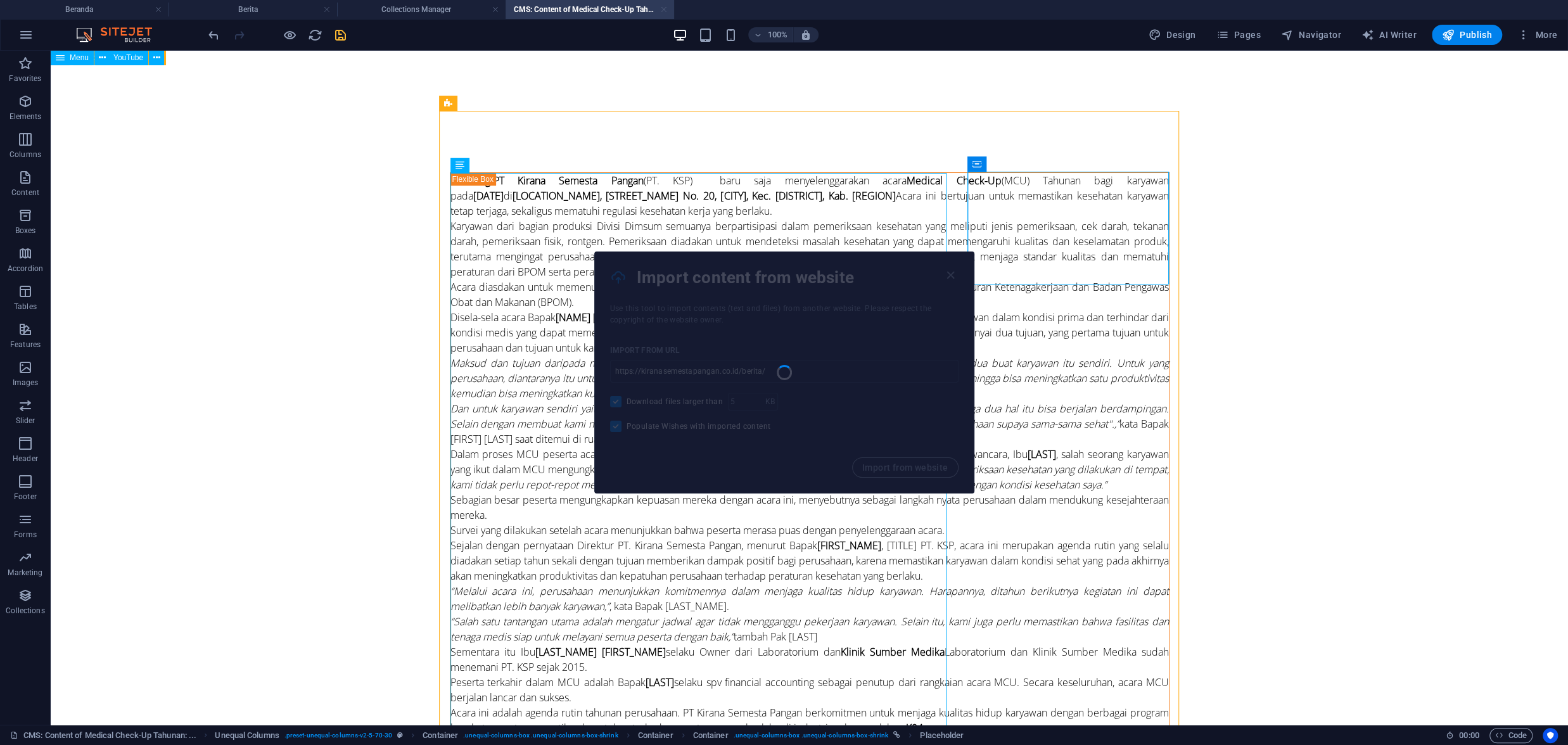 click at bounding box center [664, 10] 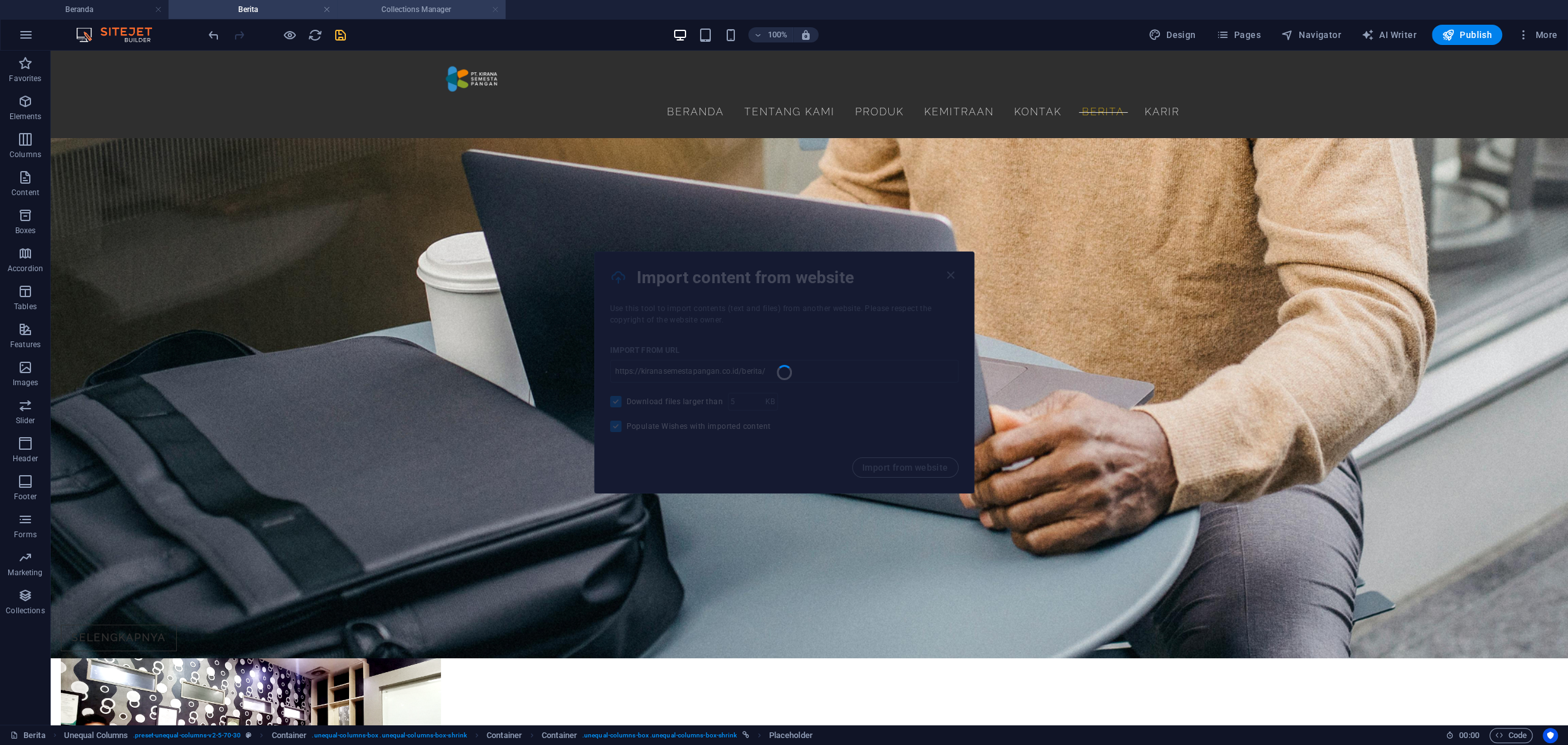 drag, startPoint x: 478, startPoint y: 6, endPoint x: 494, endPoint y: 10, distance: 16 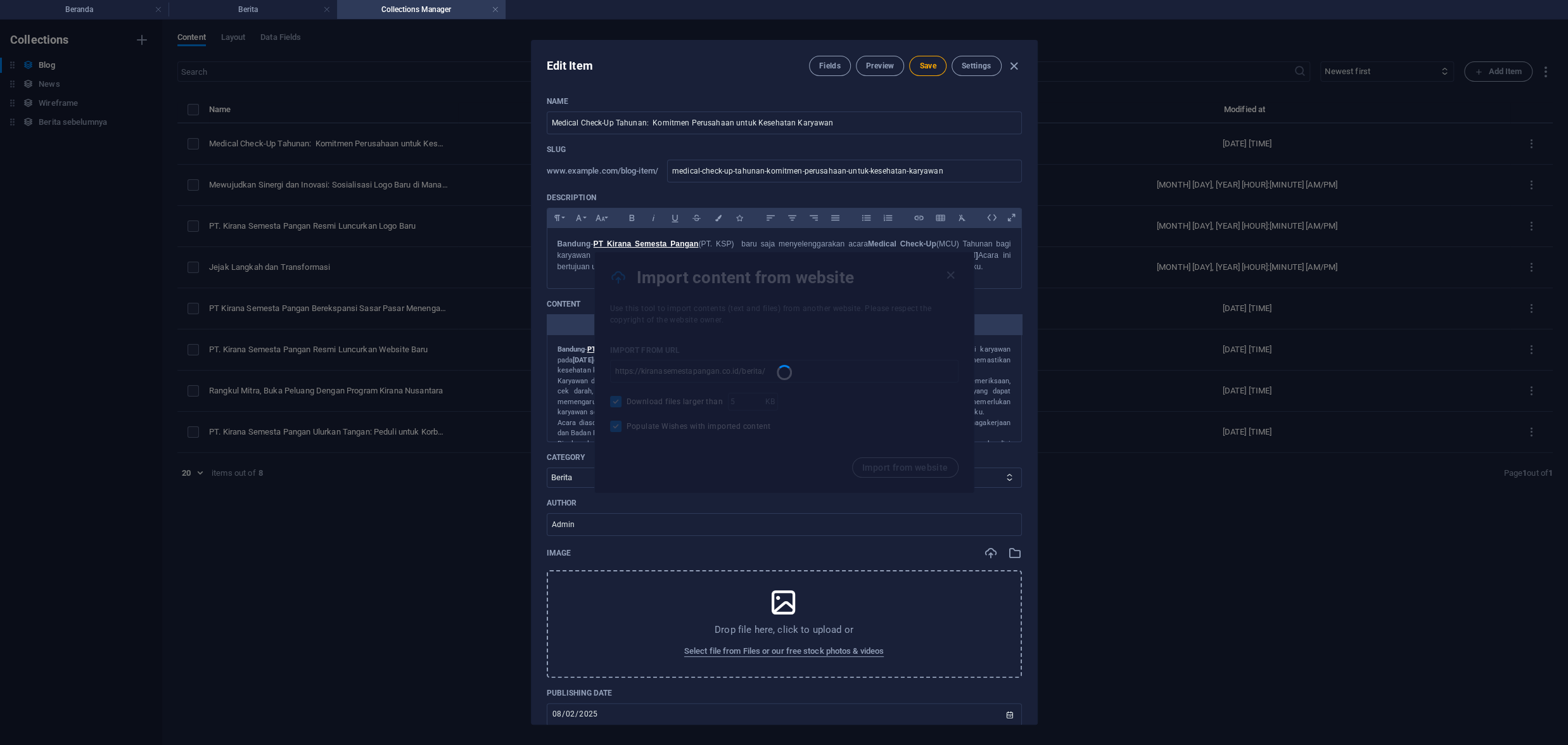 click at bounding box center [784, 372] 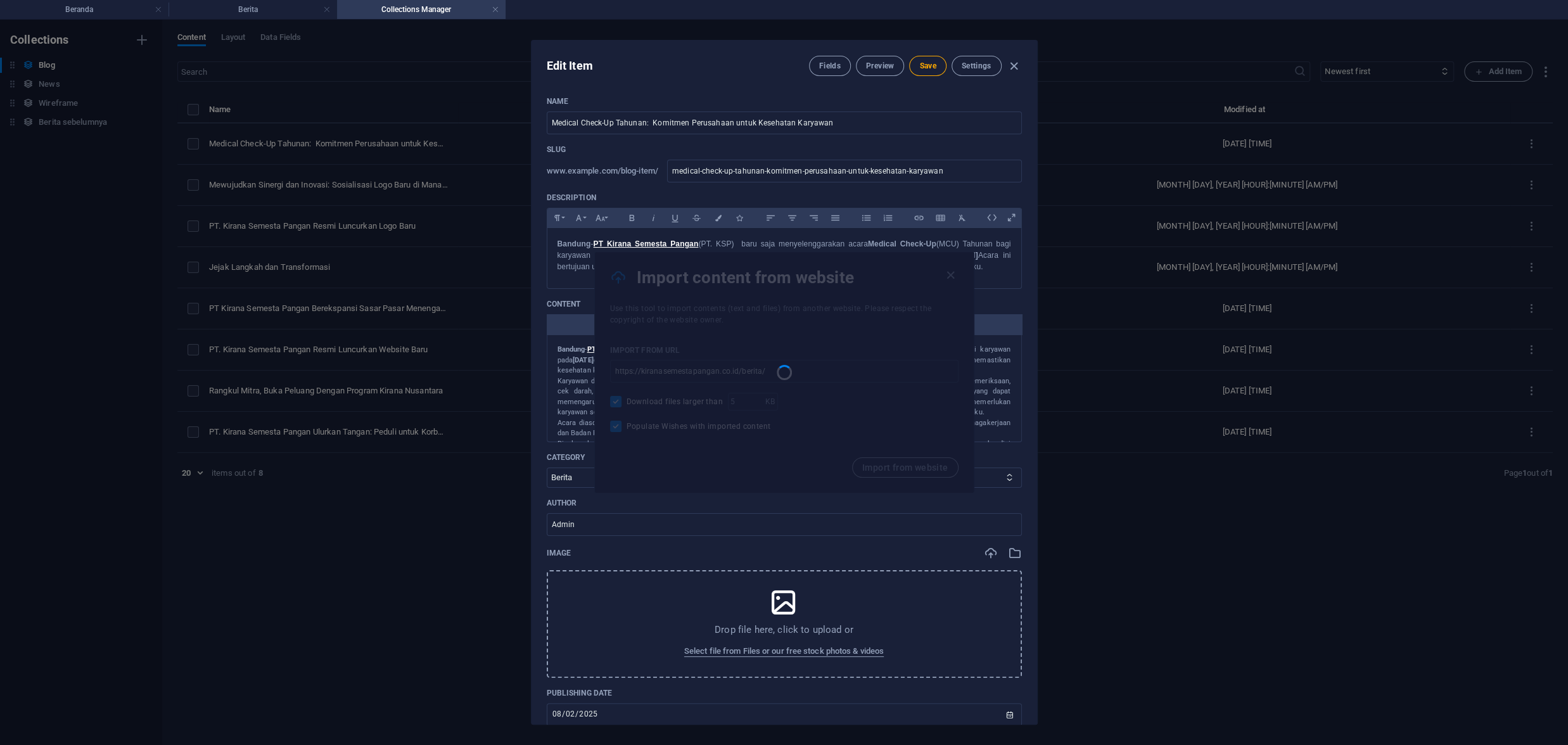 click at bounding box center [784, 372] 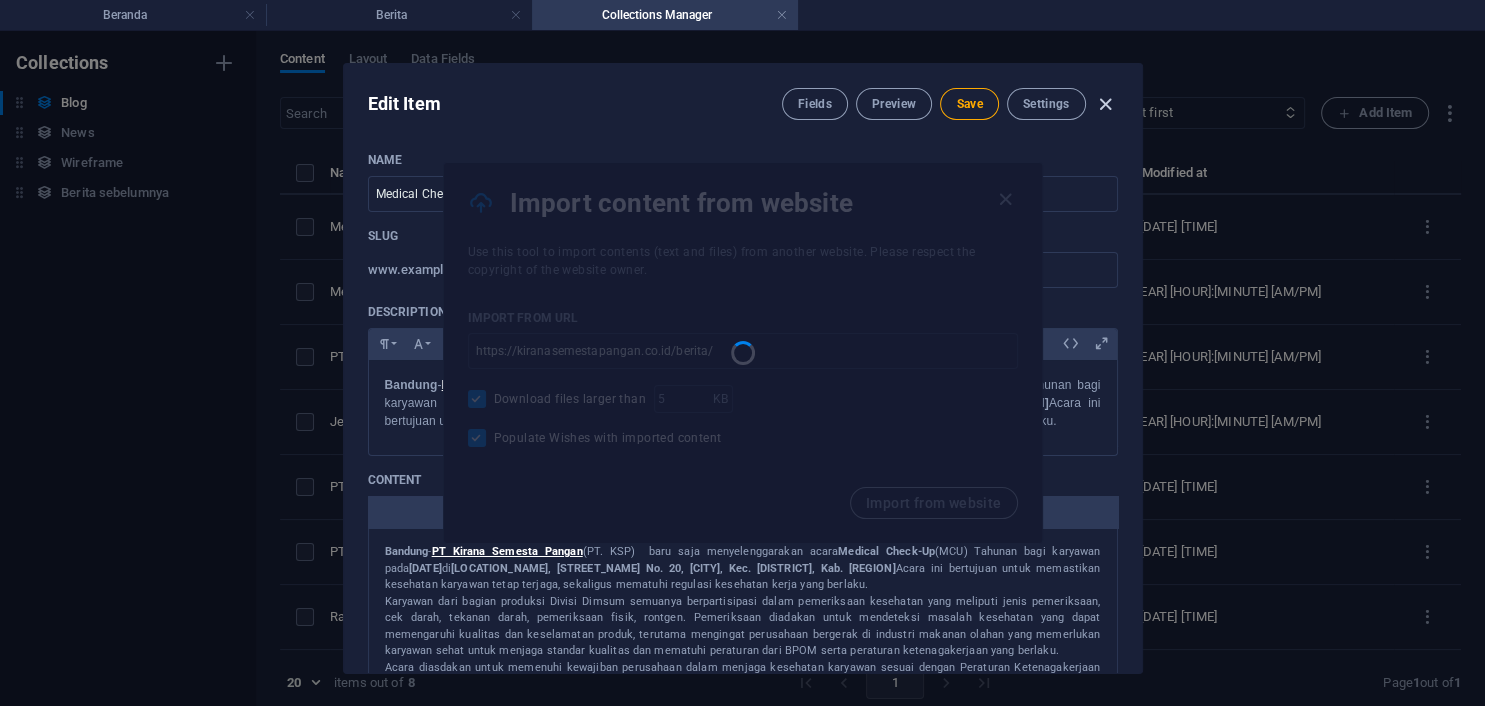 click at bounding box center [1105, 104] 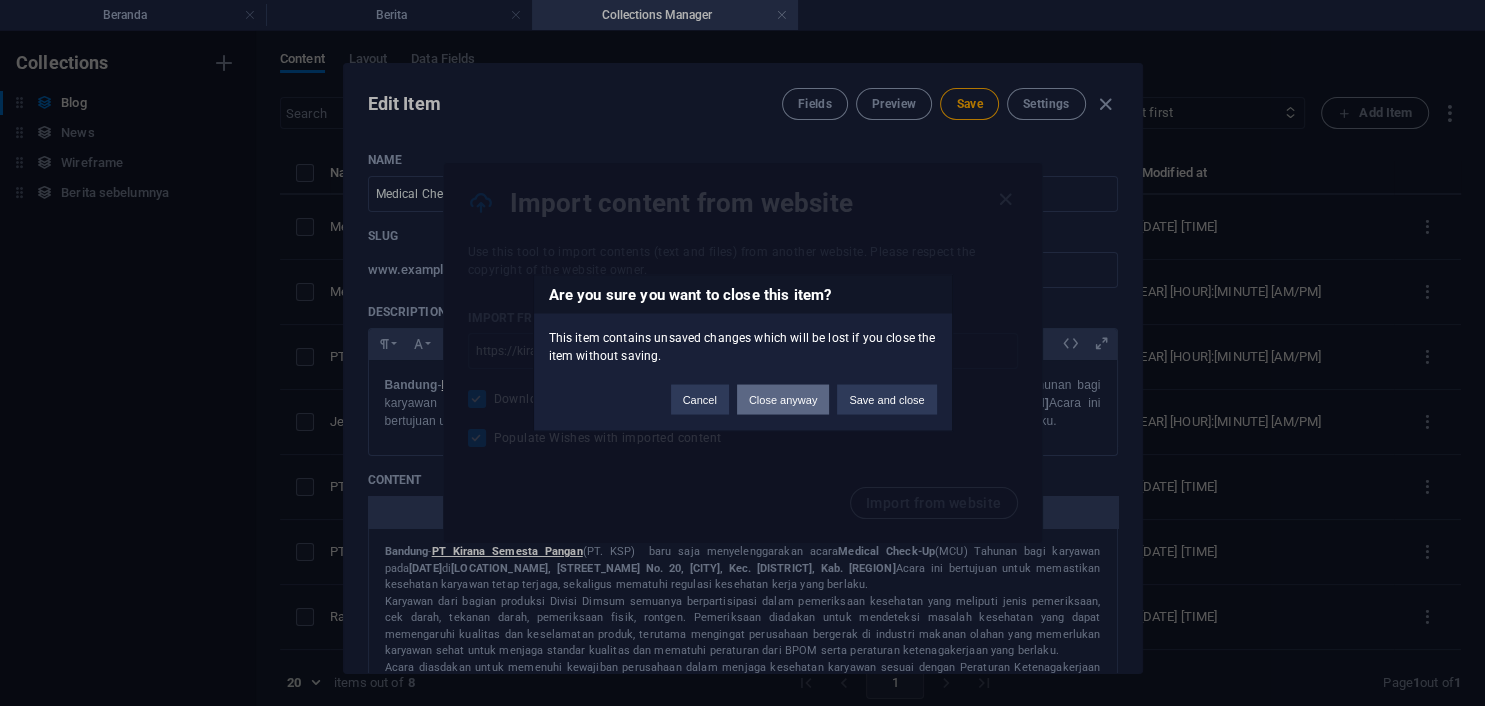 click on "Close anyway" at bounding box center (783, 400) 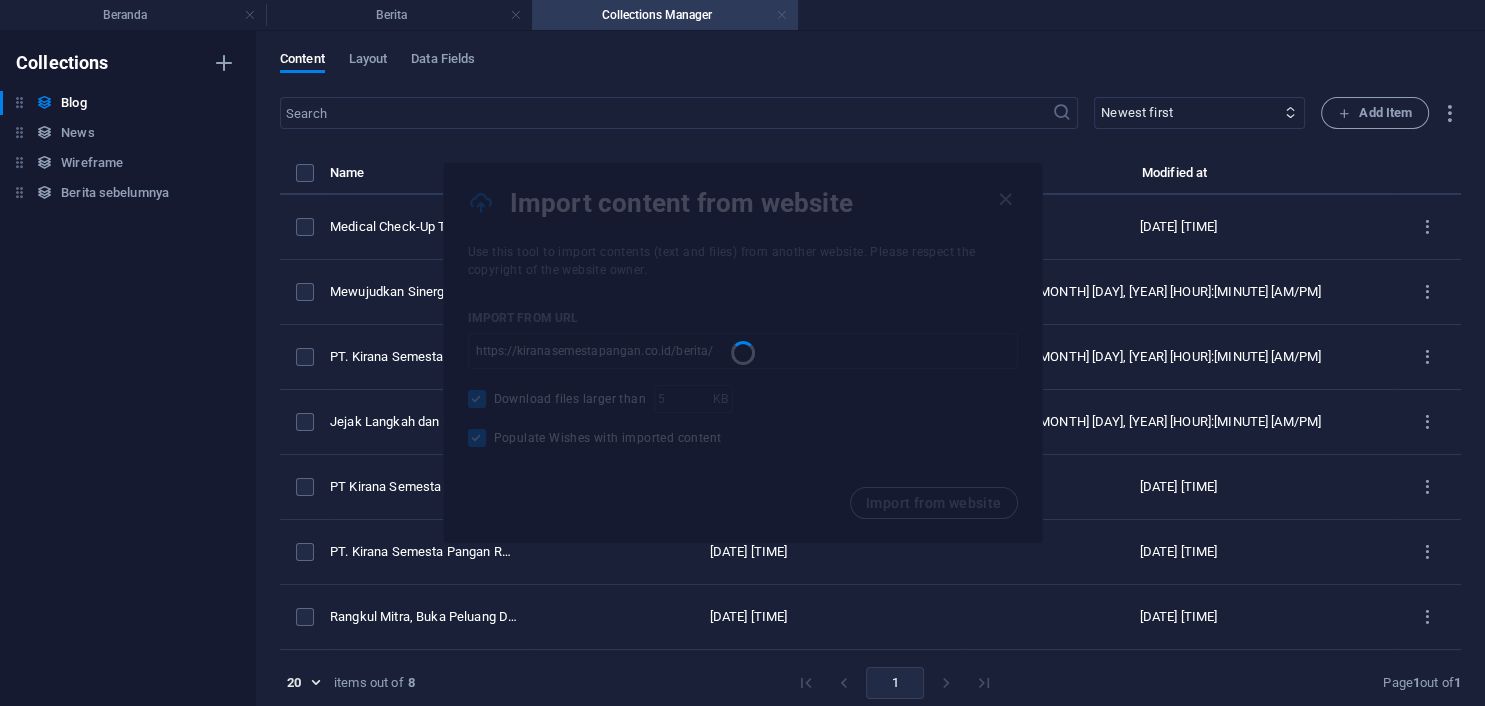 click at bounding box center (782, 15) 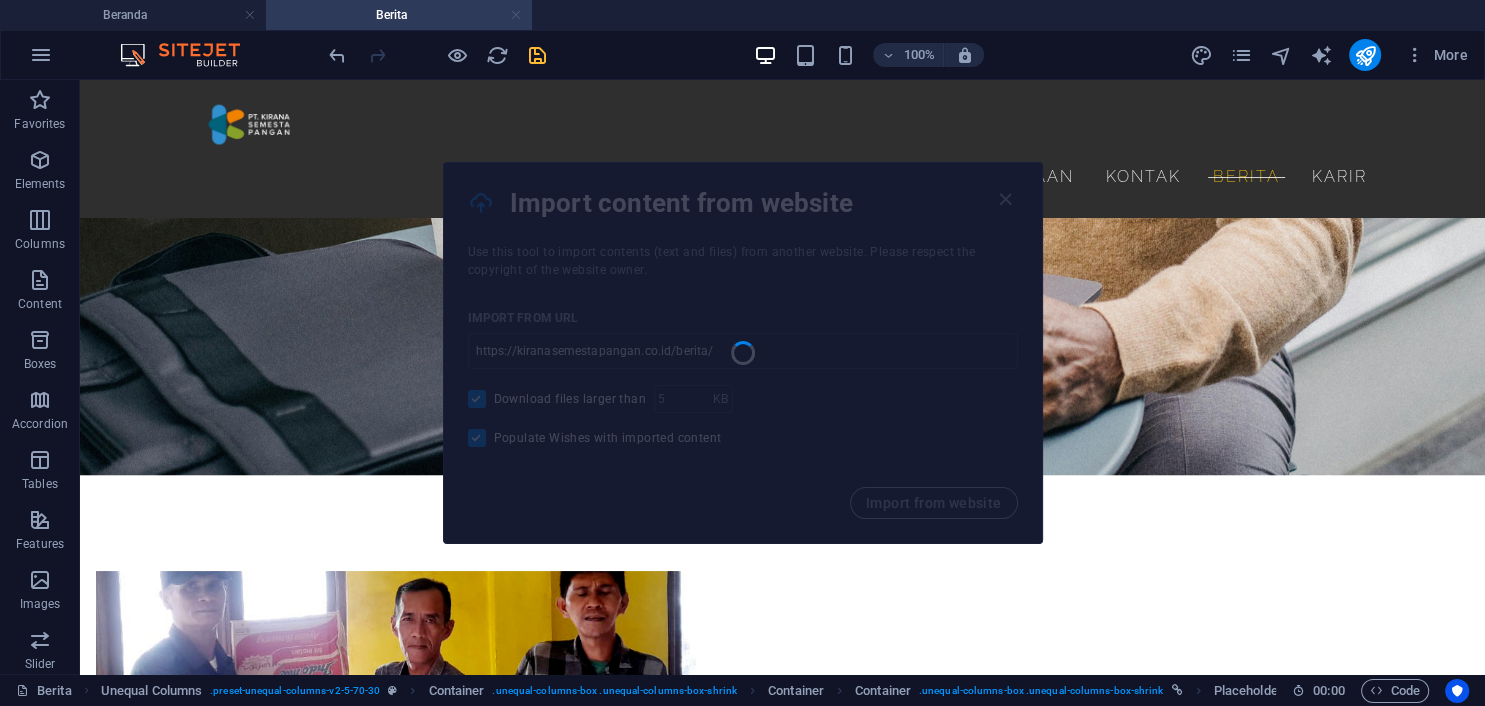 click at bounding box center (516, 15) 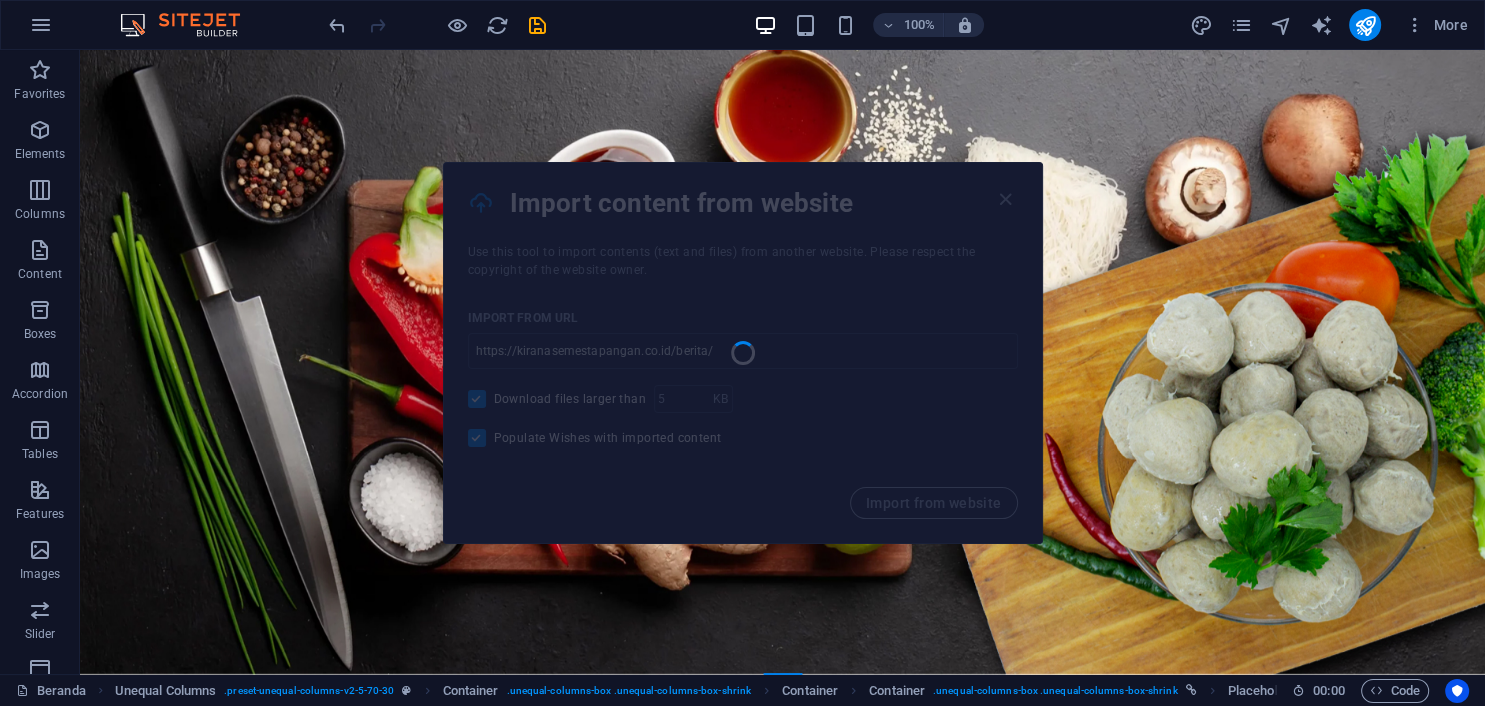scroll, scrollTop: 0, scrollLeft: 0, axis: both 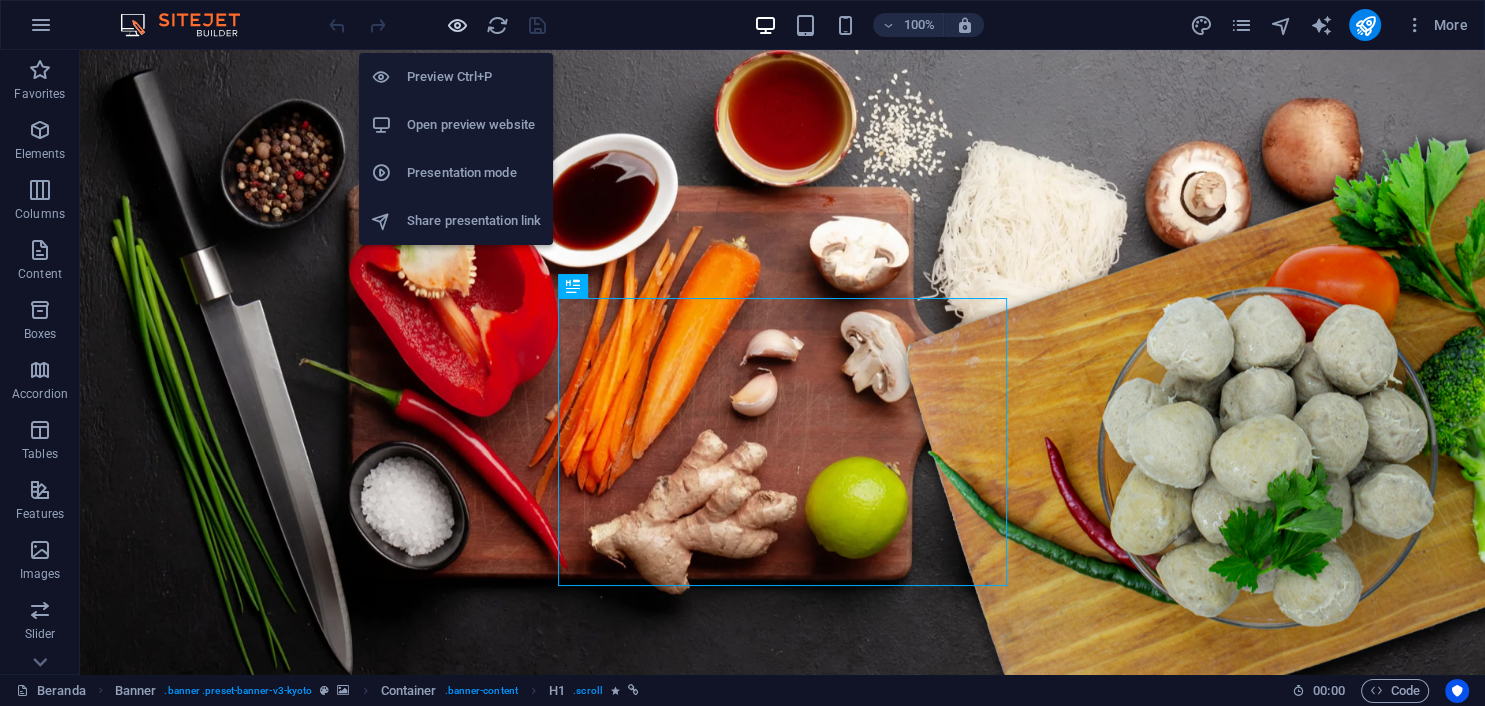 click at bounding box center [457, 25] 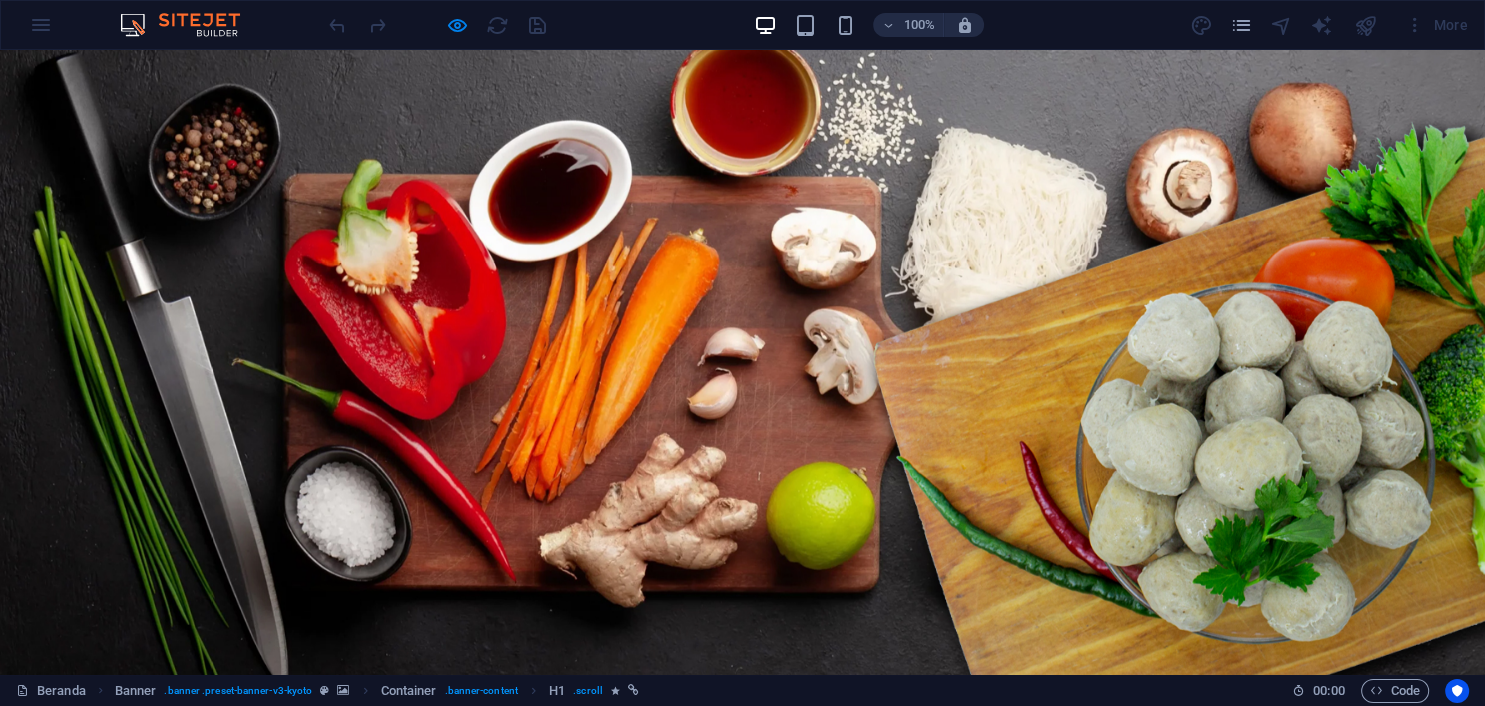 click on "Berita" at bounding box center (1206, 842) 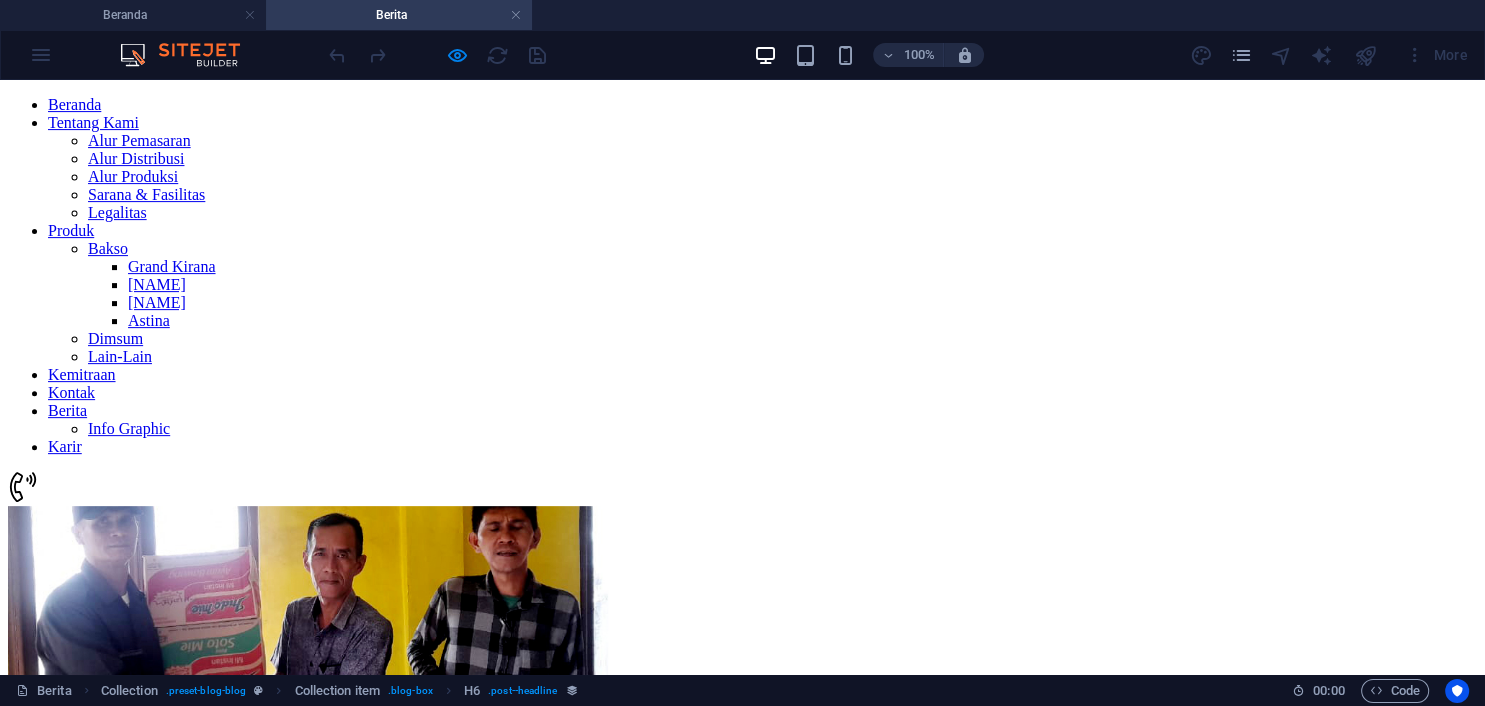 scroll, scrollTop: 632, scrollLeft: 0, axis: vertical 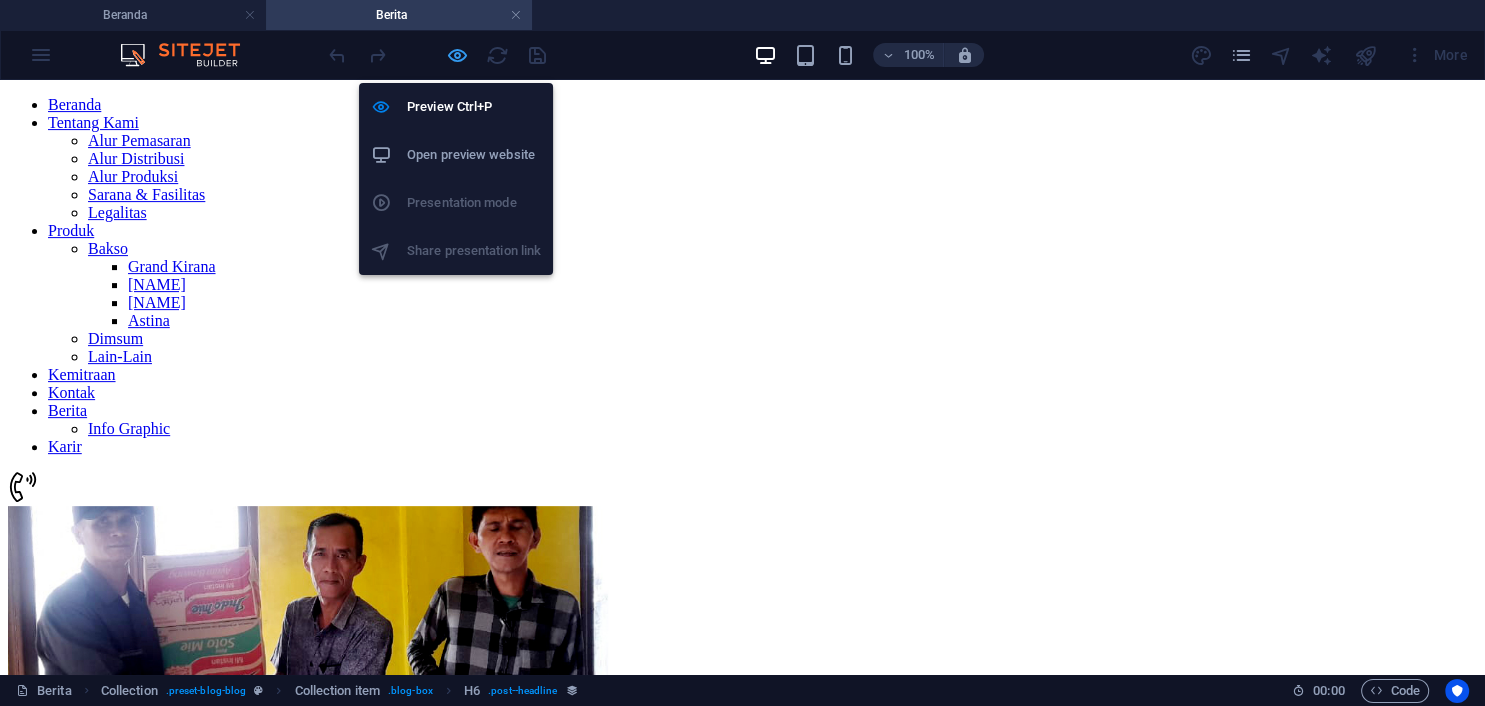 click at bounding box center [457, 55] 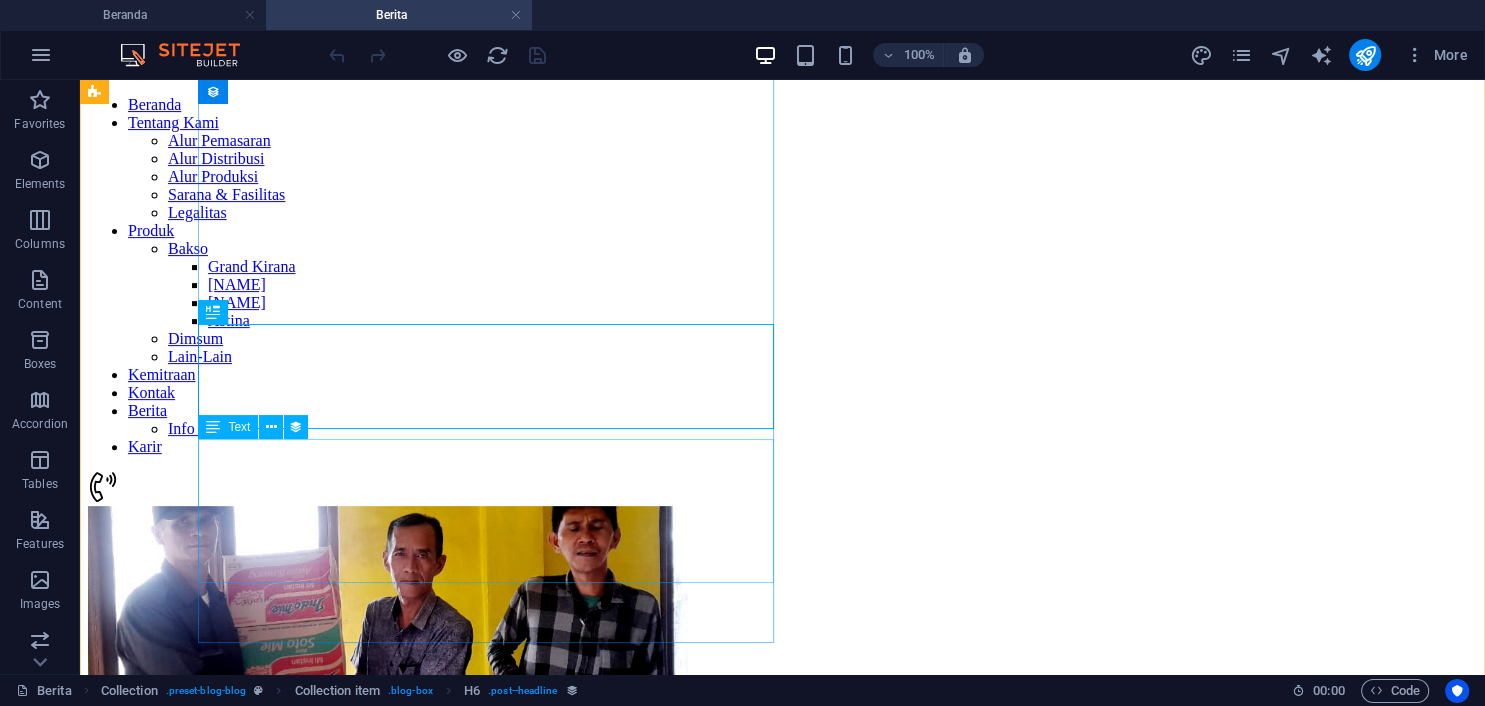 click on "[CITY] - PT Kirana Semesta Pangan (PT. KSP) baru saja menyelenggarakan acara Medical Check-Up (MCU) Tahunan bagi karyawan pada [DATE] di Kantor II, [STREET] No. 20, [NEIGHBORHOOD], Kec. [DISTRICT], Kab. [CITY]. Acara ini bertujuan untuk memastikan kesehatan karyawan tetap terjaga, sekaligus mematuhi regulasi kesehatan kerja yang berlaku." at bounding box center [782, 902] 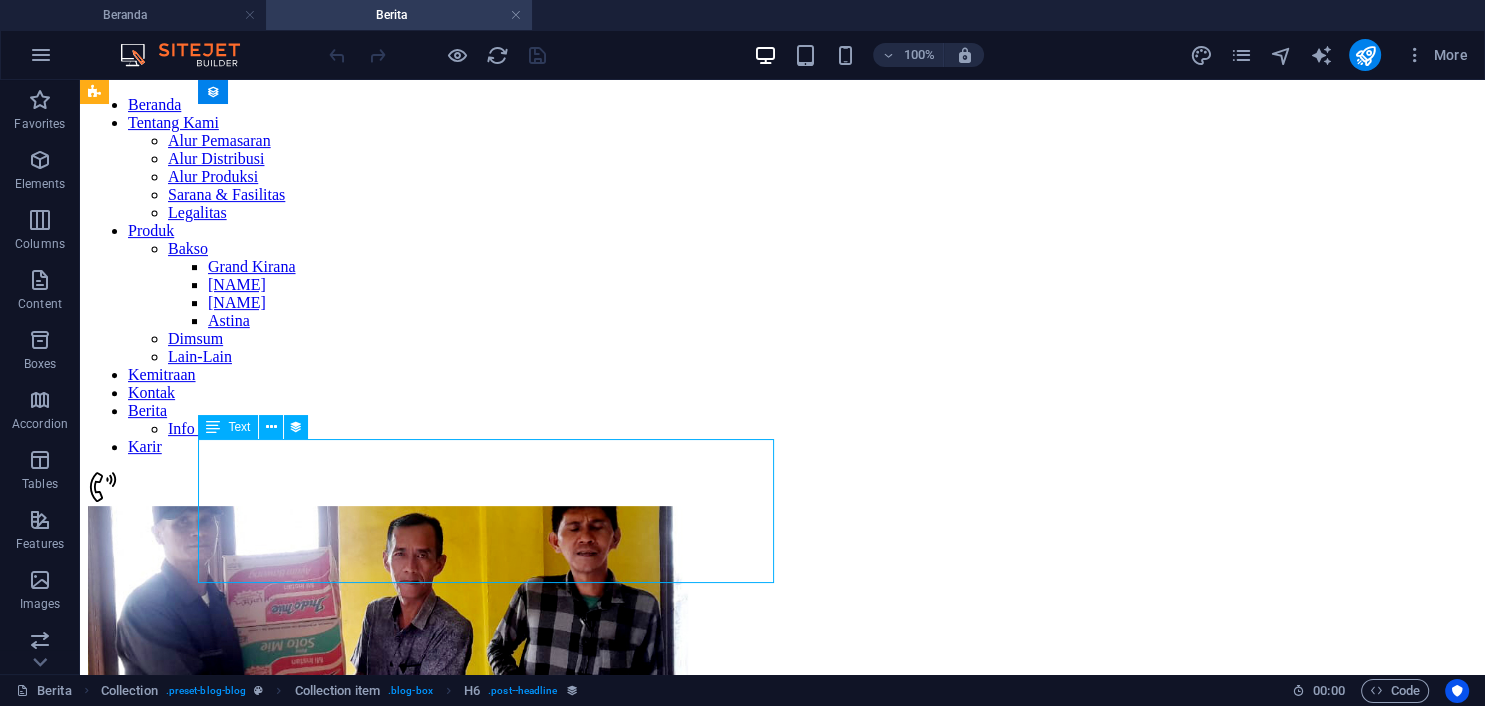 click on "[CITY] - PT Kirana Semesta Pangan (PT. KSP) baru saja menyelenggarakan acara Medical Check-Up (MCU) Tahunan bagi karyawan pada [DATE] di Kantor II, [STREET] No. 20, [NEIGHBORHOOD], Kec. [DISTRICT], Kab. [CITY]. Acara ini bertujuan untuk memastikan kesehatan karyawan tetap terjaga, sekaligus mematuhi regulasi kesehatan kerja yang berlaku." at bounding box center [782, 902] 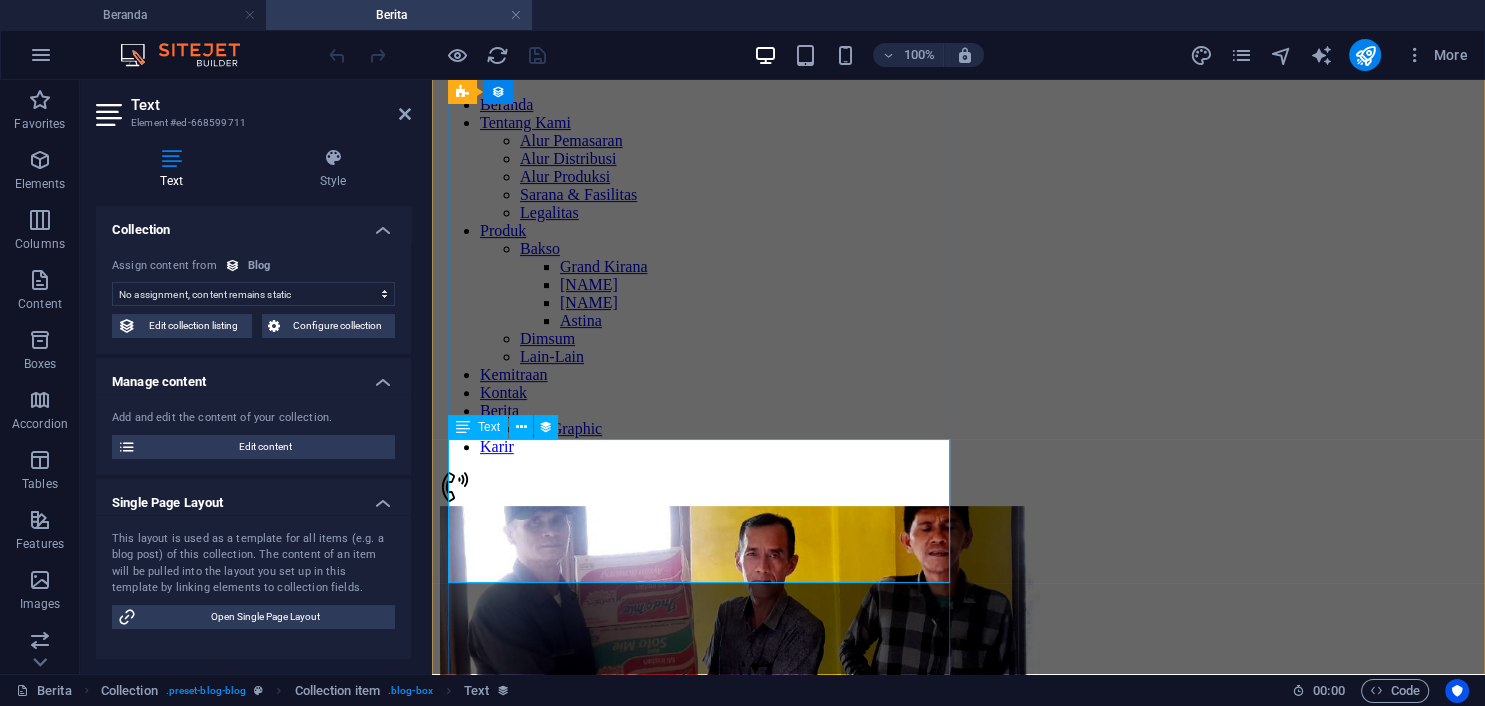 select on "description" 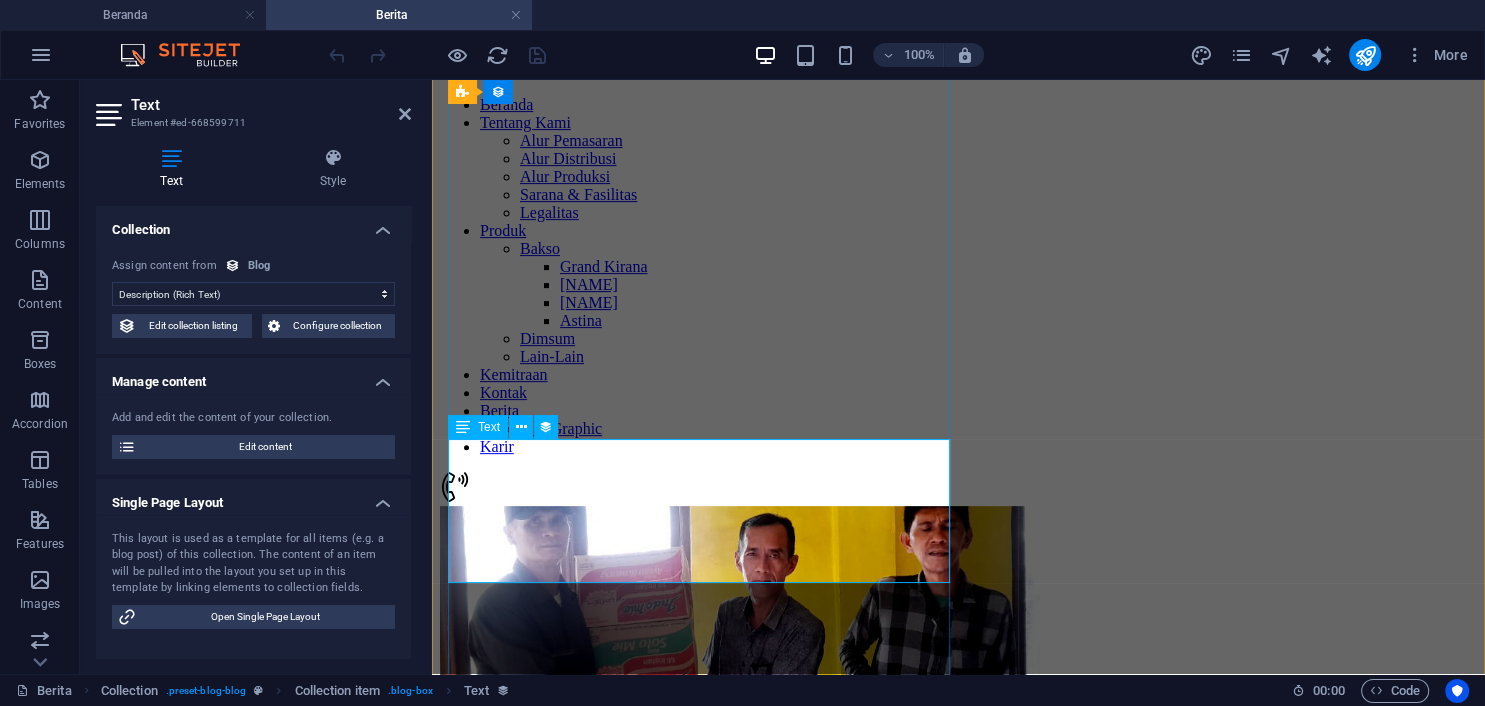 click on "[CITY] - PT Kirana Semesta Pangan (PT. KSP) baru saja menyelenggarakan acara Medical Check-Up (MCU) Tahunan bagi karyawan pada [DATE] di Kantor II, [STREET] No. 20, [NEIGHBORHOOD], Kec. [DISTRICT], Kab. [CITY]. Acara ini bertujuan untuk memastikan kesehatan karyawan tetap terjaga, sekaligus mematuhi regulasi kesehatan kerja yang berlaku." at bounding box center [958, 914] 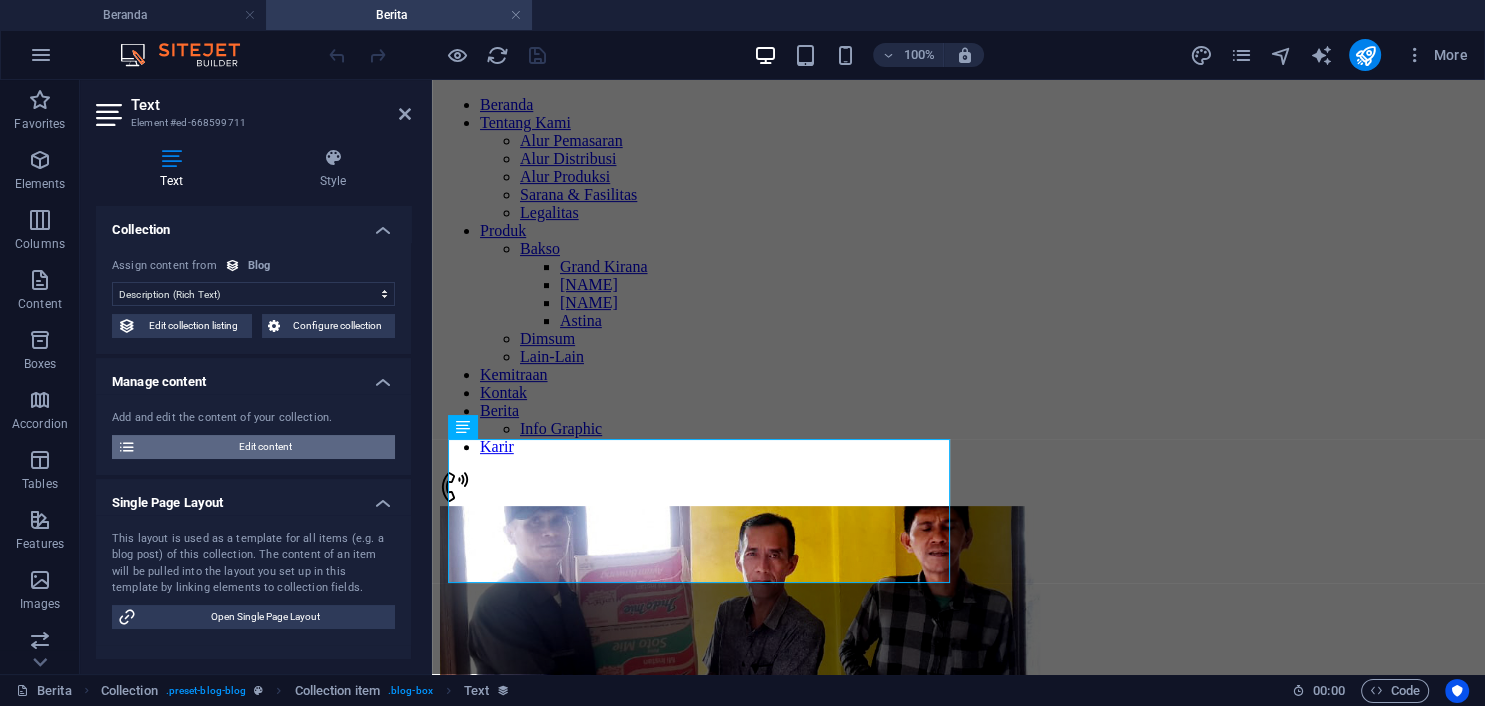 click on "Edit content" at bounding box center (265, 447) 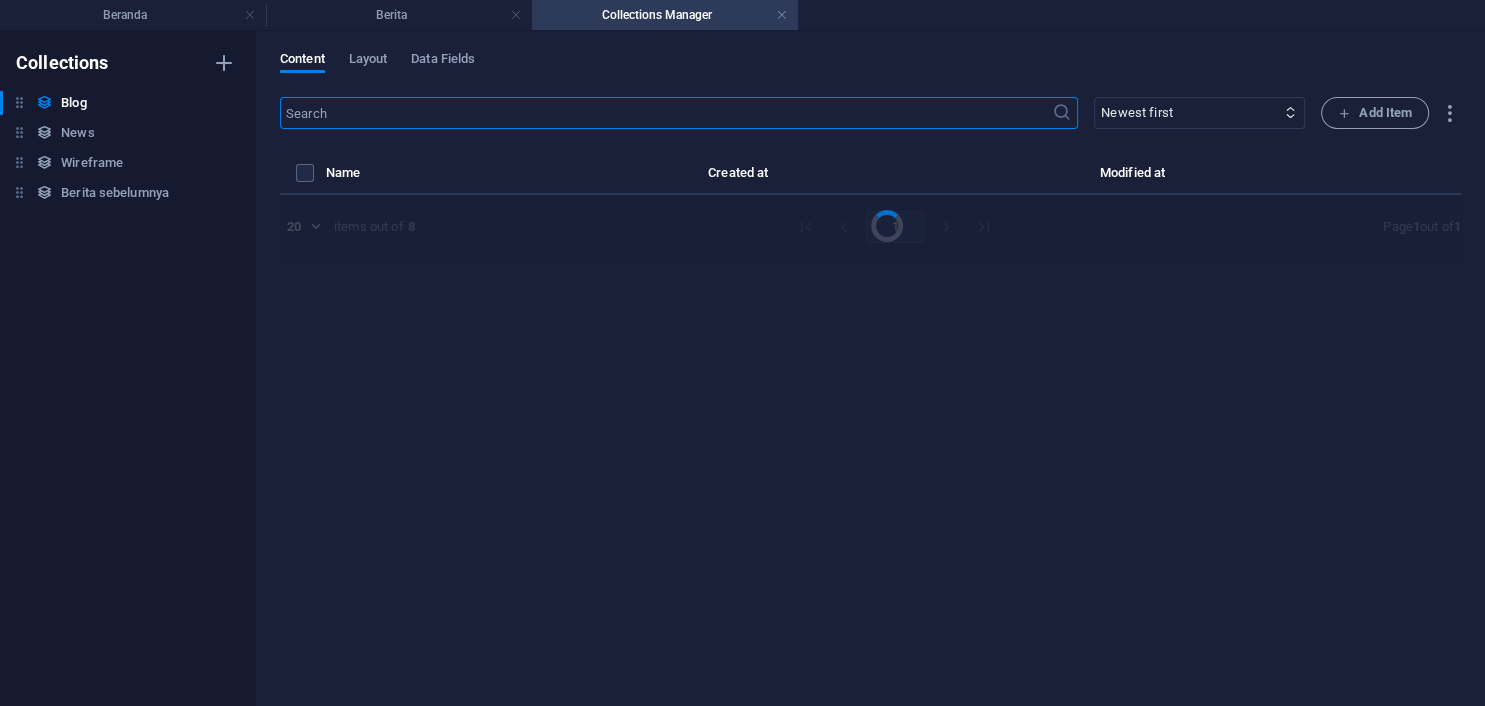 select on "Berita" 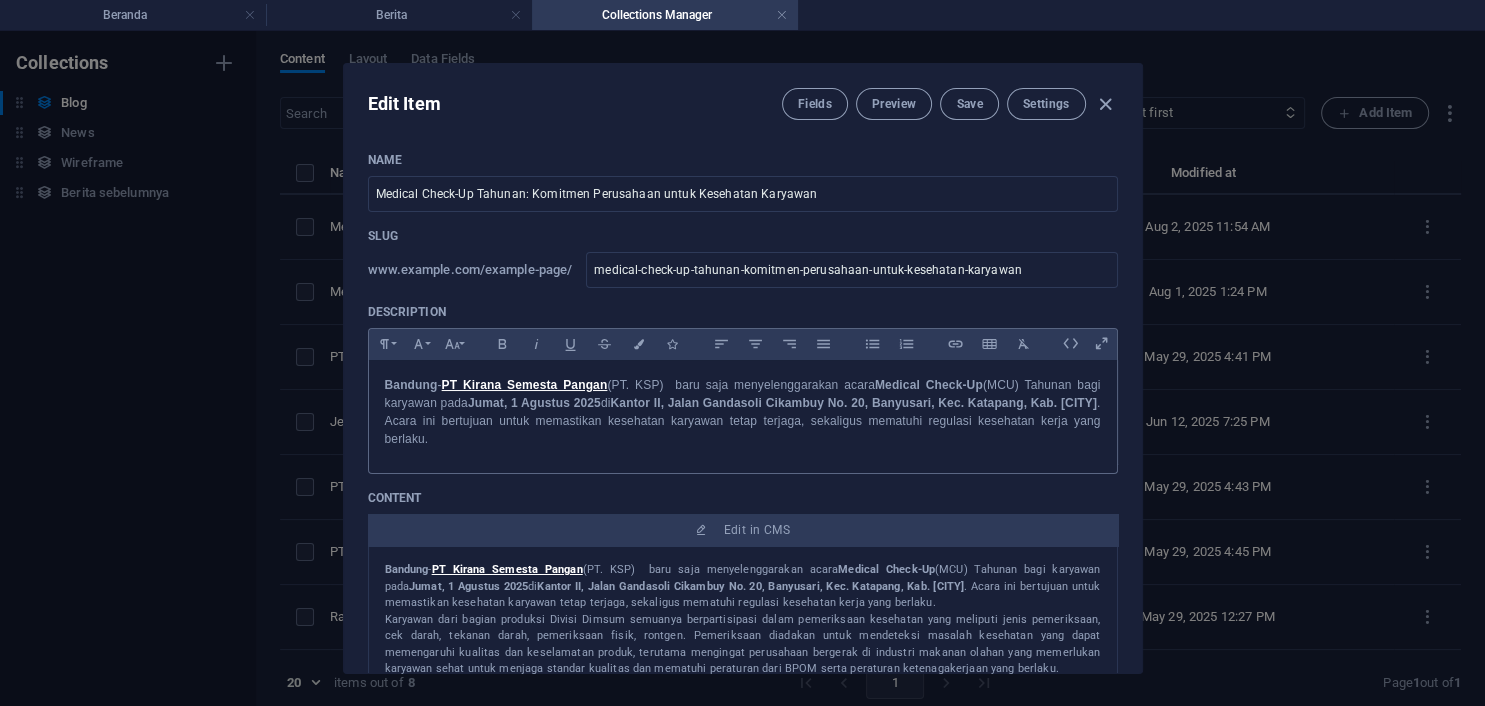 click on "Bandung" at bounding box center [411, 385] 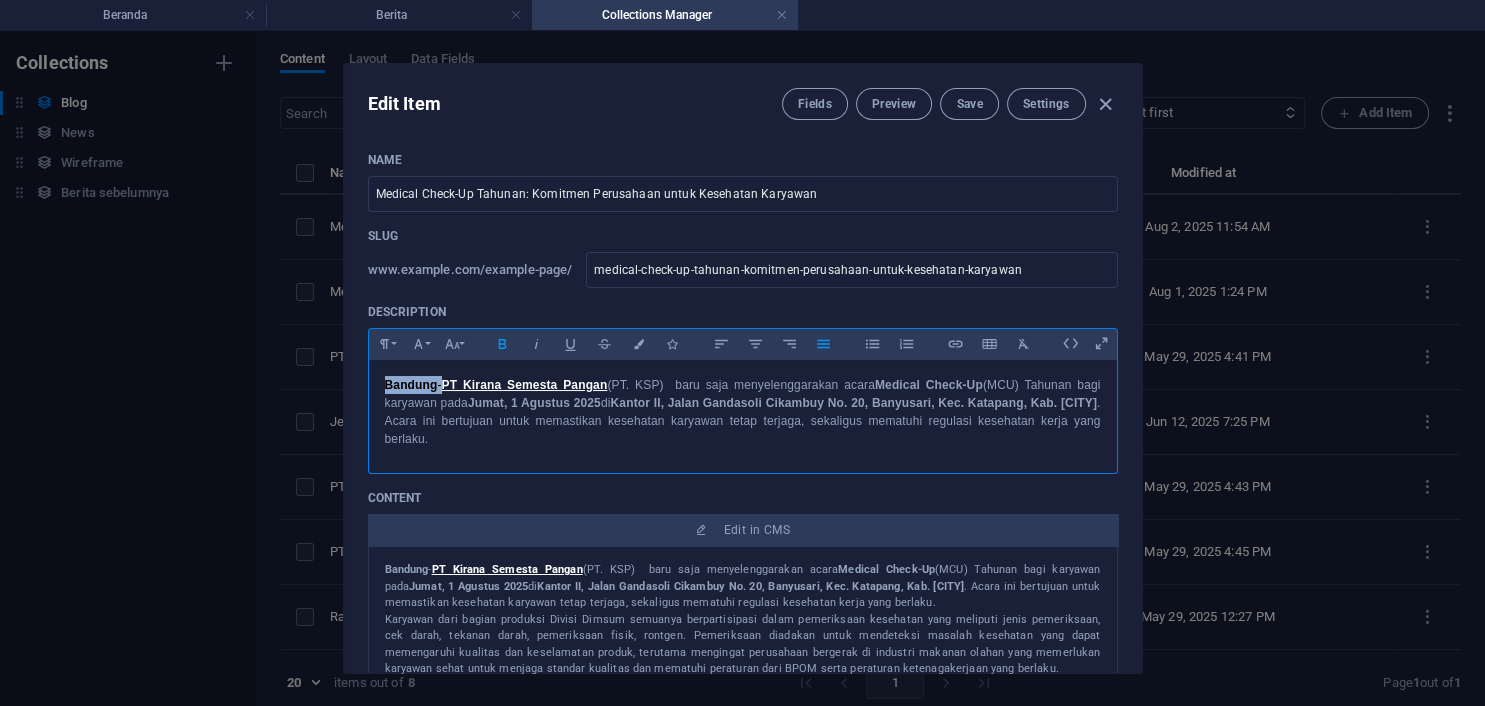 click on "Bandung" at bounding box center [411, 385] 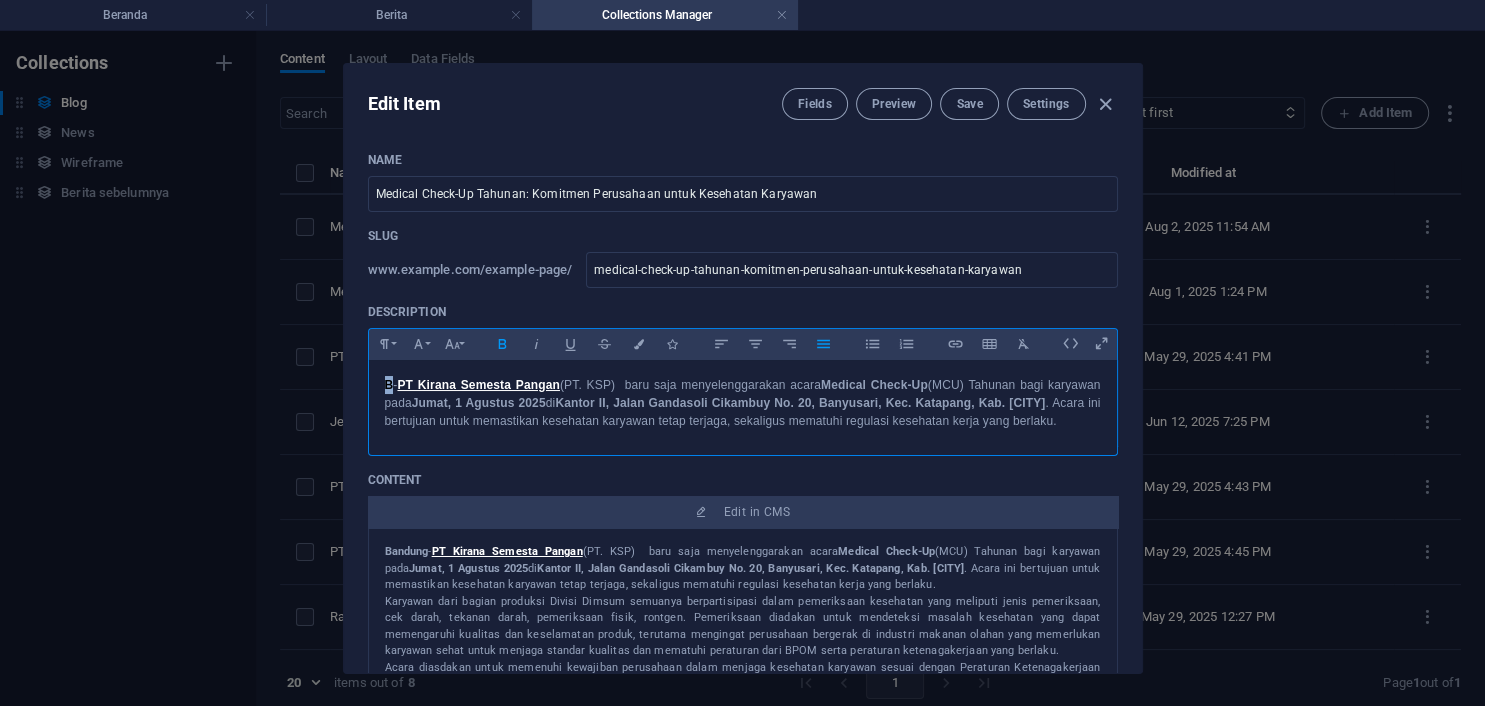 type 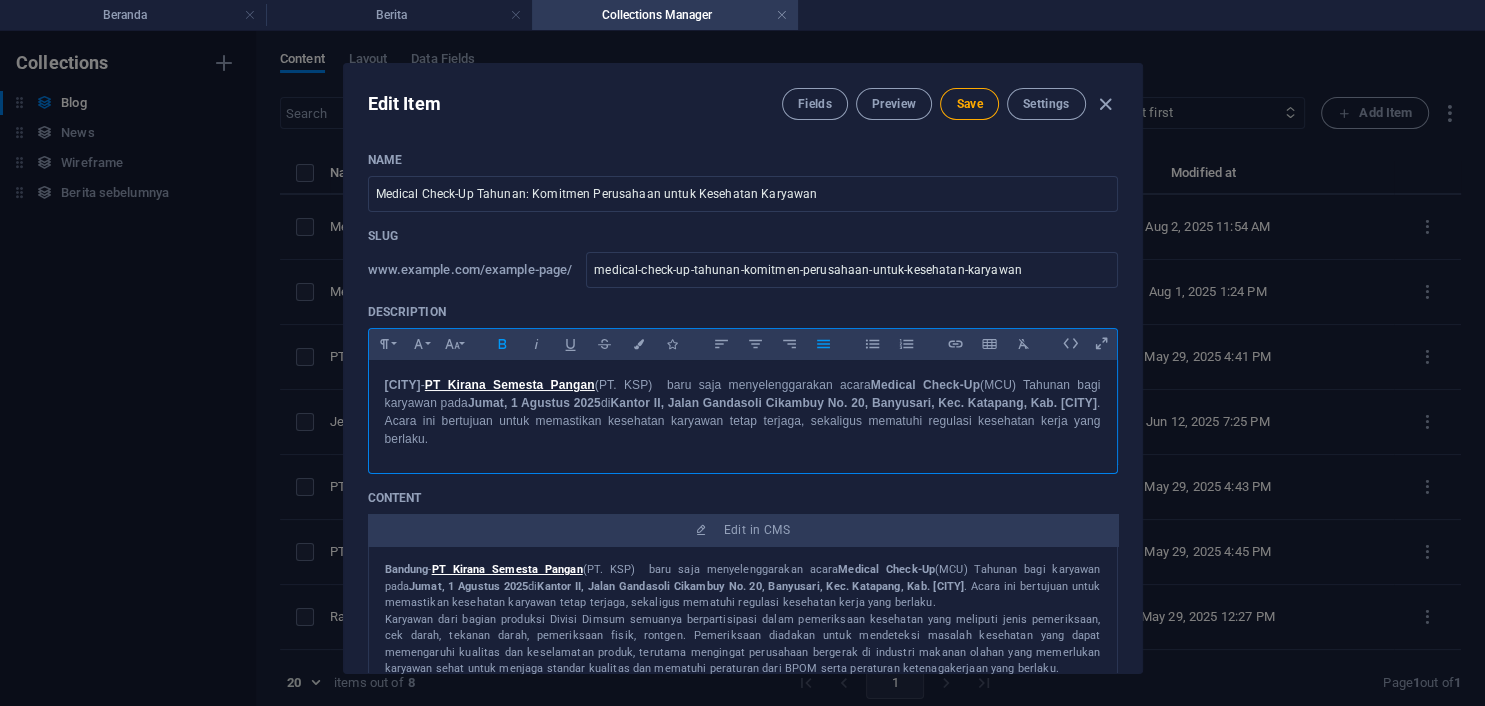 click on "Bandung" at bounding box center (407, 569) 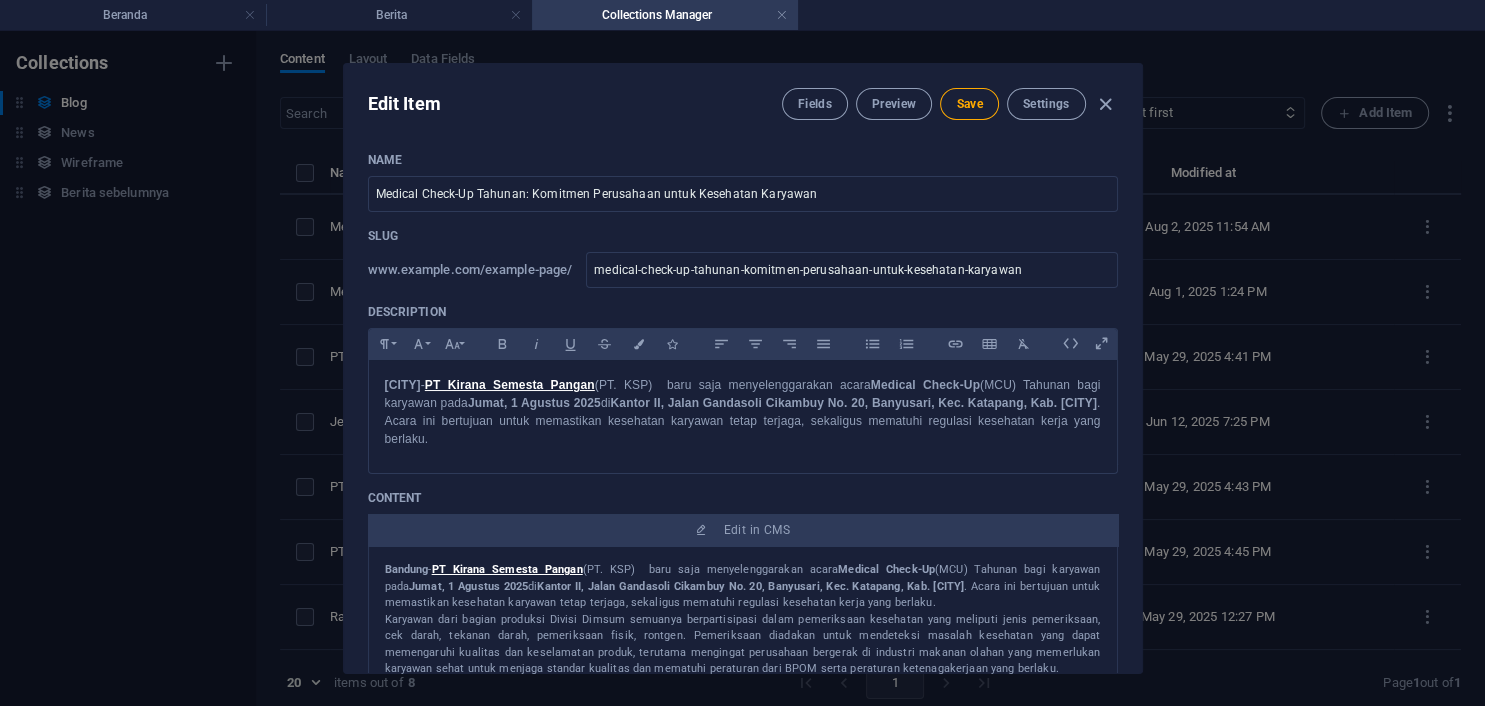 click on "Bandung" at bounding box center [407, 569] 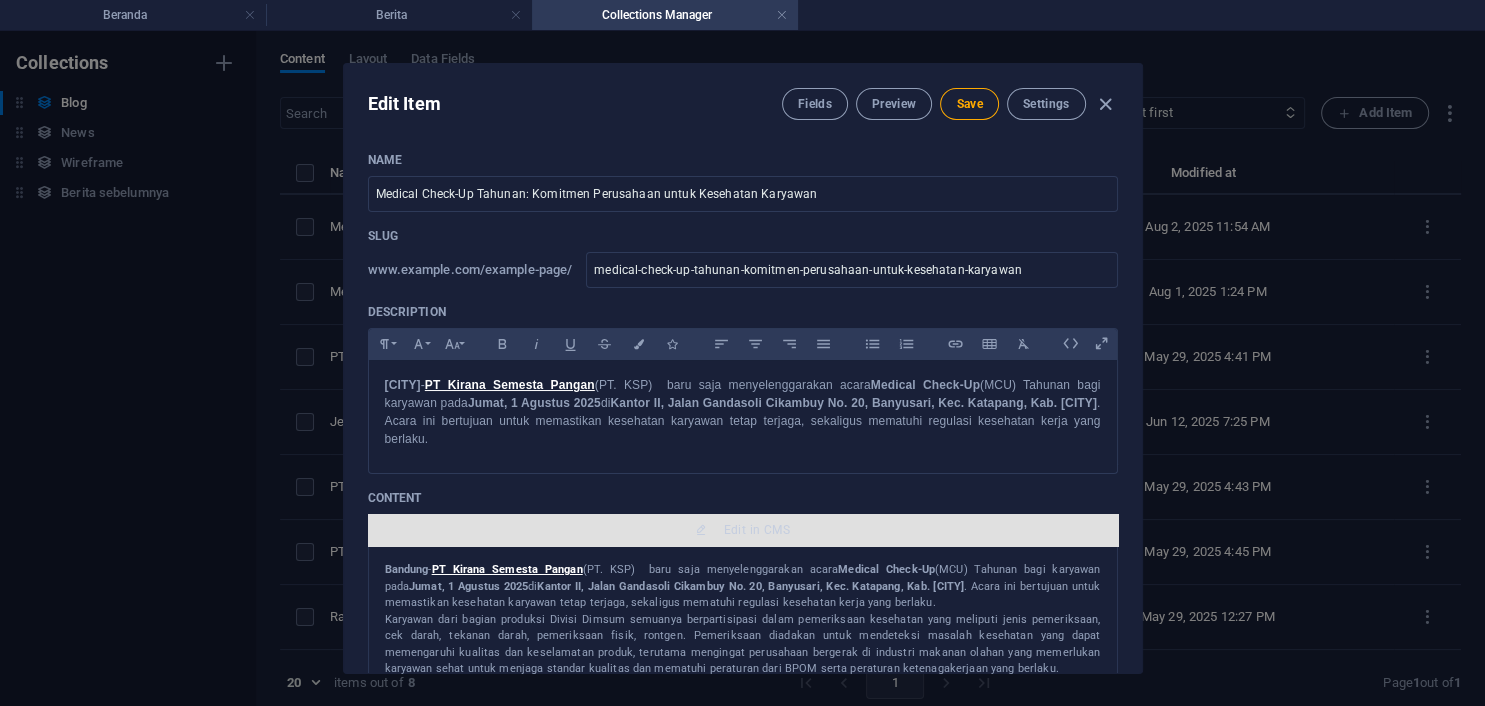 click on "Edit in CMS" at bounding box center [757, 530] 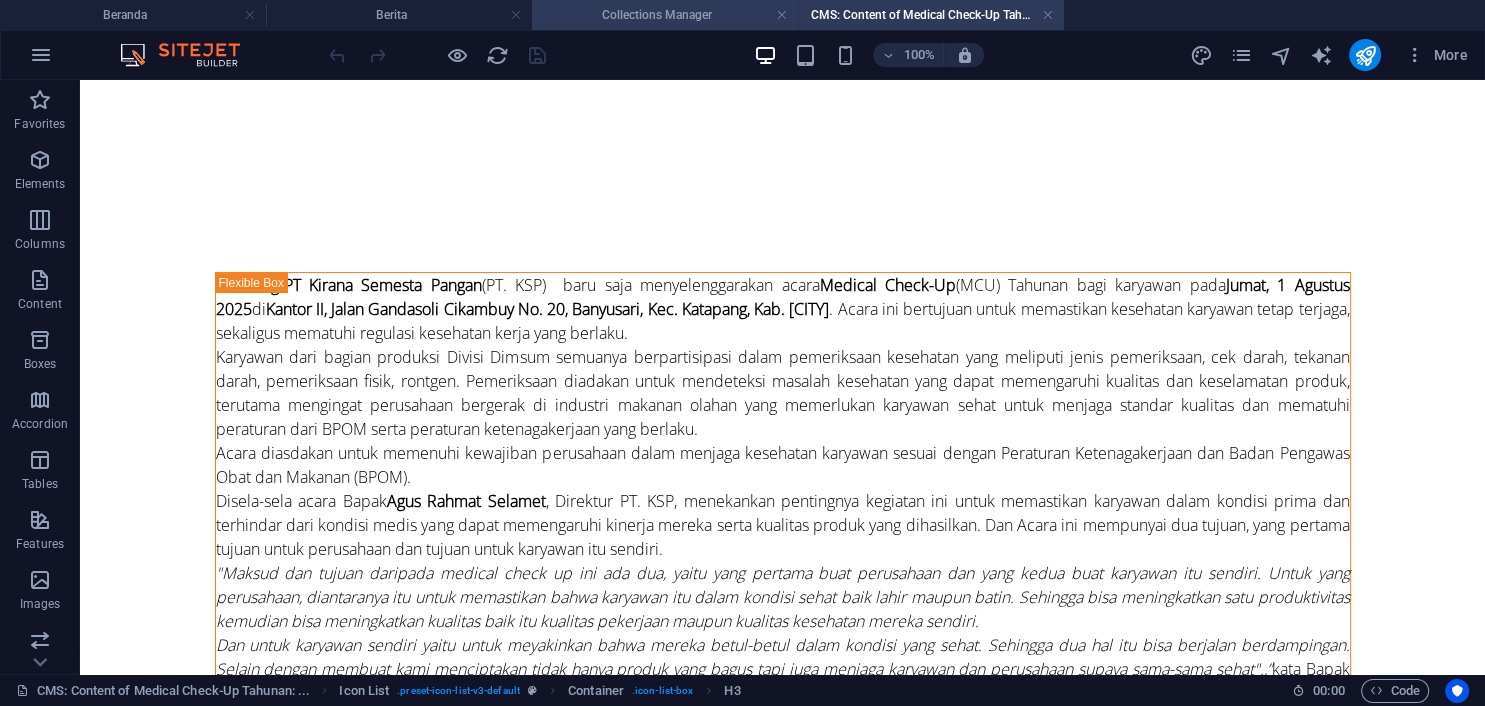 scroll, scrollTop: 0, scrollLeft: 0, axis: both 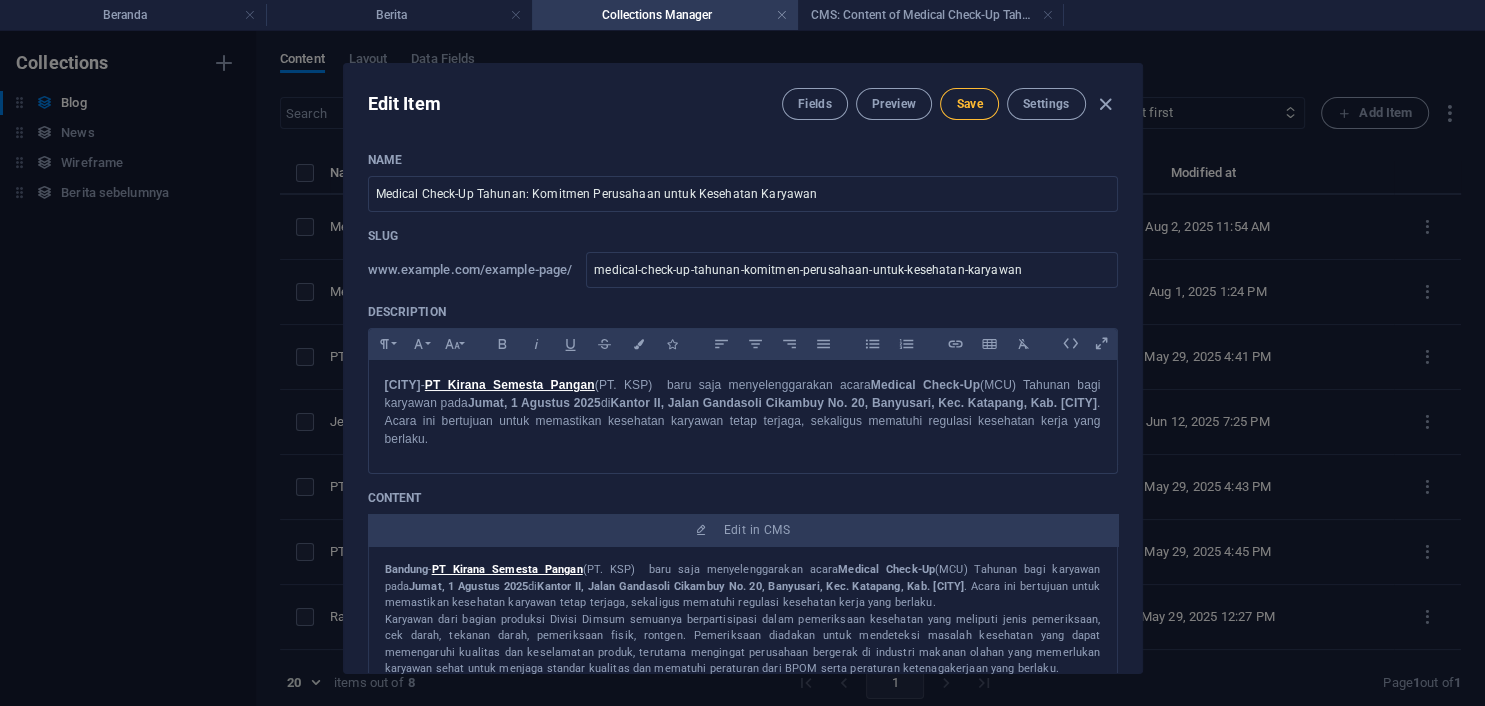 click on "Save" at bounding box center [969, 104] 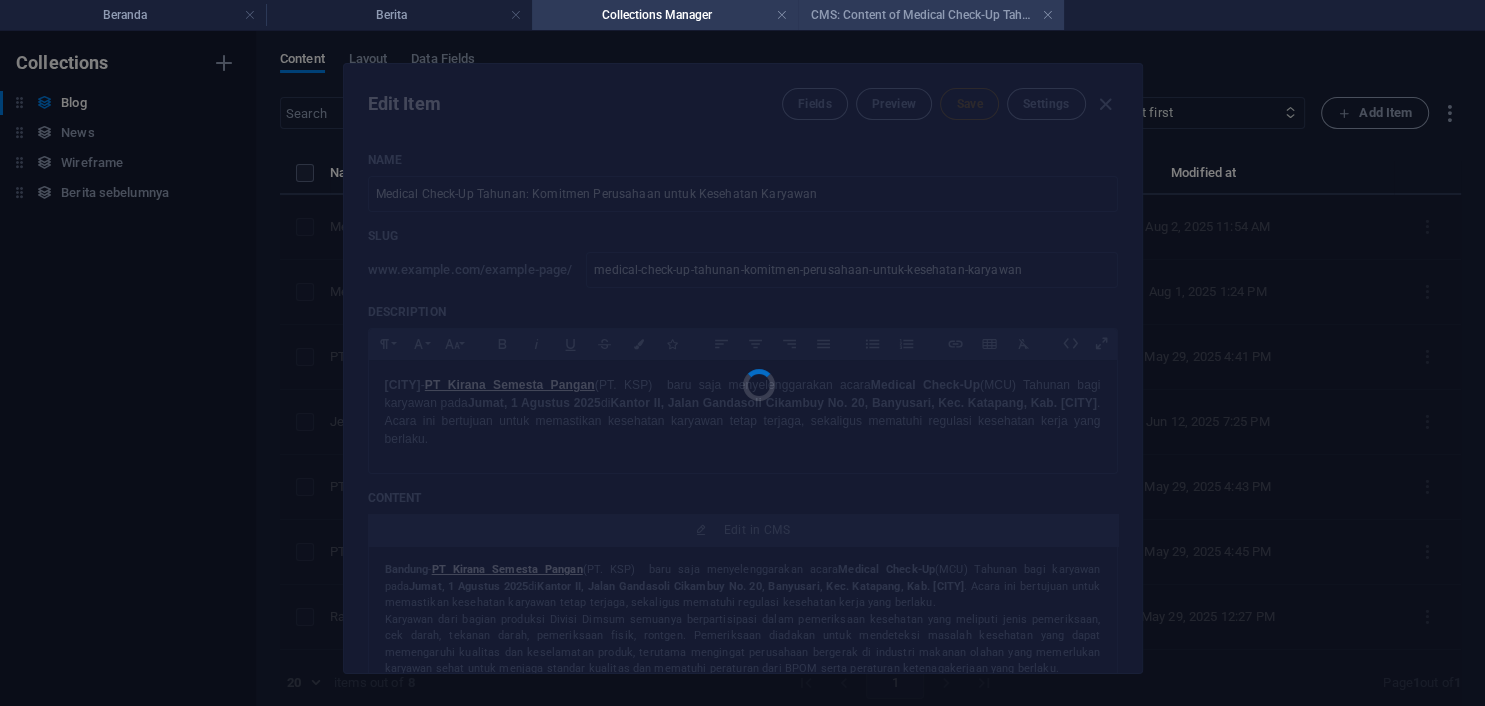 click on "CMS: Content of Medical Check-Up Tahunan:  ..." at bounding box center (931, 15) 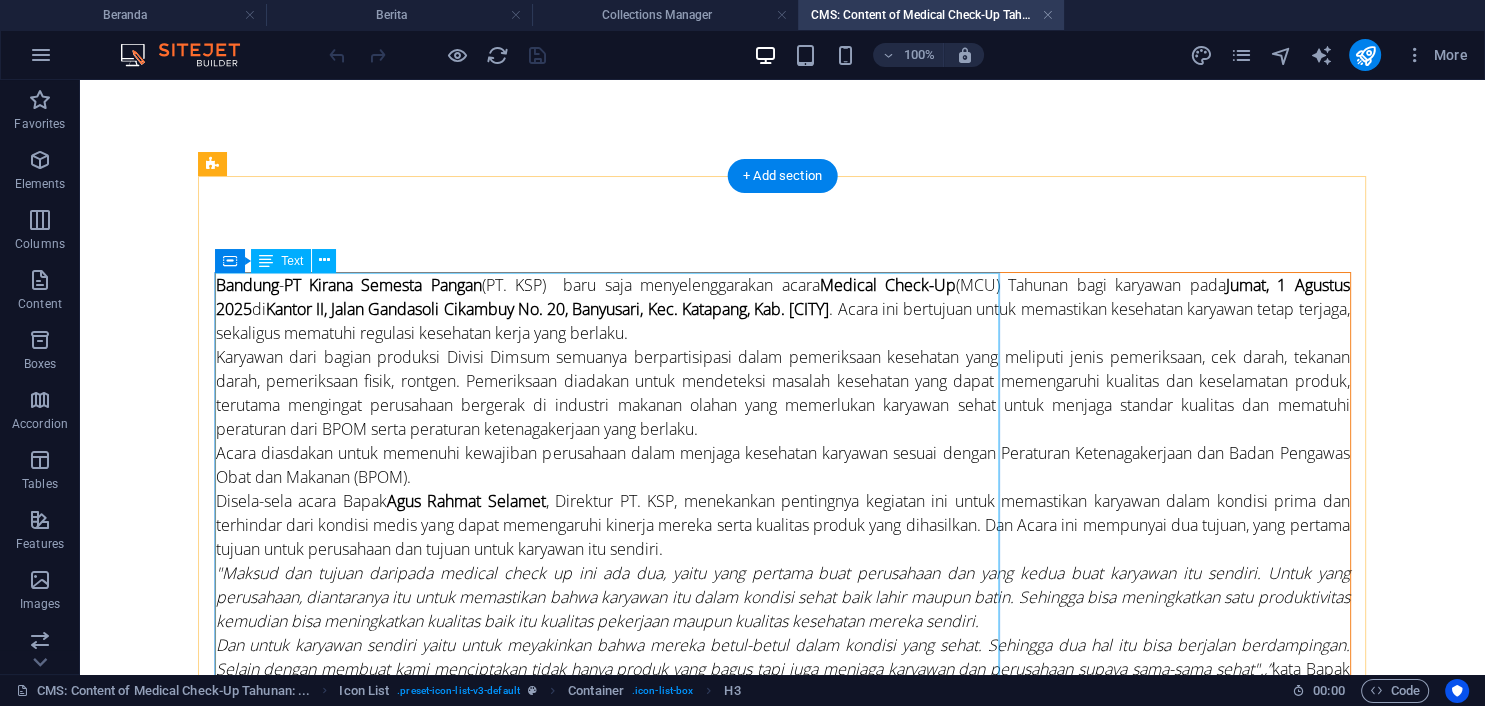 click on "[CITY] - PT Kirana Semesta Pangan (PT. KSP) baru saja menyelenggarakan acara Medical Check-Up (MCU) Tahunan bagi karyawan pada [DATE] di Kantor II, [STREET] No. 20, [NEIGHBORHOOD], Kec. [DISTRICT], Kab. [CITY]. Acara ini bertujuan untuk memastikan kesehatan karyawan tetap terjaga, sekaligus mematuhi regulasi kesehatan kerja yang berlaku. Karyawan dari bagian produksi Divisi Dimsum semuanya berpartisipasi dalam pemeriksaan kesehatan yang meliputi jenis pemeriksaan, cek darah, tekanan darah, pemeriksaan fisik, rontgen. Pemeriksaan diadakan untuk mendeteksi masalah kesehatan yang dapat memengaruhi kualitas dan keselamatan produk, terutama mengingat perusahaan bergerak di industri makanan olahan yang memerlukan karyawan sehat untuk menjaga standar kualitas dan mematuhi peraturan dari BPOM serta peraturan ketenagakerjaan yang berlaku. Disela-sela acara Bapak [FIRST] [LAST], kata Bapak [FIRST] [LAST] saat ditemui di ruangan kerjanya. [FIRST] [LAST] kata Bapak [LAST]. K04" at bounding box center (783, 741) 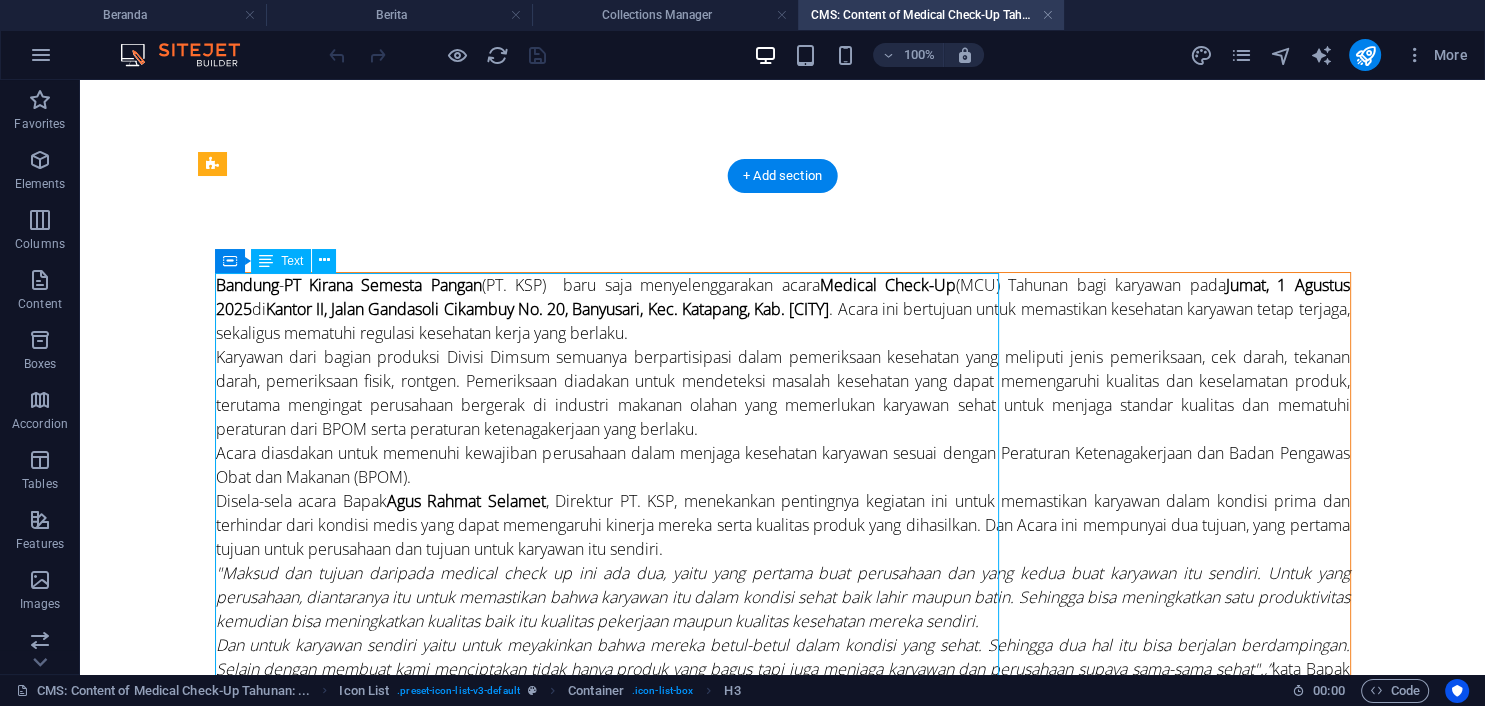 click on "[CITY] - PT Kirana Semesta Pangan (PT. KSP) baru saja menyelenggarakan acara Medical Check-Up (MCU) Tahunan bagi karyawan pada [DATE] di Kantor II, [STREET] No. 20, [NEIGHBORHOOD], Kec. [DISTRICT], Kab. [CITY]. Acara ini bertujuan untuk memastikan kesehatan karyawan tetap terjaga, sekaligus mematuhi regulasi kesehatan kerja yang berlaku. Karyawan dari bagian produksi Divisi Dimsum semuanya berpartisipasi dalam pemeriksaan kesehatan yang meliputi jenis pemeriksaan, cek darah, tekanan darah, pemeriksaan fisik, rontgen. Pemeriksaan diadakan untuk mendeteksi masalah kesehatan yang dapat memengaruhi kualitas dan keselamatan produk, terutama mengingat perusahaan bergerak di industri makanan olahan yang memerlukan karyawan sehat untuk menjaga standar kualitas dan mematuhi peraturan dari BPOM serta peraturan ketenagakerjaan yang berlaku. Disela-sela acara Bapak [FIRST] [LAST], kata Bapak [FIRST] [LAST] saat ditemui di ruangan kerjanya. [FIRST] [LAST] kata Bapak [LAST]. K04" at bounding box center (783, 741) 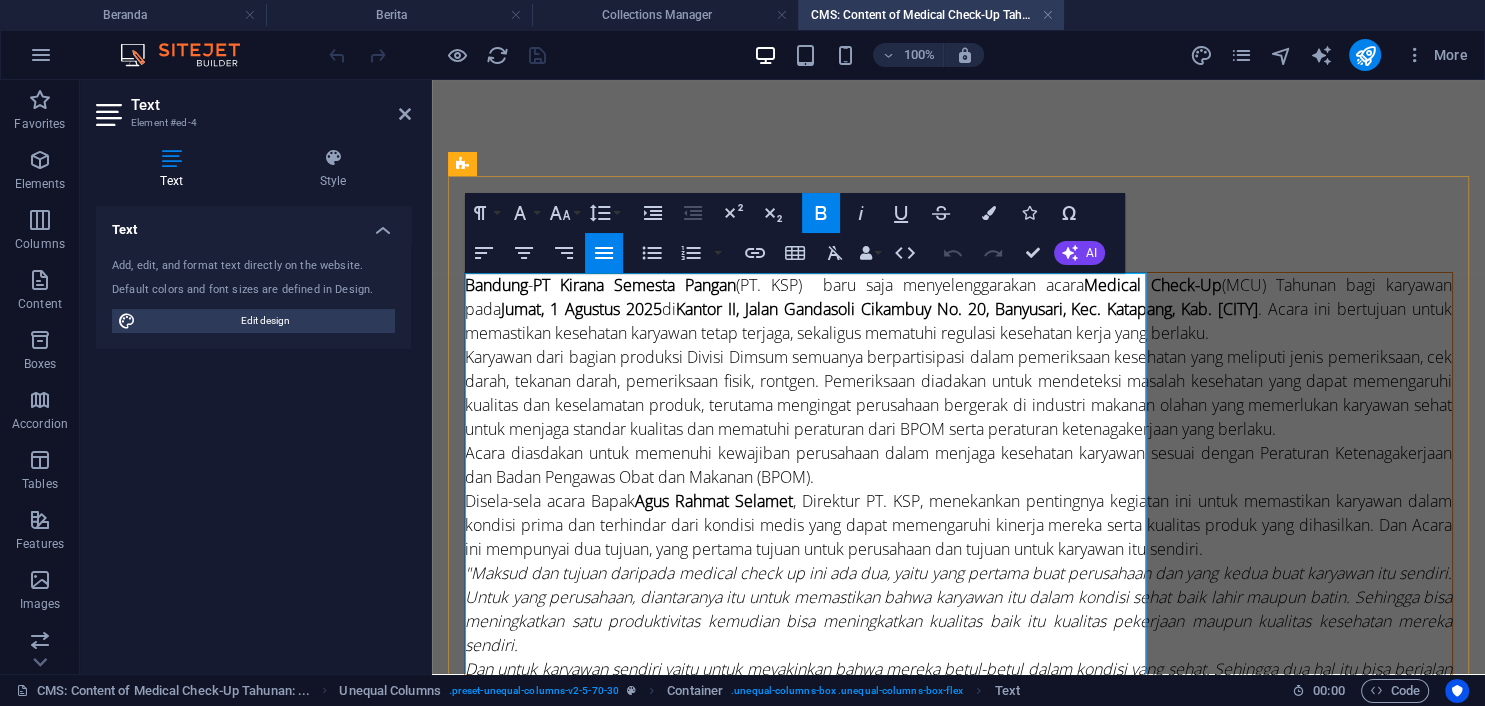 click on "Bandung" at bounding box center [496, 285] 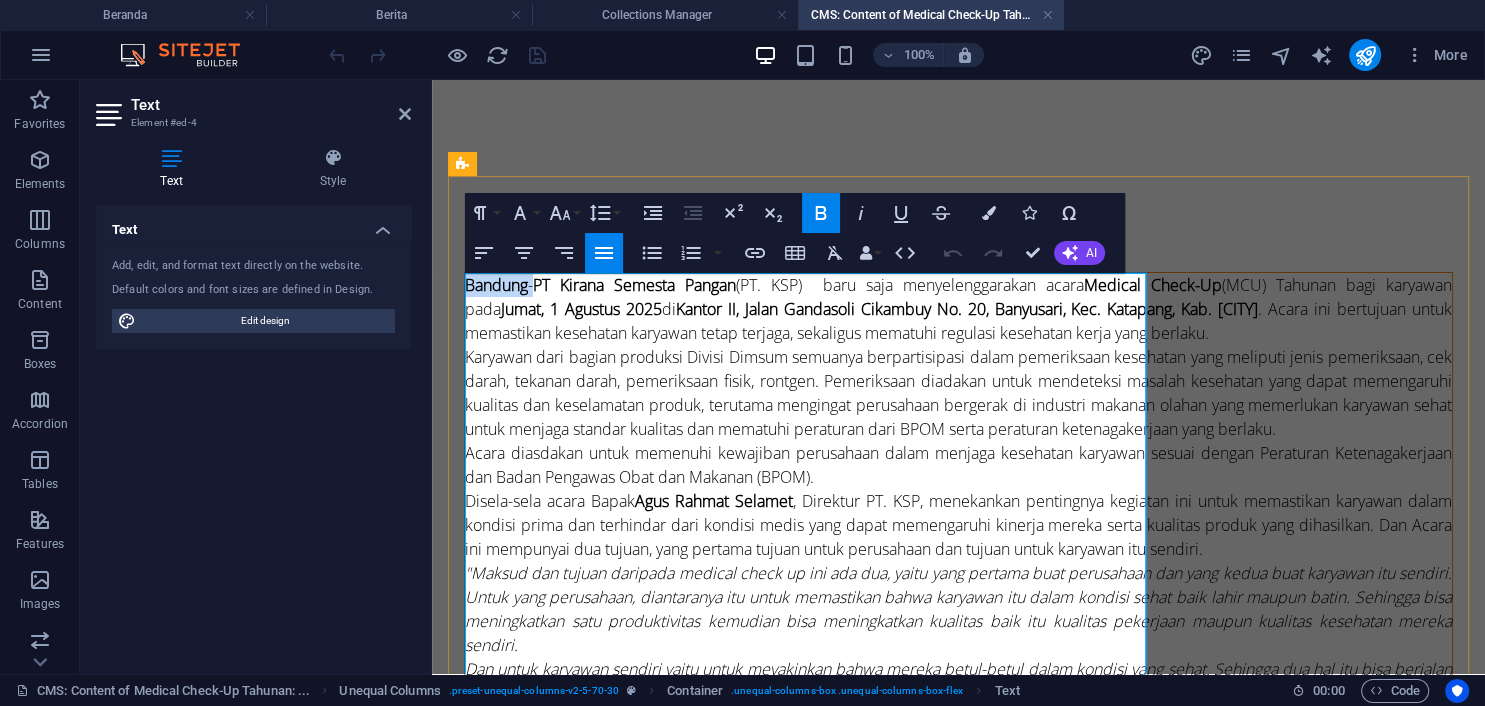 click on "Bandung" at bounding box center (496, 285) 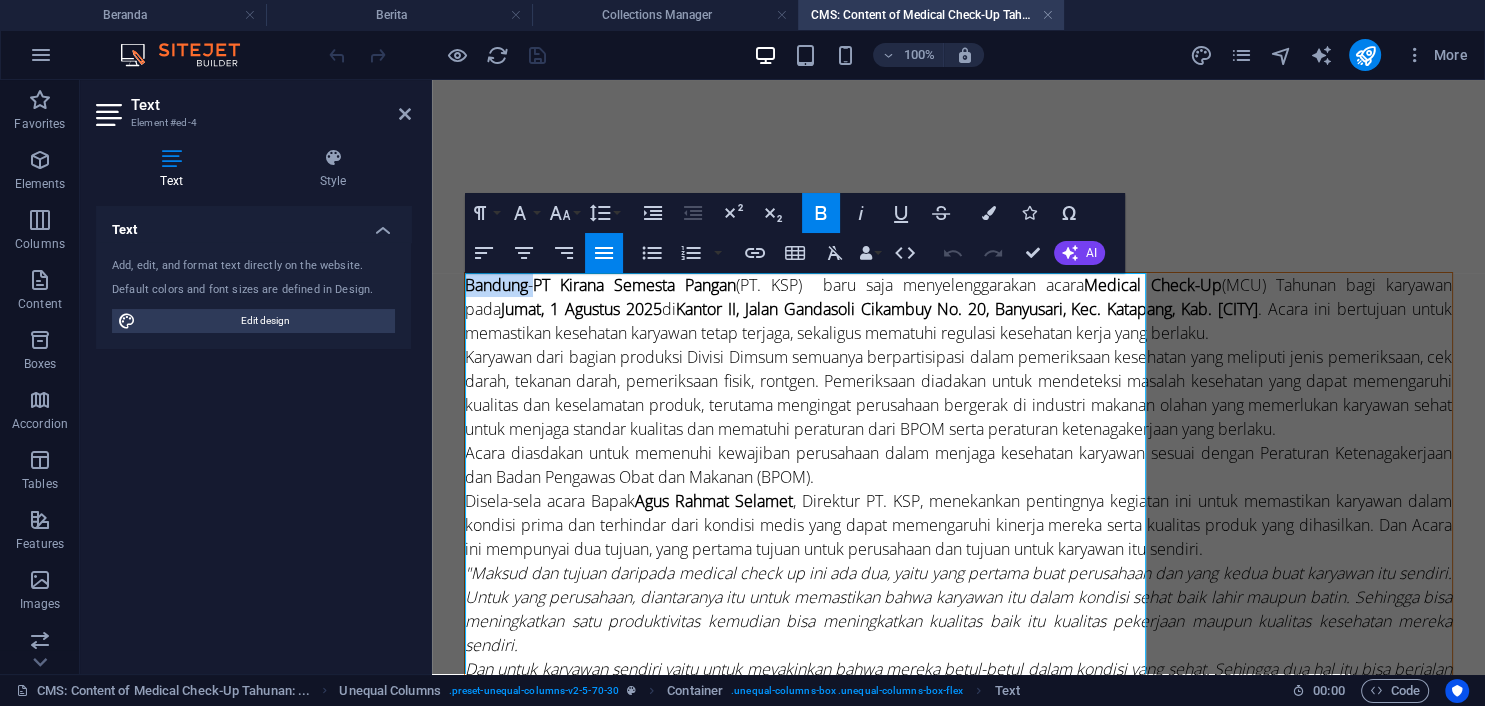 type 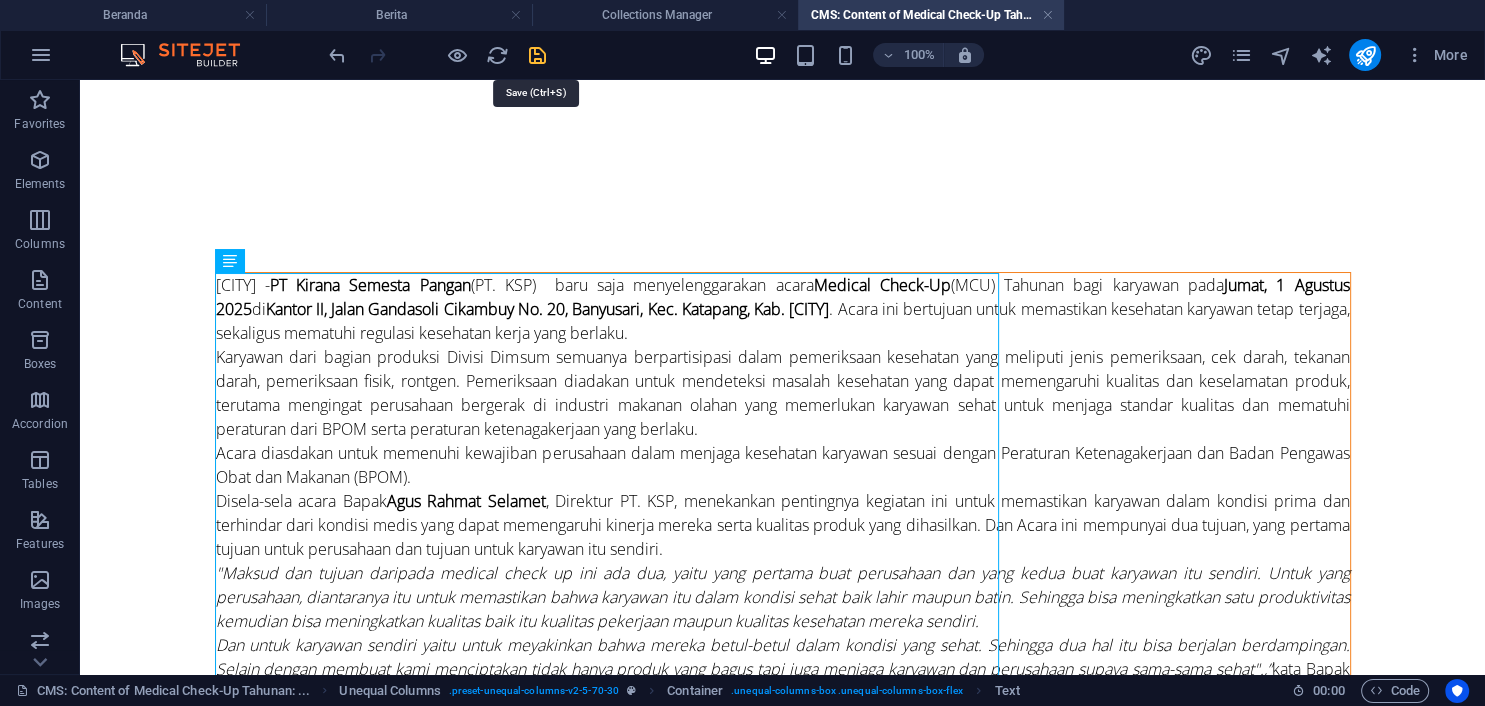 click at bounding box center (537, 55) 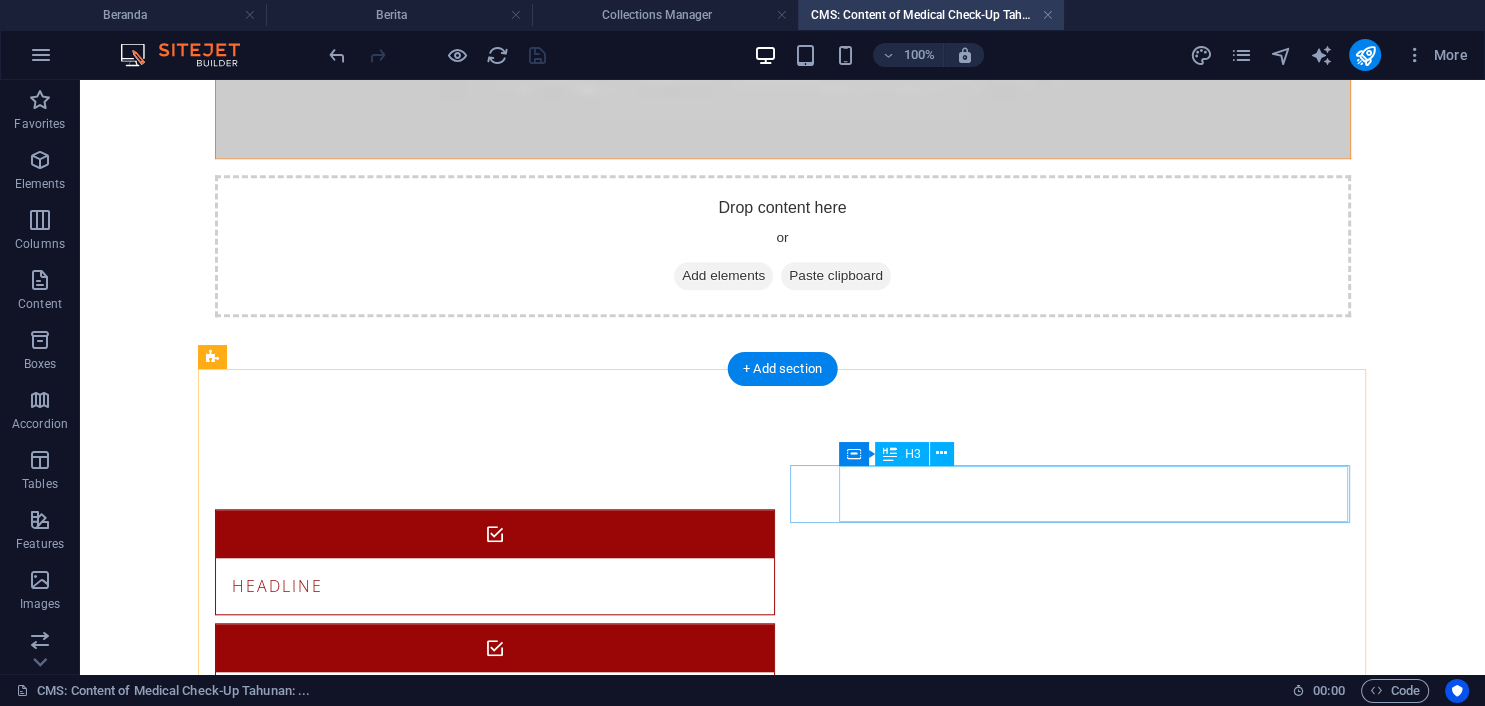 scroll, scrollTop: 1877, scrollLeft: 0, axis: vertical 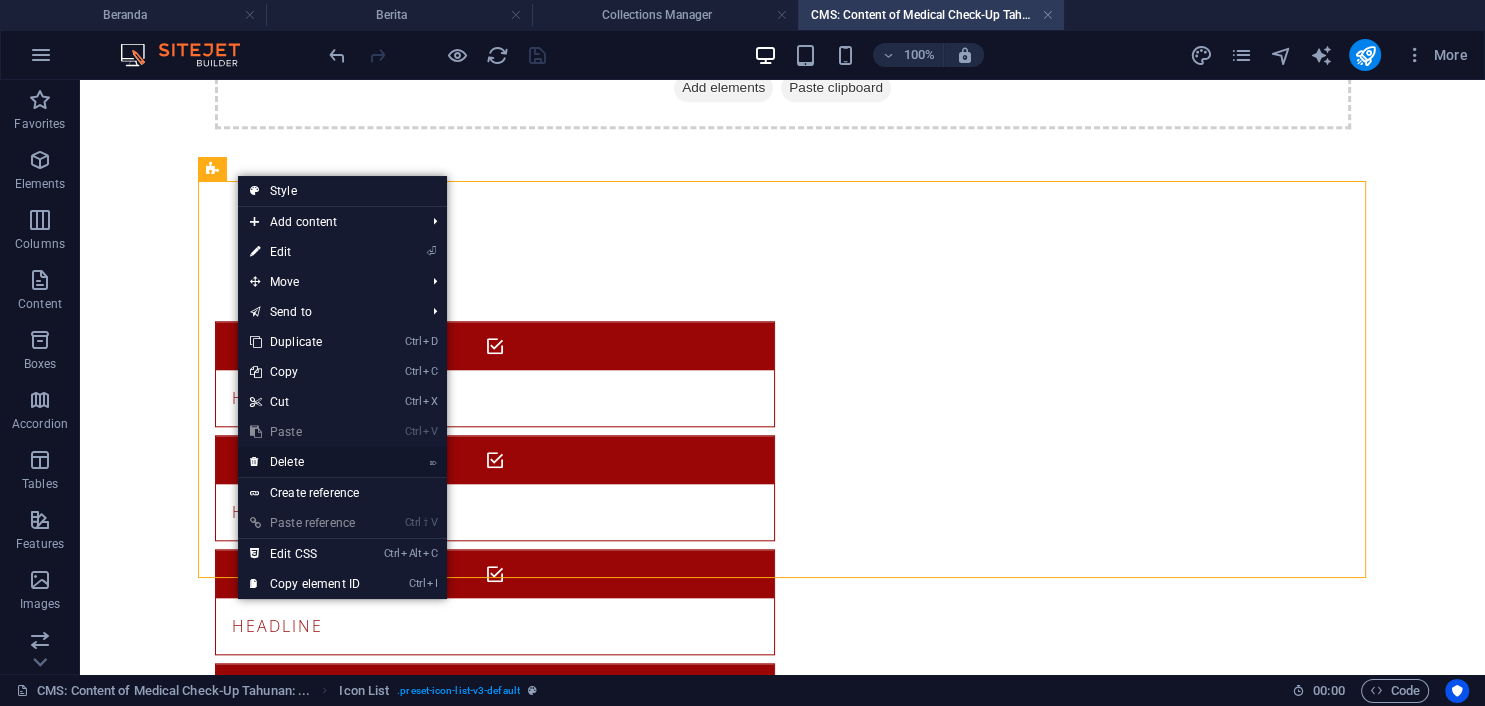click on "⌦  Delete" at bounding box center [305, 462] 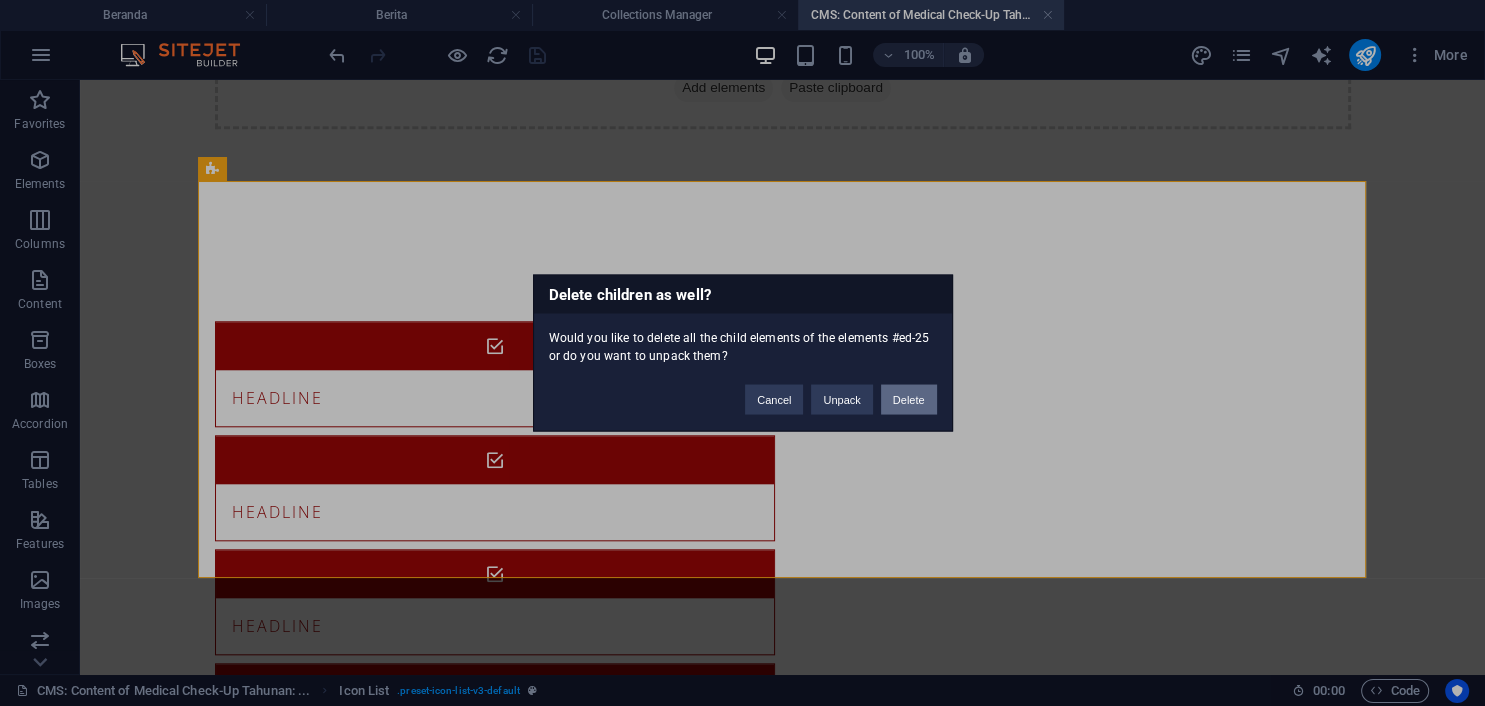 click on "Delete" at bounding box center [909, 400] 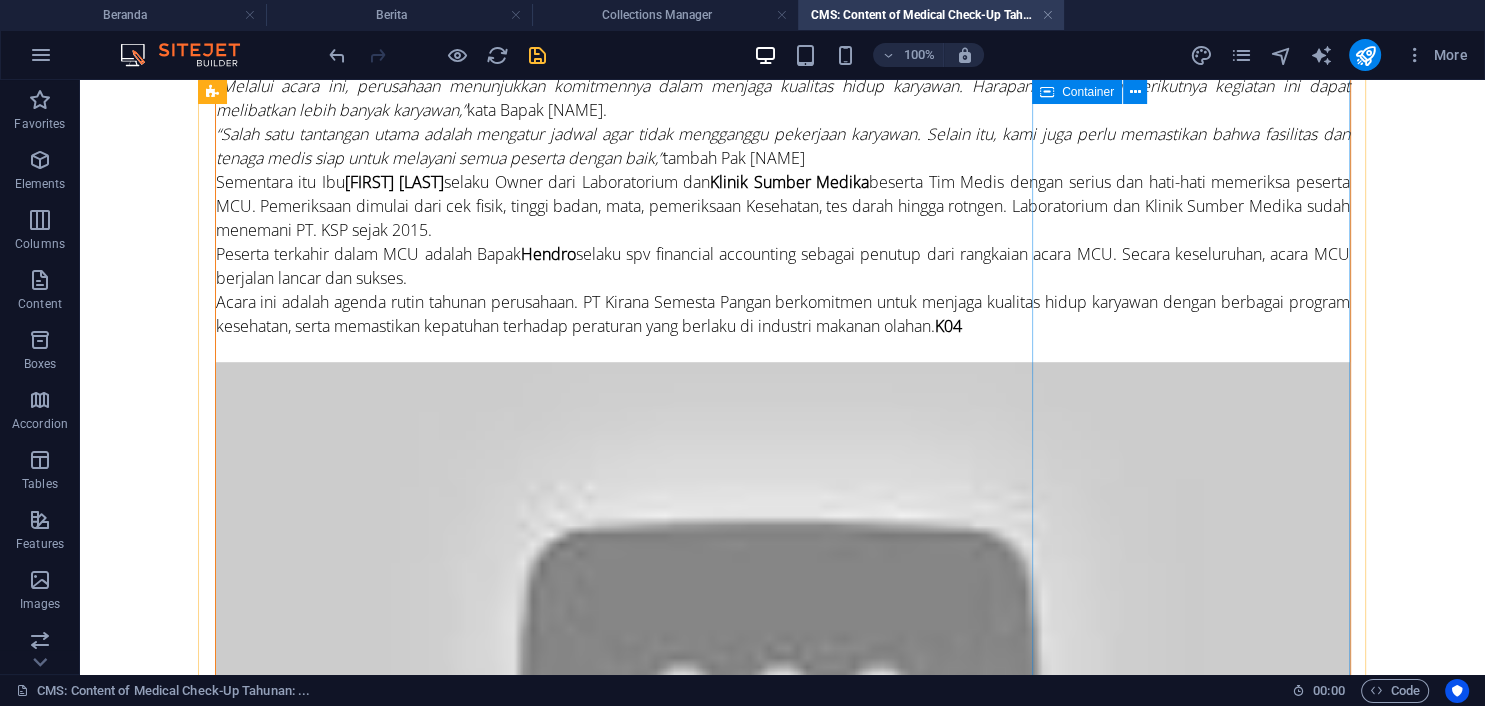 scroll, scrollTop: 319, scrollLeft: 0, axis: vertical 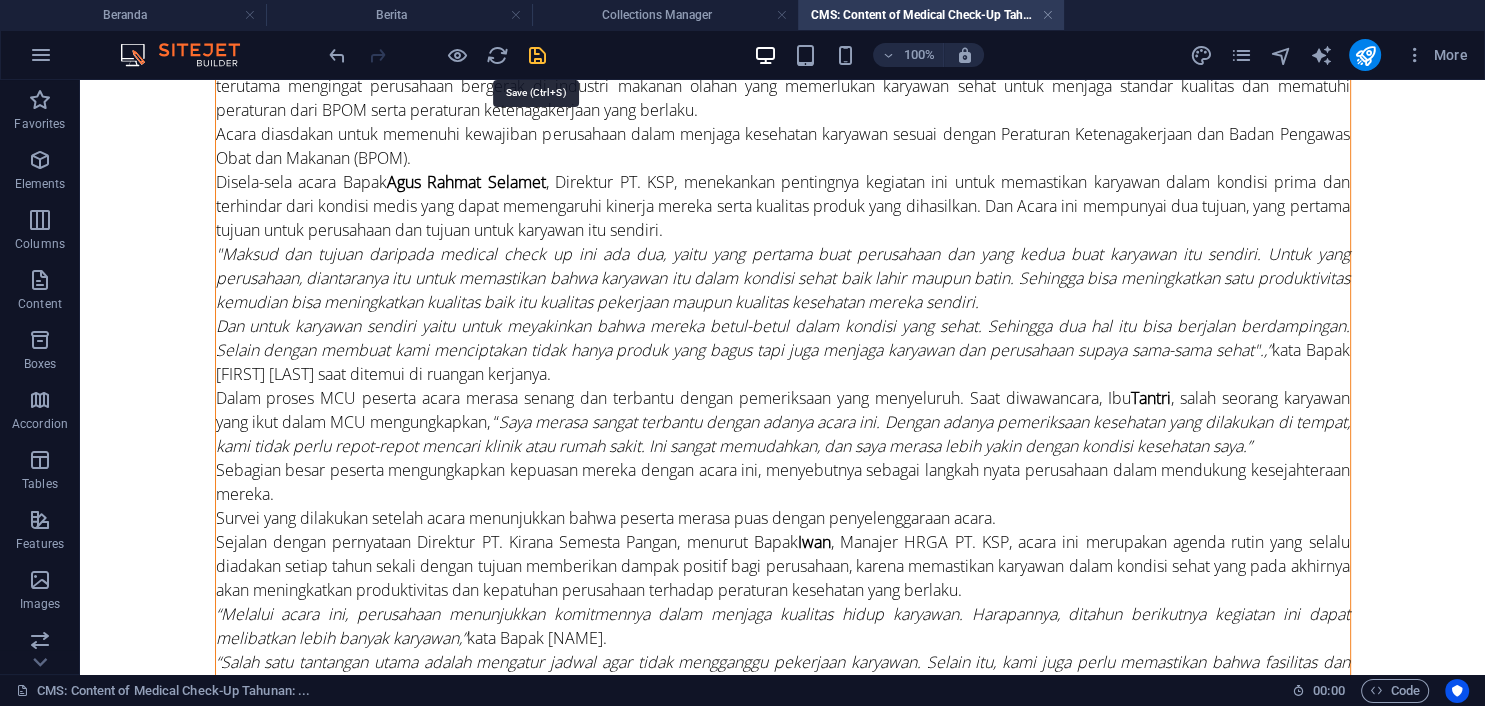 click at bounding box center [537, 55] 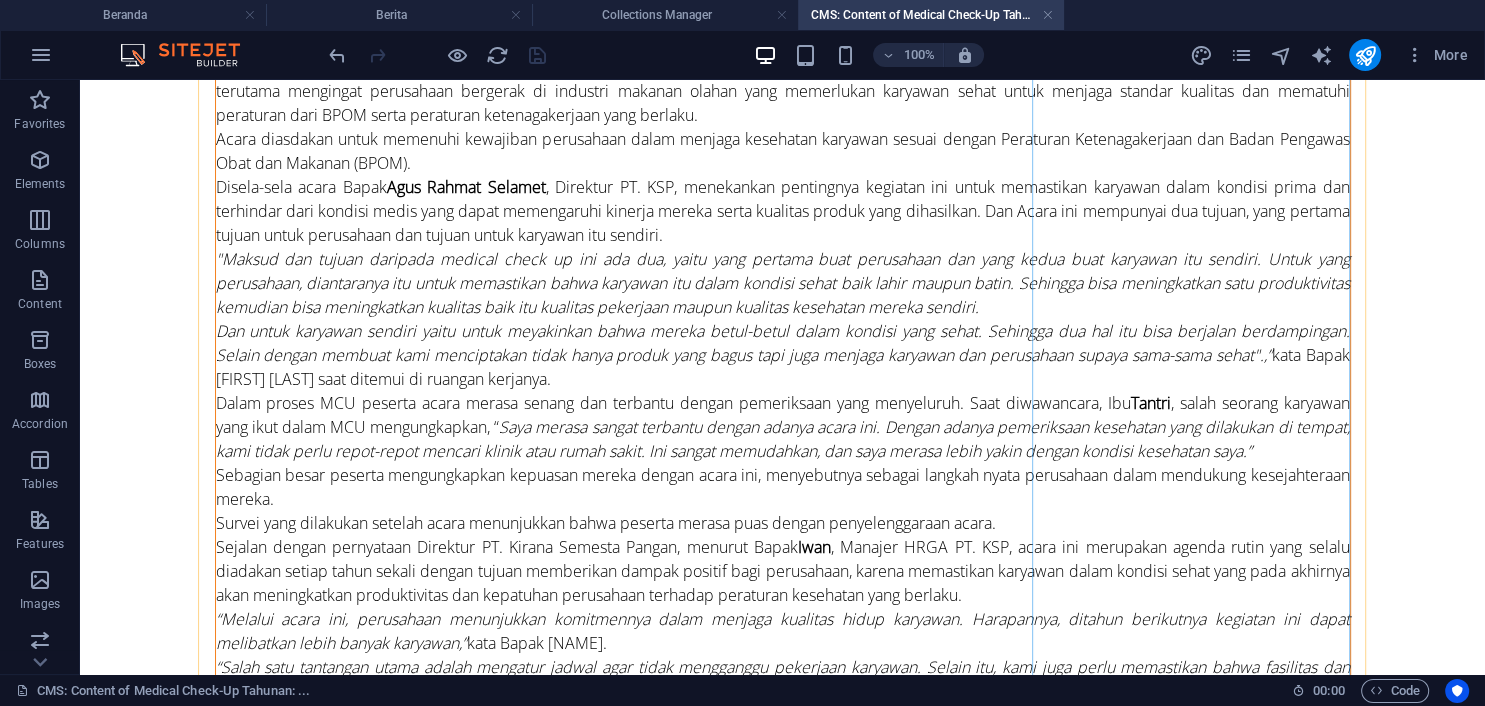 scroll, scrollTop: 316, scrollLeft: 0, axis: vertical 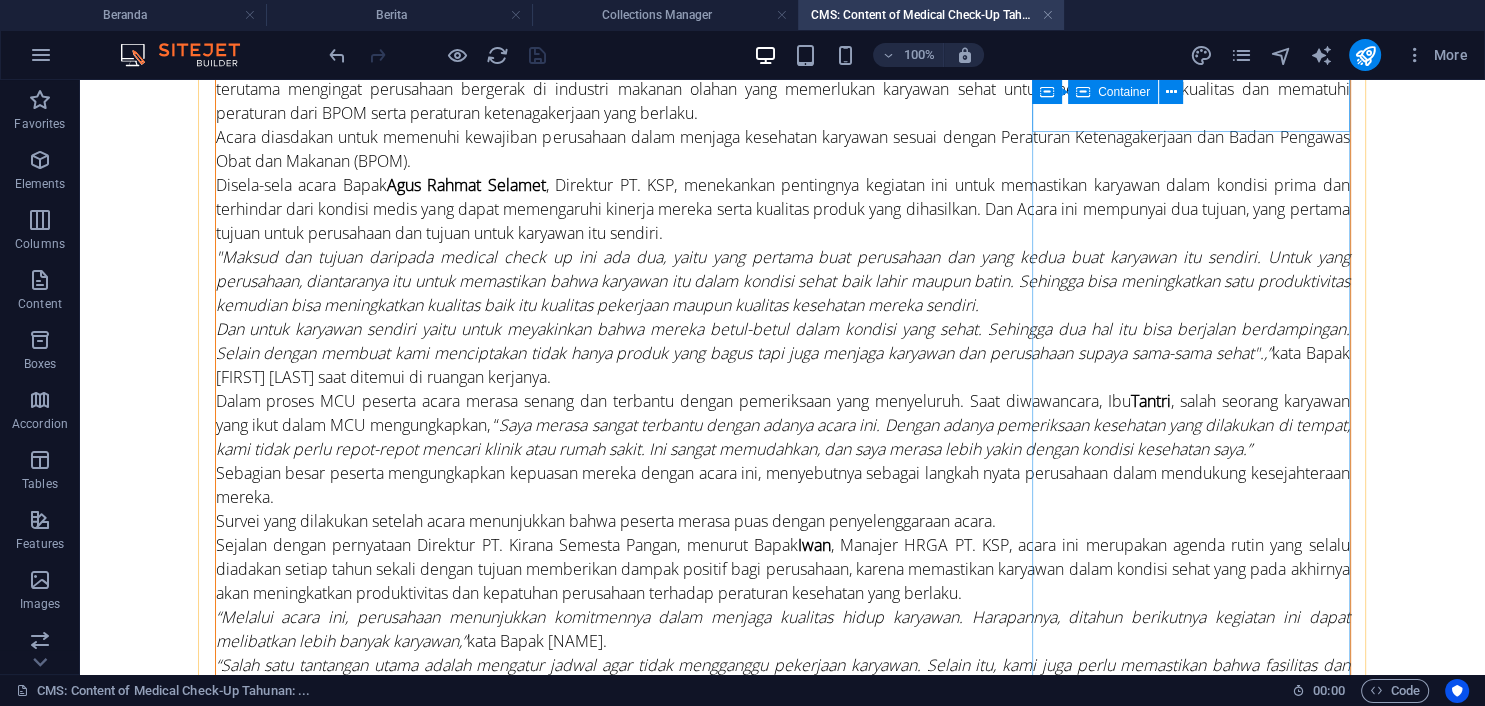 click on "Drop content here or  Add elements  Paste clipboard" at bounding box center (783, 1619) 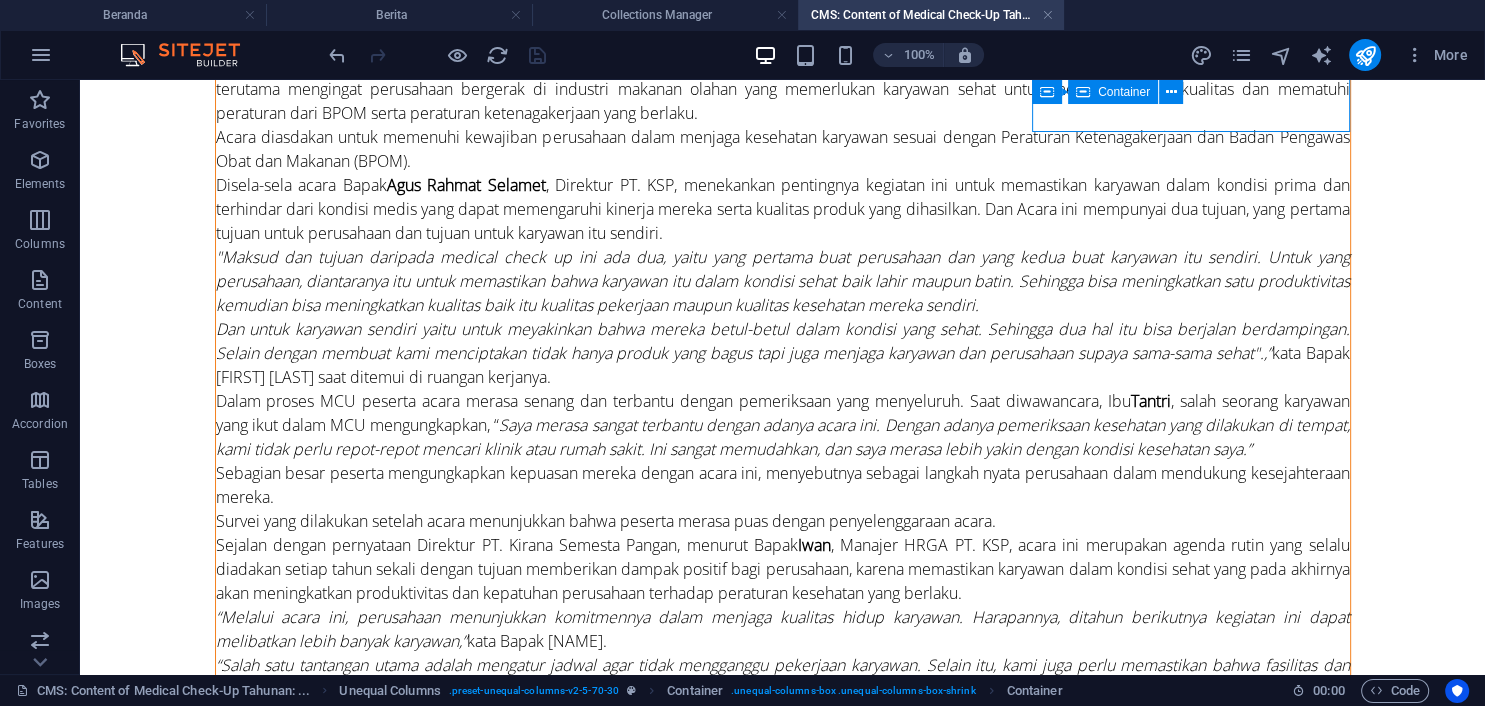 click on "Drop content here or  Add elements  Paste clipboard" at bounding box center [783, 1619] 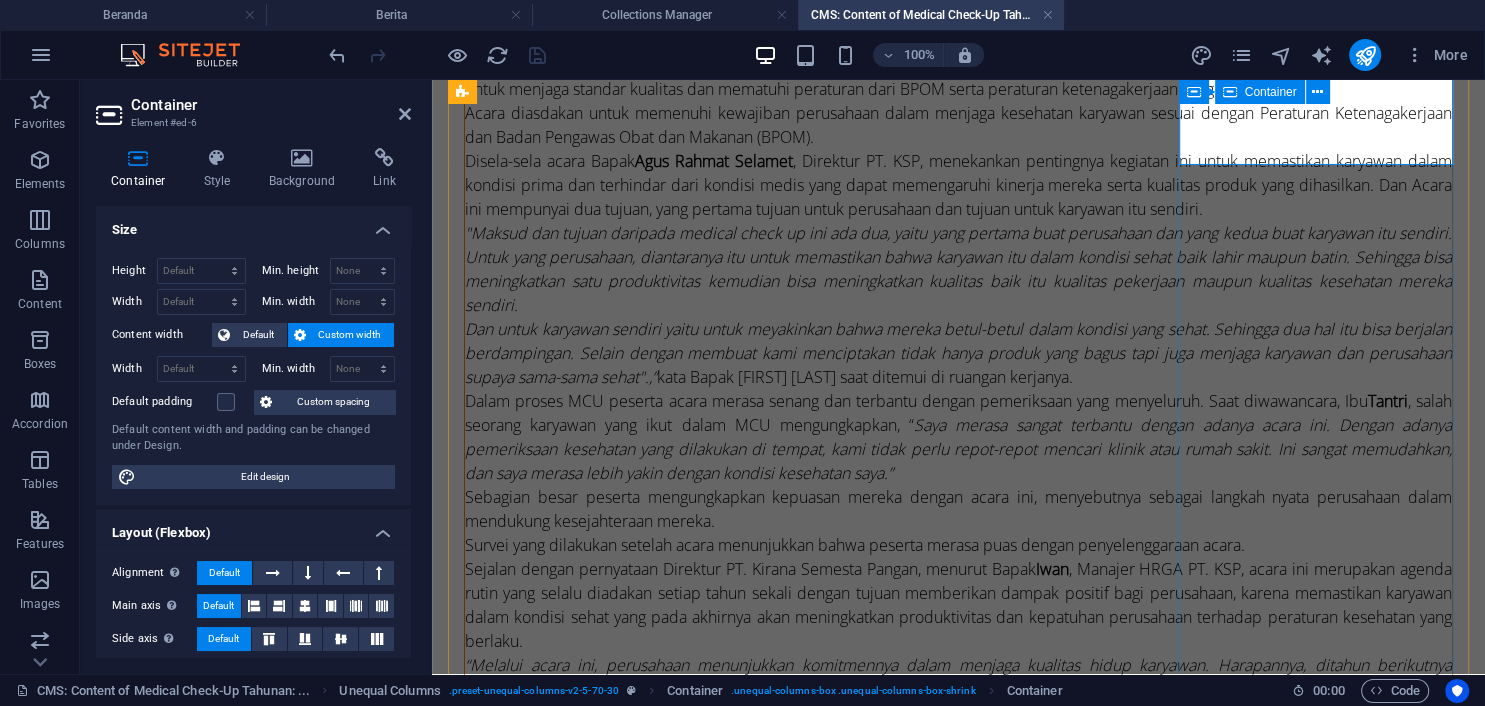 scroll, scrollTop: 24, scrollLeft: 0, axis: vertical 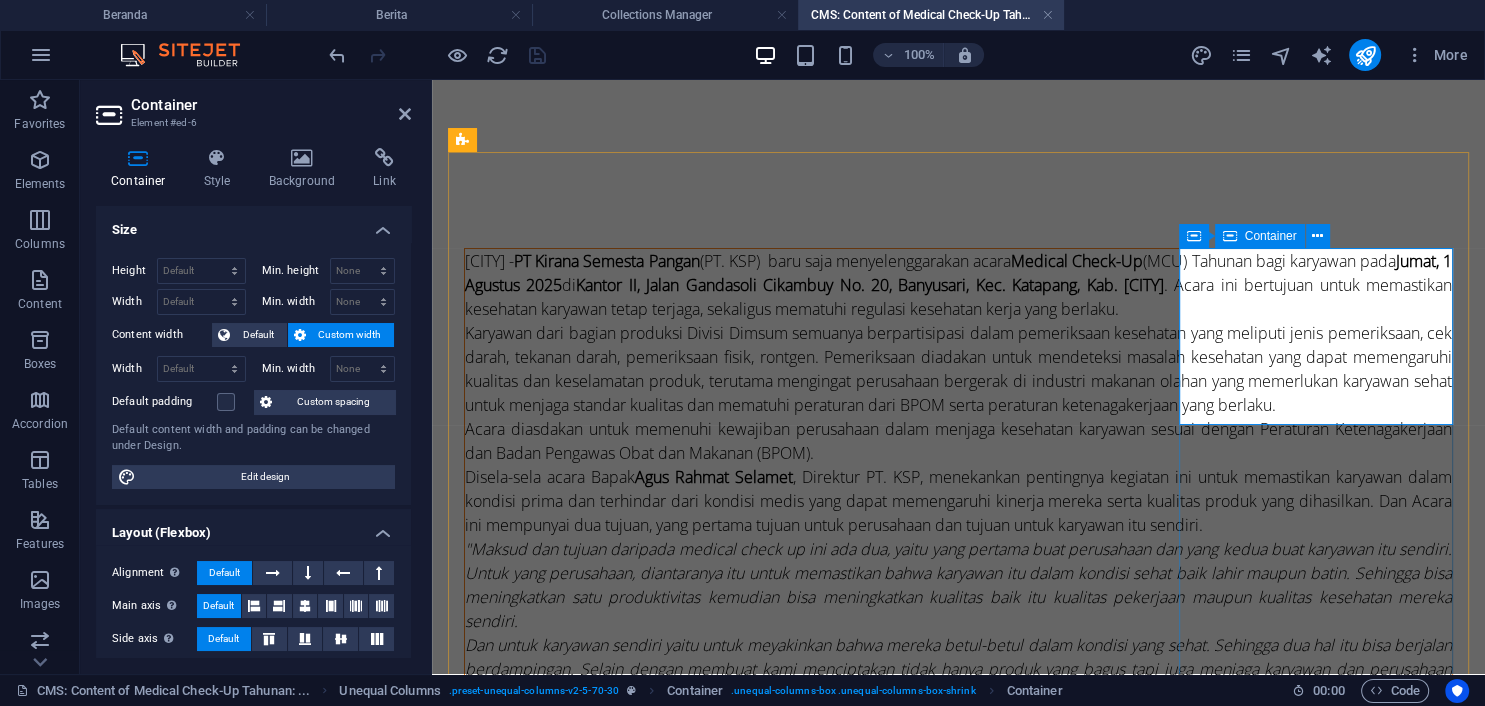 click on "Drop content here or  Add elements  Paste clipboard" at bounding box center [958, 1900] 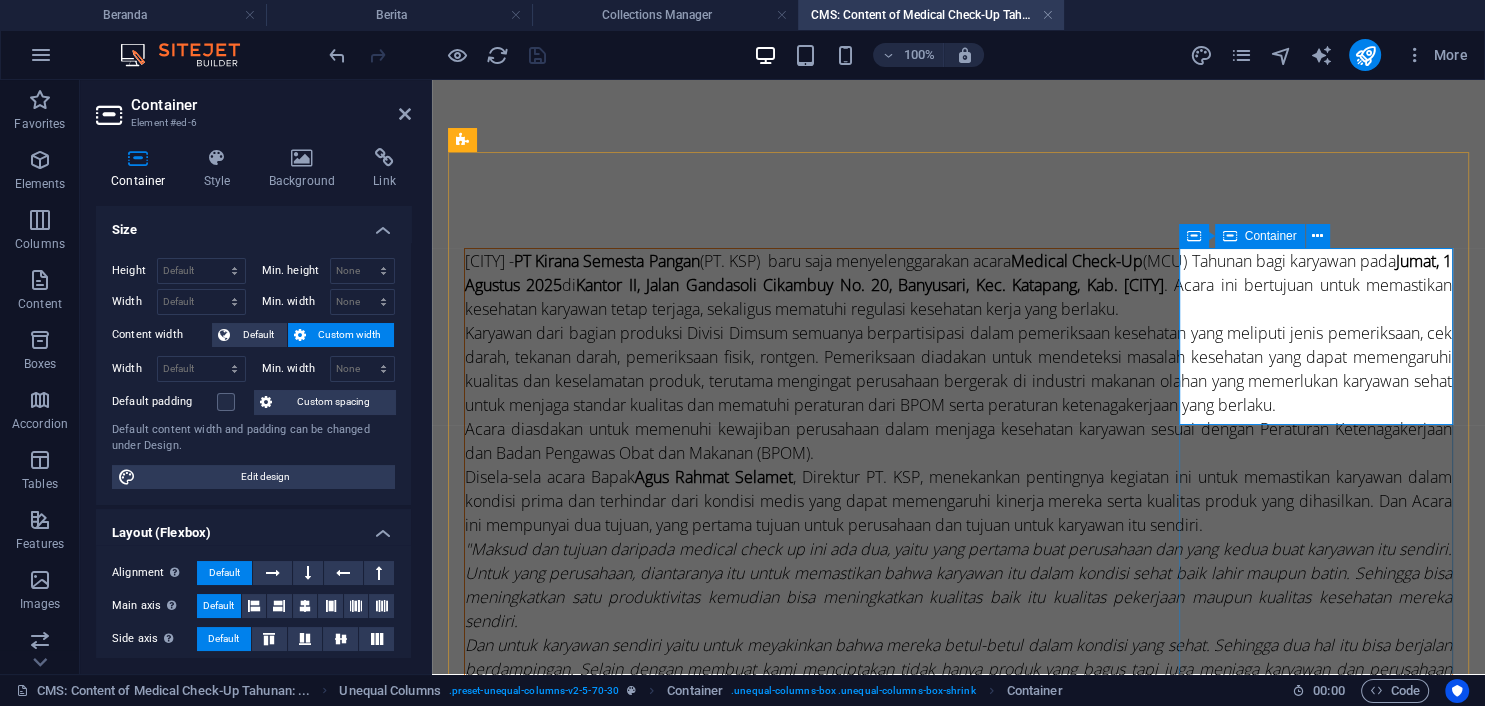 click on "Drop content here or  Add elements  Paste clipboard" at bounding box center [958, 1900] 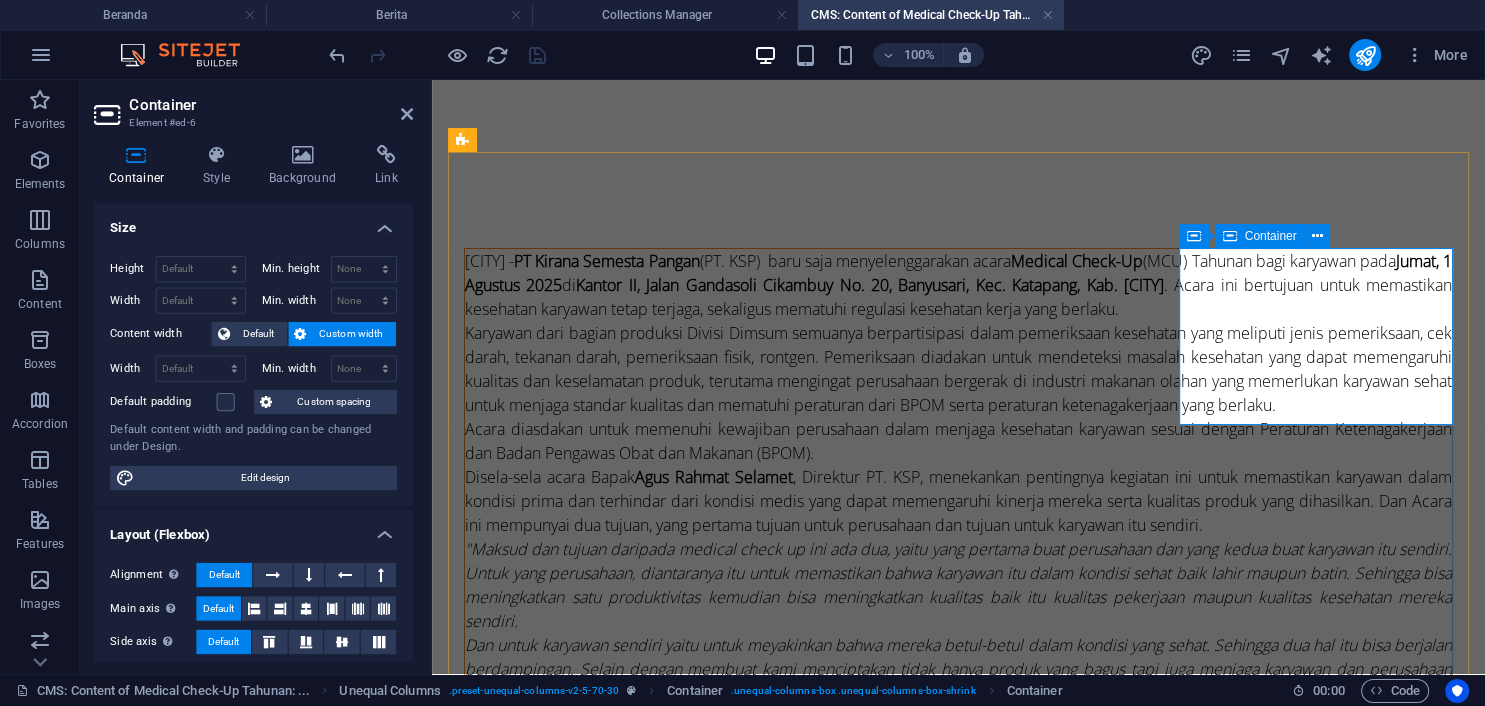 click on "Drop content here or  Add elements  Paste clipboard" at bounding box center [958, 1900] 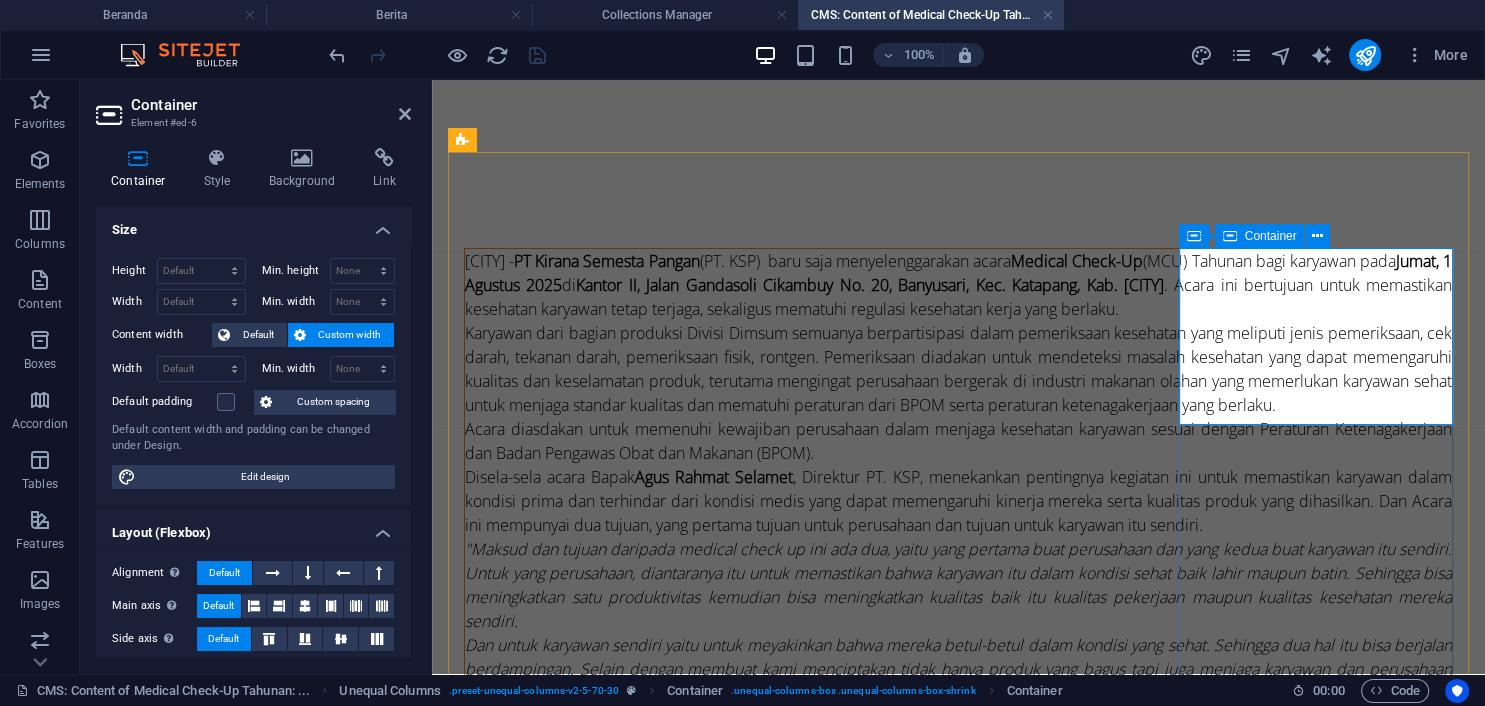 click on "Drop content here or  Add elements  Paste clipboard" at bounding box center (958, 1900) 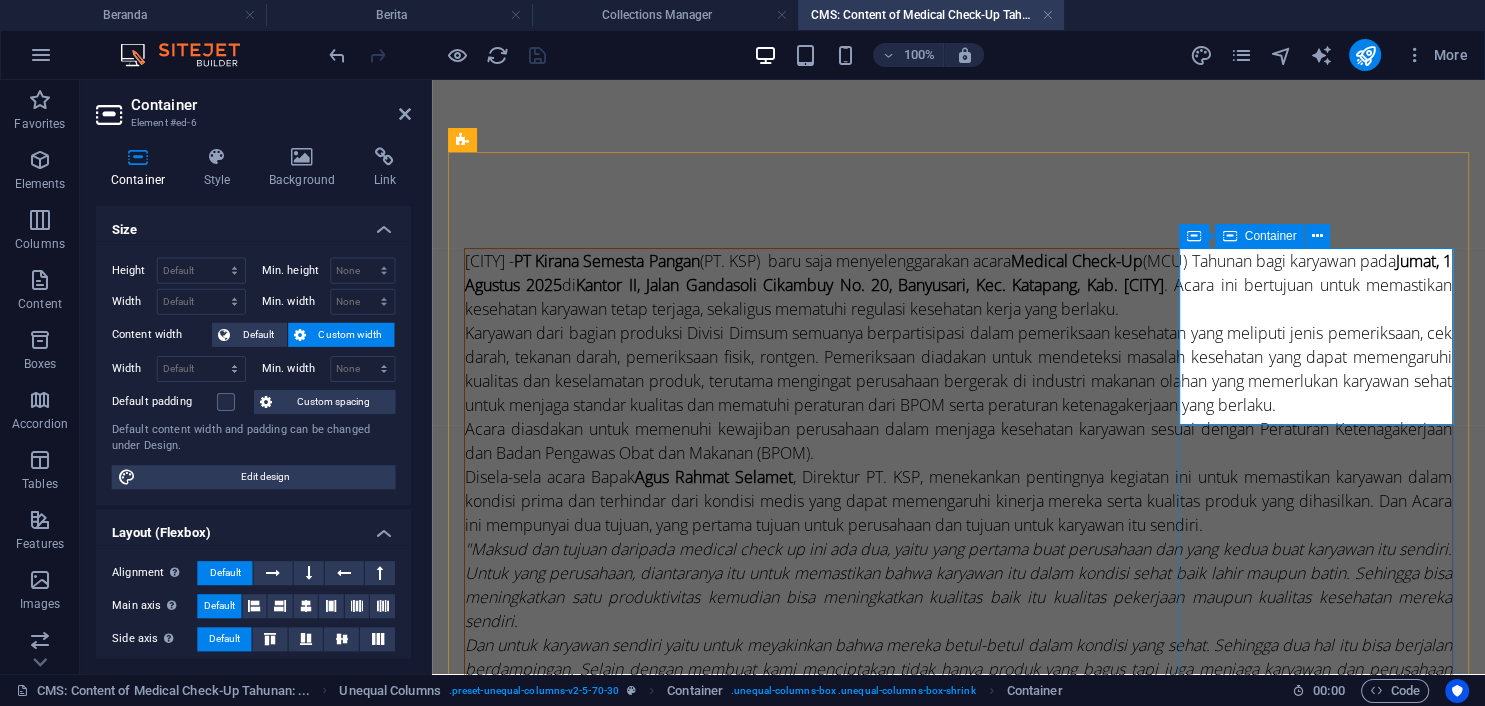 click on "Drop content here or  Add elements  Paste clipboard" at bounding box center (958, 1900) 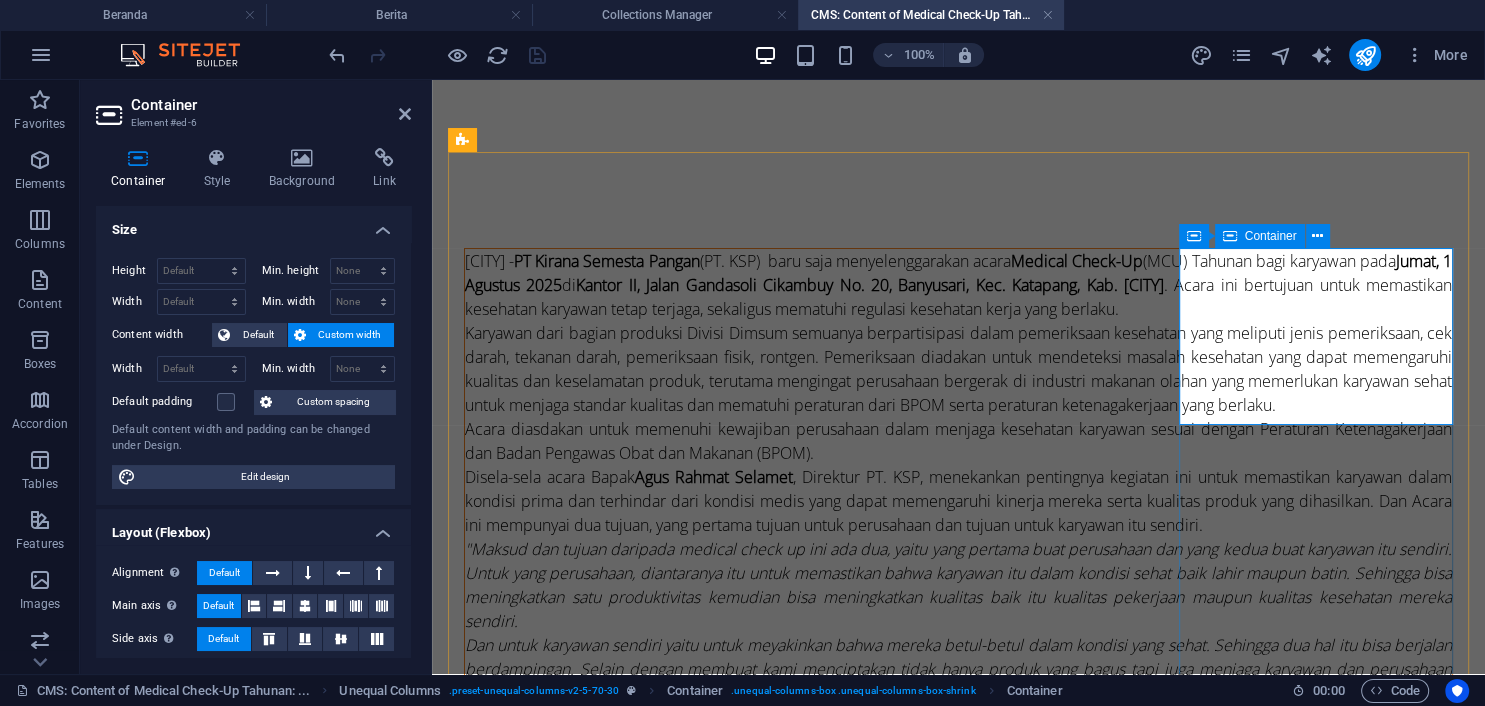 click on "Add elements" at bounding box center [899, 1930] 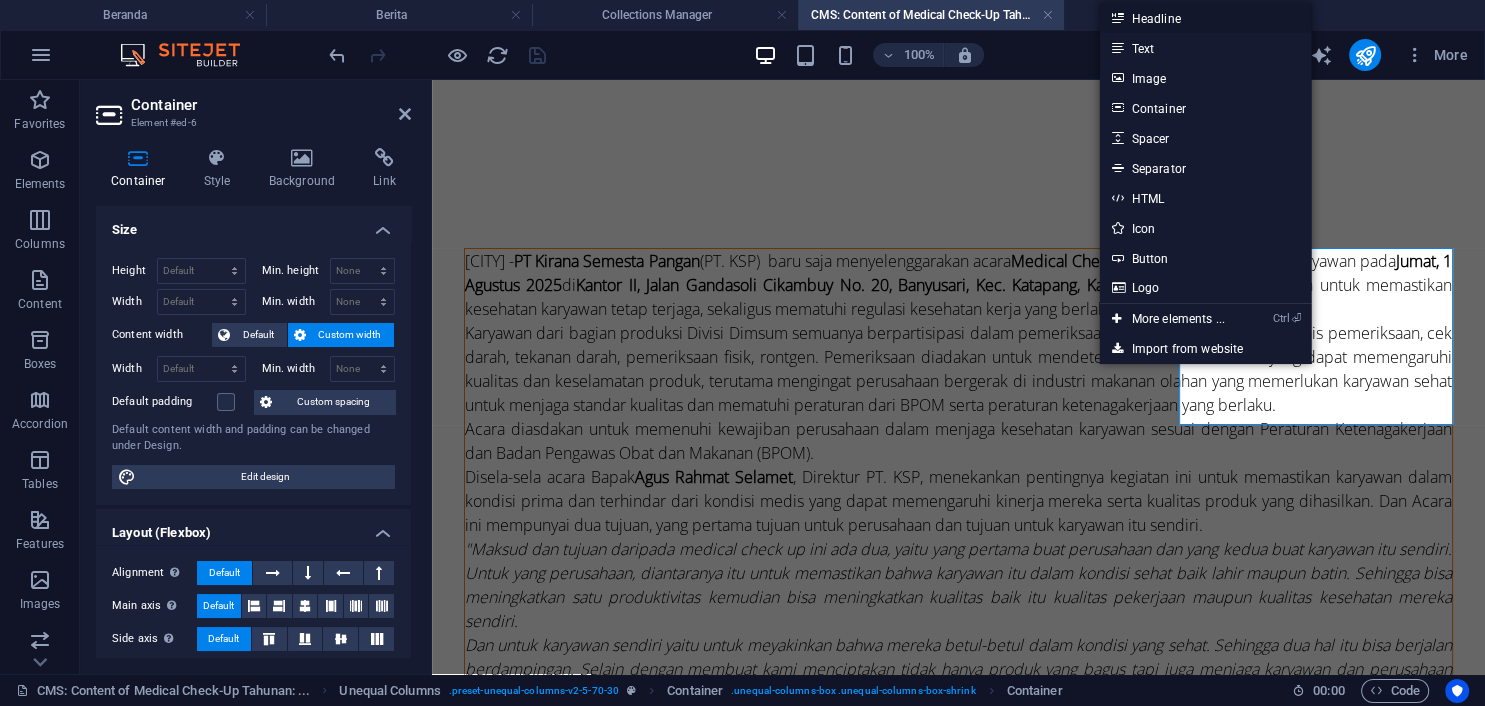 click on "Headline" at bounding box center [1206, 18] 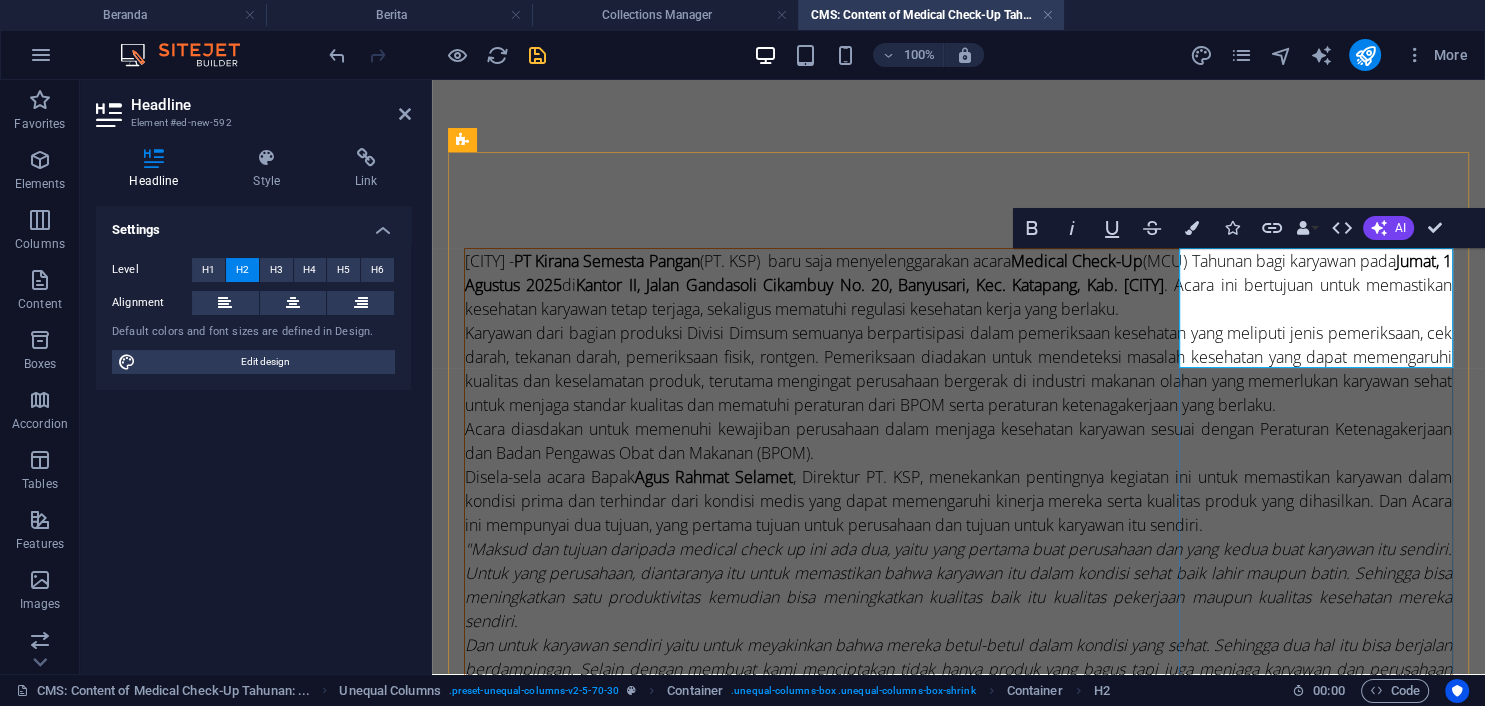 click on "New headline" at bounding box center (958, 1859) 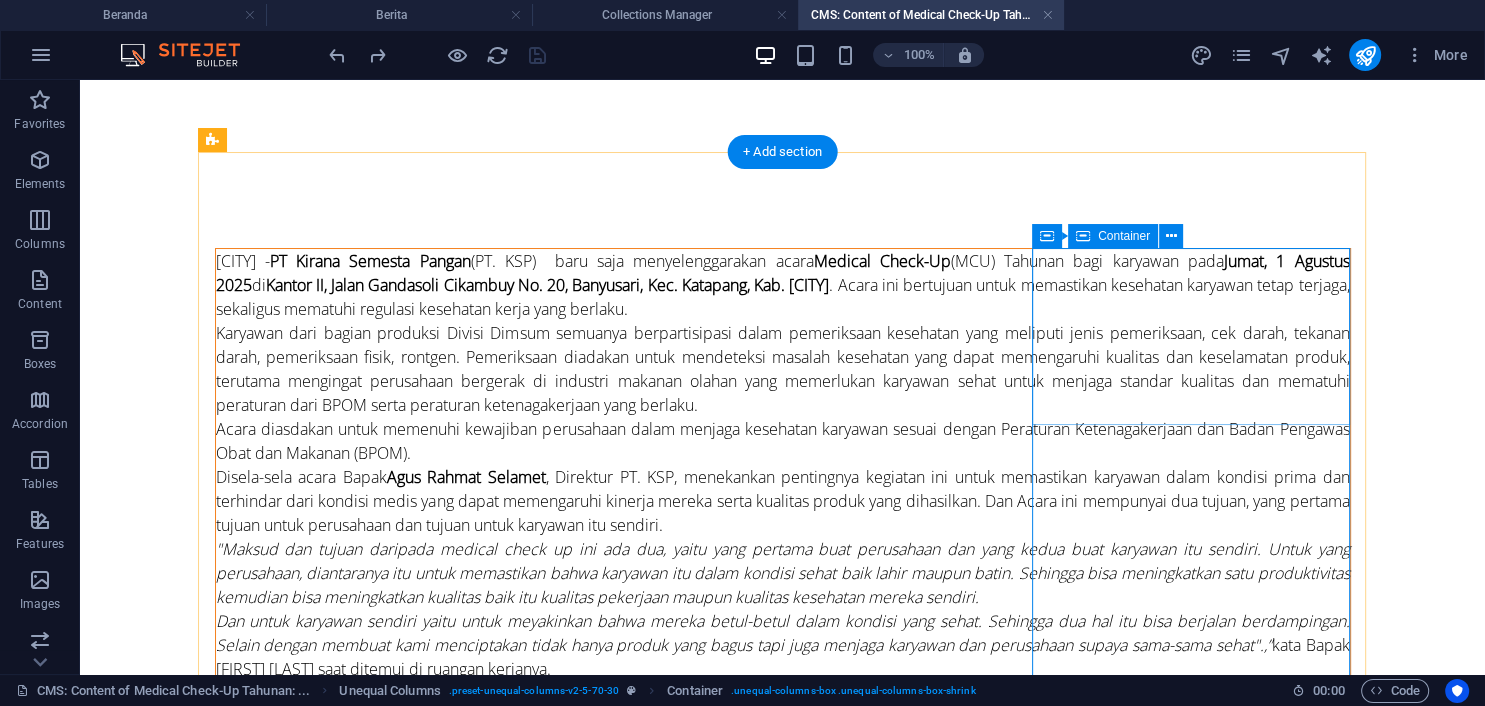 click on "Add elements" at bounding box center [723, 1941] 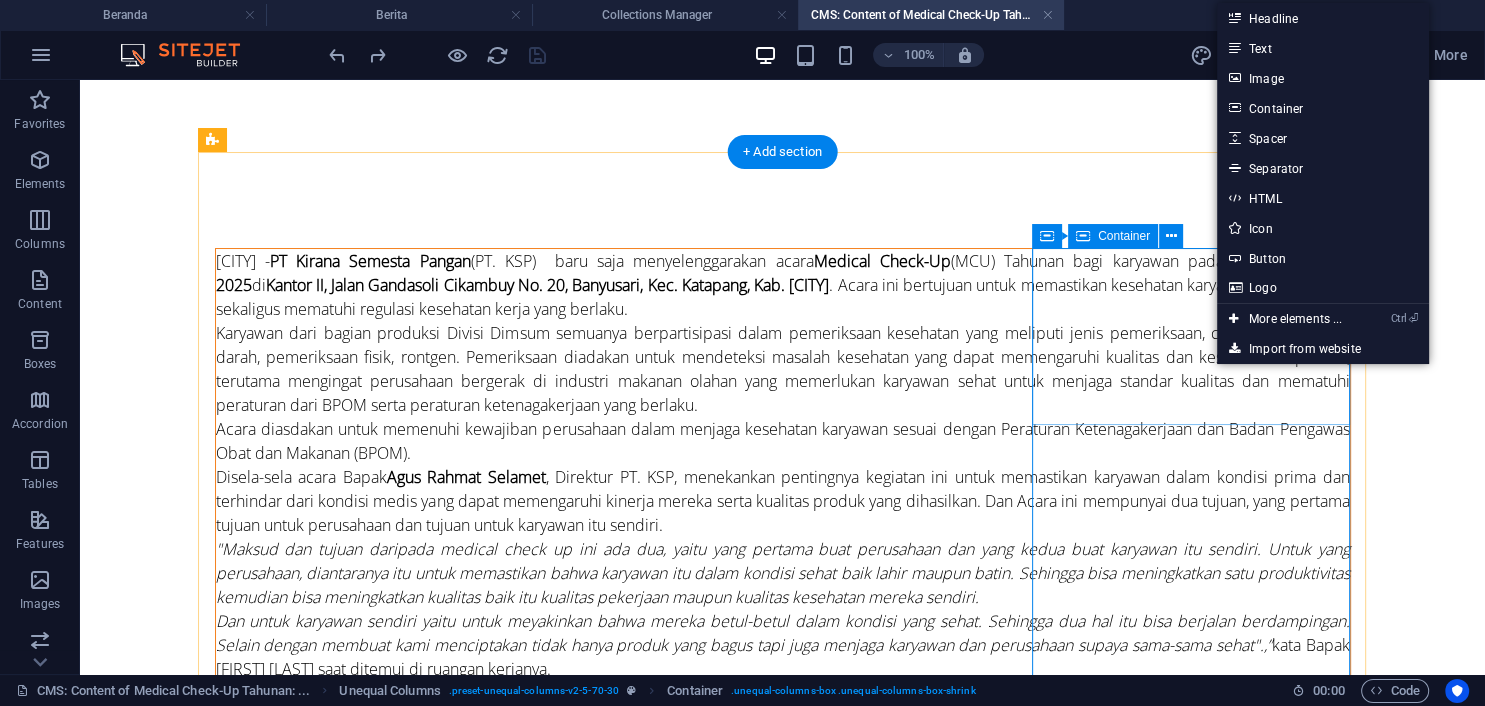 click on "Add elements" at bounding box center [723, 1941] 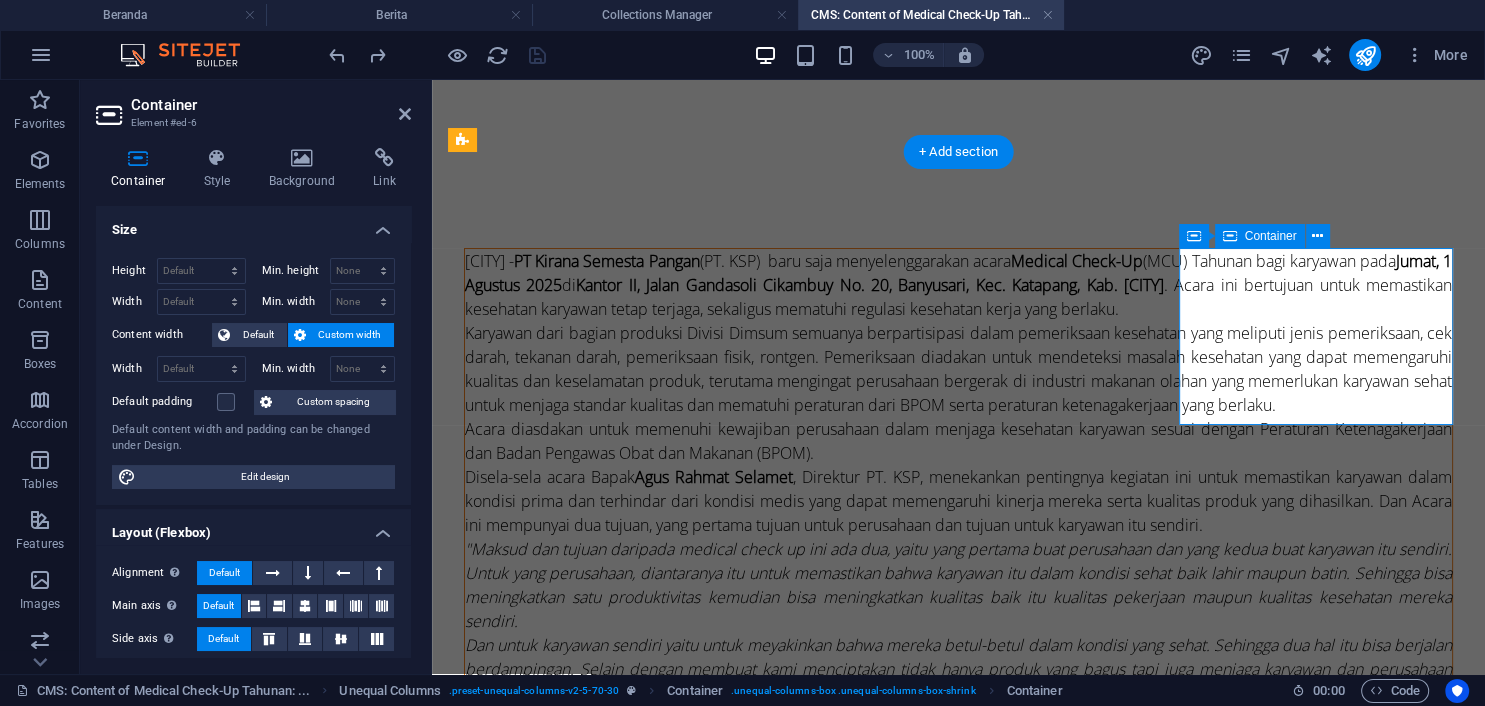 click on "Add elements" at bounding box center (899, 1930) 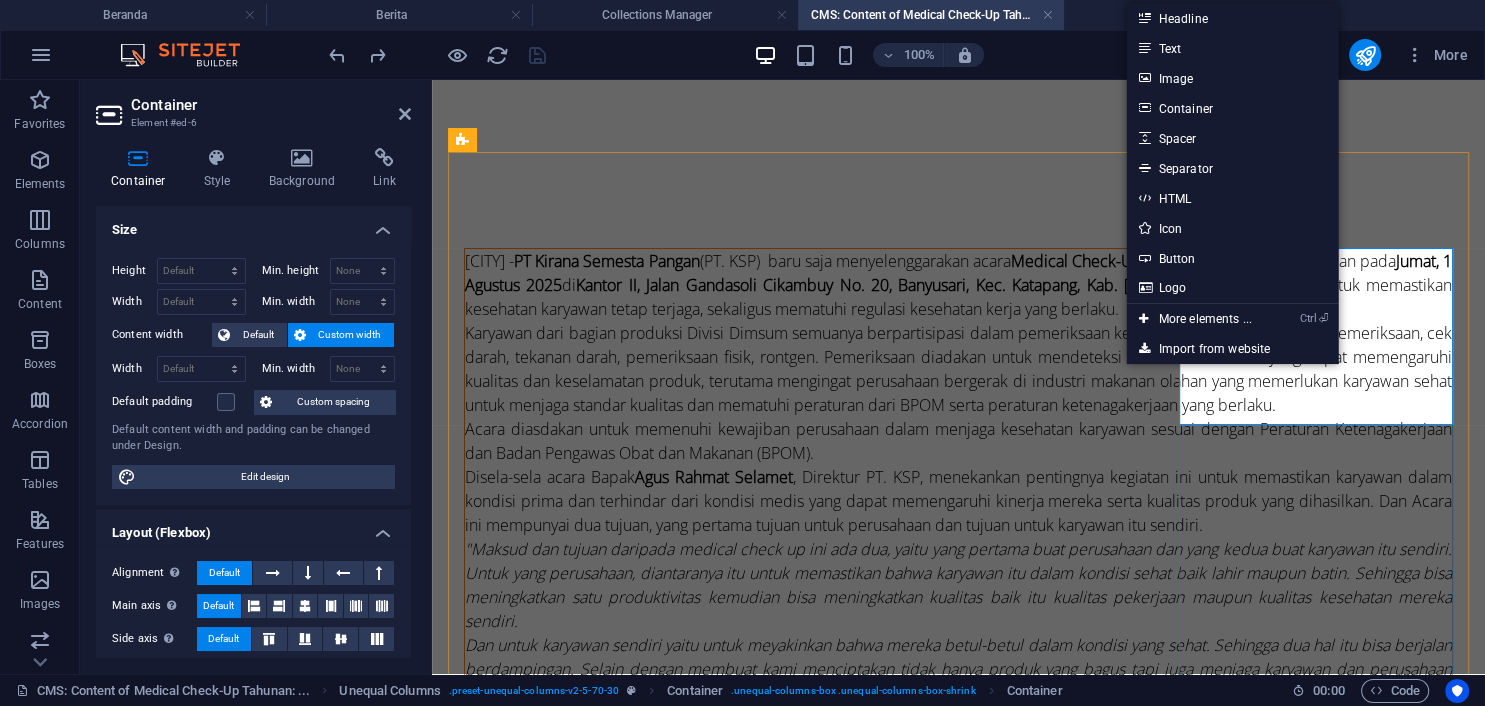 click on "Drop content here or  Add elements  Paste clipboard" at bounding box center [958, 1900] 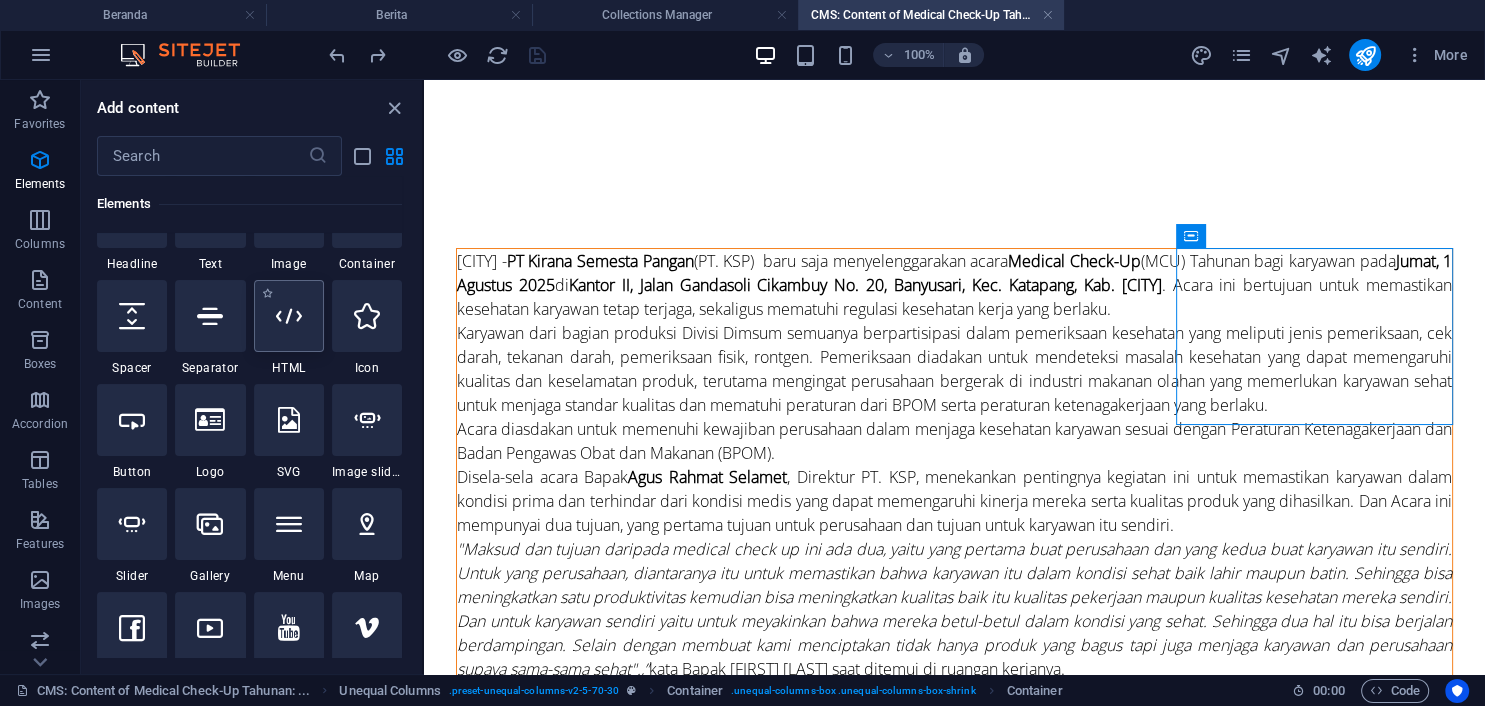 scroll, scrollTop: 364, scrollLeft: 0, axis: vertical 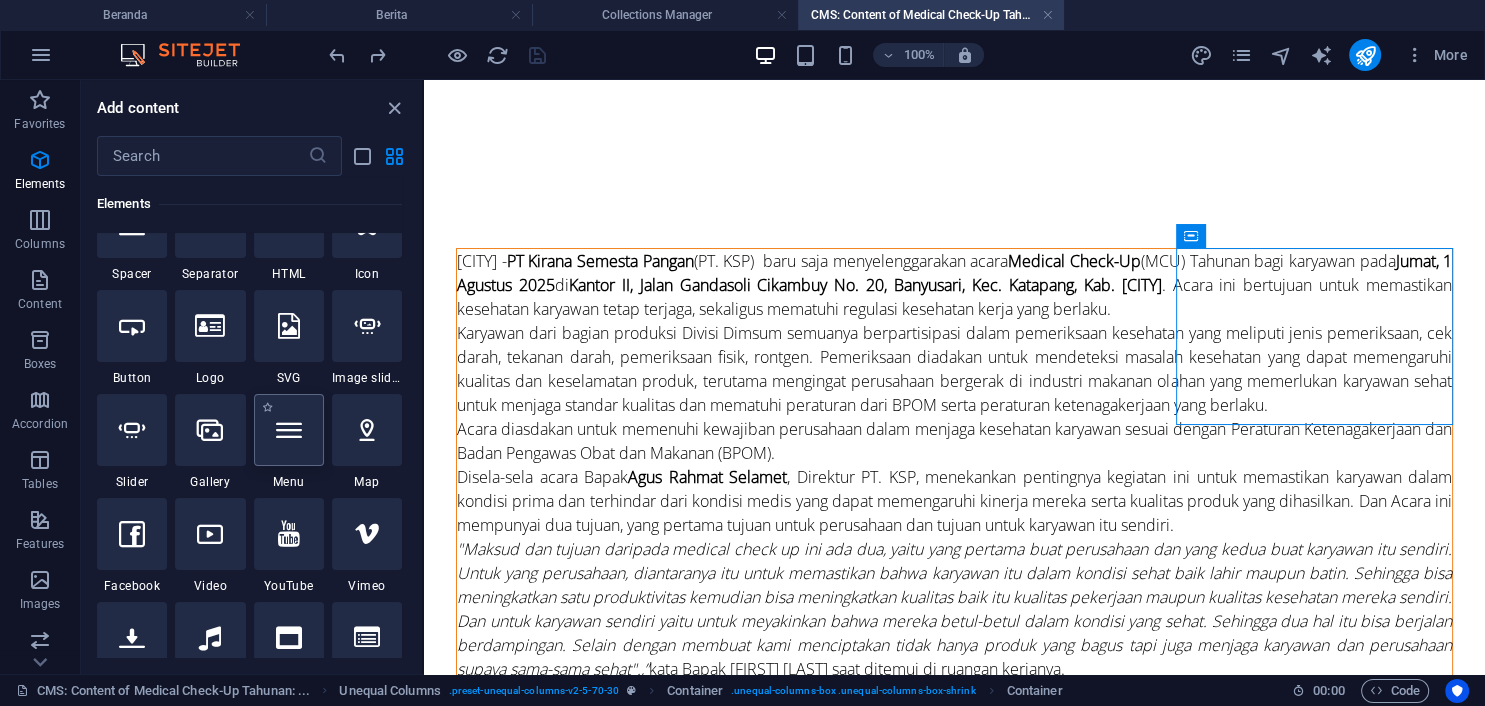 click at bounding box center (289, 430) 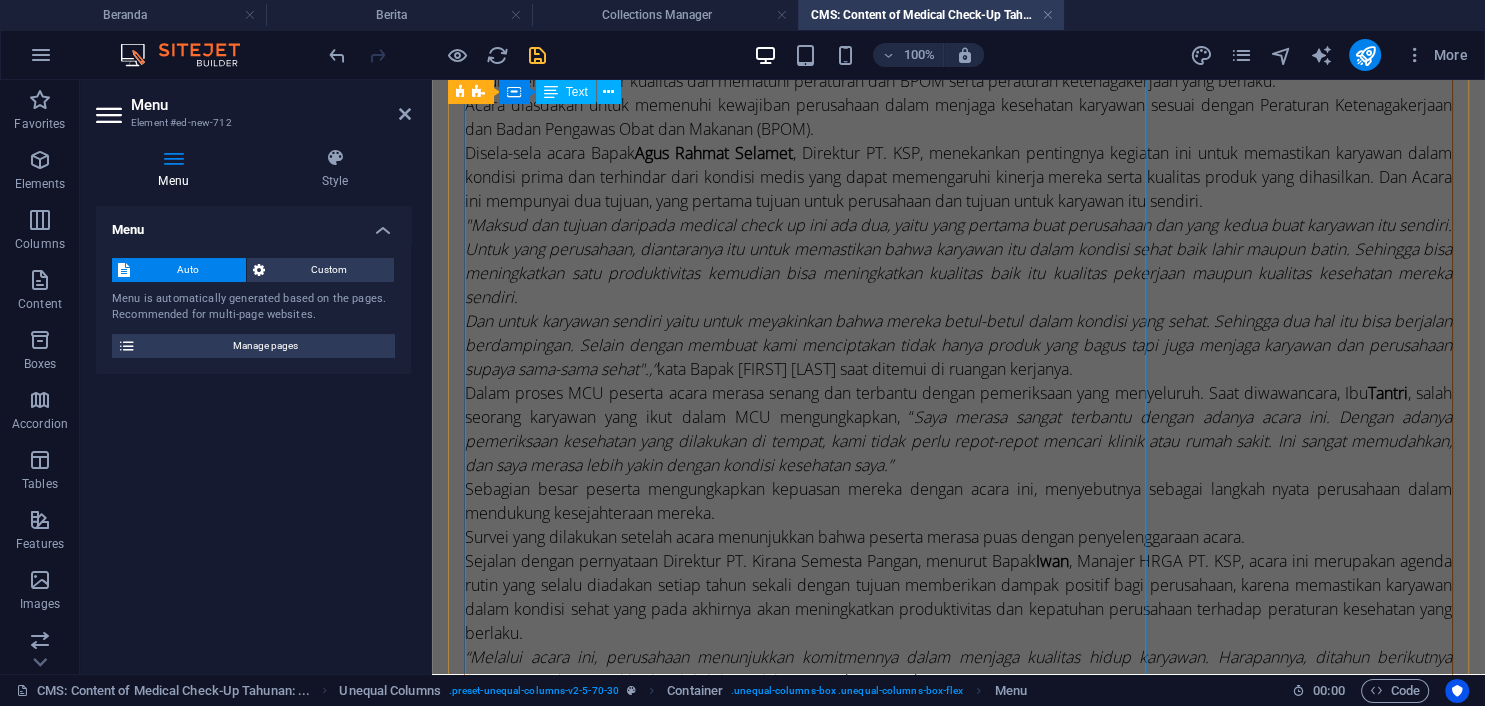 scroll, scrollTop: 0, scrollLeft: 0, axis: both 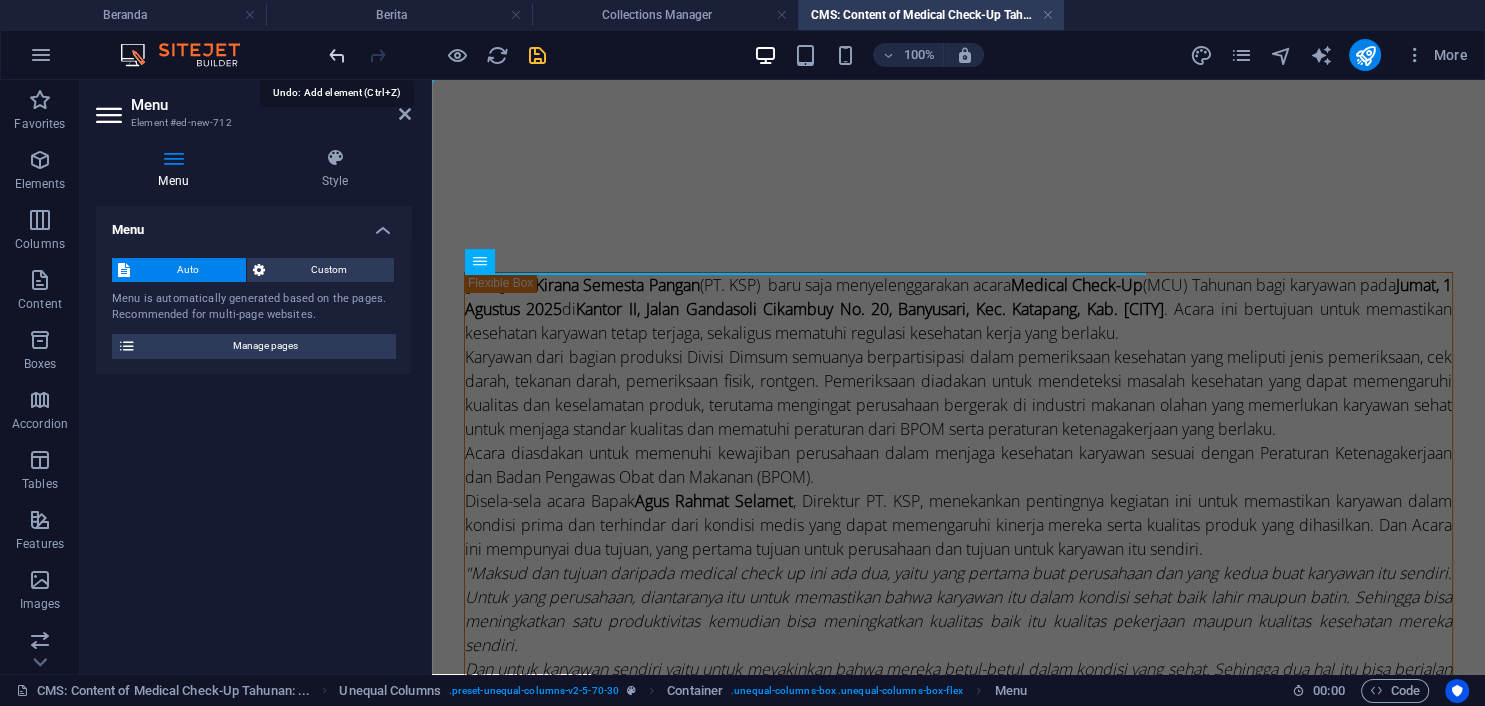 click at bounding box center (337, 55) 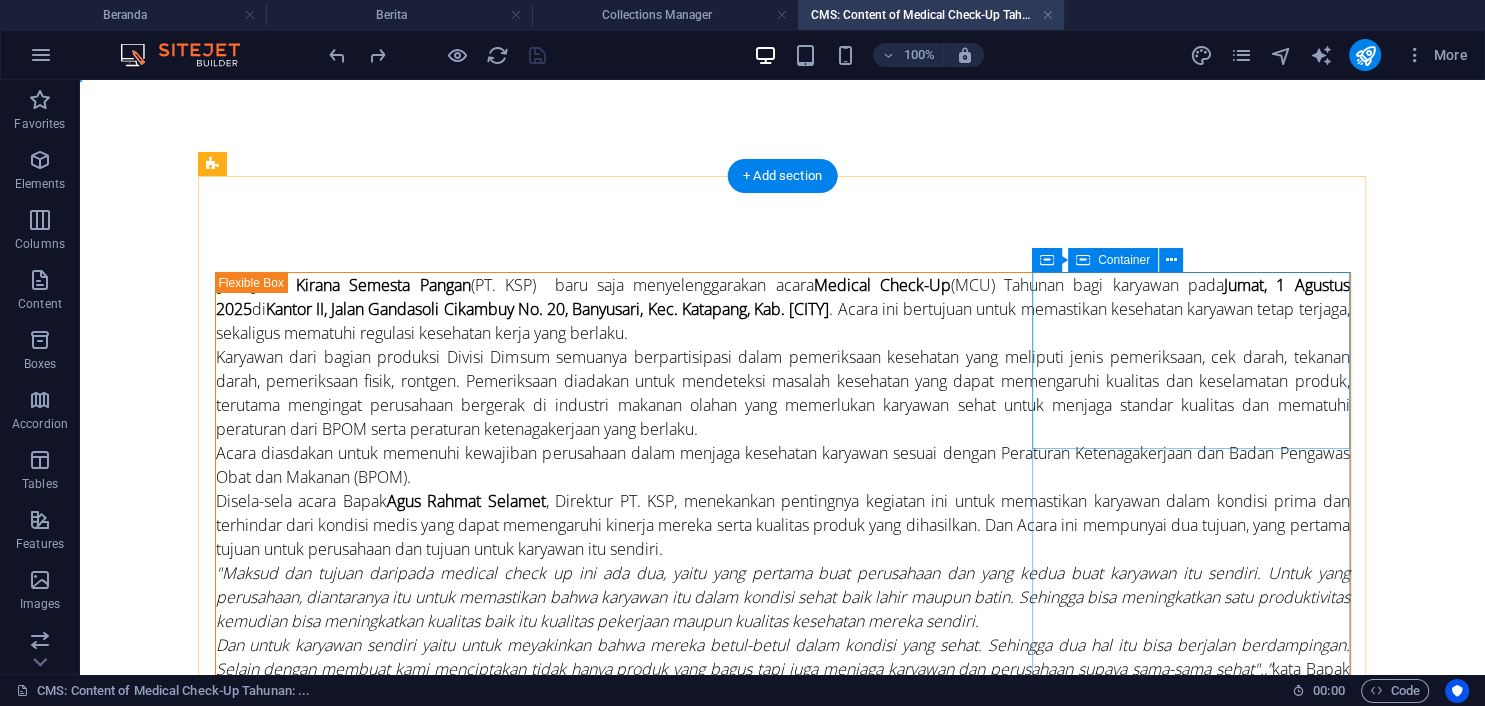 click on "Drop content here or  Add elements  Paste clipboard" at bounding box center (783, 1935) 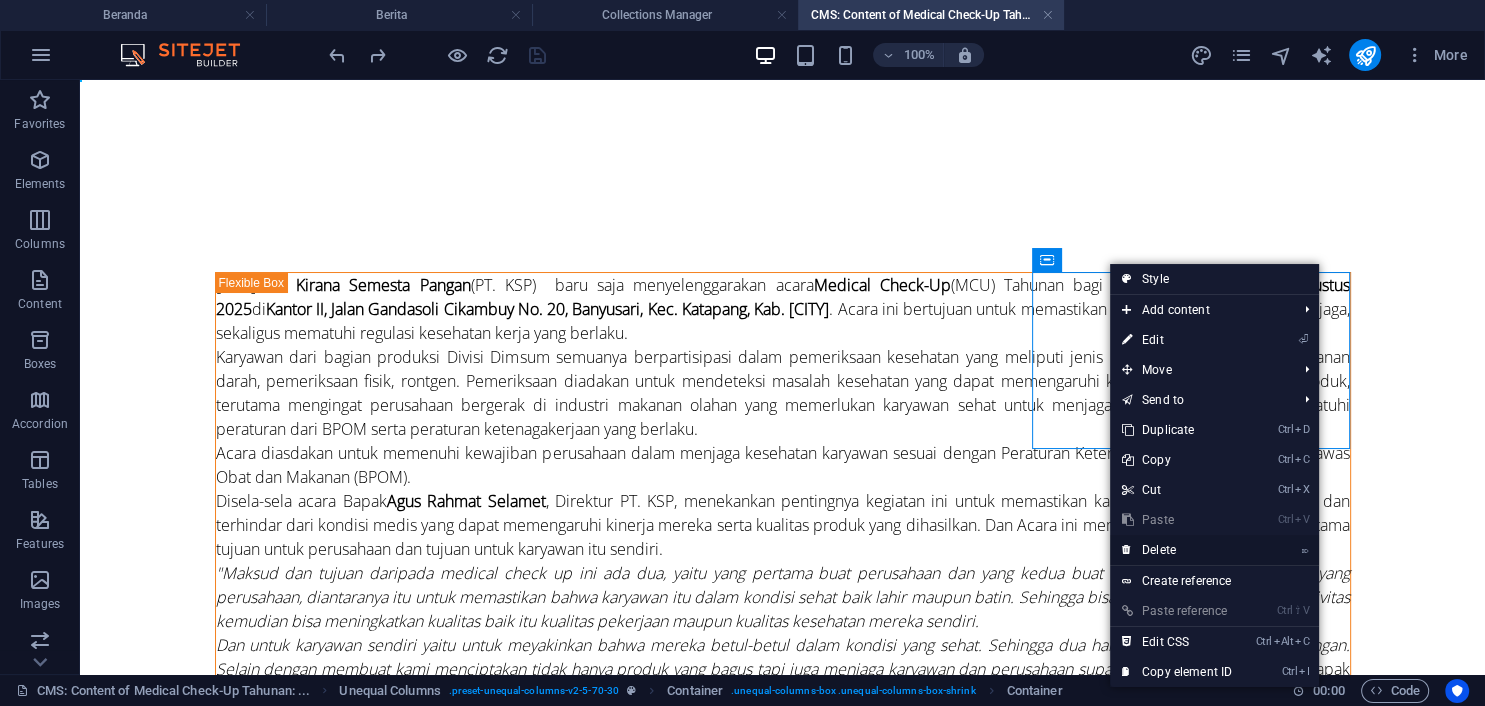 click on "⌦  Delete" at bounding box center (1177, 550) 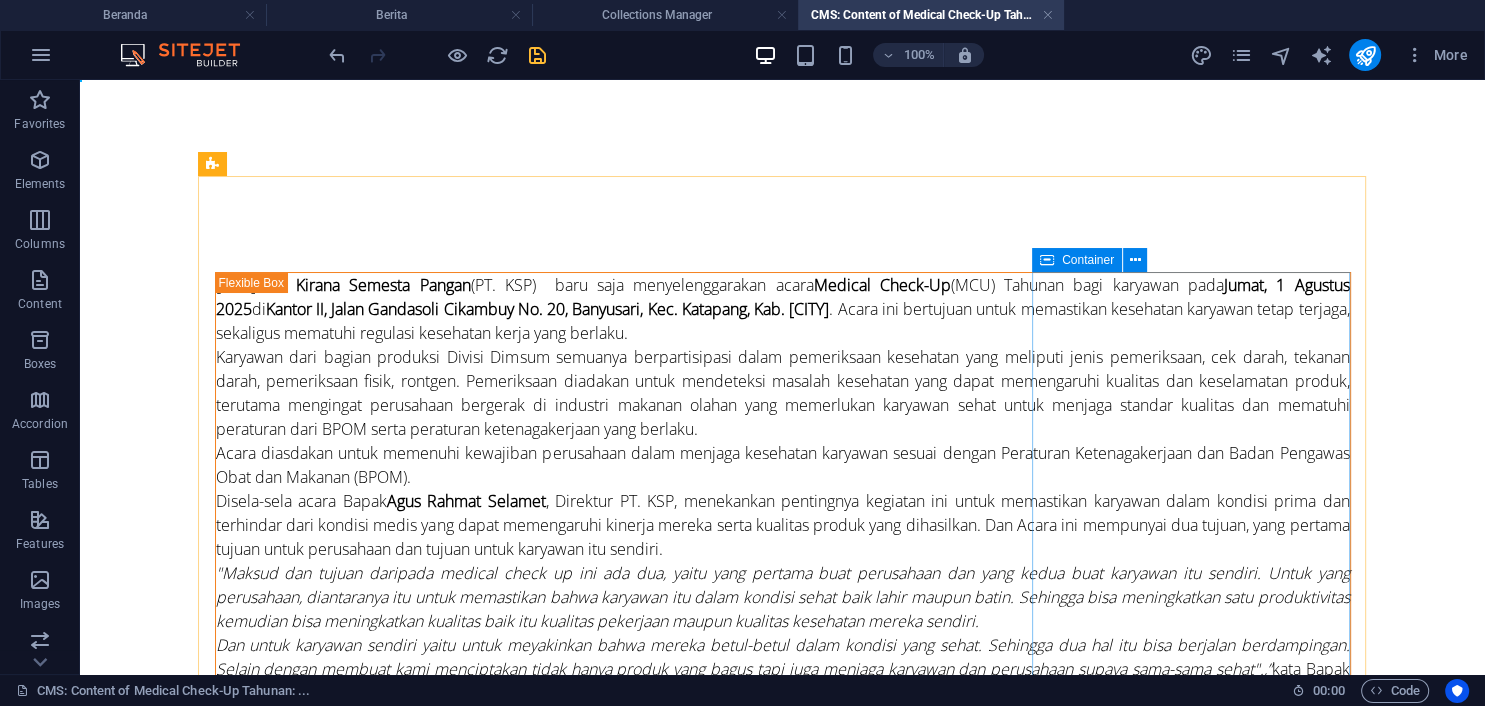 click on "Container" at bounding box center (1088, 260) 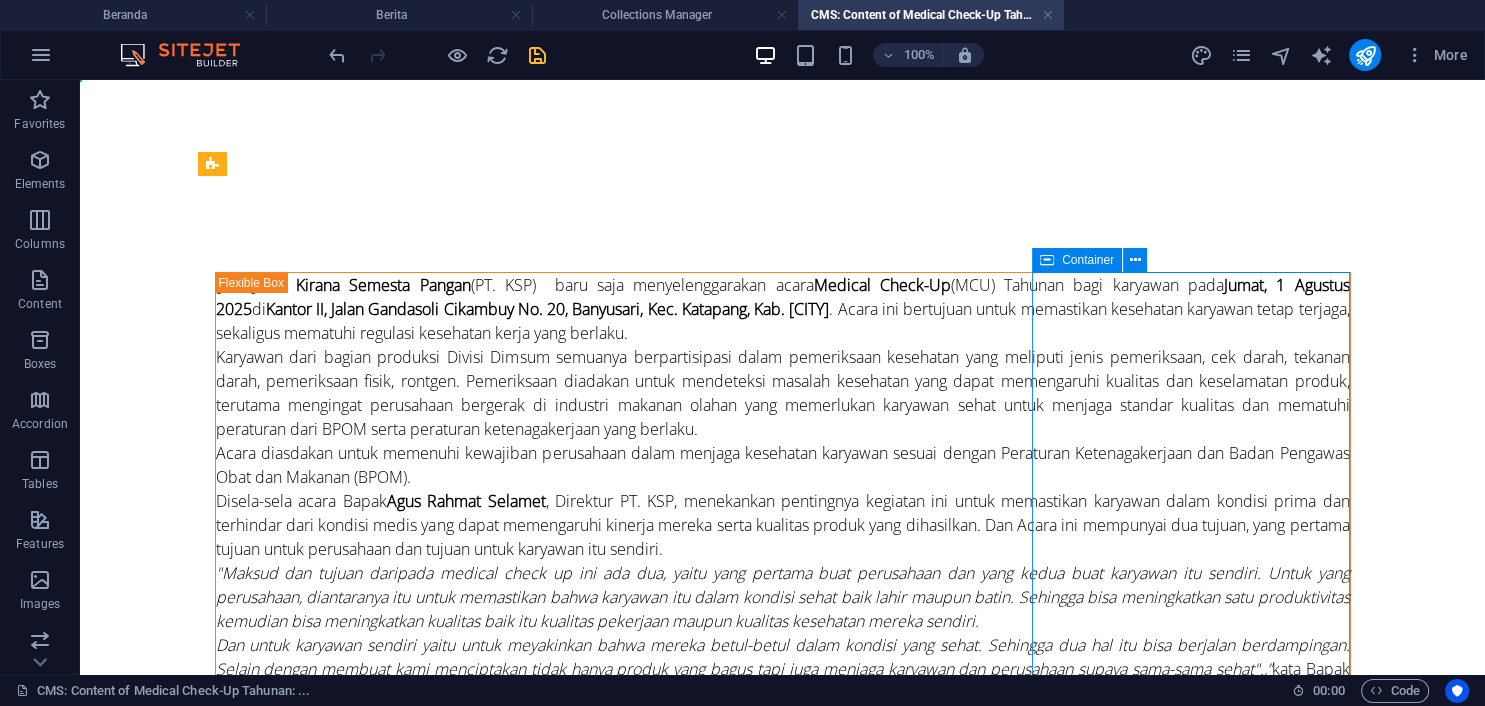 click on "Container" at bounding box center [1088, 260] 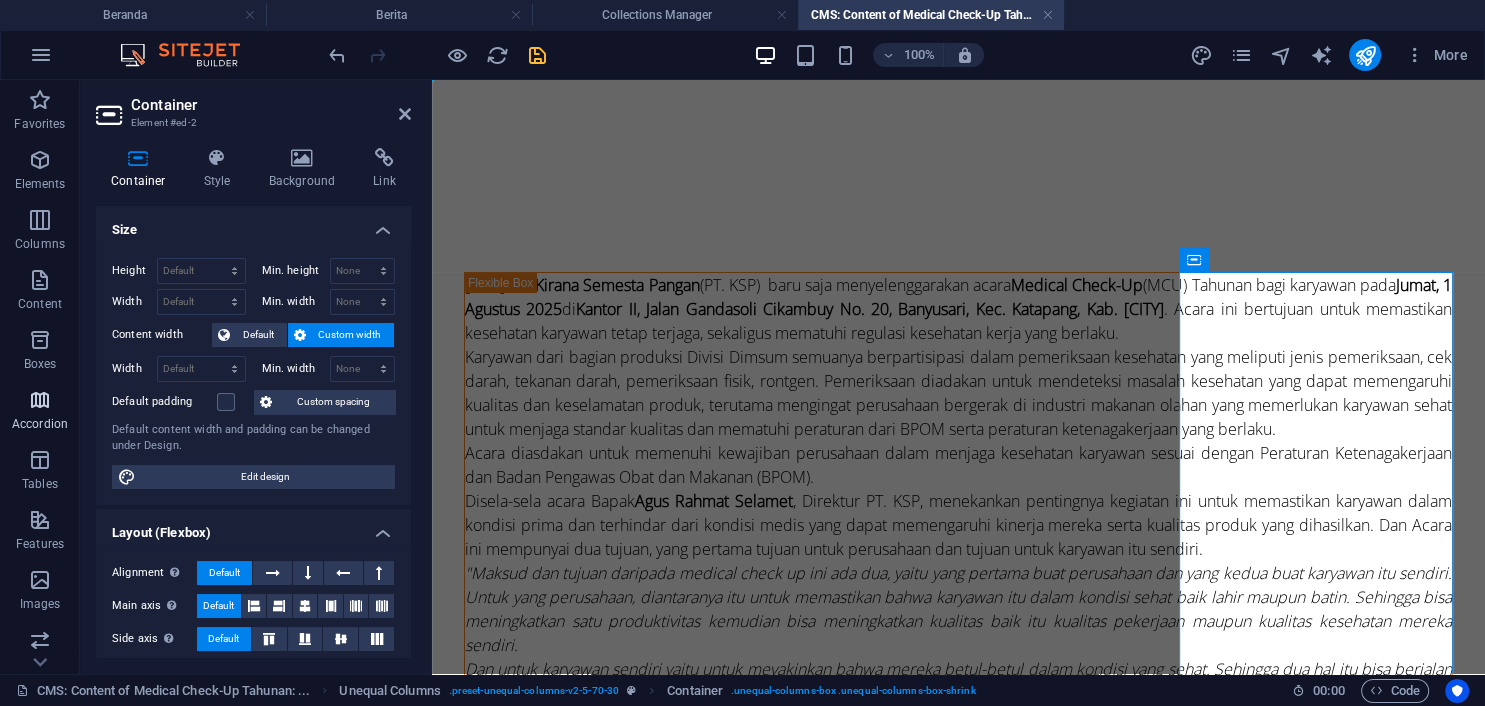 click at bounding box center (40, 400) 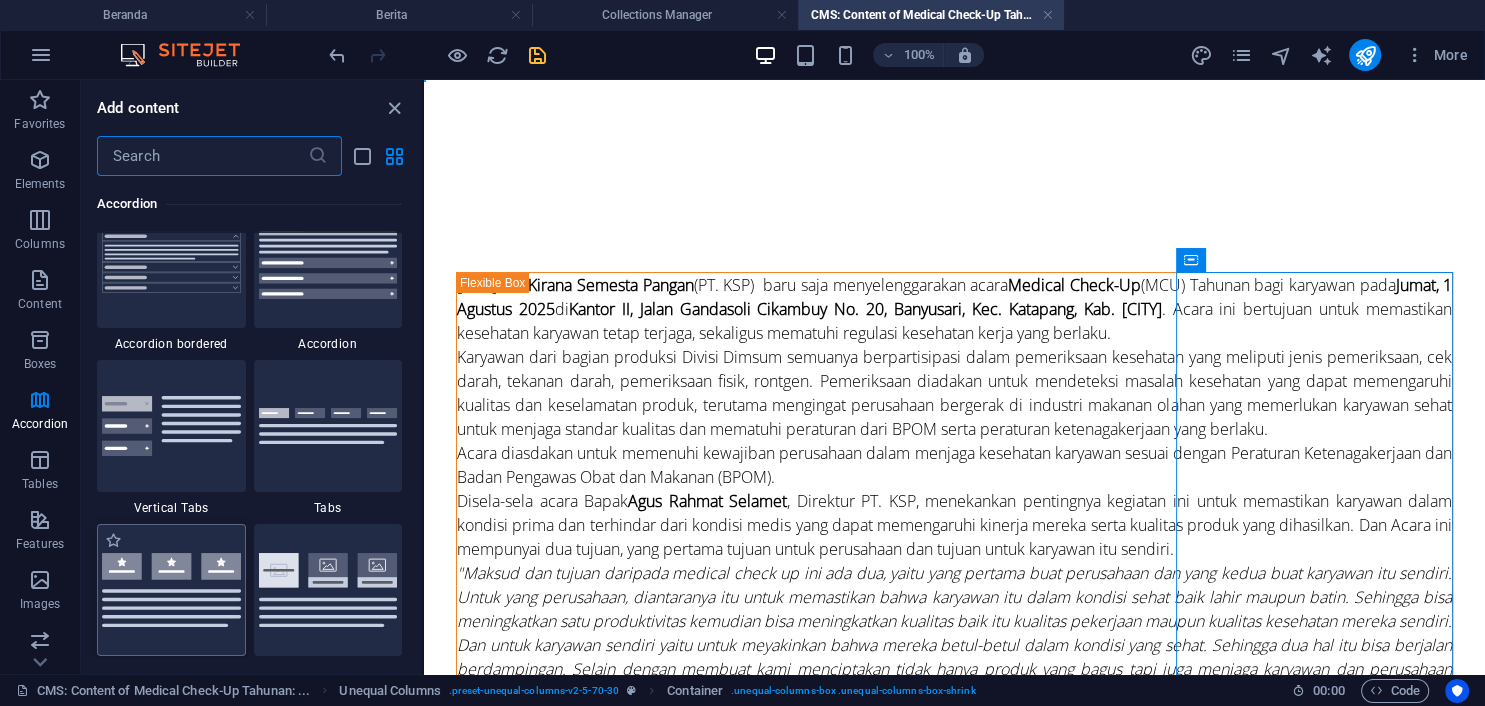 scroll, scrollTop: 6513, scrollLeft: 0, axis: vertical 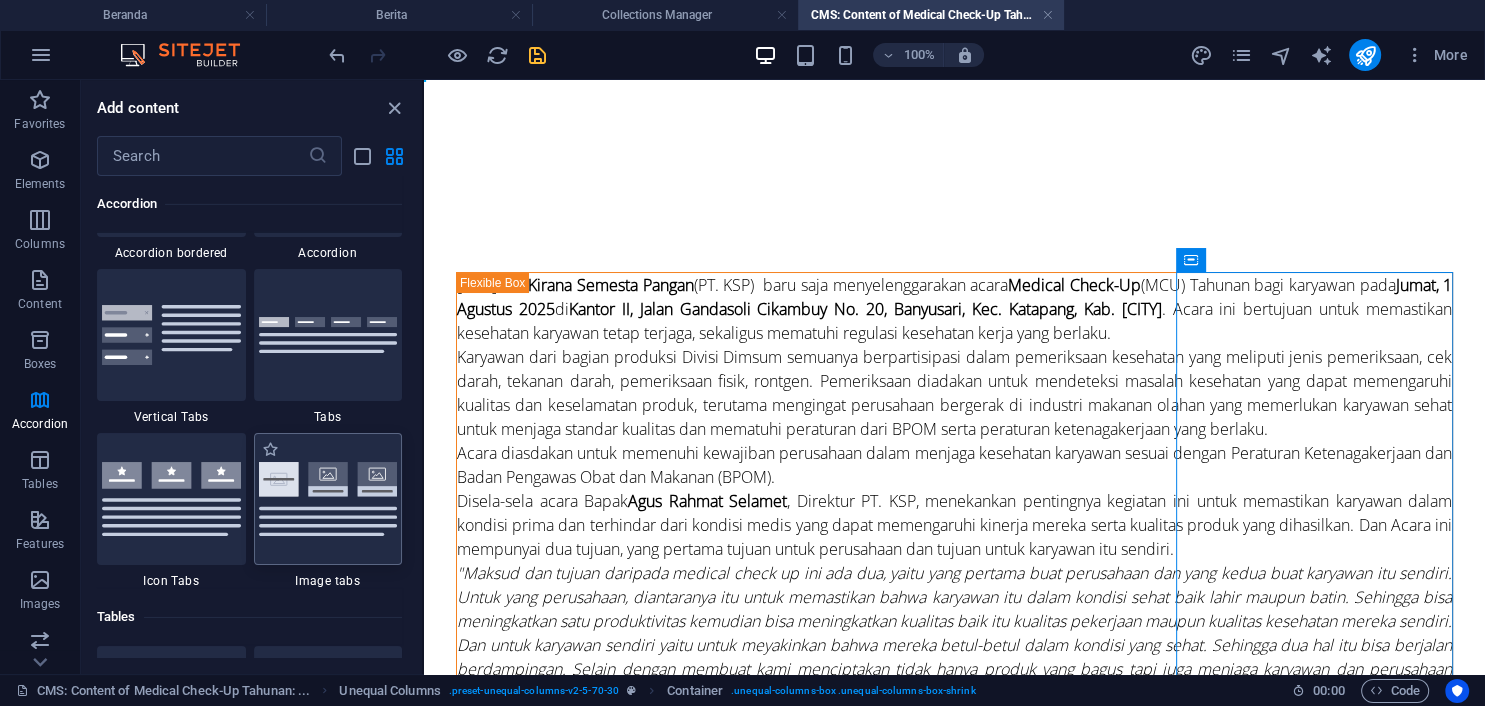 click at bounding box center (328, 499) 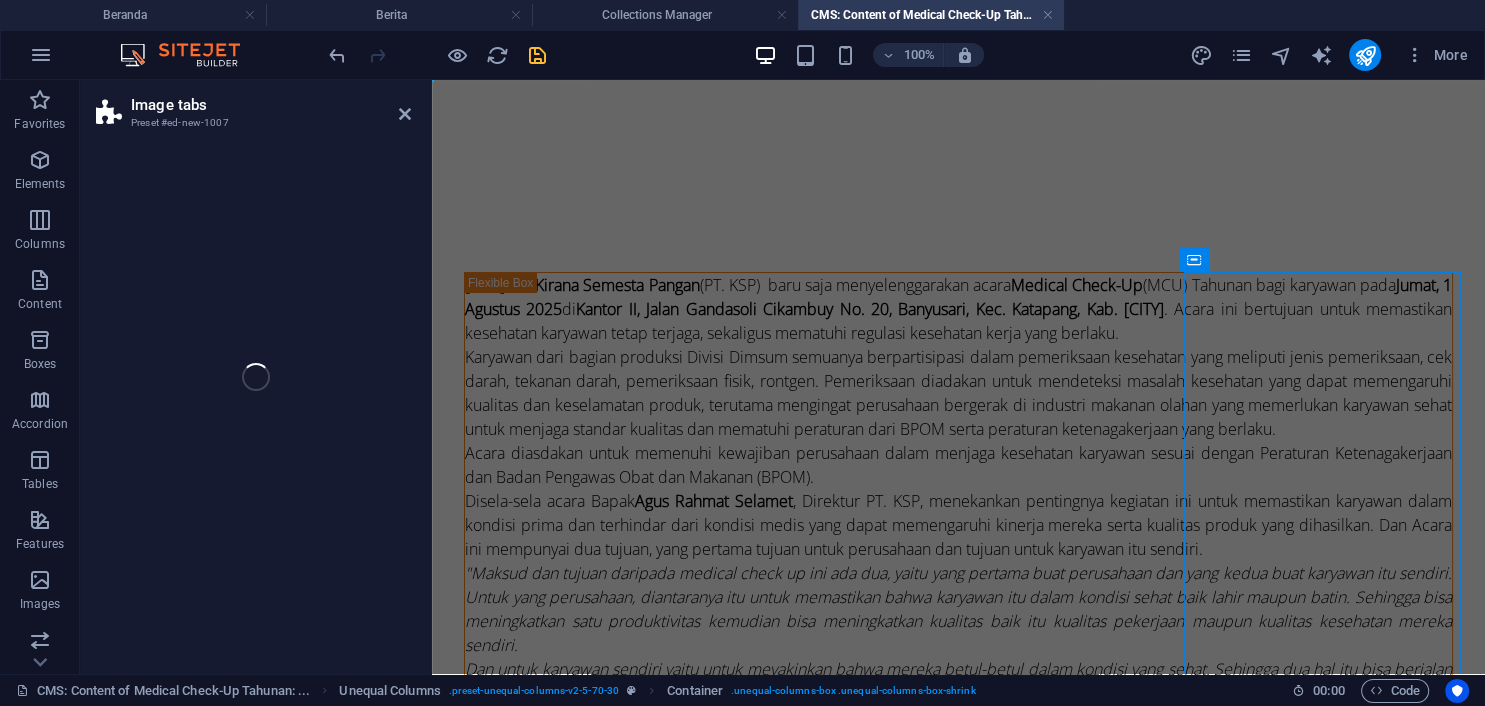 scroll, scrollTop: 2092, scrollLeft: 0, axis: vertical 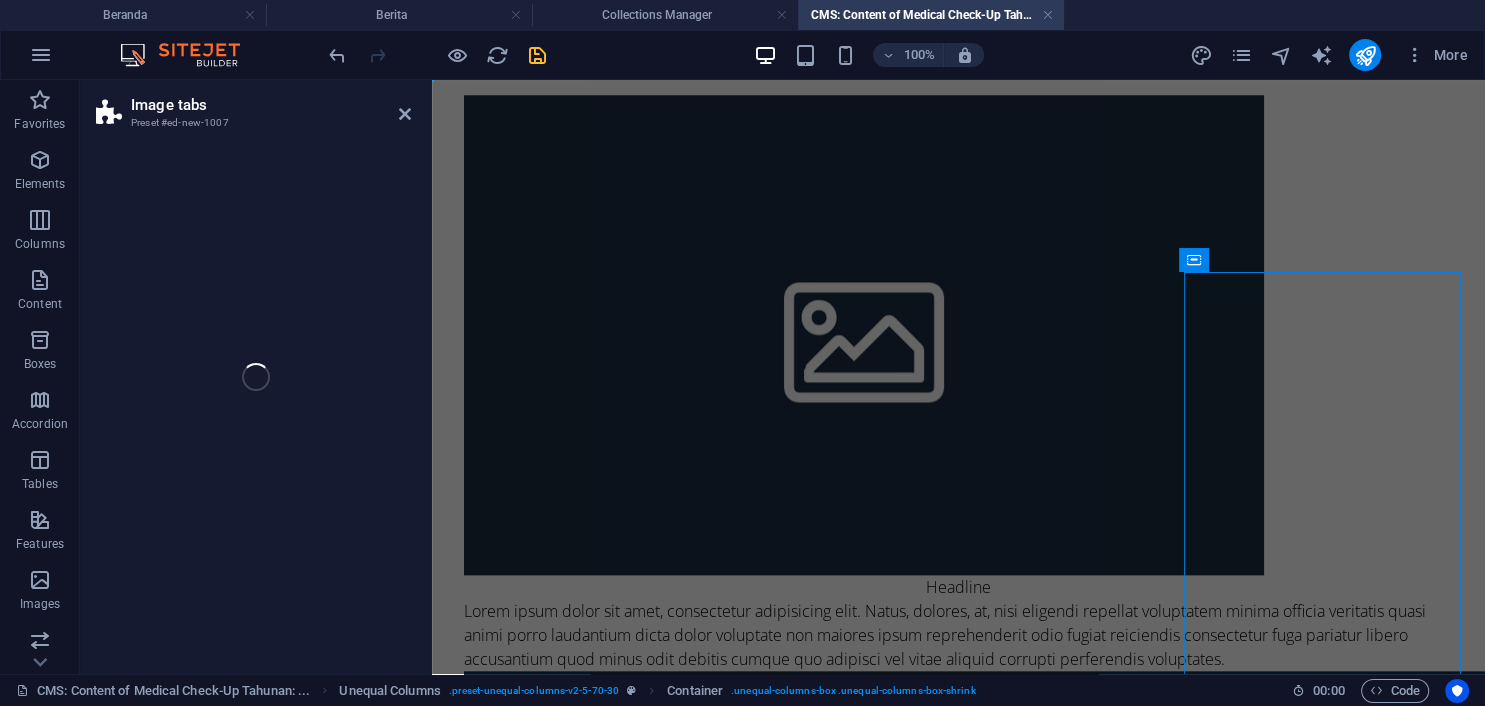 select on "rem" 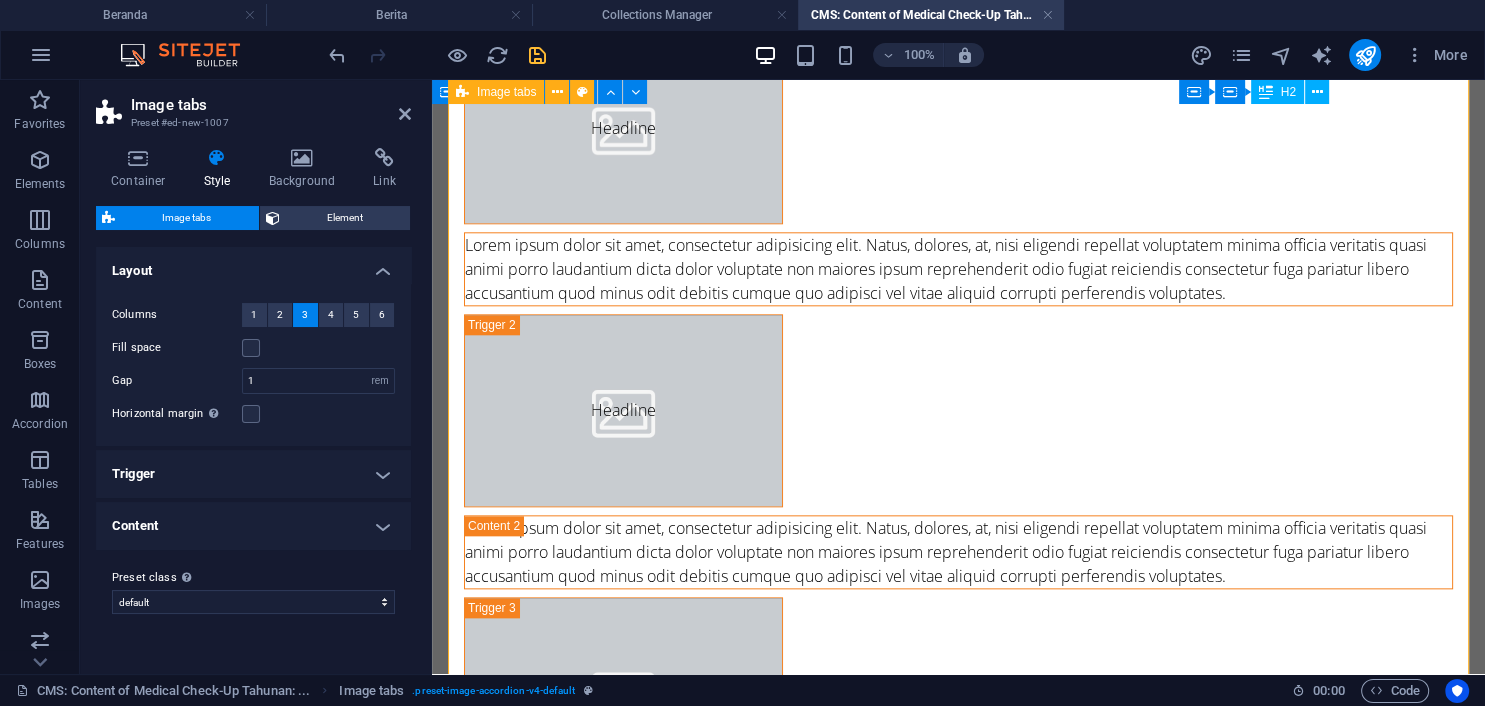 scroll, scrollTop: 2050, scrollLeft: 0, axis: vertical 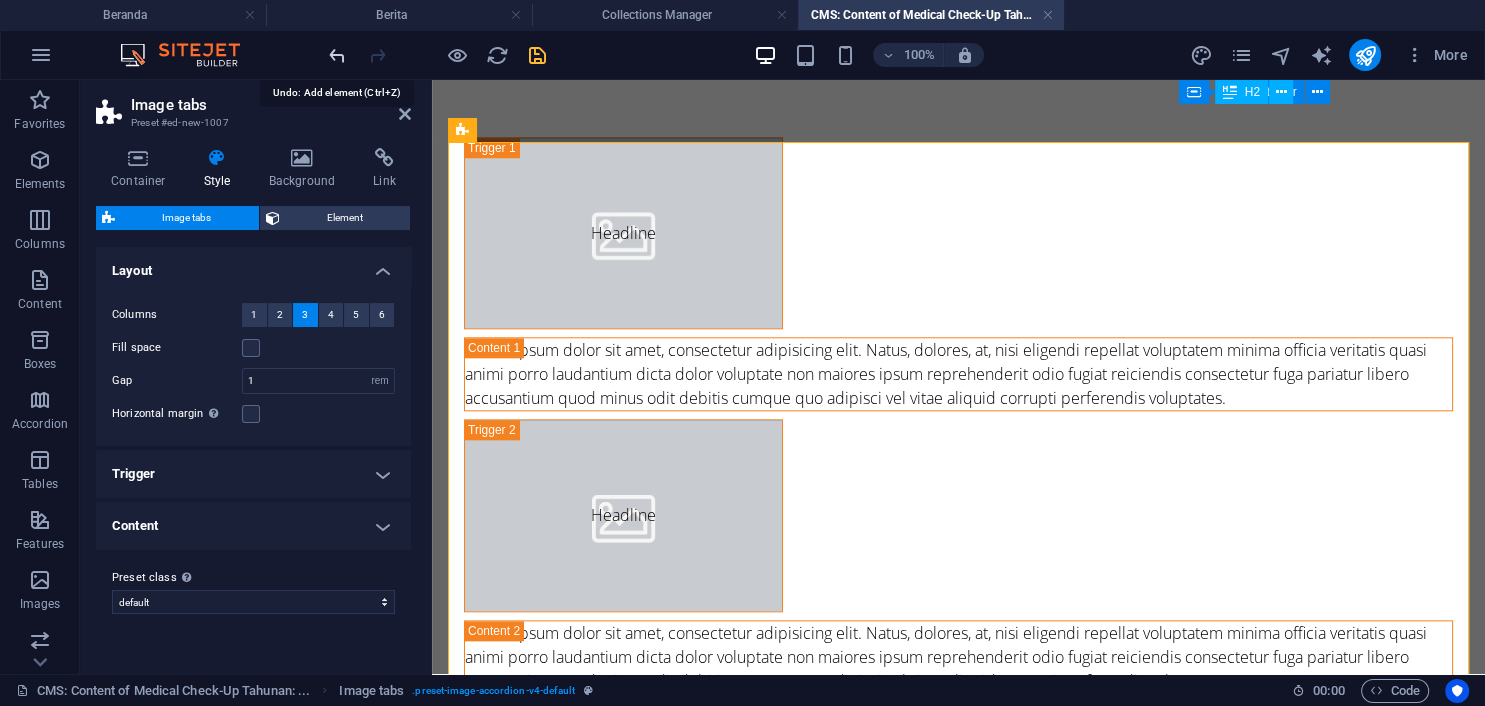 click at bounding box center (337, 55) 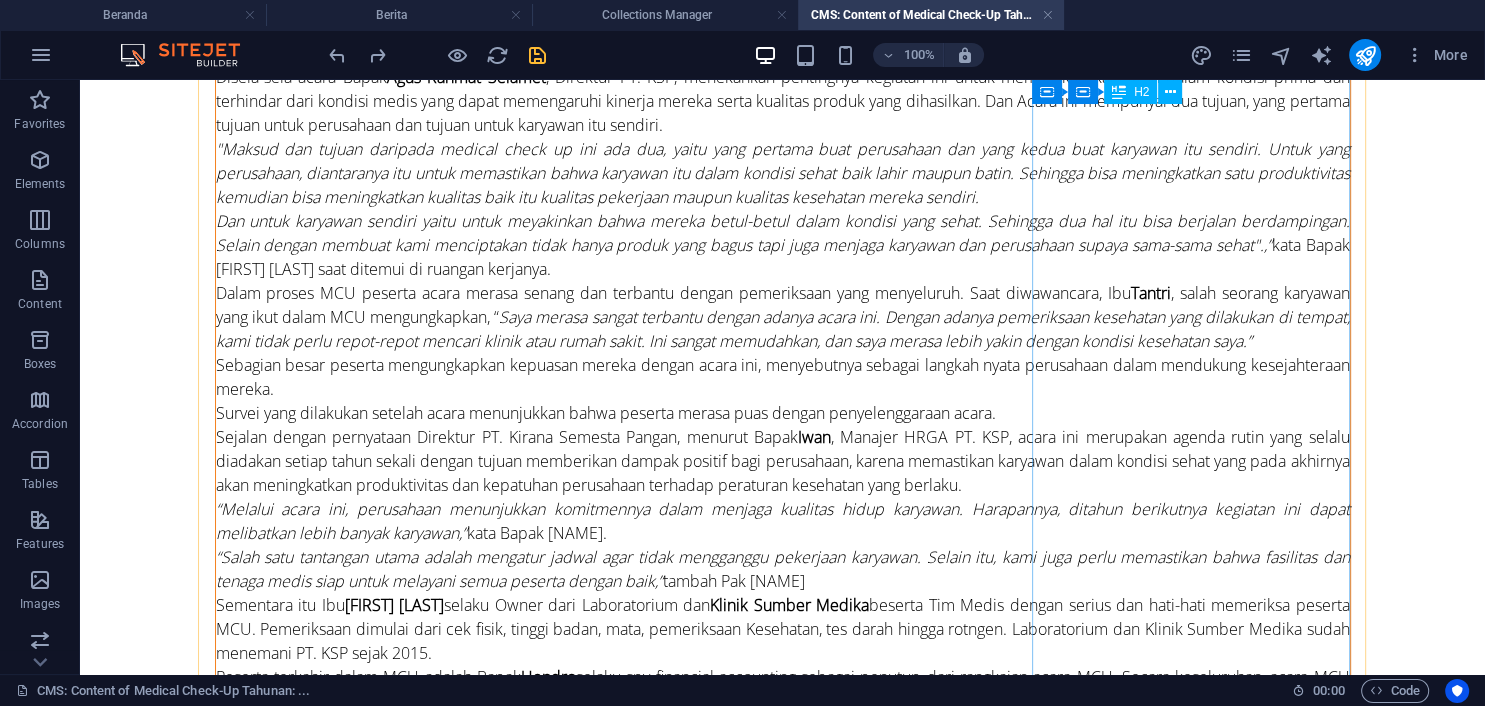scroll, scrollTop: 0, scrollLeft: 0, axis: both 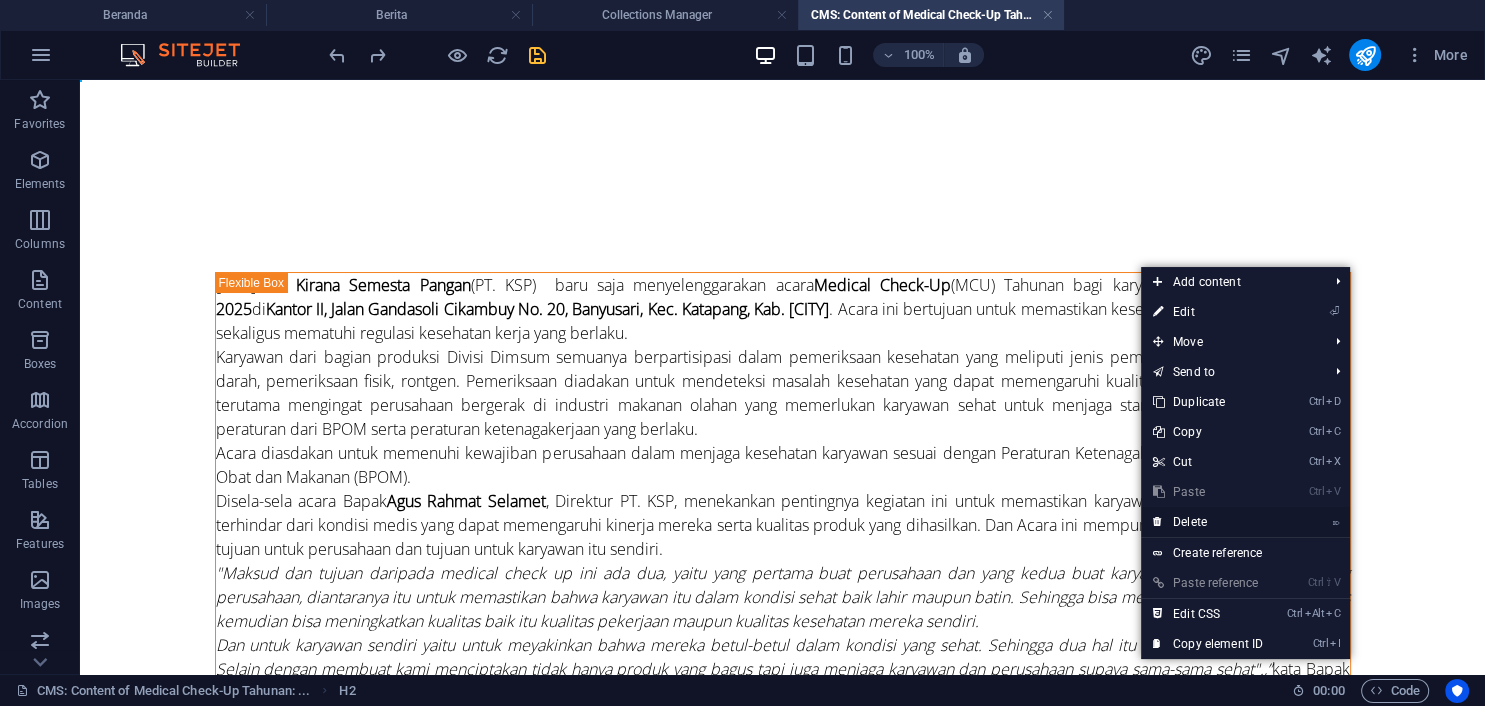 click on "⌦  Delete" at bounding box center (1208, 522) 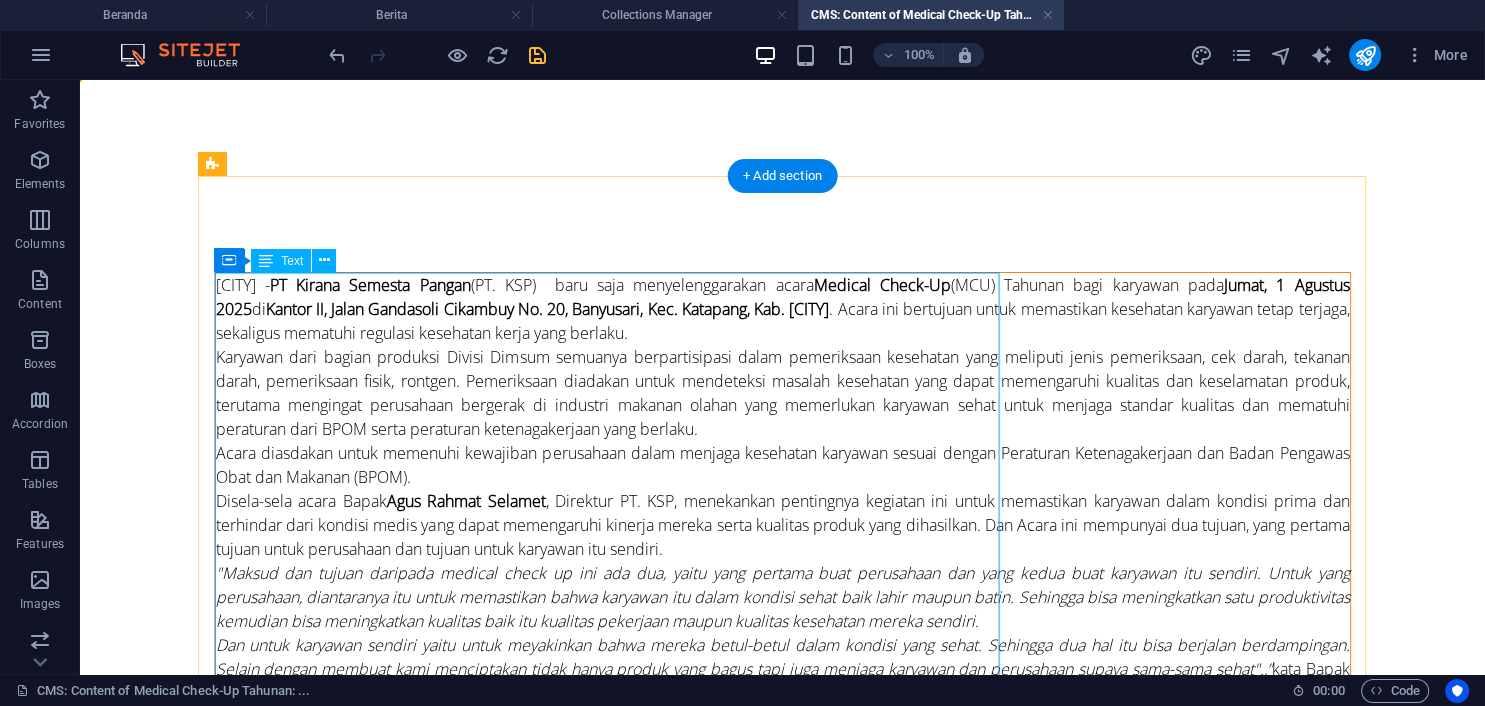 scroll, scrollTop: 528, scrollLeft: 0, axis: vertical 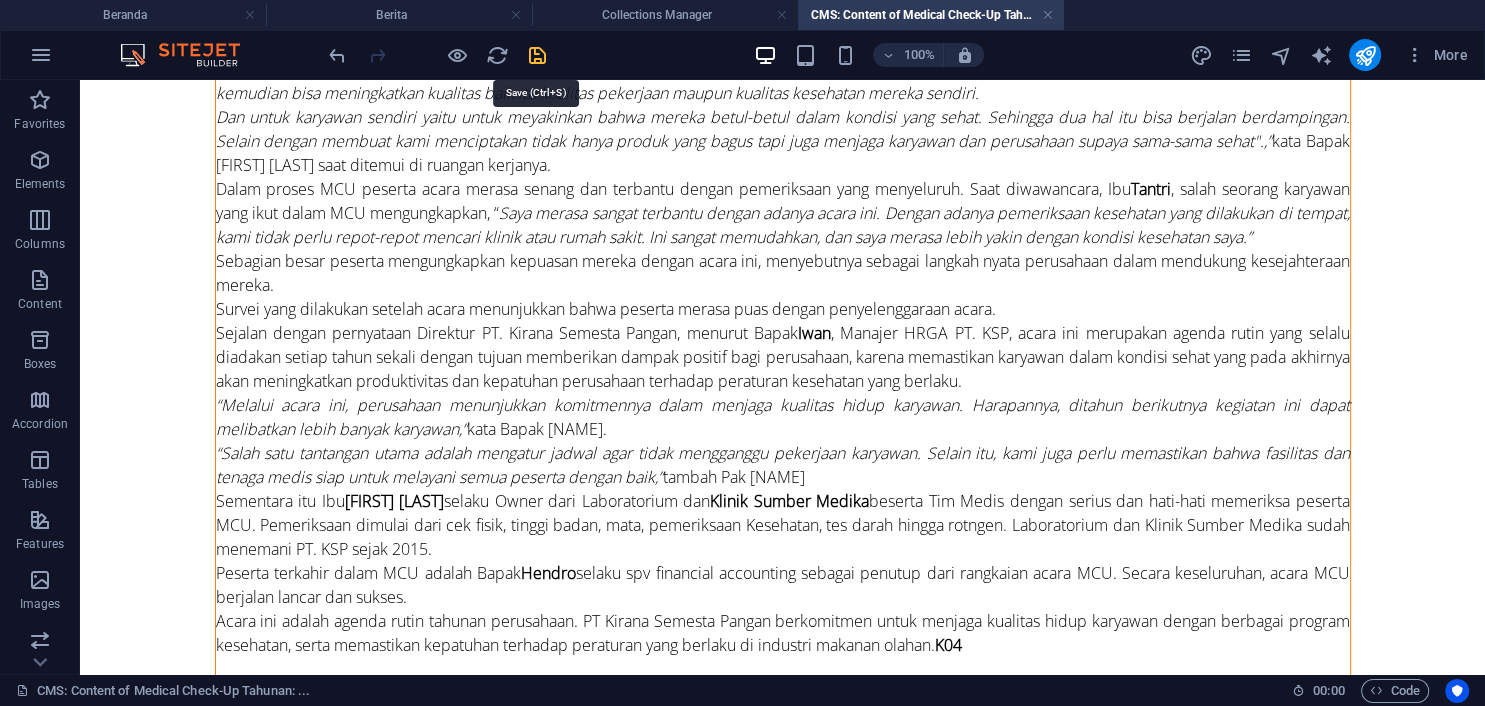 click at bounding box center (537, 55) 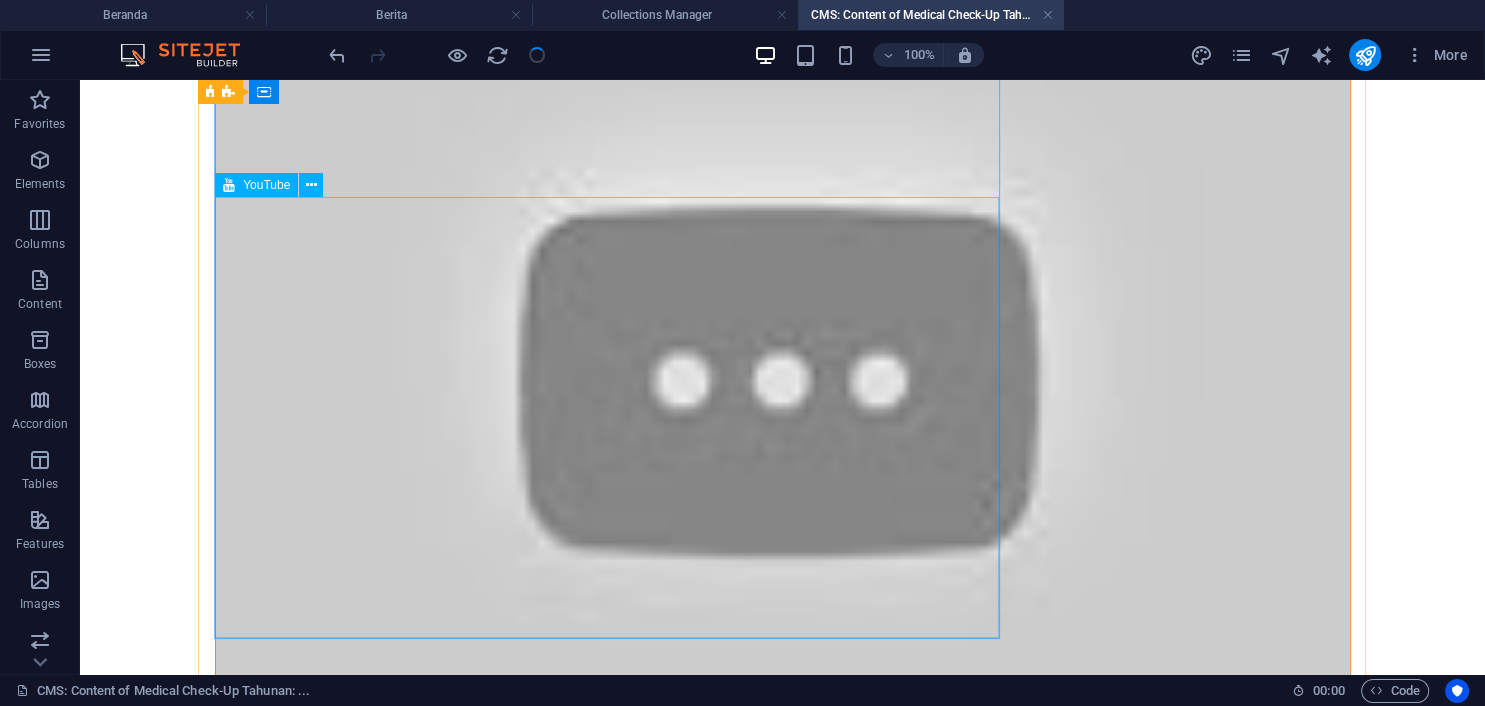 scroll, scrollTop: 1480, scrollLeft: 0, axis: vertical 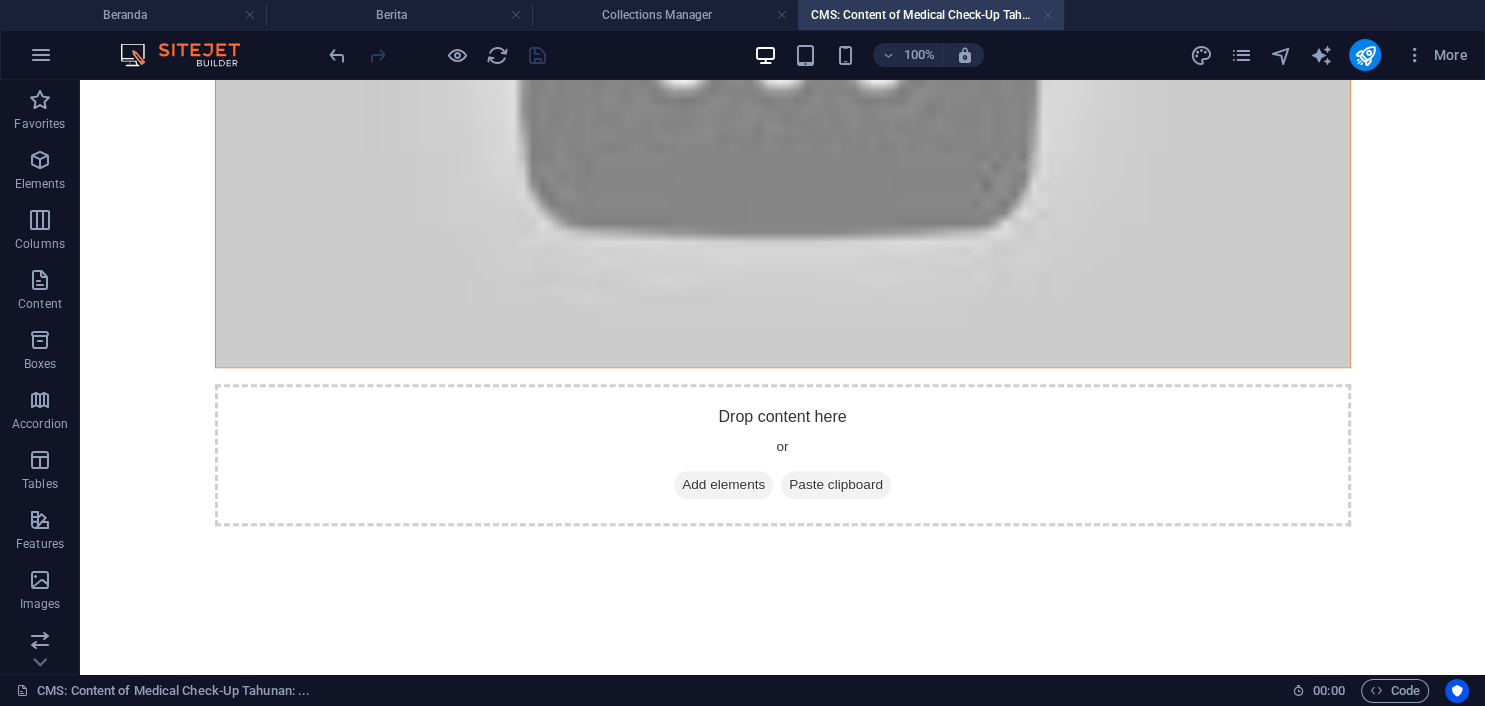 click at bounding box center [1048, 15] 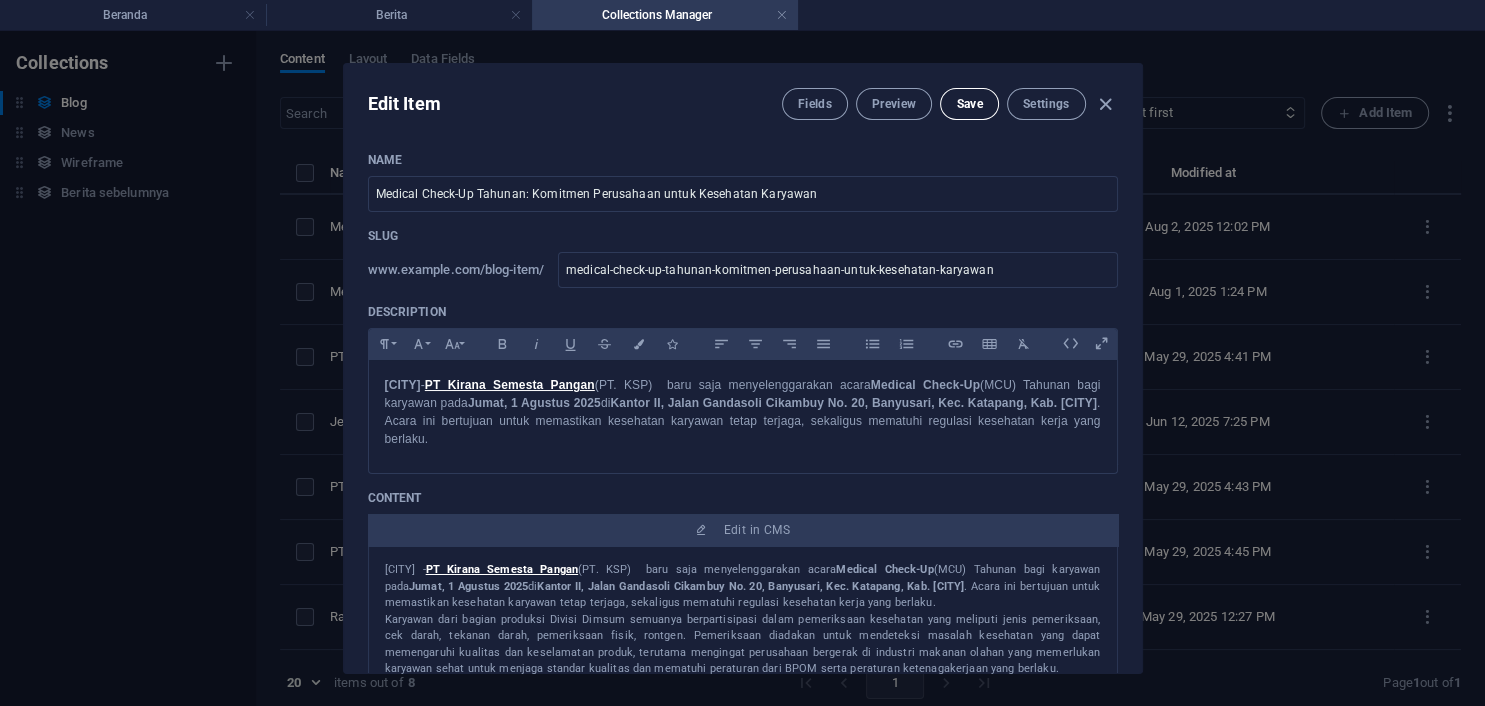 click on "Save" at bounding box center (969, 104) 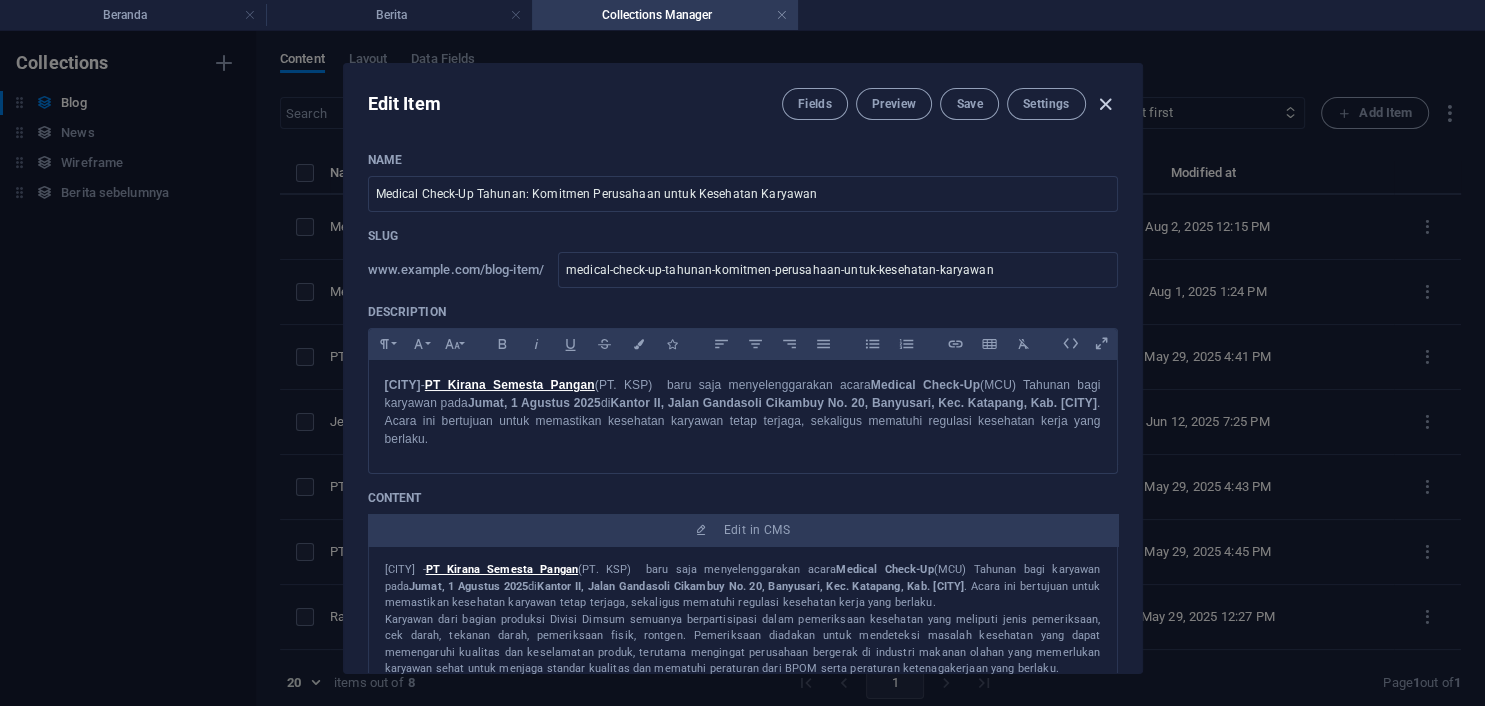 click at bounding box center (1105, 104) 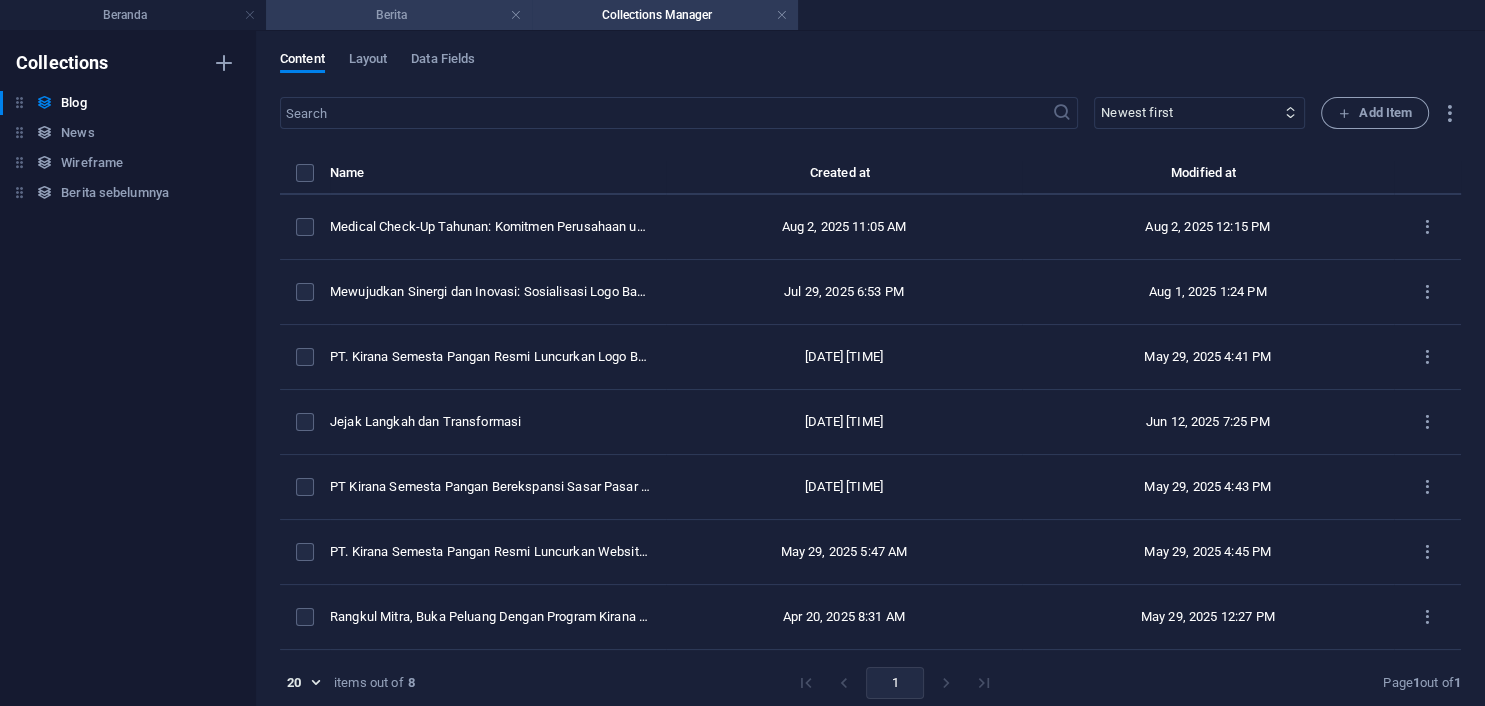 click on "Berita" at bounding box center (399, 15) 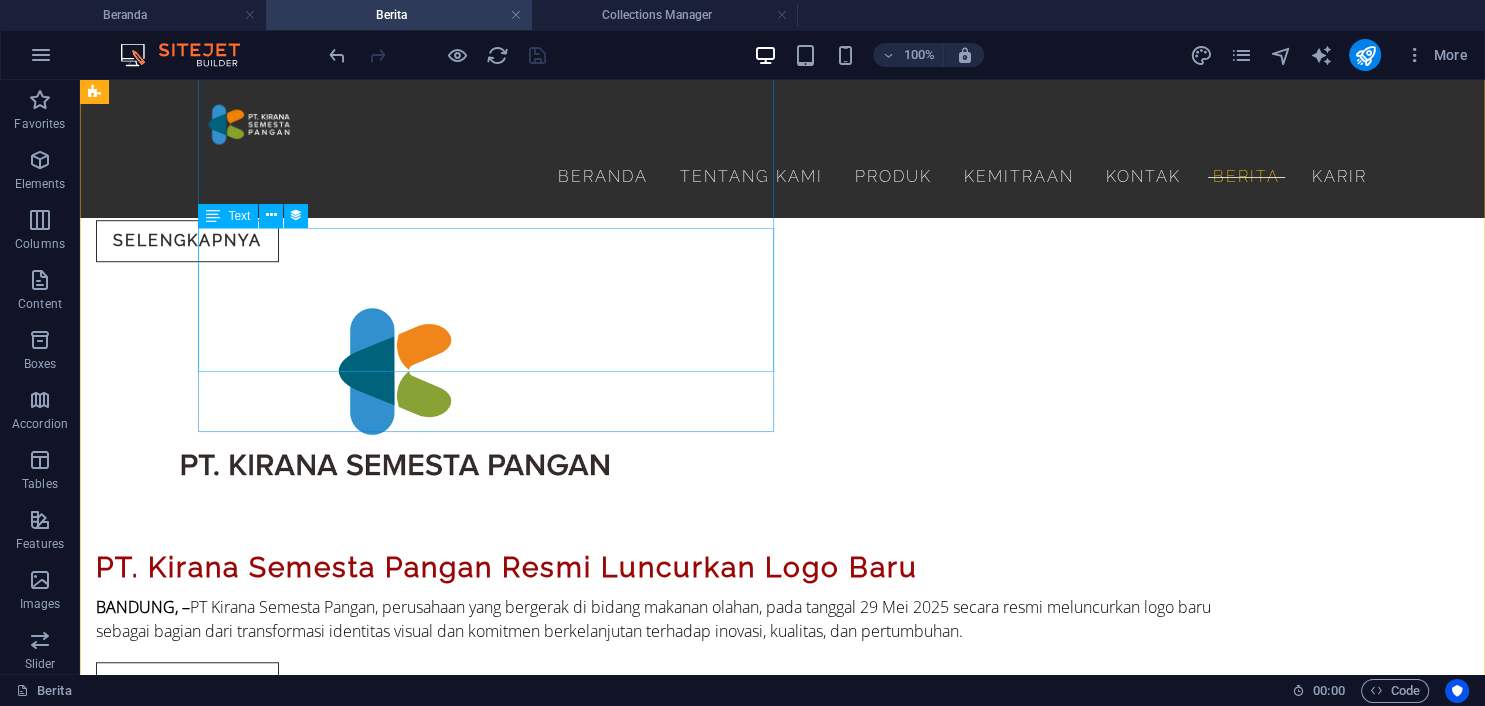 scroll, scrollTop: 843, scrollLeft: 0, axis: vertical 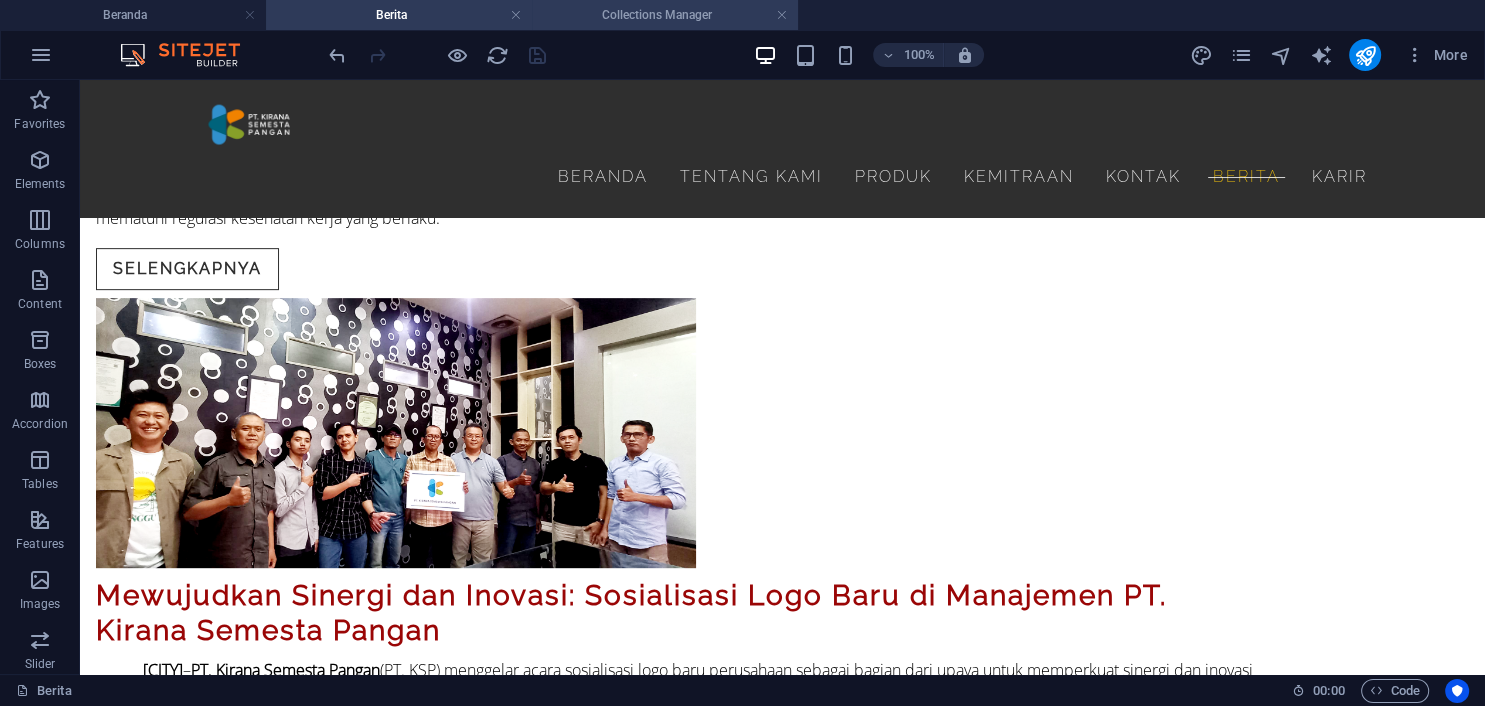 click on "Collections Manager" at bounding box center [665, 15] 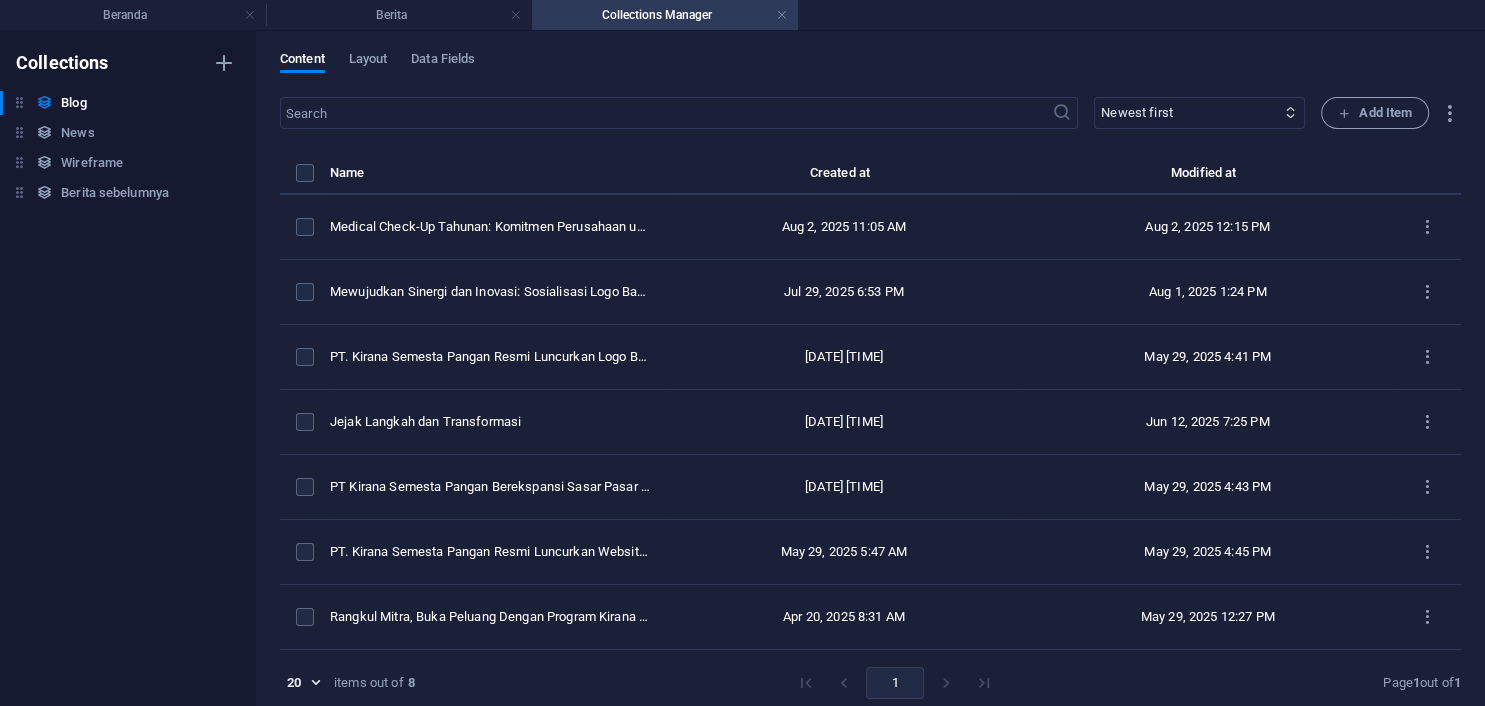 click at bounding box center [782, 15] 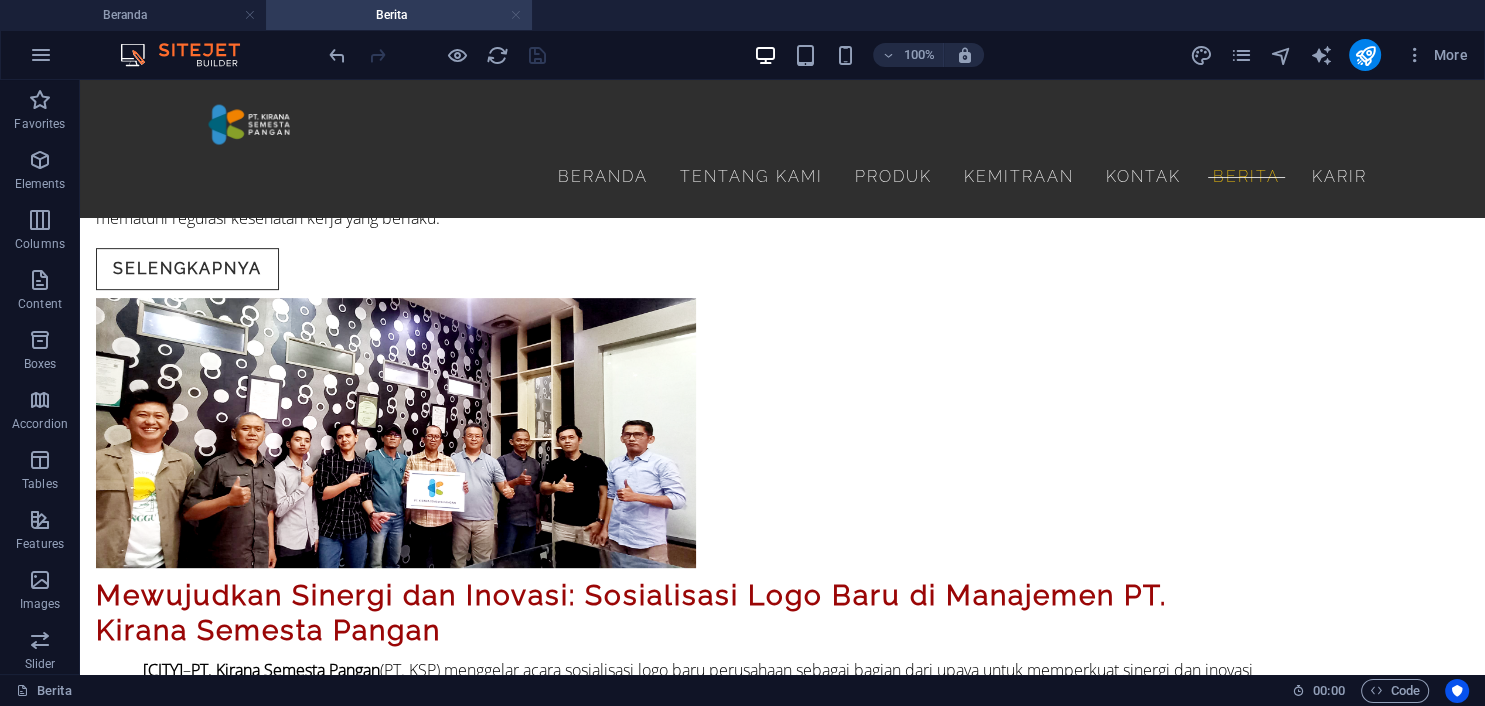 click at bounding box center [516, 15] 